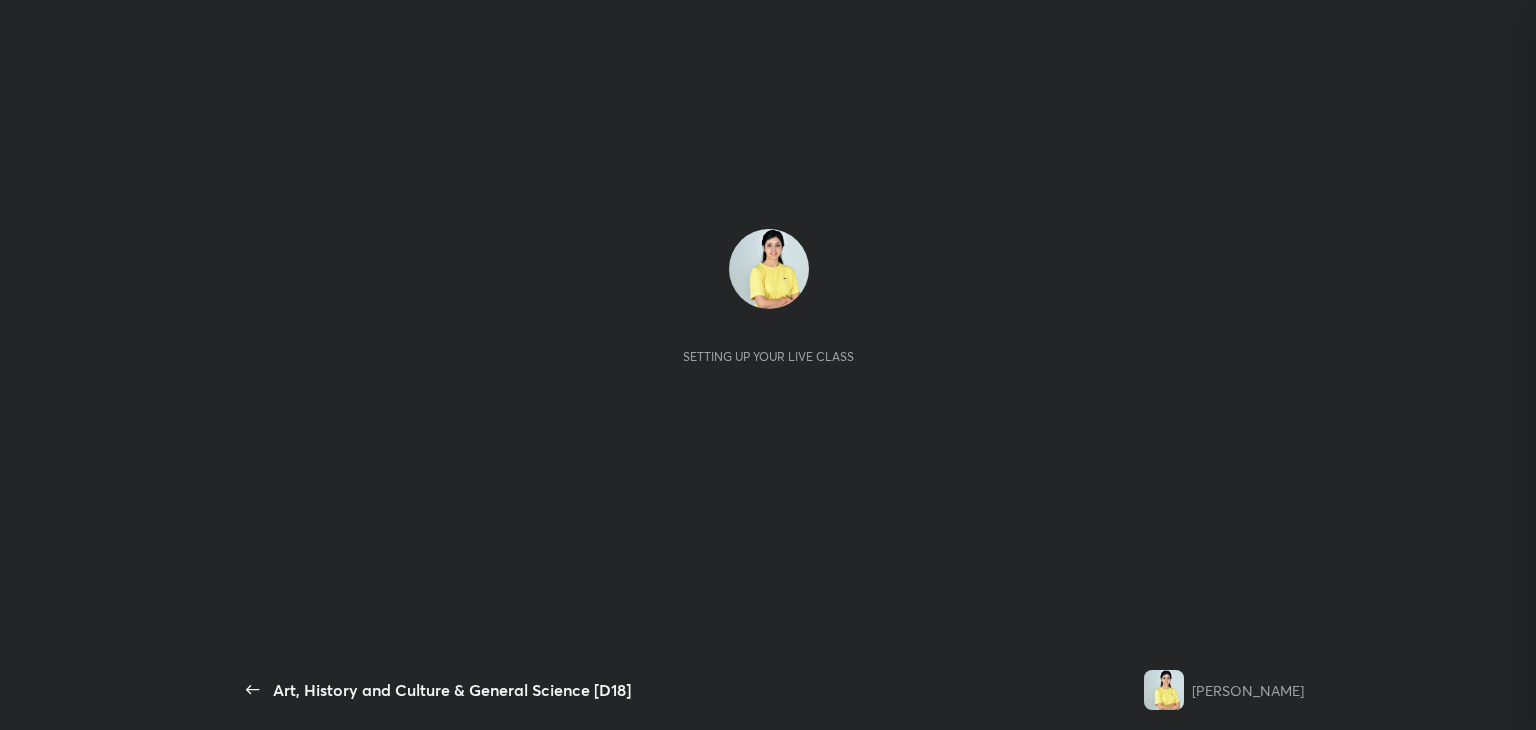 scroll, scrollTop: 0, scrollLeft: 0, axis: both 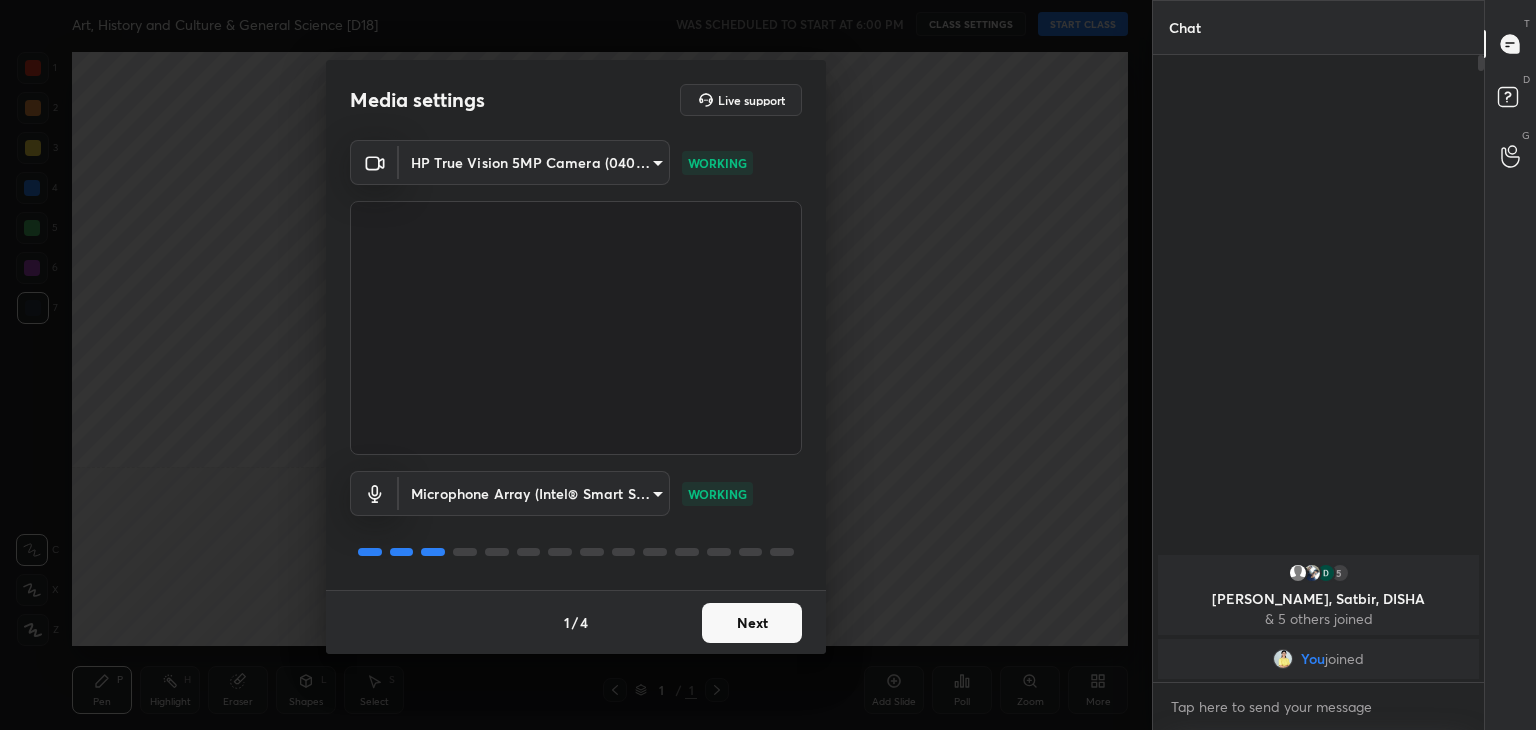 click on "1 2 3 4 5 6 7 C X Z C X Z E E Erase all   H H Art, History and Culture & General Science [D18] WAS SCHEDULED TO START AT  6:00 PM CLASS SETTINGS START CLASS Setting up your live class Back Art, History and Culture & General Science [D18] [PERSON_NAME] Pen P Highlight H Eraser Shapes L Select S 1 / 1 Add Slide Poll Zoom More Chat 5 Dhanush, Satbir, DISHA &  5 others  joined You  joined 1 NEW MESSAGE Enable hand raising Enable raise hand to speak to learners. Once enabled, chat will be turned off temporarily. Enable x   introducing Raise a hand with a doubt Now learners can raise their hand along with a doubt  How it works? Doubts asked by learners will show up here Raise hand disabled You have disabled Raise hand currently. Enable it to invite learners to speak Enable Can't raise hand Looks like educator just invited you to speak. Please wait before you can raise your hand again. Got it T Messages (T) D Doubts (D) G Raise Hand (G) Report an issue Reason for reporting Buffering Chat not working ​ Report 1 / 4" at bounding box center (768, 365) 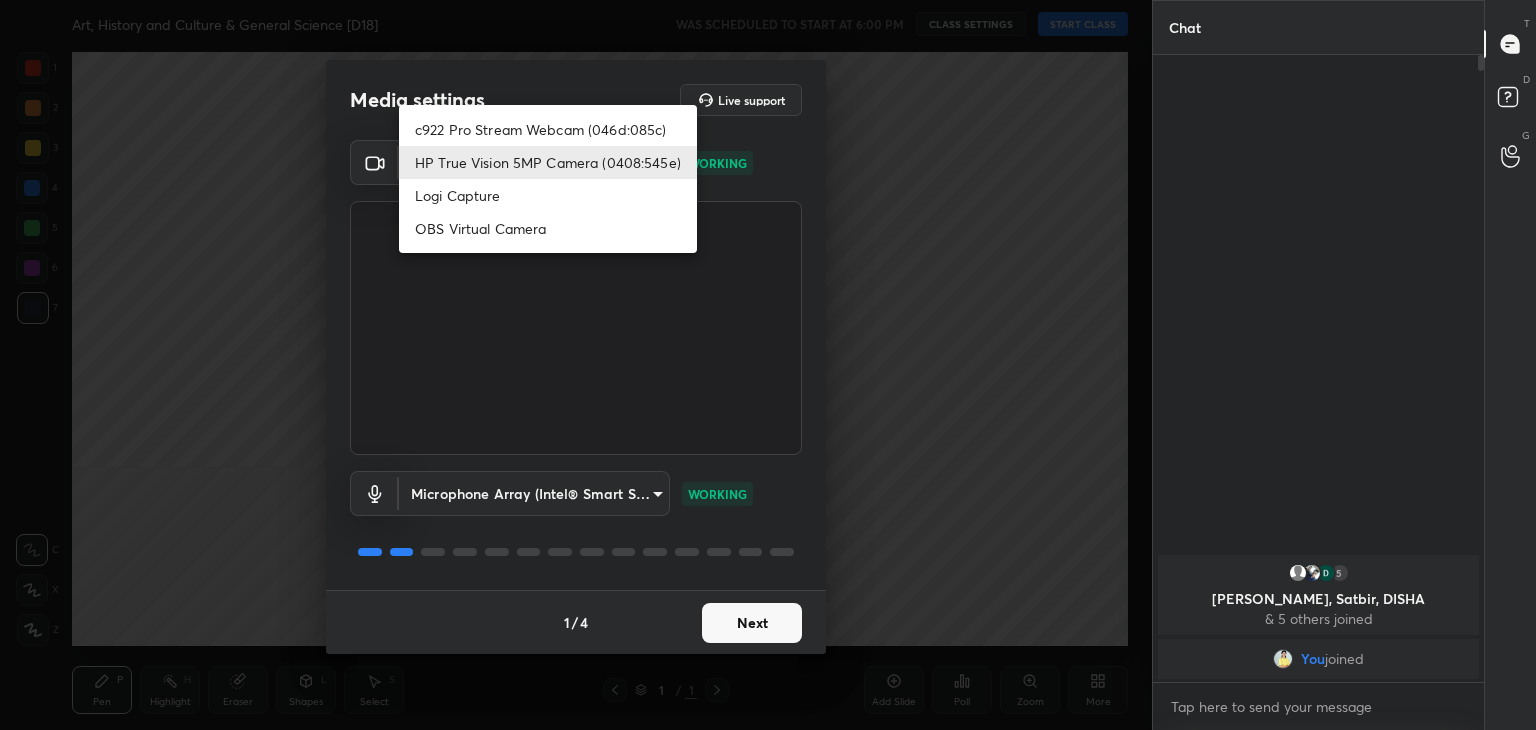 click on "c922 Pro Stream Webcam (046d:085c)" at bounding box center [548, 129] 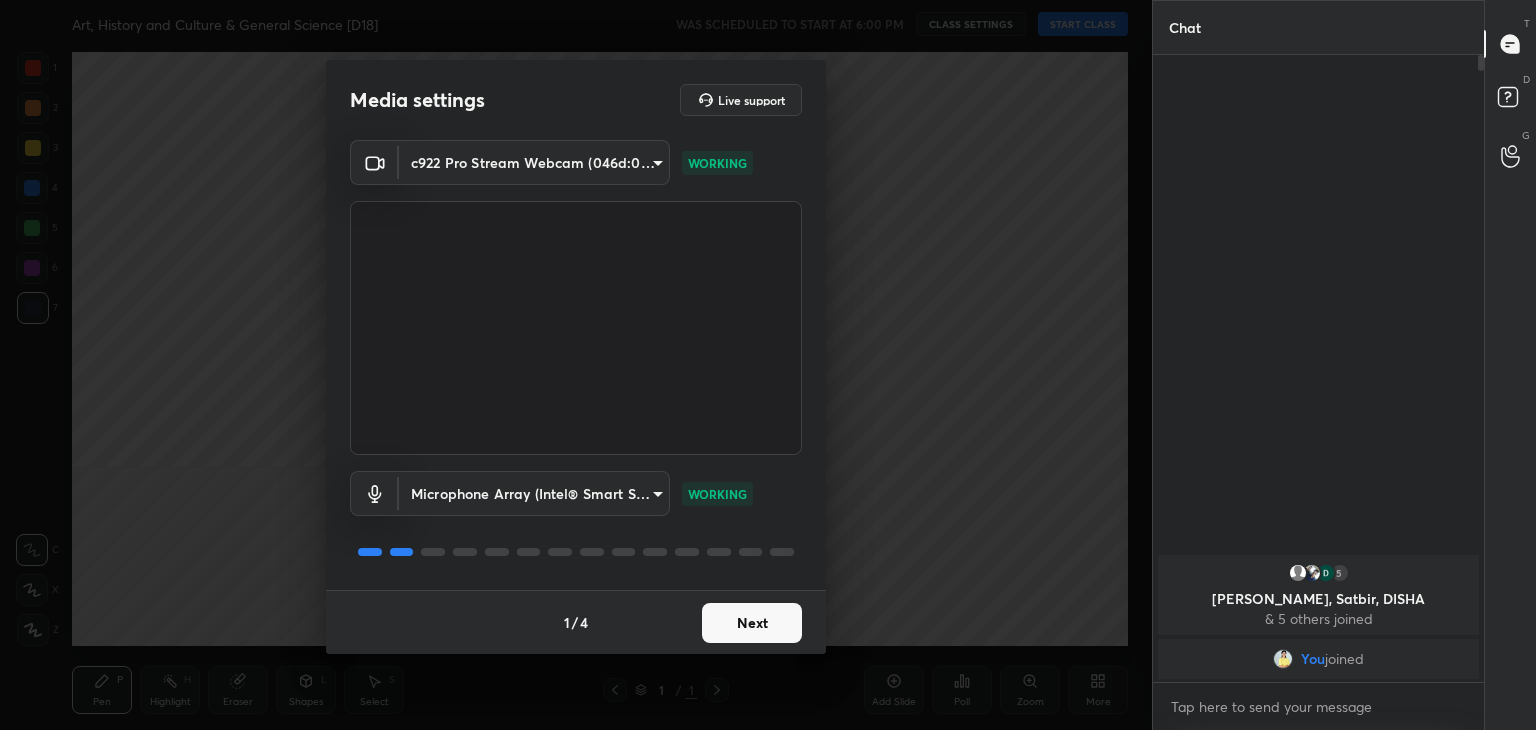 click on "1 2 3 4 5 6 7 C X Z C X Z E E Erase all   H H Art, History and Culture & General Science [D18] WAS SCHEDULED TO START AT  6:00 PM CLASS SETTINGS START CLASS Setting up your live class Back Art, History and Culture & General Science [D18] [PERSON_NAME] Pen P Highlight H Eraser Shapes L Select S 1 / 1 Add Slide Poll Zoom More Chat 5 Dhanush, Satbir, DISHA &  5 others  joined You  joined 1 NEW MESSAGE Enable hand raising Enable raise hand to speak to learners. Once enabled, chat will be turned off temporarily. Enable x   introducing Raise a hand with a doubt Now learners can raise their hand along with a doubt  How it works? Doubts asked by learners will show up here Raise hand disabled You have disabled Raise hand currently. Enable it to invite learners to speak Enable Can't raise hand Looks like educator just invited you to speak. Please wait before you can raise your hand again. Got it T Messages (T) D Doubts (D) G Raise Hand (G) Report an issue Reason for reporting Buffering Chat not working ​ Report 1 / 4" at bounding box center (768, 365) 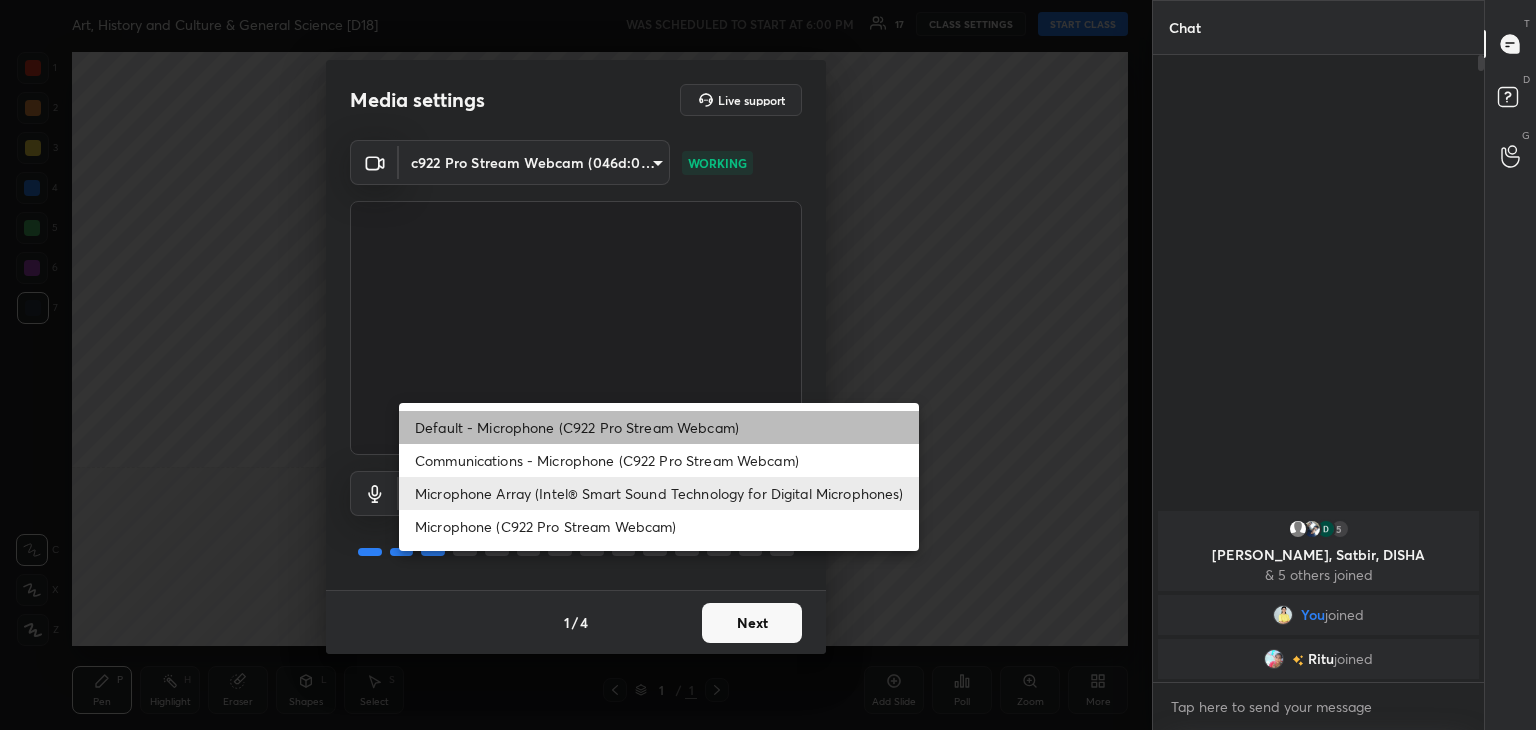 click on "Default - Microphone (C922 Pro Stream Webcam)" at bounding box center [659, 427] 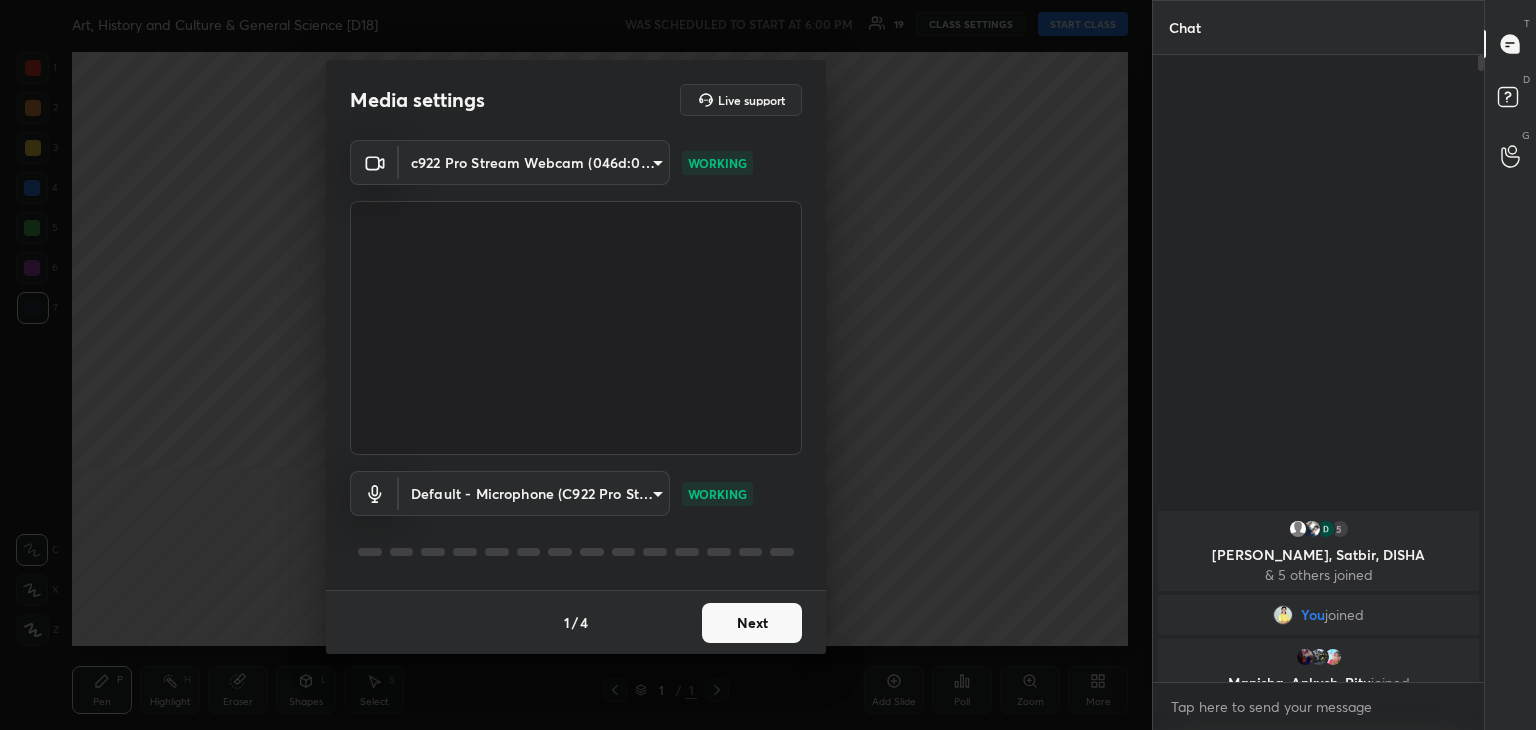 click on "Next" at bounding box center [752, 623] 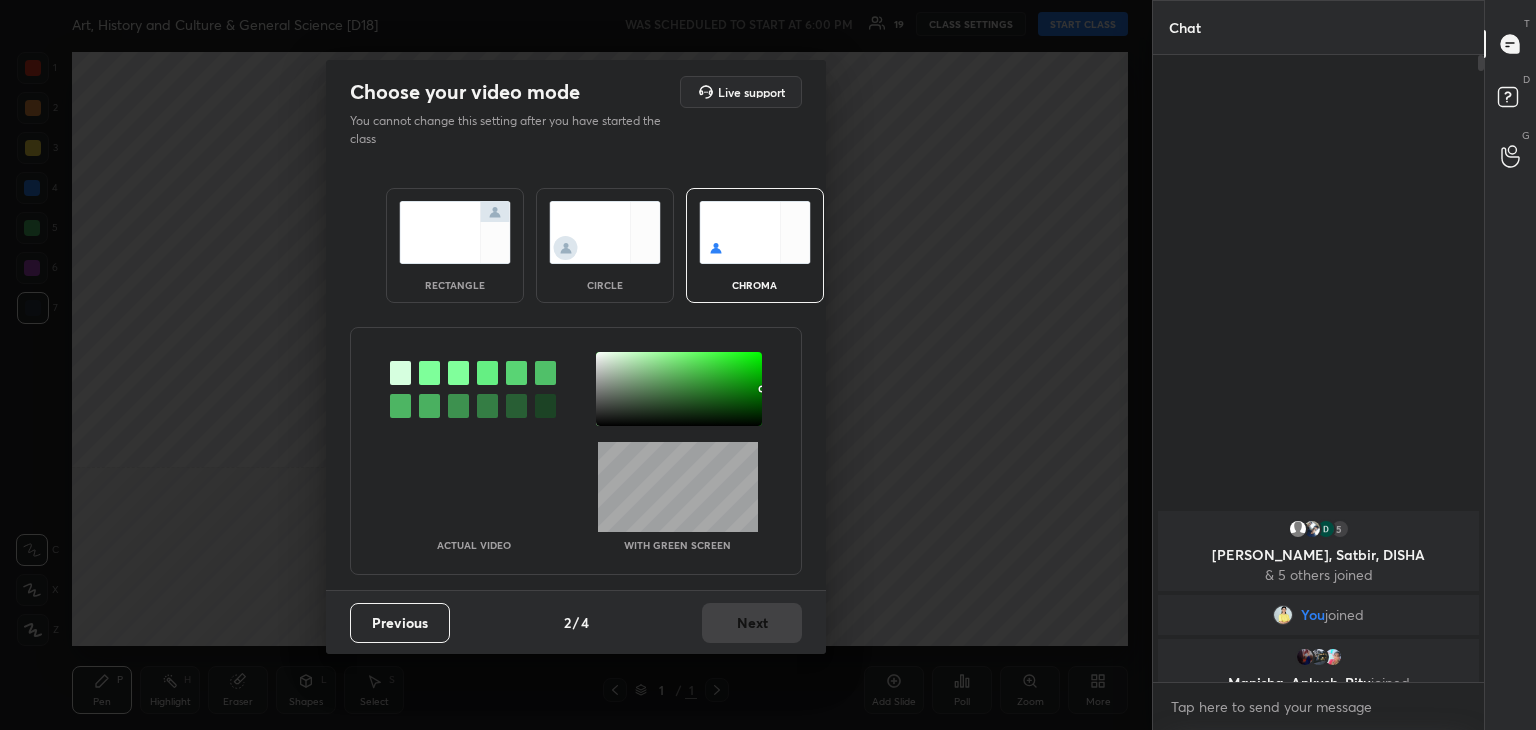click at bounding box center (455, 232) 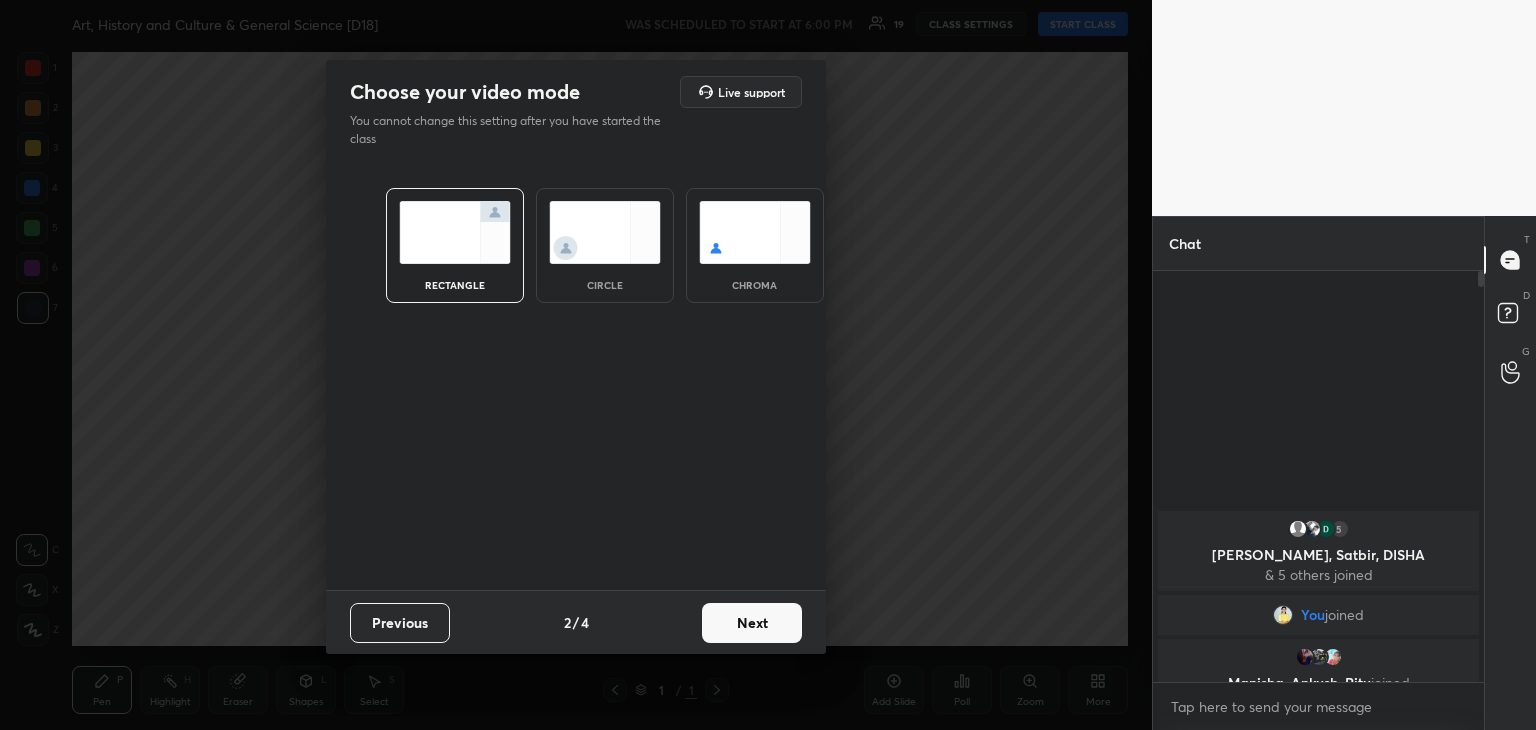 click on "Next" at bounding box center (752, 623) 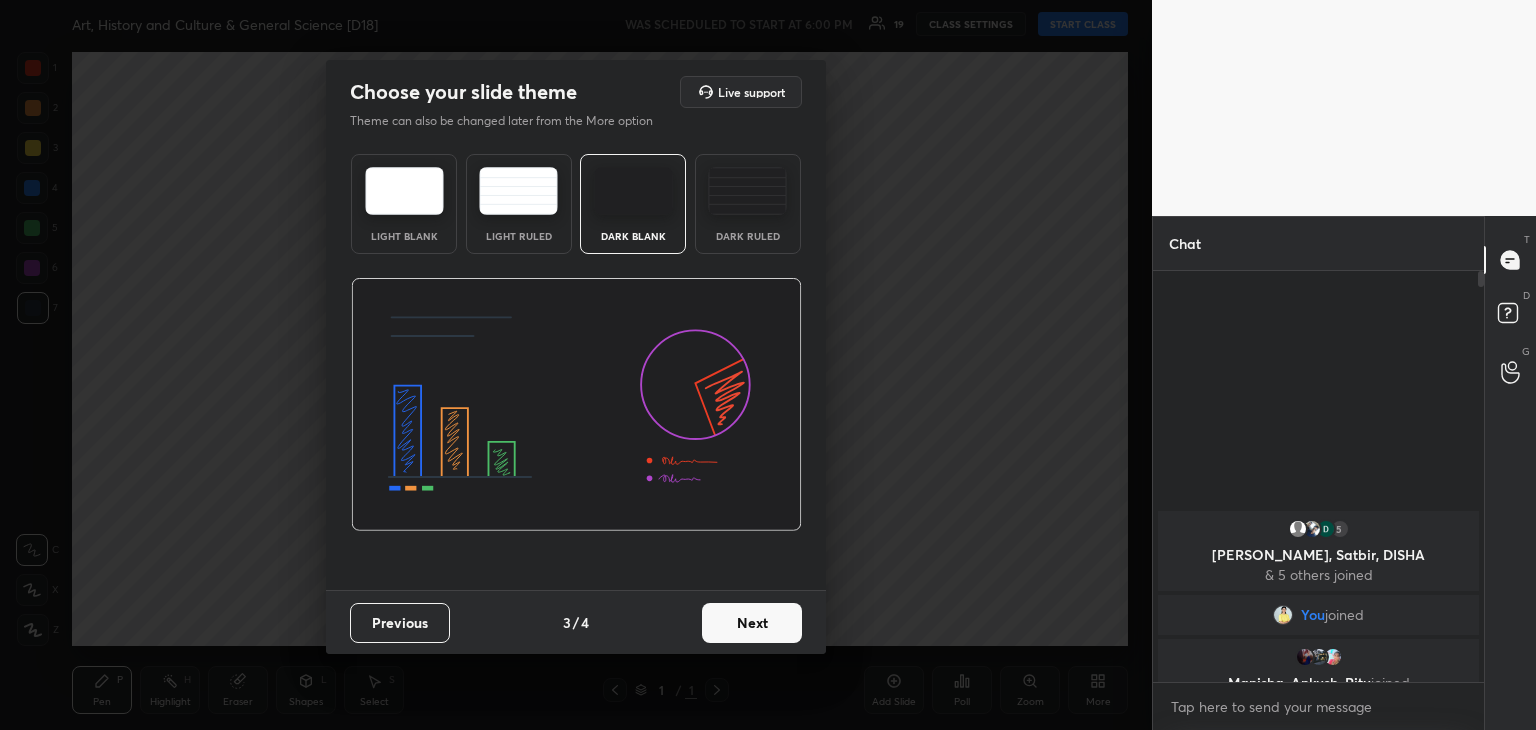click on "Next" at bounding box center (752, 623) 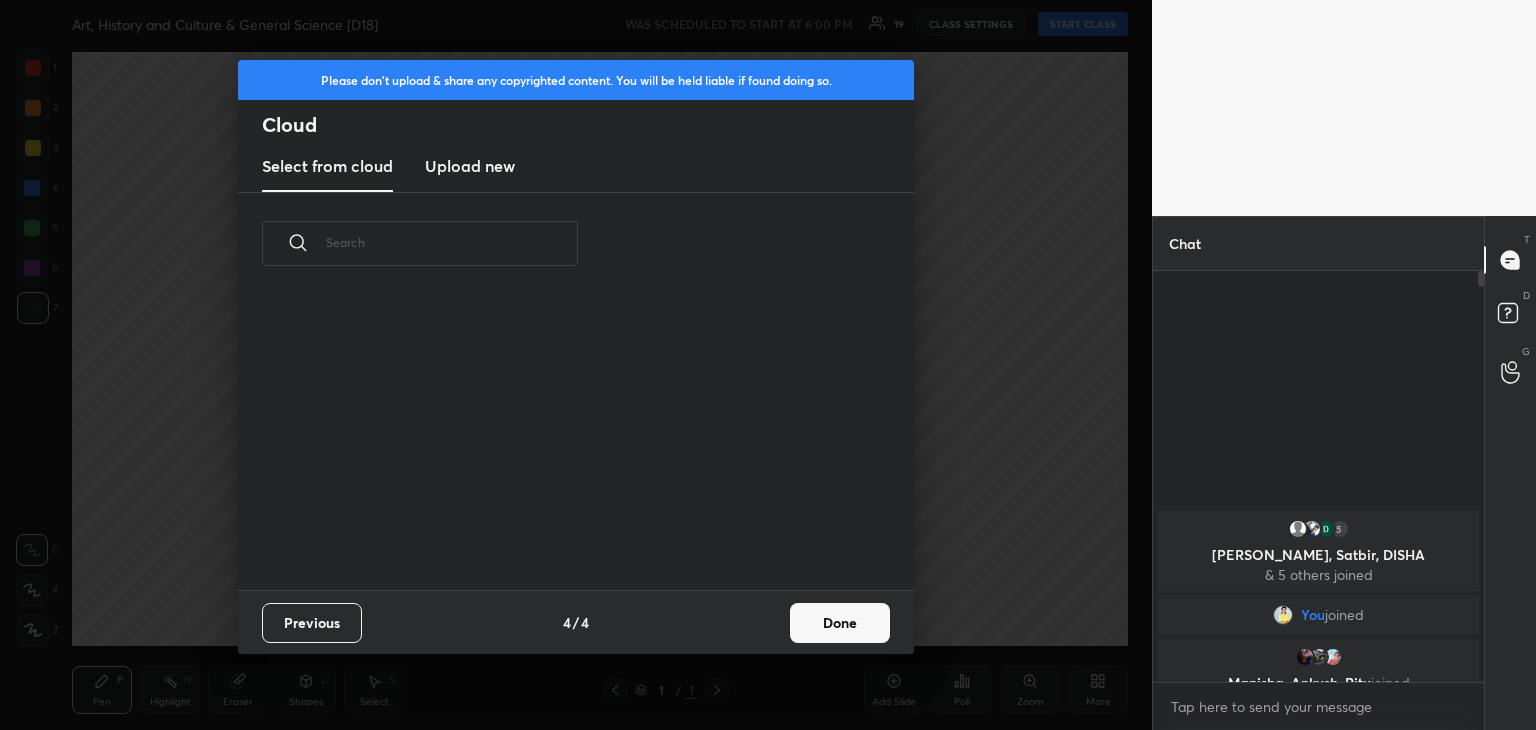 click on "Previous 4 / 4 Done" at bounding box center [576, 622] 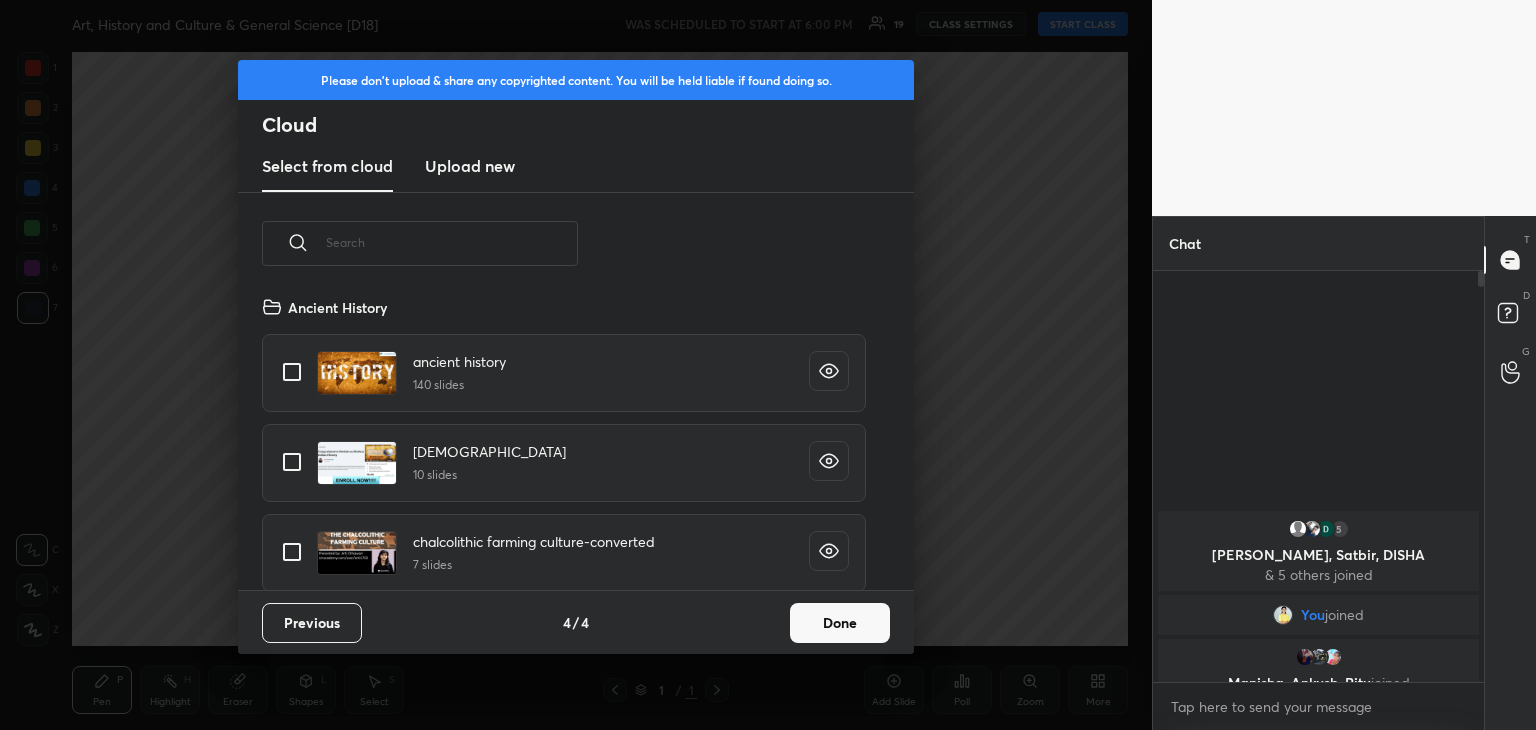 scroll, scrollTop: 6, scrollLeft: 10, axis: both 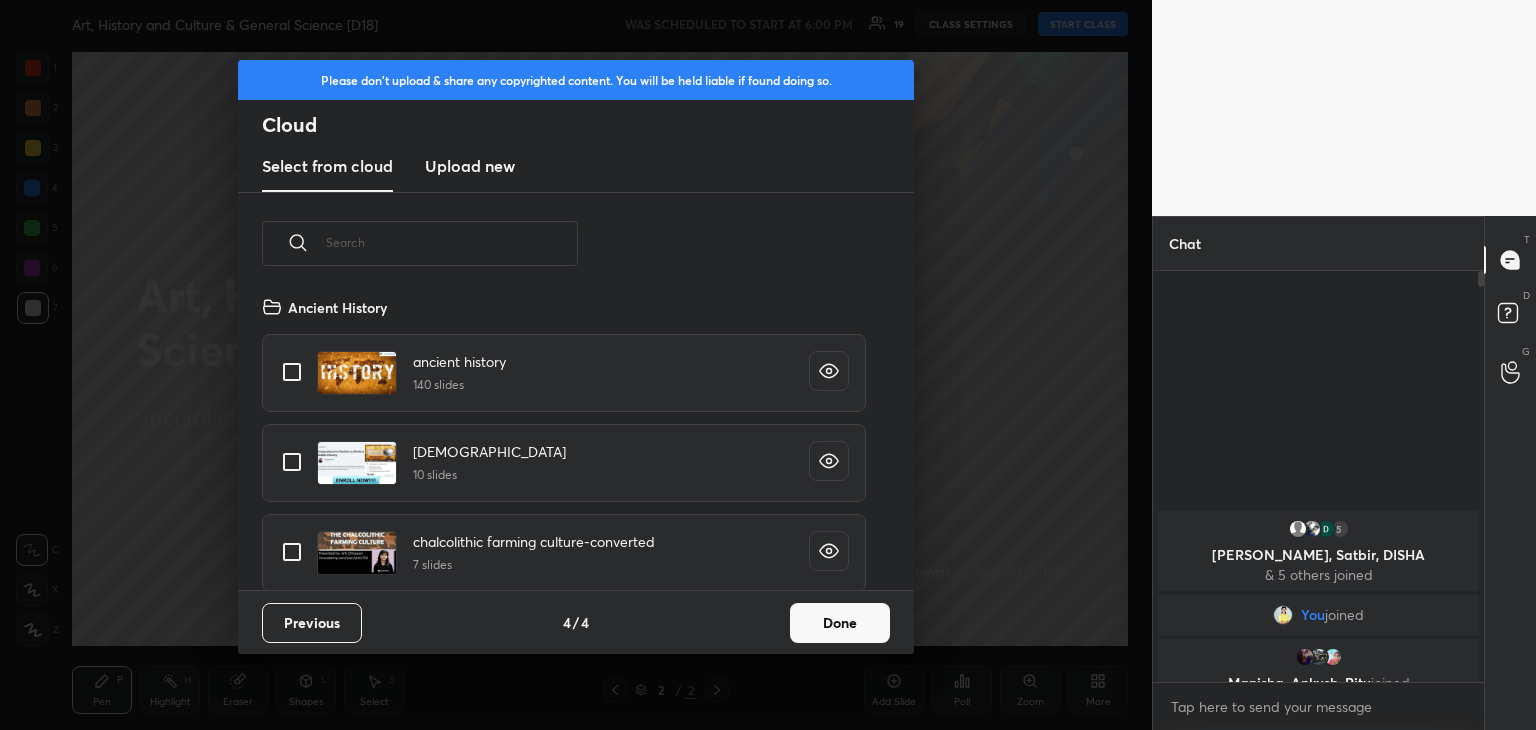 click on "Done" at bounding box center (840, 623) 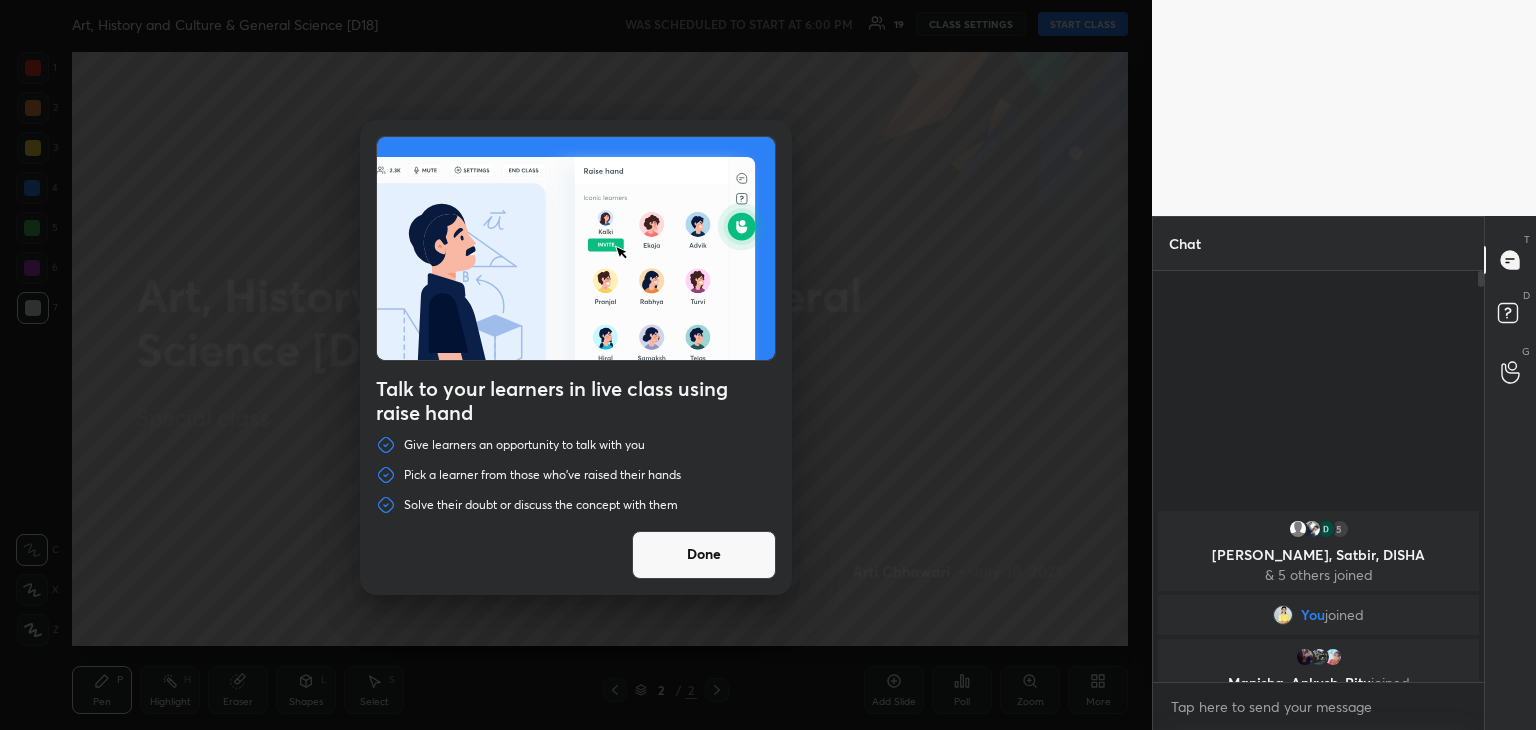 click on "Done" at bounding box center (704, 555) 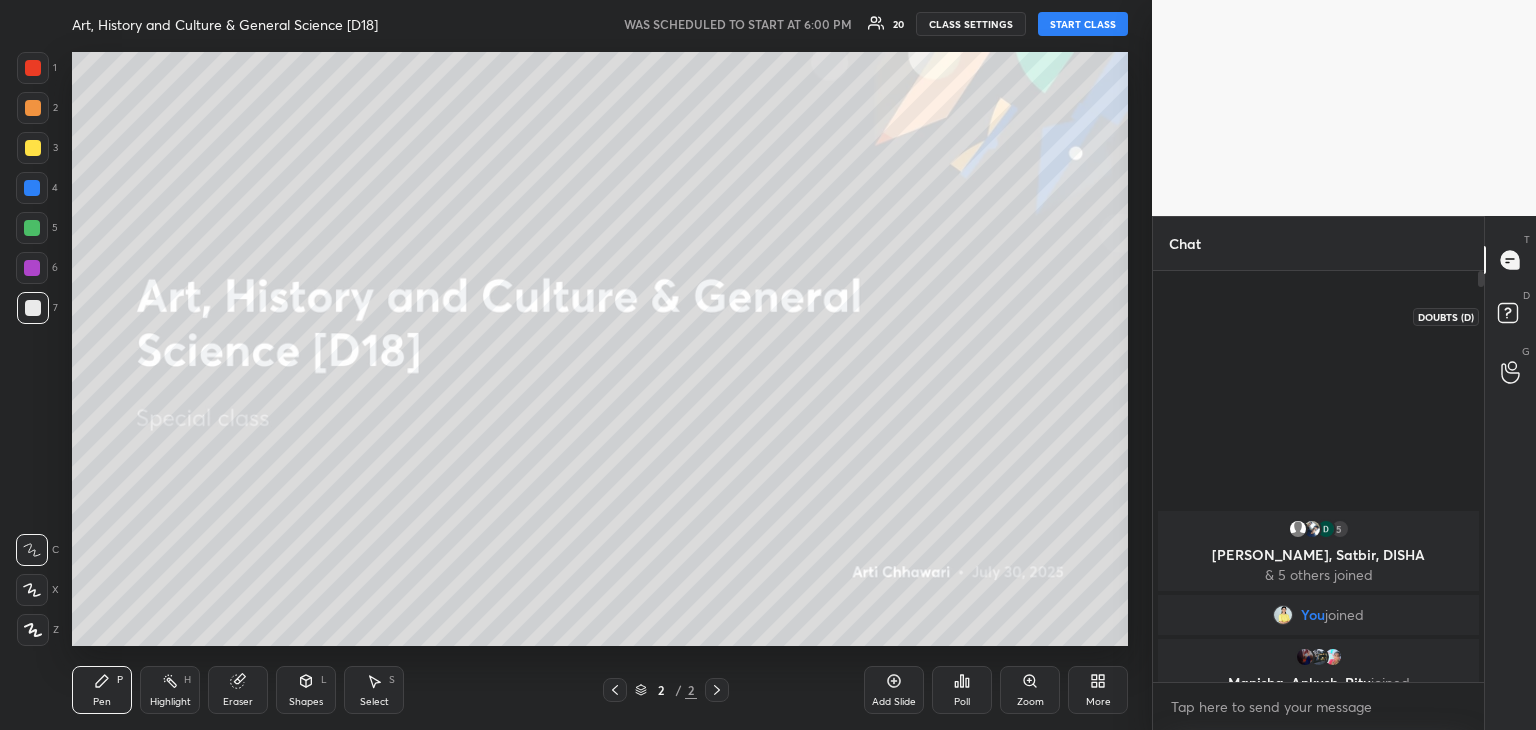 click 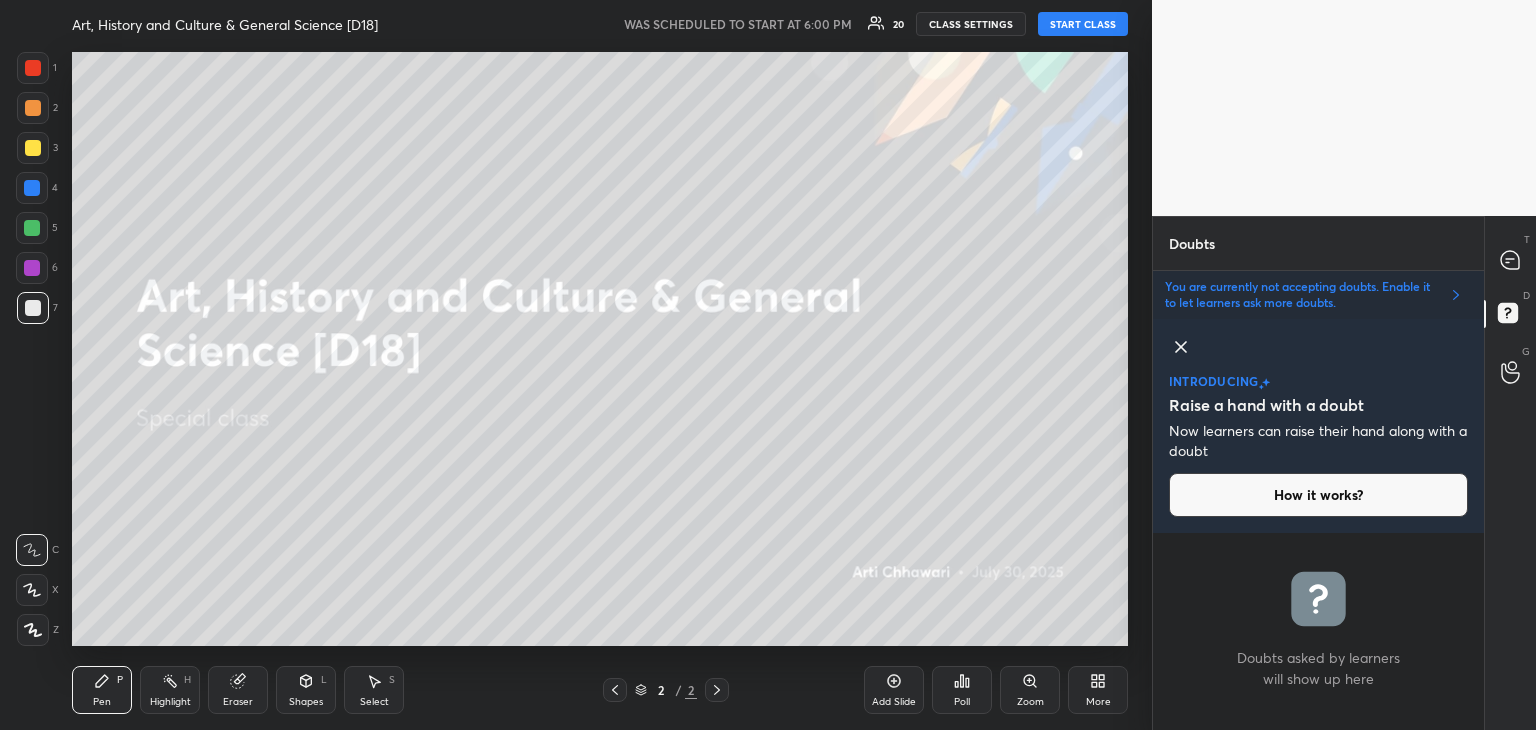 scroll, scrollTop: 192, scrollLeft: 325, axis: both 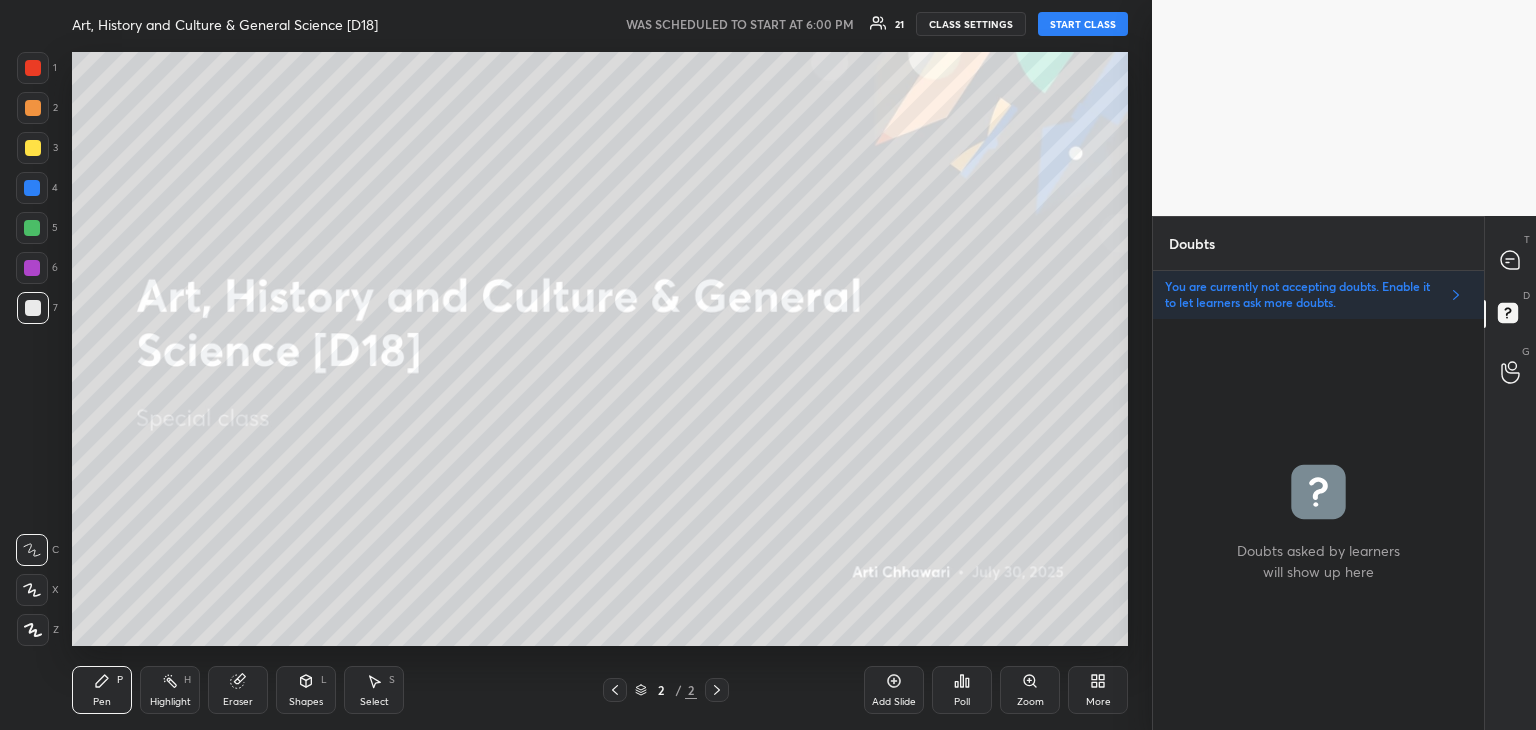 click on "START CLASS" at bounding box center (1083, 24) 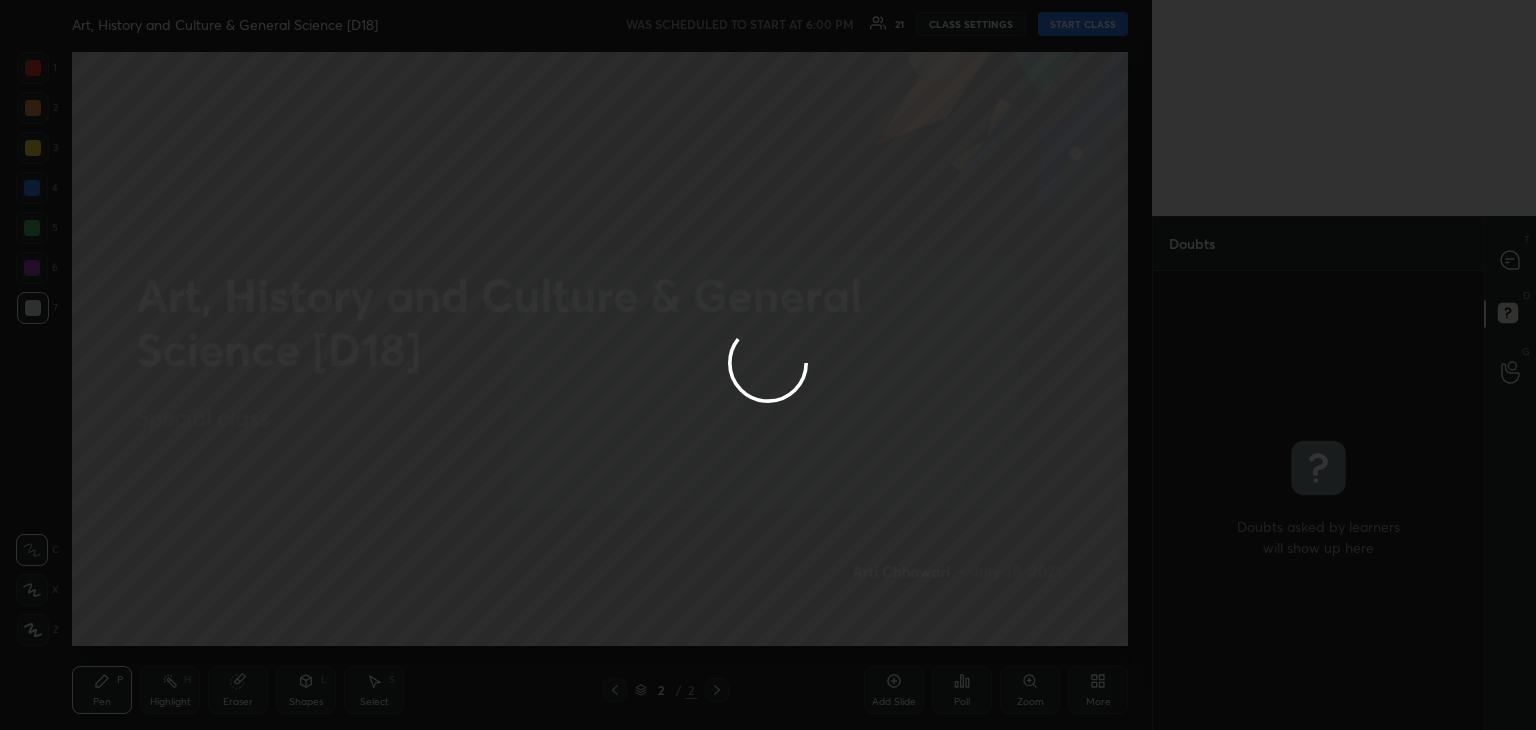 scroll, scrollTop: 6, scrollLeft: 6, axis: both 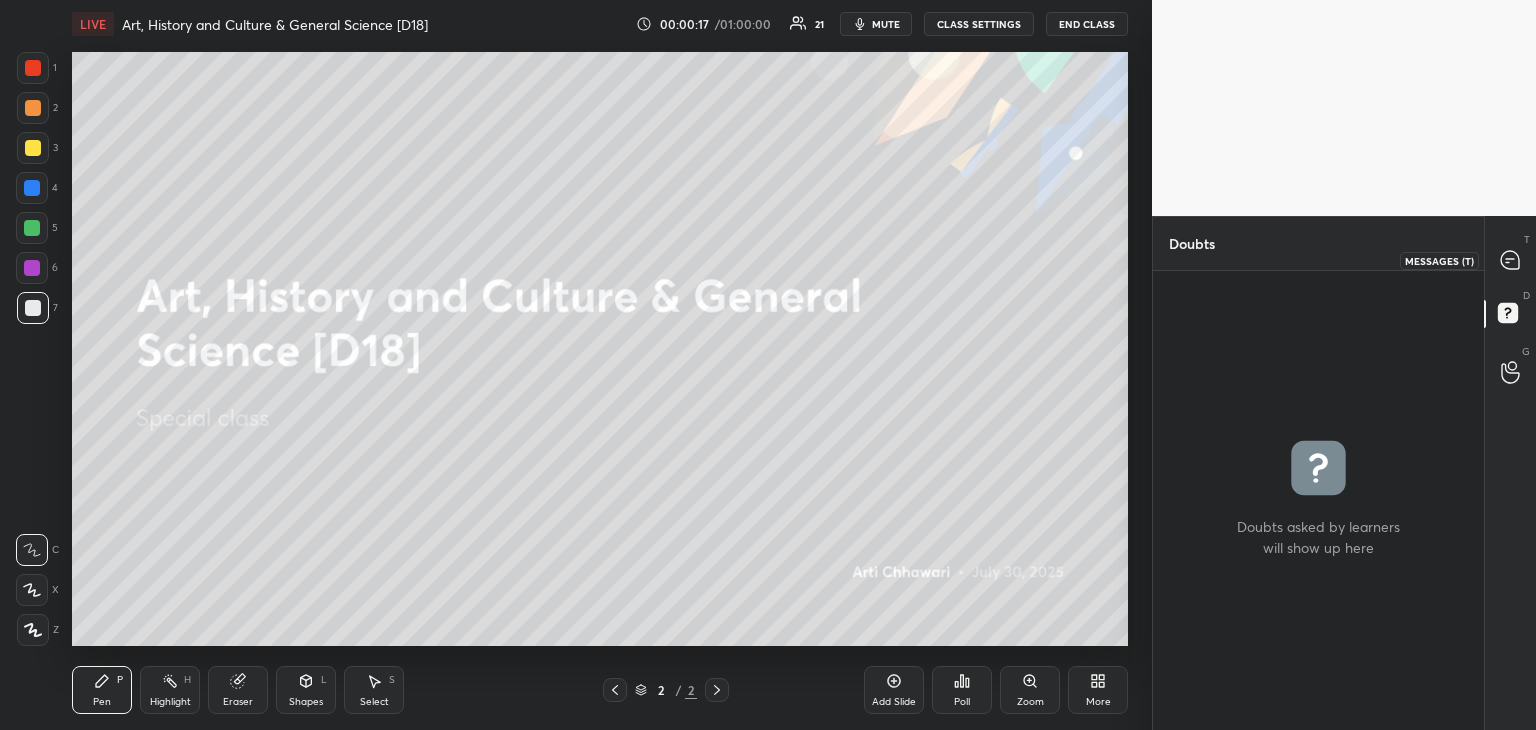 click 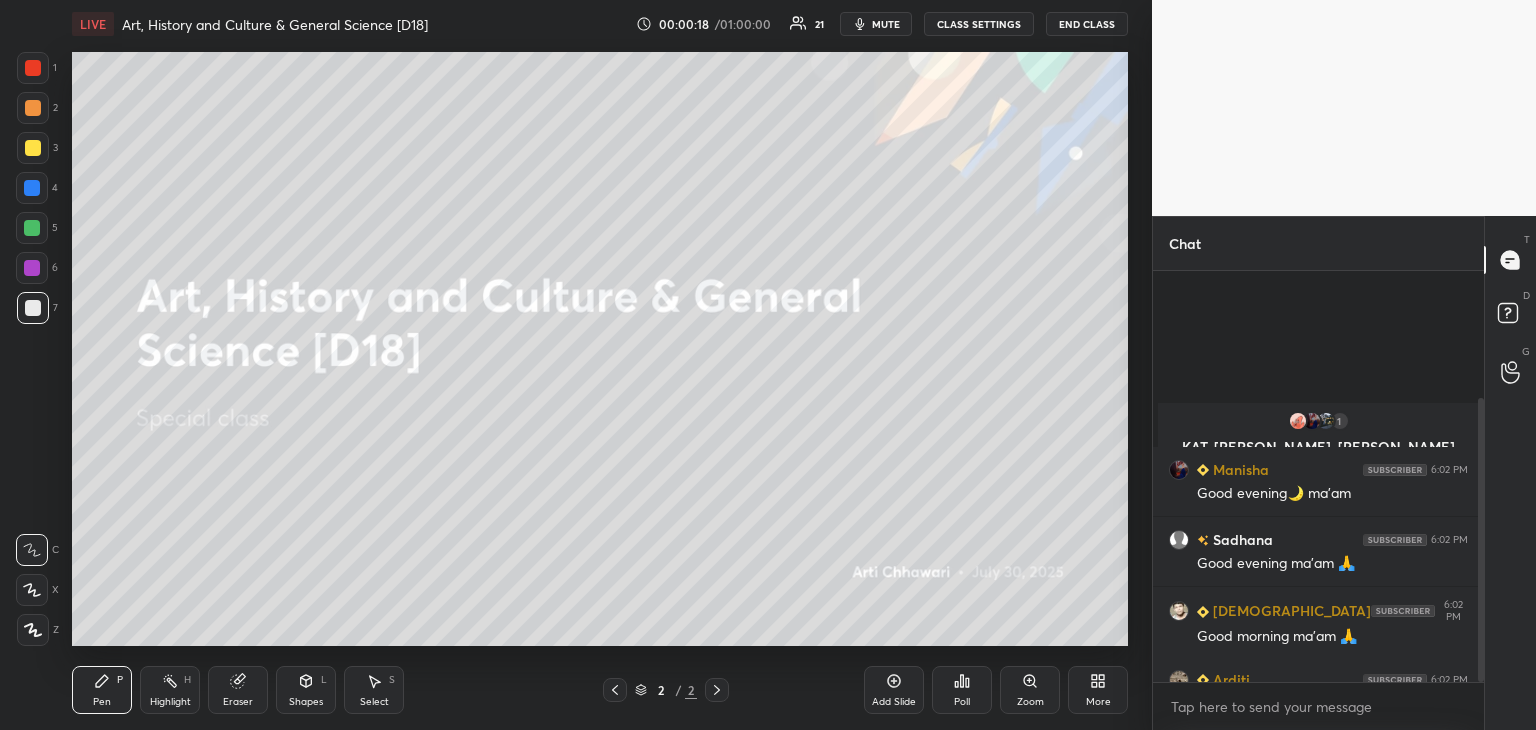 scroll, scrollTop: 184, scrollLeft: 0, axis: vertical 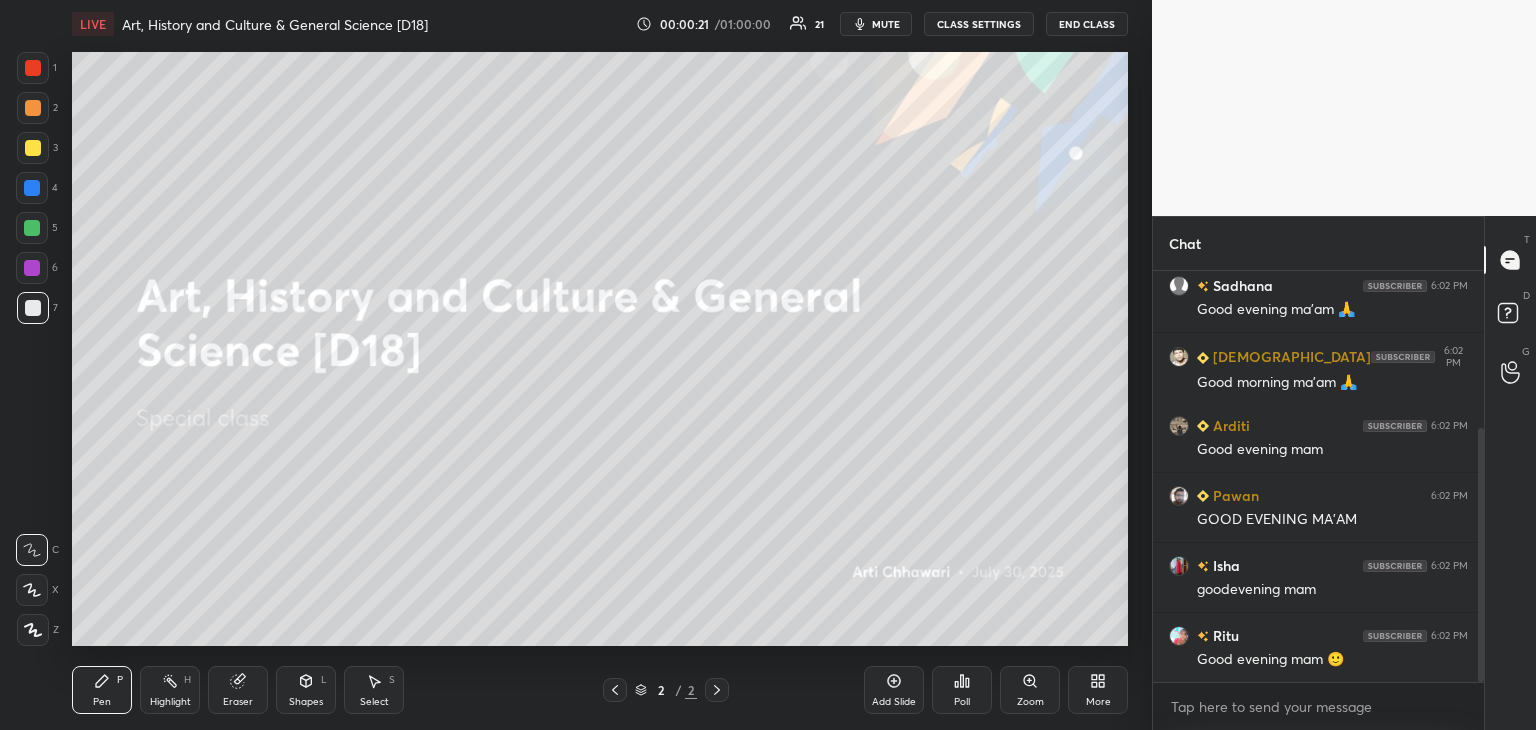 drag, startPoint x: 1483, startPoint y: 469, endPoint x: 1496, endPoint y: 661, distance: 192.4396 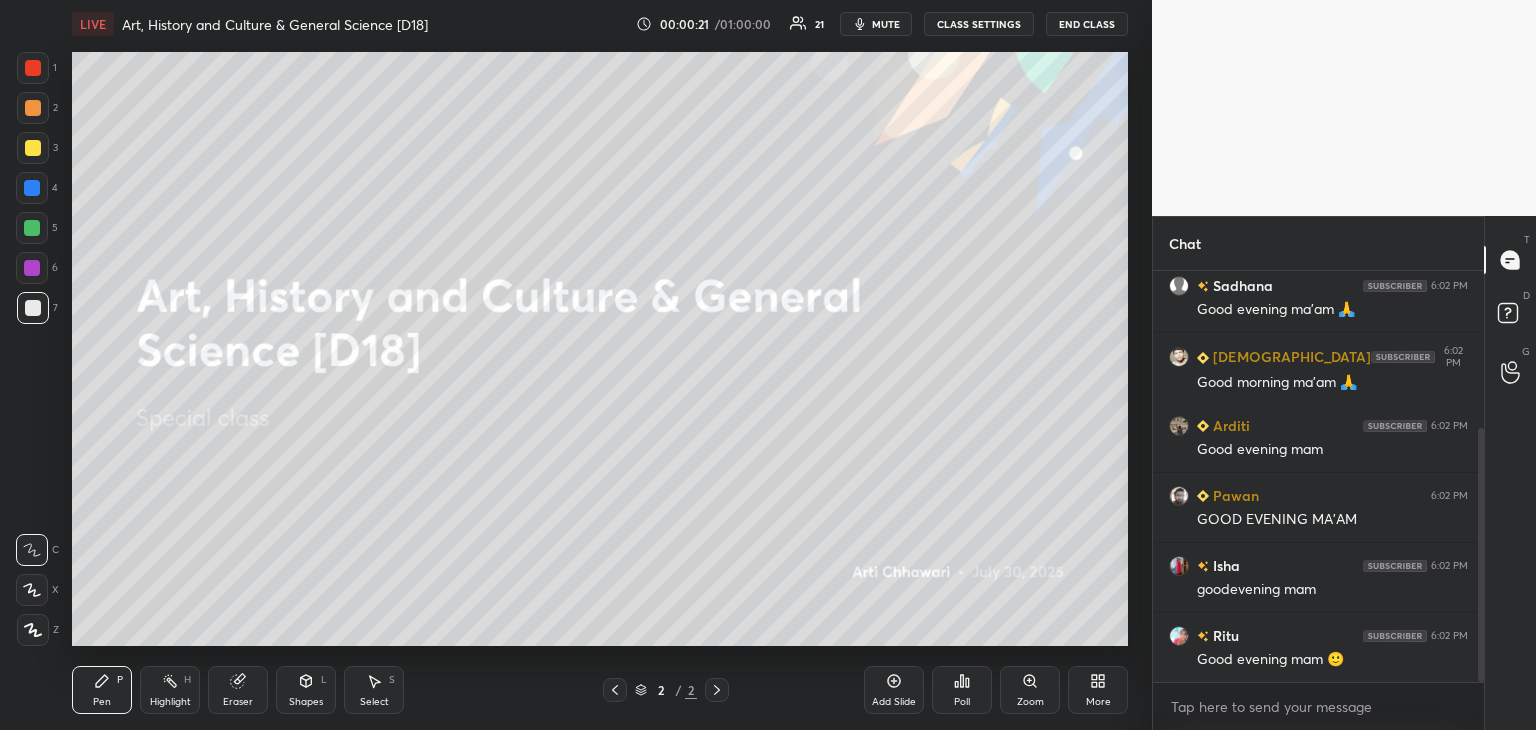 click on "Chat [PERSON_NAME] 6:02 PM Good evening🌙 ma'am Sadhana 6:02 PM Good evening ma'am 🙏 [PERSON_NAME] 6:02 PM Good morning ma'am 🙏 Arditi 6:02 PM Good evening mam [PERSON_NAME] 6:02 PM GOOD EVENING MA'AM Isha 6:02 PM goodevening mam Ritu 6:02 PM Good evening mam 🙂 JUMP TO LATEST Enable hand raising Enable raise hand to speak to learners. Once enabled, chat will be turned off temporarily. Enable x   Doubts asked by learners will show up here NEW DOUBTS ASKED No one has raised a hand yet Can't raise hand Looks like educator just invited you to speak. Please wait before you can raise your hand again. Got it T Messages (T) D Doubts (D) G Raise Hand (G)" at bounding box center (1344, 473) 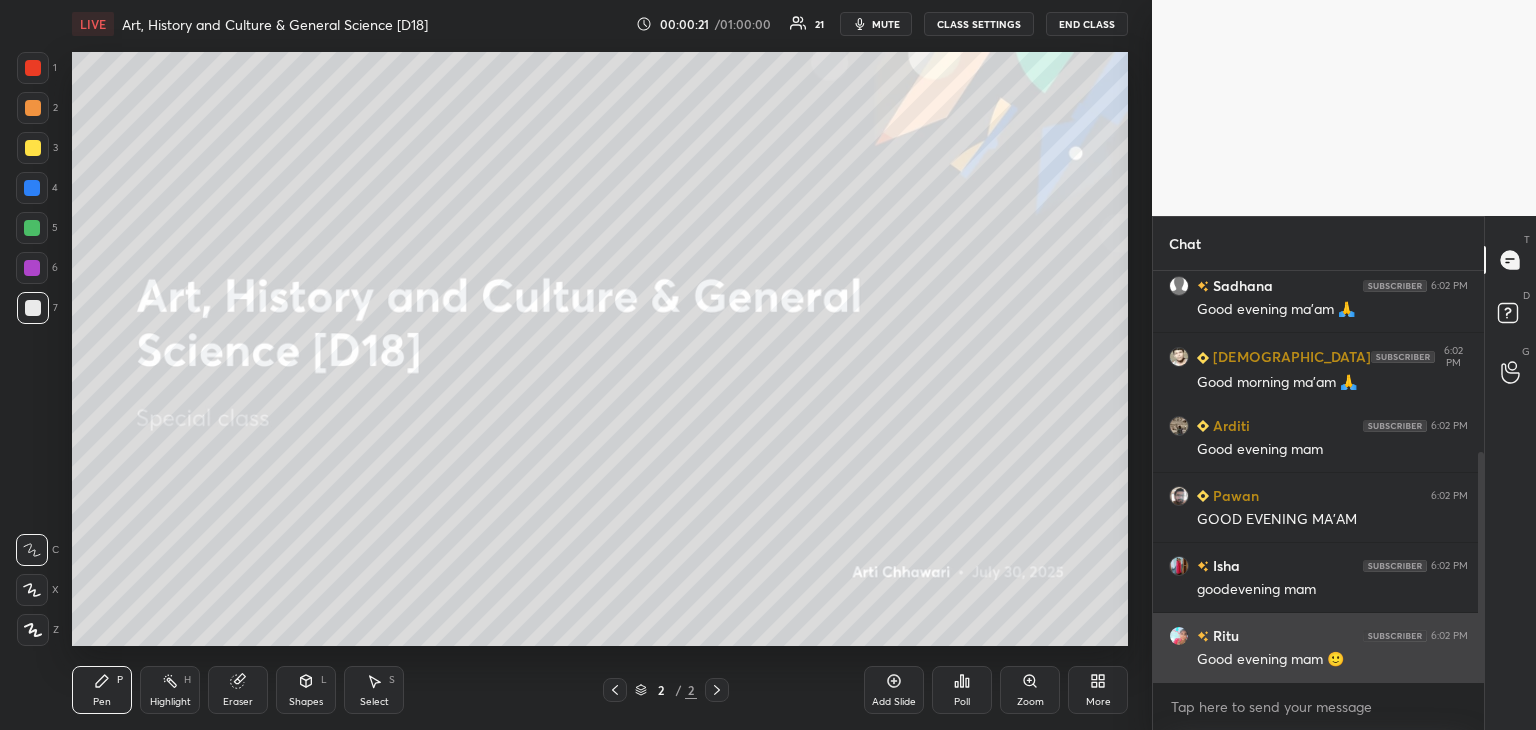 scroll, scrollTop: 324, scrollLeft: 0, axis: vertical 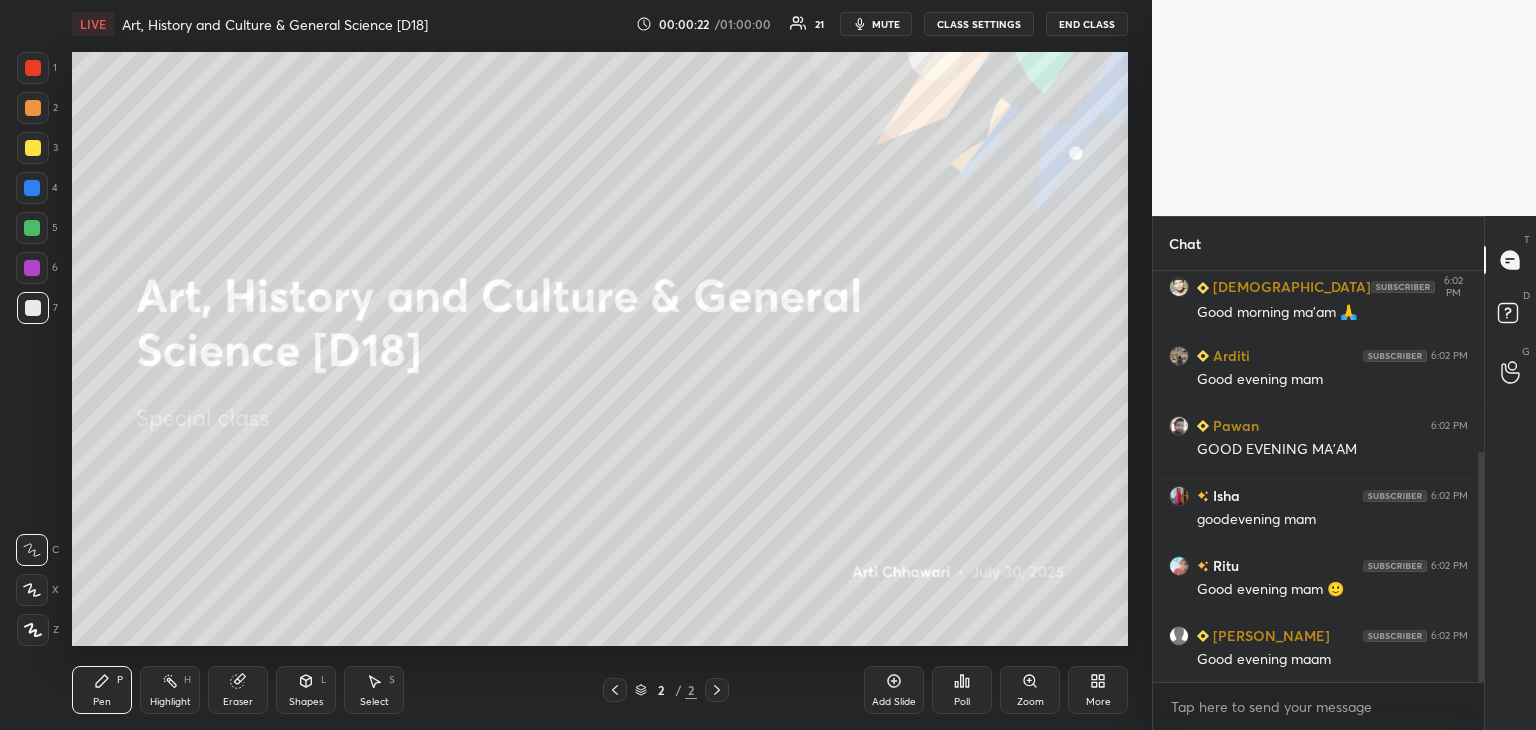 click at bounding box center [33, 308] 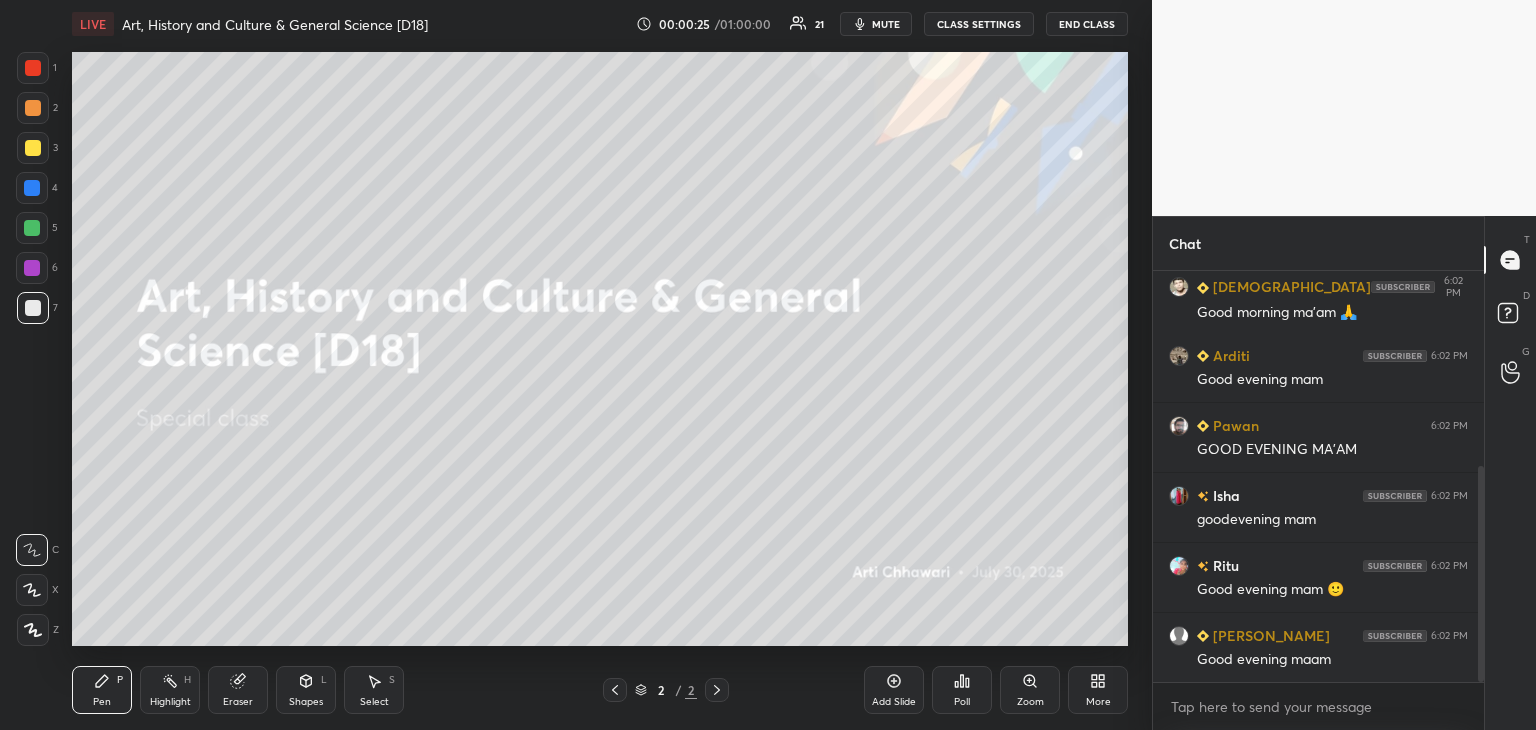 scroll, scrollTop: 372, scrollLeft: 0, axis: vertical 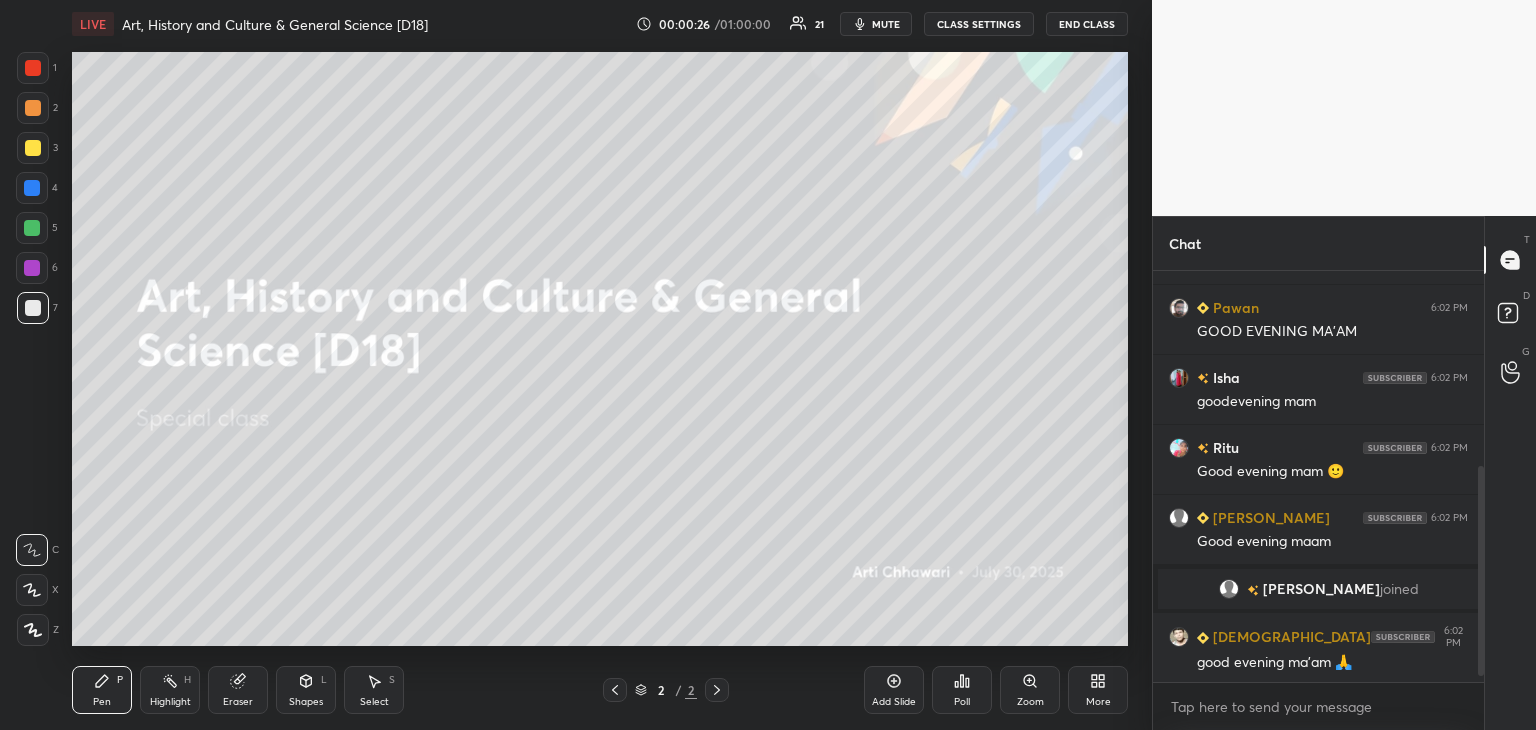 click 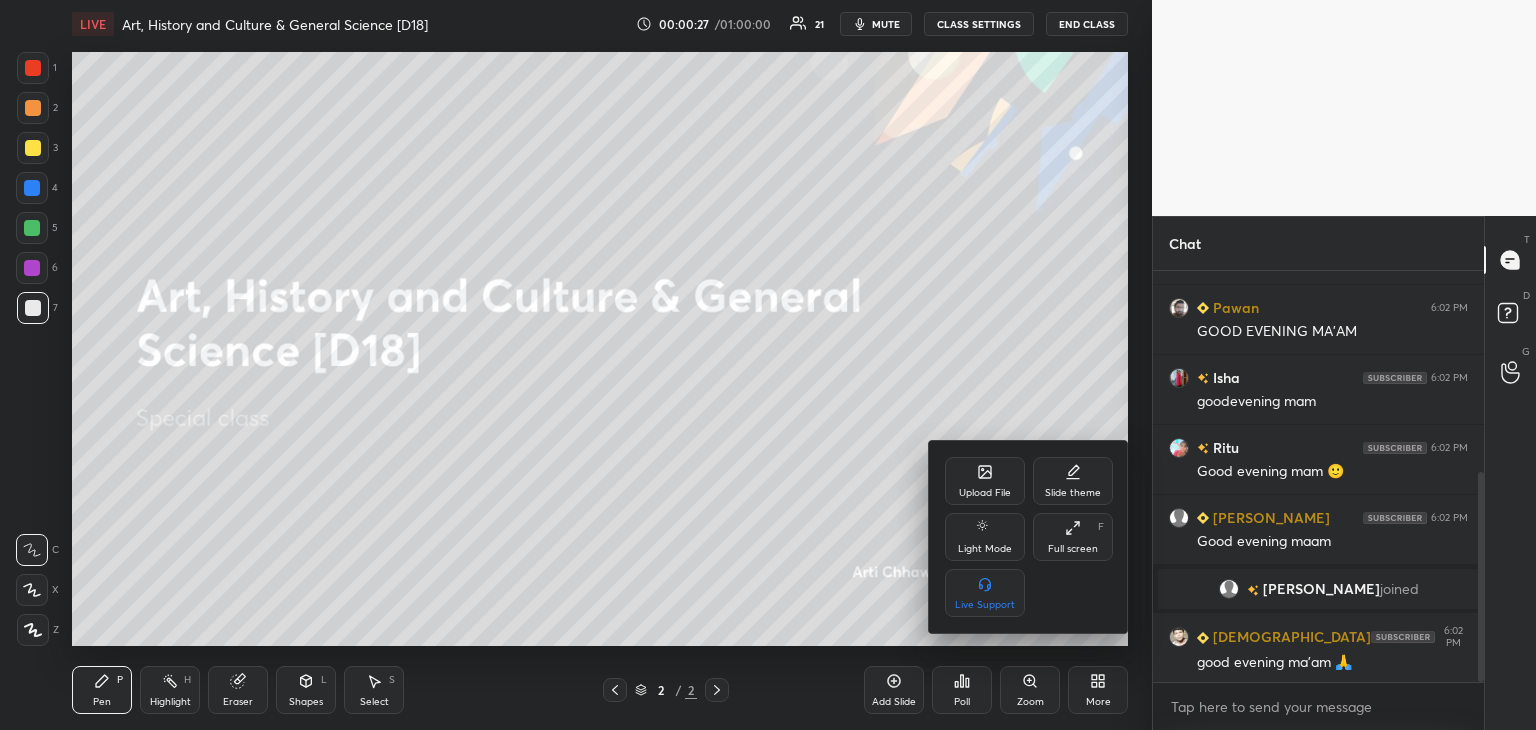 click 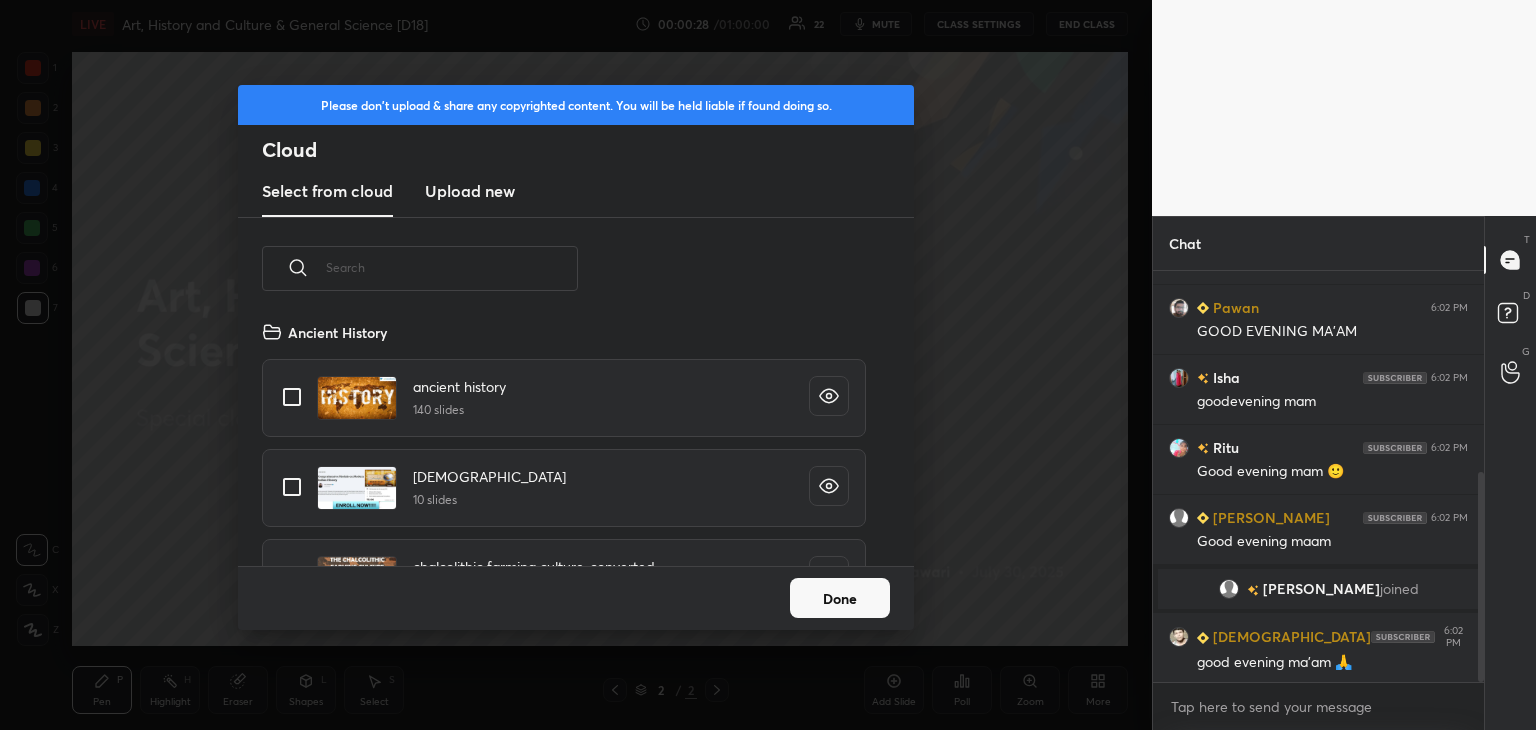 scroll, scrollTop: 5, scrollLeft: 10, axis: both 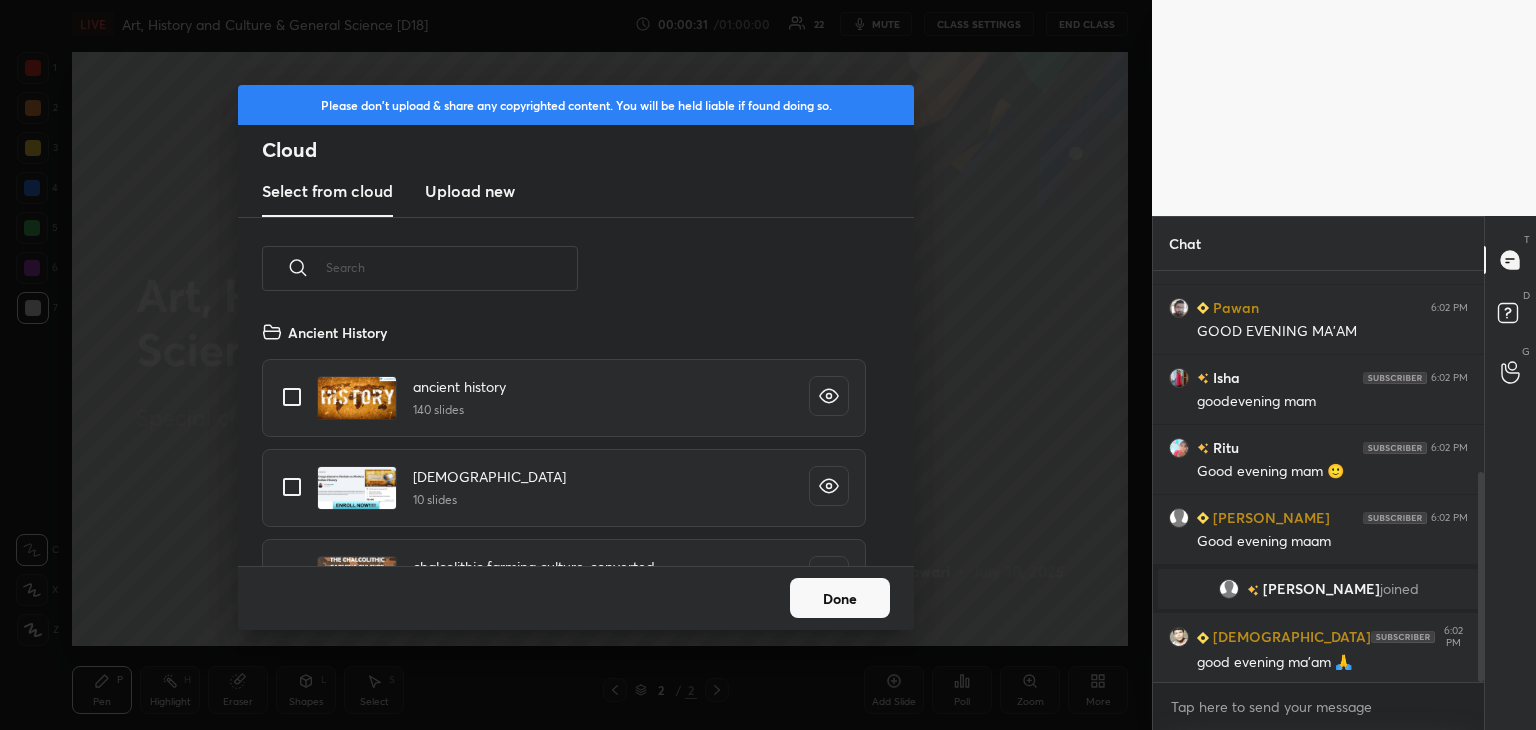 click on "Done" at bounding box center [840, 598] 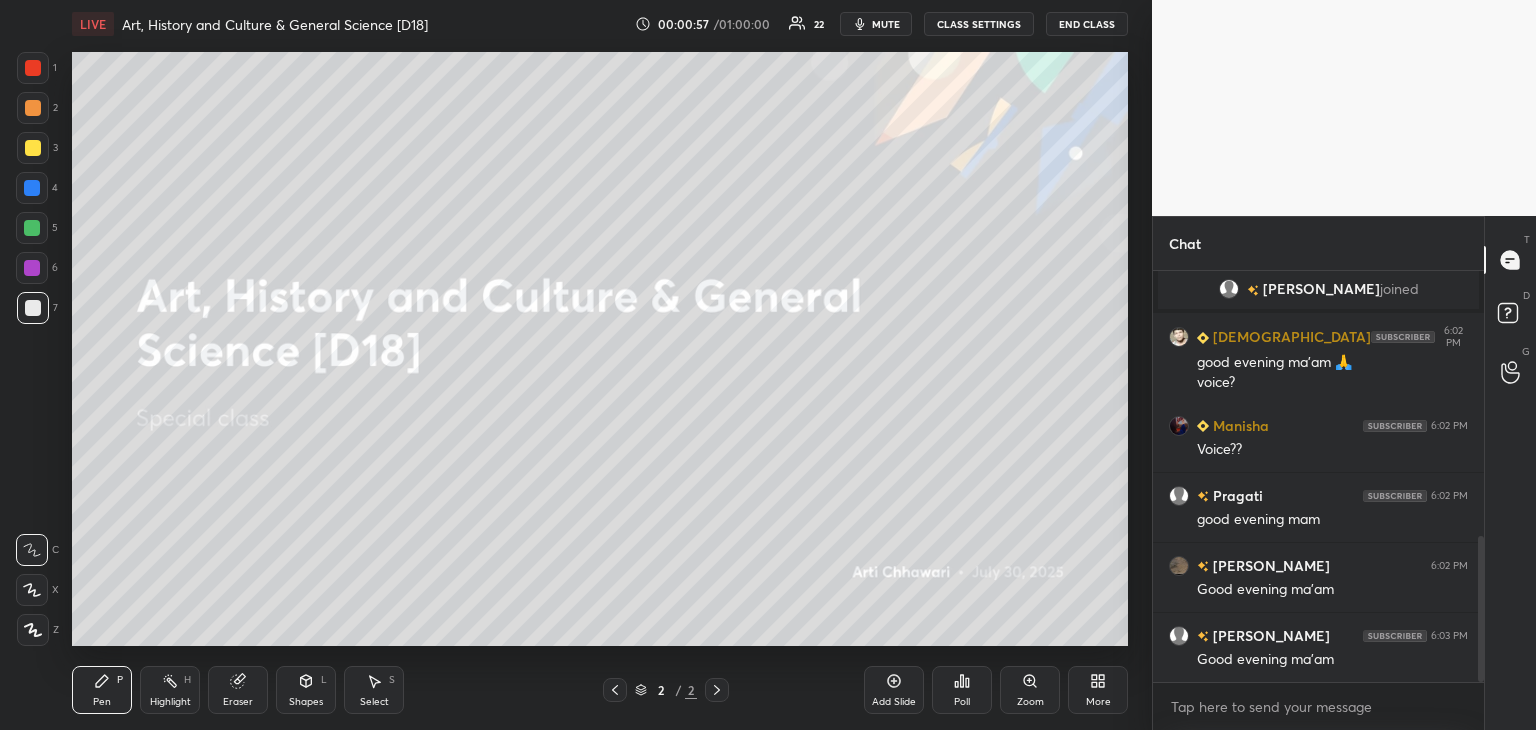 scroll, scrollTop: 744, scrollLeft: 0, axis: vertical 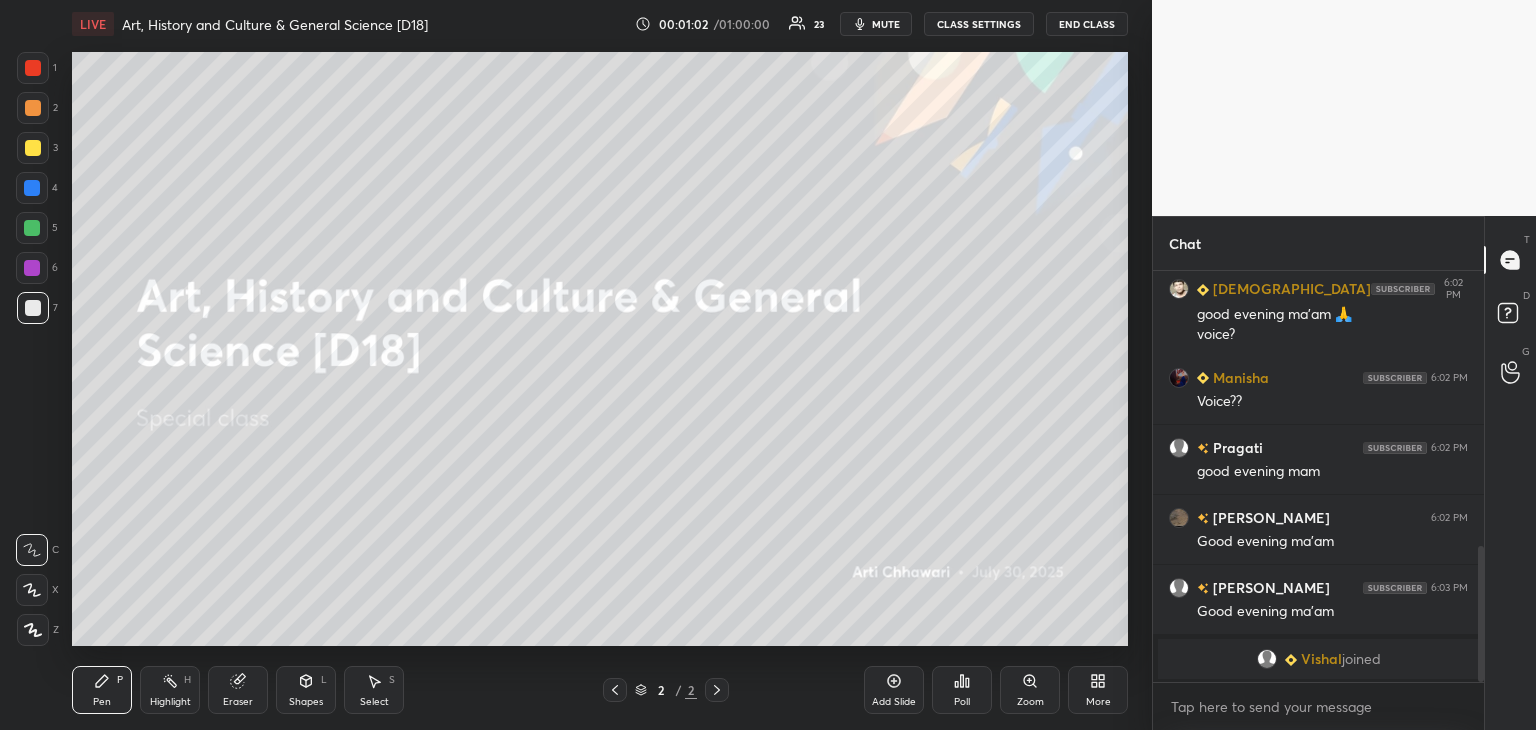 drag, startPoint x: 1483, startPoint y: 583, endPoint x: 1486, endPoint y: 664, distance: 81.055534 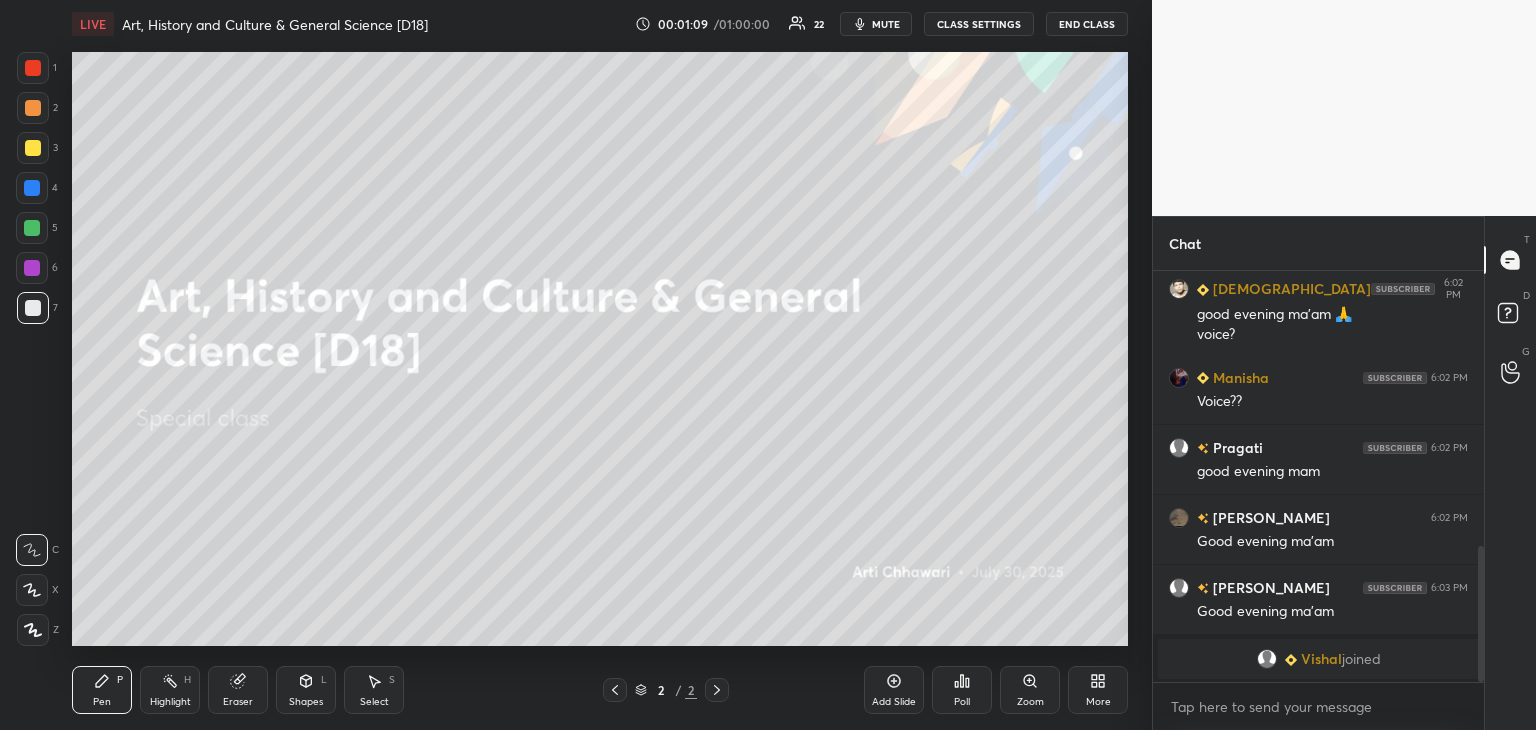 click on "CLASS SETTINGS" at bounding box center (979, 24) 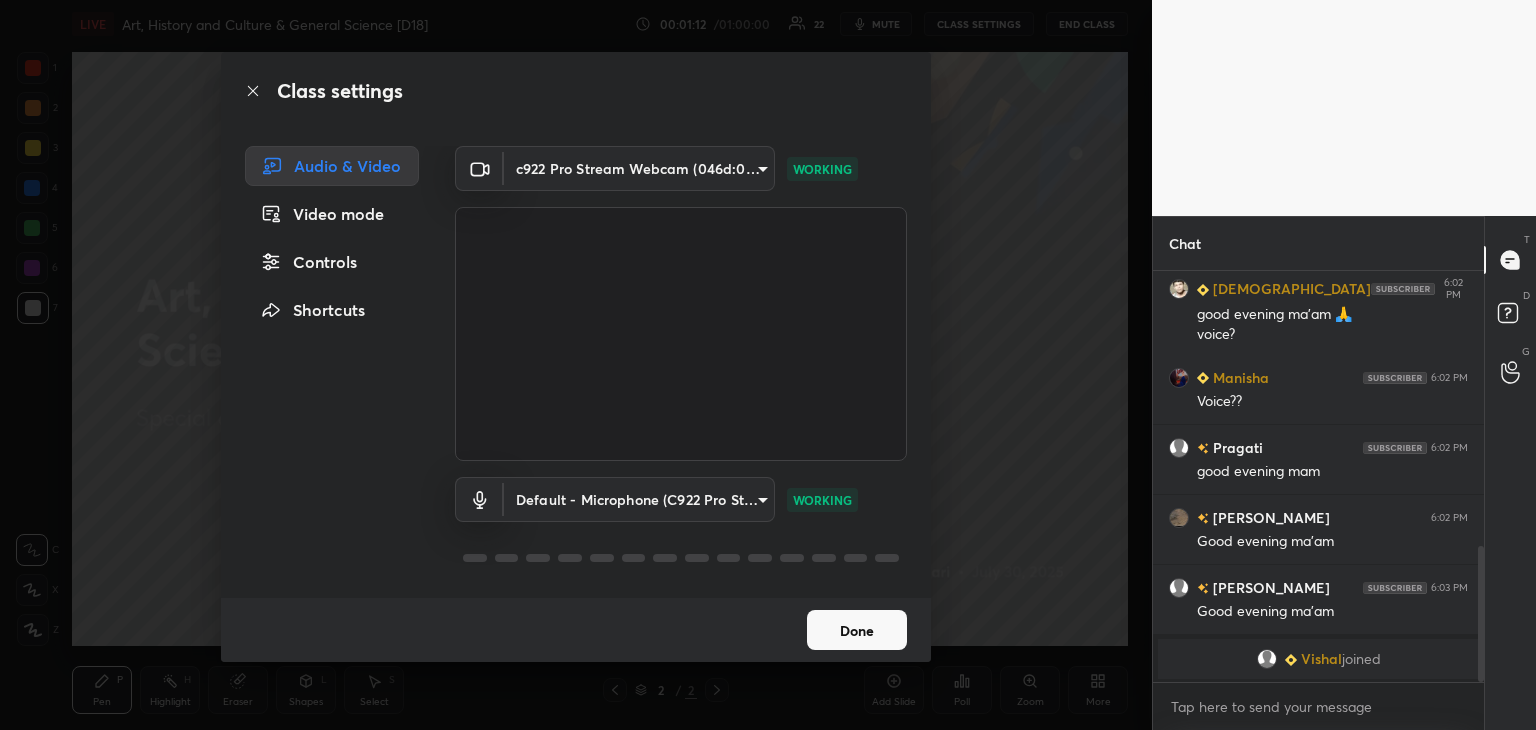scroll, scrollTop: 900, scrollLeft: 0, axis: vertical 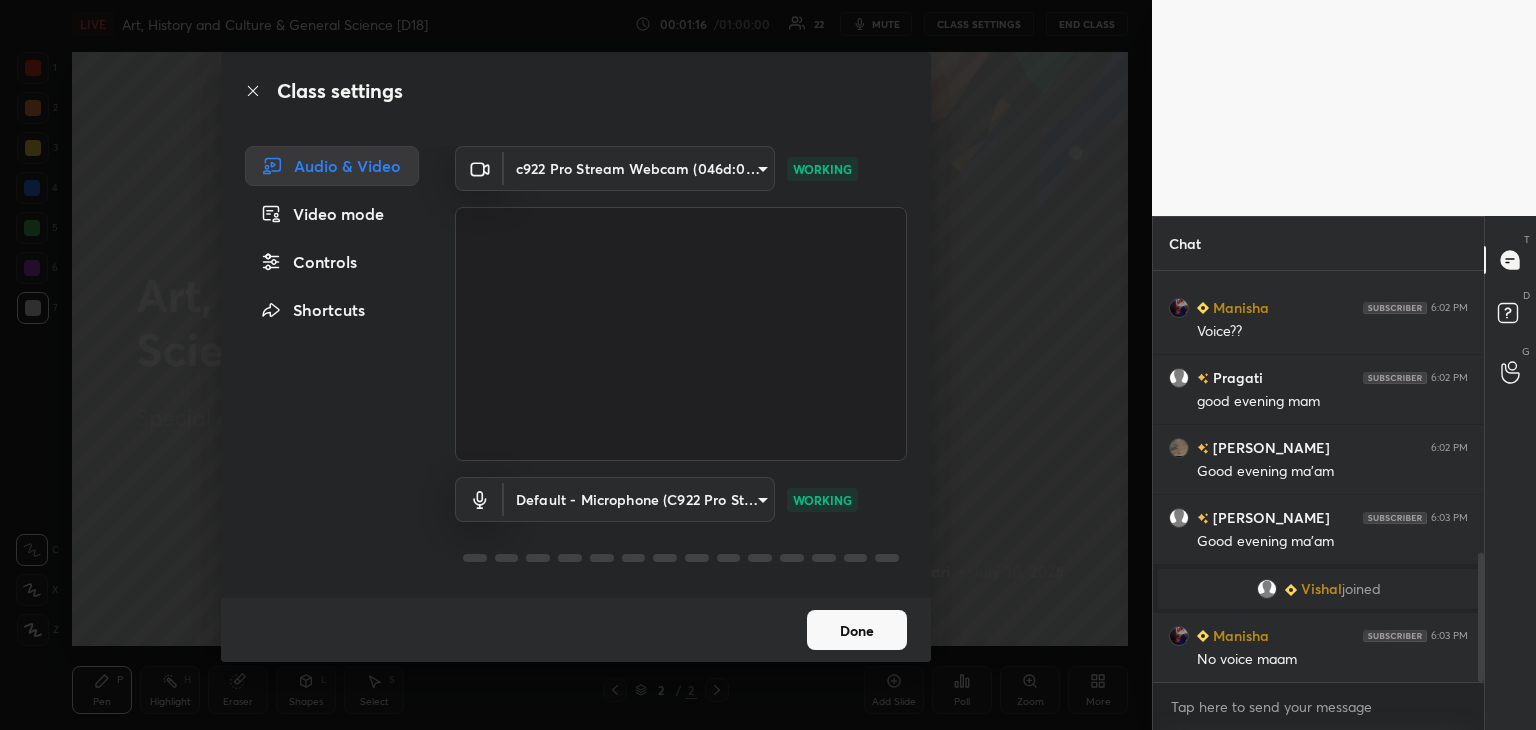 click on "1 2 3 4 5 6 7 C X Z C X Z E E Erase all   H H LIVE Art, History and Culture & General Science [D18] 00:01:16 /  01:00:00 22 mute CLASS SETTINGS End Class Setting up your live class Poll for   secs No correct answer Start poll Back Art, History and Culture & General Science [D18] [PERSON_NAME] Pen P Highlight H Eraser Shapes L Select S 2 / 2 Add Slide Poll Zoom More Chat [PERSON_NAME]  joined [PERSON_NAME] 6:02 PM good evening ma'am 🙏 voice? [PERSON_NAME] 6:02 PM Voice?? [GEOGRAPHIC_DATA] 6:02 PM good evening mam [PERSON_NAME] 6:02 PM Good evening ma'am [PERSON_NAME] 6:03 PM Good evening ma'am [GEOGRAPHIC_DATA]  joined [PERSON_NAME] 6:03 PM No voice maam JUMP TO LATEST Enable hand raising Enable raise hand to speak to learners. Once enabled, chat will be turned off temporarily. Enable x   Doubts asked by learners will show up here NEW DOUBTS ASKED No one has raised a hand yet Can't raise hand Looks like educator just invited you to speak. Please wait before you can raise your hand again. Got it T Messages (T) D Doubts (D) G Raise Hand (G) Report an issue Buffering ​" at bounding box center (768, 365) 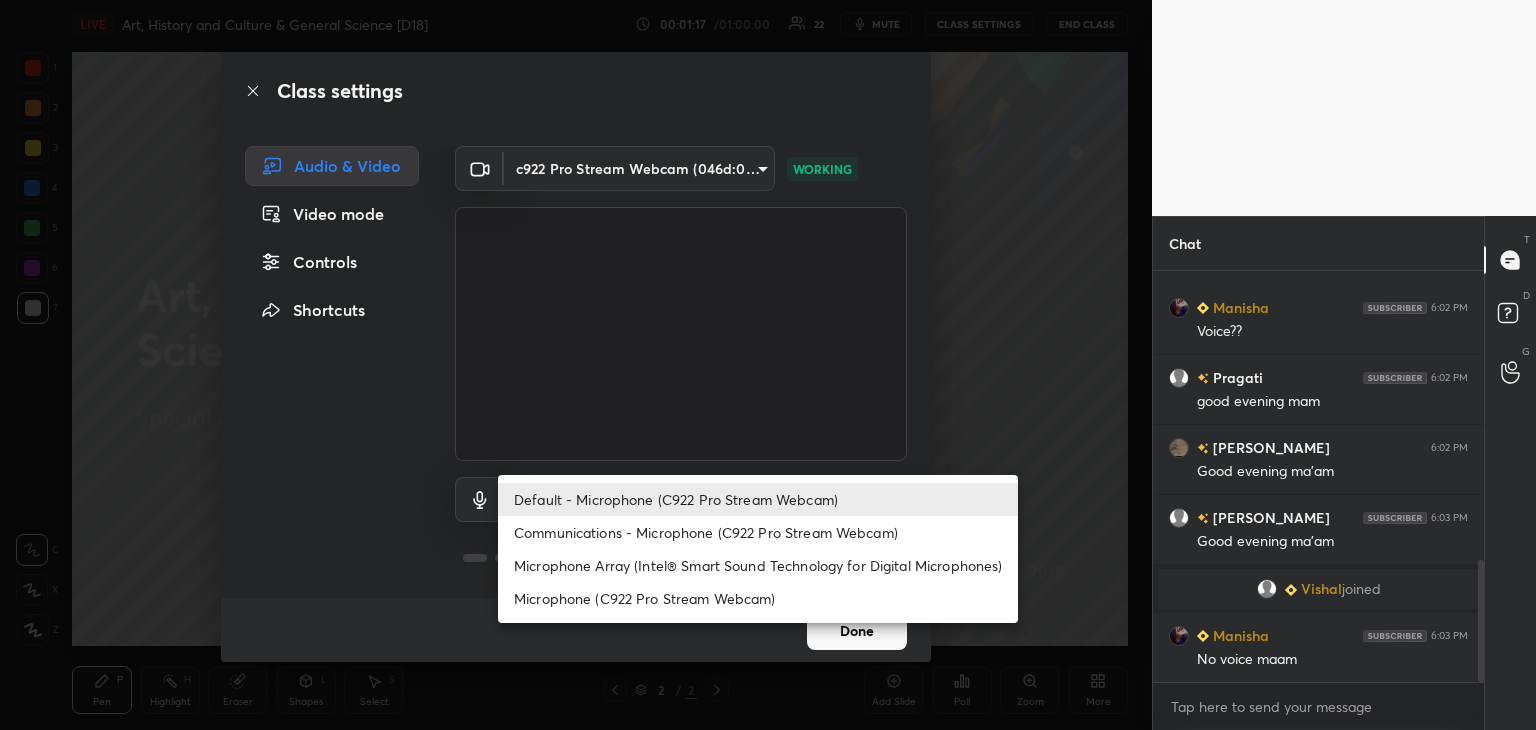 scroll, scrollTop: 970, scrollLeft: 0, axis: vertical 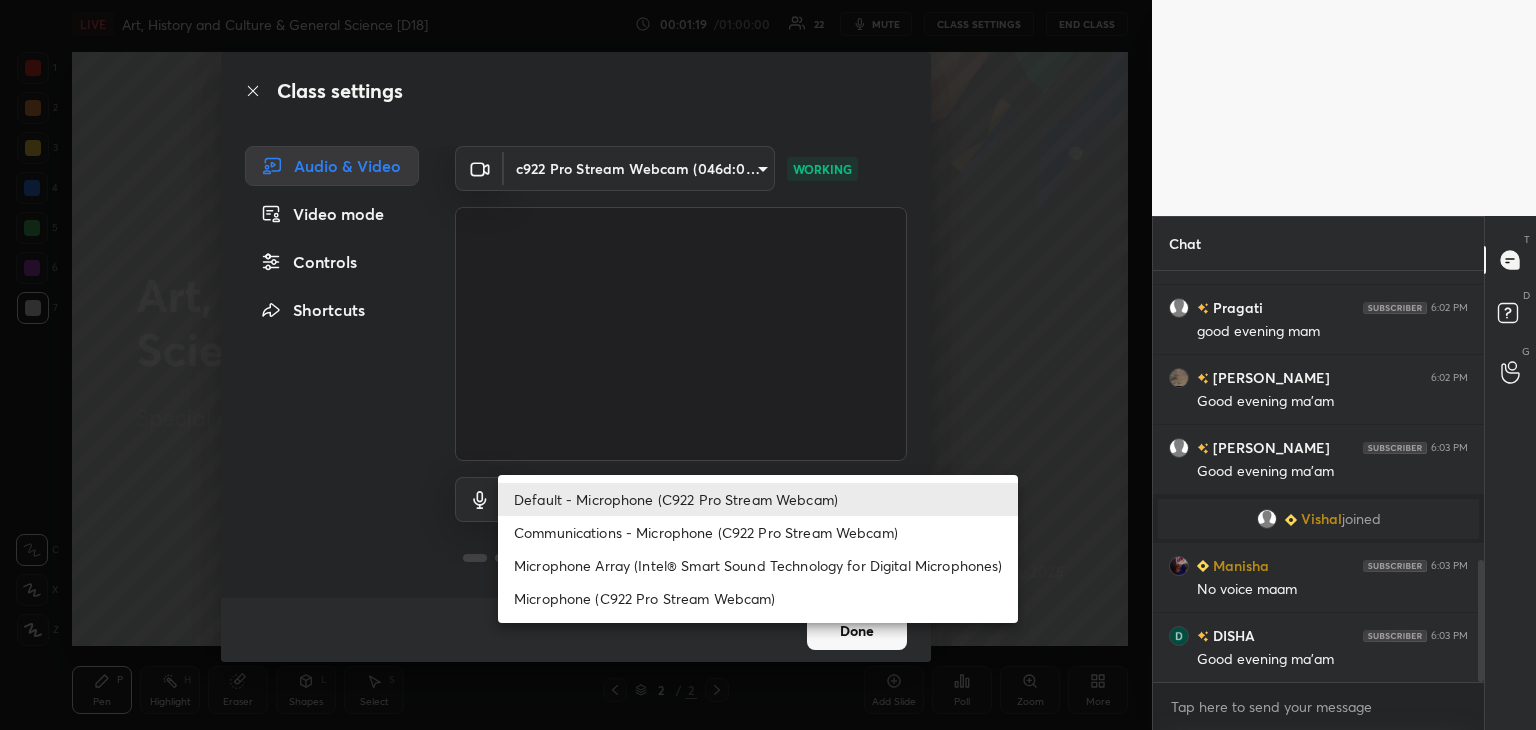 click on "Microphone Array (Intel® Smart Sound Technology for Digital Microphones)" at bounding box center [758, 565] 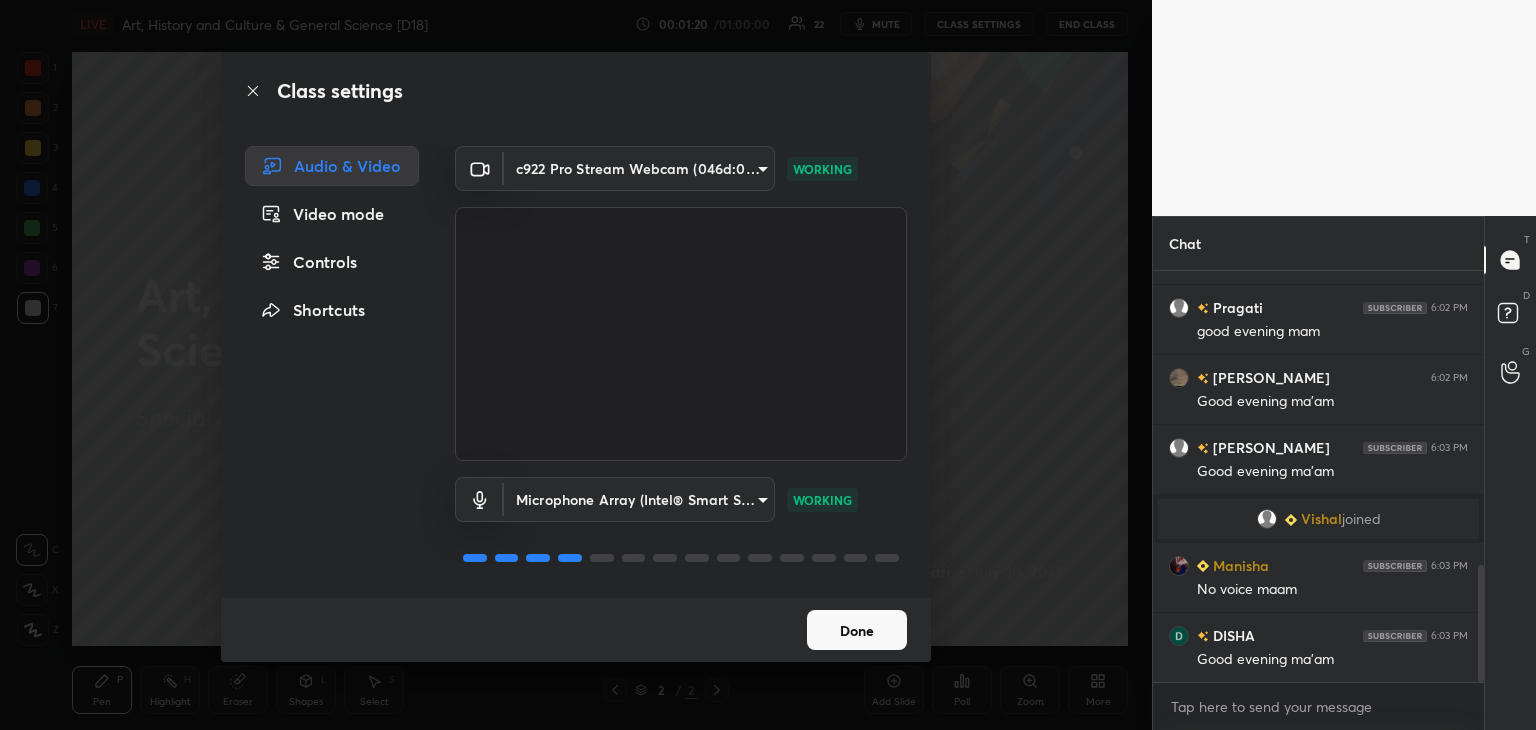 scroll, scrollTop: 1040, scrollLeft: 0, axis: vertical 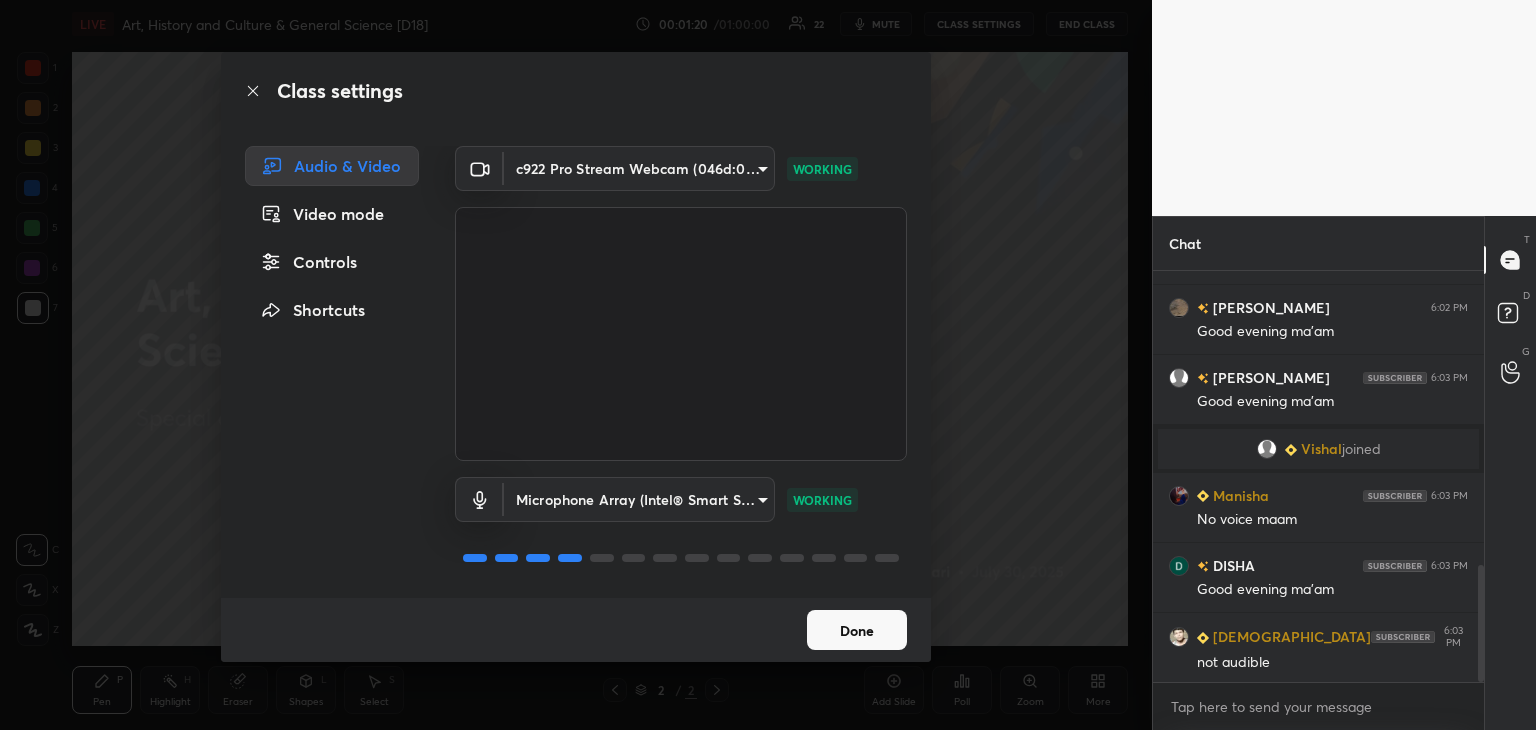 click on "1 2 3 4 5 6 7 C X Z C X Z E E Erase all   H H LIVE Art, History and Culture & General Science [D18] 00:01:20 /  01:00:00 22 mute CLASS SETTINGS End Class Setting up your live class Poll for   secs No correct answer Start poll Back Art, History and Culture & General Science [D18] [PERSON_NAME] Pen P Highlight H Eraser Shapes L Select S 2 / 2 Add Slide Poll Zoom More Chat [PERSON_NAME] 6:02 PM Voice?? [GEOGRAPHIC_DATA] 6:02 PM good evening mam [PERSON_NAME] 6:02 PM Good evening ma'am [PERSON_NAME] 6:03 PM Good evening ma'am [GEOGRAPHIC_DATA]  joined [PERSON_NAME] 6:03 PM No voice maam DISHA 6:03 PM Good evening ma'am [PERSON_NAME] 6:03 PM not audible JUMP TO LATEST Enable hand raising Enable raise hand to speak to learners. Once enabled, chat will be turned off temporarily. Enable x   Doubts asked by learners will show up here NEW DOUBTS ASKED No one has raised a hand yet Can't raise hand Looks like educator just invited you to speak. Please wait before you can raise your hand again. Got it T Messages (T) D Doubts (D) G Raise Hand (G) Report an issue Buffering ​" at bounding box center [768, 365] 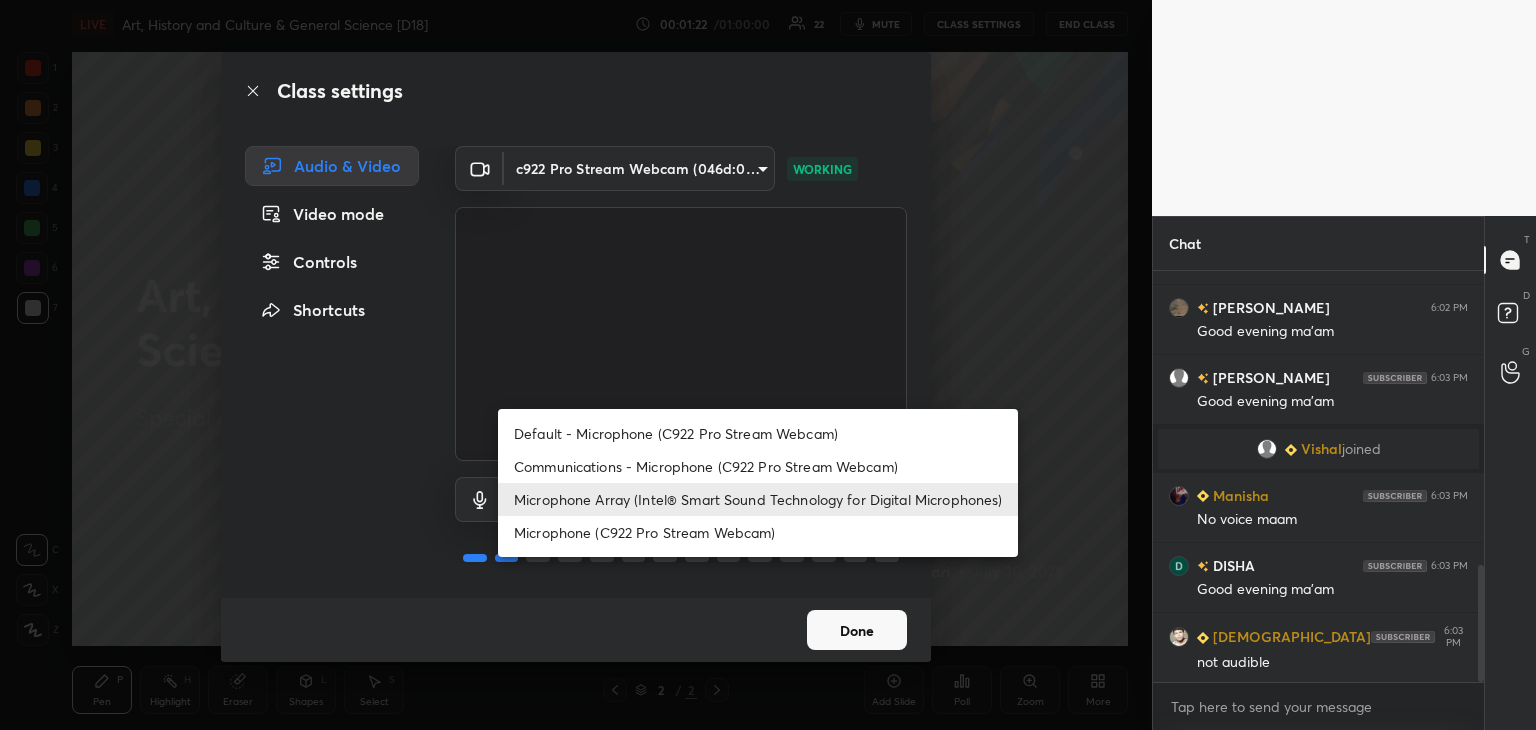 click on "Communications - Microphone (C922 Pro Stream Webcam)" at bounding box center [758, 466] 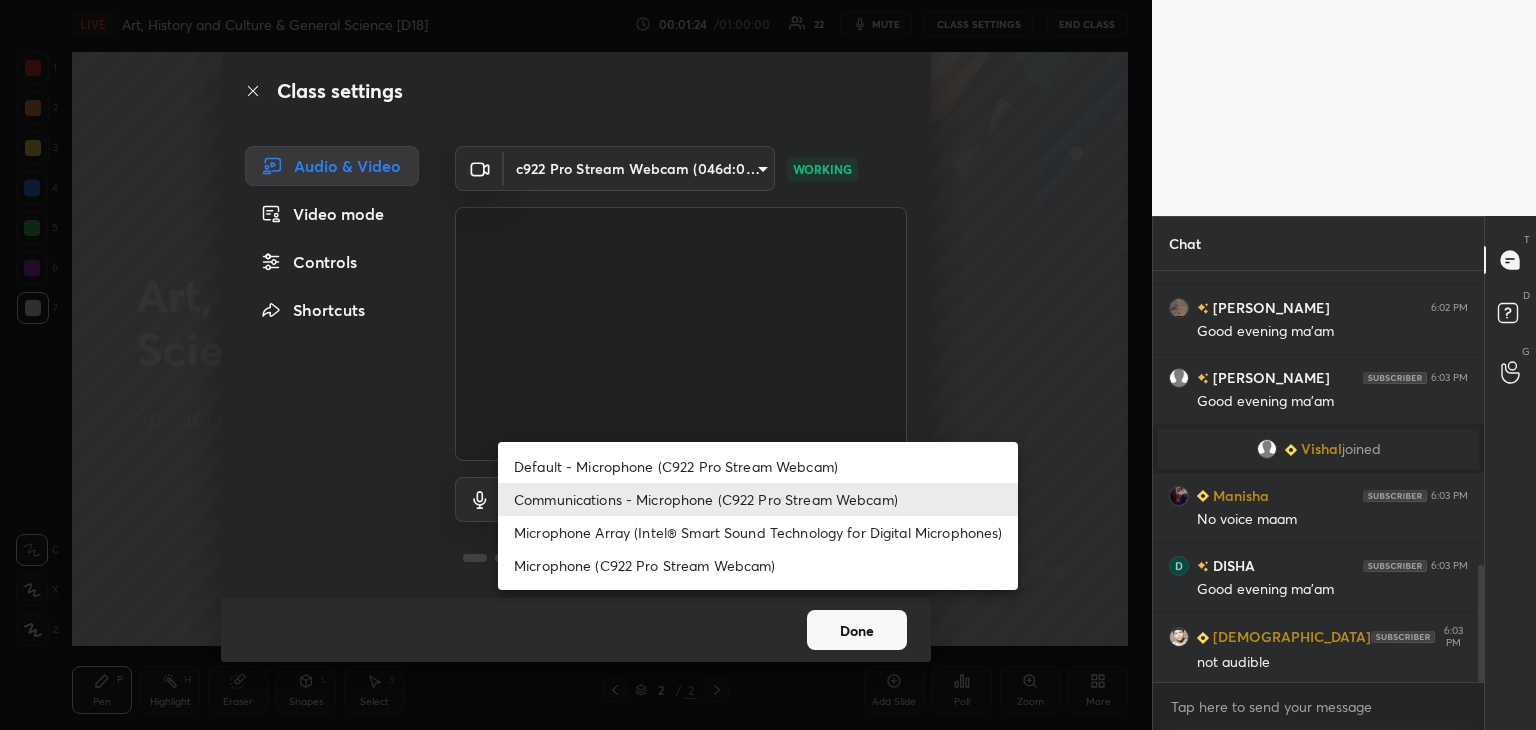 click on "1 2 3 4 5 6 7 C X Z C X Z E E Erase all   H H LIVE Art, History and Culture & General Science [D18] 00:01:24 /  01:00:00 22 mute CLASS SETTINGS End Class Setting up your live class Poll for   secs No correct answer Start poll Back Art, History and Culture & General Science [D18] [PERSON_NAME] Pen P Highlight H Eraser Shapes L Select S 2 / 2 Add Slide Poll Zoom More Chat [PERSON_NAME] 6:02 PM Voice?? [GEOGRAPHIC_DATA] 6:02 PM good evening mam [PERSON_NAME] 6:02 PM Good evening ma'am [PERSON_NAME] 6:03 PM Good evening ma'am [GEOGRAPHIC_DATA]  joined [PERSON_NAME] 6:03 PM No voice maam DISHA 6:03 PM Good evening ma'am [PERSON_NAME] 6:03 PM not audible JUMP TO LATEST Enable hand raising Enable raise hand to speak to learners. Once enabled, chat will be turned off temporarily. Enable x   Doubts asked by learners will show up here NEW DOUBTS ASKED No one has raised a hand yet Can't raise hand Looks like educator just invited you to speak. Please wait before you can raise your hand again. Got it T Messages (T) D Doubts (D) G Raise Hand (G) Report an issue Buffering ​" at bounding box center [768, 365] 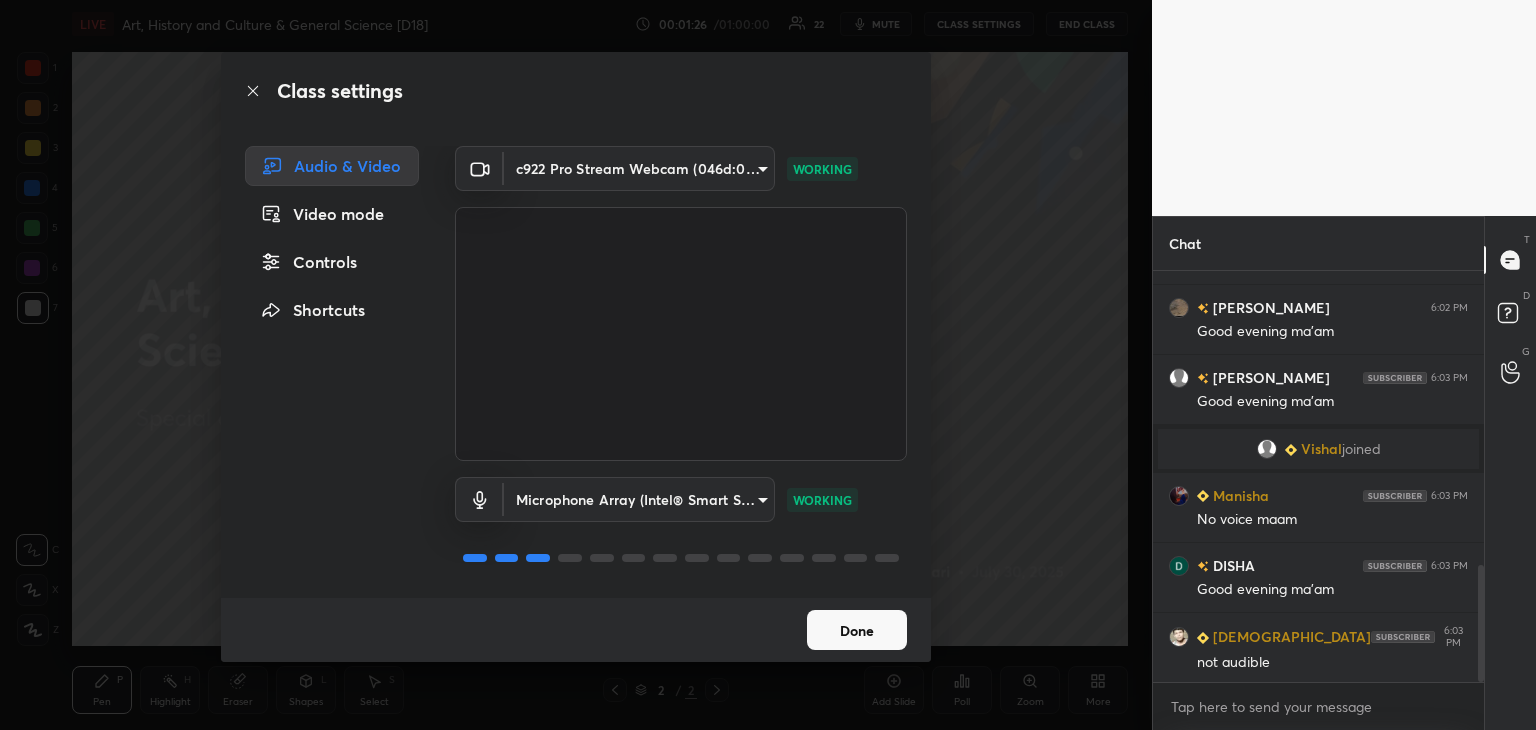 click on "Done" at bounding box center (857, 630) 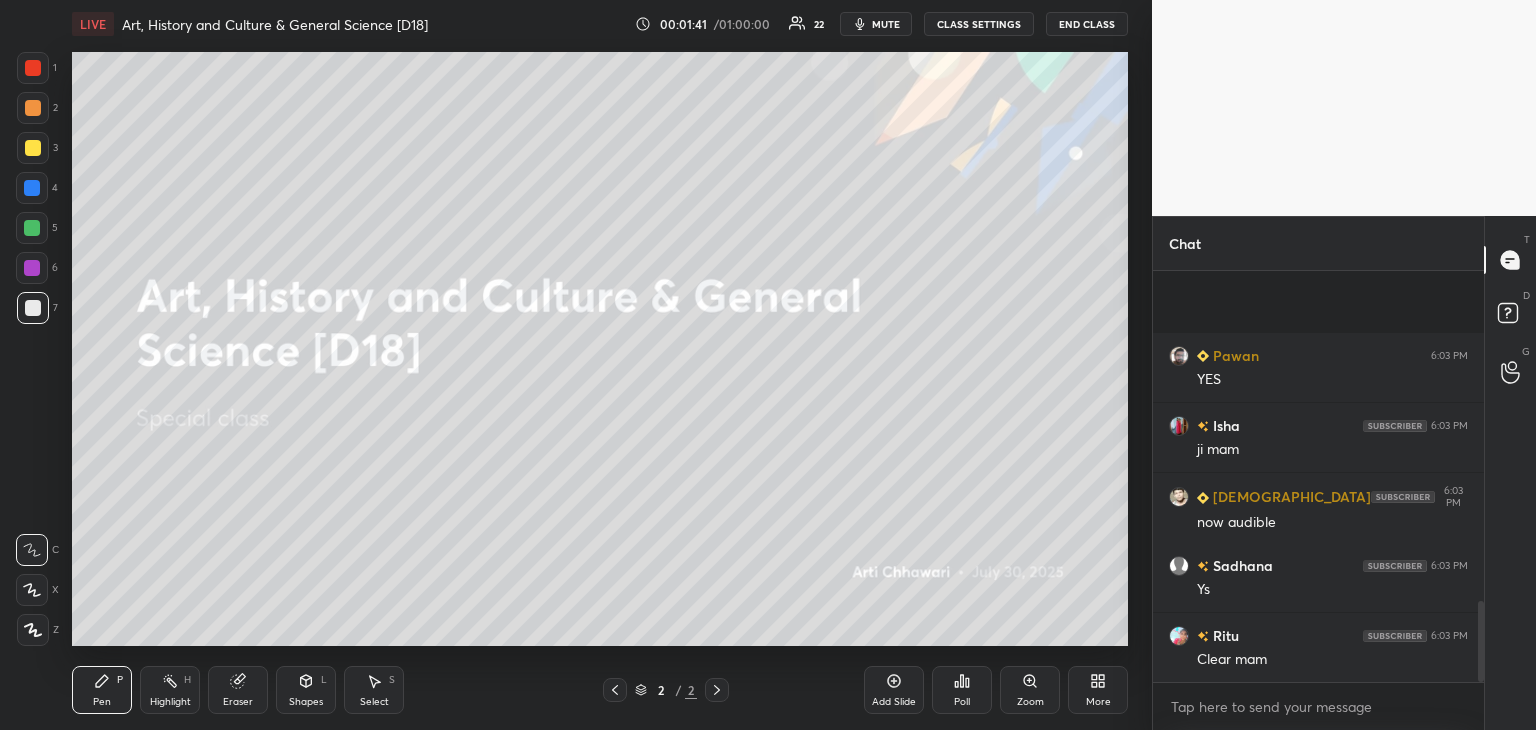 scroll, scrollTop: 1670, scrollLeft: 0, axis: vertical 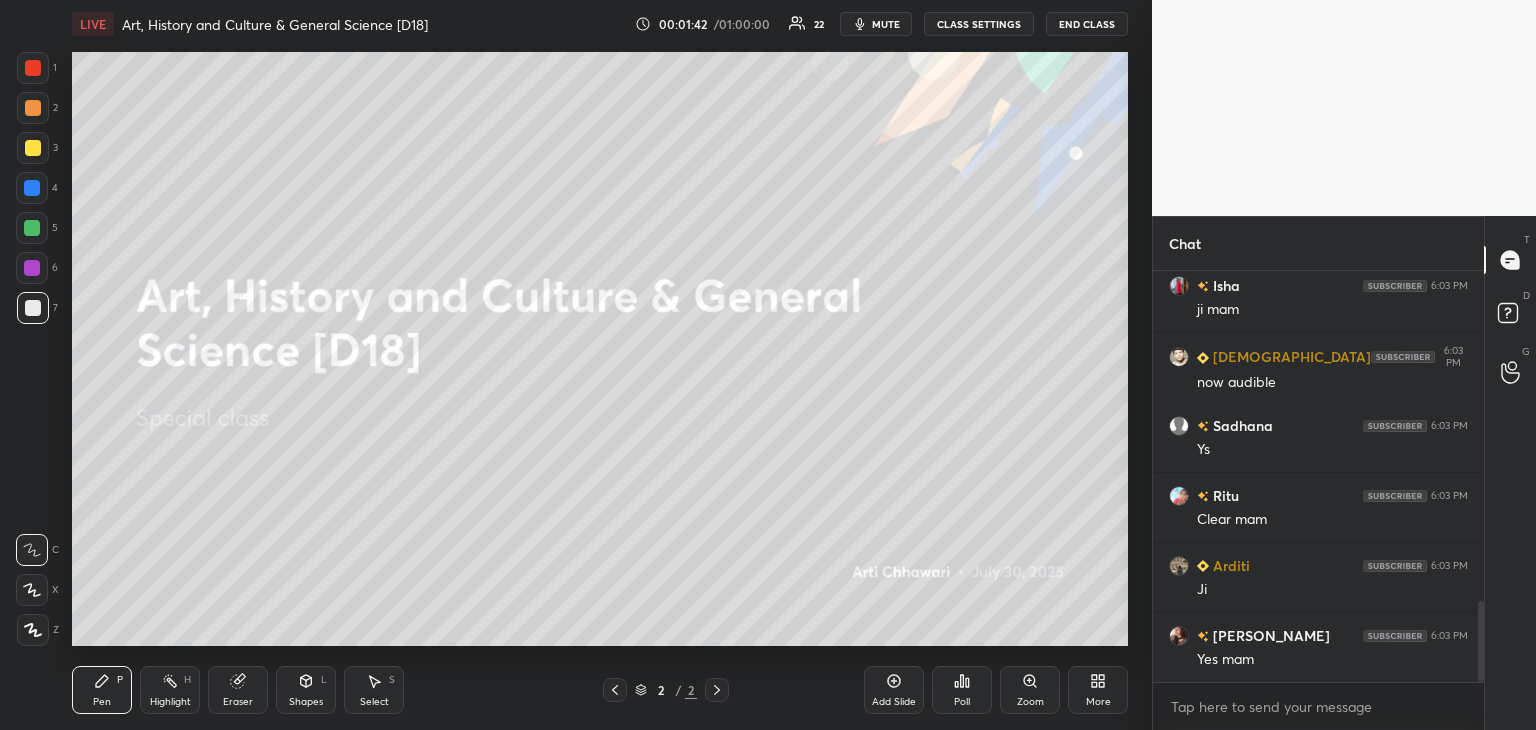 drag, startPoint x: 12, startPoint y: 149, endPoint x: 24, endPoint y: 144, distance: 13 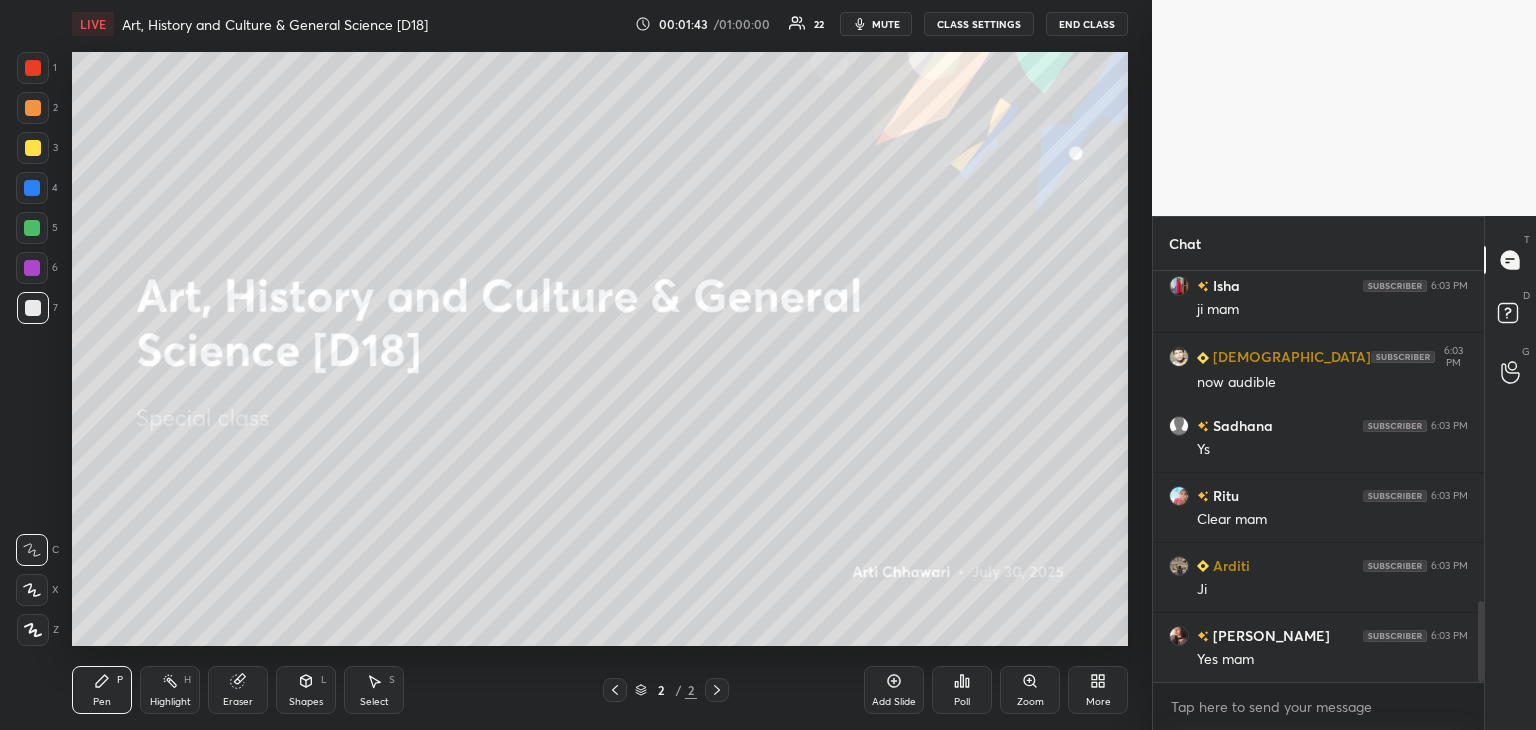click at bounding box center [33, 148] 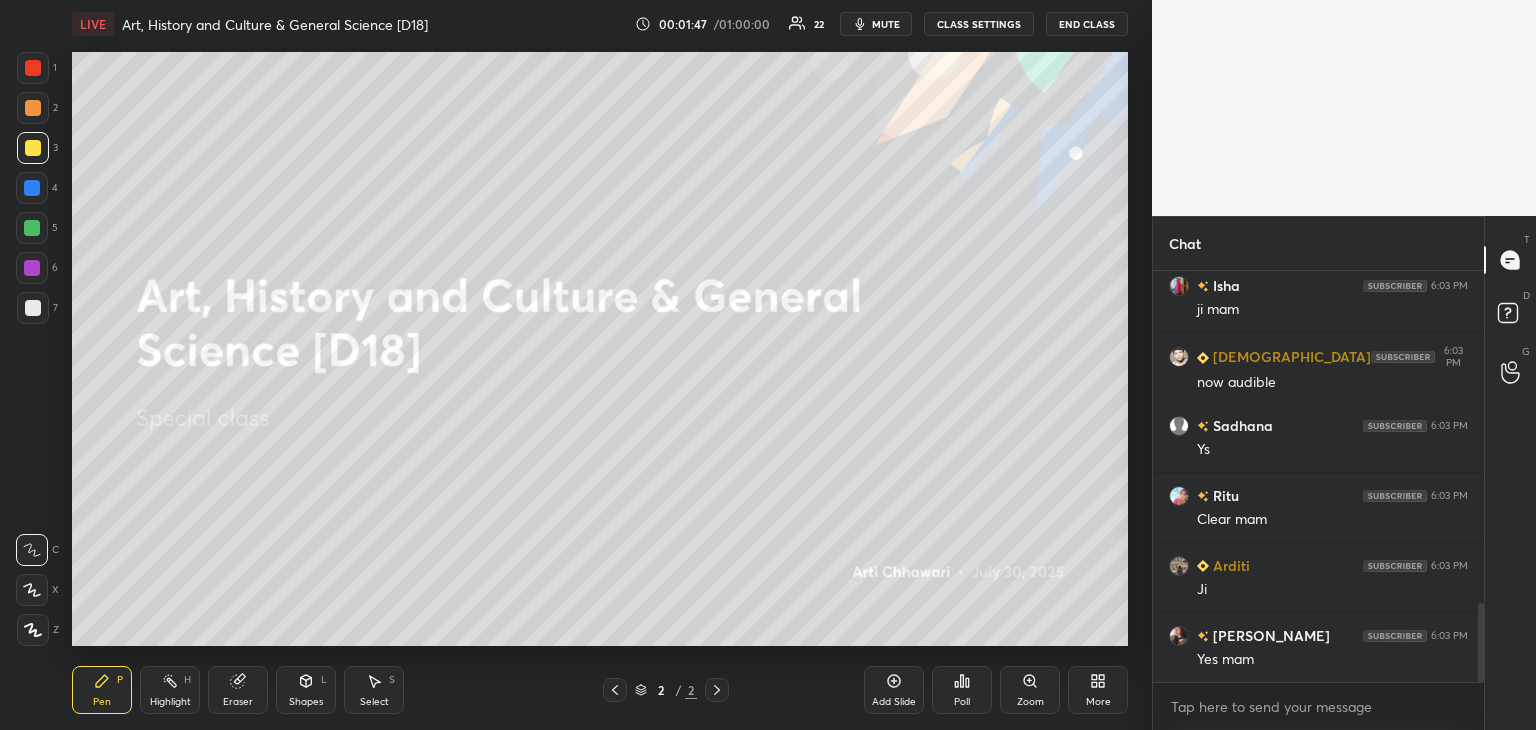 scroll, scrollTop: 1740, scrollLeft: 0, axis: vertical 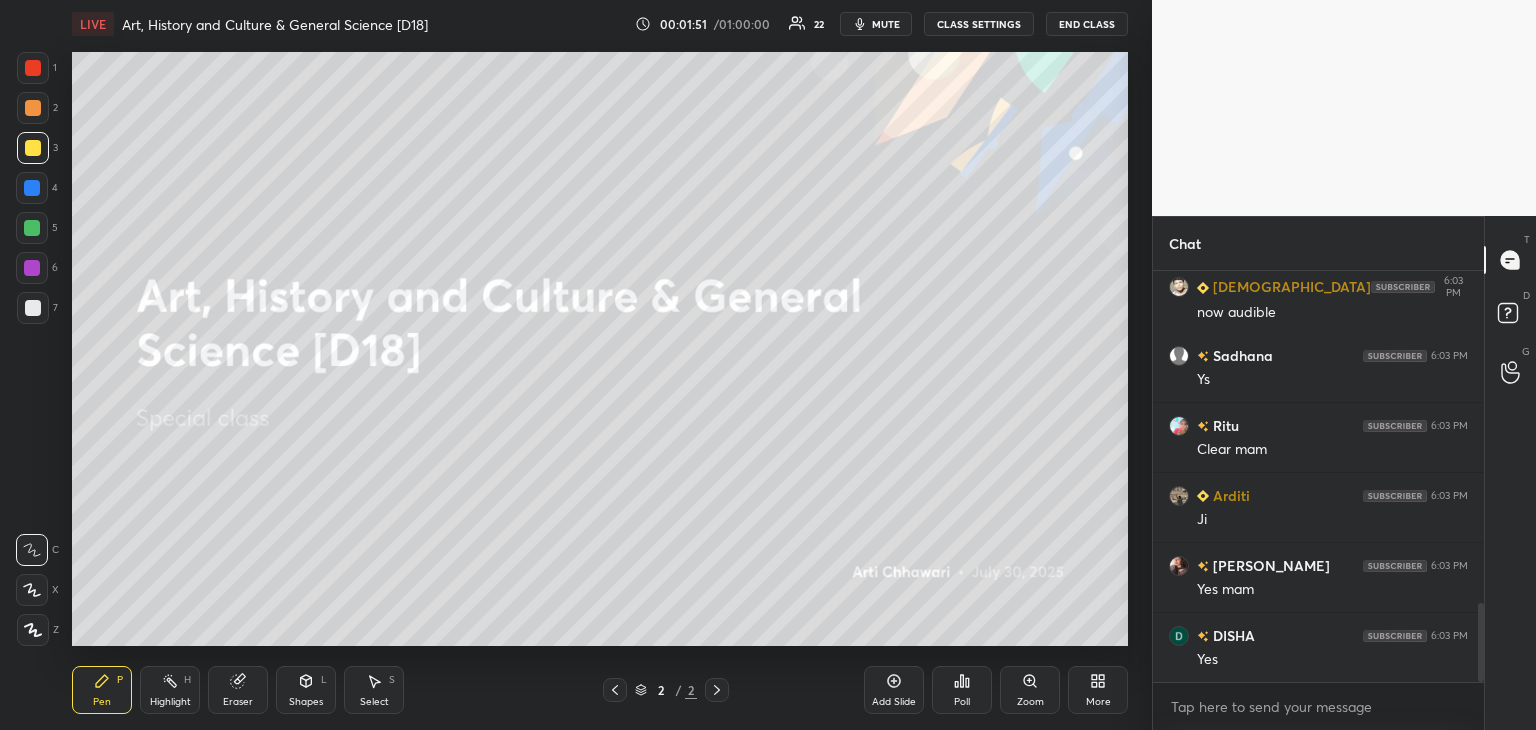 click at bounding box center (33, 68) 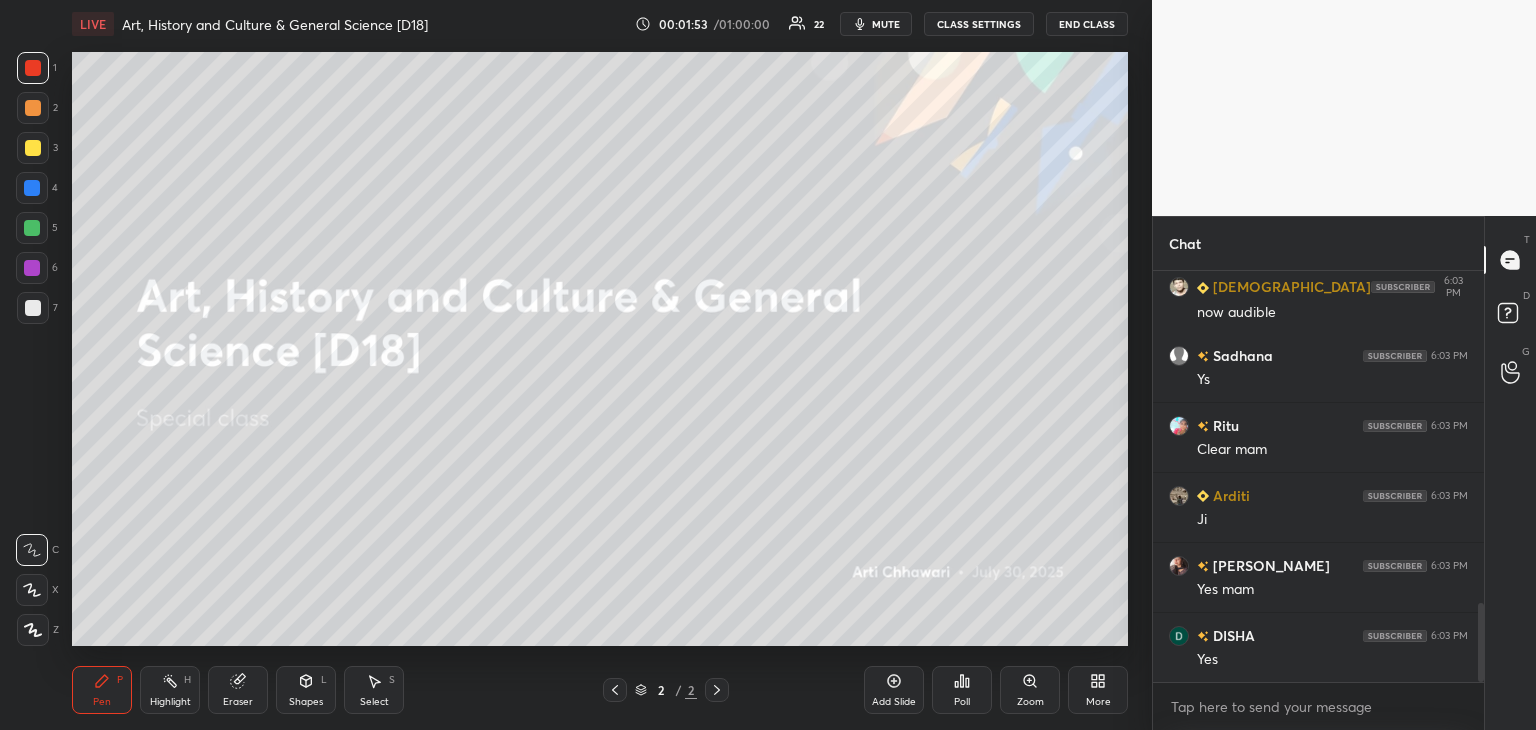 click 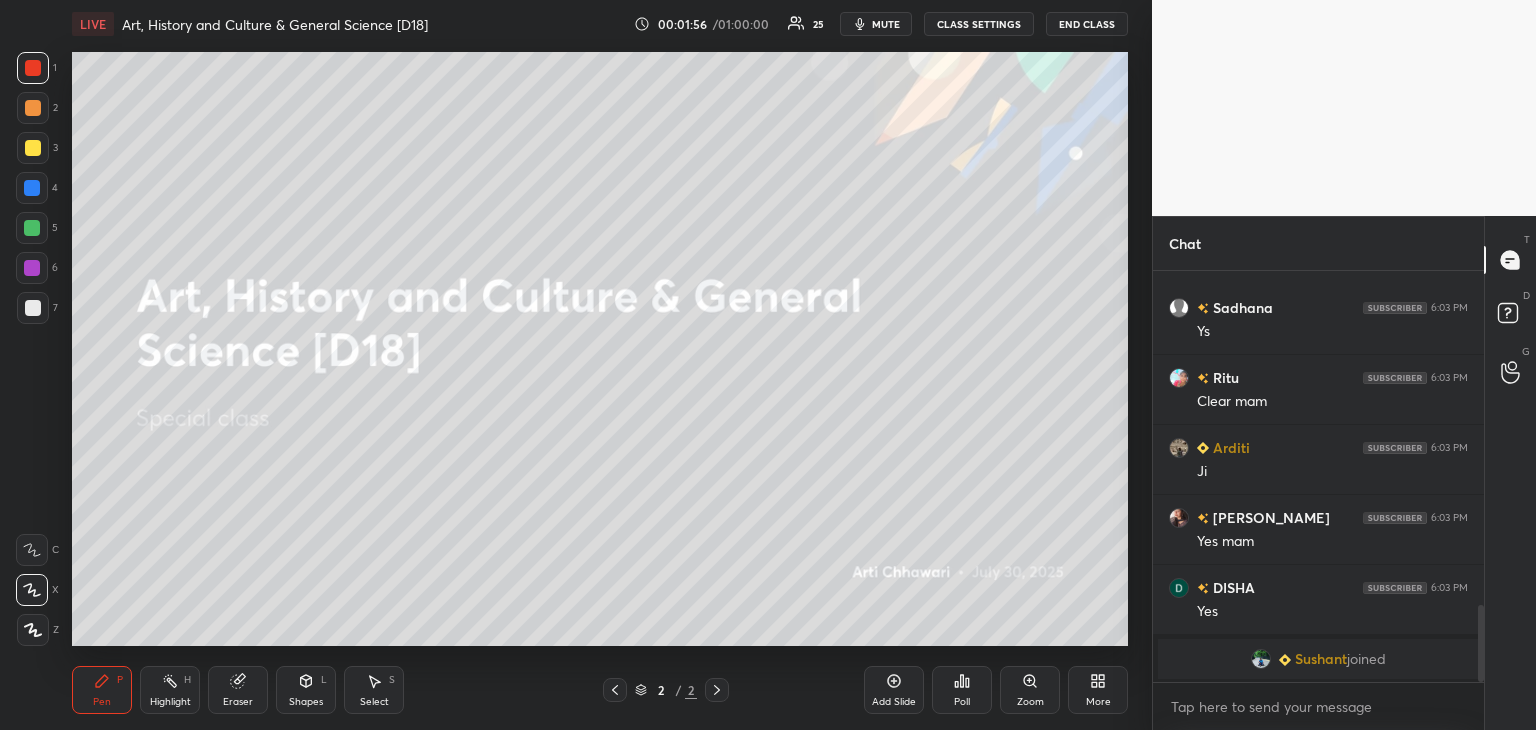 scroll, scrollTop: 1812, scrollLeft: 0, axis: vertical 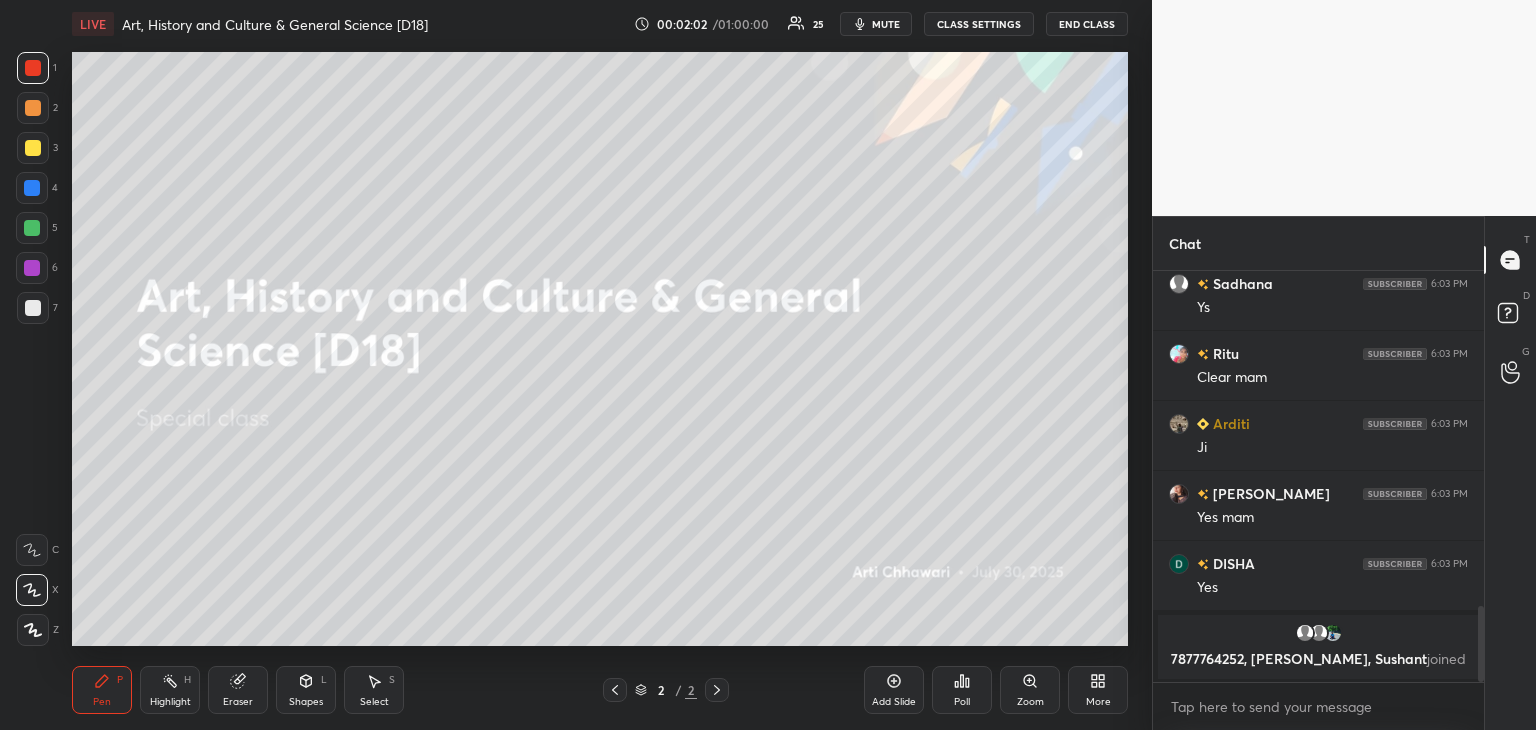 click at bounding box center [32, 188] 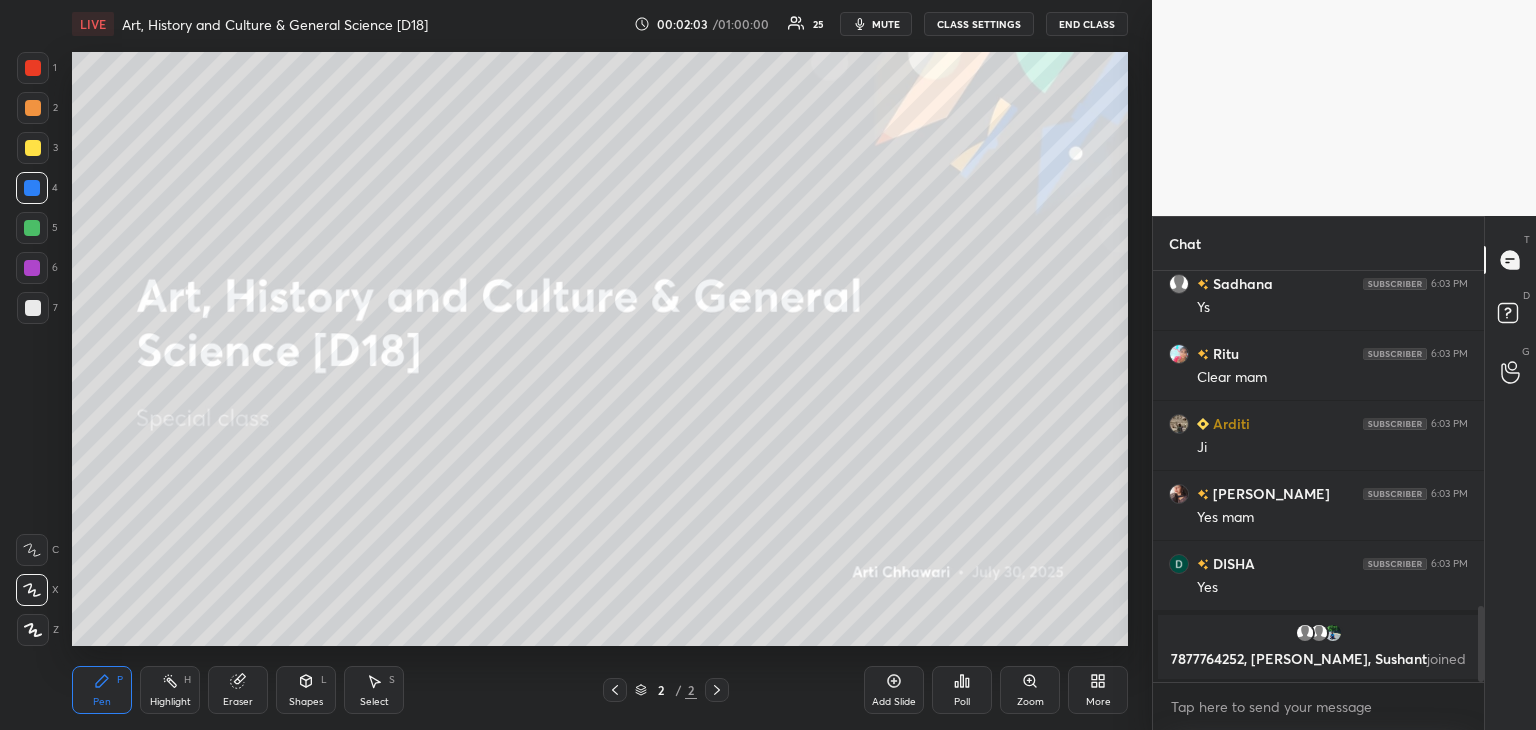 scroll, scrollTop: 1598, scrollLeft: 0, axis: vertical 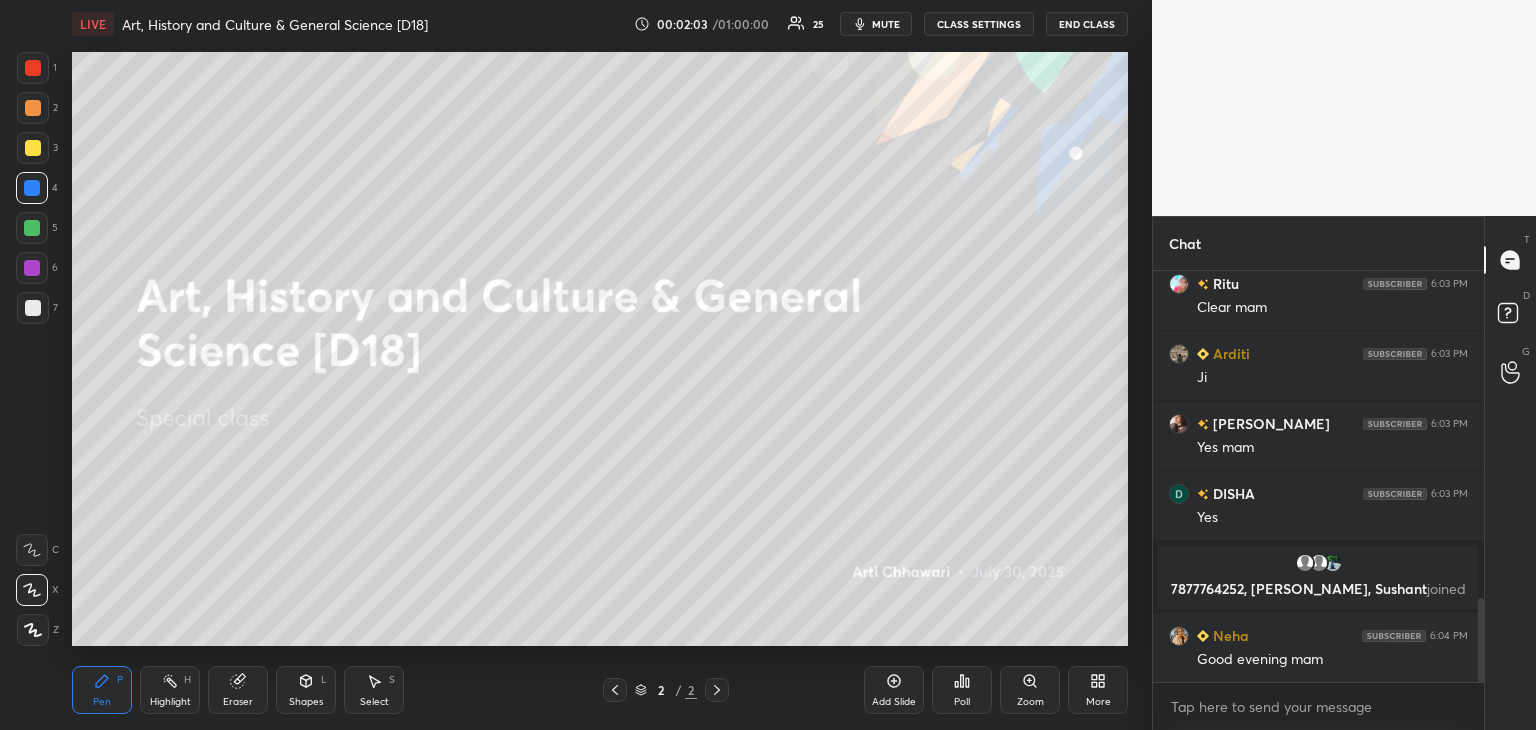 click at bounding box center [32, 188] 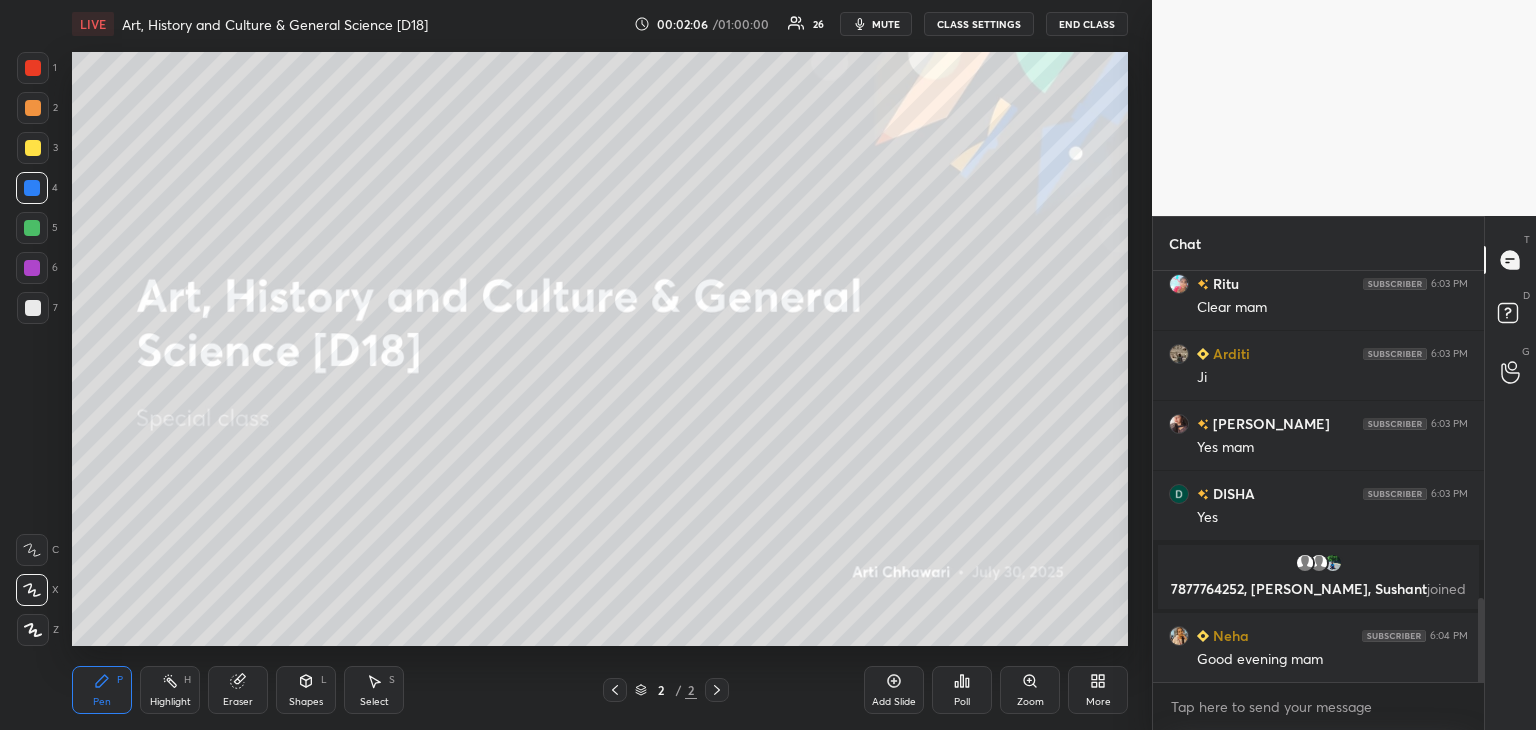 click at bounding box center (33, 68) 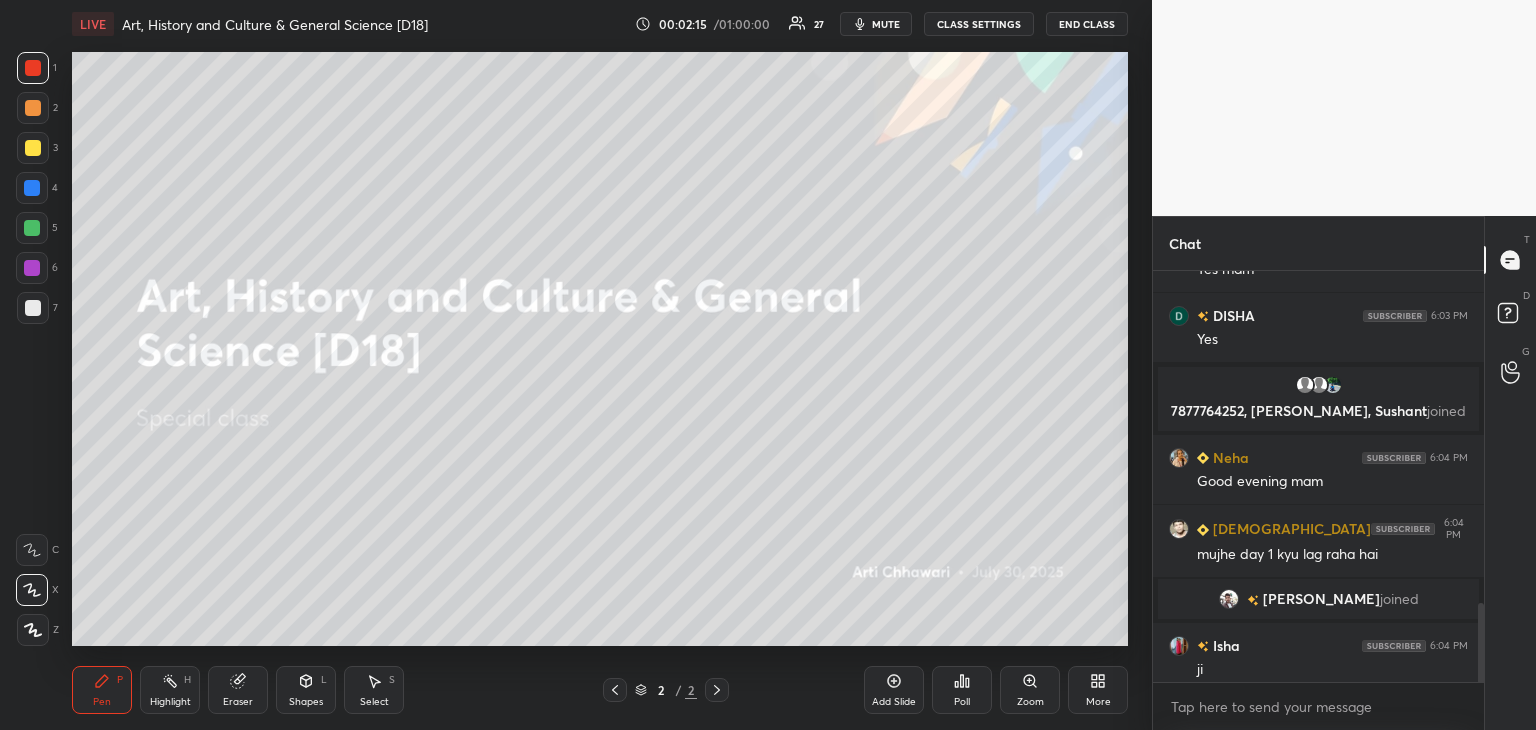 scroll, scrollTop: 1726, scrollLeft: 0, axis: vertical 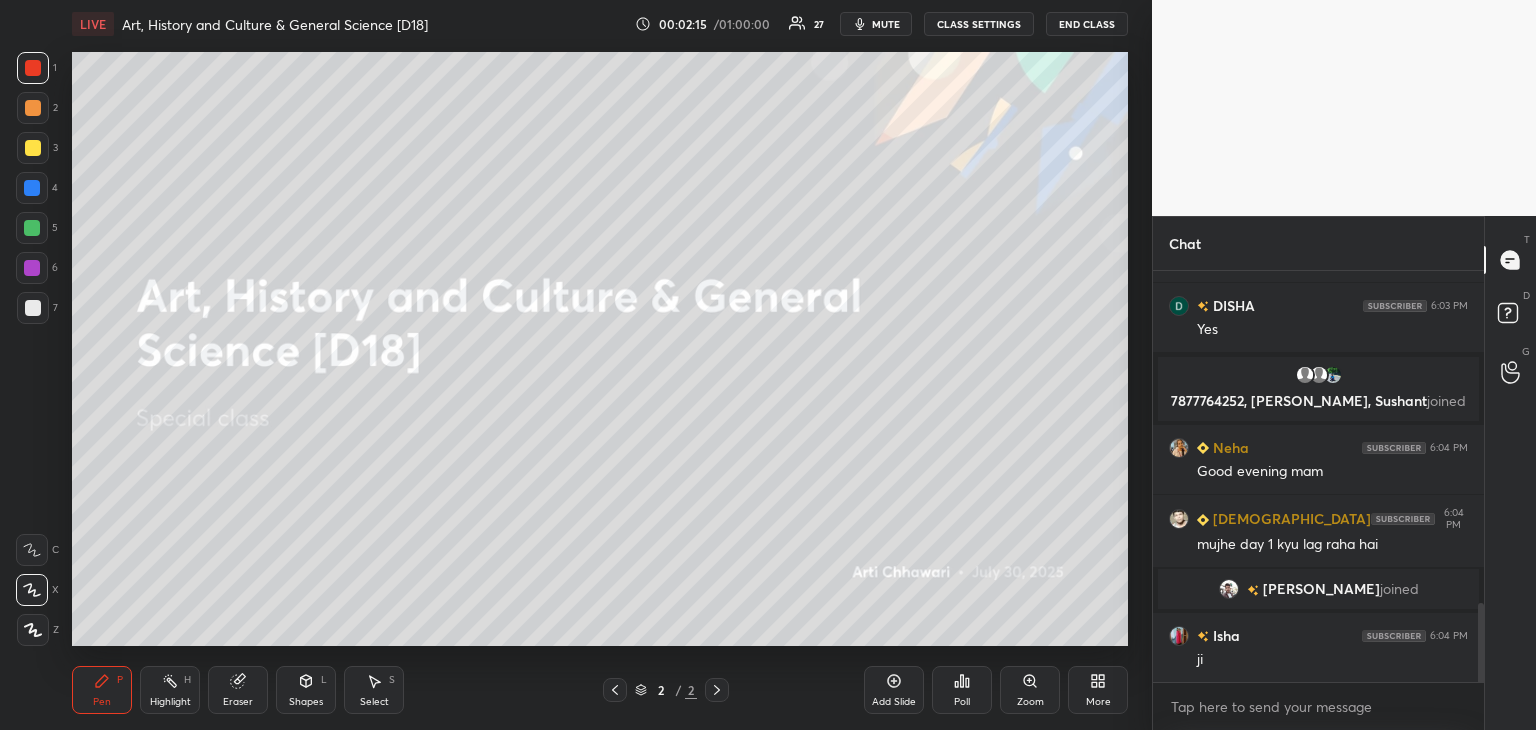 click at bounding box center (32, 188) 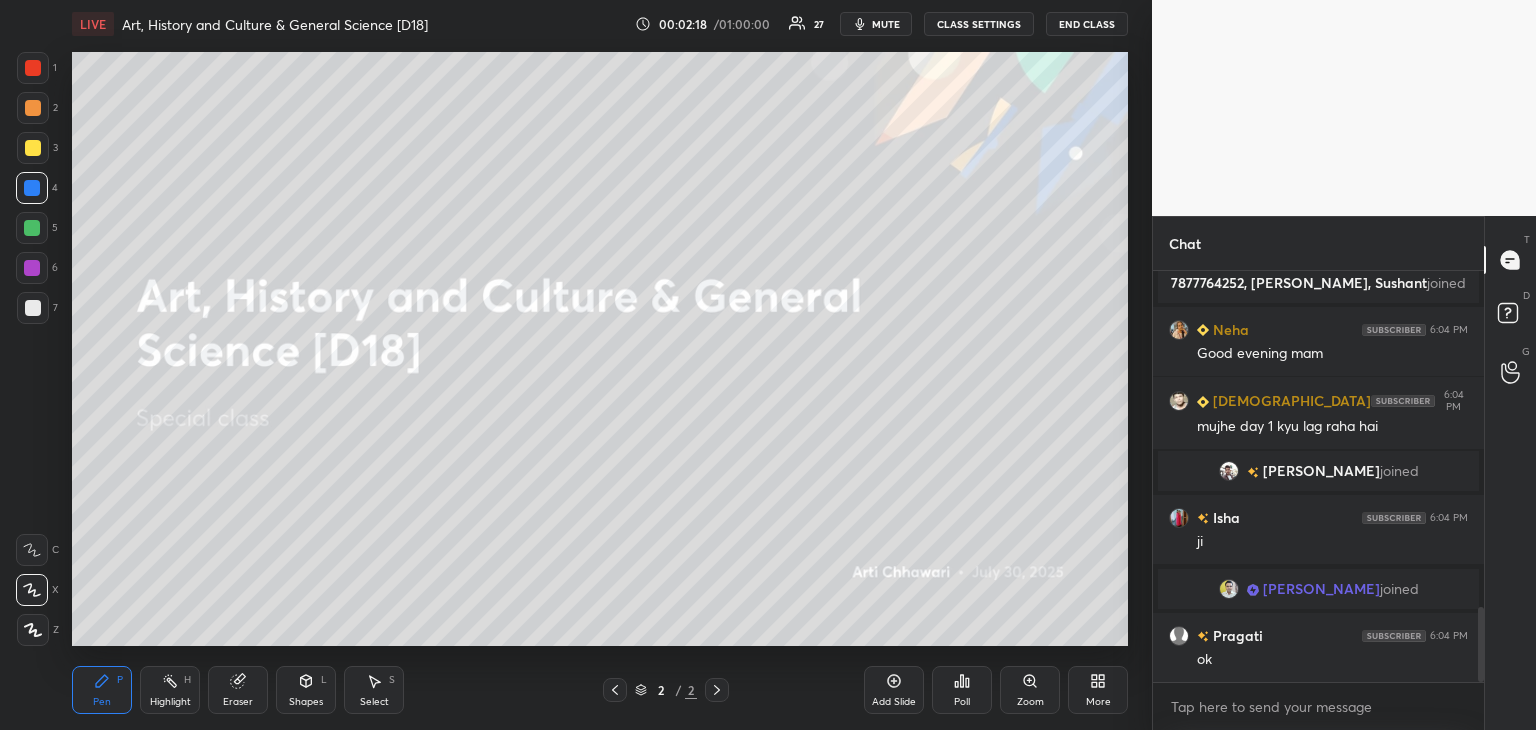 scroll, scrollTop: 1894, scrollLeft: 0, axis: vertical 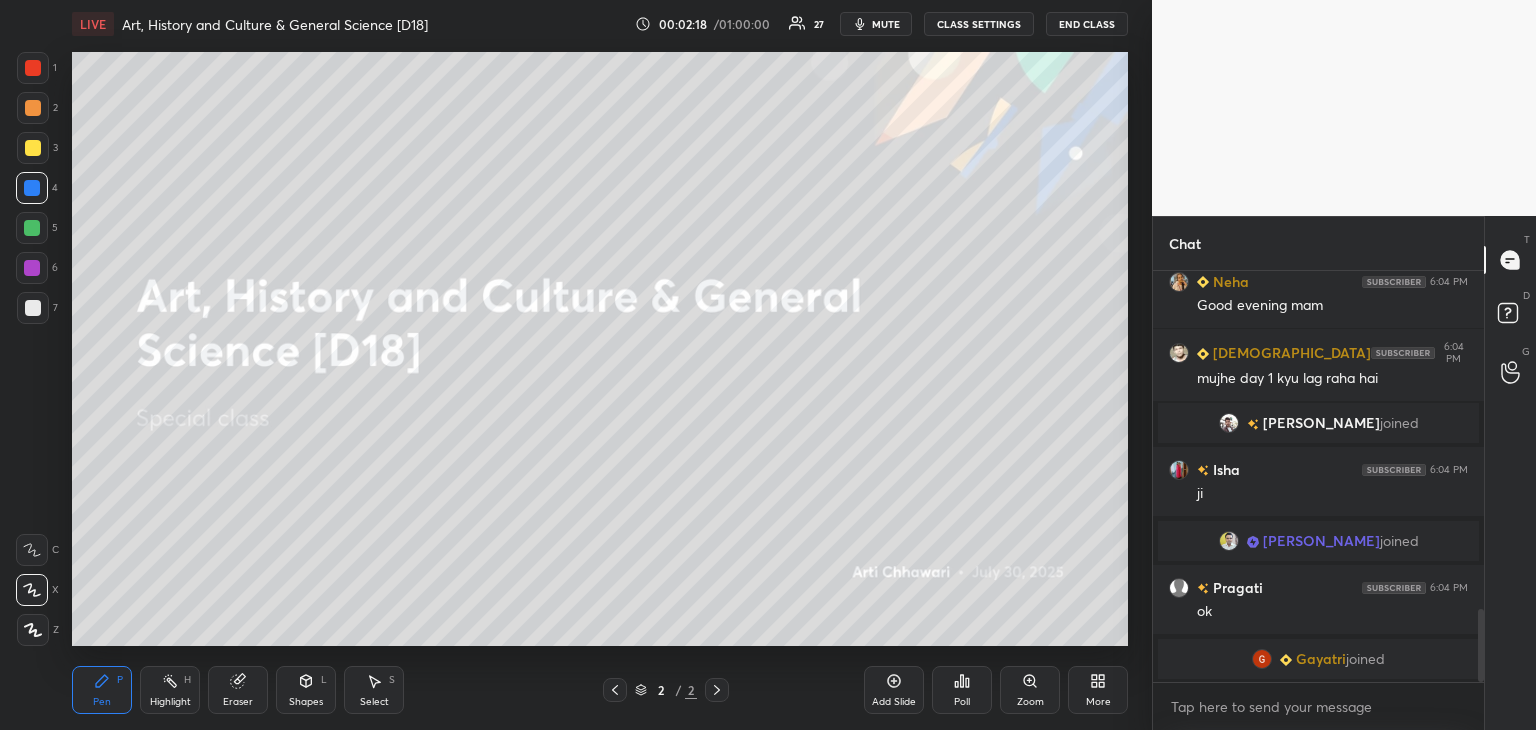 drag, startPoint x: 1480, startPoint y: 620, endPoint x: 1485, endPoint y: 652, distance: 32.38827 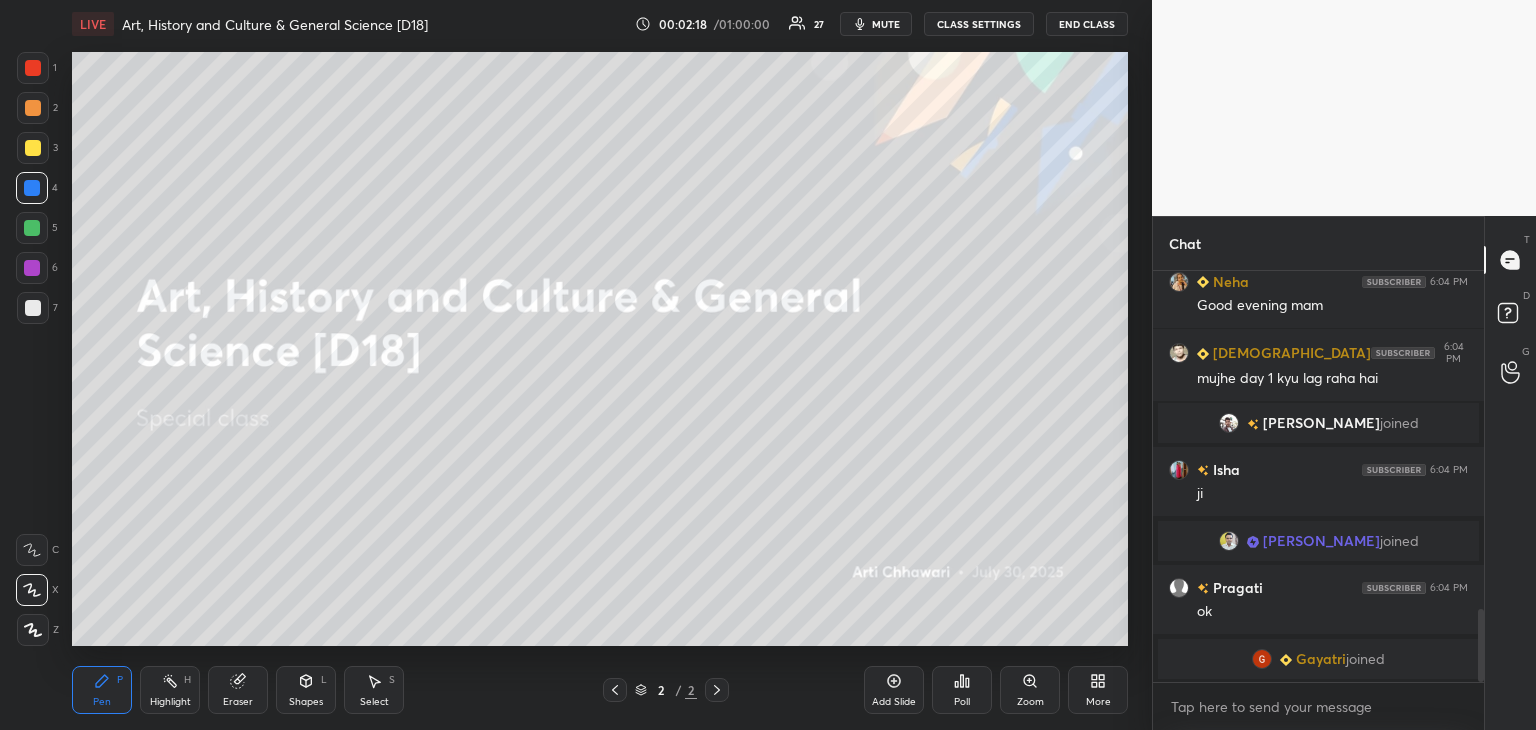 click on "Chat 7877764252, [PERSON_NAME], [PERSON_NAME]  joined Neha 6:04 PM Good evening mam [PERSON_NAME] 6:04 PM mujhe day 1 kyu lag raha hai [PERSON_NAME]  joined Isha 6:04 PM [PERSON_NAME]  joined [PERSON_NAME] 6:04 PM ok [PERSON_NAME]  joined JUMP TO LATEST Enable hand raising Enable raise hand to speak to learners. Once enabled, chat will be turned off temporarily. Enable x   Doubts asked by learners will show up here NEW DOUBTS ASKED No one has raised a hand yet Can't raise hand Looks like educator just invited you to speak. Please wait before you can raise your hand again. Got it T Messages (T) D Doubts (D) G Raise Hand (G)" at bounding box center [1344, 473] 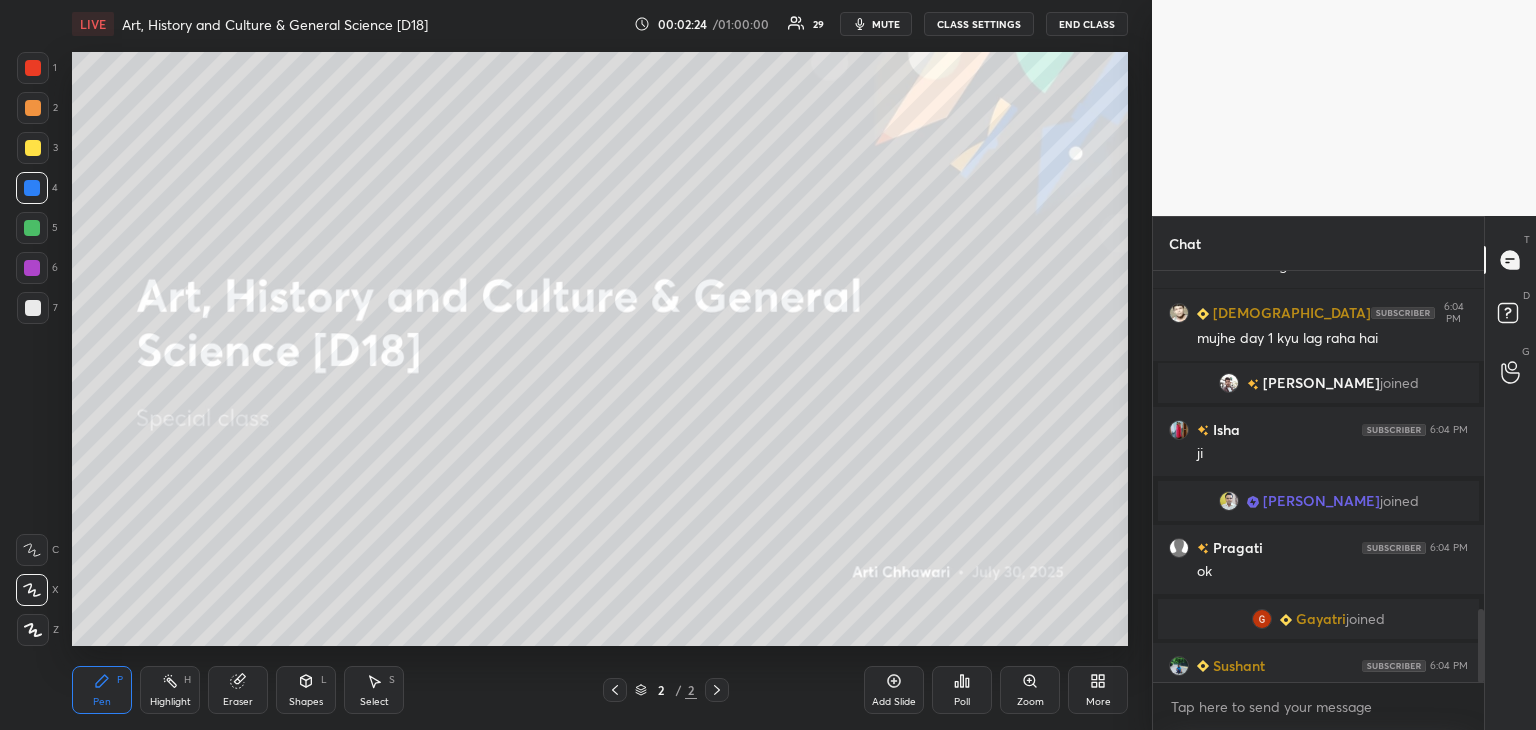 scroll, scrollTop: 1924, scrollLeft: 0, axis: vertical 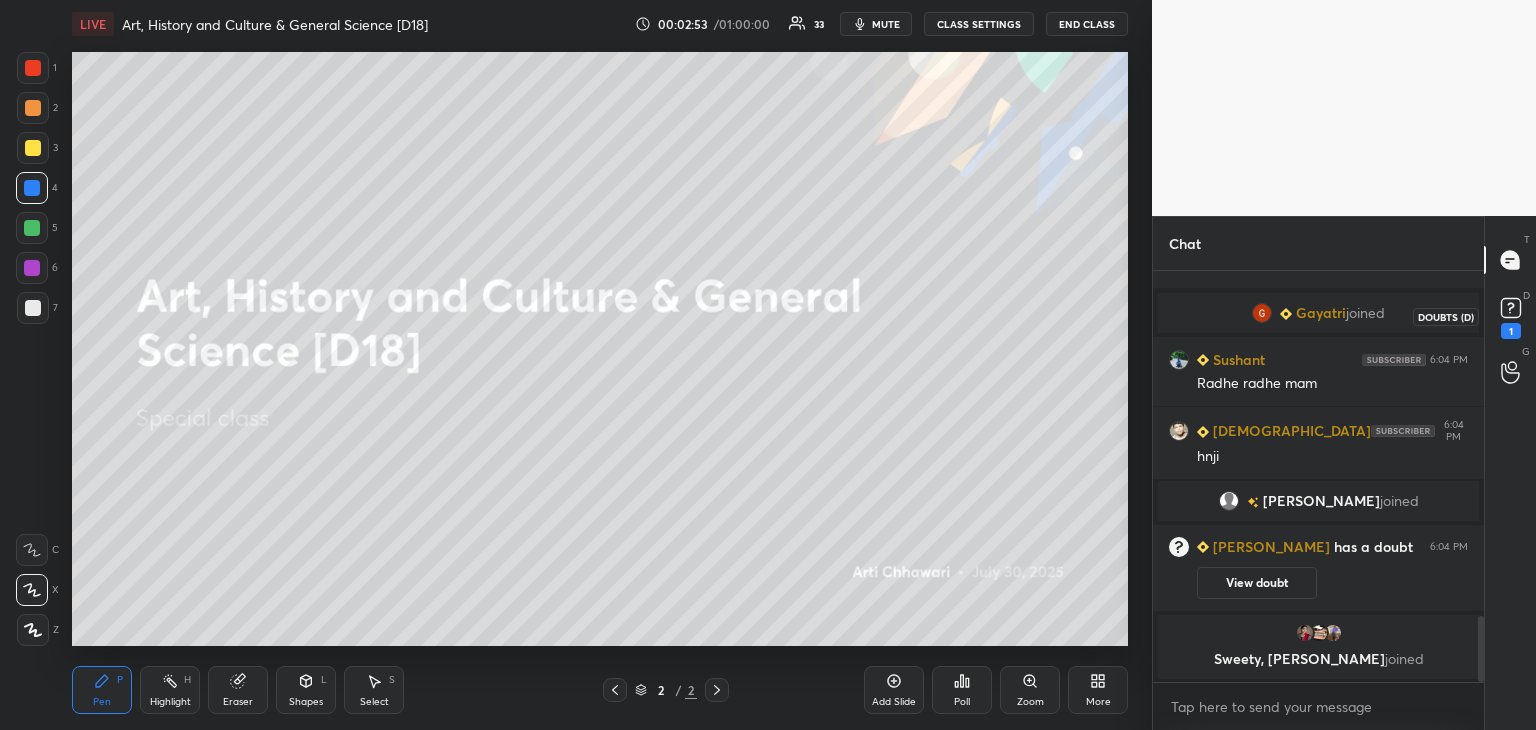 click on "1" at bounding box center [1511, 331] 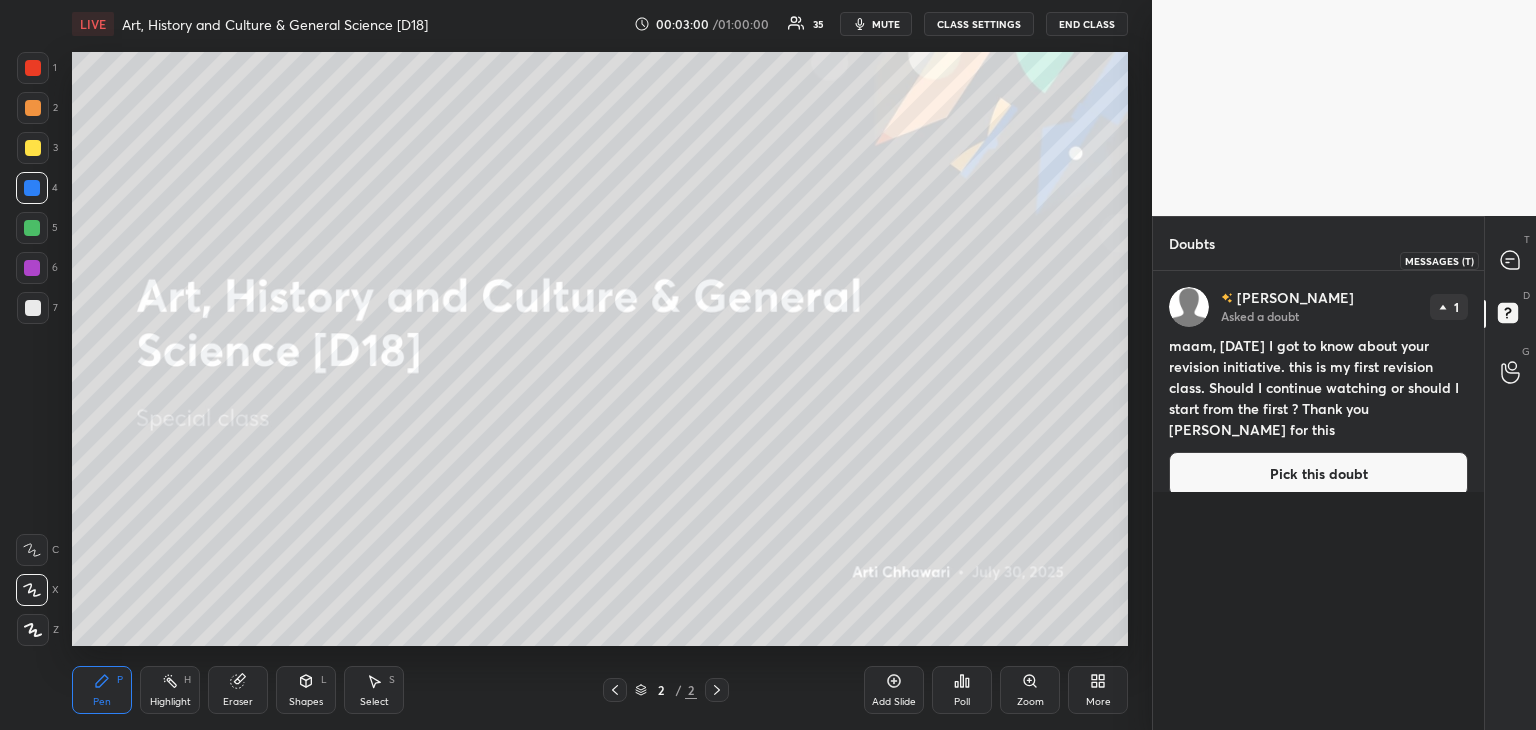 click 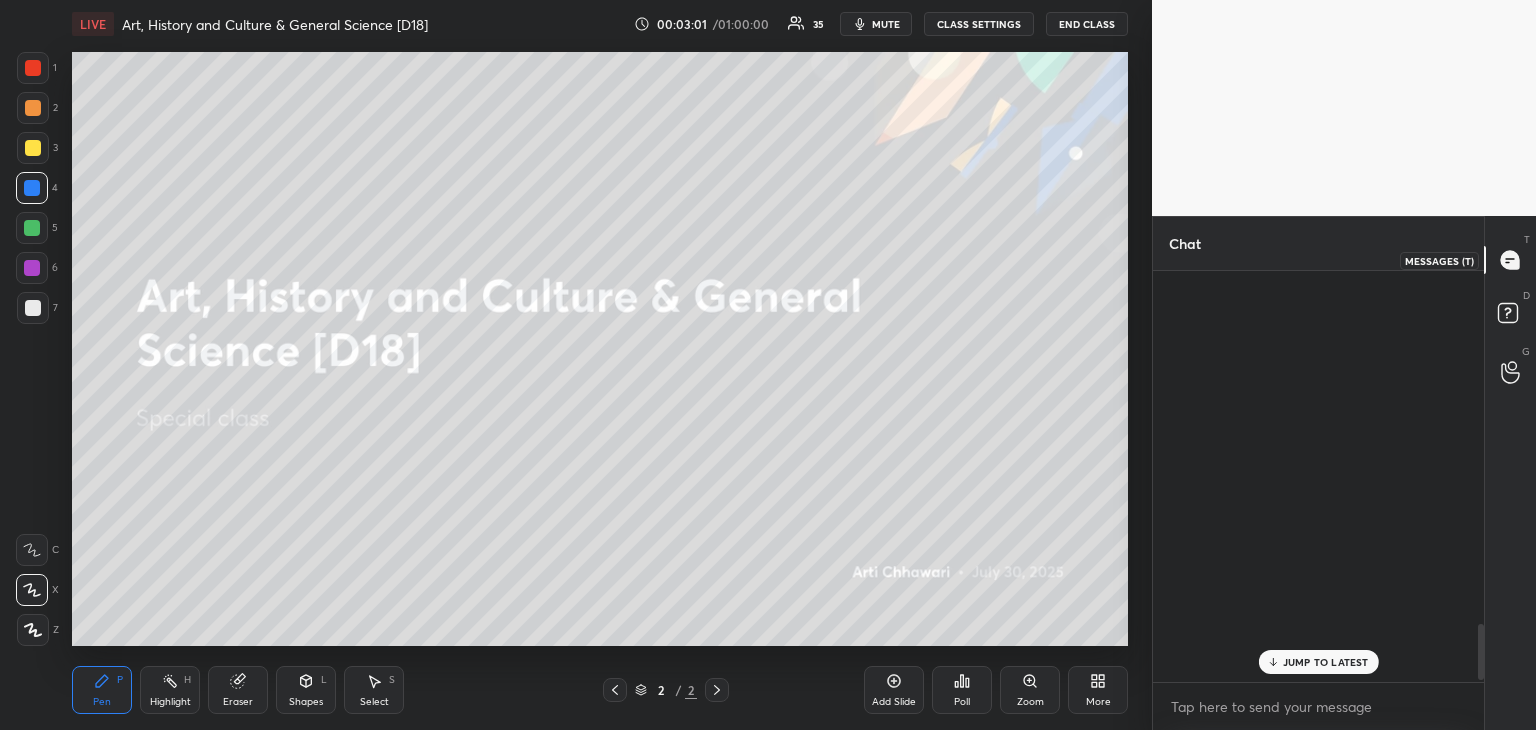 scroll, scrollTop: 2602, scrollLeft: 0, axis: vertical 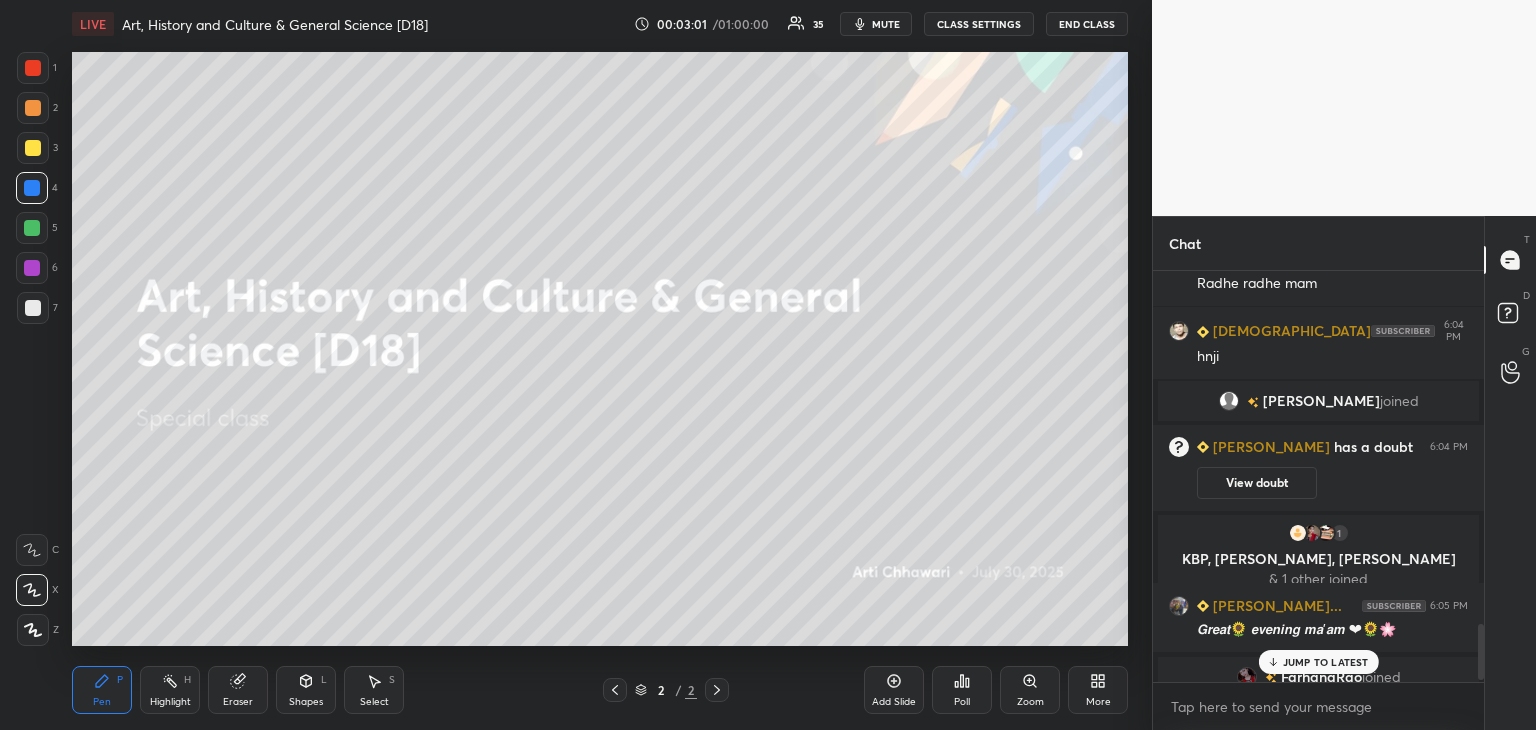 click on "JUMP TO LATEST" at bounding box center (1326, 662) 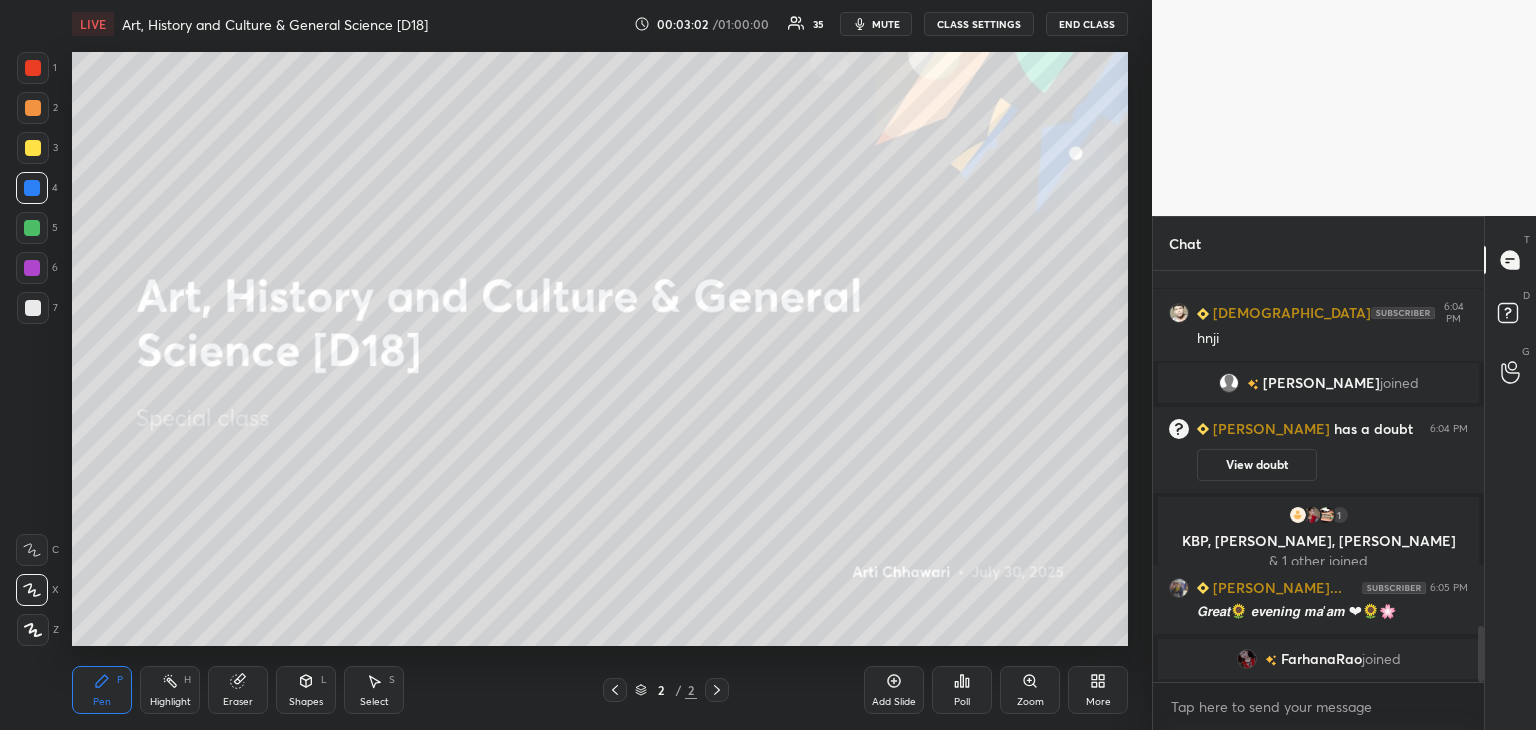 click on "More" at bounding box center (1098, 690) 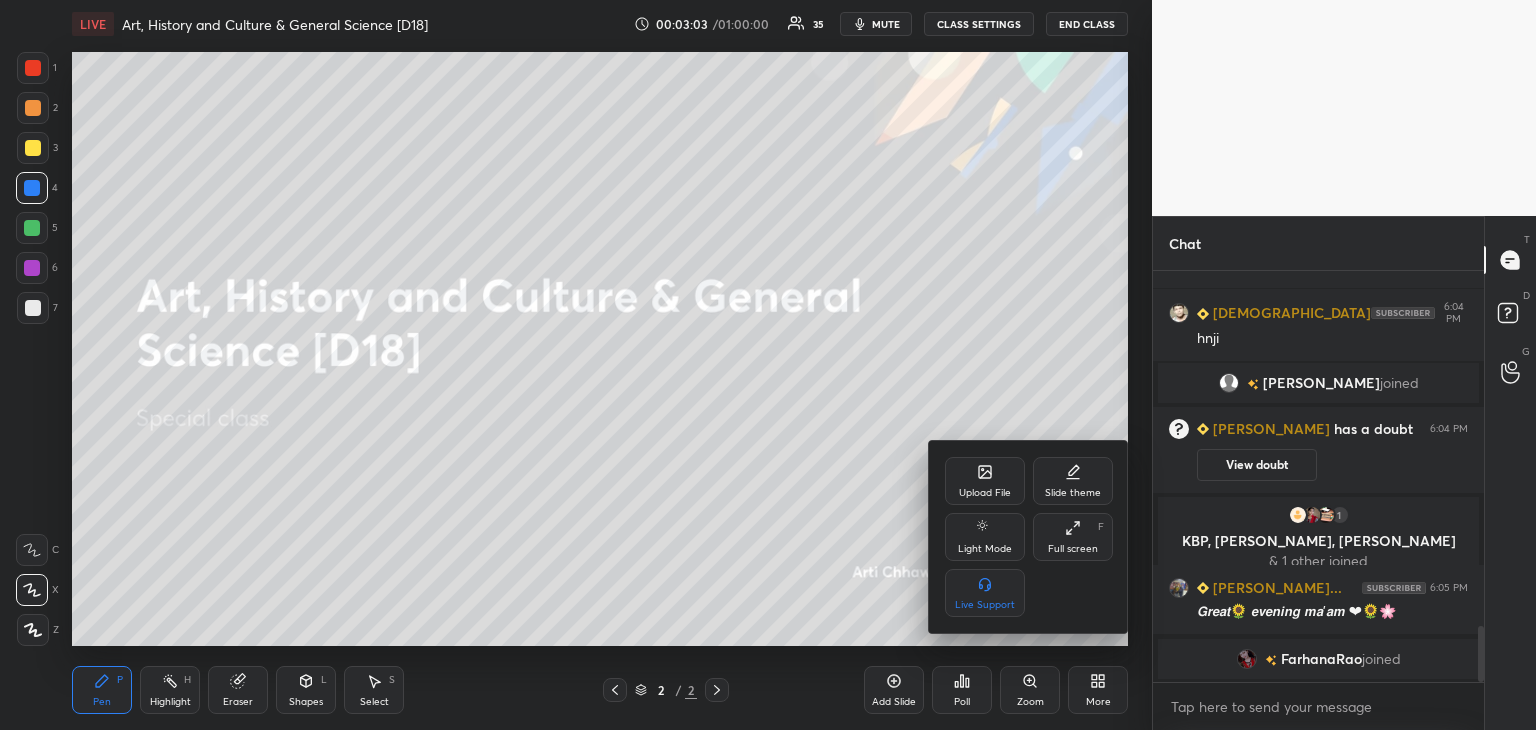 click 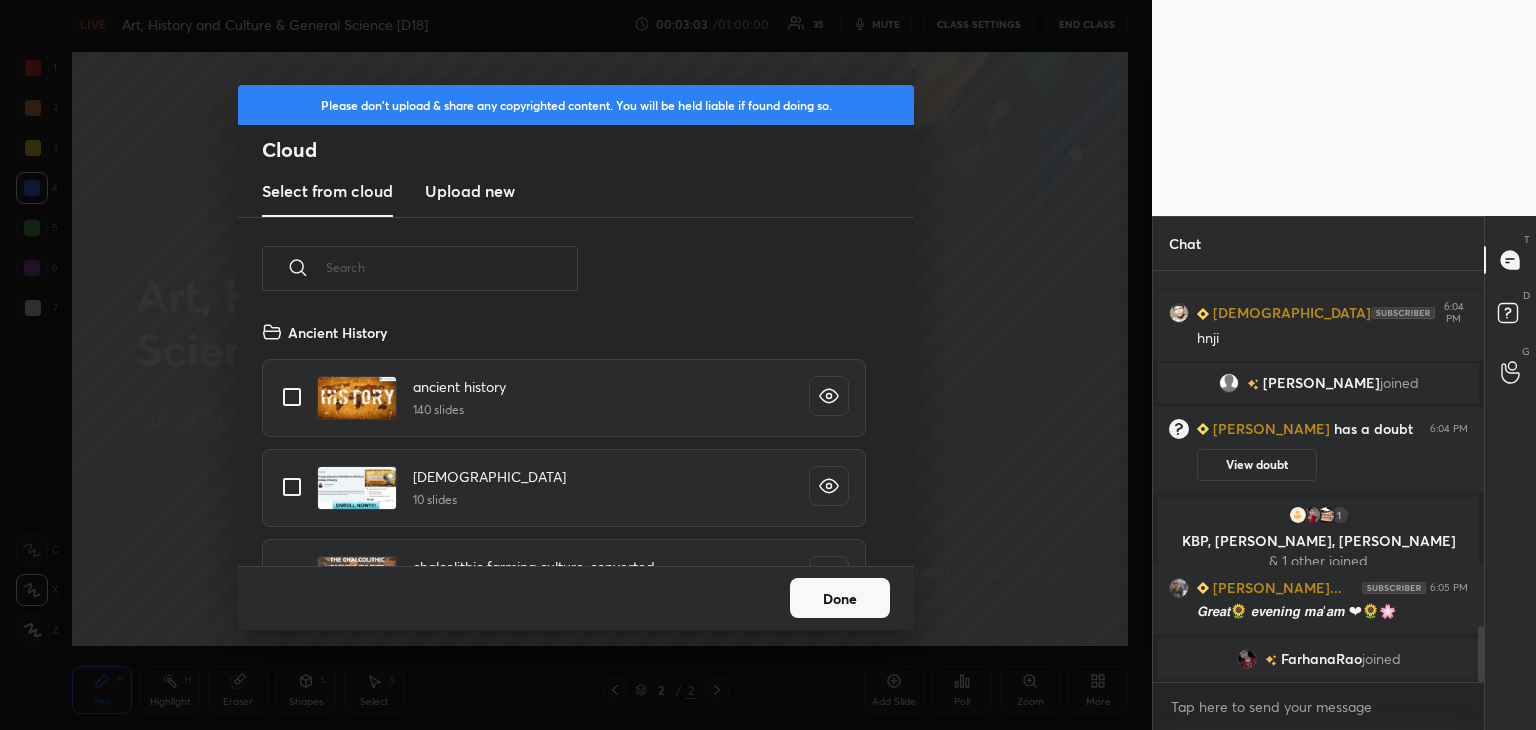 scroll, scrollTop: 5, scrollLeft: 10, axis: both 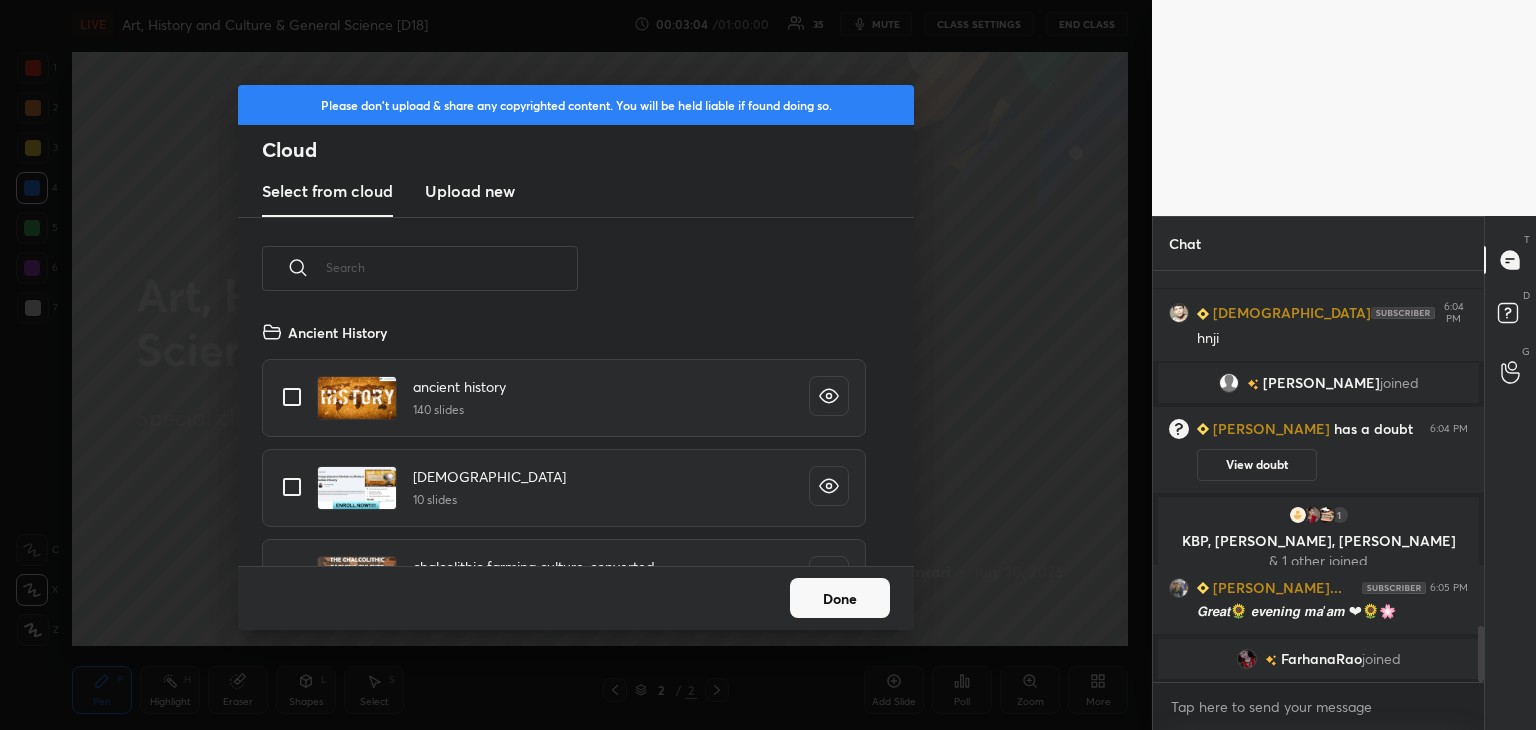 click on "Upload new" at bounding box center (470, 191) 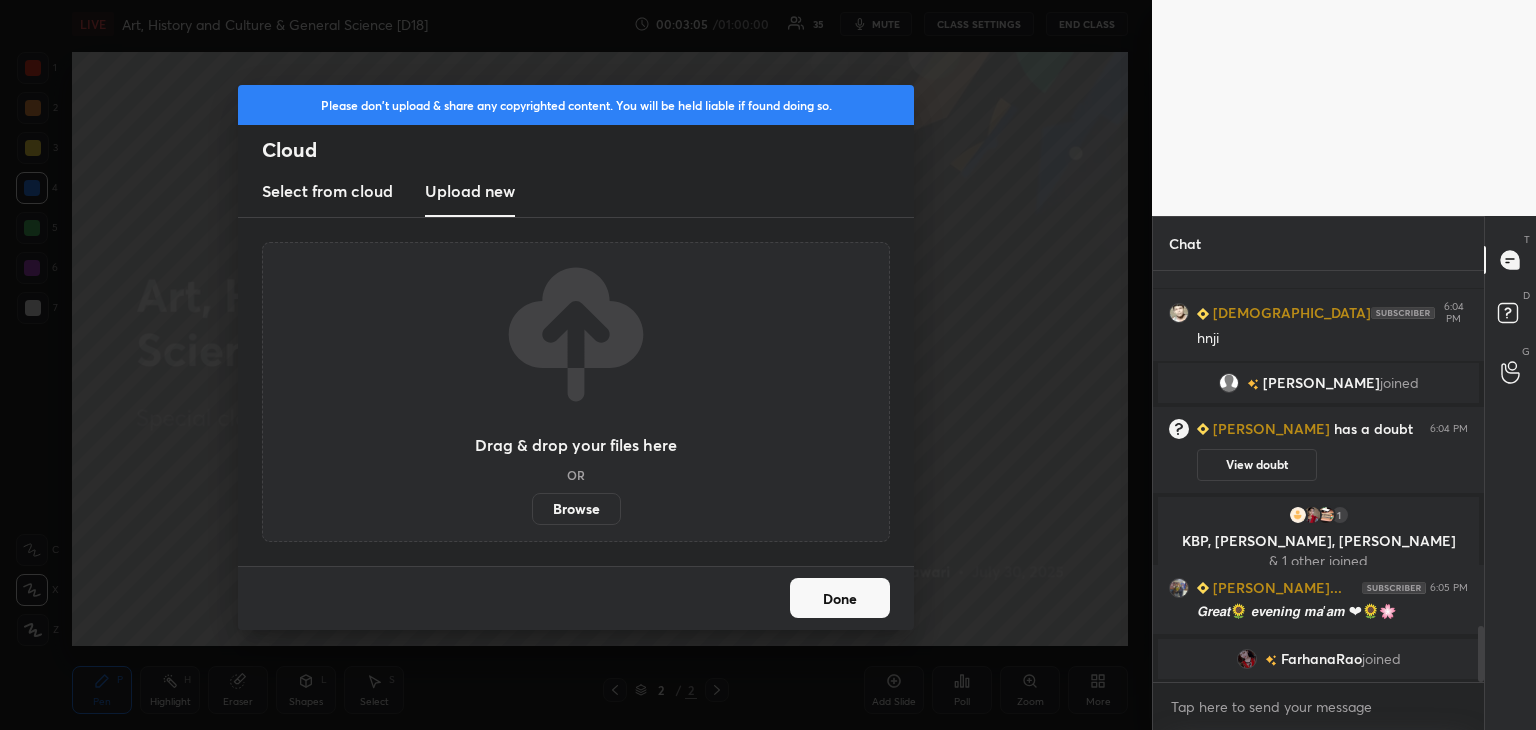 click on "Browse" at bounding box center (576, 509) 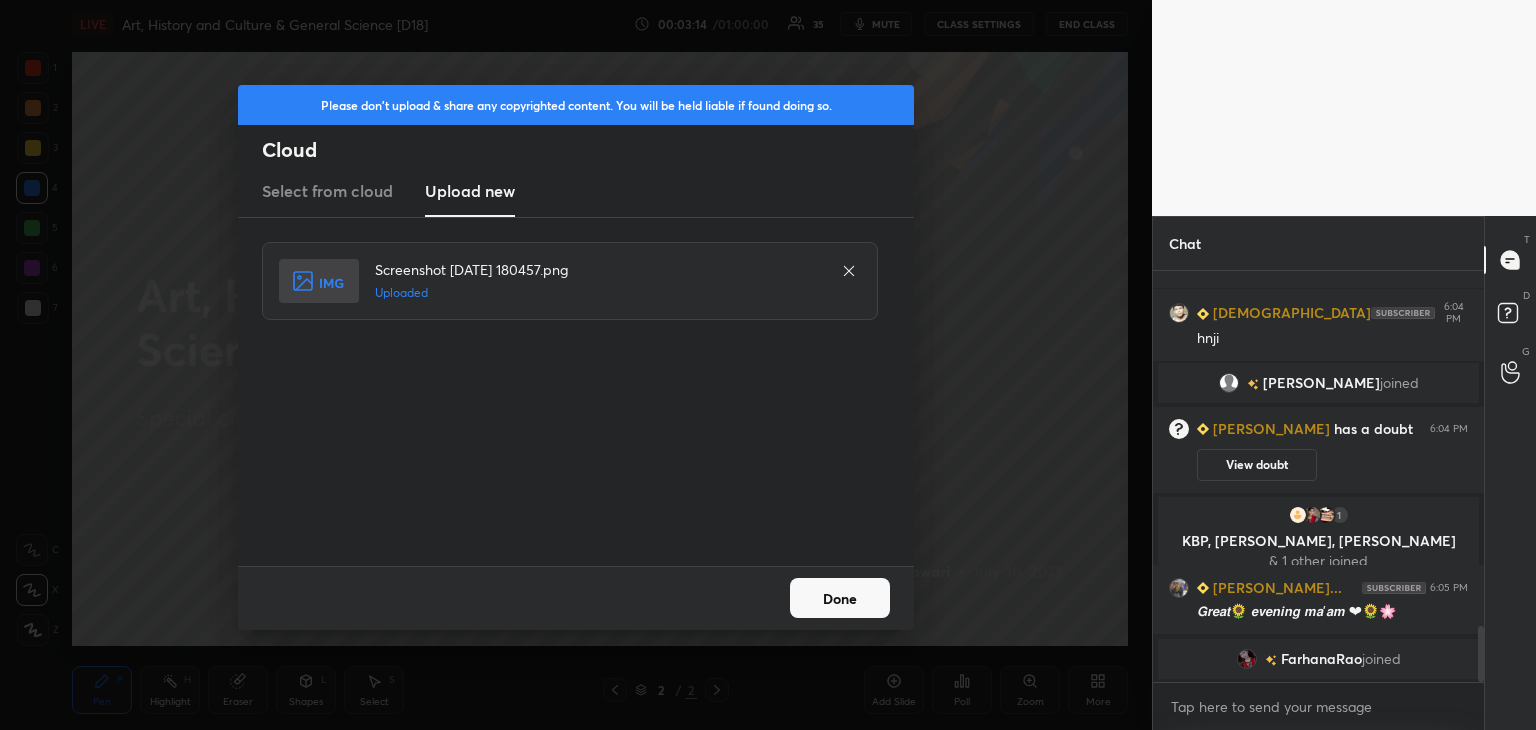 click on "Done" at bounding box center (840, 598) 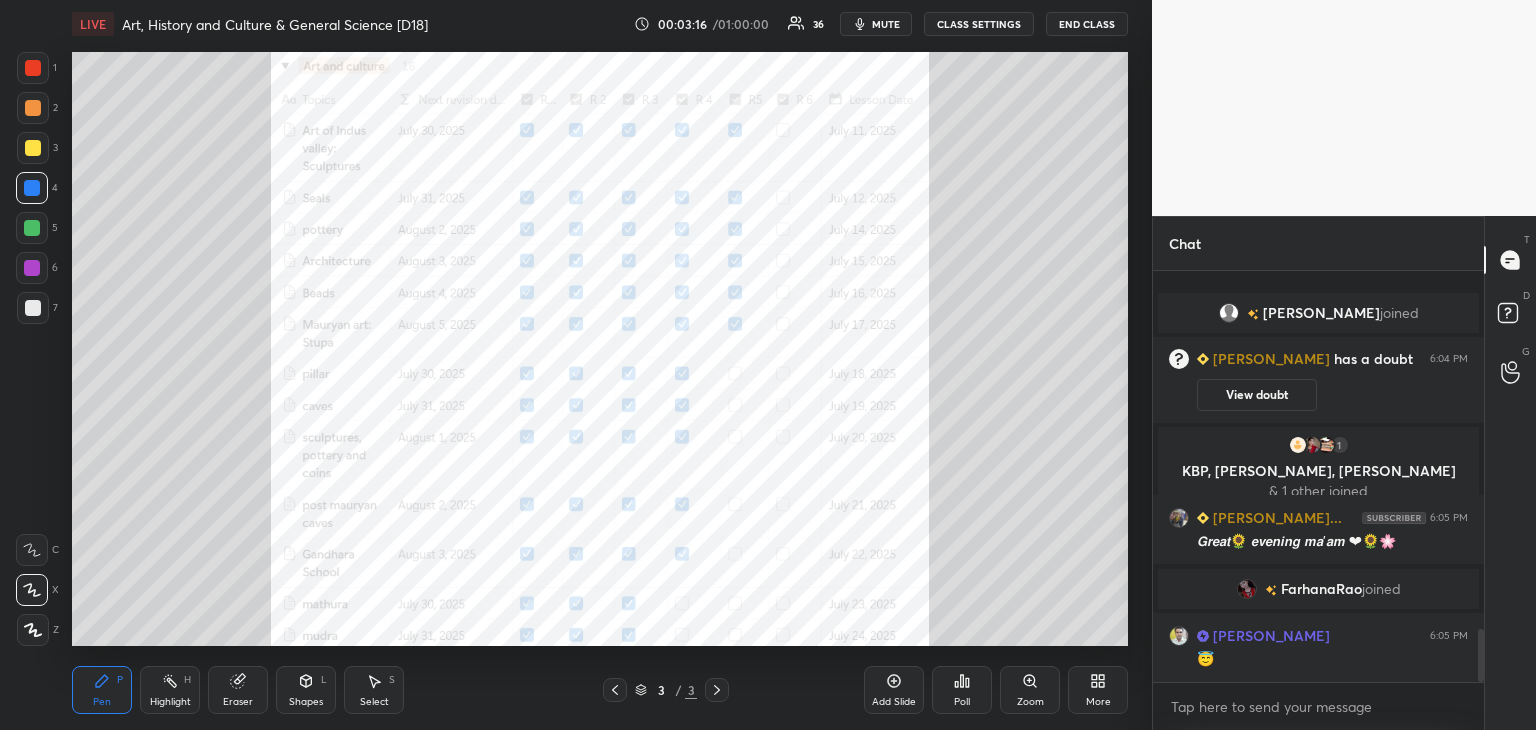 scroll, scrollTop: 2760, scrollLeft: 0, axis: vertical 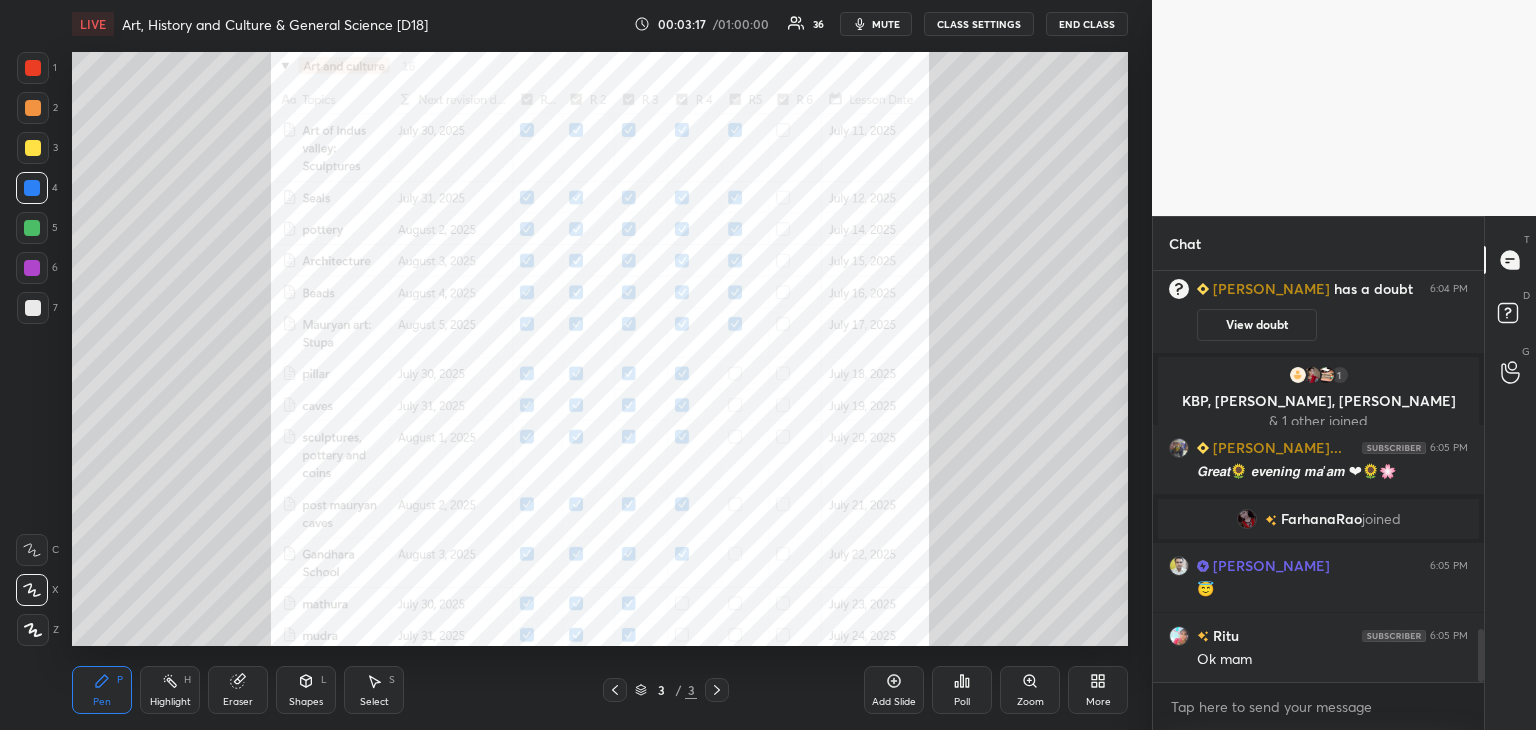 click 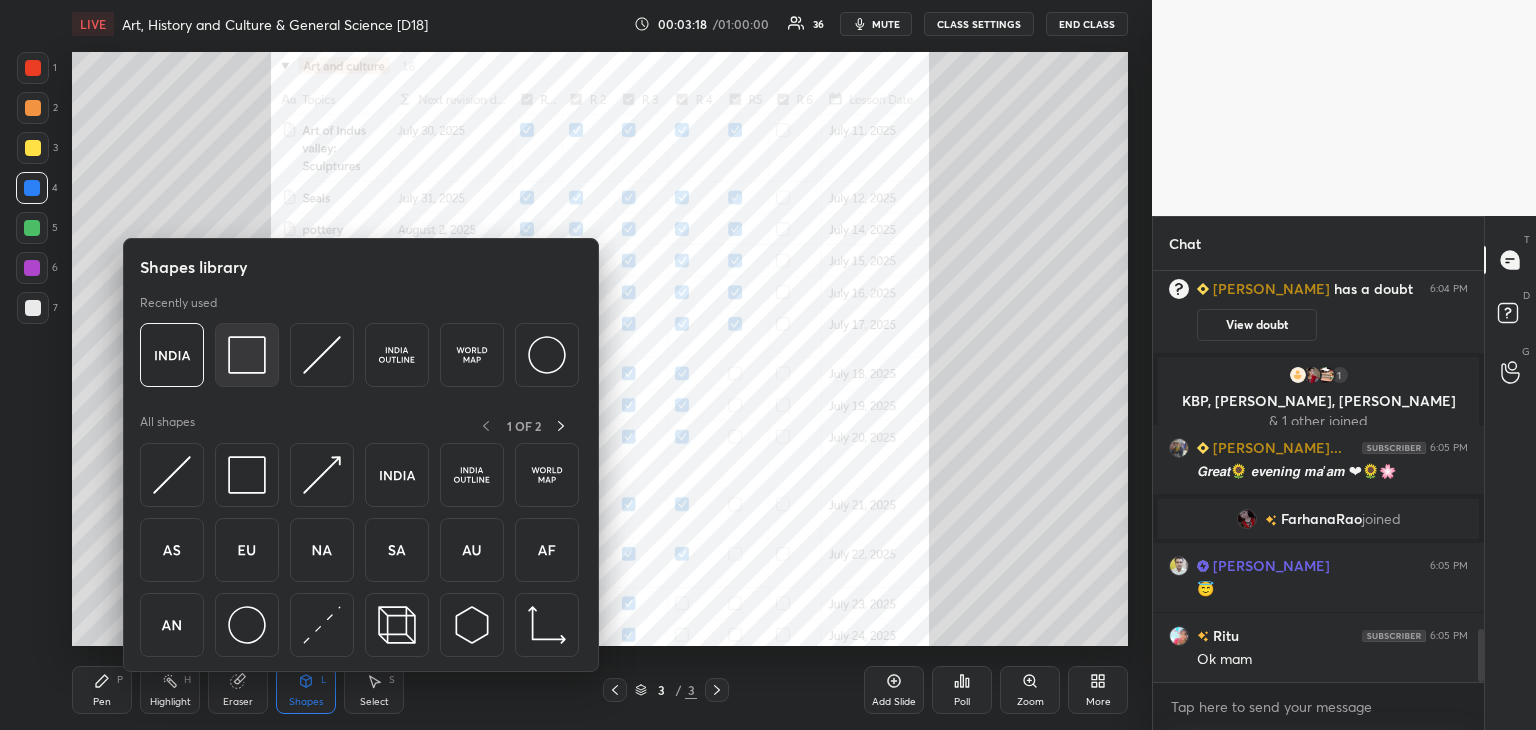 click at bounding box center [247, 355] 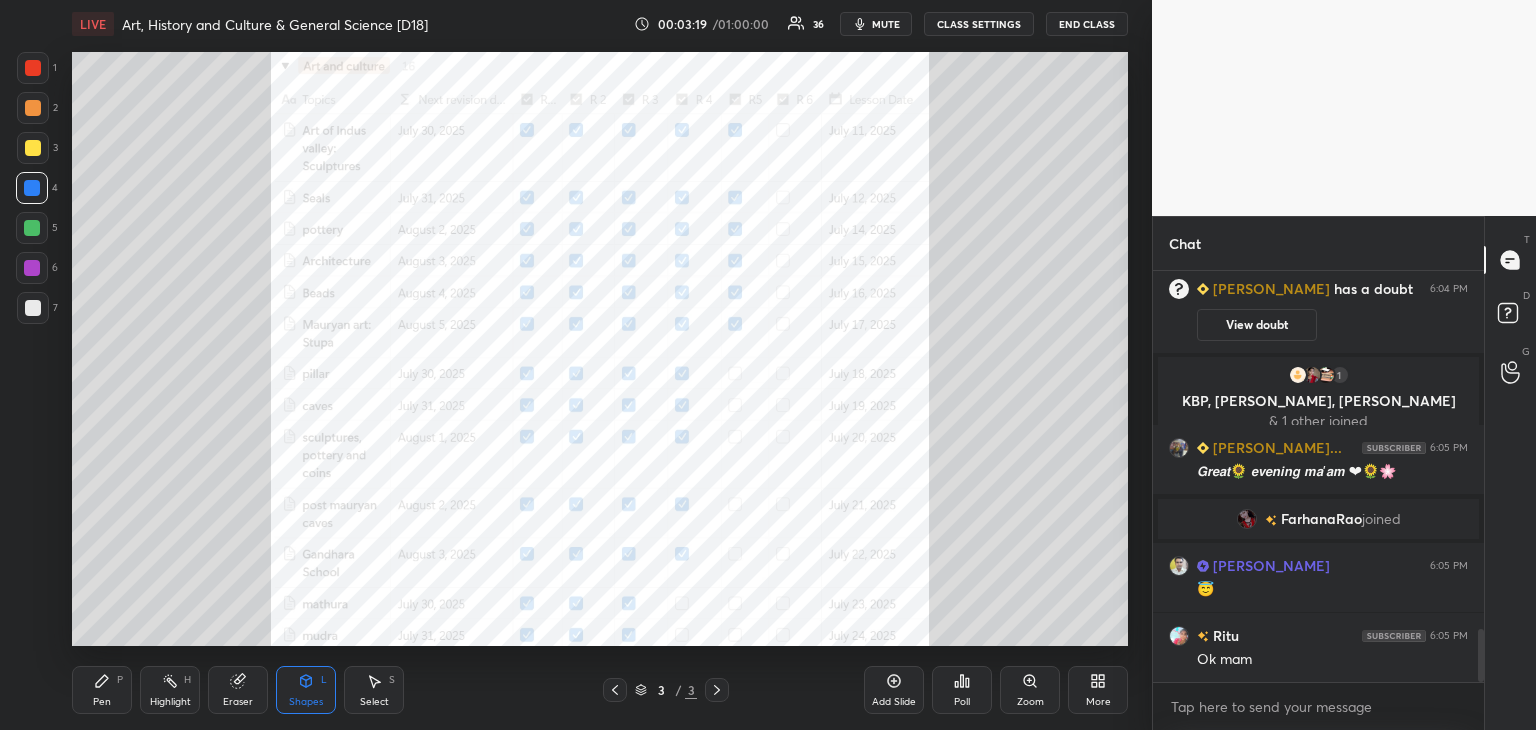 click at bounding box center [33, 68] 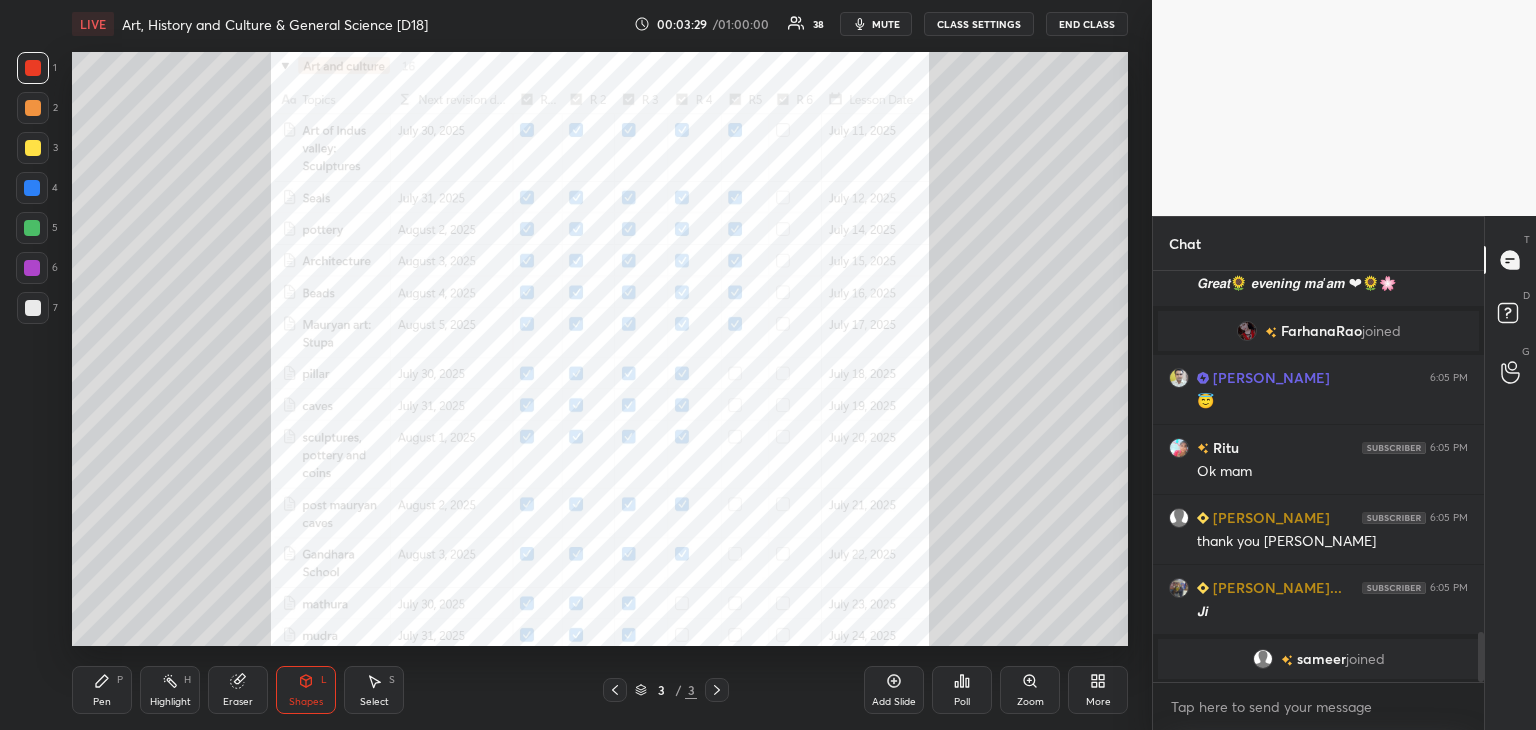scroll, scrollTop: 2988, scrollLeft: 0, axis: vertical 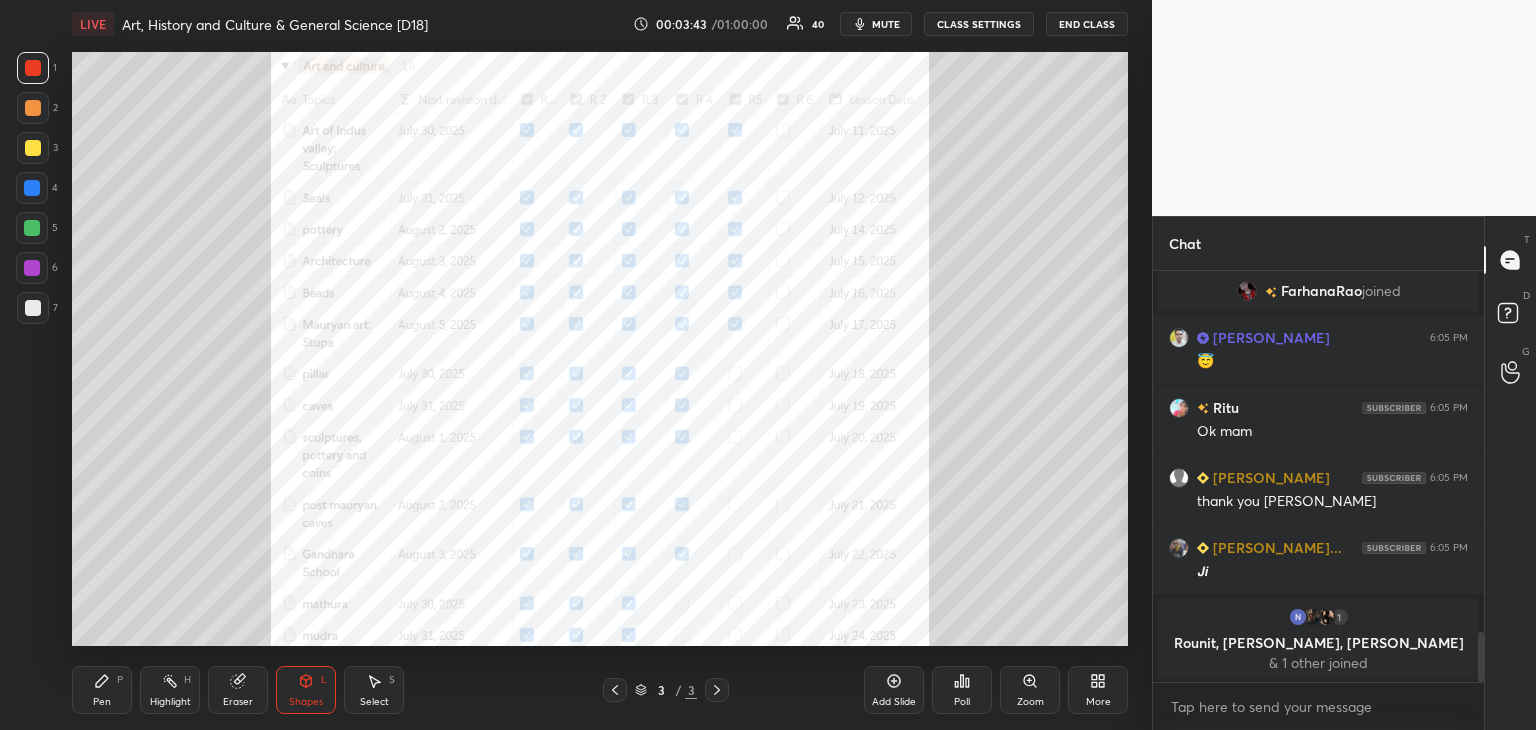 click at bounding box center [32, 268] 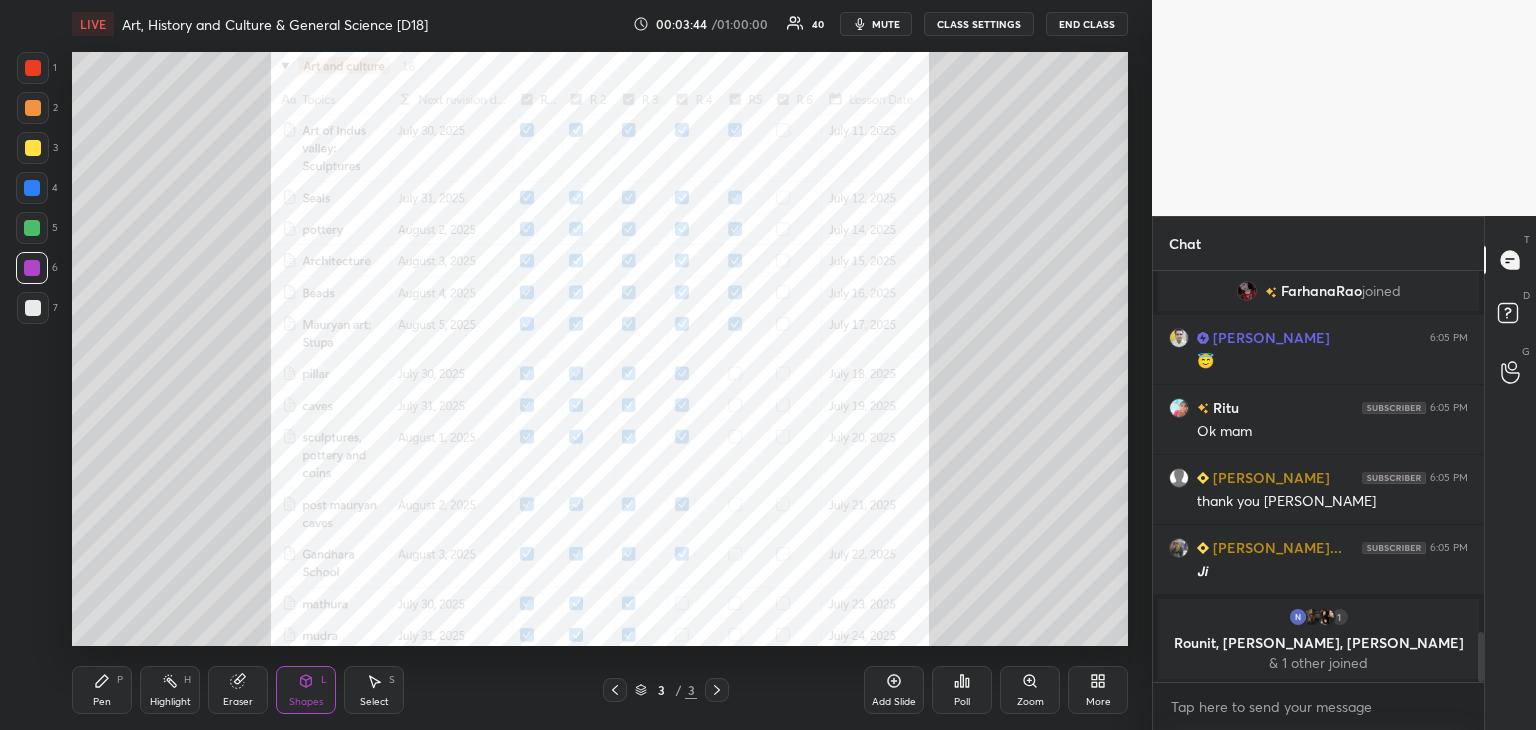 click on "Pen P" at bounding box center [102, 690] 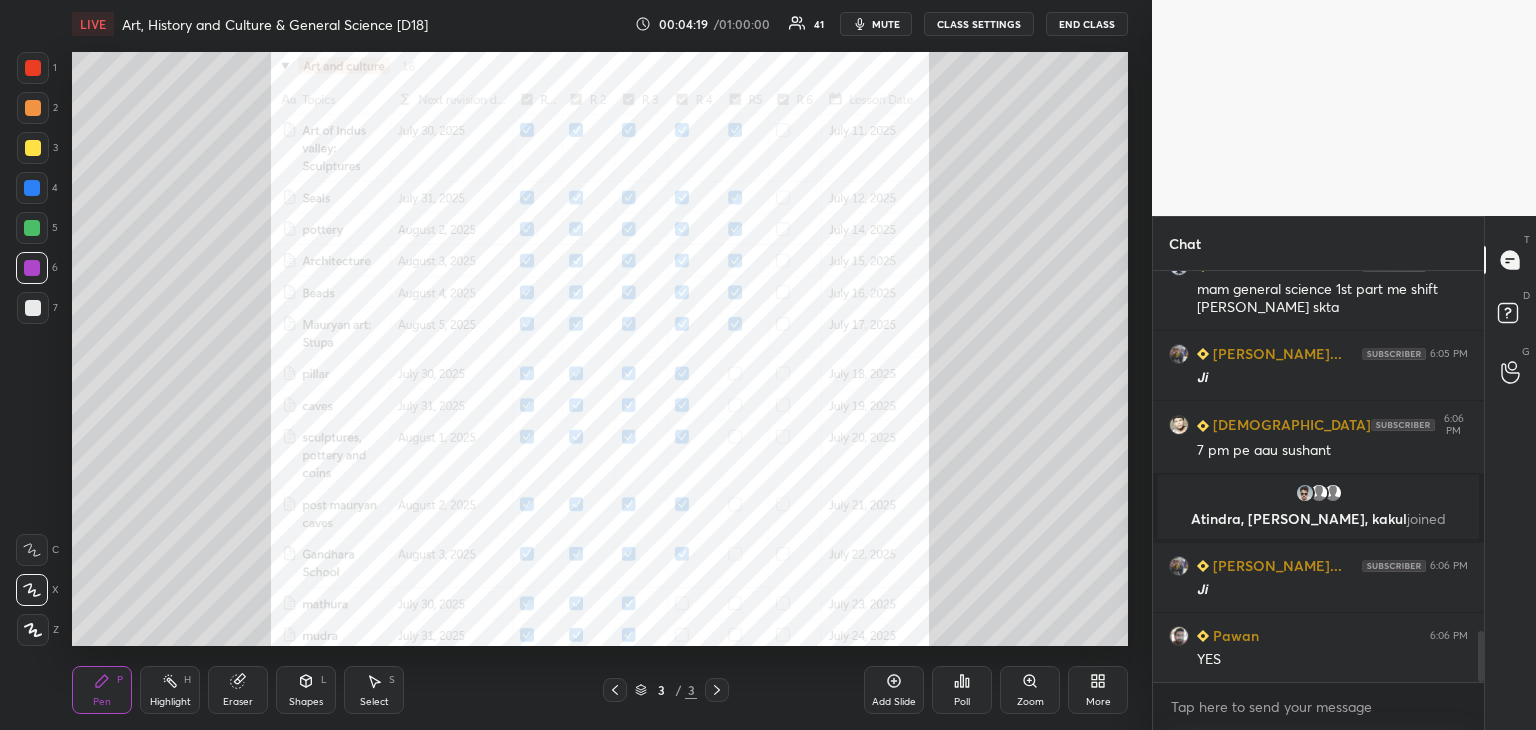 scroll, scrollTop: 2894, scrollLeft: 0, axis: vertical 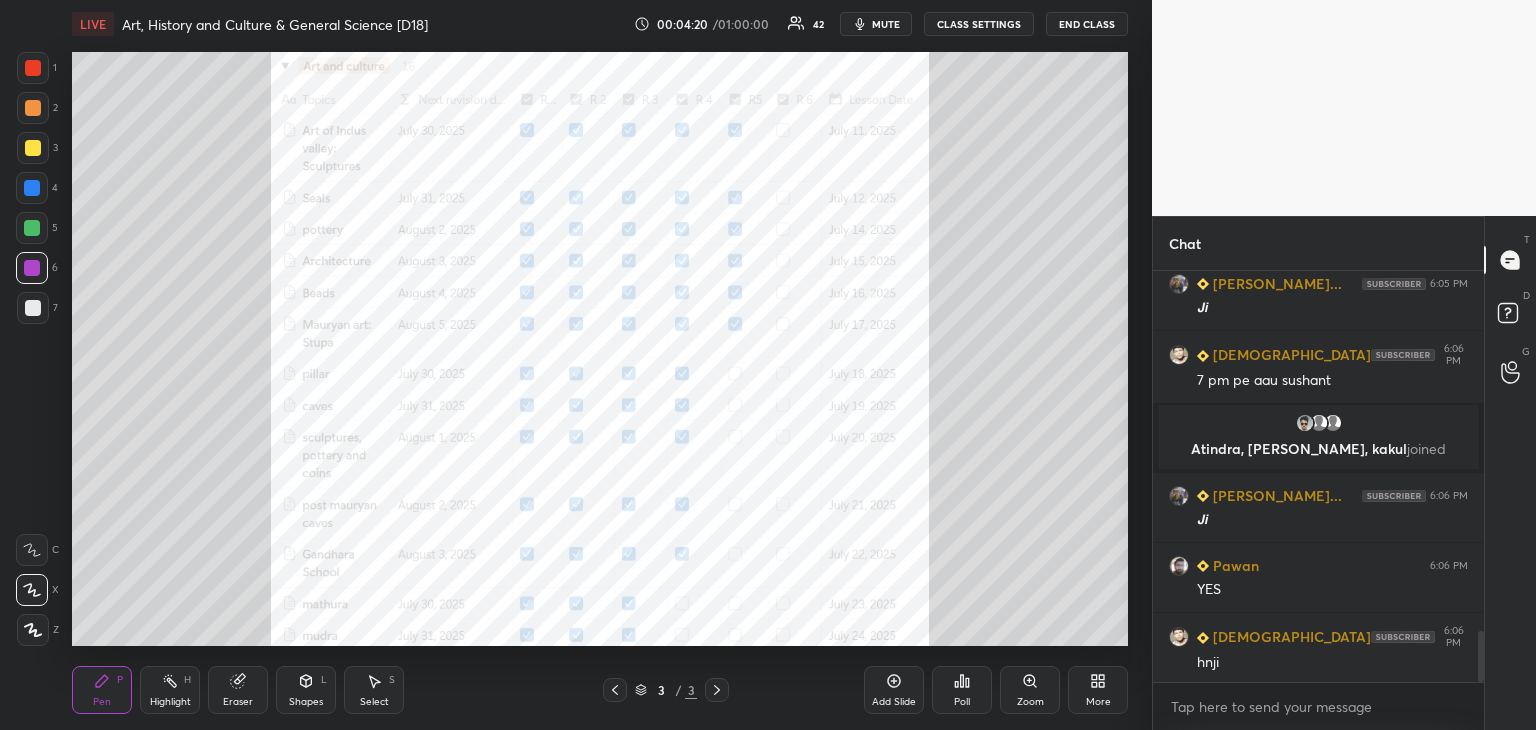 drag, startPoint x: 32, startPoint y: 65, endPoint x: 53, endPoint y: 64, distance: 21.023796 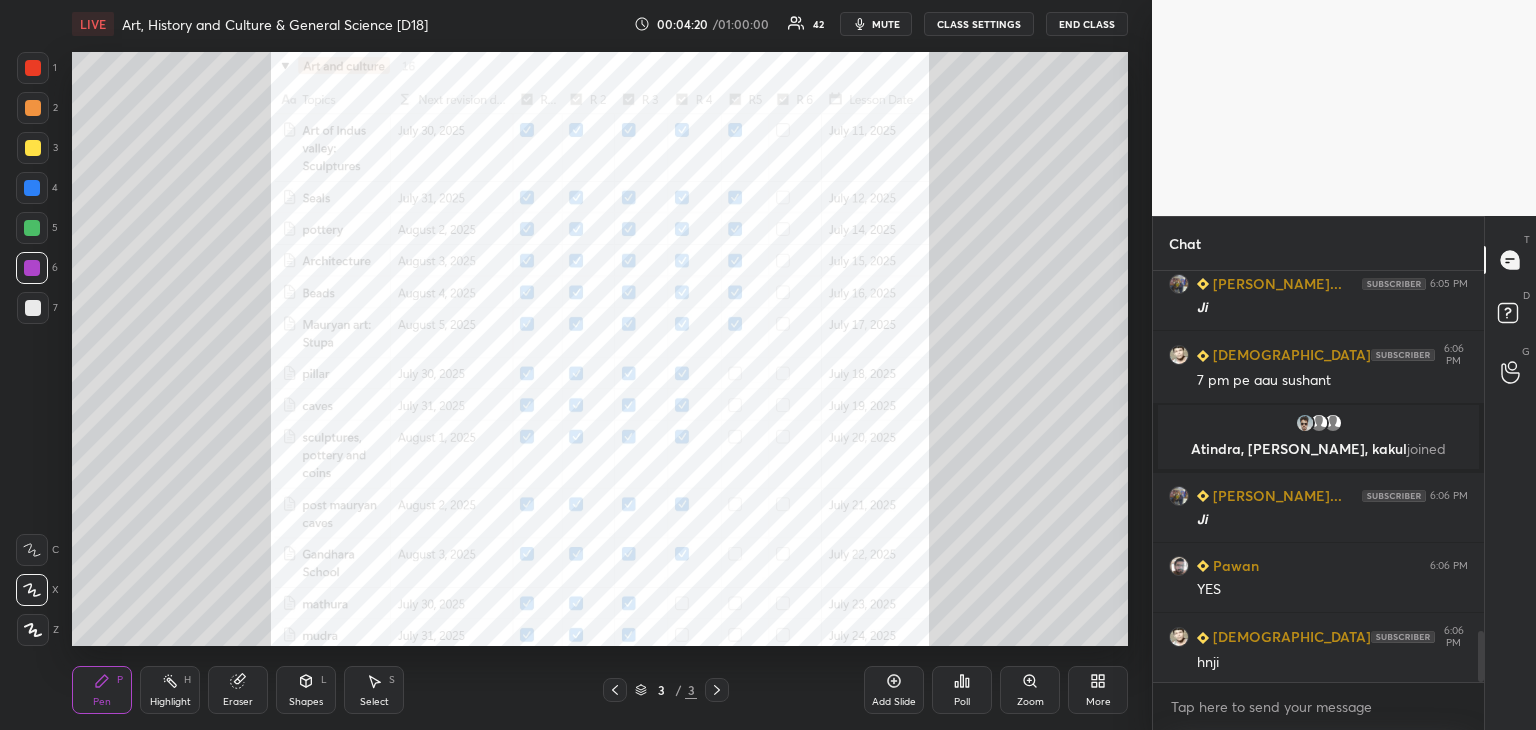 click at bounding box center (33, 68) 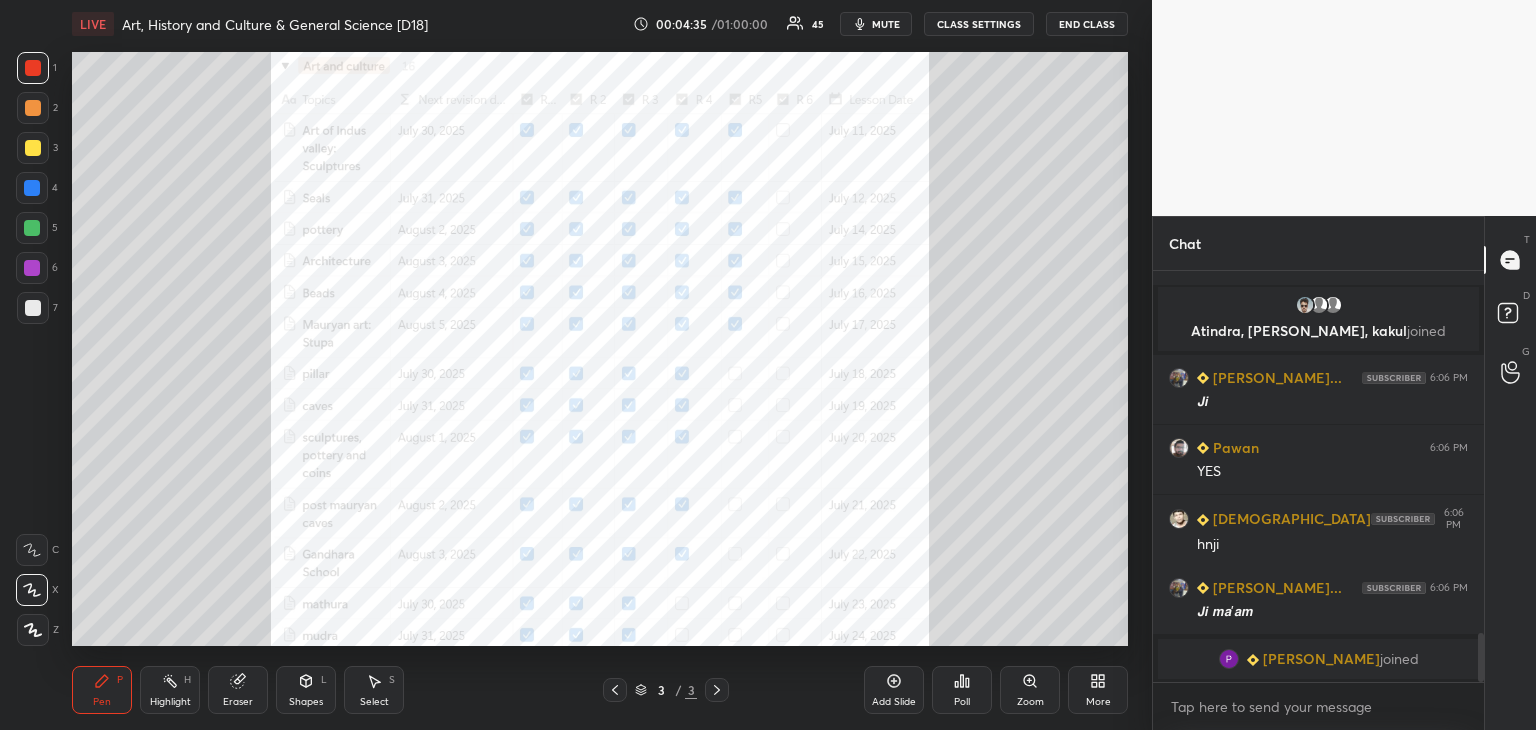 scroll, scrollTop: 3036, scrollLeft: 0, axis: vertical 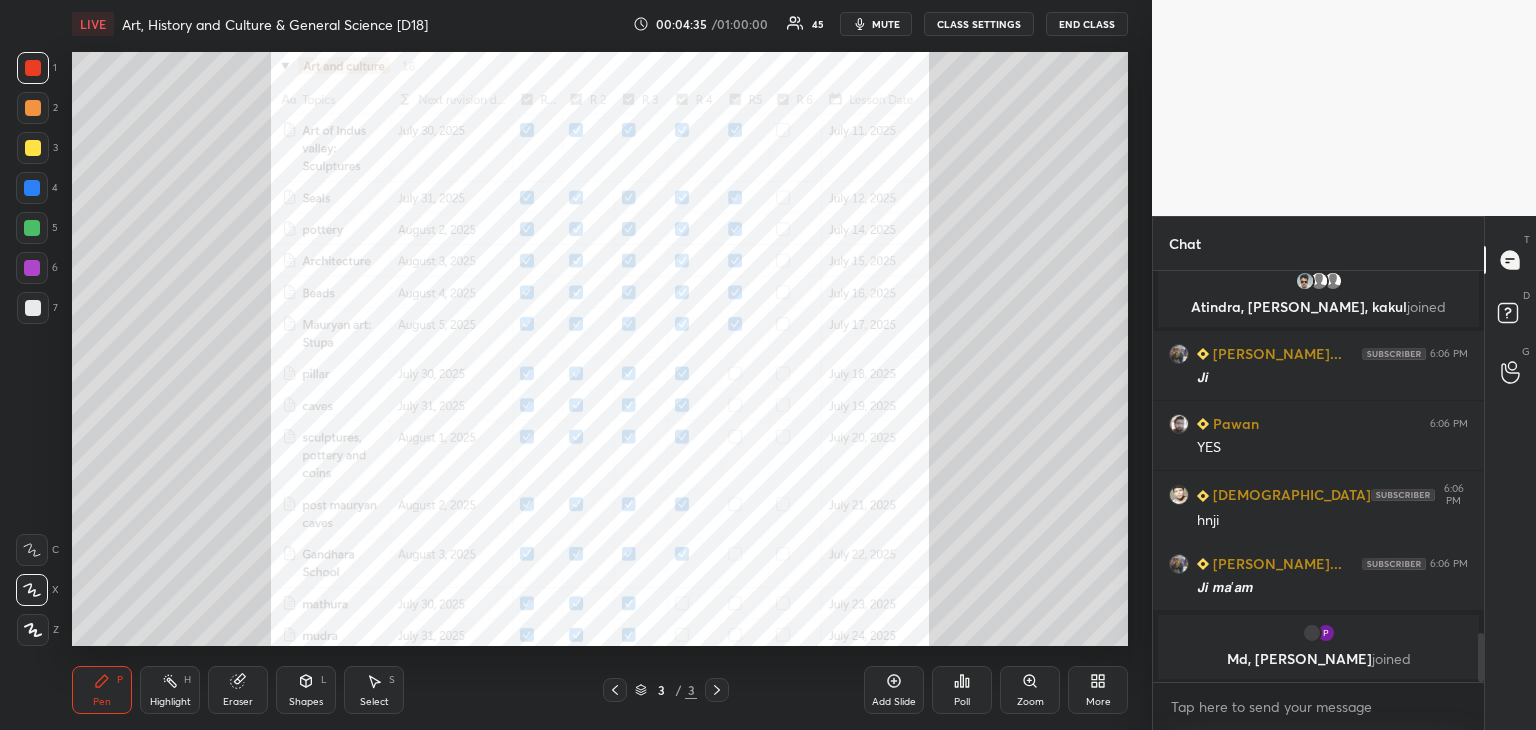 click 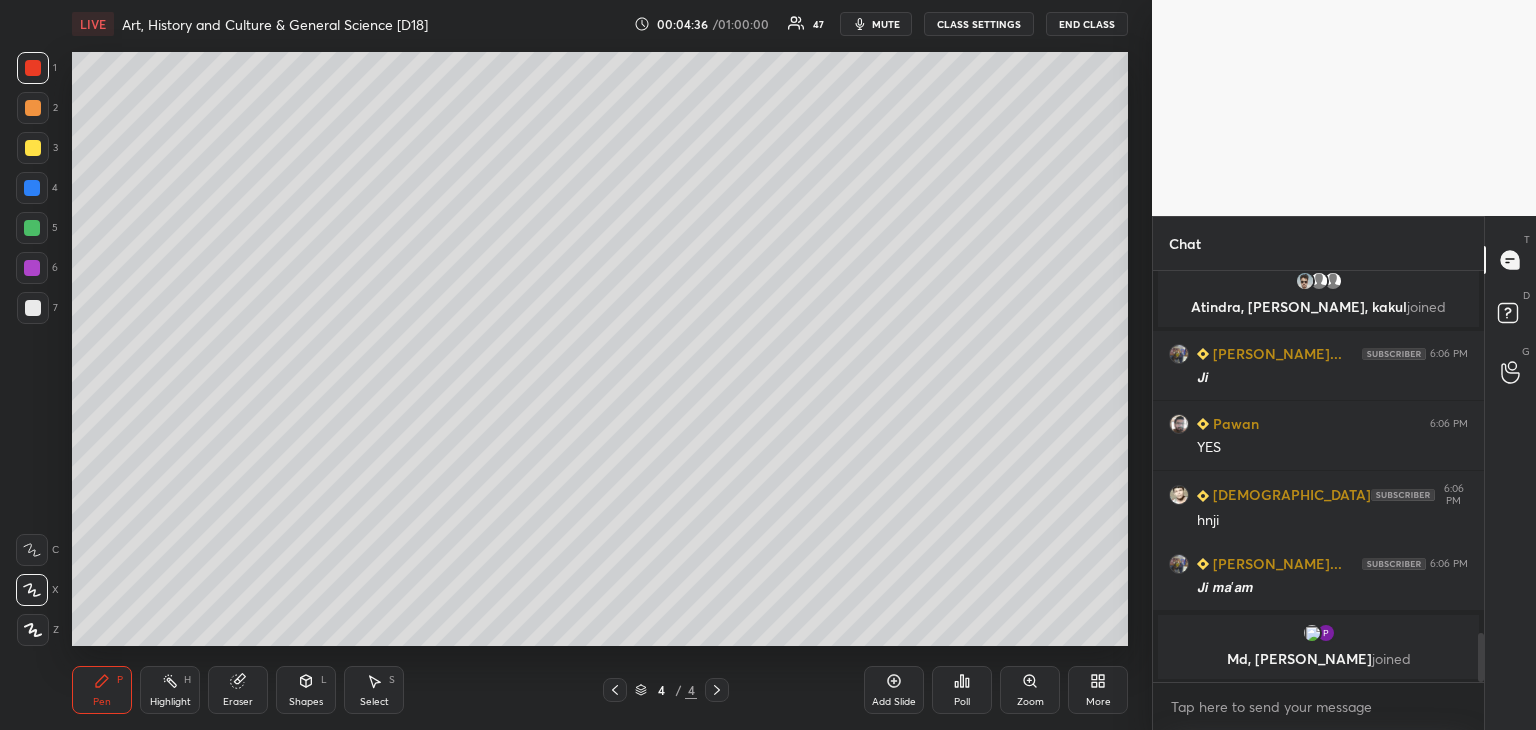 drag, startPoint x: 30, startPoint y: 309, endPoint x: 61, endPoint y: 289, distance: 36.891735 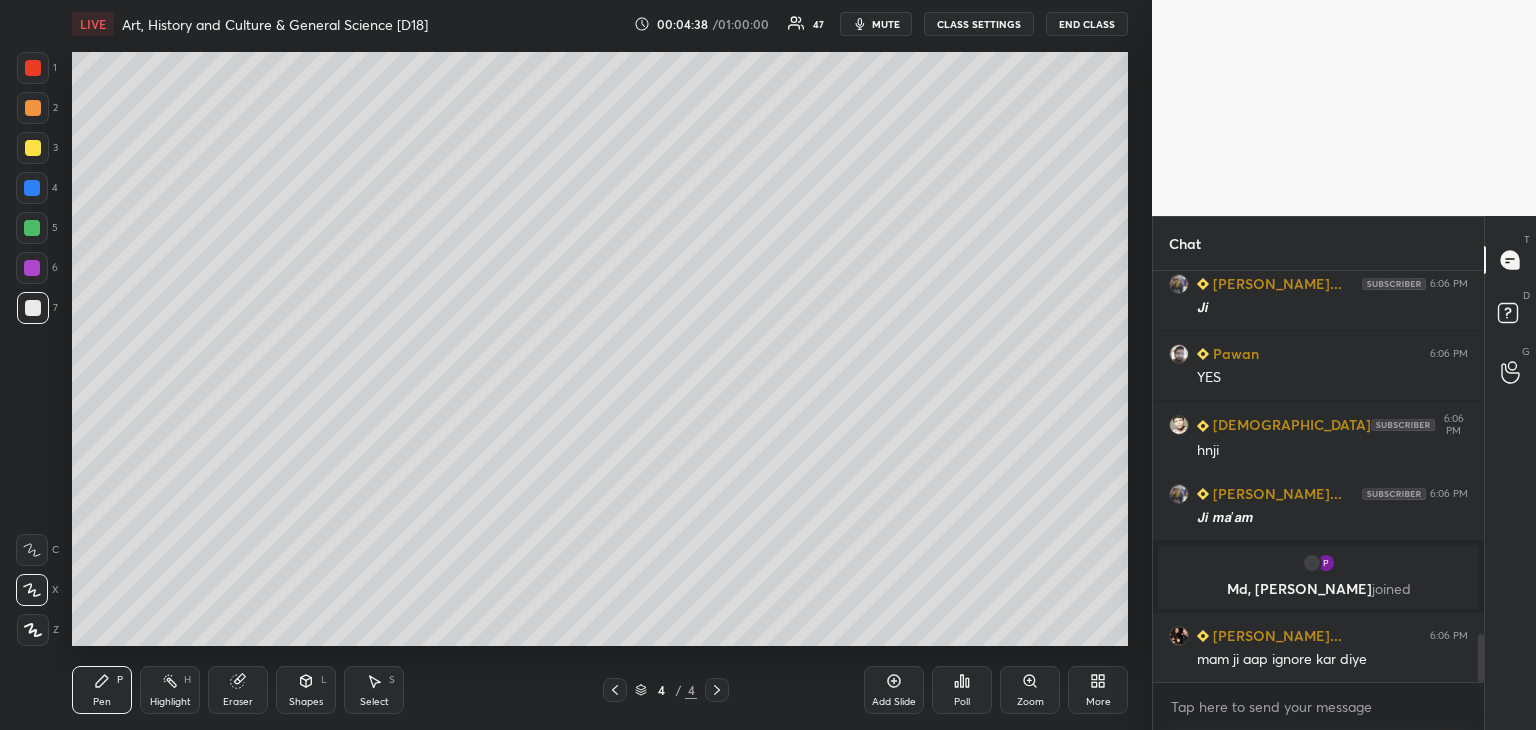 scroll, scrollTop: 3116, scrollLeft: 0, axis: vertical 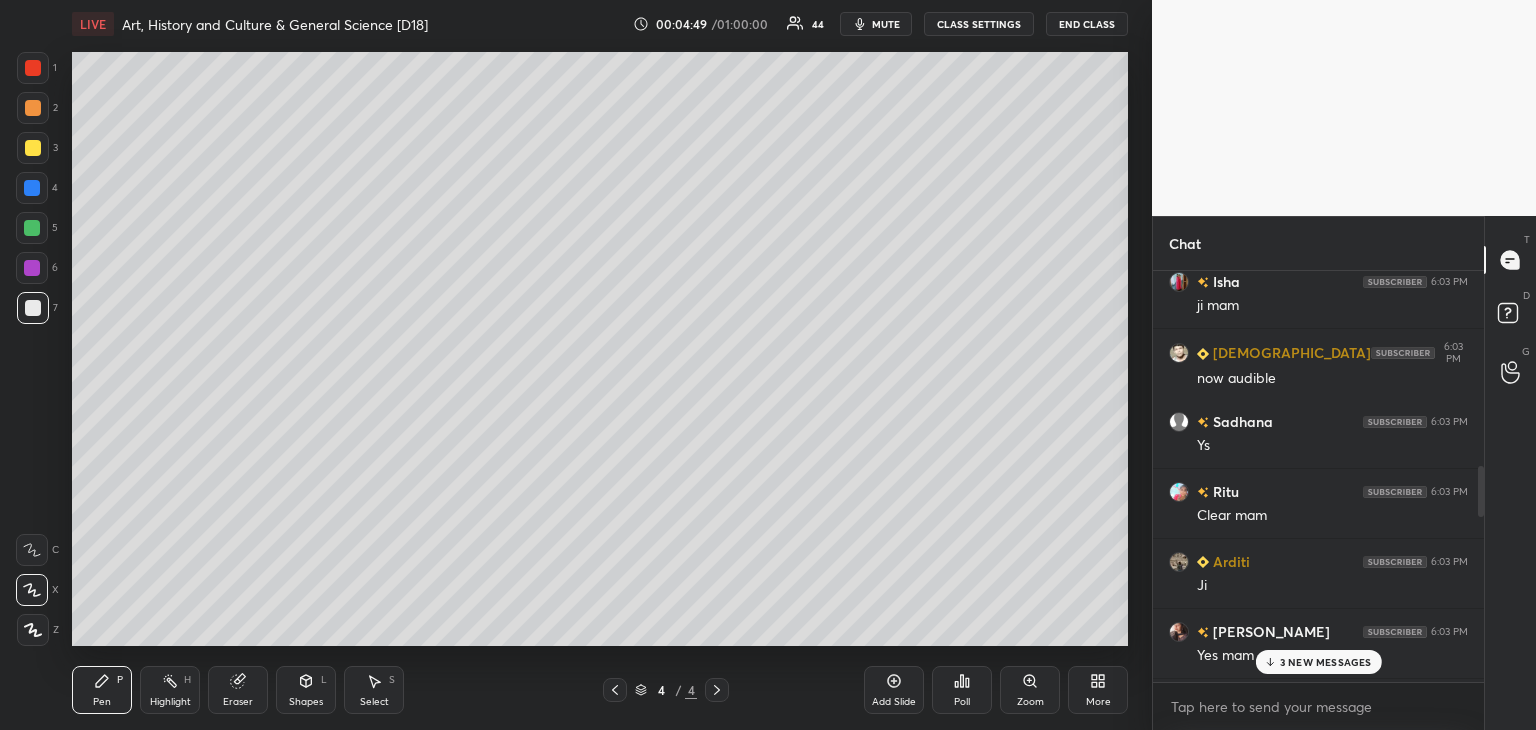 drag, startPoint x: 1480, startPoint y: 657, endPoint x: 1486, endPoint y: 453, distance: 204.08821 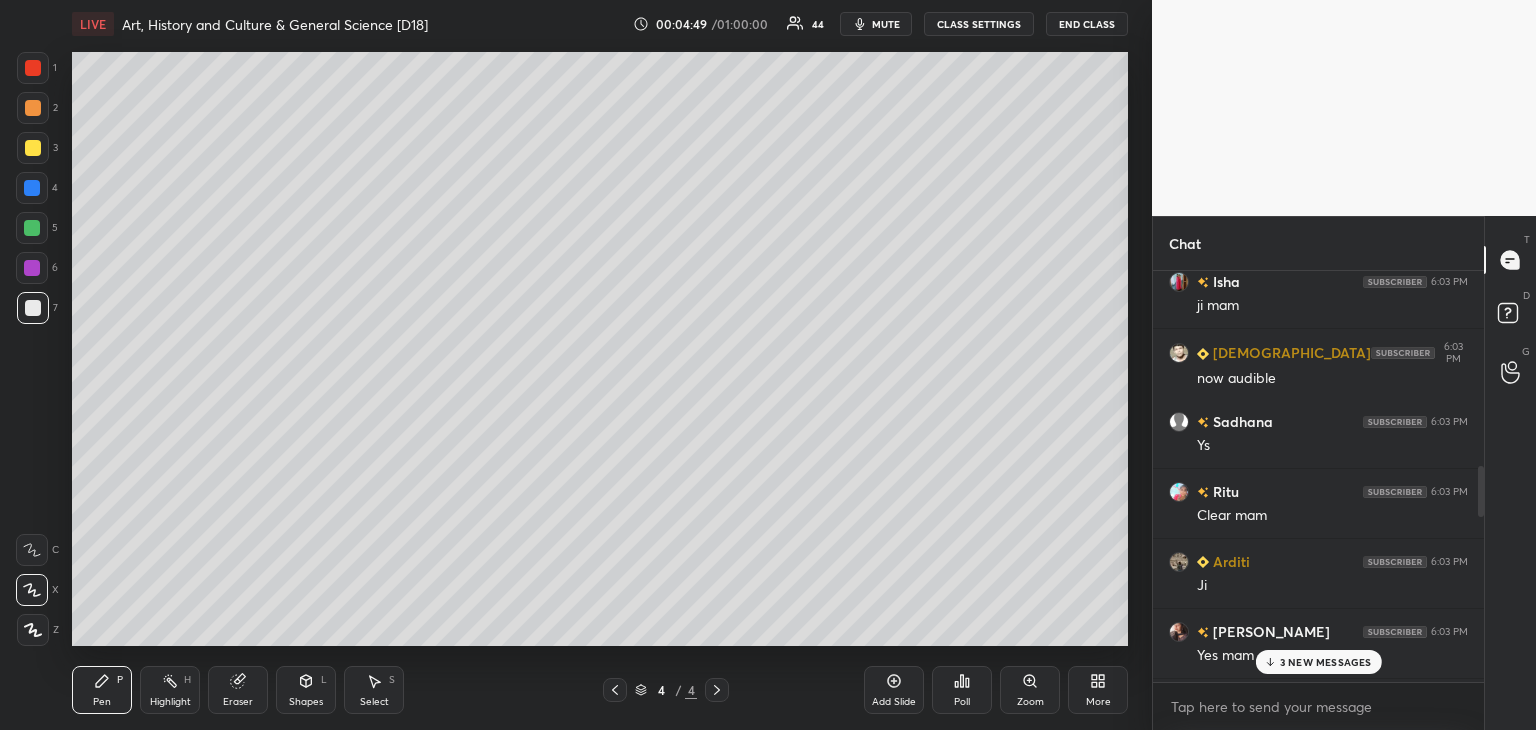click on "Chat [PERSON_NAME]  joined [PERSON_NAME] 6:03 PM No voice maam DISHA 6:03 PM Good evening ma'am [PERSON_NAME] 6:03 PM not audible [GEOGRAPHIC_DATA] 6:03 PM now ok [GEOGRAPHIC_DATA] 6:03 PM Yes Pawan 6:03 PM YES Isha 6:03 PM ji mam [PERSON_NAME] 6:03 PM now audible Sadhana 6:03 PM Ys Ritu 6:03 PM Clear mam Arditi 6:03 PM [PERSON_NAME] 6:03 PM Yes mam DISHA 6:03 PM Yes 7877764252, [PERSON_NAME], [PERSON_NAME]  joined Neha 6:04 PM Good evening mam [PERSON_NAME] 6:04 PM mujhe day 1 kyu lag raha hai [PERSON_NAME]  joined 3 NEW MESSAGES Enable hand raising Enable raise hand to speak to learners. Once enabled, chat will be turned off temporarily. Enable x   [PERSON_NAME] Asked a doubt 1 maam, [DATE] I got to know about your revision initiative. this is my first revision class. Should I continue watching or should I start from the first ? Thank you maam for this Pick this doubt NEW DOUBTS ASKED No one has raised a hand yet Can't raise hand Looks like educator just invited you to speak. Please wait before you can raise your hand again. Got it T Messages (T) D Doubts (D) G Raise Hand (G)" at bounding box center [1344, 473] 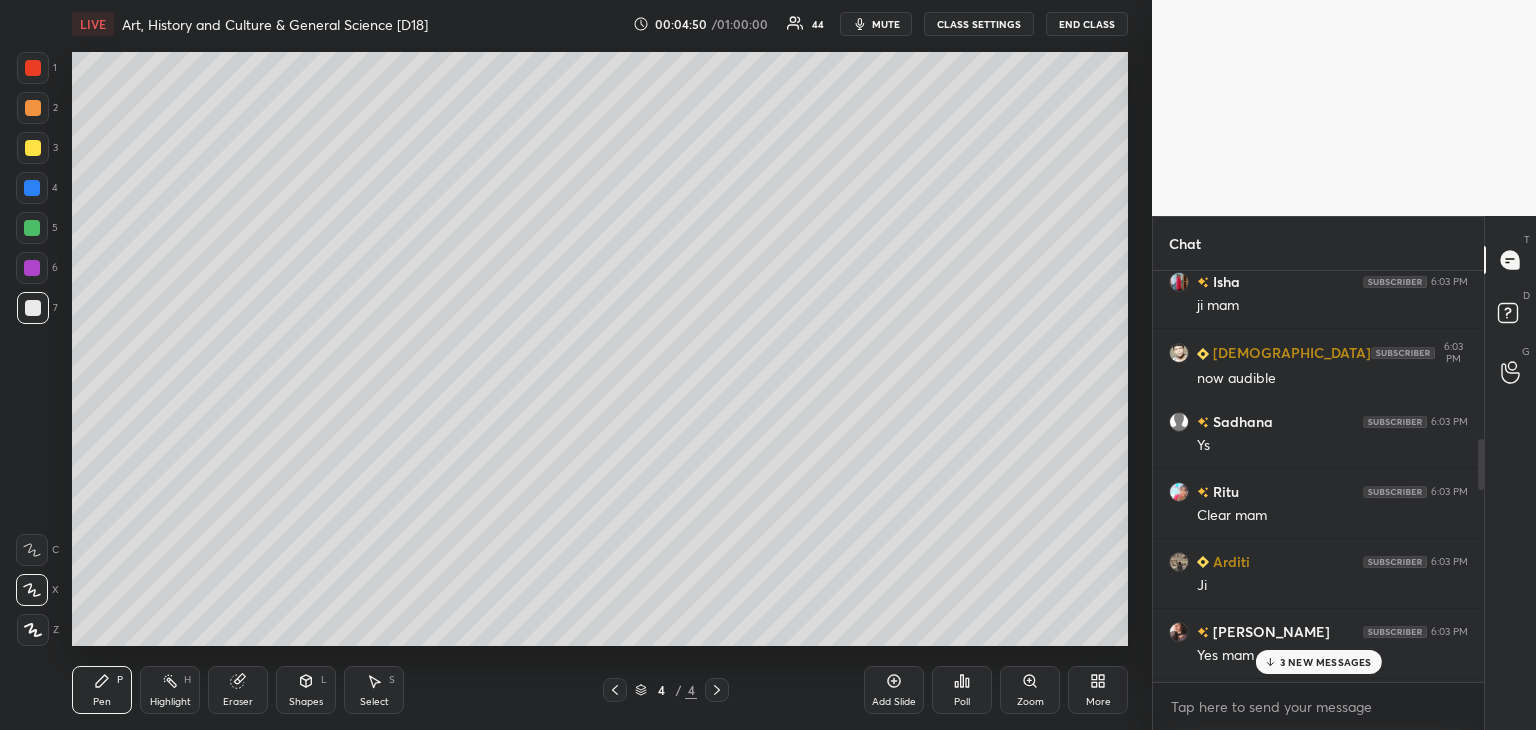 scroll, scrollTop: 1434, scrollLeft: 0, axis: vertical 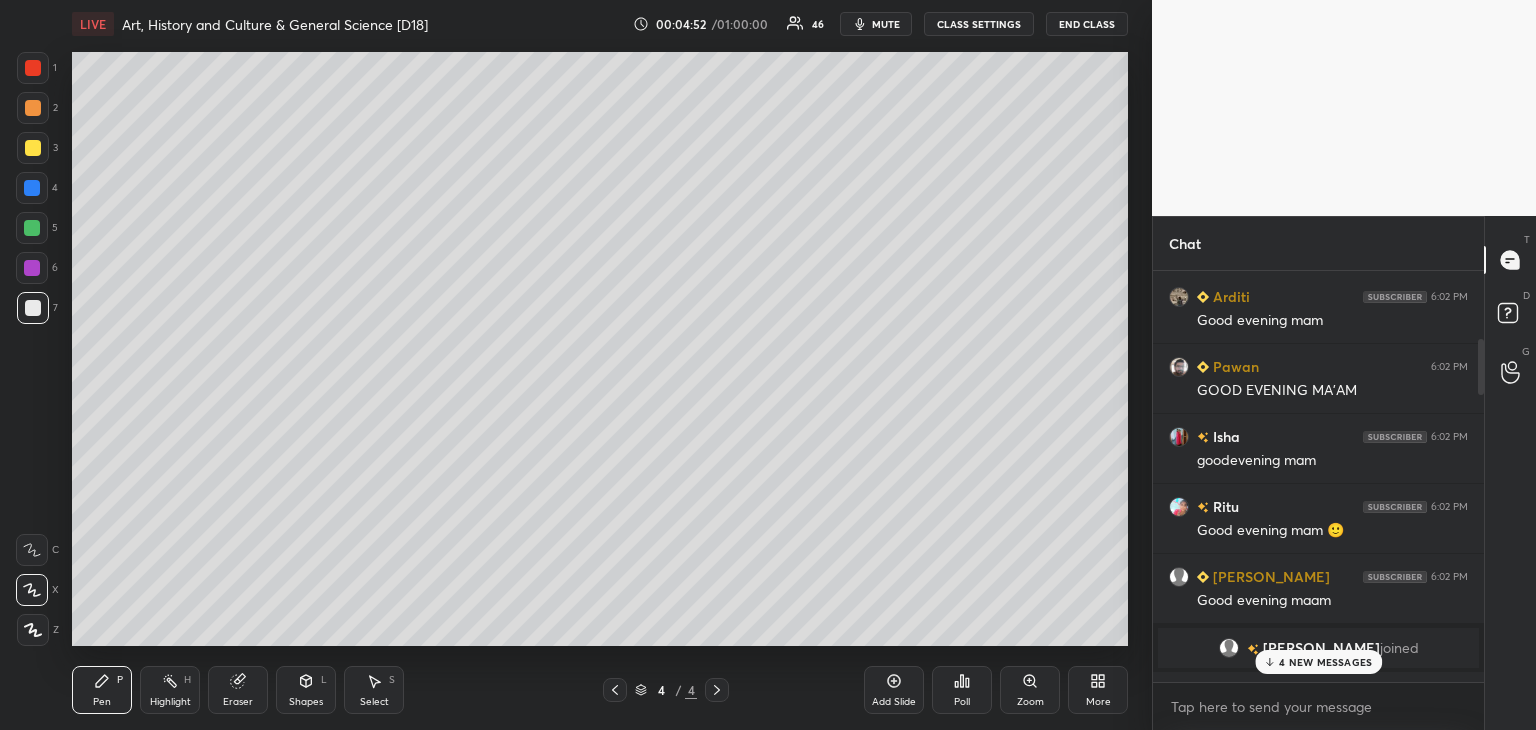 drag, startPoint x: 1478, startPoint y: 465, endPoint x: 1479, endPoint y: 306, distance: 159.00314 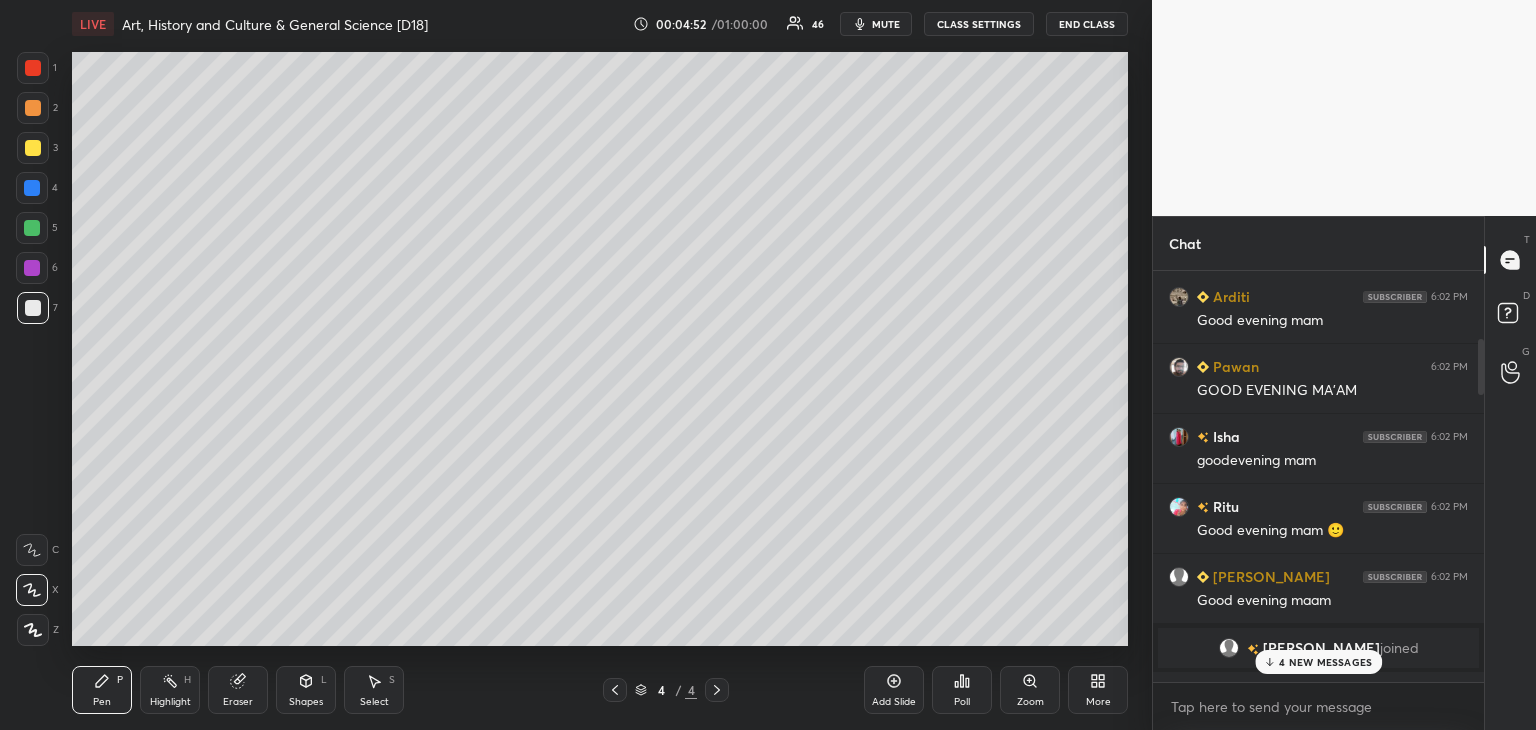 click at bounding box center (1478, 476) 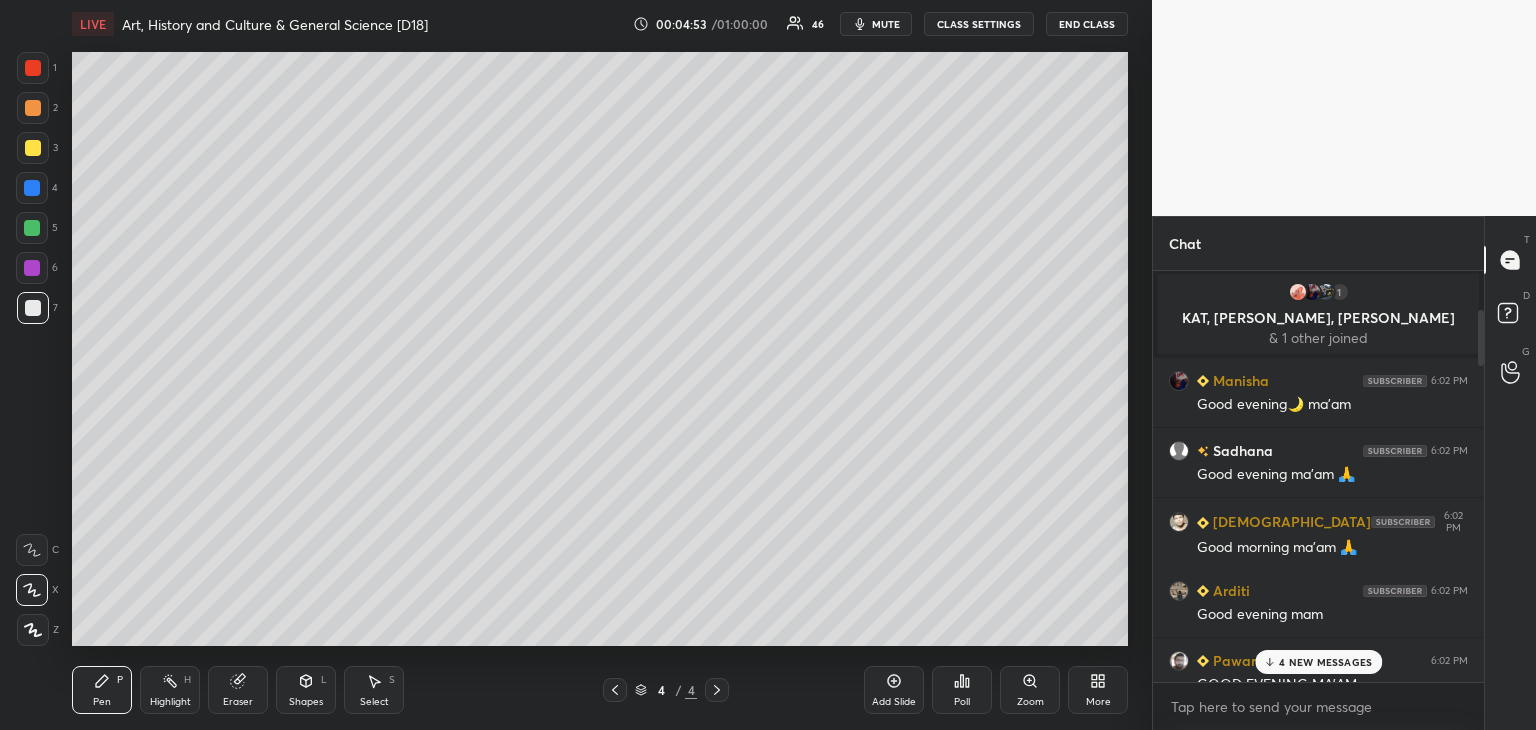 scroll, scrollTop: 0, scrollLeft: 0, axis: both 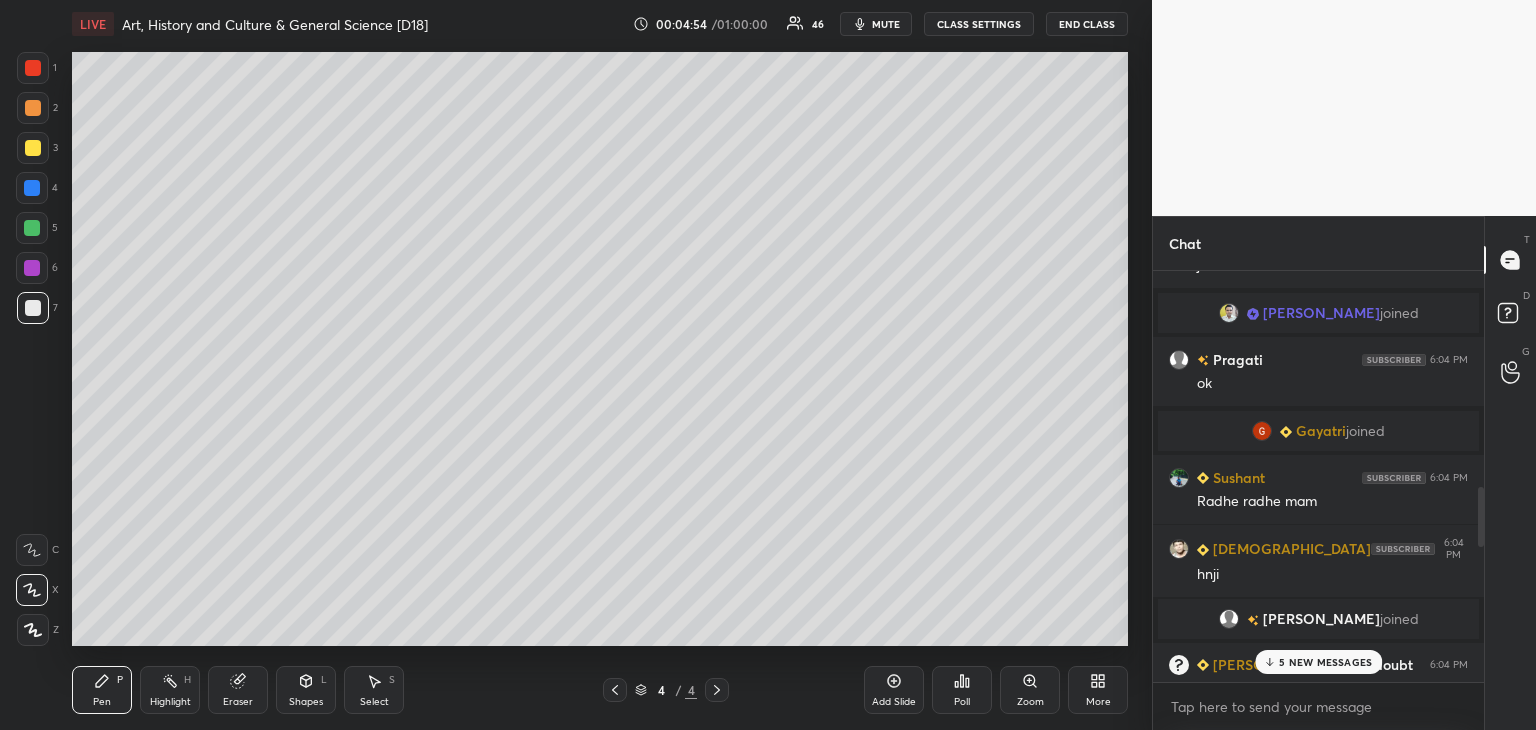 drag, startPoint x: 1482, startPoint y: 339, endPoint x: 1467, endPoint y: 688, distance: 349.3222 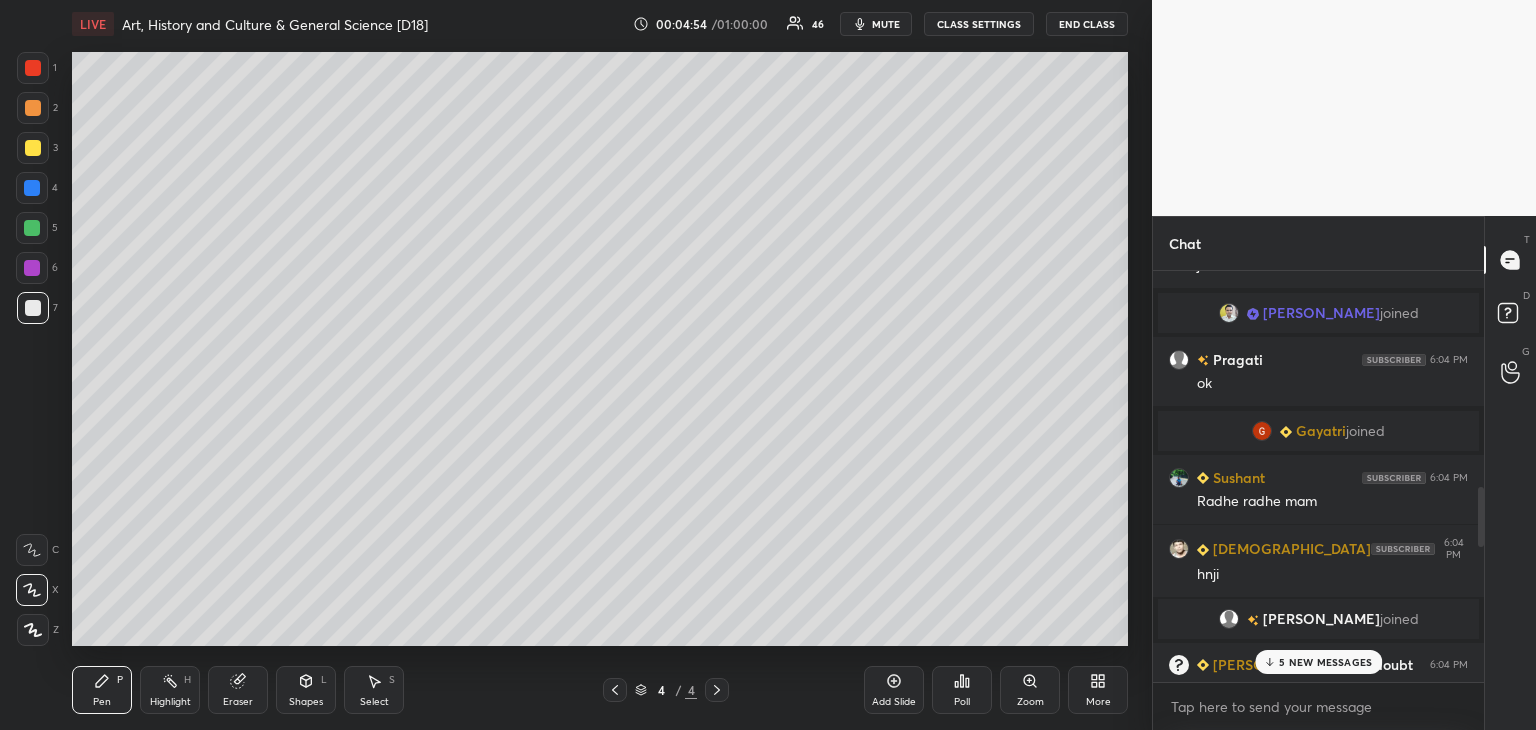 click on "Ritu 6:03 PM Clear mam Arditi 6:03 PM [PERSON_NAME] 6:03 PM Yes mam DISHA 6:03 PM Yes 7877764252, [PERSON_NAME], [PERSON_NAME]  joined Neha 6:04 PM Good evening mam [PERSON_NAME] 6:04 PM mujhe day 1 kyu lag raha hai [PERSON_NAME]  joined Isha 6:04 PM [PERSON_NAME]  joined [PERSON_NAME] 6:04 PM ok [PERSON_NAME]  joined [PERSON_NAME] 6:04 PM Radhe radhe mam [PERSON_NAME] 6:04 PM [PERSON_NAME]  joined [PERSON_NAME]   has a doubt 6:04 PM View doubt 1 KBP, [PERSON_NAME], [PERSON_NAME] &  1 other  joined 5 NEW MESSAGES Enable hand raising Enable raise hand to speak to learners. Once enabled, chat will be turned off temporarily. Enable x" at bounding box center [1318, 500] 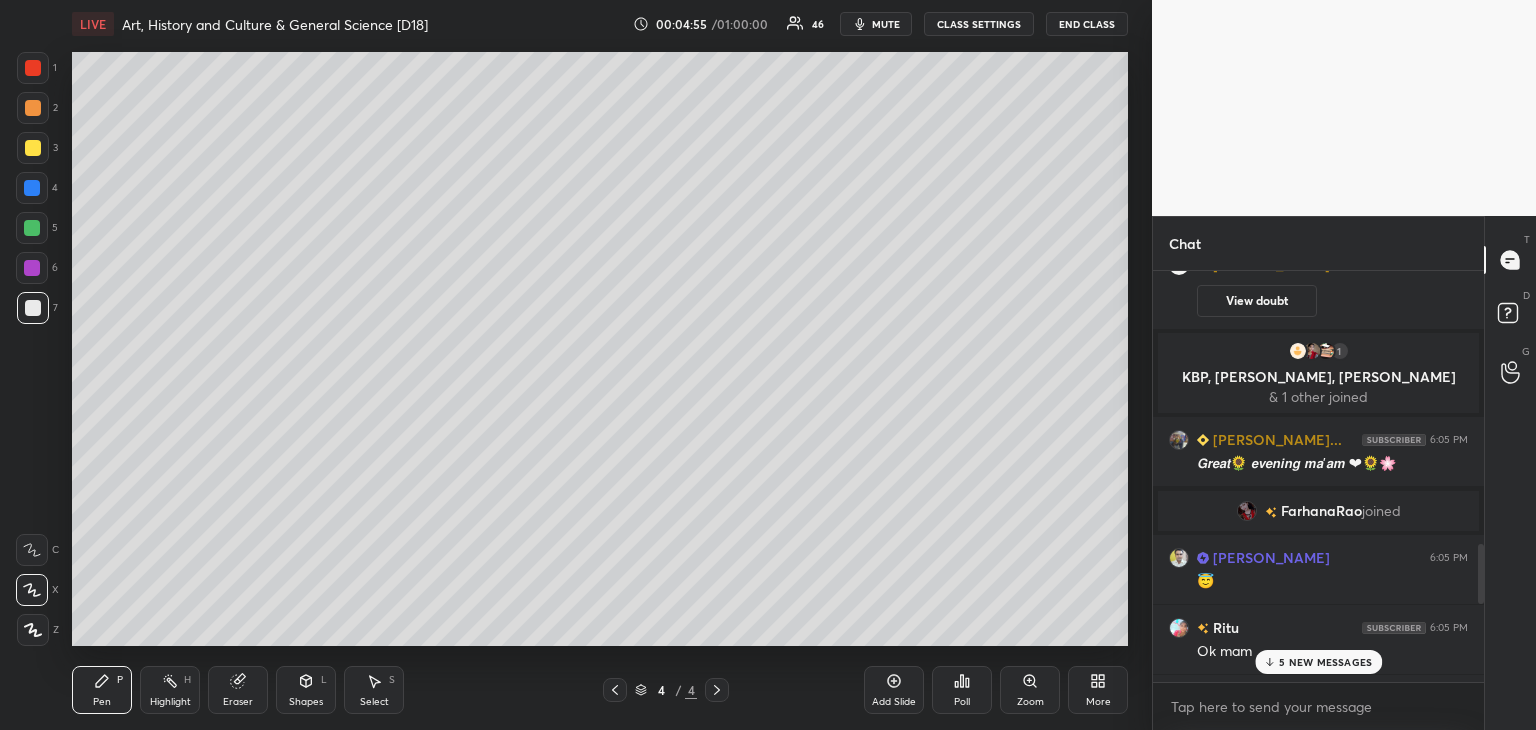 click on "5 NEW MESSAGES" at bounding box center [1325, 662] 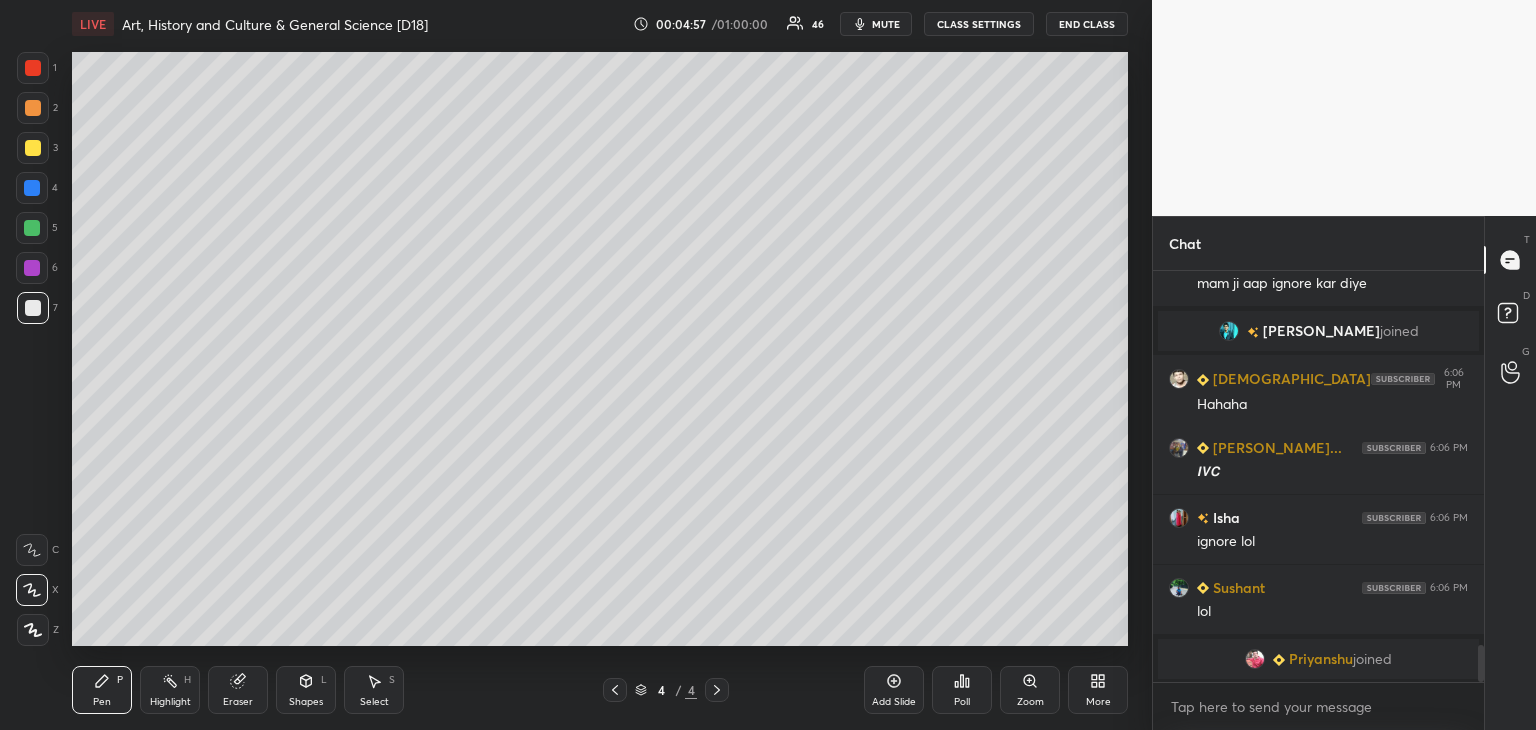 scroll, scrollTop: 4206, scrollLeft: 0, axis: vertical 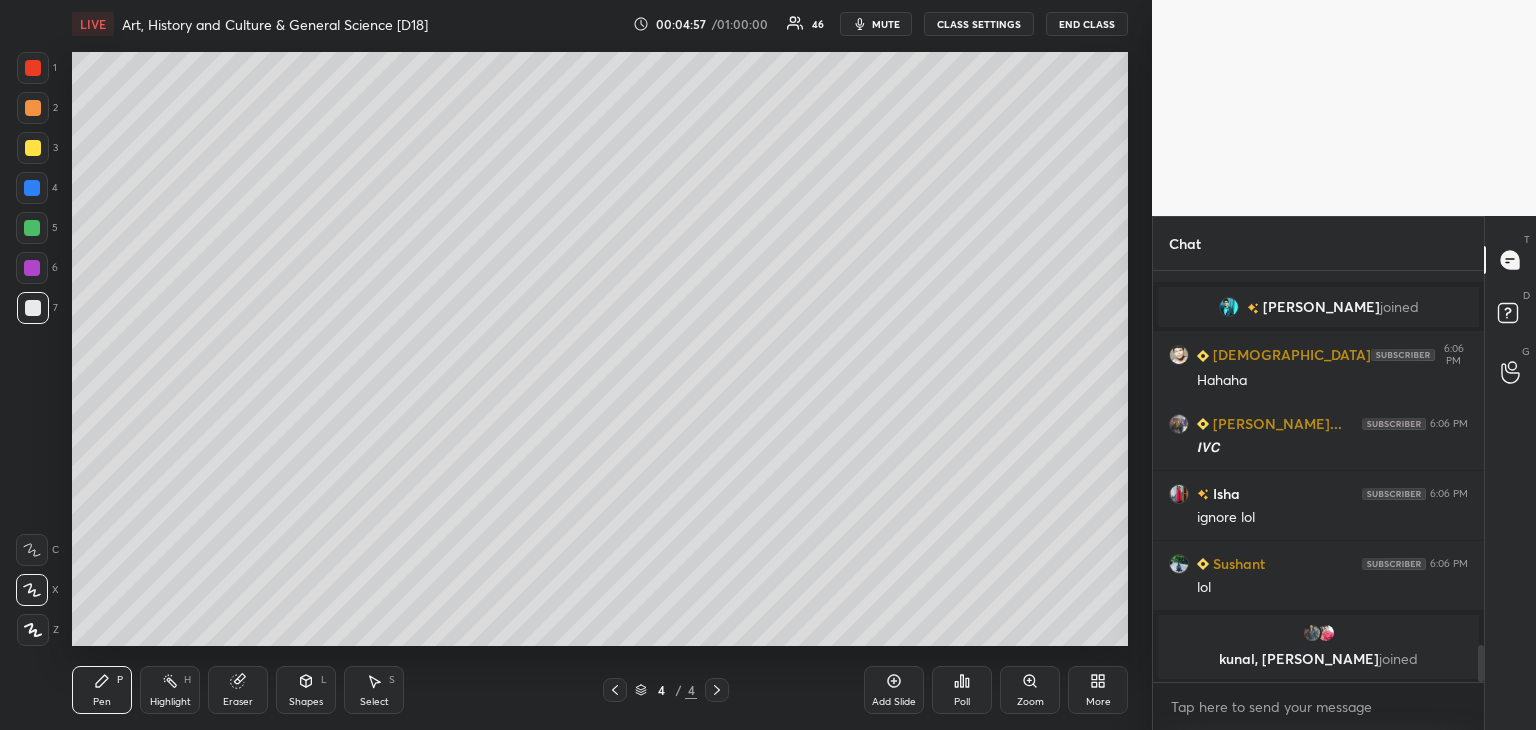 click at bounding box center (33, 148) 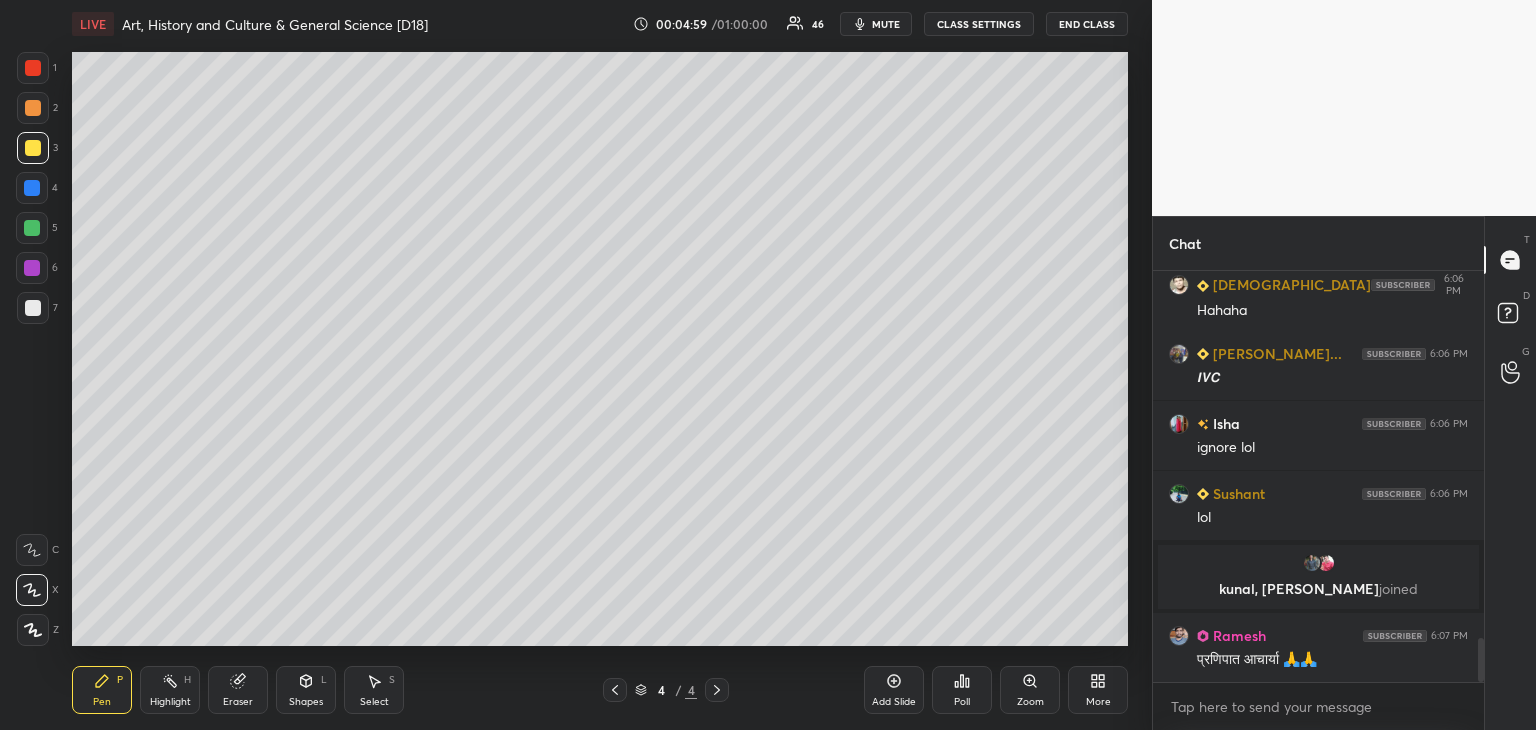 scroll, scrollTop: 3498, scrollLeft: 0, axis: vertical 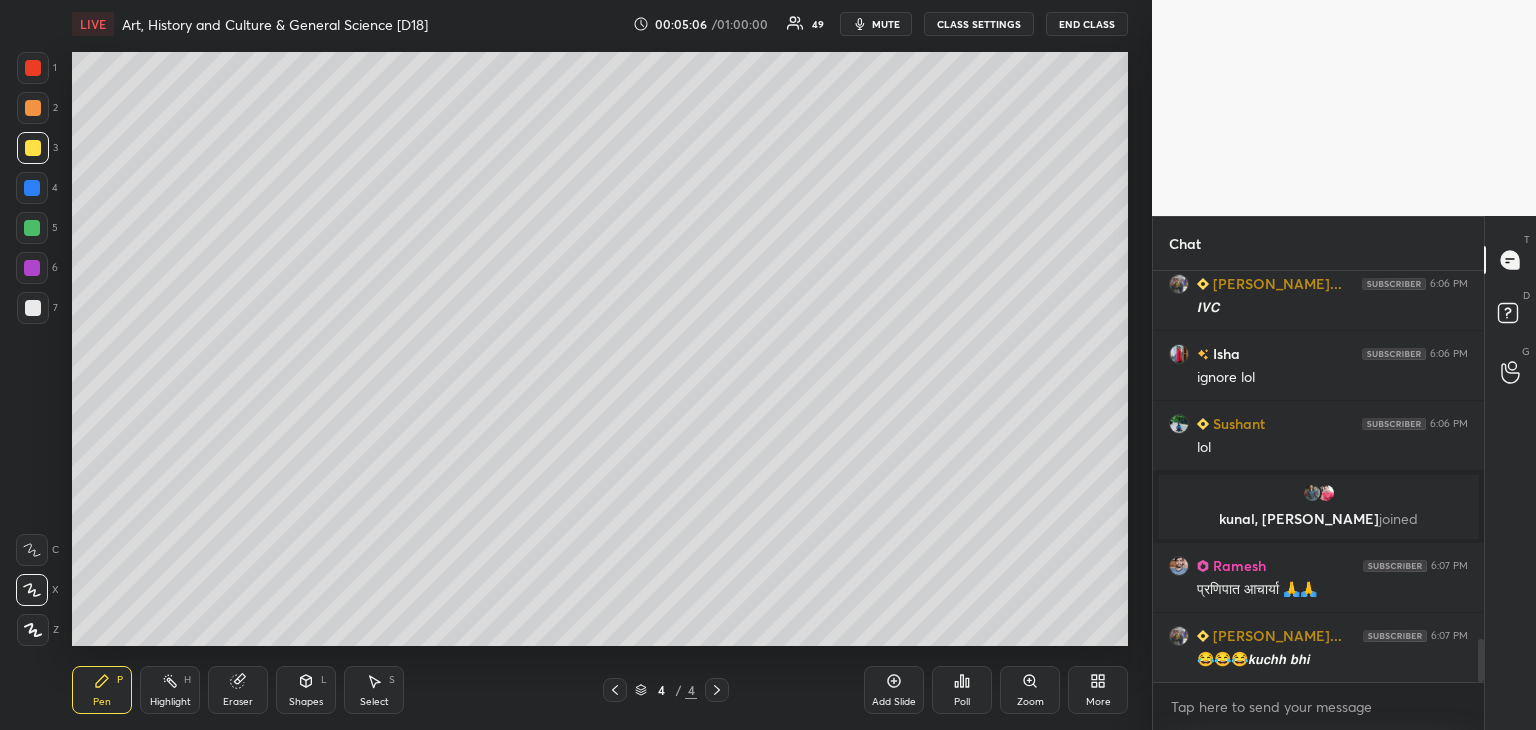 click at bounding box center (32, 188) 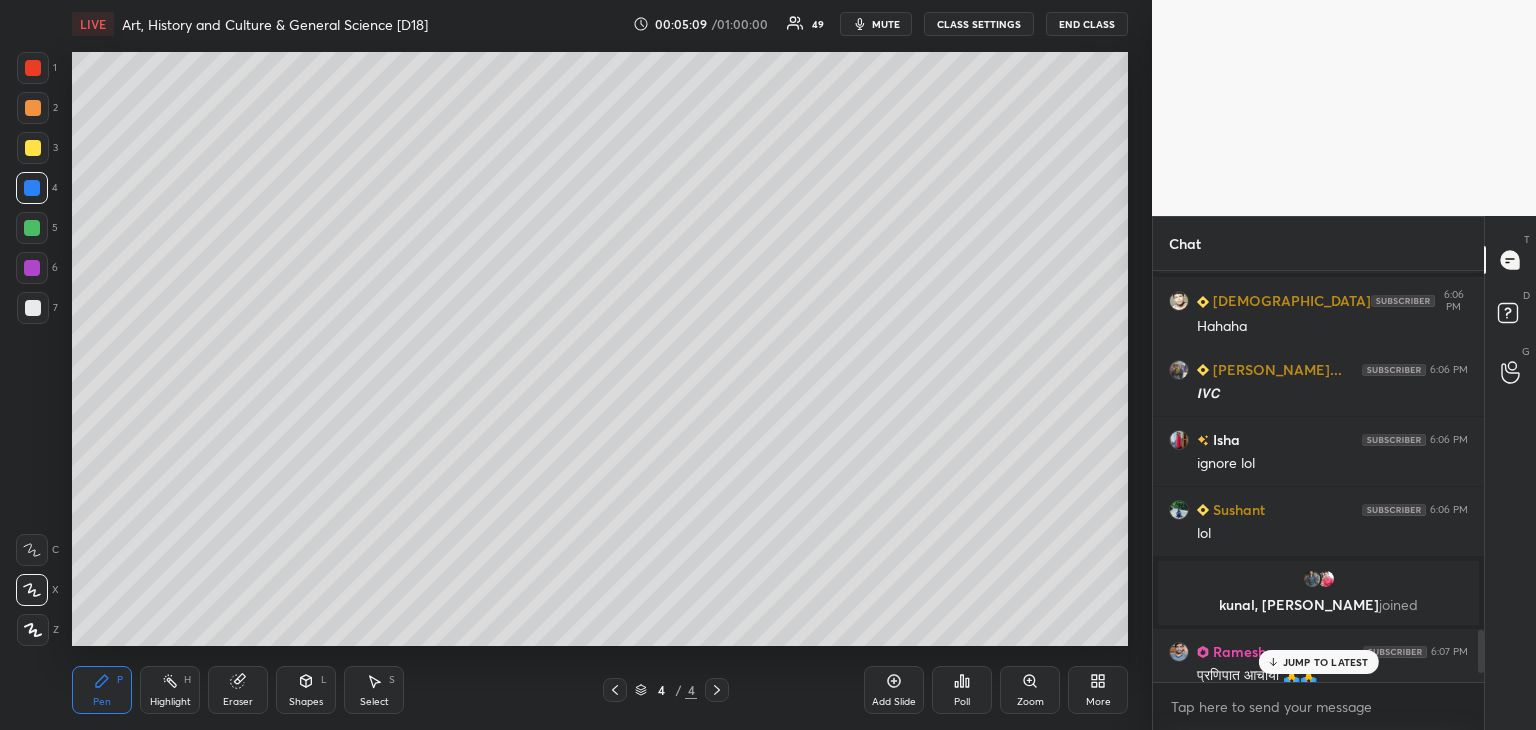 scroll, scrollTop: 3518, scrollLeft: 0, axis: vertical 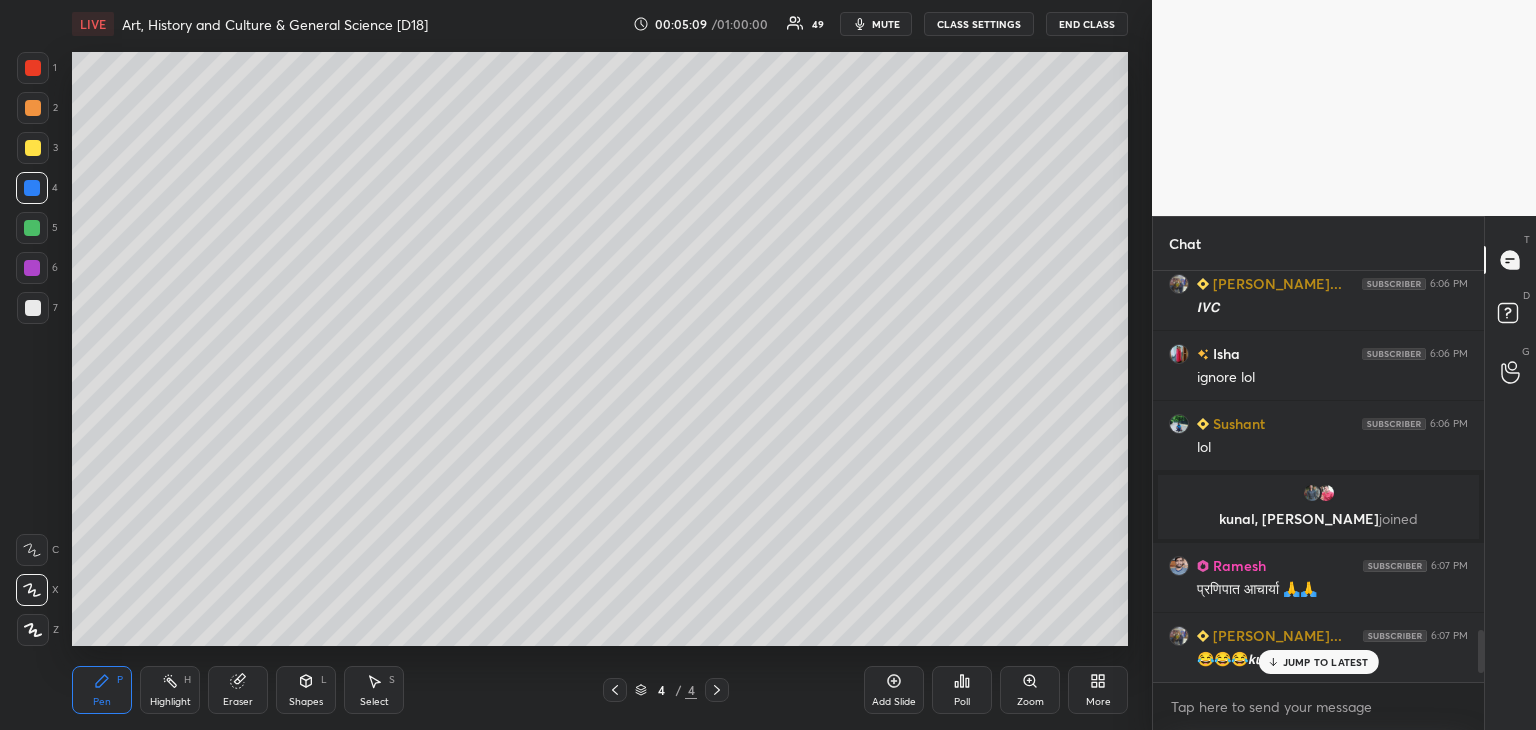 drag, startPoint x: 1479, startPoint y: 669, endPoint x: 1497, endPoint y: 692, distance: 29.206163 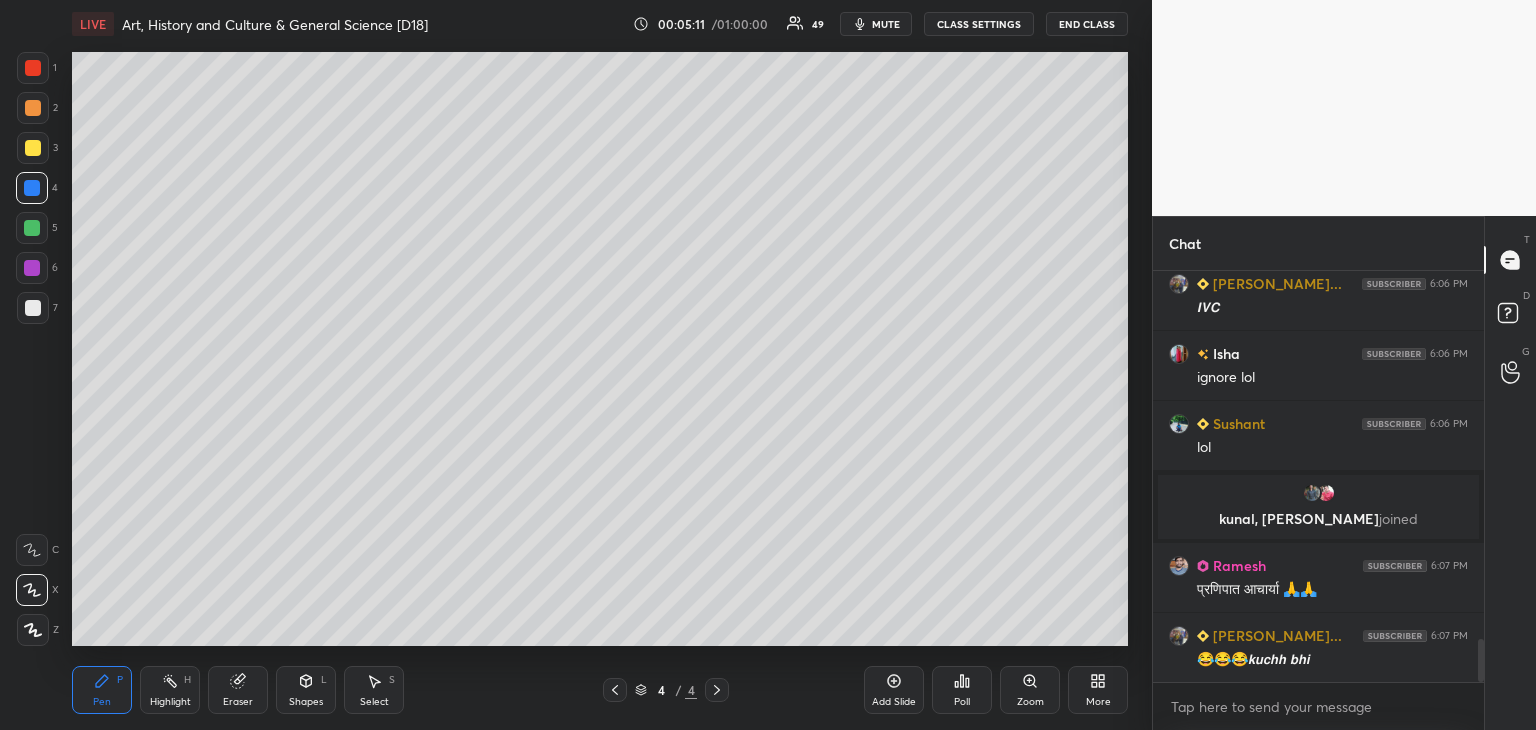 click at bounding box center [33, 68] 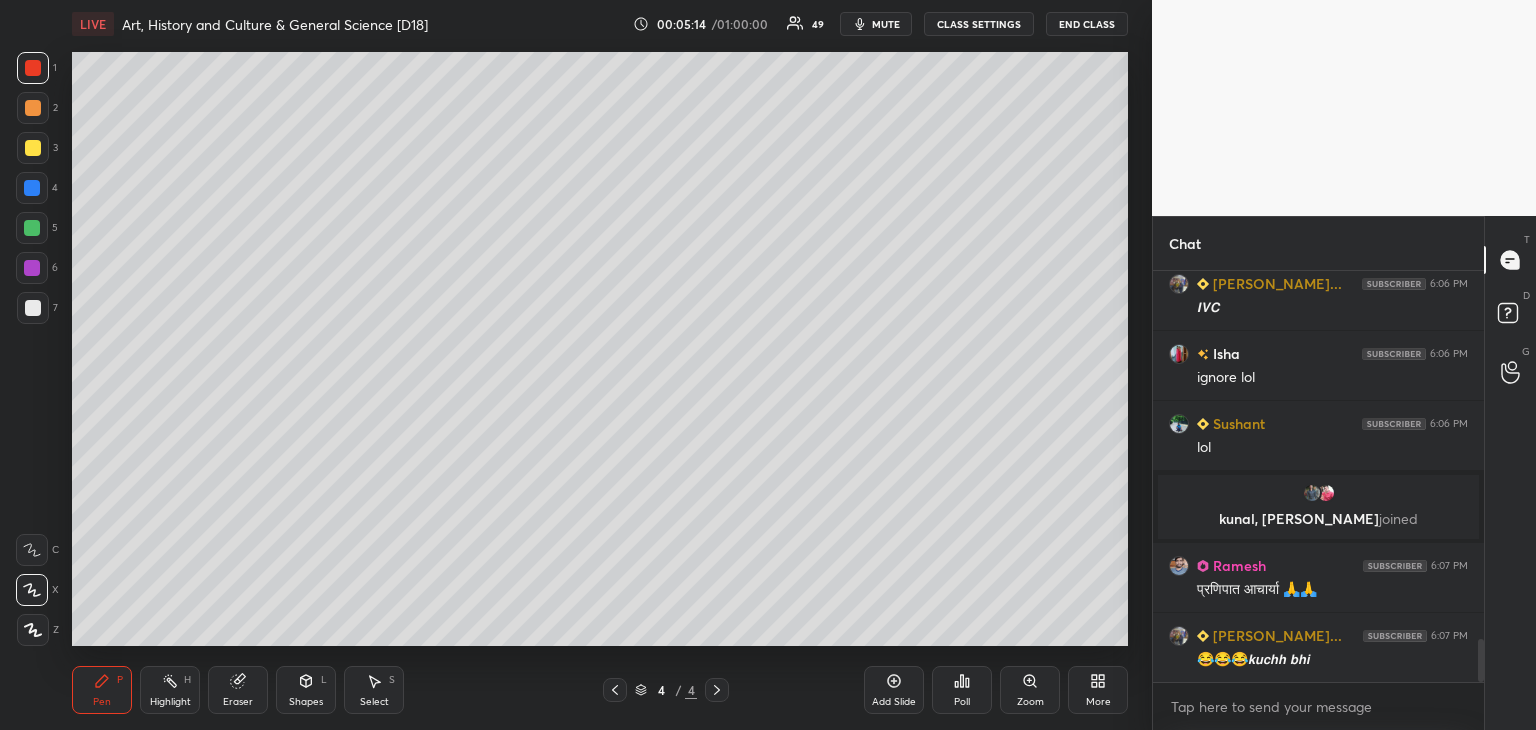 click 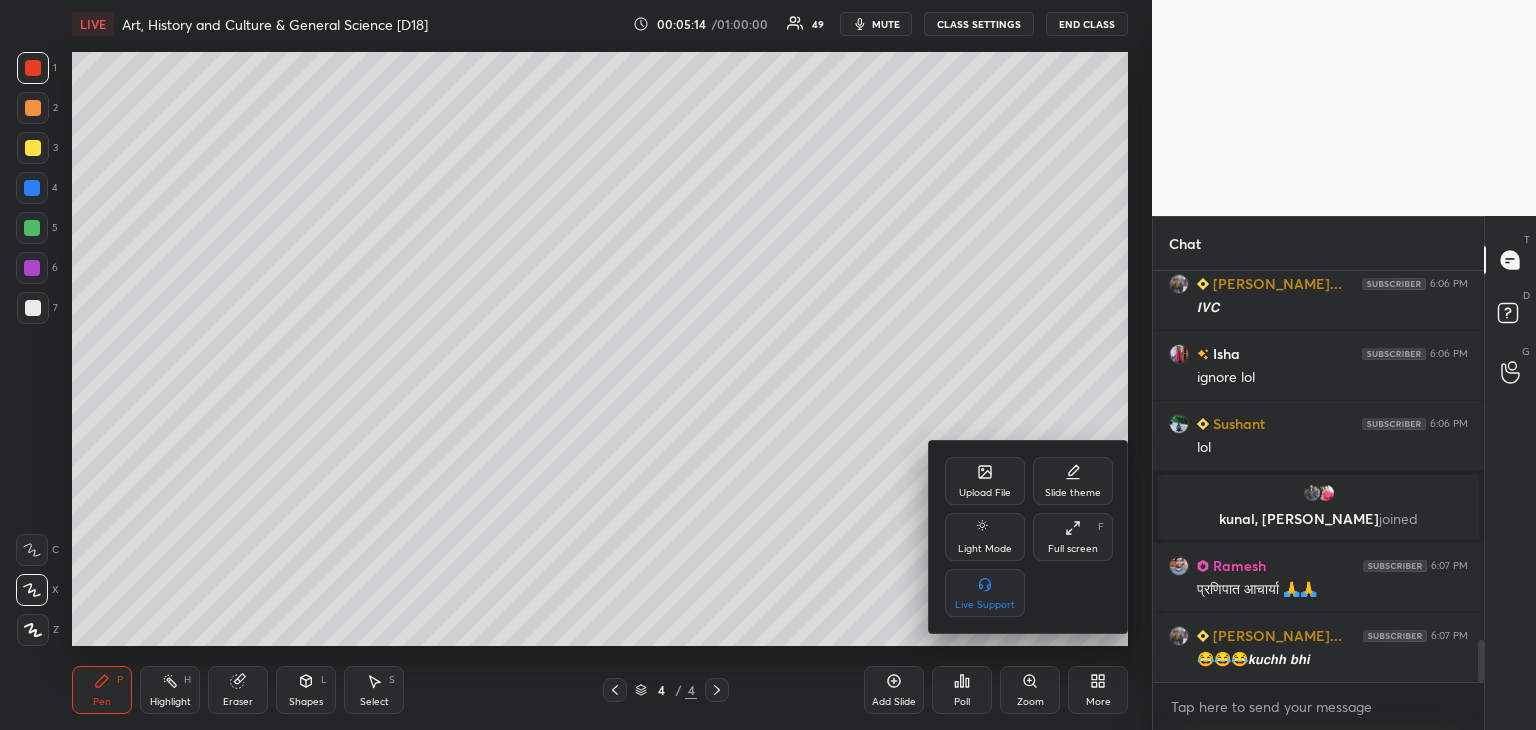 scroll, scrollTop: 3588, scrollLeft: 0, axis: vertical 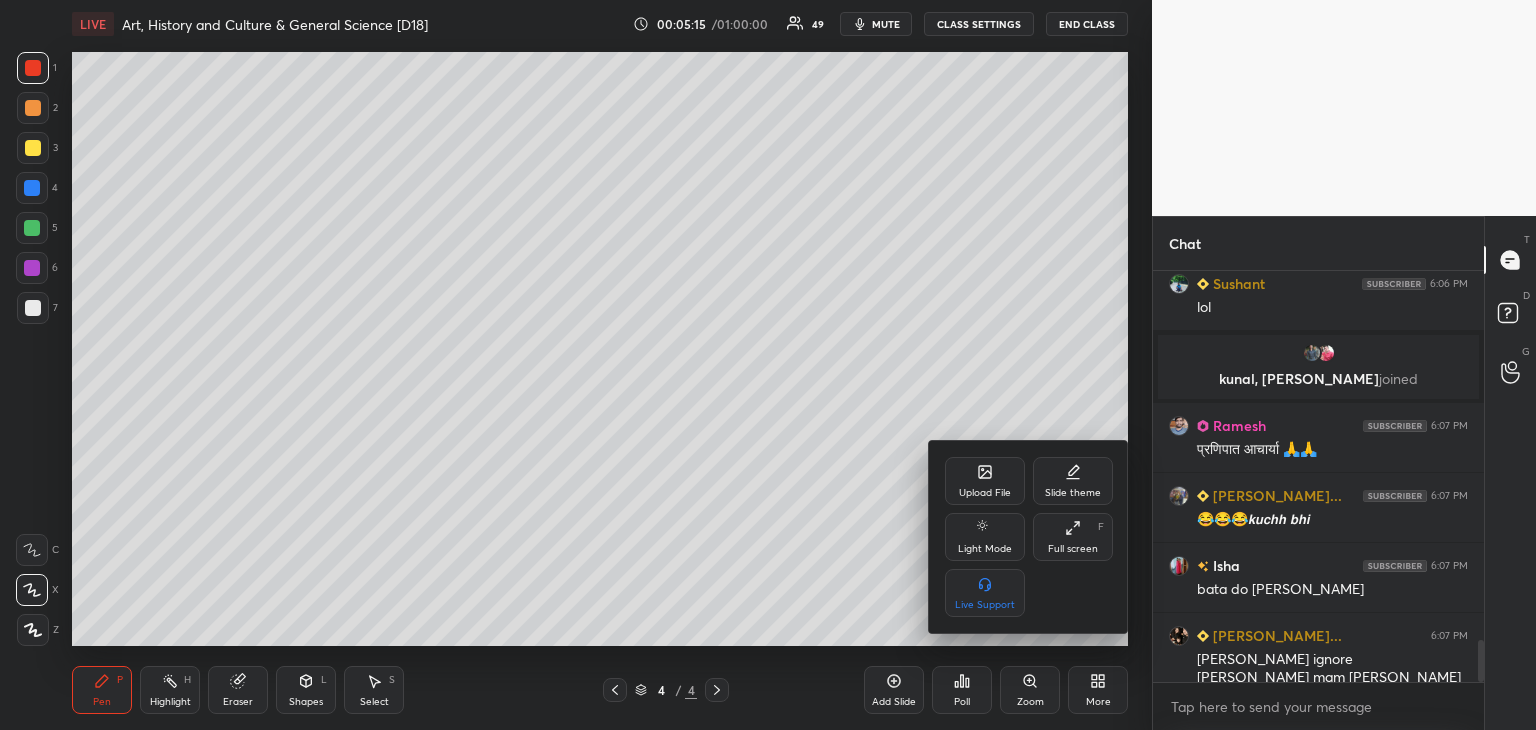 click on "Upload File" at bounding box center [985, 481] 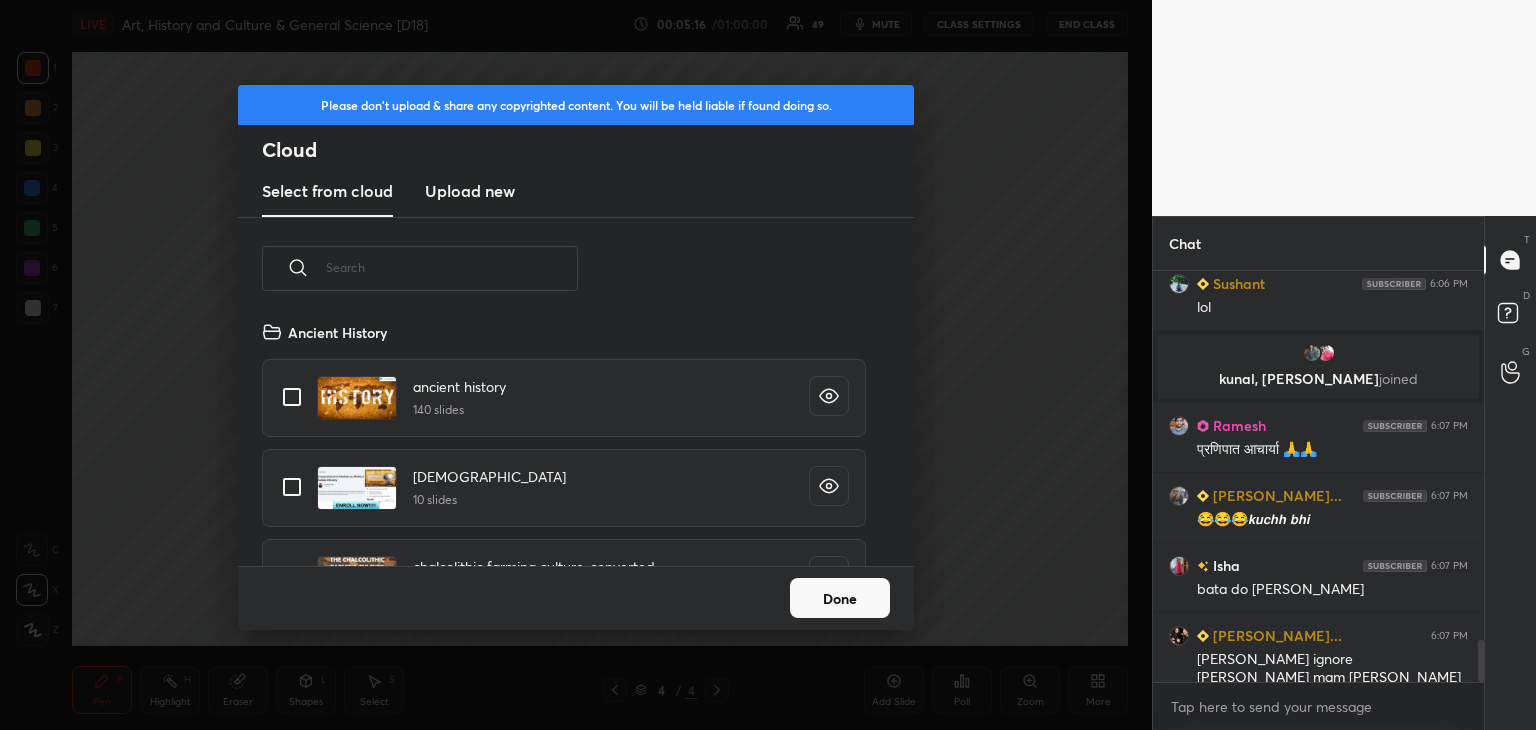 scroll, scrollTop: 5, scrollLeft: 10, axis: both 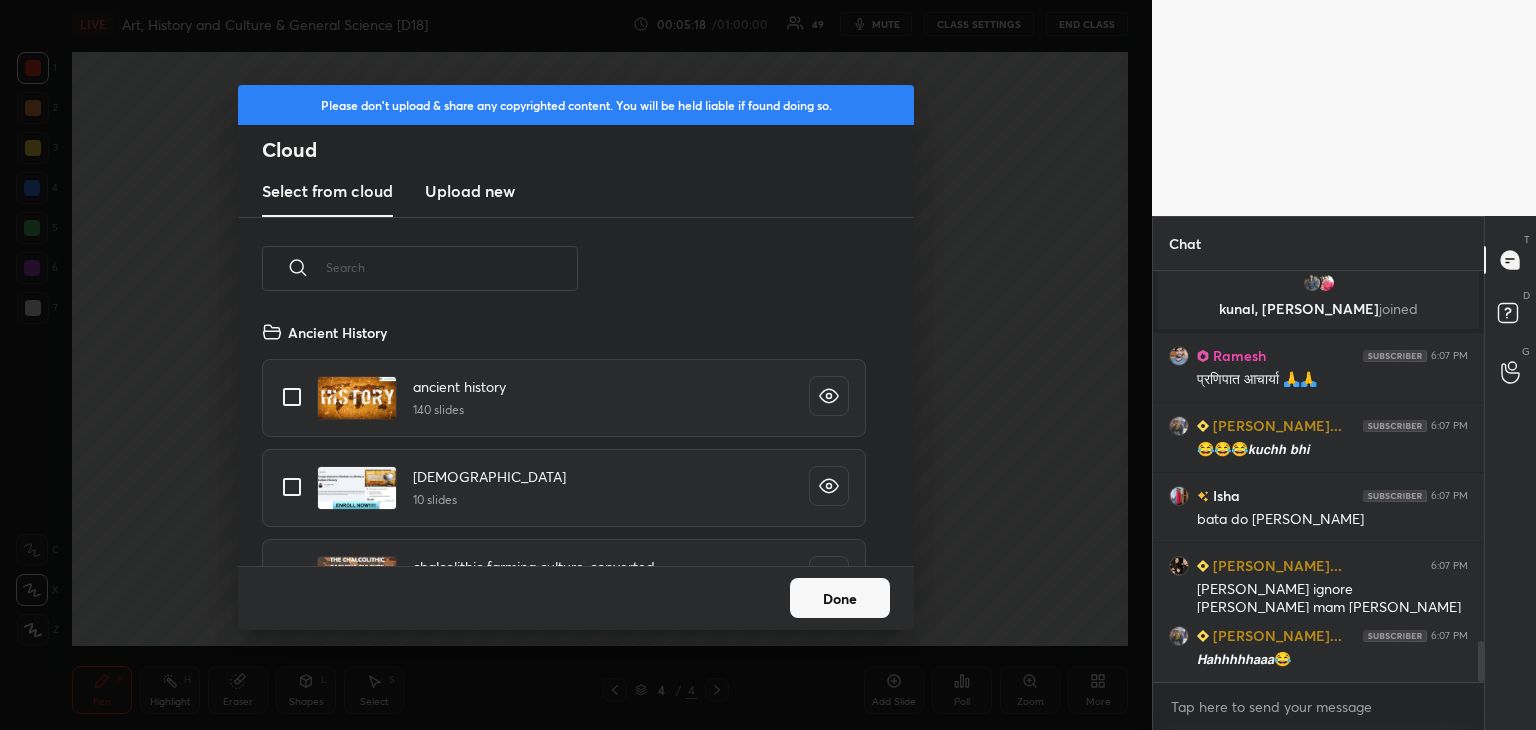 click on "Upload new" at bounding box center (470, 191) 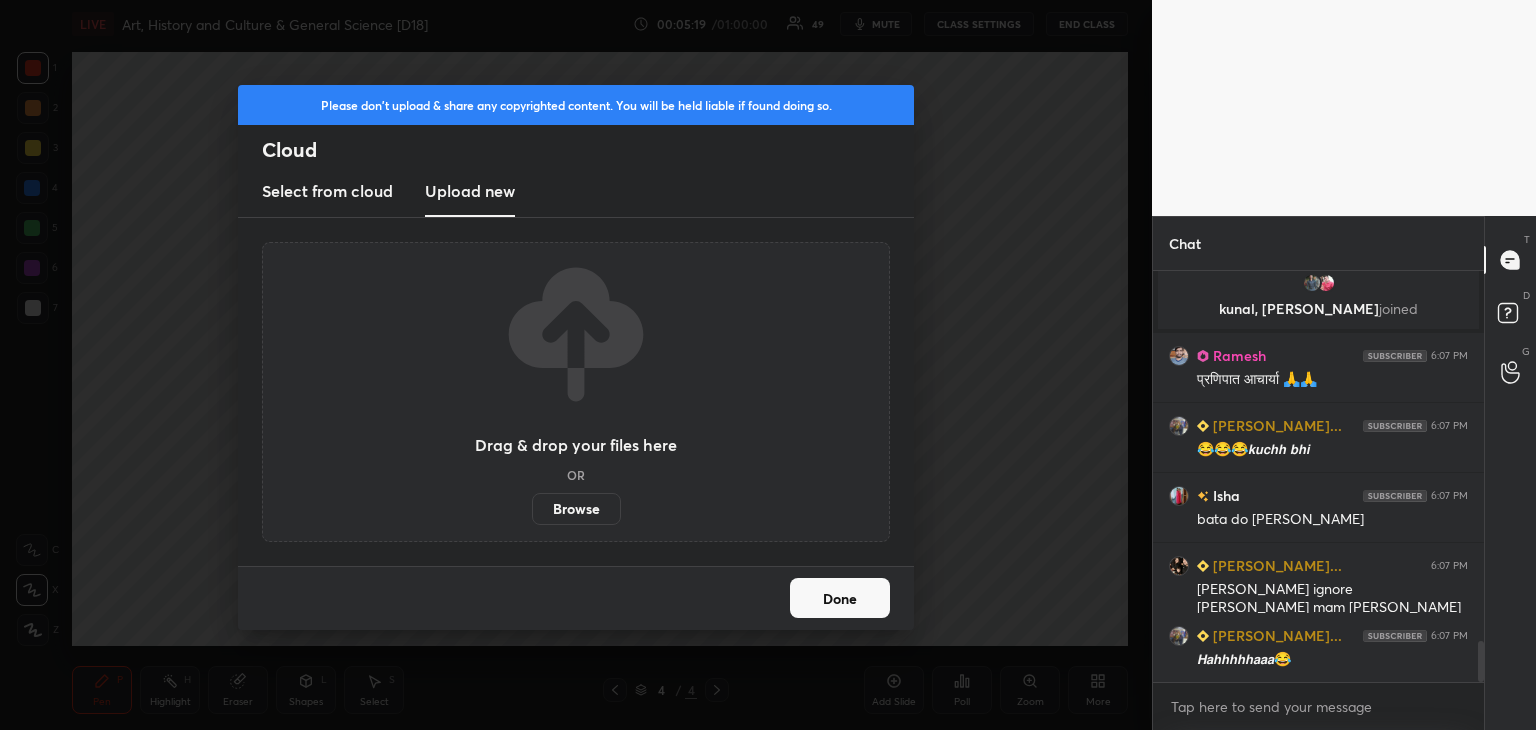 click on "Browse" at bounding box center [576, 509] 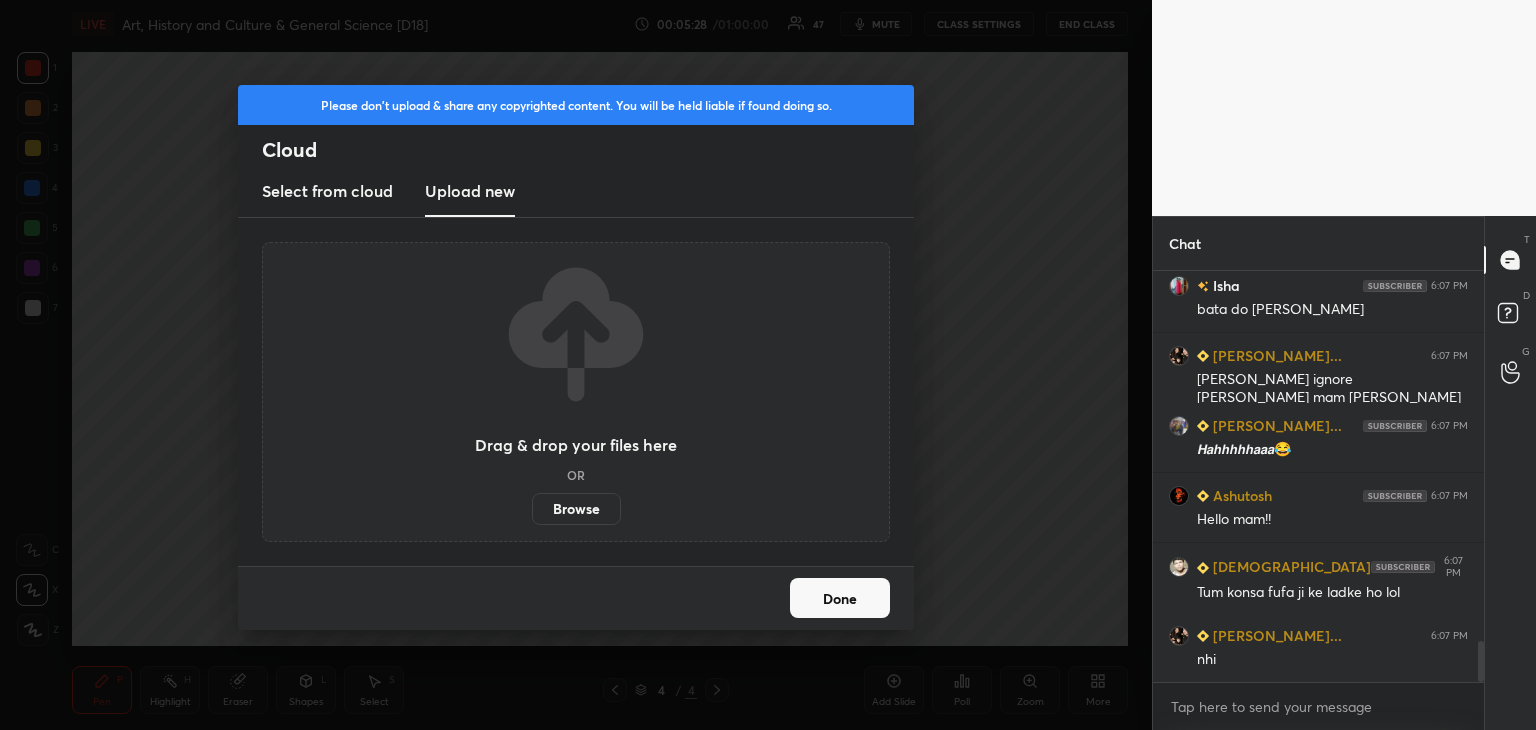 scroll, scrollTop: 3790, scrollLeft: 0, axis: vertical 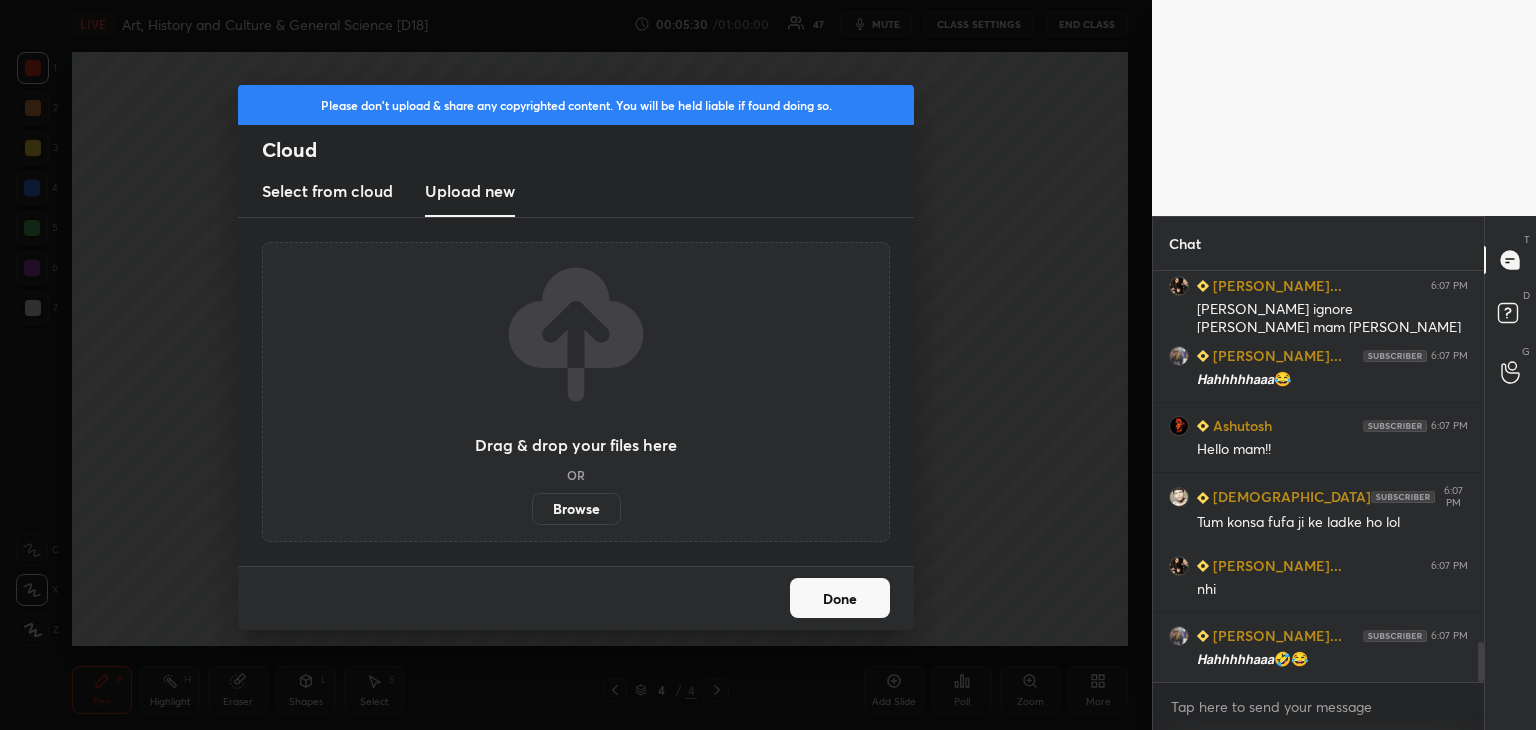 click on "Done" at bounding box center (840, 598) 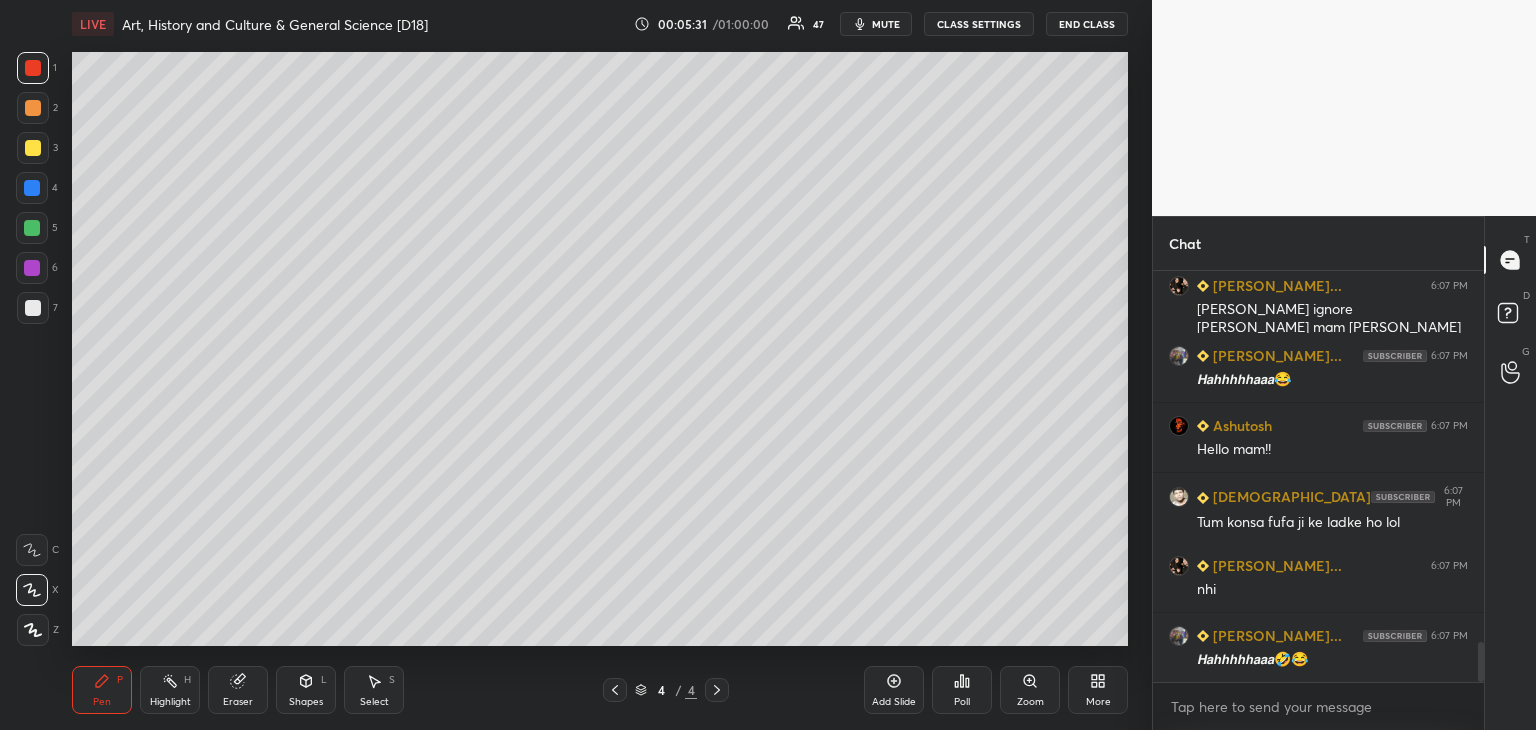 scroll, scrollTop: 3838, scrollLeft: 0, axis: vertical 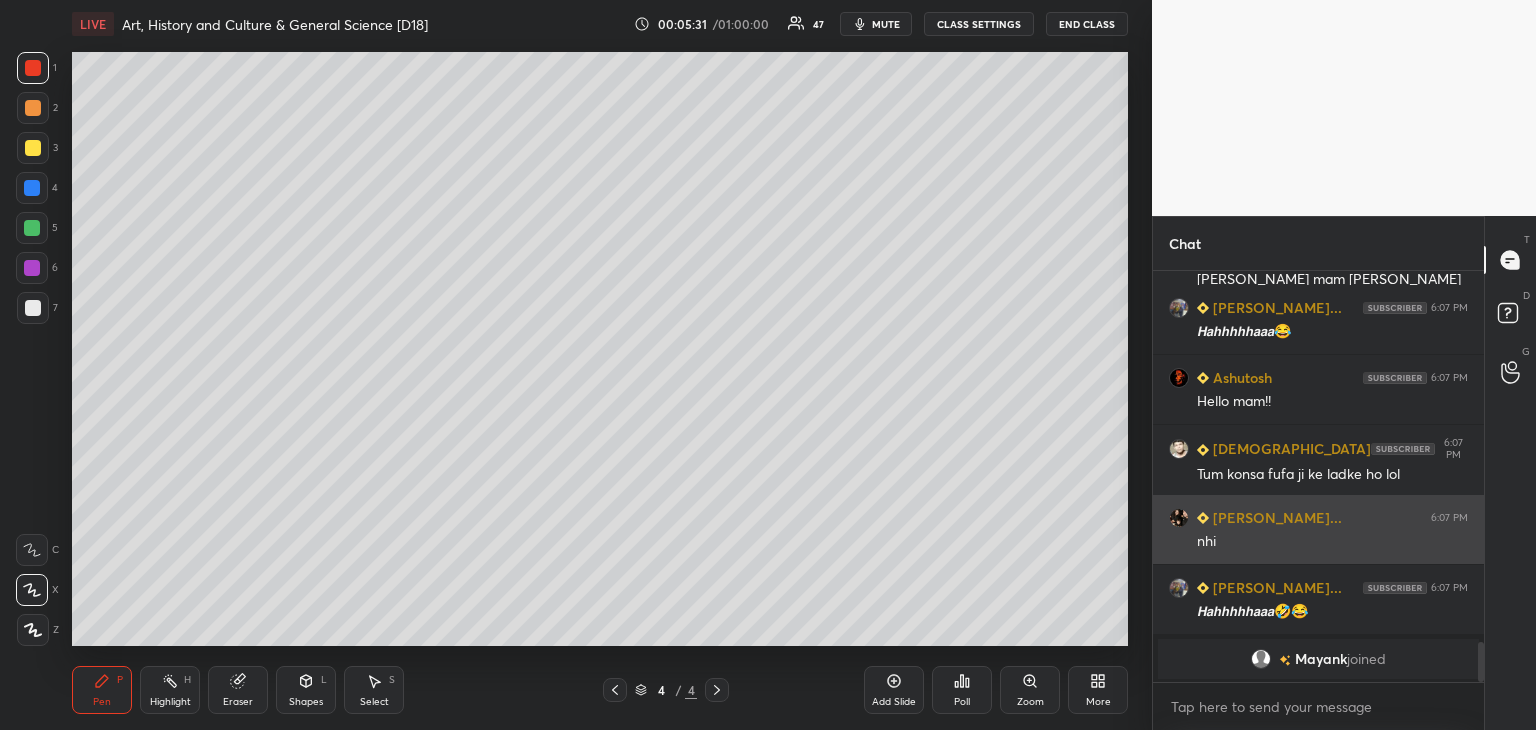 click on "[PERSON_NAME]..." at bounding box center [1275, 517] 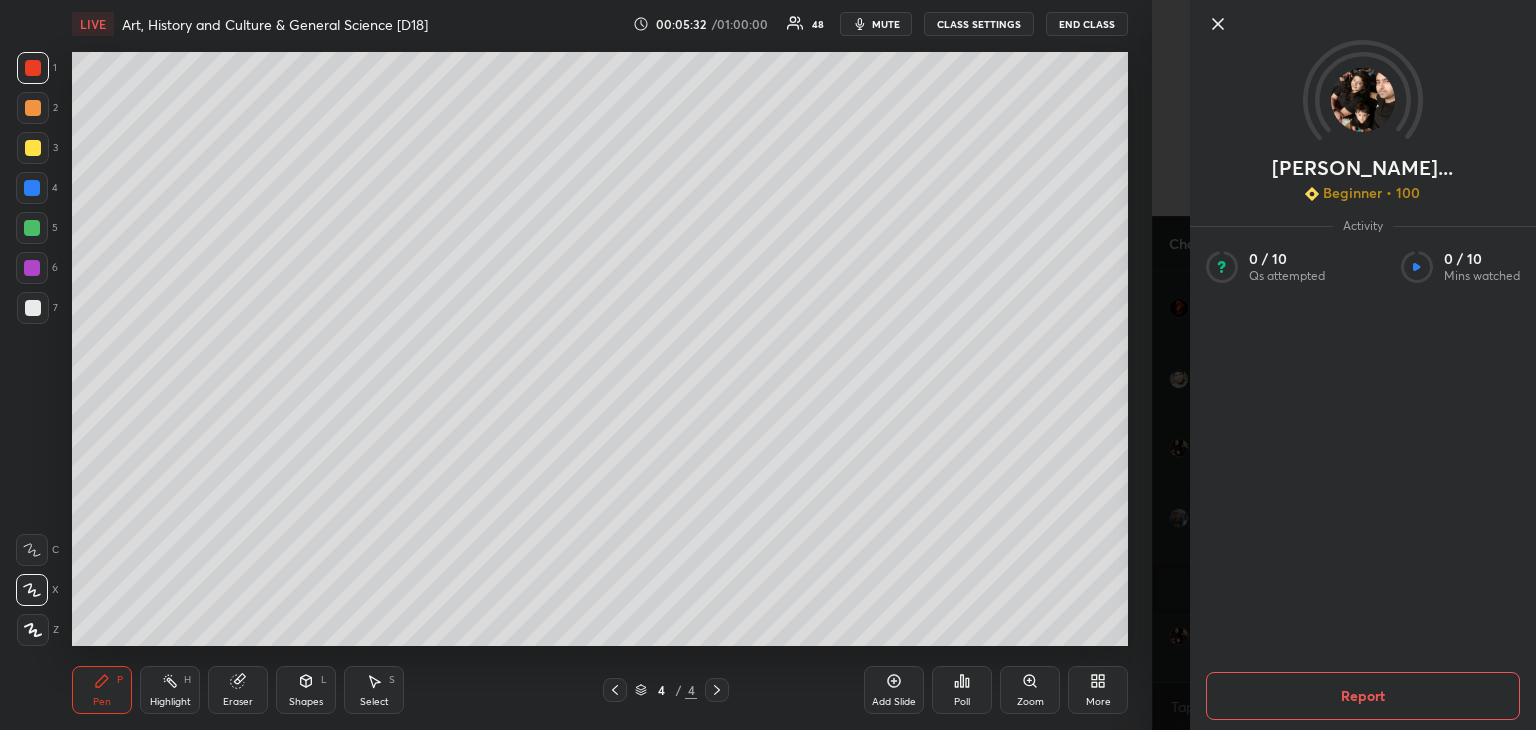 scroll, scrollTop: 3918, scrollLeft: 0, axis: vertical 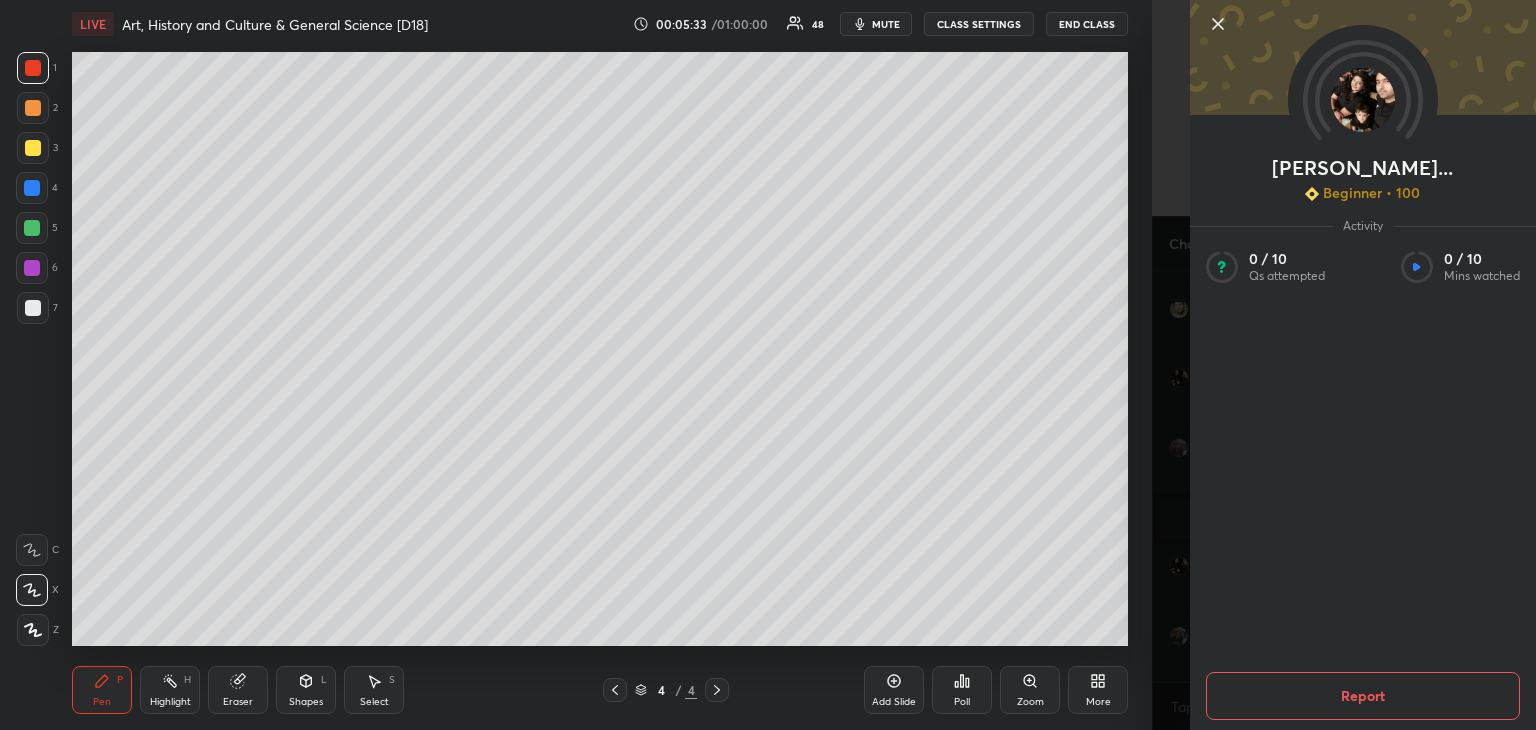 click 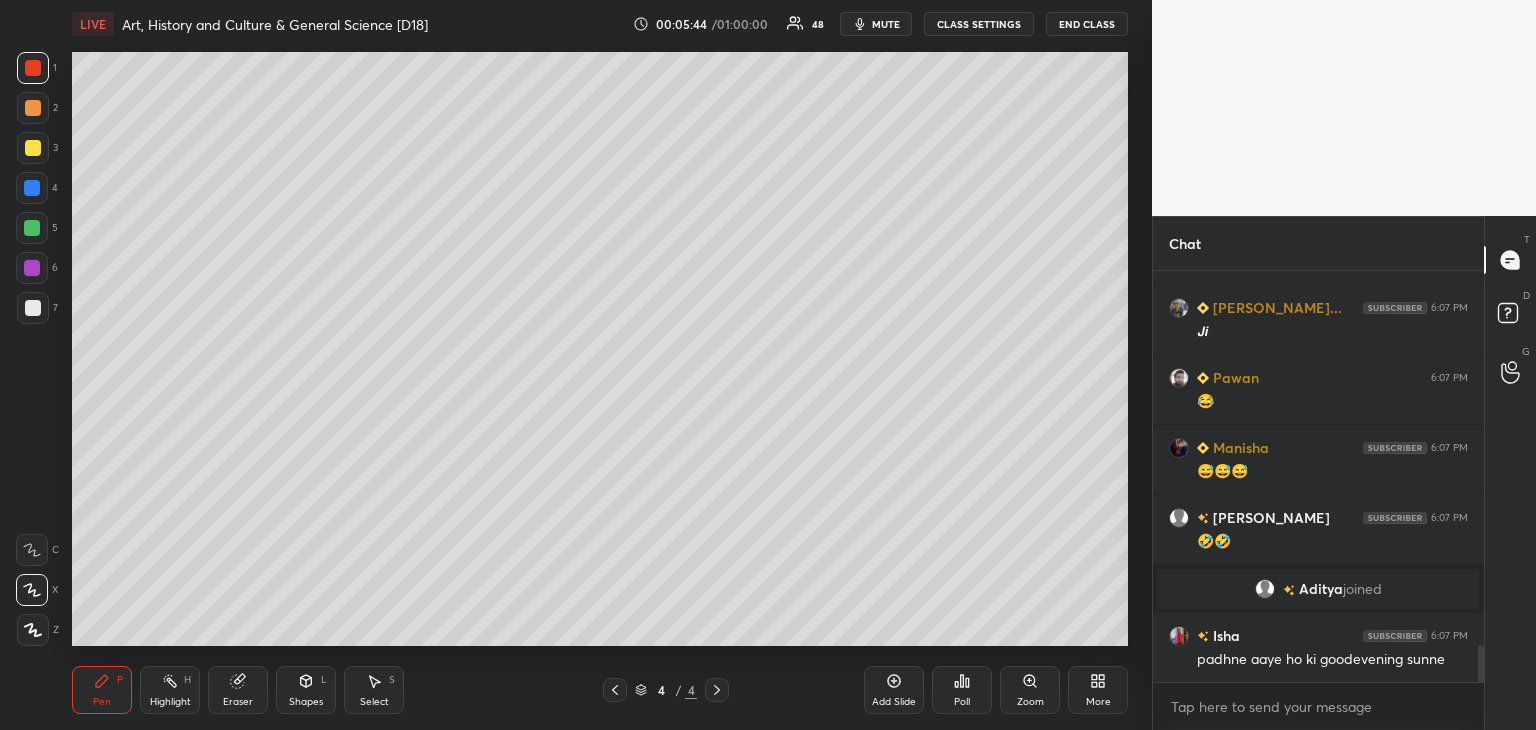 scroll, scrollTop: 4216, scrollLeft: 0, axis: vertical 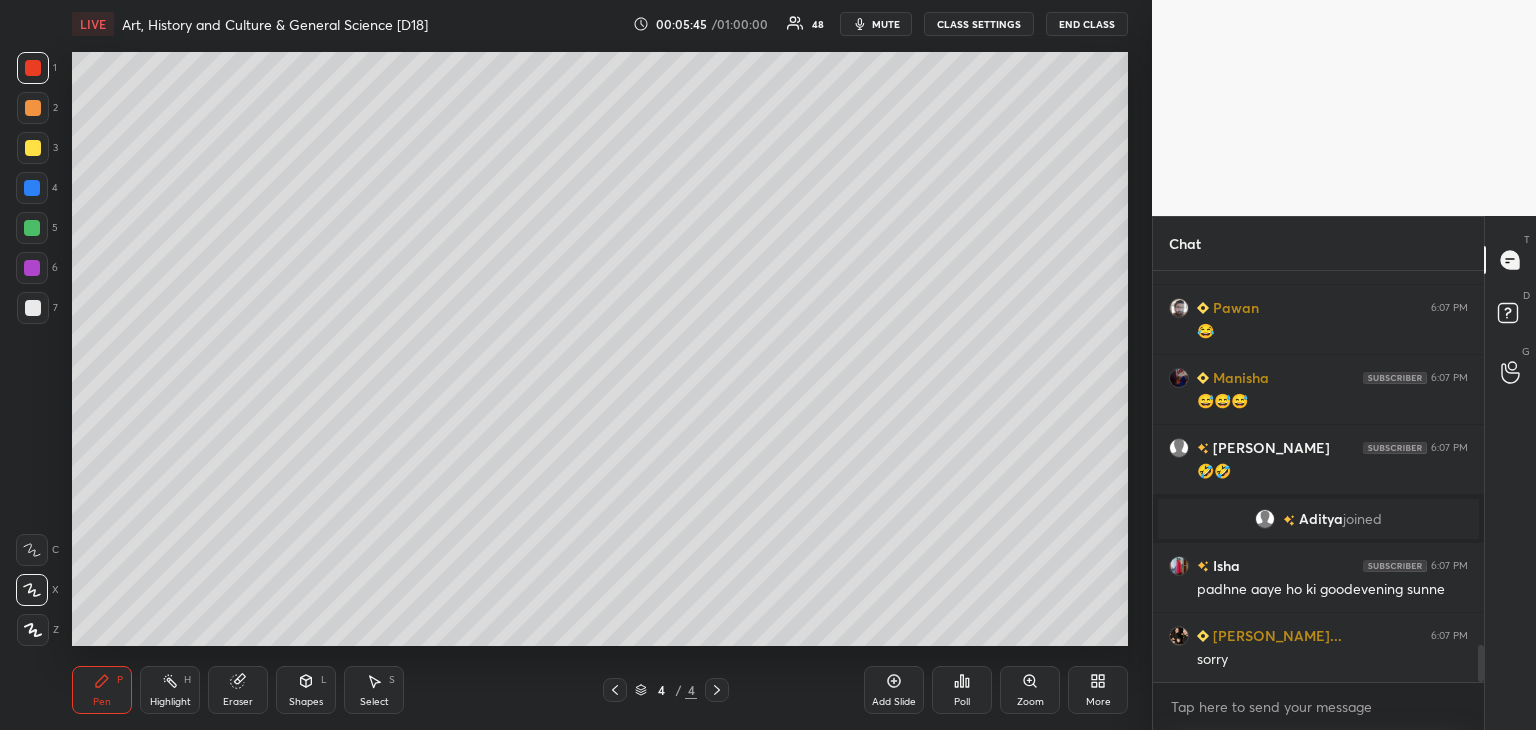 click on "More" at bounding box center [1098, 690] 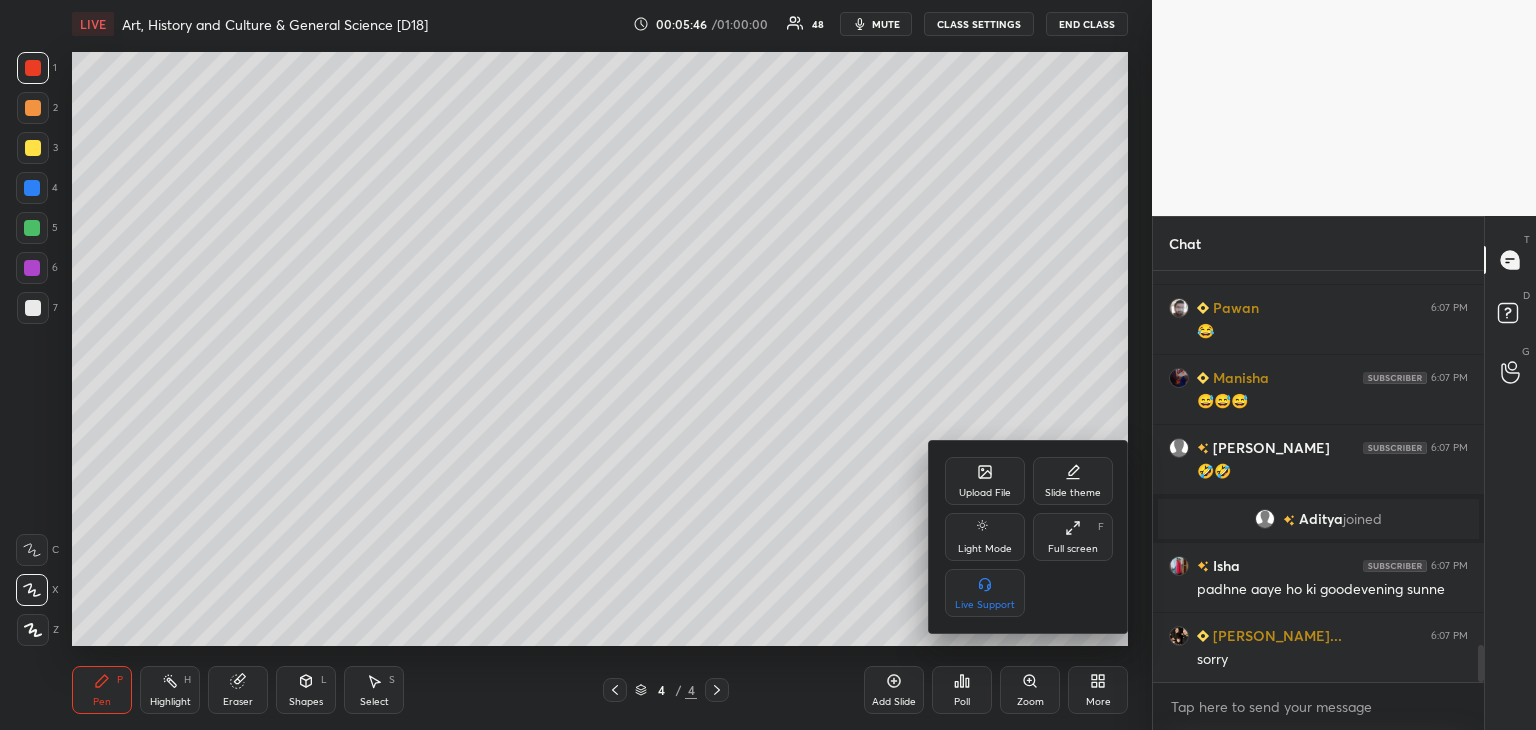 click on "Upload File" at bounding box center (985, 493) 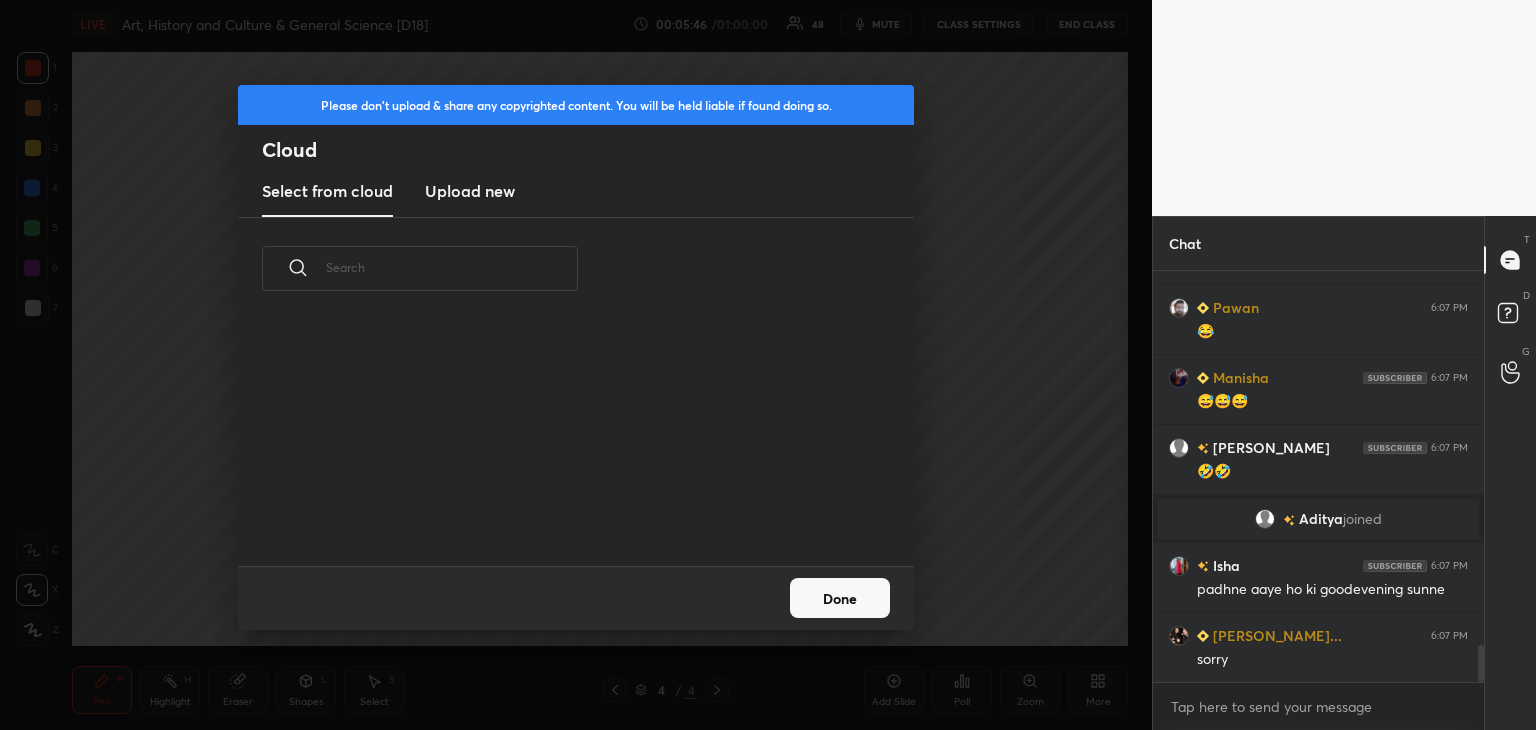 scroll, scrollTop: 4286, scrollLeft: 0, axis: vertical 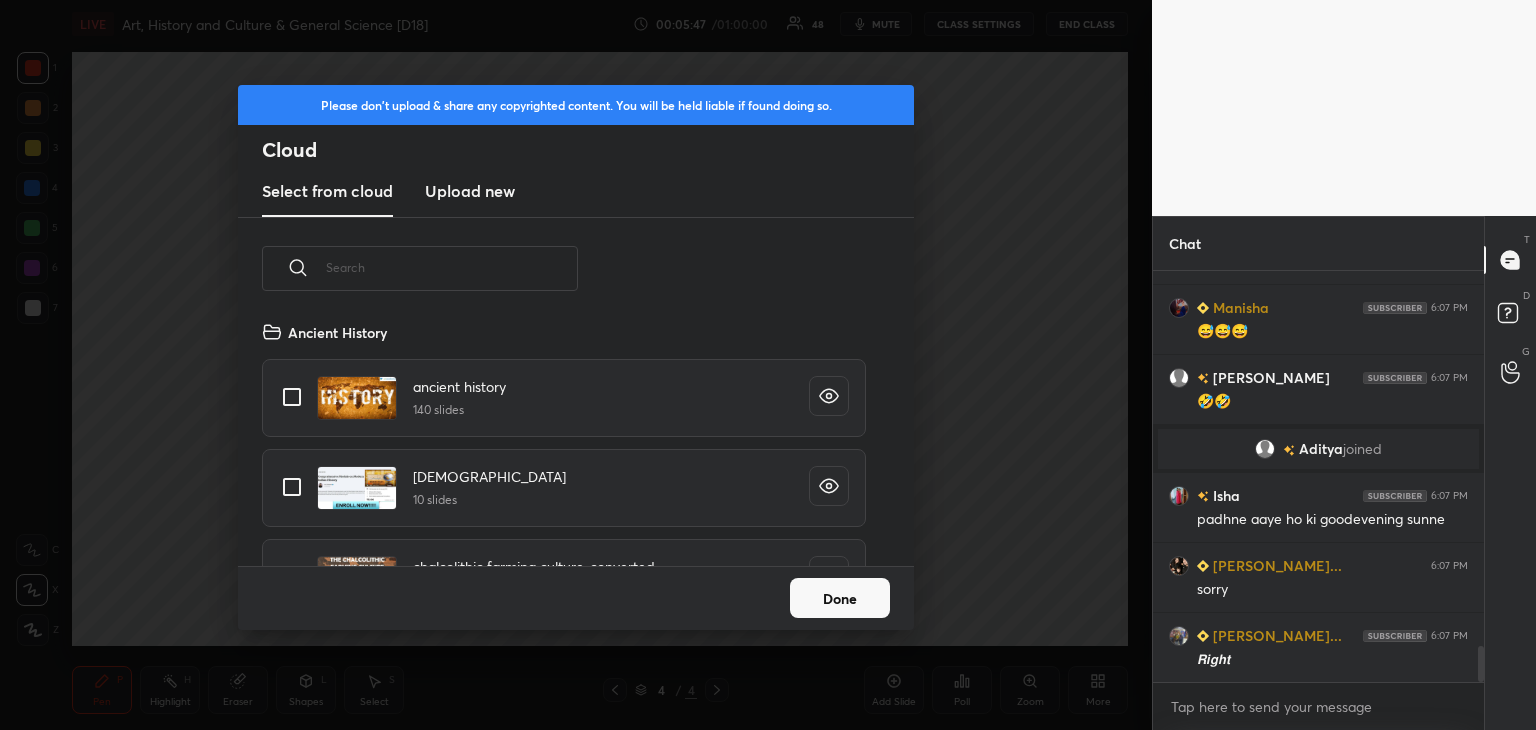 click on "Upload new" at bounding box center (470, 191) 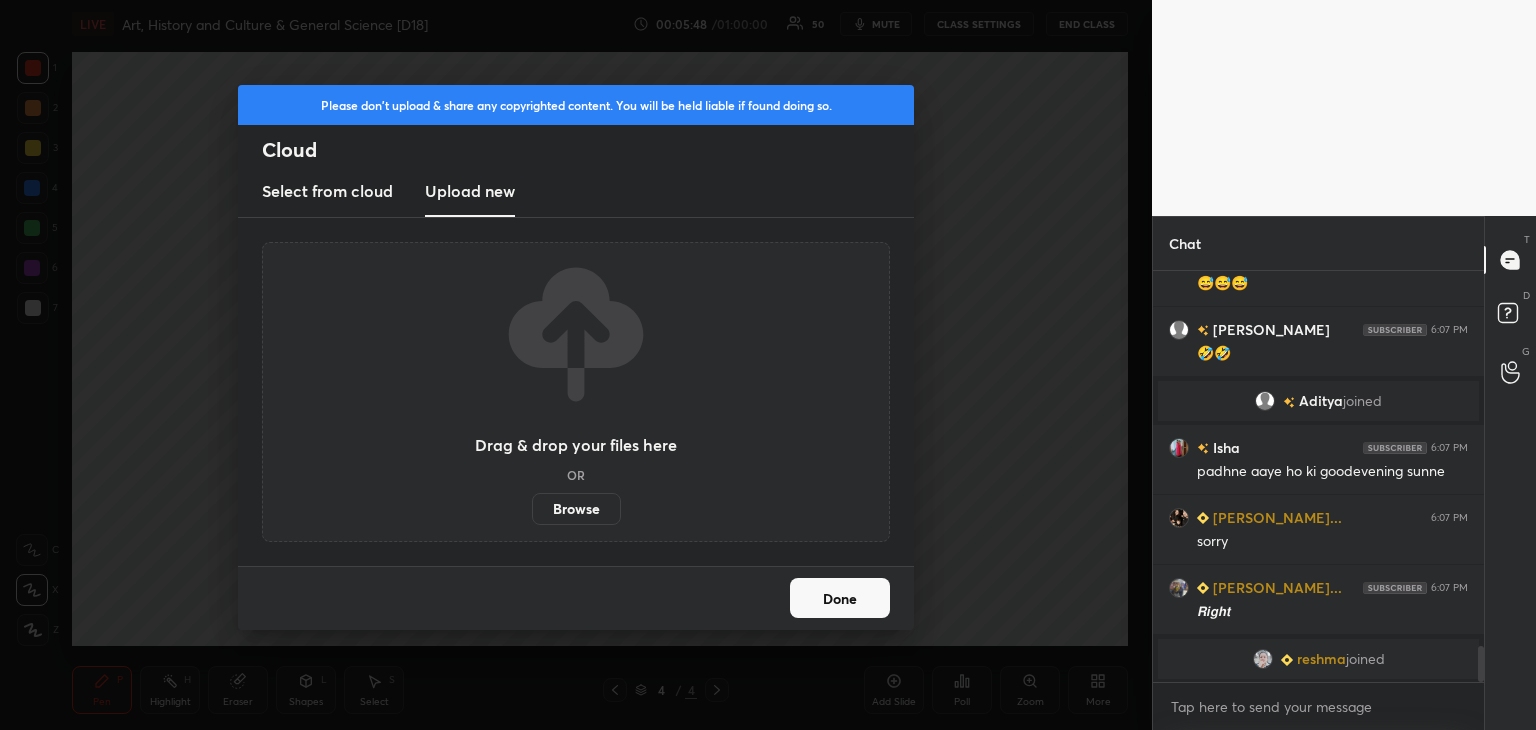 click on "Browse" at bounding box center [576, 509] 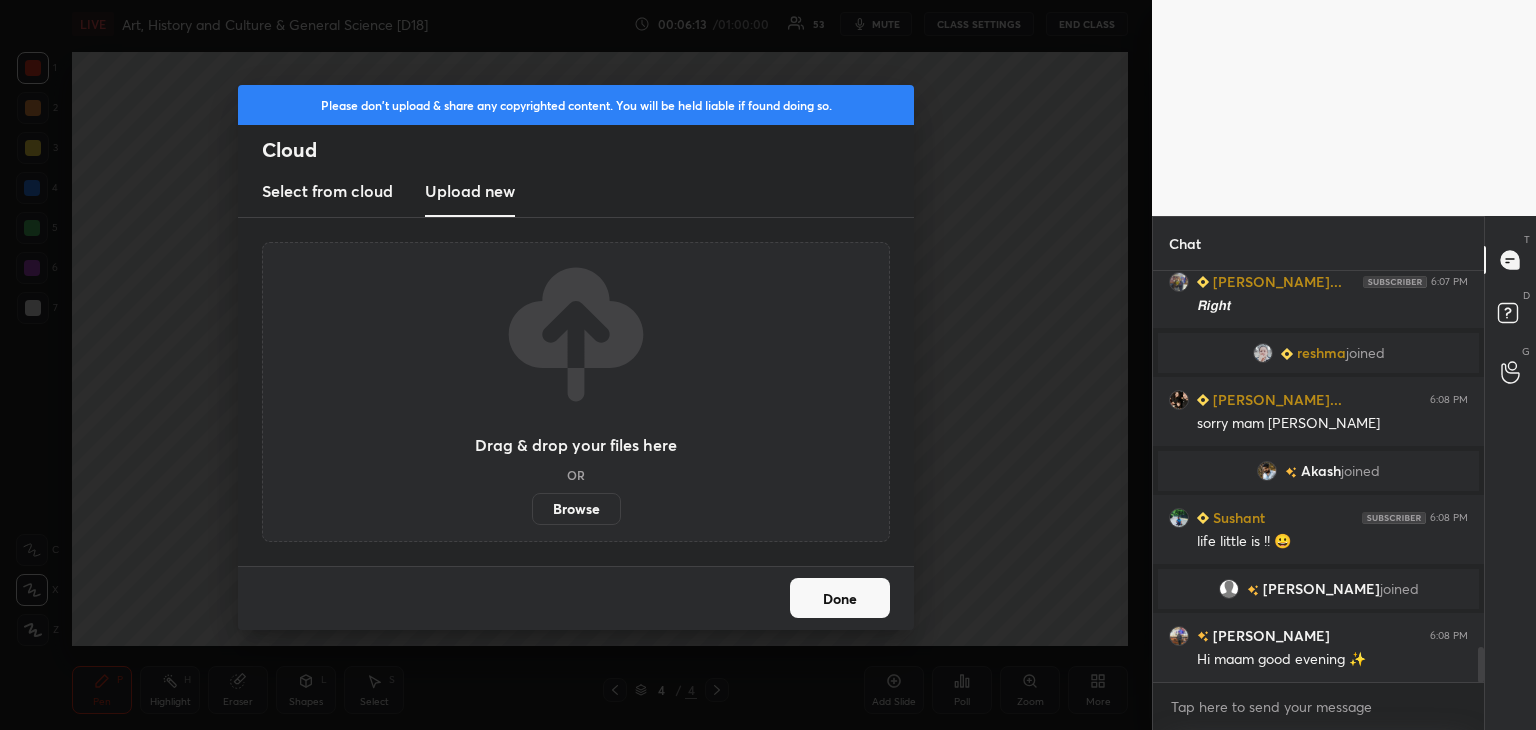 scroll, scrollTop: 4618, scrollLeft: 0, axis: vertical 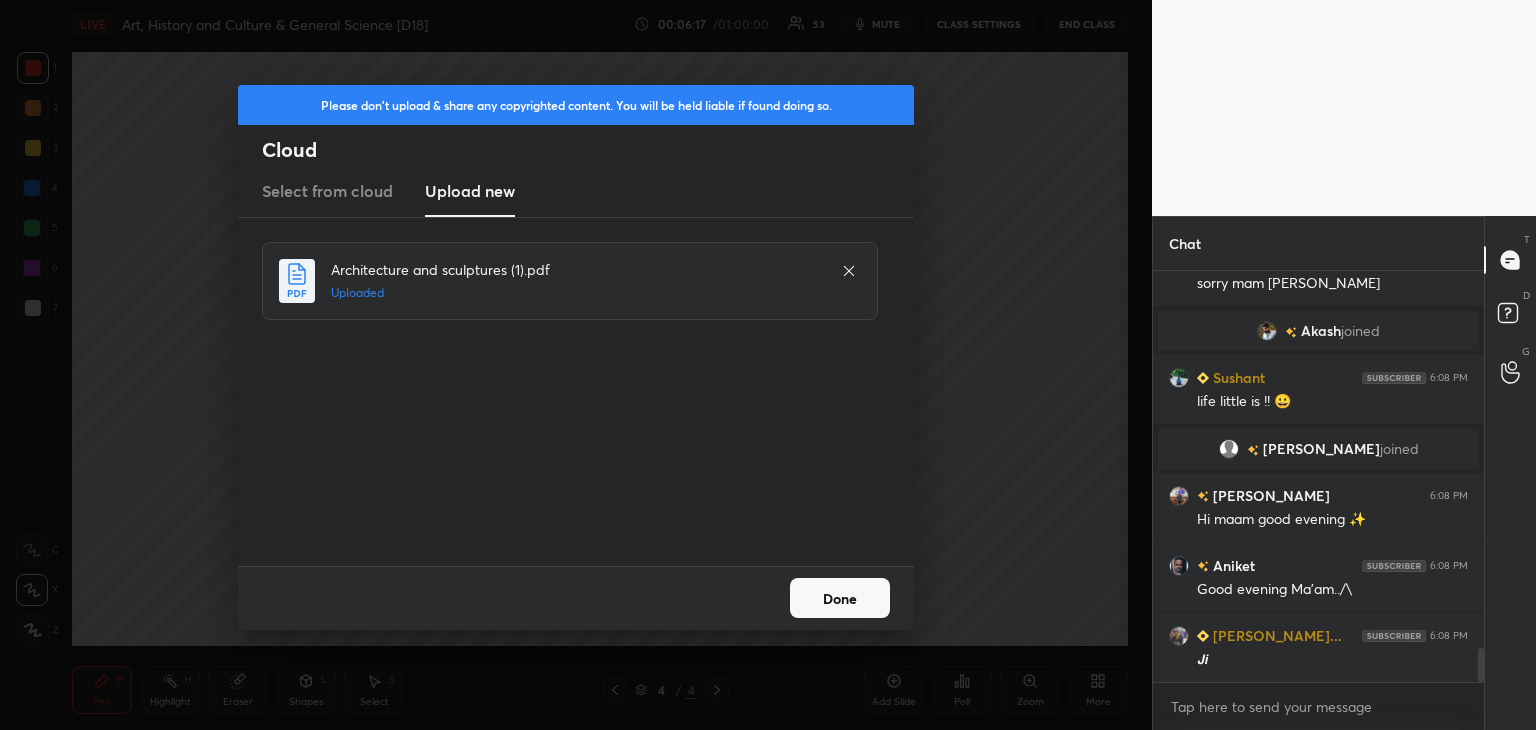 click on "Done" at bounding box center (840, 598) 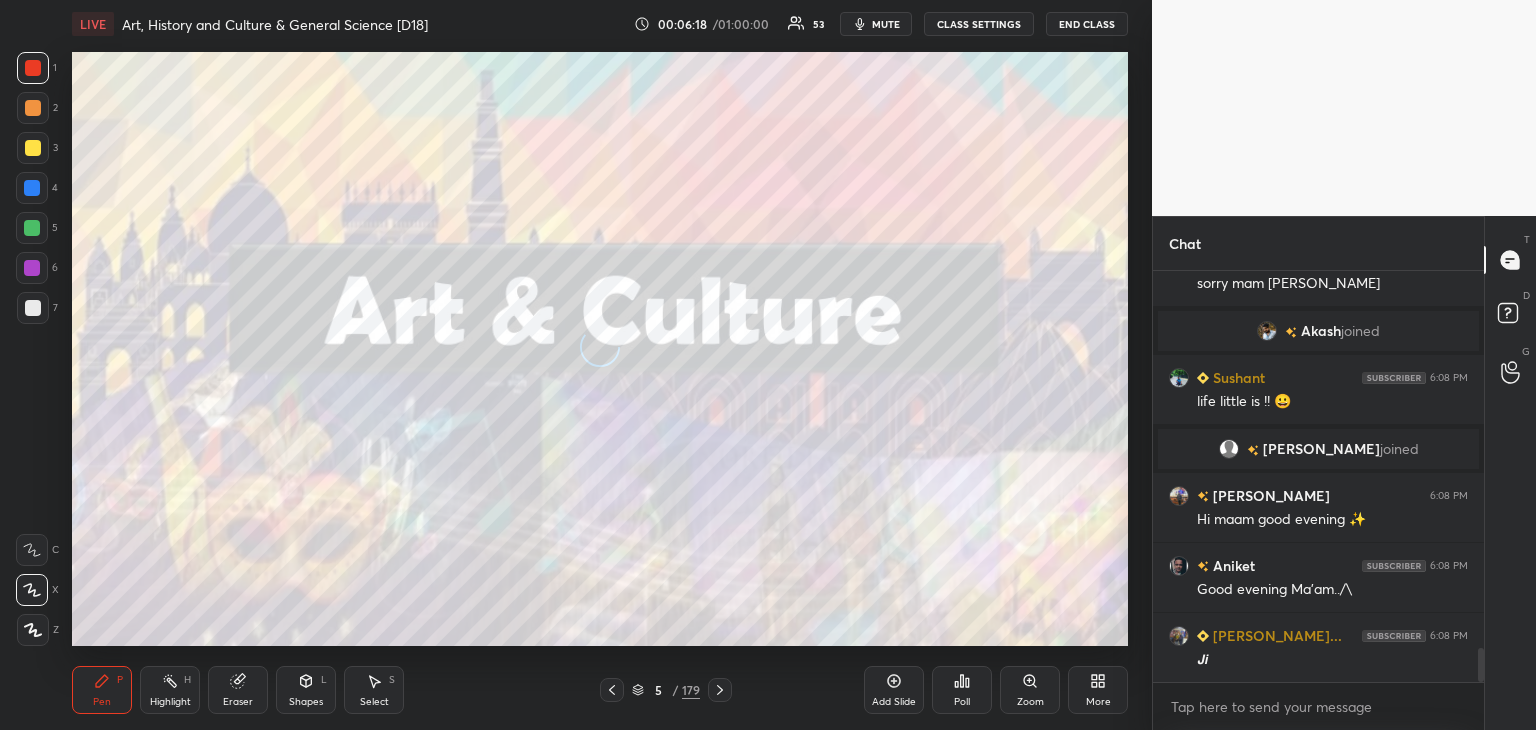 click 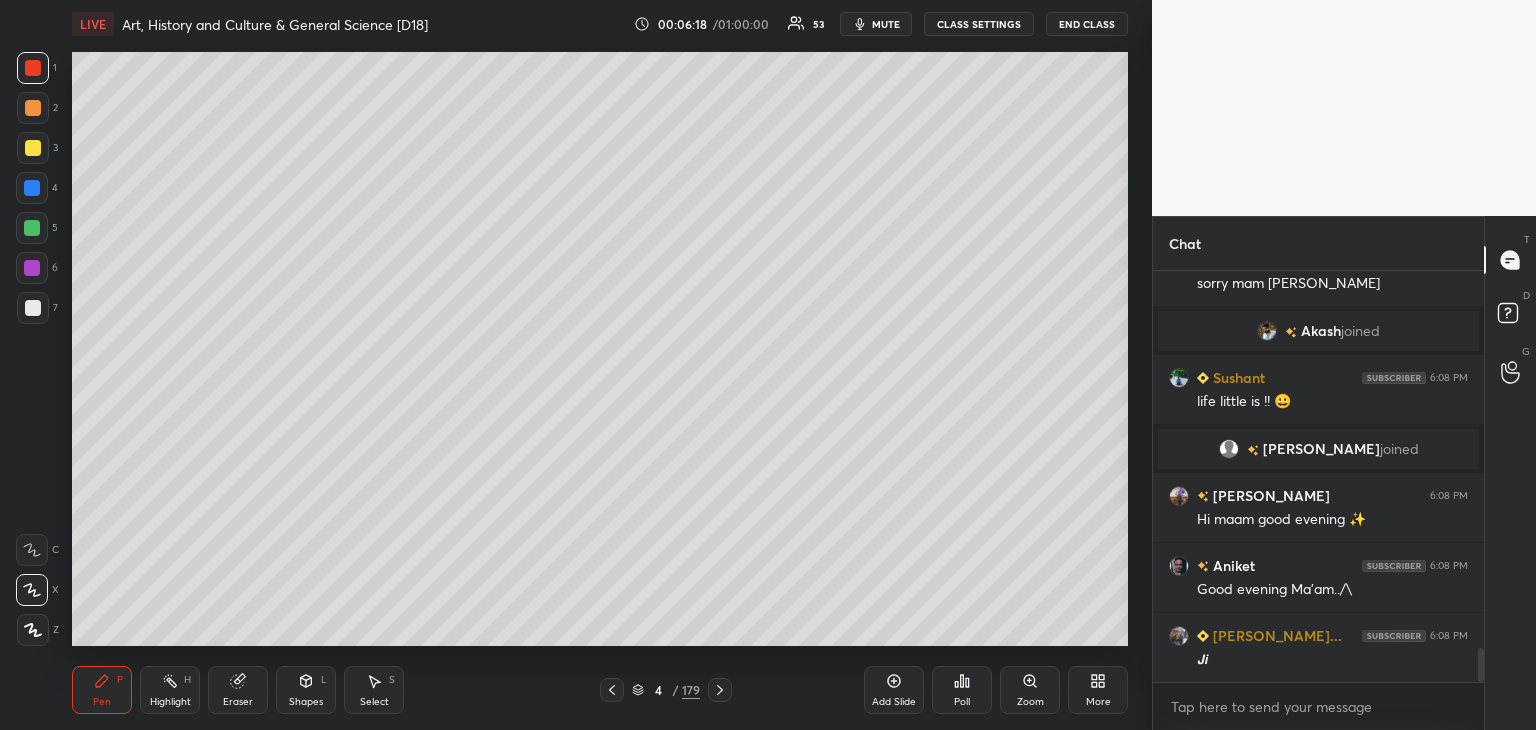 click 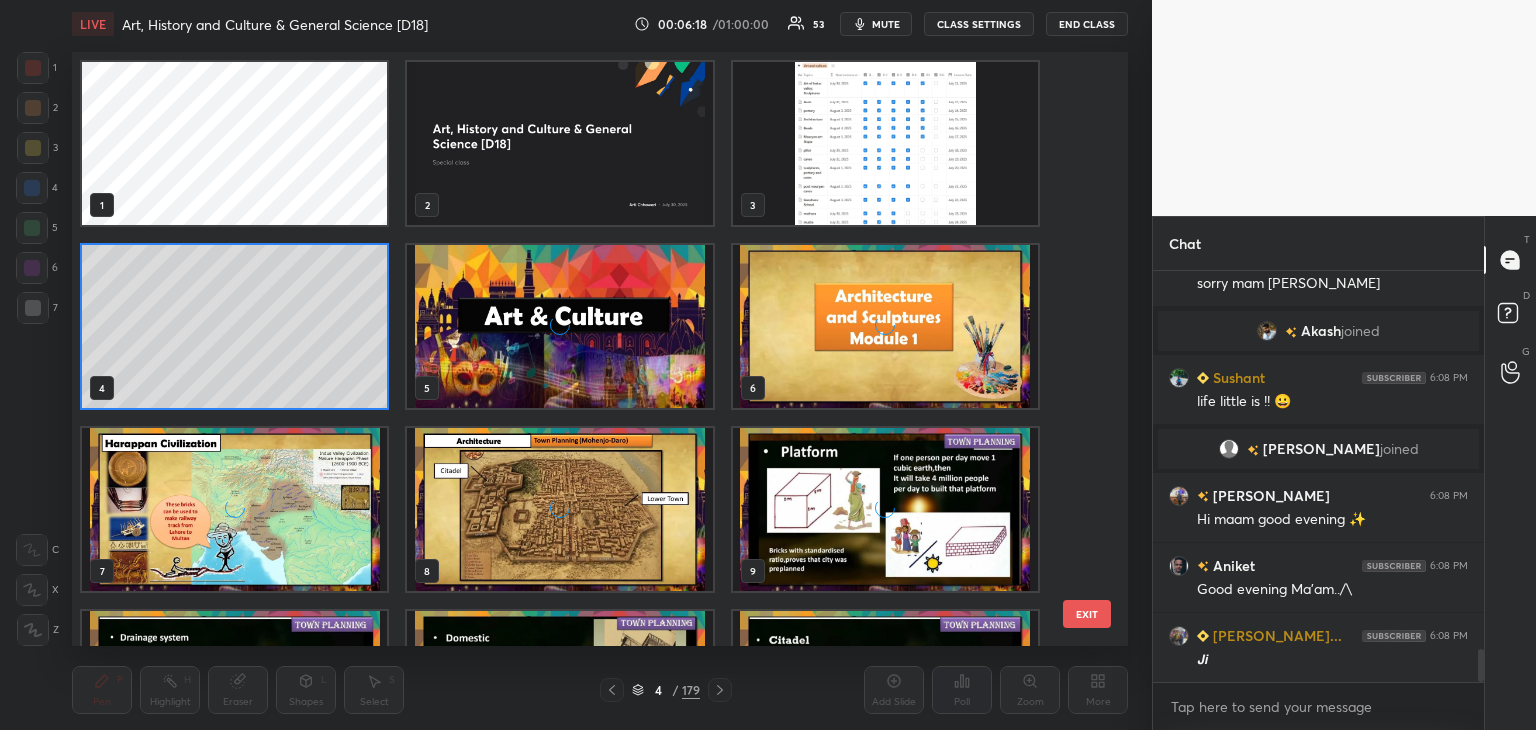 scroll, scrollTop: 4688, scrollLeft: 0, axis: vertical 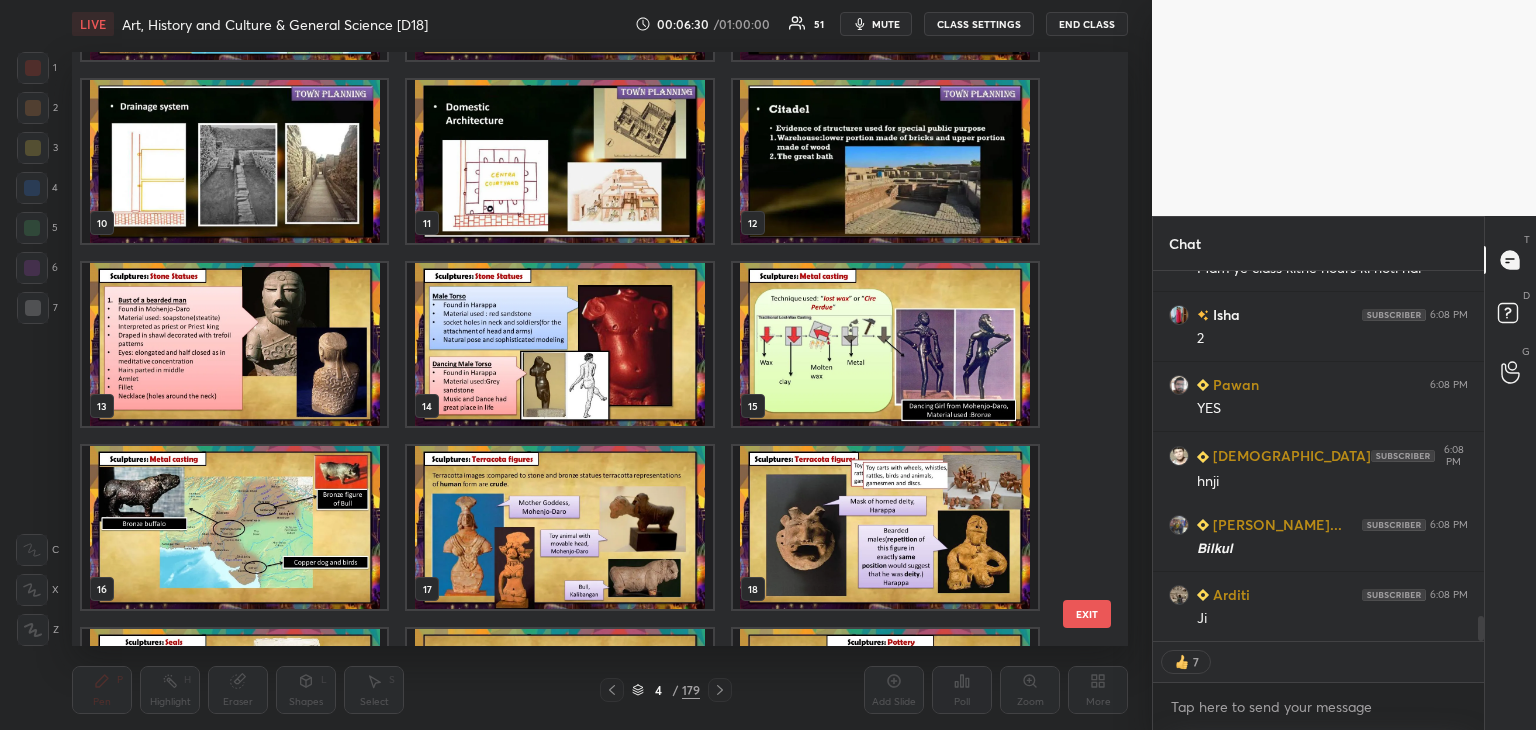 click at bounding box center (234, 344) 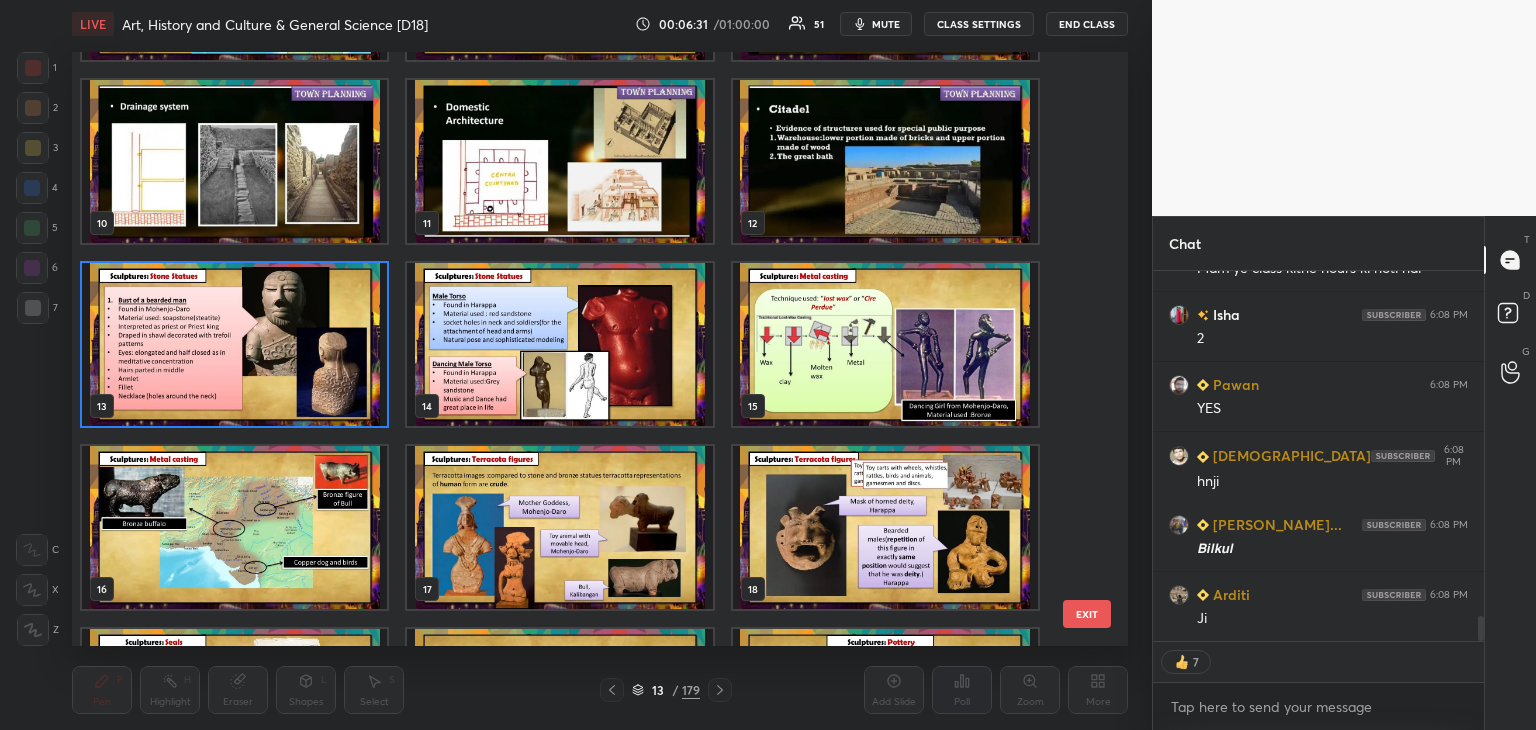 click 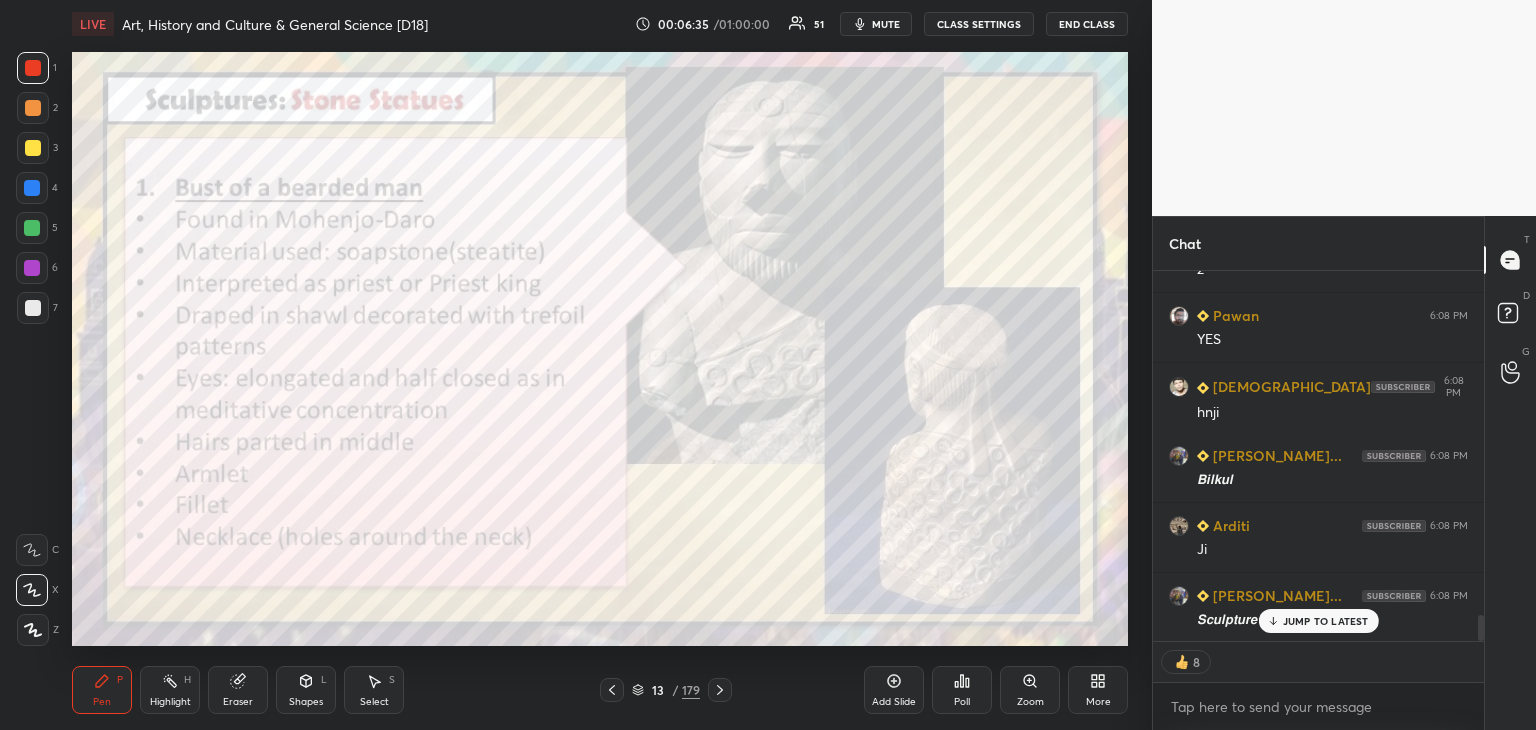 scroll, scrollTop: 5043, scrollLeft: 0, axis: vertical 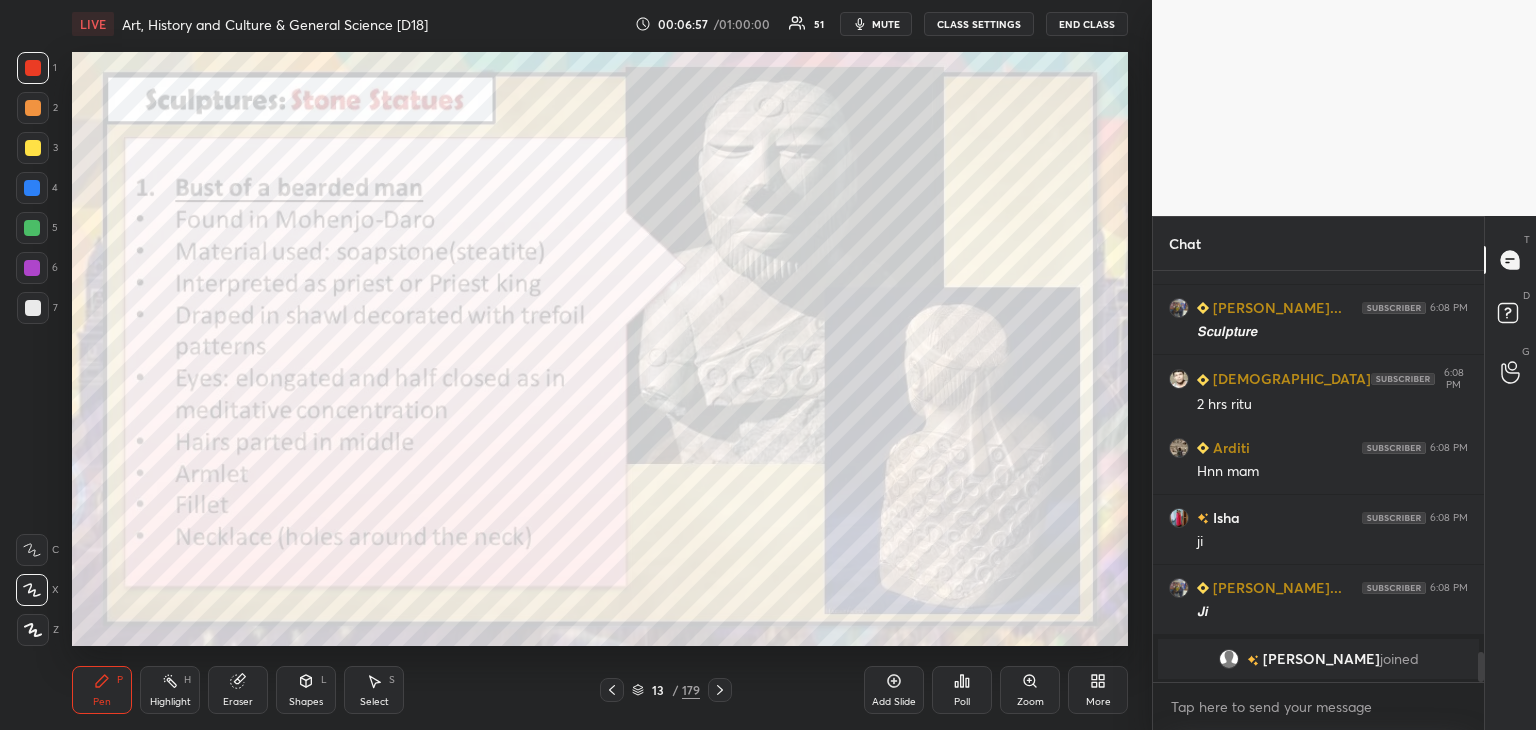 click 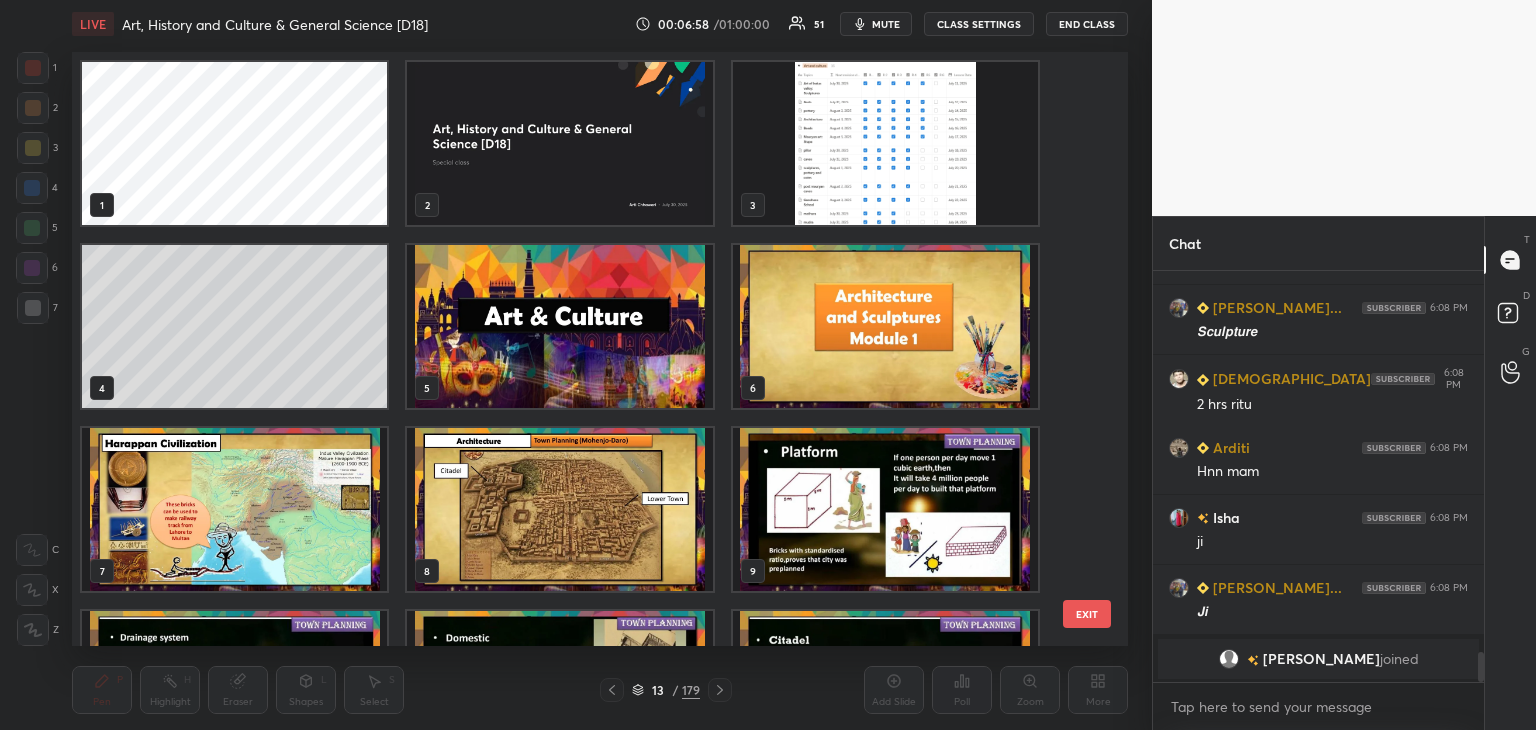 scroll, scrollTop: 320, scrollLeft: 0, axis: vertical 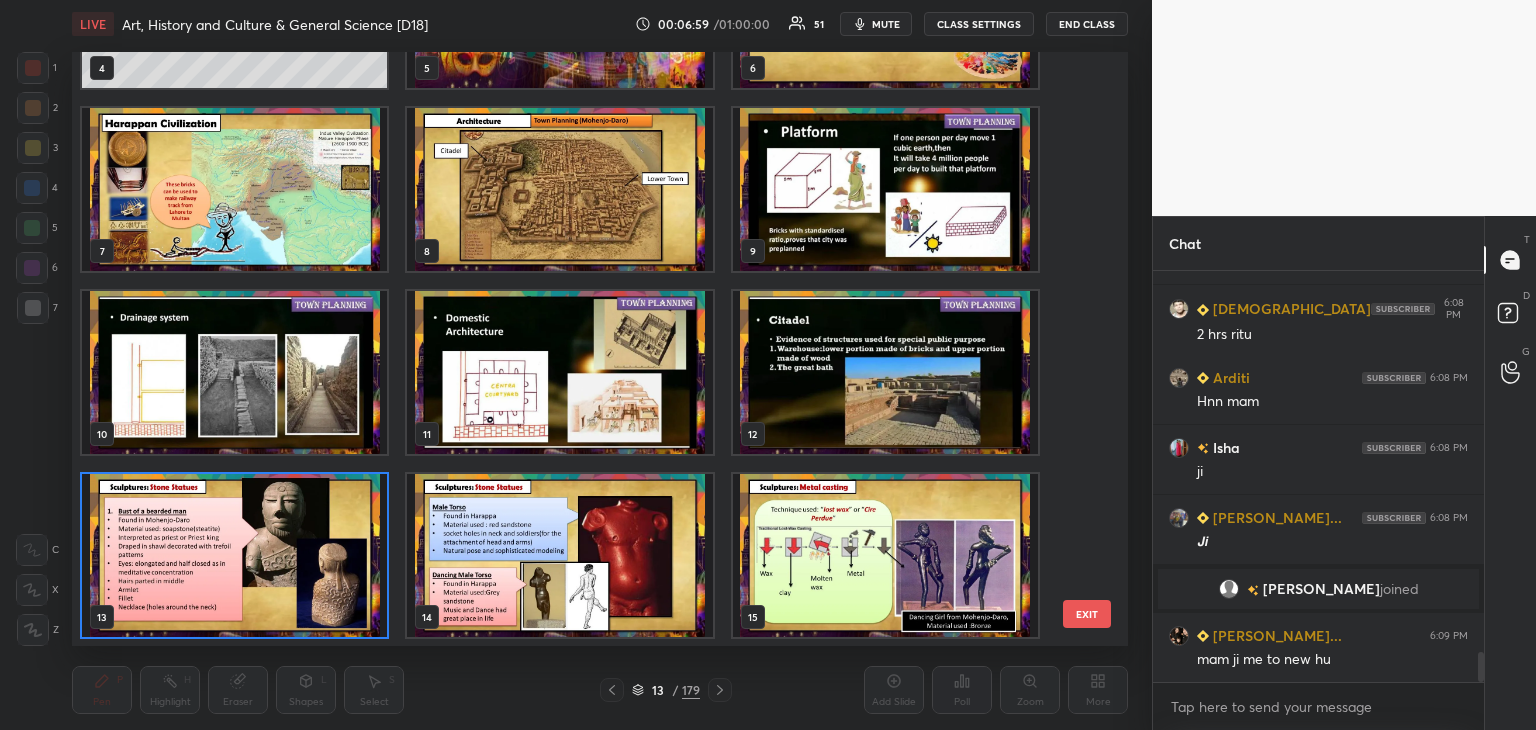click at bounding box center (234, 555) 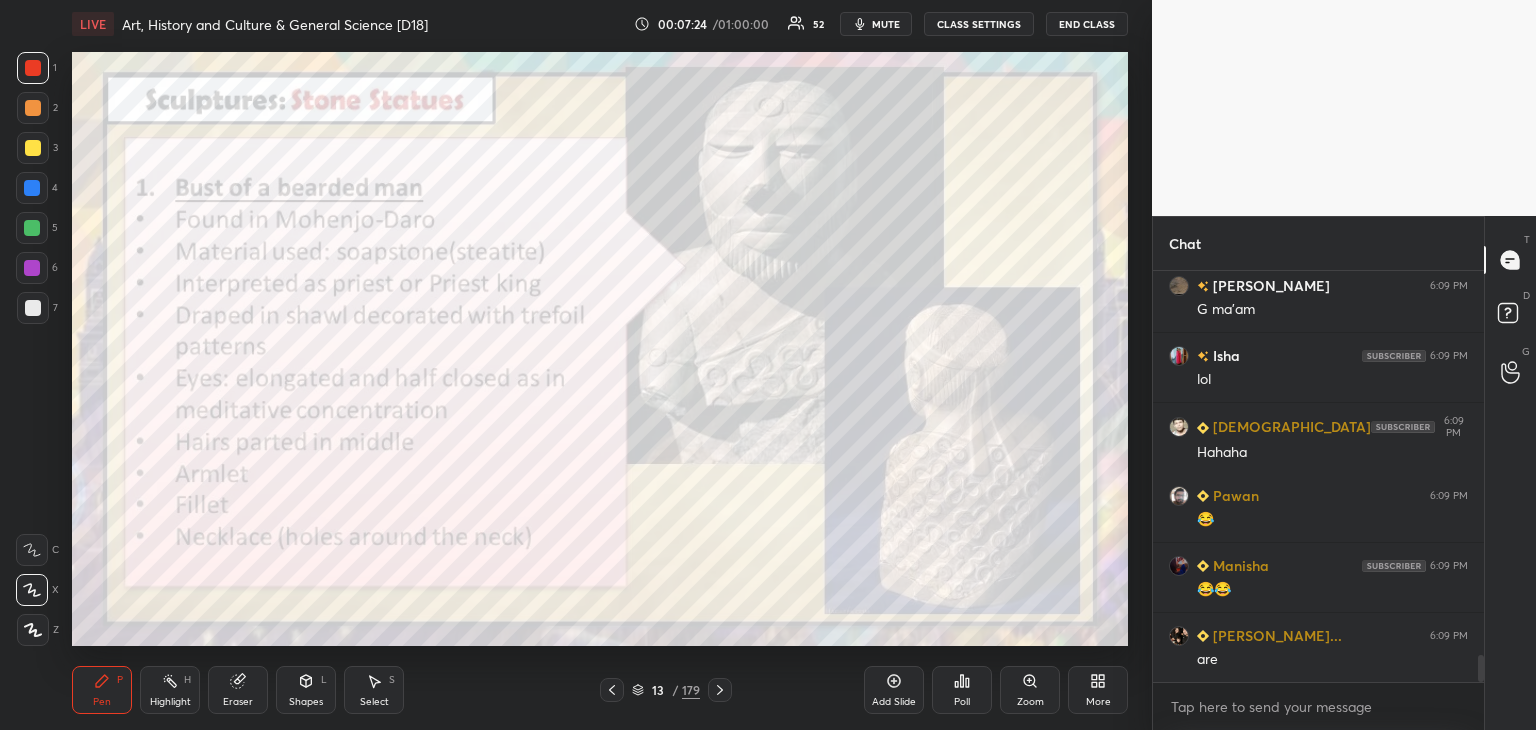 click at bounding box center [32, 188] 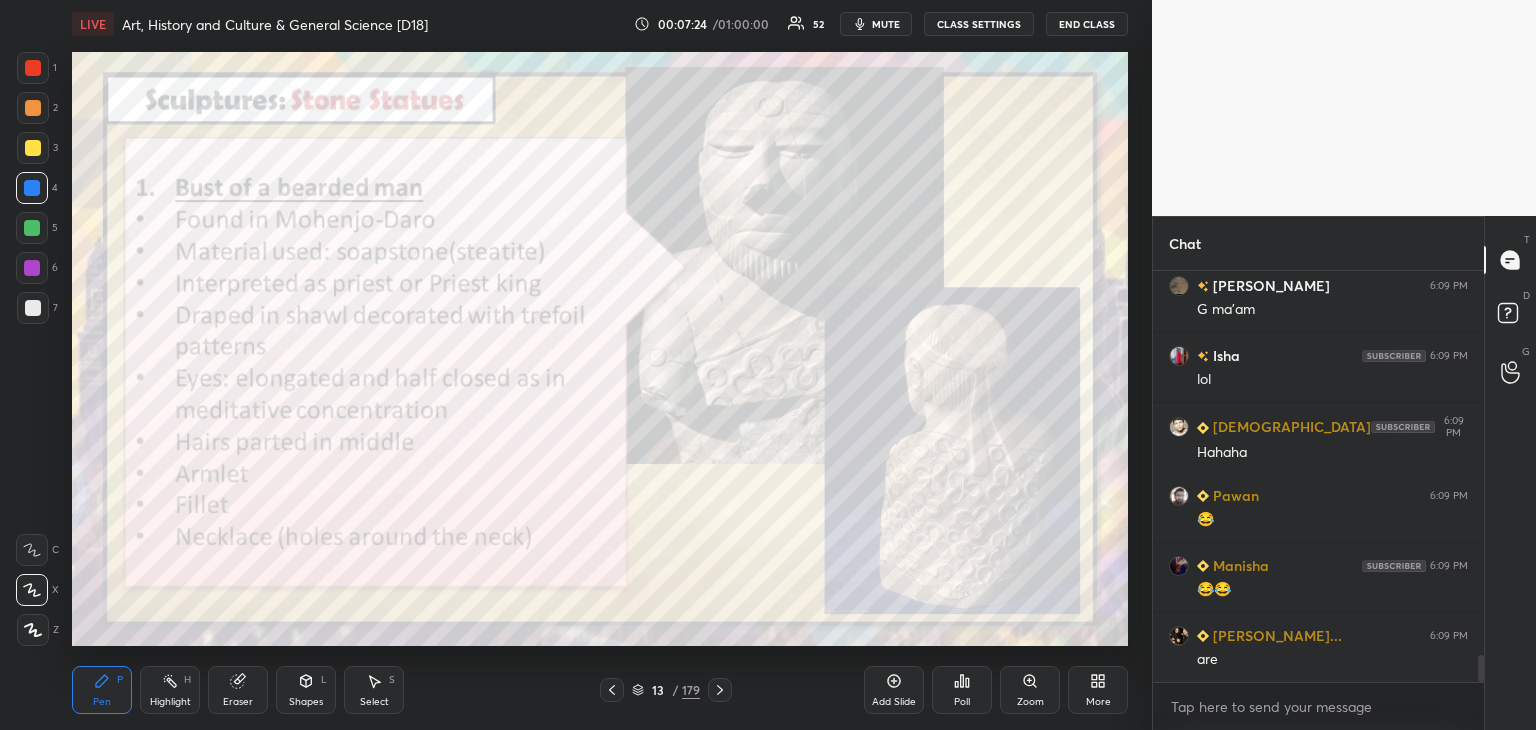 click at bounding box center (33, 68) 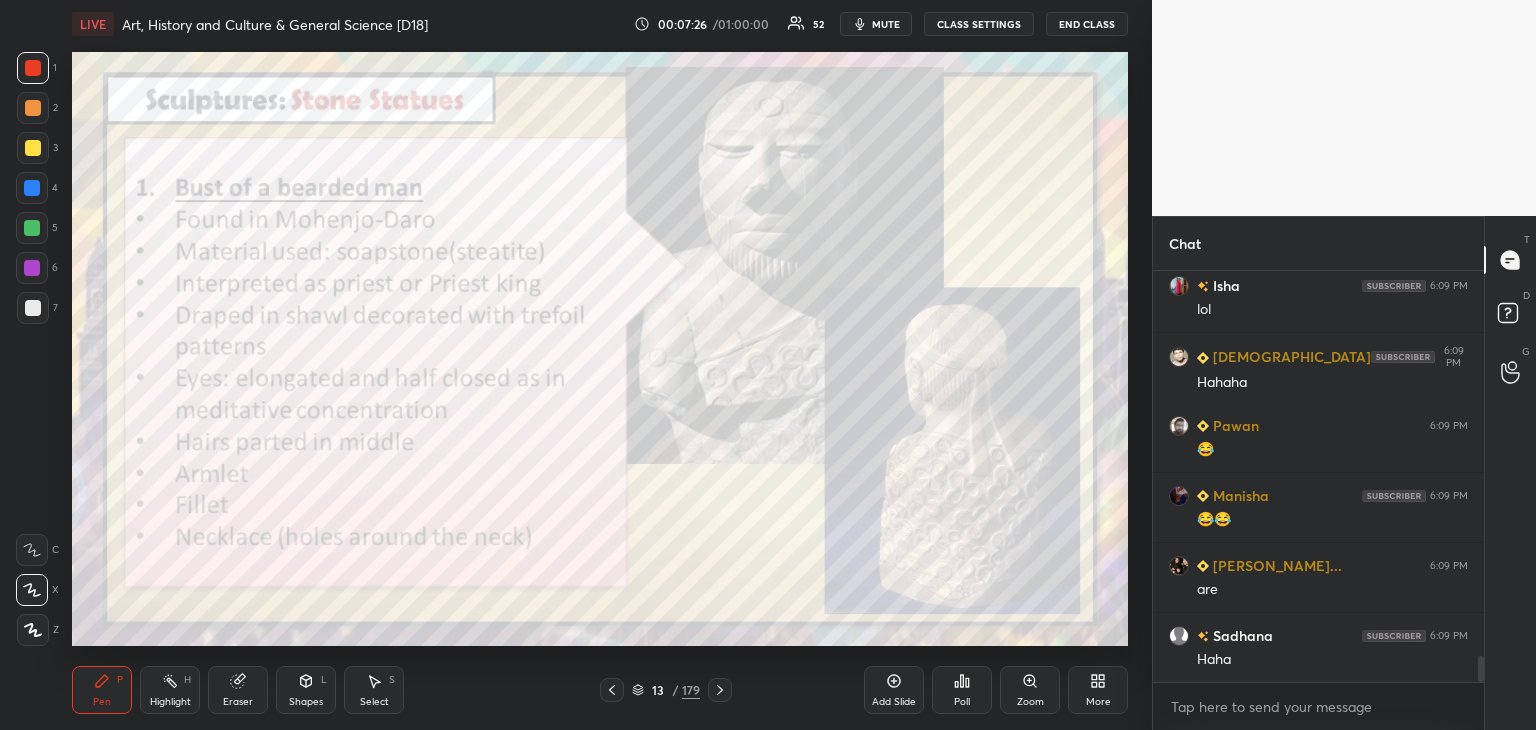 click at bounding box center [32, 188] 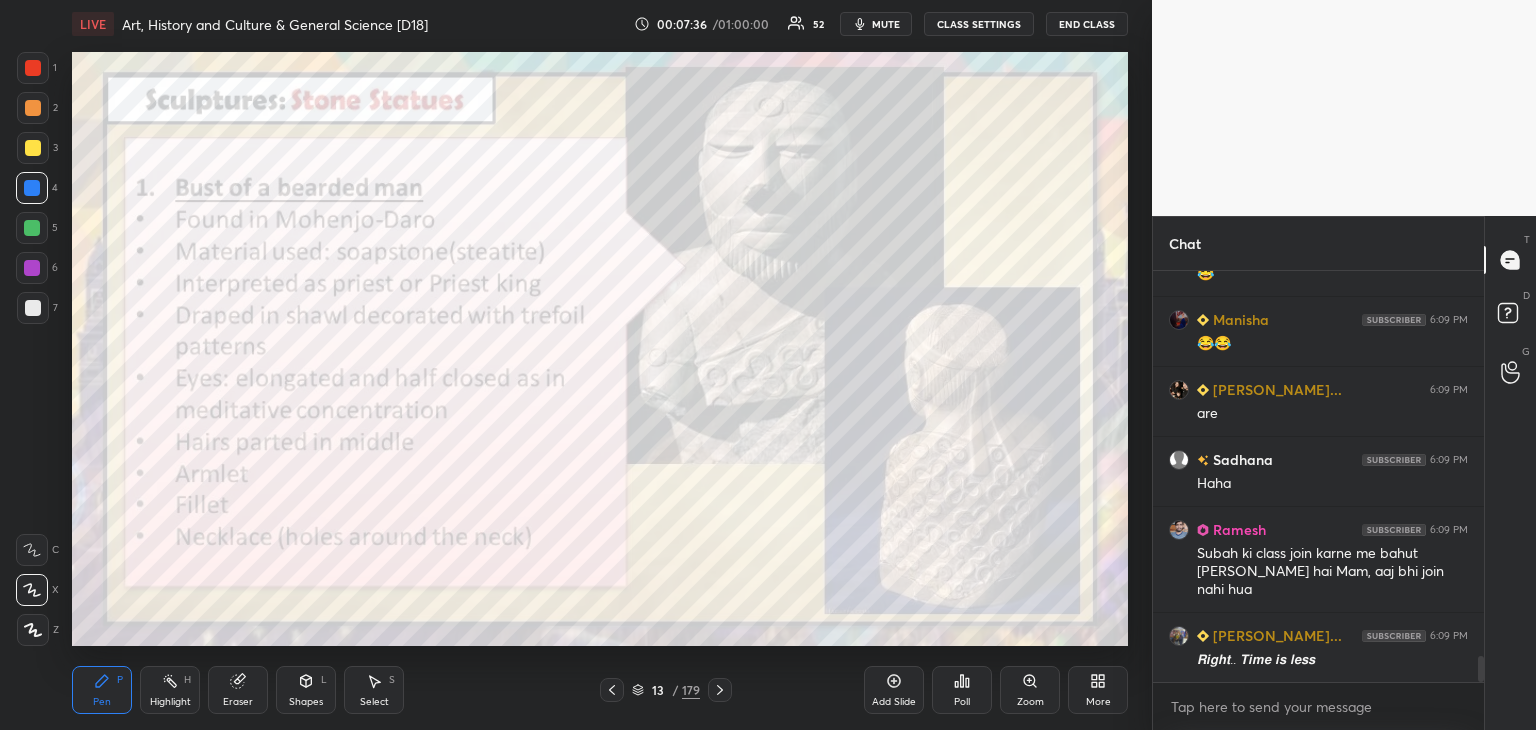scroll, scrollTop: 6246, scrollLeft: 0, axis: vertical 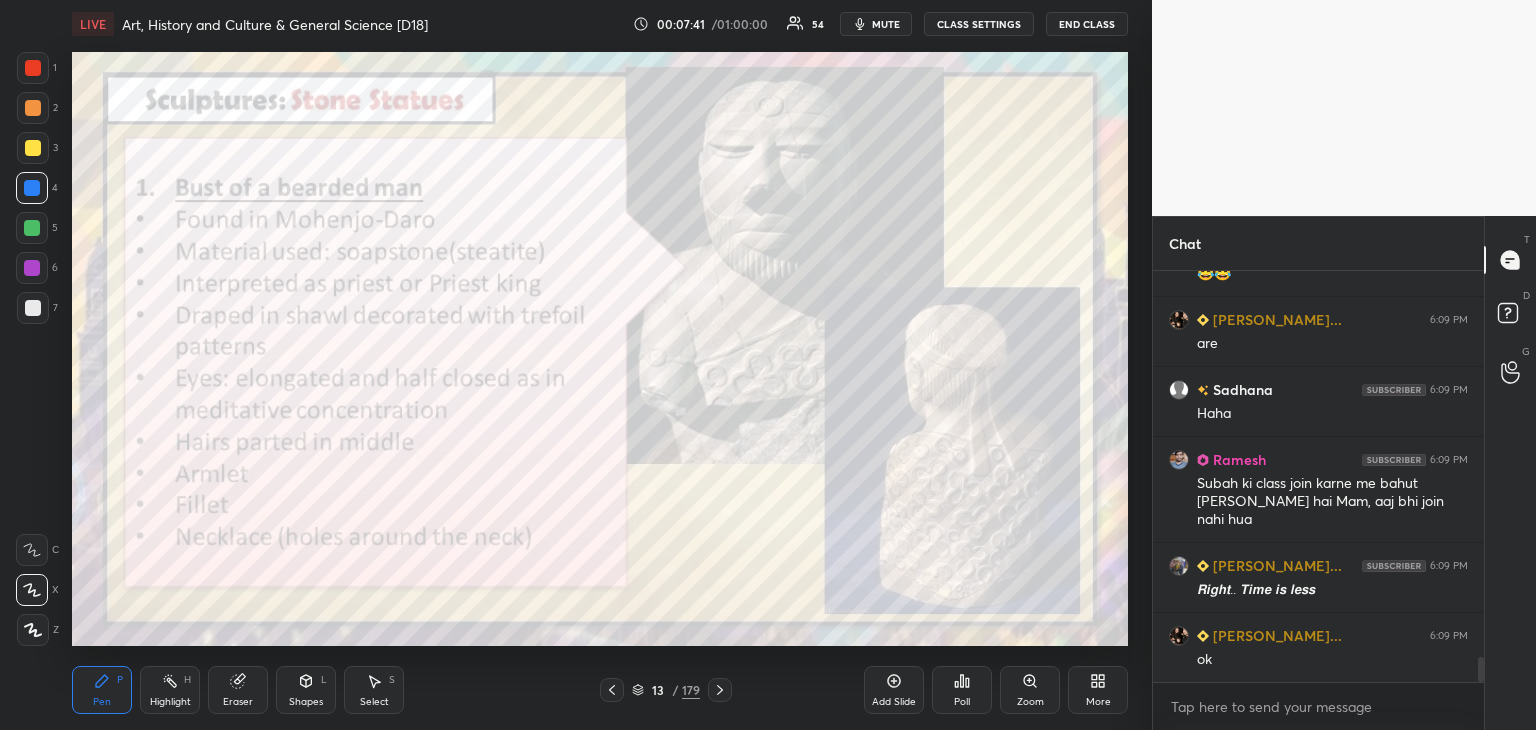 click at bounding box center (32, 188) 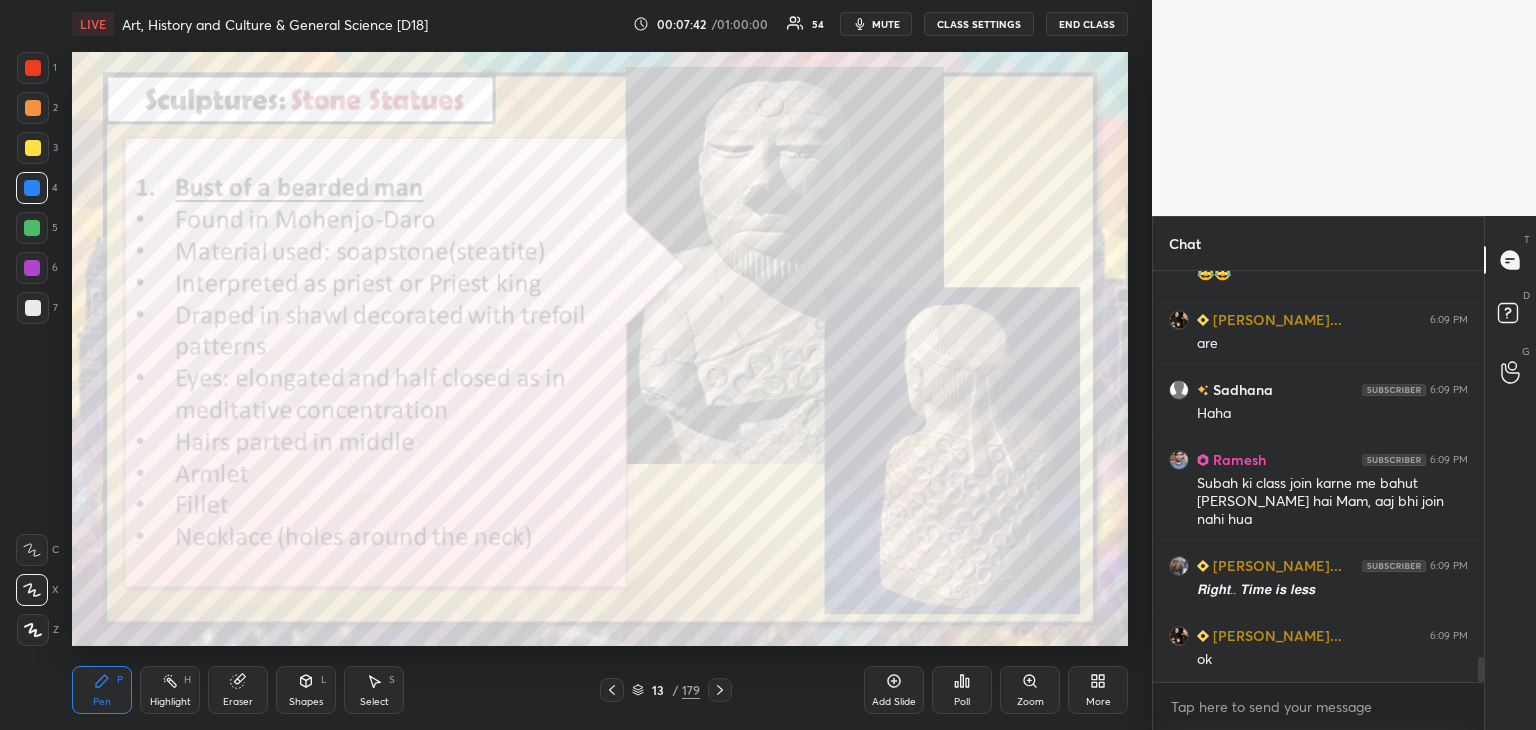 click at bounding box center (33, 68) 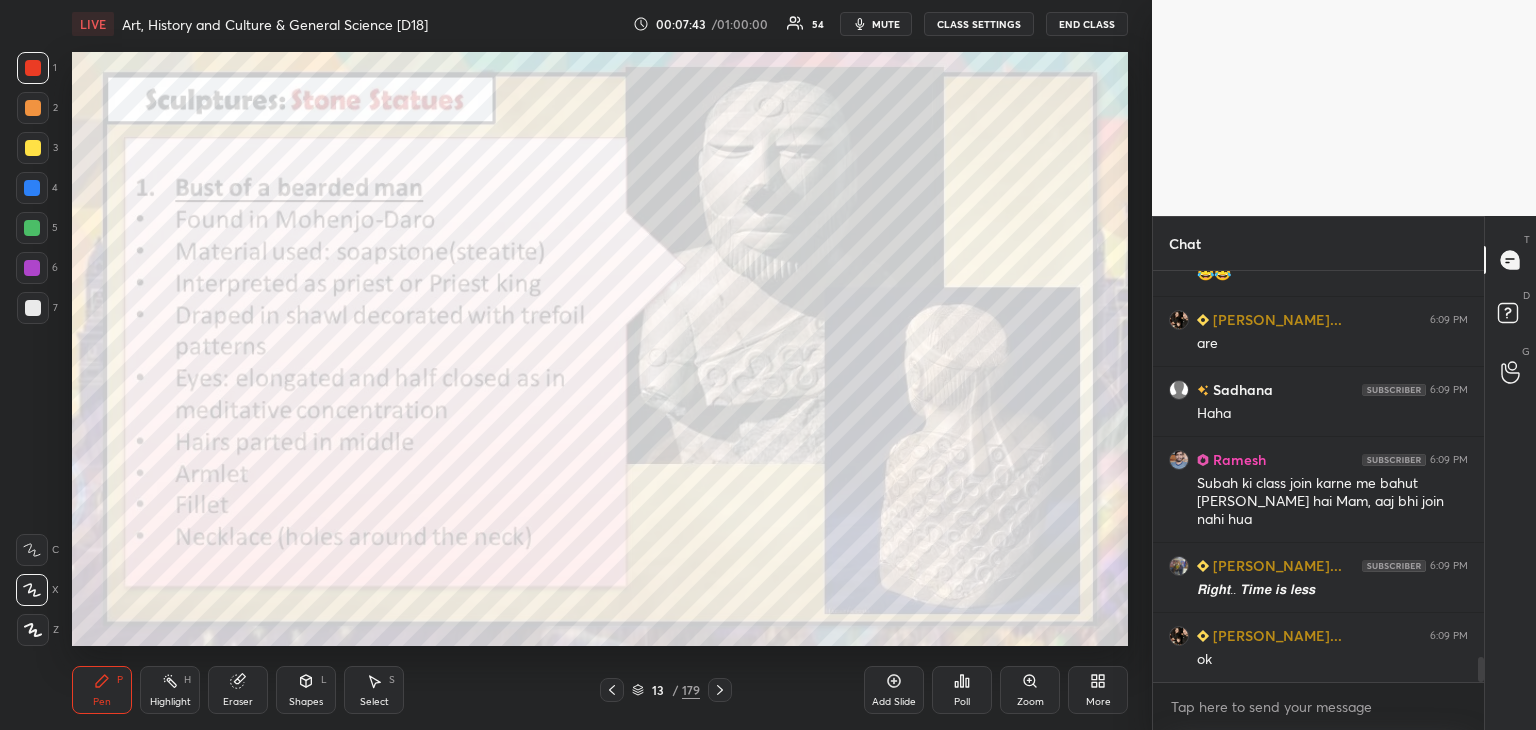 scroll, scrollTop: 6294, scrollLeft: 0, axis: vertical 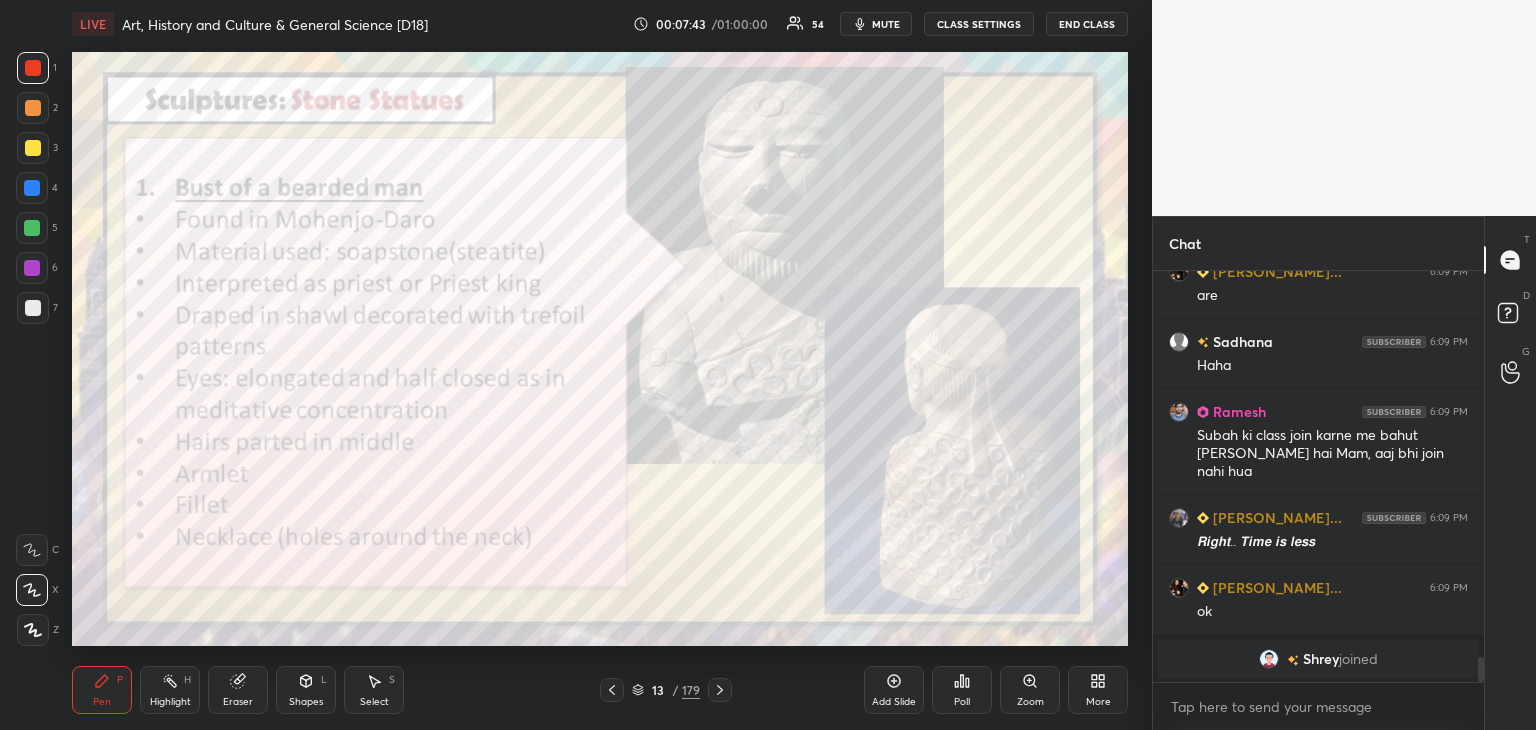click at bounding box center (32, 590) 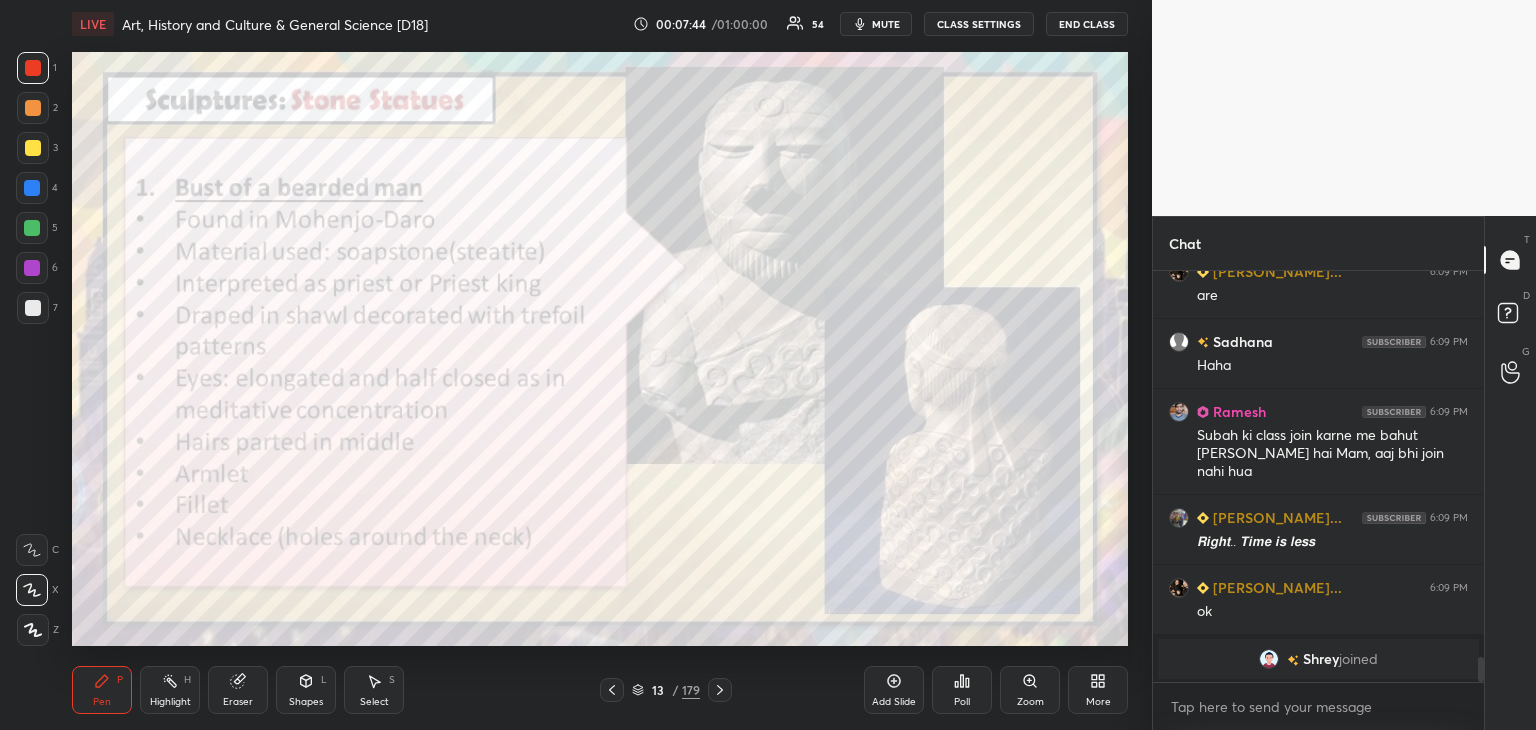 scroll, scrollTop: 7, scrollLeft: 6, axis: both 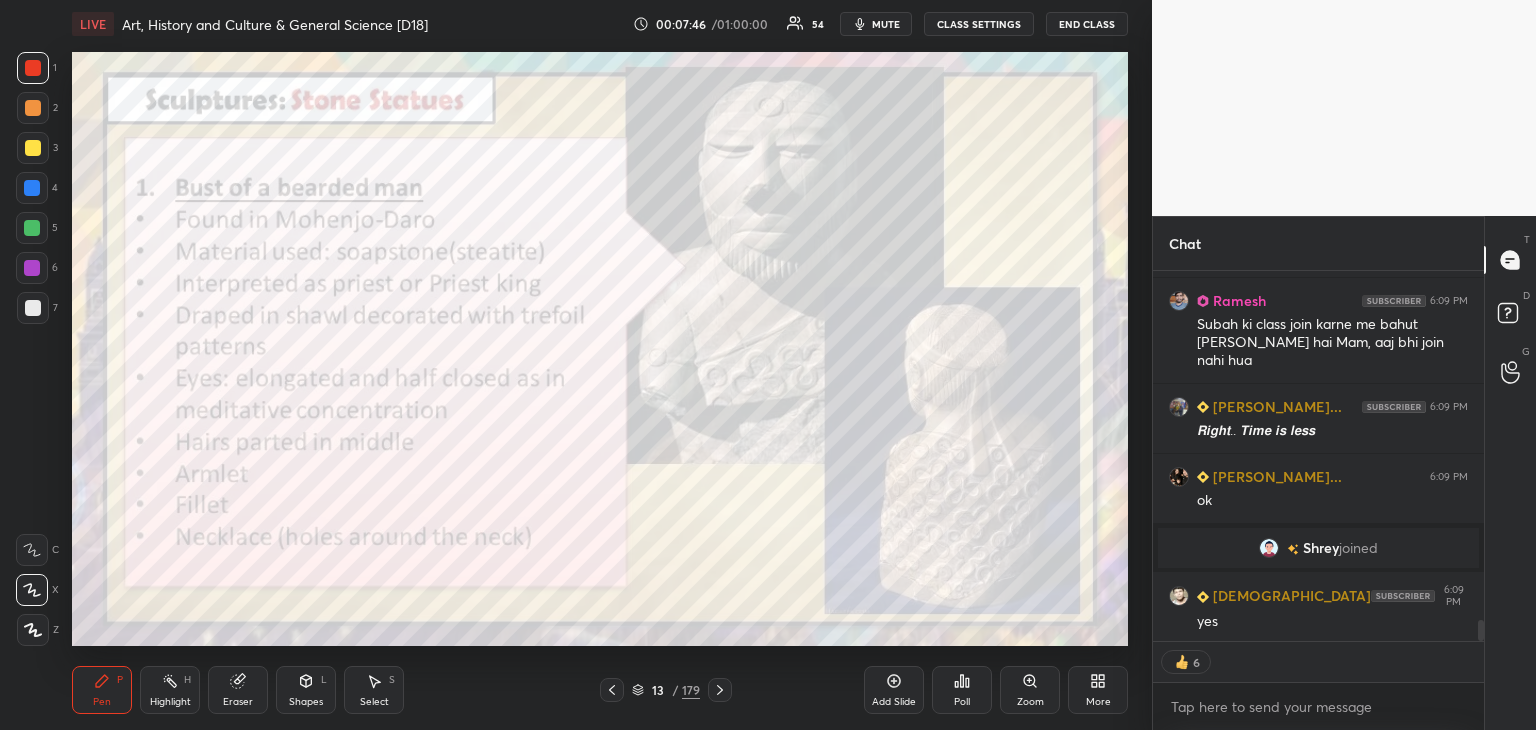 click at bounding box center [32, 188] 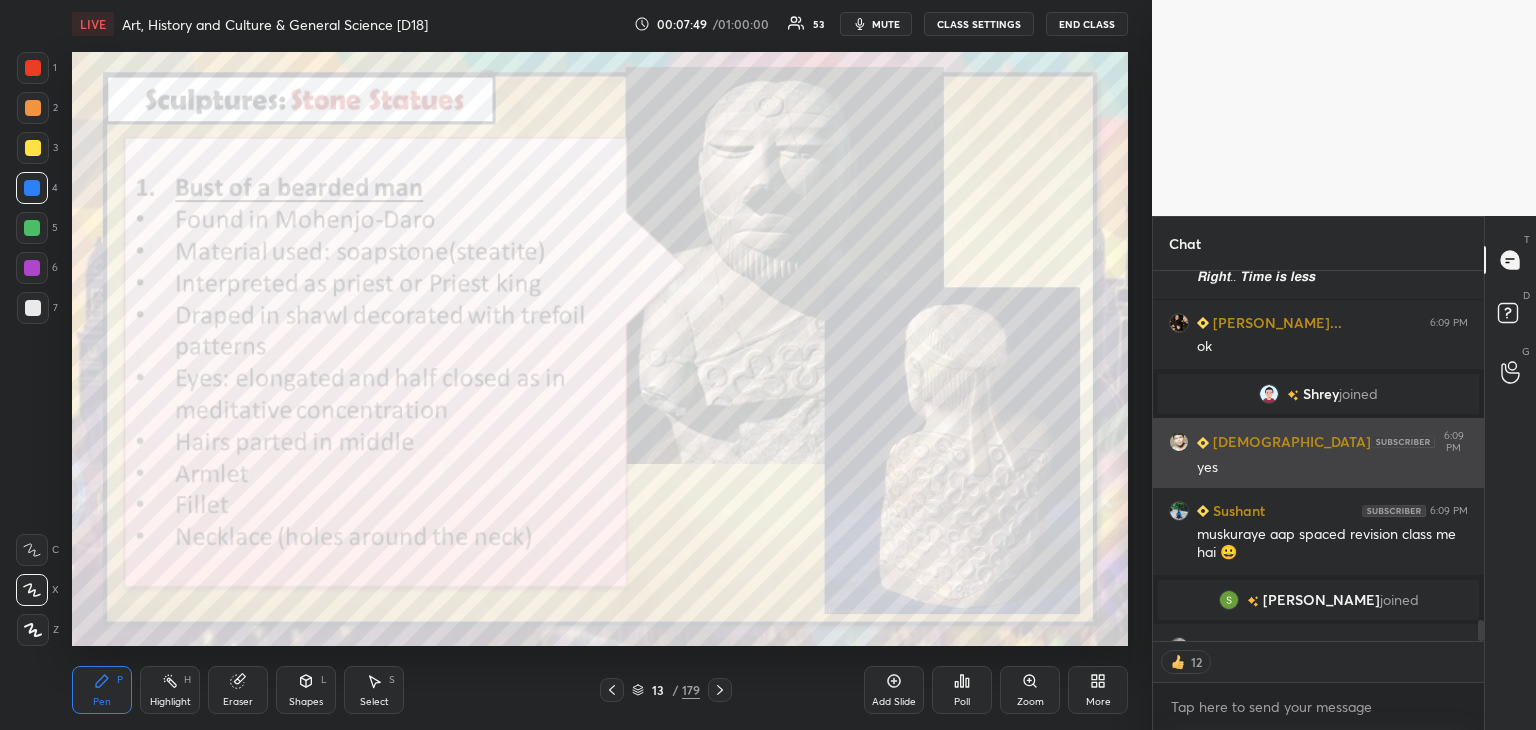 scroll, scrollTop: 6315, scrollLeft: 0, axis: vertical 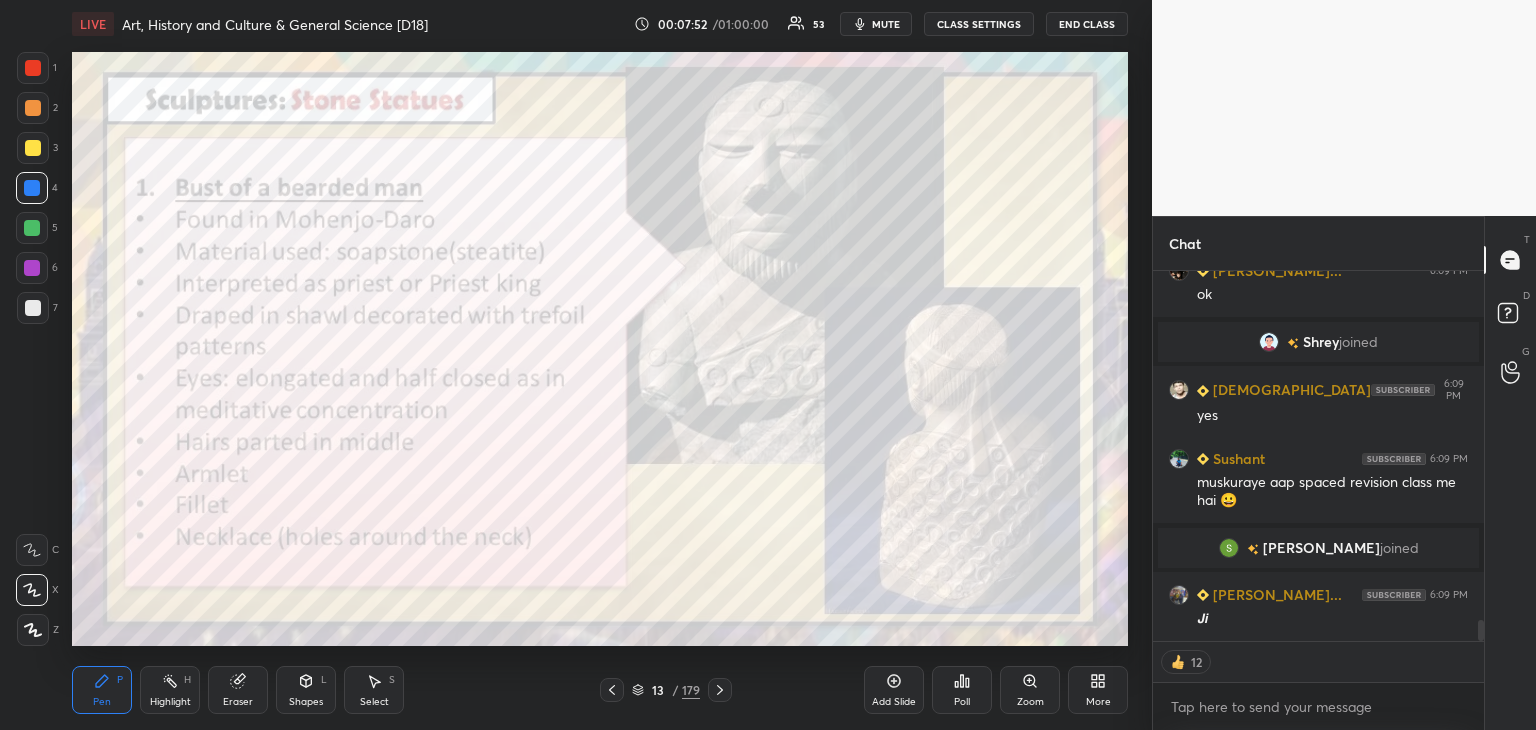 click on "Add Slide" at bounding box center (894, 690) 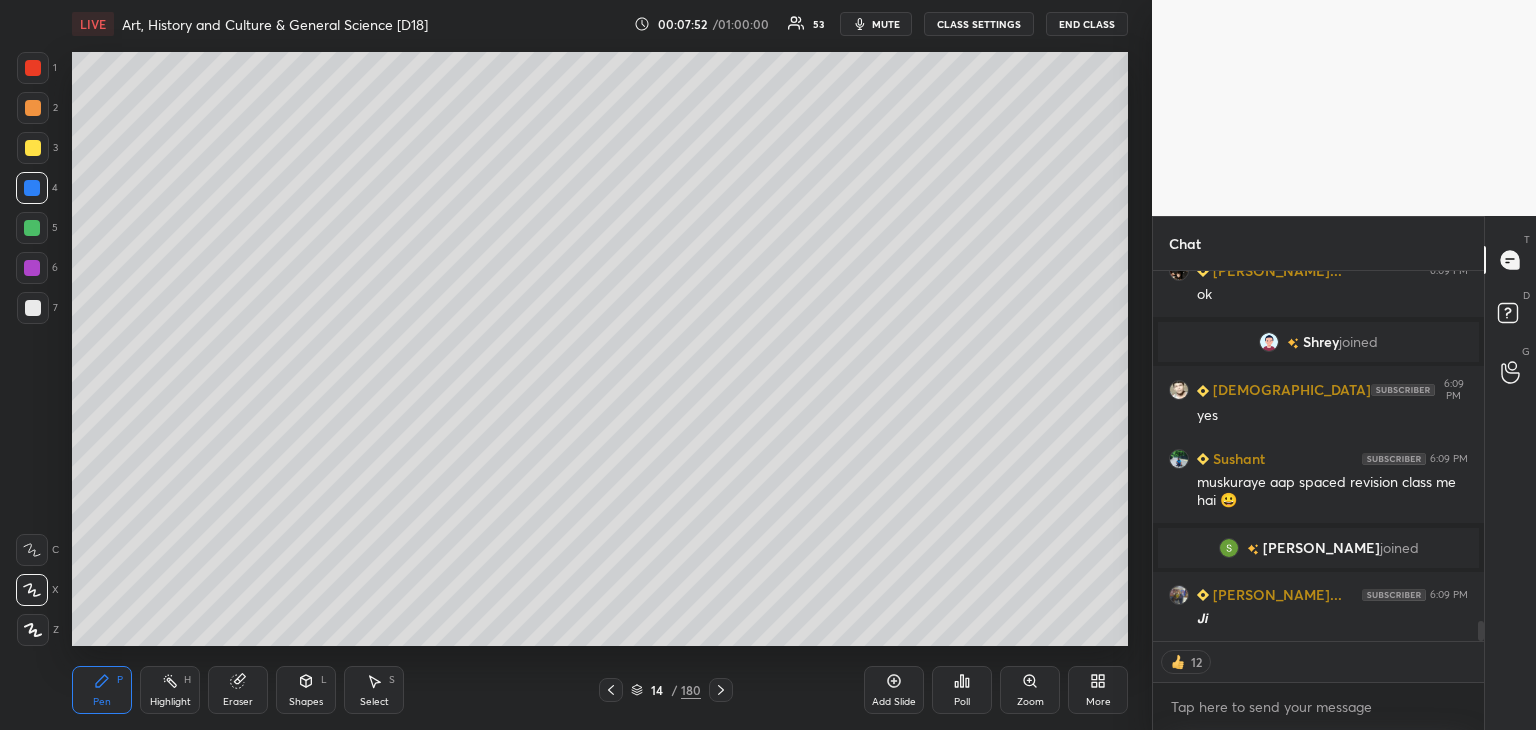 scroll, scrollTop: 6363, scrollLeft: 0, axis: vertical 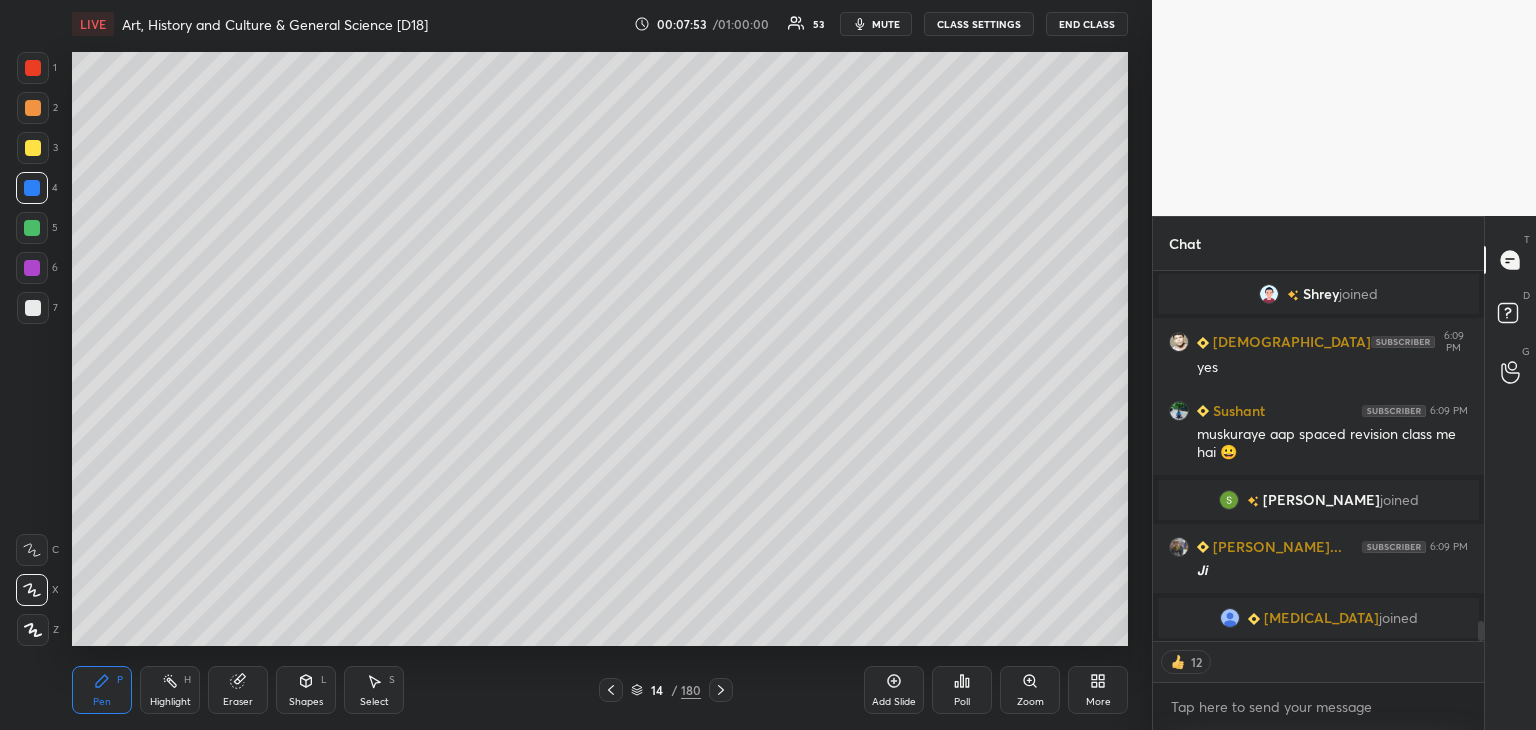 click at bounding box center (33, 308) 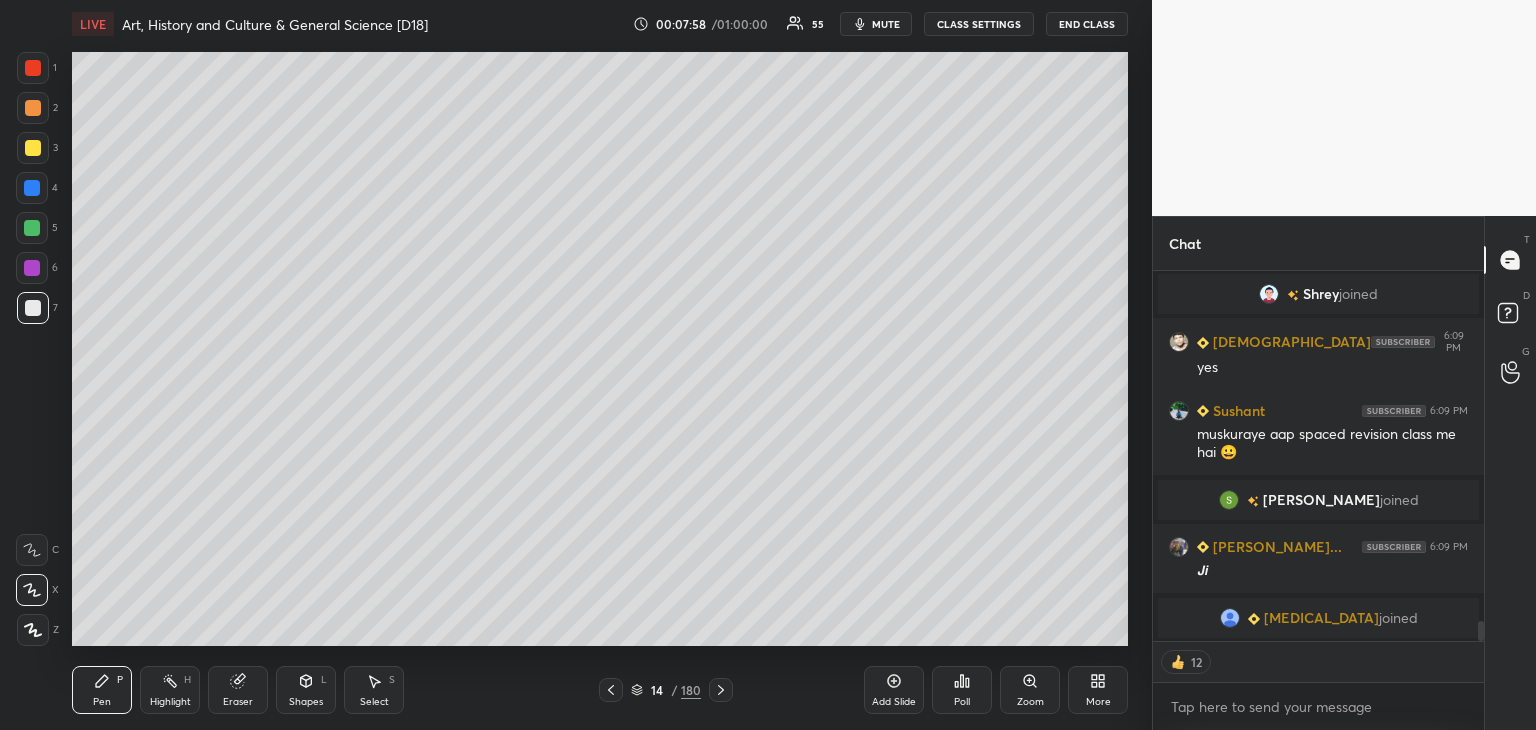 scroll, scrollTop: 6, scrollLeft: 6, axis: both 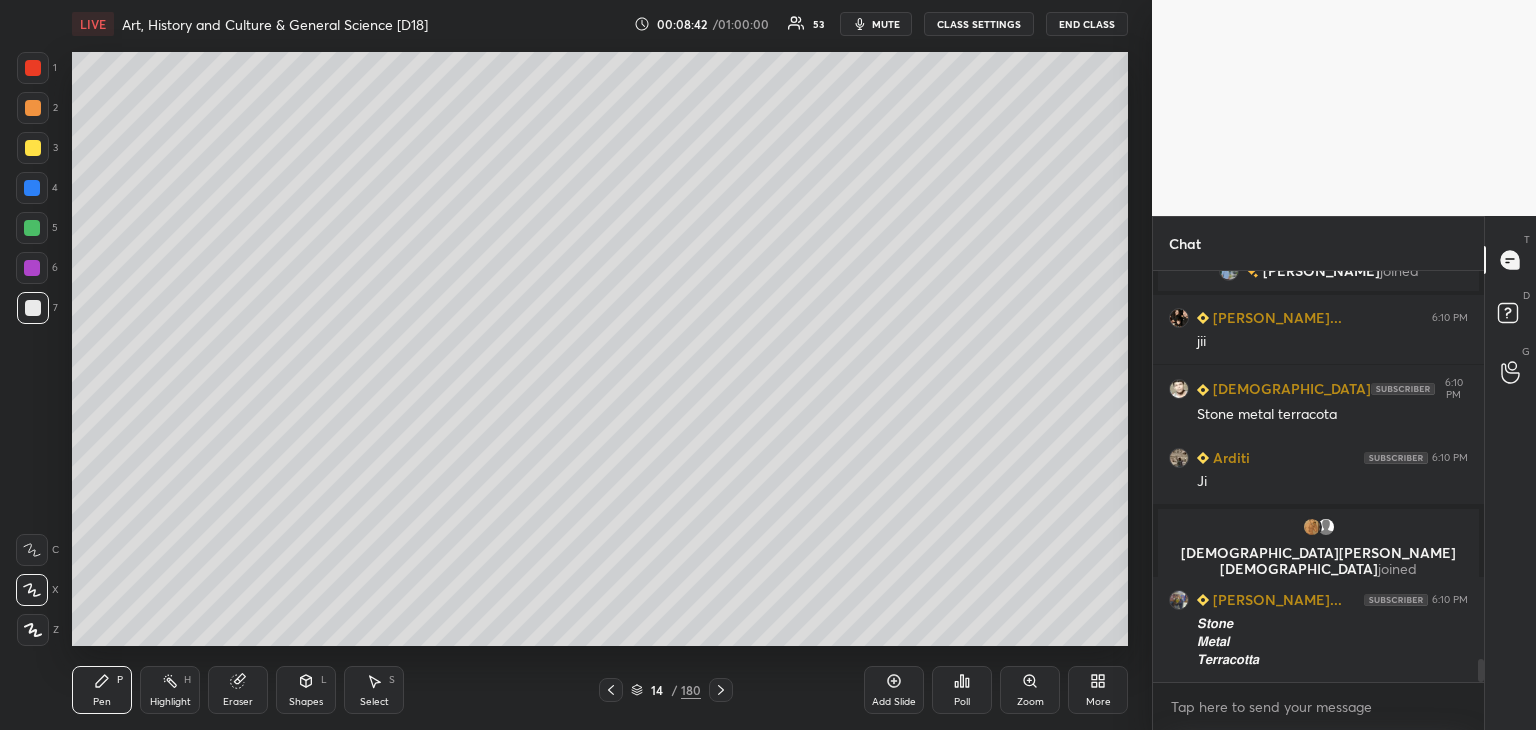 click 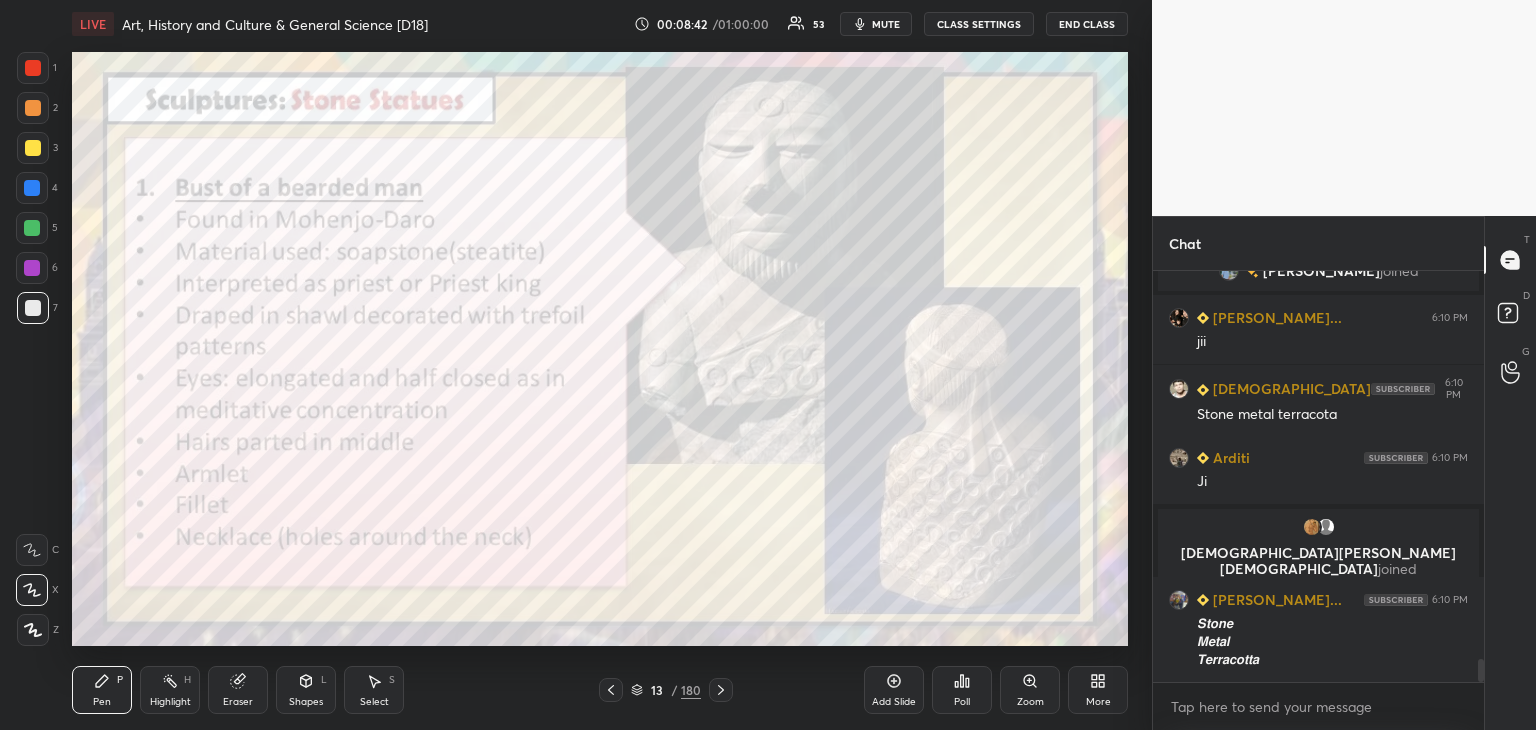 scroll, scrollTop: 7002, scrollLeft: 0, axis: vertical 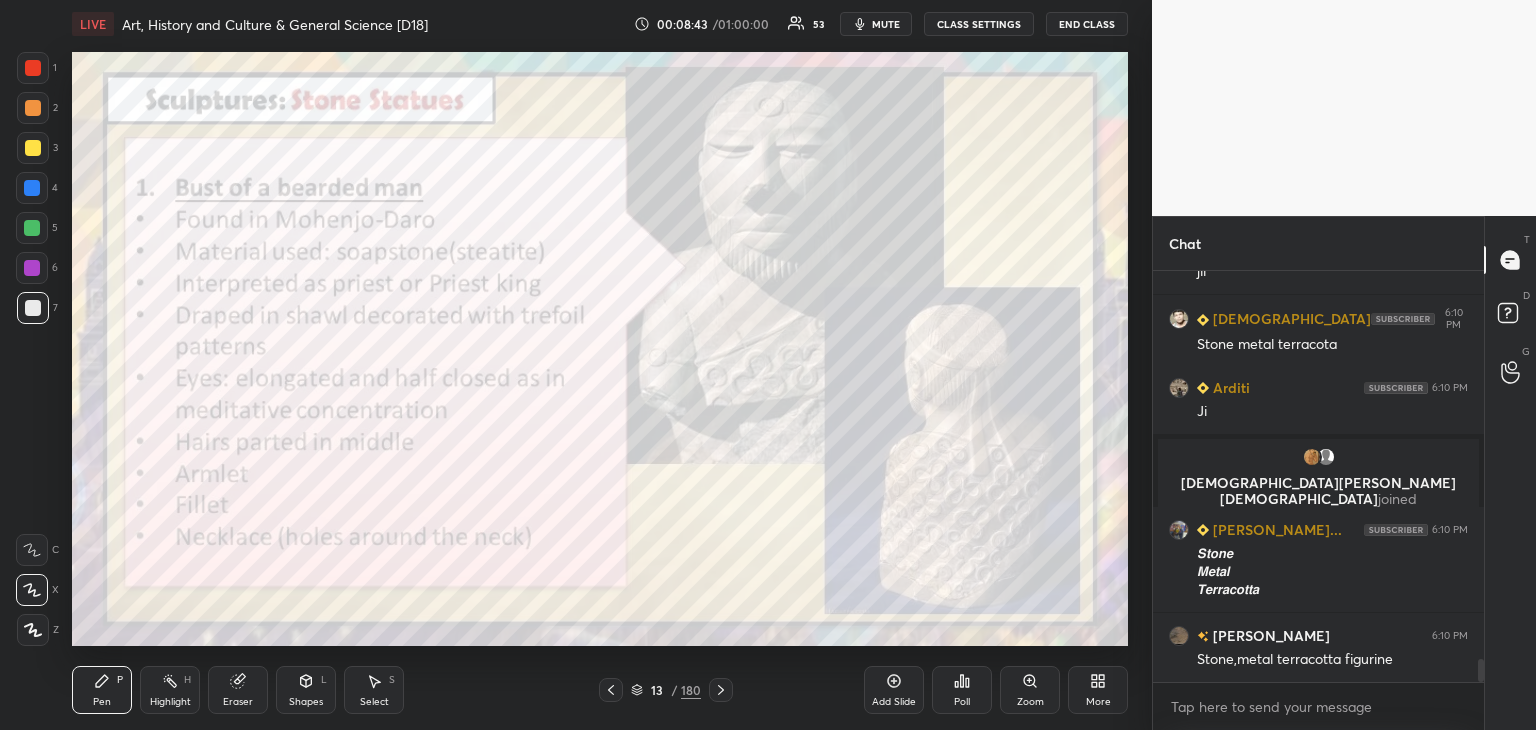 click at bounding box center [33, 68] 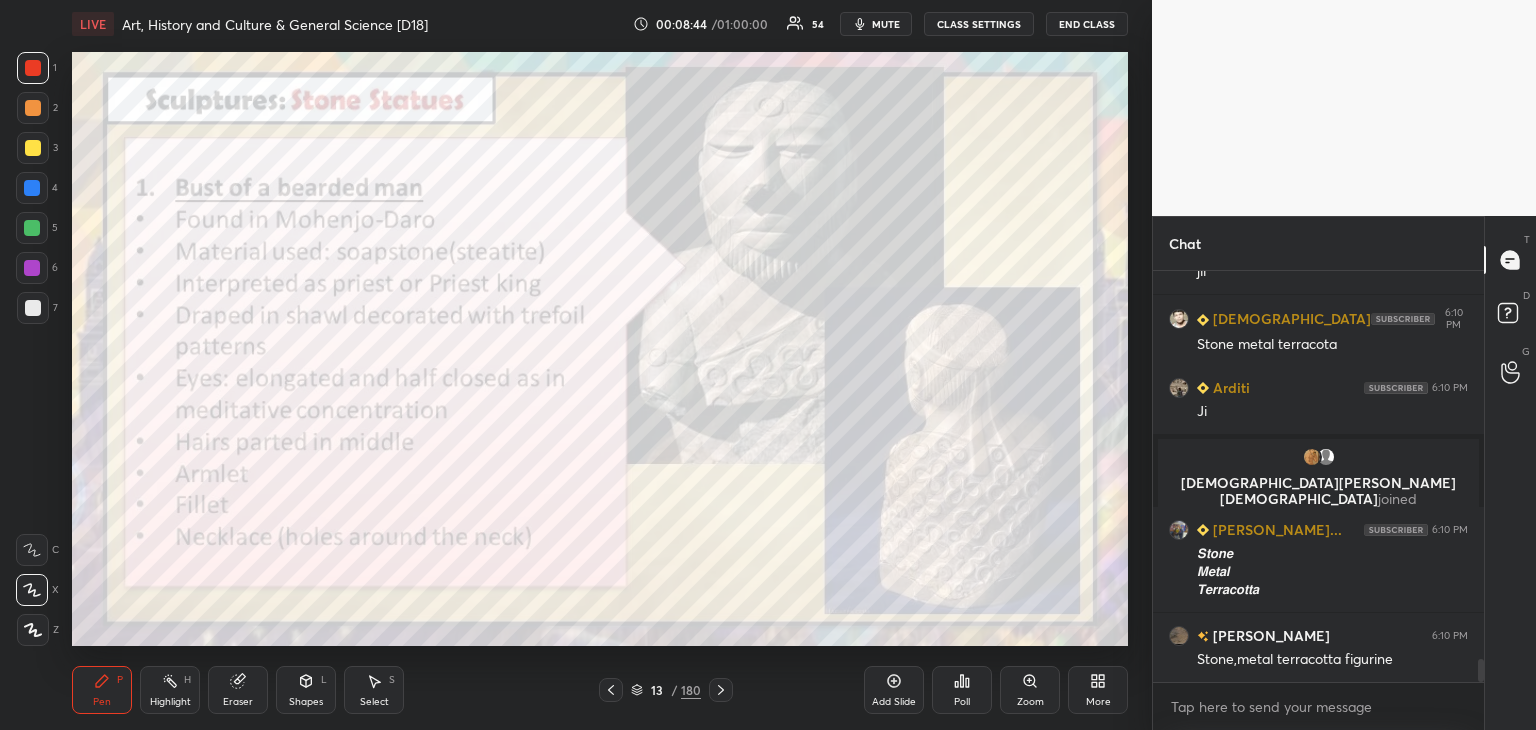 click on "1" at bounding box center (37, 72) 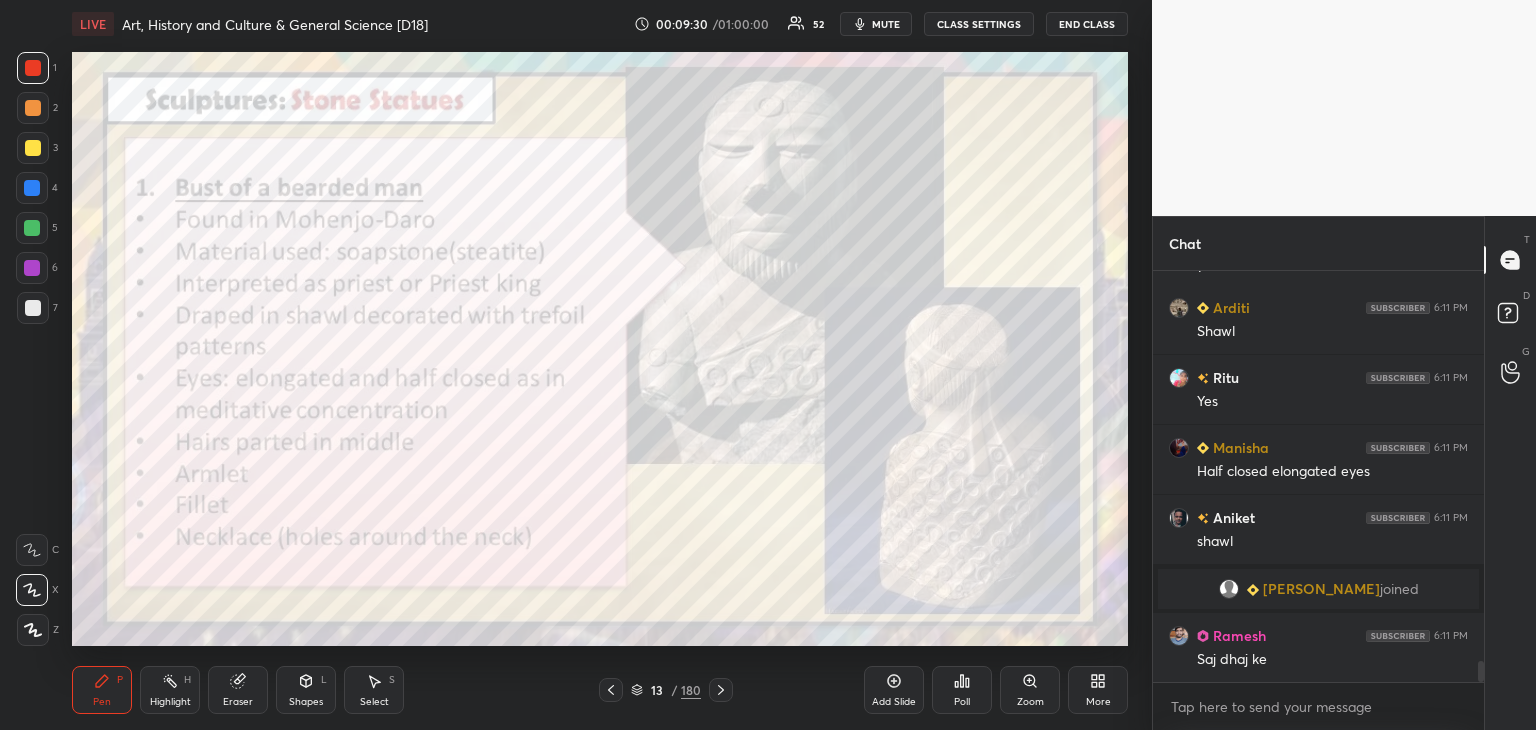 scroll, scrollTop: 7748, scrollLeft: 0, axis: vertical 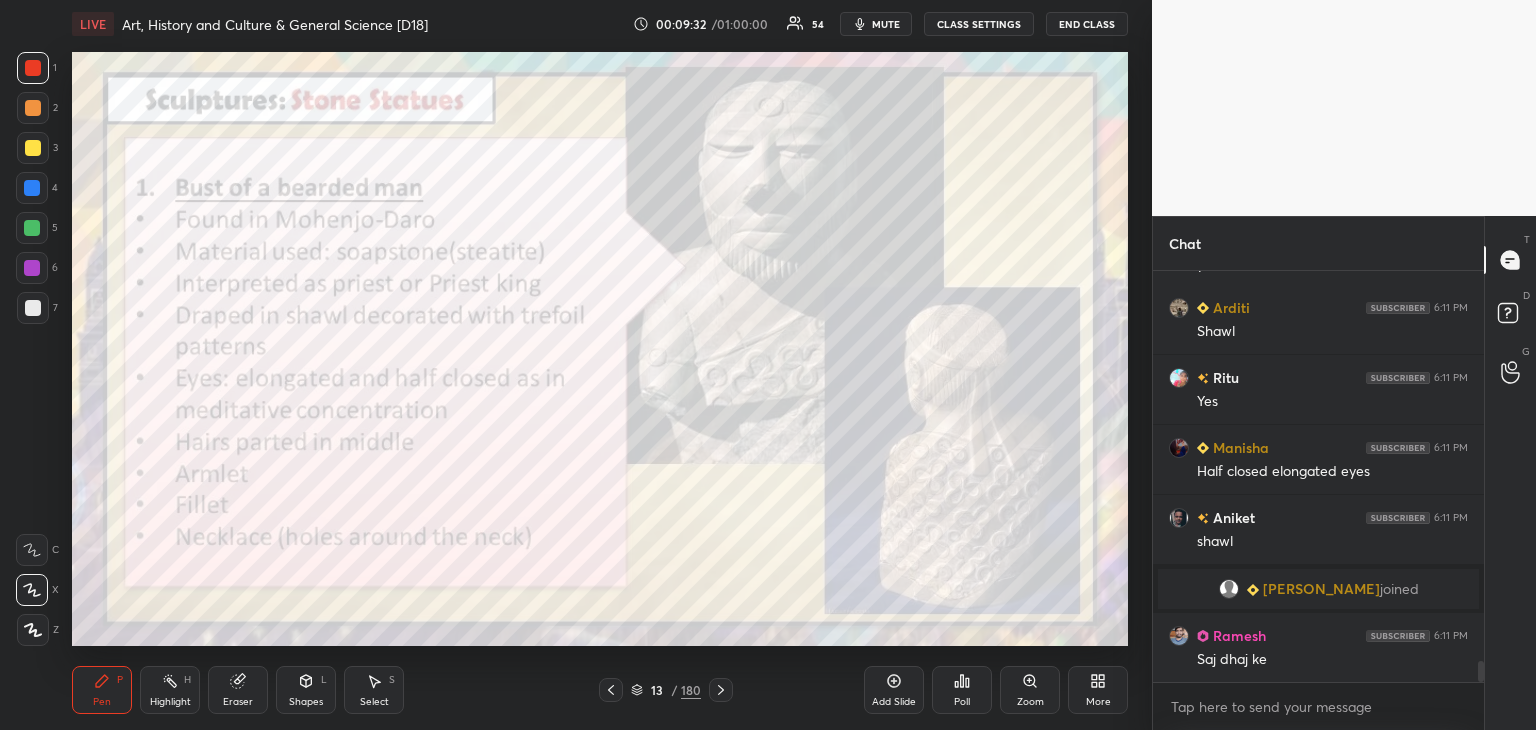 drag, startPoint x: 34, startPoint y: 153, endPoint x: 35, endPoint y: 166, distance: 13.038404 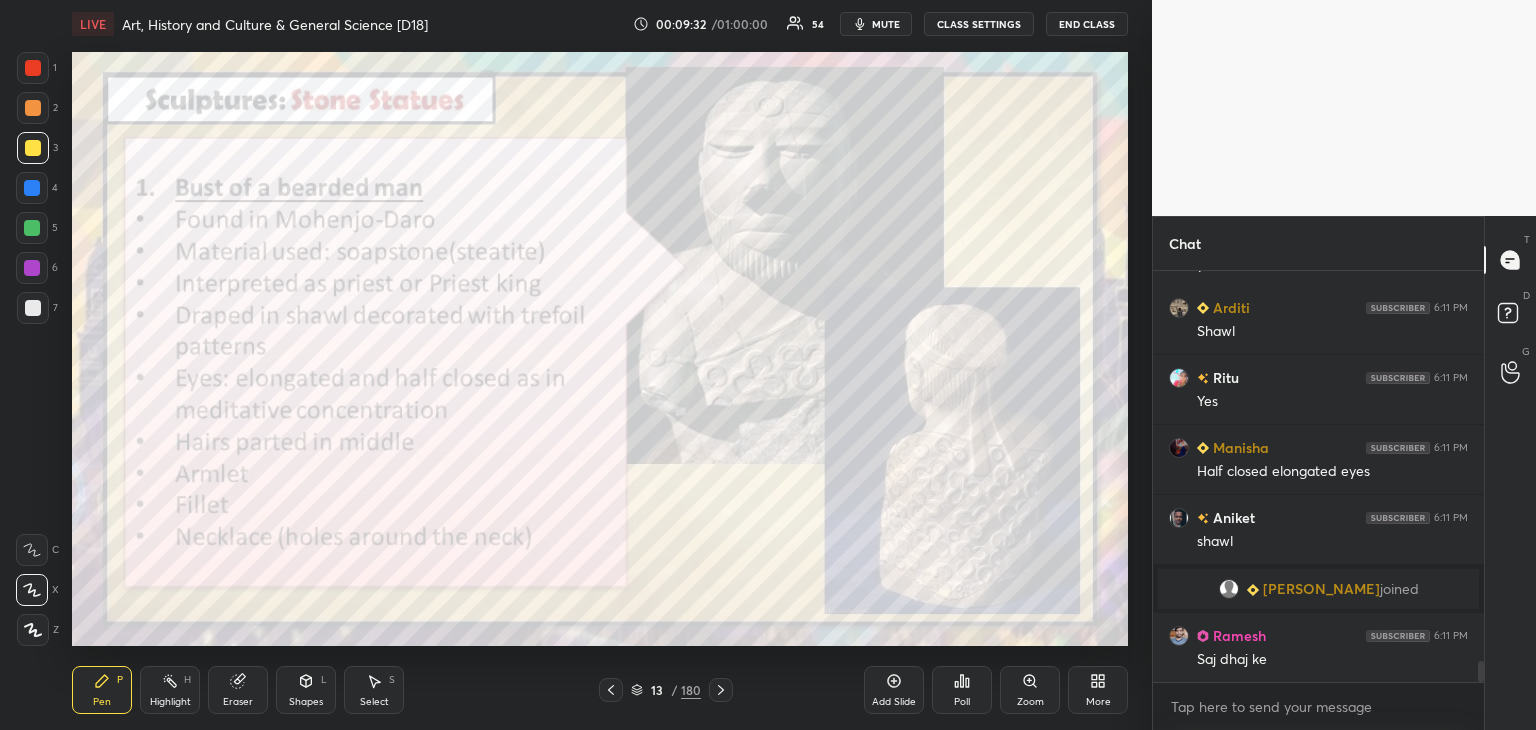 scroll, scrollTop: 7818, scrollLeft: 0, axis: vertical 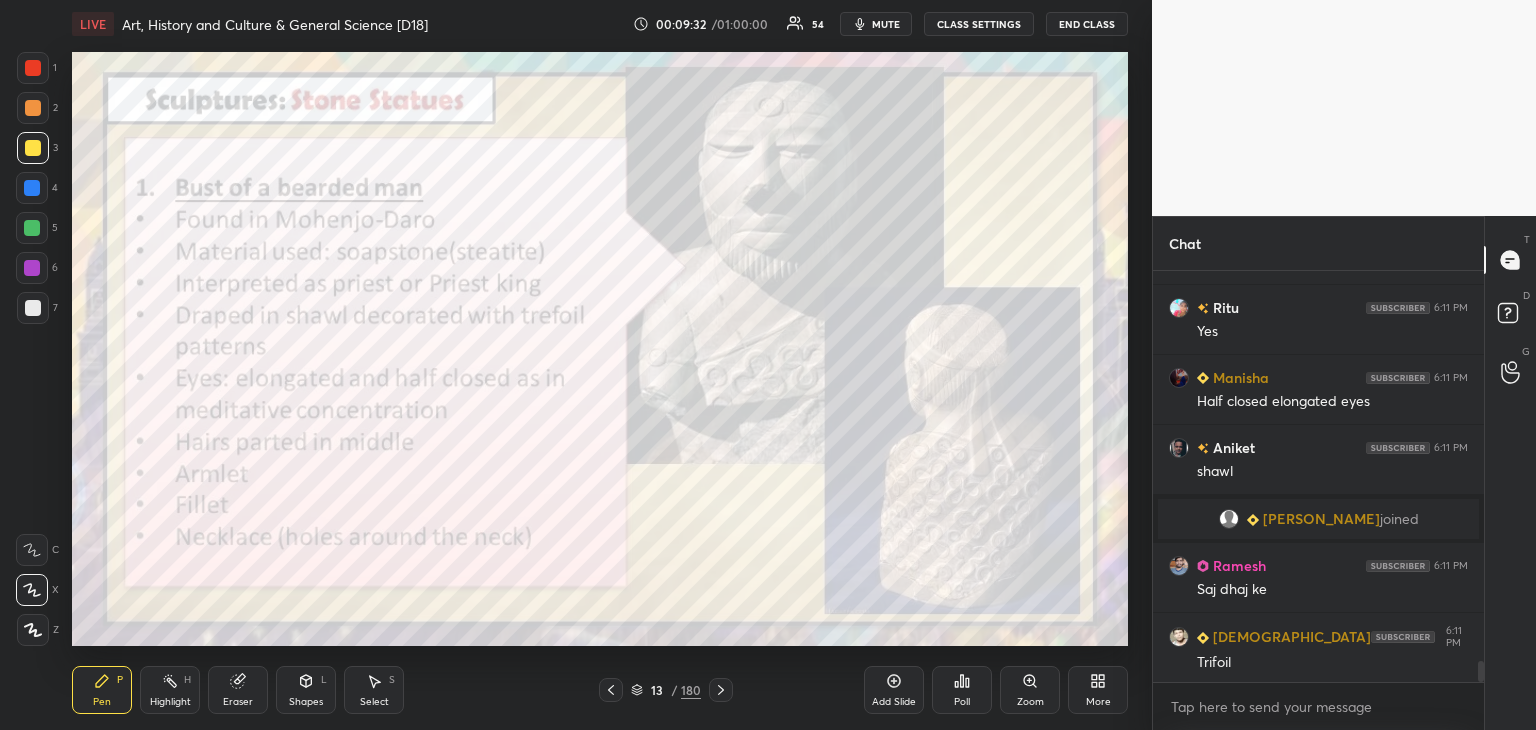 drag, startPoint x: 36, startPoint y: 181, endPoint x: 56, endPoint y: 174, distance: 21.189621 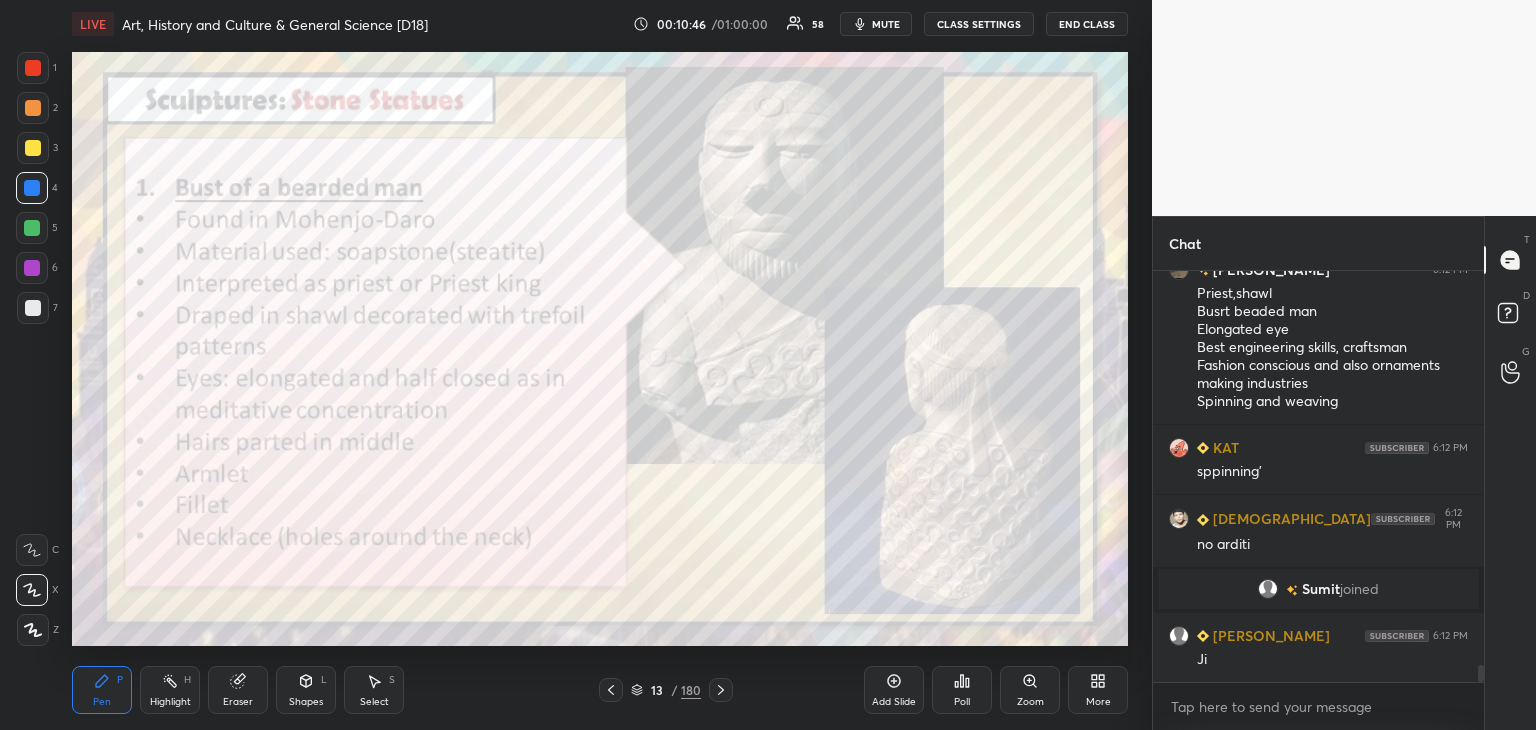 scroll, scrollTop: 9364, scrollLeft: 0, axis: vertical 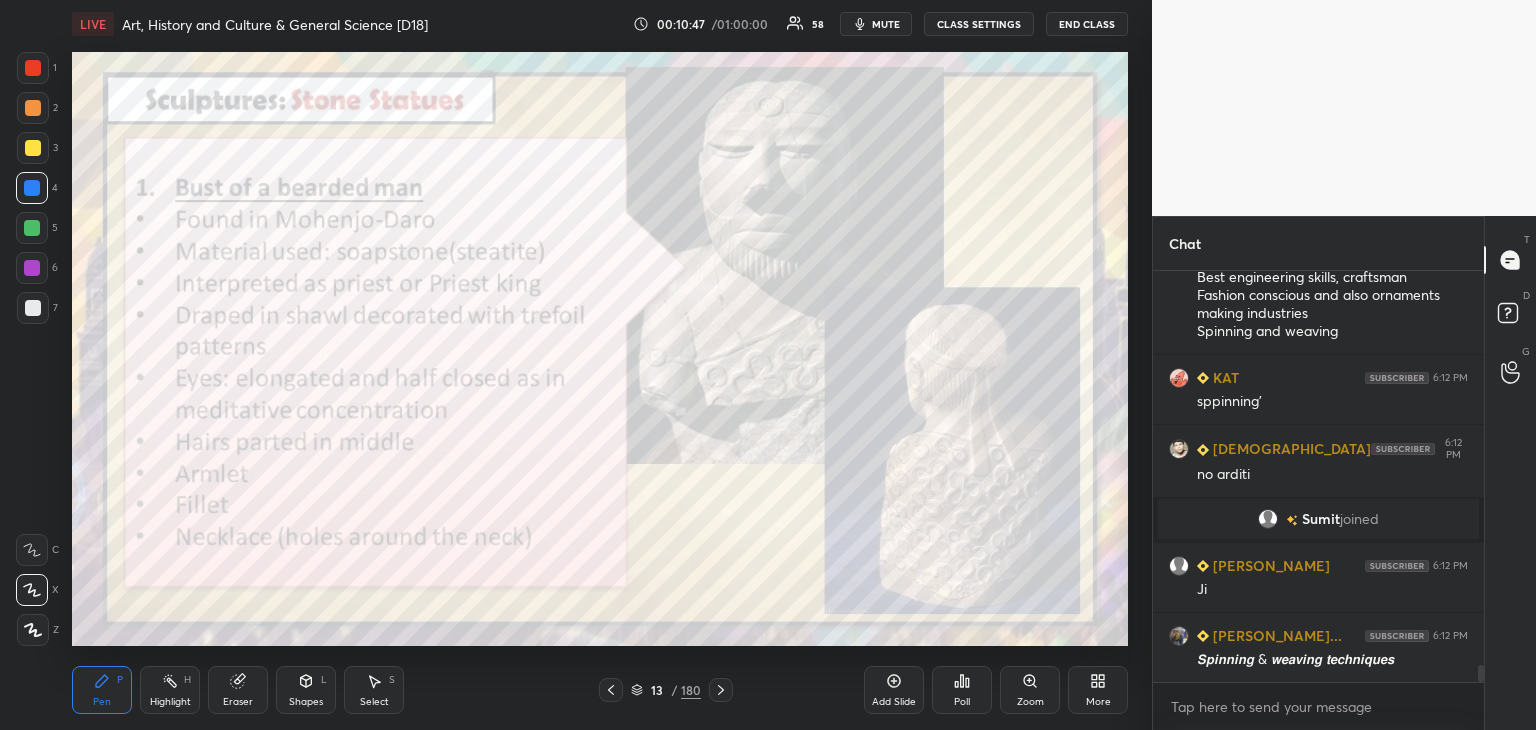 click at bounding box center (33, 68) 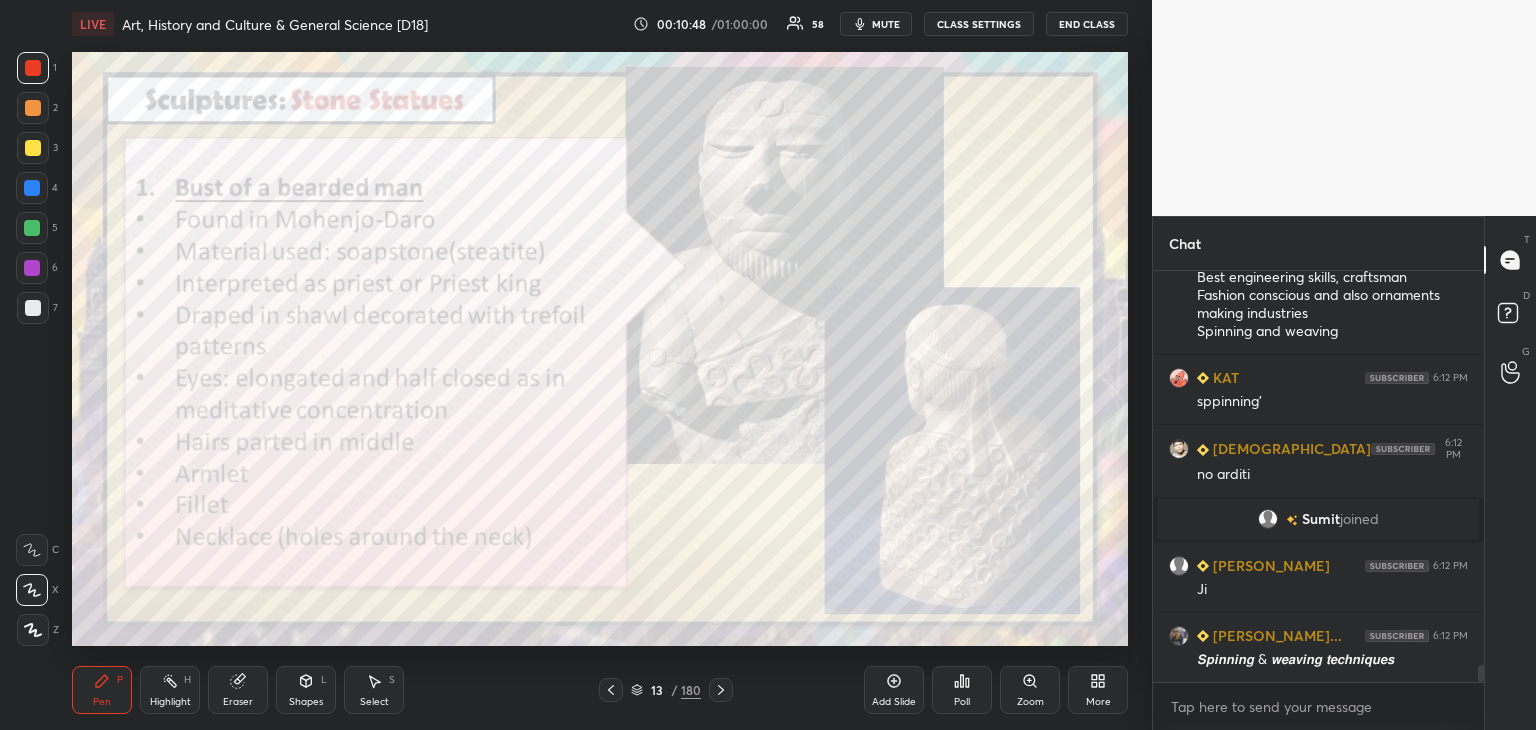 drag, startPoint x: 30, startPoint y: 183, endPoint x: 49, endPoint y: 171, distance: 22.472204 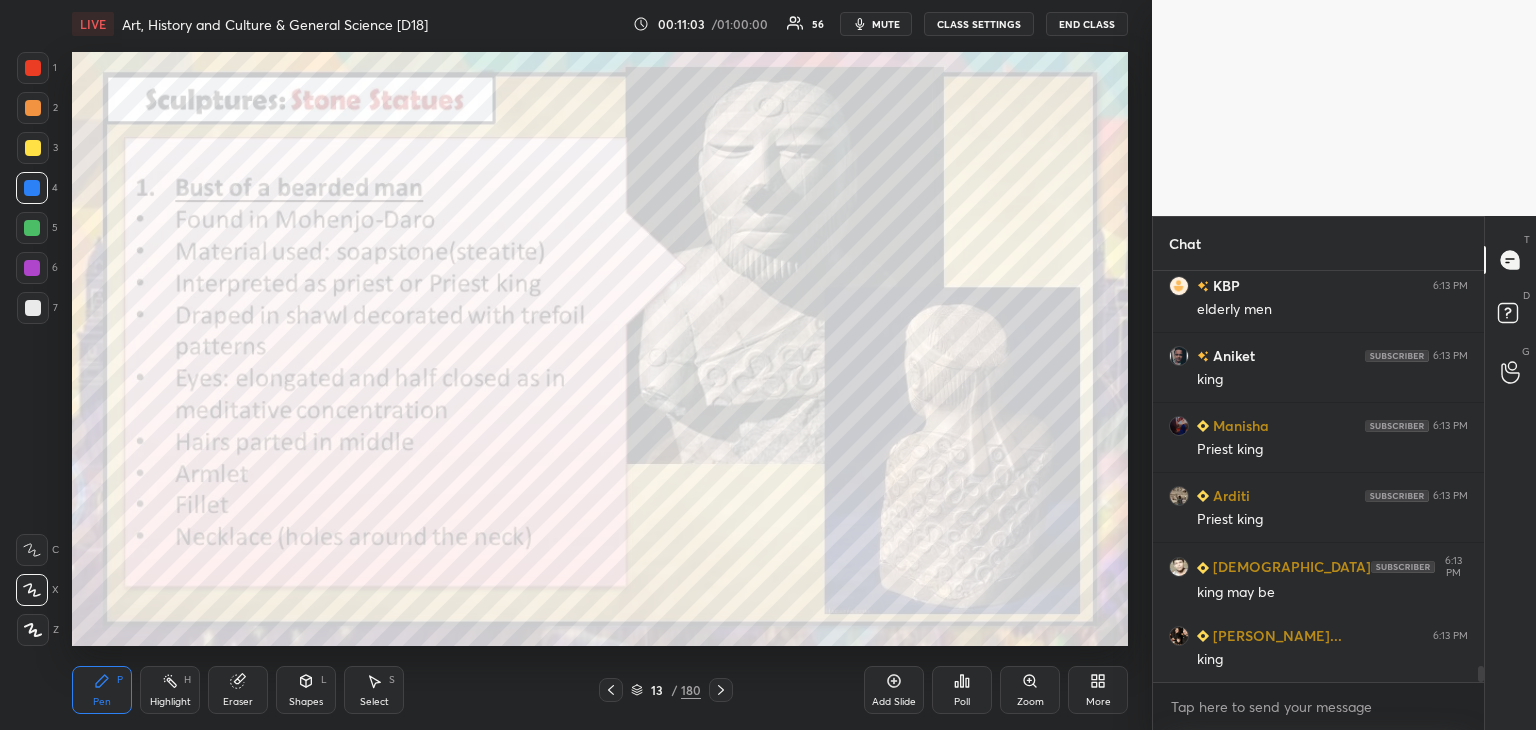 scroll, scrollTop: 9932, scrollLeft: 0, axis: vertical 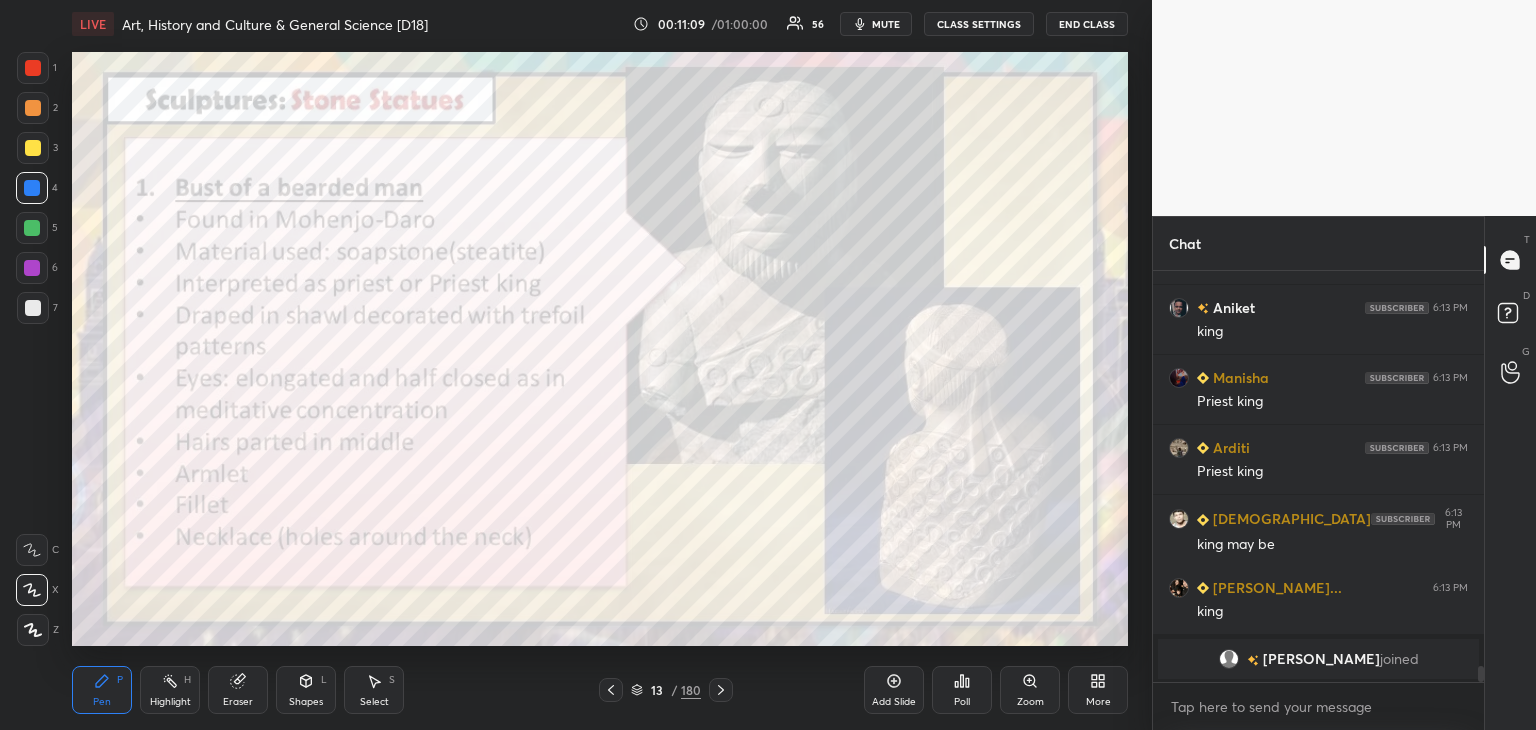click at bounding box center (32, 268) 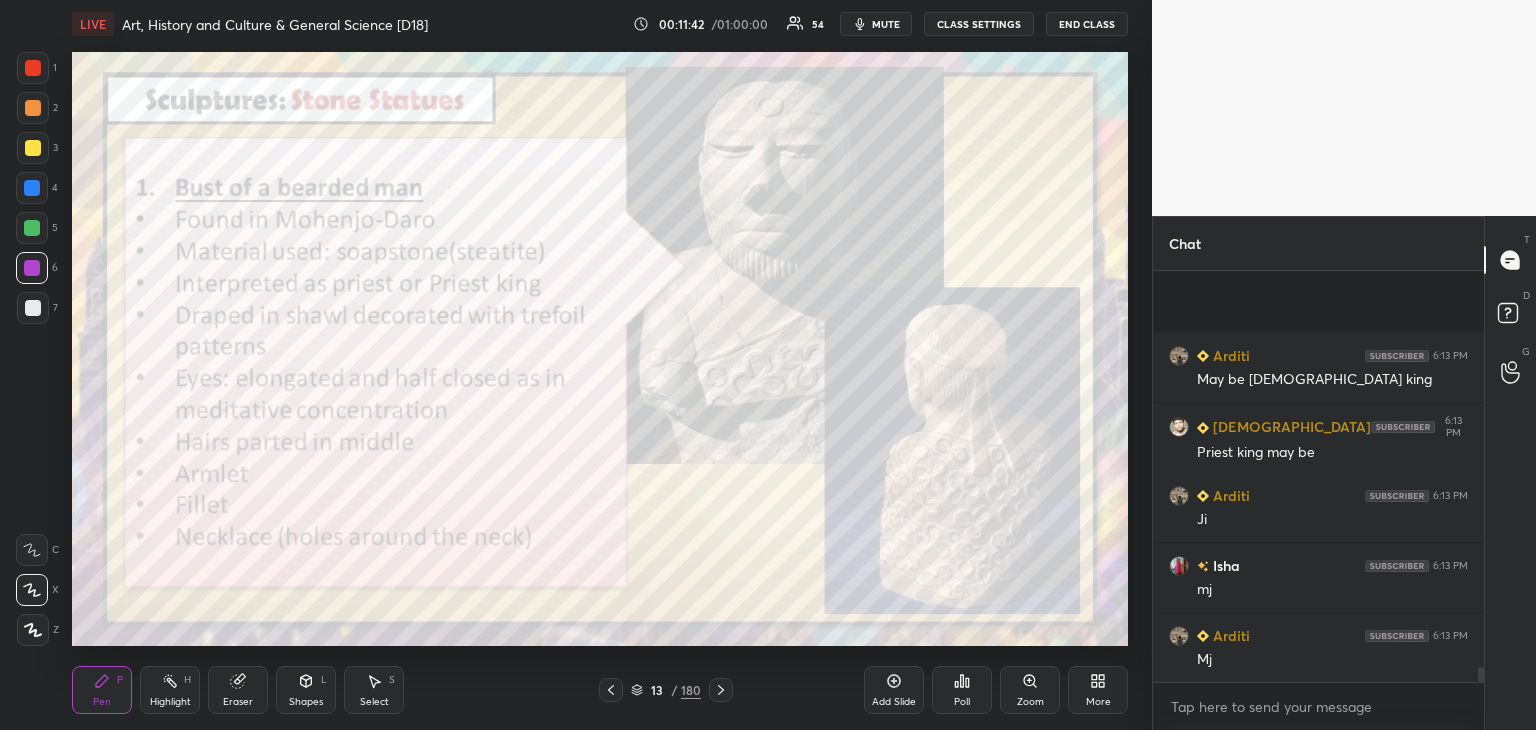 scroll, scrollTop: 10878, scrollLeft: 0, axis: vertical 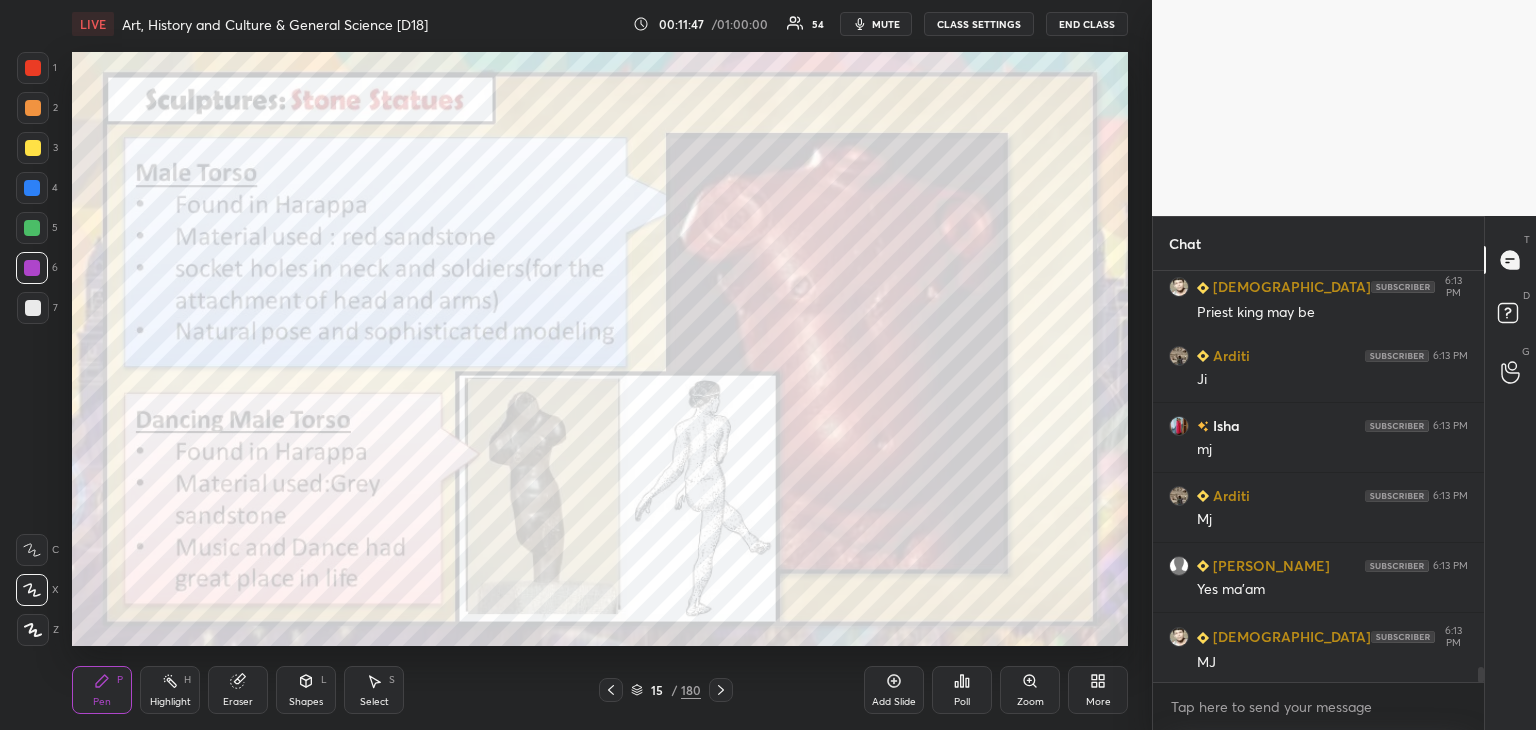click at bounding box center [33, 68] 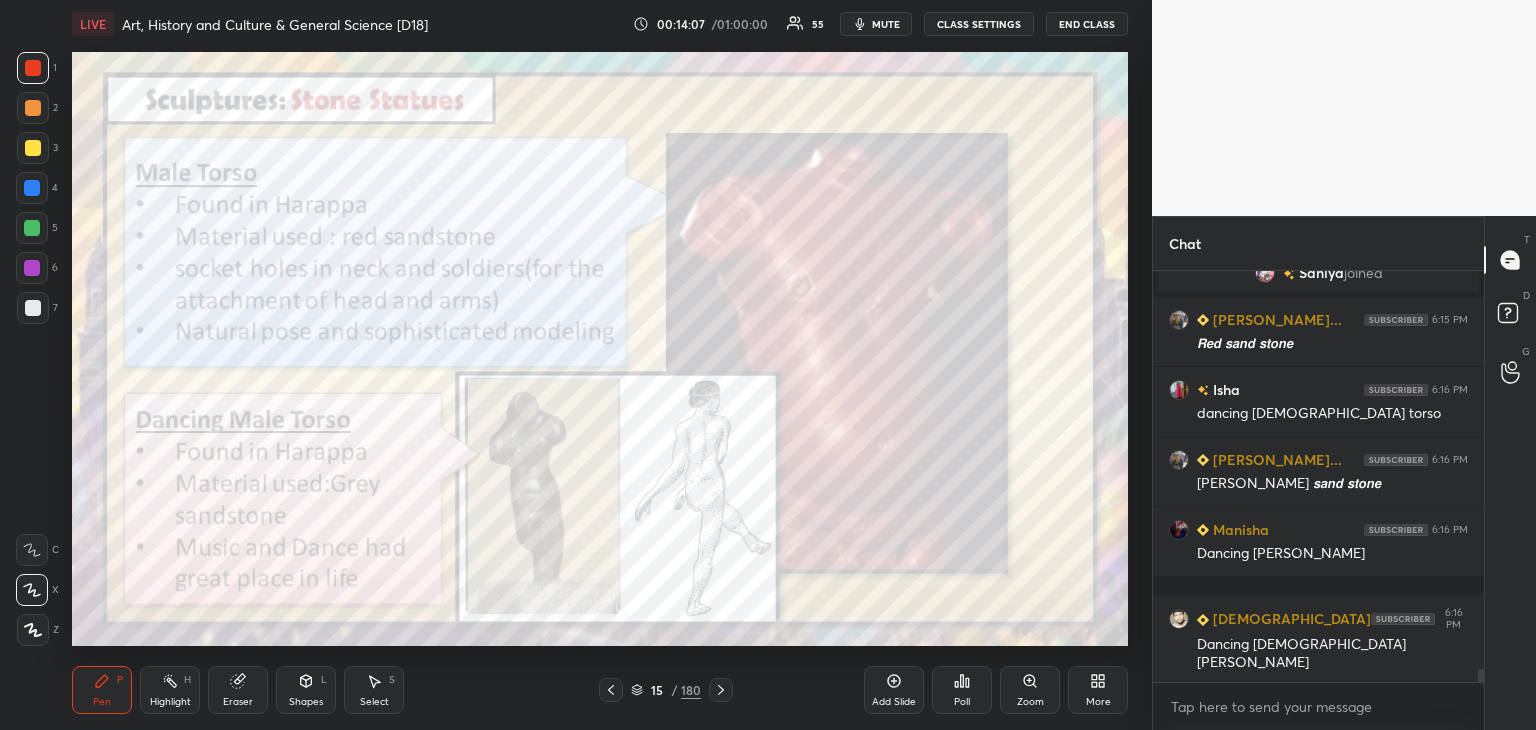 scroll, scrollTop: 12670, scrollLeft: 0, axis: vertical 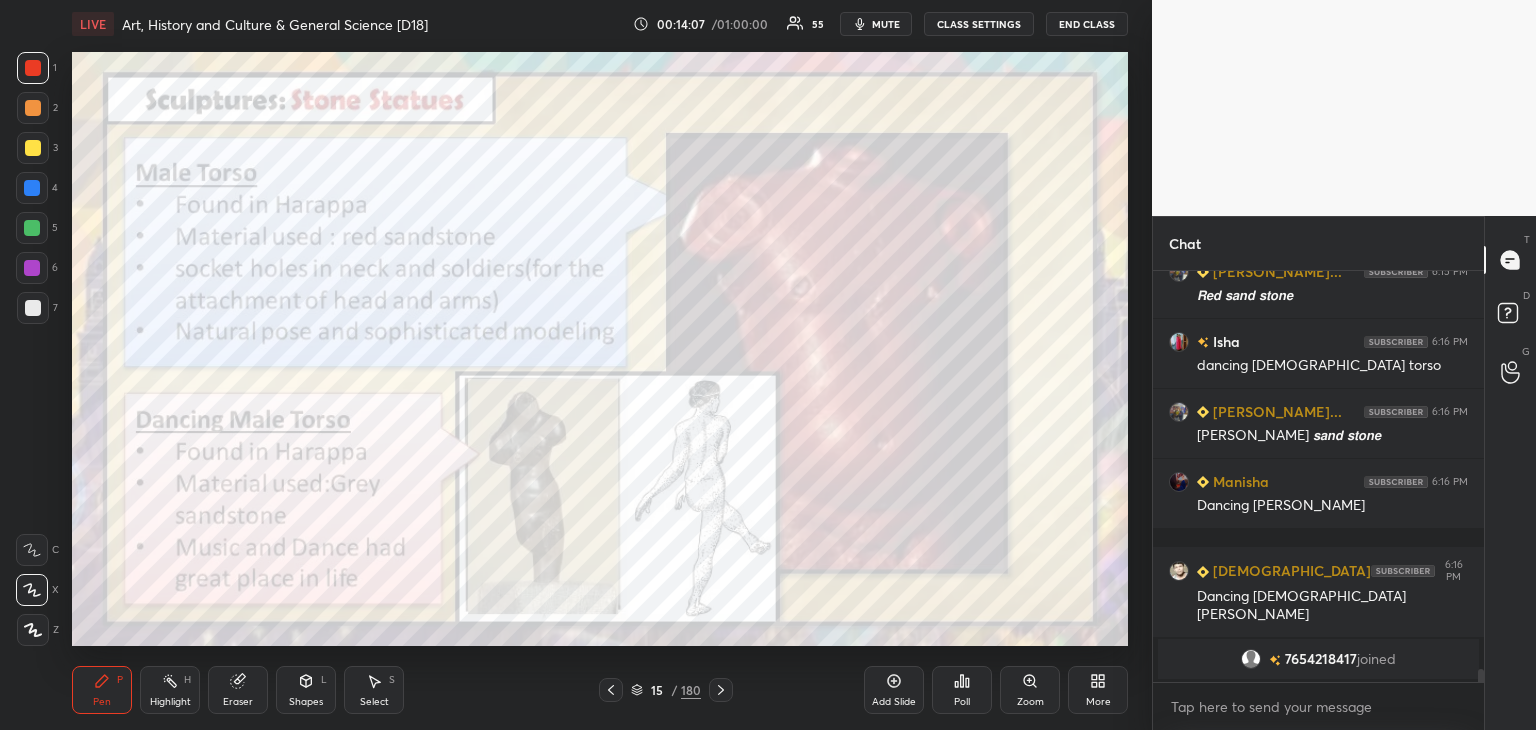 click 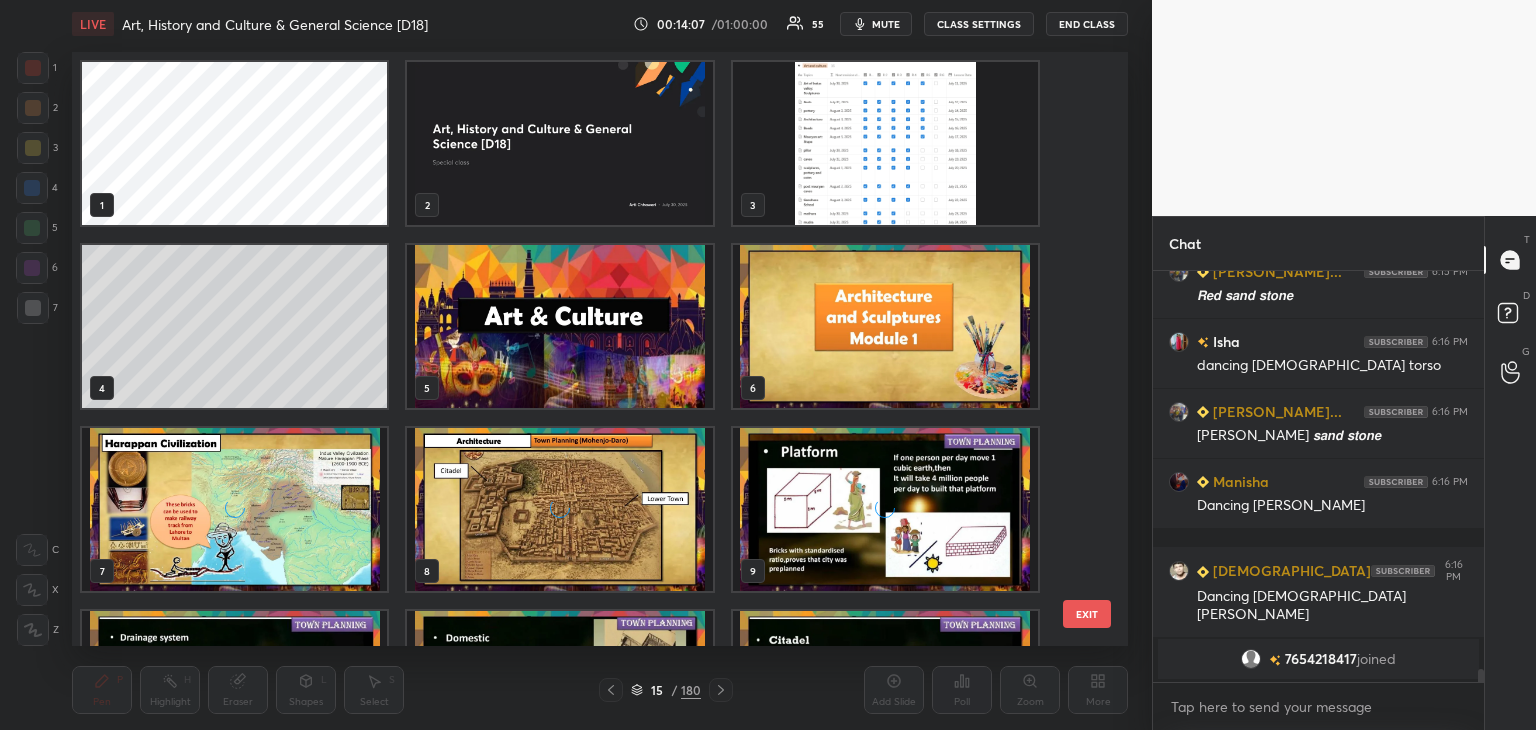 scroll, scrollTop: 320, scrollLeft: 0, axis: vertical 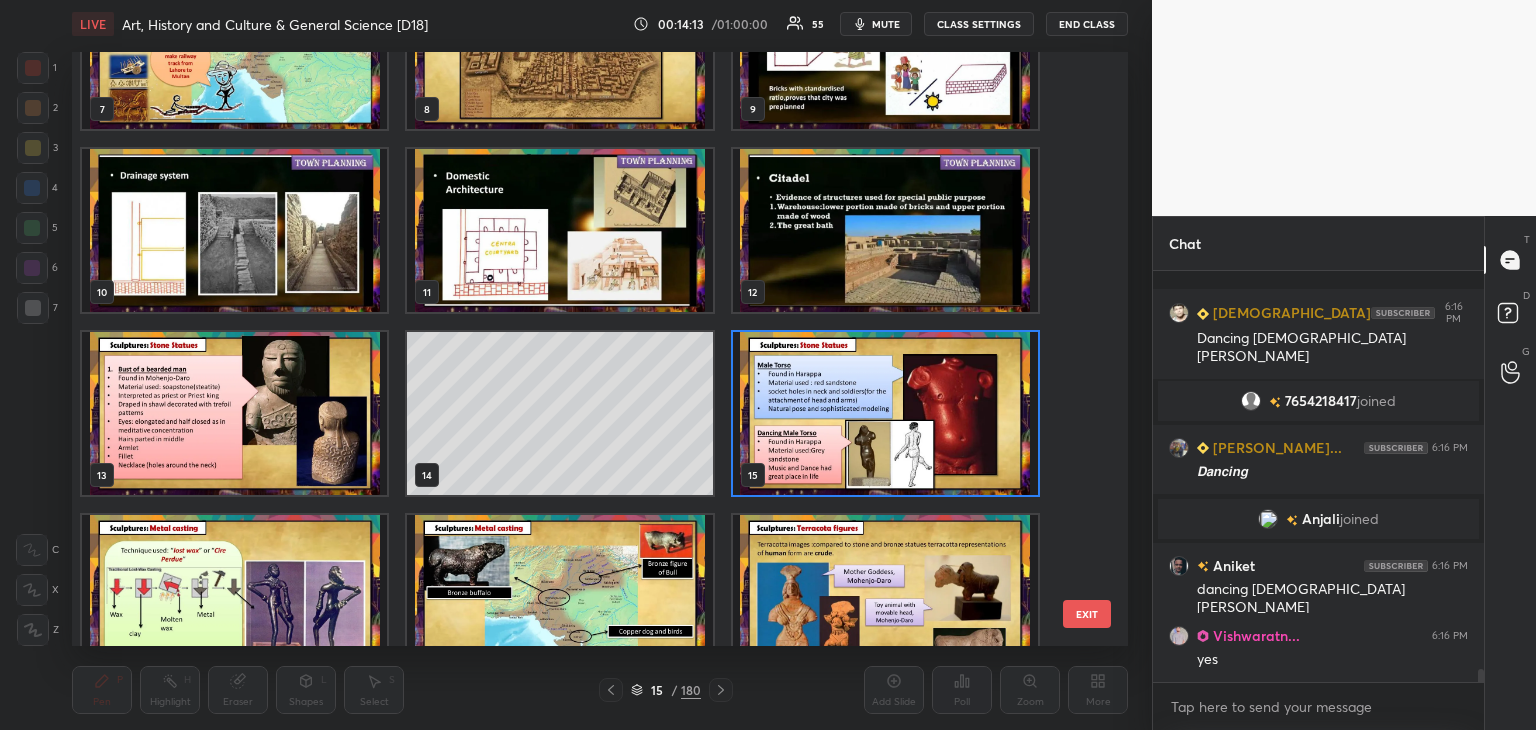 click at bounding box center [234, 596] 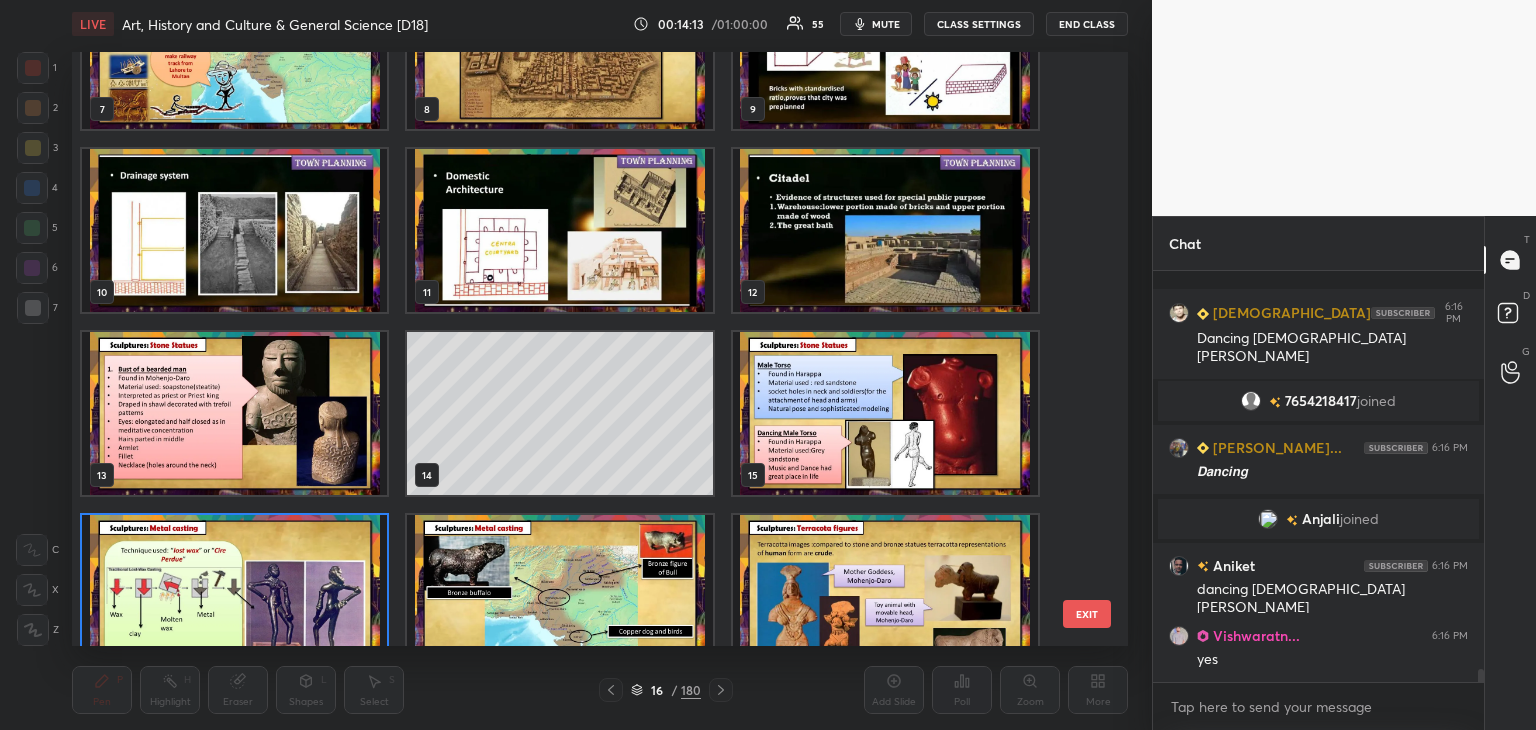 scroll, scrollTop: 504, scrollLeft: 0, axis: vertical 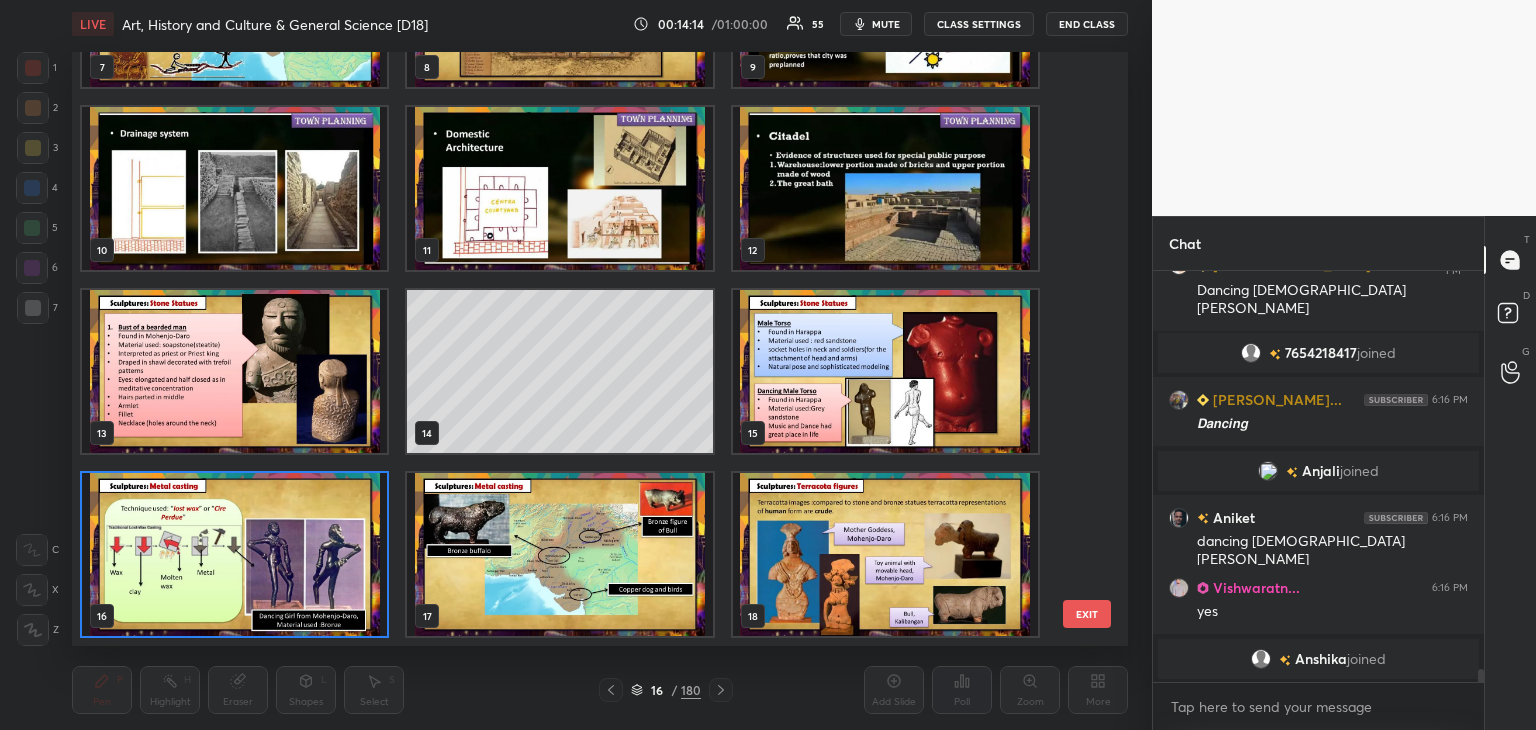 click 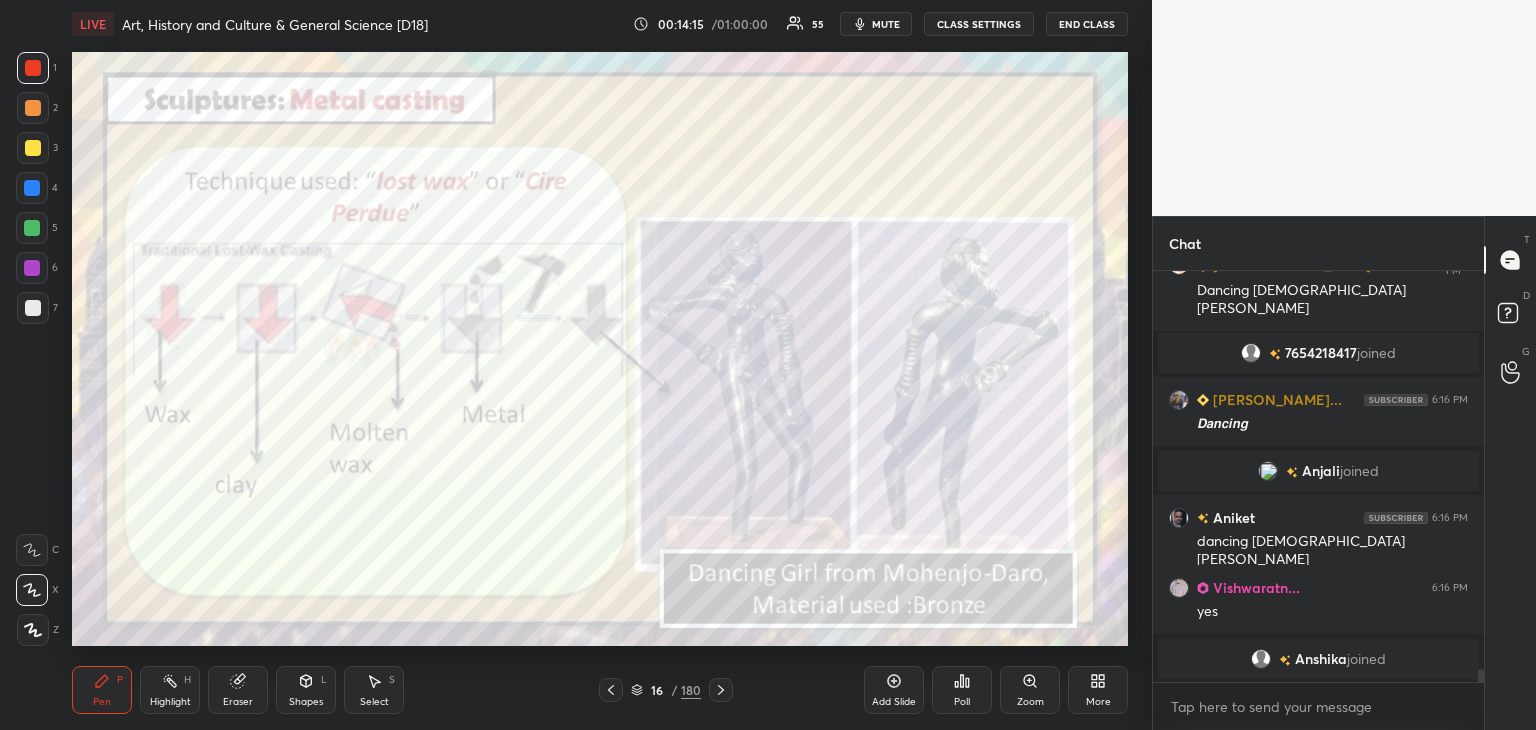 click at bounding box center (33, 68) 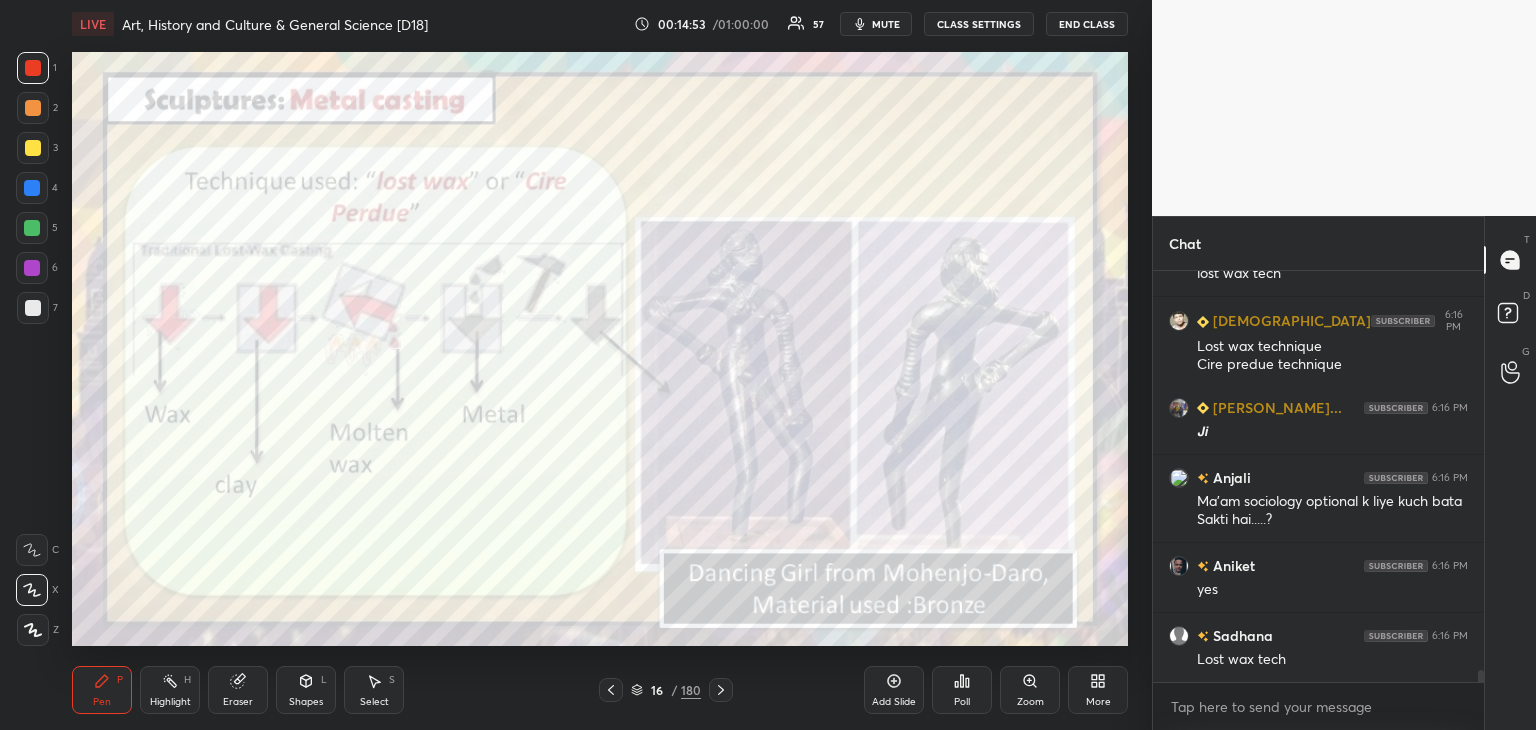 scroll, scrollTop: 13698, scrollLeft: 0, axis: vertical 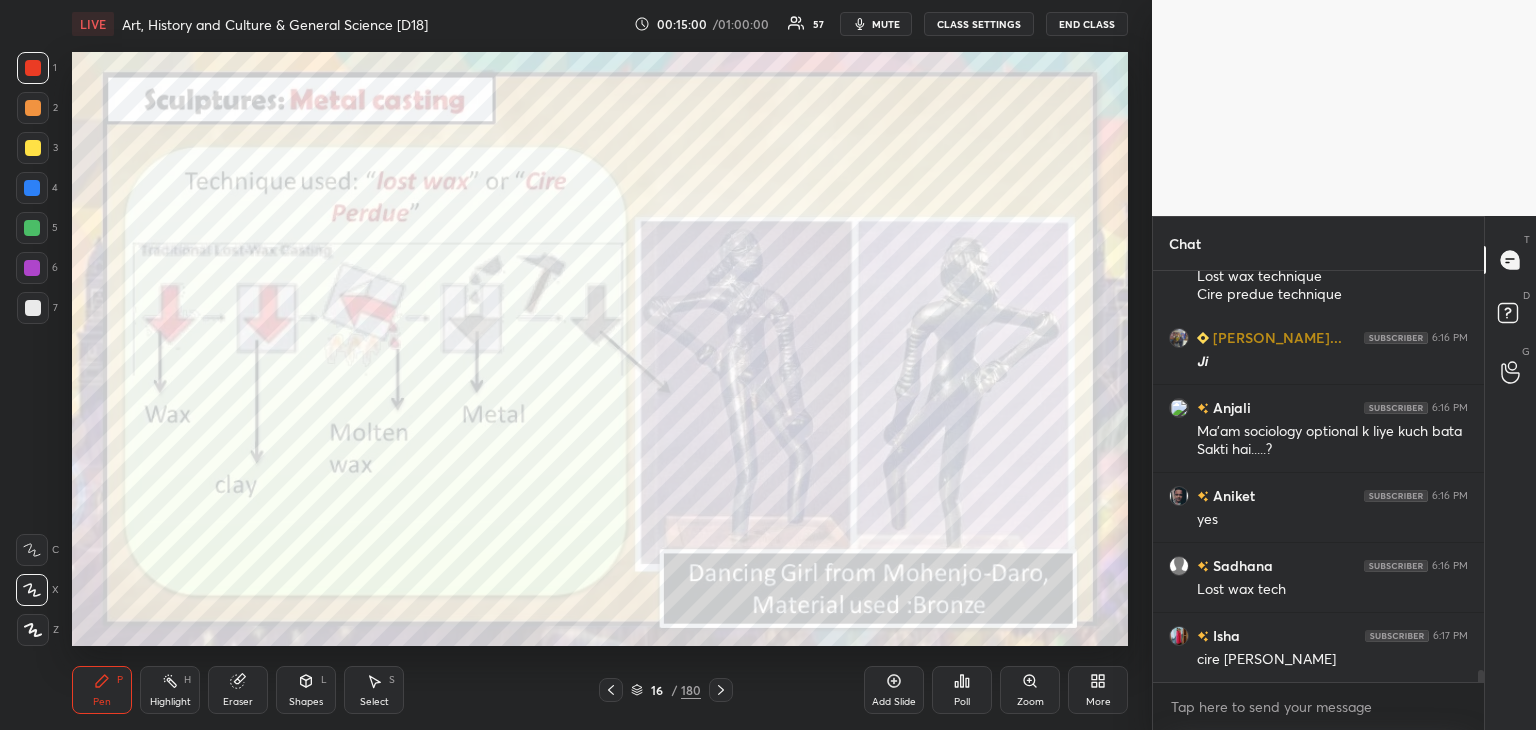 click at bounding box center [32, 188] 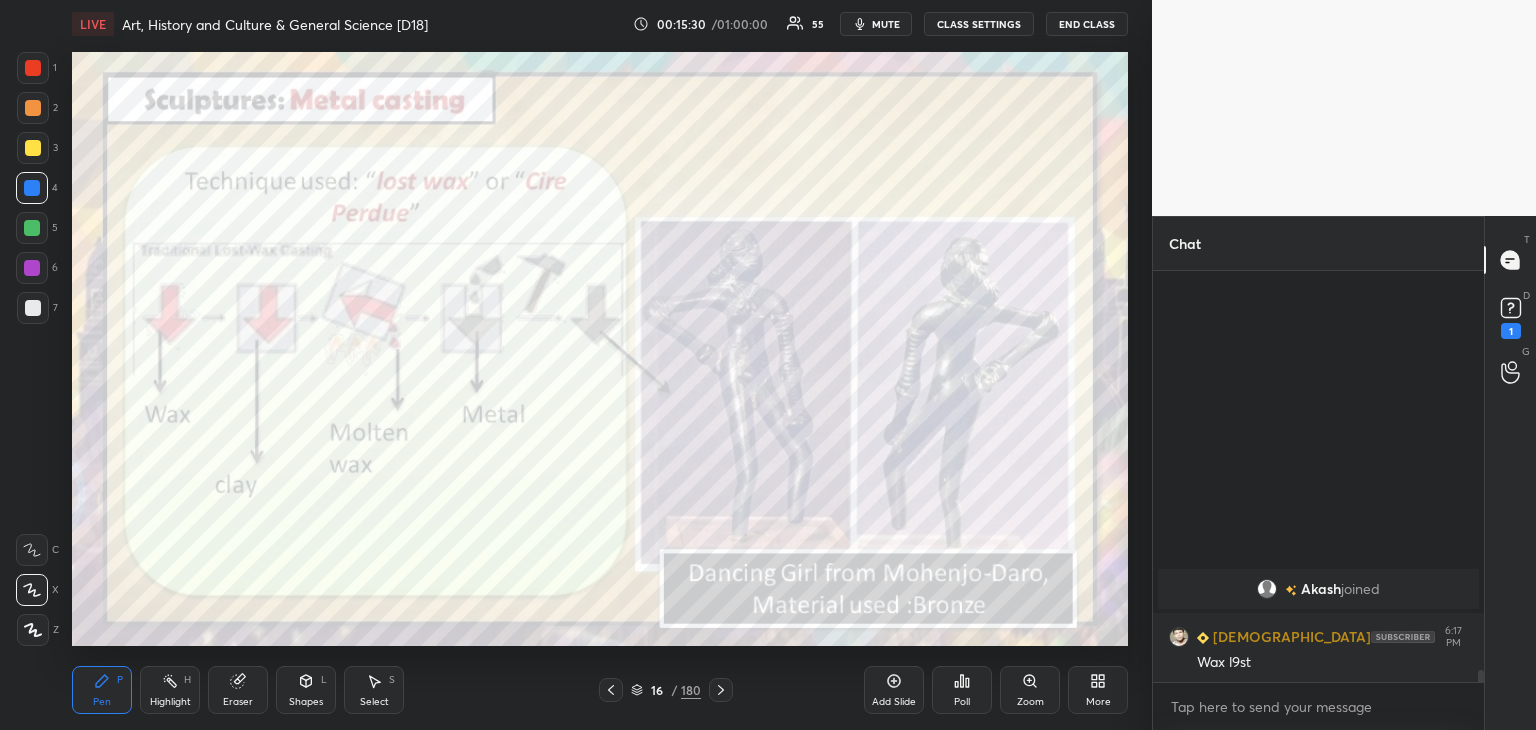 scroll, scrollTop: 14092, scrollLeft: 0, axis: vertical 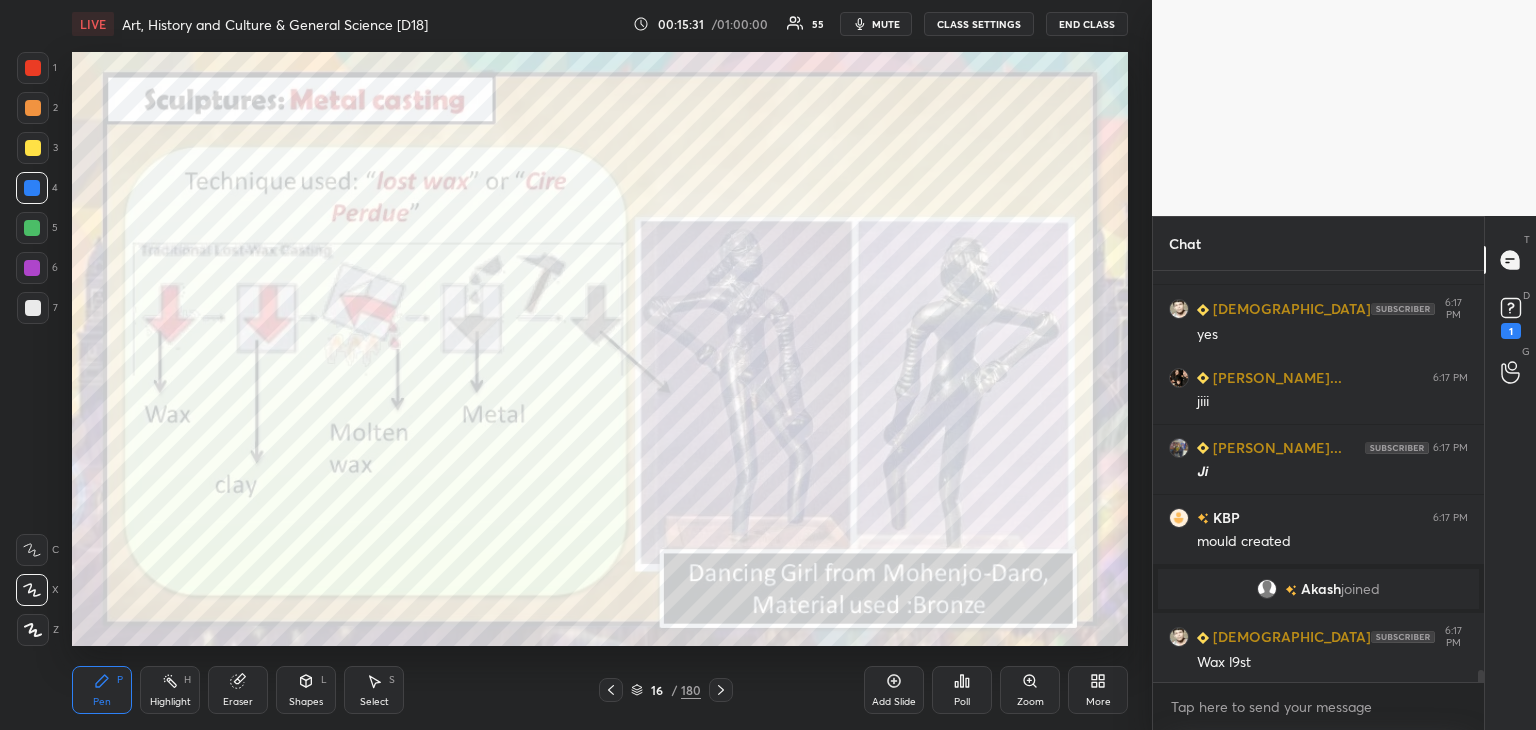 click at bounding box center [33, 68] 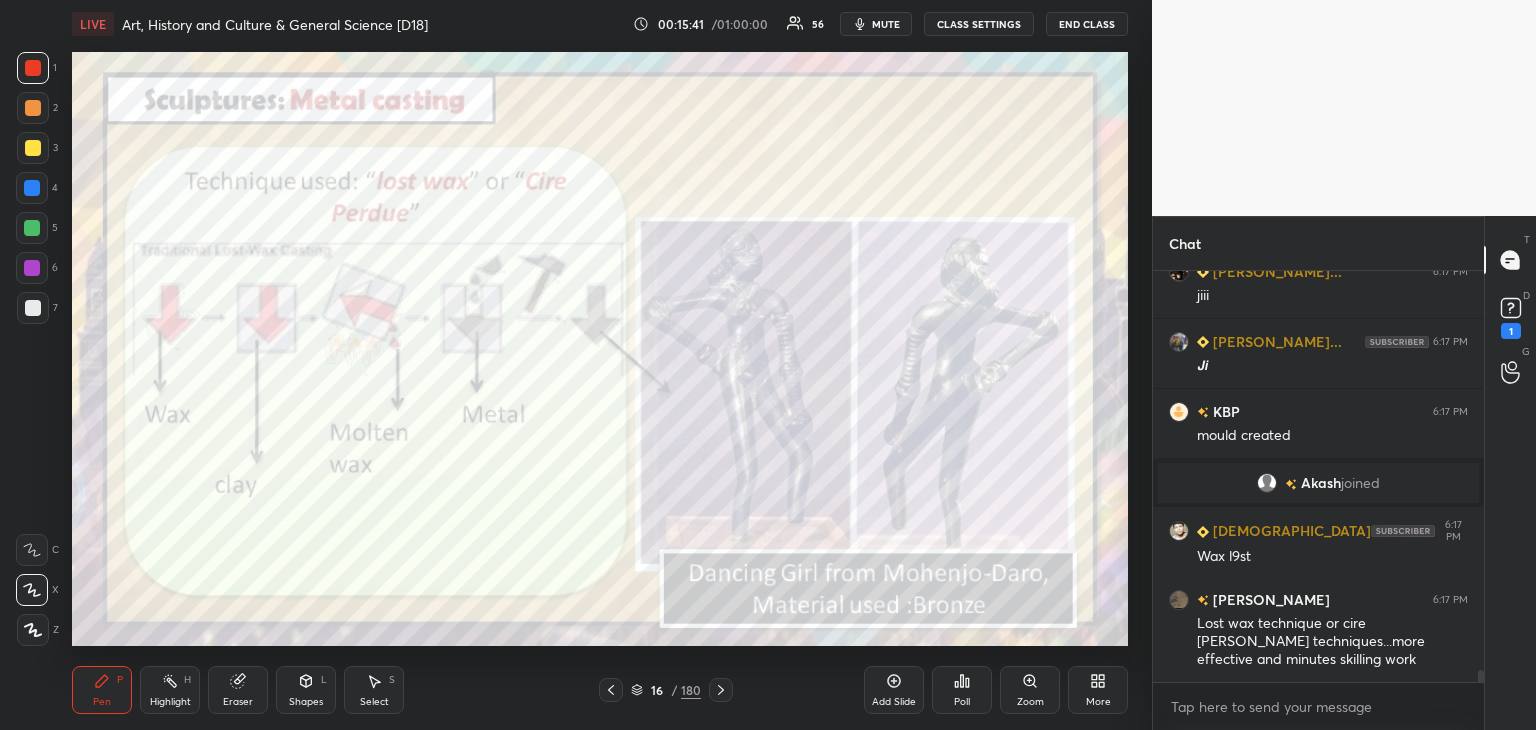 scroll, scrollTop: 14268, scrollLeft: 0, axis: vertical 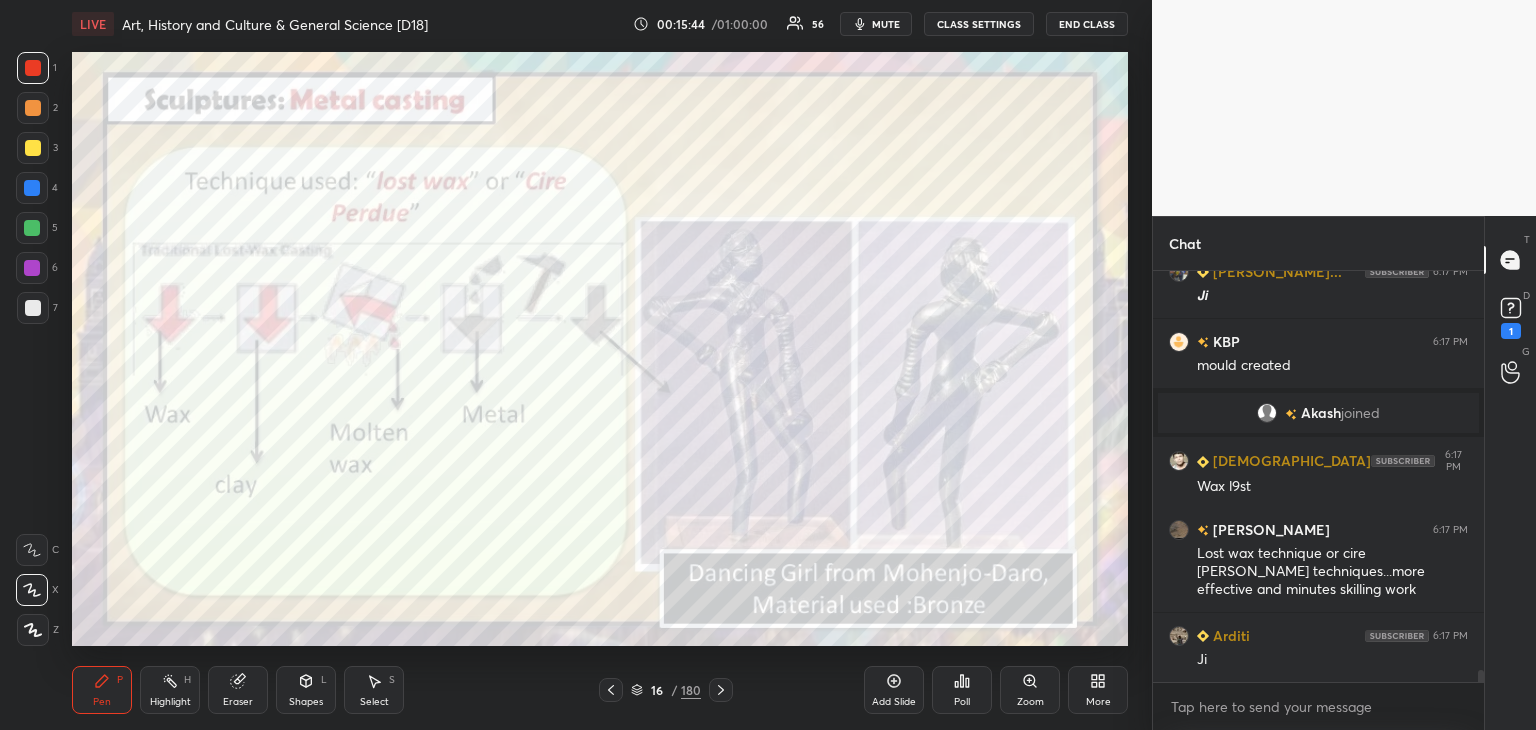 click on "Eraser" at bounding box center (238, 690) 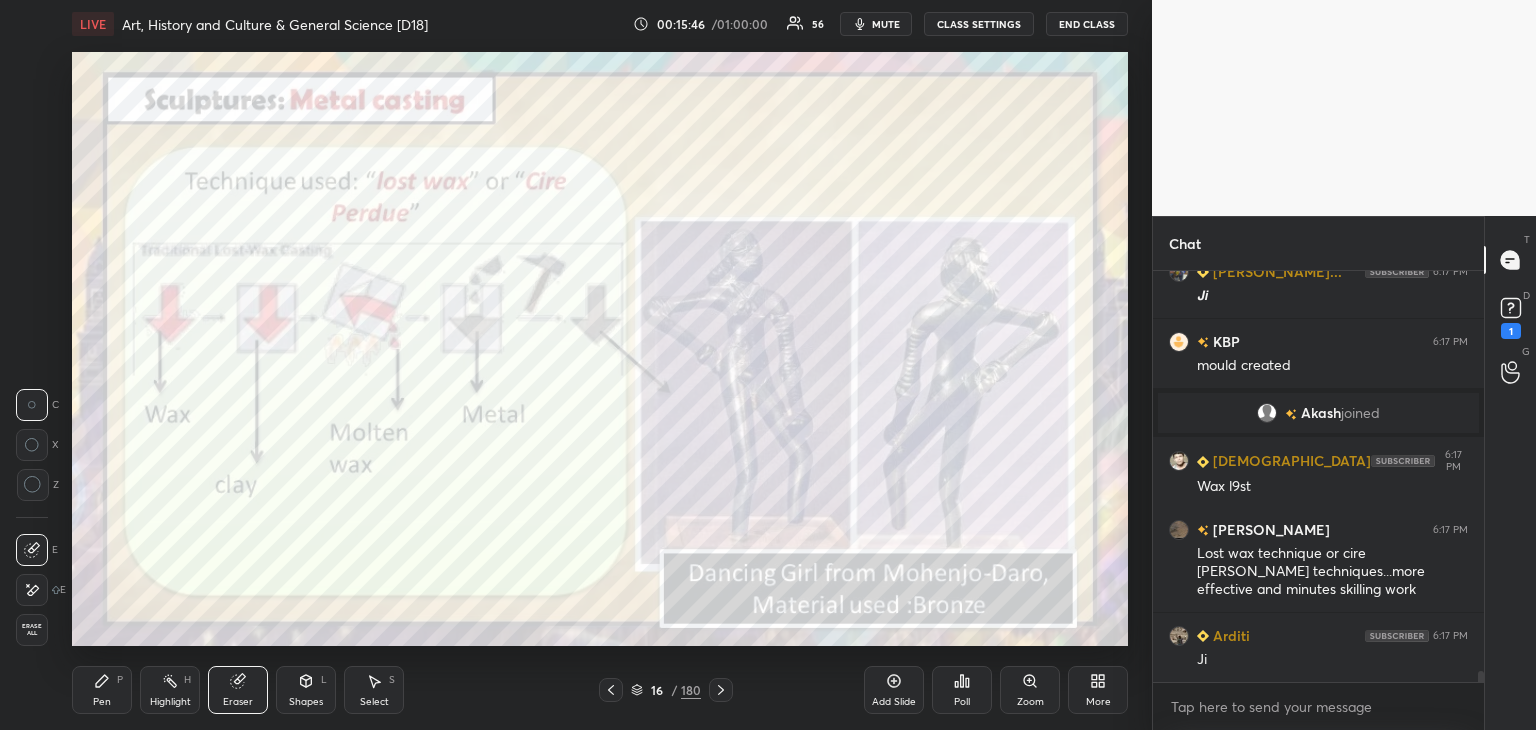 scroll, scrollTop: 14338, scrollLeft: 0, axis: vertical 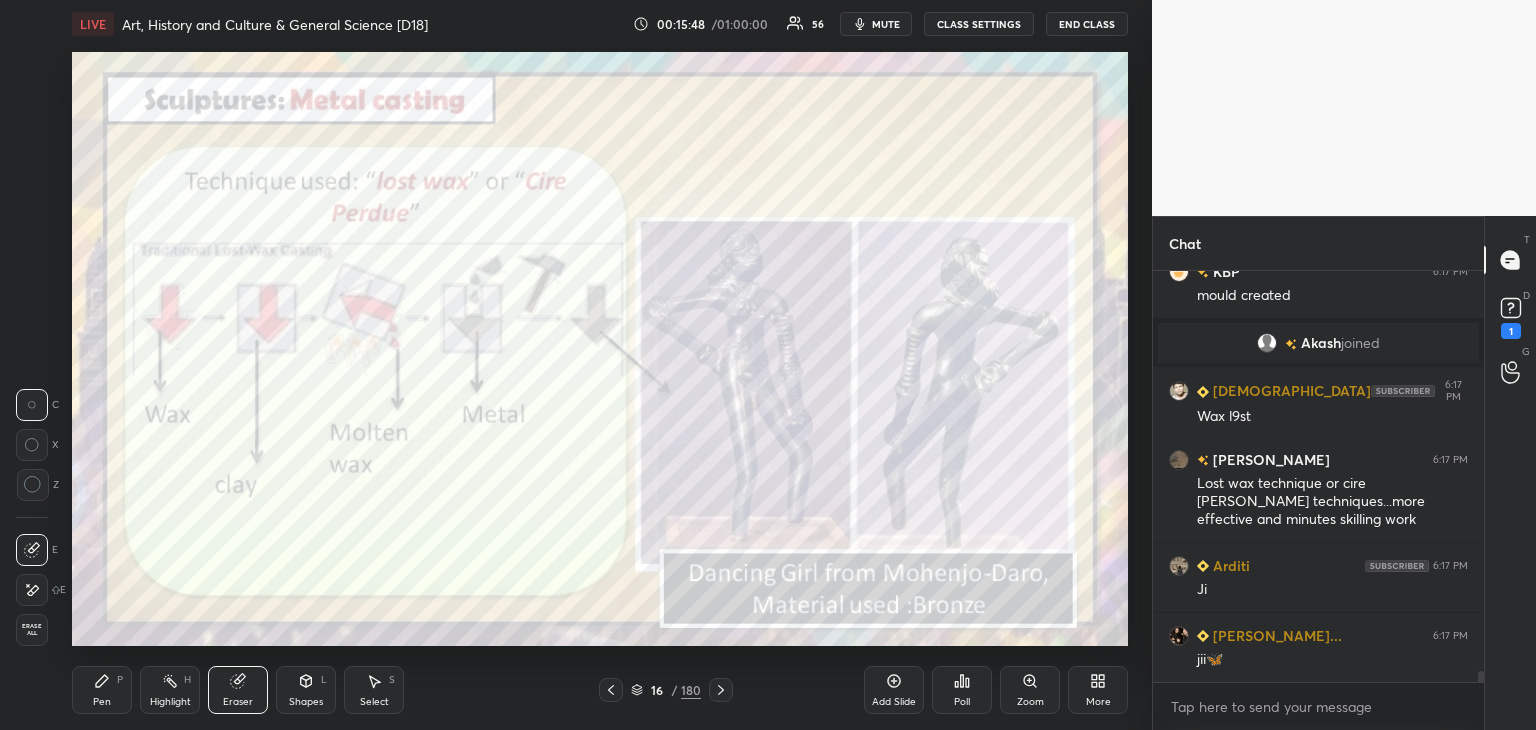 click 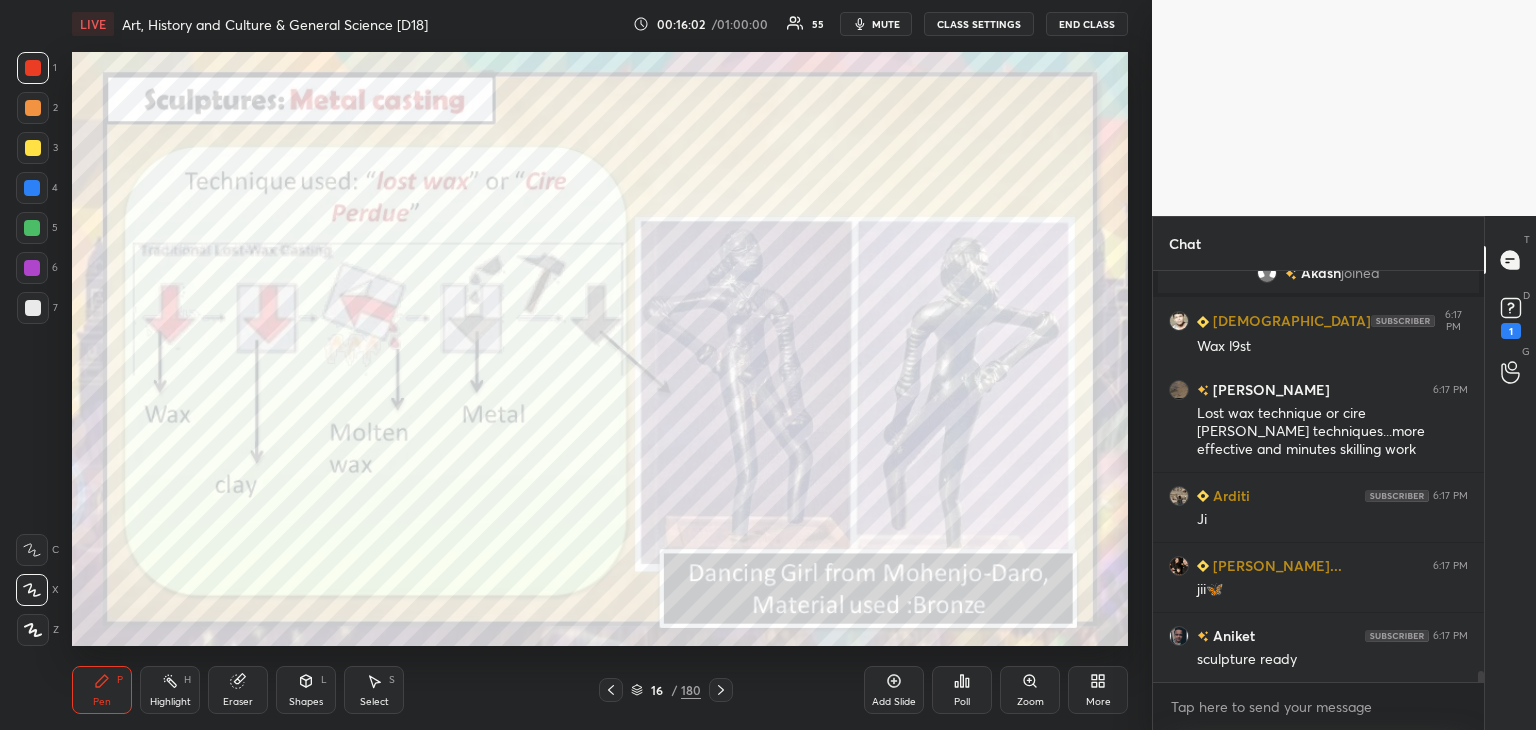 scroll, scrollTop: 14478, scrollLeft: 0, axis: vertical 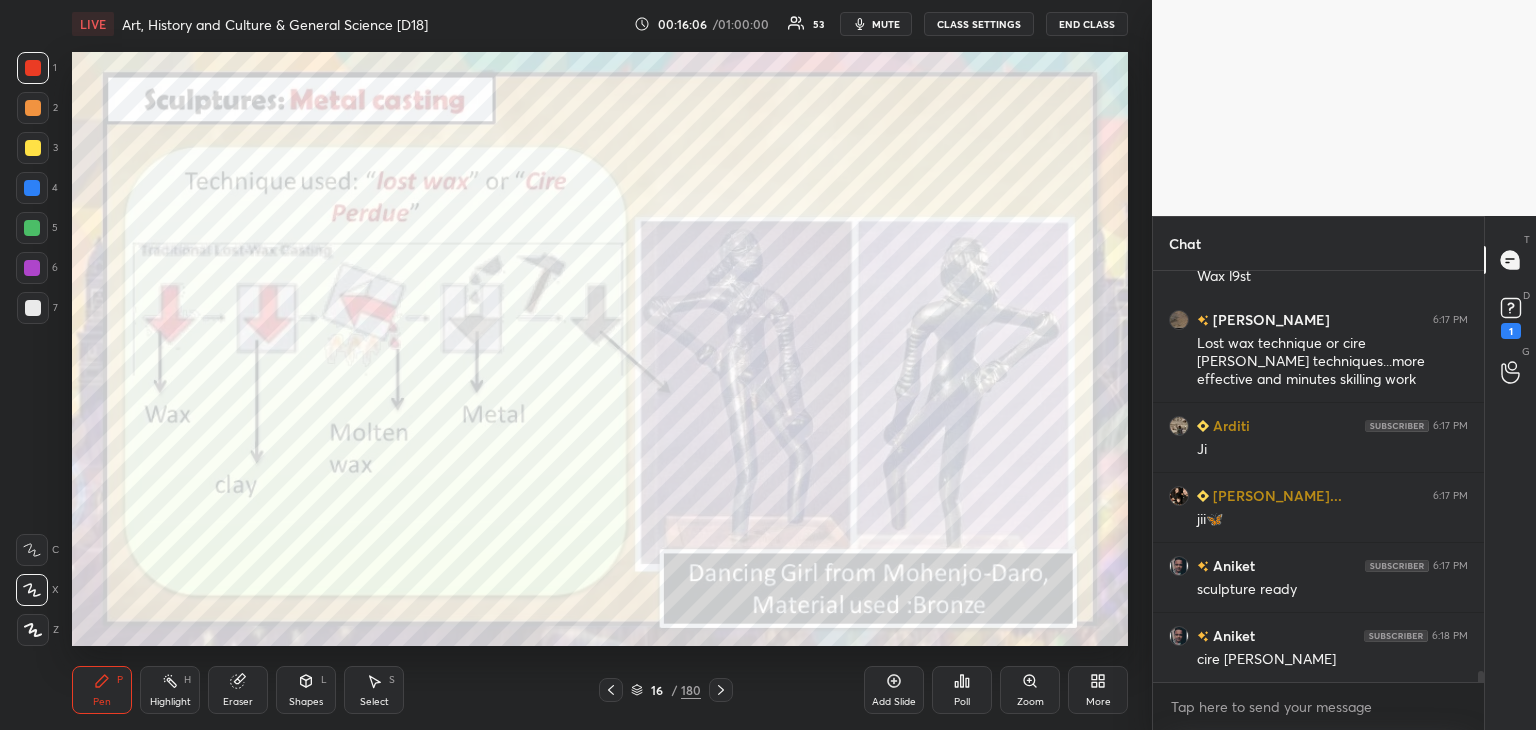 click at bounding box center [32, 188] 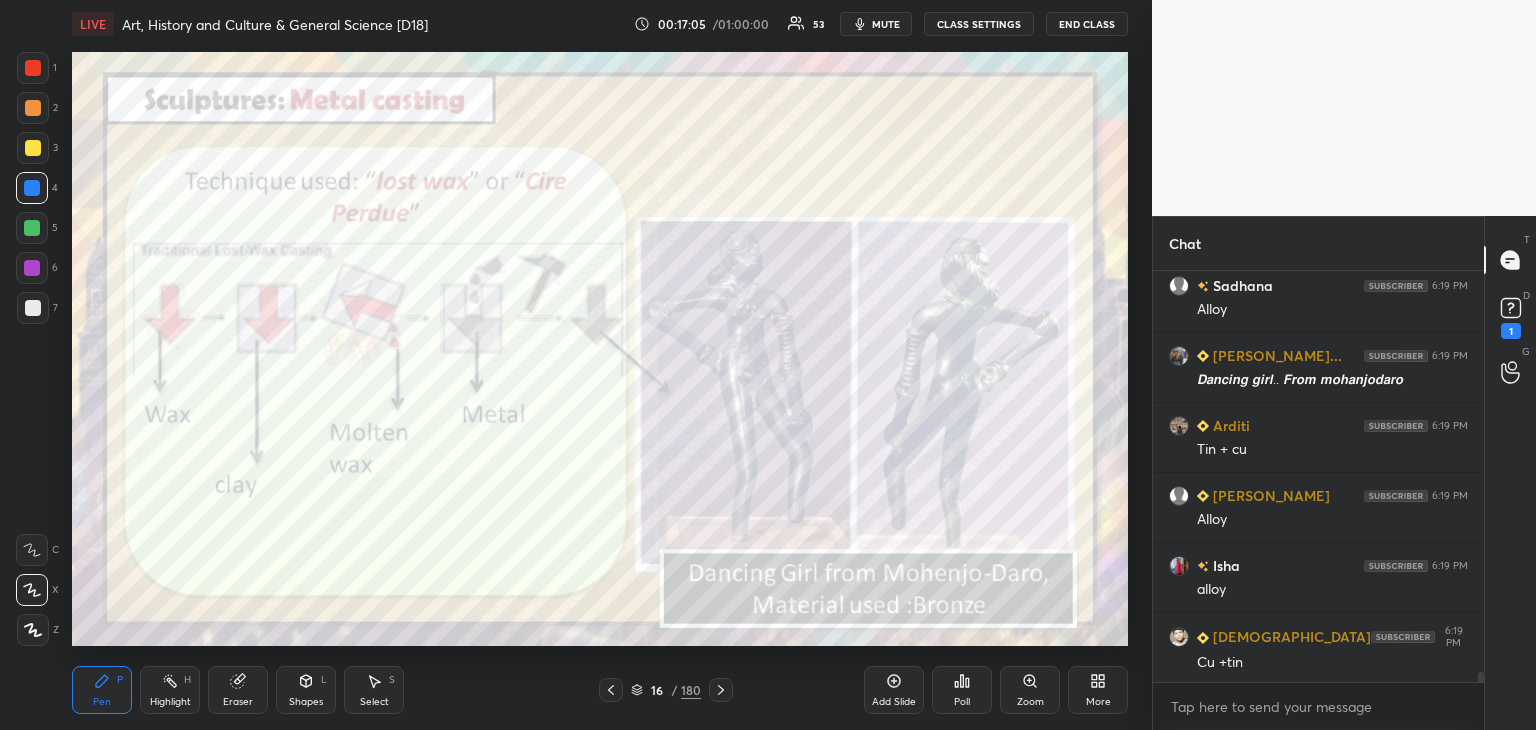 scroll, scrollTop: 15772, scrollLeft: 0, axis: vertical 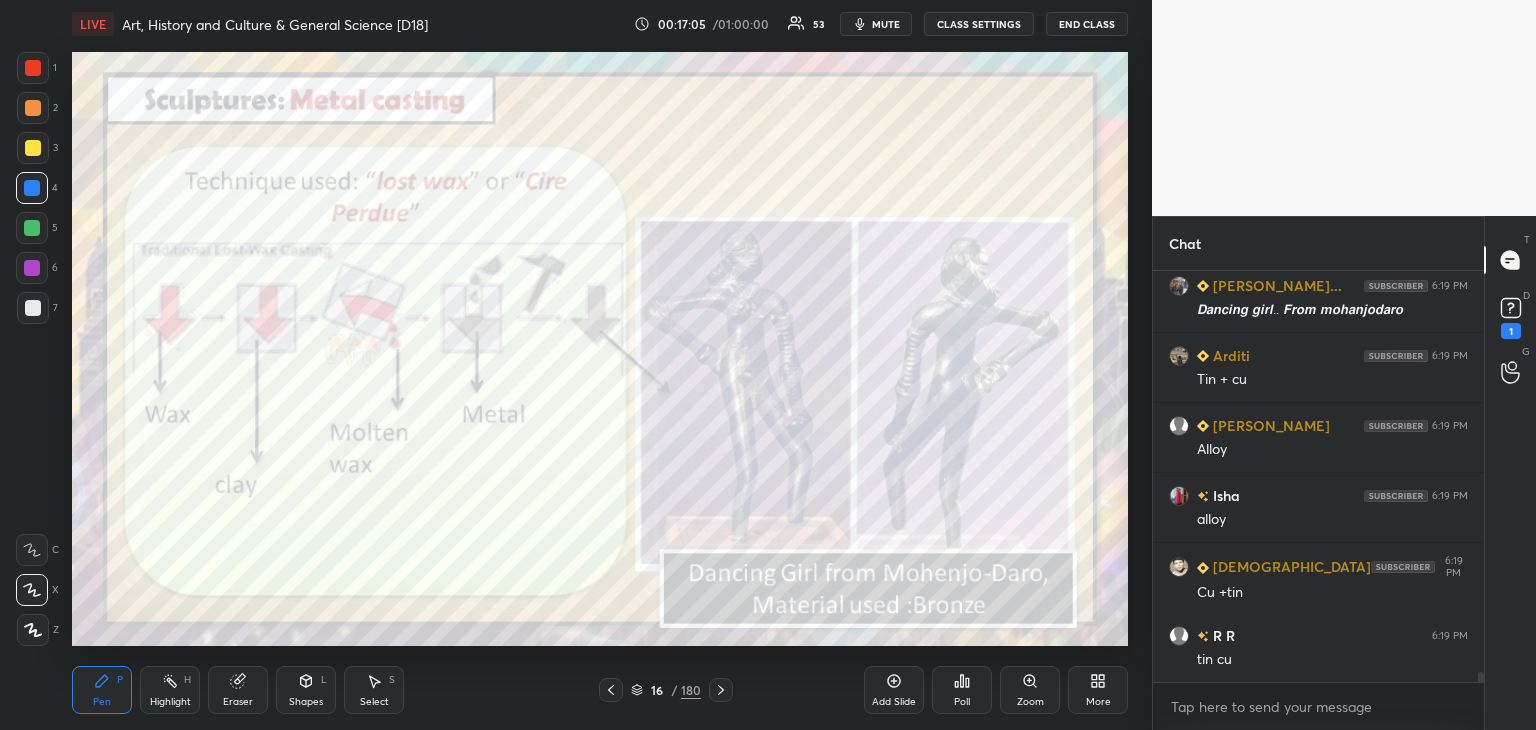 click at bounding box center [33, 68] 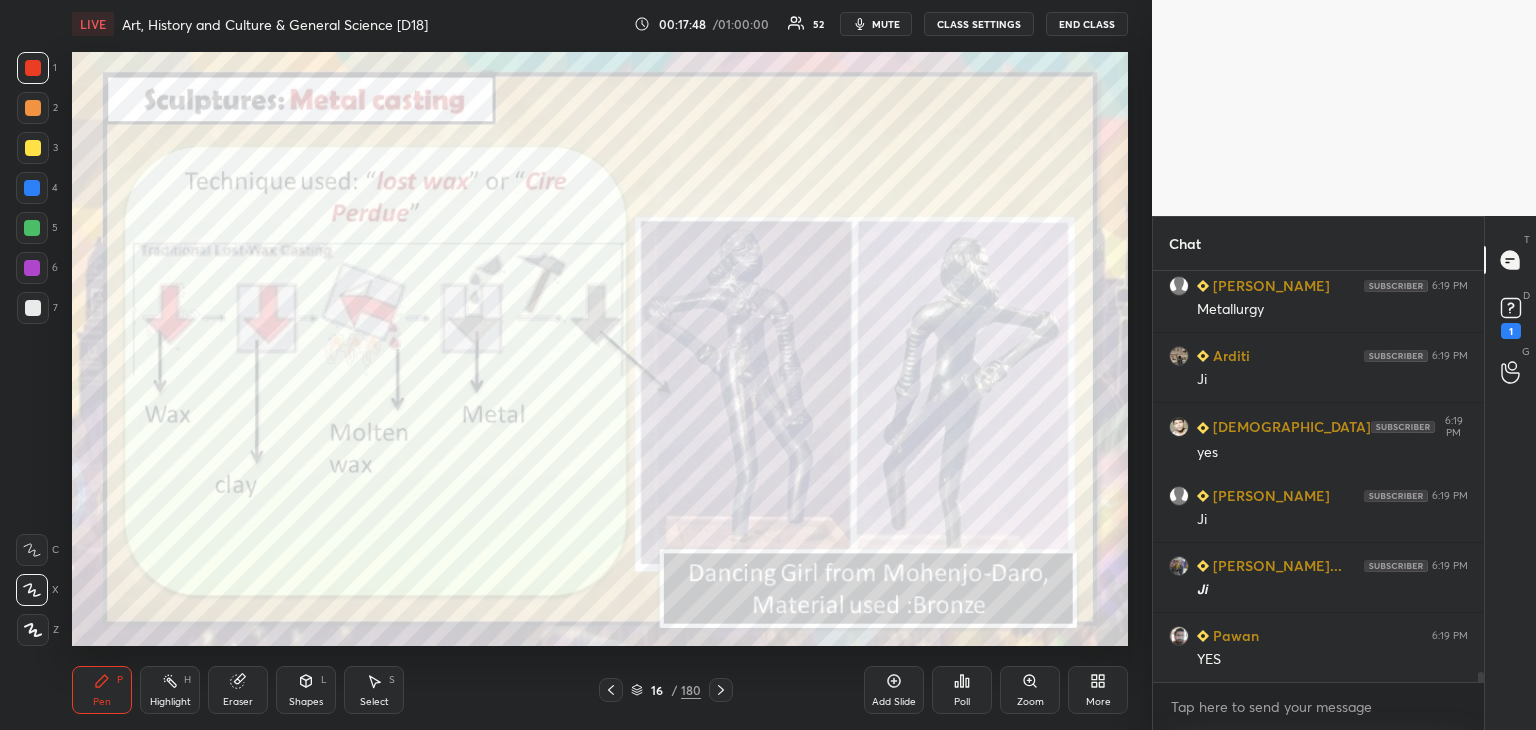 scroll, scrollTop: 16986, scrollLeft: 0, axis: vertical 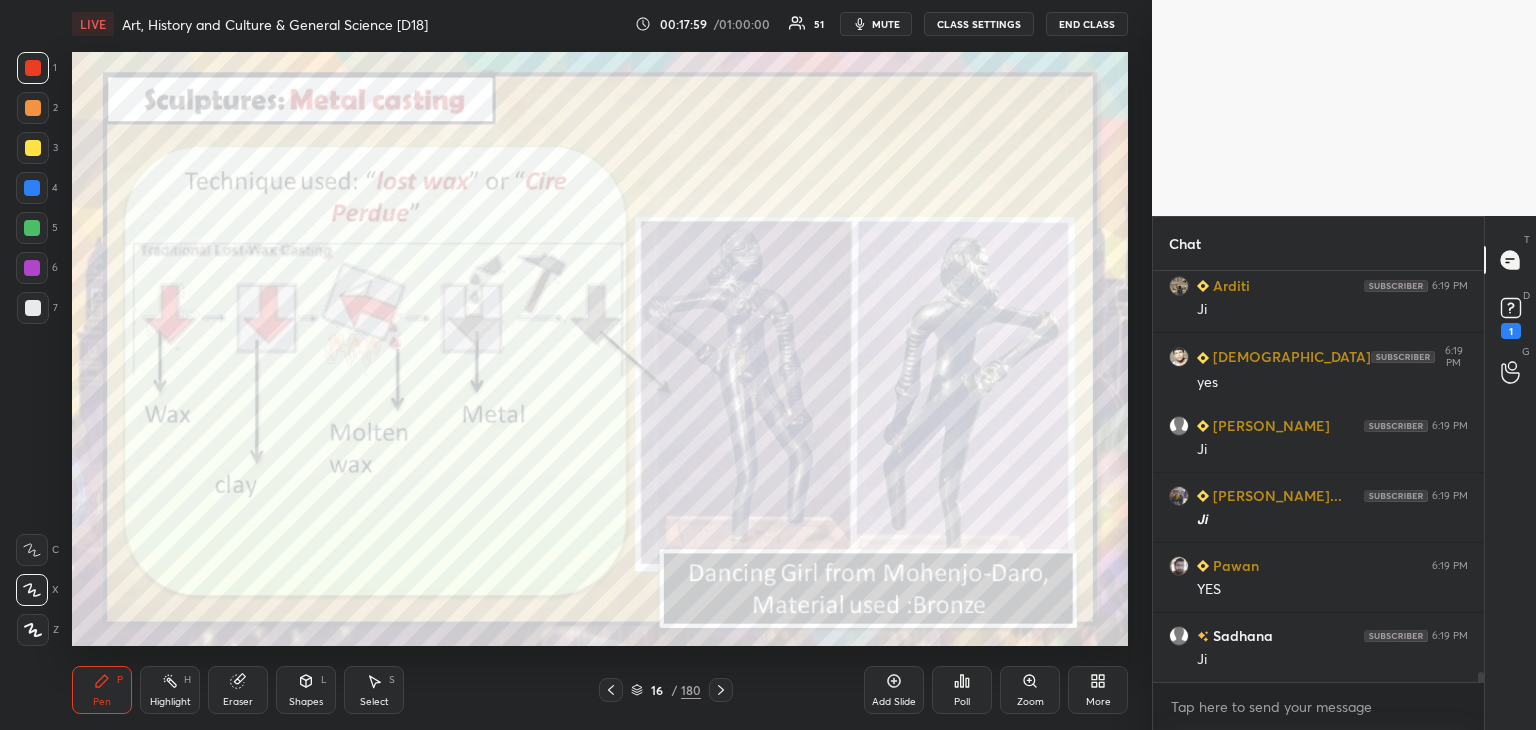 click 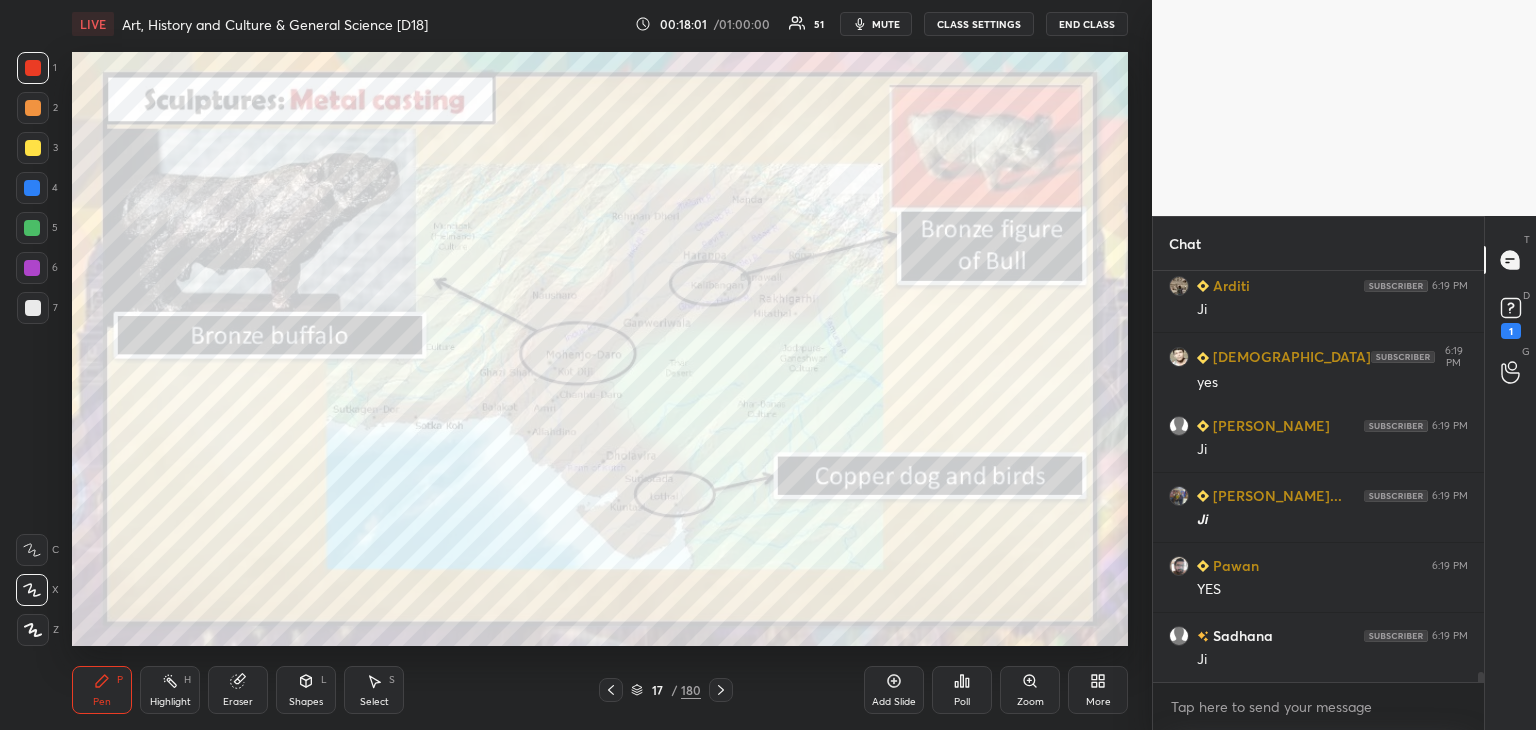 click at bounding box center (33, 68) 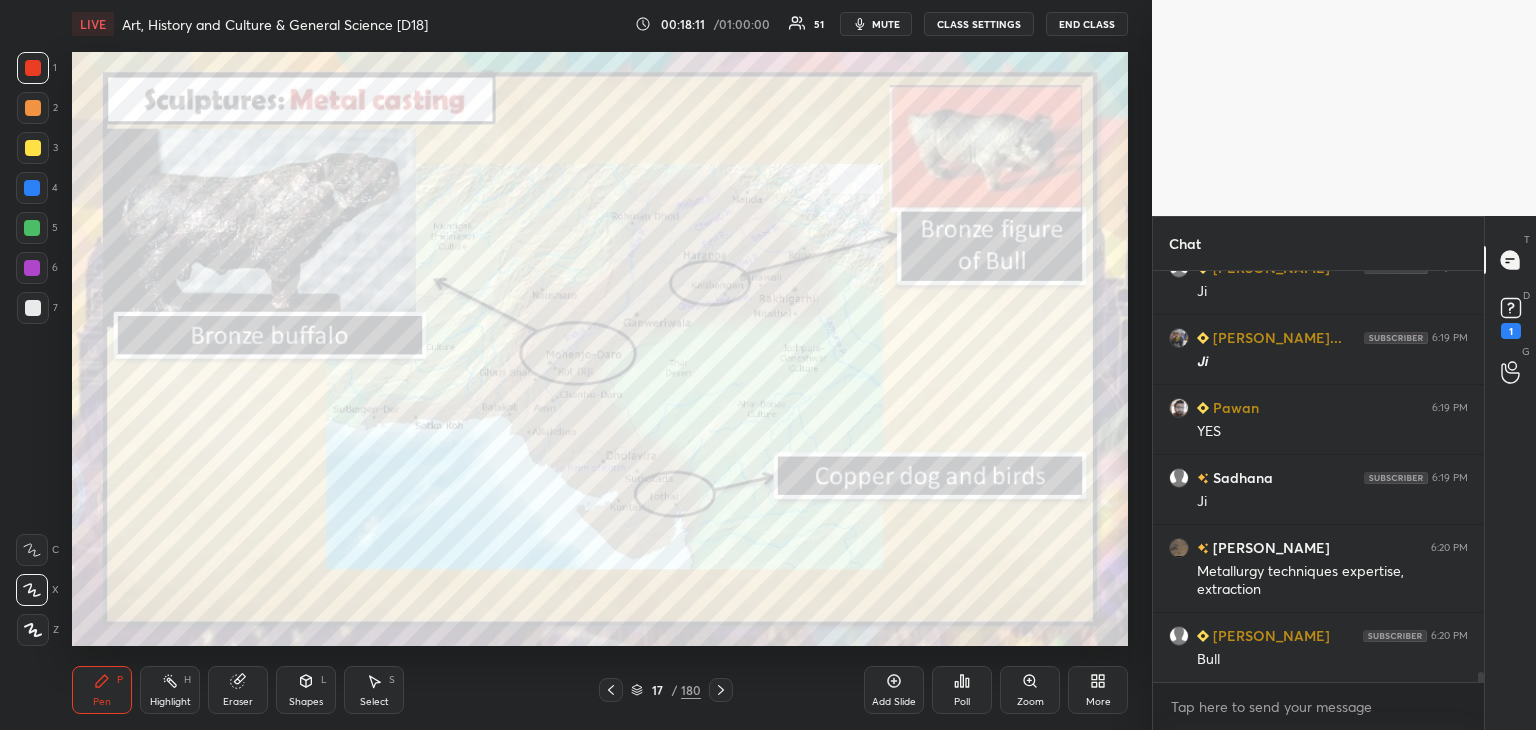 scroll, scrollTop: 17214, scrollLeft: 0, axis: vertical 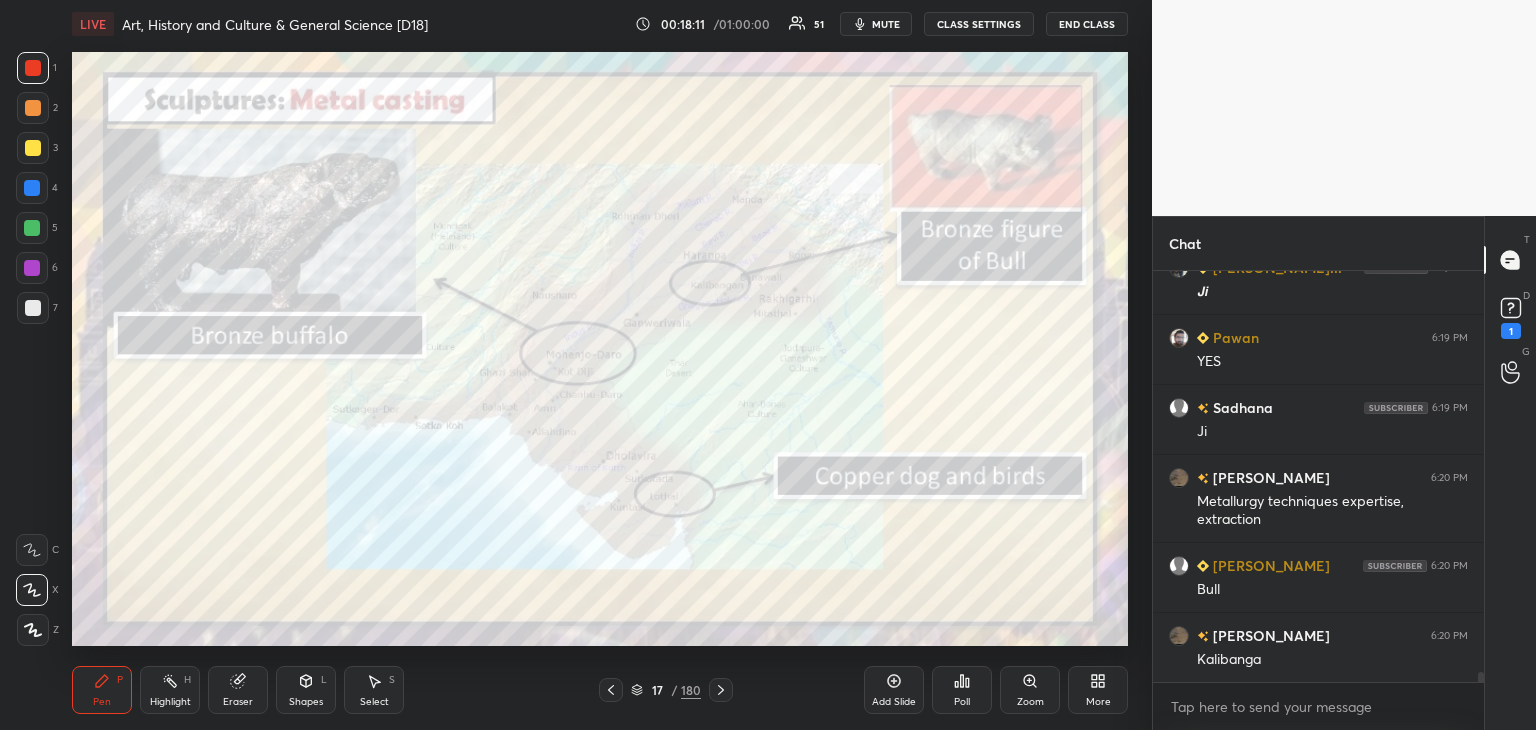 click 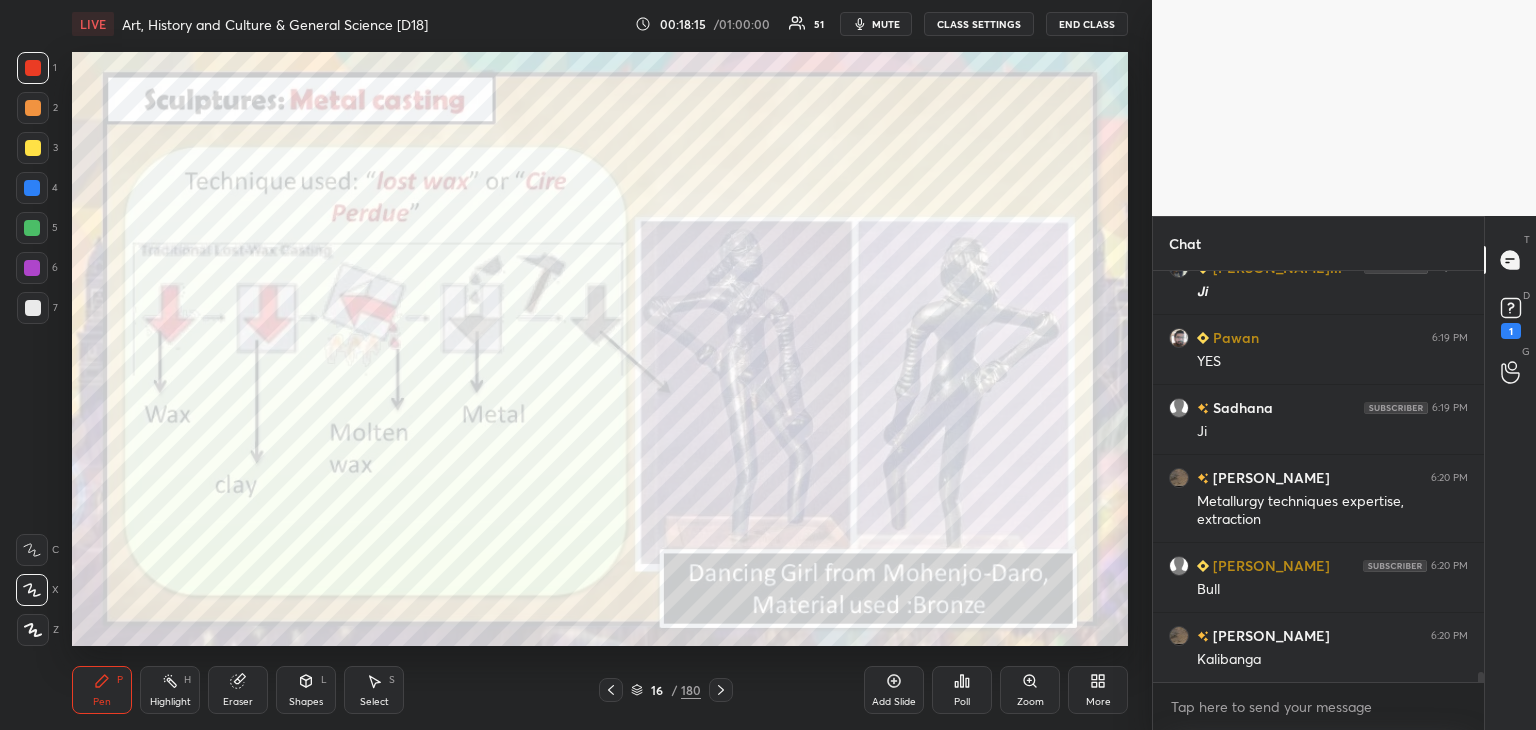 click at bounding box center (32, 188) 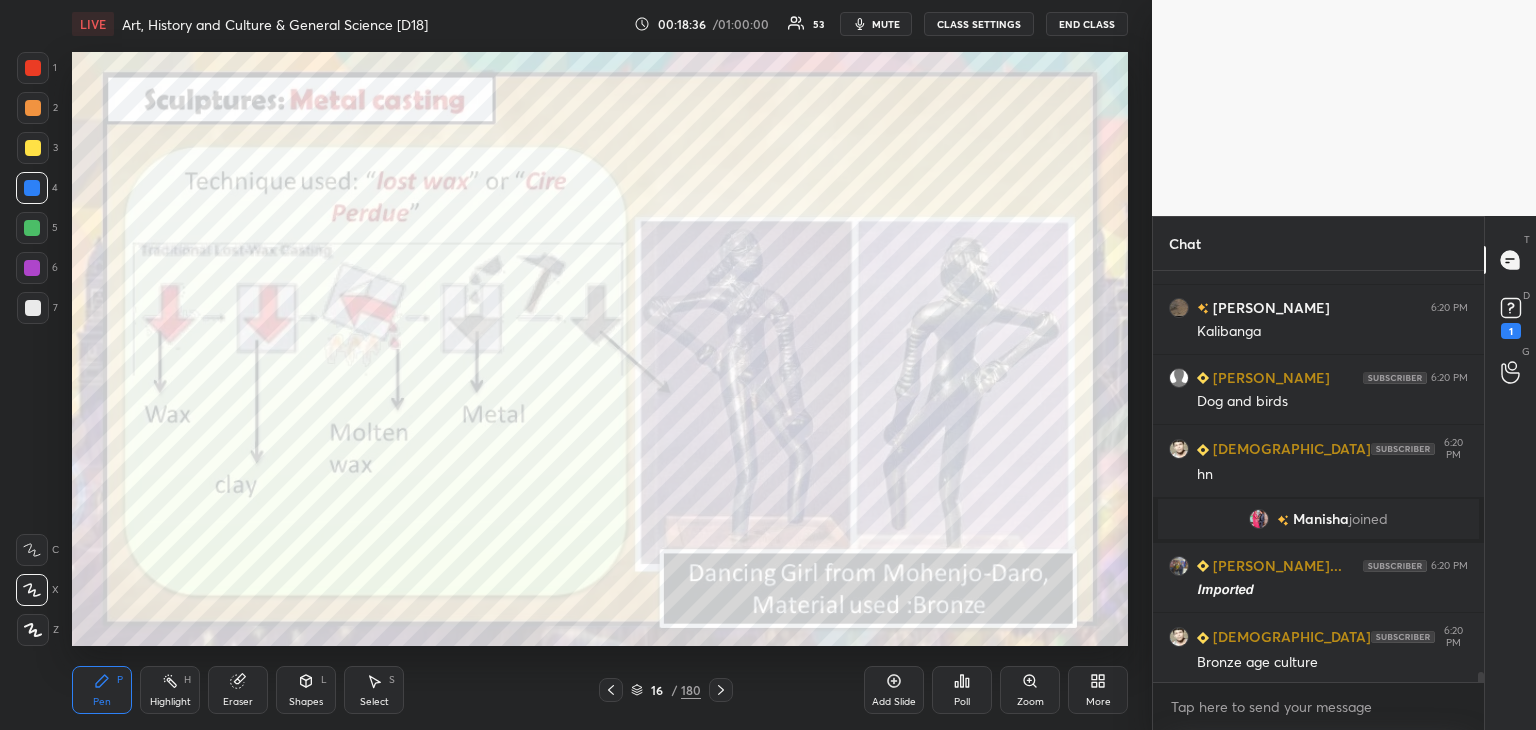 scroll, scrollTop: 17124, scrollLeft: 0, axis: vertical 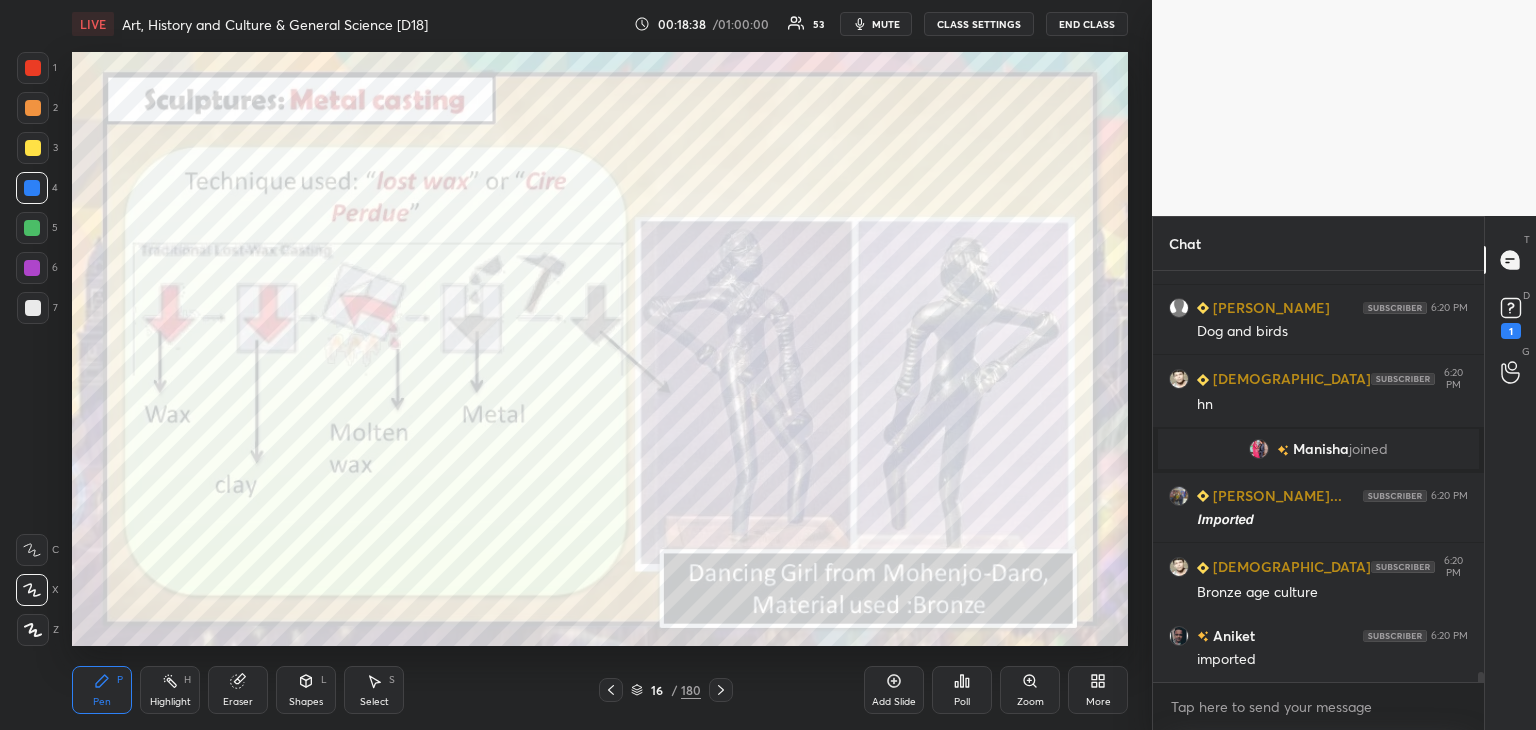 click 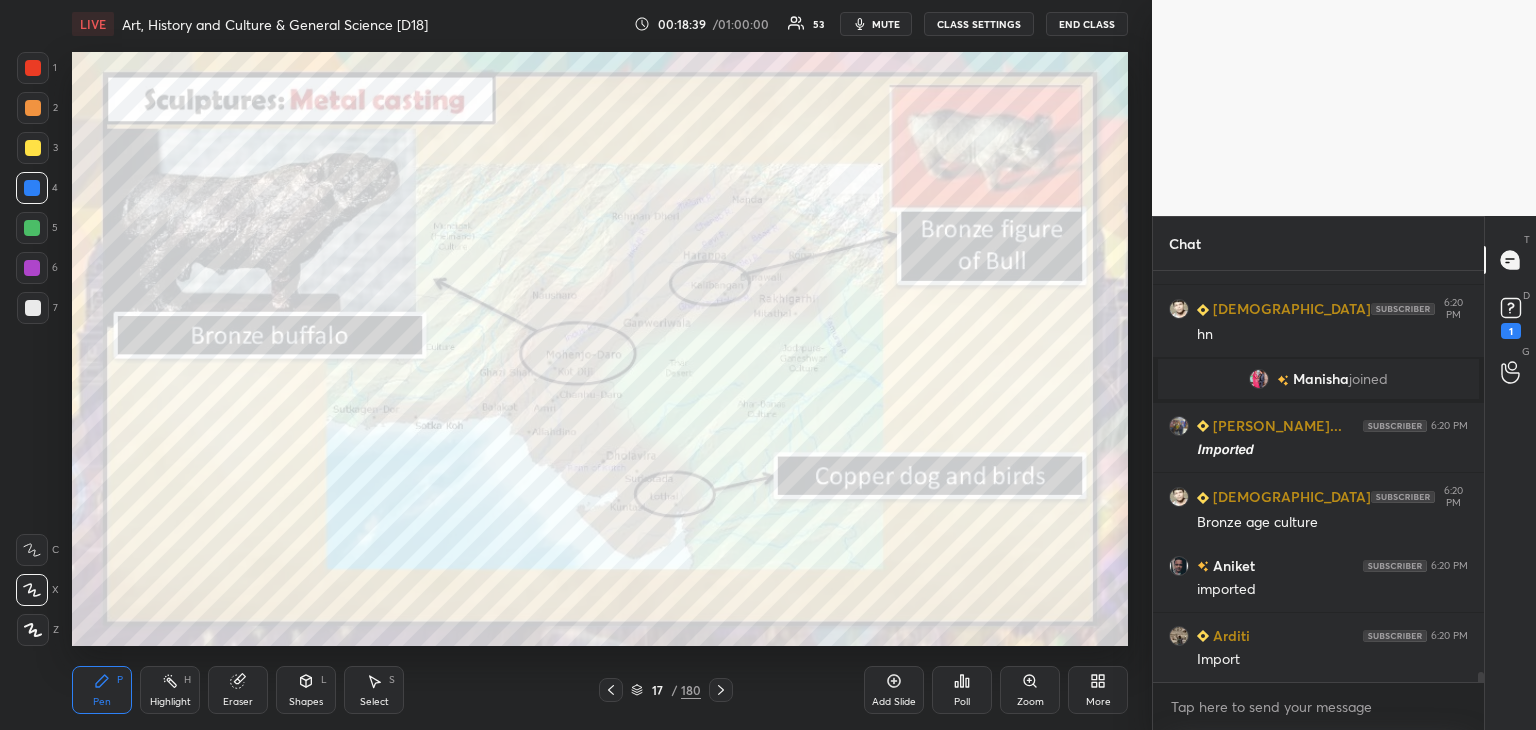 drag, startPoint x: 29, startPoint y: 65, endPoint x: 55, endPoint y: 61, distance: 26.305893 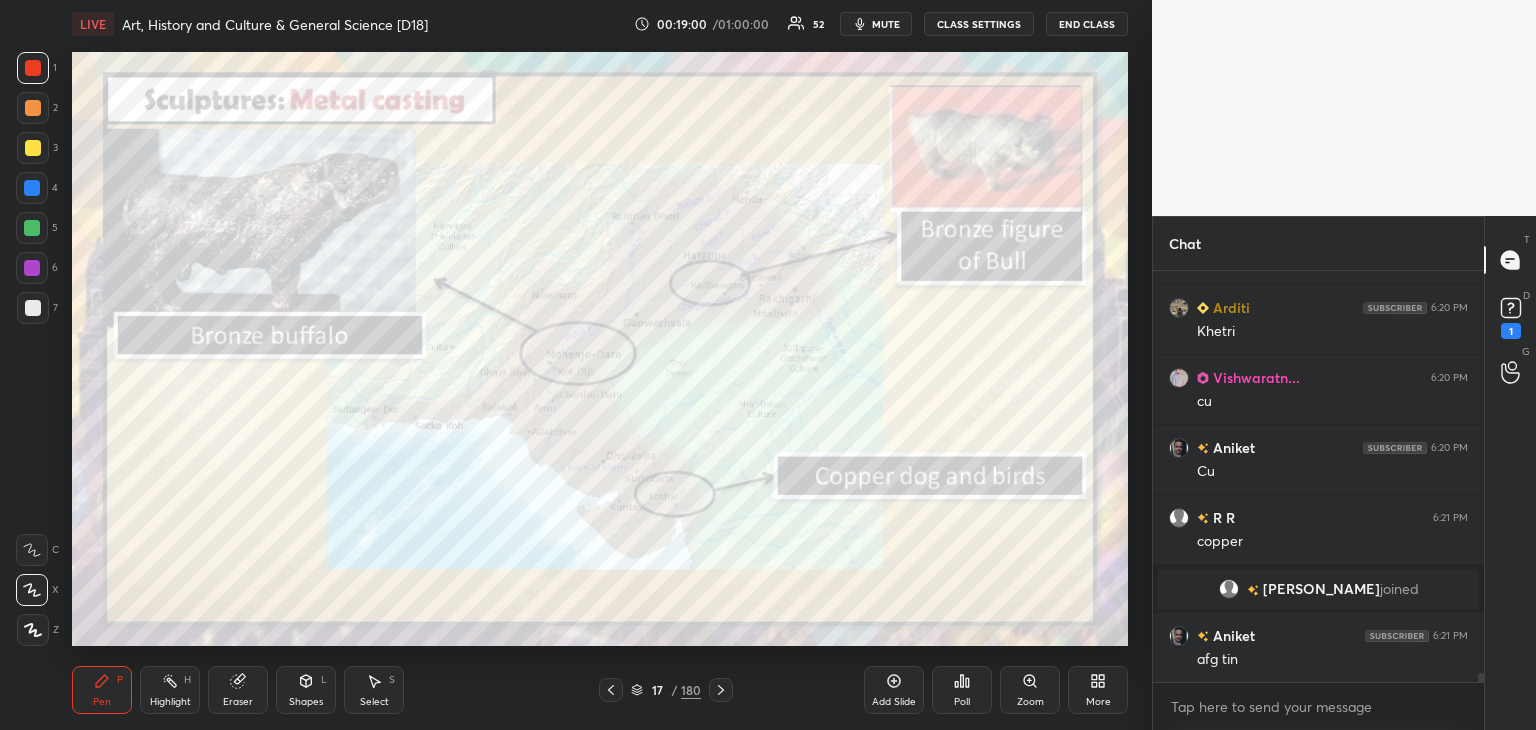scroll, scrollTop: 17866, scrollLeft: 0, axis: vertical 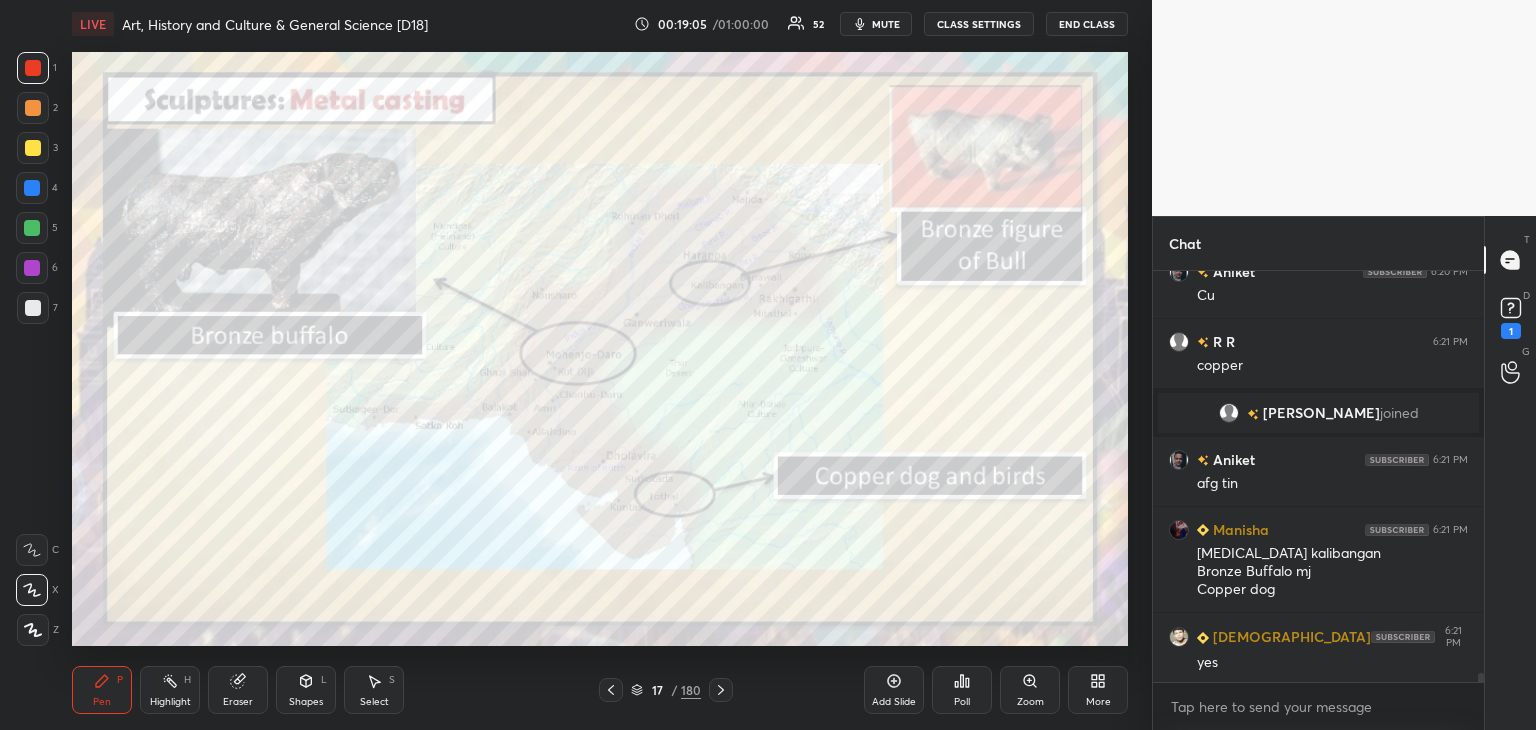 click 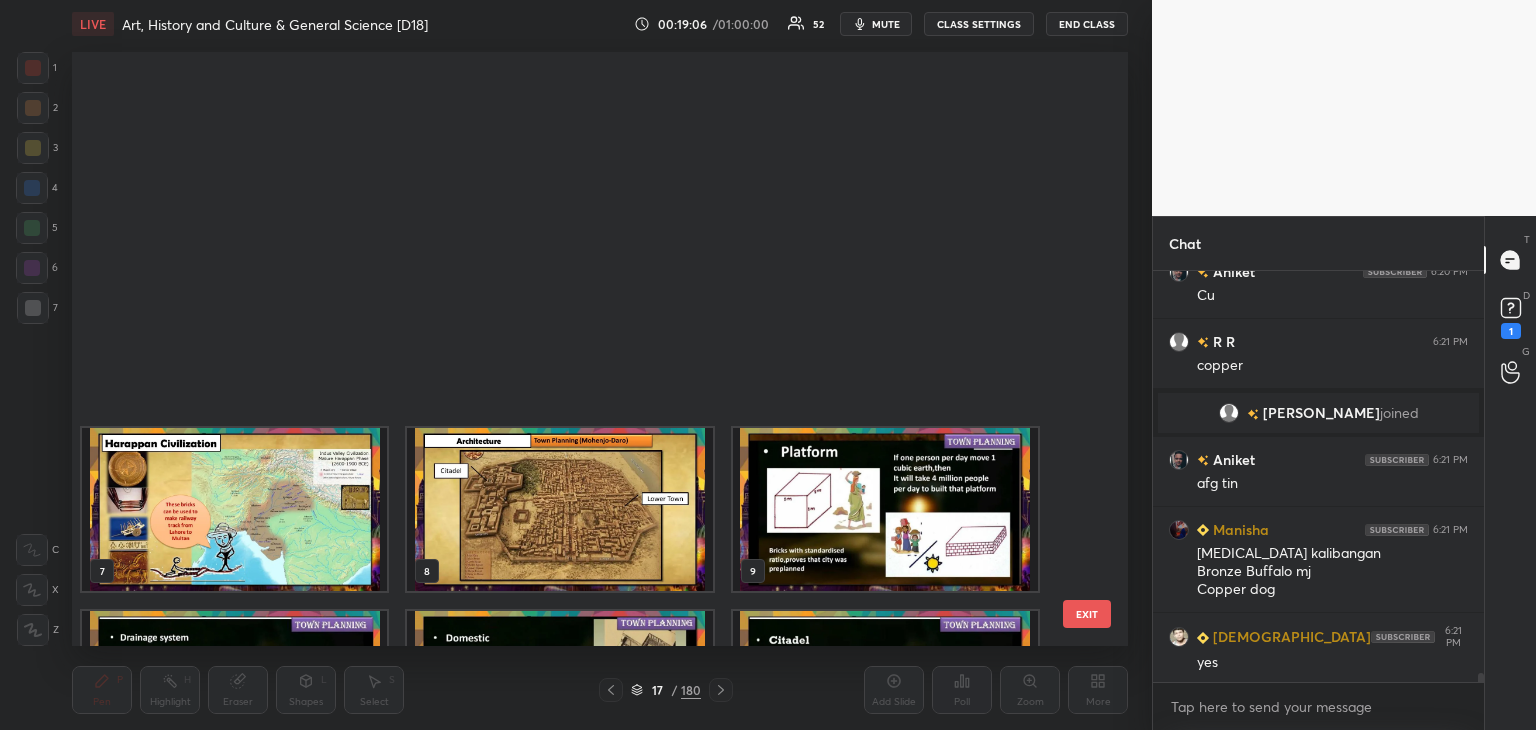 scroll, scrollTop: 504, scrollLeft: 0, axis: vertical 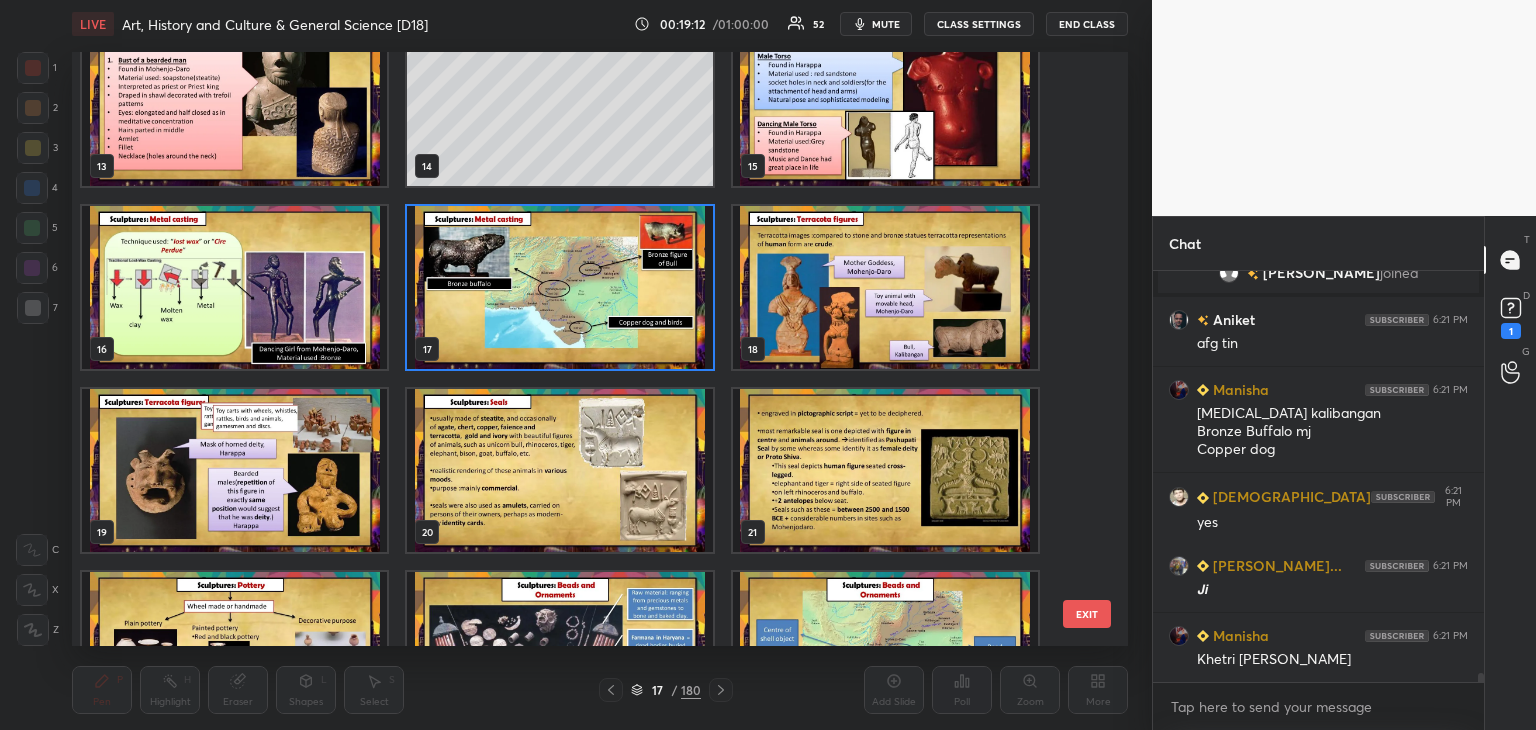 click at bounding box center (885, 287) 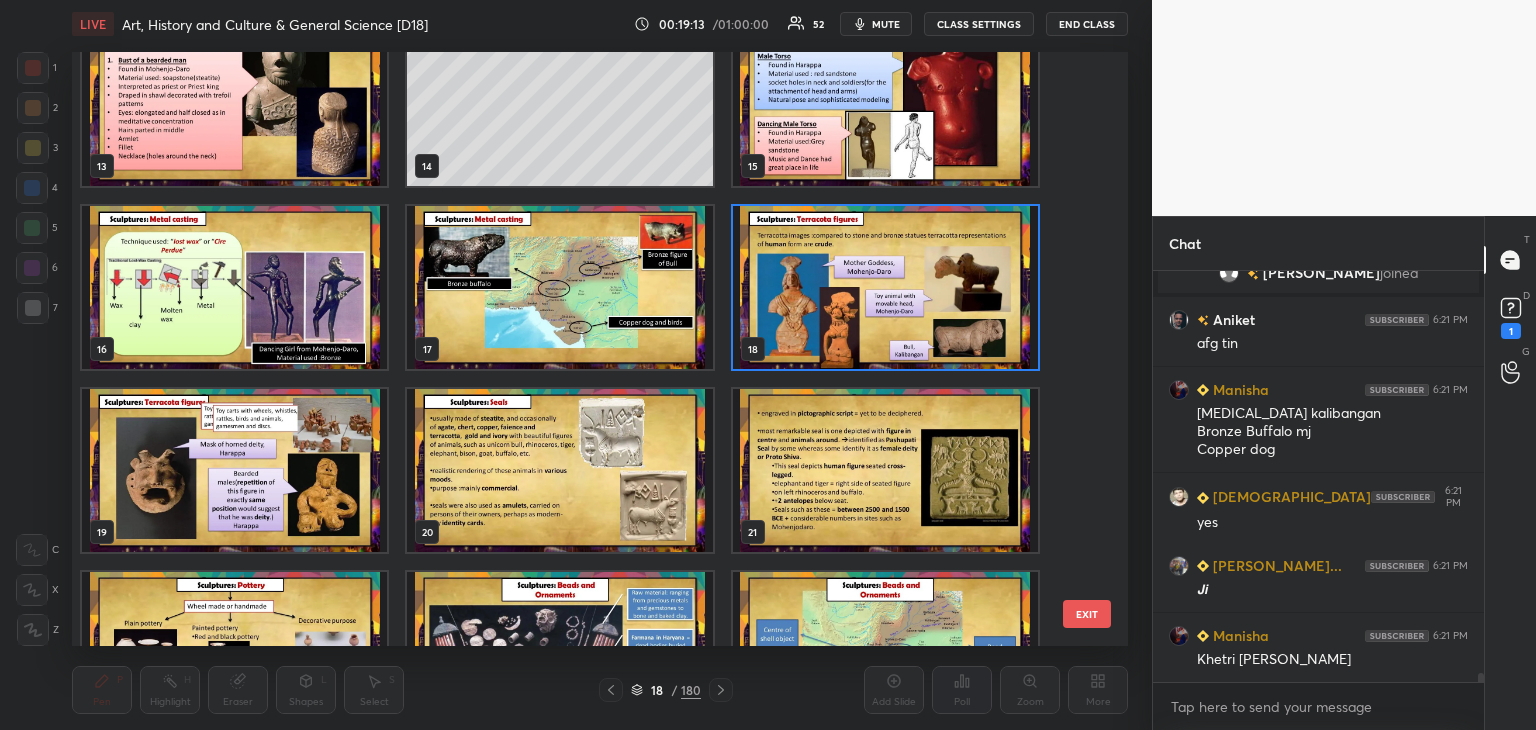 click 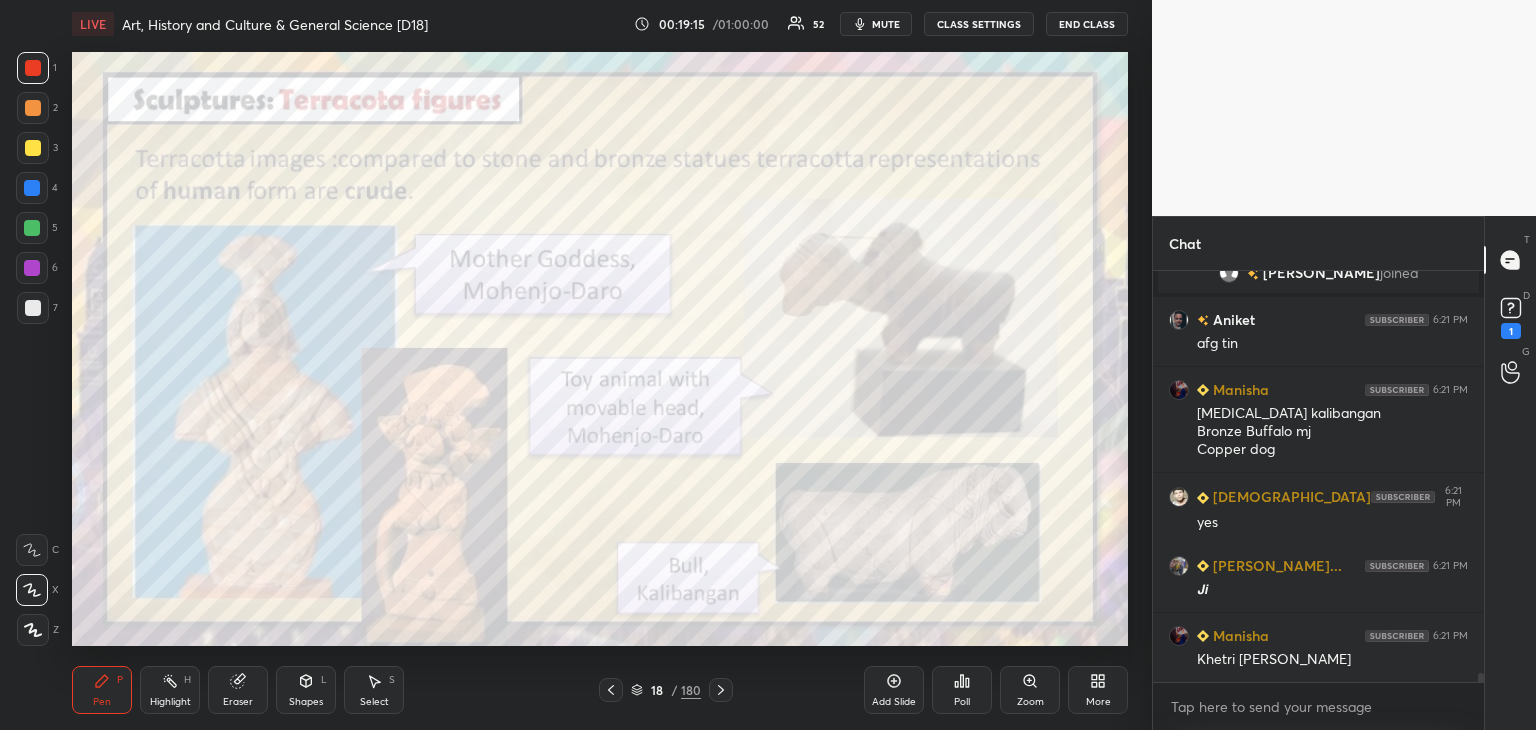 click at bounding box center (33, 68) 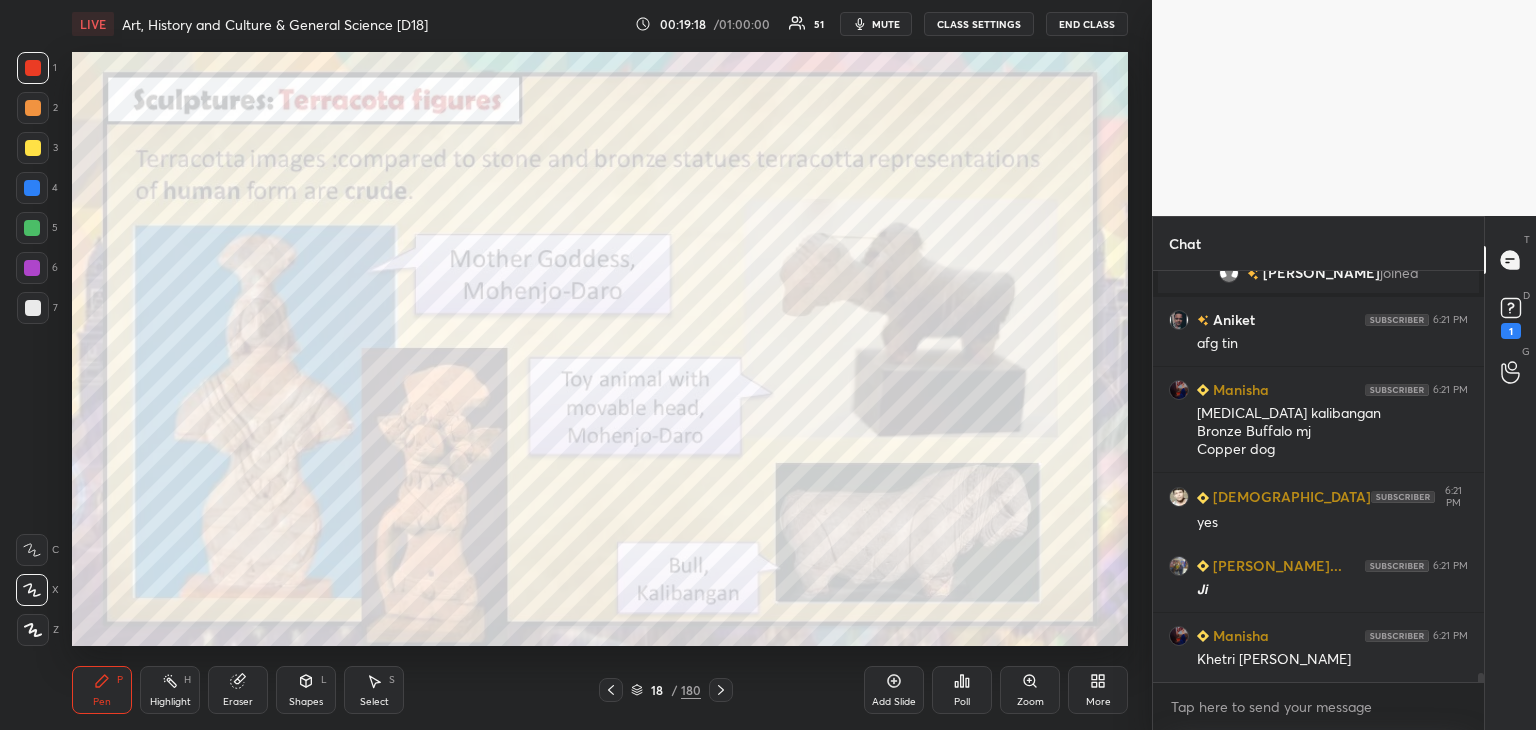 scroll, scrollTop: 18076, scrollLeft: 0, axis: vertical 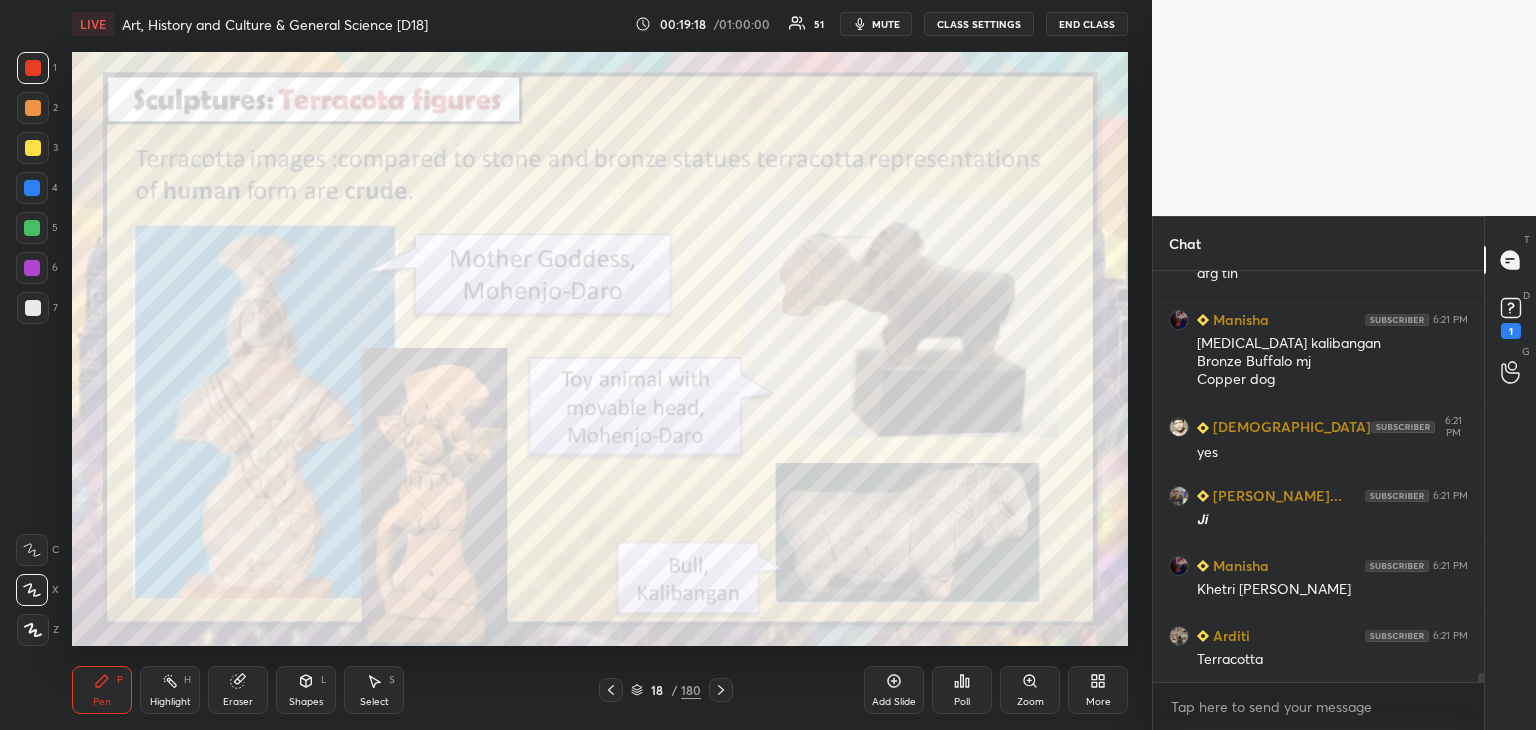 click at bounding box center (32, 188) 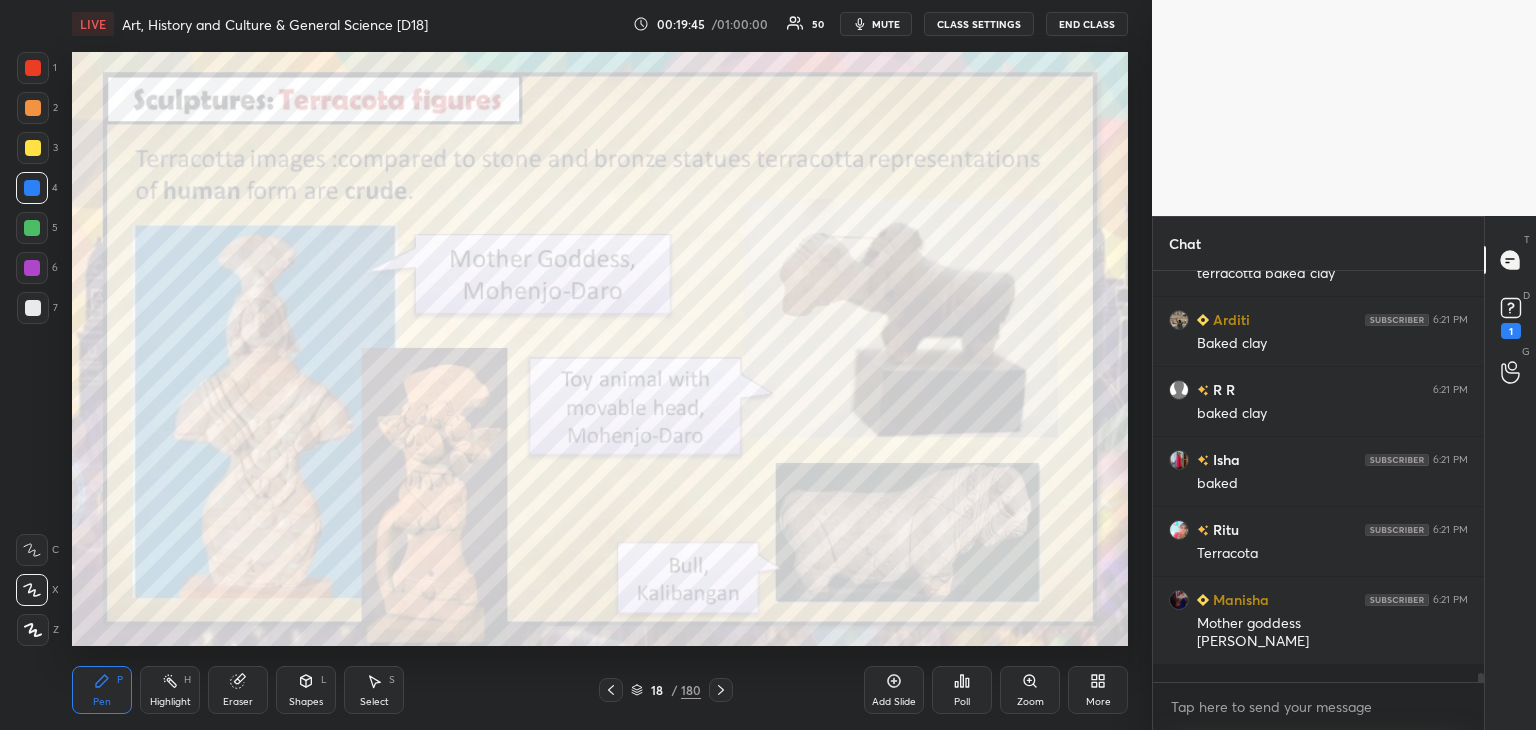 scroll, scrollTop: 18812, scrollLeft: 0, axis: vertical 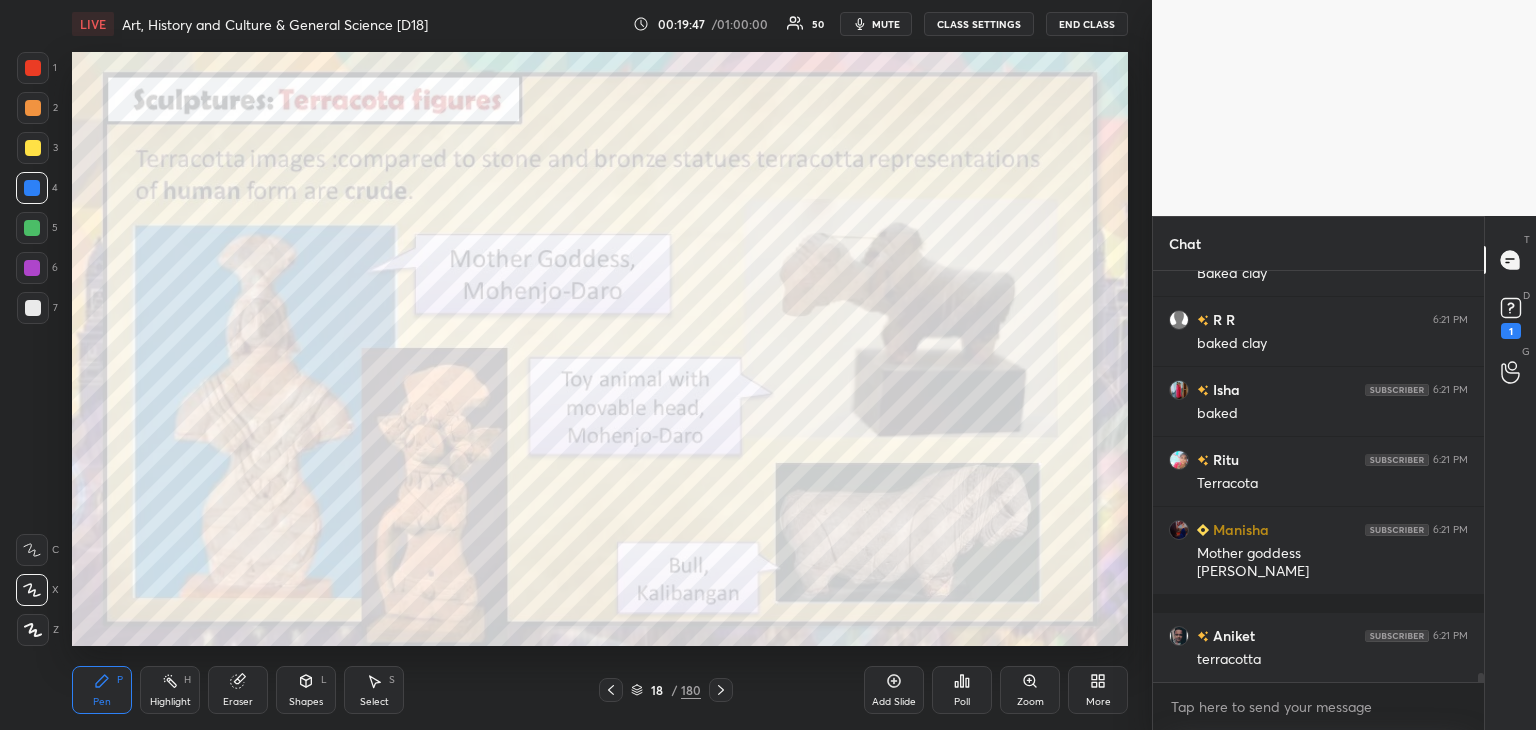 click at bounding box center (33, 68) 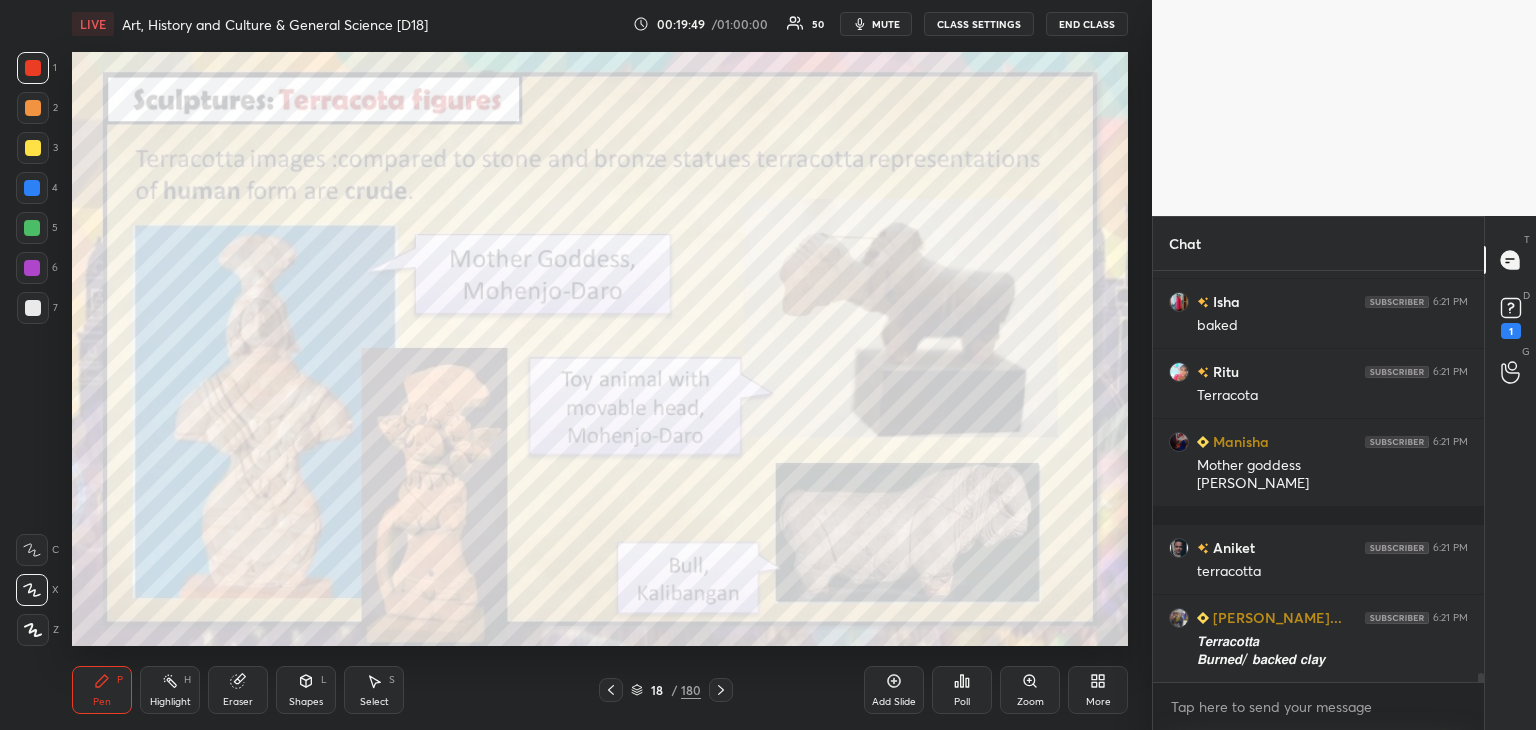 scroll, scrollTop: 18970, scrollLeft: 0, axis: vertical 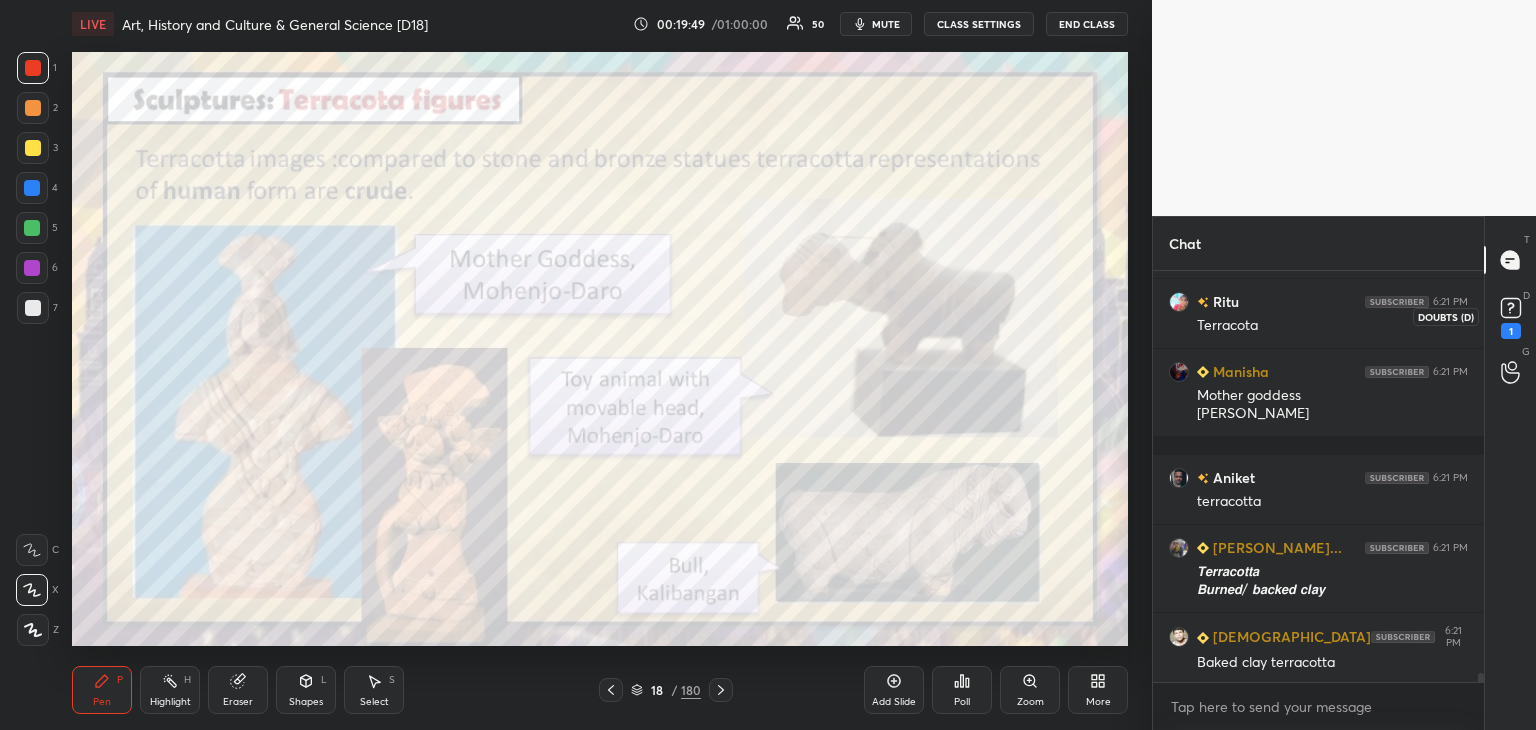 click 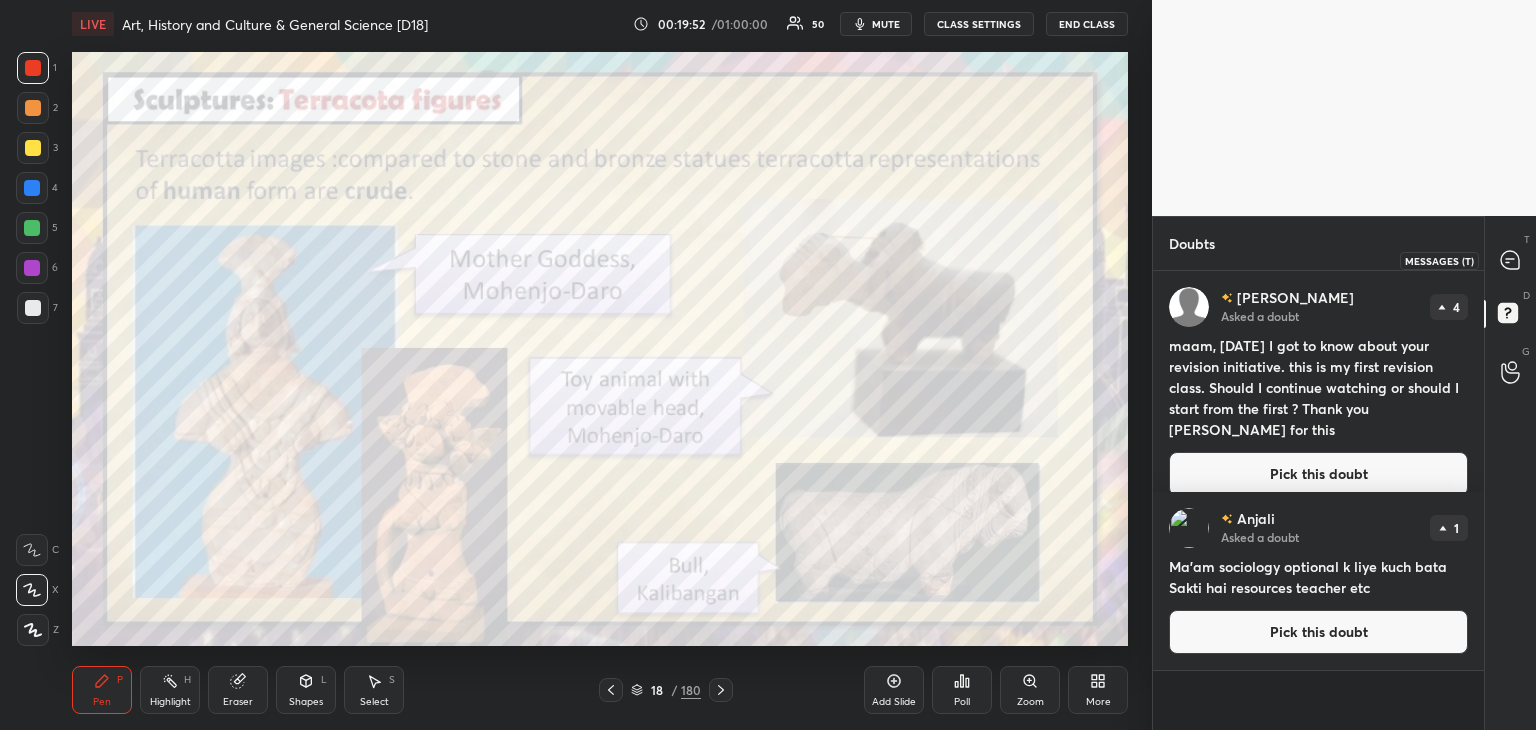 click at bounding box center [1511, 260] 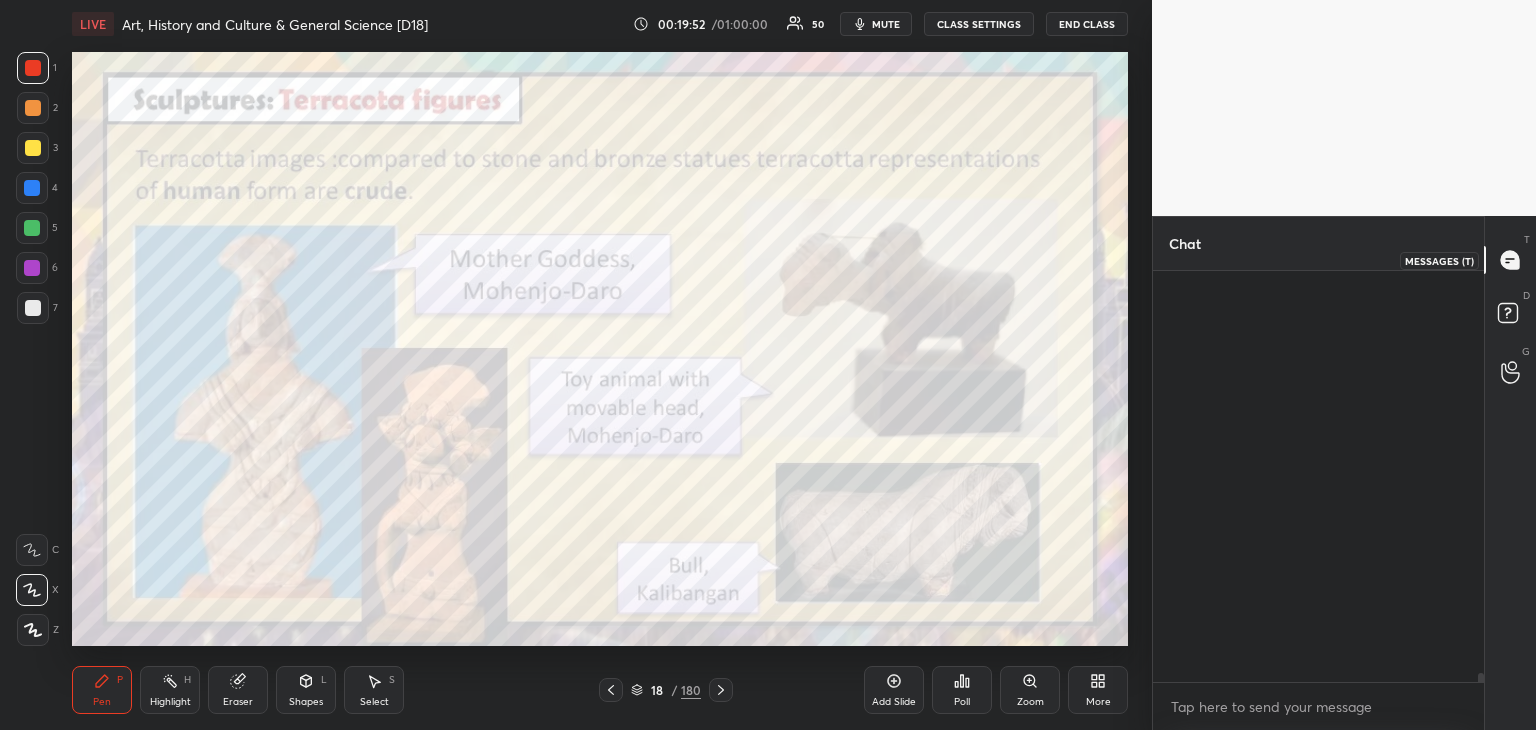 scroll, scrollTop: 19332, scrollLeft: 0, axis: vertical 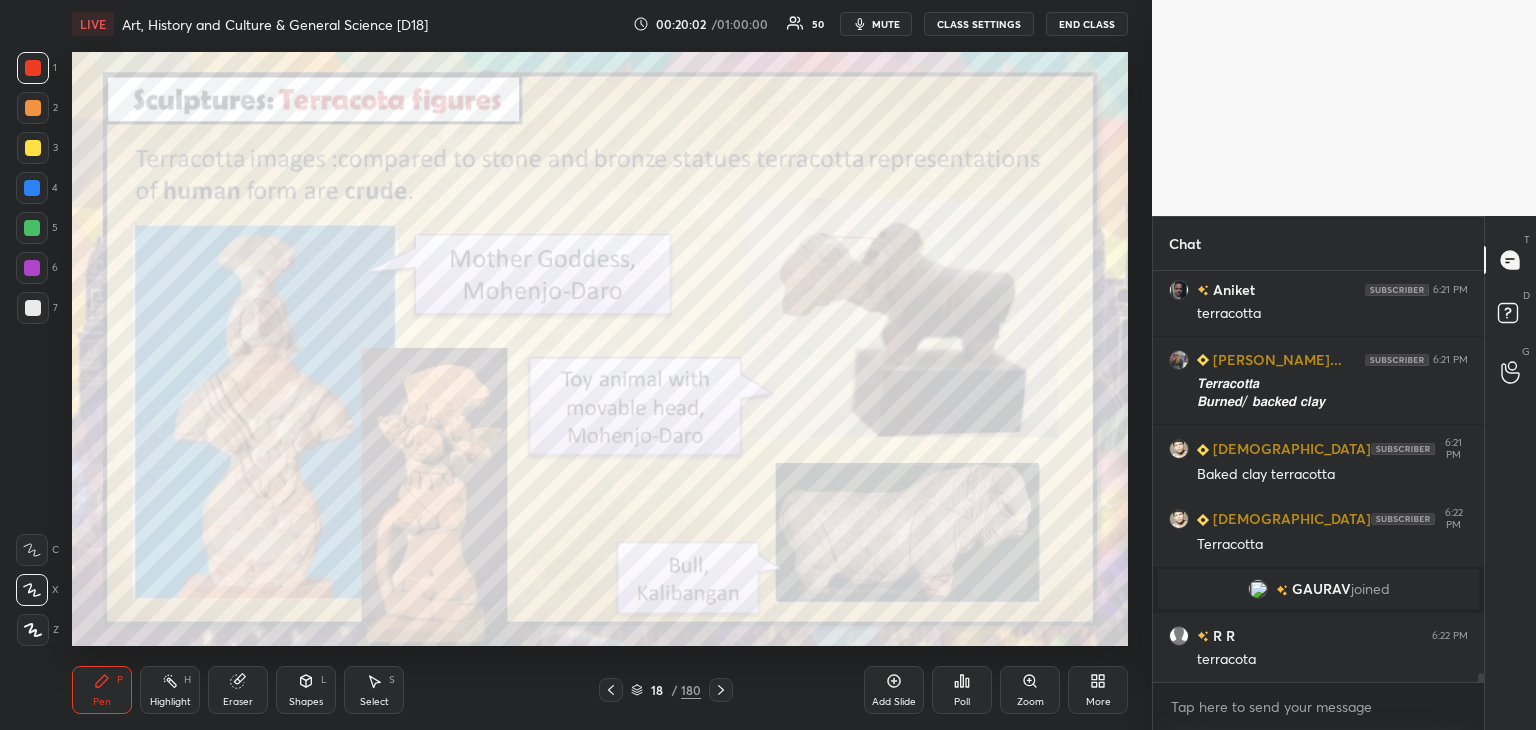 click at bounding box center [33, 68] 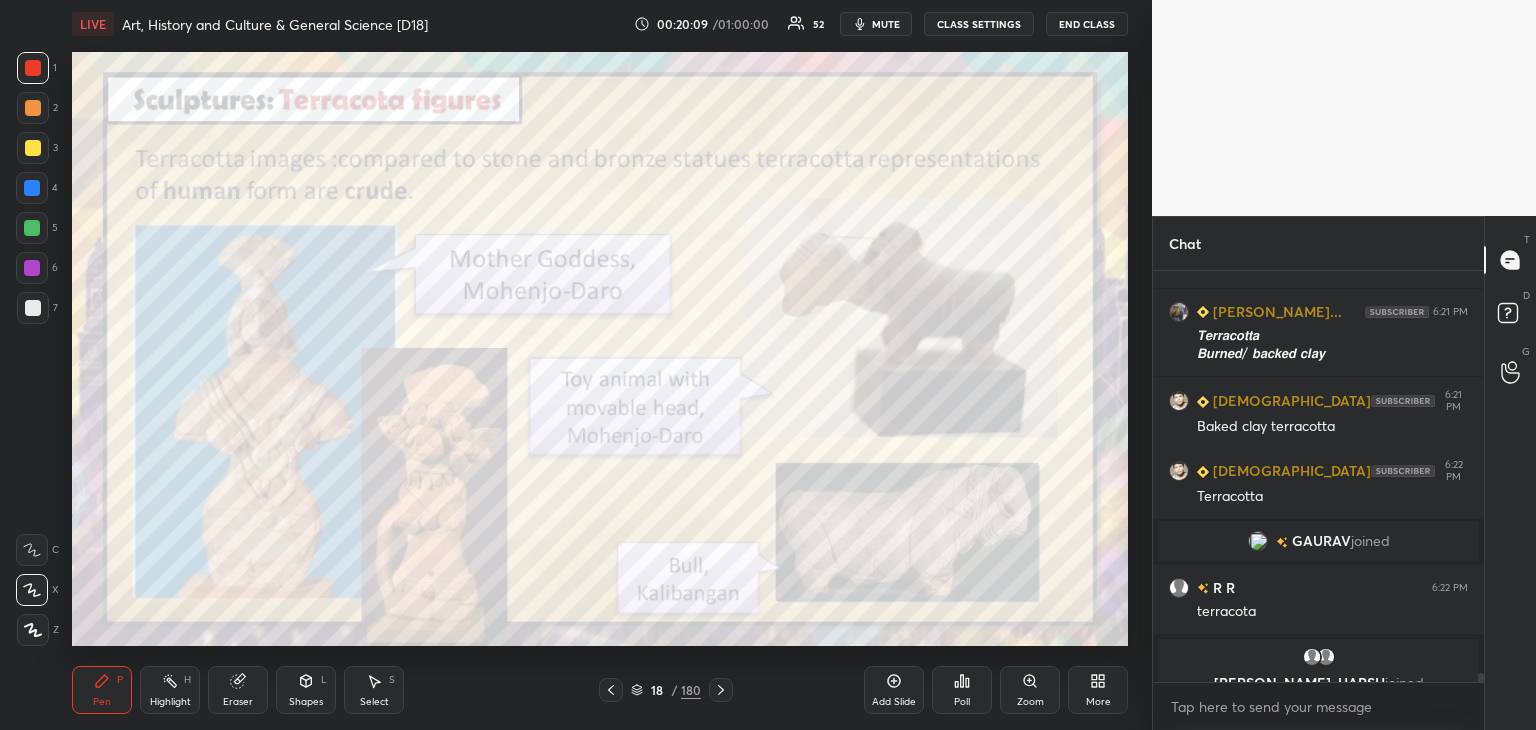scroll, scrollTop: 18822, scrollLeft: 0, axis: vertical 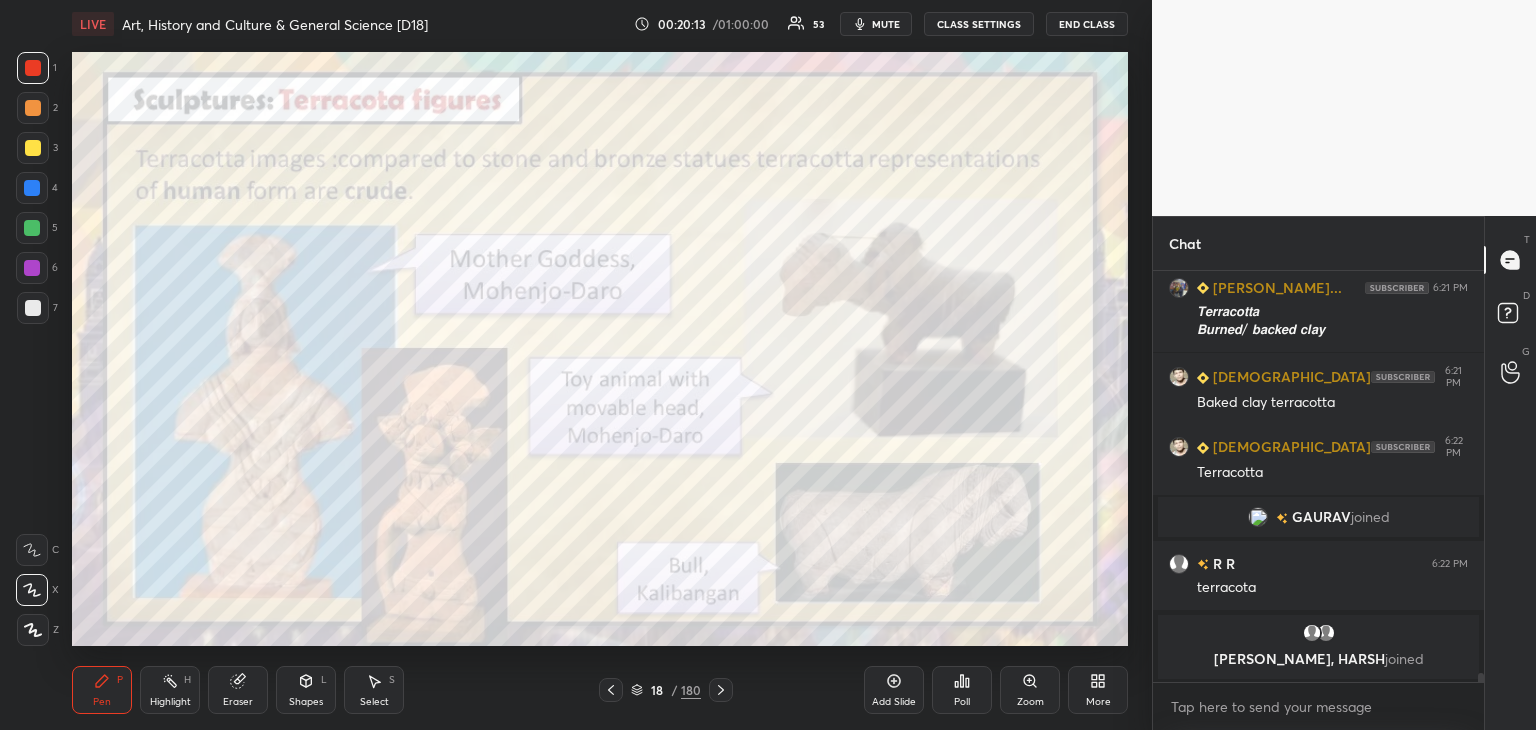 drag, startPoint x: 28, startPoint y: 305, endPoint x: 29, endPoint y: 289, distance: 16.03122 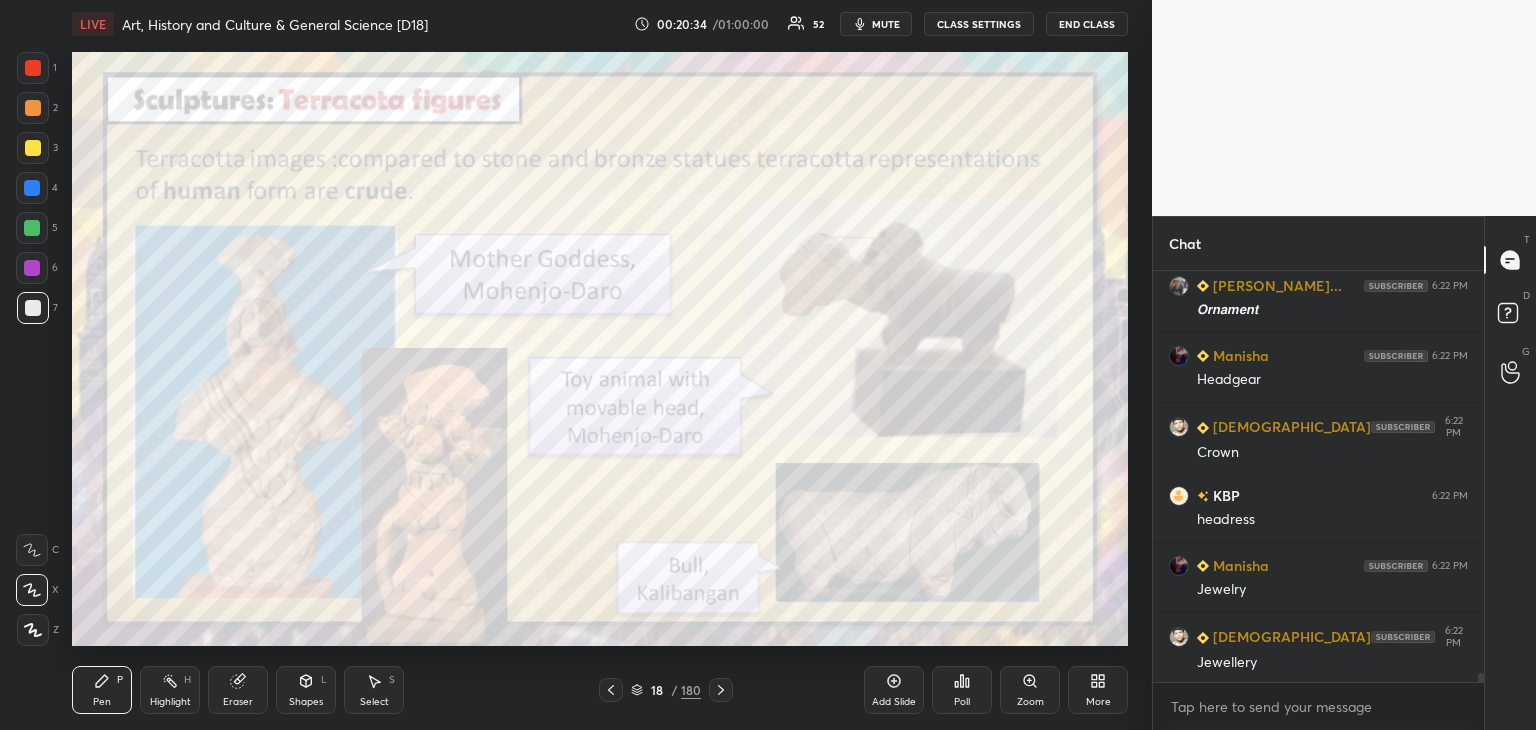 scroll, scrollTop: 19272, scrollLeft: 0, axis: vertical 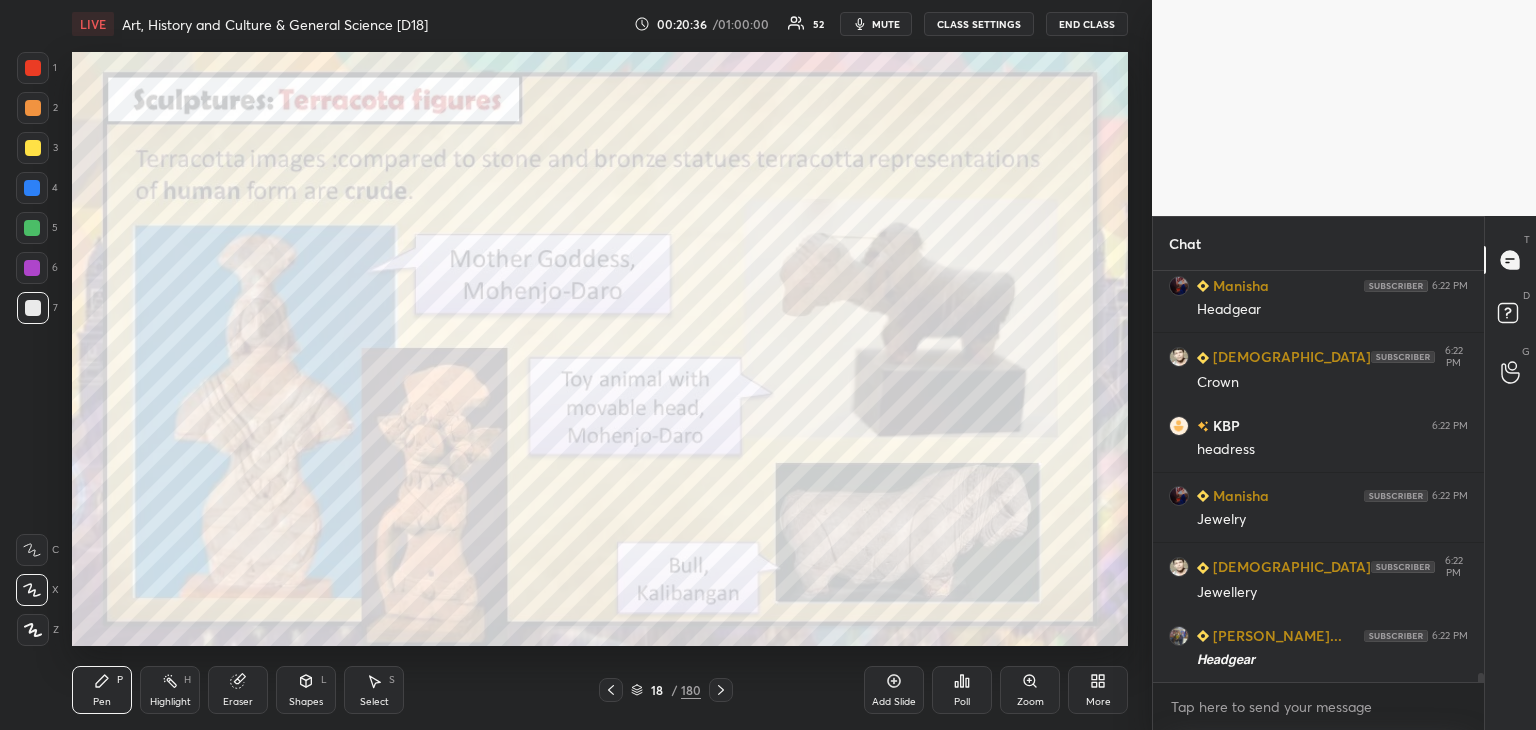 click at bounding box center (33, 68) 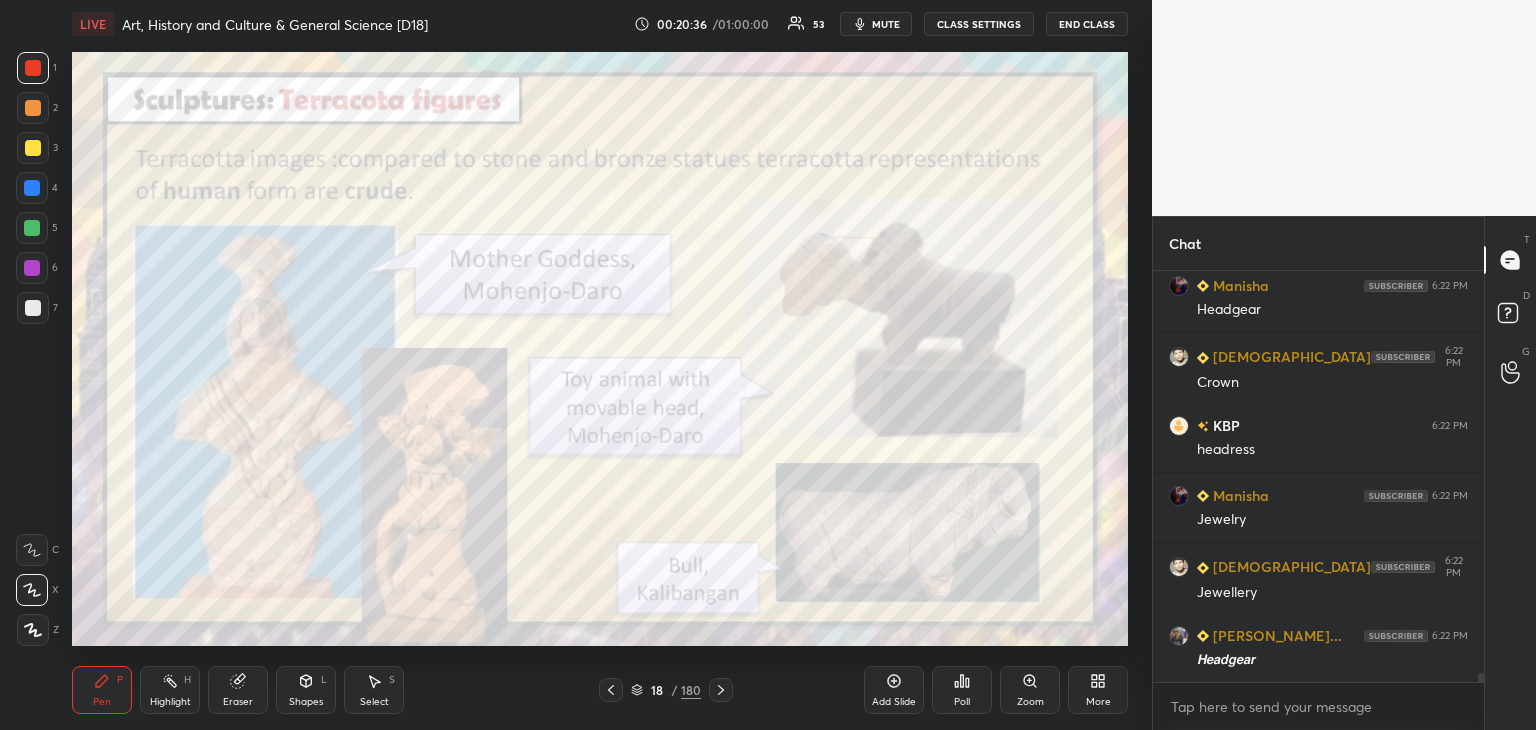 click at bounding box center [32, 188] 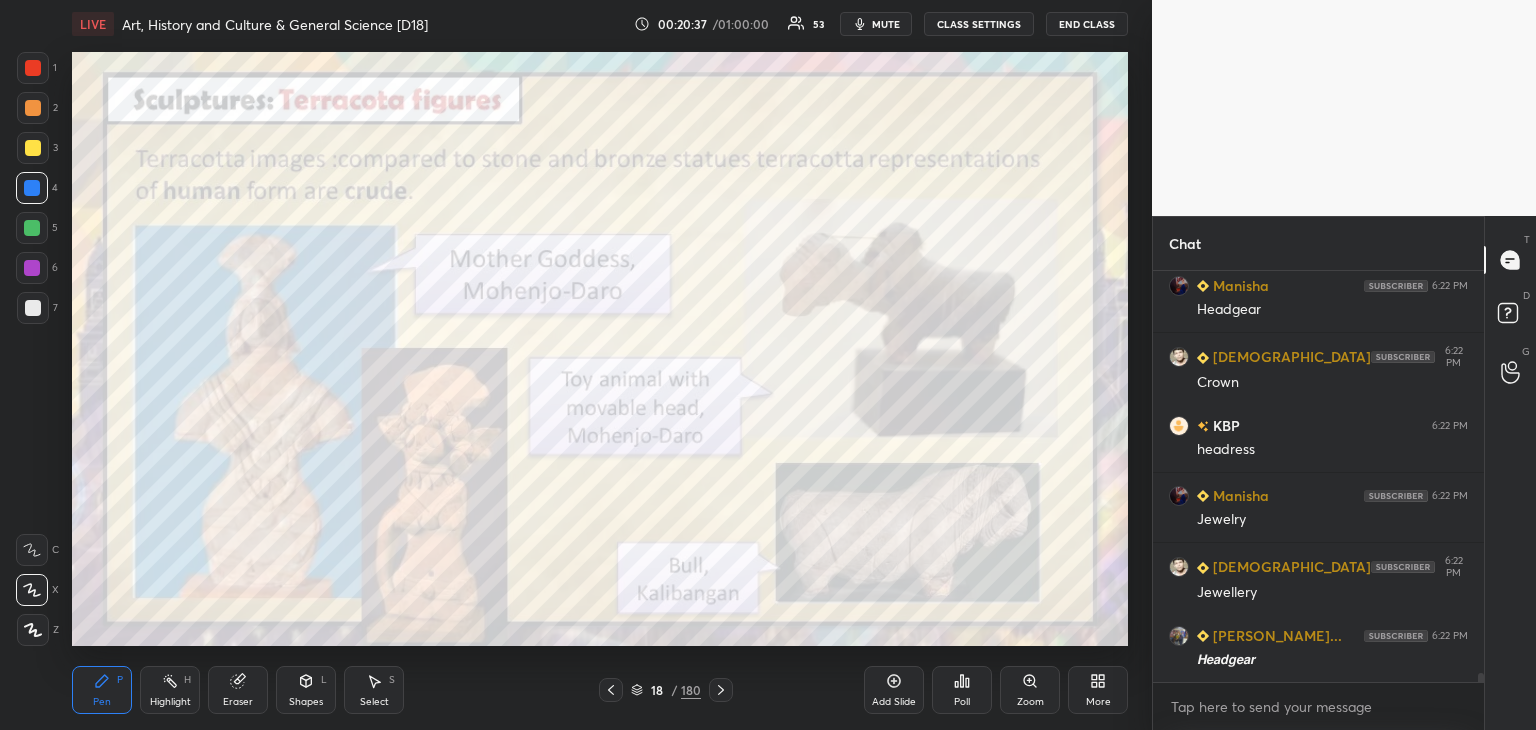 click at bounding box center (33, 148) 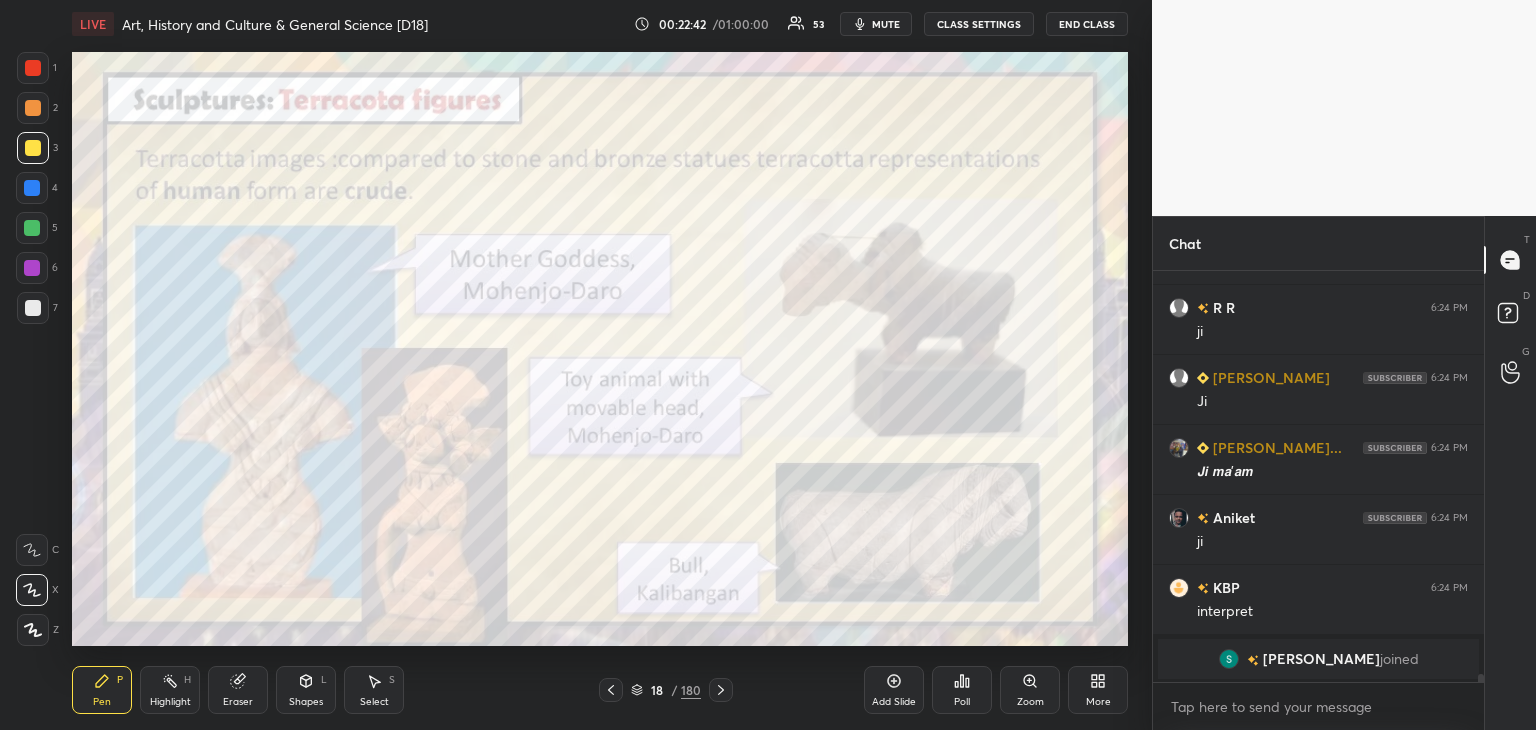 scroll, scrollTop: 21074, scrollLeft: 0, axis: vertical 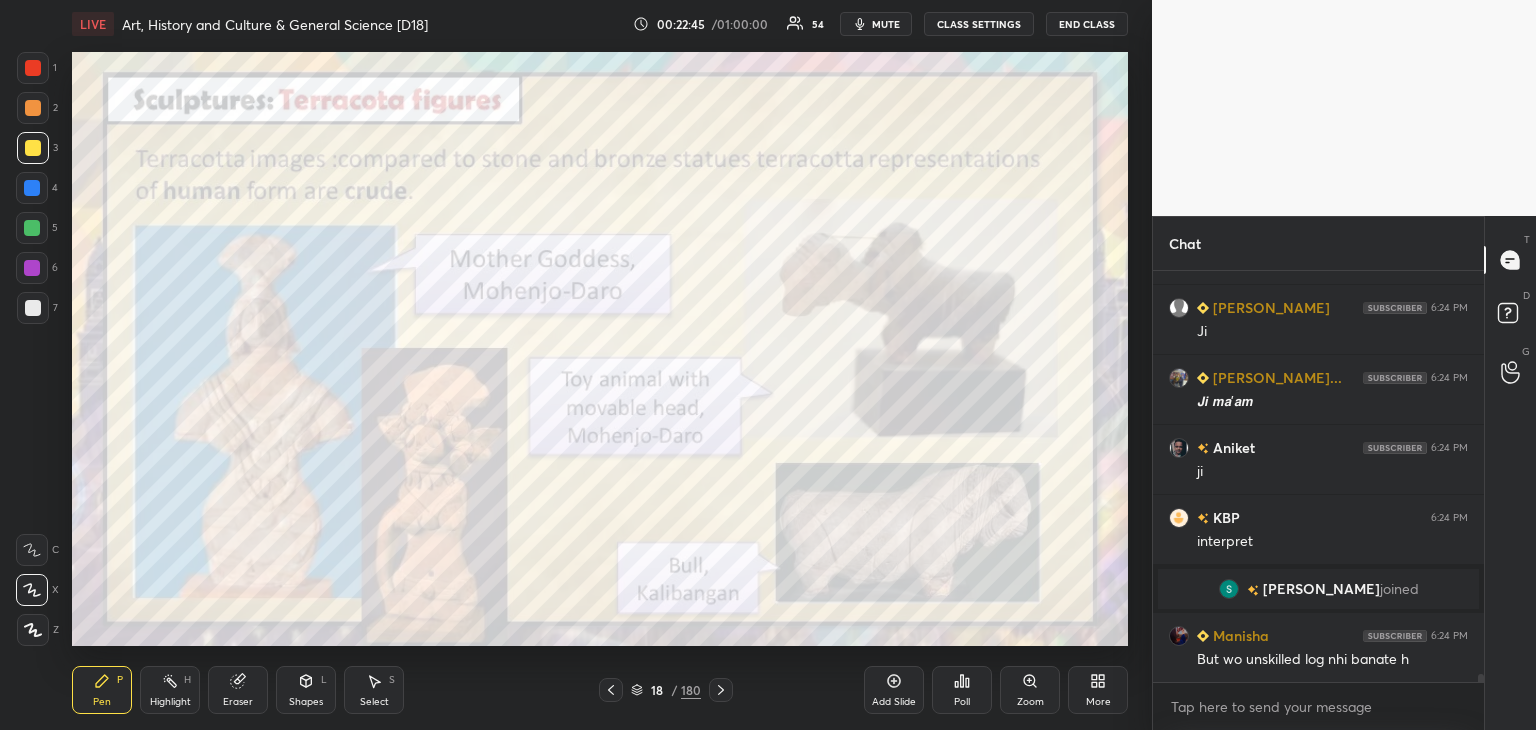 click at bounding box center [32, 188] 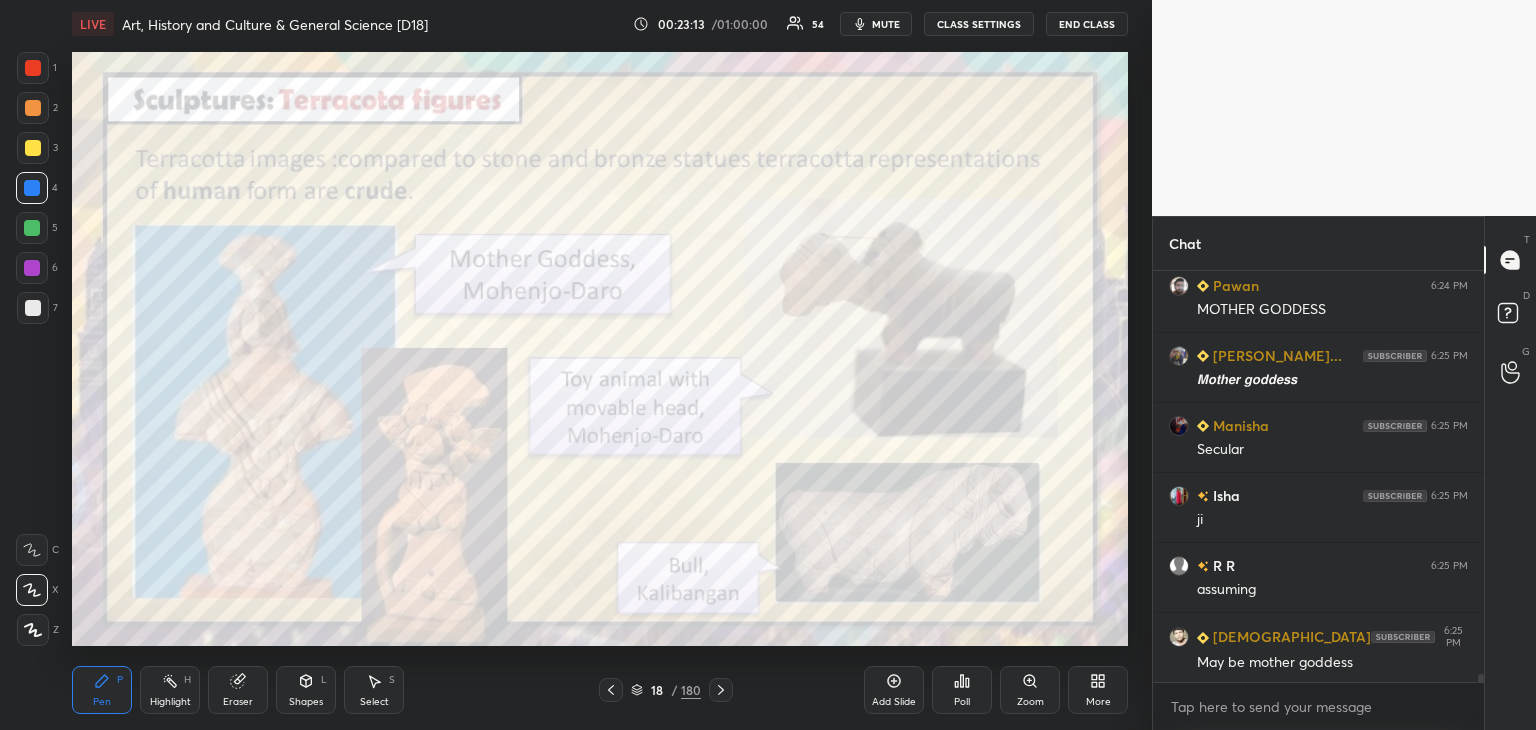 scroll, scrollTop: 21564, scrollLeft: 0, axis: vertical 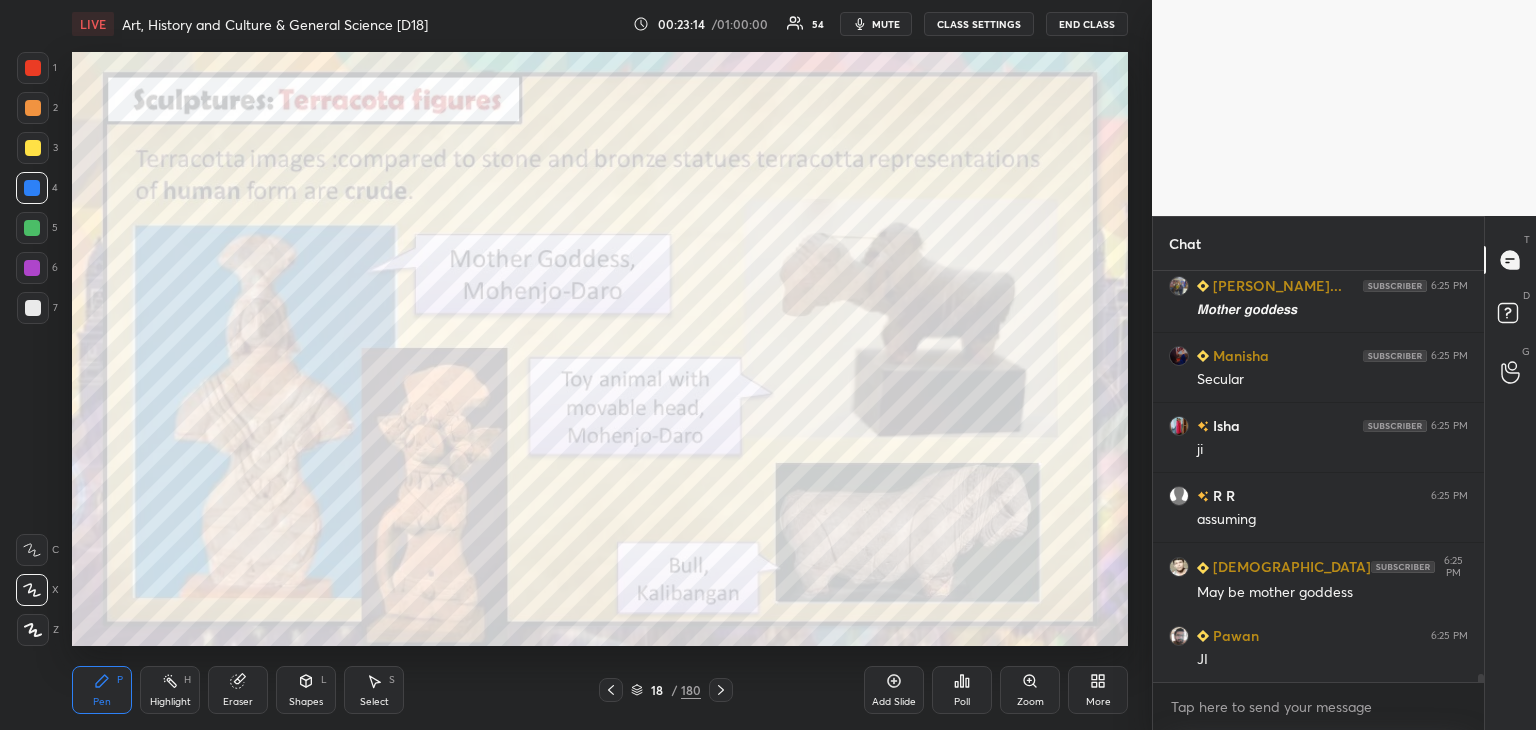 drag, startPoint x: 32, startPoint y: 61, endPoint x: 69, endPoint y: 73, distance: 38.8973 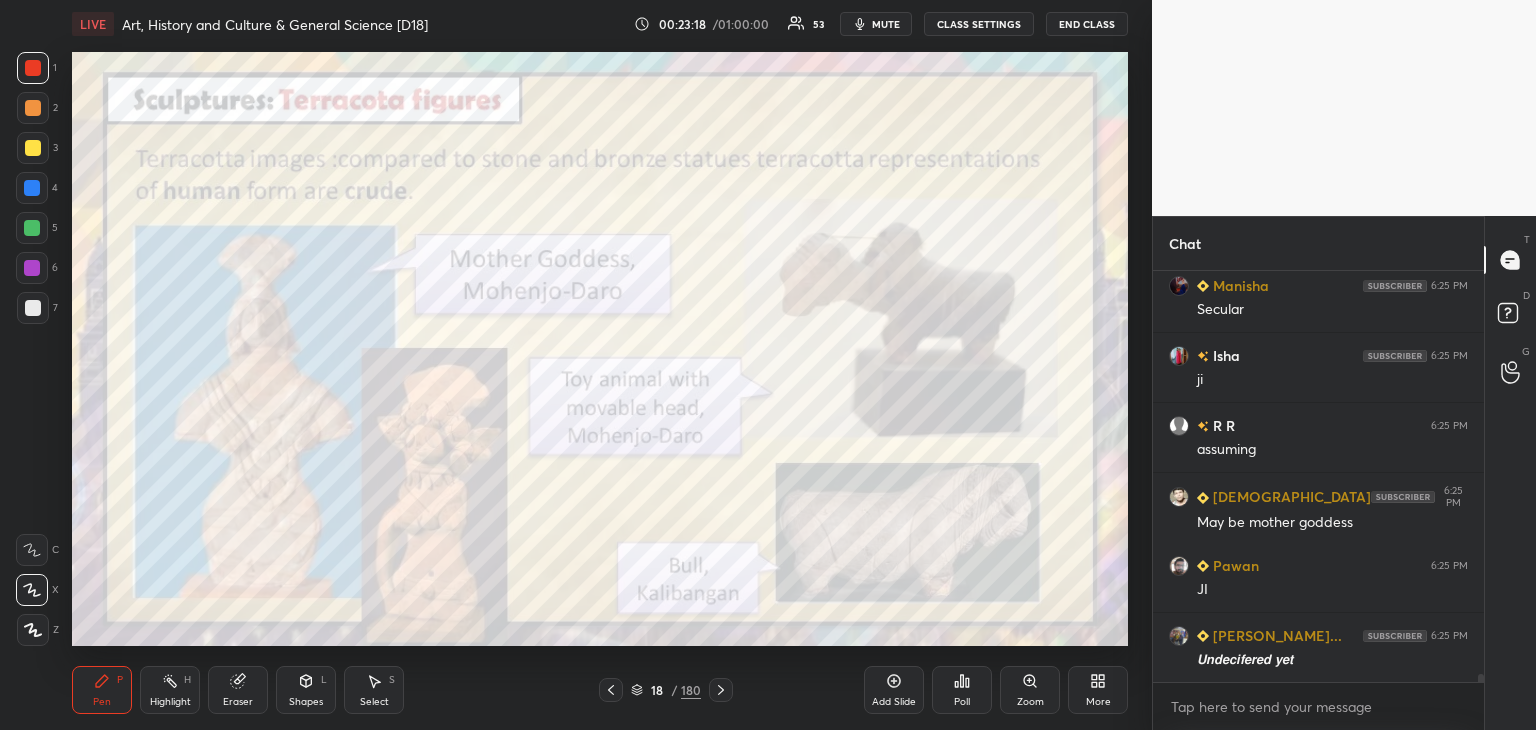 scroll, scrollTop: 21682, scrollLeft: 0, axis: vertical 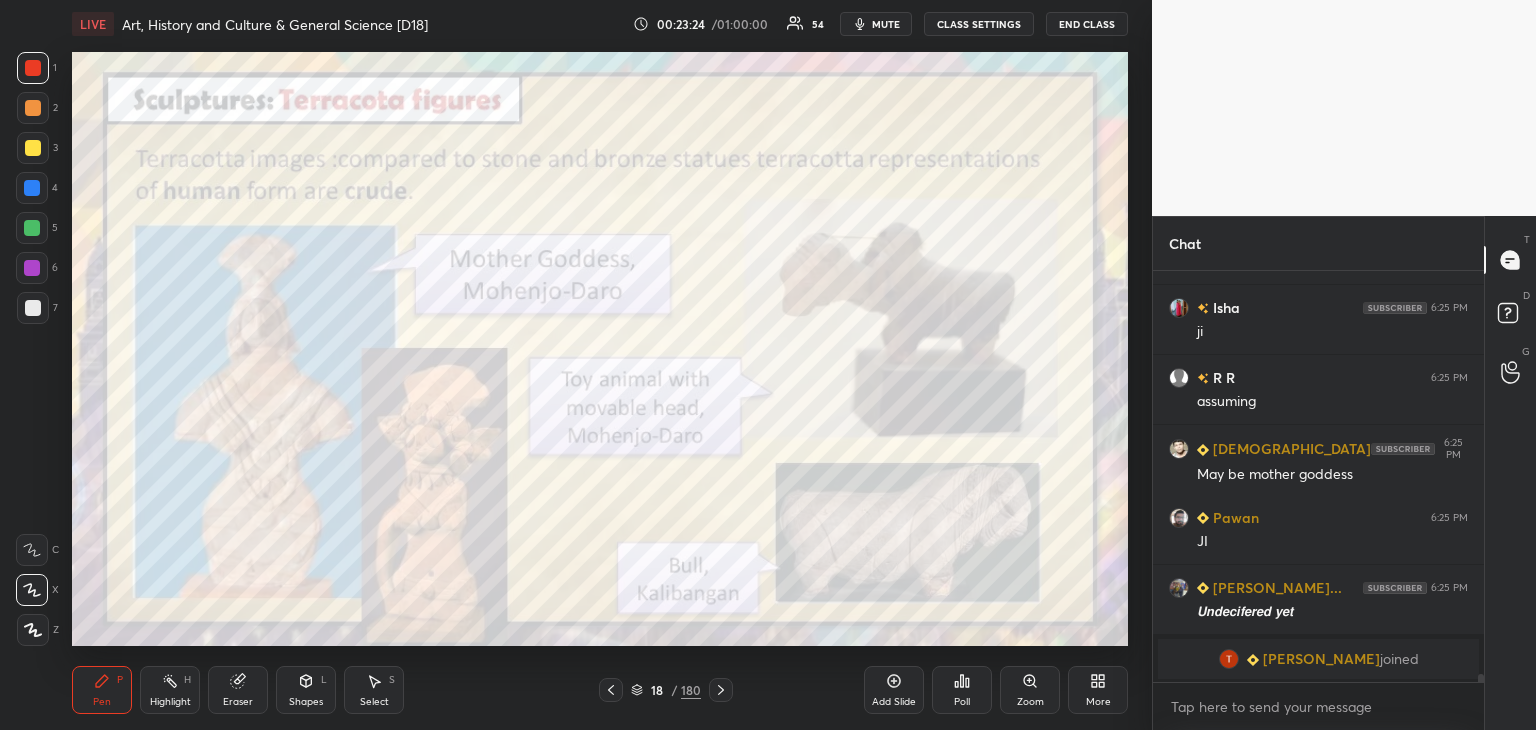 click 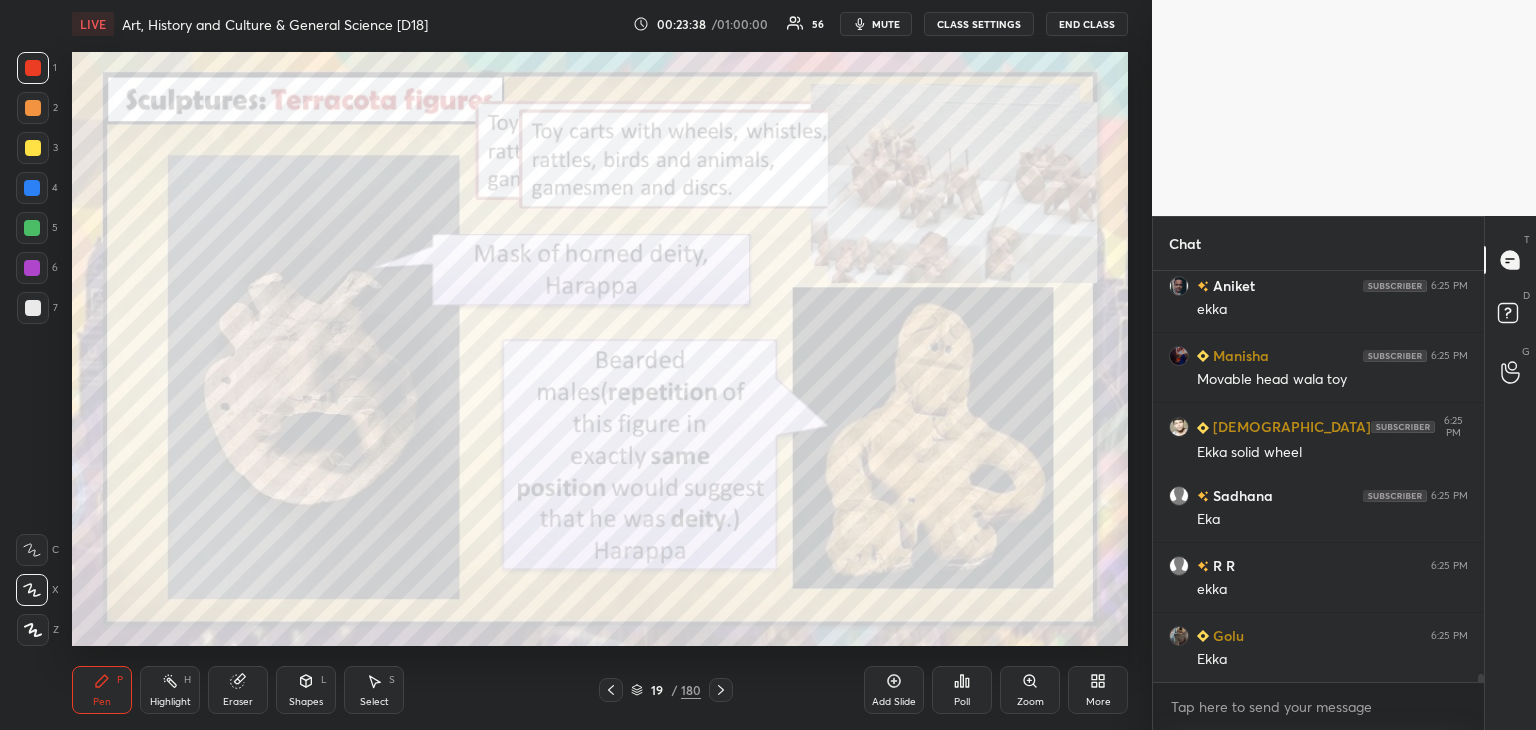 scroll, scrollTop: 22024, scrollLeft: 0, axis: vertical 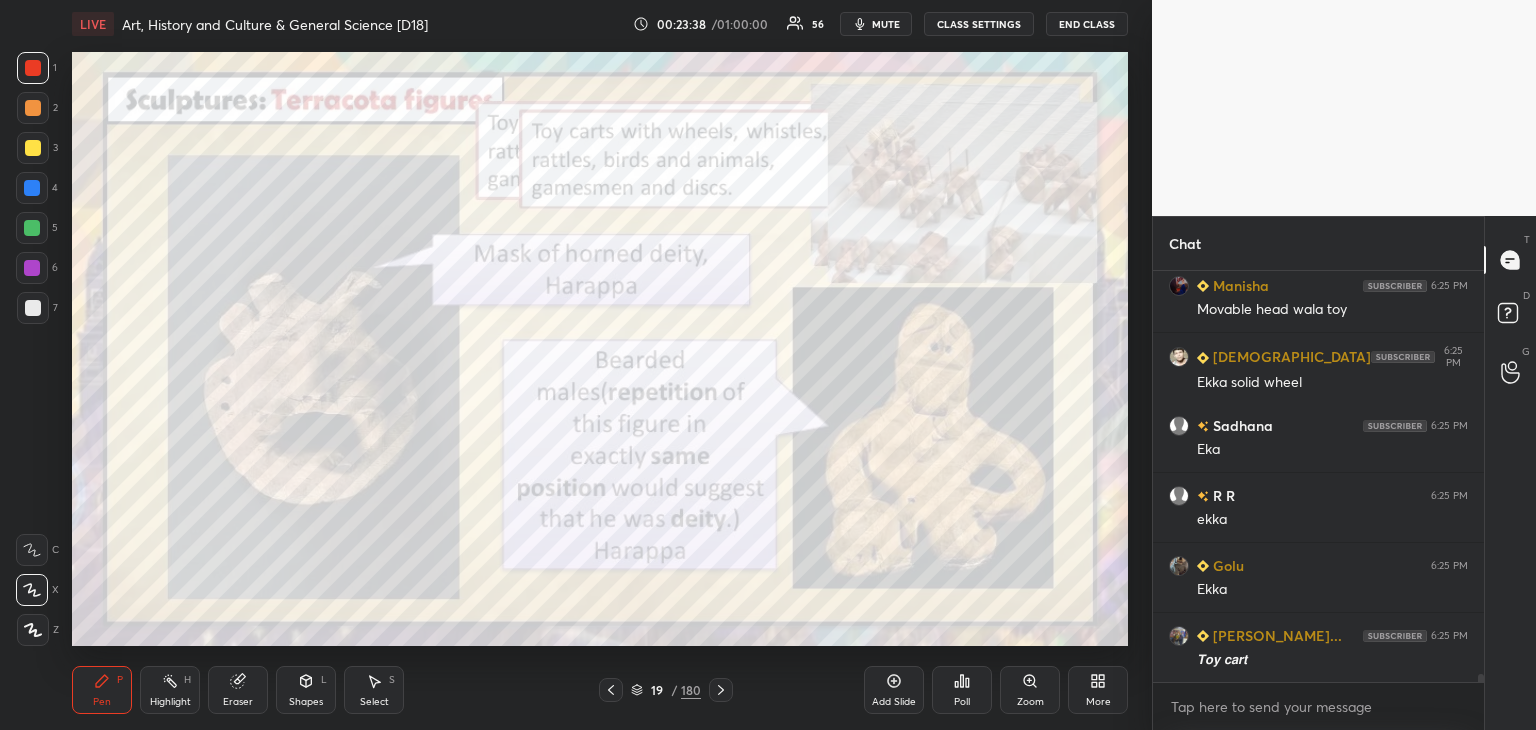 click at bounding box center [611, 690] 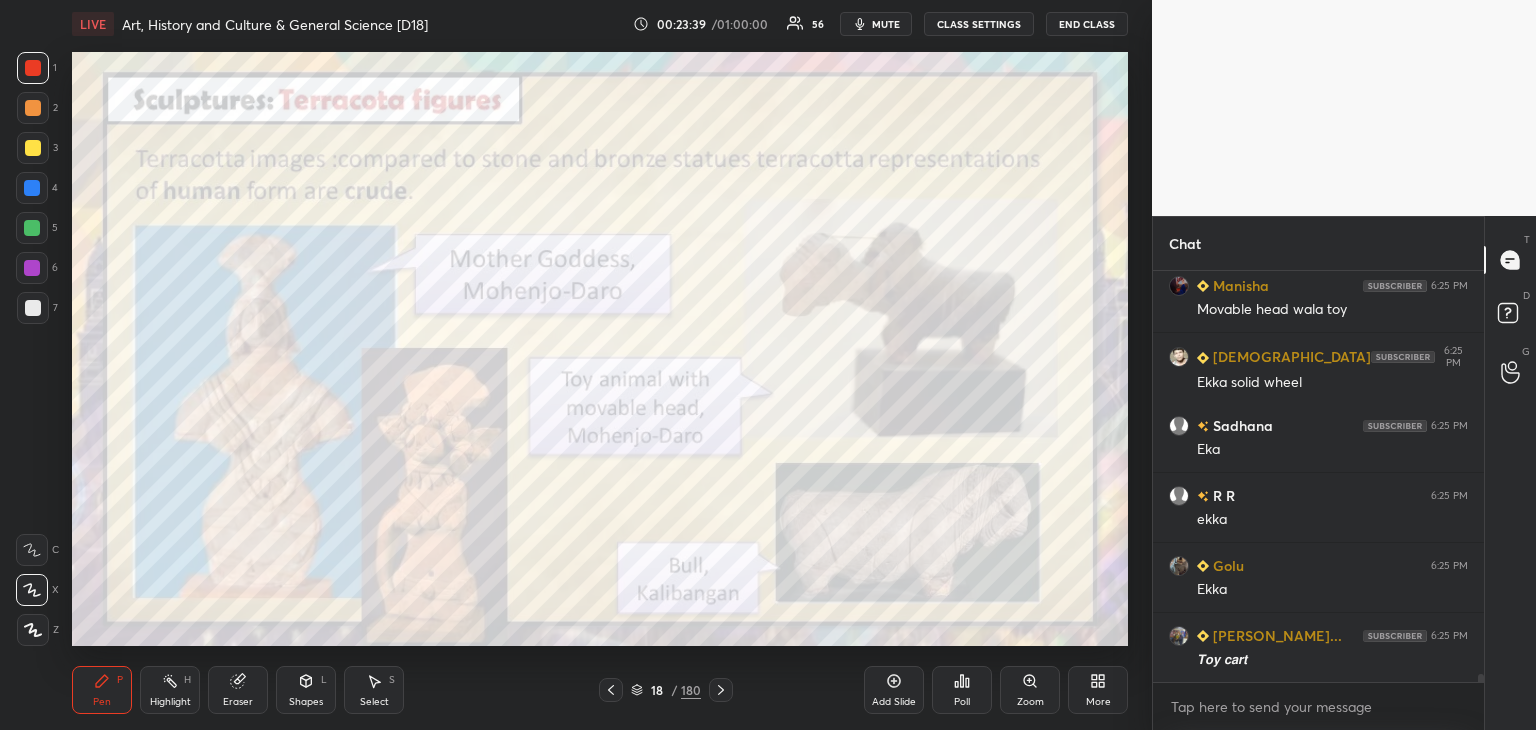 scroll, scrollTop: 22072, scrollLeft: 0, axis: vertical 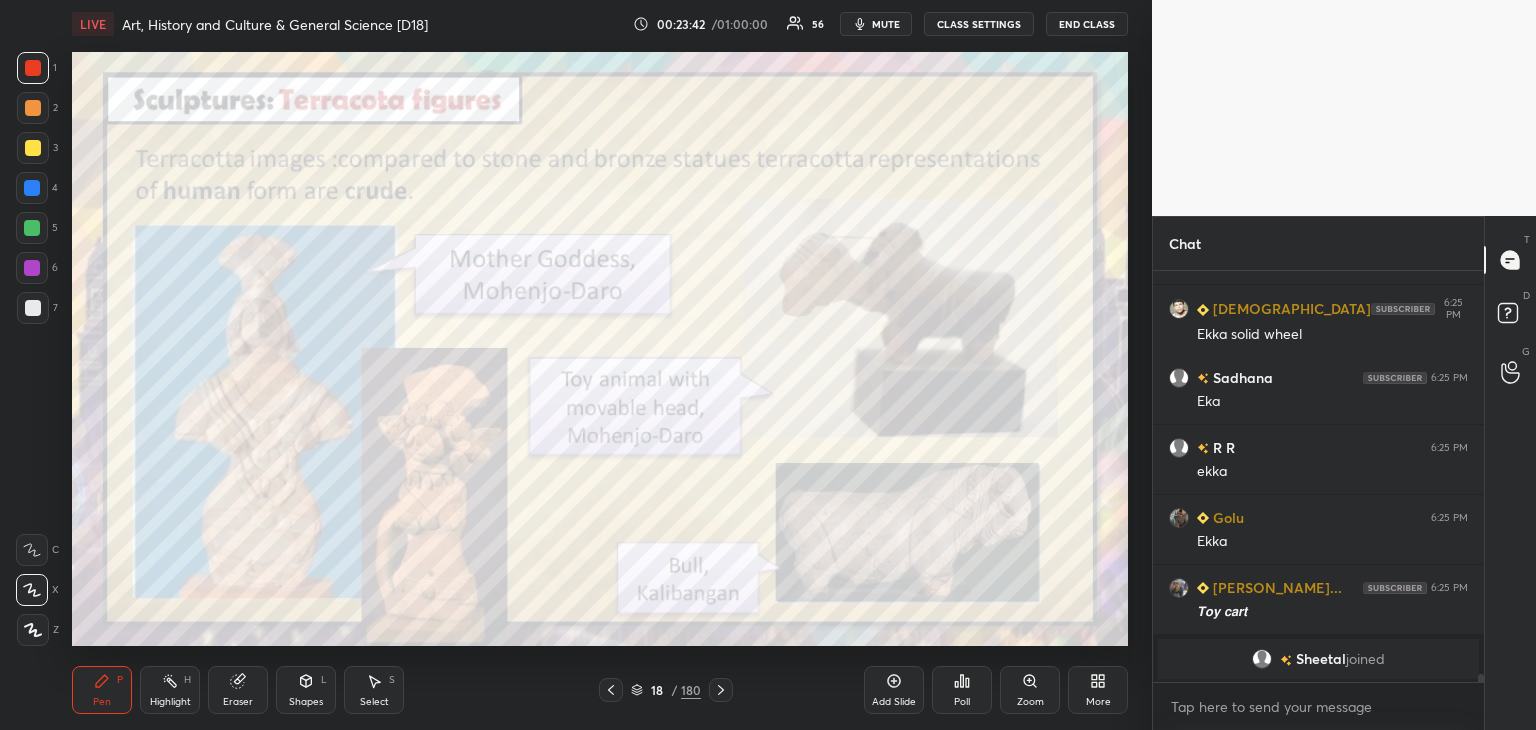 click 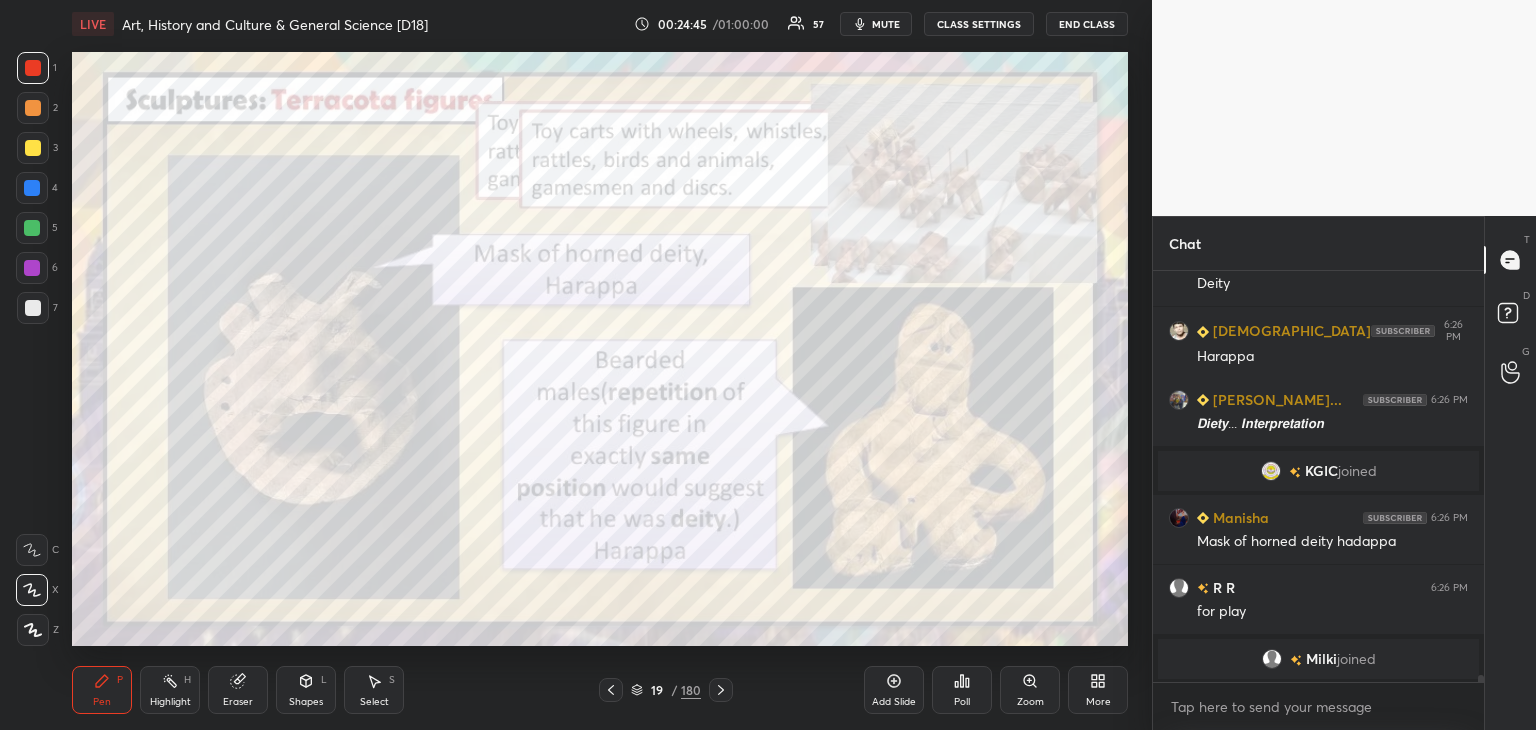 scroll, scrollTop: 22672, scrollLeft: 0, axis: vertical 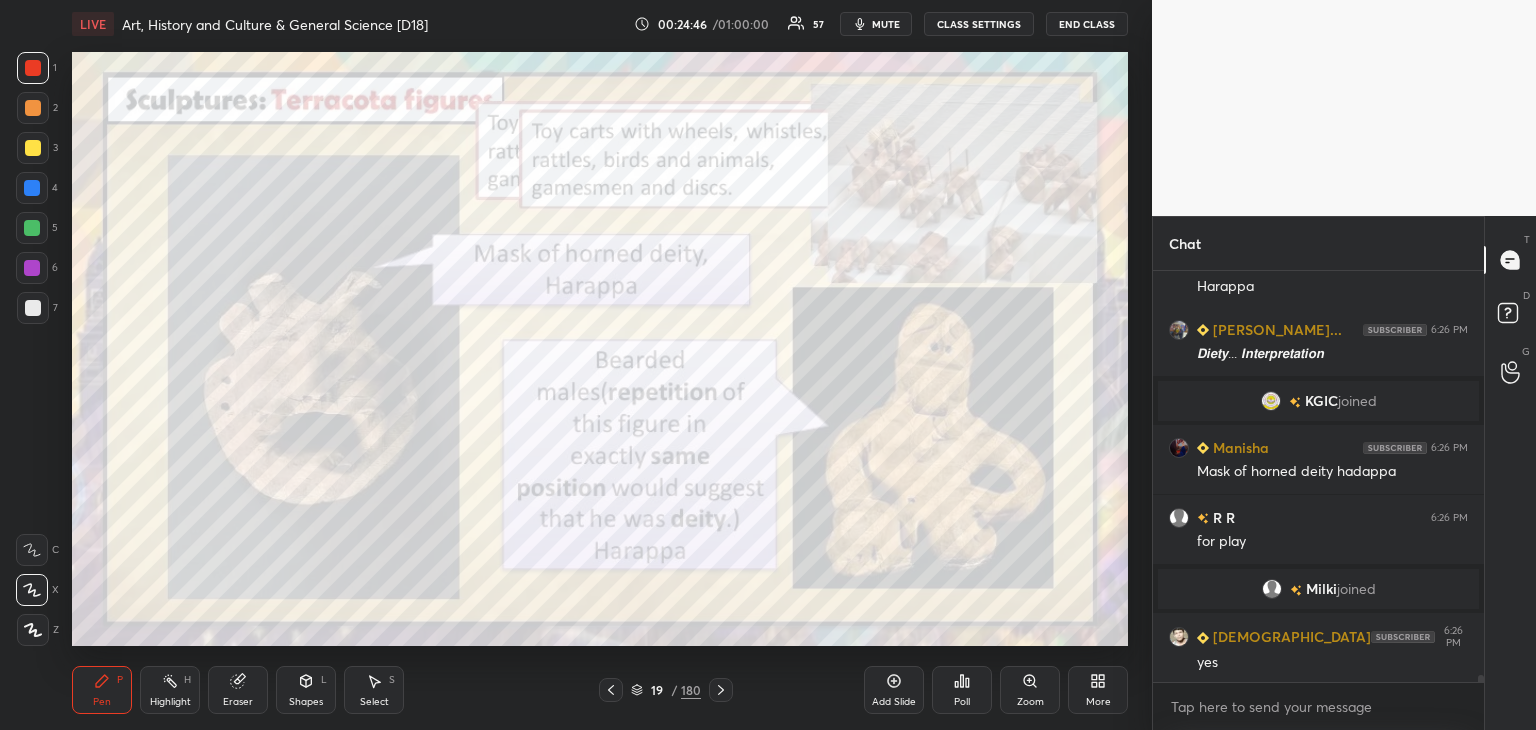 click at bounding box center (32, 188) 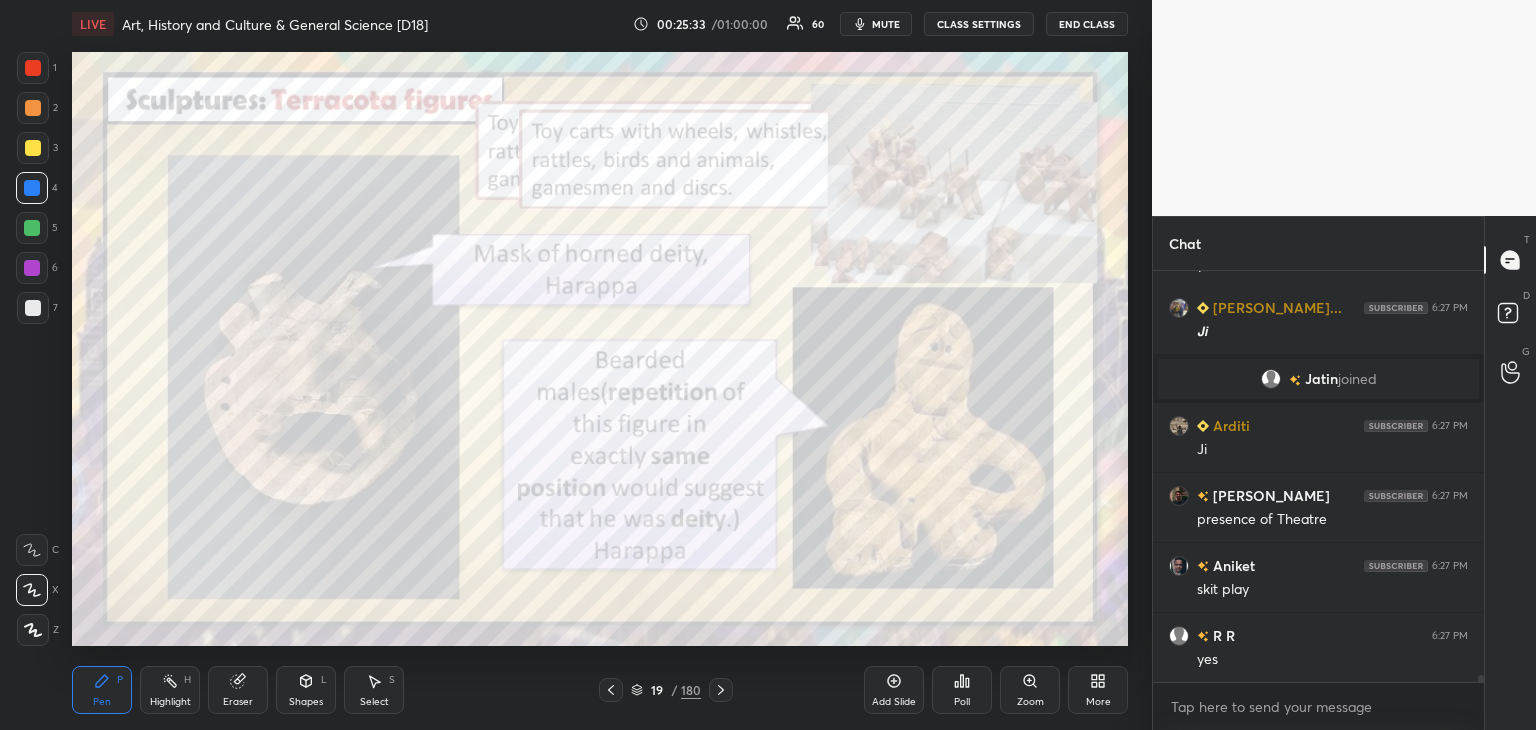 scroll, scrollTop: 23460, scrollLeft: 0, axis: vertical 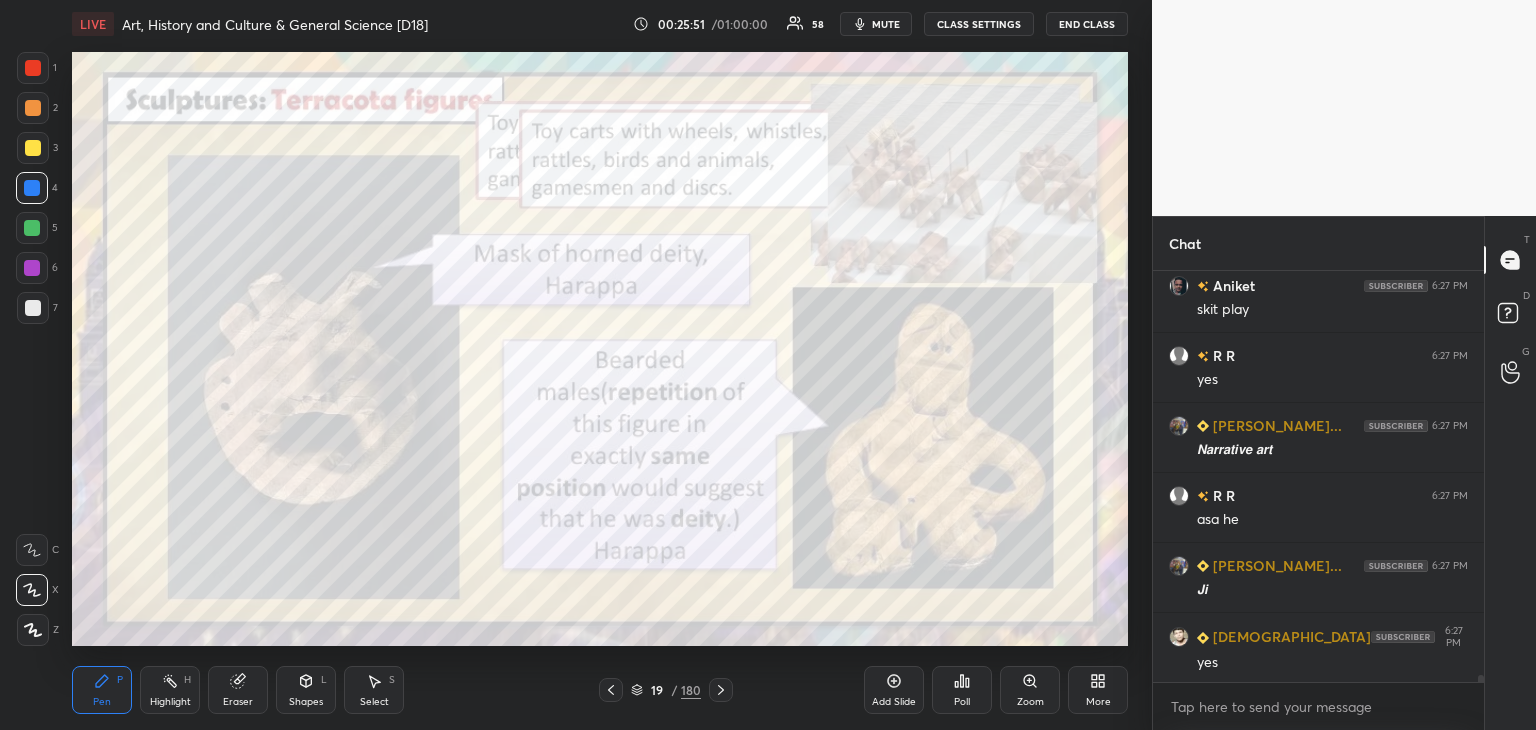 click 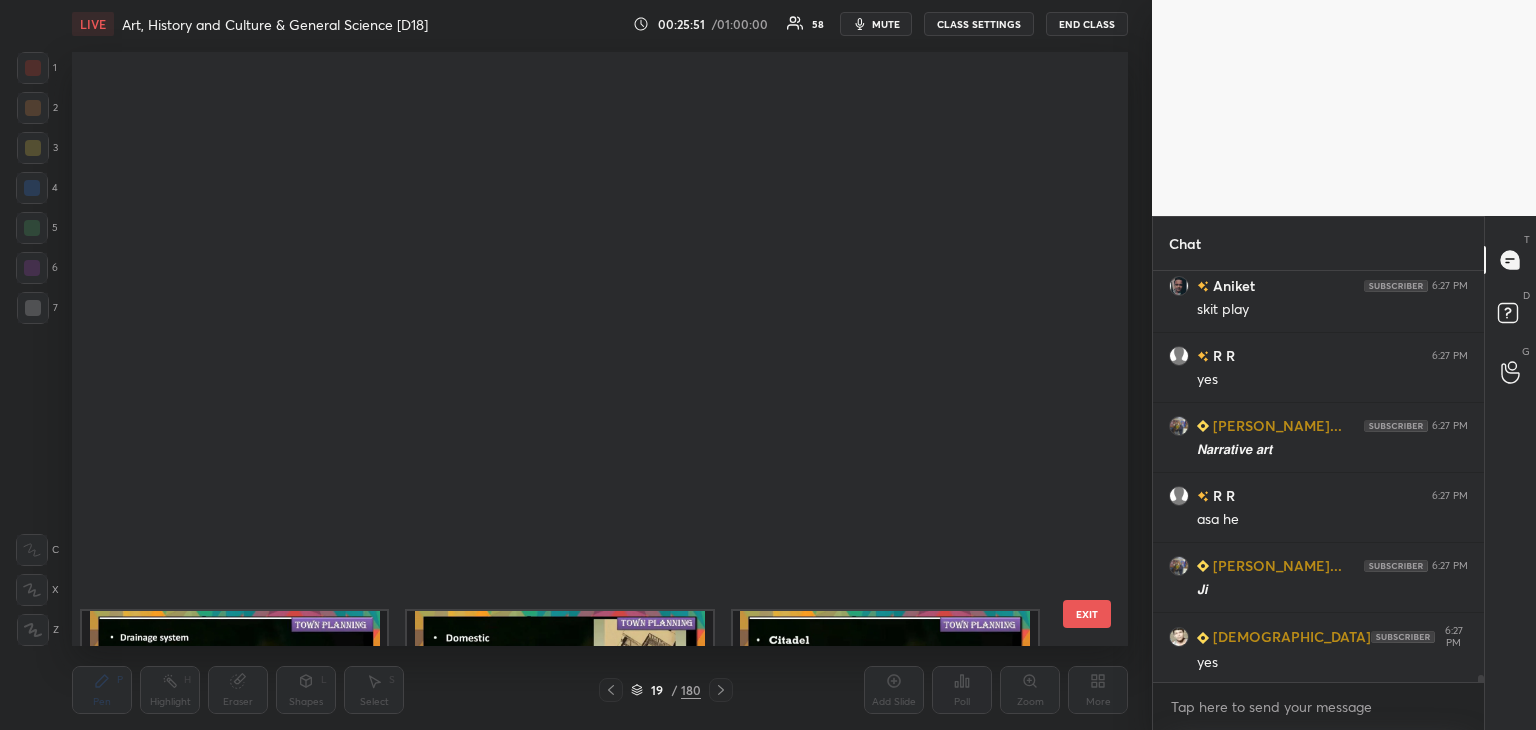 scroll, scrollTop: 23718, scrollLeft: 0, axis: vertical 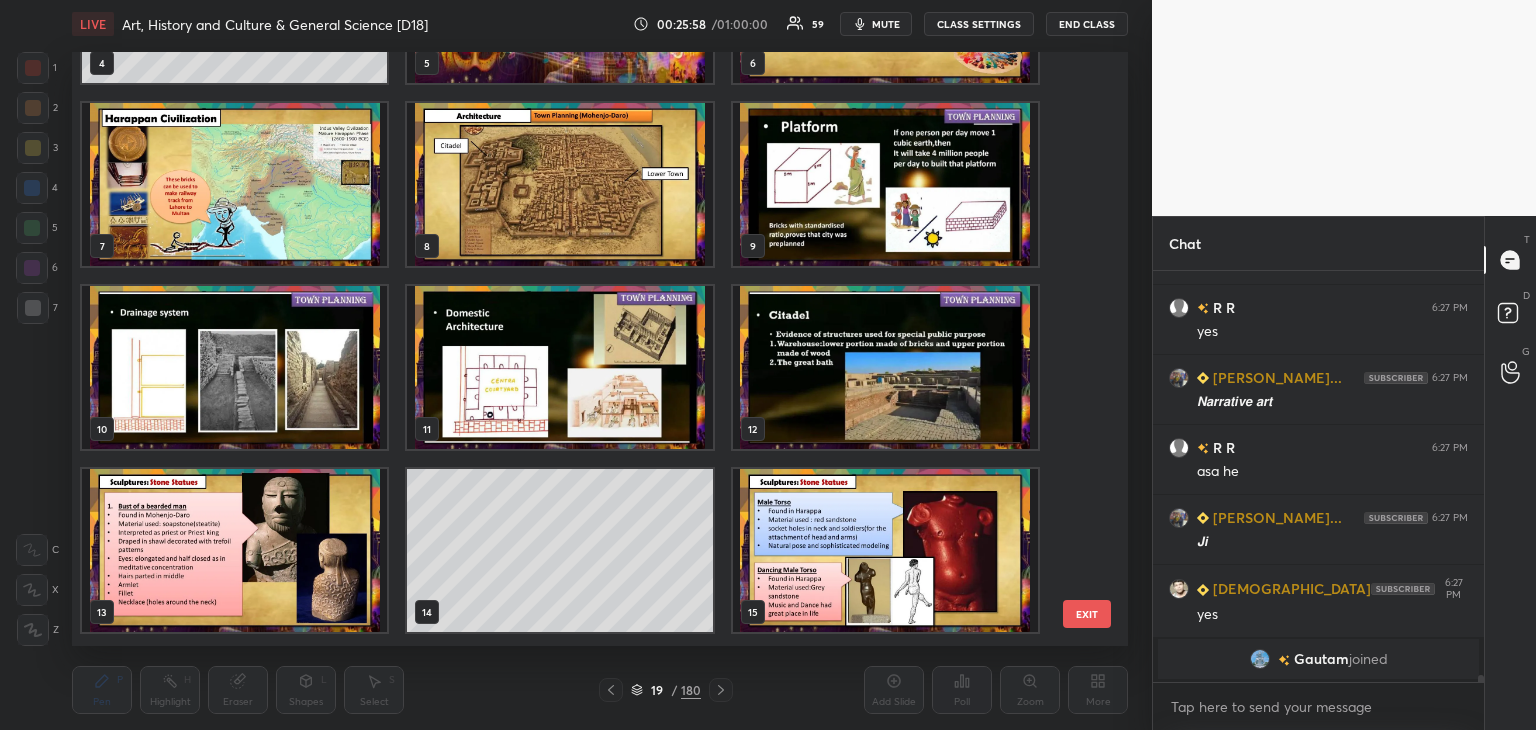 drag, startPoint x: 1080, startPoint y: 102, endPoint x: 1084, endPoint y: 124, distance: 22.36068 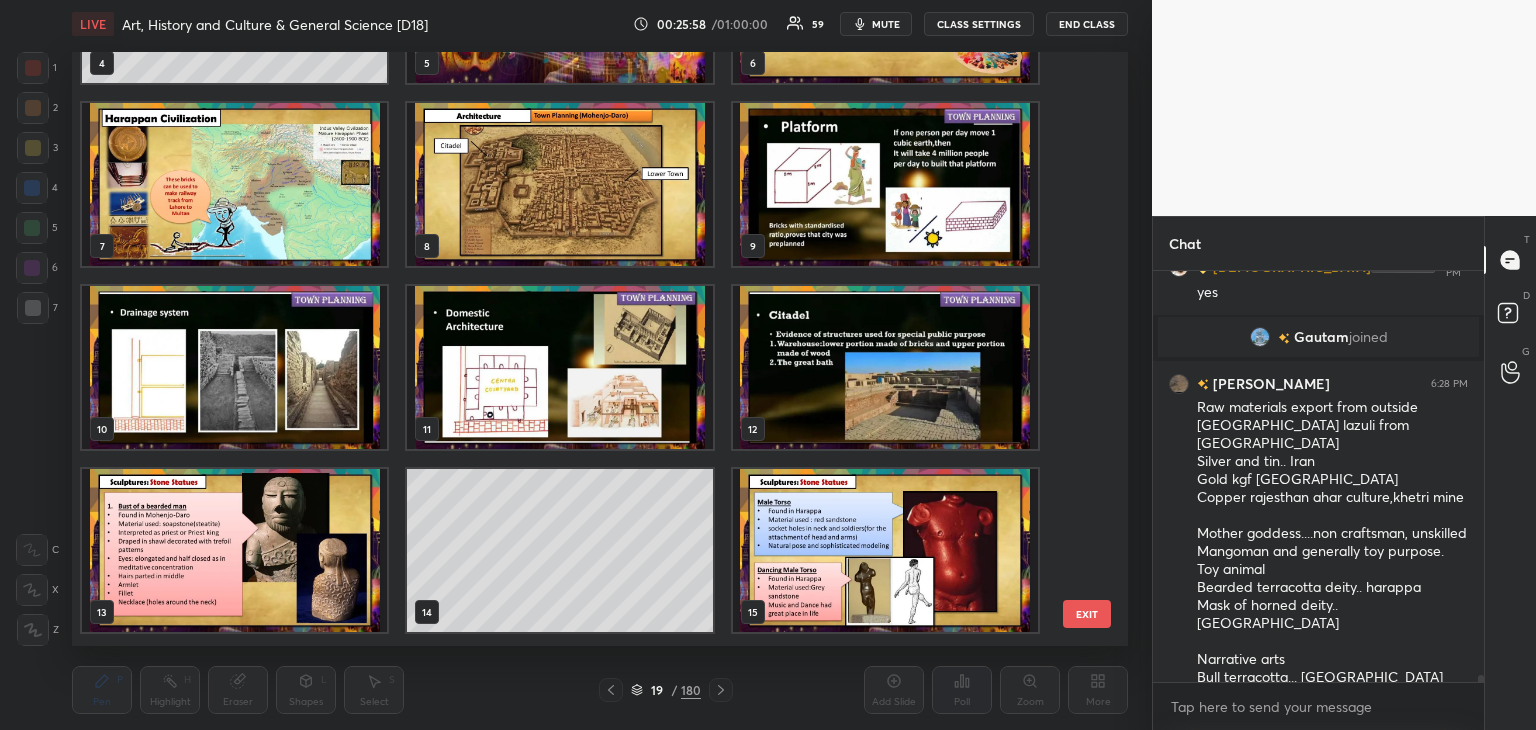 click on "EXIT" at bounding box center (1087, 614) 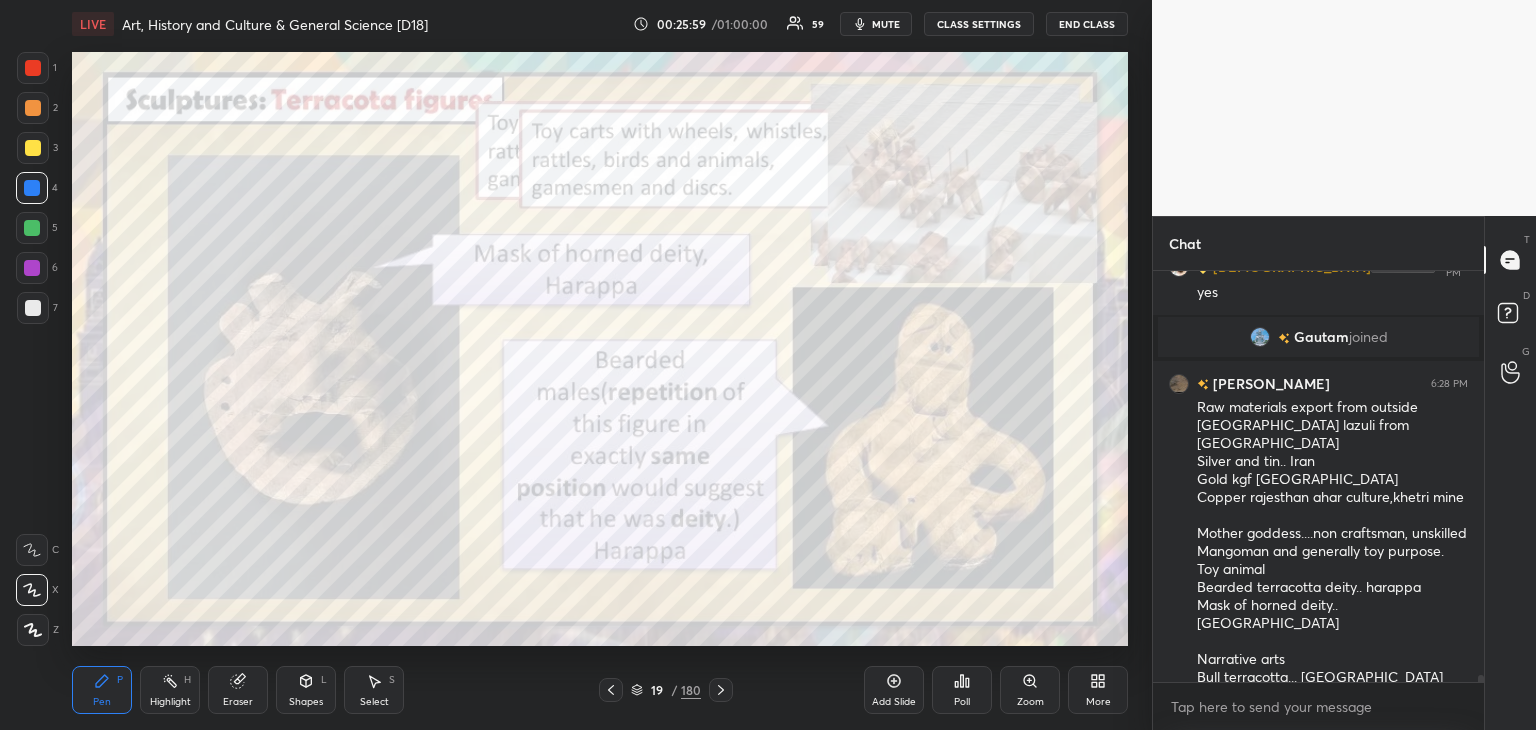 click 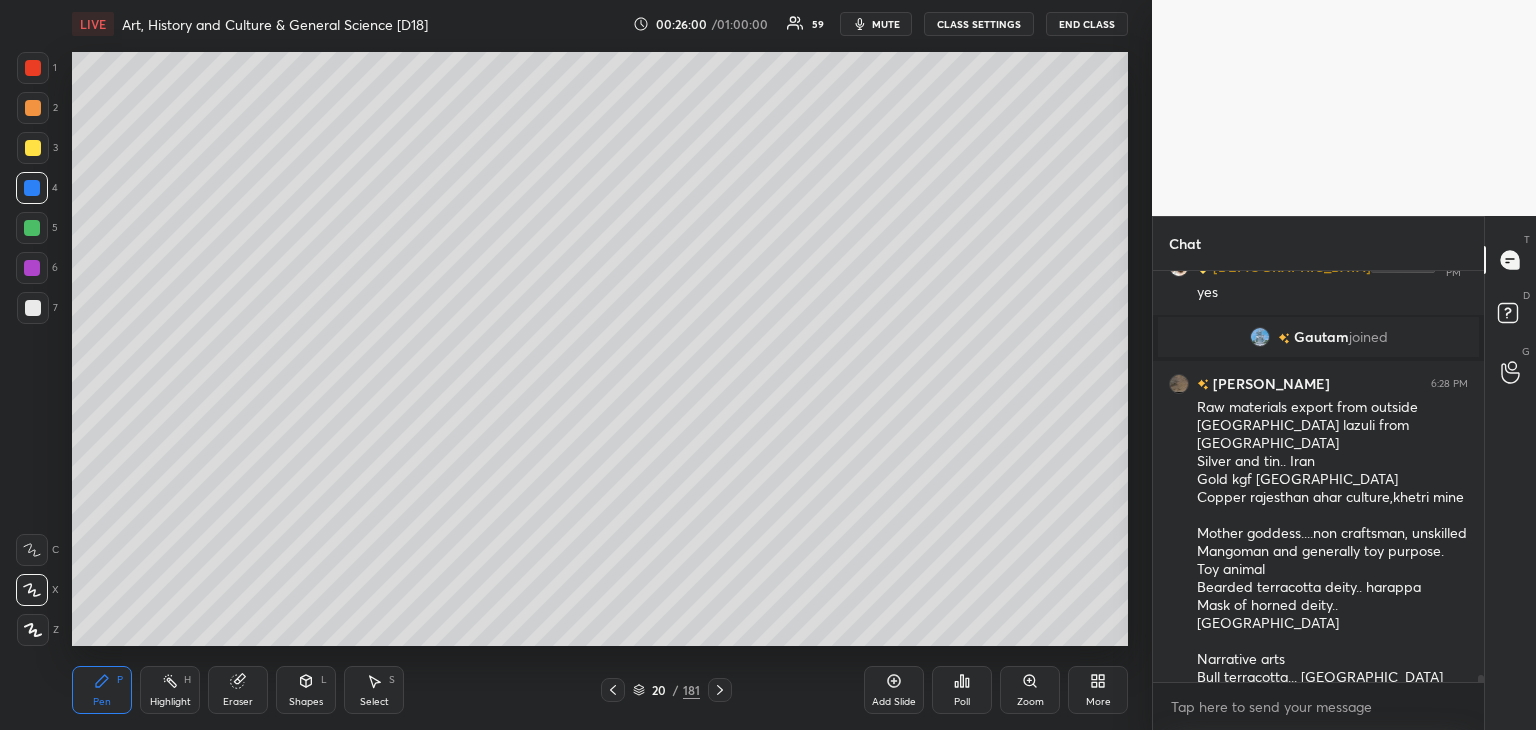 click on "Shapes L" at bounding box center (306, 690) 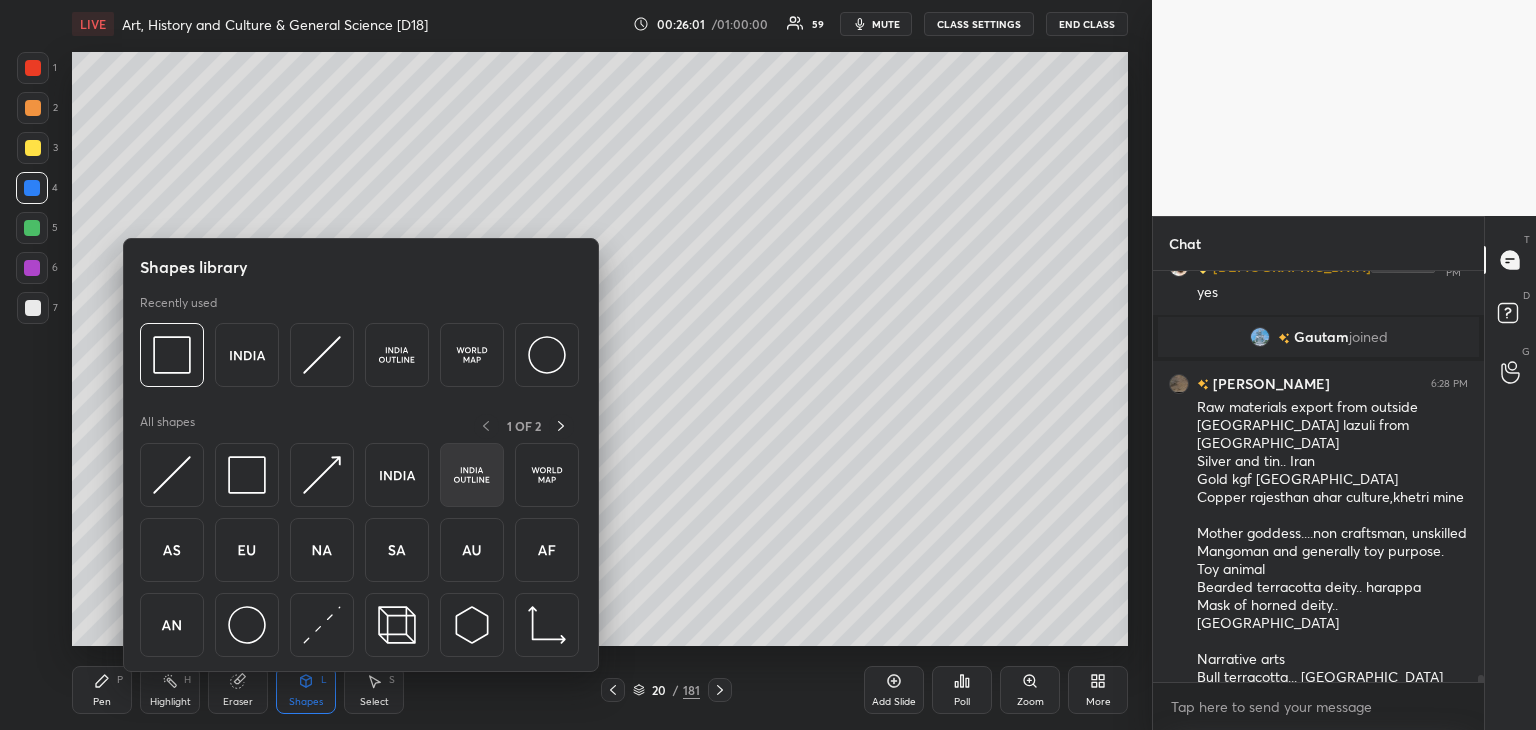 click at bounding box center [472, 475] 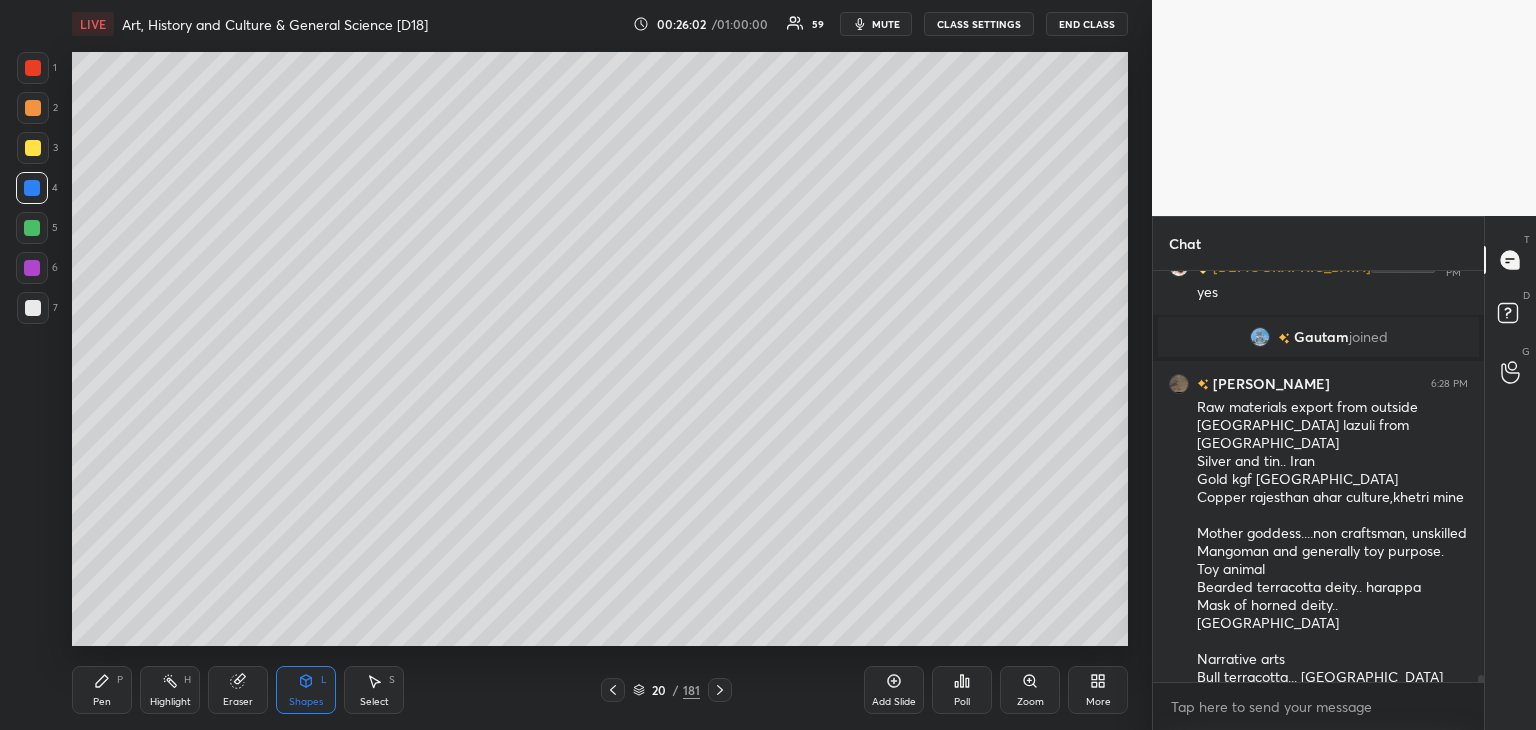 click at bounding box center [33, 308] 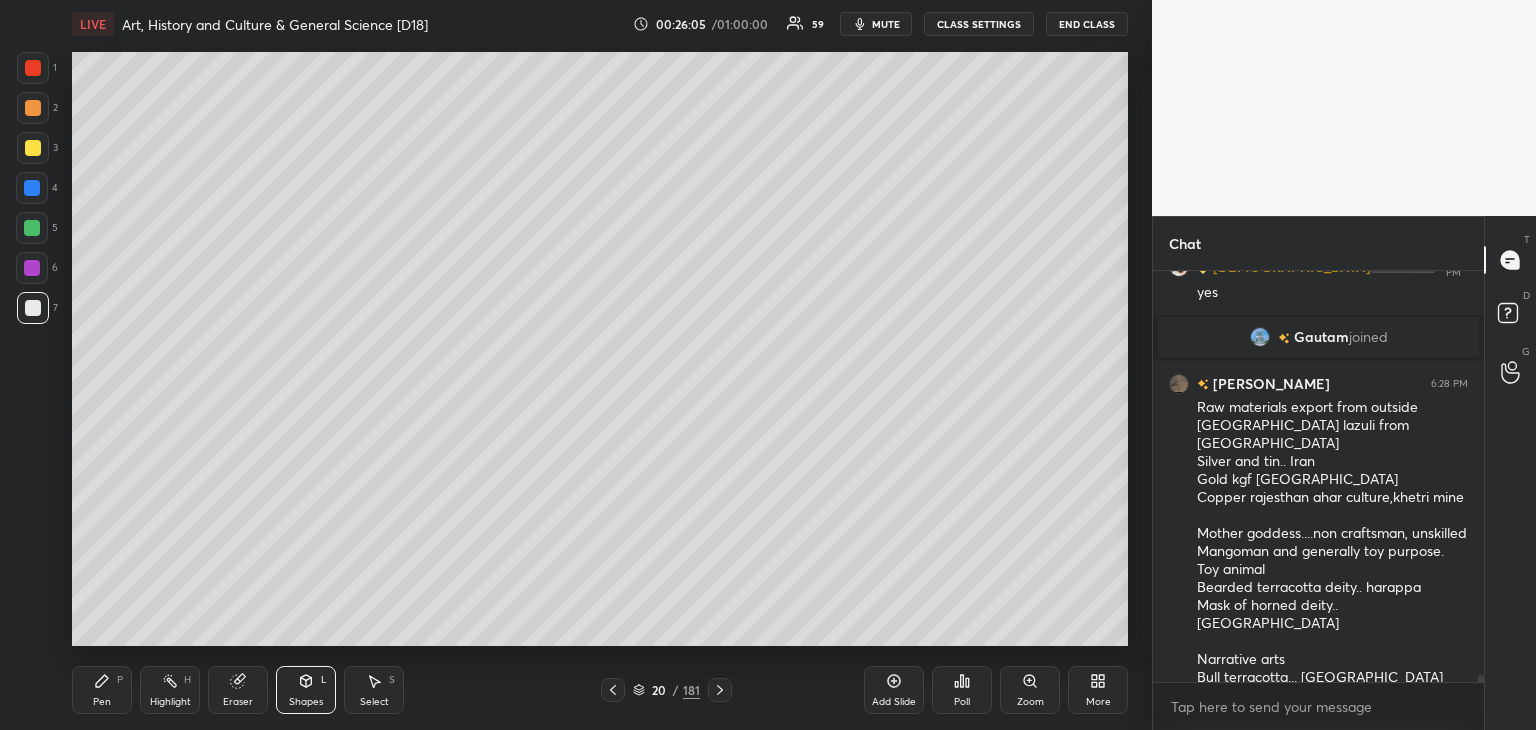 click on "Pen" at bounding box center (102, 702) 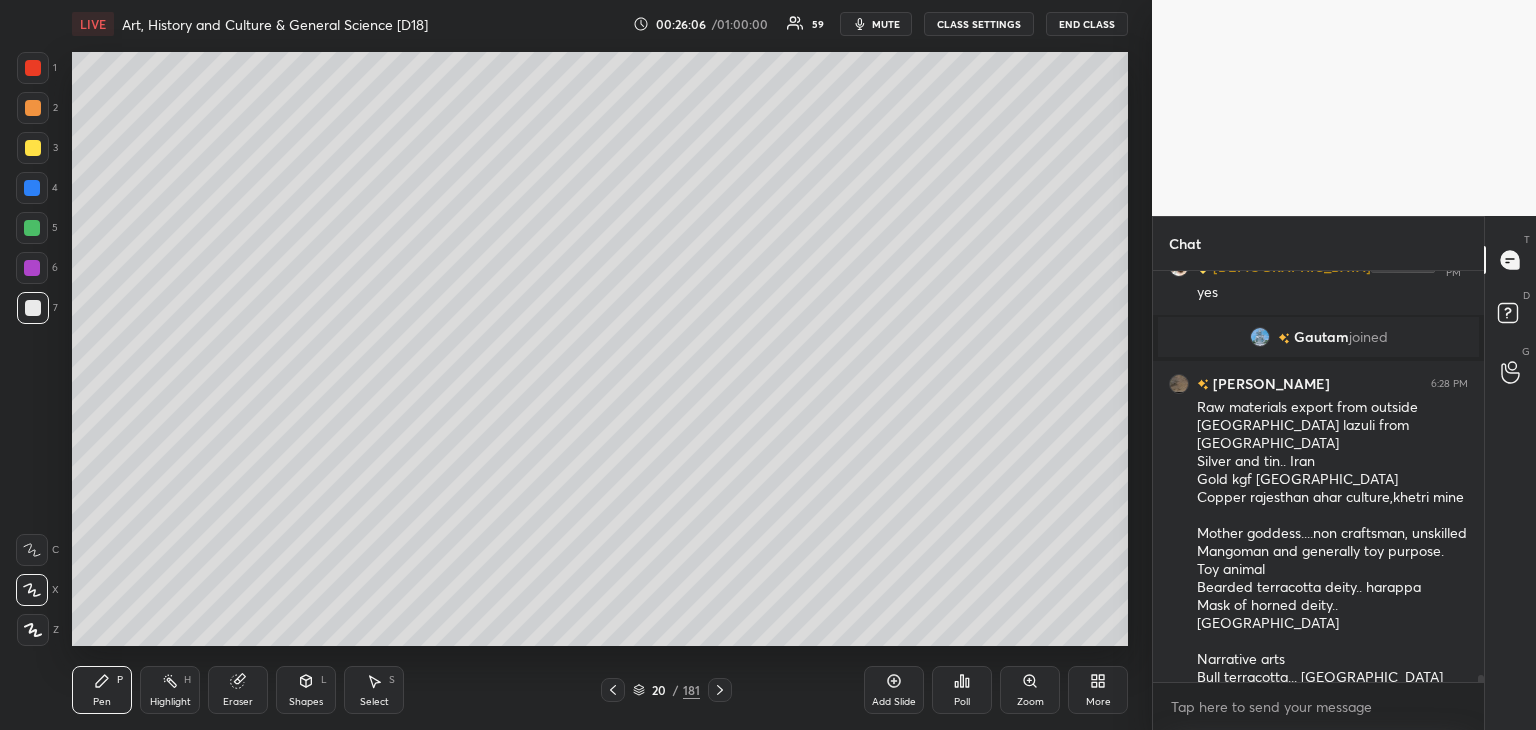 click at bounding box center [33, 148] 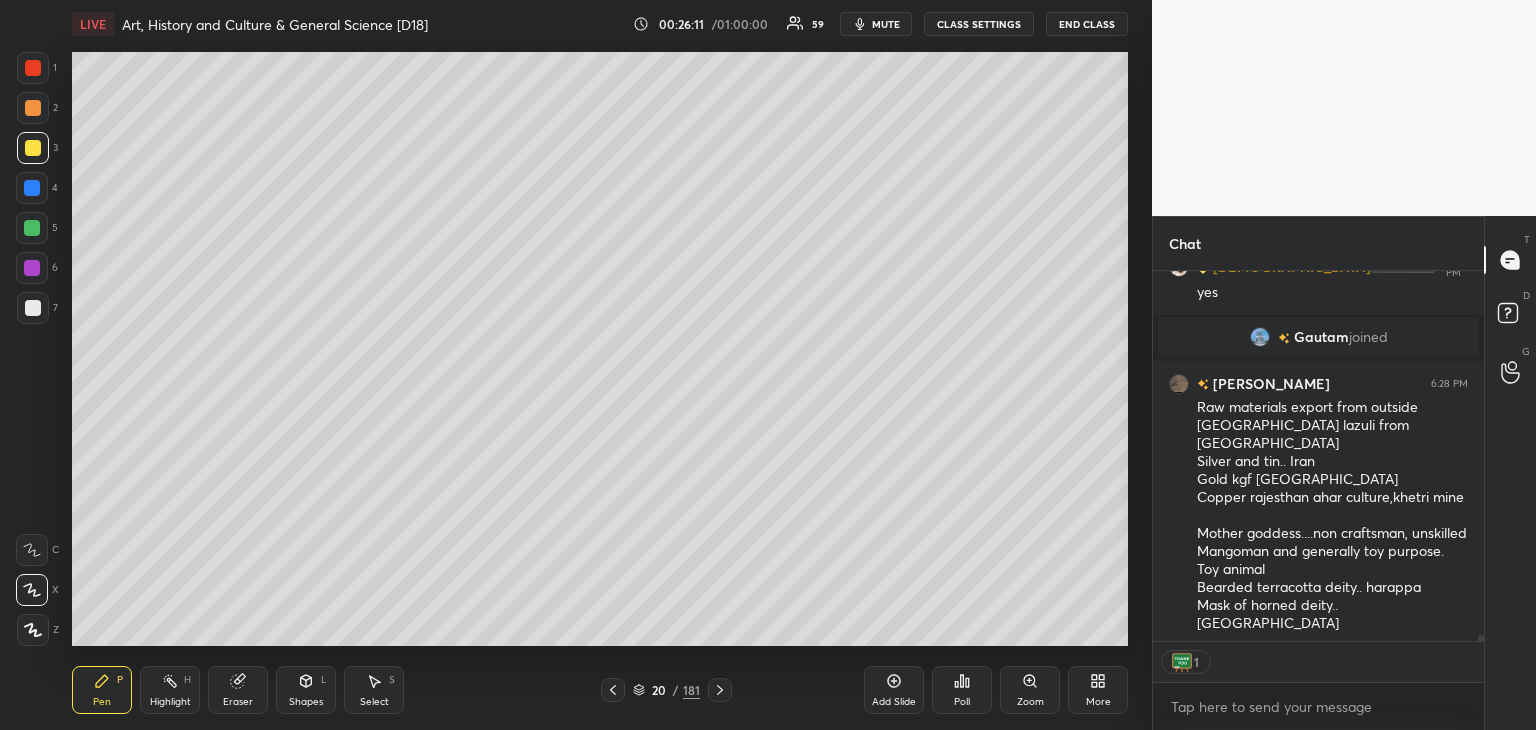 scroll, scrollTop: 365, scrollLeft: 325, axis: both 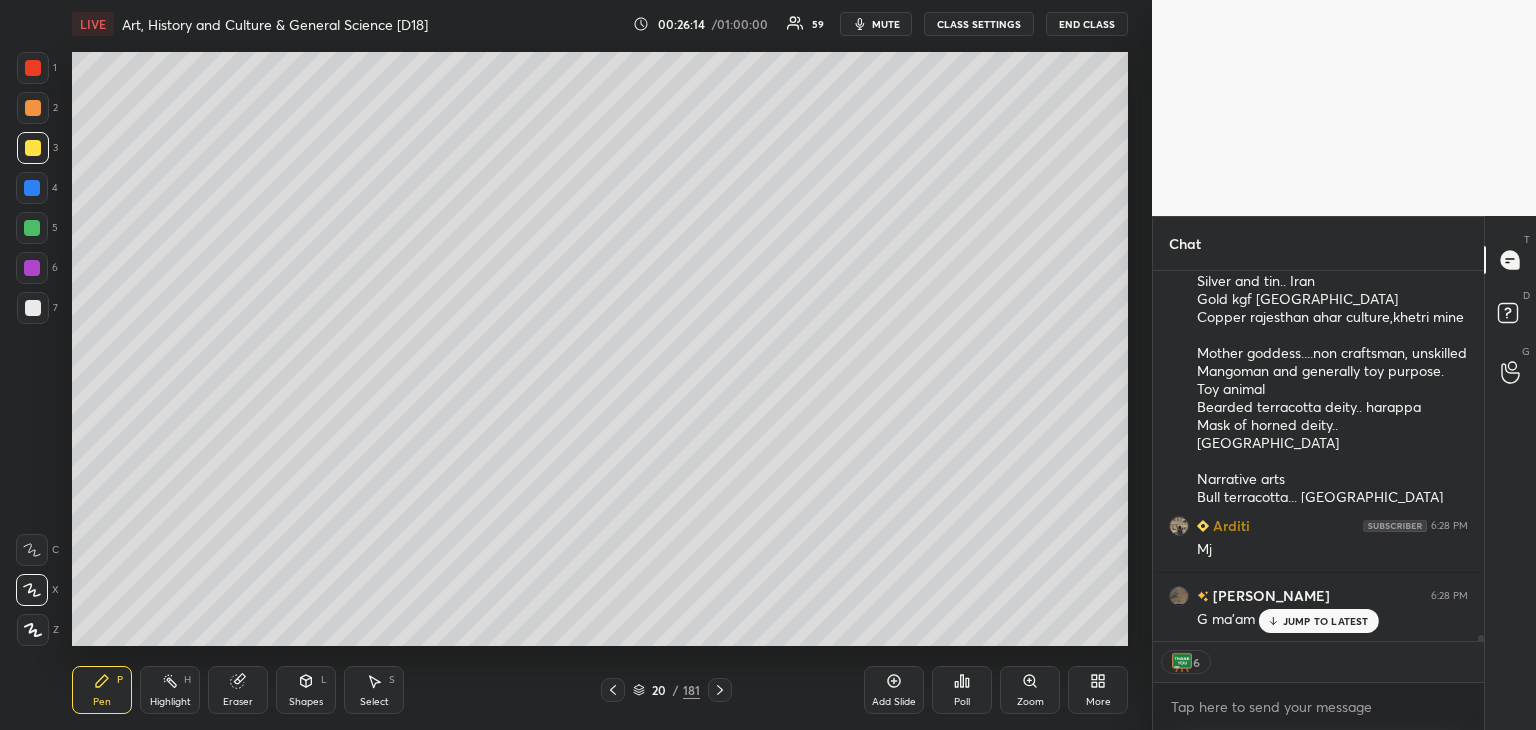 click at bounding box center (33, 108) 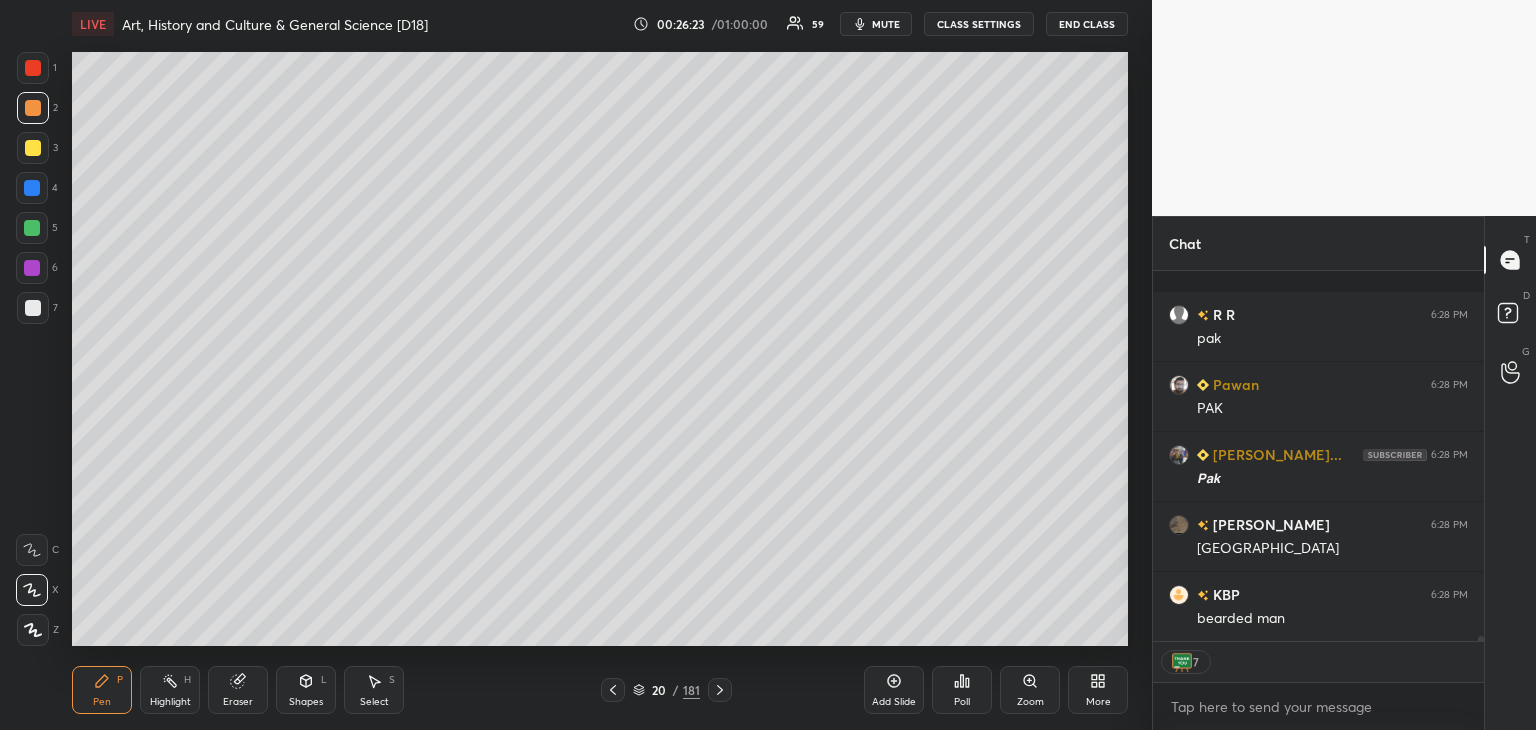 scroll, scrollTop: 24835, scrollLeft: 0, axis: vertical 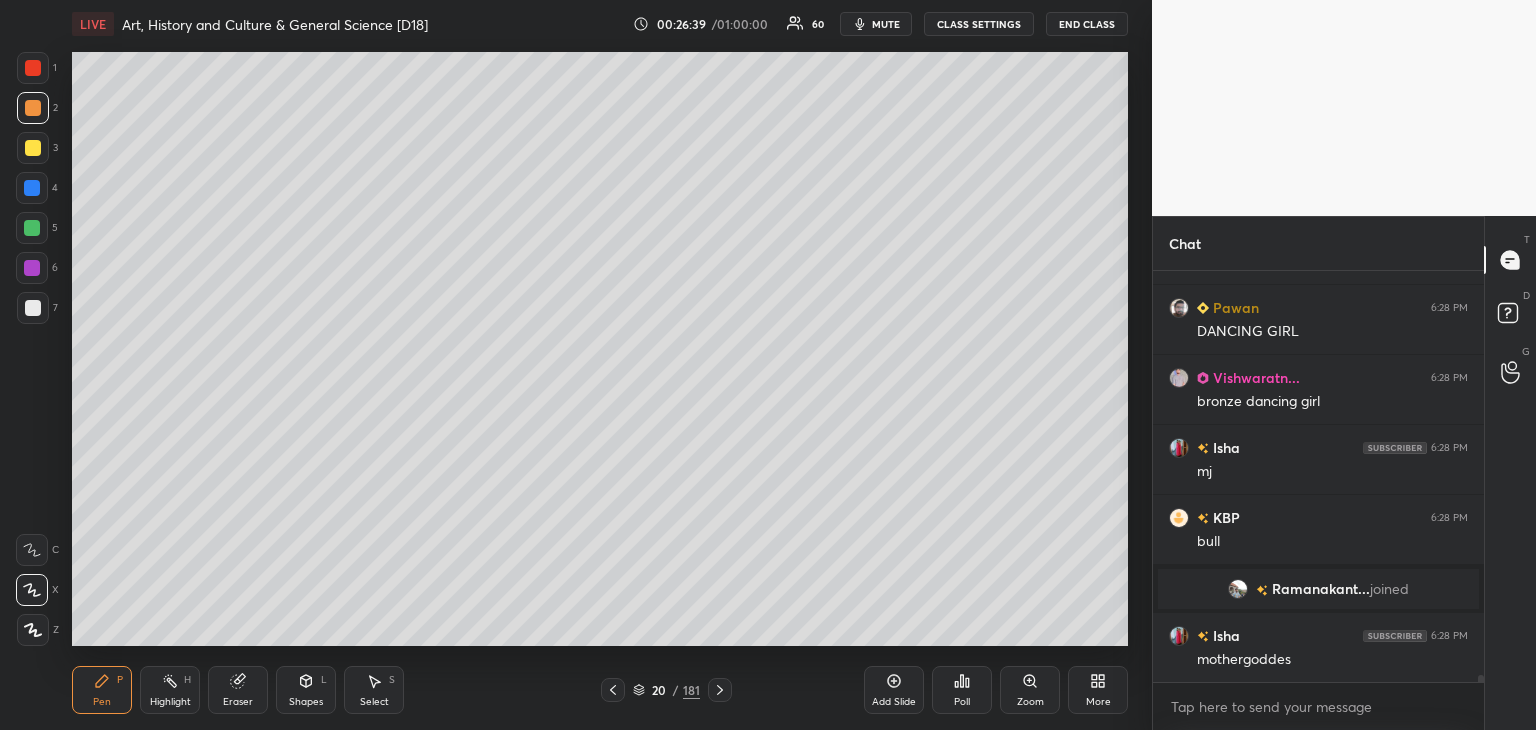 click 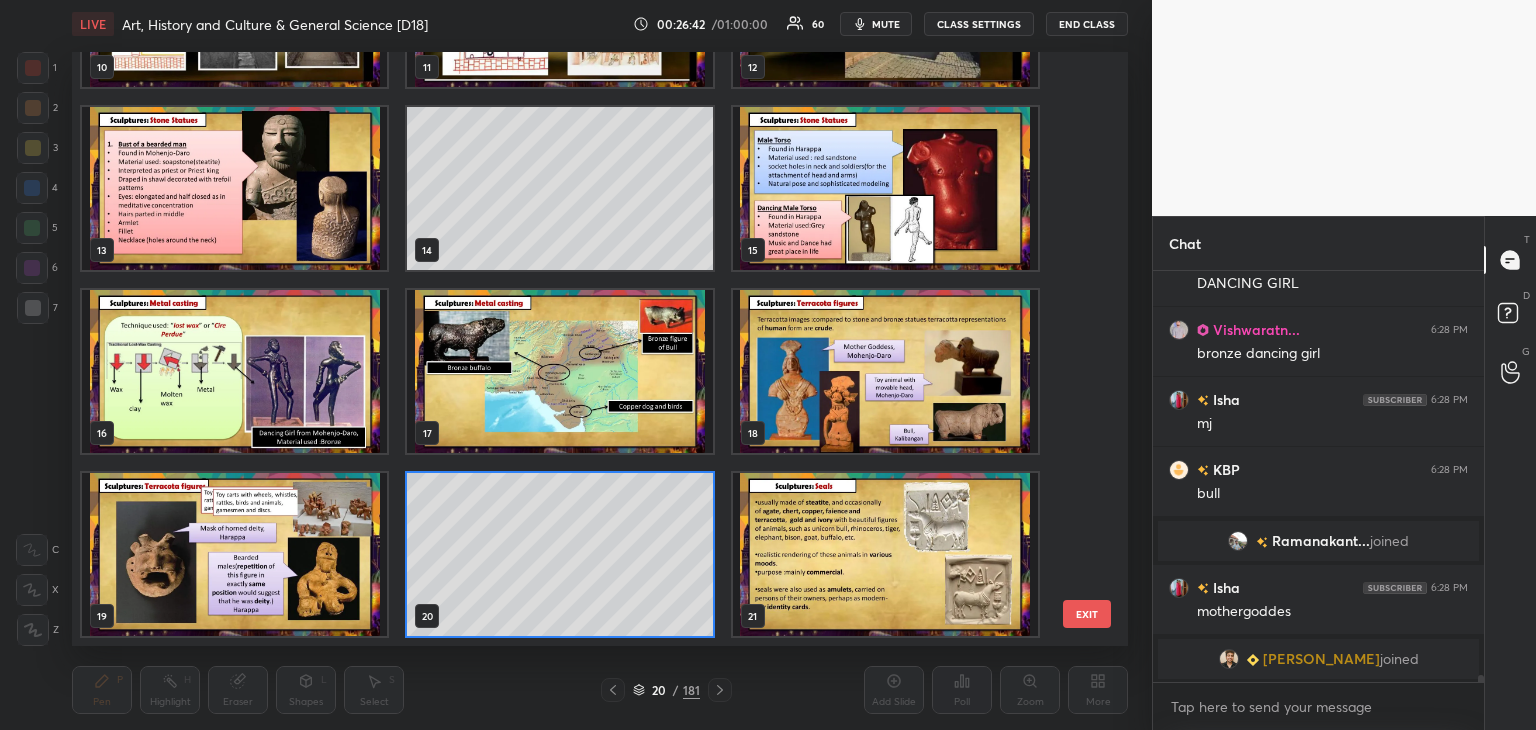 click on "20 / 181" at bounding box center (666, 690) 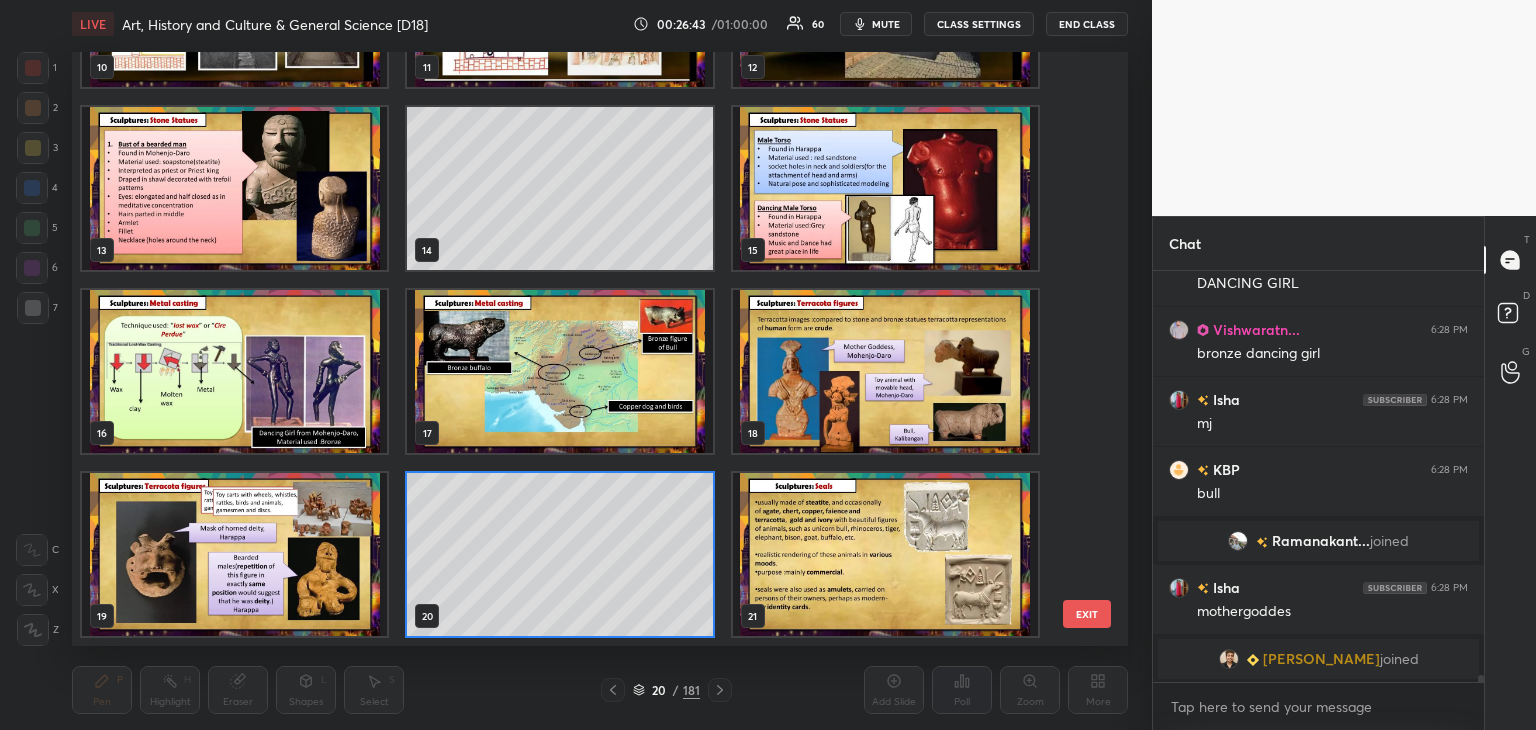click on "20" at bounding box center [659, 690] 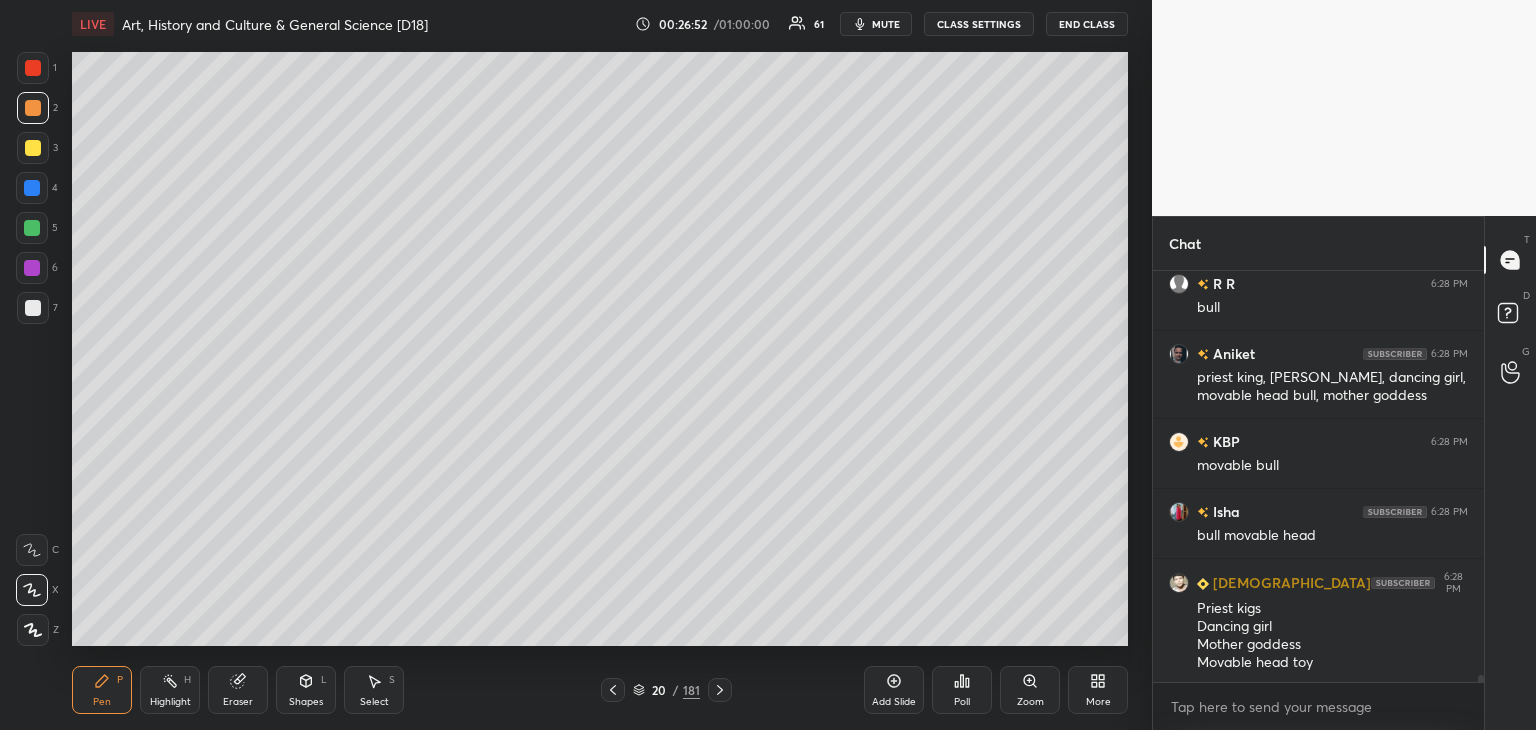click at bounding box center [32, 188] 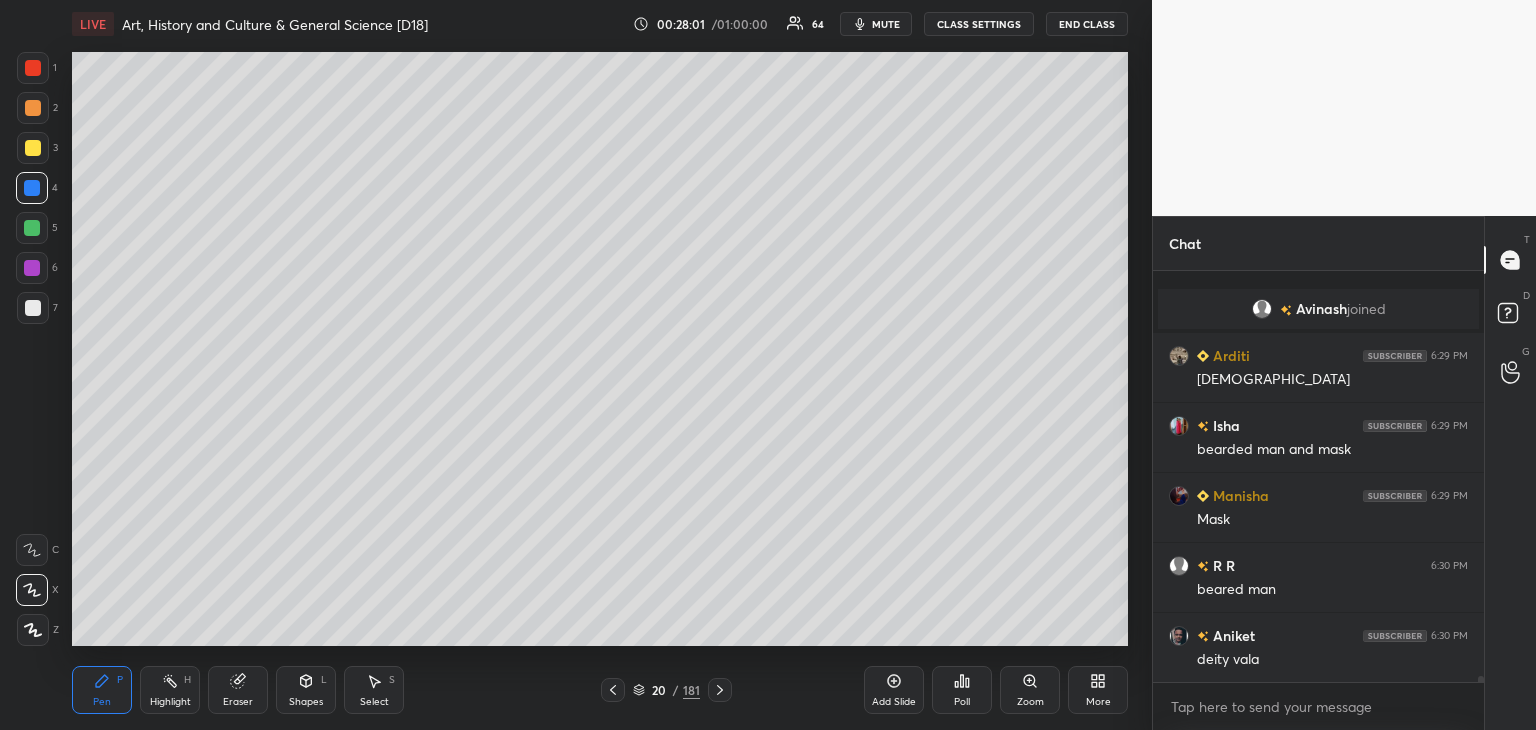 scroll, scrollTop: 26894, scrollLeft: 0, axis: vertical 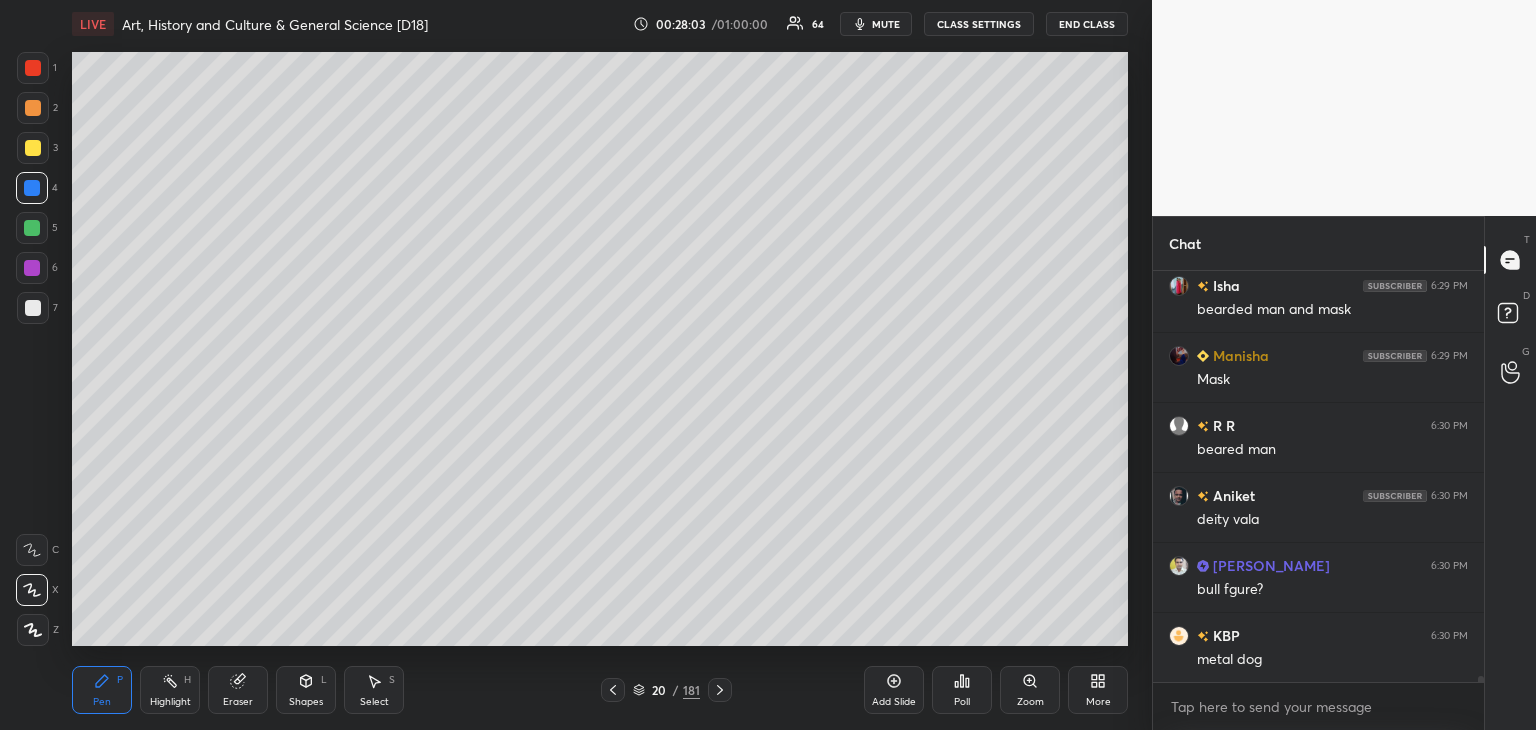 click at bounding box center (33, 108) 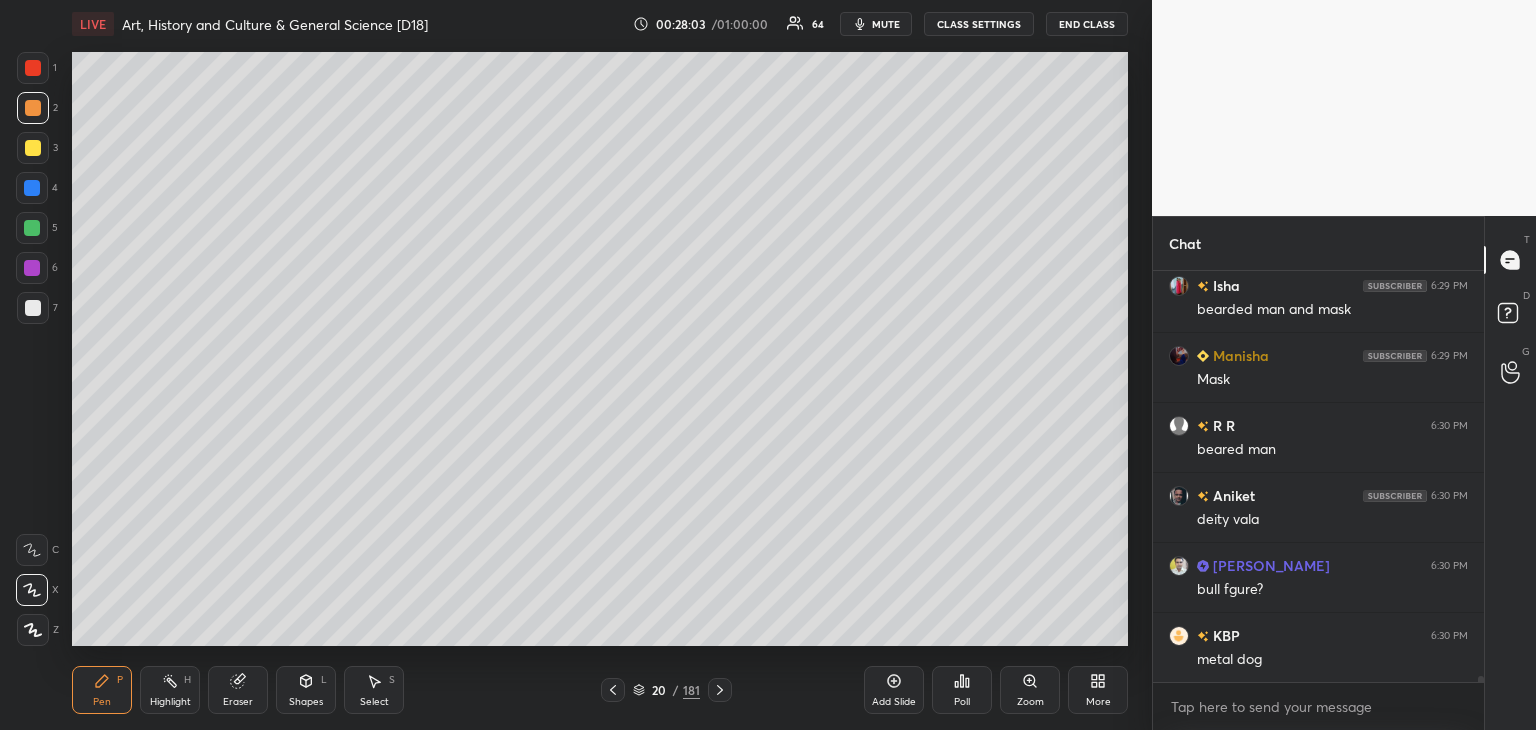 click at bounding box center (33, 68) 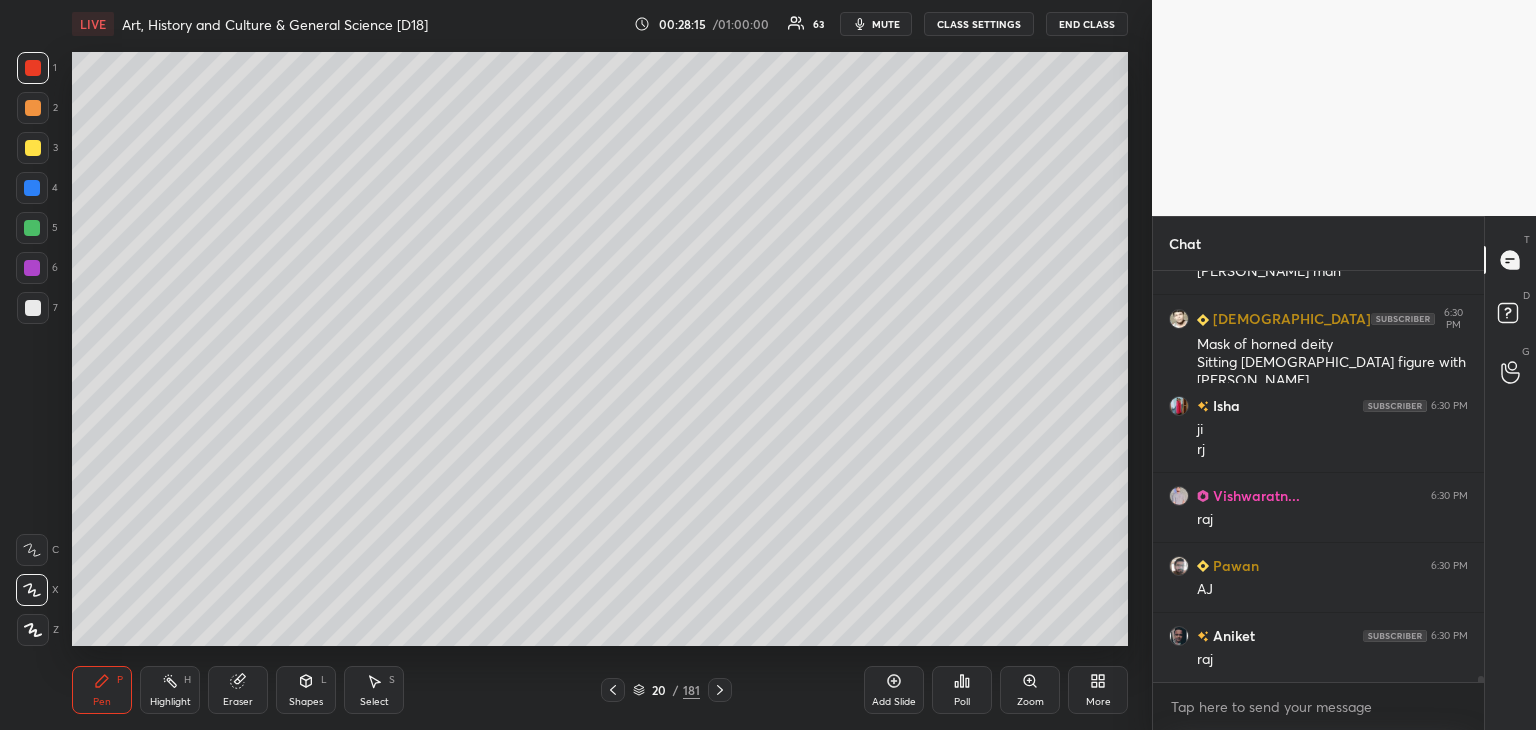 scroll, scrollTop: 27492, scrollLeft: 0, axis: vertical 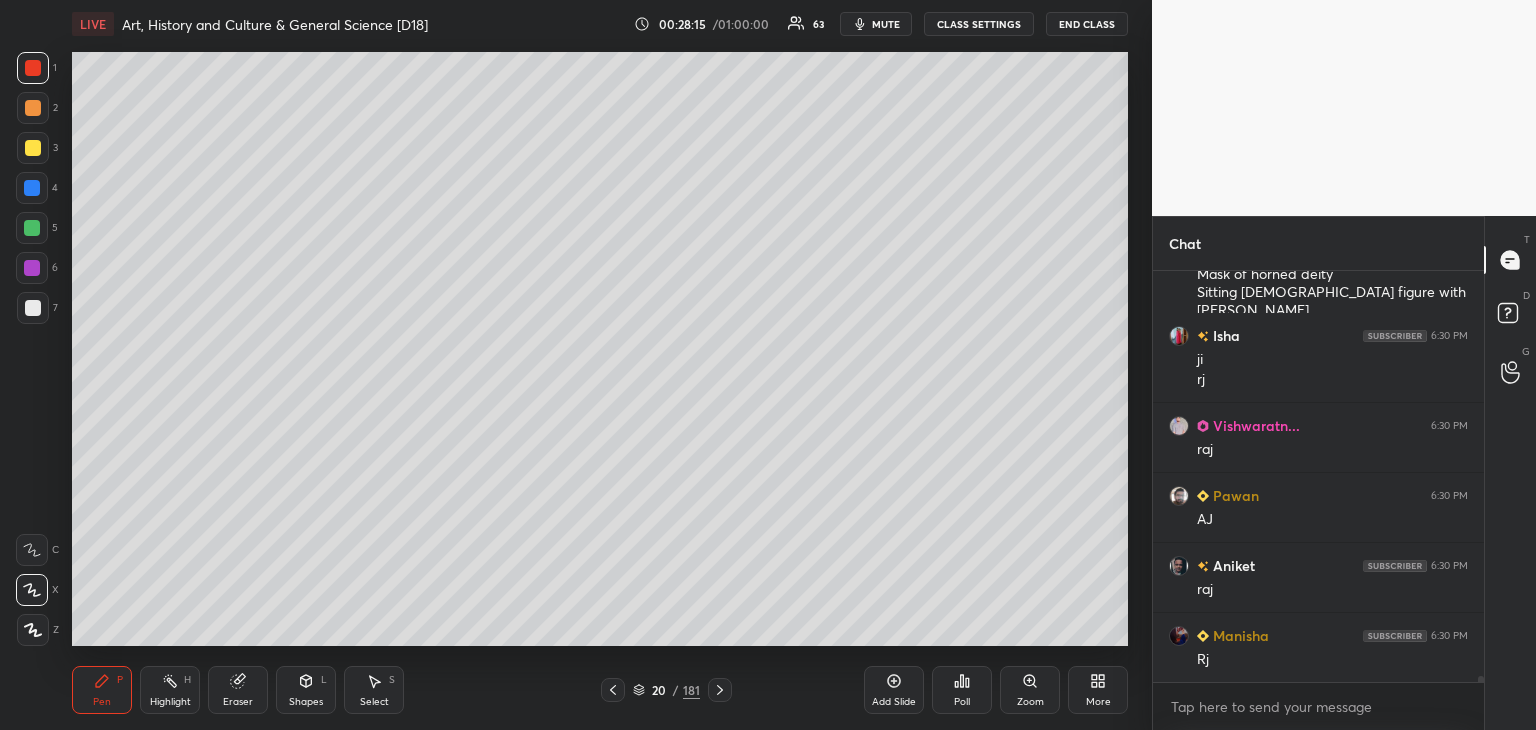 click 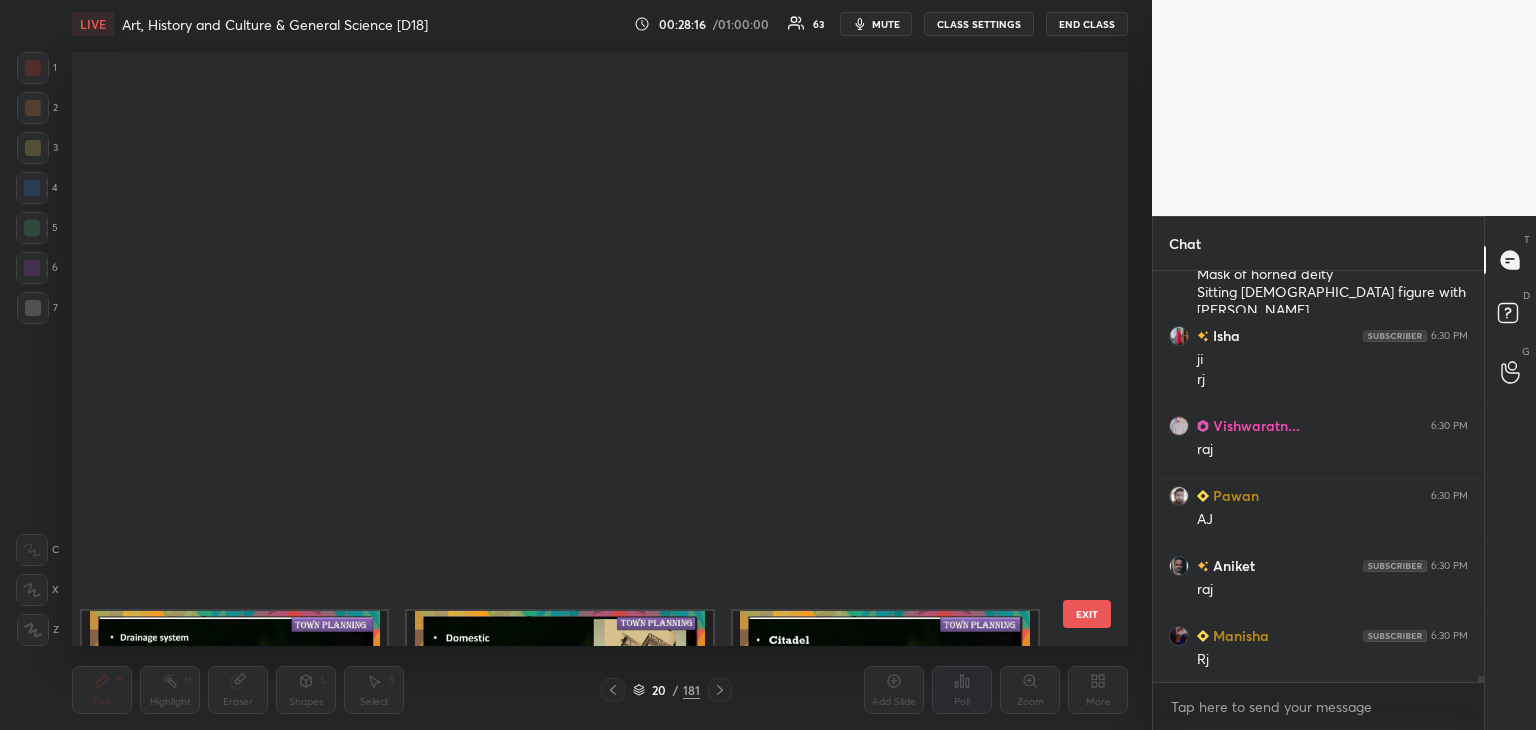 scroll, scrollTop: 687, scrollLeft: 0, axis: vertical 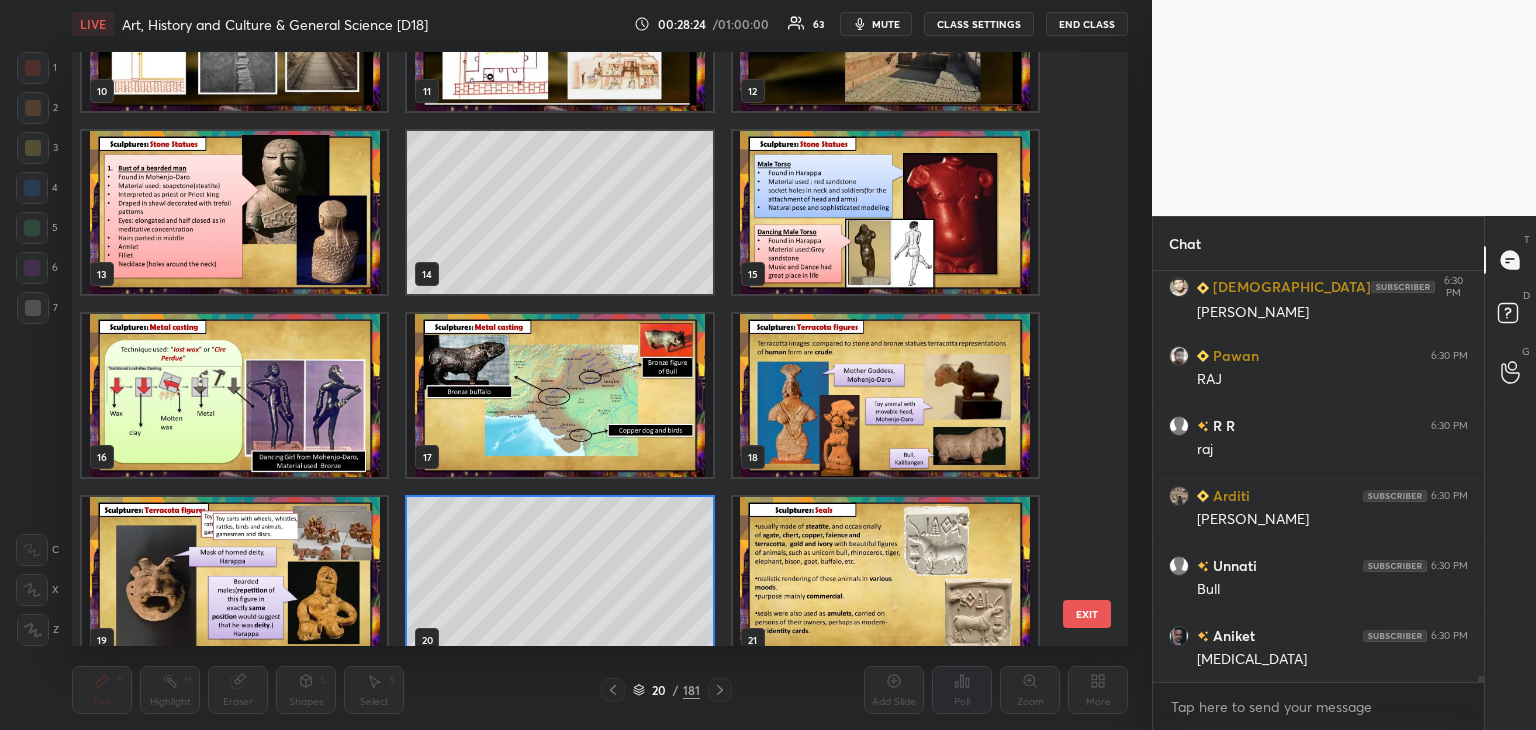 click on "EXIT" at bounding box center (1087, 614) 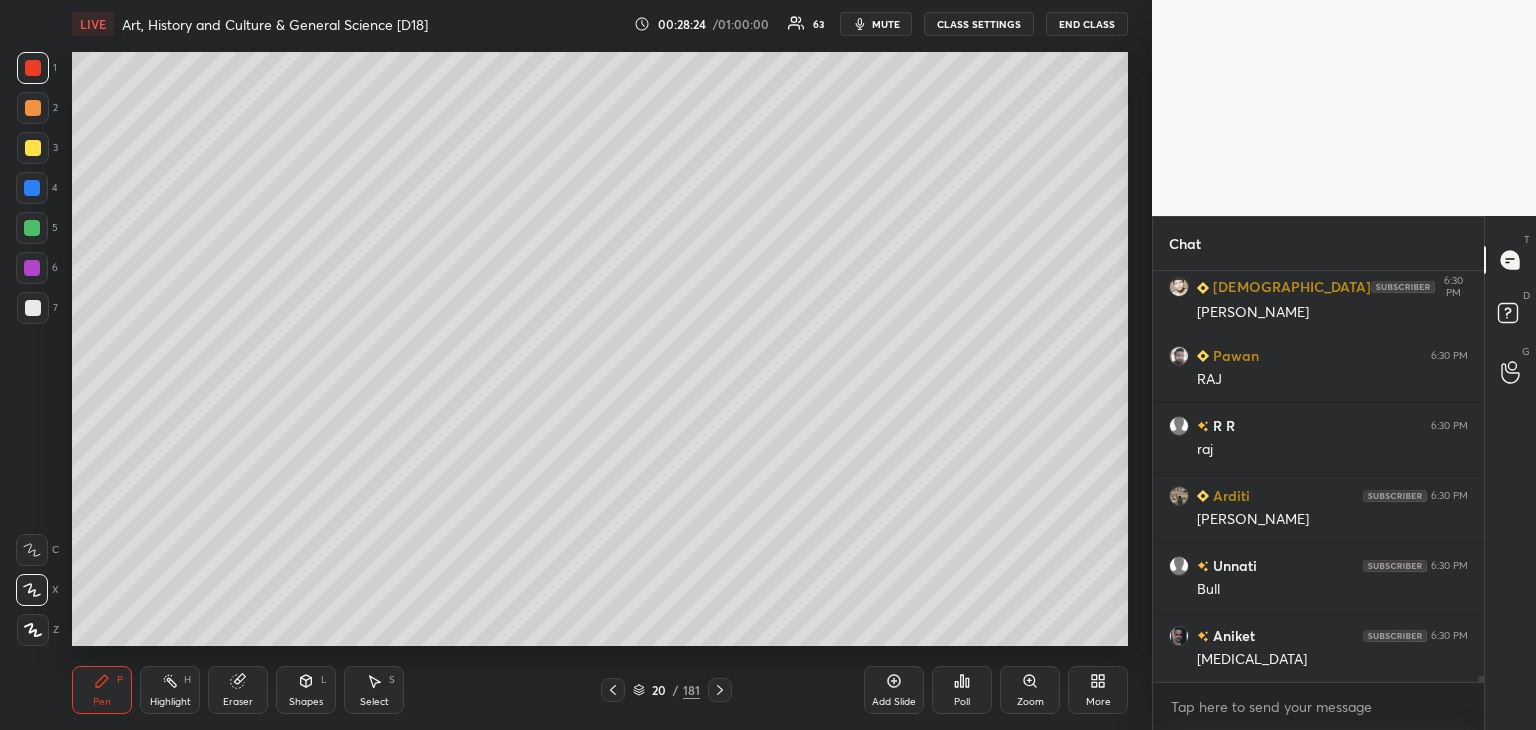 scroll, scrollTop: 27982, scrollLeft: 0, axis: vertical 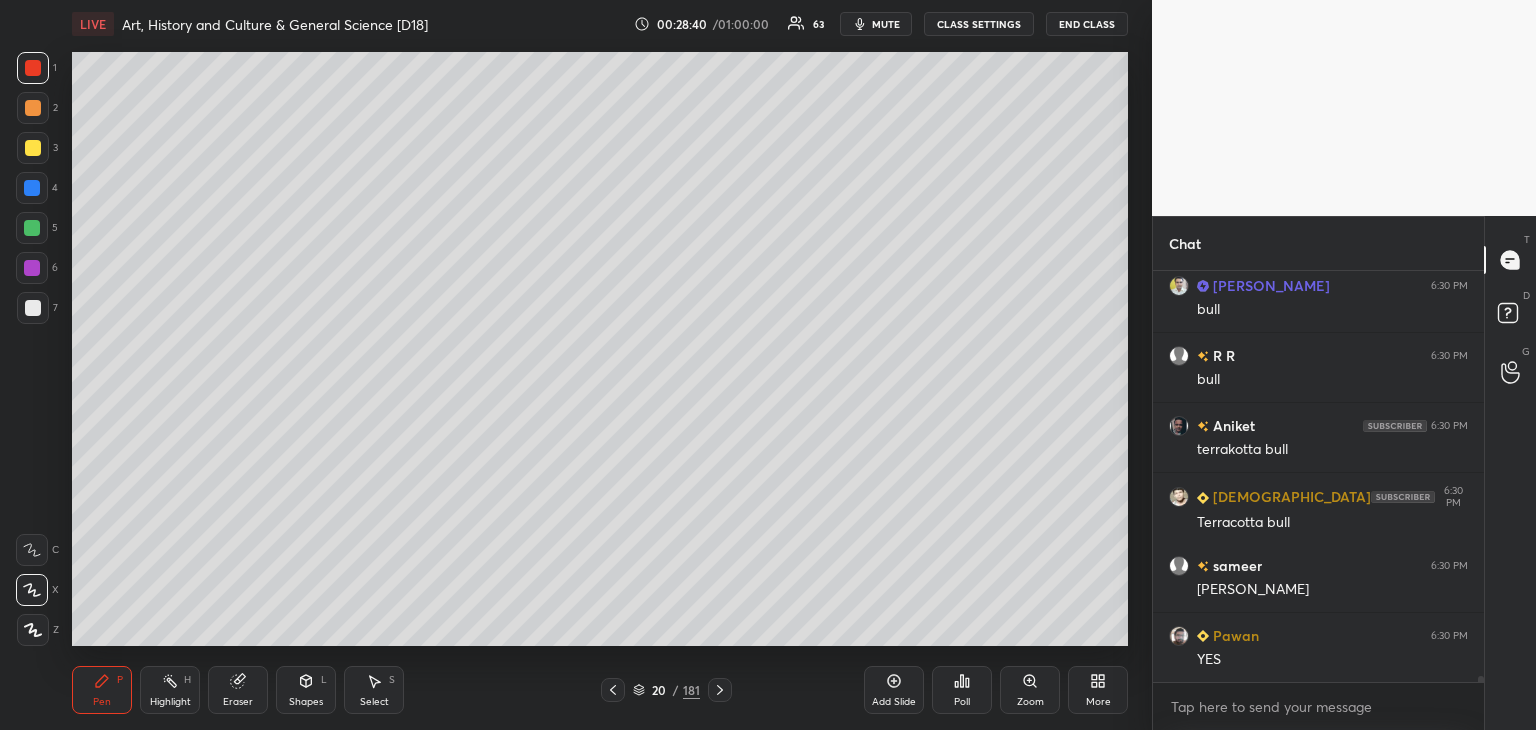 click at bounding box center (33, 308) 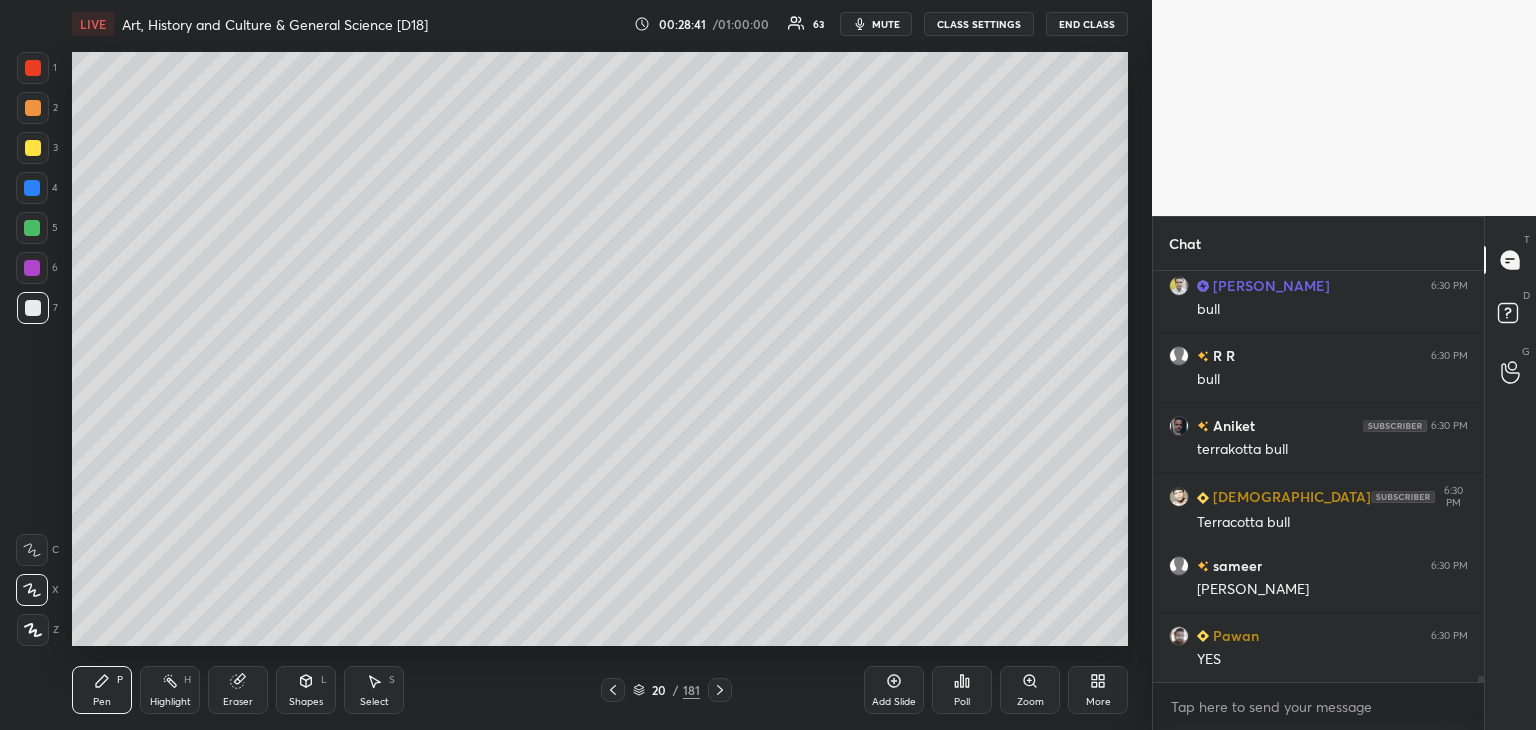 click at bounding box center (33, 148) 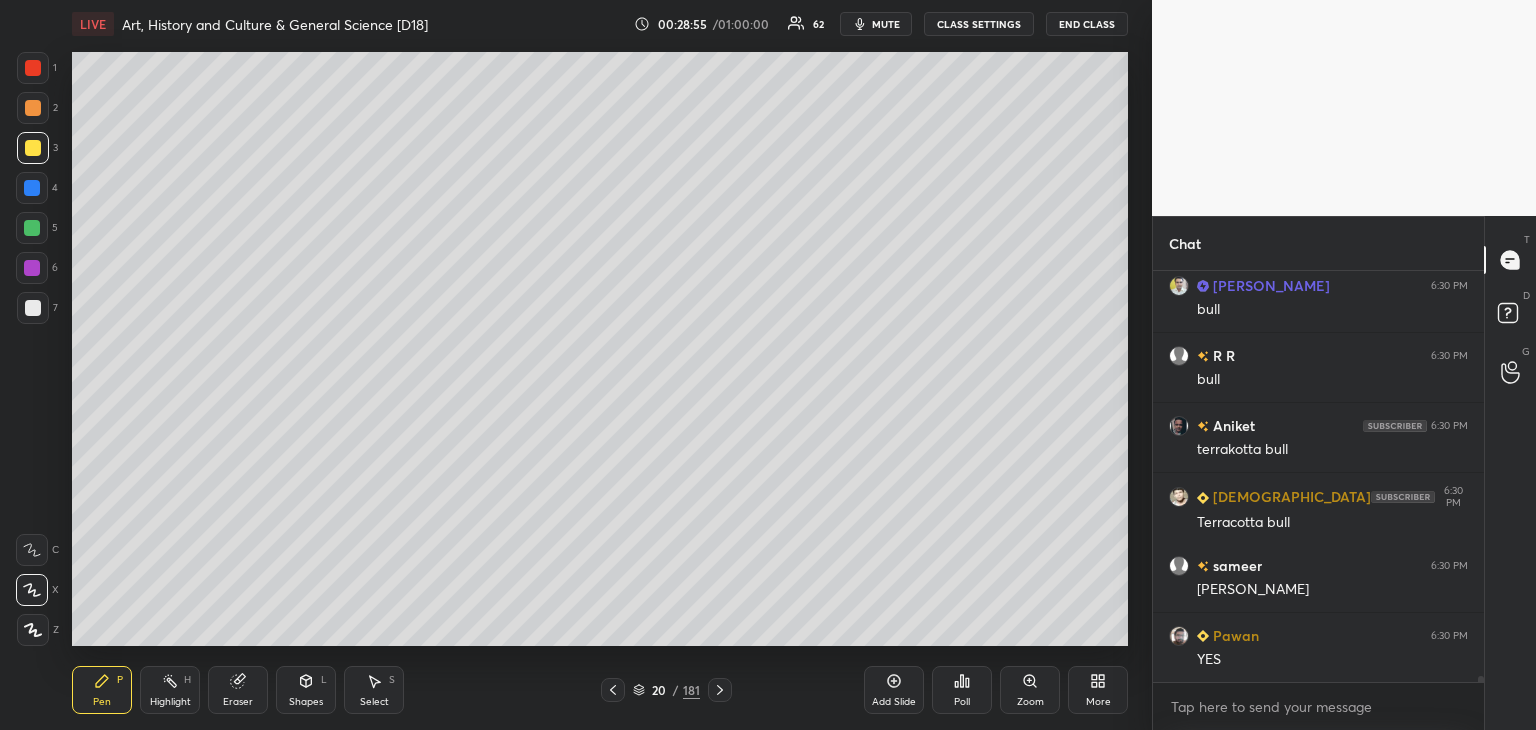 click 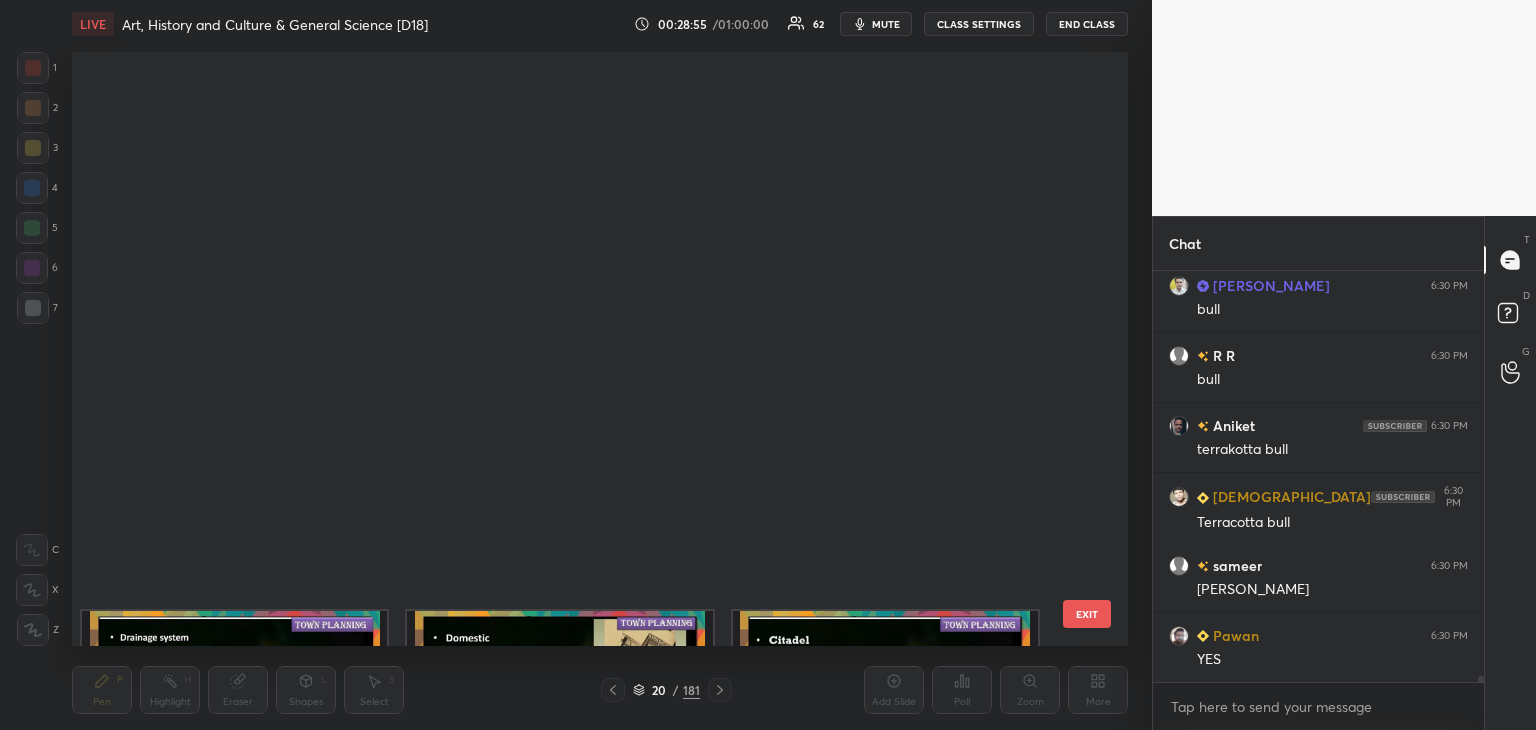 scroll, scrollTop: 687, scrollLeft: 0, axis: vertical 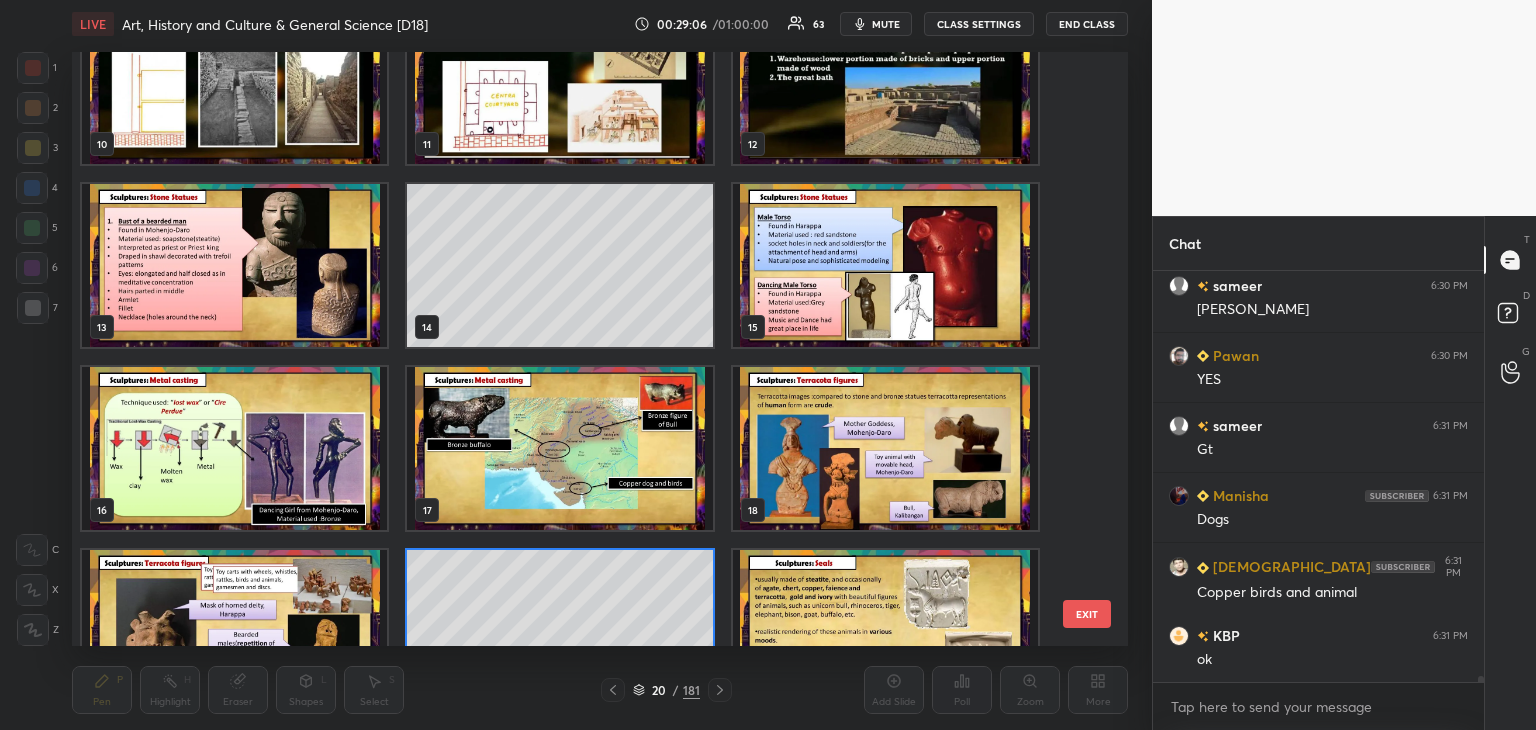 click on "EXIT" at bounding box center [1087, 614] 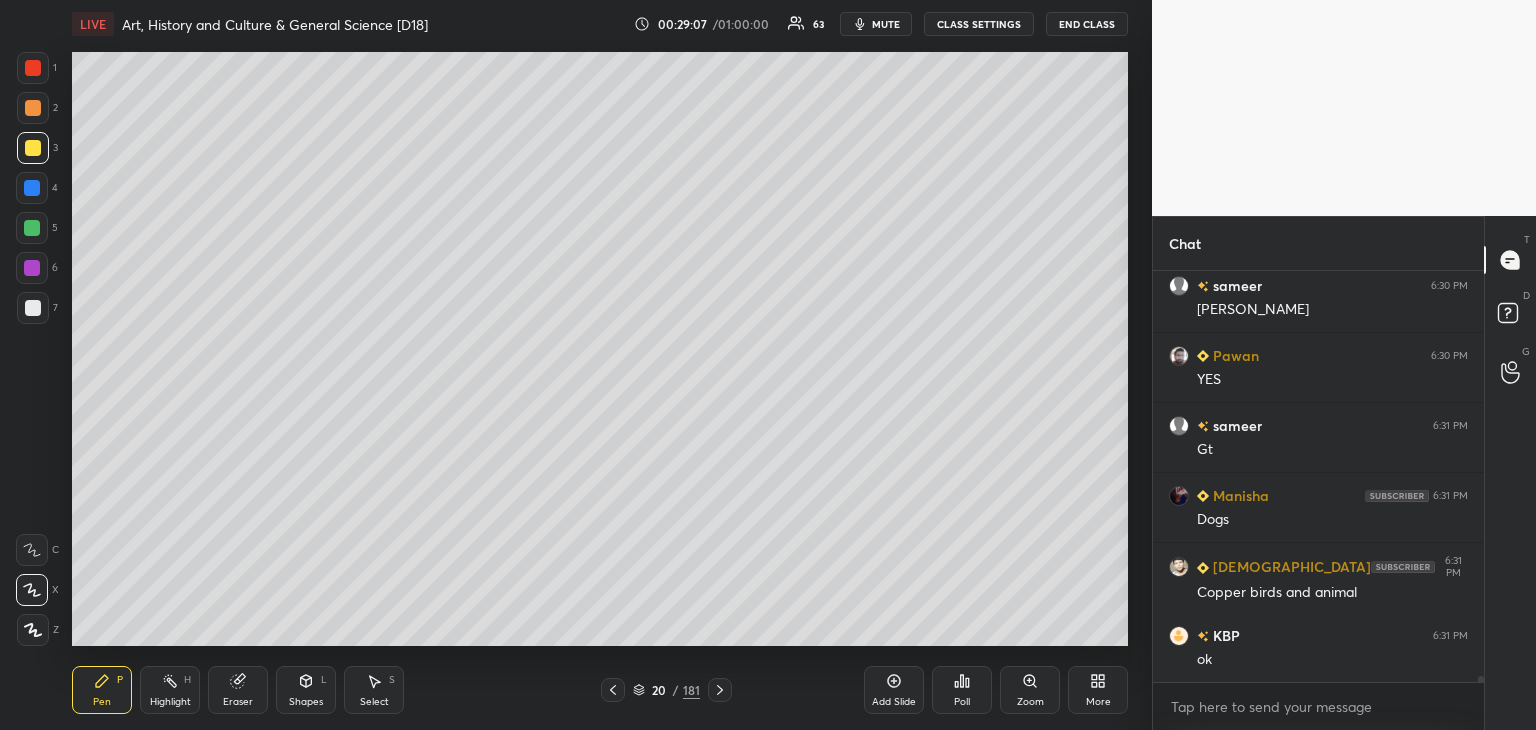 click at bounding box center [32, 228] 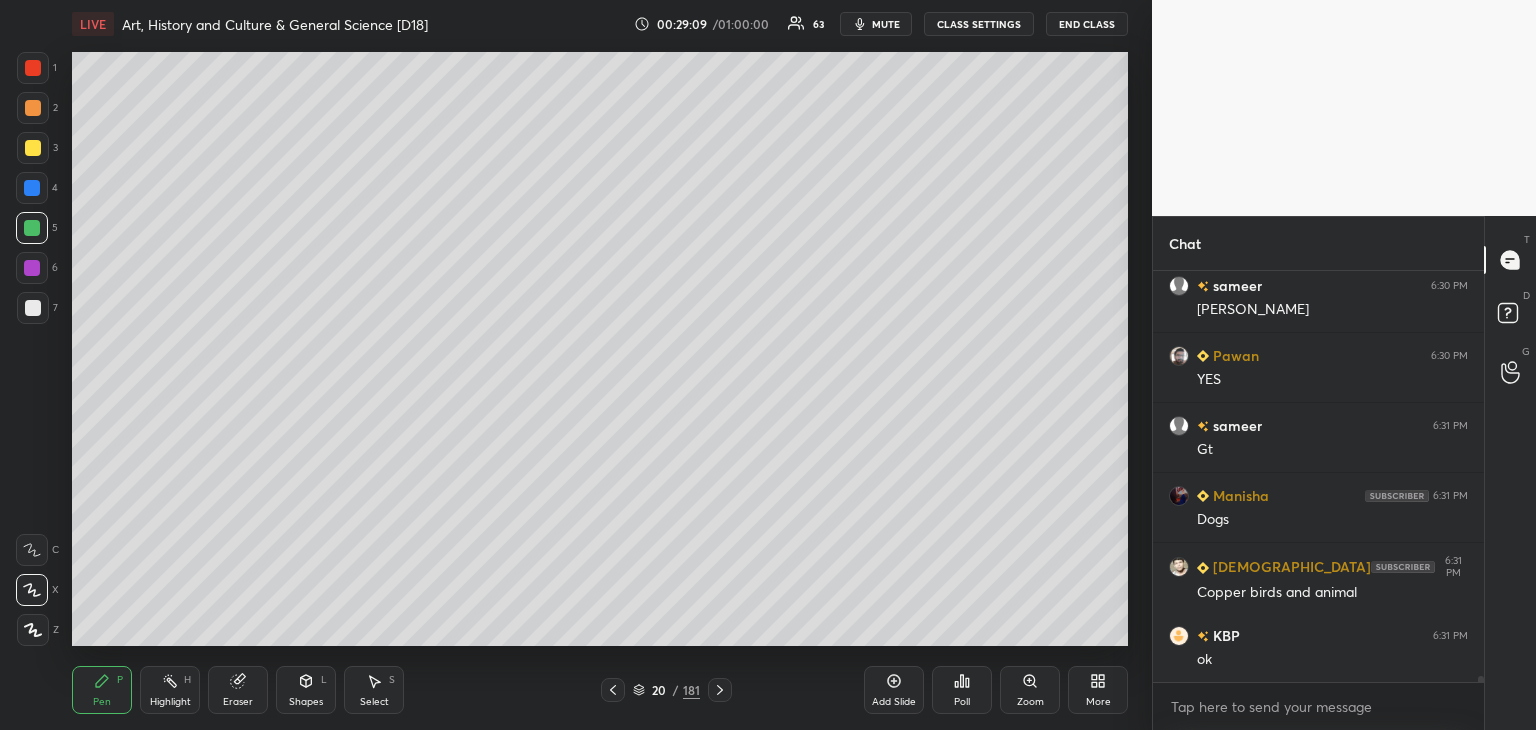 scroll, scrollTop: 28822, scrollLeft: 0, axis: vertical 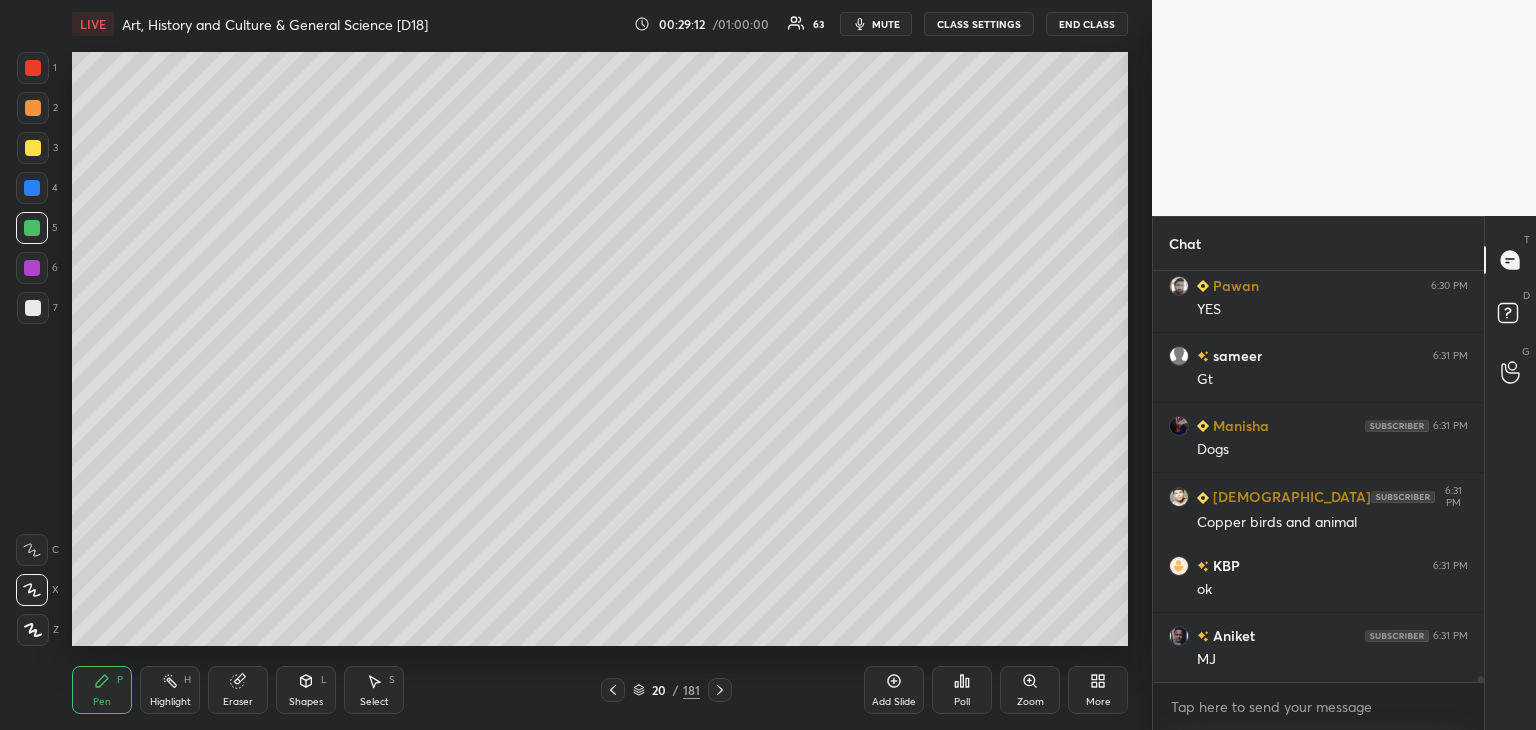 click 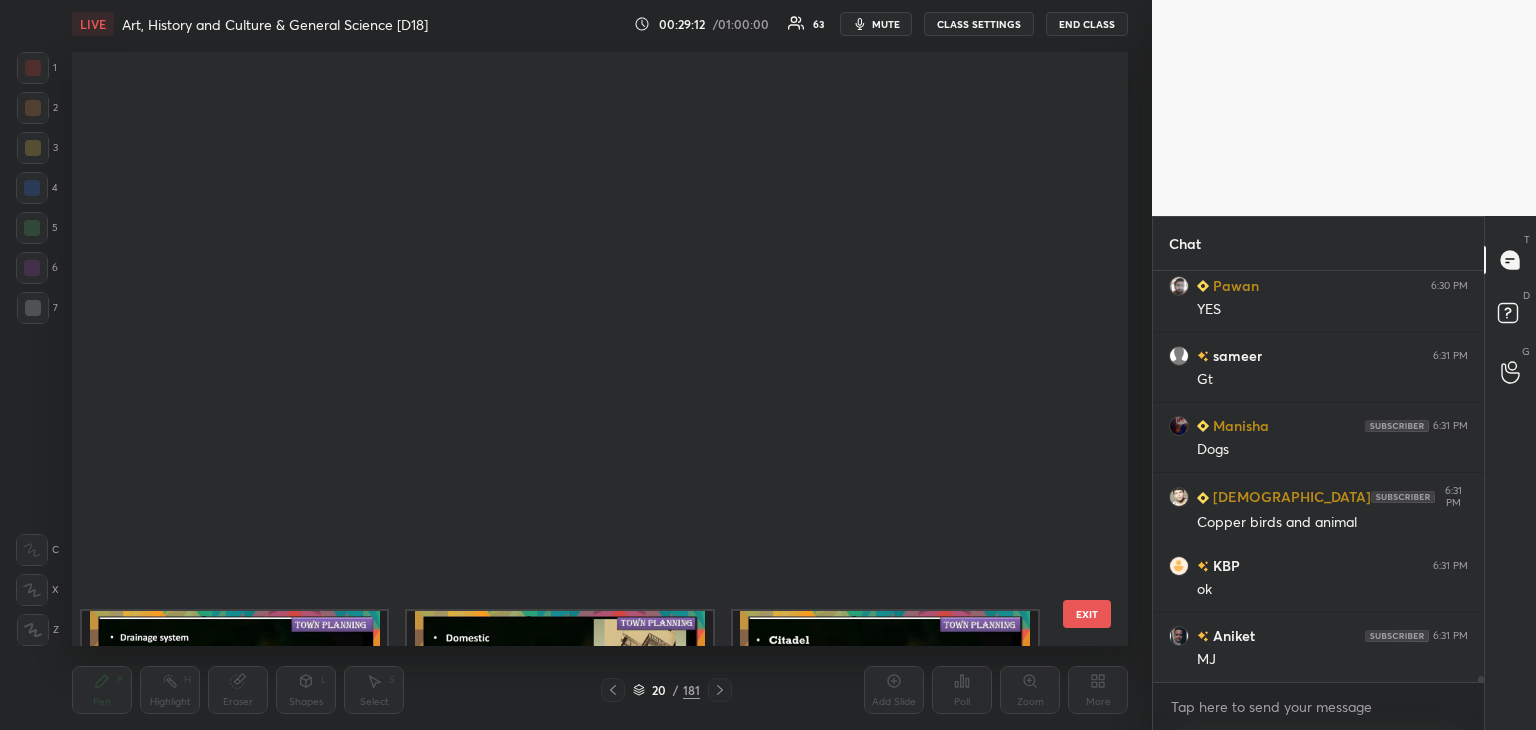 scroll, scrollTop: 687, scrollLeft: 0, axis: vertical 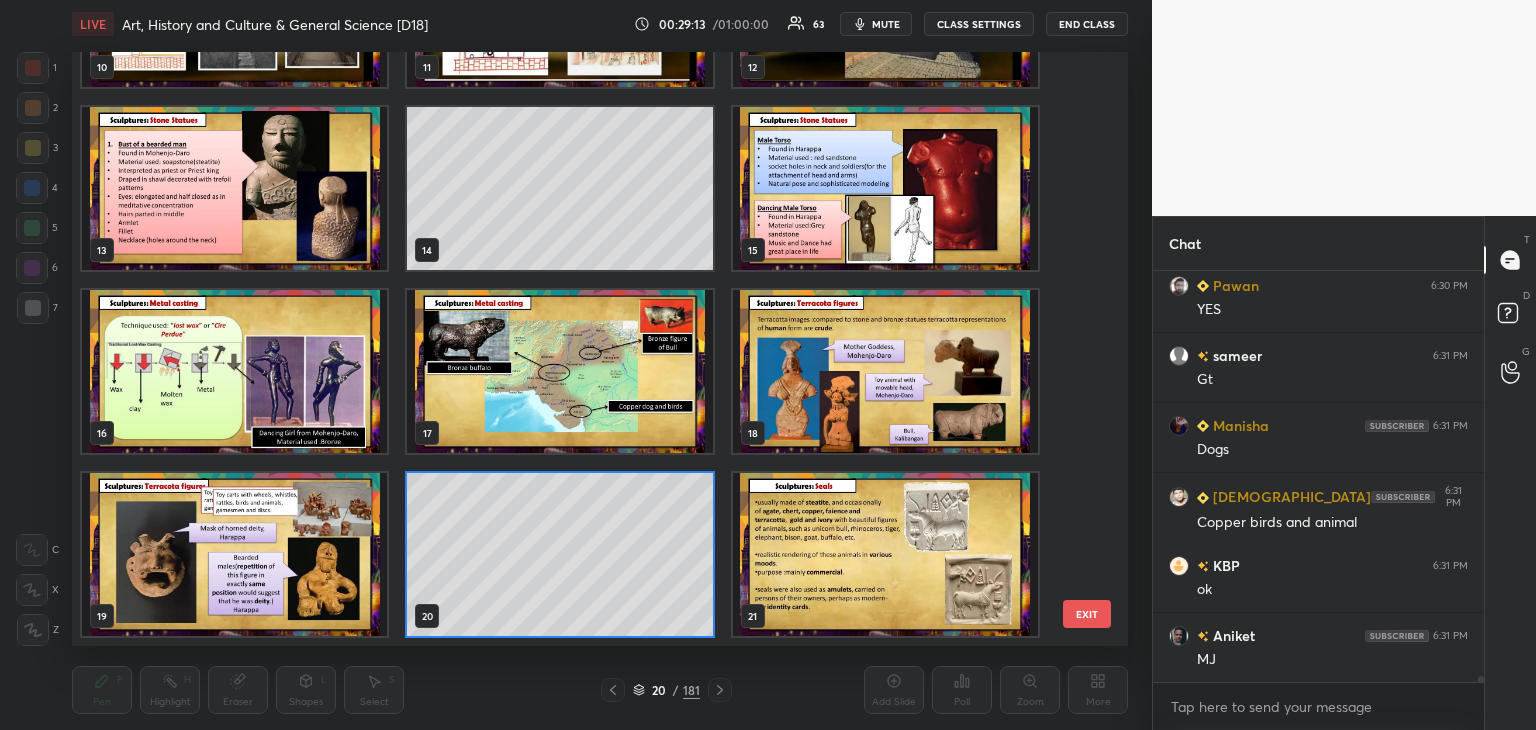 click at bounding box center [559, 371] 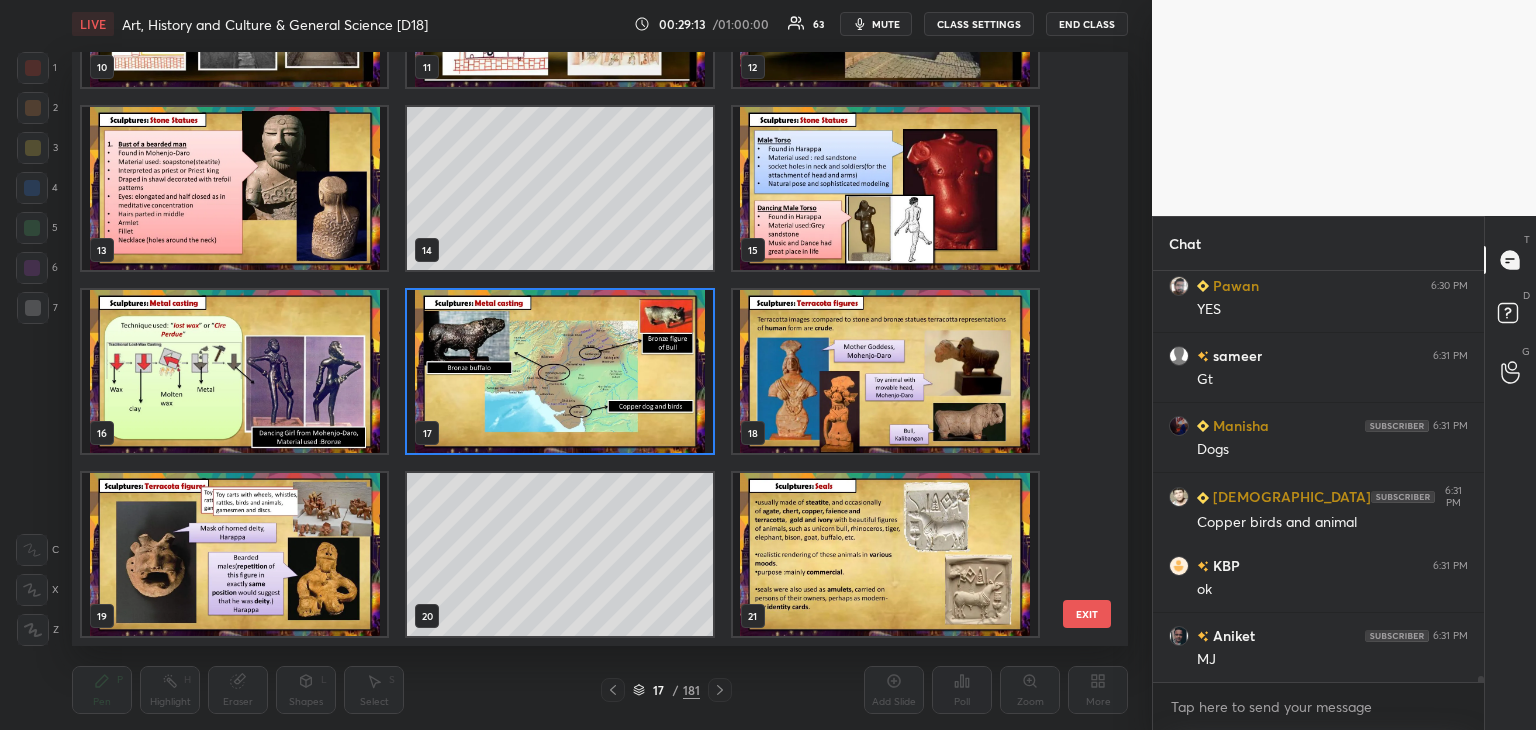 click 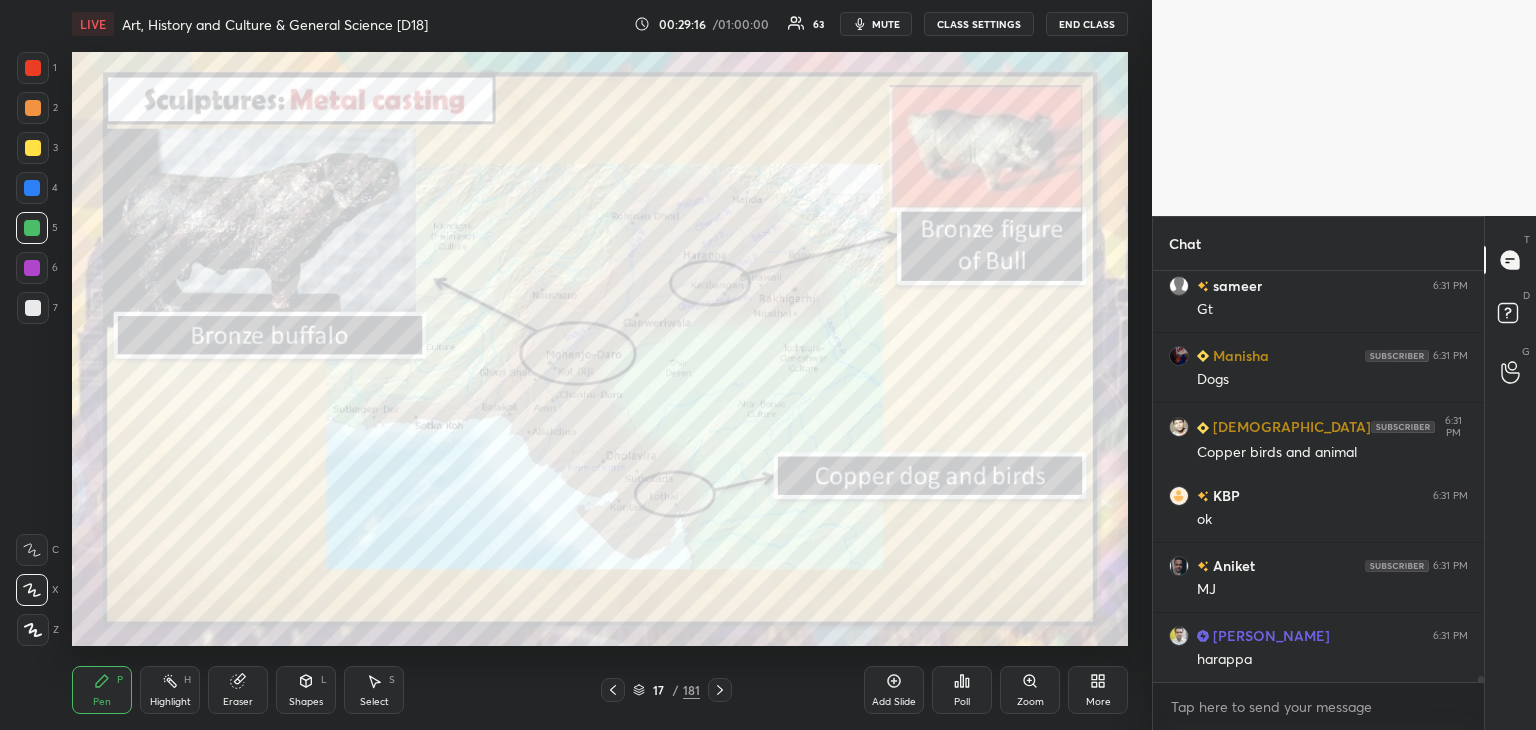 click 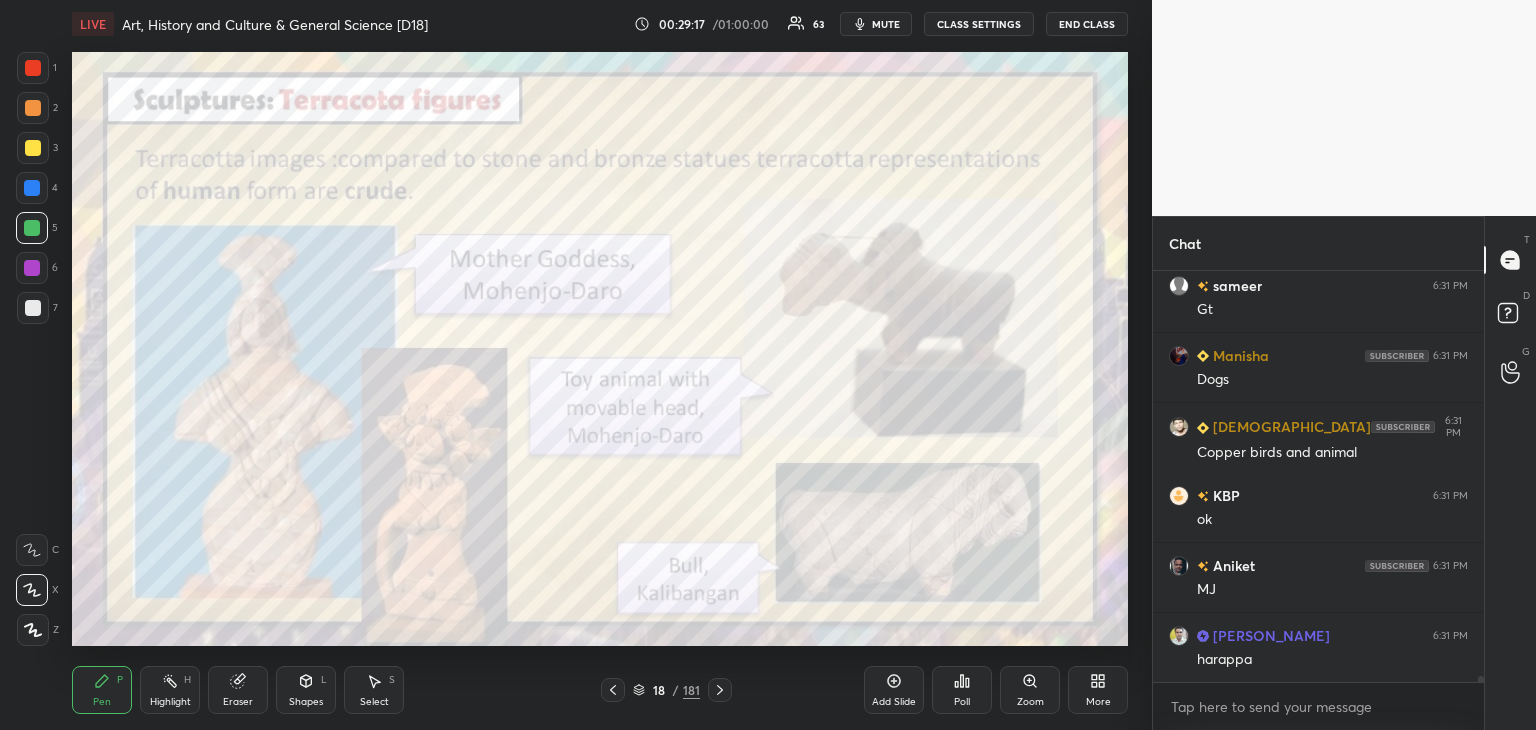 scroll, scrollTop: 28962, scrollLeft: 0, axis: vertical 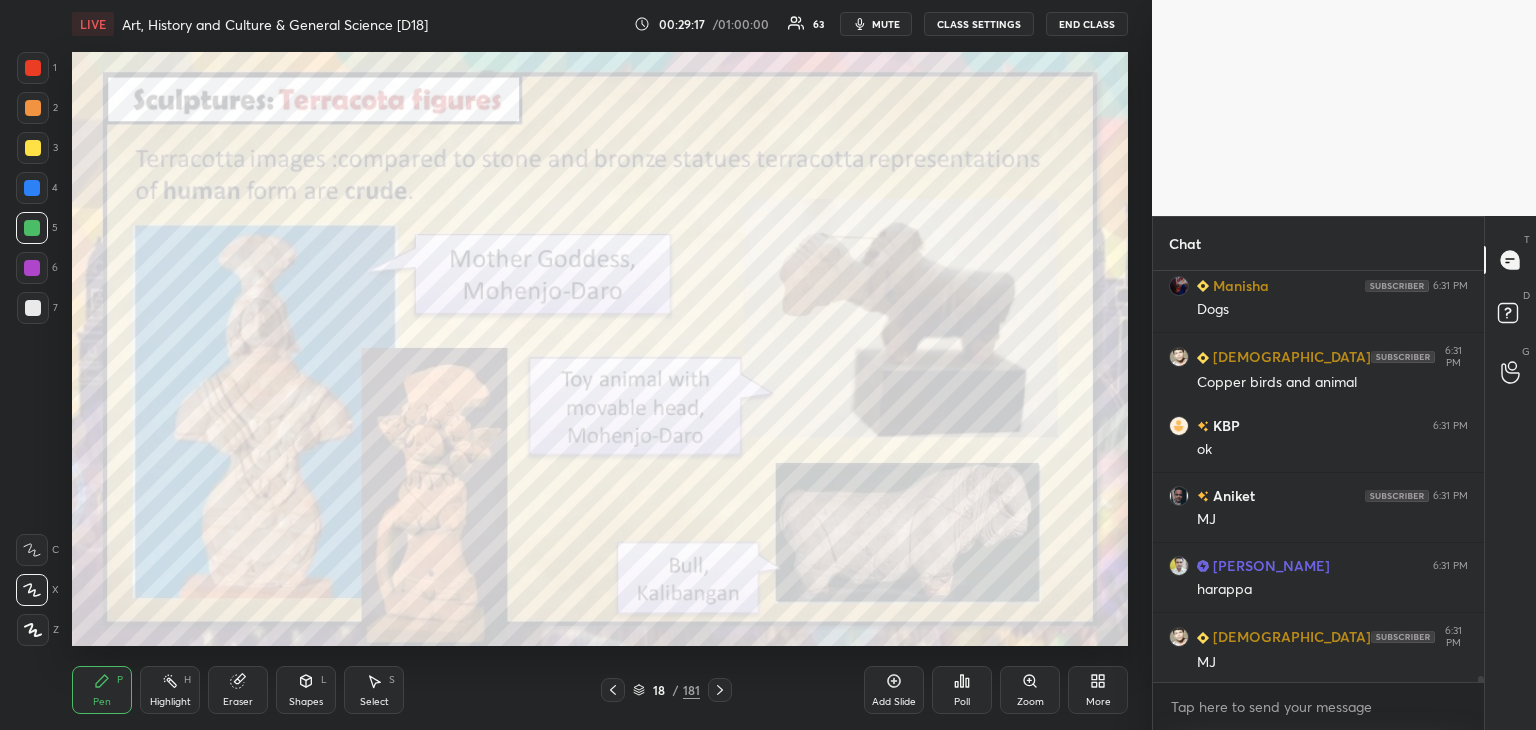 click 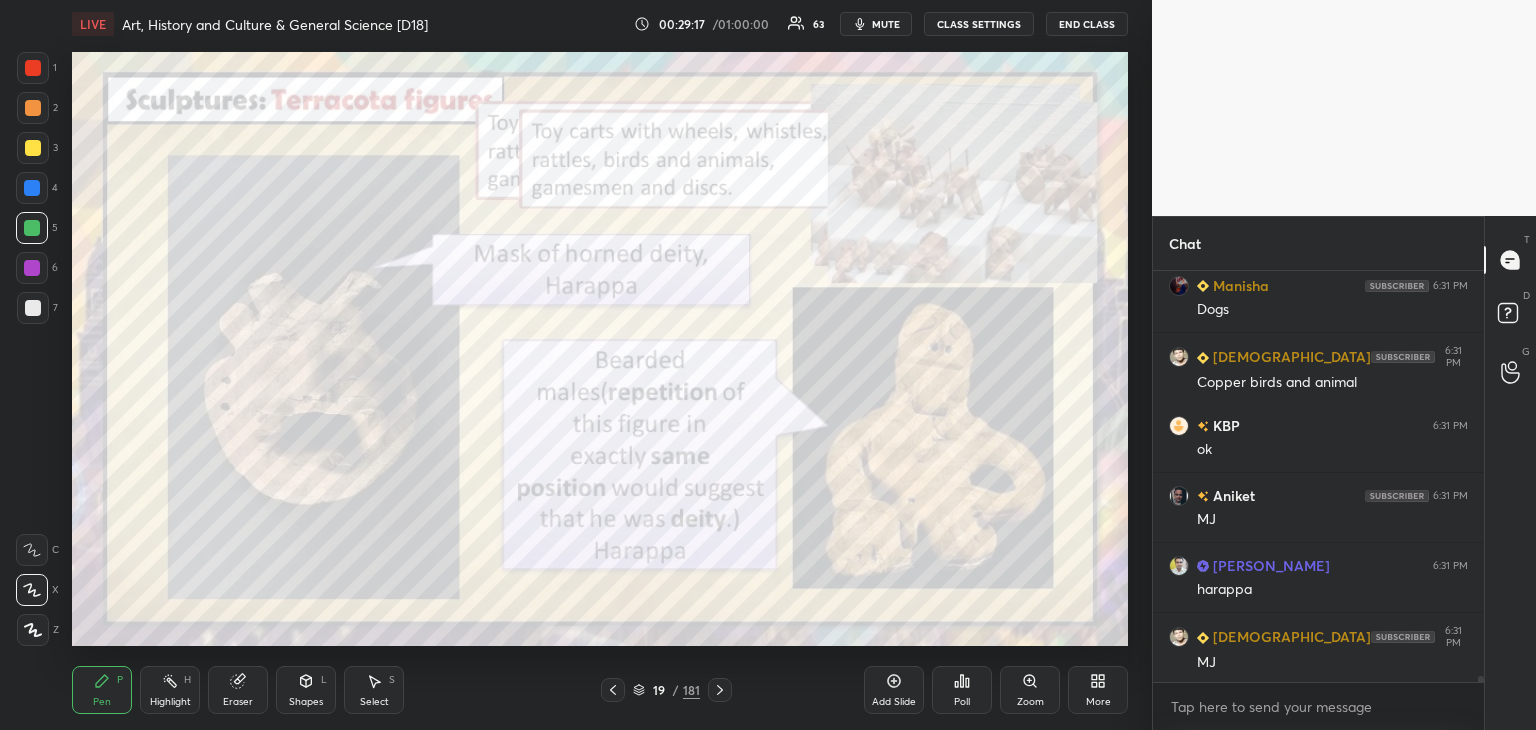 click 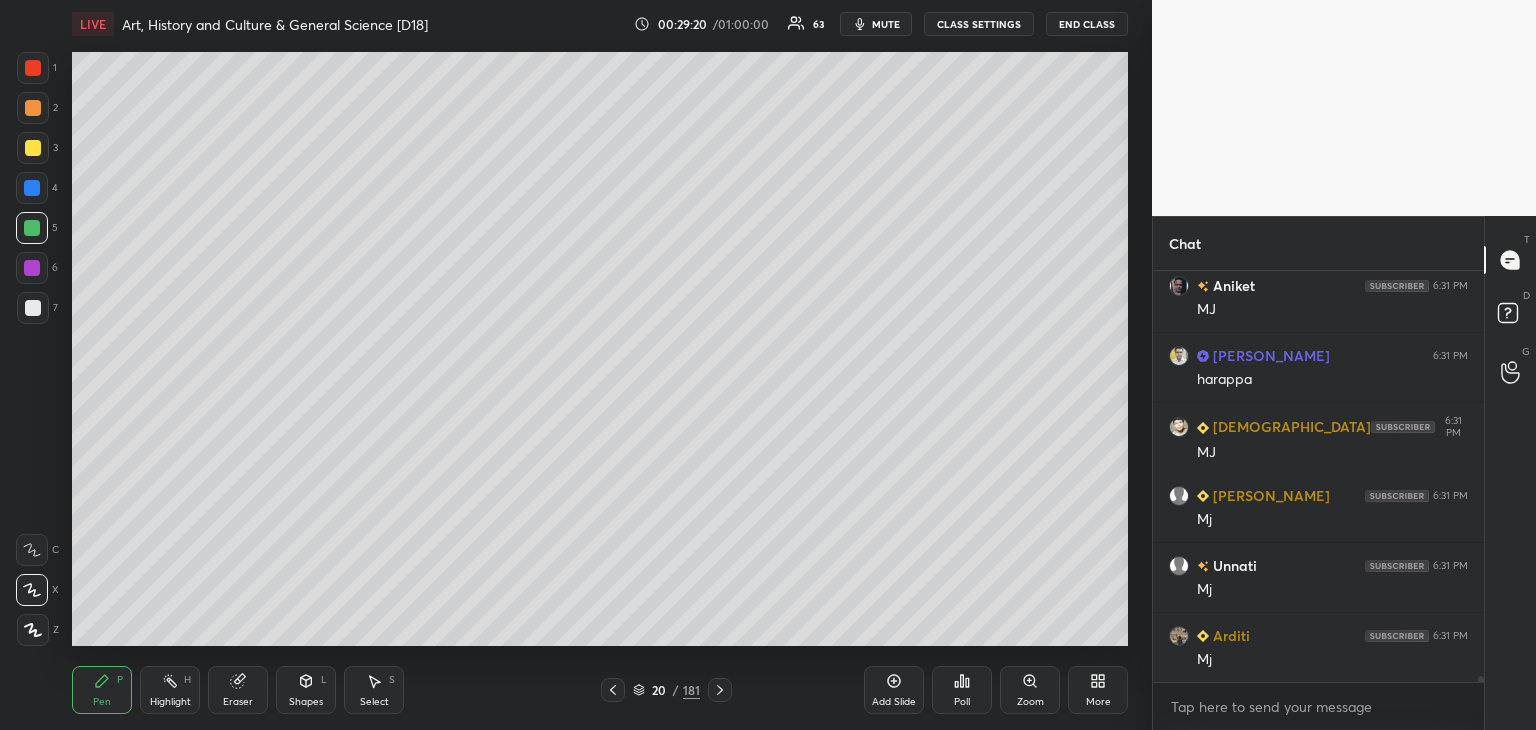 scroll, scrollTop: 29242, scrollLeft: 0, axis: vertical 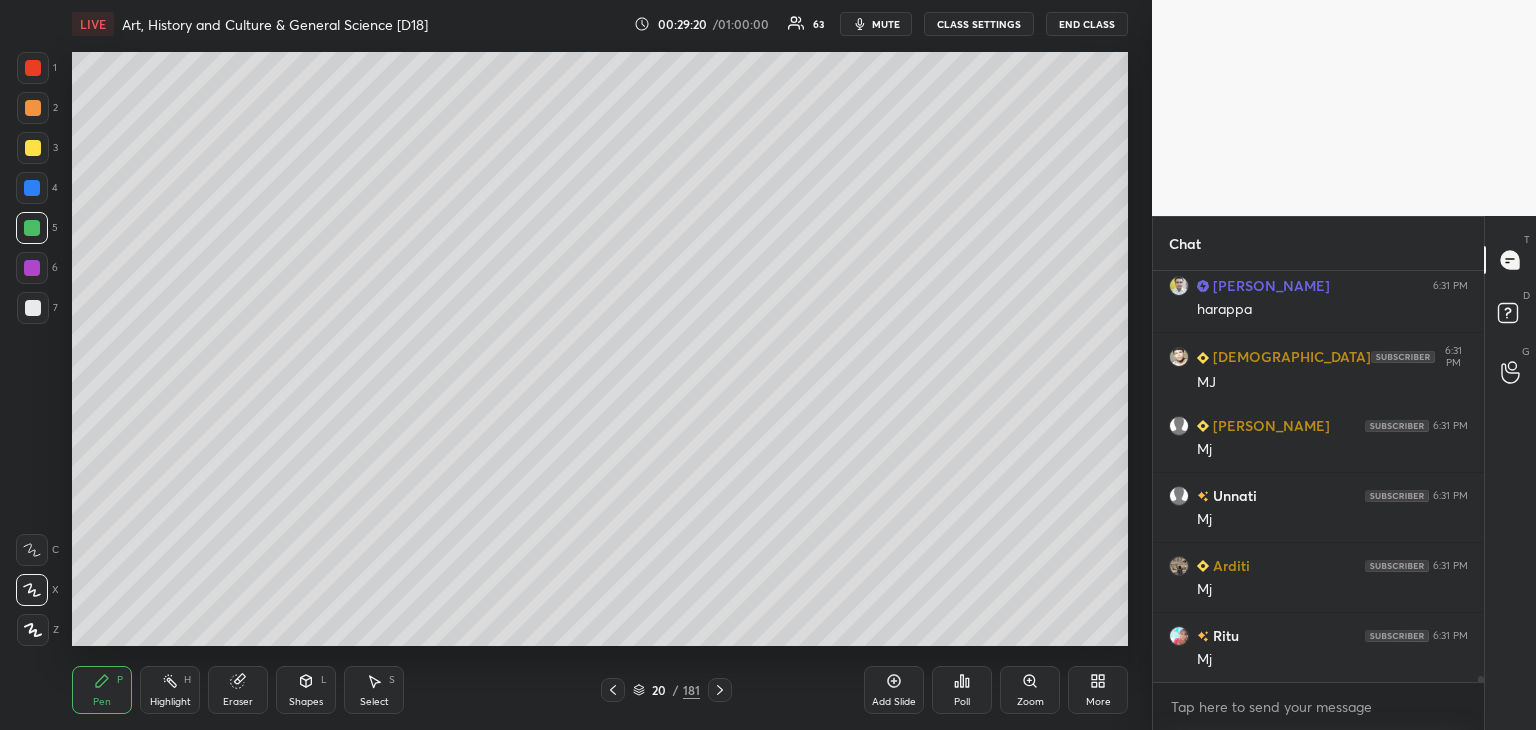 click at bounding box center [33, 108] 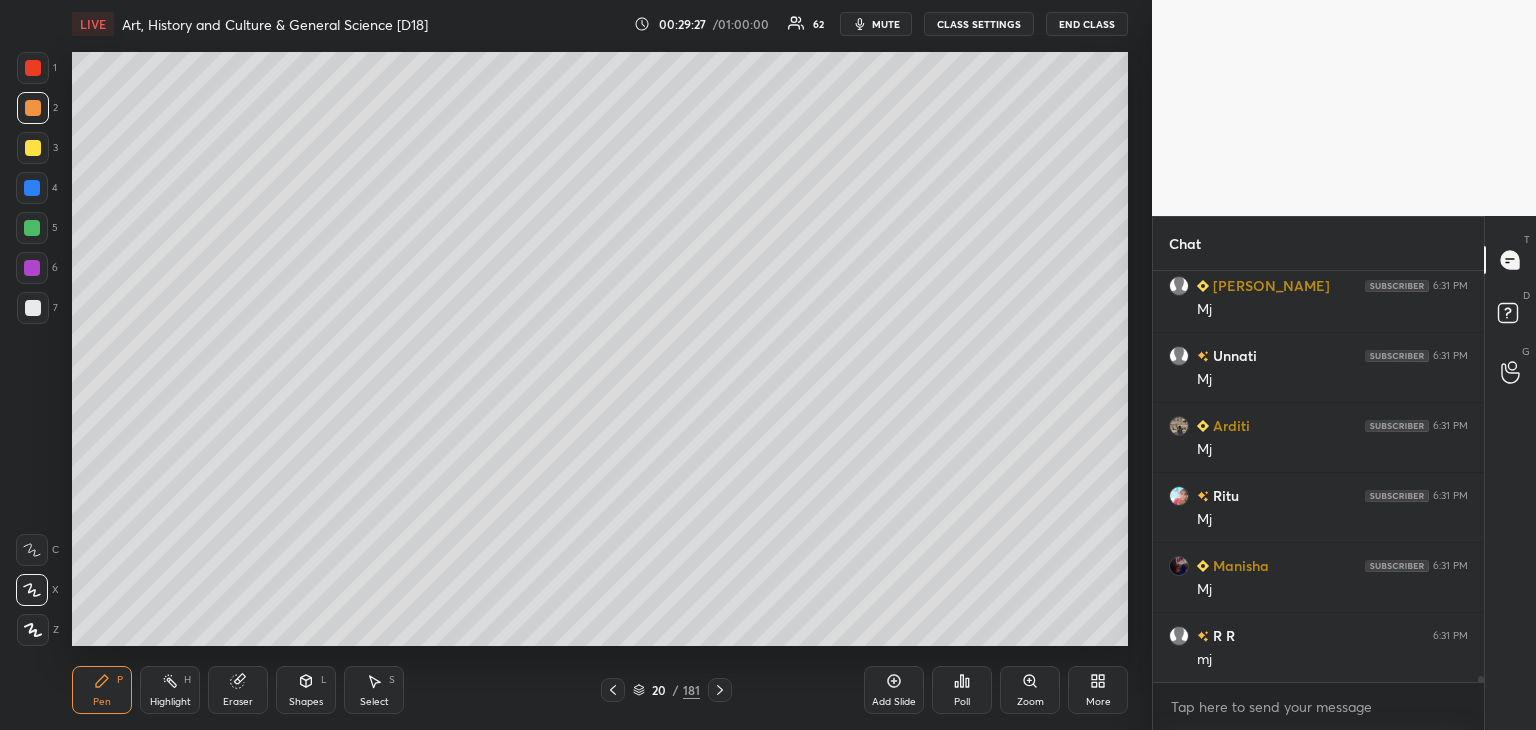 scroll, scrollTop: 29452, scrollLeft: 0, axis: vertical 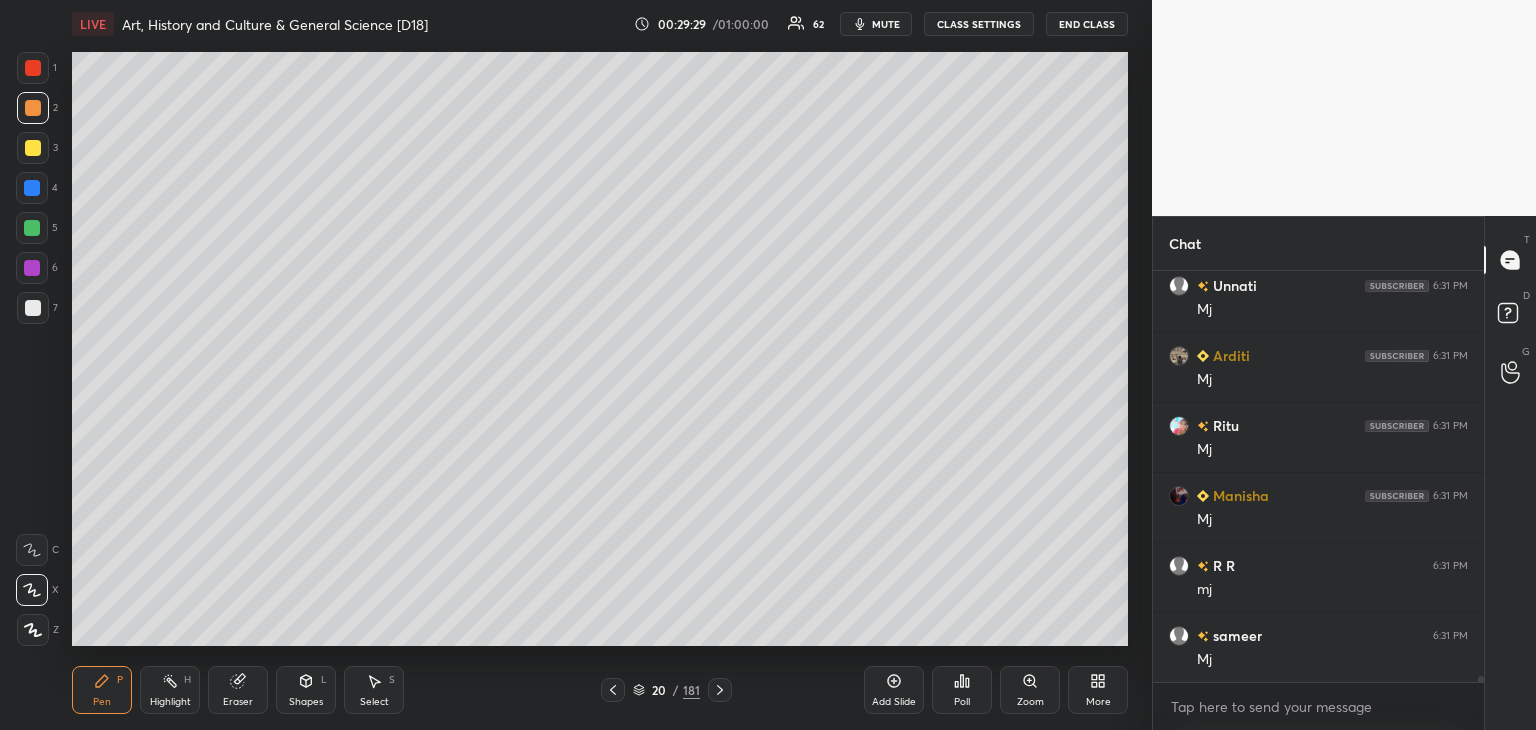 click at bounding box center [33, 68] 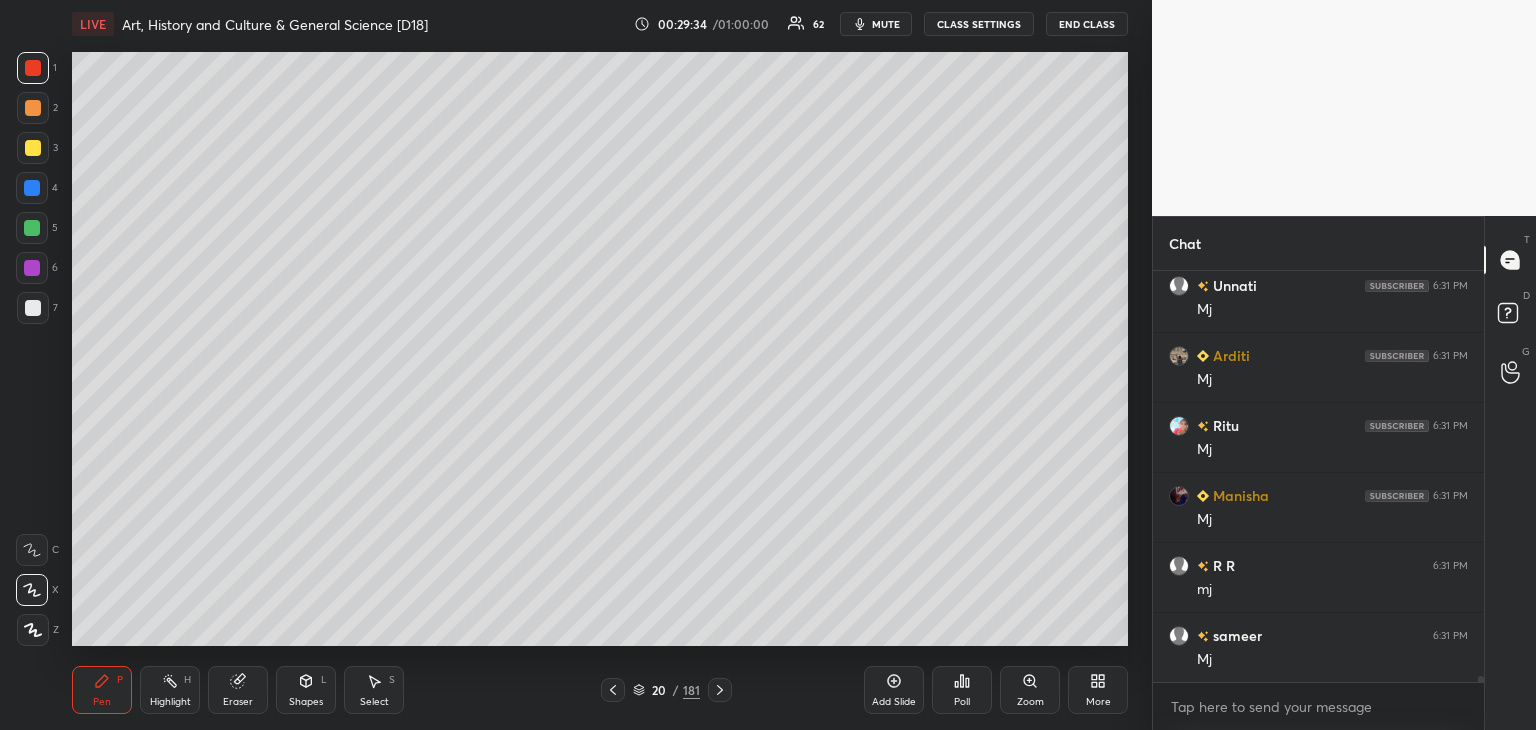 click at bounding box center [32, 228] 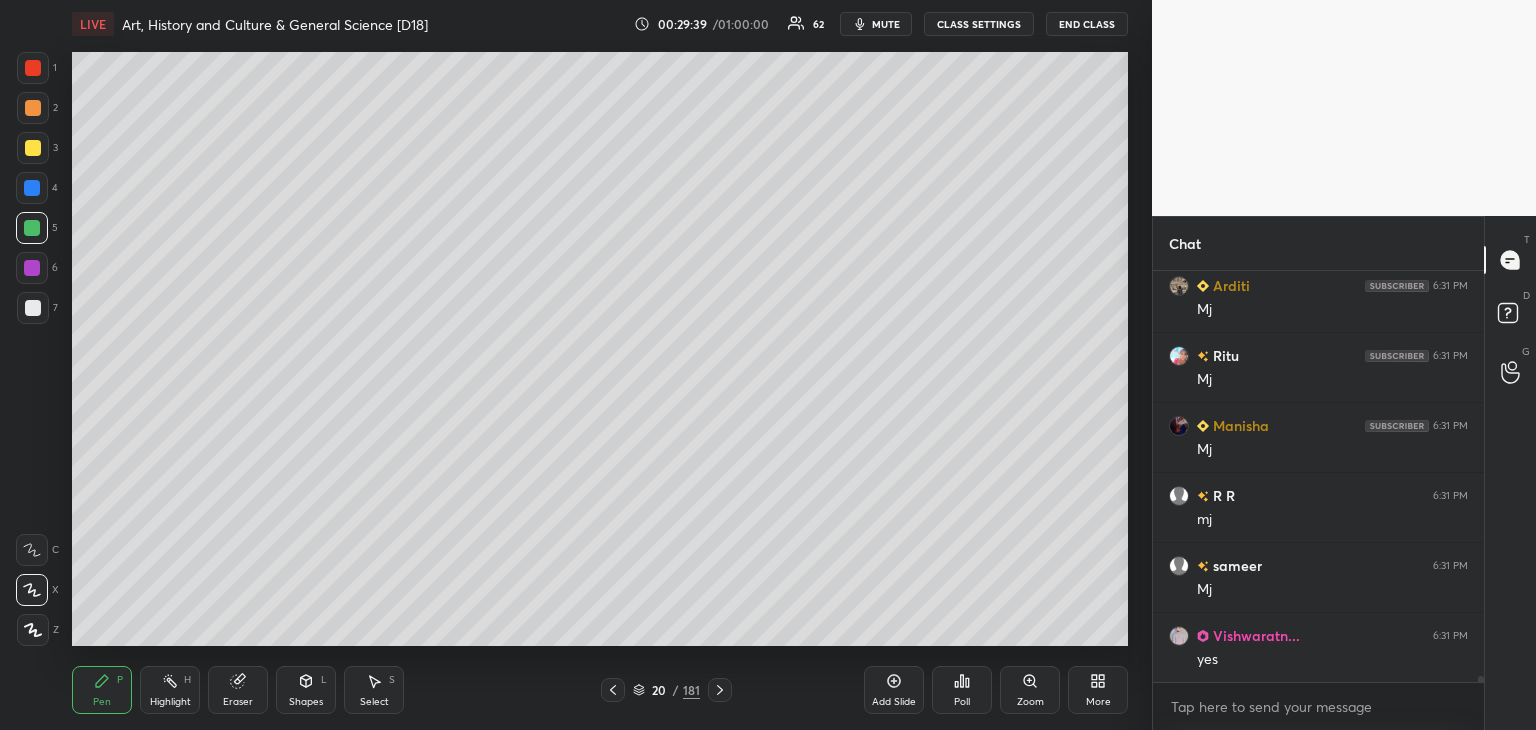 scroll, scrollTop: 29592, scrollLeft: 0, axis: vertical 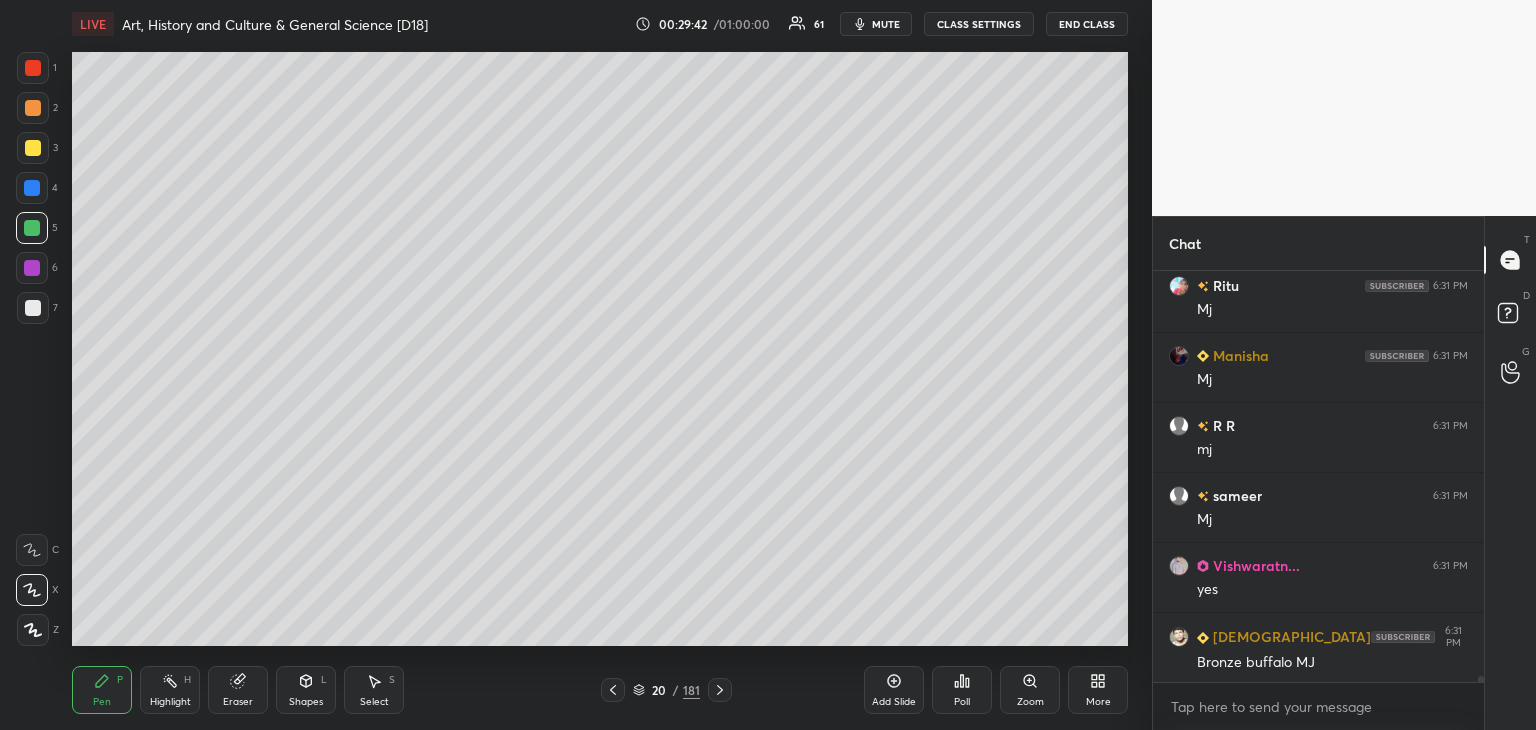 click at bounding box center [33, 68] 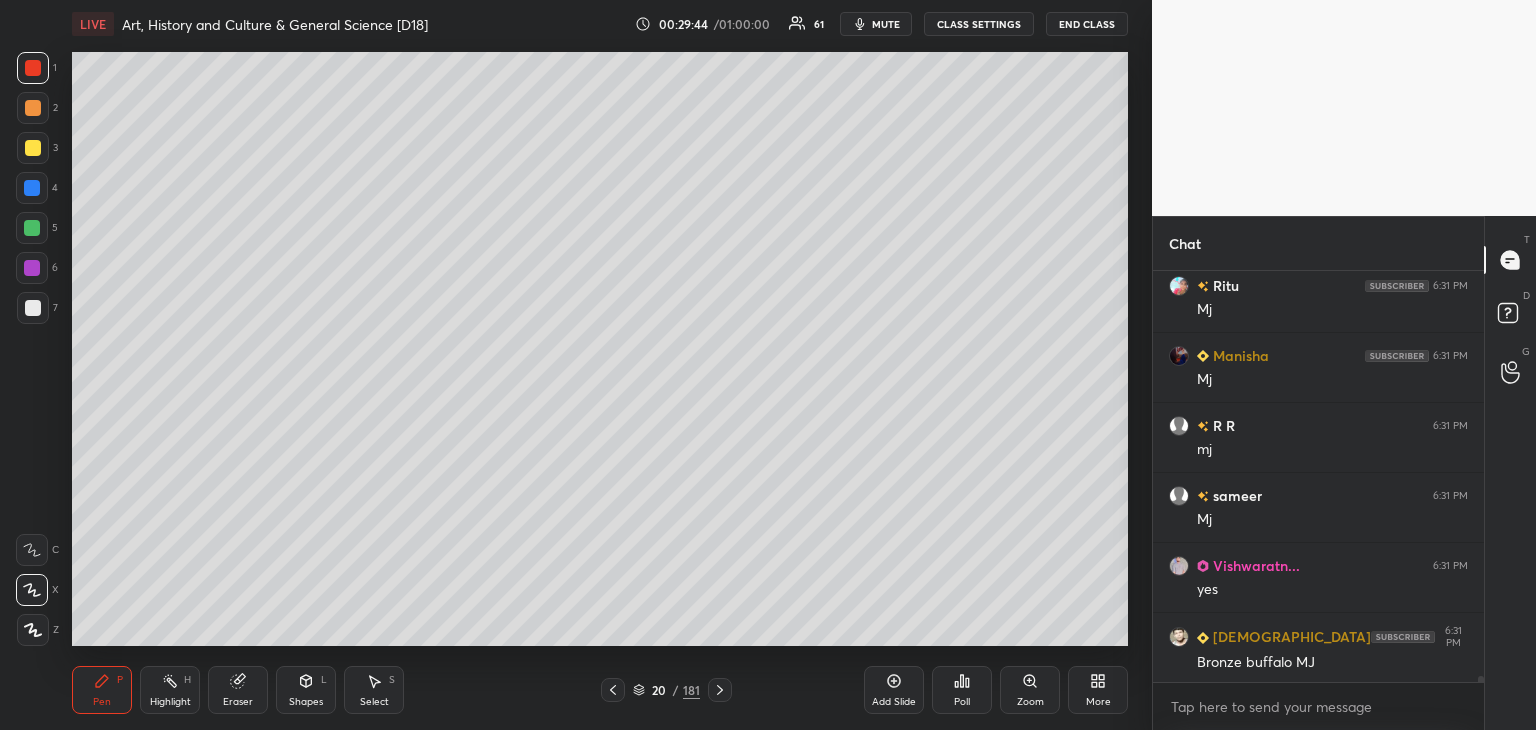 click on "20 / 181" at bounding box center (666, 690) 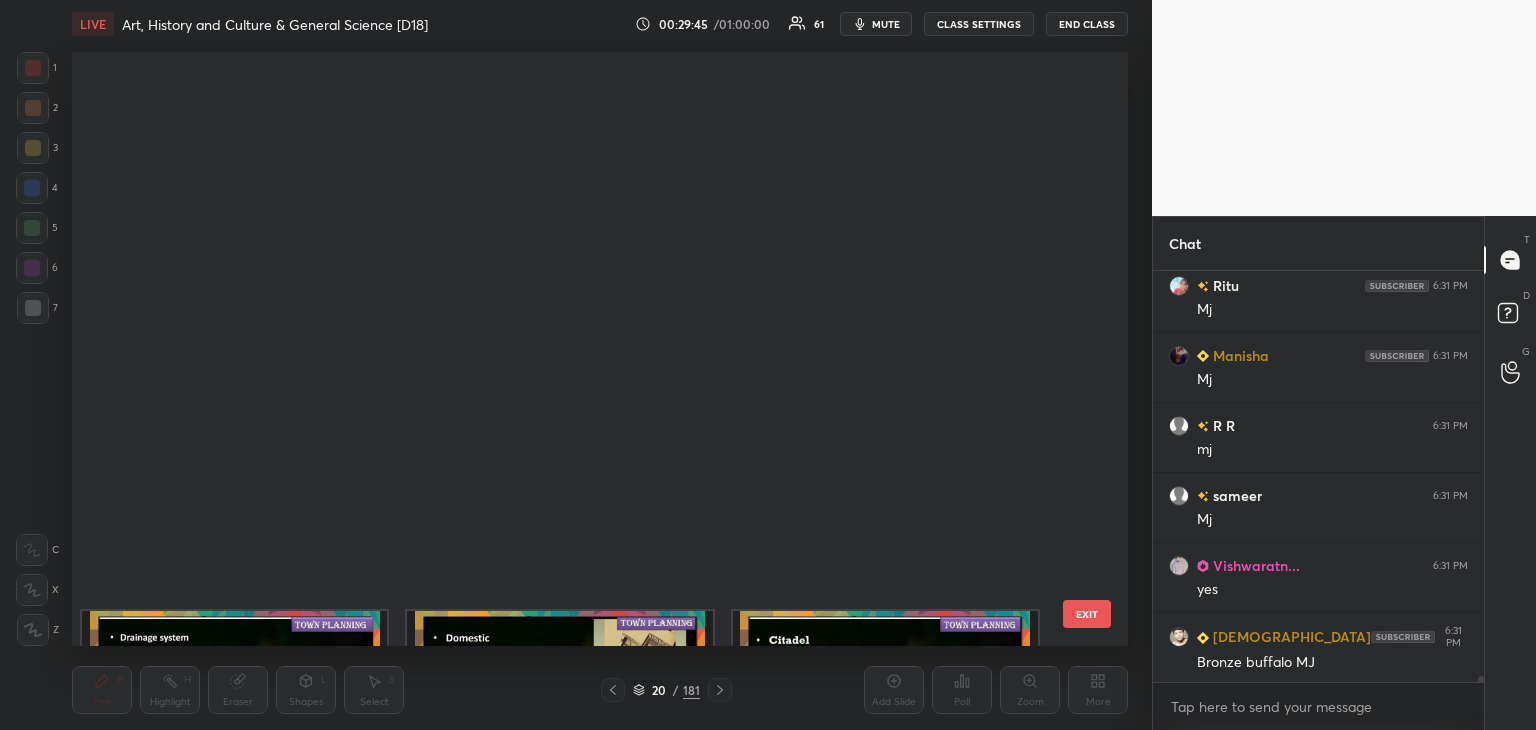 scroll, scrollTop: 687, scrollLeft: 0, axis: vertical 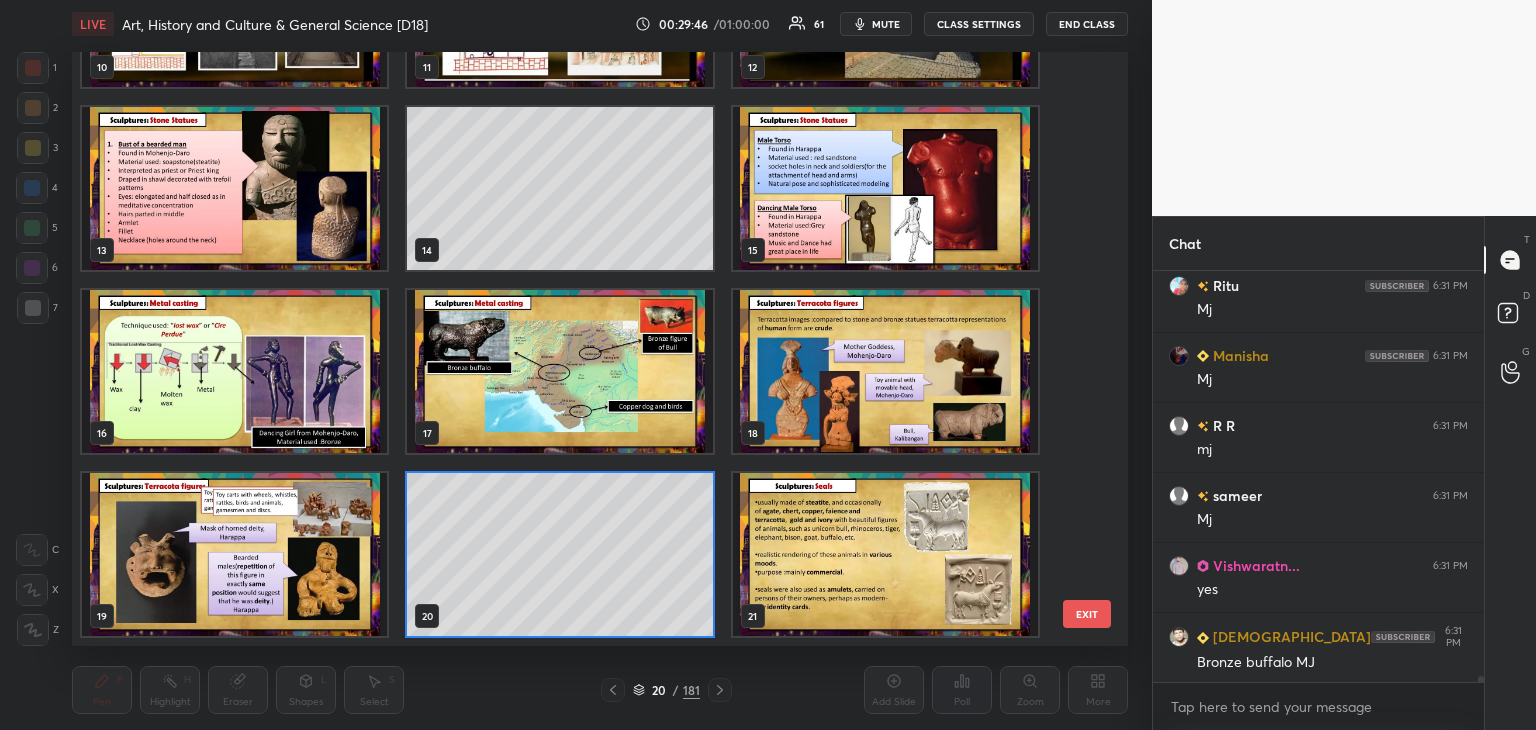 click on "10 11 12 13 14 15 16 17 18 19 20 21 22 23 24 25 26 27" at bounding box center (582, 349) 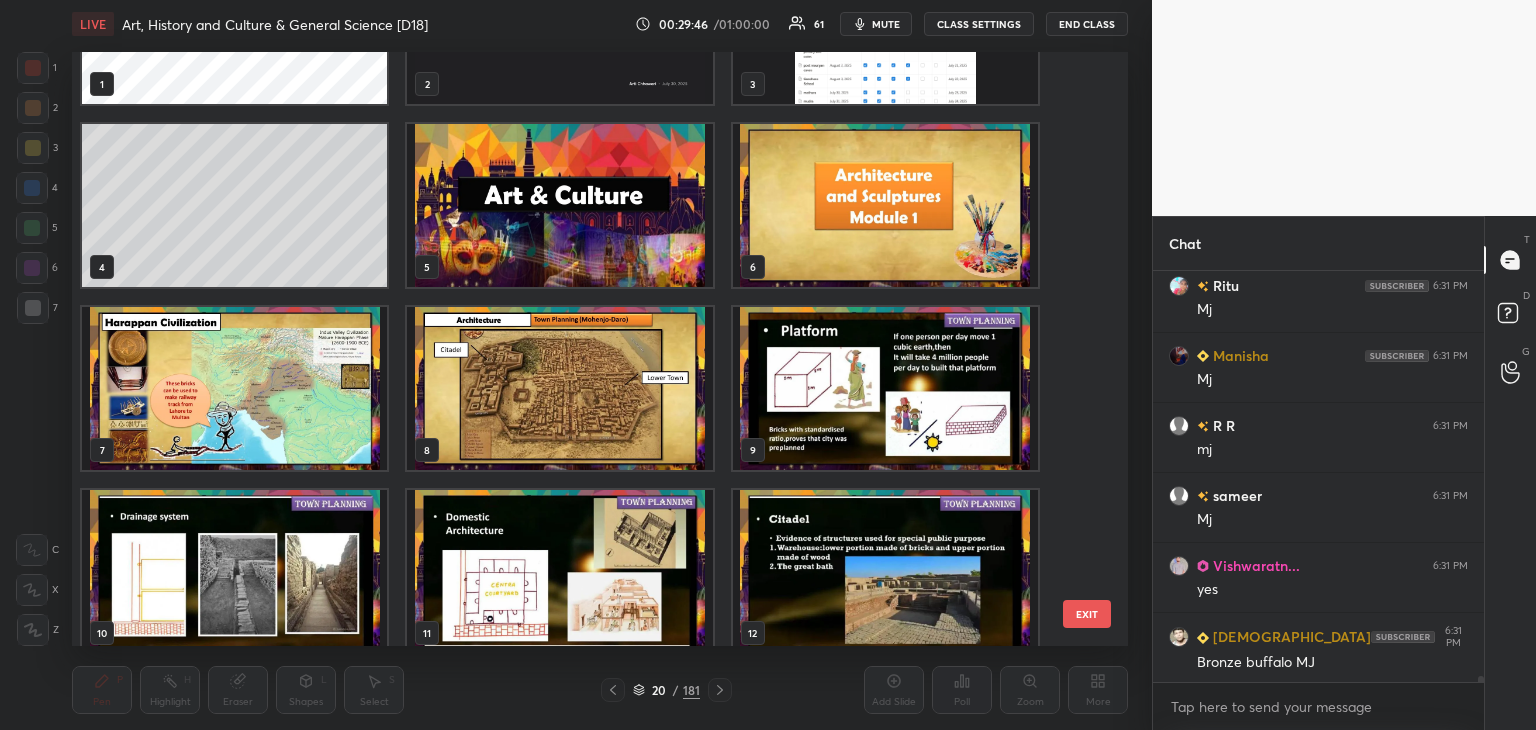 scroll, scrollTop: 0, scrollLeft: 0, axis: both 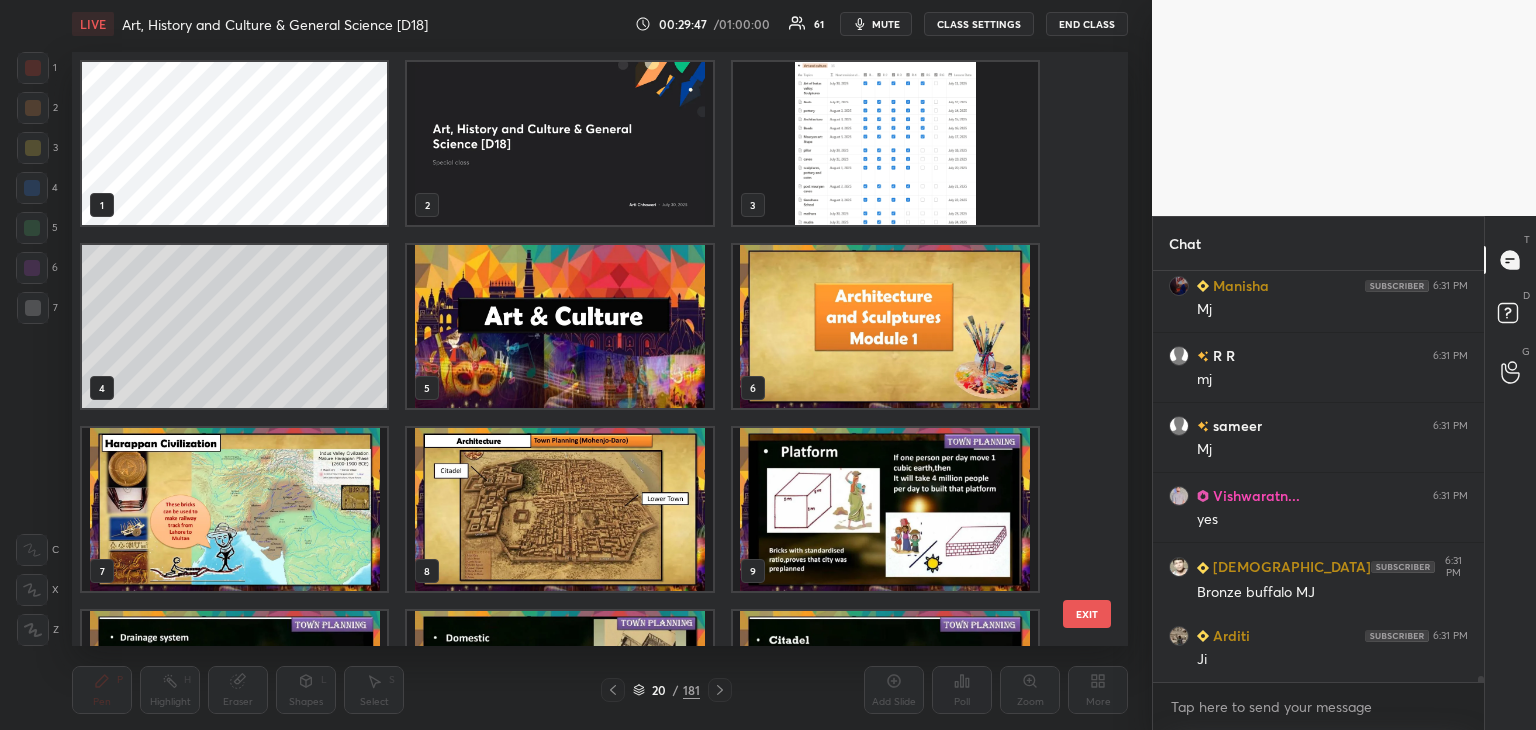 click at bounding box center (885, 143) 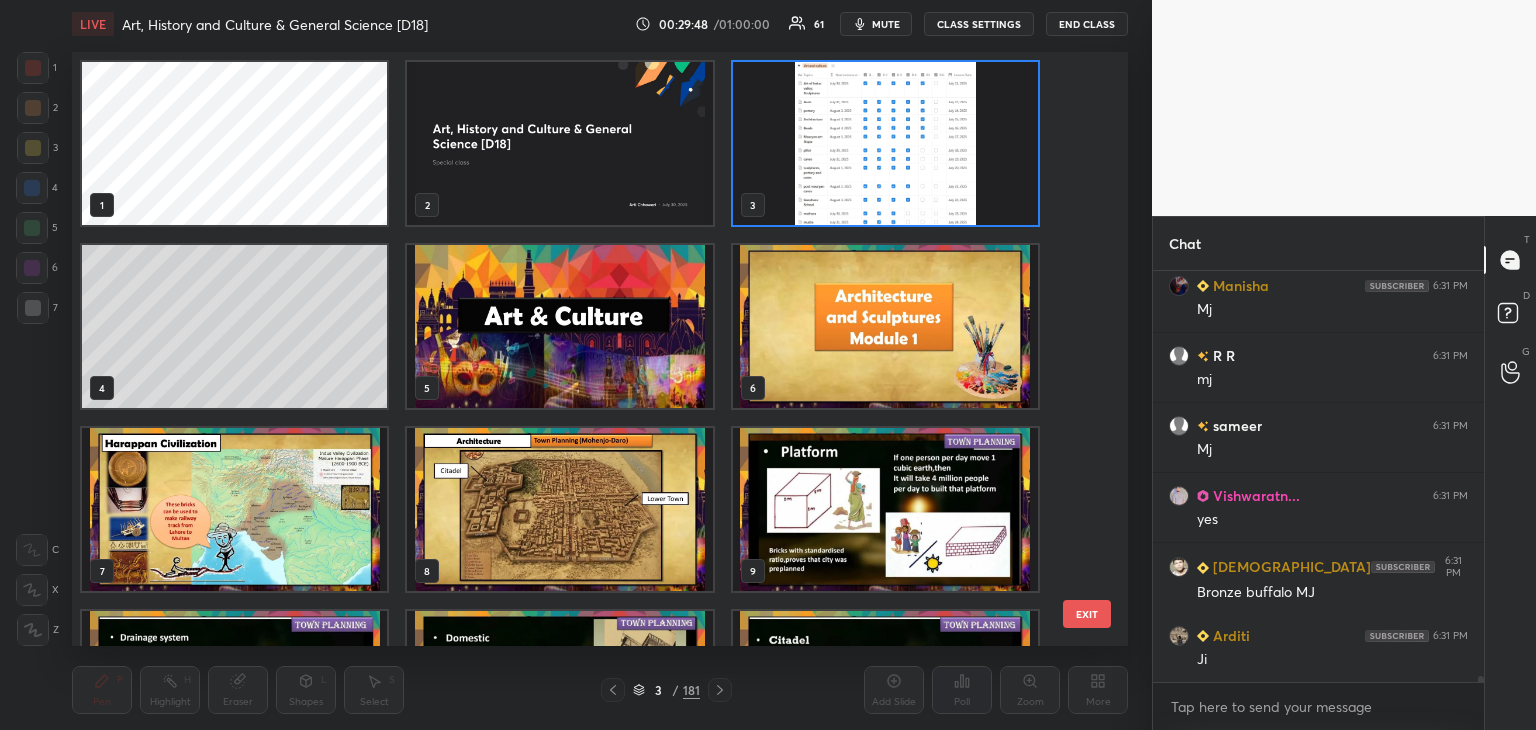 click 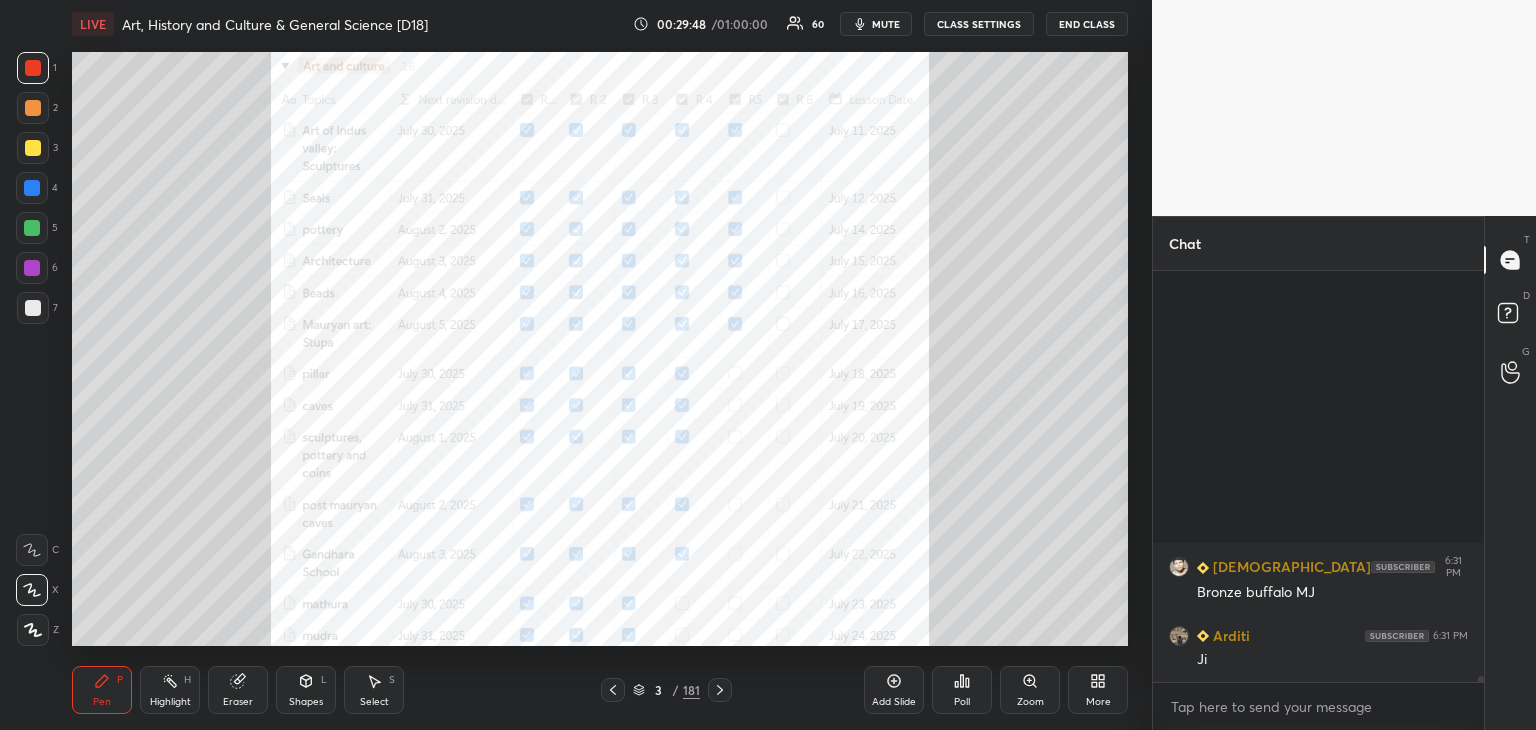 scroll, scrollTop: 30020, scrollLeft: 0, axis: vertical 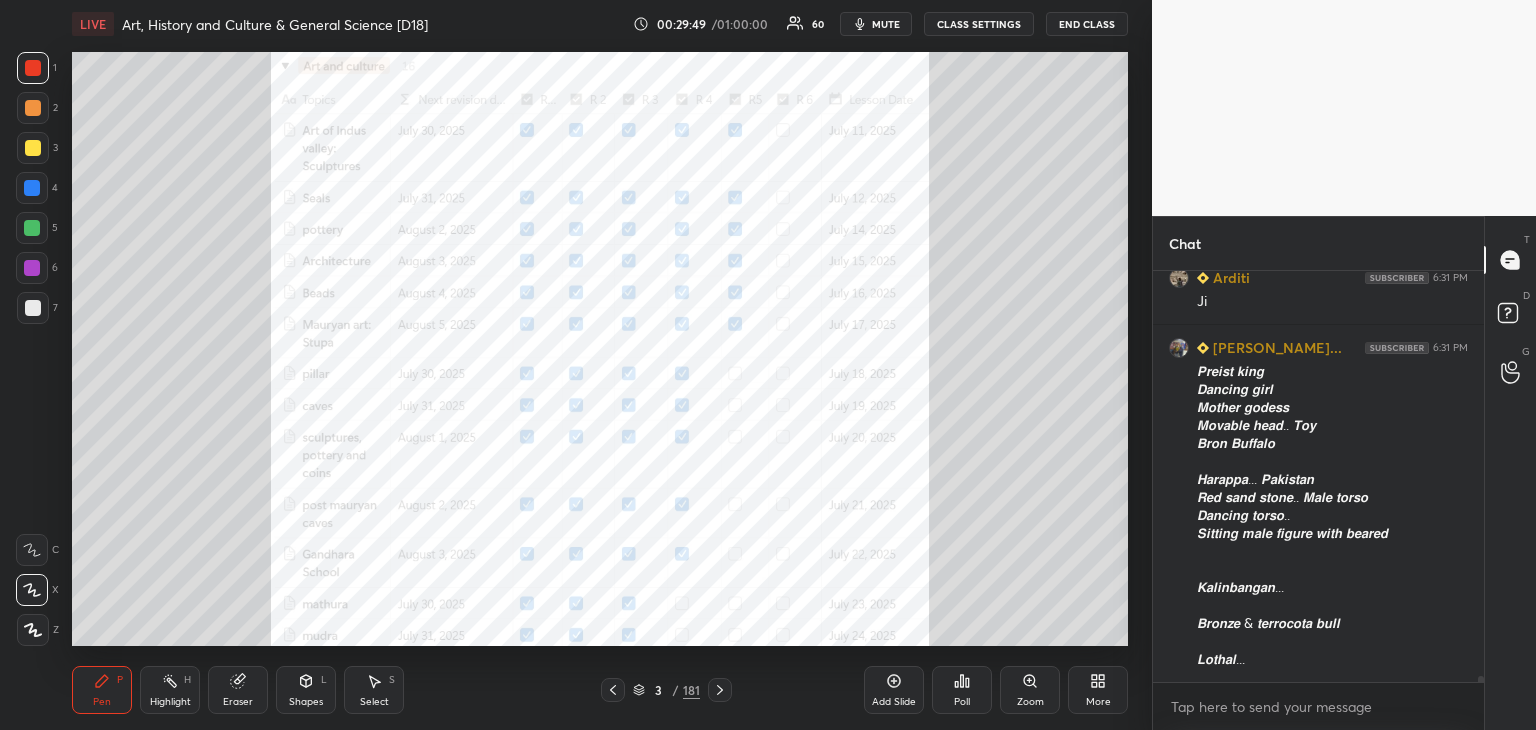 click at bounding box center (32, 188) 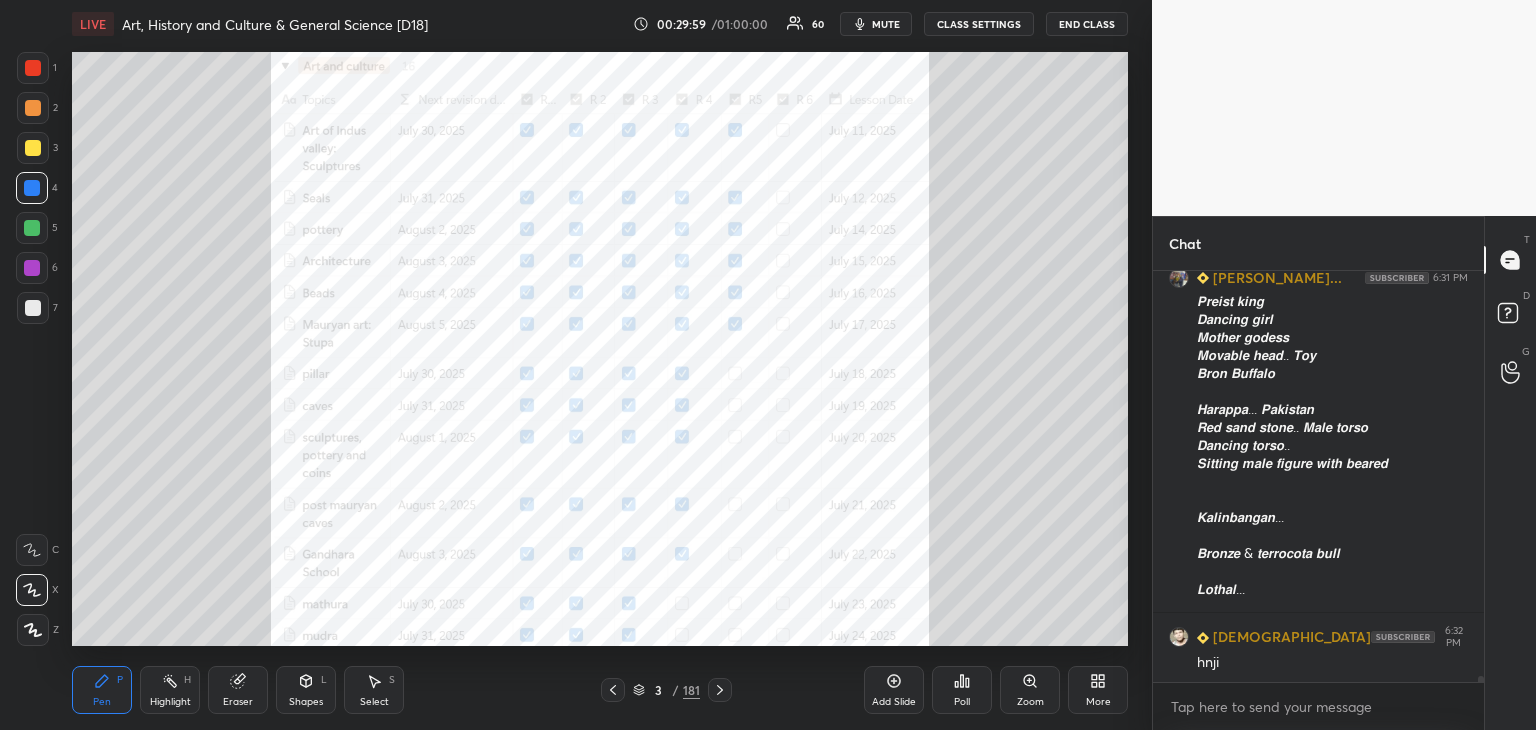scroll, scrollTop: 30160, scrollLeft: 0, axis: vertical 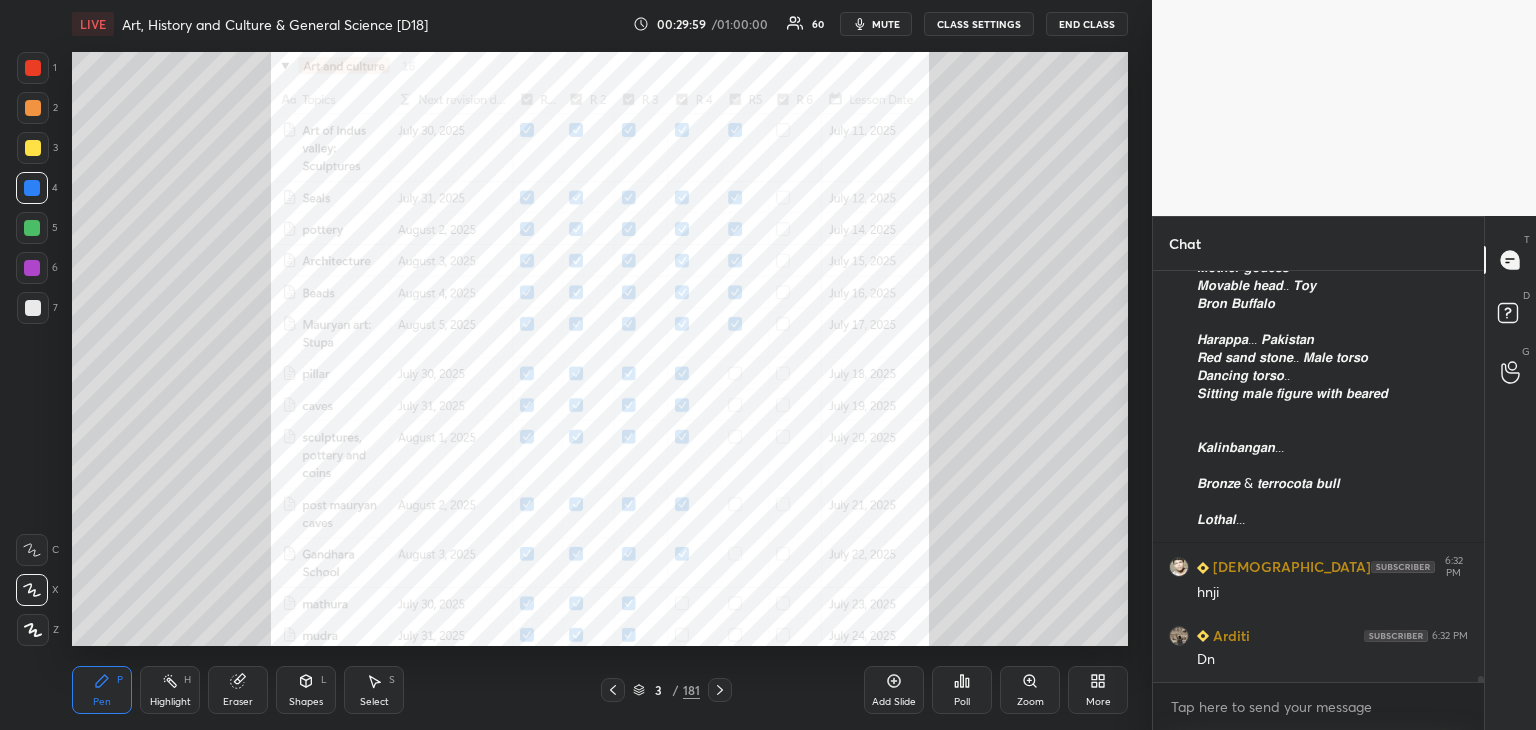 click at bounding box center [32, 188] 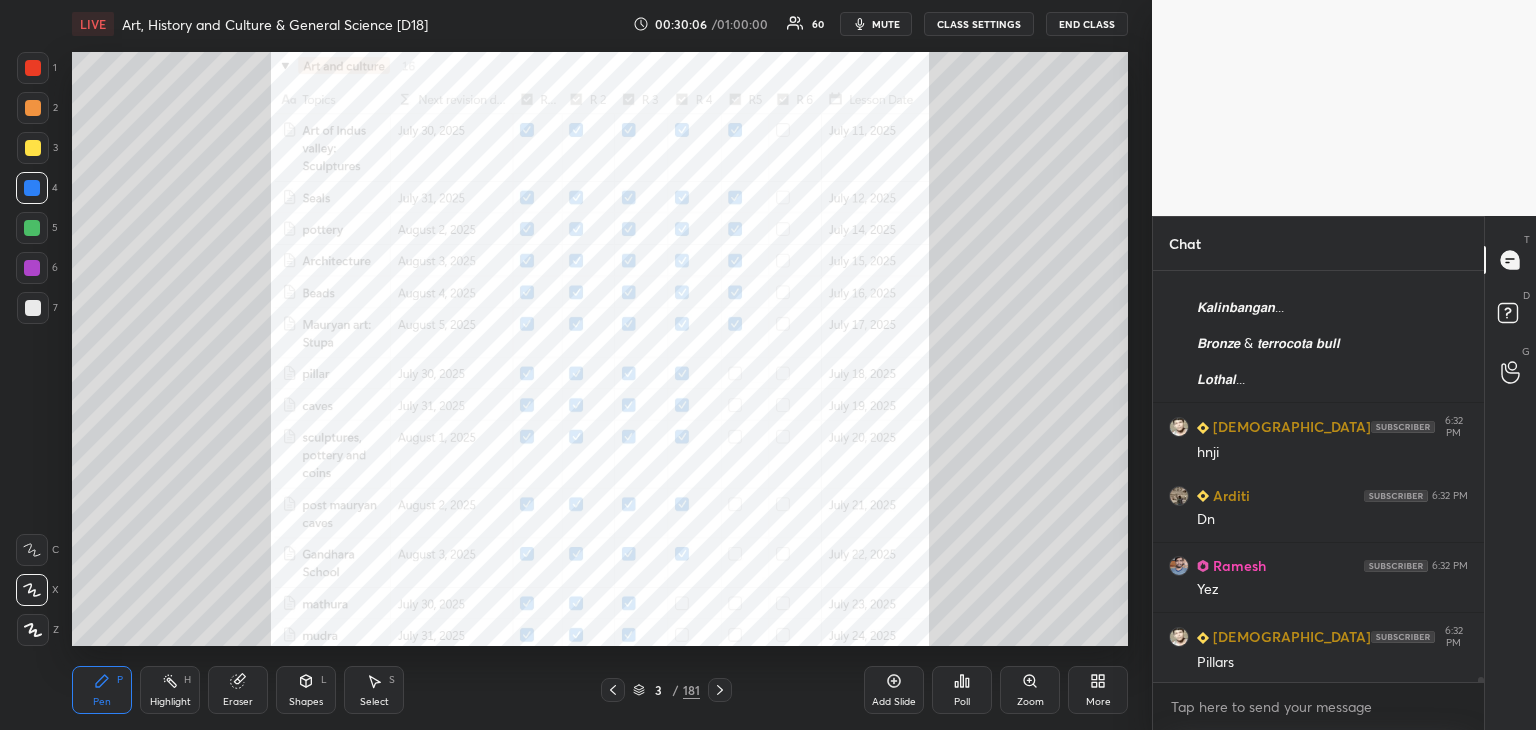 scroll, scrollTop: 30370, scrollLeft: 0, axis: vertical 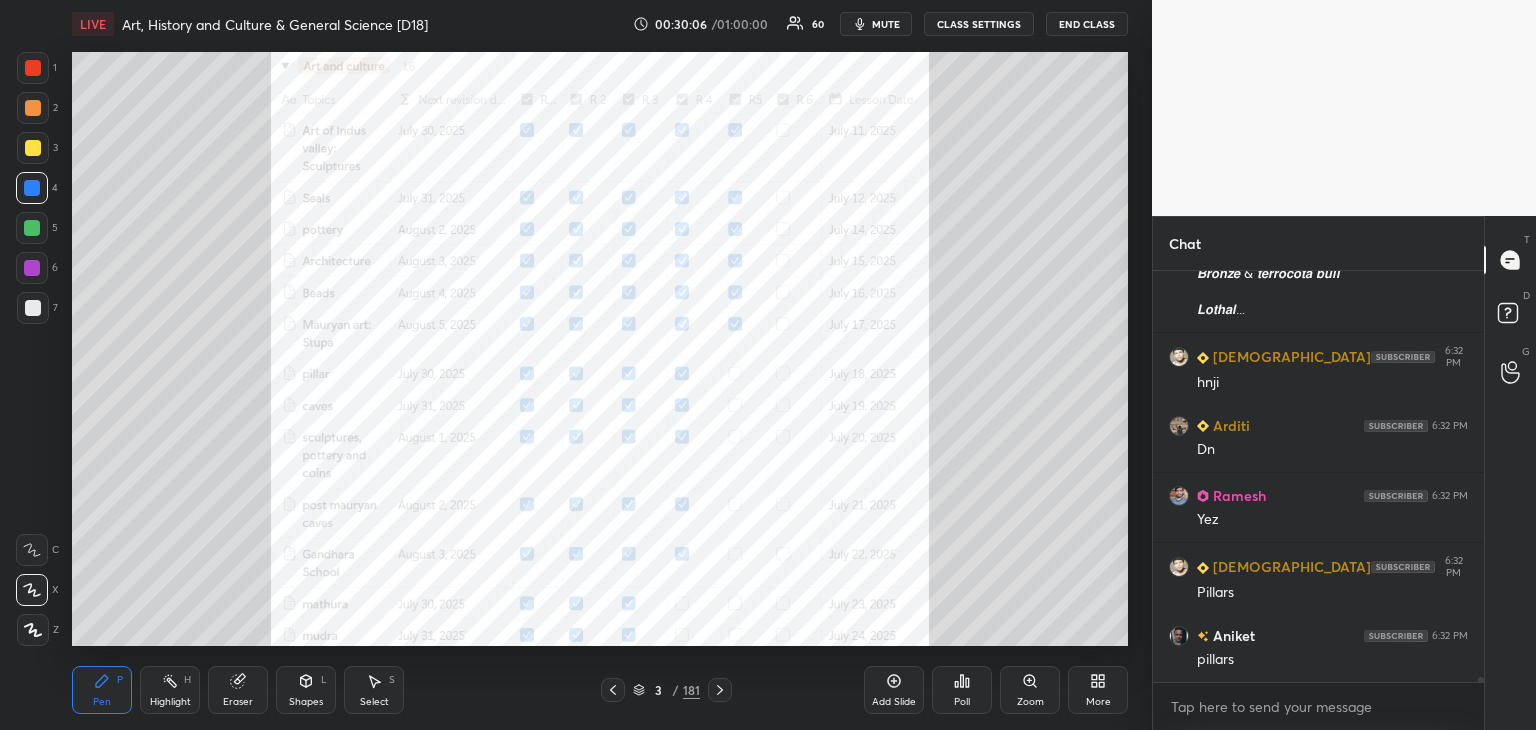 click 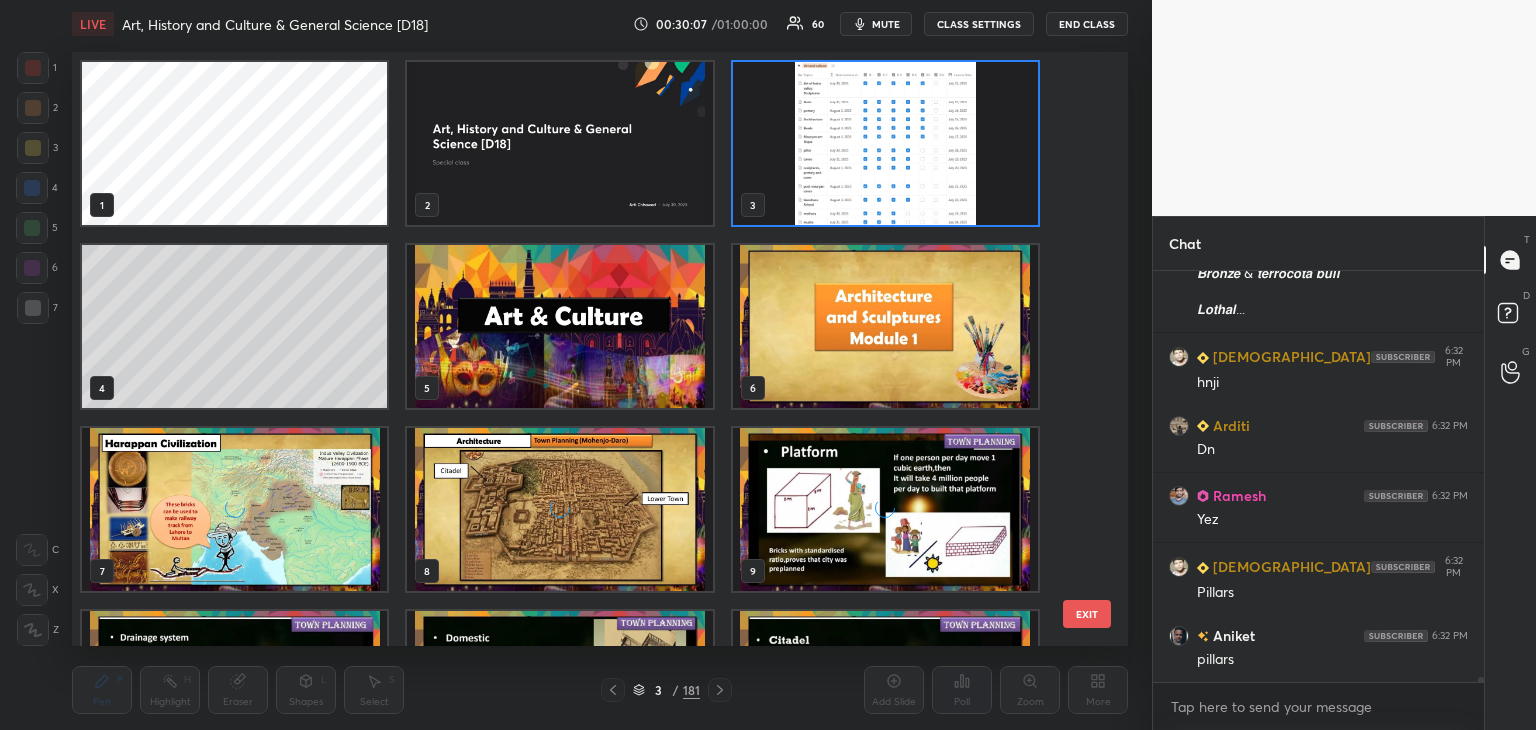 scroll, scrollTop: 30418, scrollLeft: 0, axis: vertical 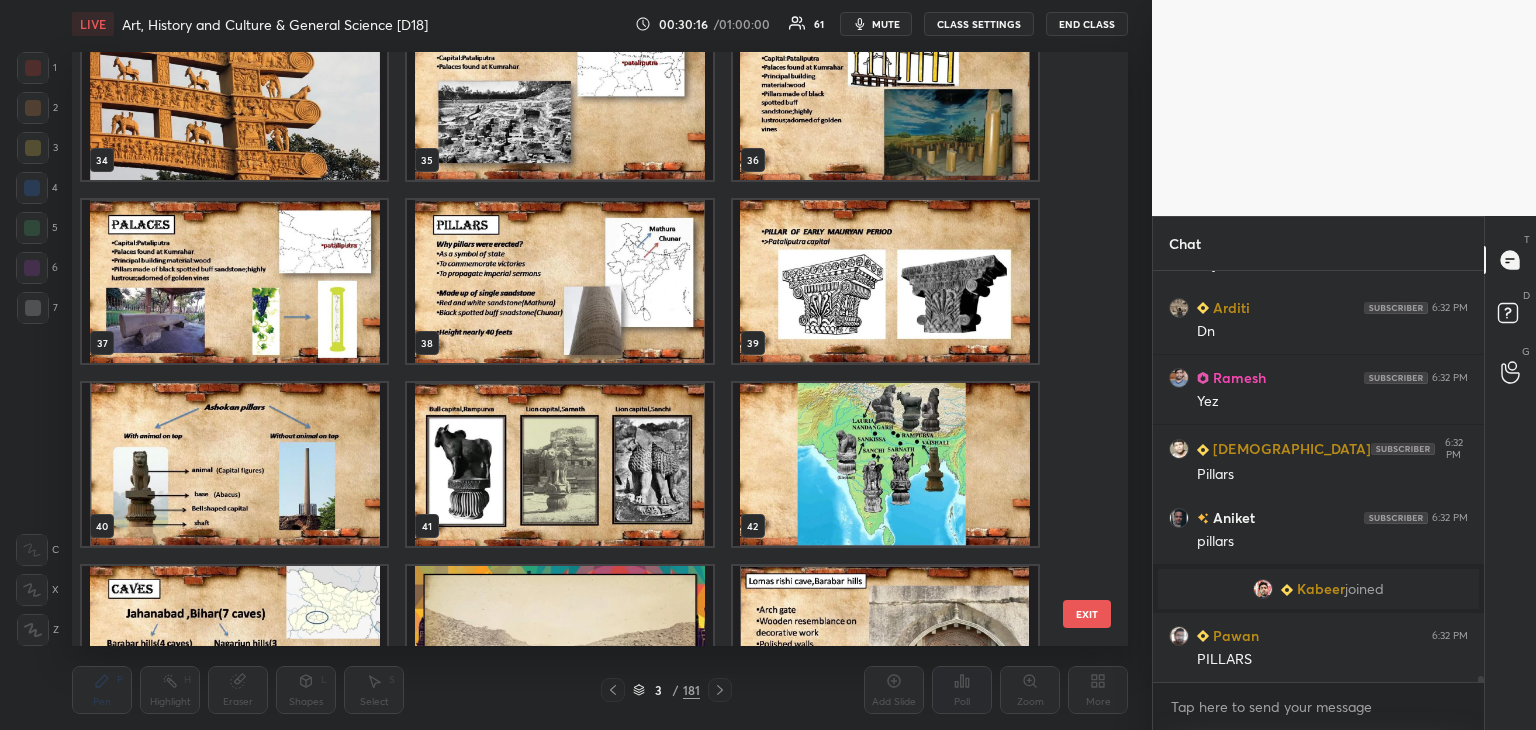 click at bounding box center [234, 464] 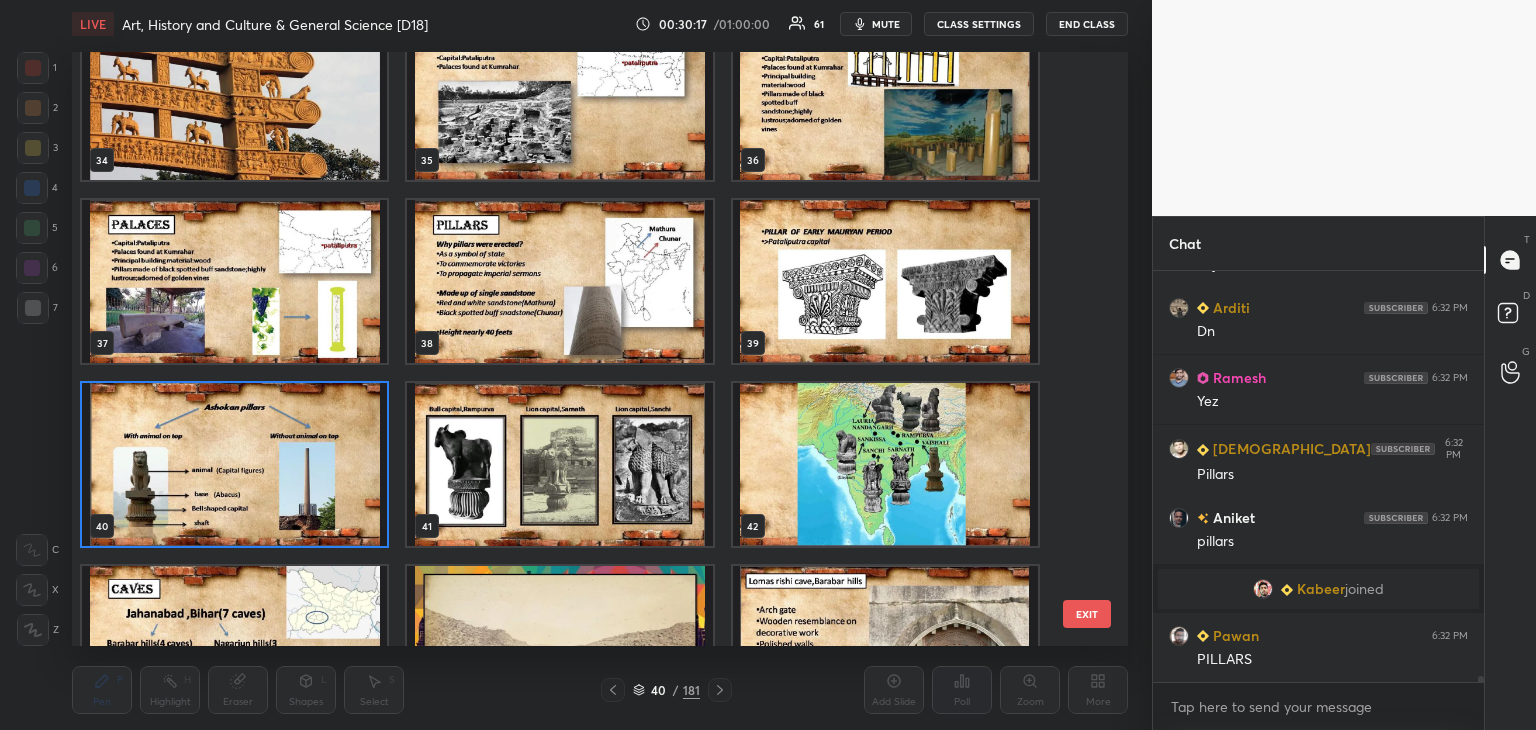 click 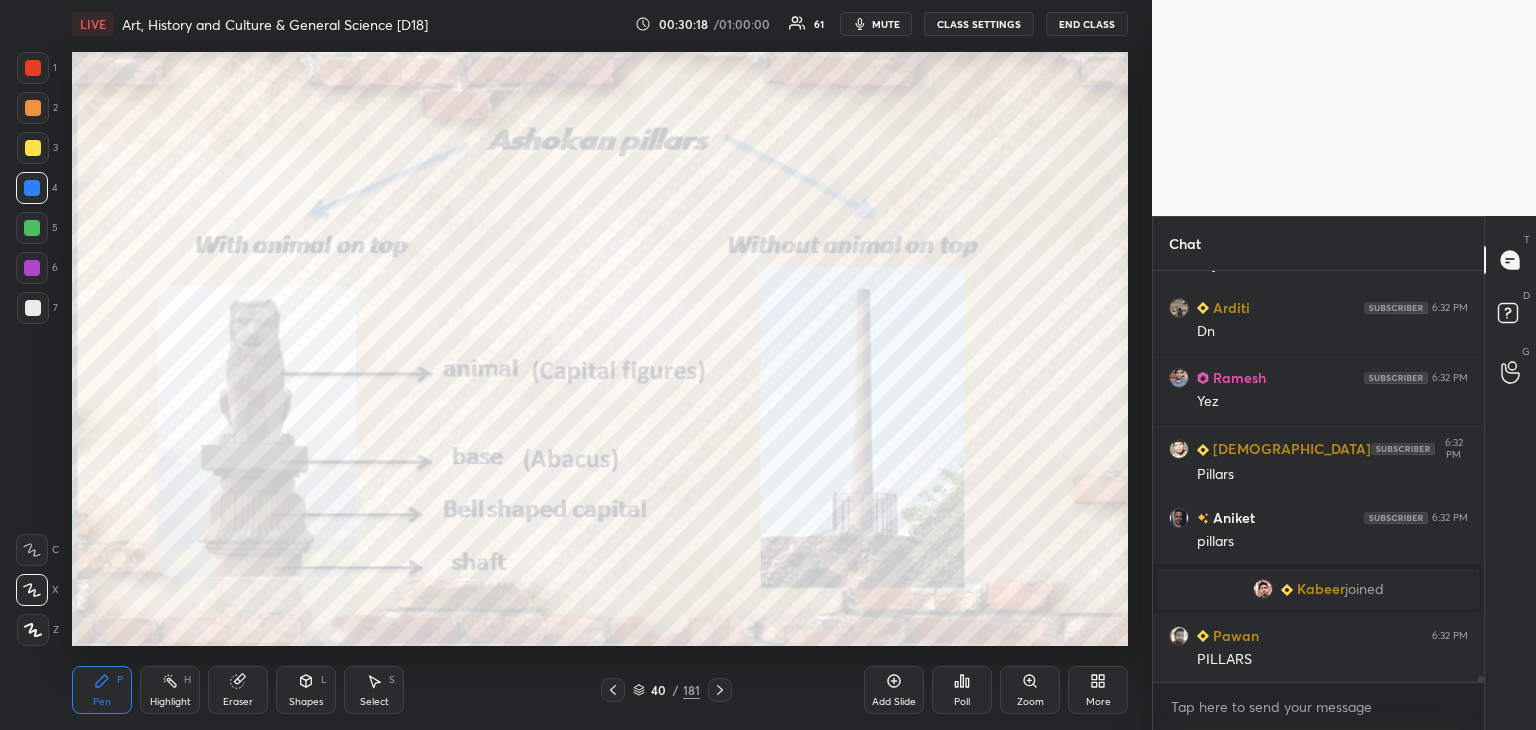 scroll, scrollTop: 0, scrollLeft: 0, axis: both 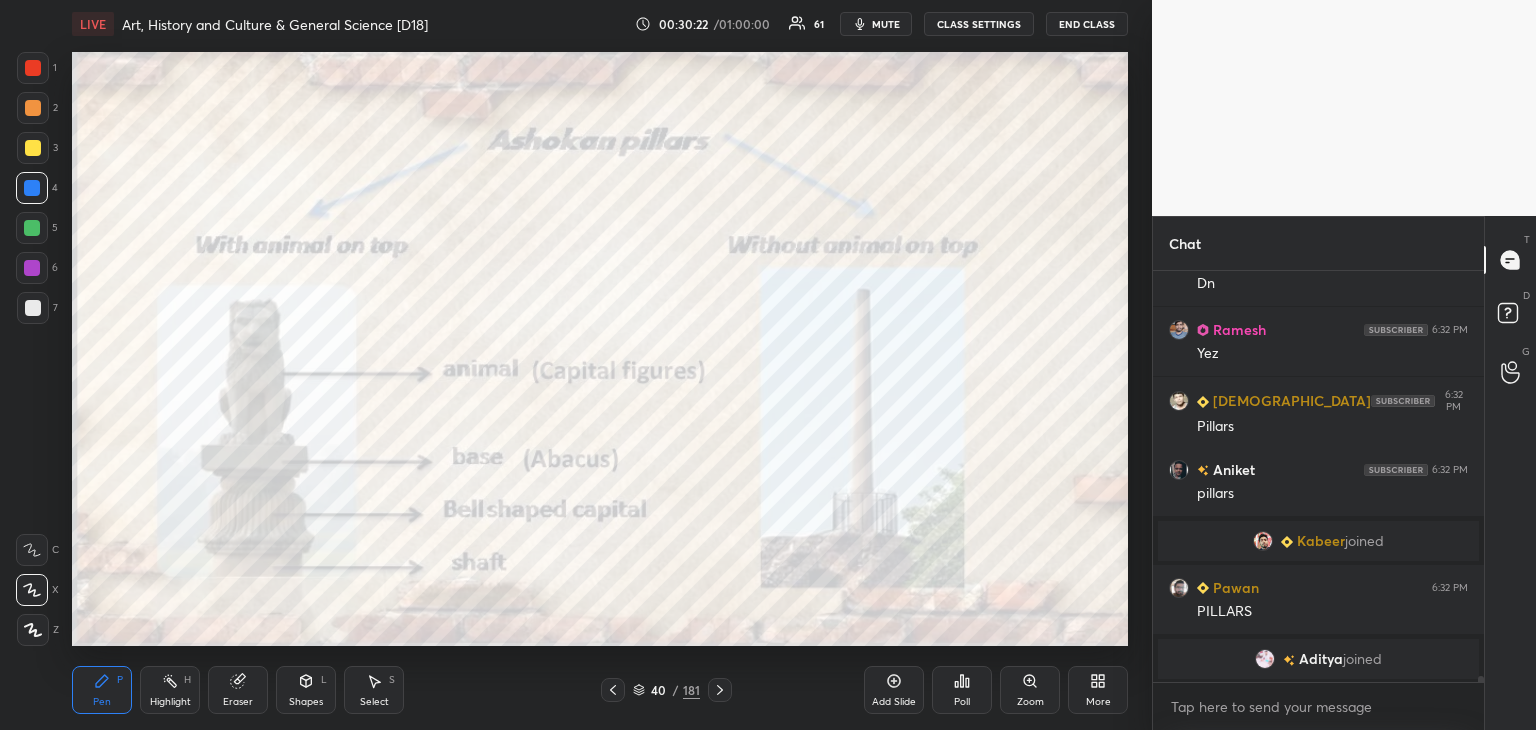 drag, startPoint x: 895, startPoint y: 681, endPoint x: 847, endPoint y: 670, distance: 49.24429 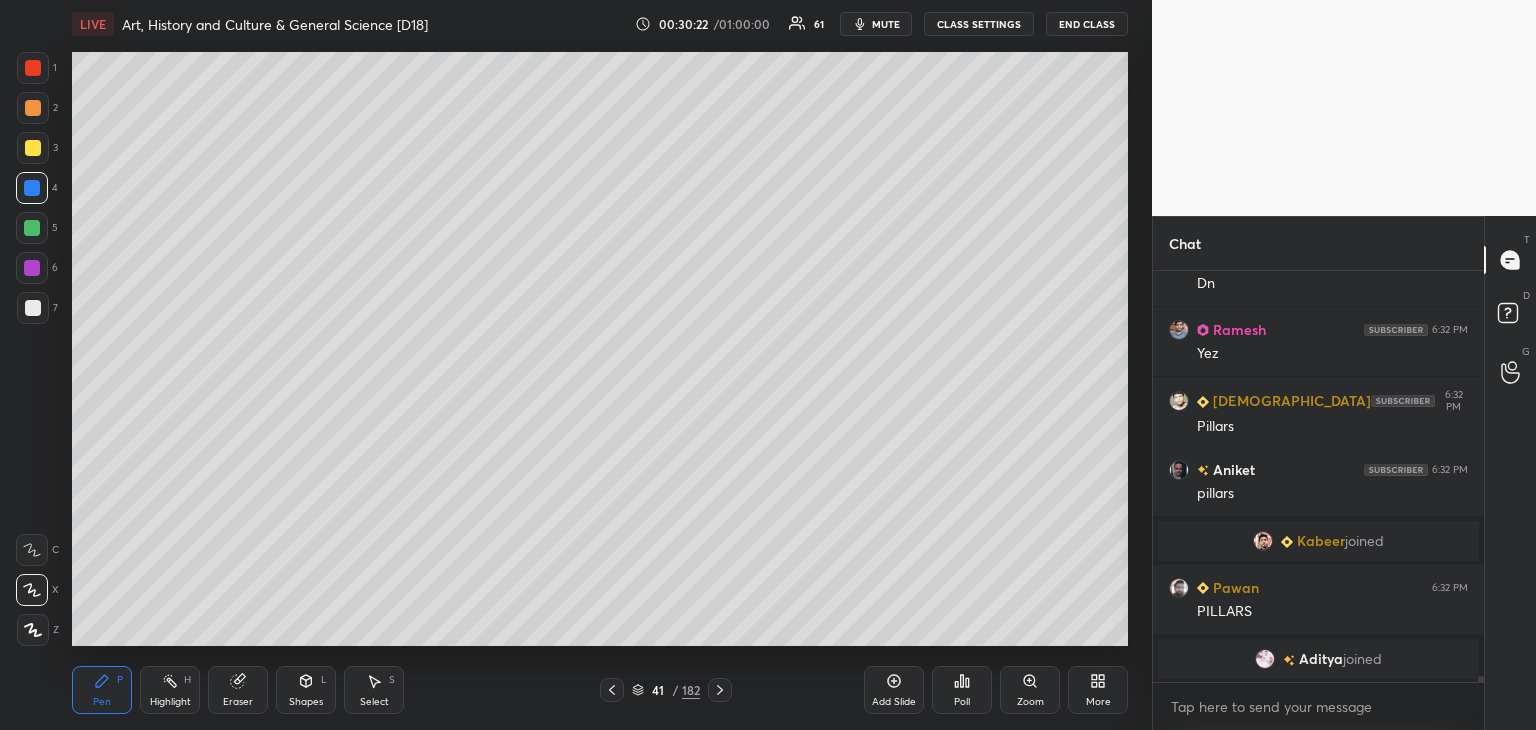 click on "L" at bounding box center (324, 680) 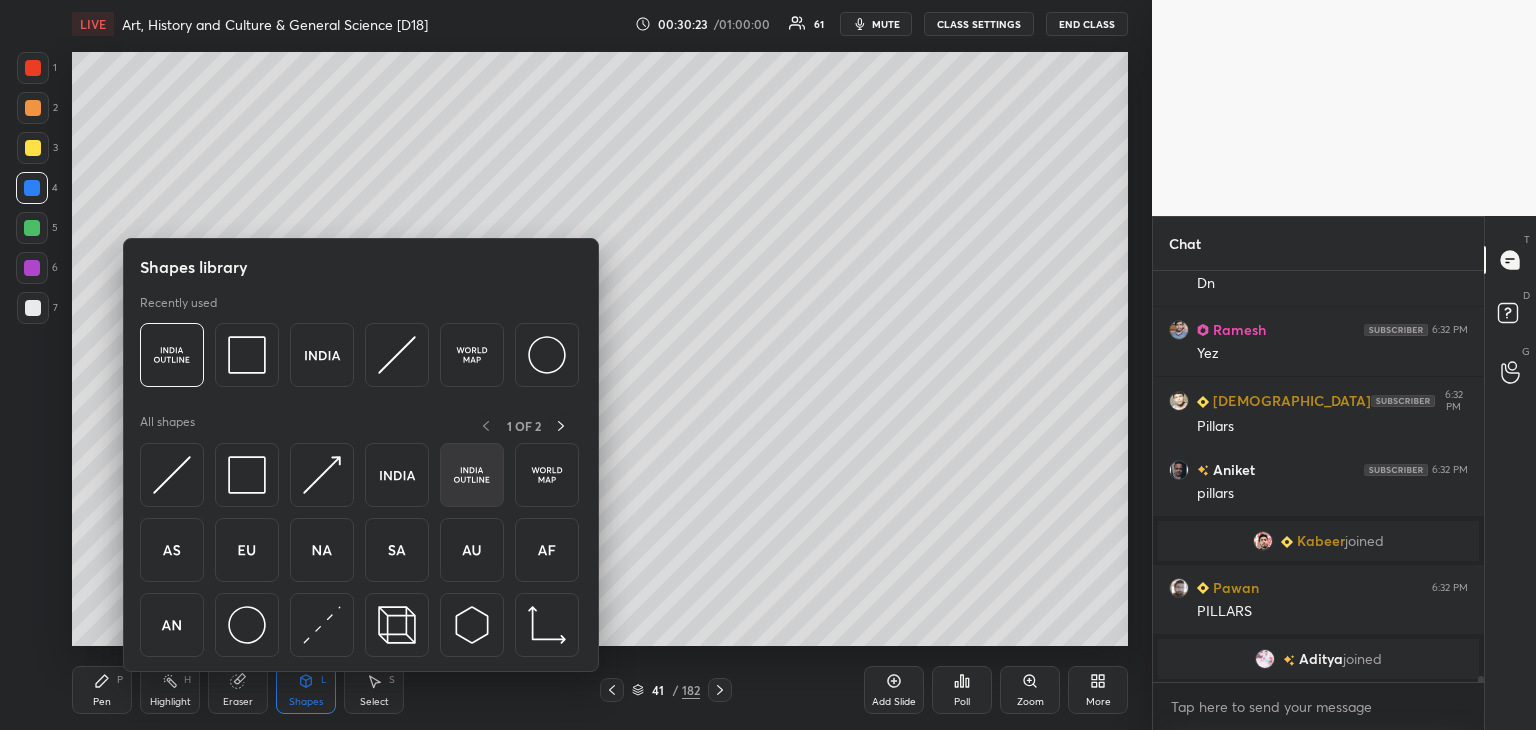 click at bounding box center [472, 475] 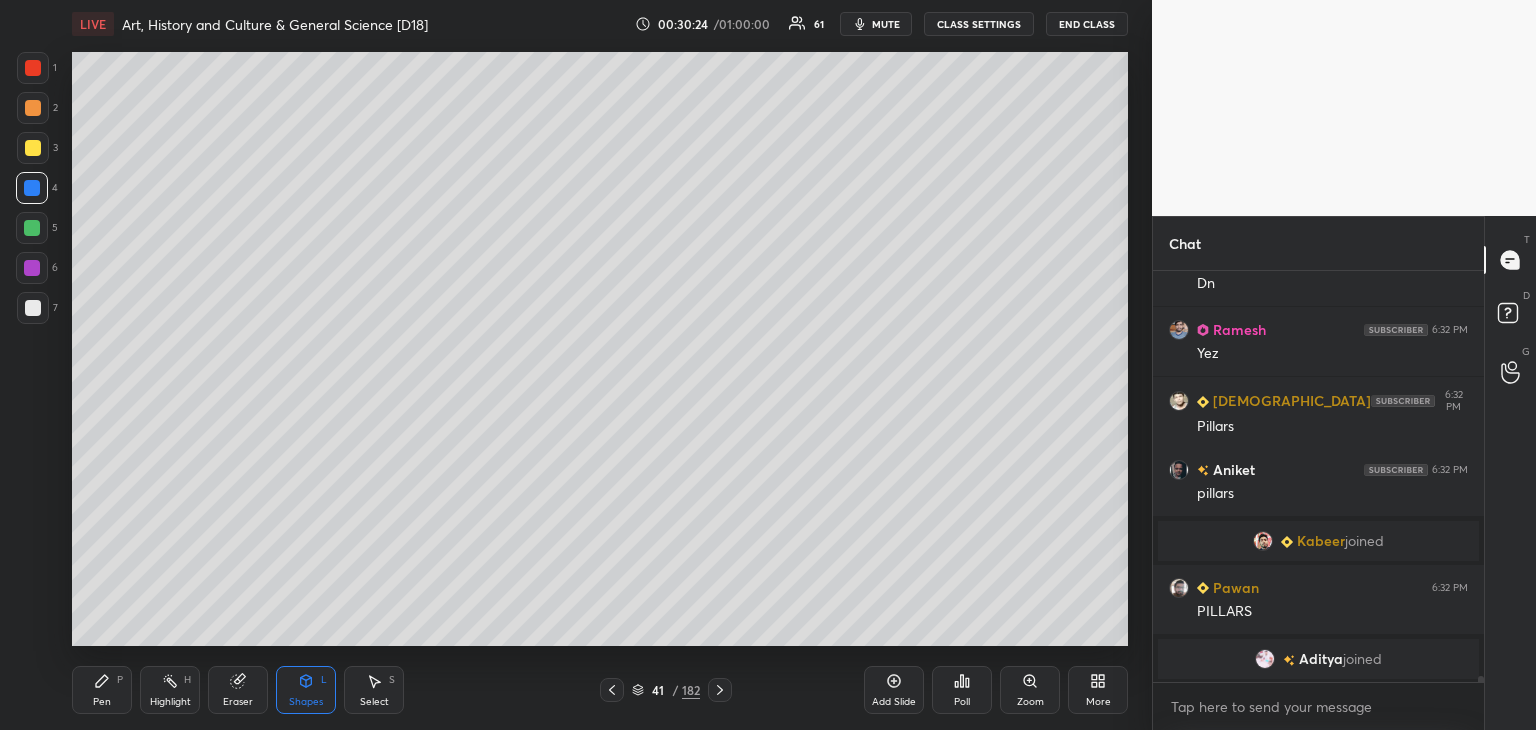 click at bounding box center (33, 308) 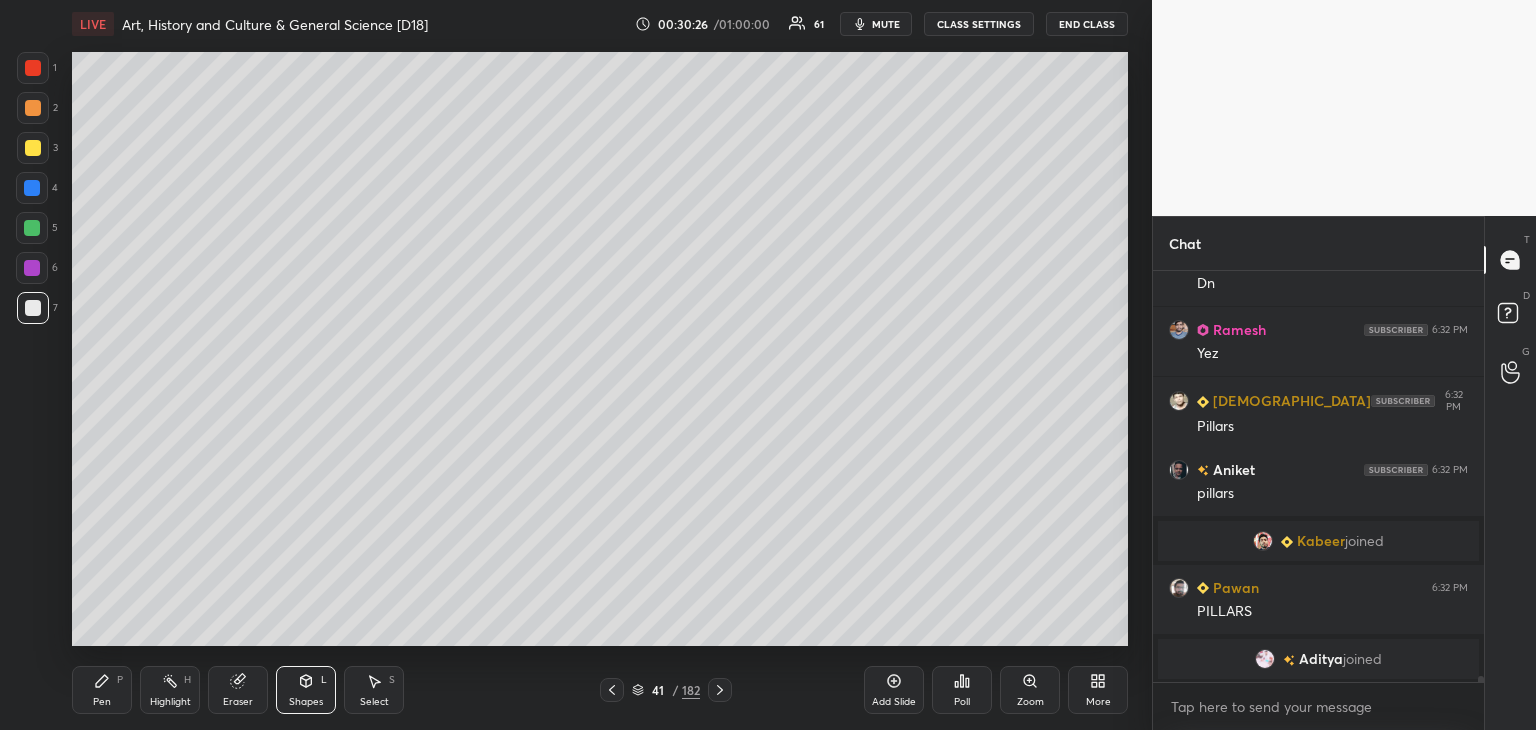 click 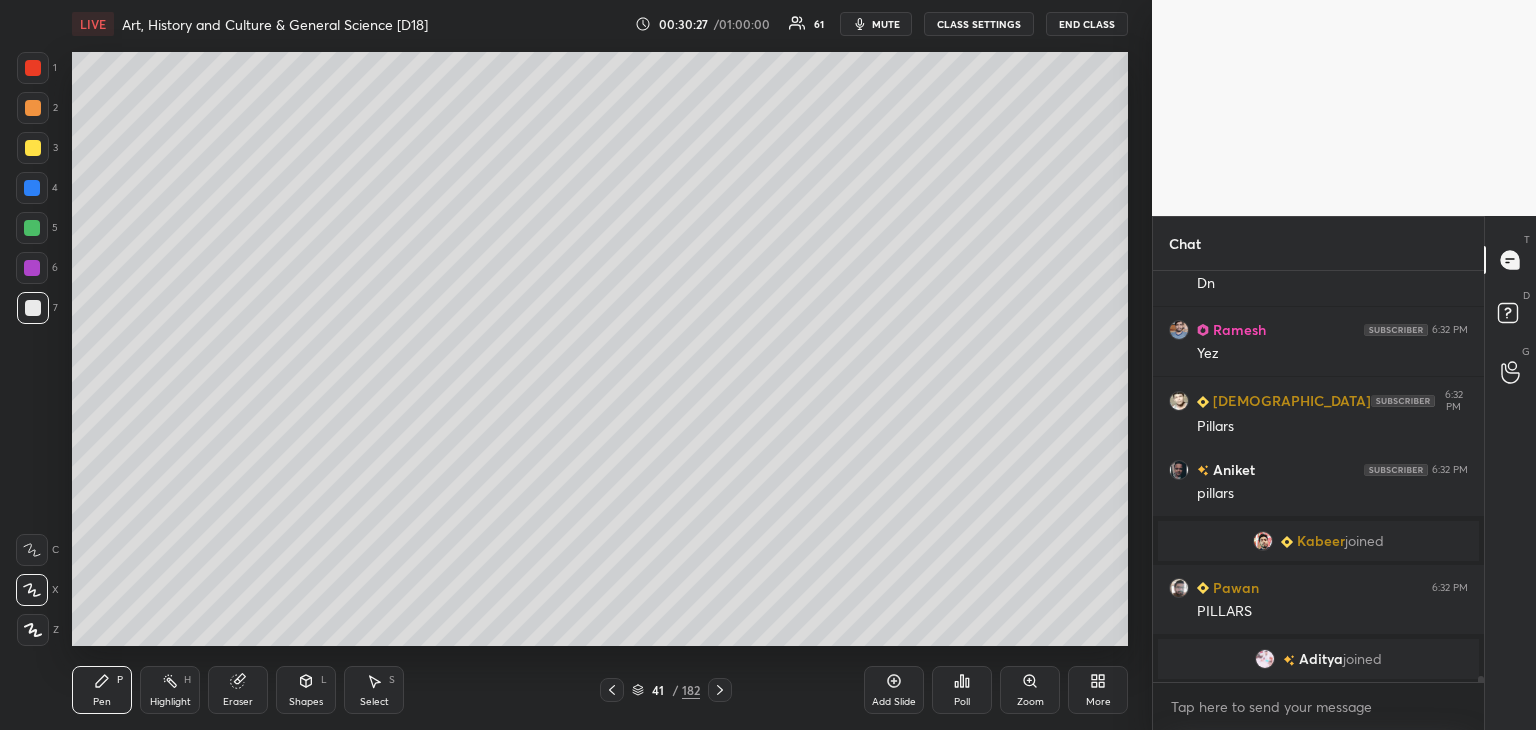 click at bounding box center [33, 148] 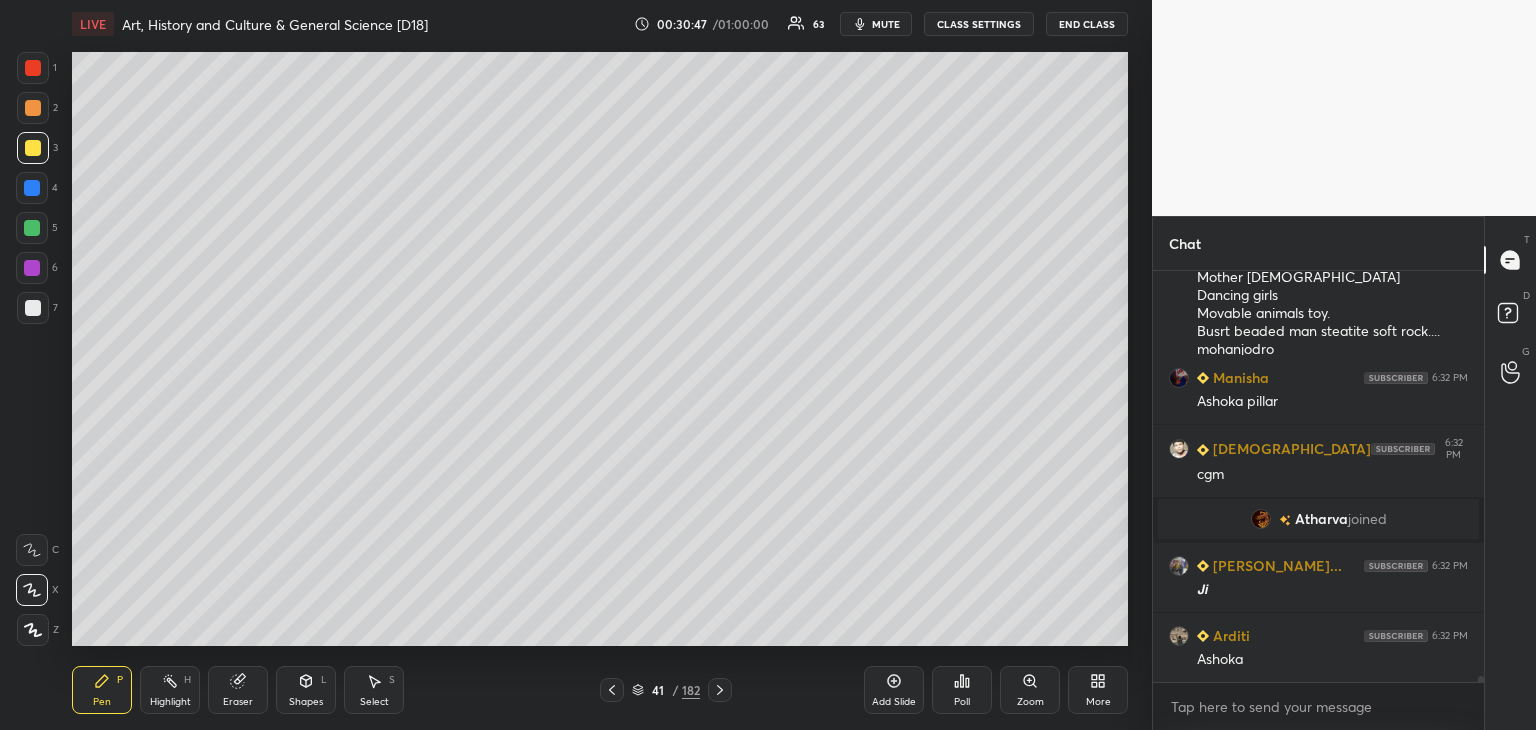 scroll, scrollTop: 30040, scrollLeft: 0, axis: vertical 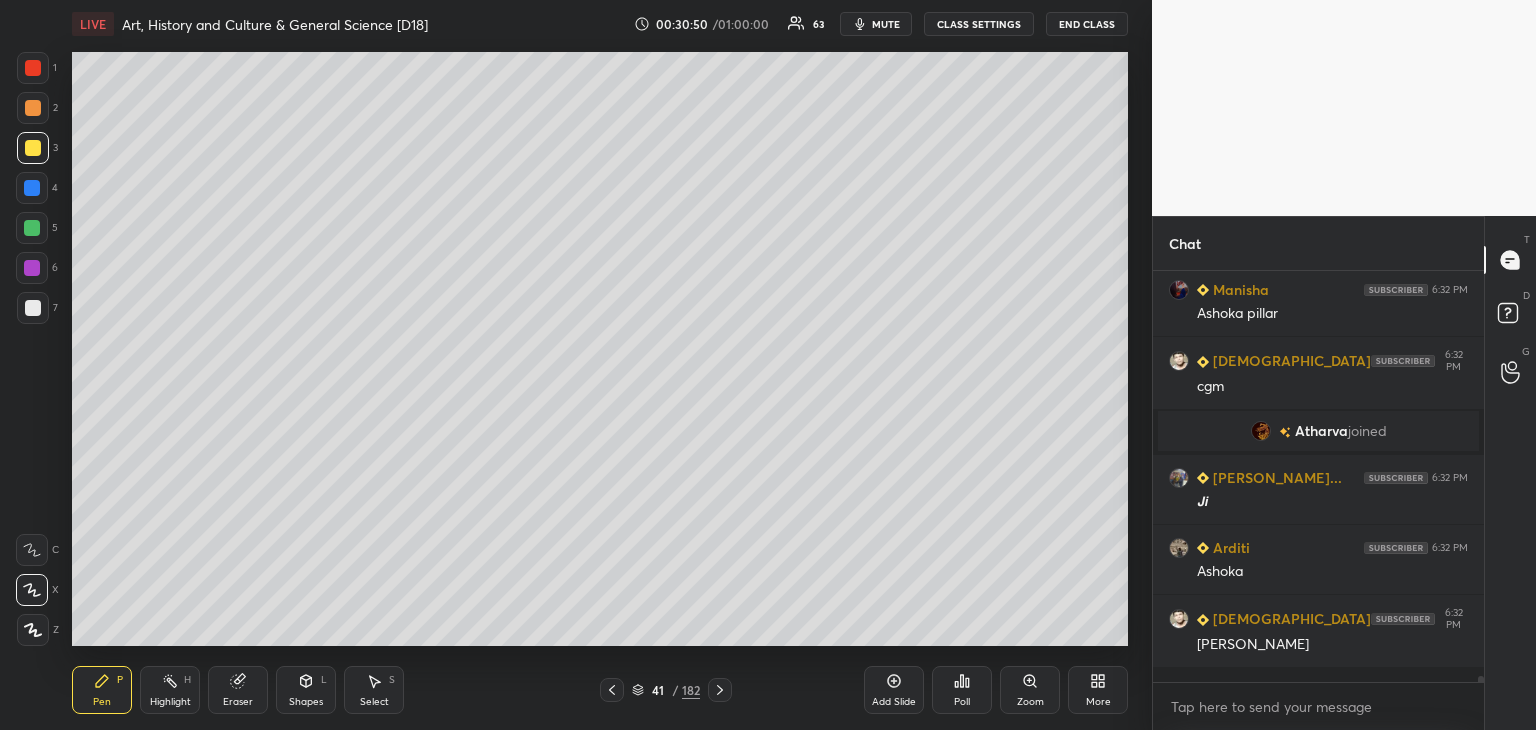 click at bounding box center [32, 188] 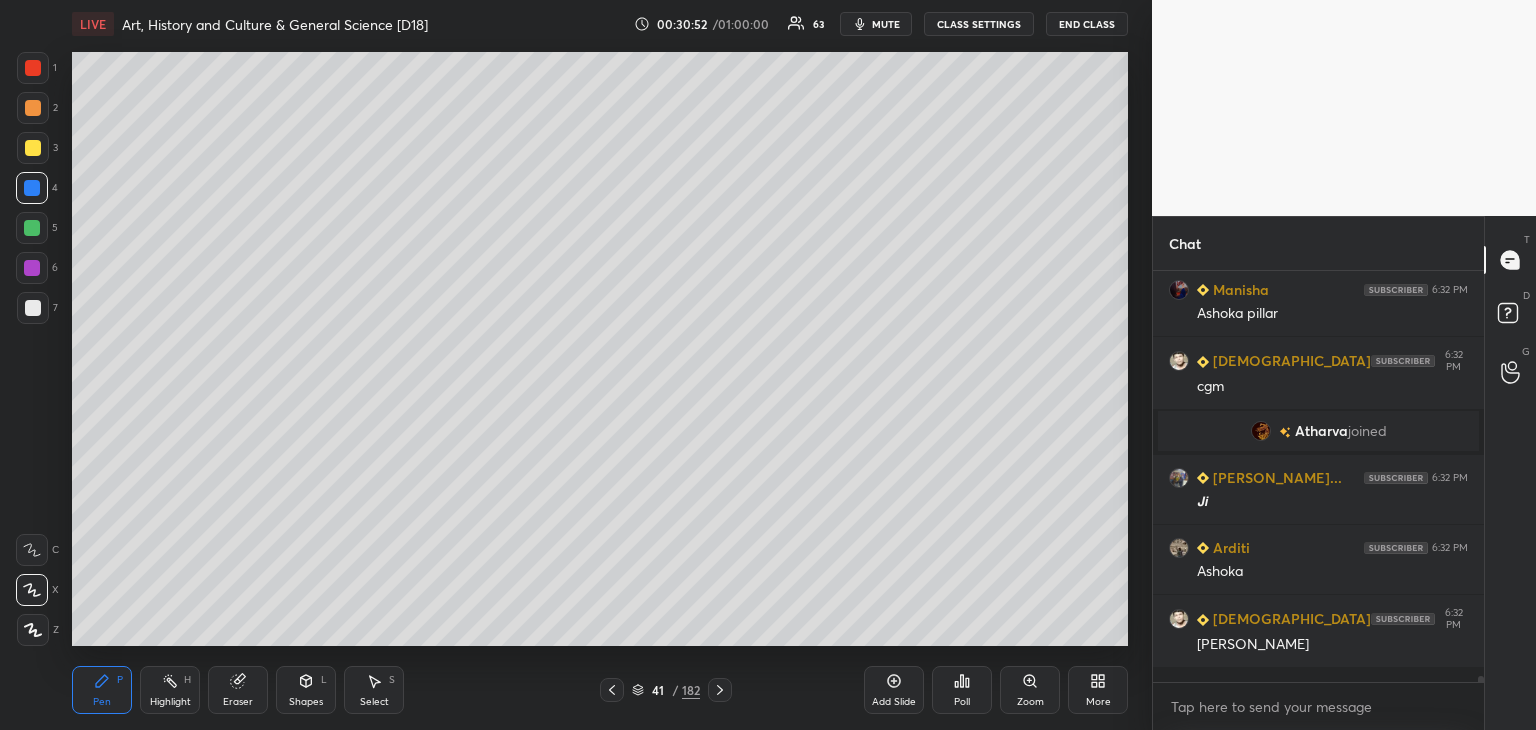 click 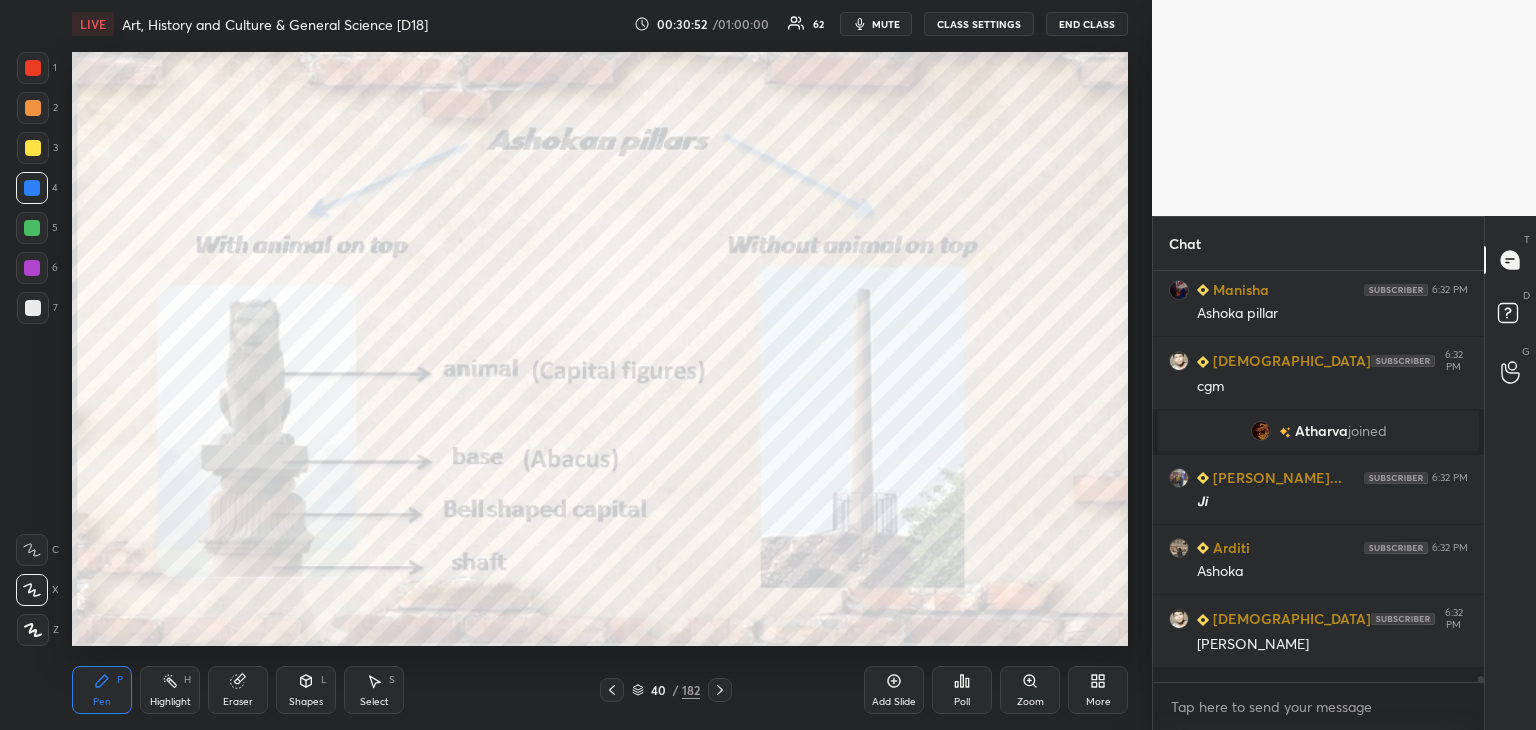 scroll, scrollTop: 30110, scrollLeft: 0, axis: vertical 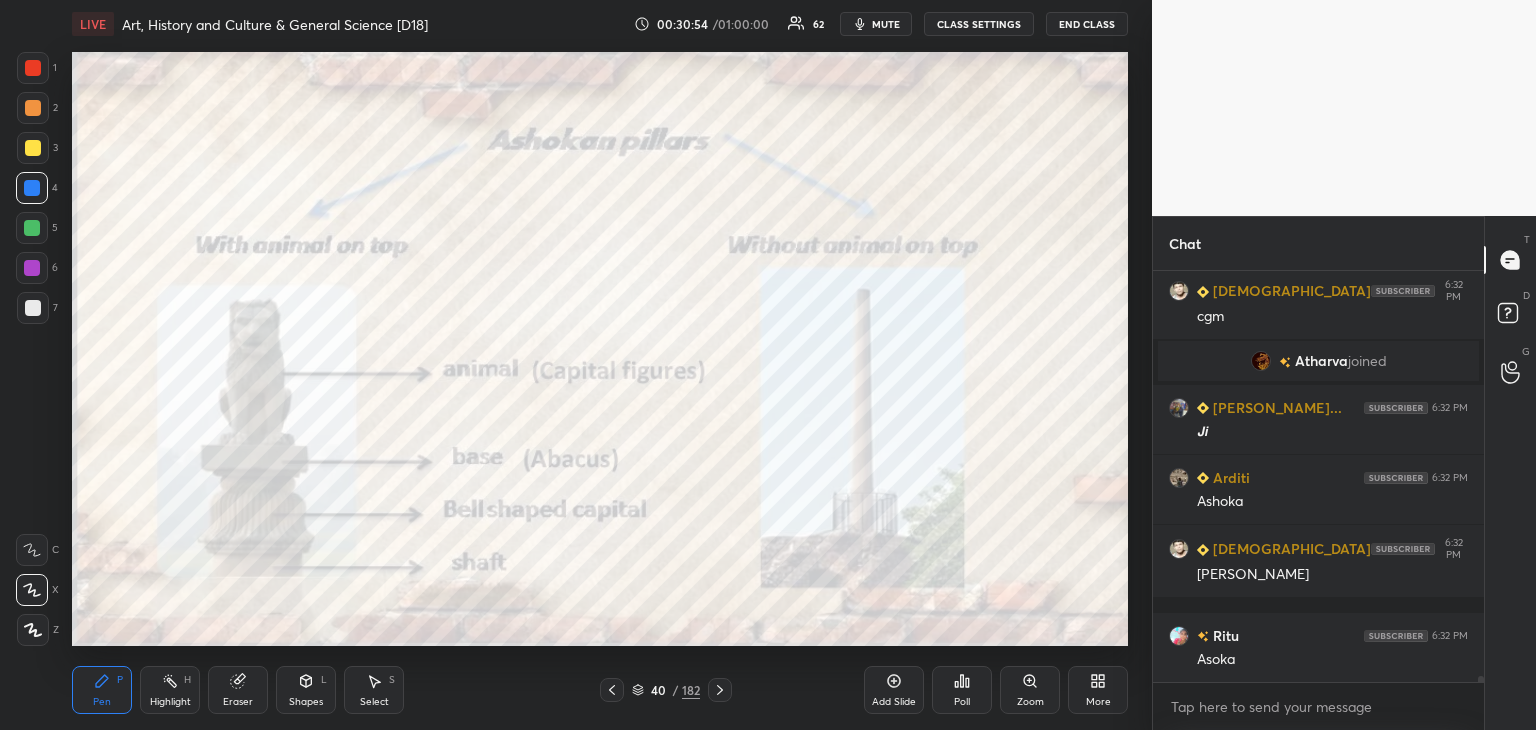click at bounding box center [33, 68] 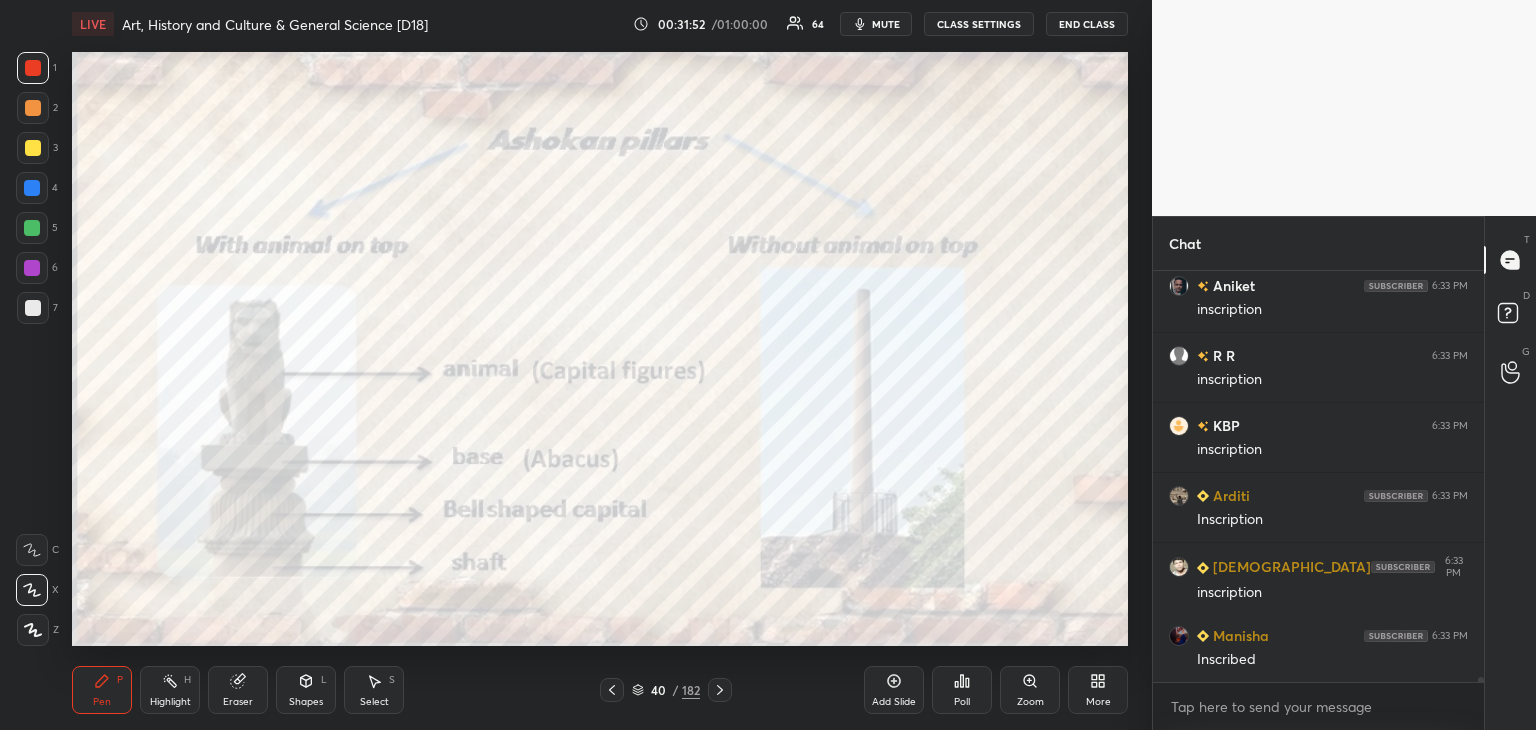 scroll, scrollTop: 33184, scrollLeft: 0, axis: vertical 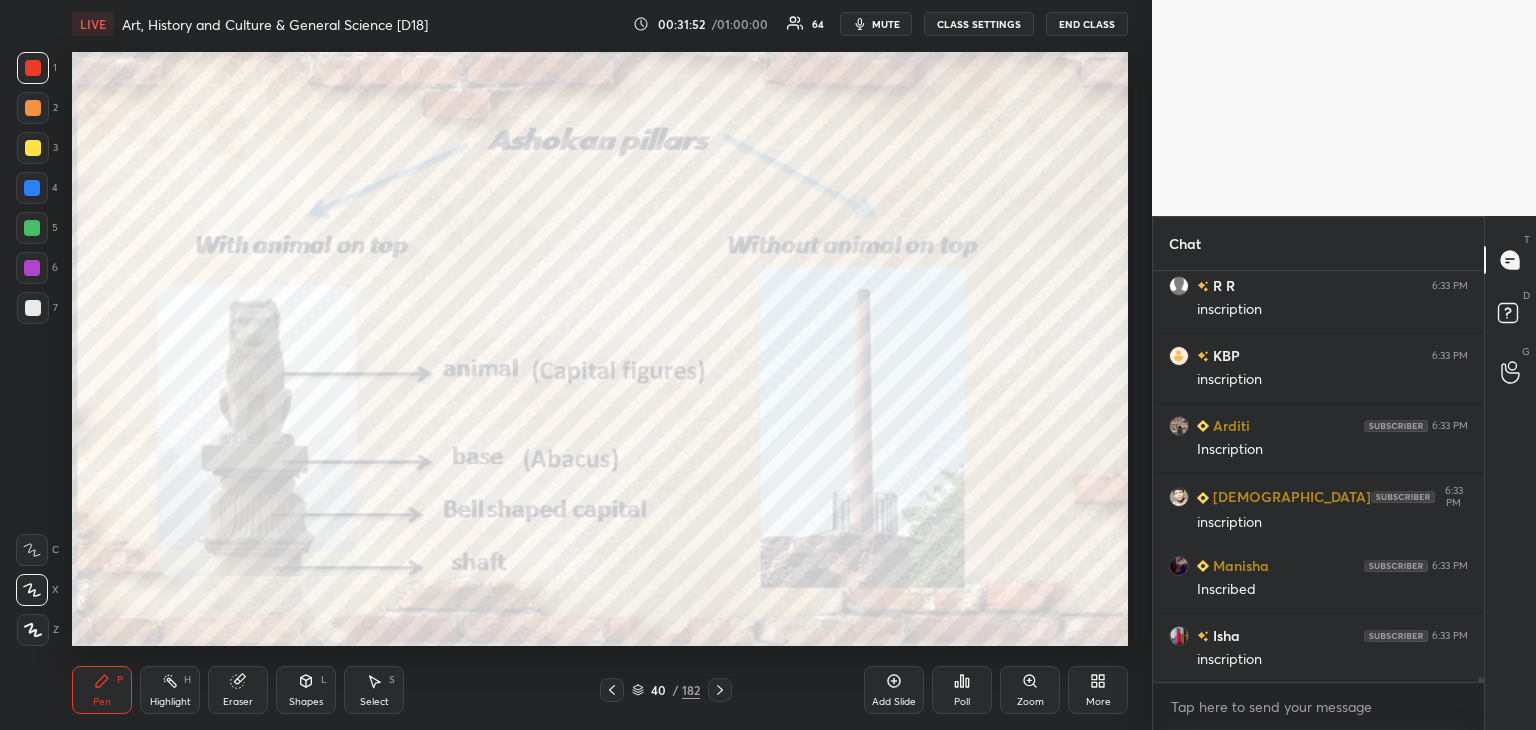 drag, startPoint x: 33, startPoint y: 185, endPoint x: 48, endPoint y: 186, distance: 15.033297 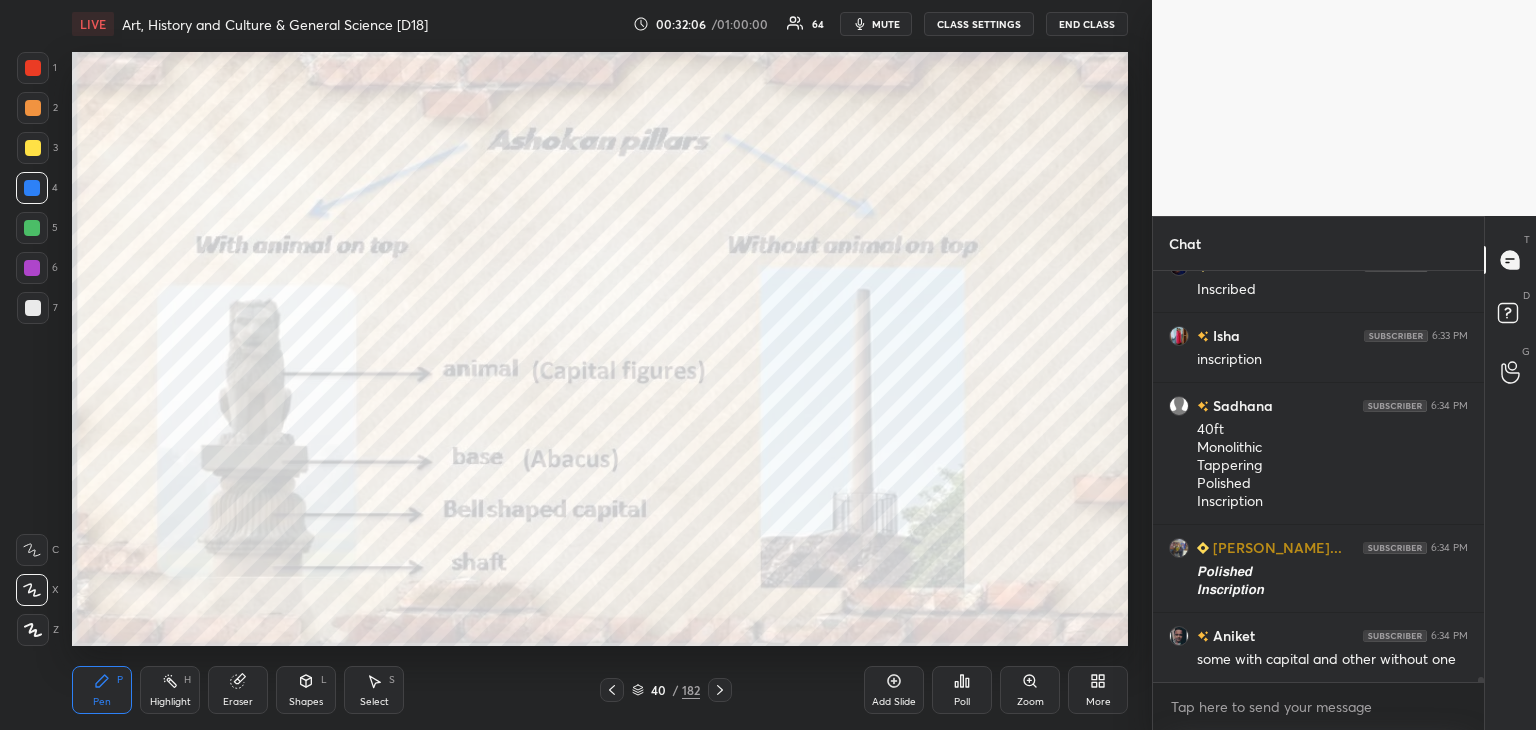 scroll, scrollTop: 33554, scrollLeft: 0, axis: vertical 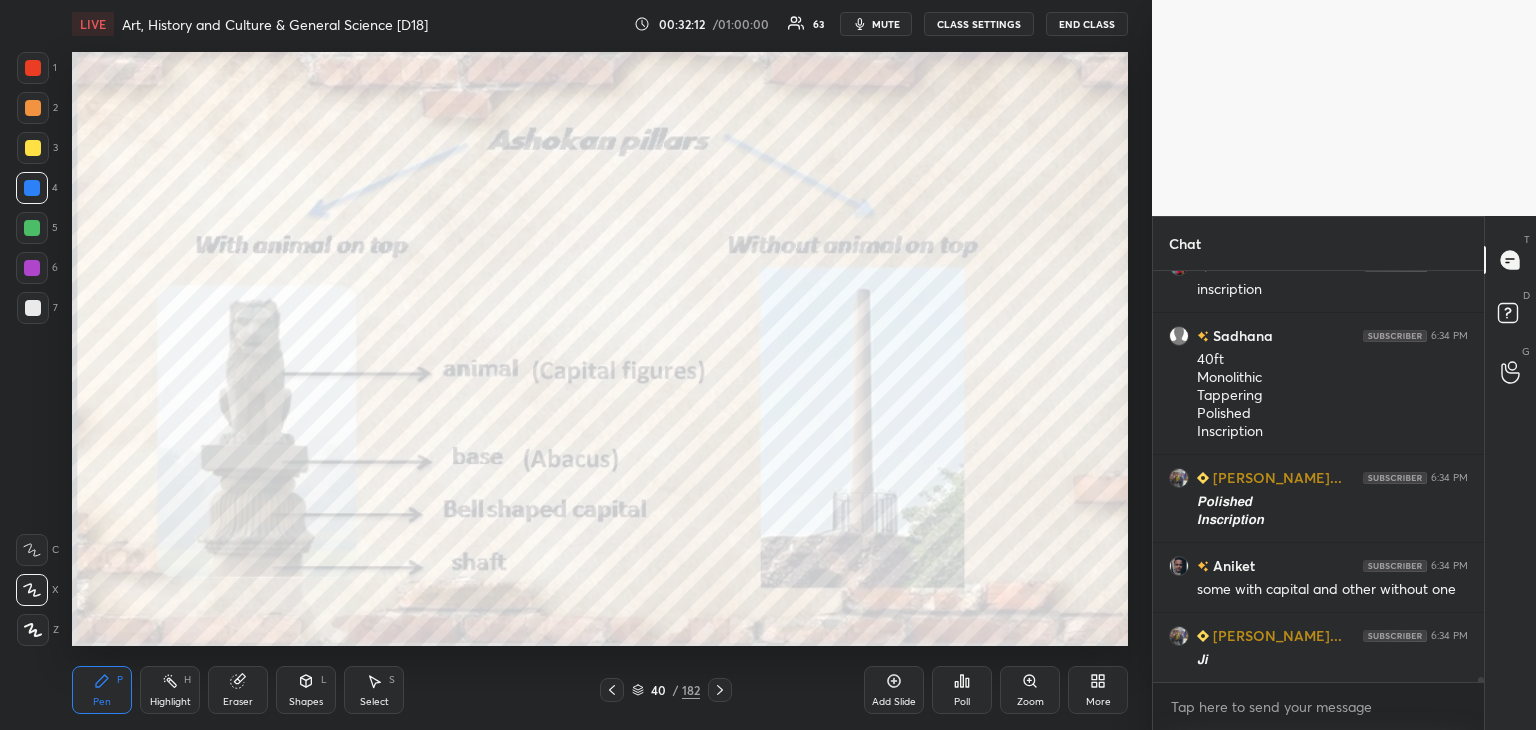 click at bounding box center (33, 68) 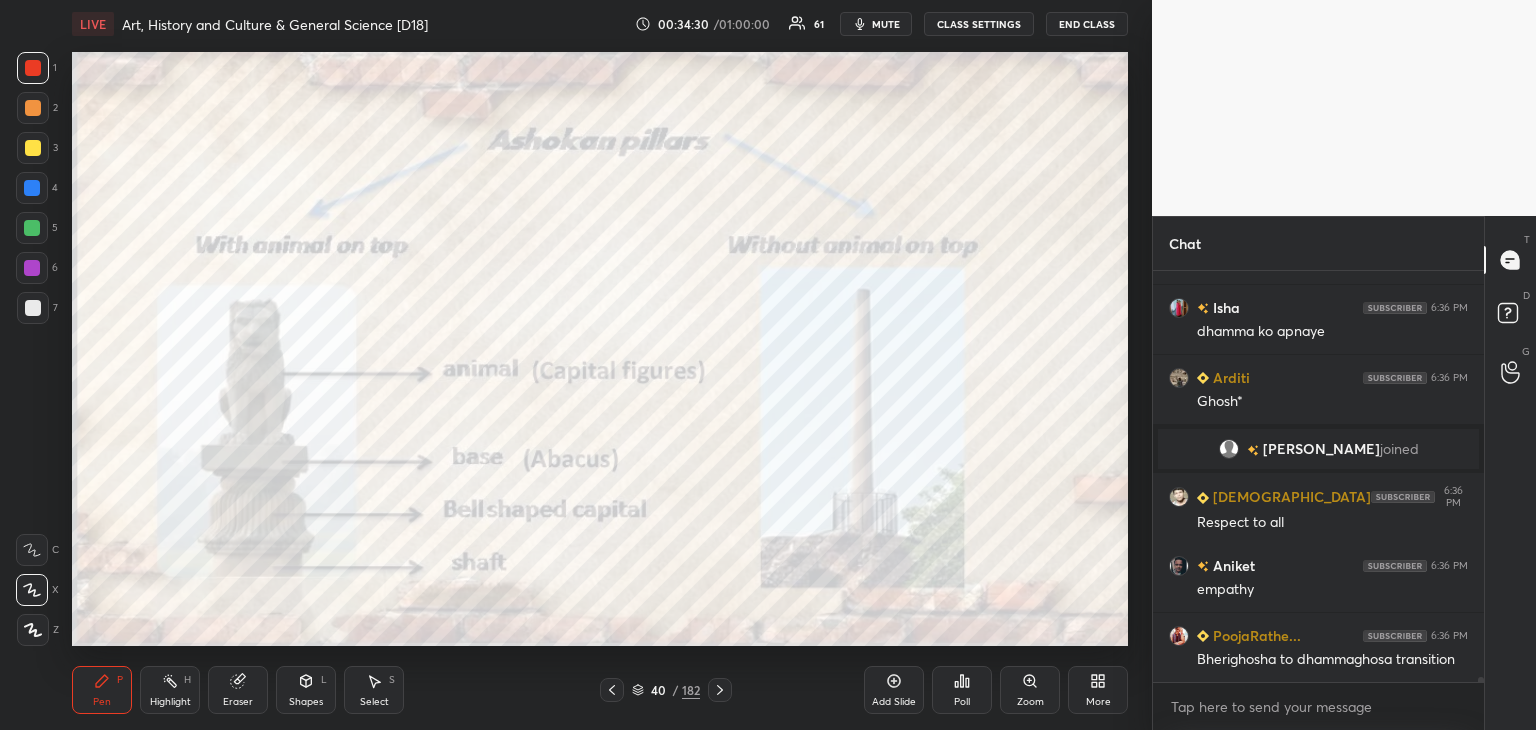 scroll, scrollTop: 34750, scrollLeft: 0, axis: vertical 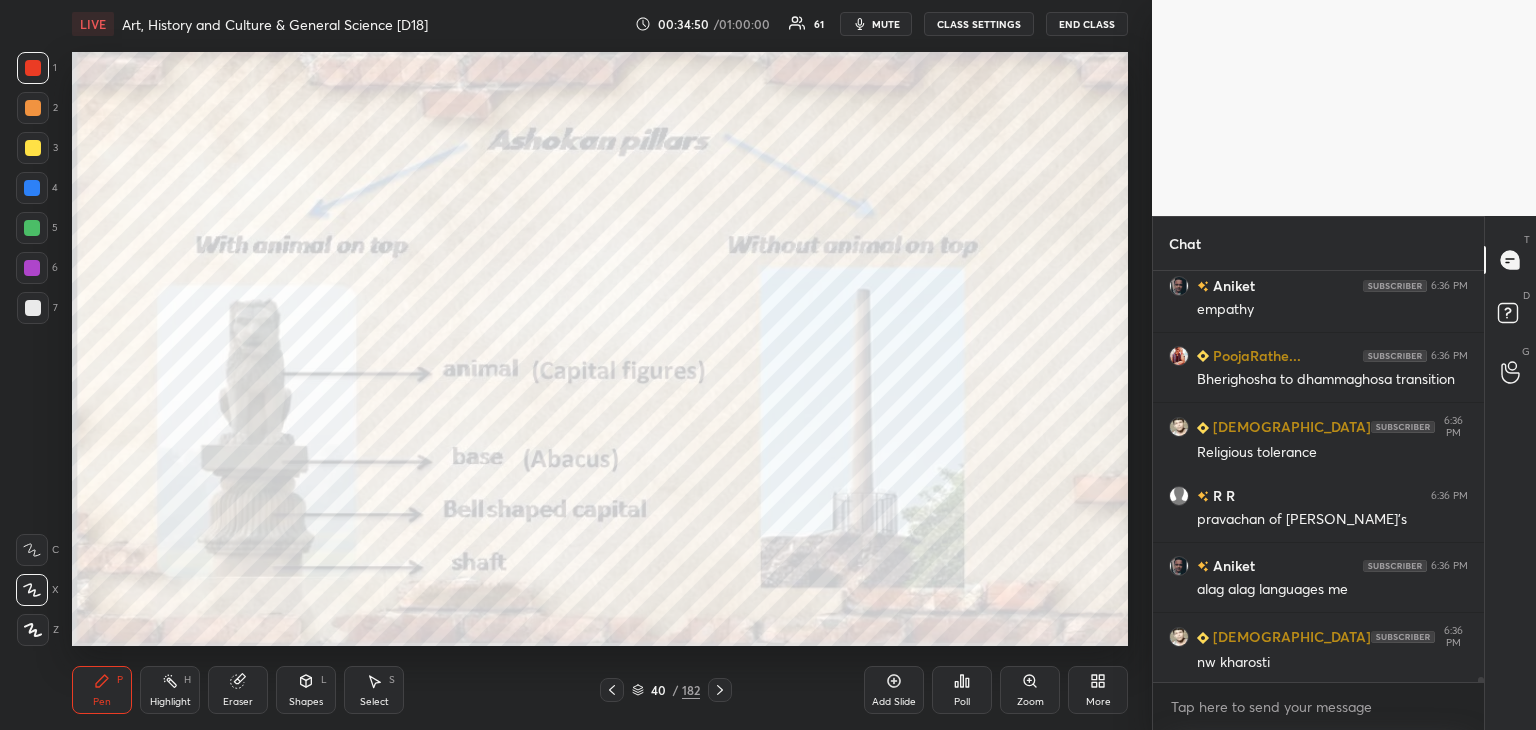 click 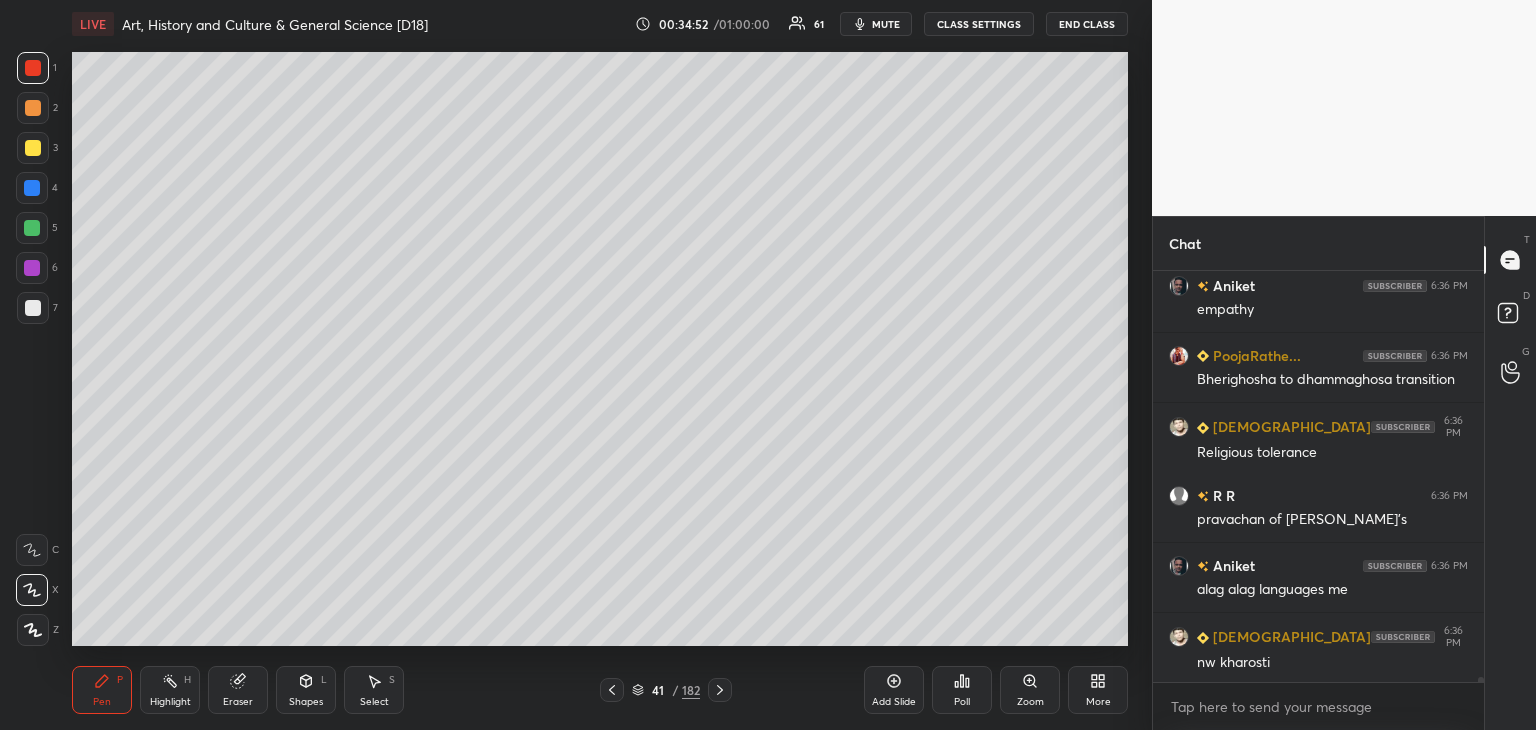 drag, startPoint x: 36, startPoint y: 173, endPoint x: 60, endPoint y: 165, distance: 25.298222 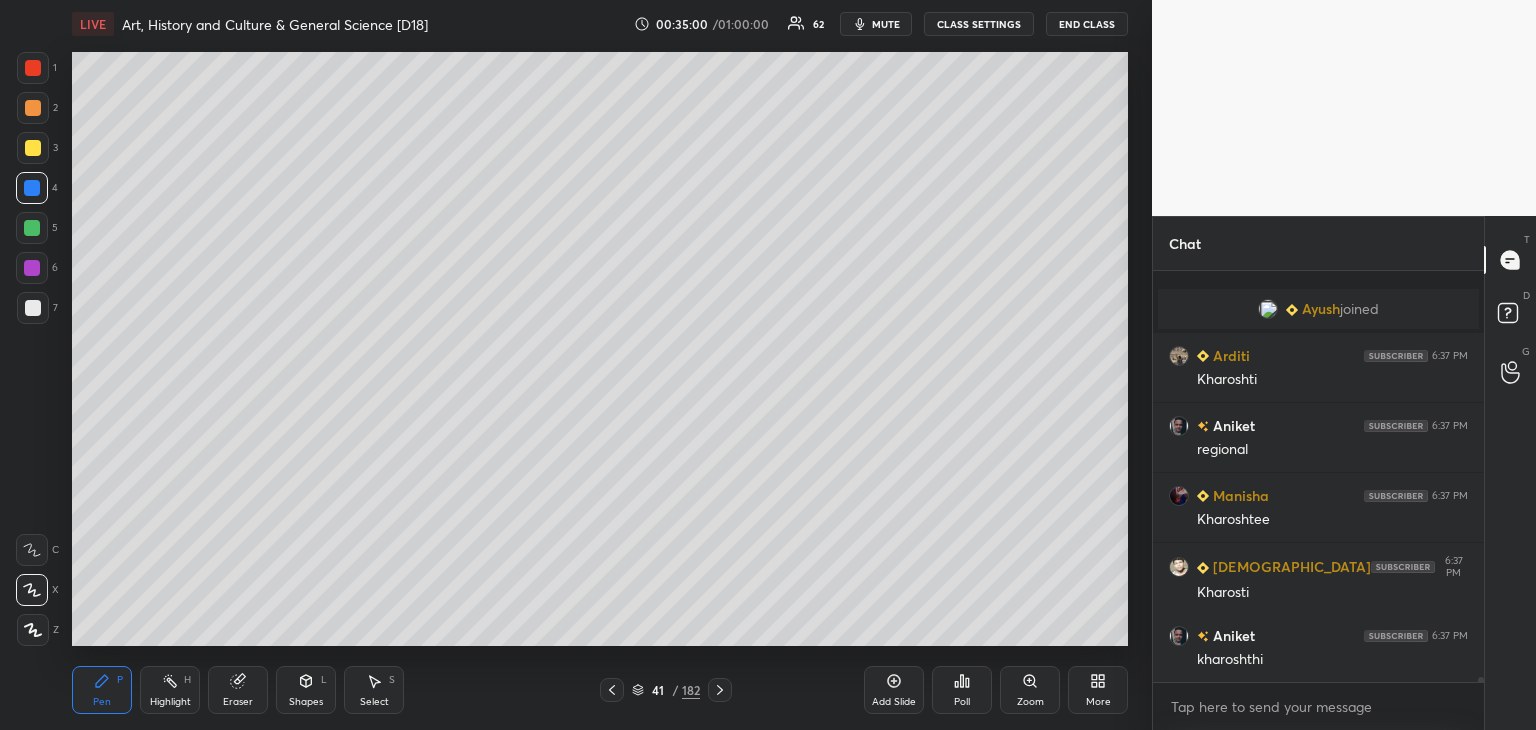 scroll, scrollTop: 35104, scrollLeft: 0, axis: vertical 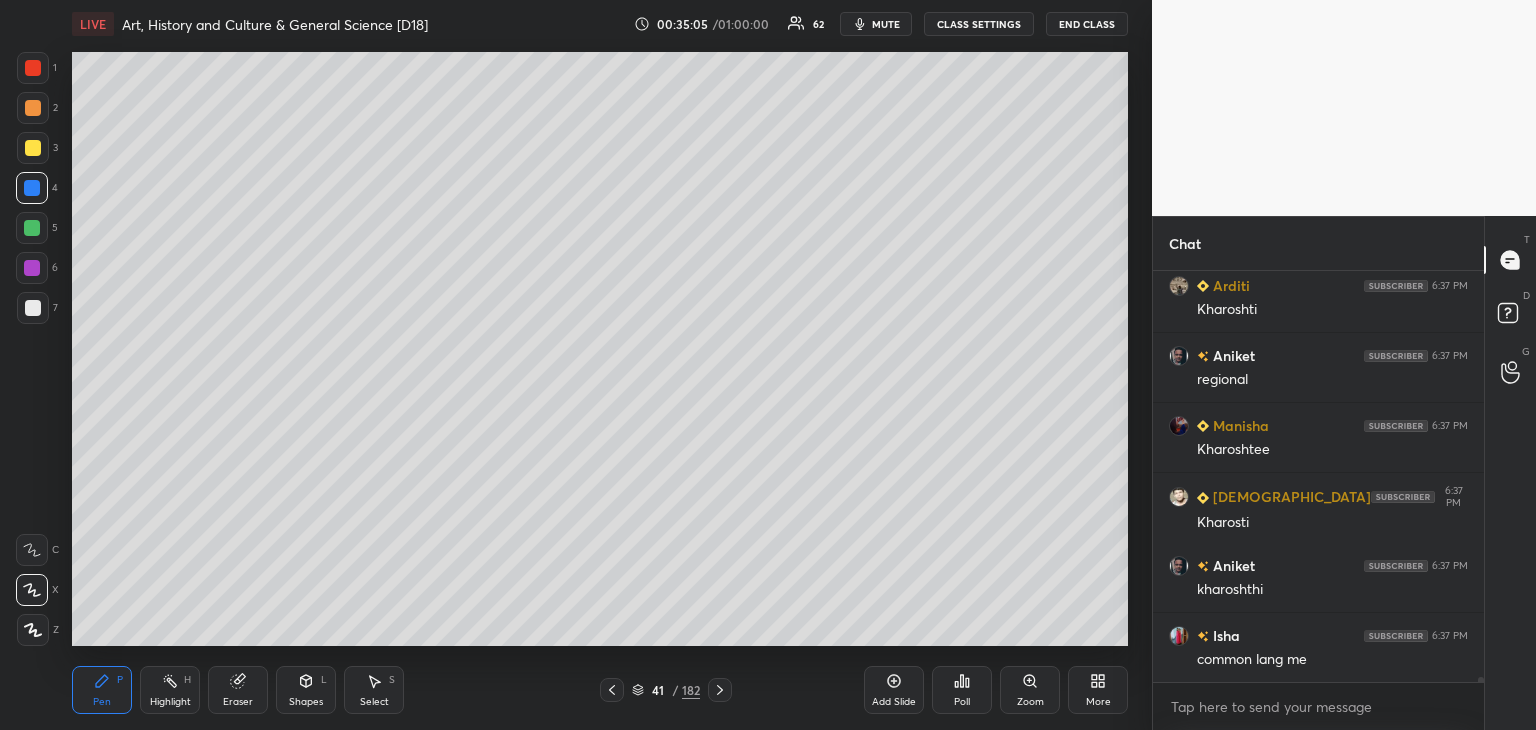 click at bounding box center (33, 68) 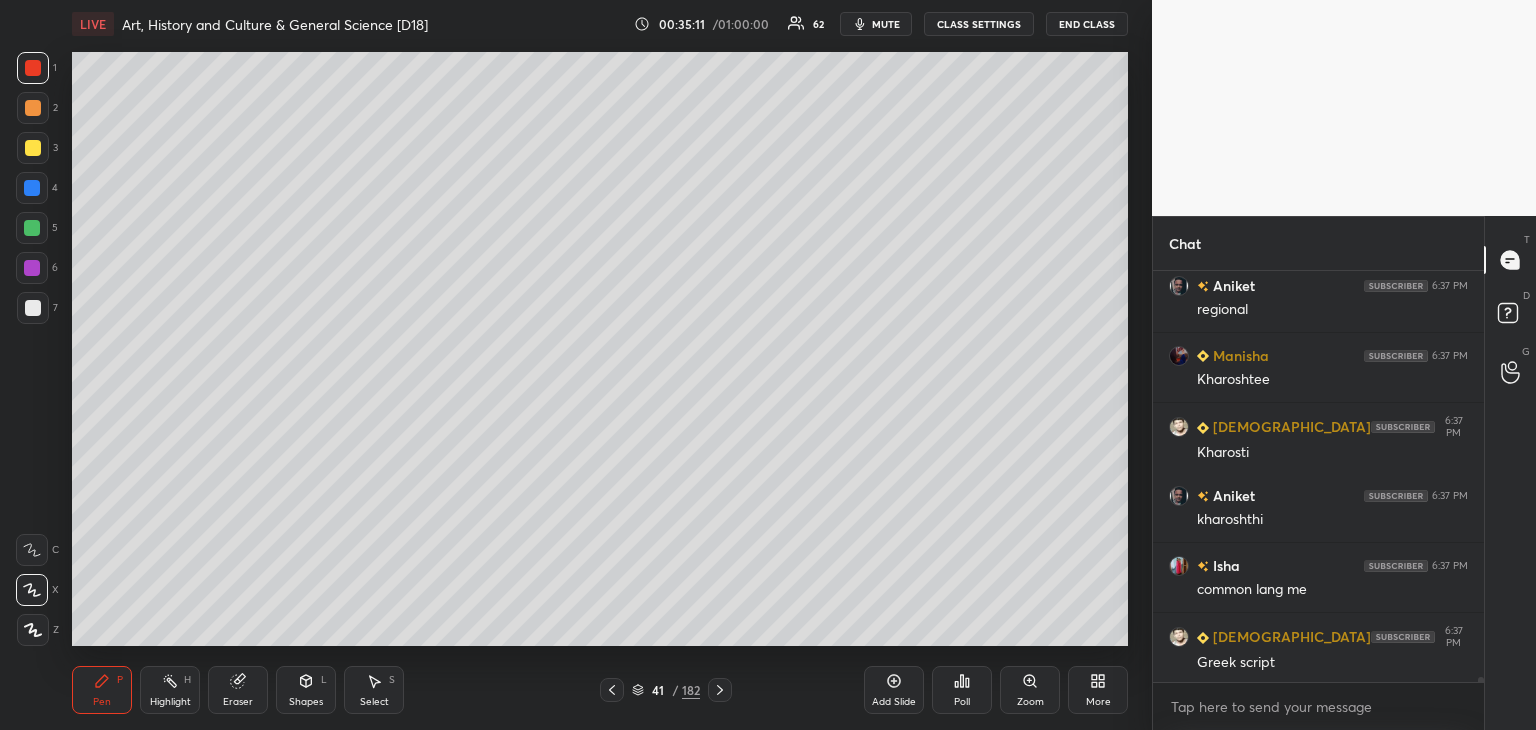 scroll, scrollTop: 35244, scrollLeft: 0, axis: vertical 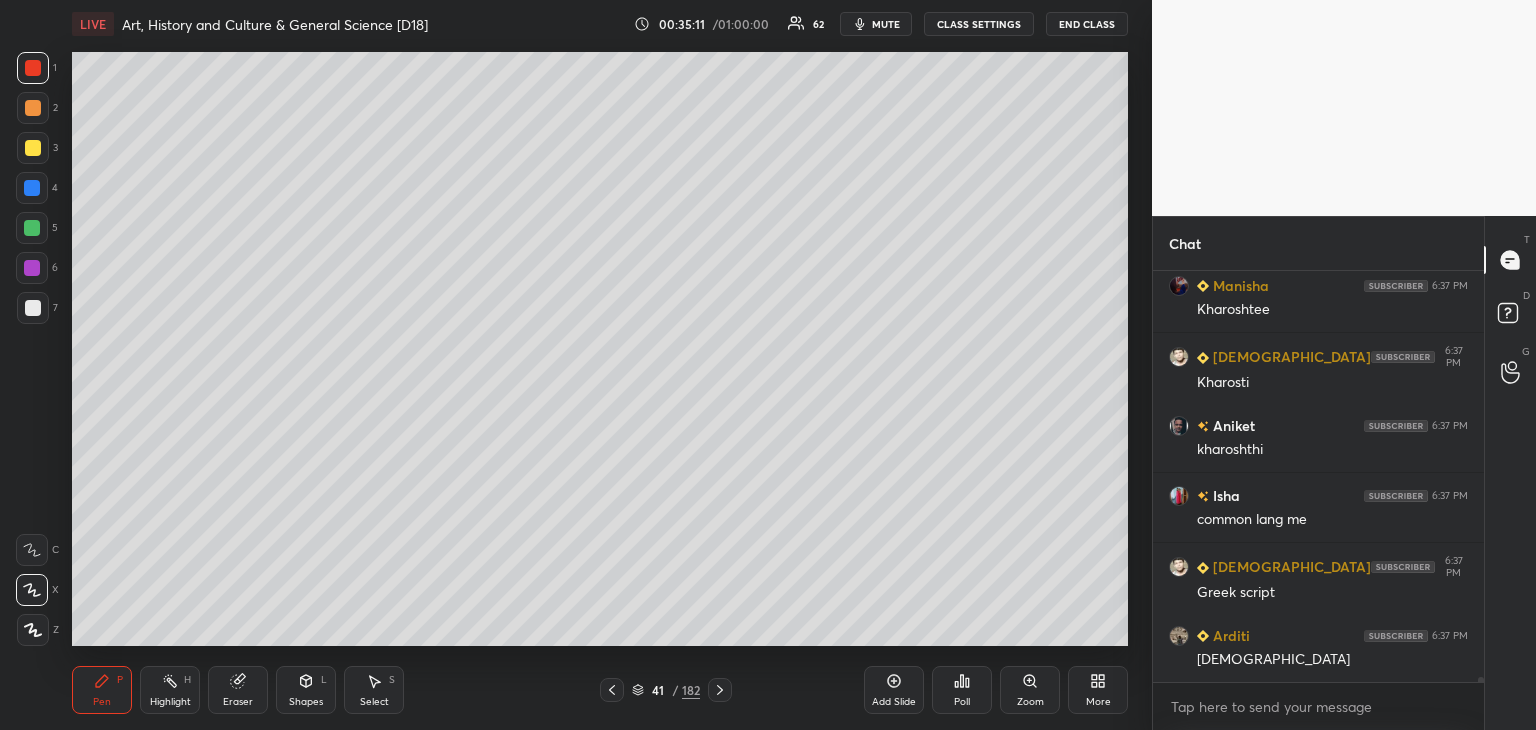click 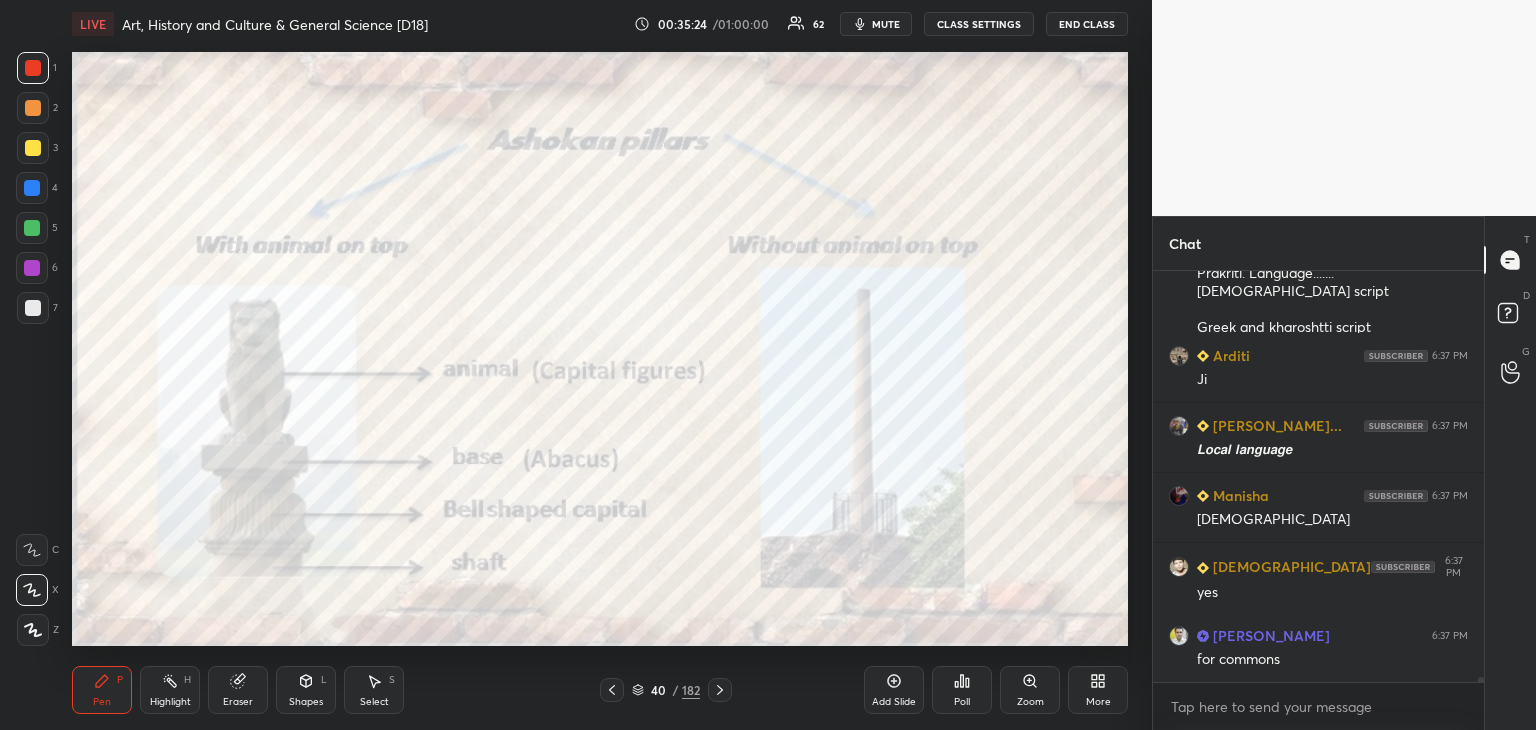 scroll, scrollTop: 35840, scrollLeft: 0, axis: vertical 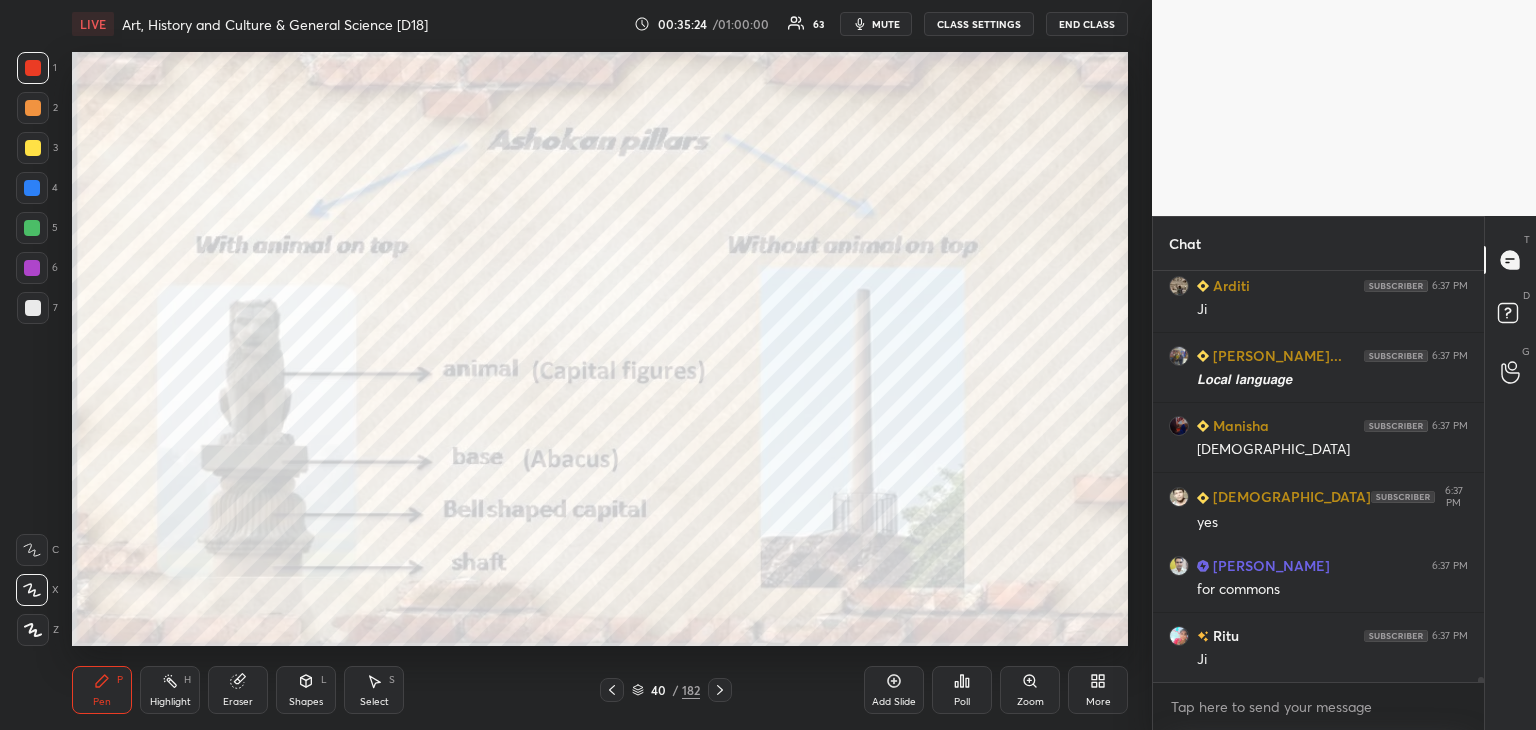 click at bounding box center (32, 188) 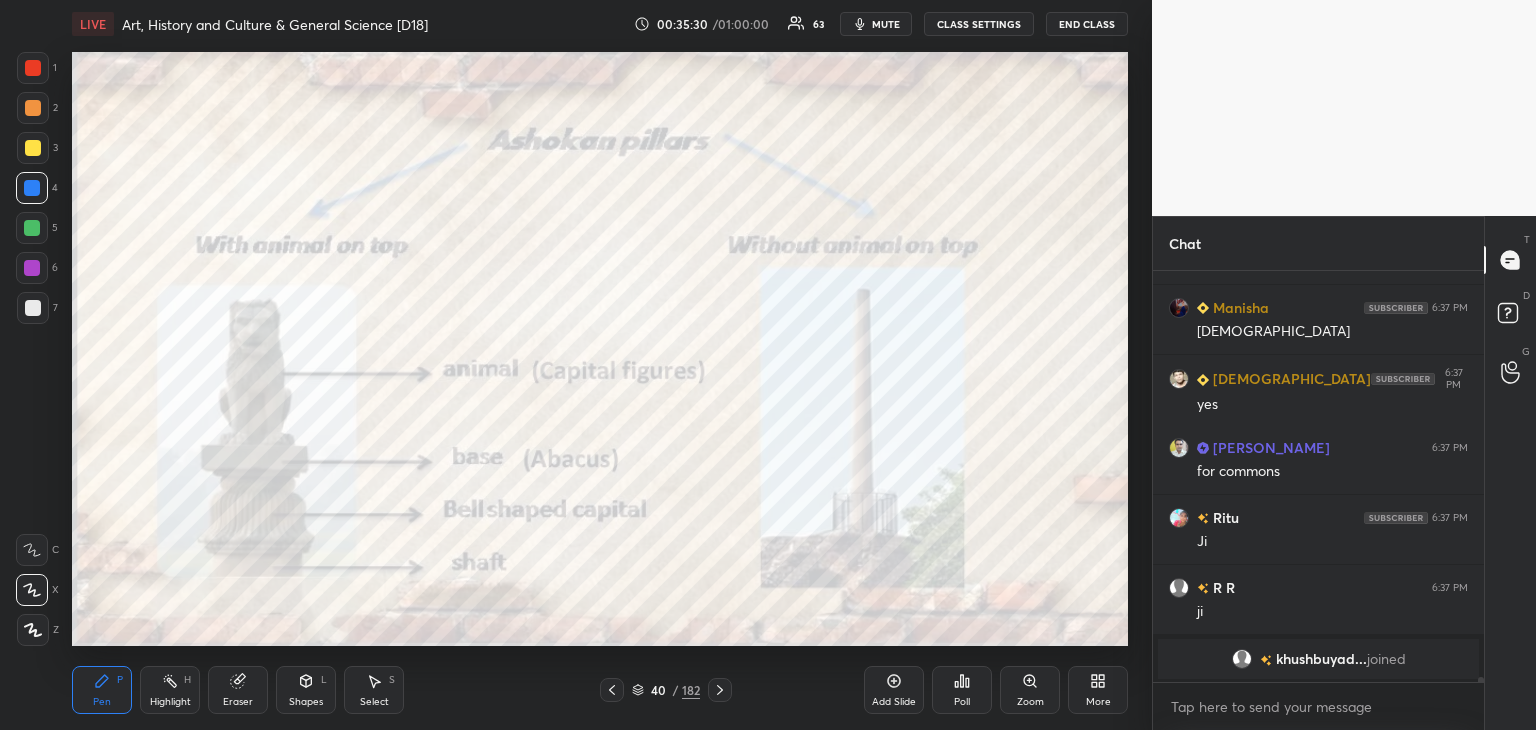 scroll, scrollTop: 35730, scrollLeft: 0, axis: vertical 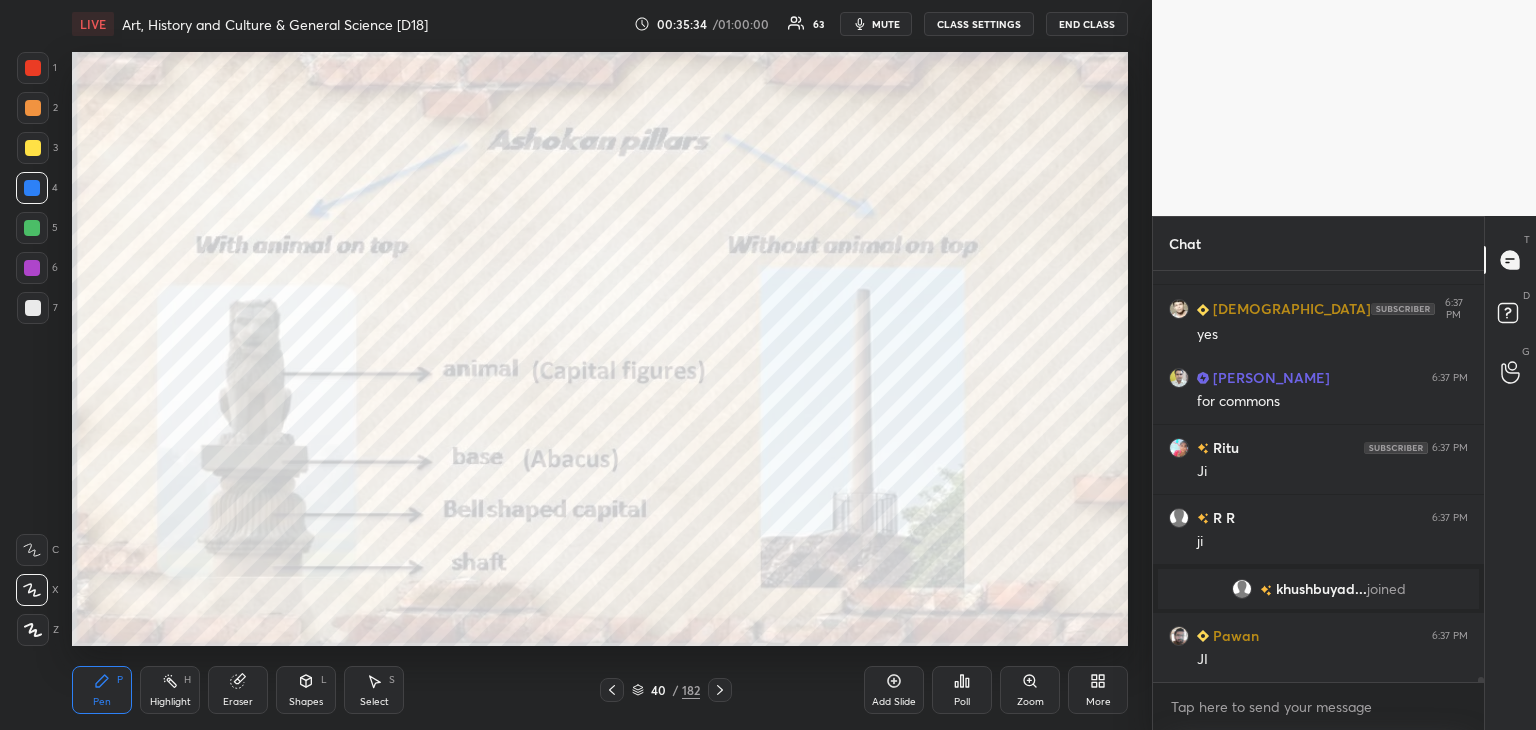 click 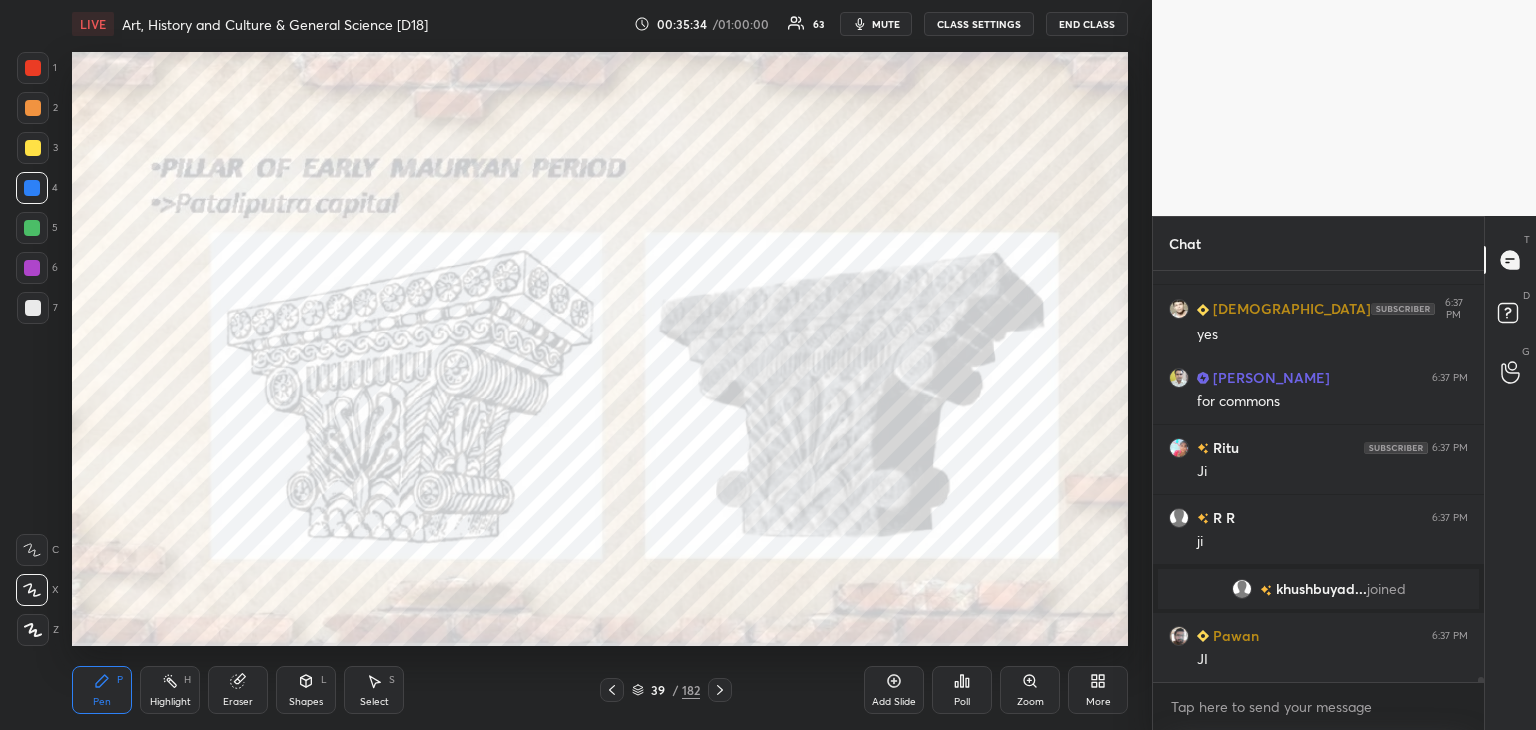 click 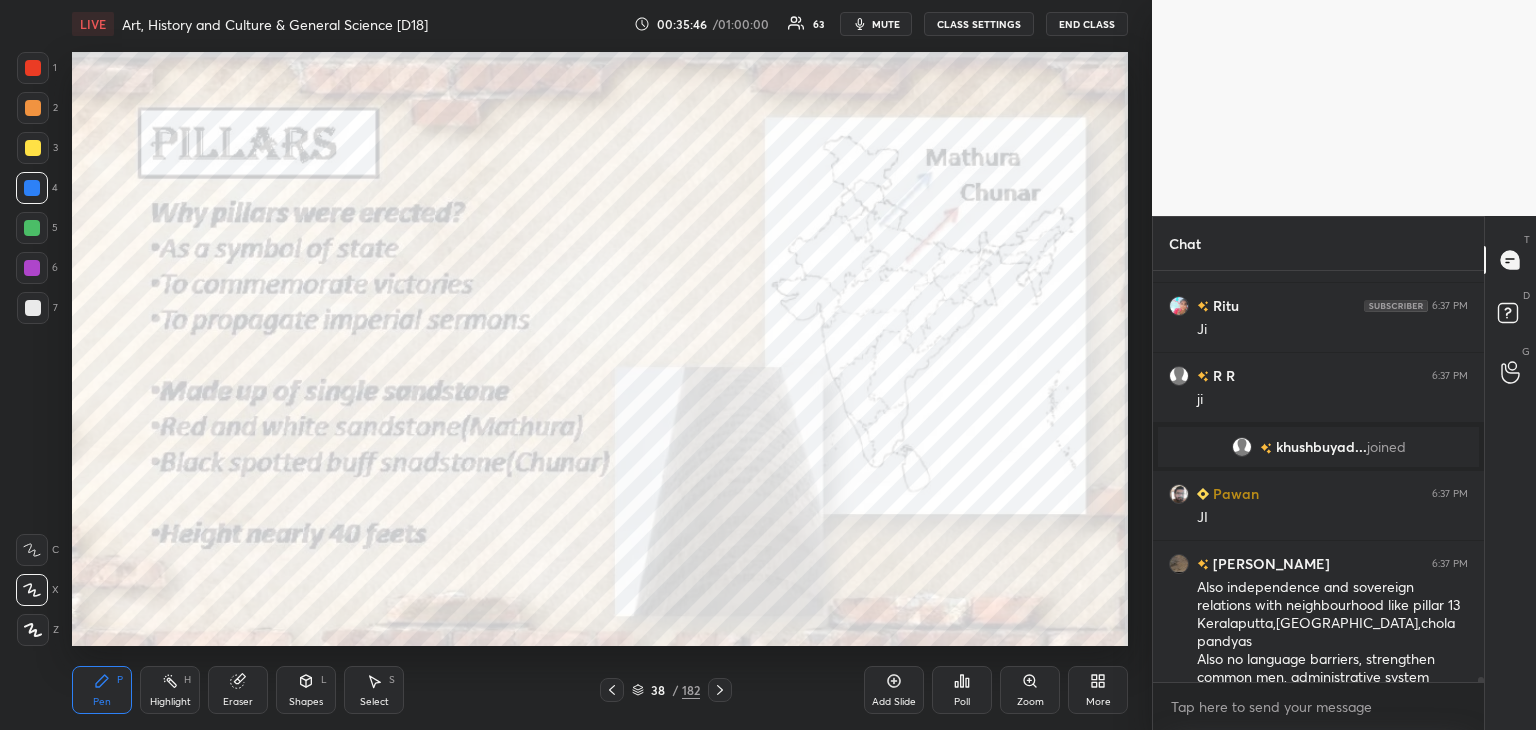 scroll, scrollTop: 35960, scrollLeft: 0, axis: vertical 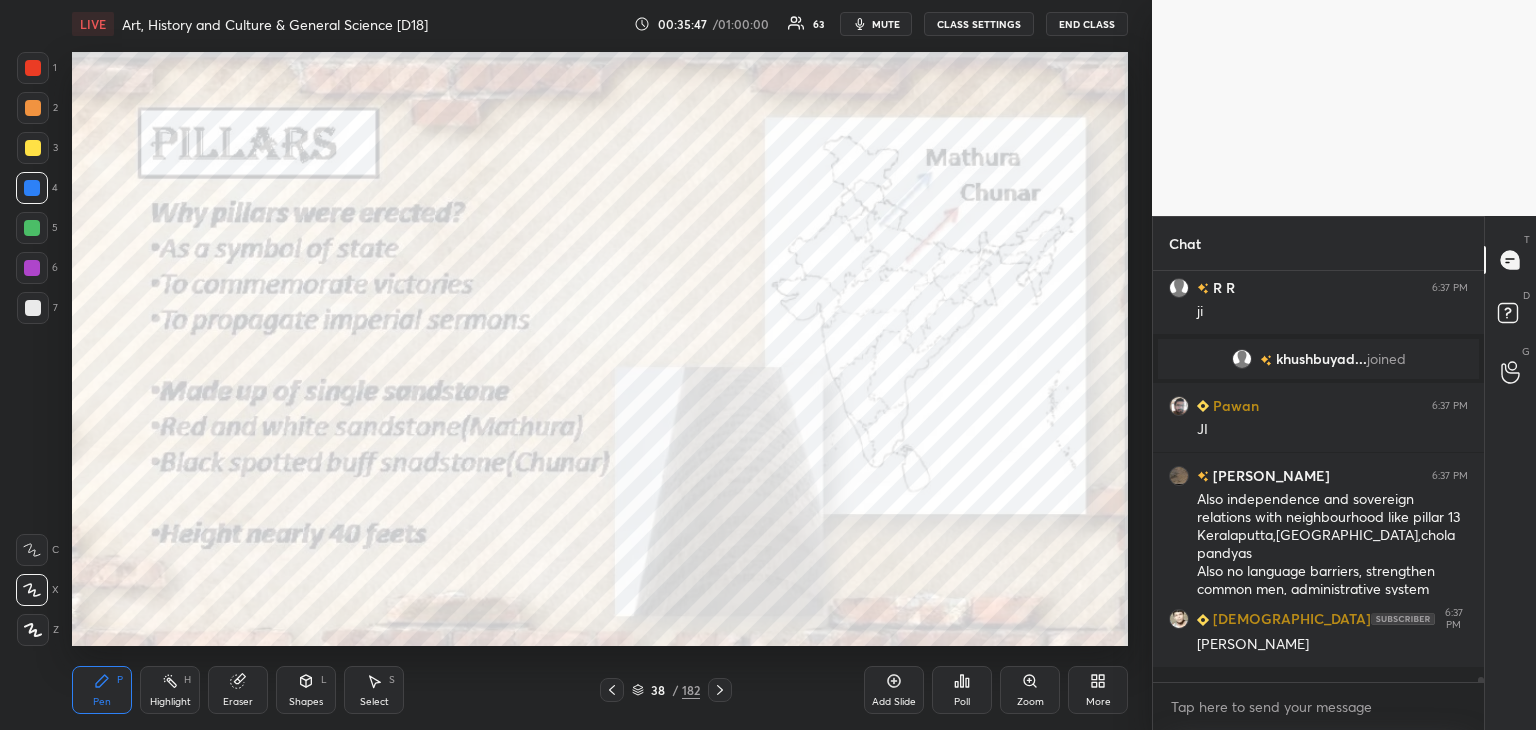 click 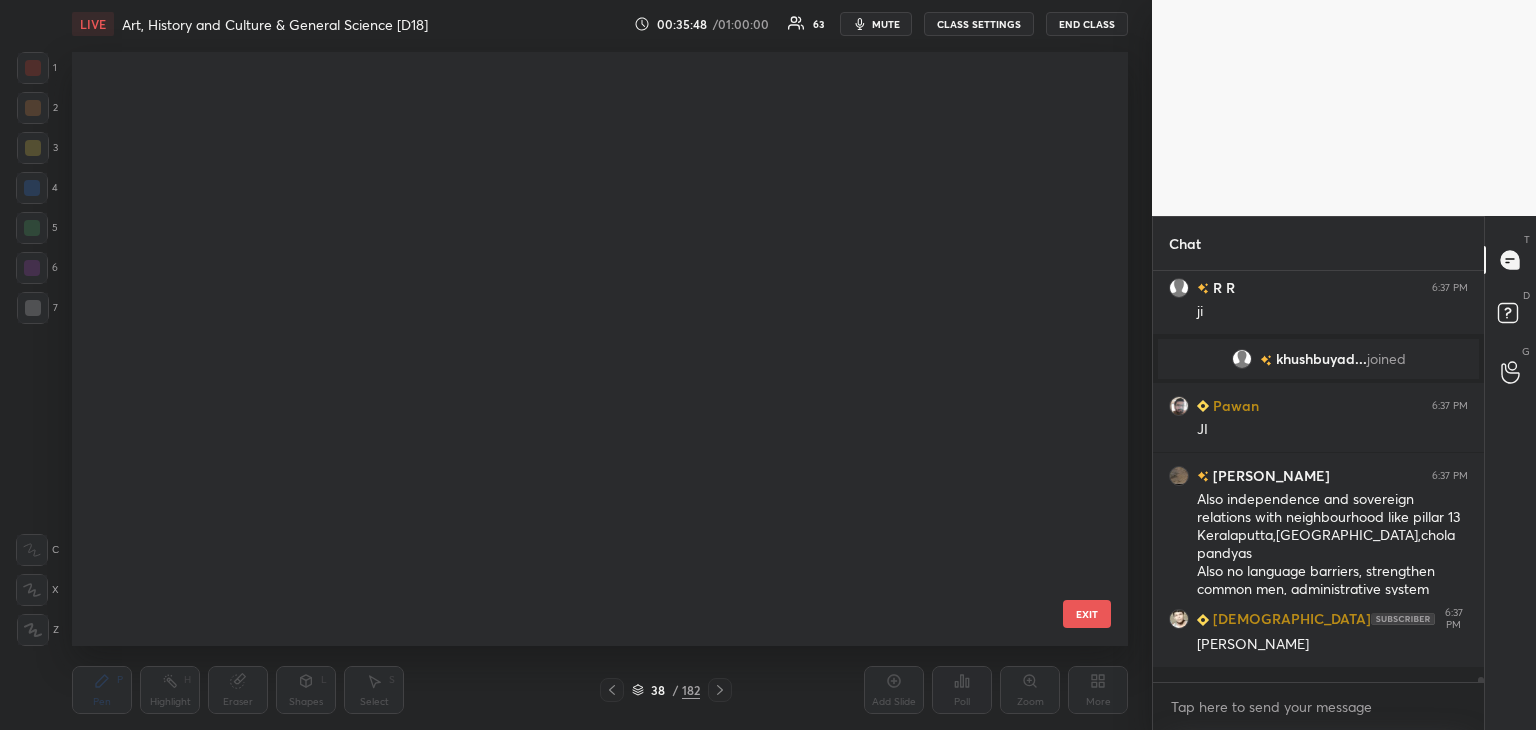 scroll, scrollTop: 1784, scrollLeft: 0, axis: vertical 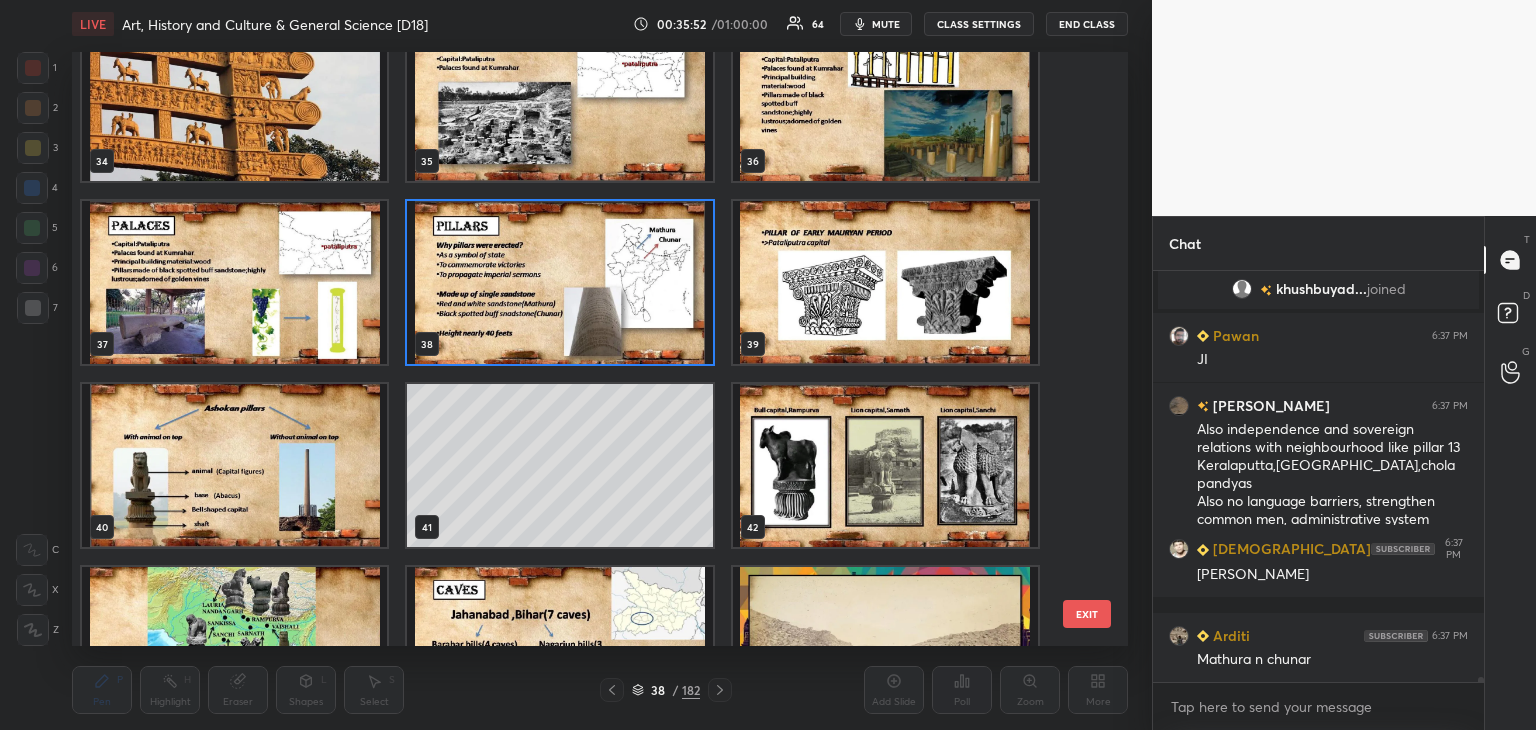 click at bounding box center (234, 465) 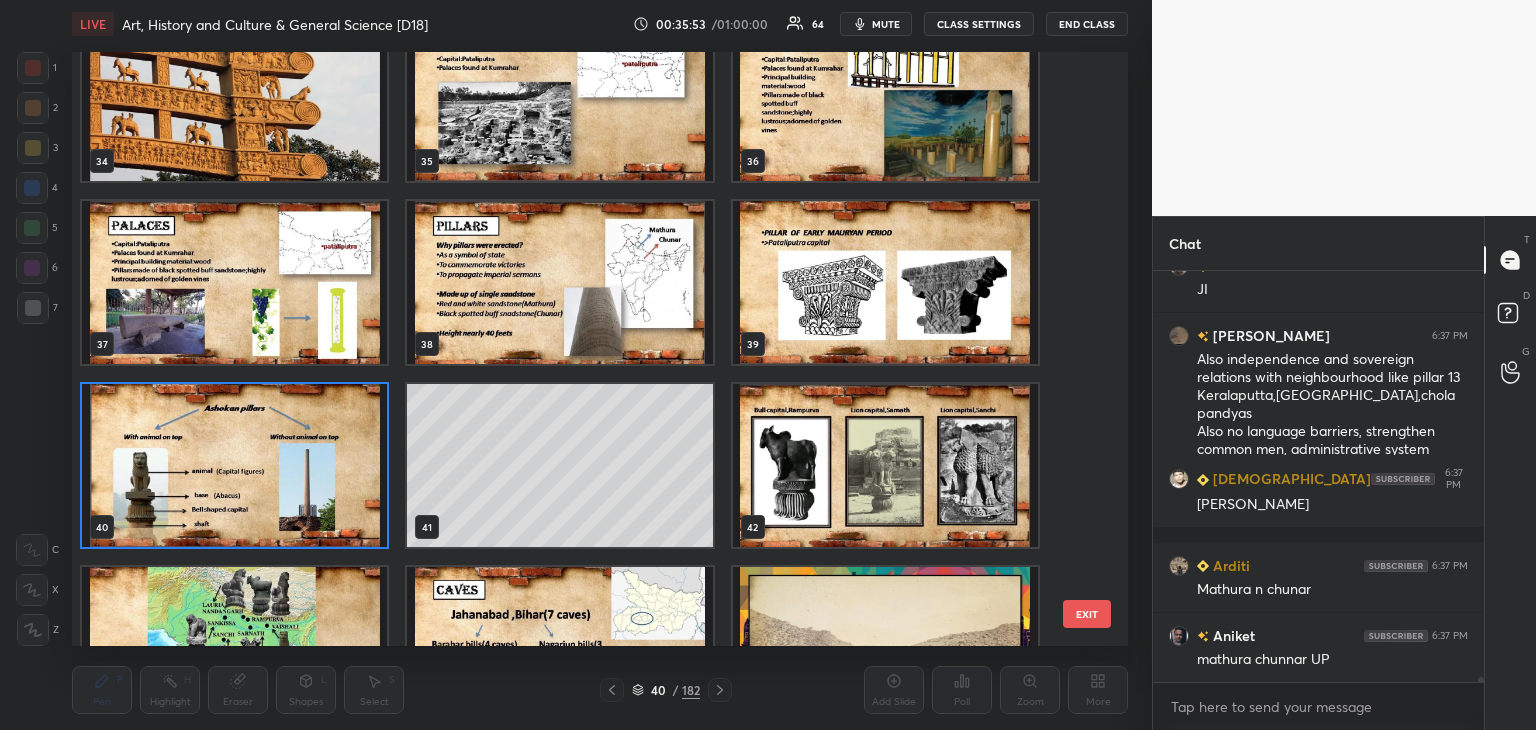 click 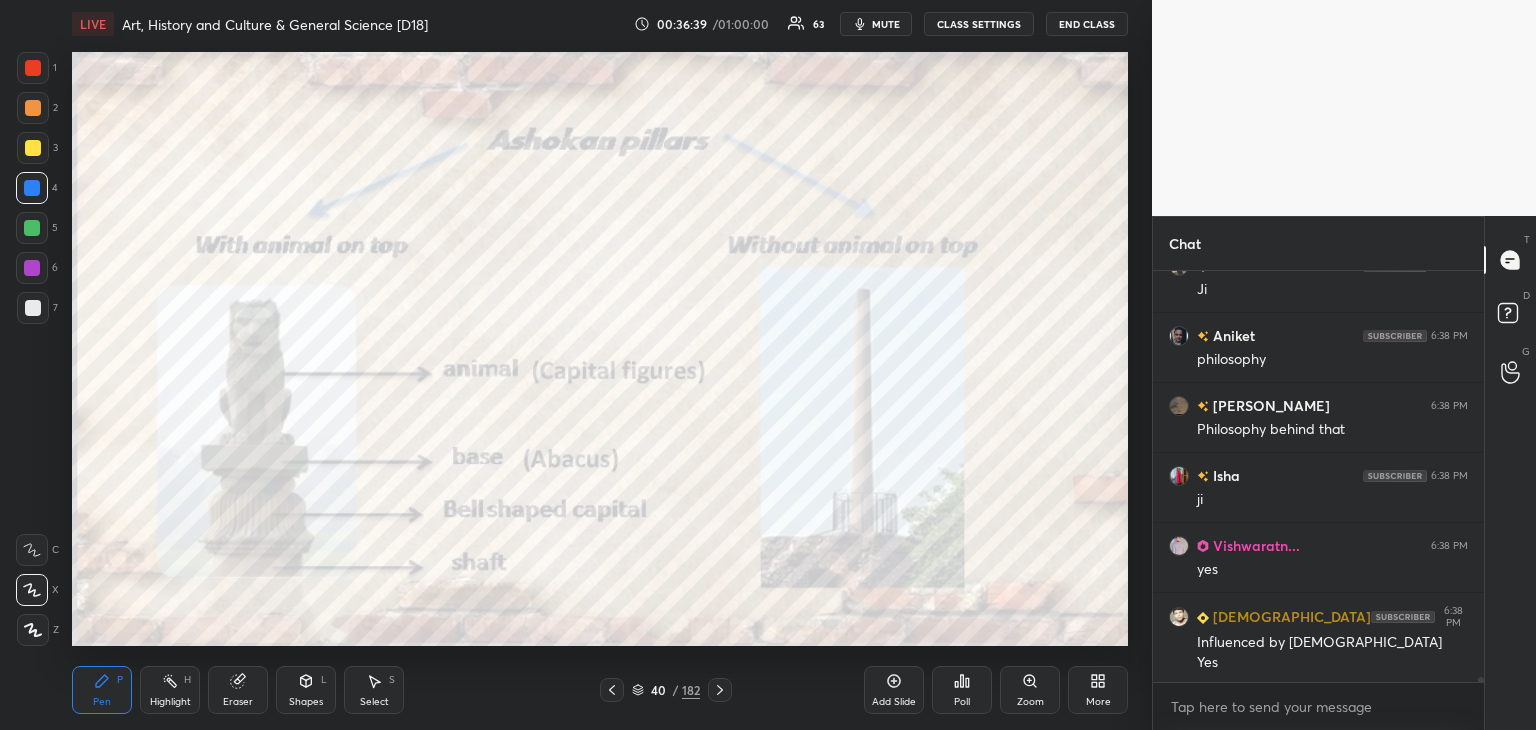scroll, scrollTop: 37120, scrollLeft: 0, axis: vertical 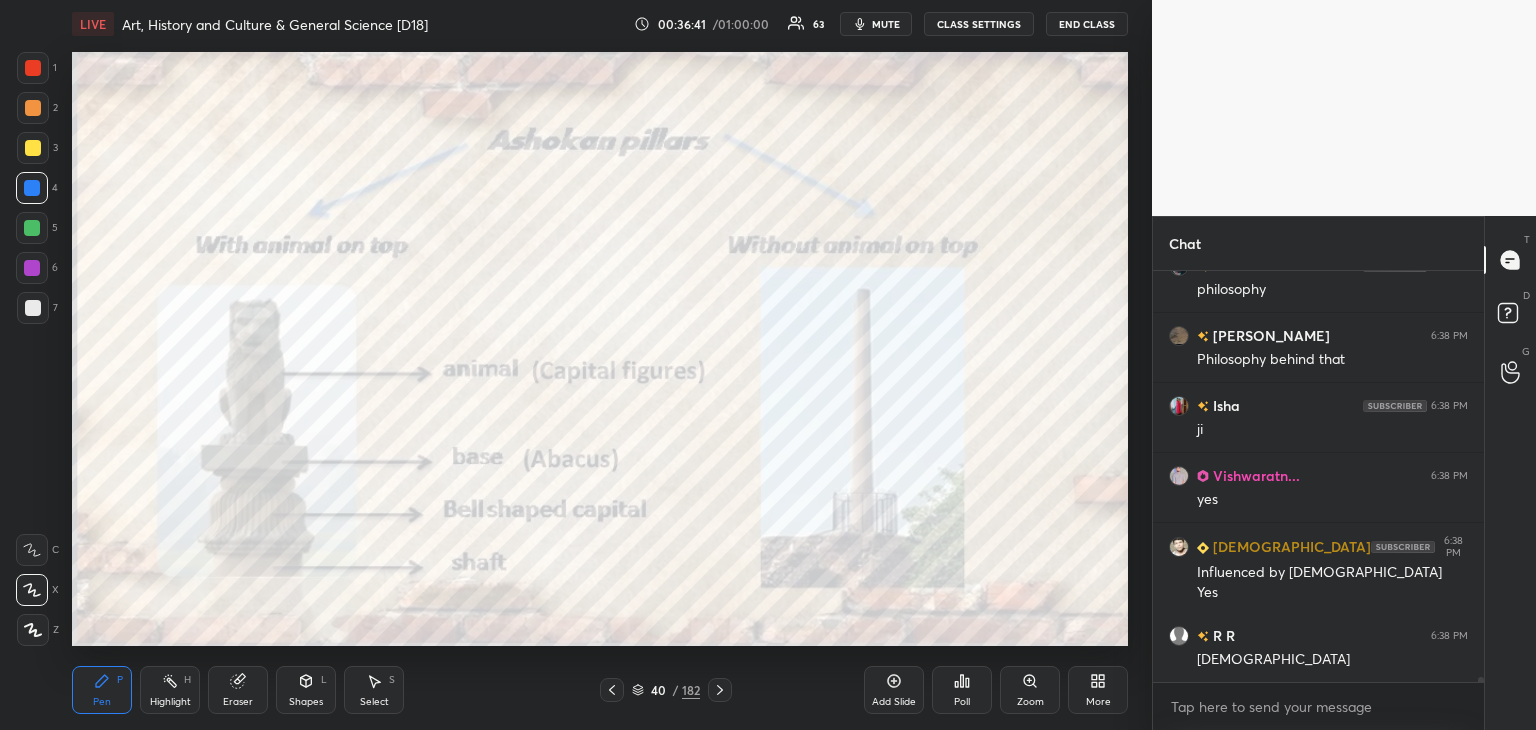 click at bounding box center [33, 68] 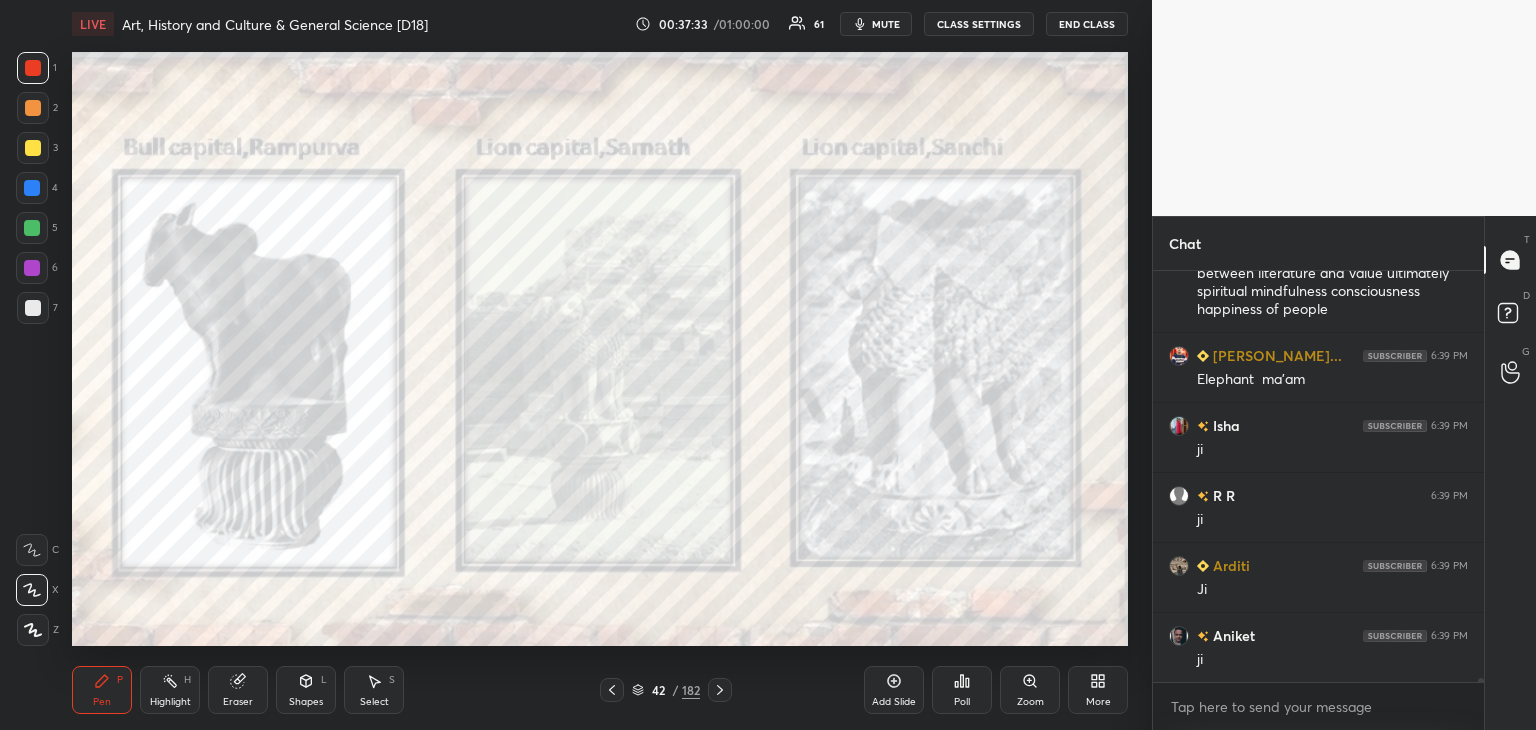 scroll, scrollTop: 38226, scrollLeft: 0, axis: vertical 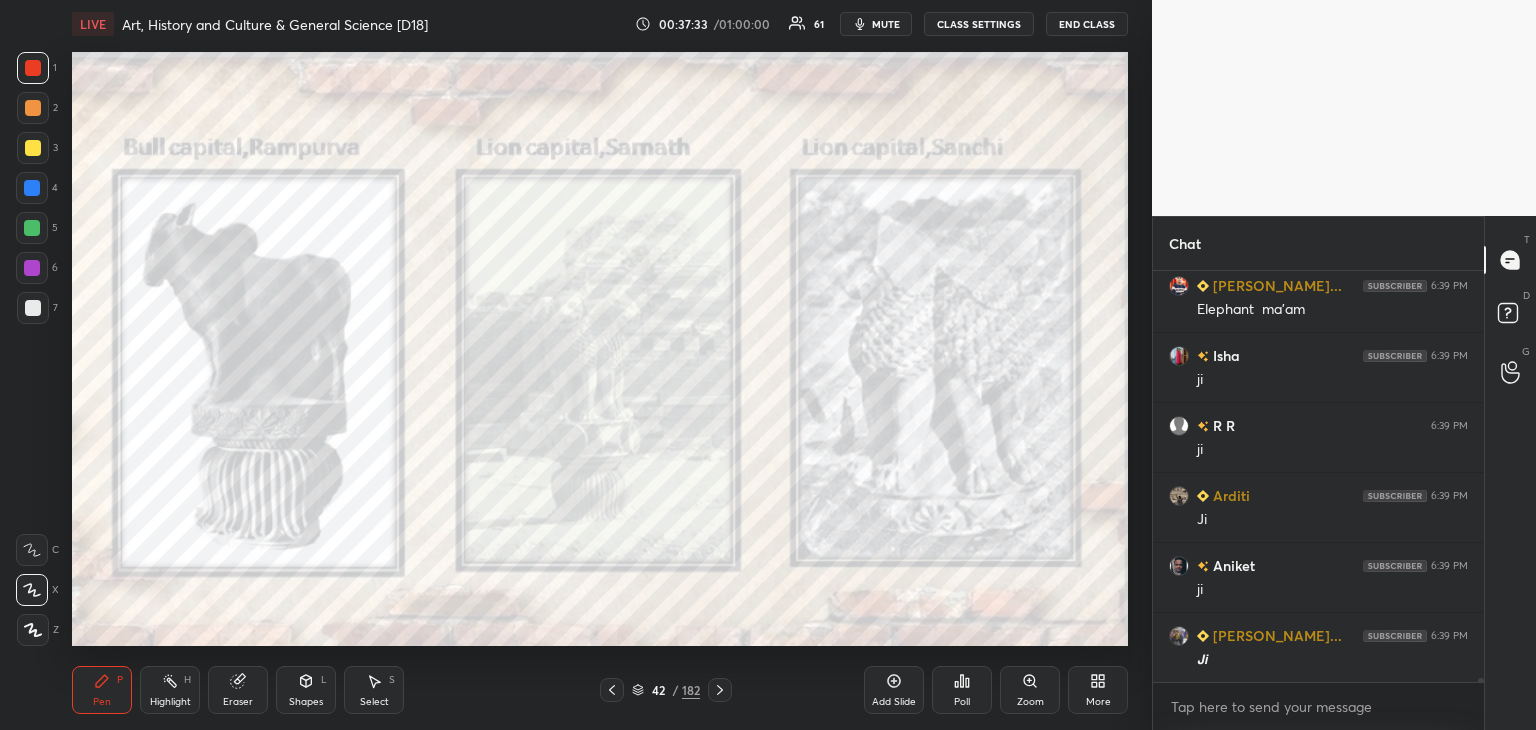click at bounding box center (33, 308) 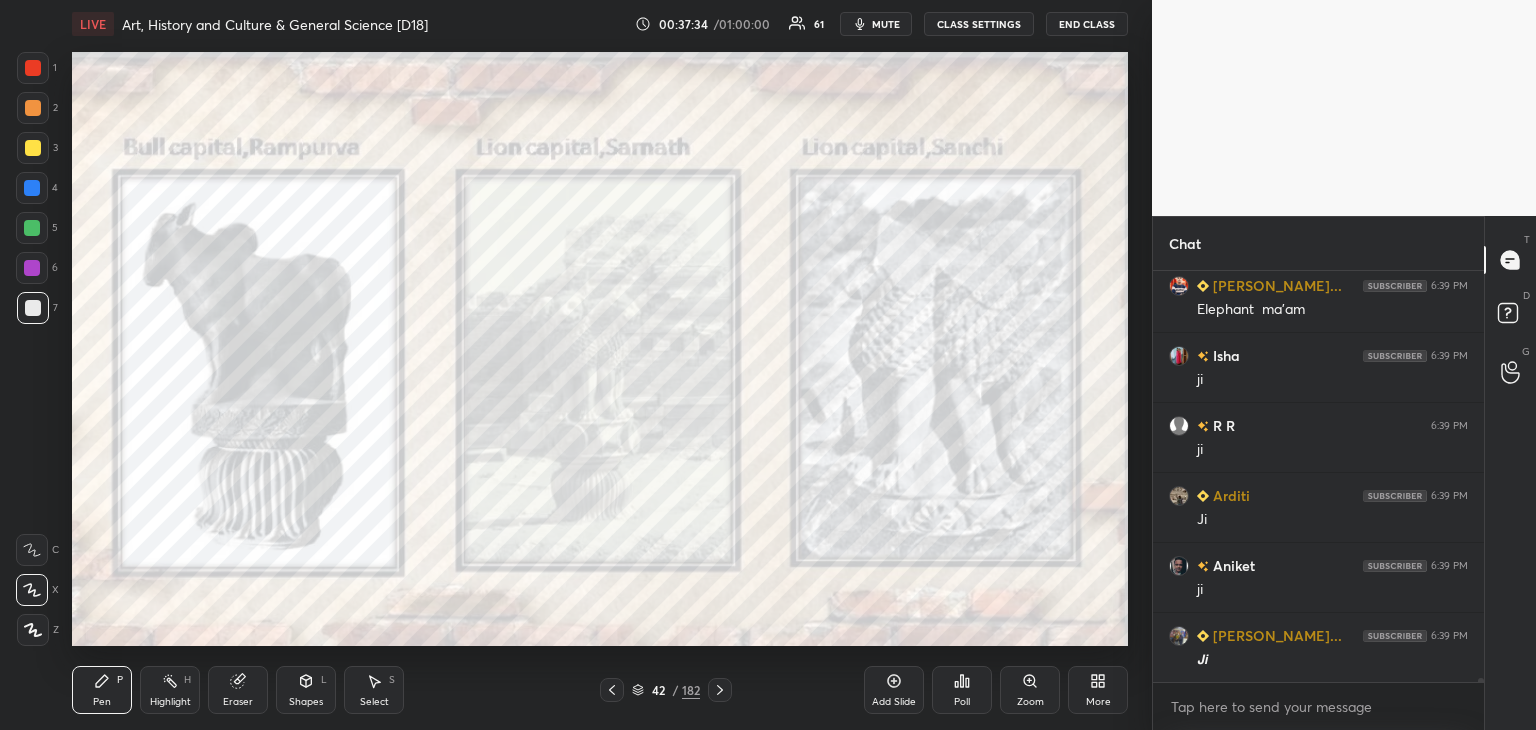 click 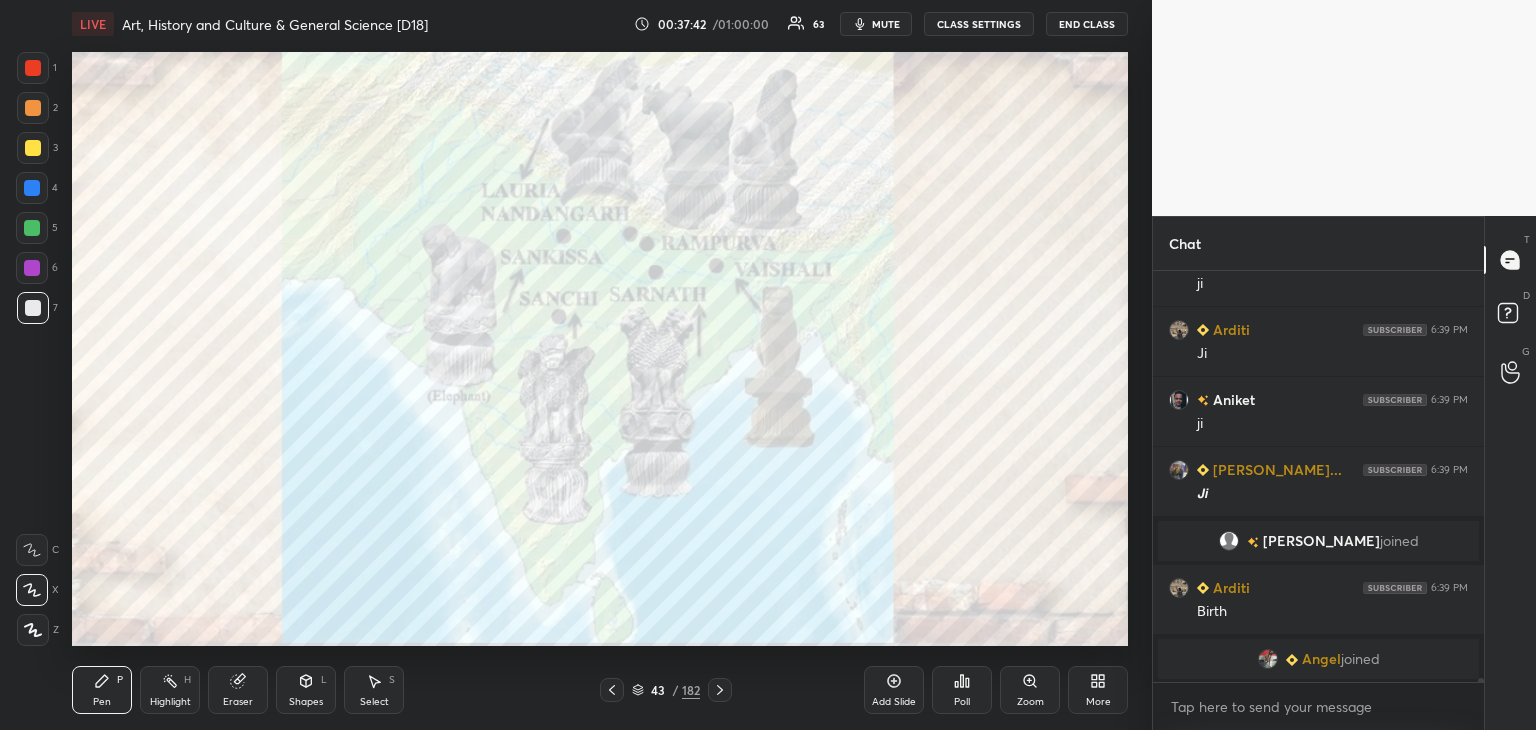 scroll, scrollTop: 37986, scrollLeft: 0, axis: vertical 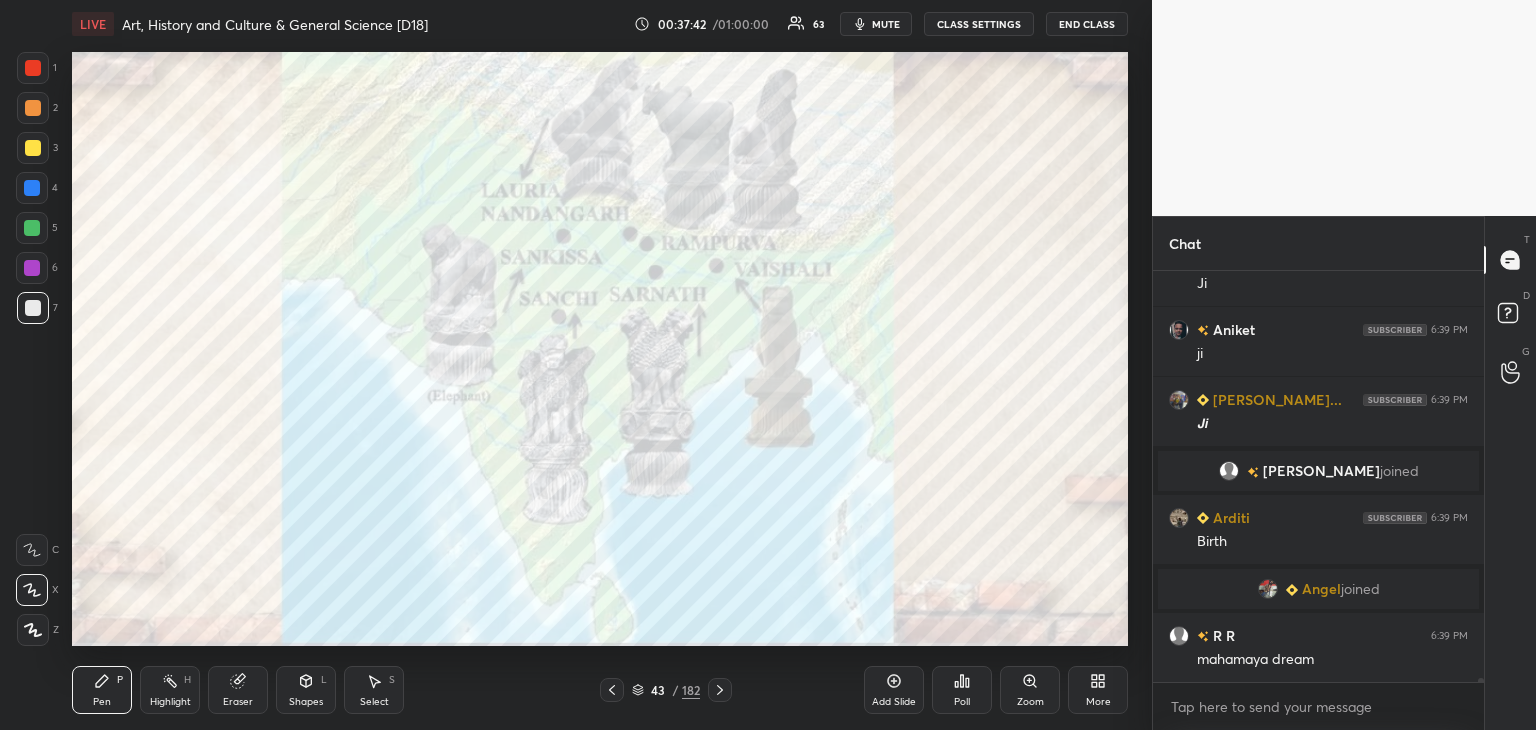 click at bounding box center [33, 68] 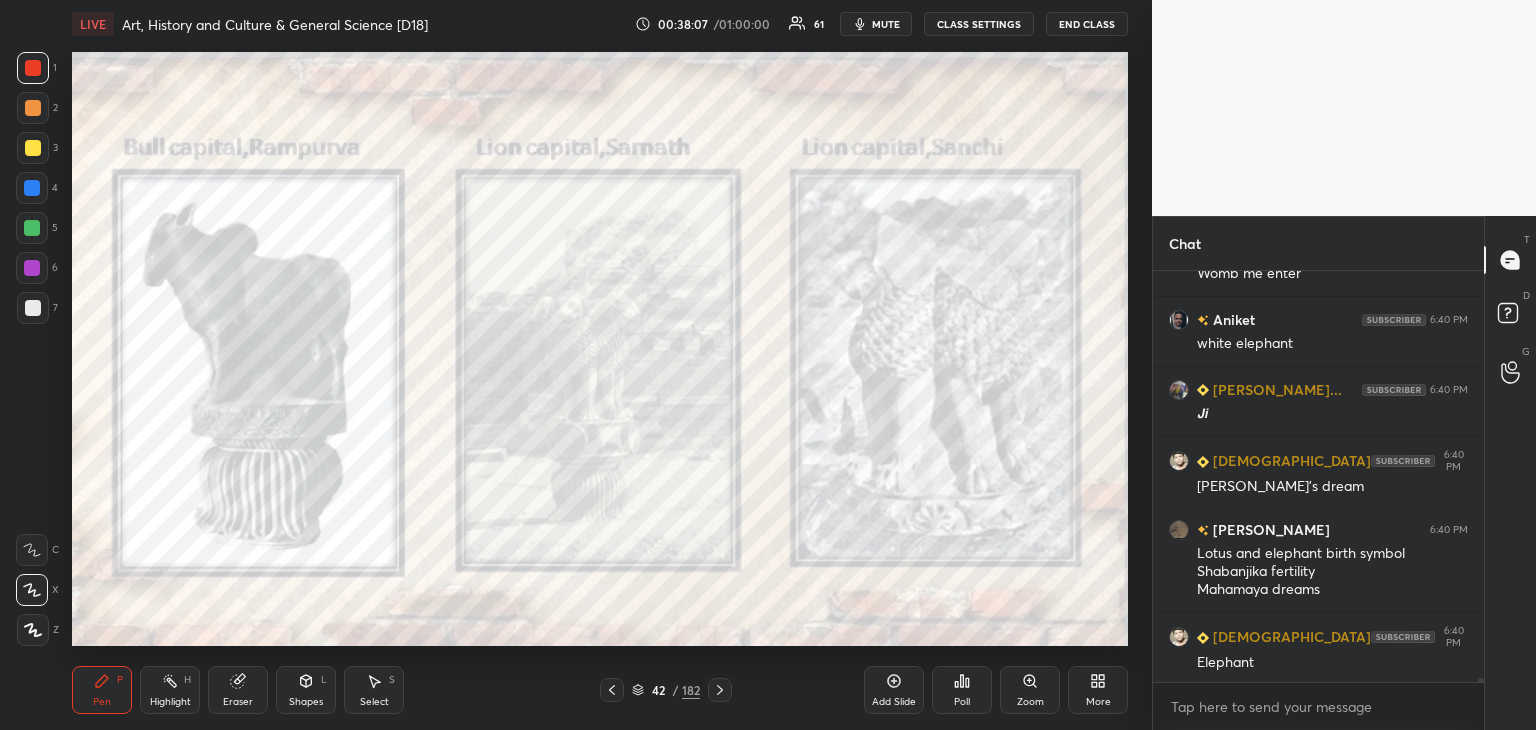 scroll, scrollTop: 38830, scrollLeft: 0, axis: vertical 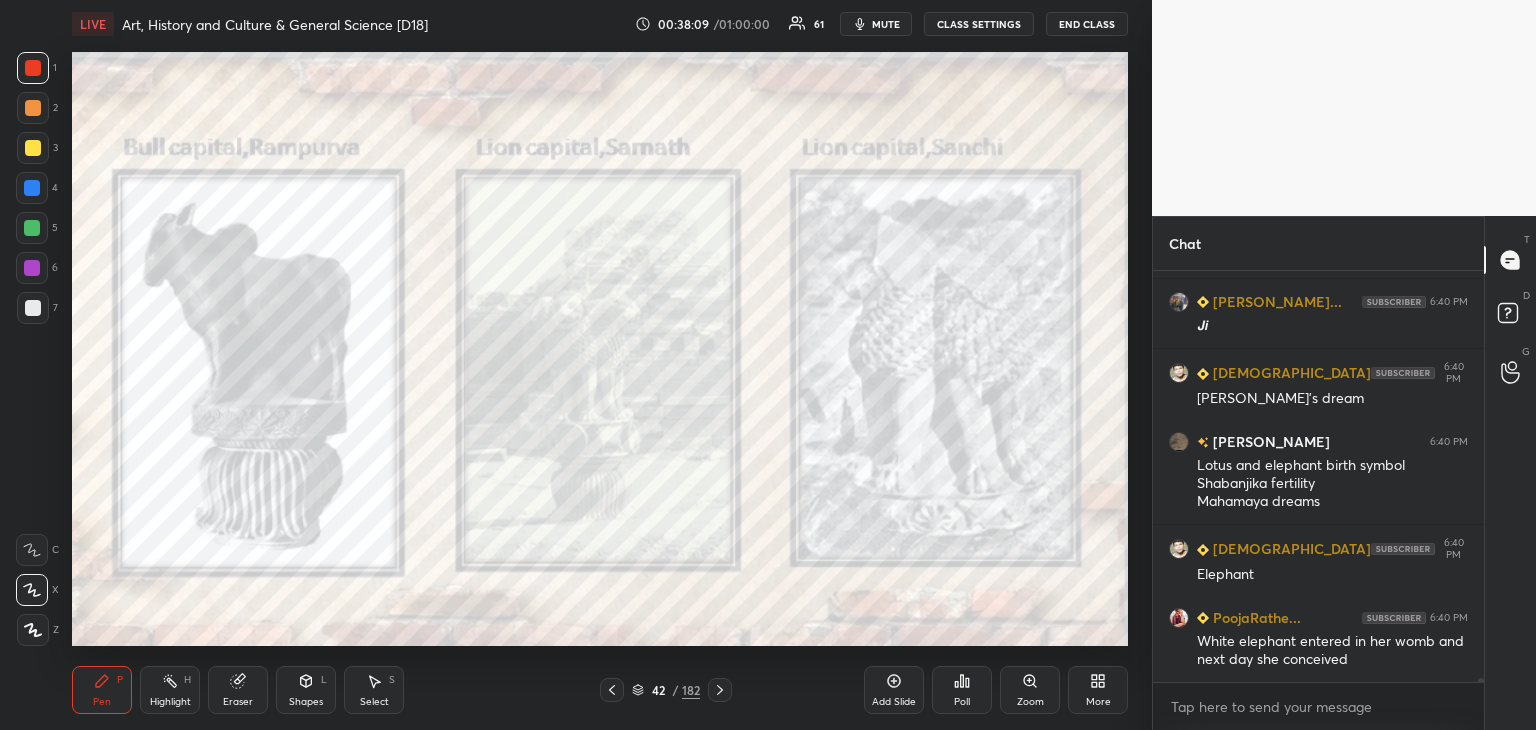 click at bounding box center (32, 188) 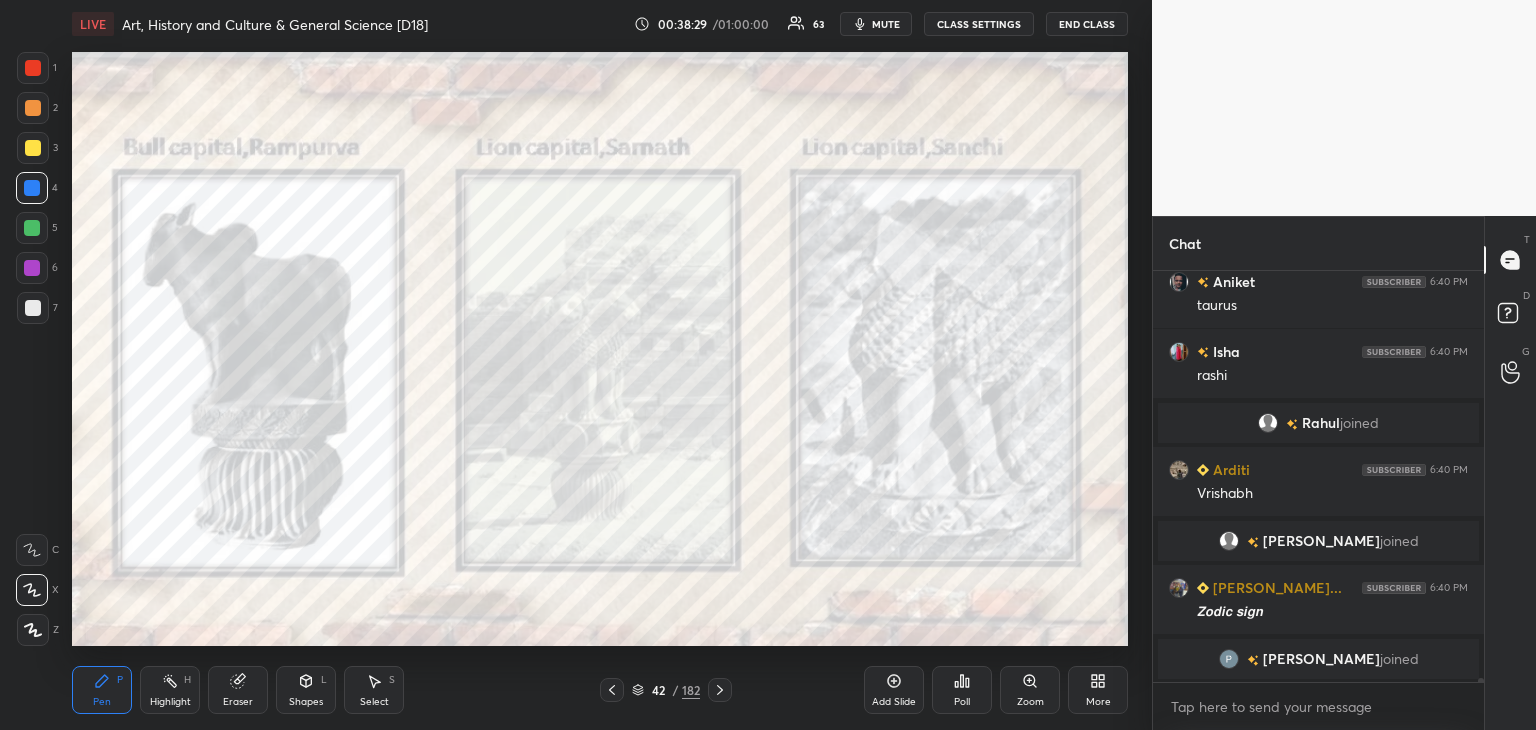 scroll, scrollTop: 39114, scrollLeft: 0, axis: vertical 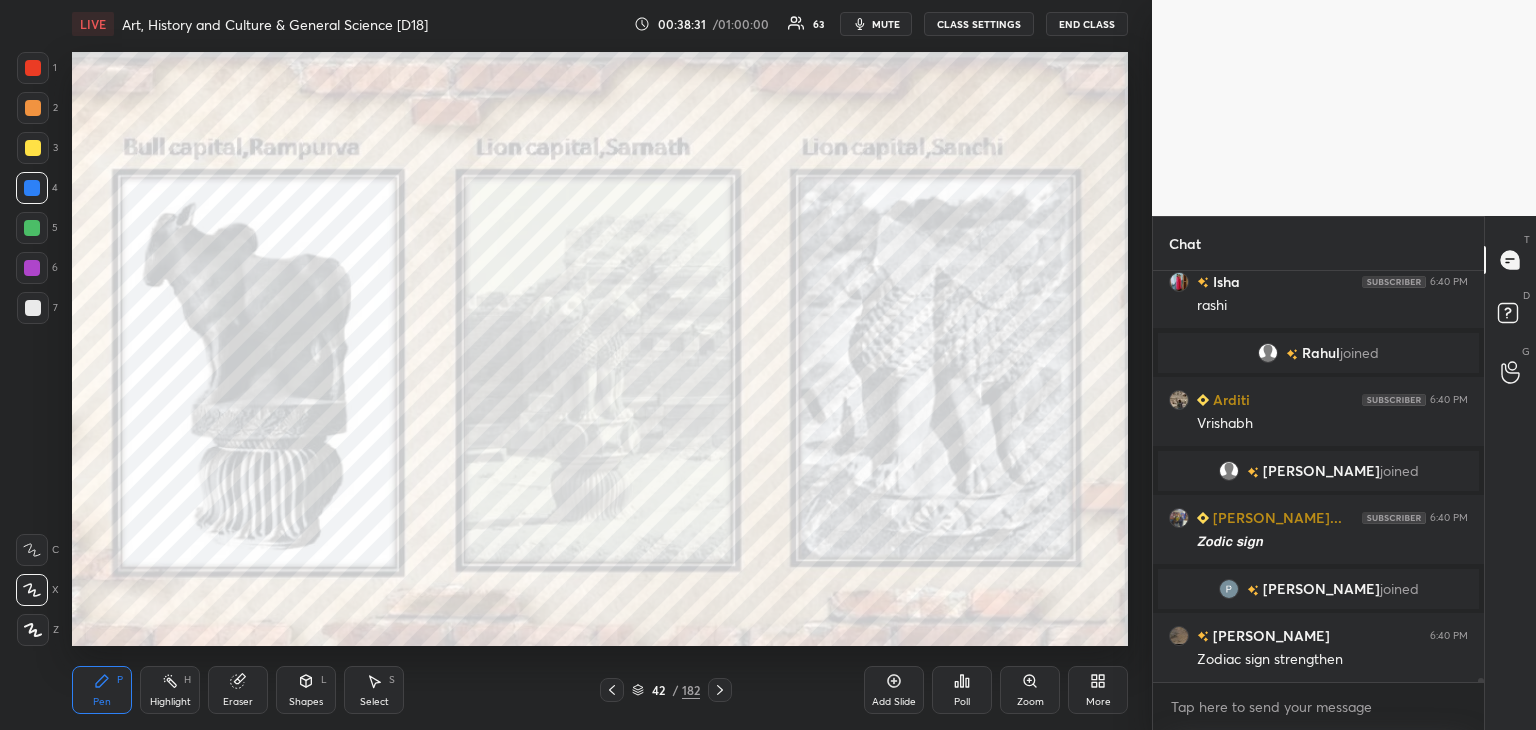 click 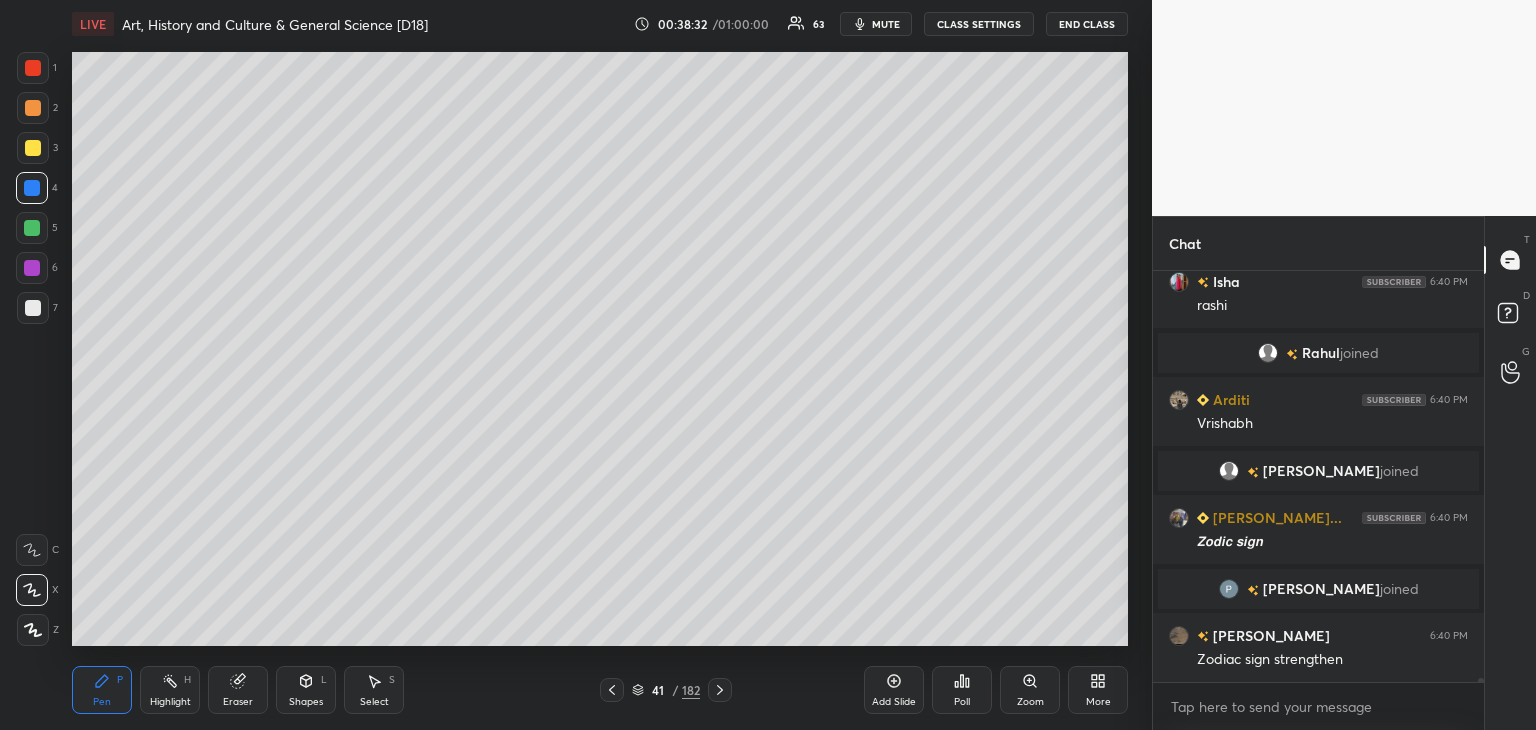 click 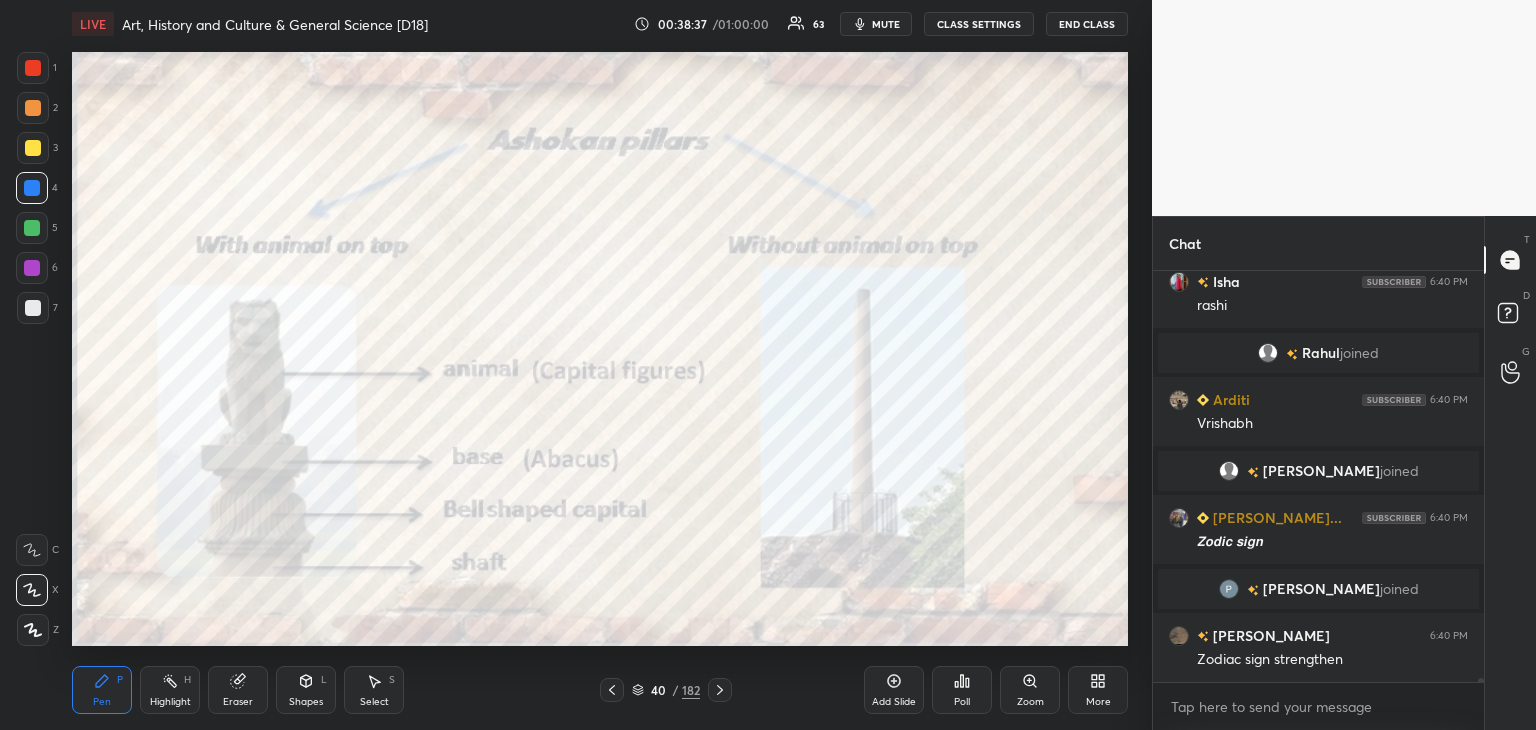 scroll, scrollTop: 39184, scrollLeft: 0, axis: vertical 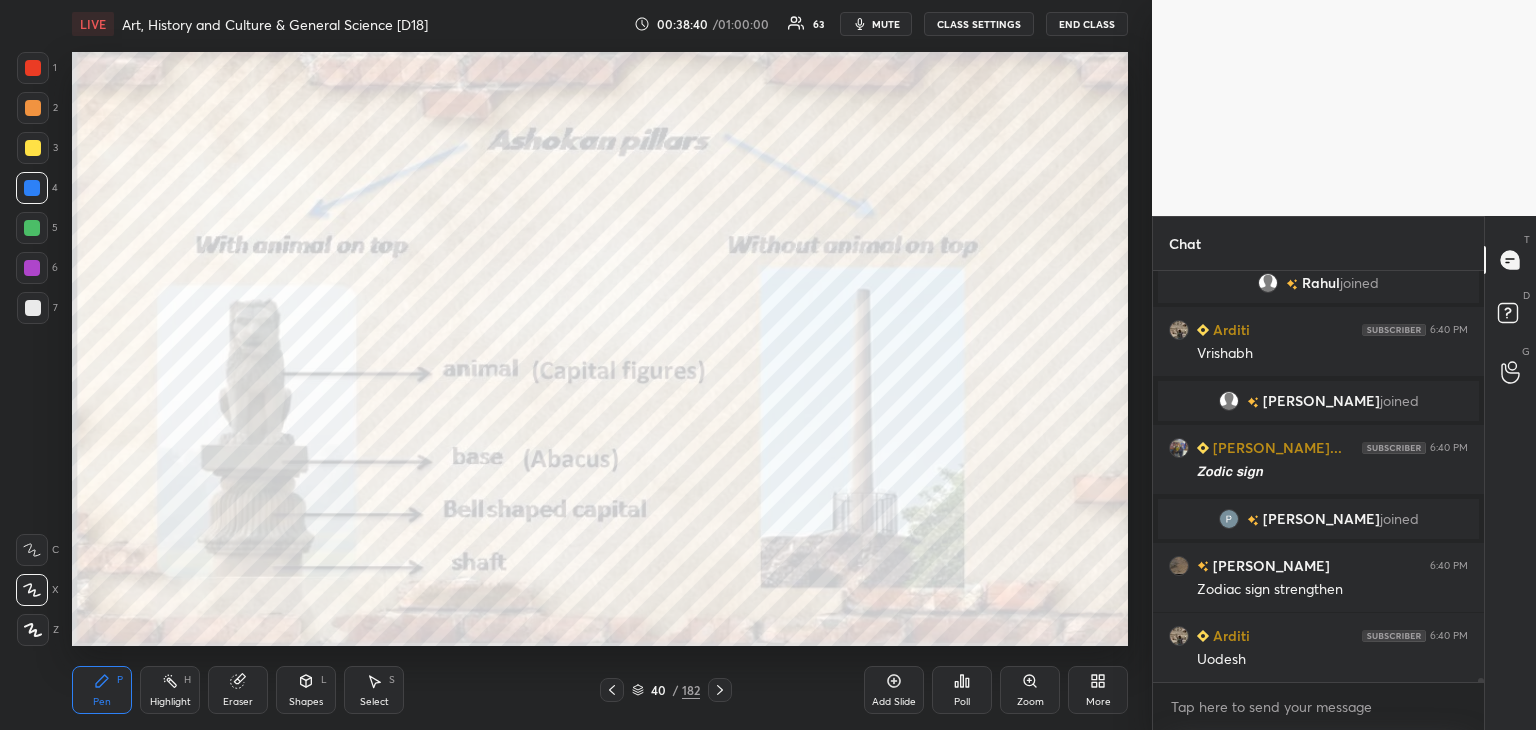 click 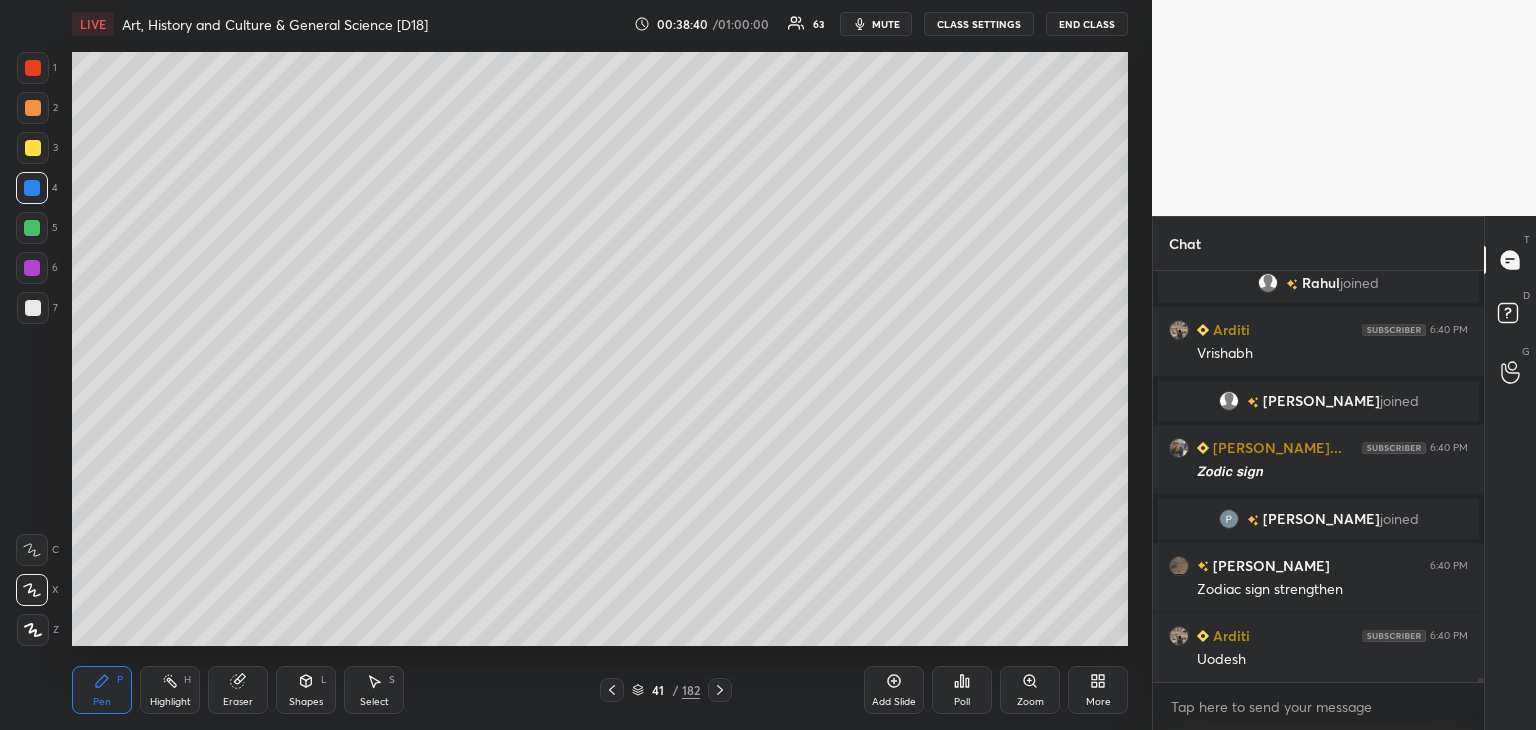 click 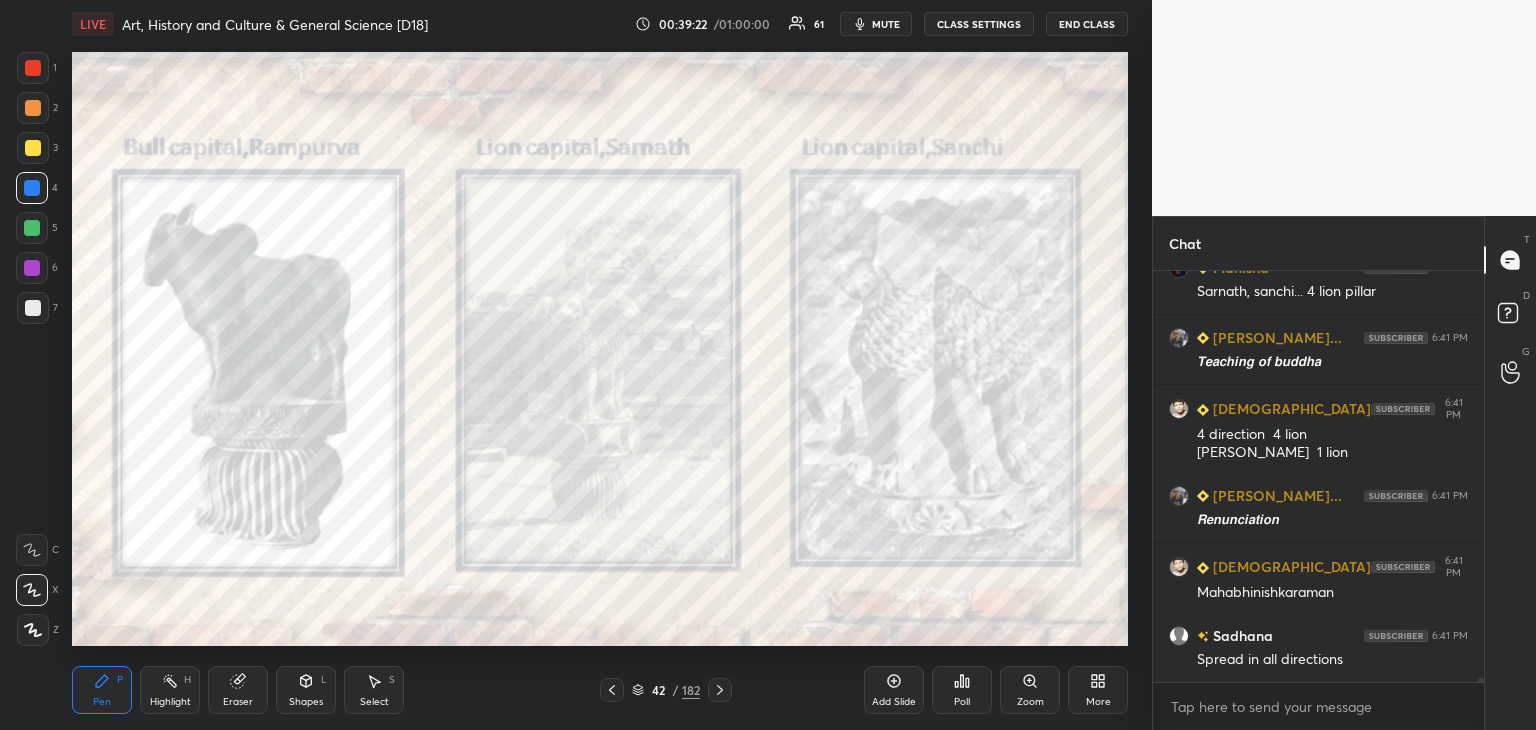 scroll, scrollTop: 40758, scrollLeft: 0, axis: vertical 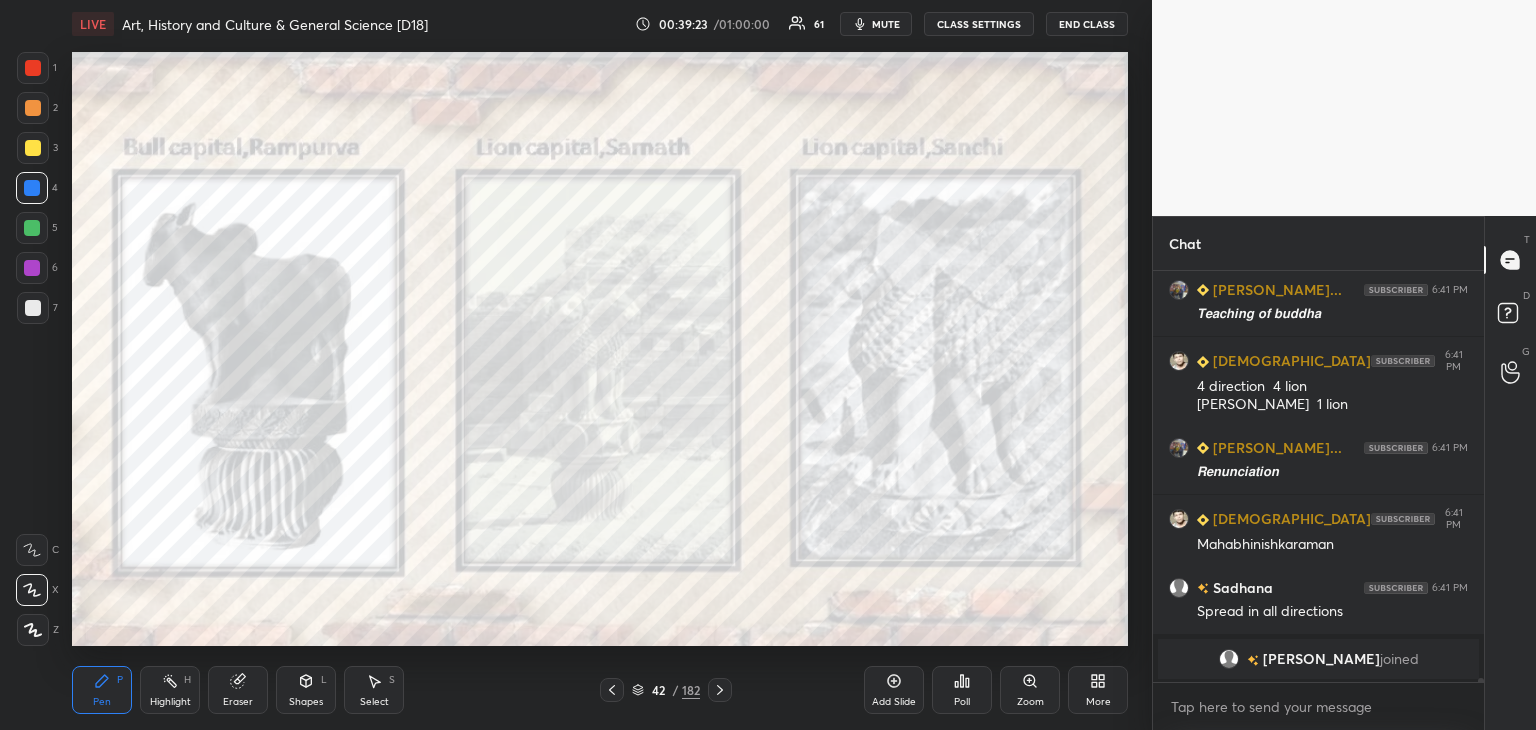 click on "Add Slide" at bounding box center [894, 690] 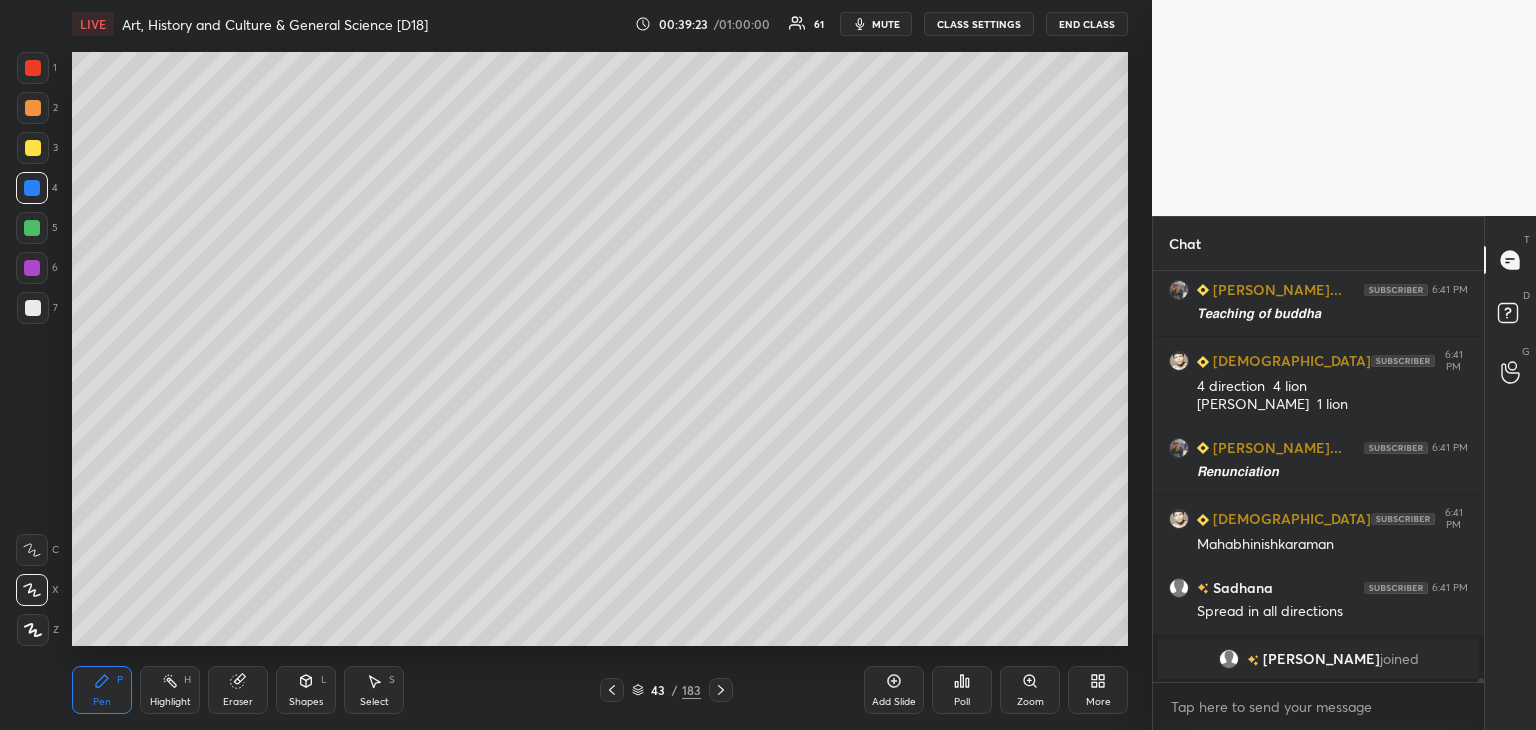 scroll, scrollTop: 40320, scrollLeft: 0, axis: vertical 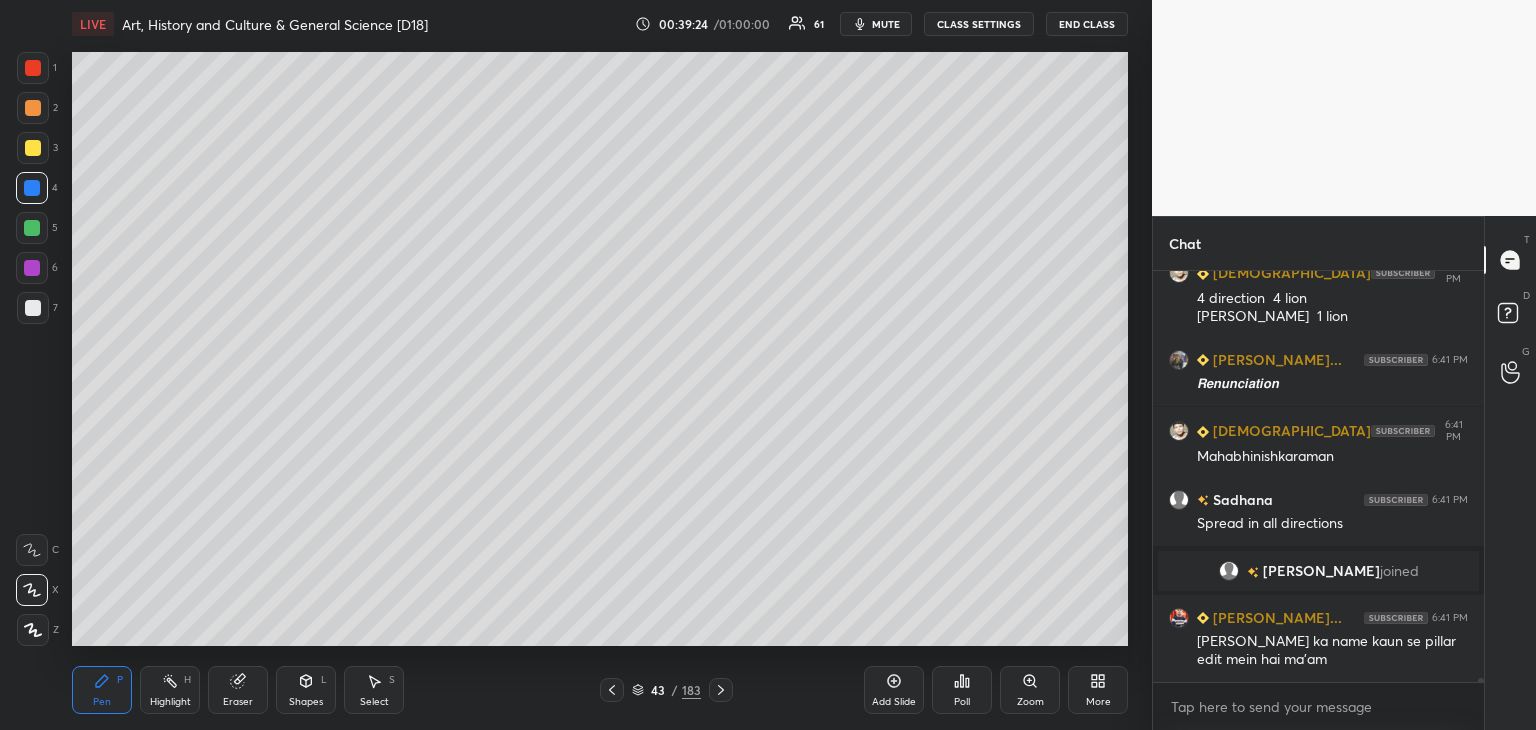 click at bounding box center [33, 308] 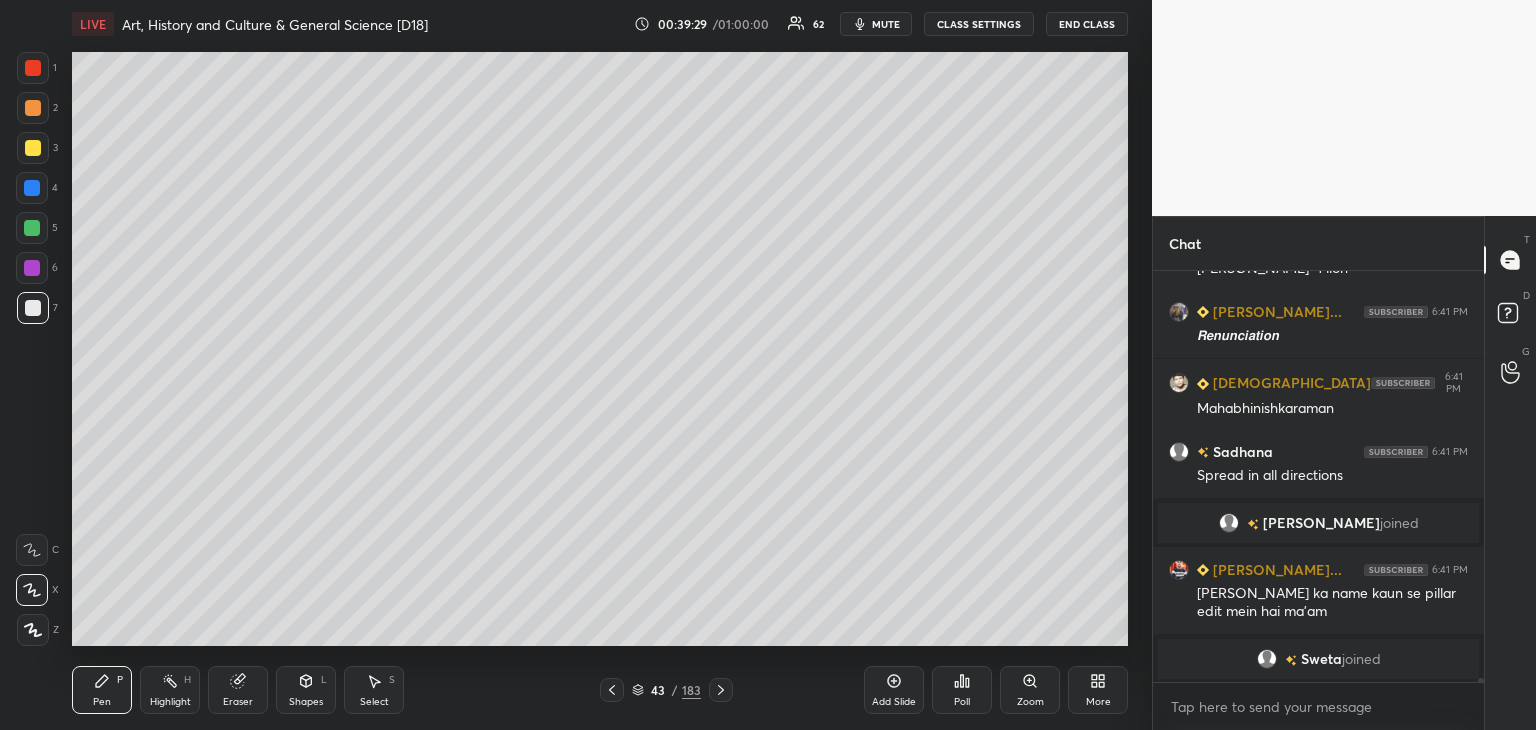 scroll, scrollTop: 40398, scrollLeft: 0, axis: vertical 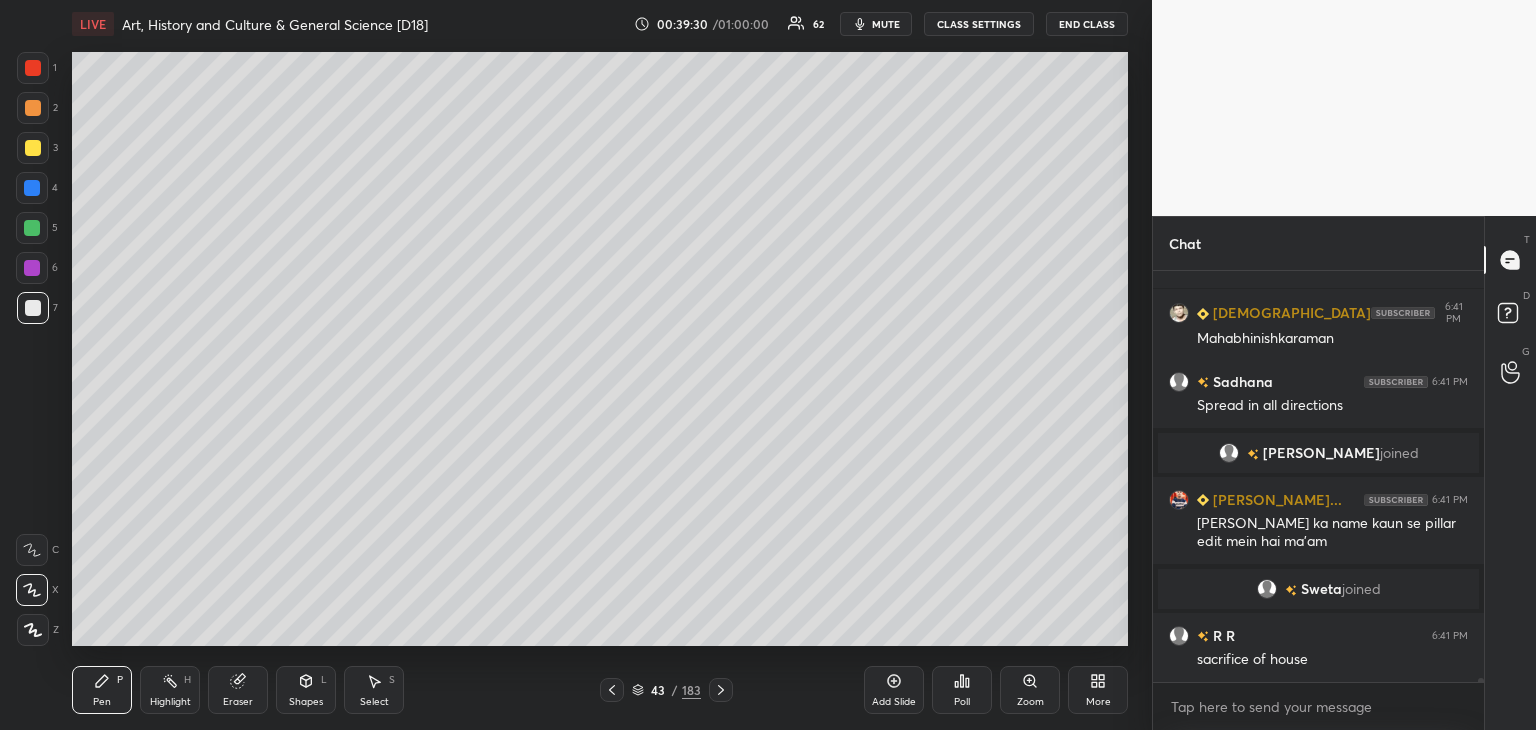 click at bounding box center [33, 308] 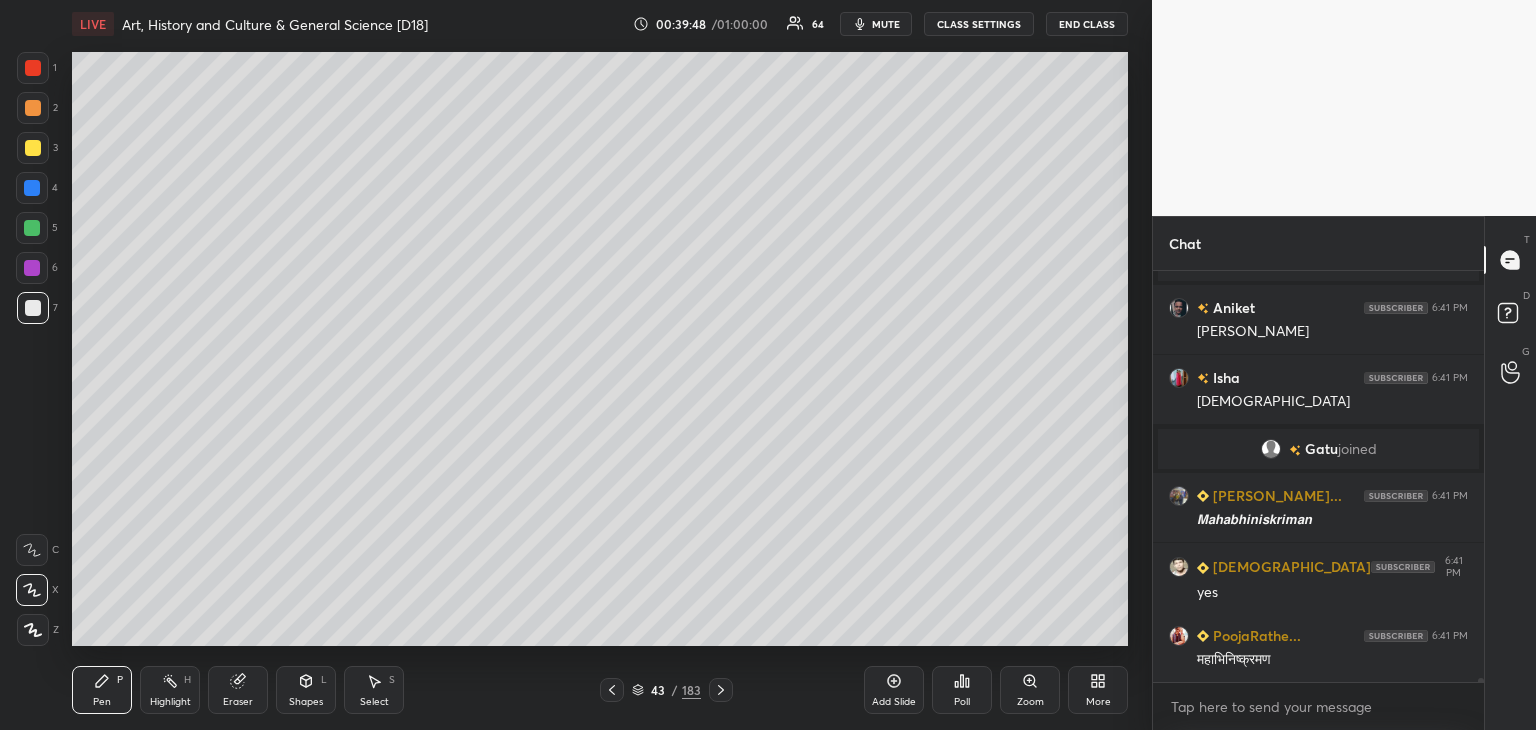 scroll, scrollTop: 41106, scrollLeft: 0, axis: vertical 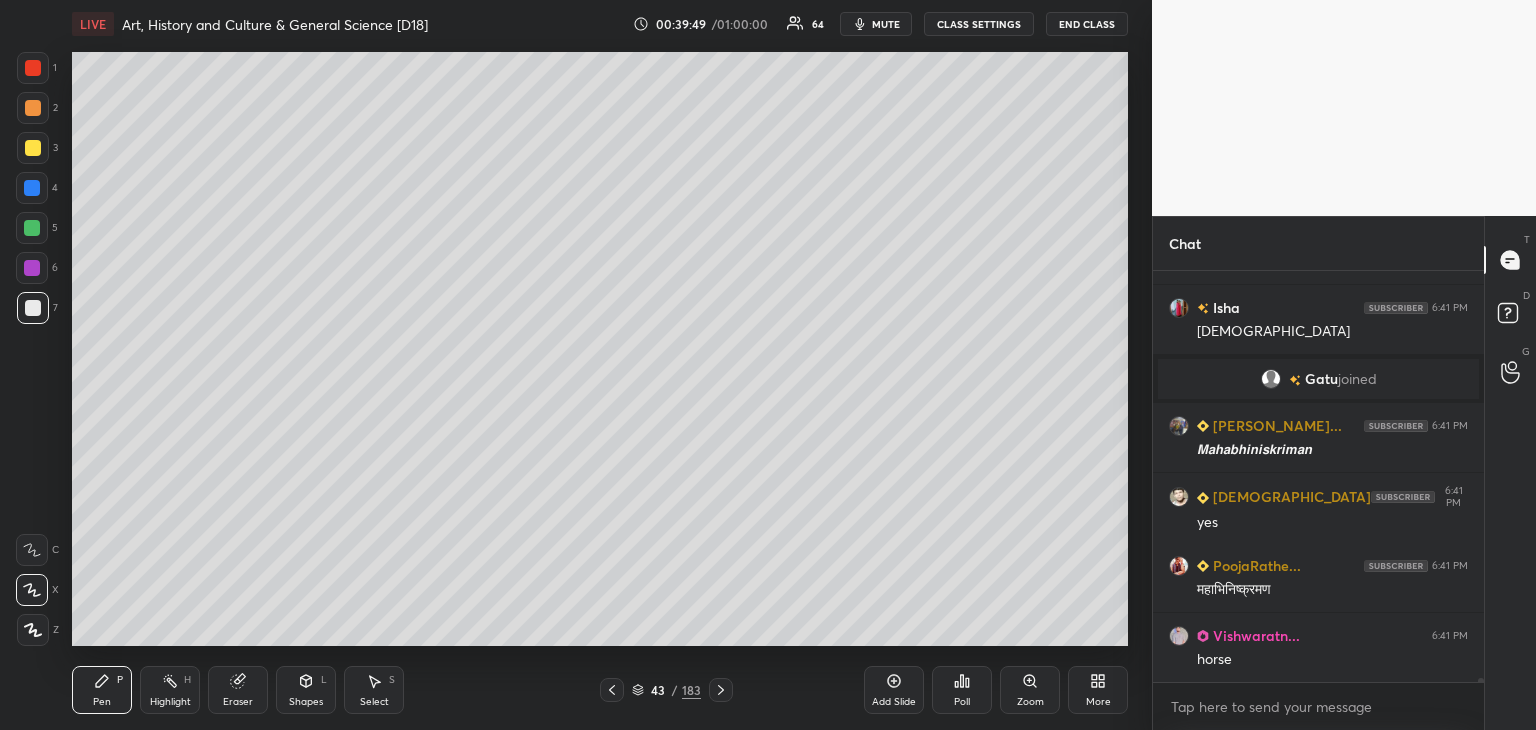 click on "43 / 183" at bounding box center (666, 690) 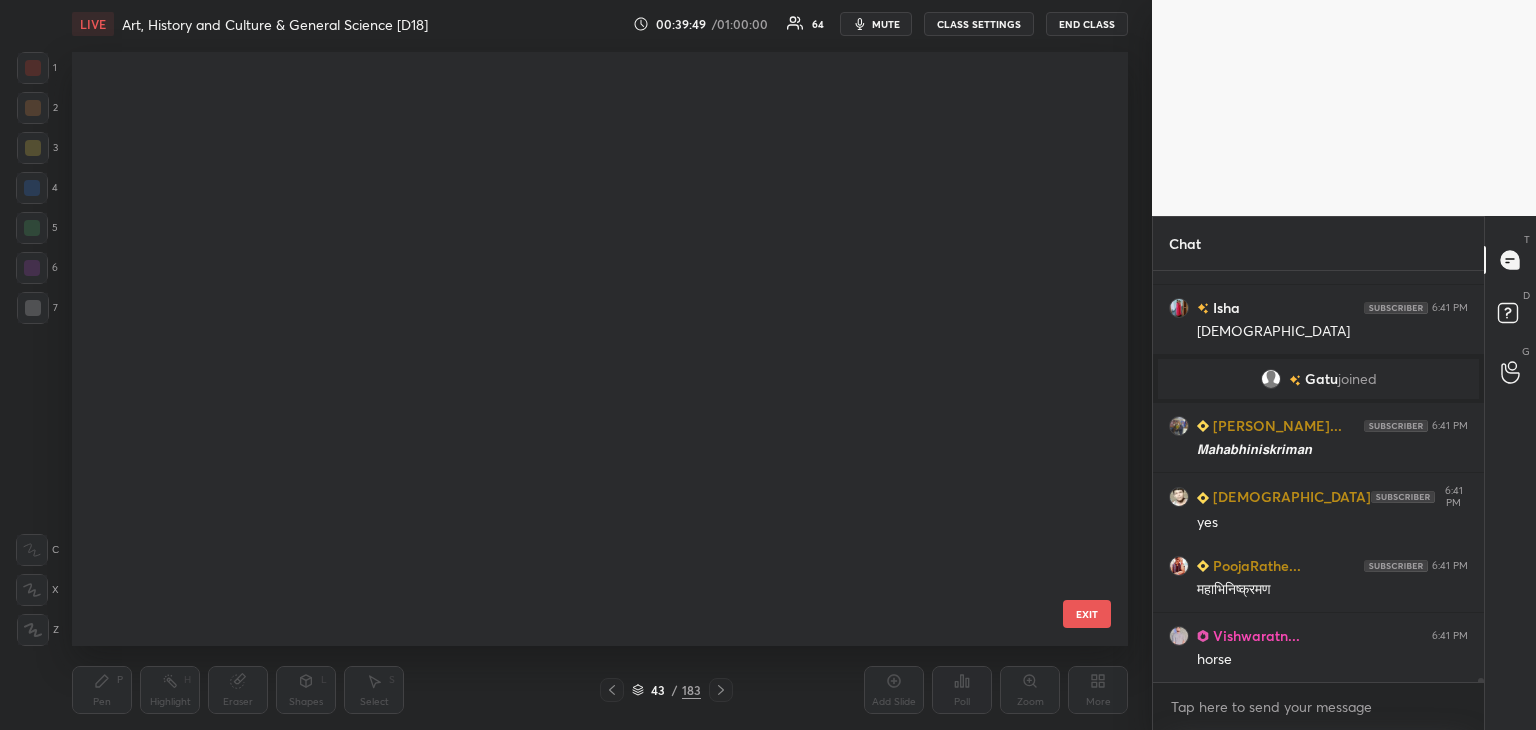 scroll, scrollTop: 2151, scrollLeft: 0, axis: vertical 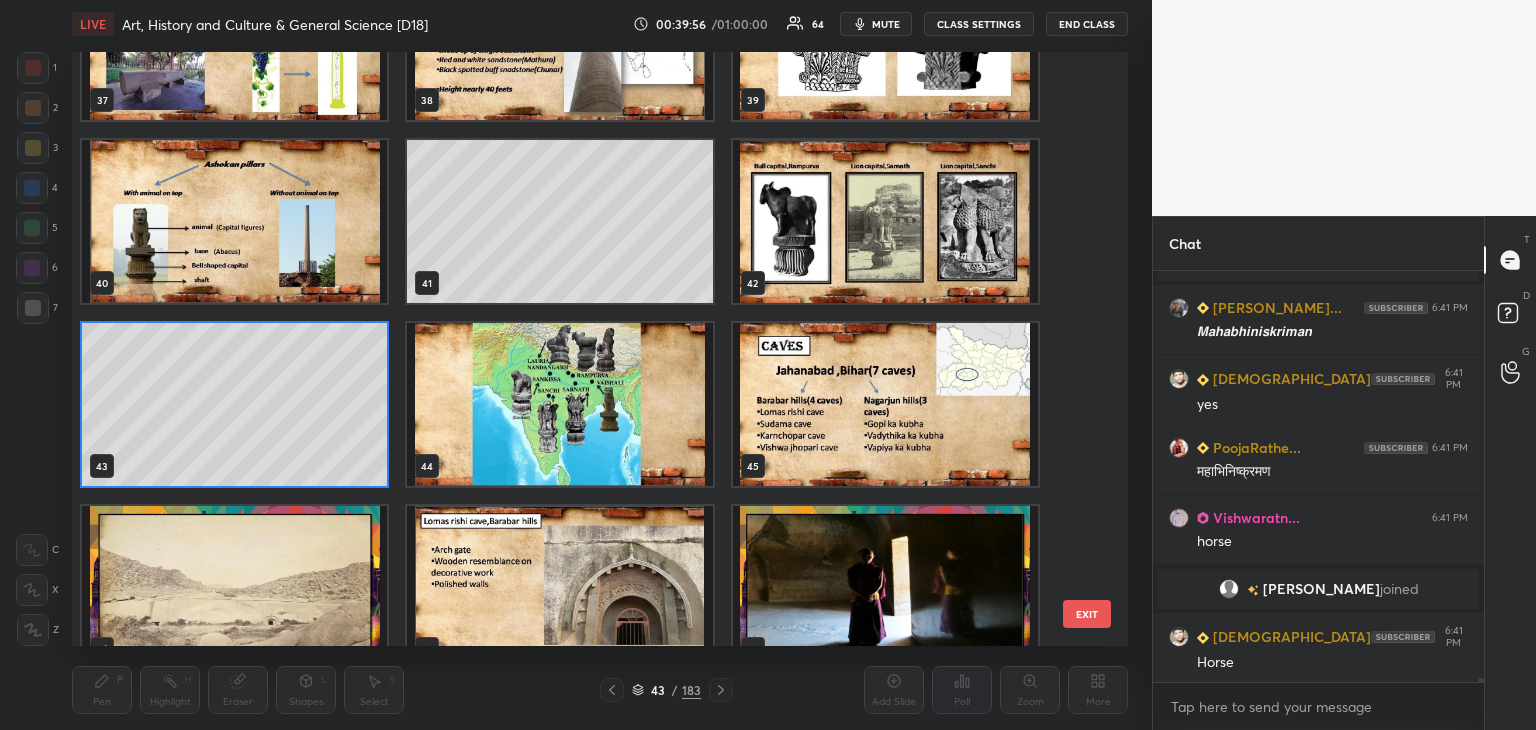 click at bounding box center (885, 221) 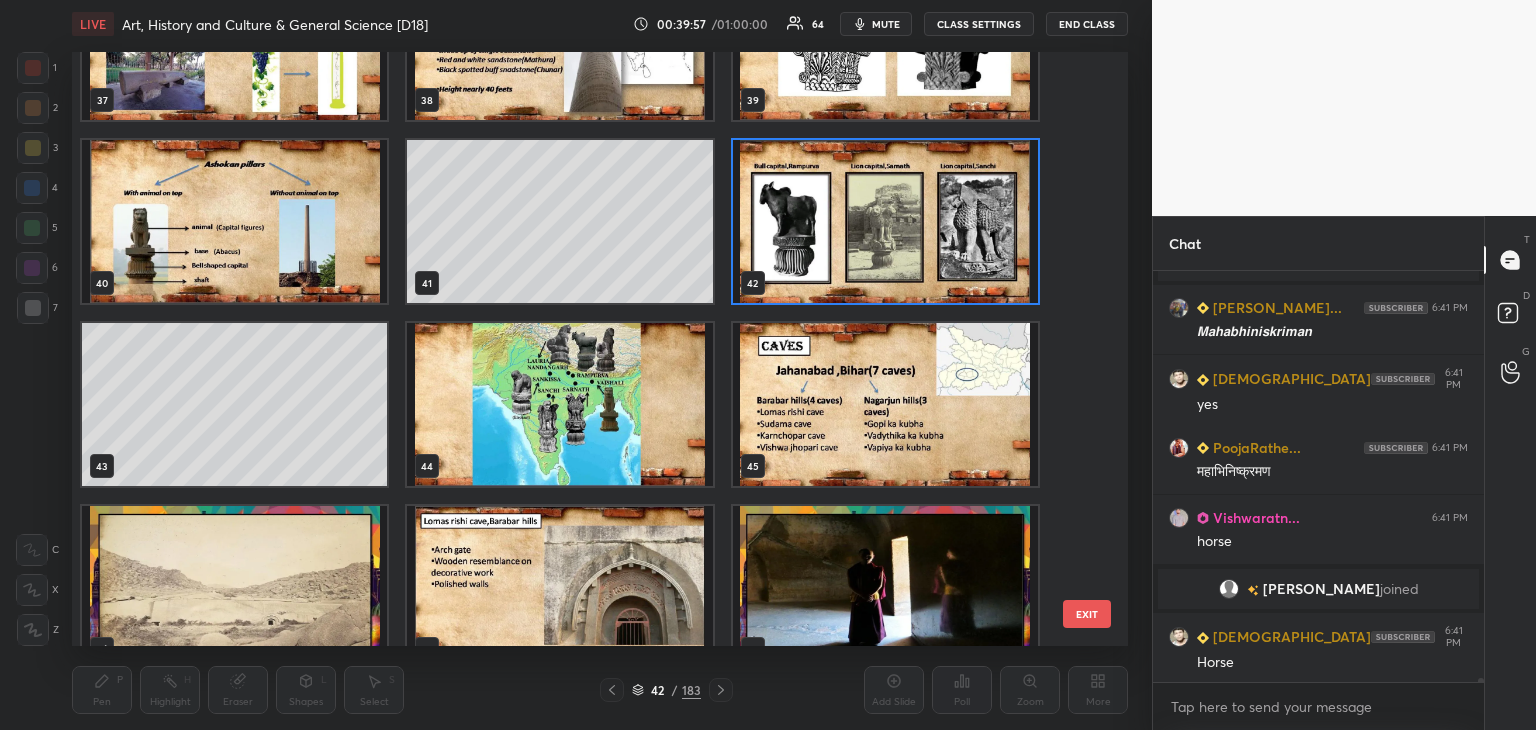 click 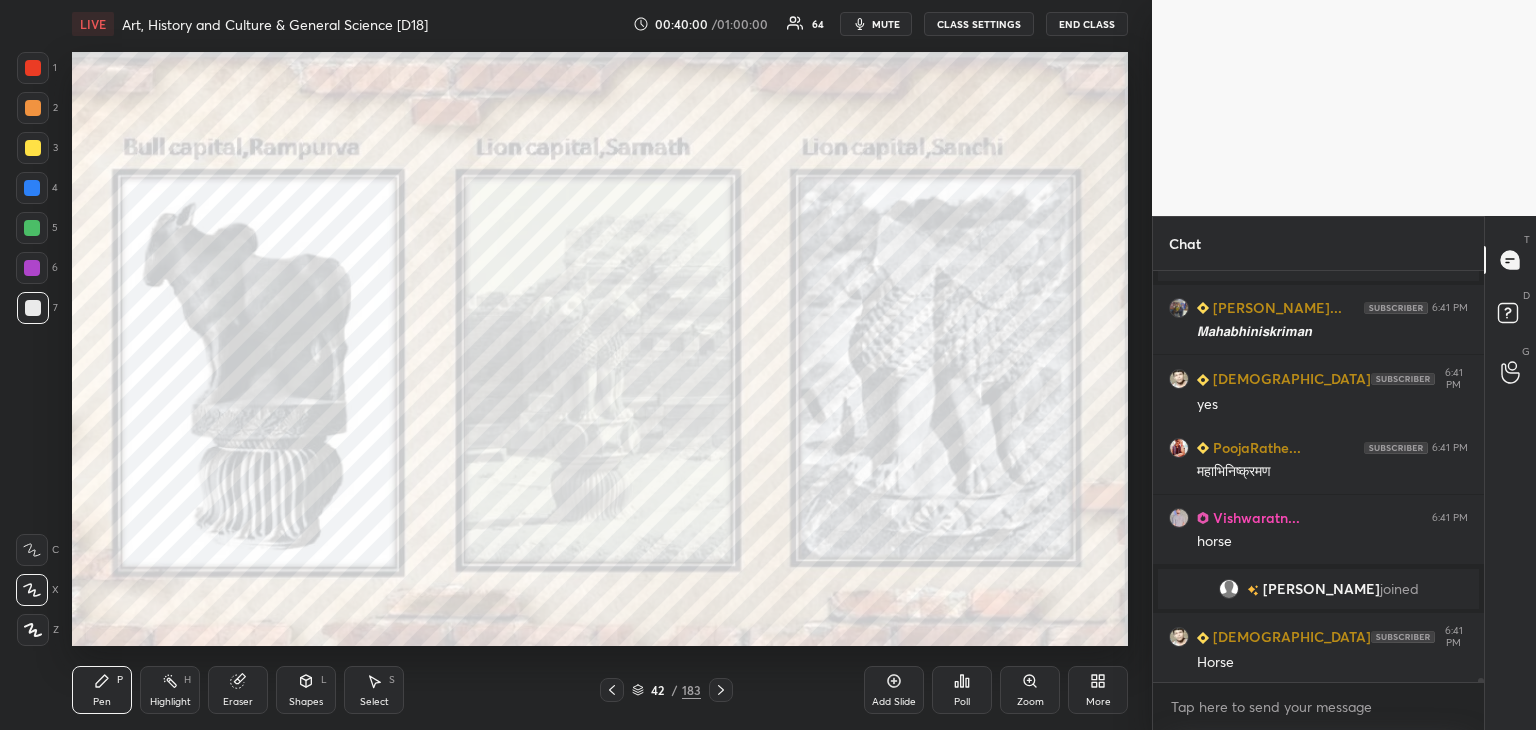 scroll, scrollTop: 41114, scrollLeft: 0, axis: vertical 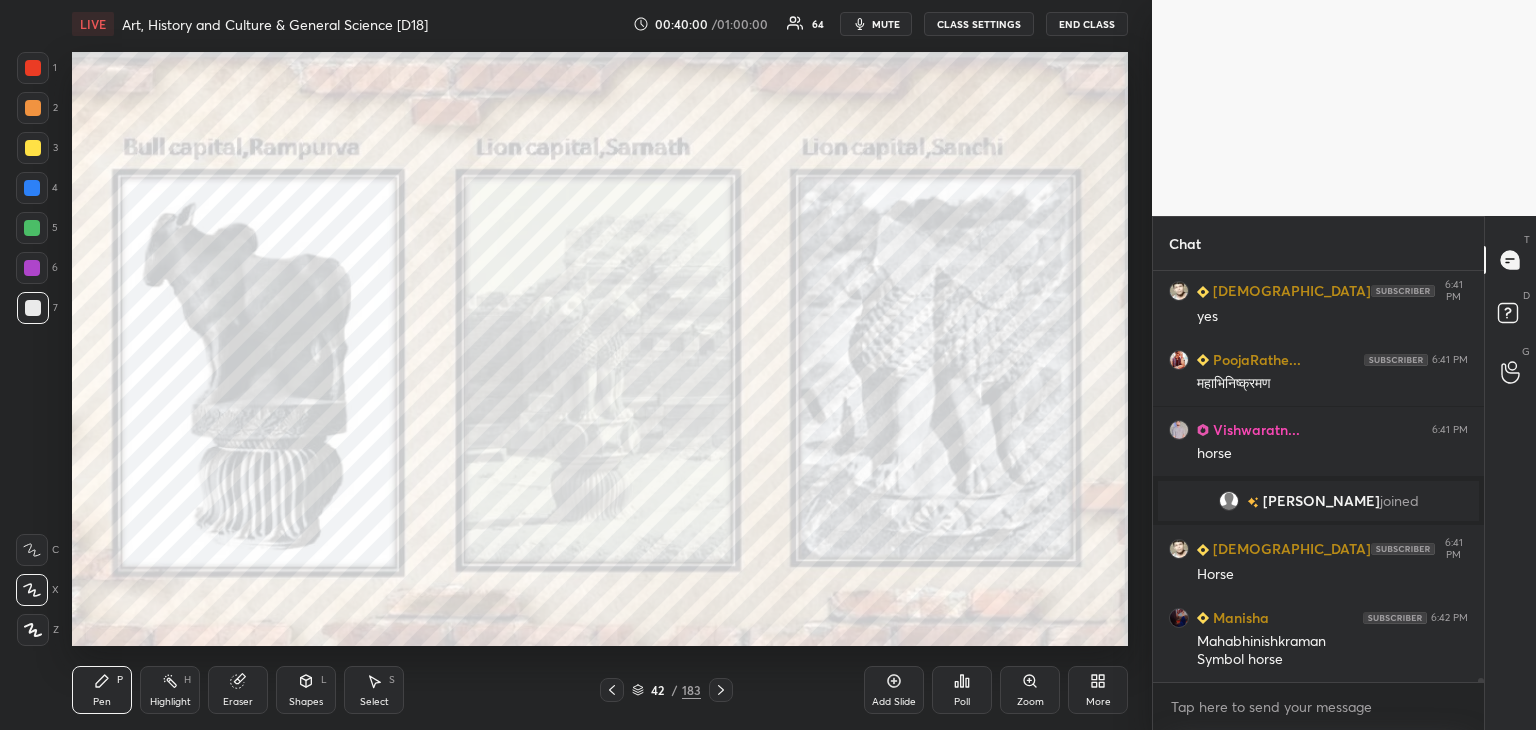 drag, startPoint x: 27, startPoint y: 77, endPoint x: 55, endPoint y: 75, distance: 28.071337 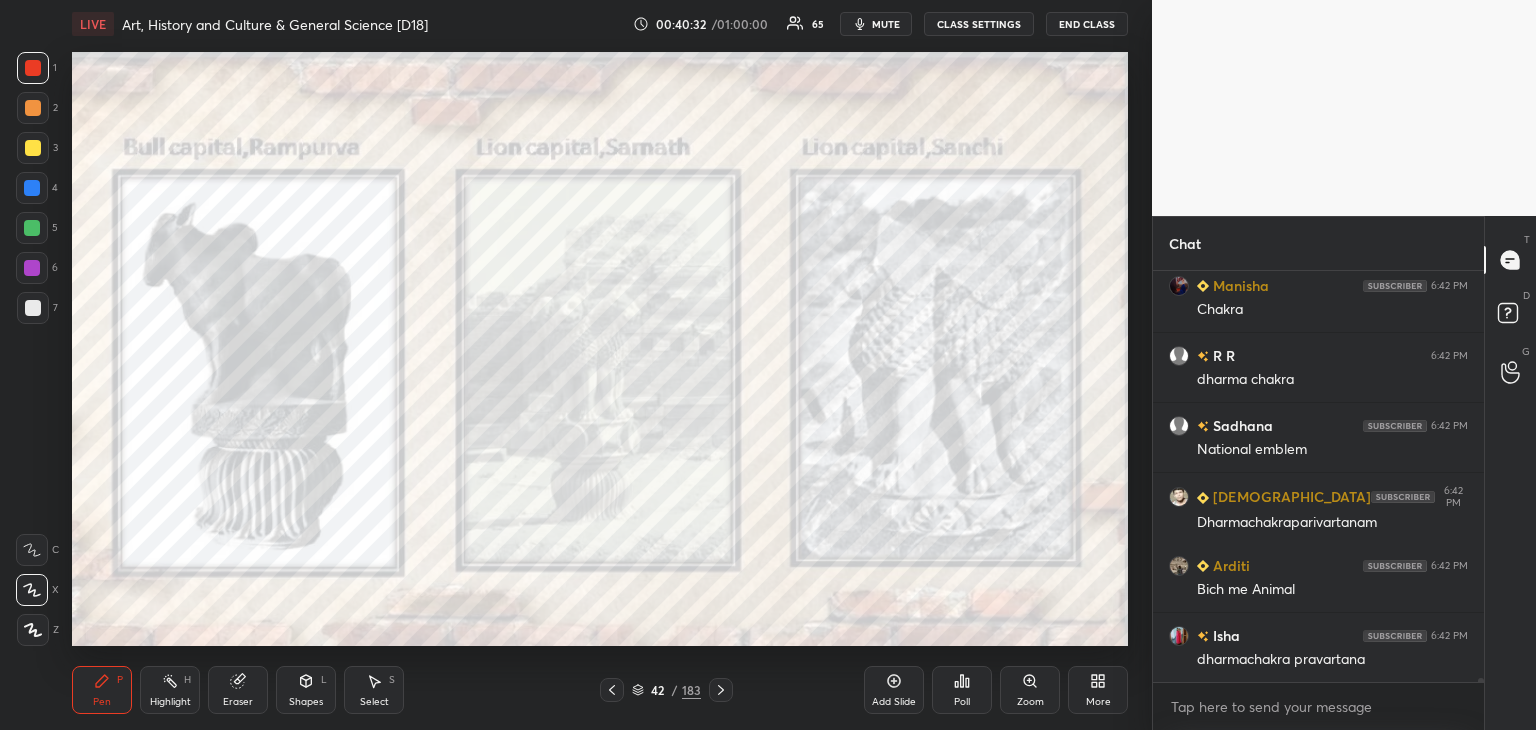 scroll, scrollTop: 42130, scrollLeft: 0, axis: vertical 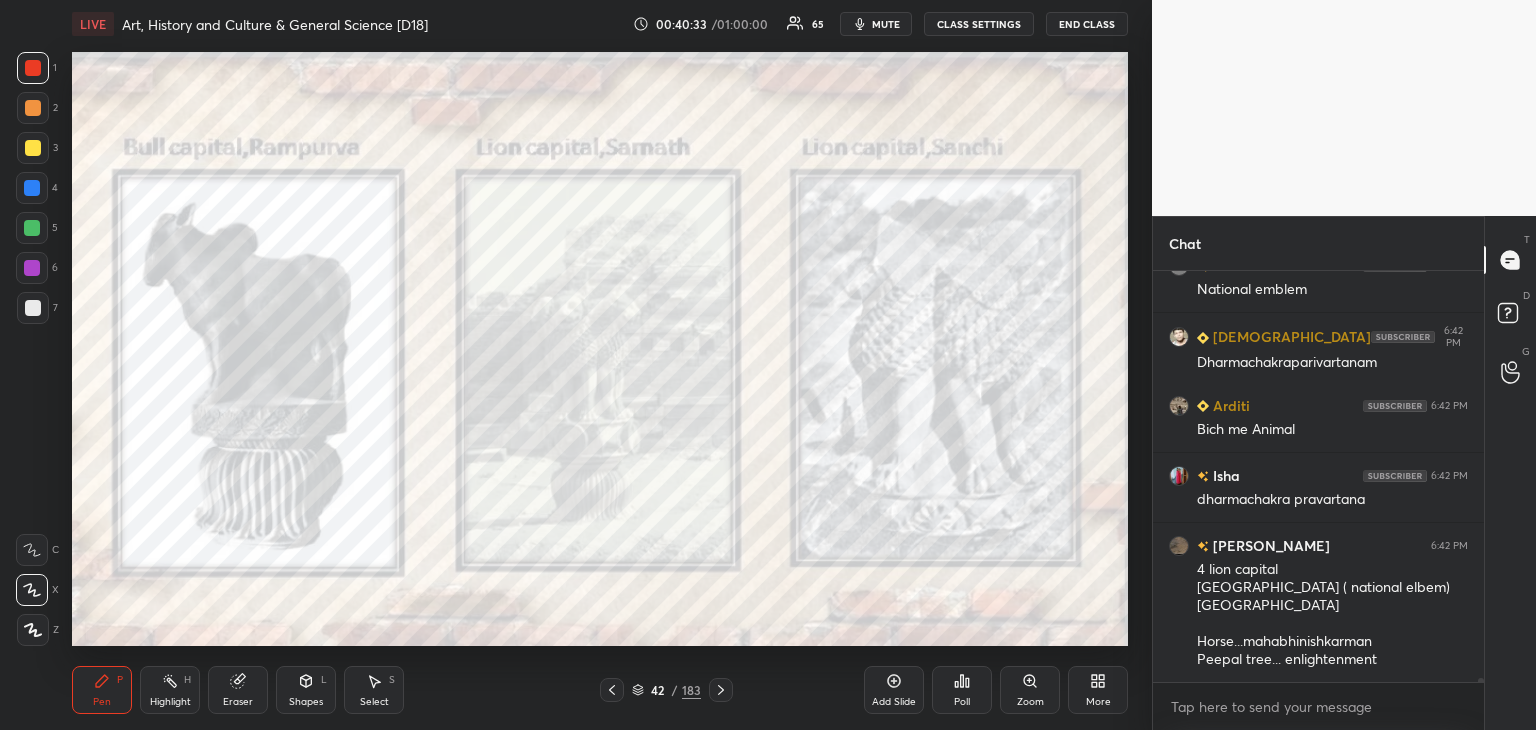 click at bounding box center (33, 308) 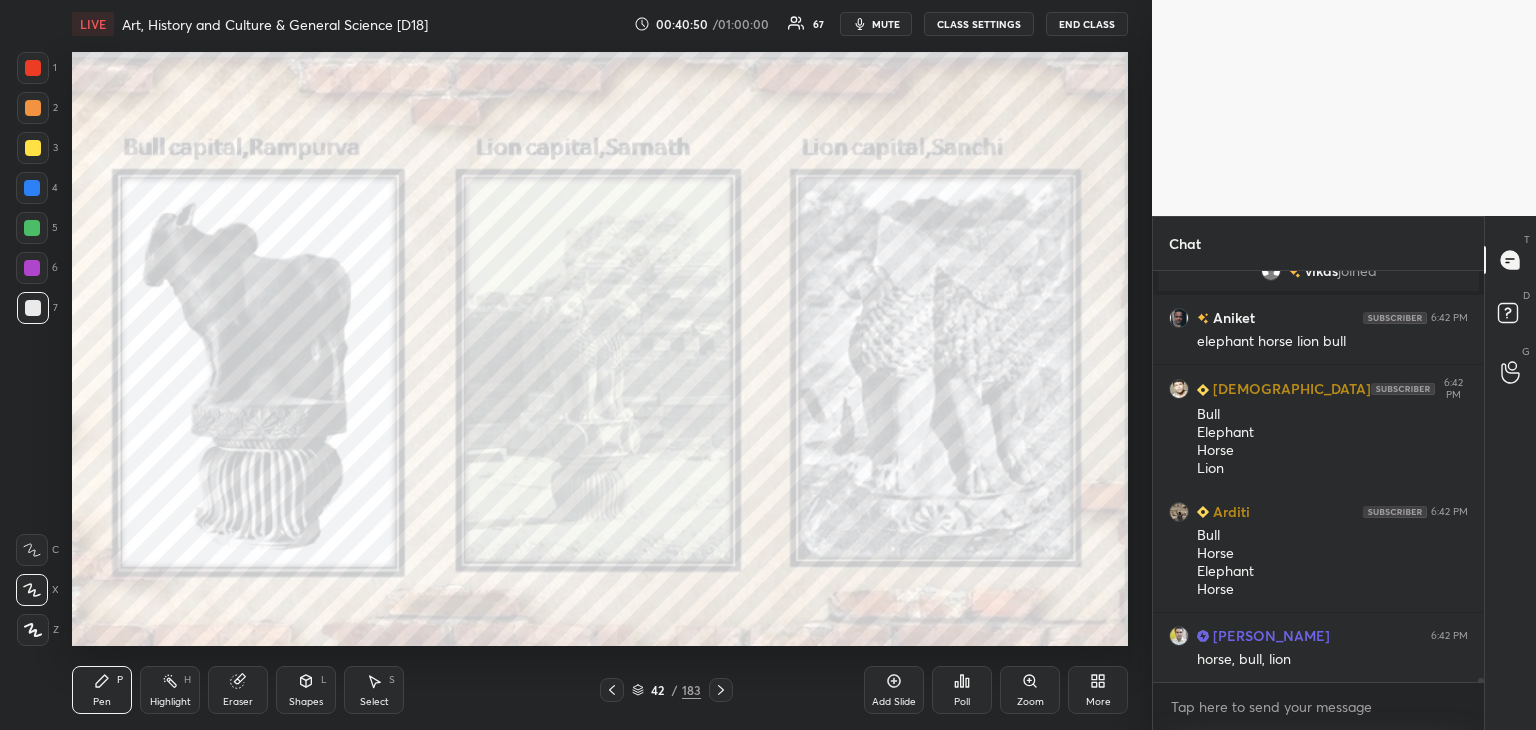 scroll, scrollTop: 42600, scrollLeft: 0, axis: vertical 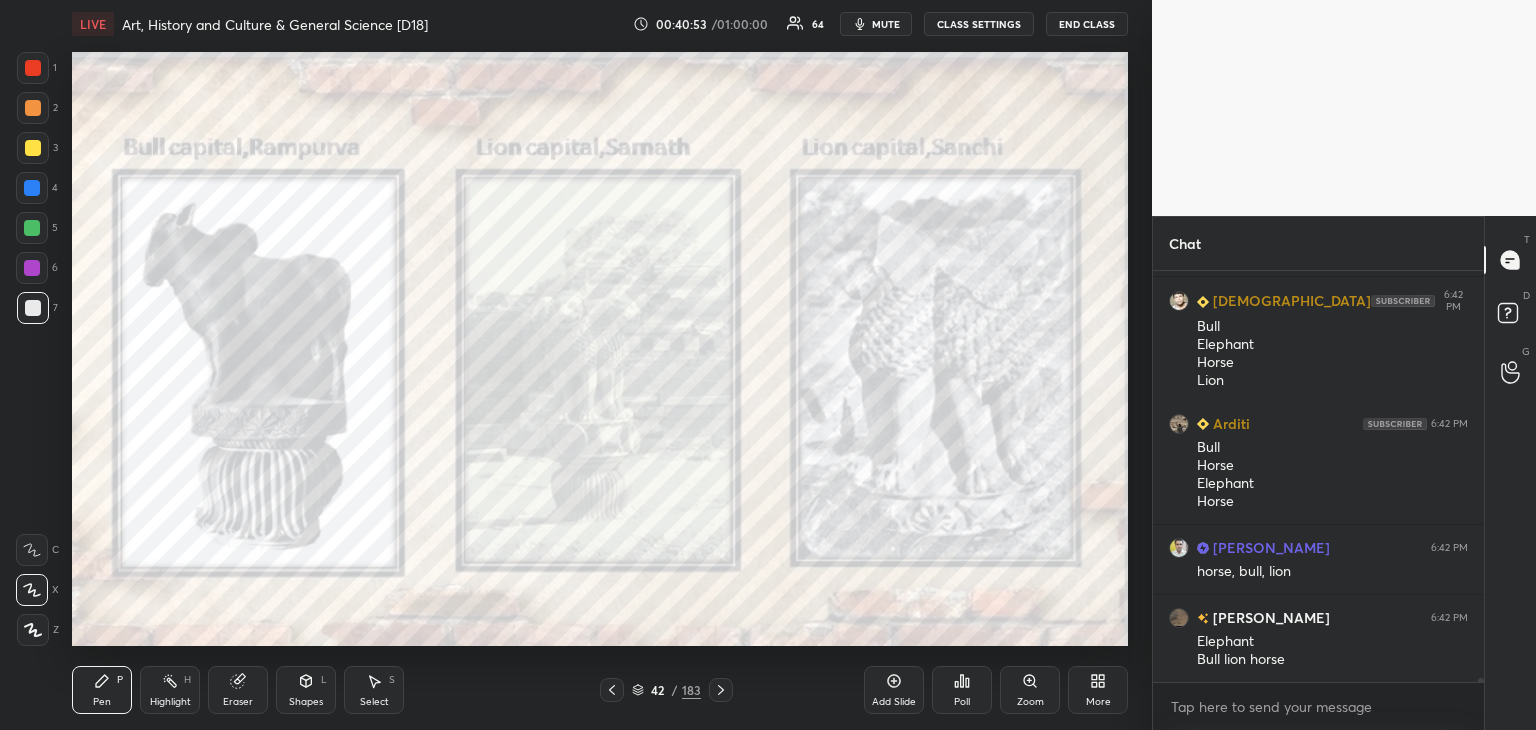 click at bounding box center [33, 68] 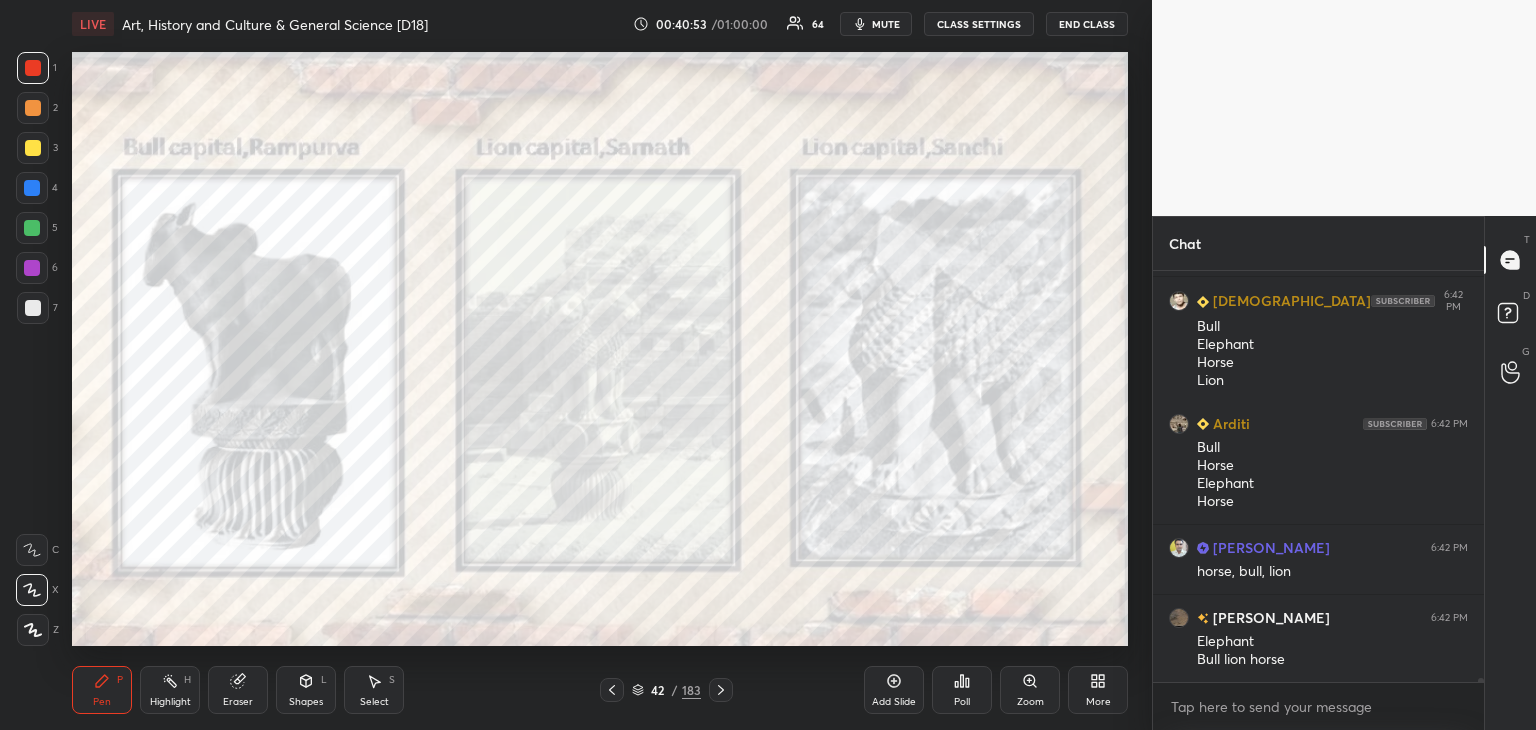 scroll, scrollTop: 42670, scrollLeft: 0, axis: vertical 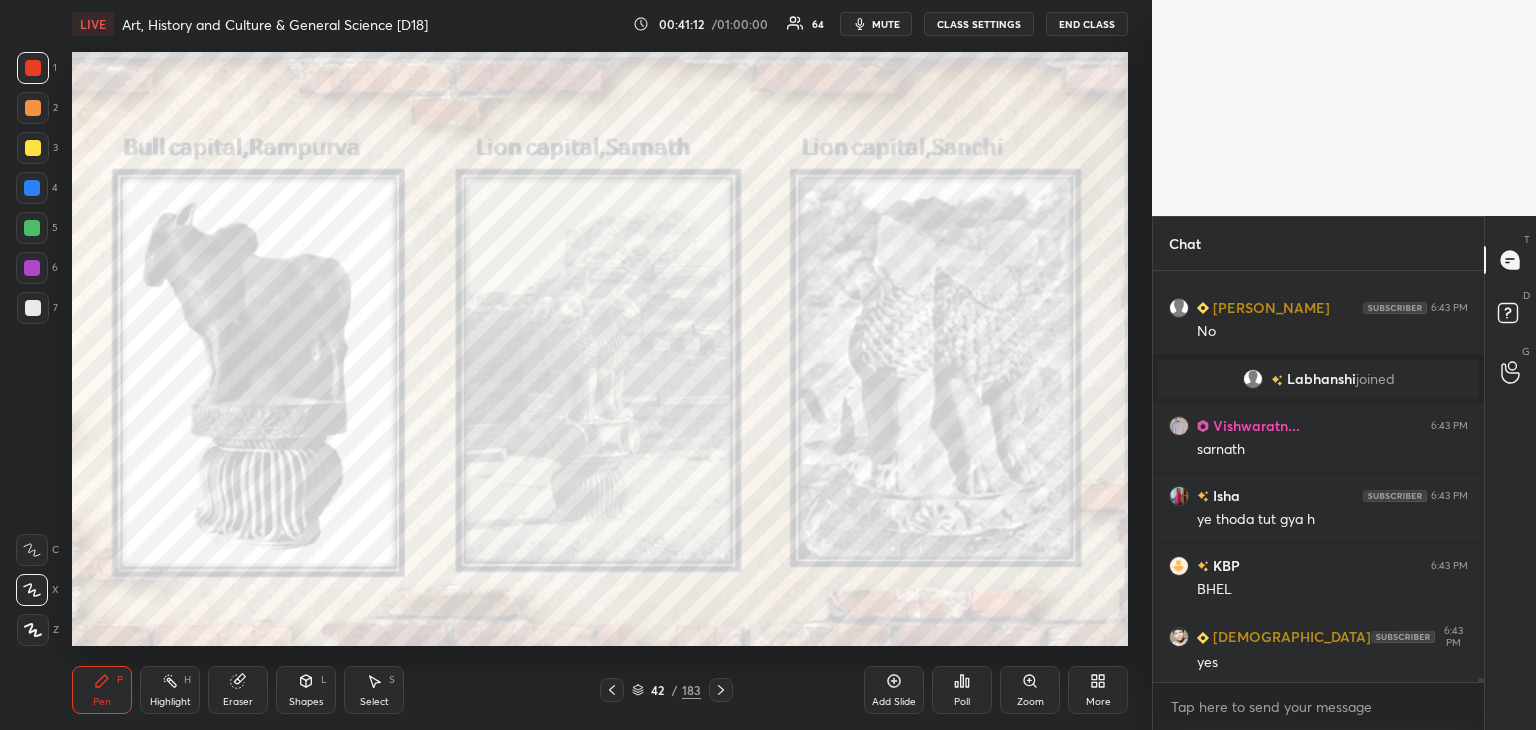 click 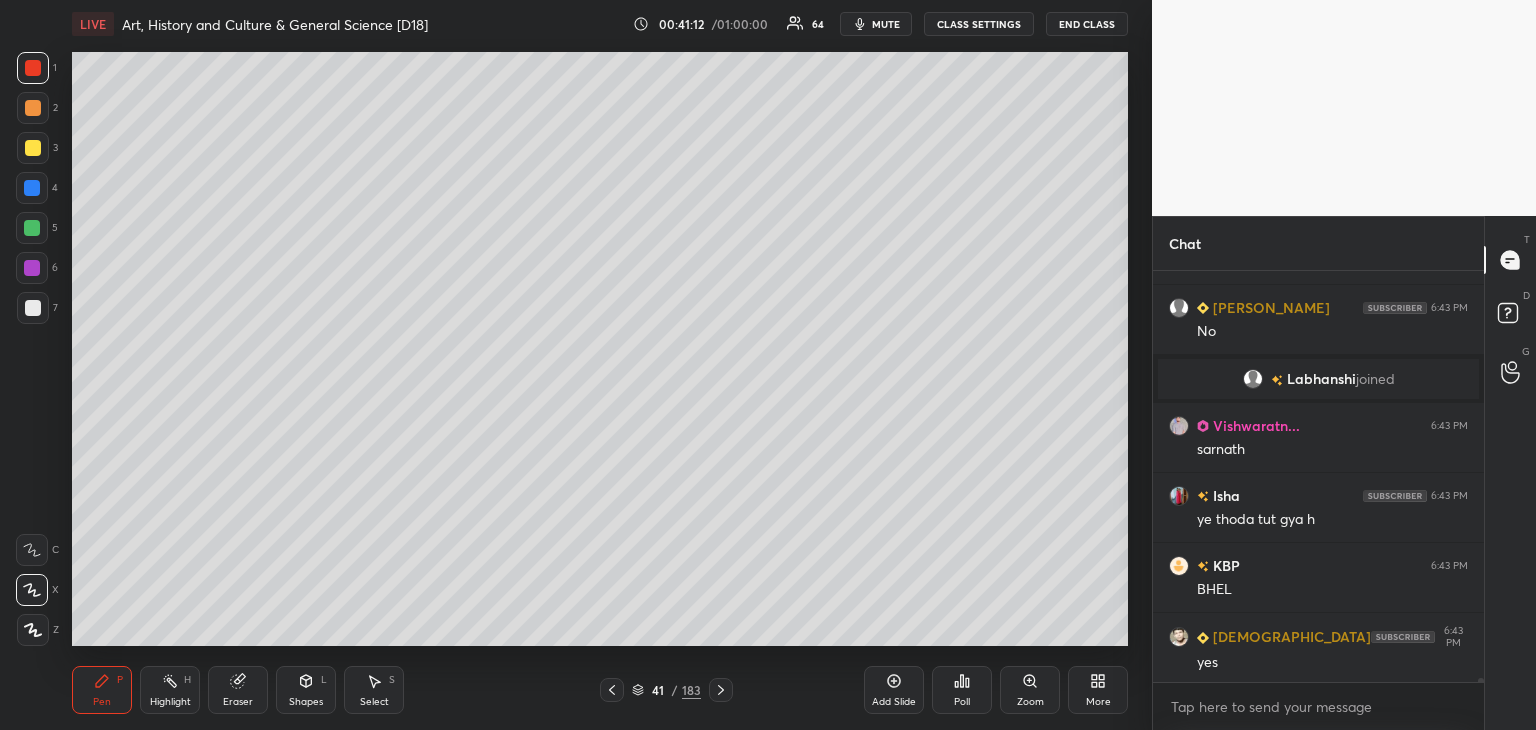 click 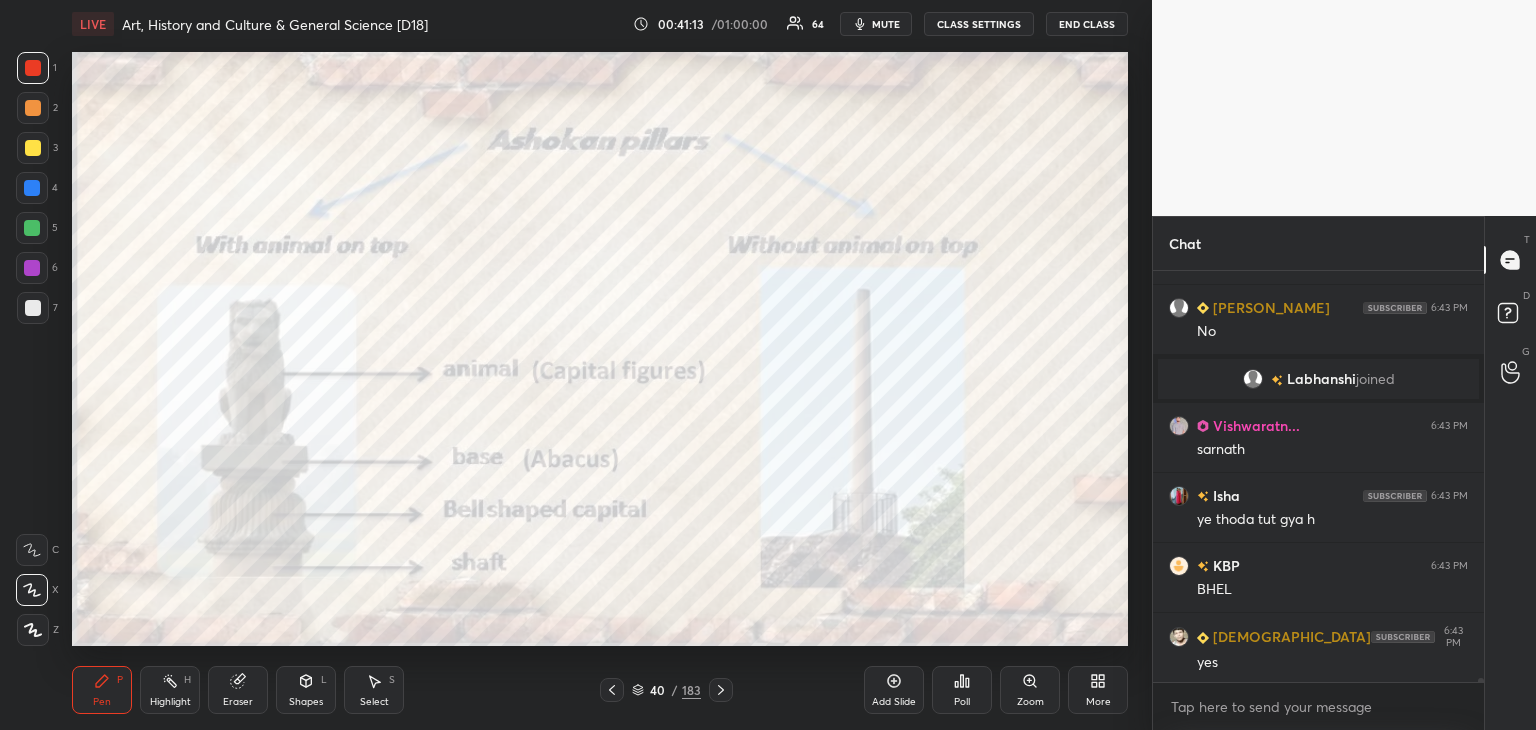 click 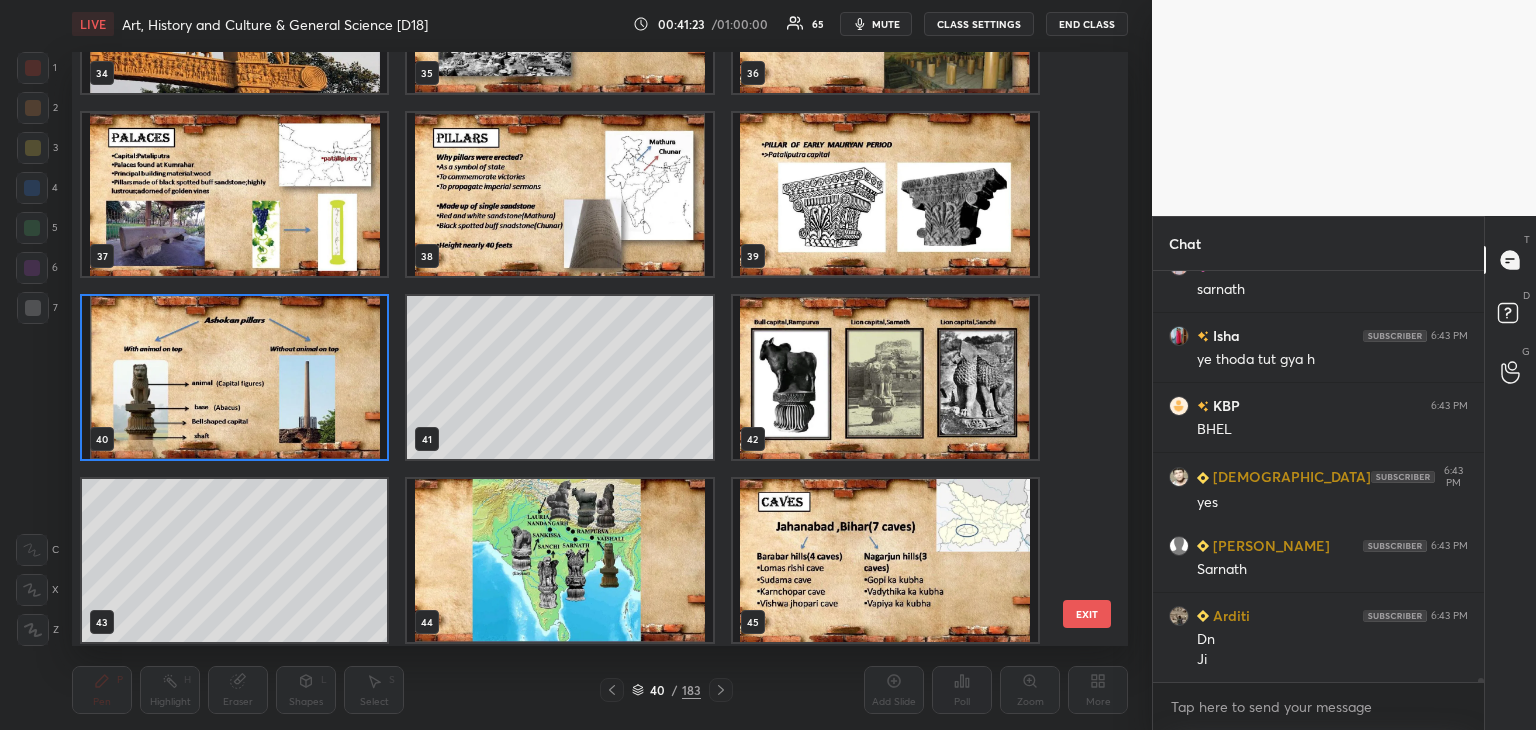 click at bounding box center (234, 377) 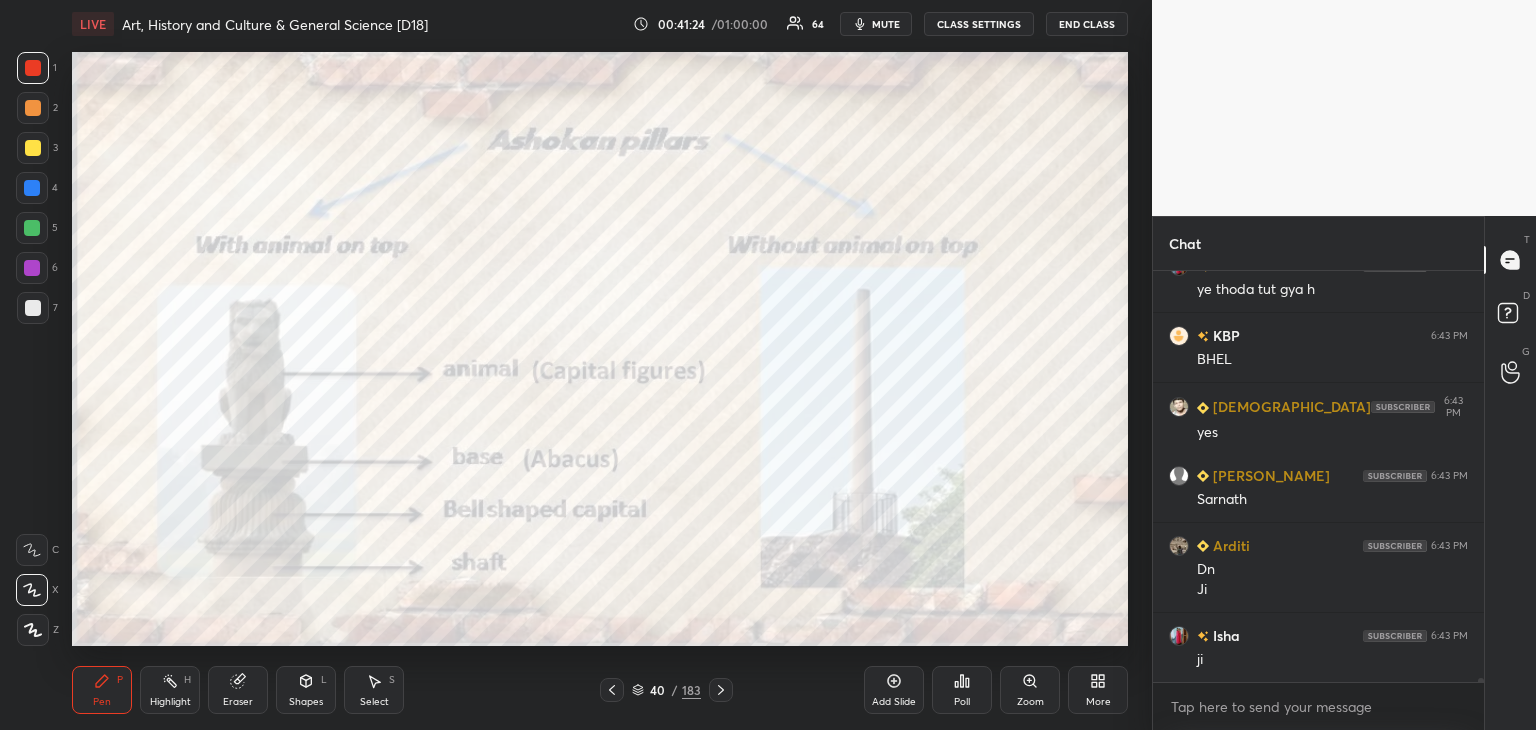 click on "Add Slide" at bounding box center (894, 690) 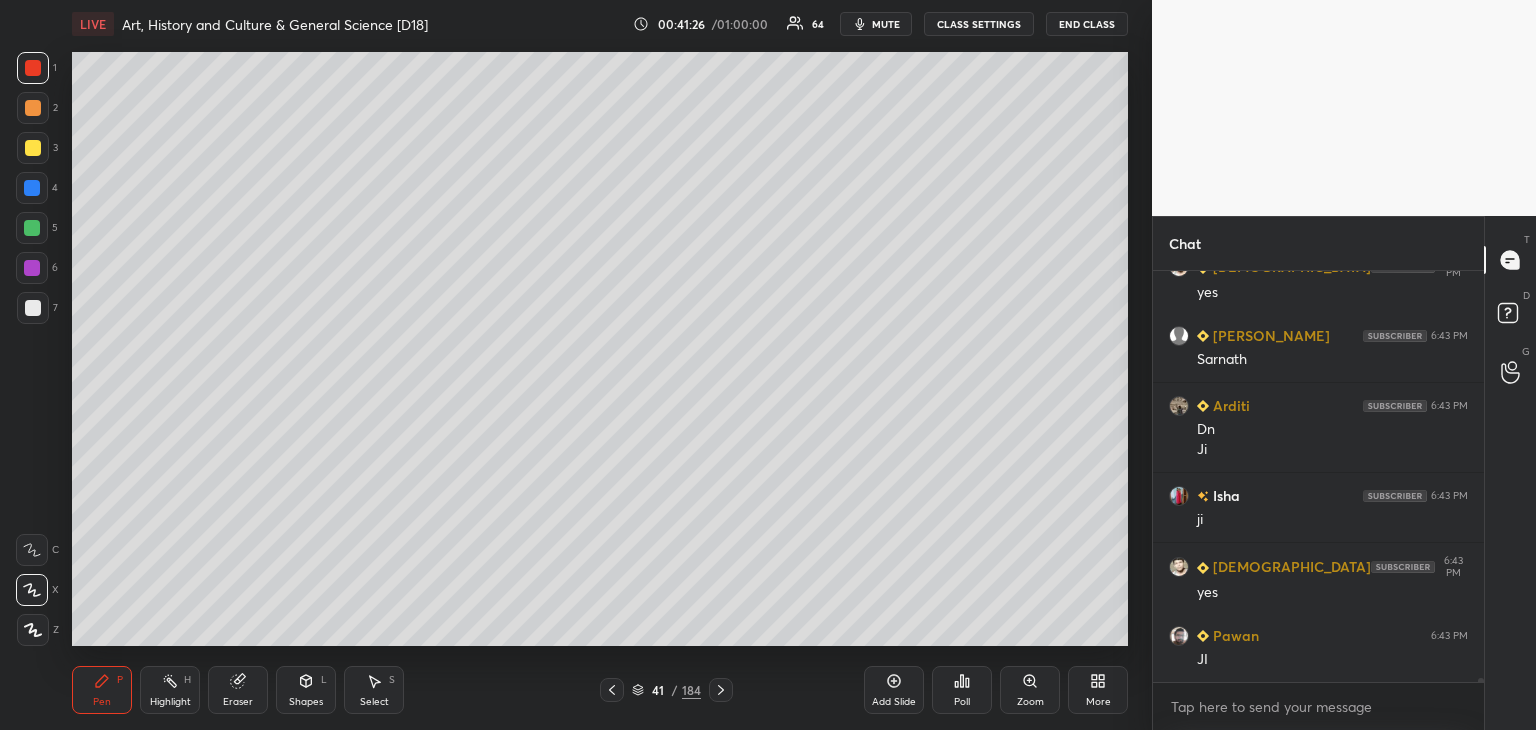 click 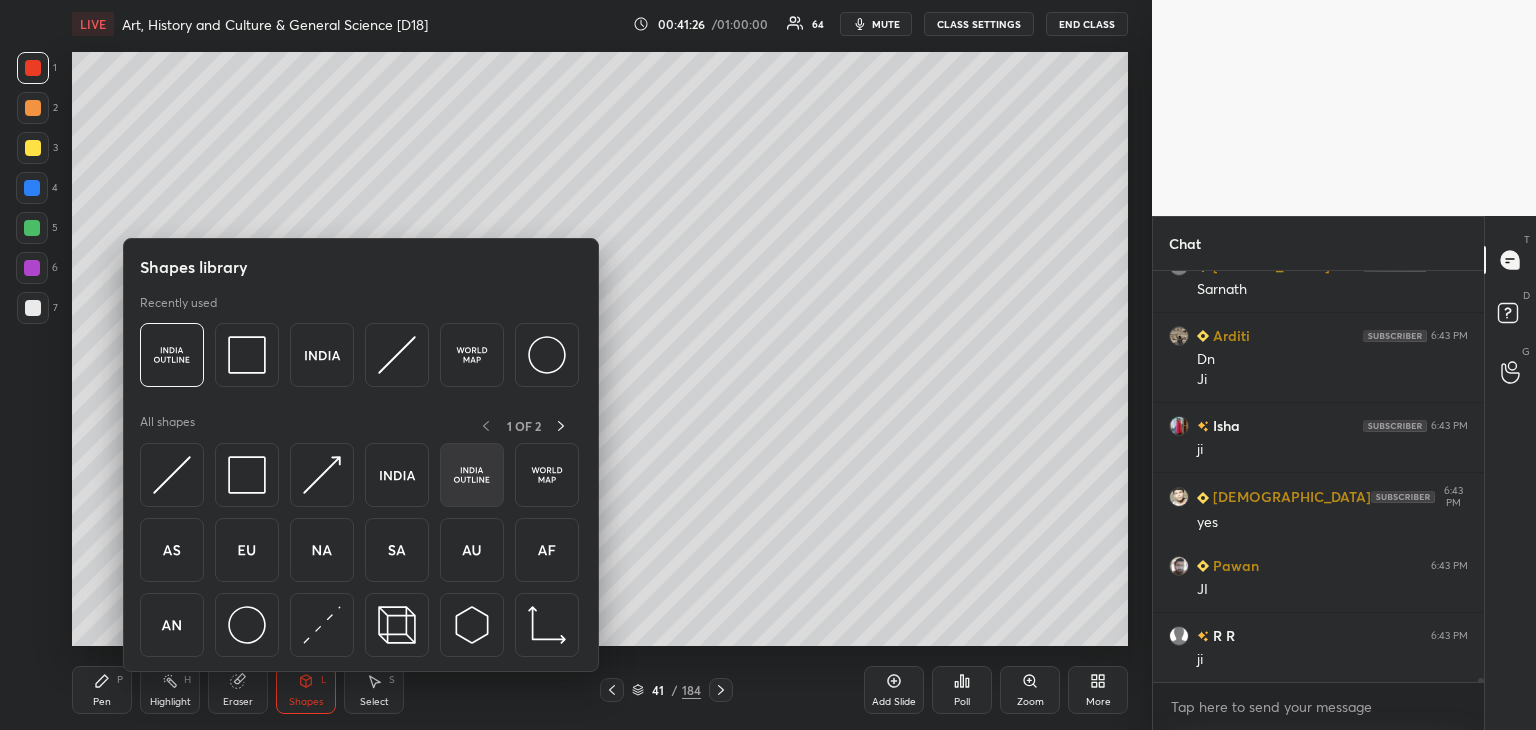 click at bounding box center [472, 475] 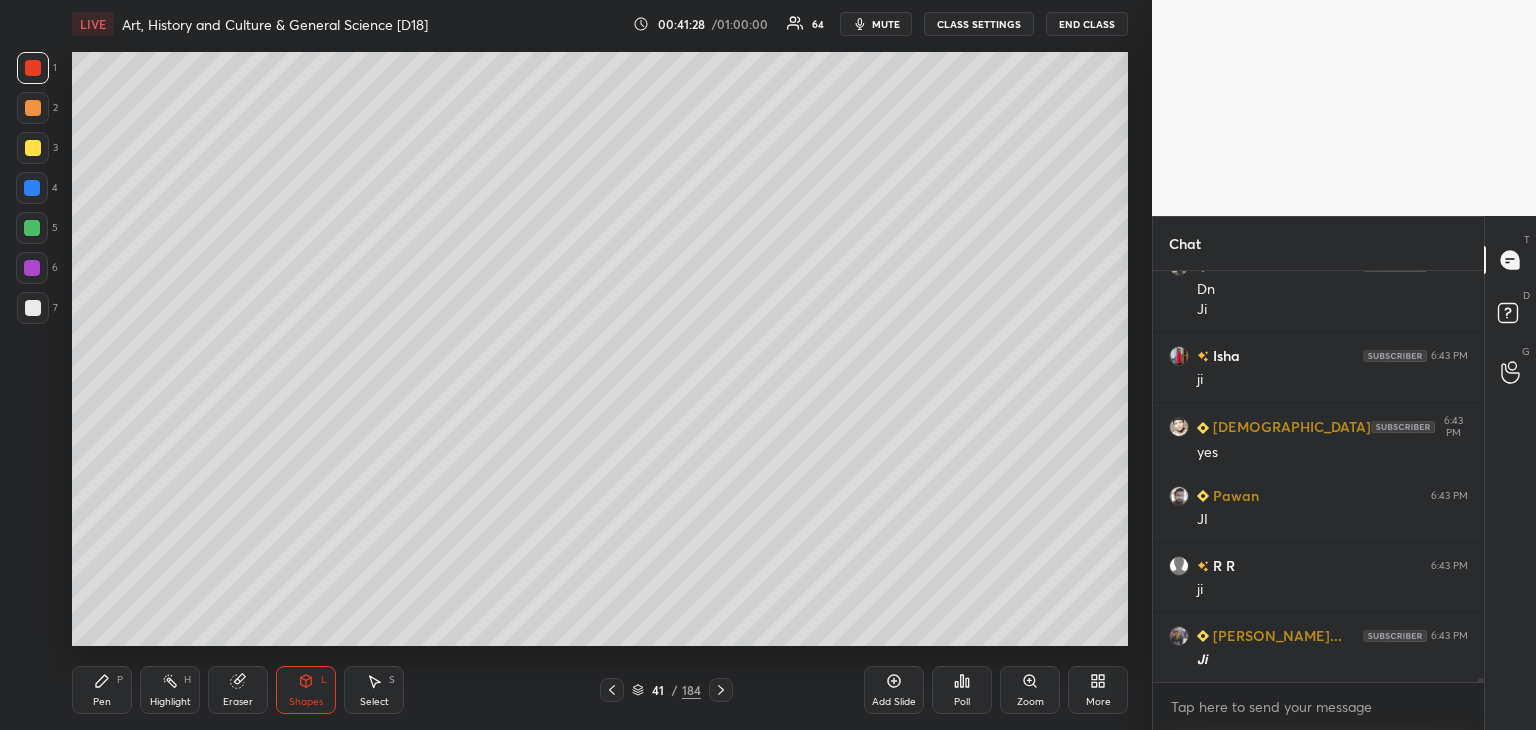 click on "Shapes L" at bounding box center [306, 690] 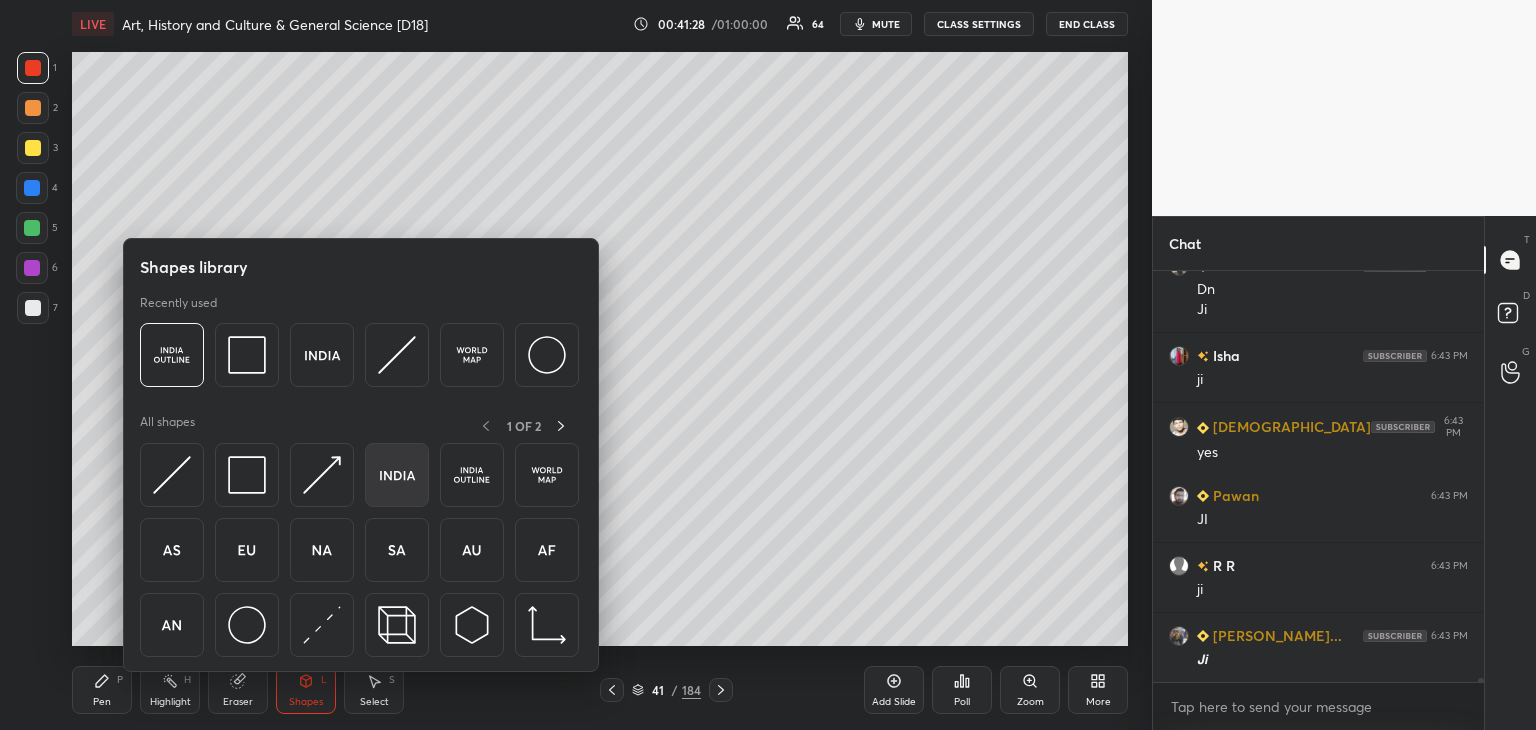 click at bounding box center [397, 475] 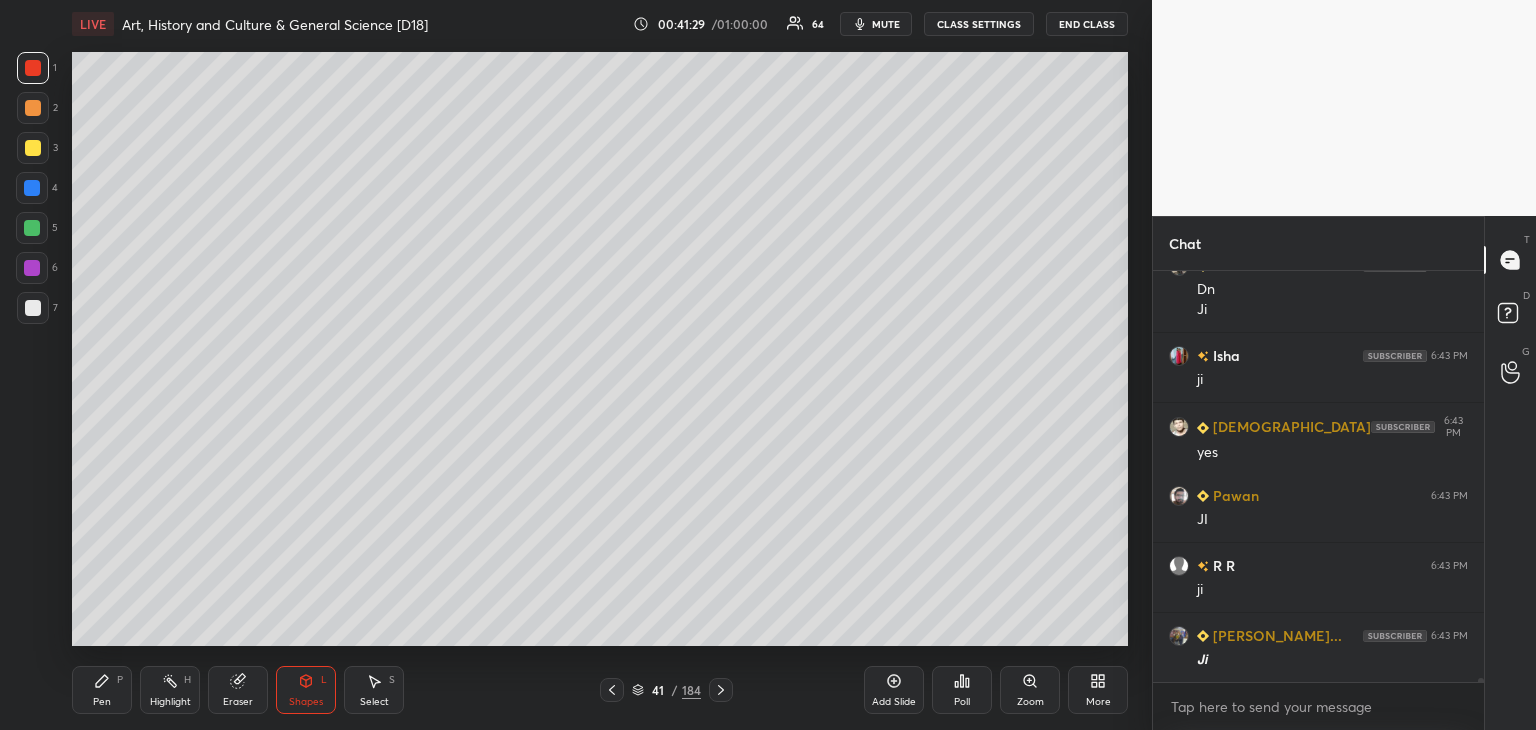 click at bounding box center [33, 308] 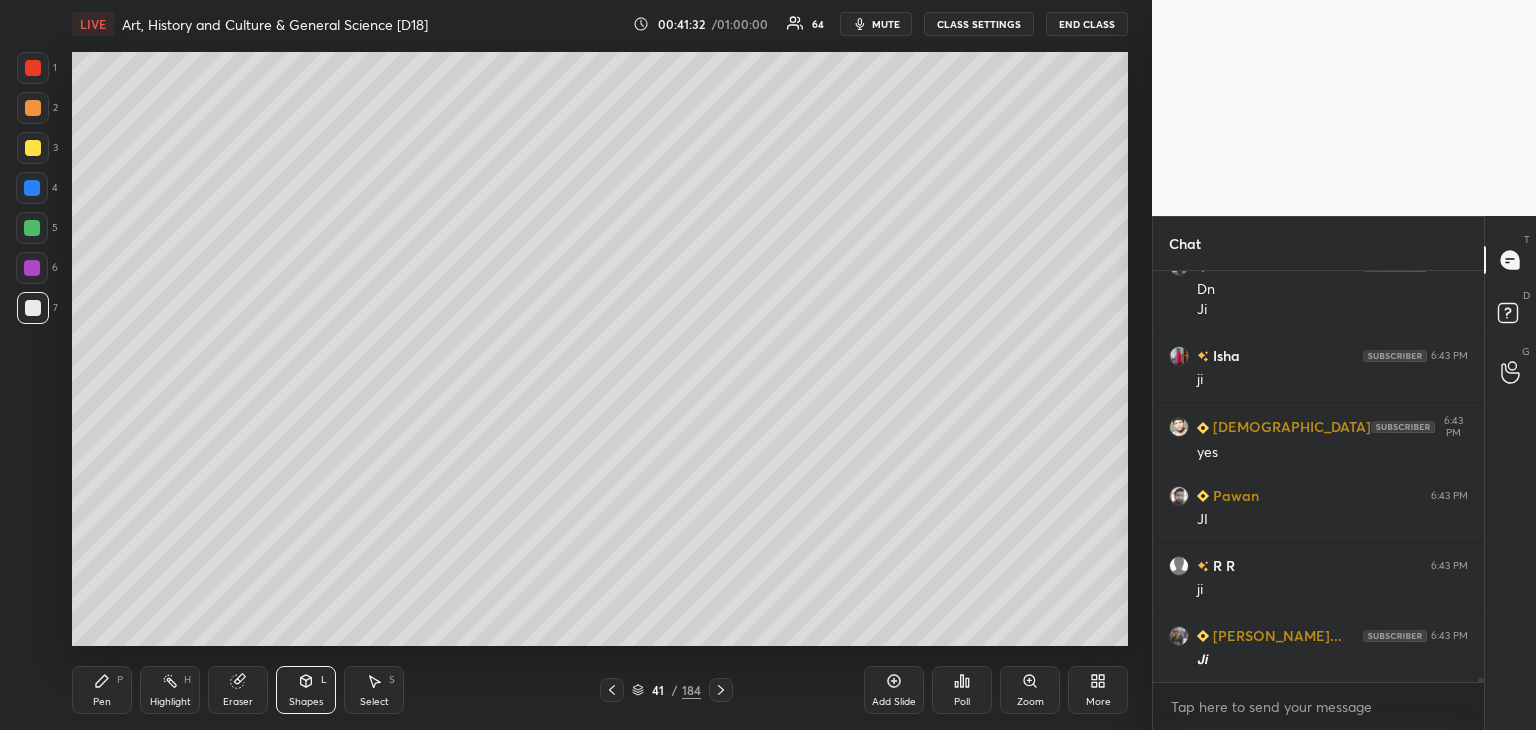 click on "P" at bounding box center (120, 680) 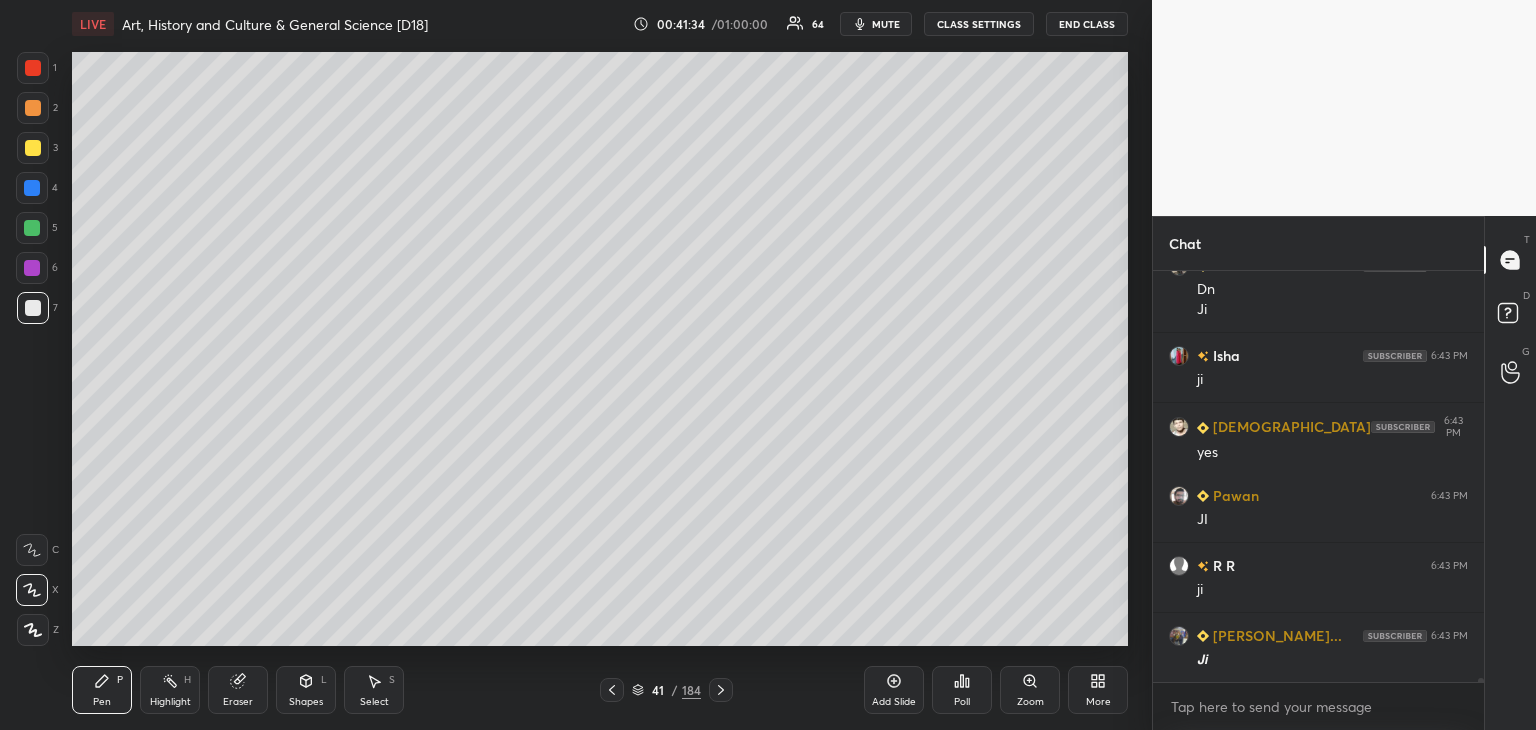 click at bounding box center [33, 68] 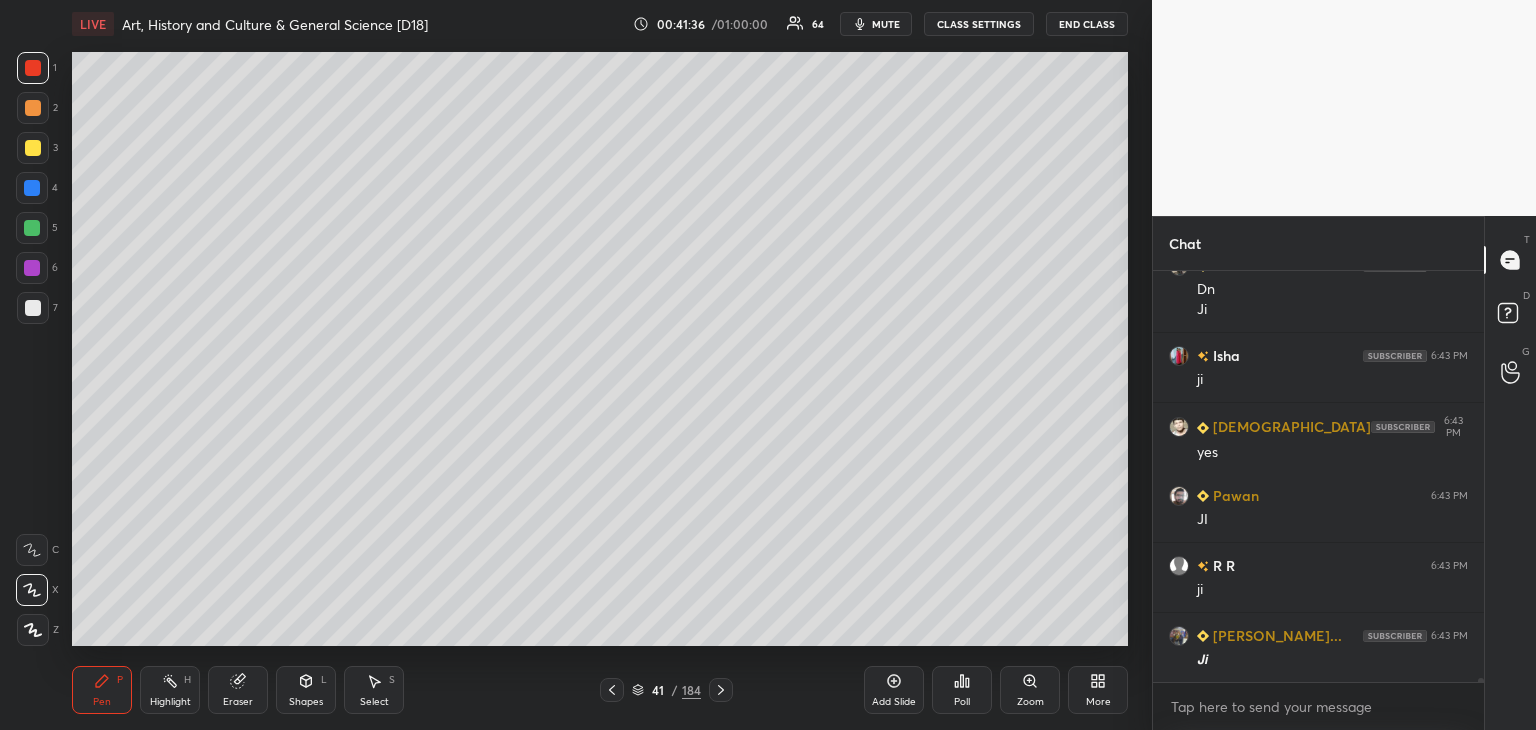 click 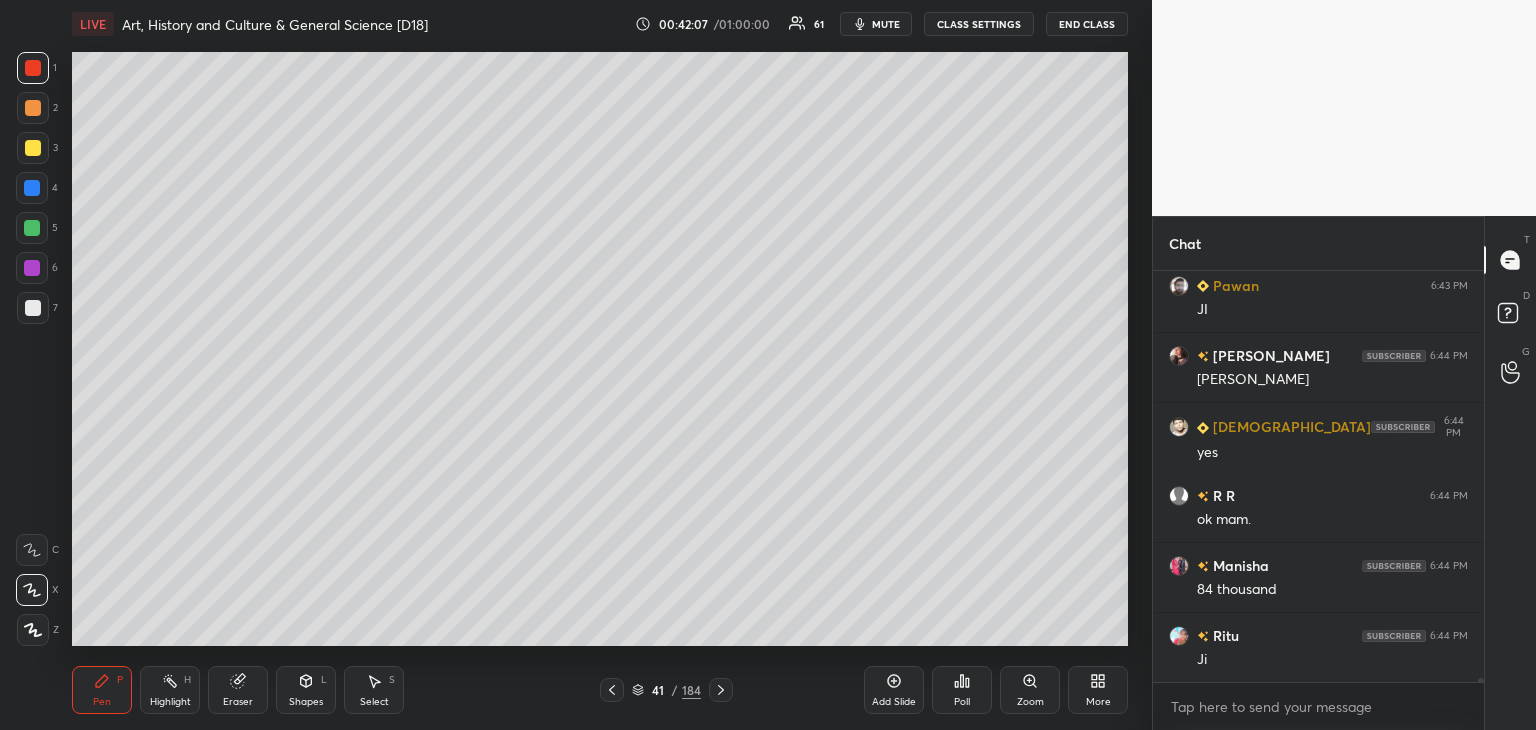 drag, startPoint x: 35, startPoint y: 181, endPoint x: 46, endPoint y: 196, distance: 18.601076 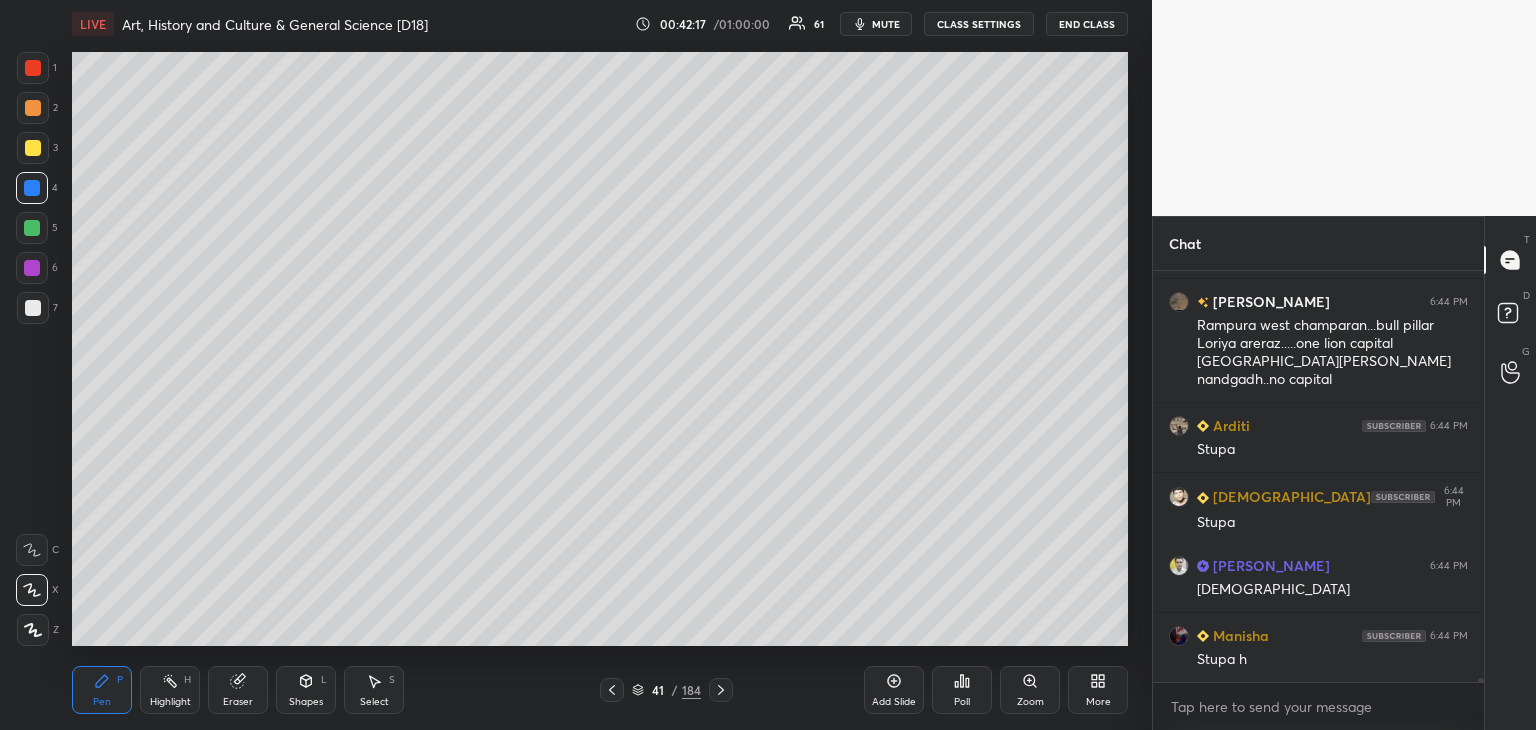 scroll, scrollTop: 45666, scrollLeft: 0, axis: vertical 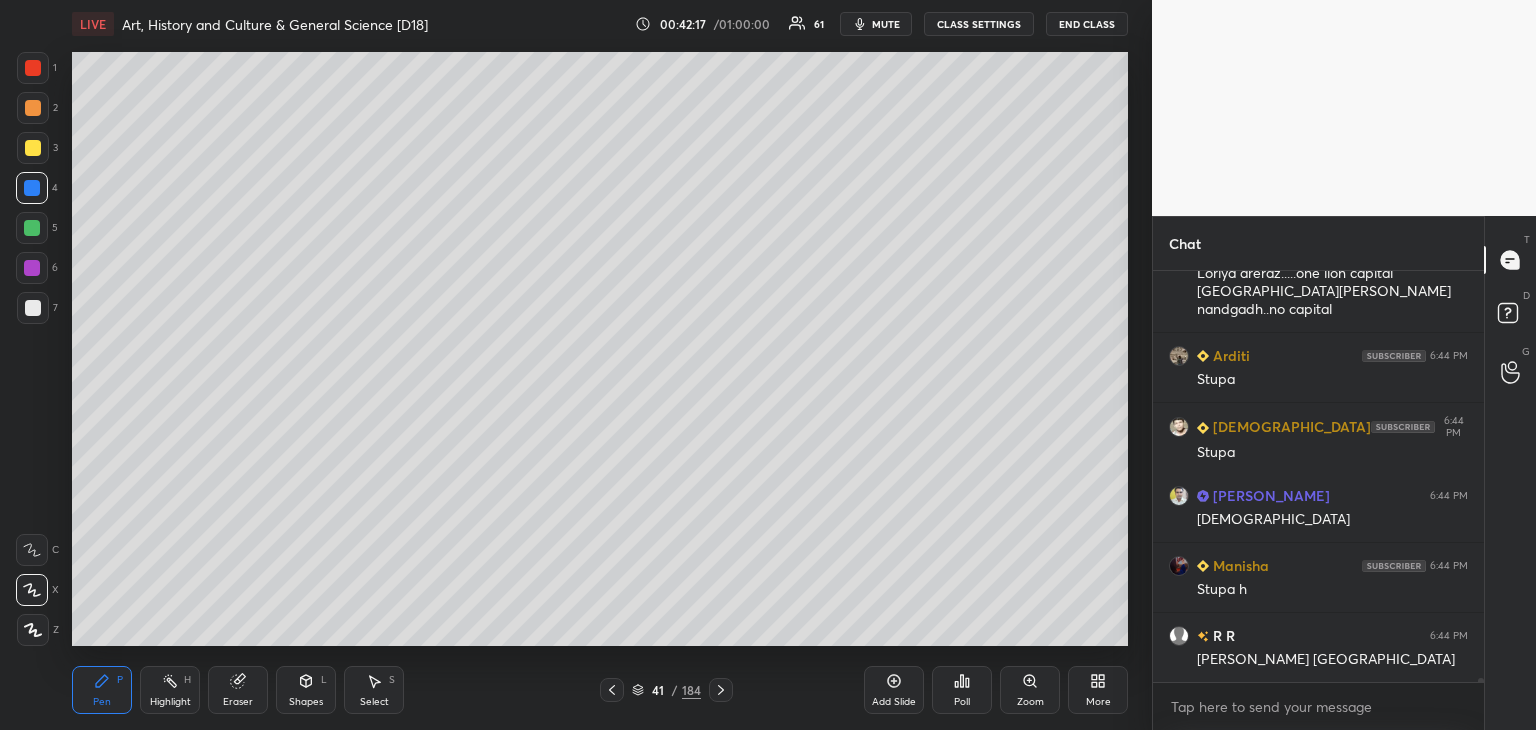 drag, startPoint x: 310, startPoint y: 691, endPoint x: 310, endPoint y: 680, distance: 11 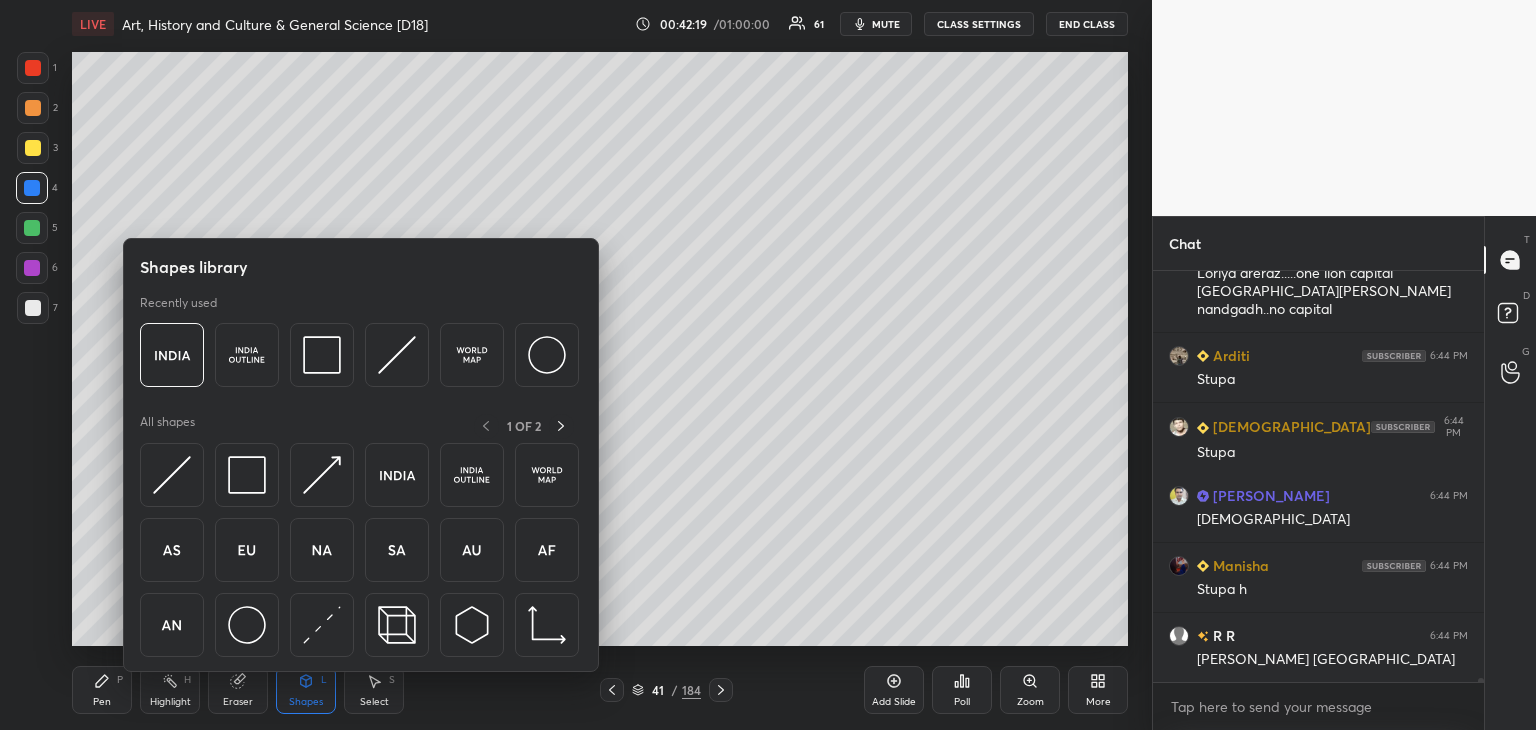 click on "Eraser" at bounding box center (238, 702) 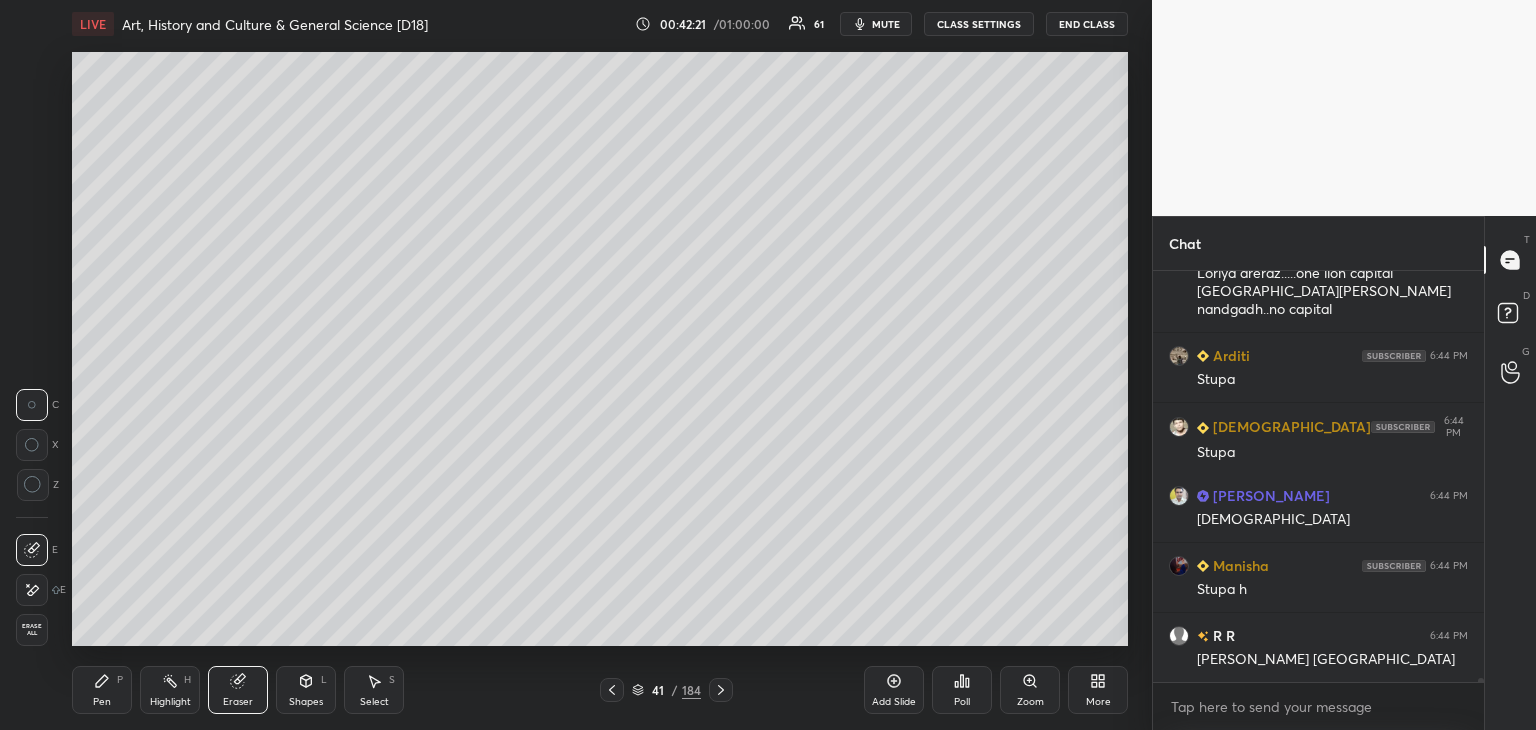 click on "Pen P" at bounding box center (102, 690) 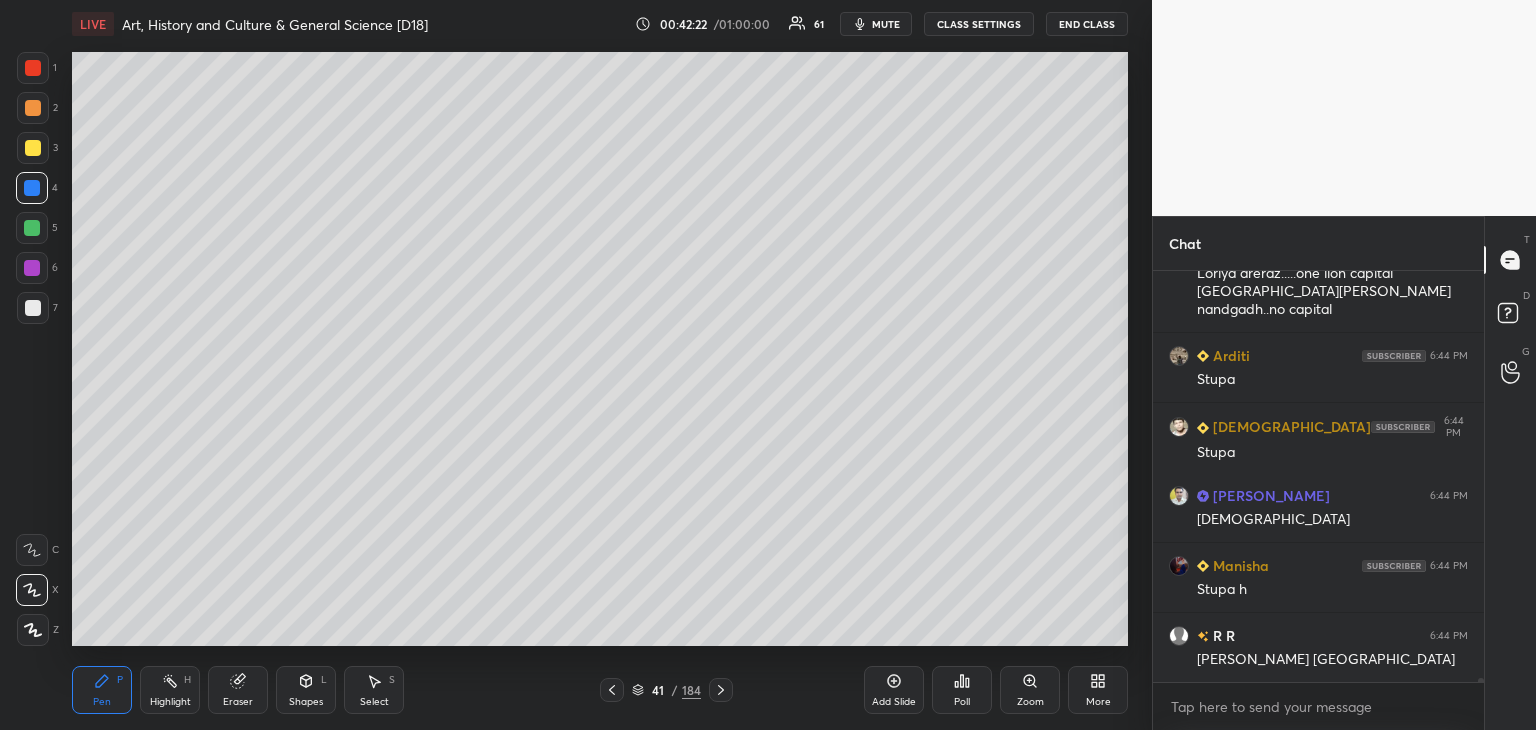 click at bounding box center [33, 148] 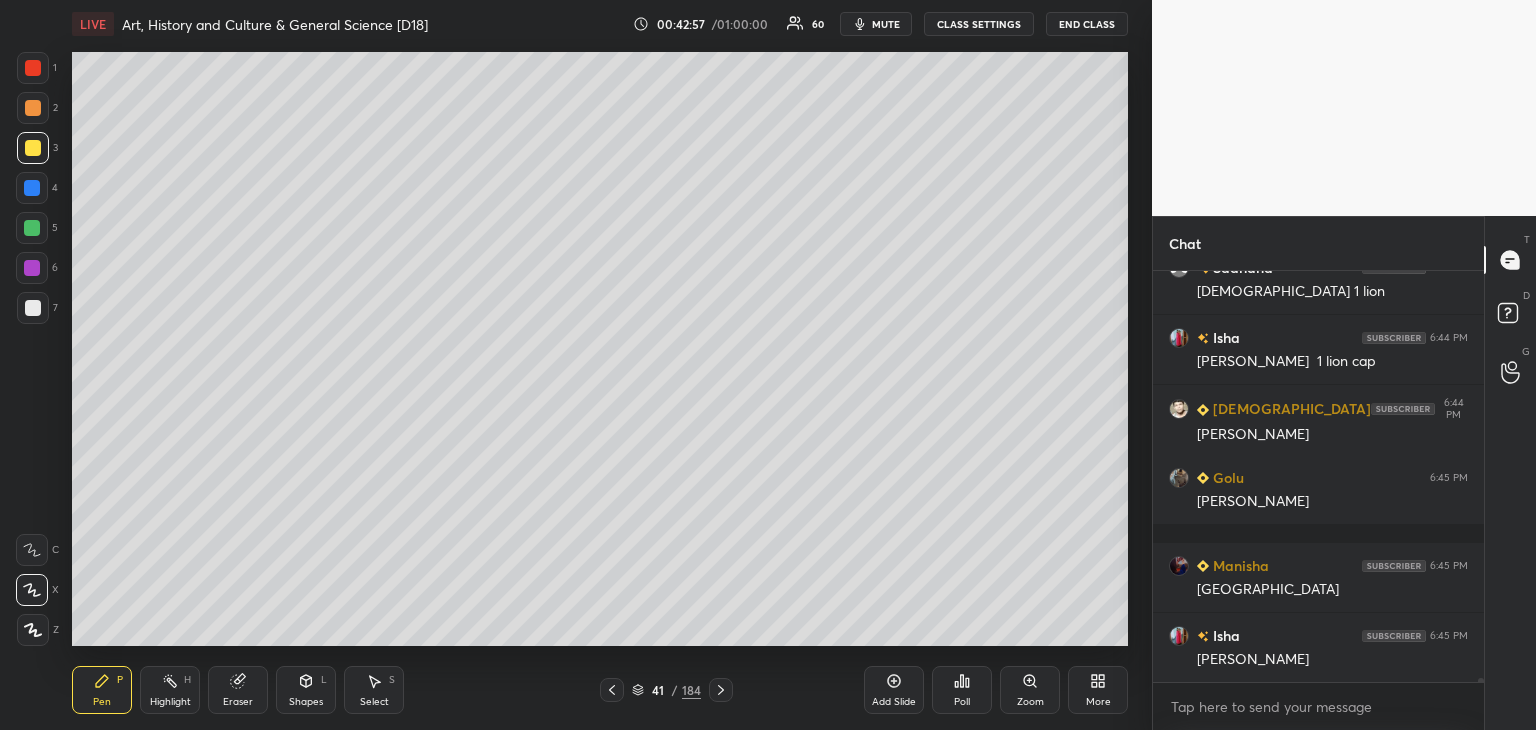 scroll, scrollTop: 46944, scrollLeft: 0, axis: vertical 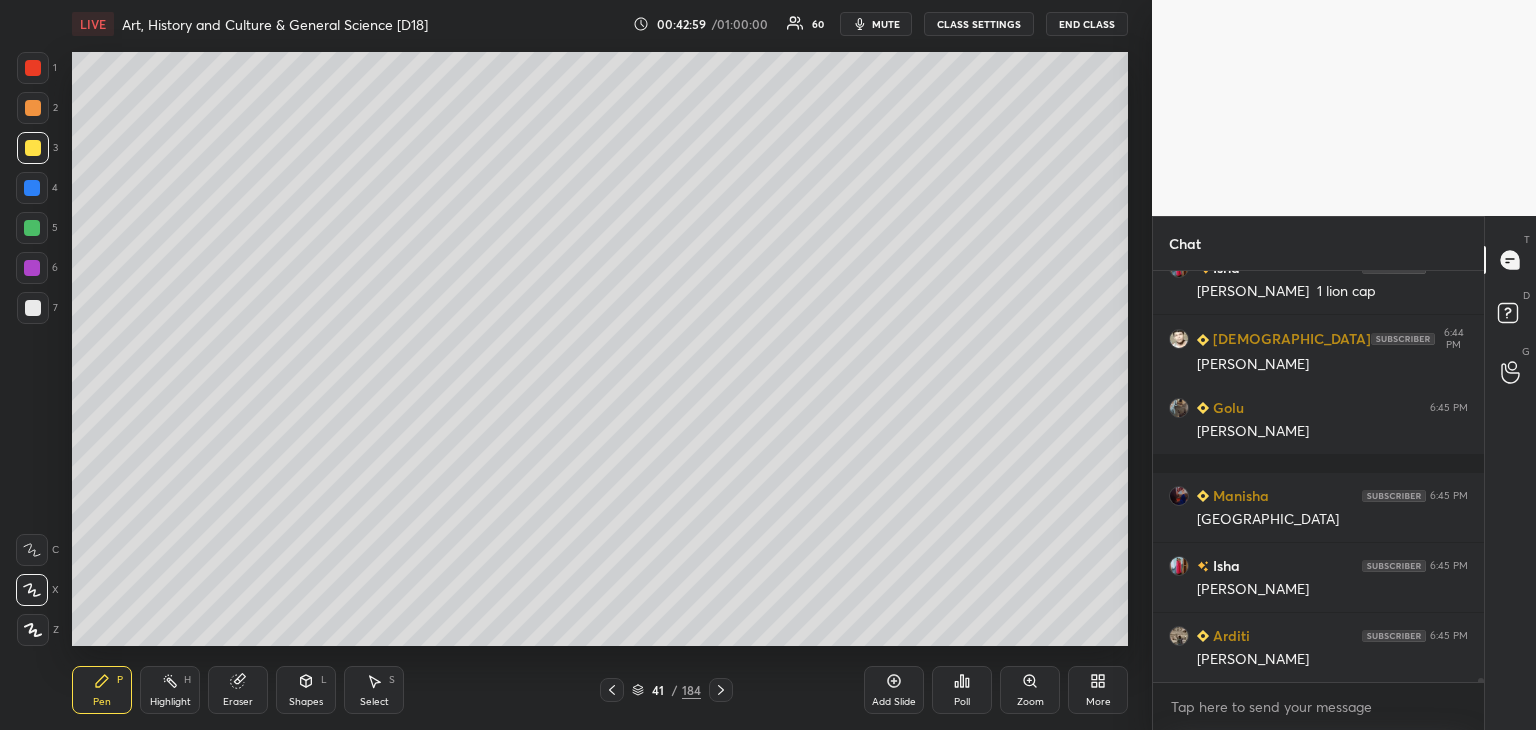 click at bounding box center [32, 188] 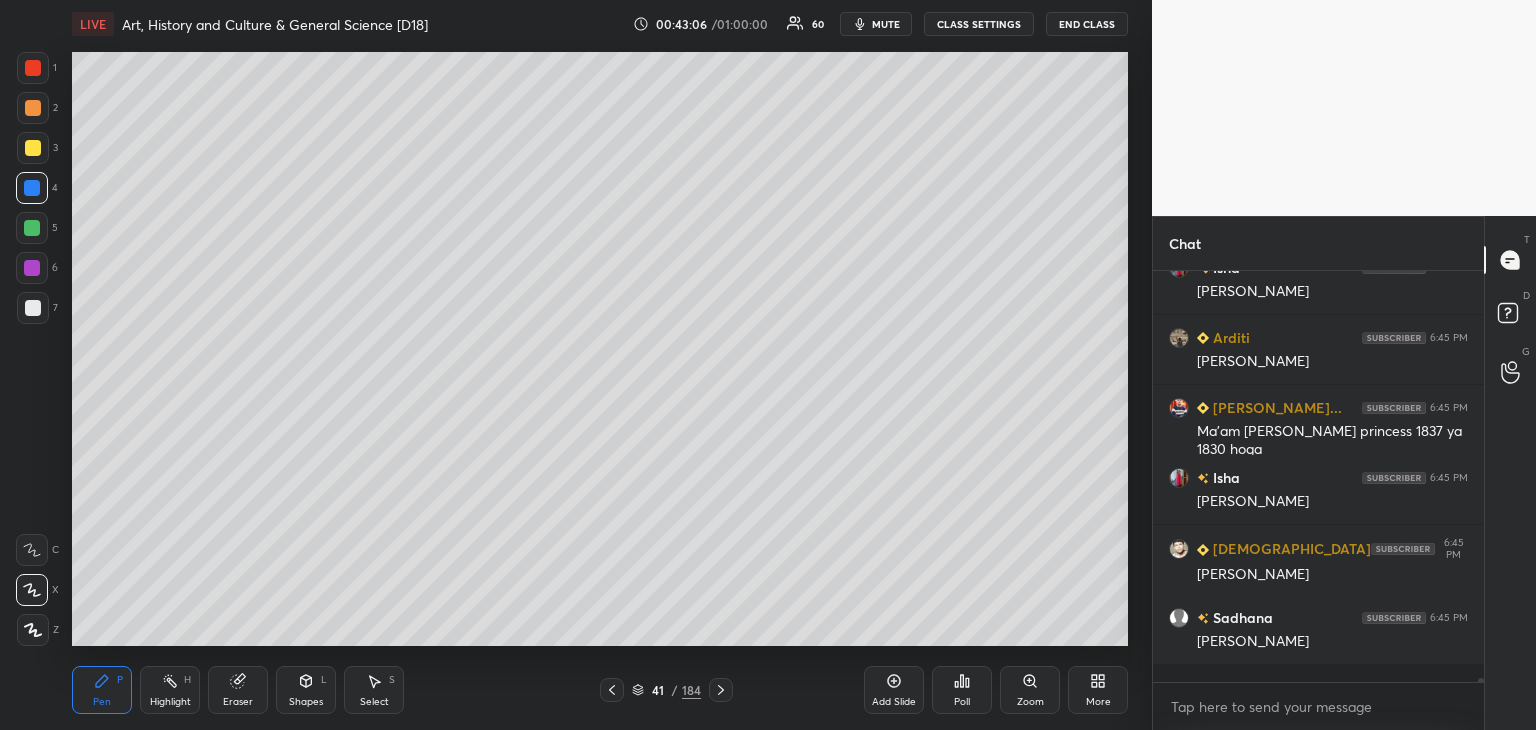 scroll, scrollTop: 47312, scrollLeft: 0, axis: vertical 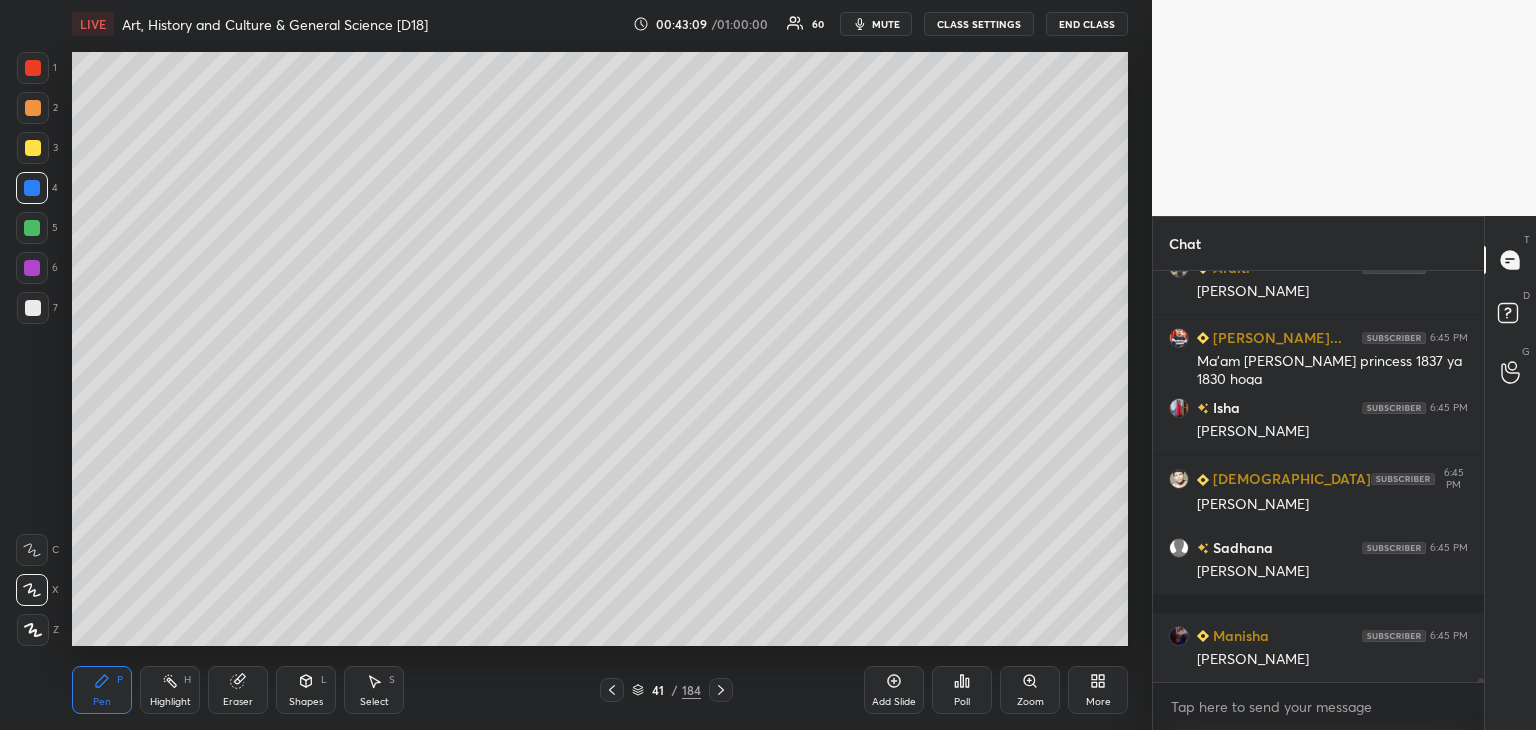 click at bounding box center (33, 148) 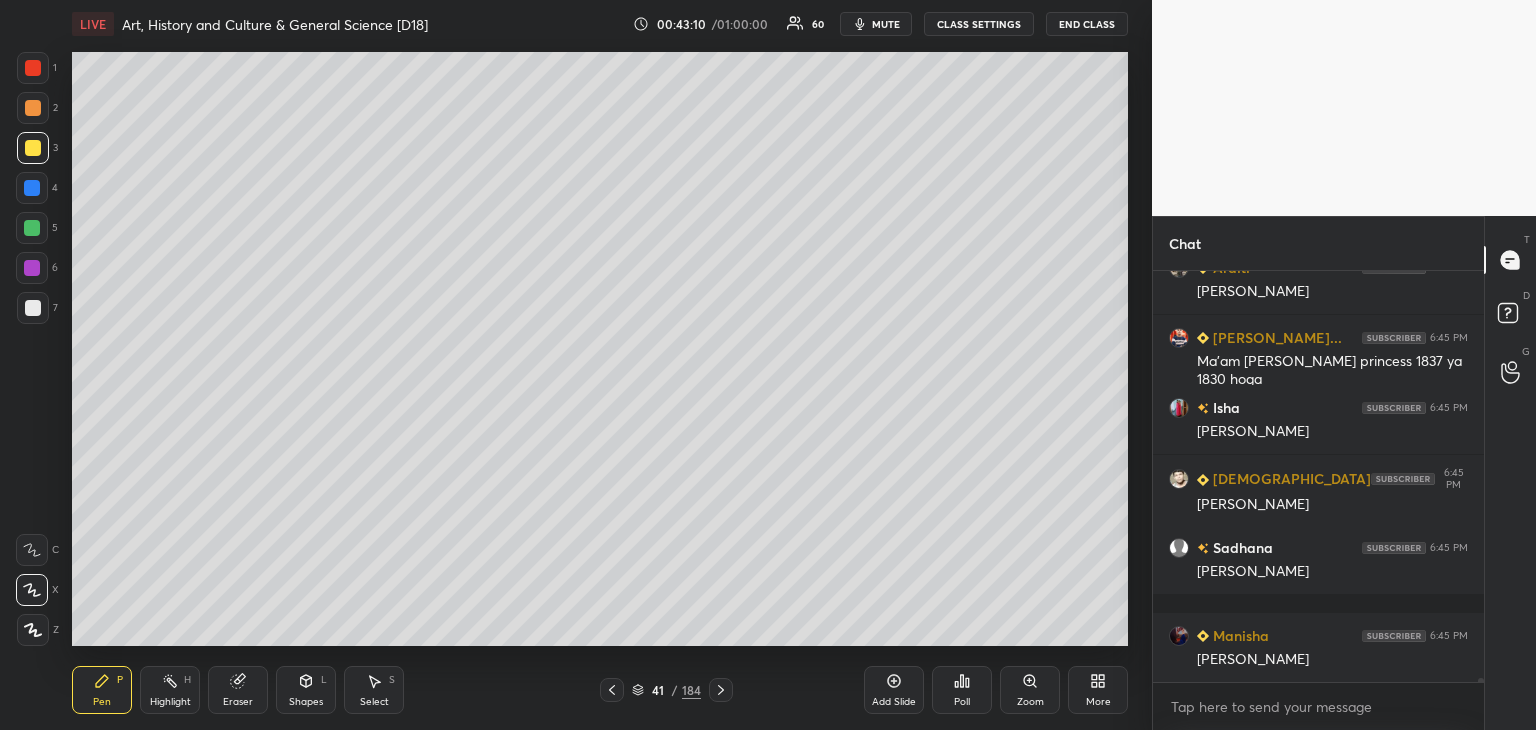 click at bounding box center (32, 188) 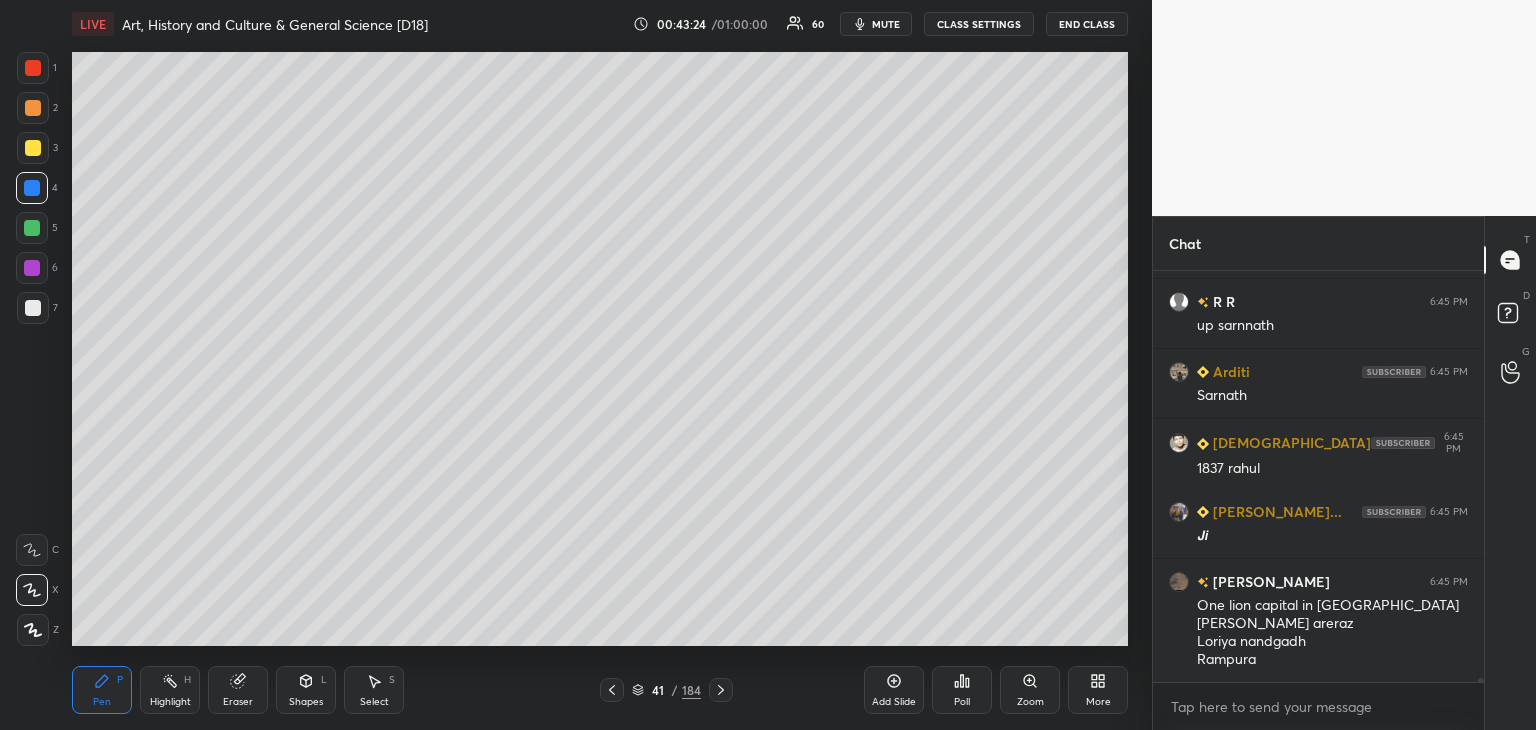 scroll, scrollTop: 47786, scrollLeft: 0, axis: vertical 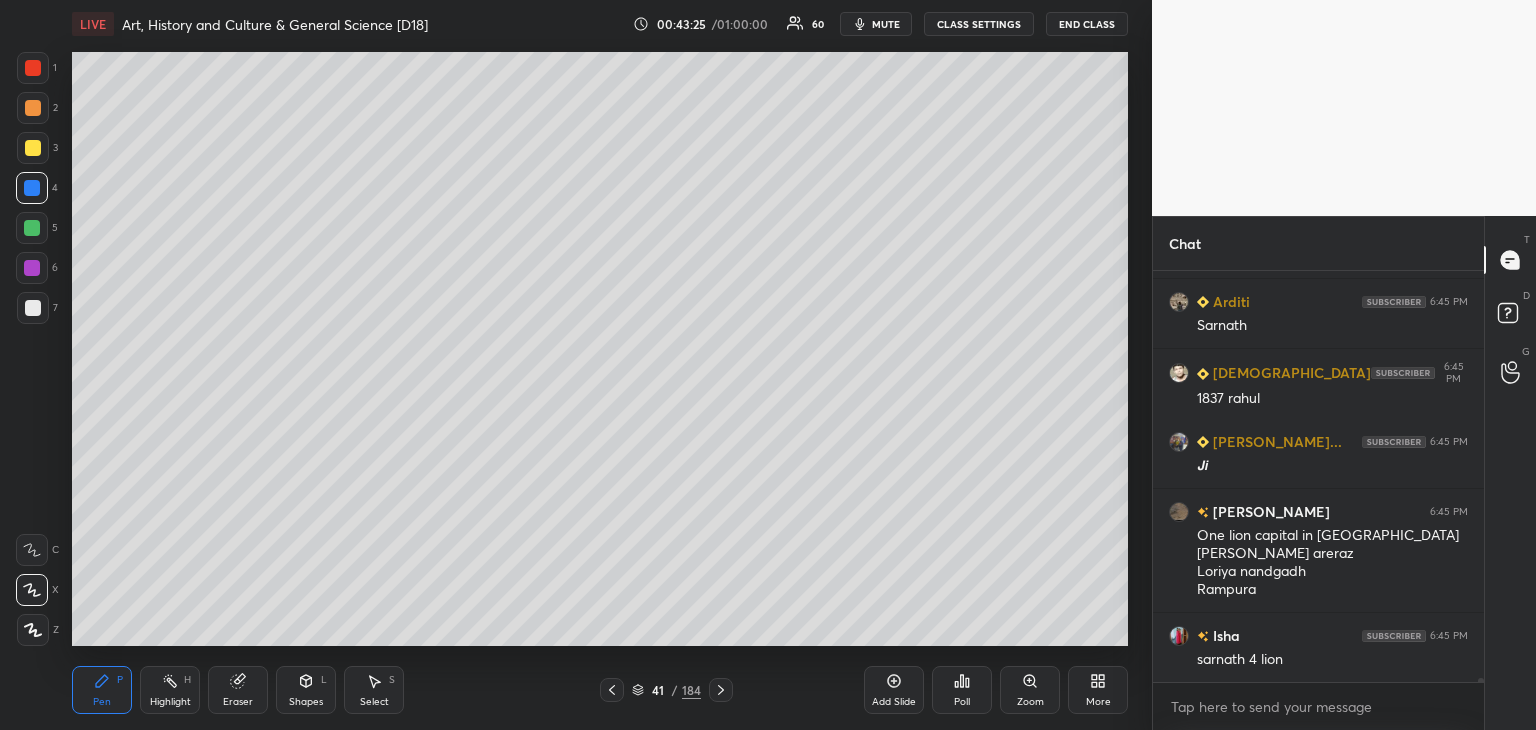 click at bounding box center [33, 108] 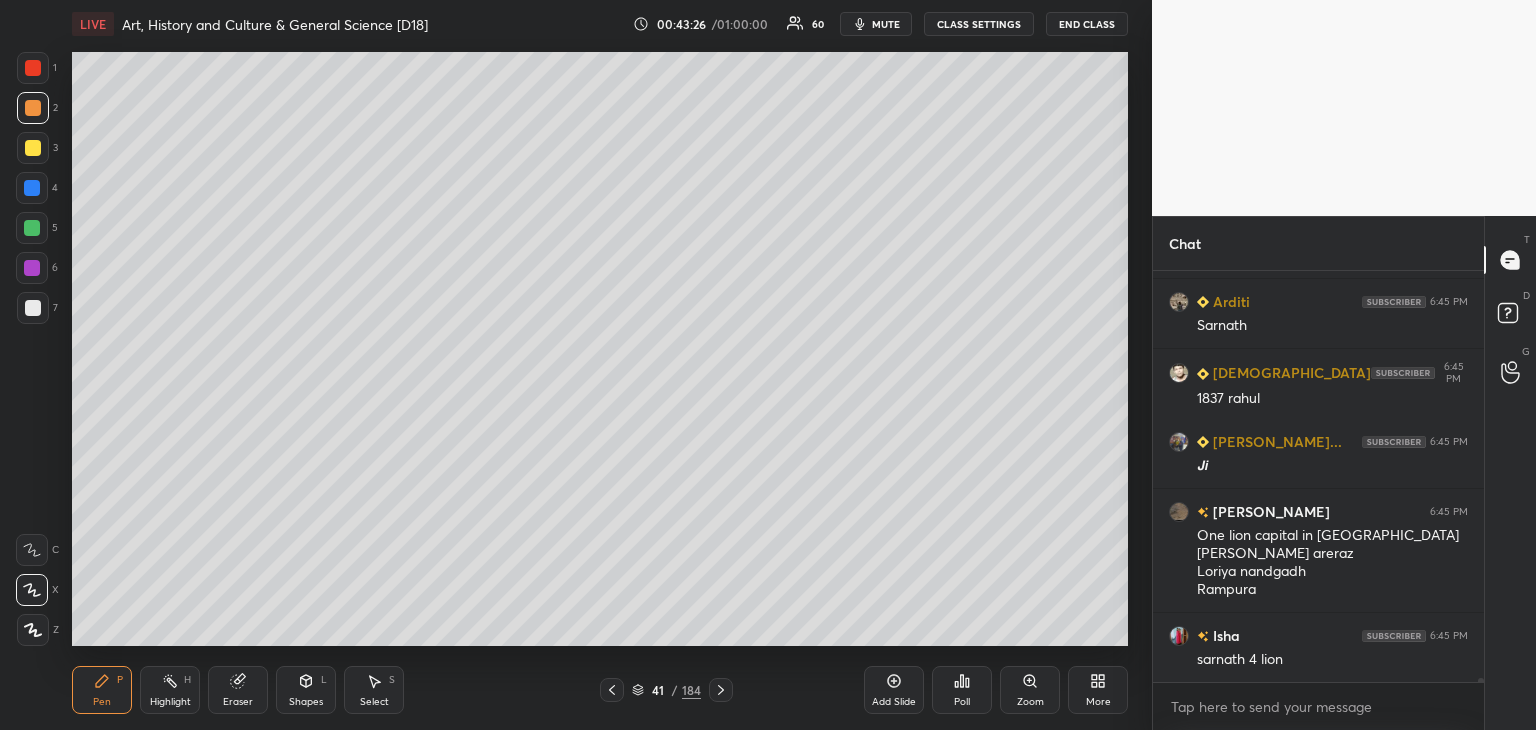 click at bounding box center [33, 68] 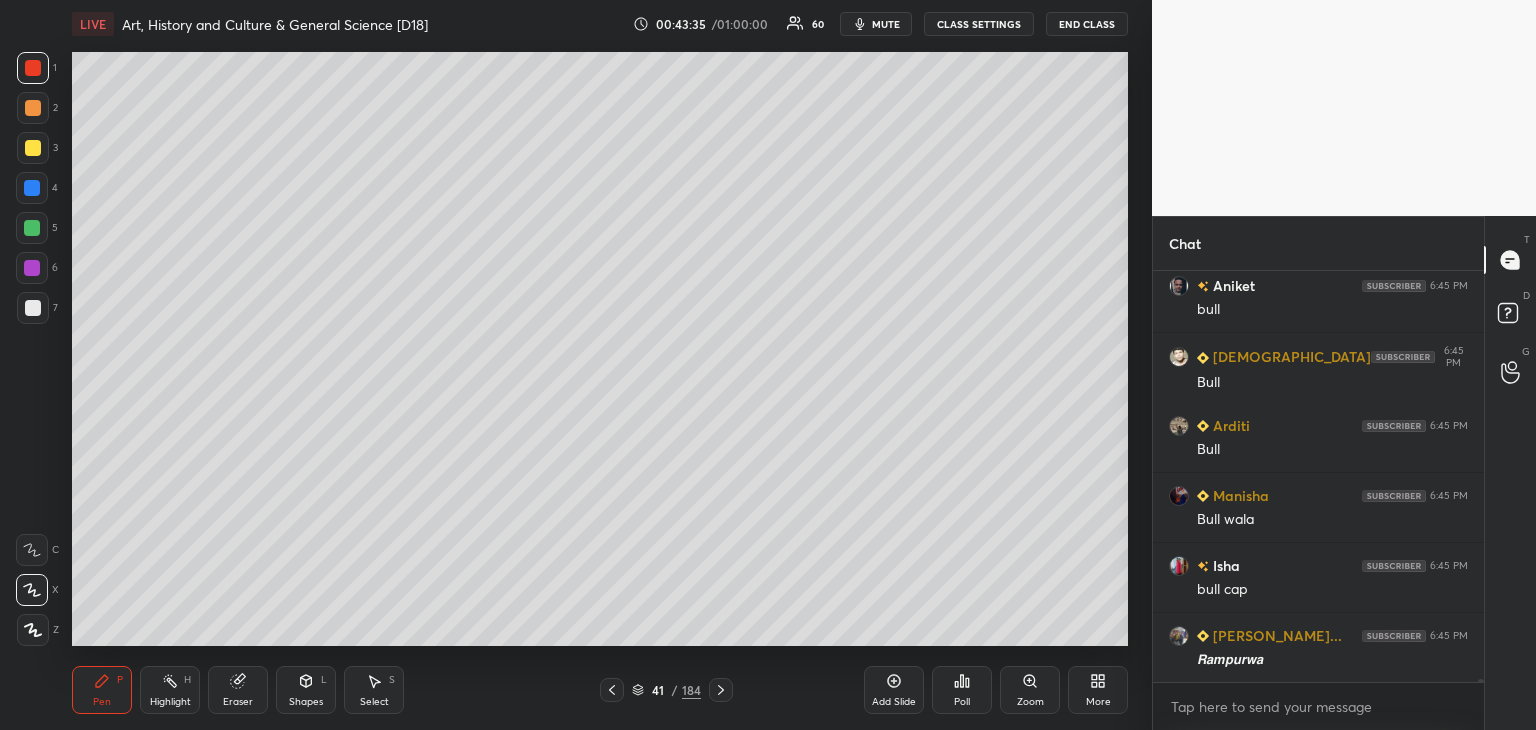 scroll, scrollTop: 48486, scrollLeft: 0, axis: vertical 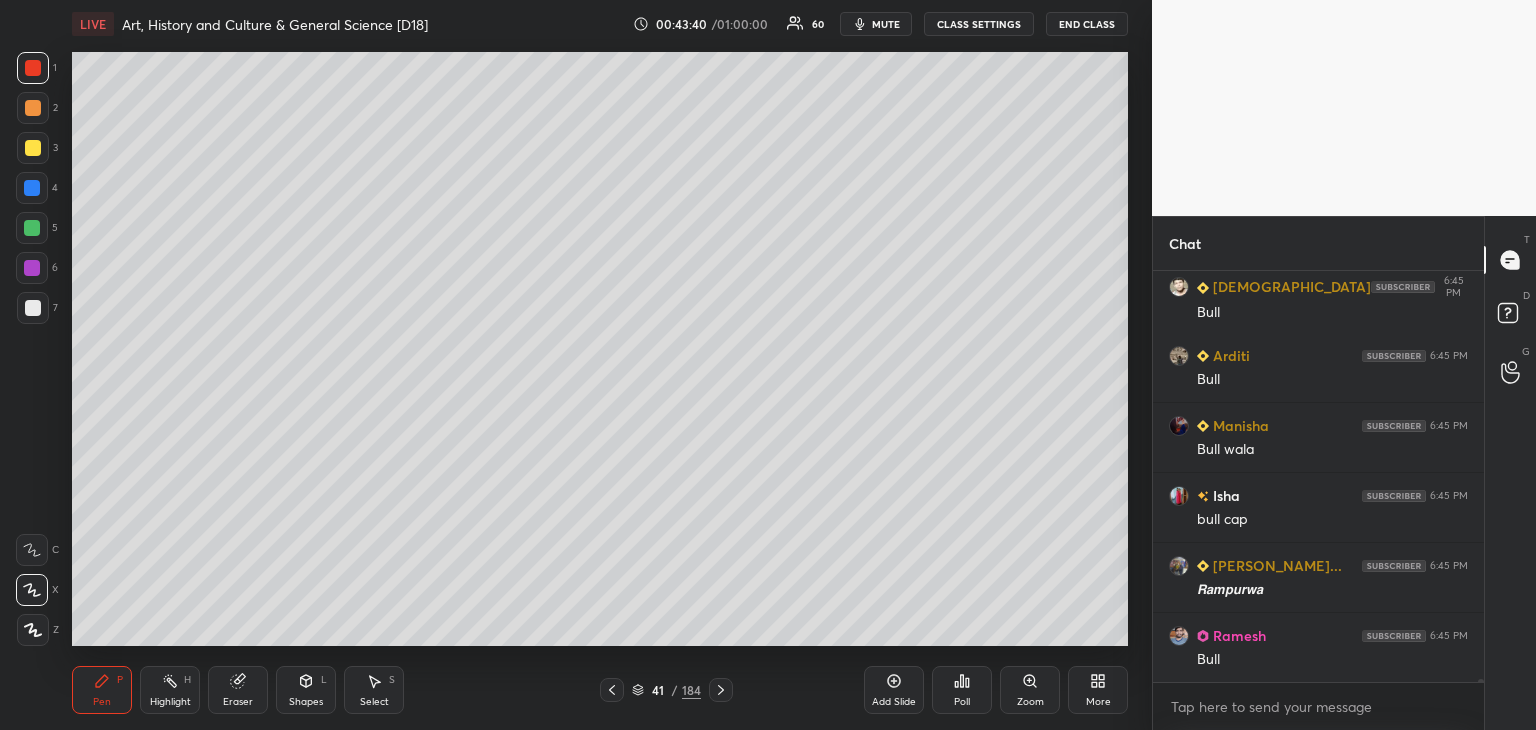 click 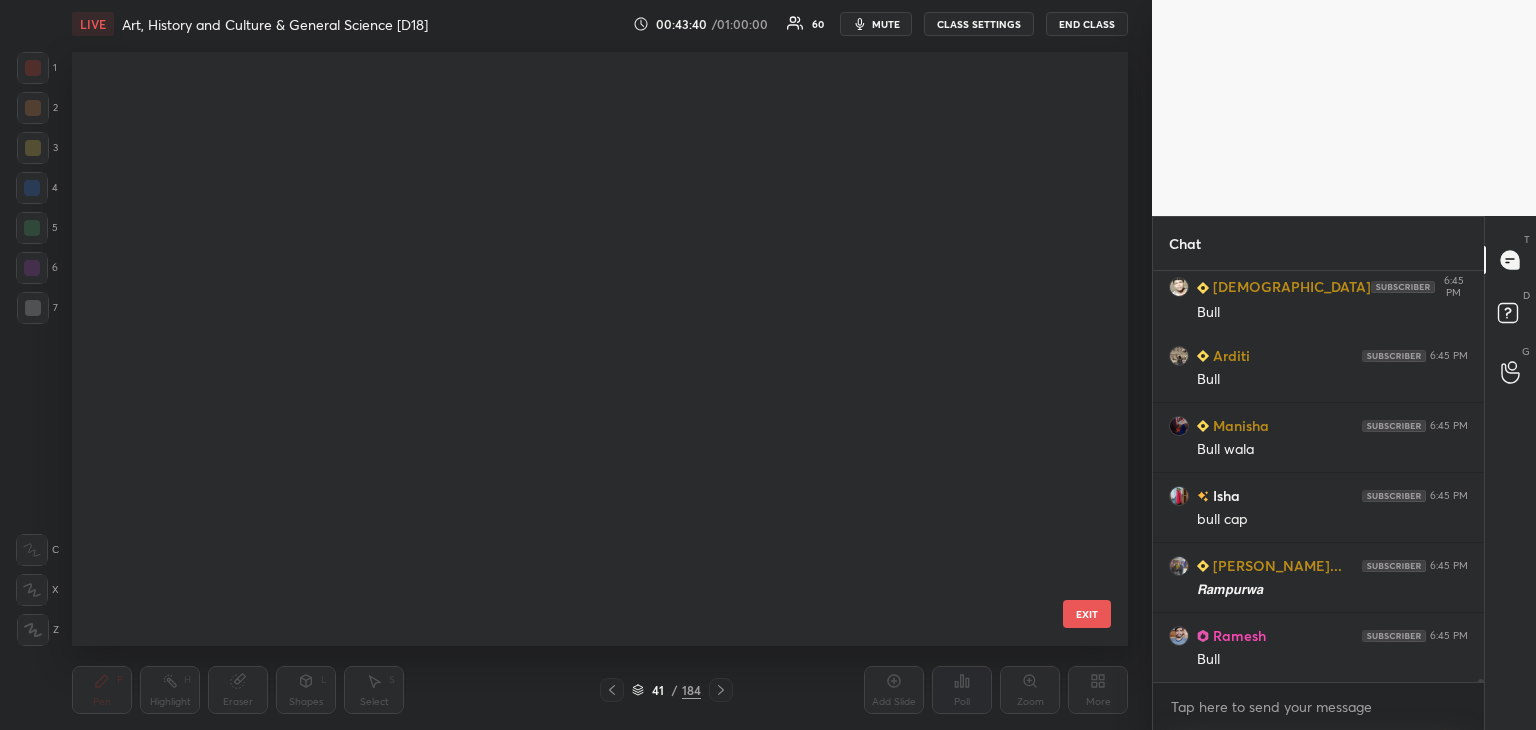scroll, scrollTop: 1968, scrollLeft: 0, axis: vertical 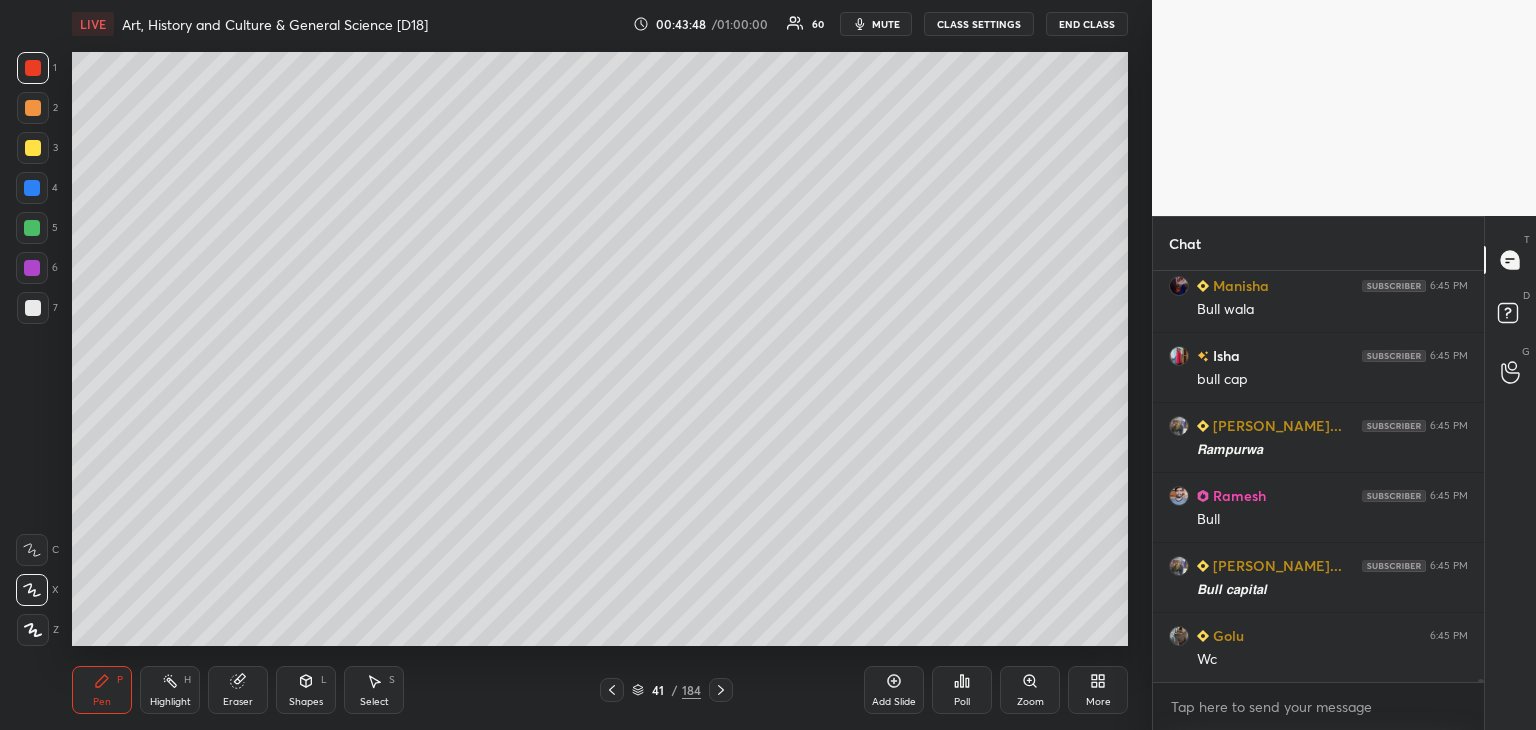 click at bounding box center (32, 188) 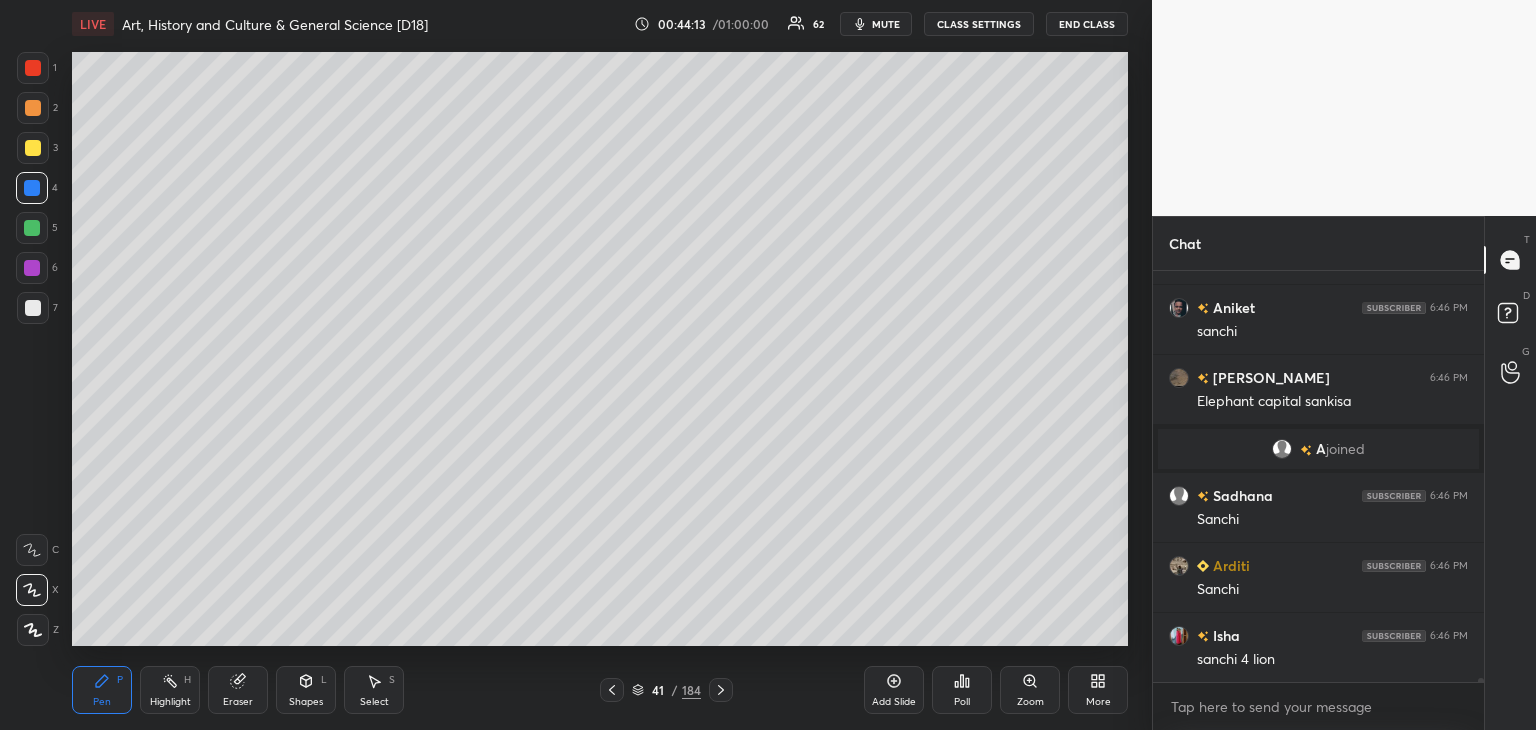 scroll, scrollTop: 47584, scrollLeft: 0, axis: vertical 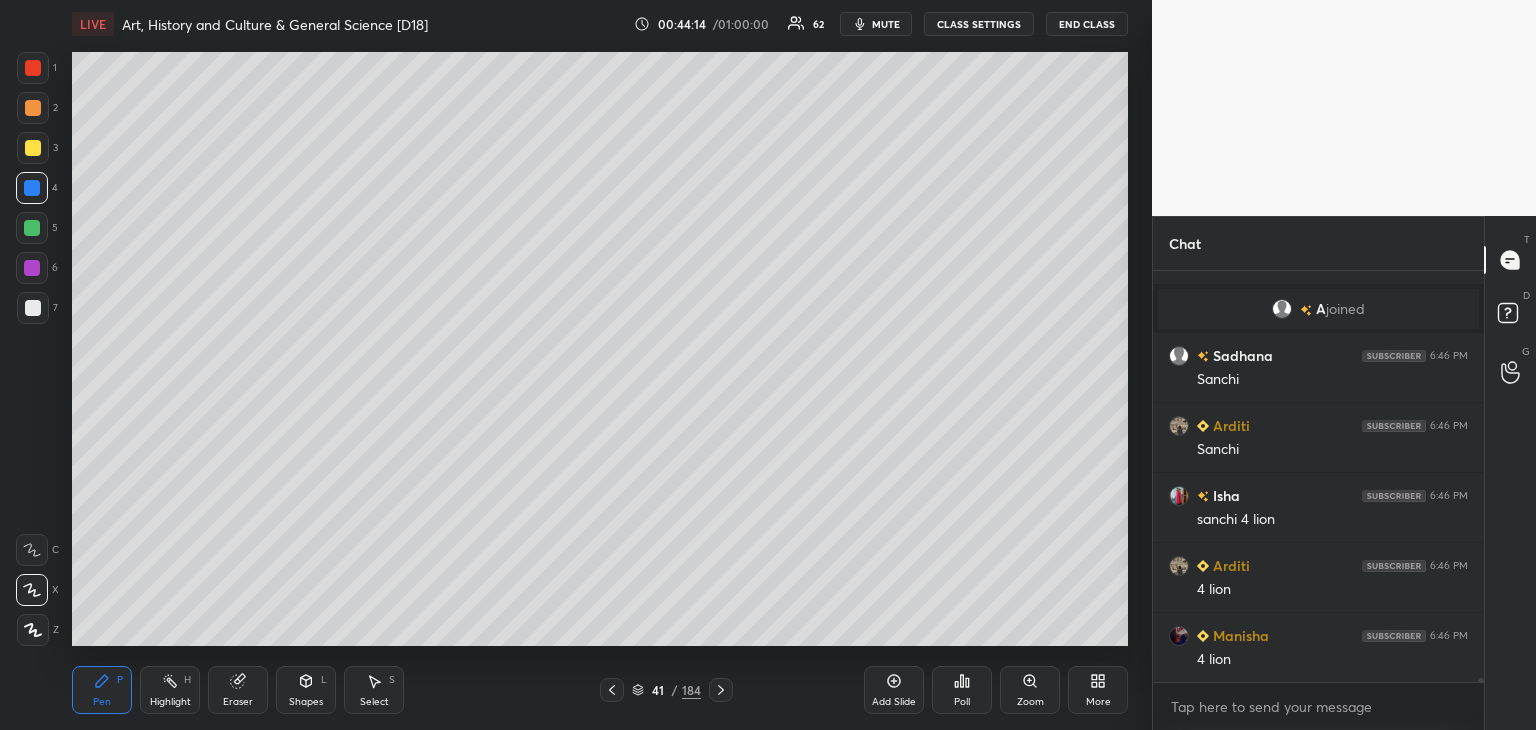 click 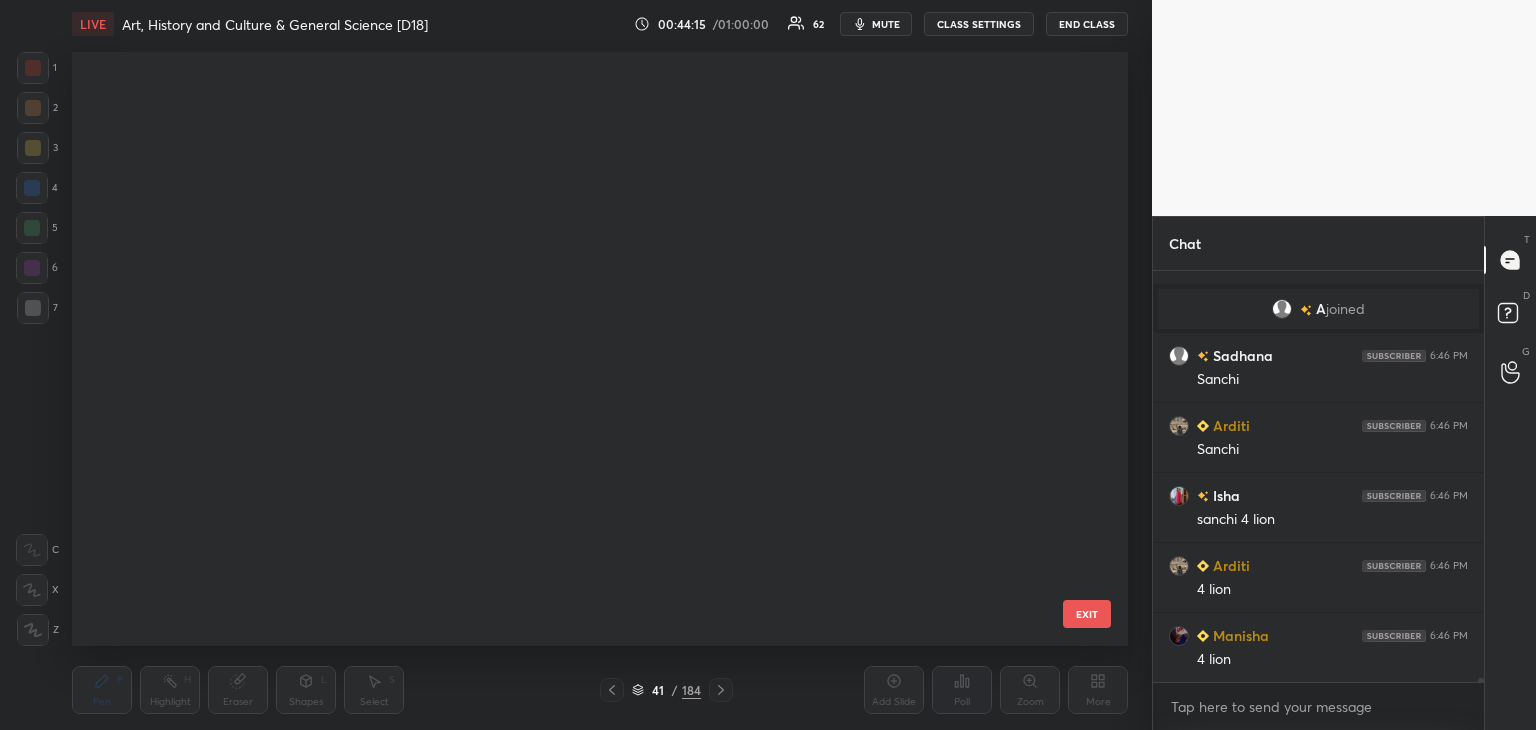 scroll, scrollTop: 1968, scrollLeft: 0, axis: vertical 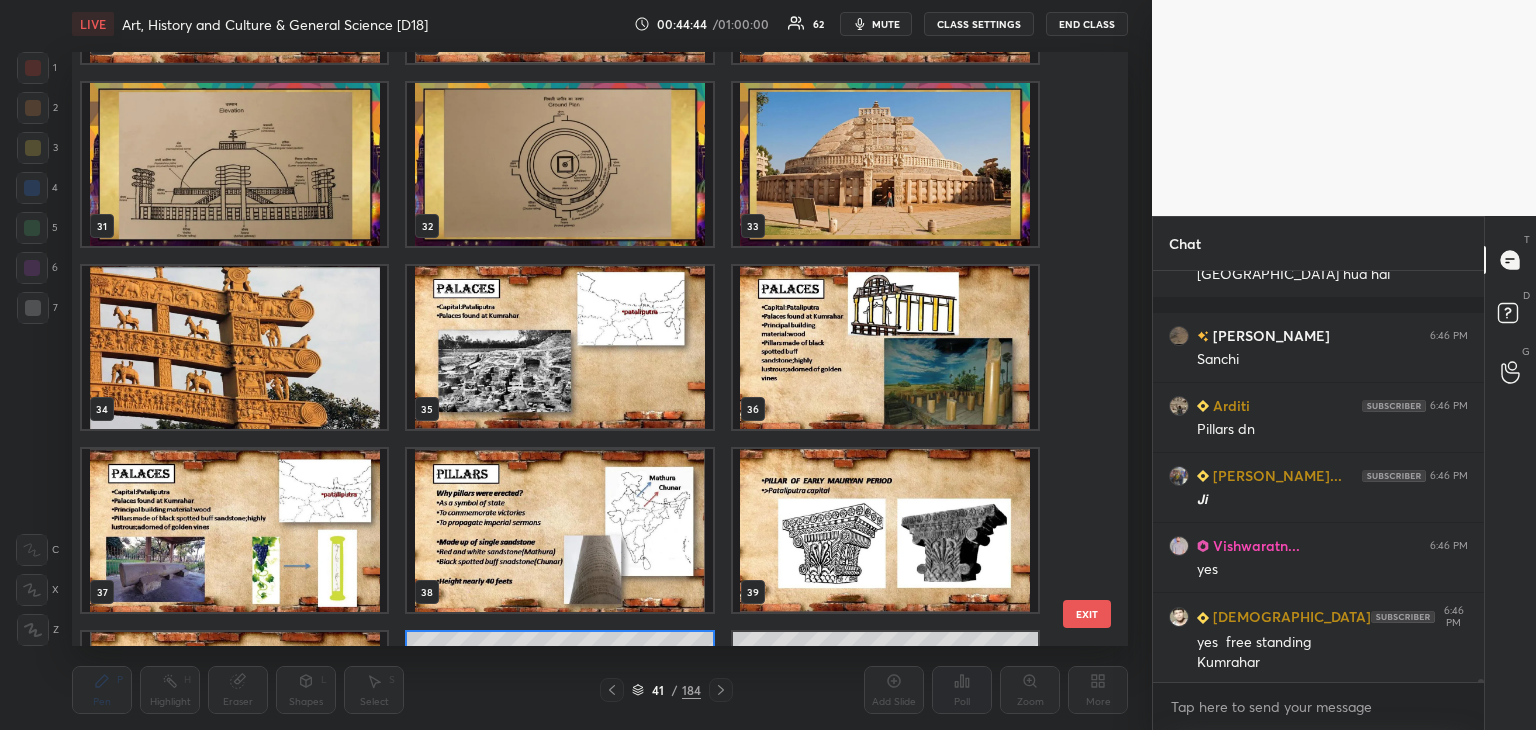 click at bounding box center [559, 347] 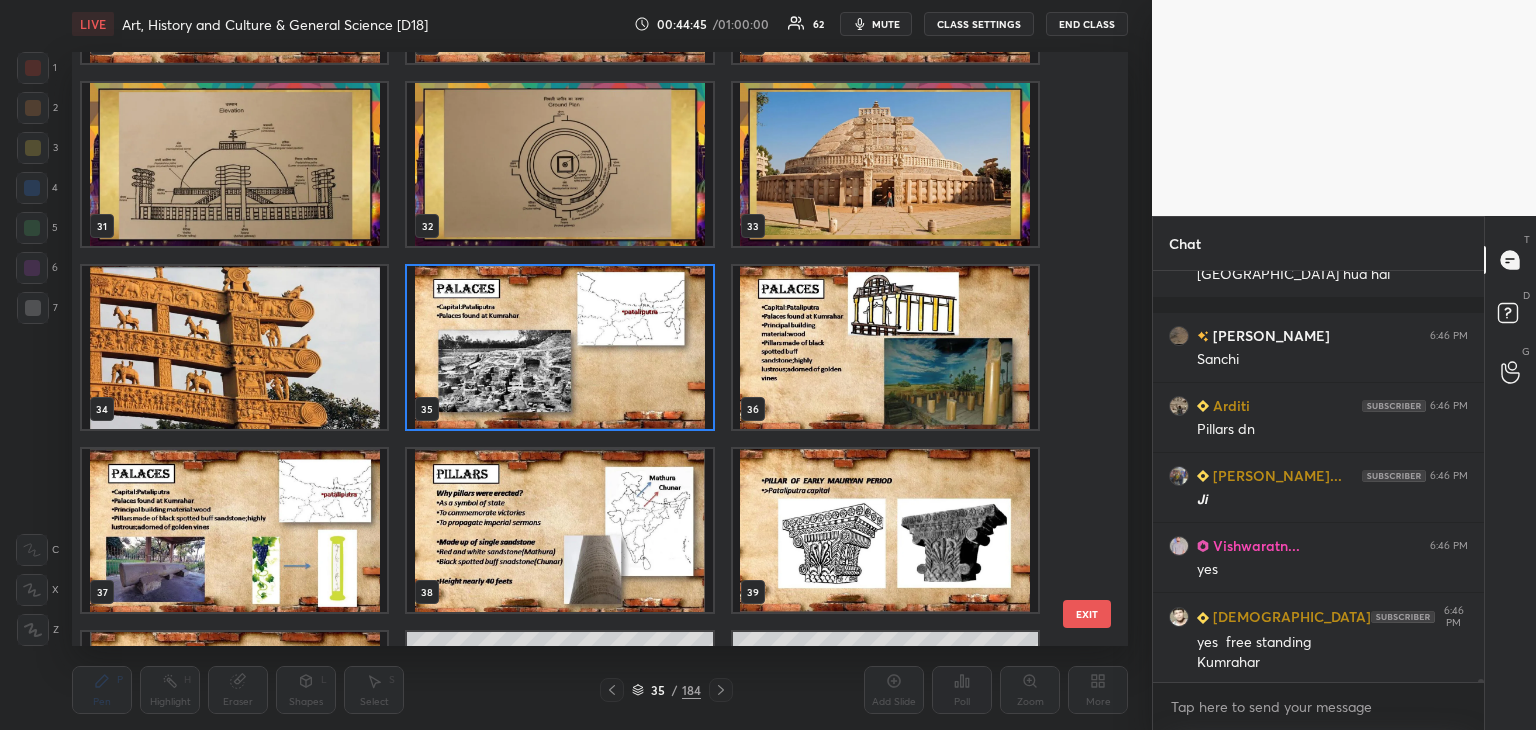 click 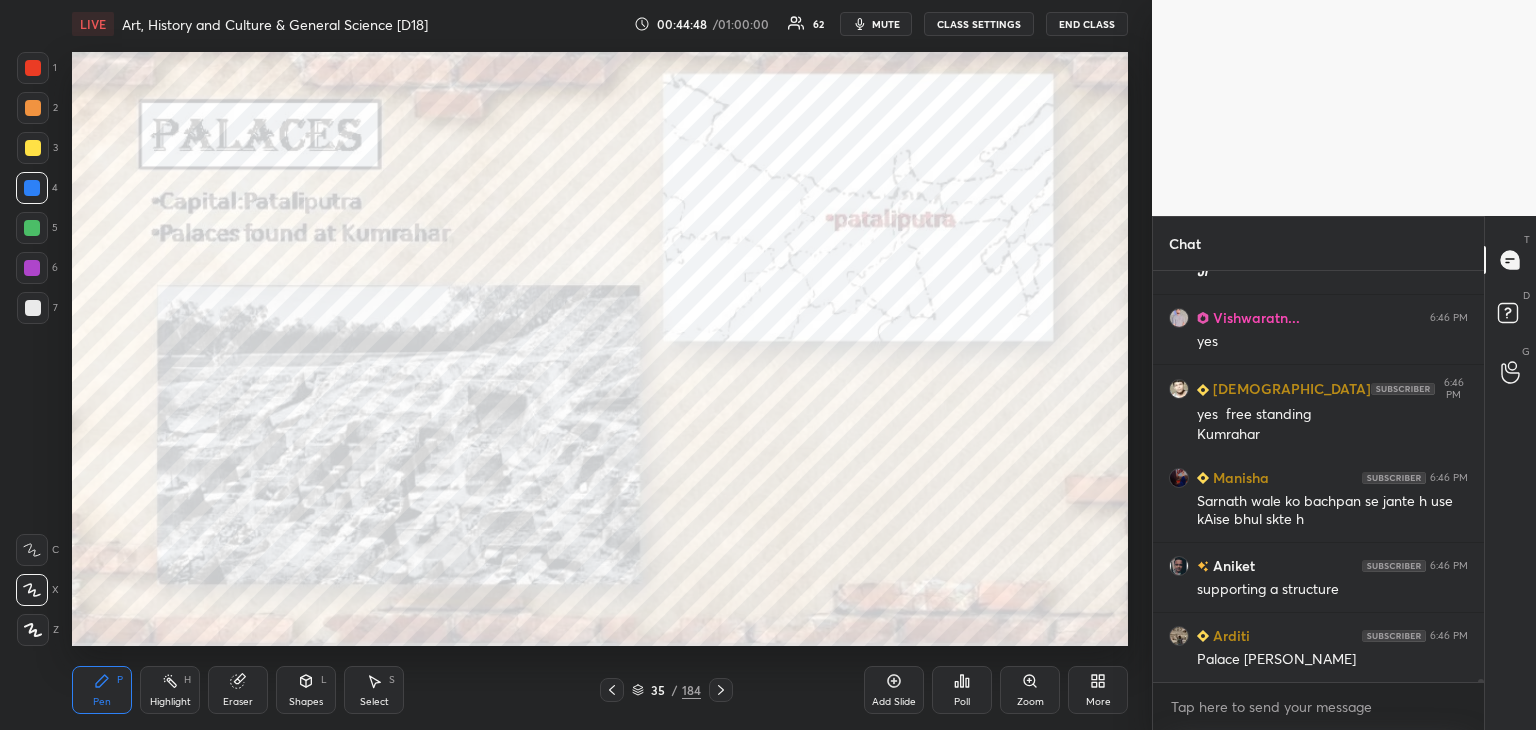click at bounding box center [33, 68] 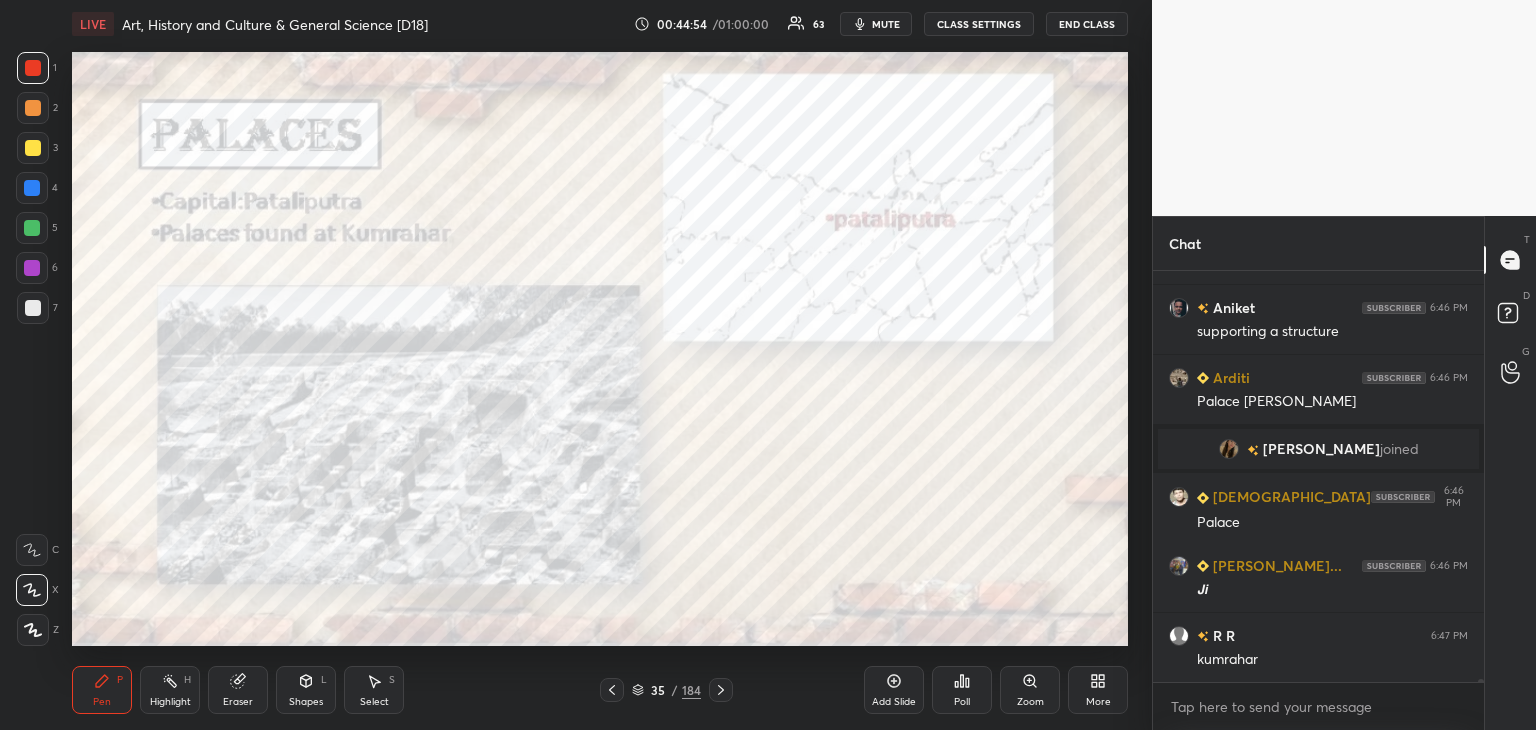 click on "More" at bounding box center (1098, 690) 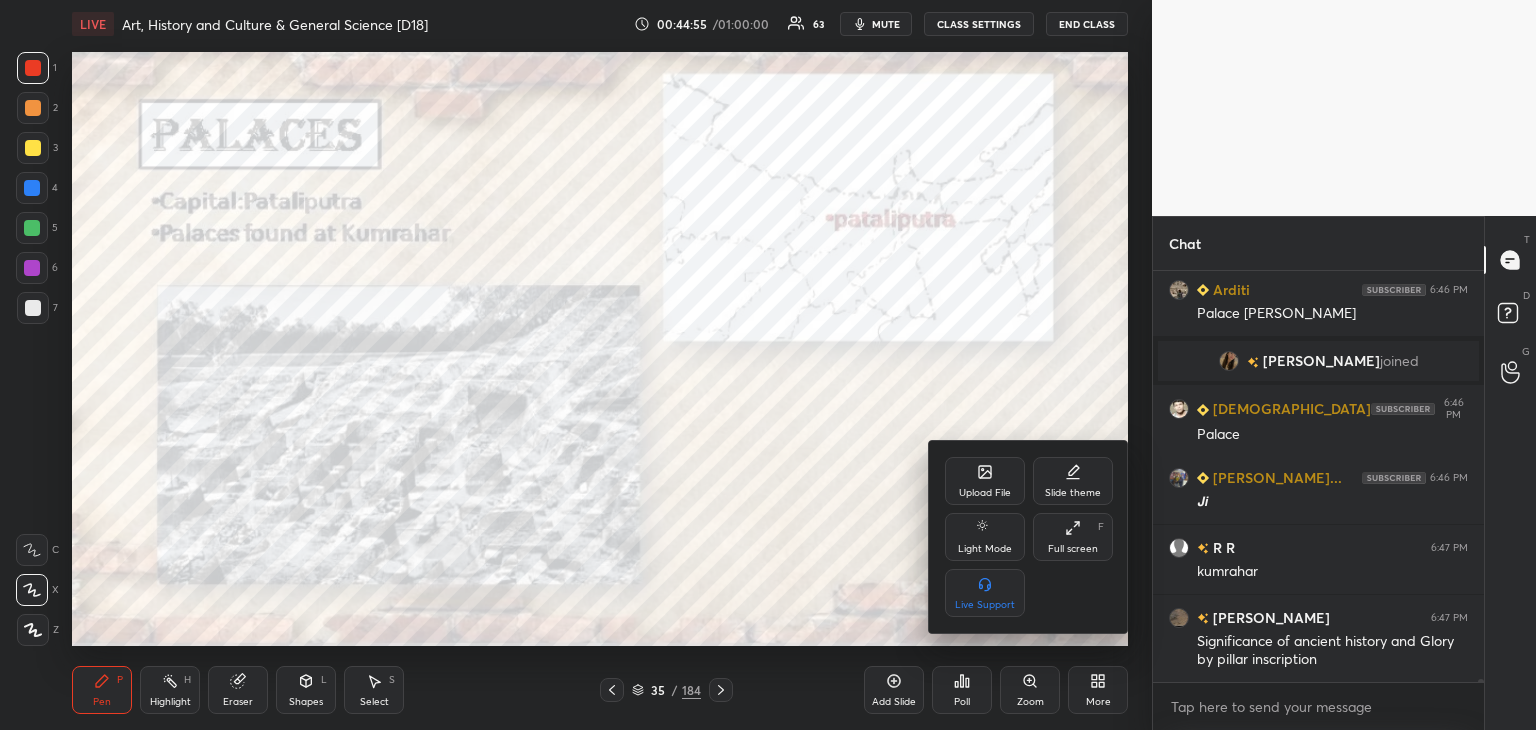 click on "Upload File" at bounding box center (985, 493) 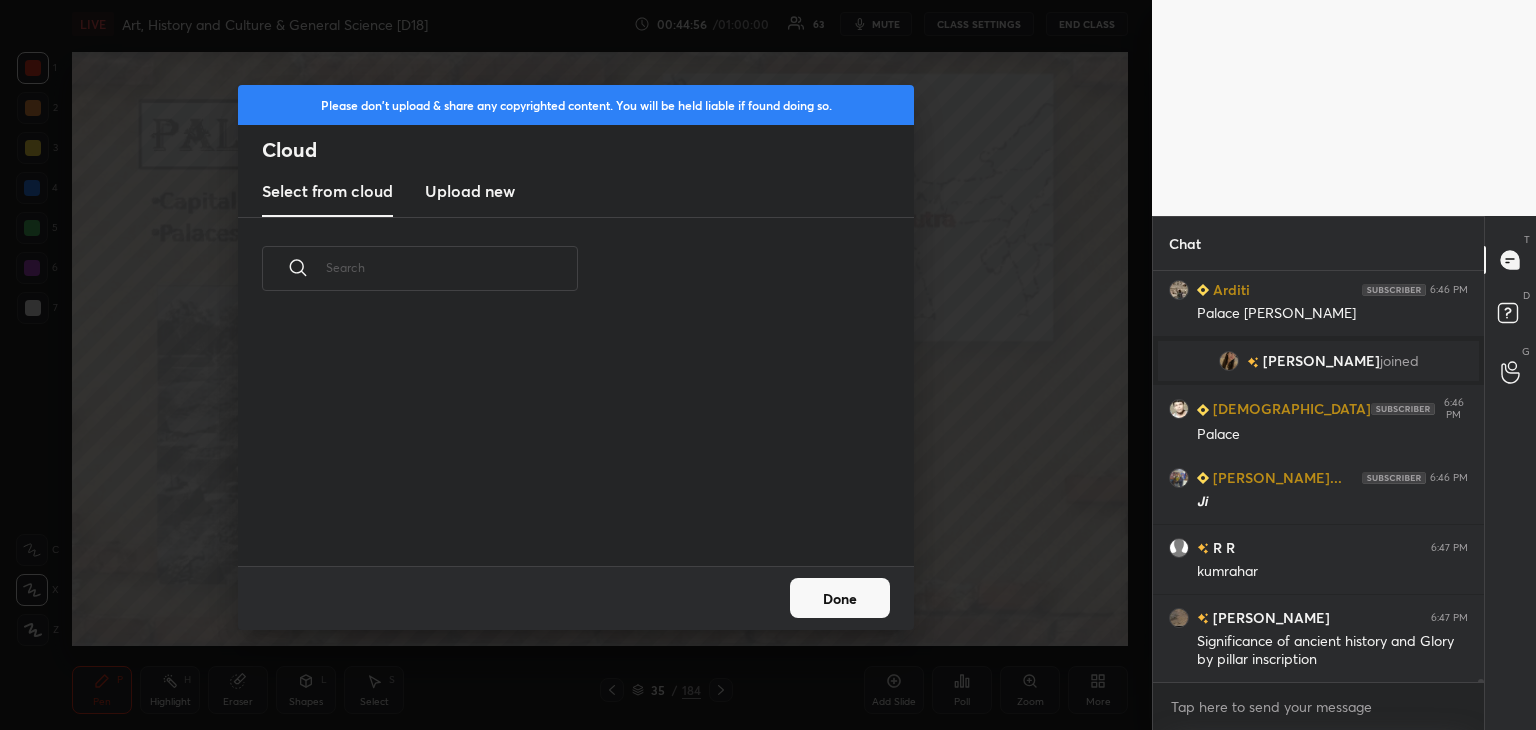 click on "Upload new" at bounding box center [470, 191] 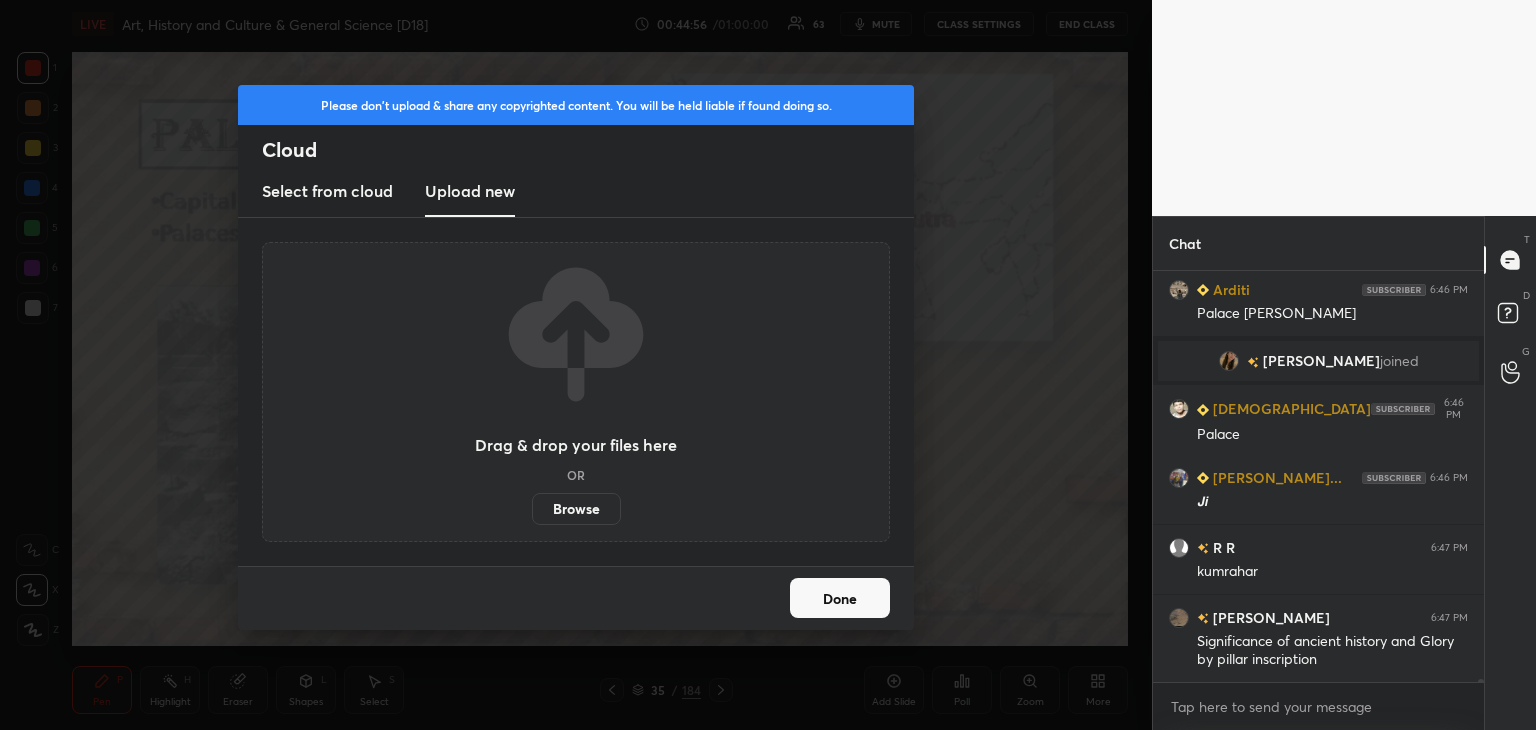 click on "Browse" at bounding box center (576, 509) 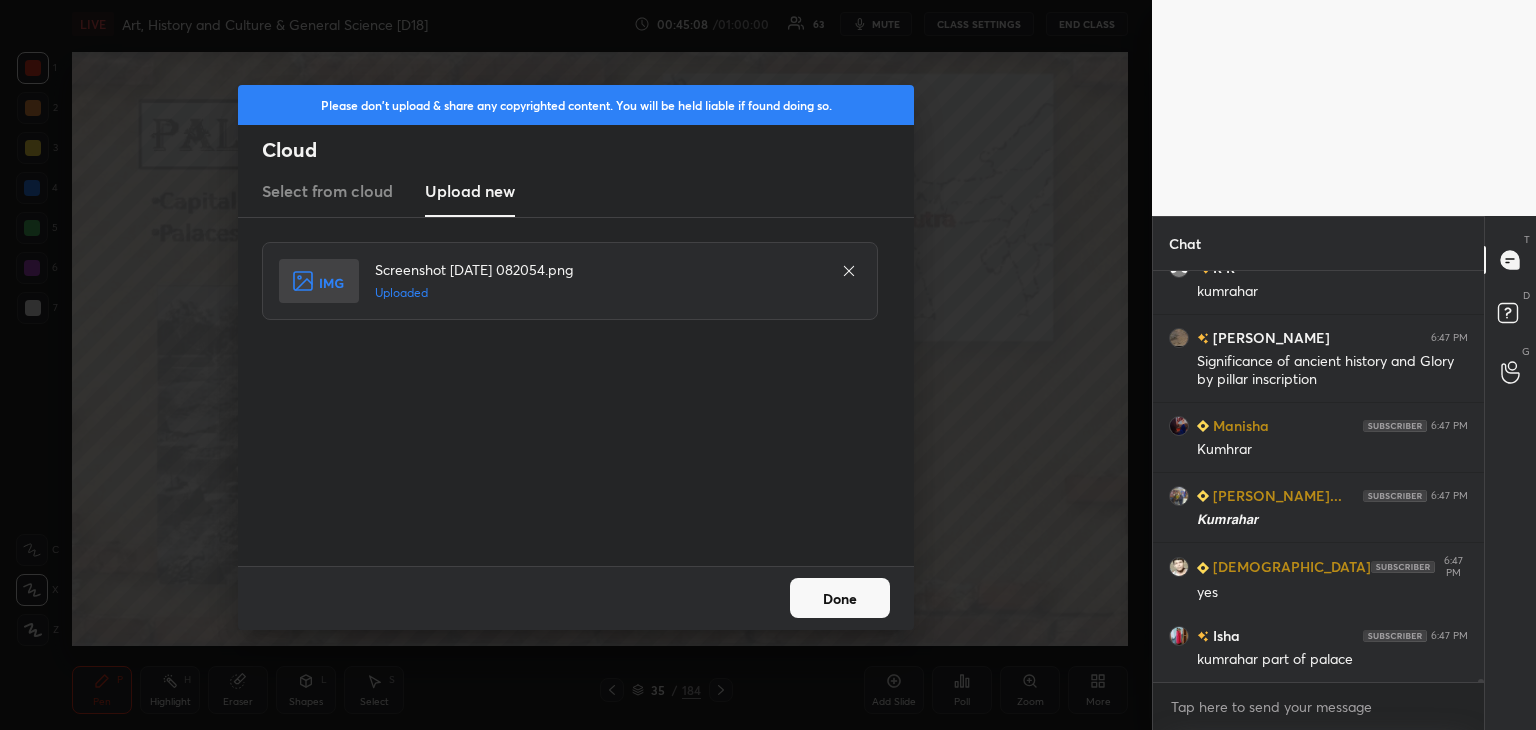 click on "Done" at bounding box center (840, 598) 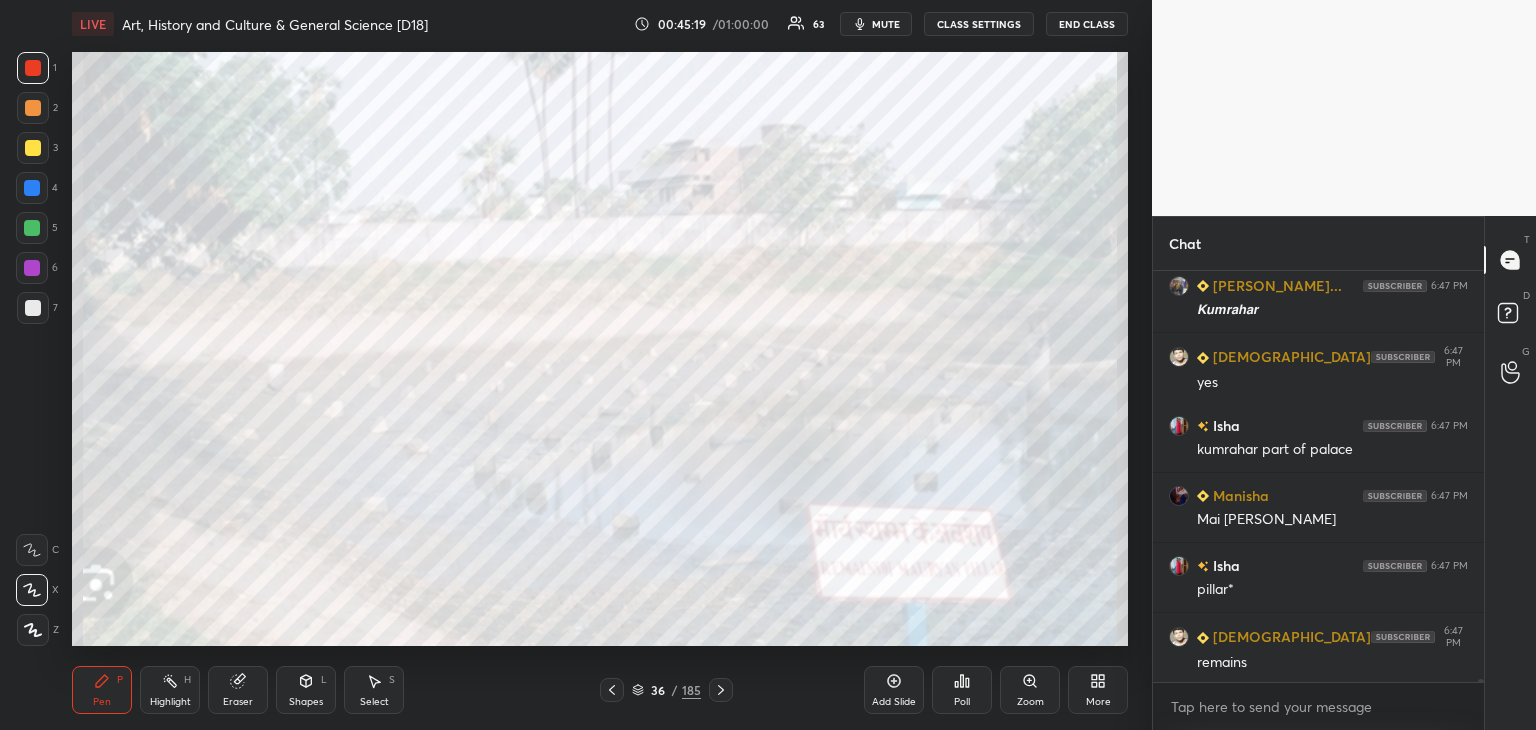 click 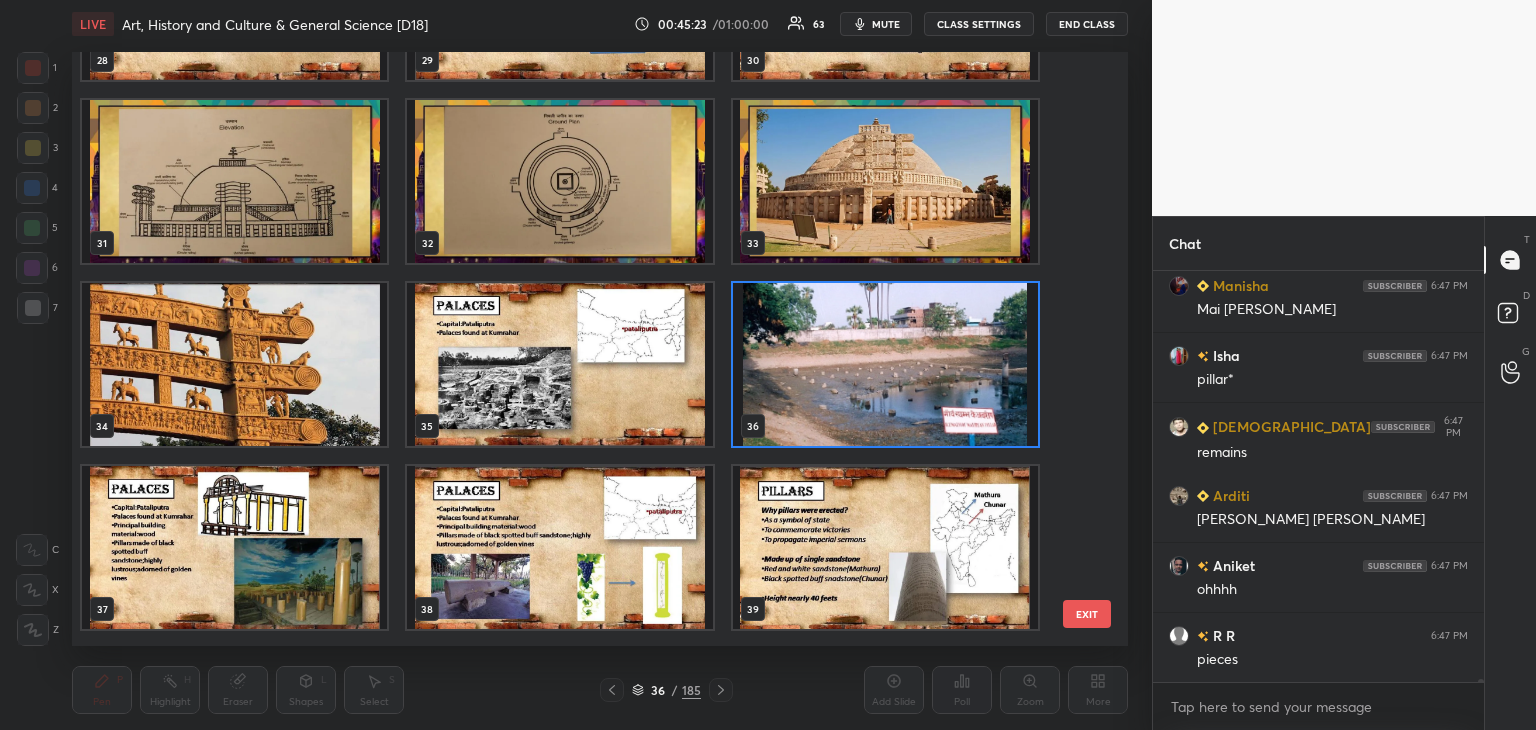 click at bounding box center [234, 547] 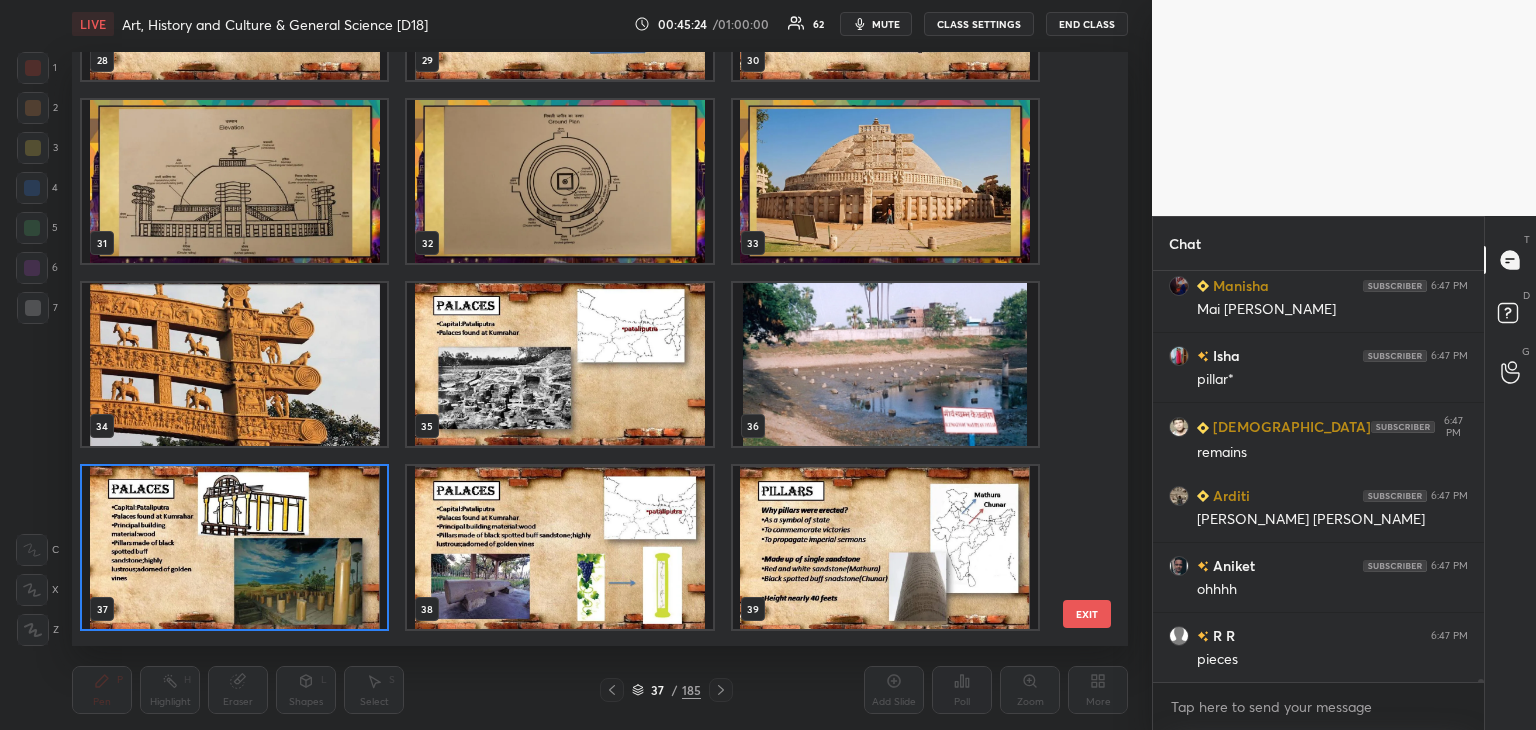 click 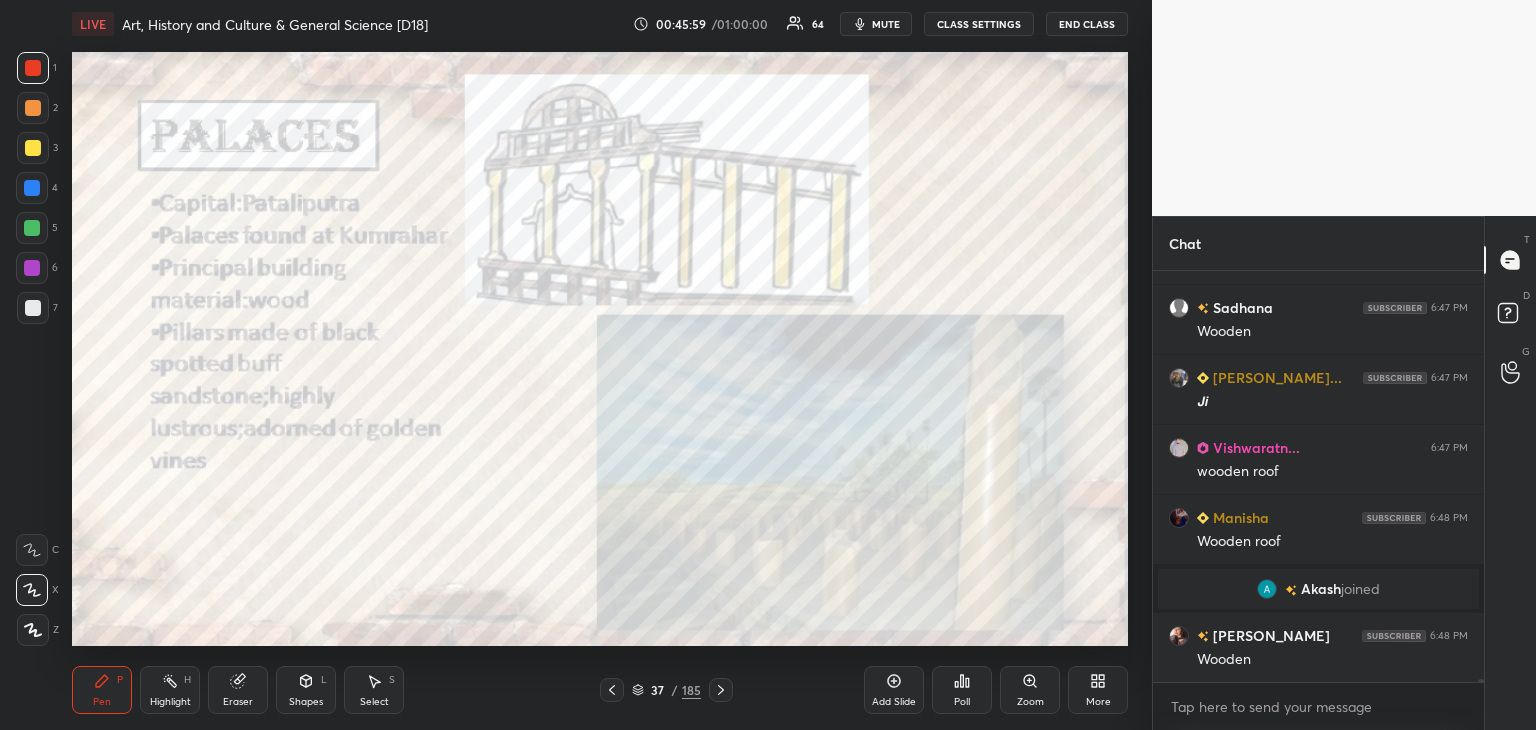 scroll, scrollTop: 49878, scrollLeft: 0, axis: vertical 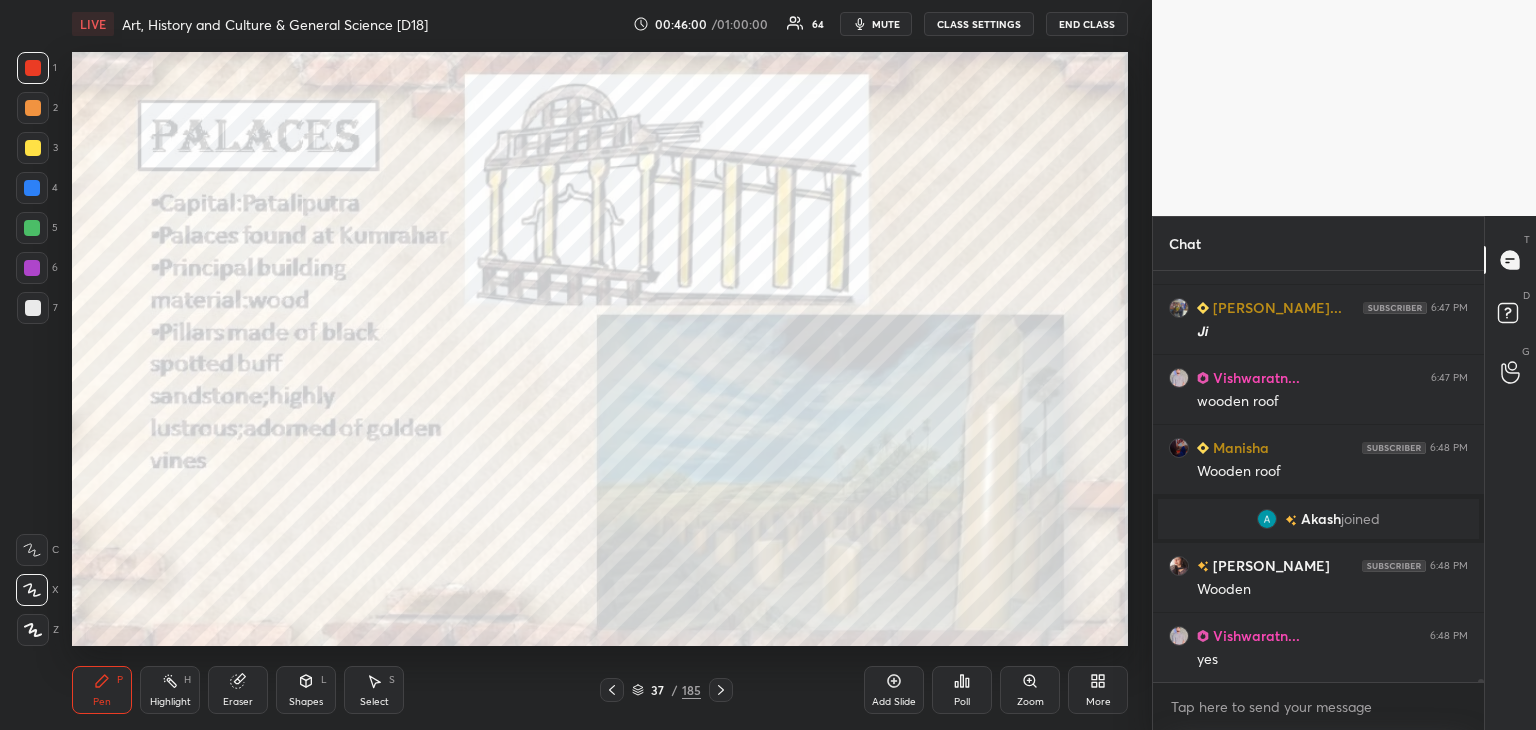 click at bounding box center (32, 188) 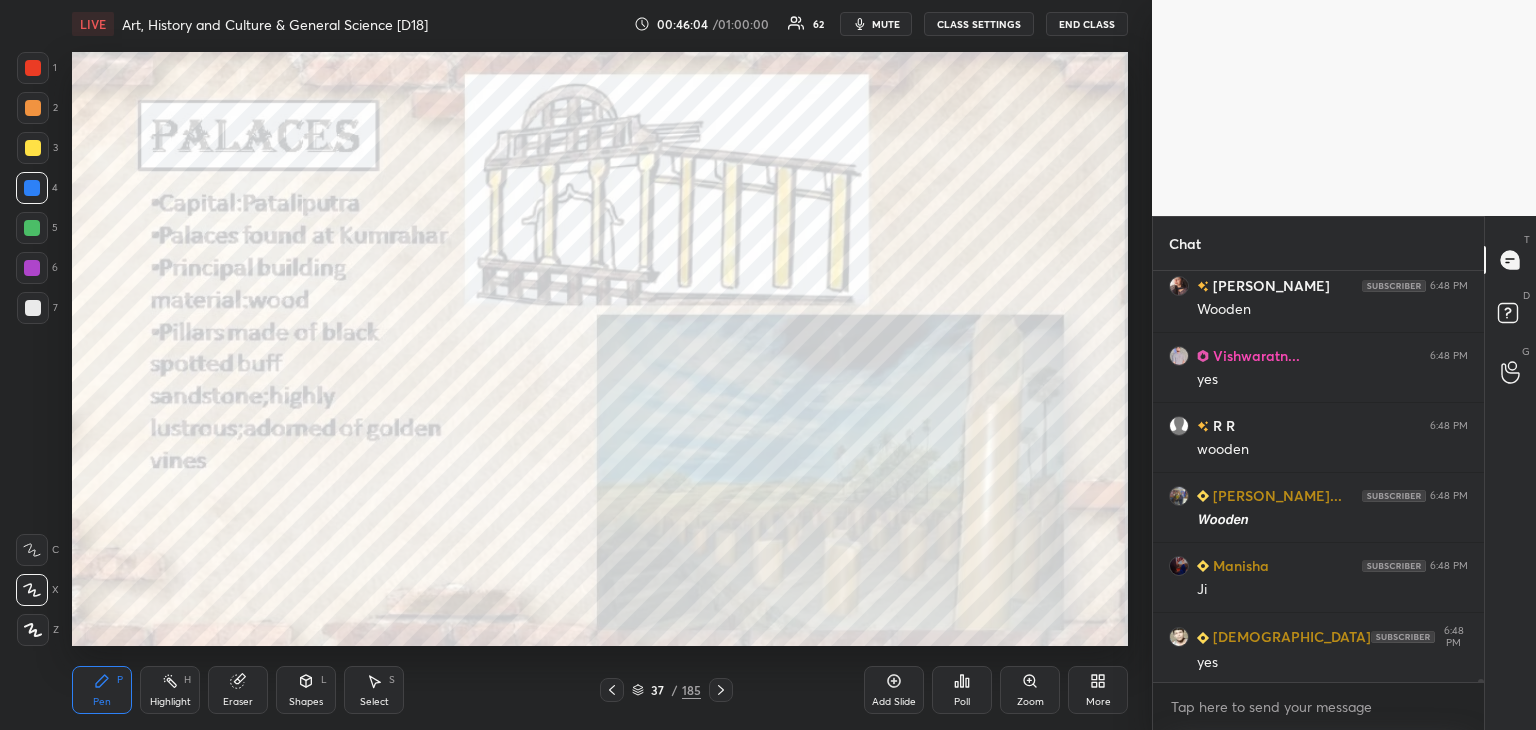 scroll, scrollTop: 50228, scrollLeft: 0, axis: vertical 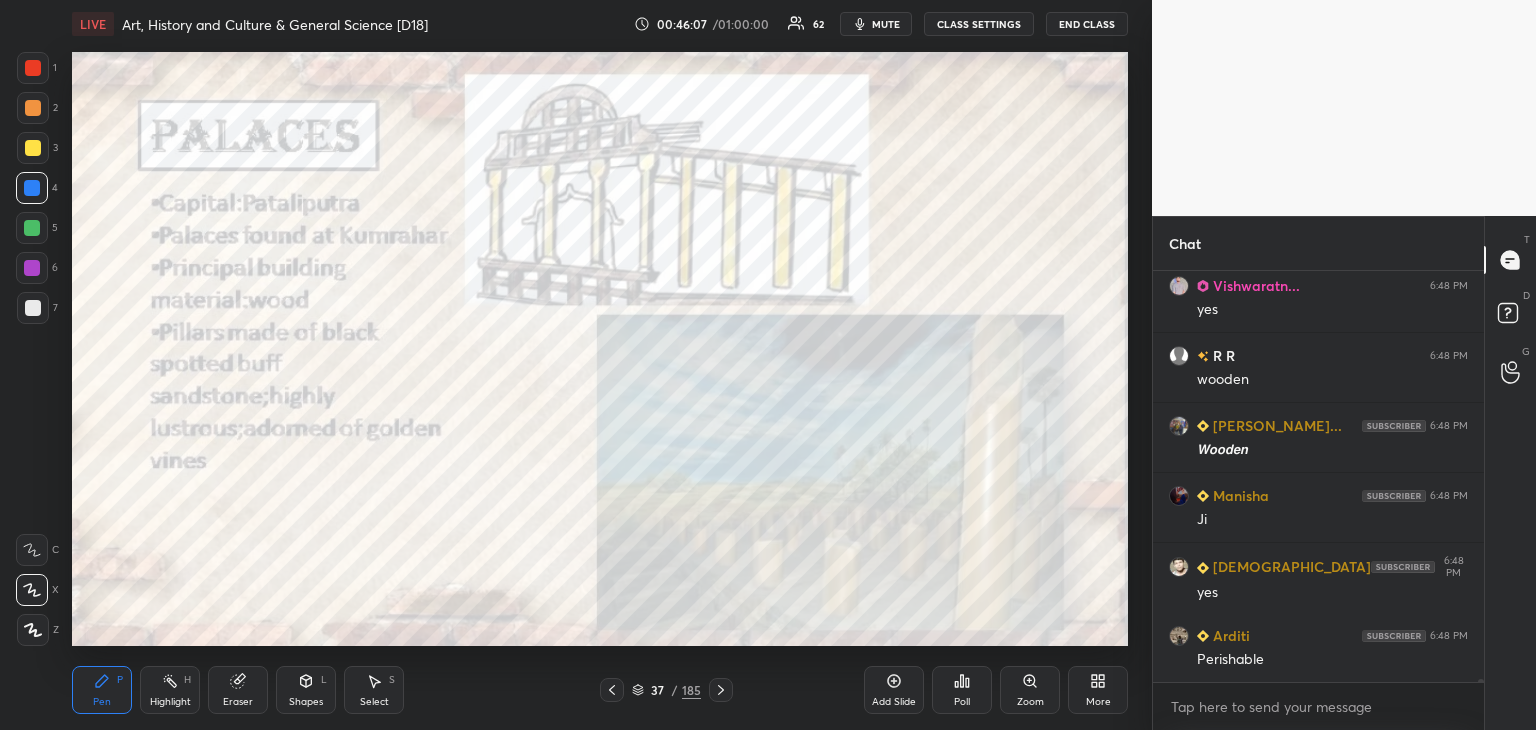 click 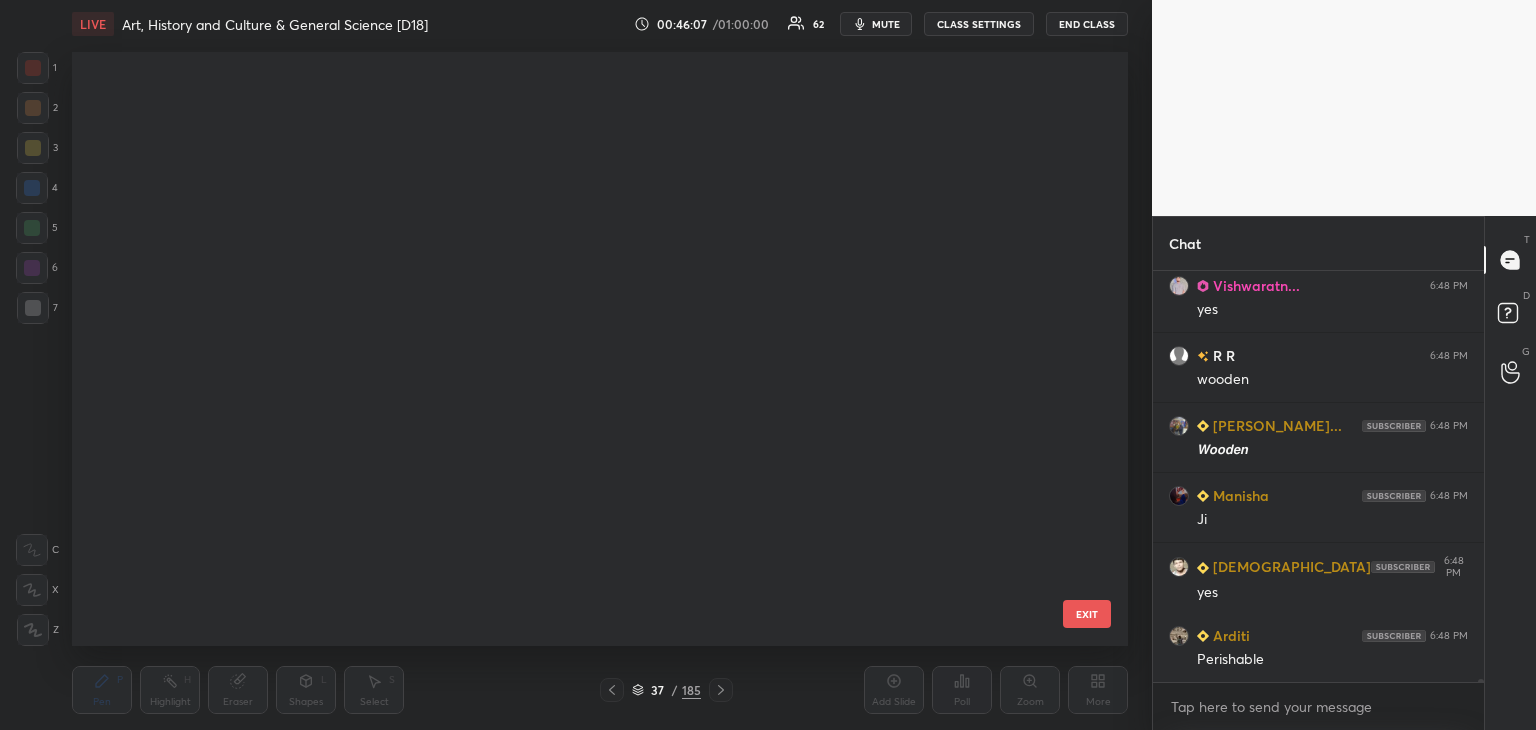 scroll, scrollTop: 1784, scrollLeft: 0, axis: vertical 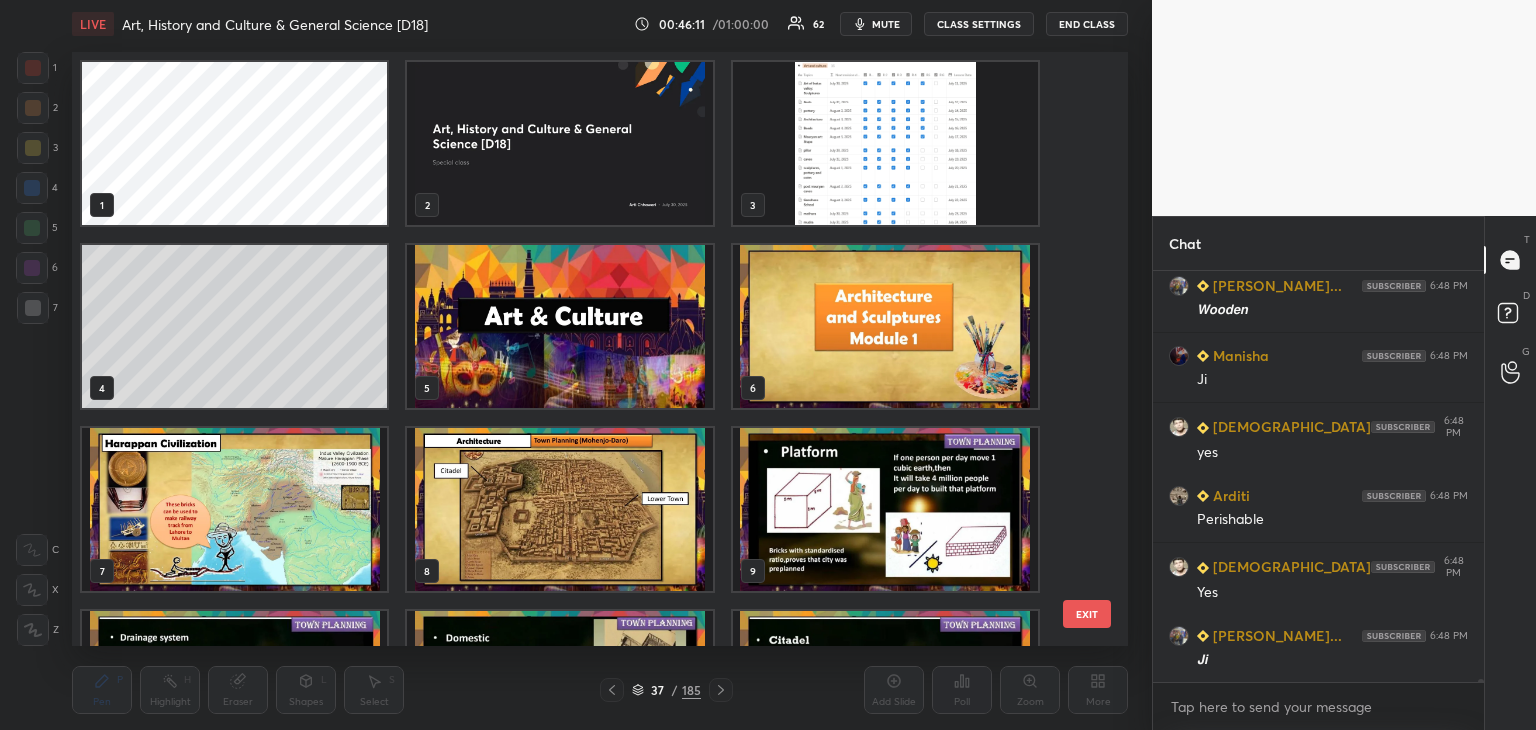 click at bounding box center [885, 143] 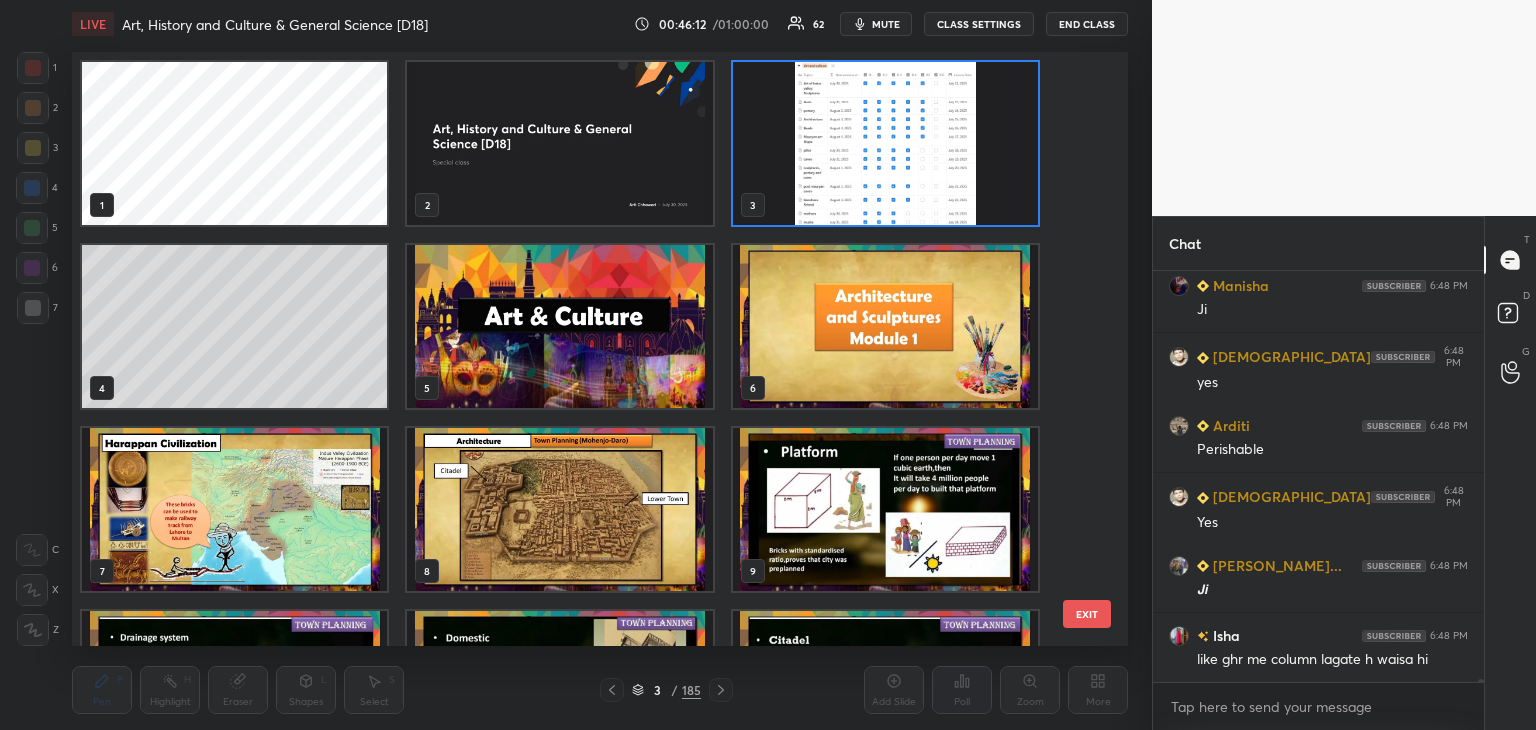 click on "3 / 185" at bounding box center (666, 690) 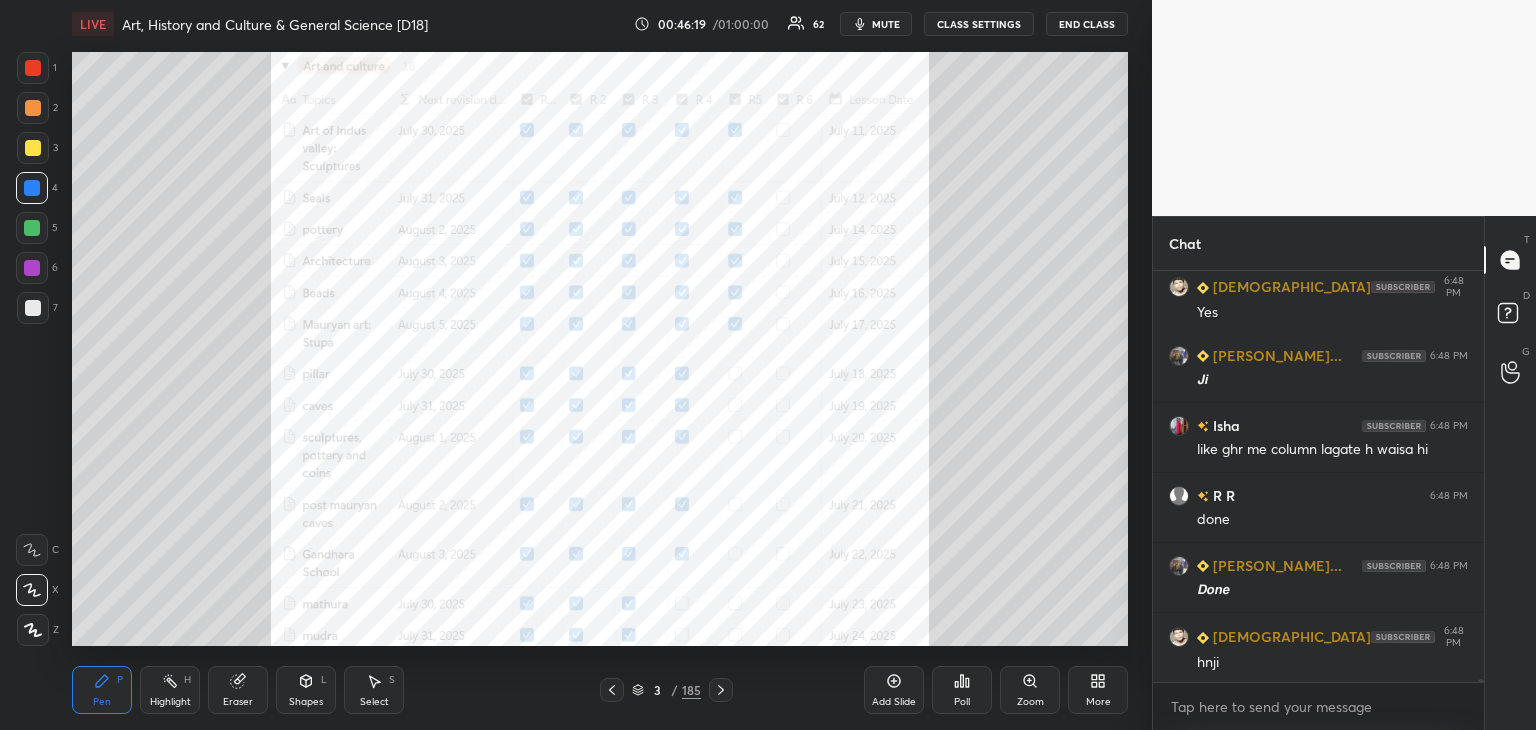 click at bounding box center [33, 68] 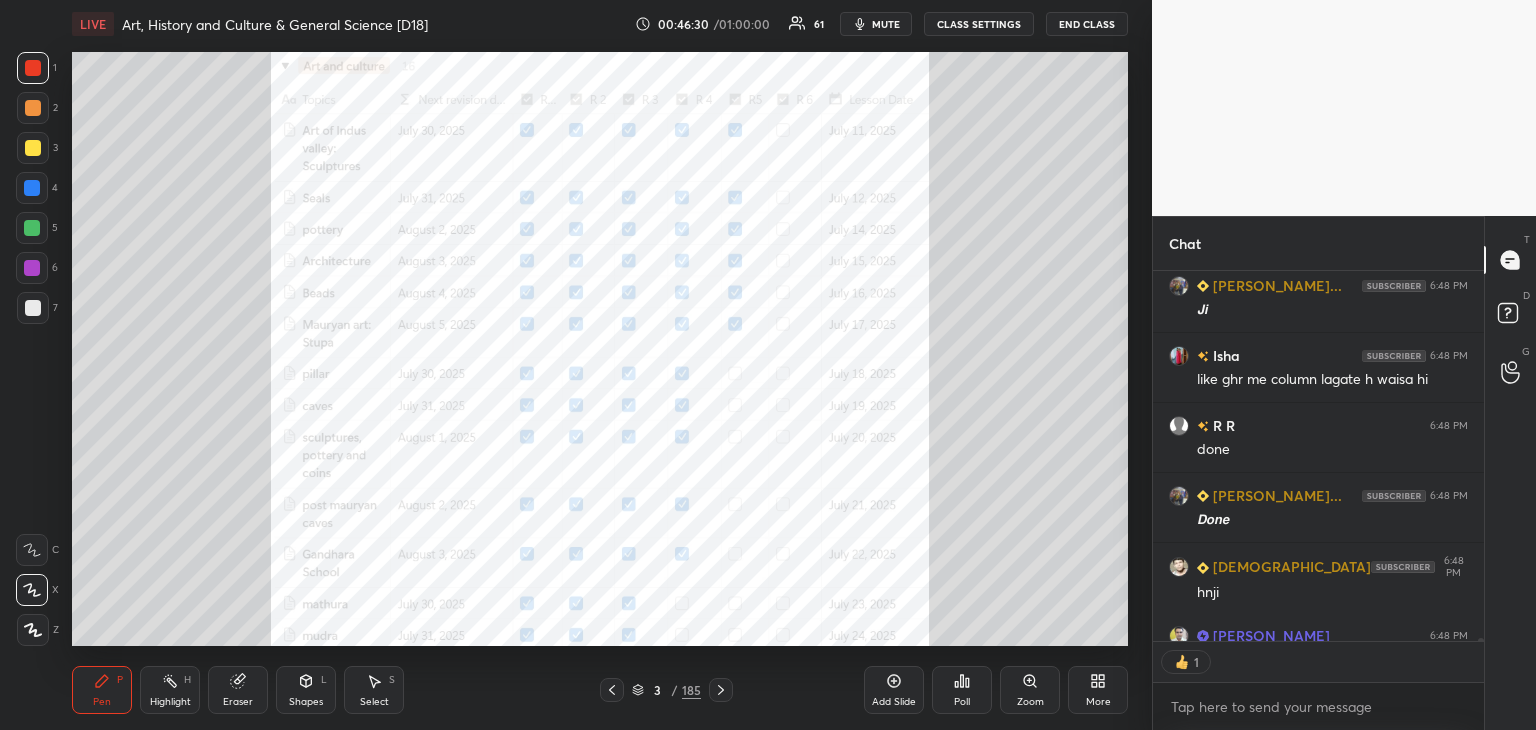 scroll, scrollTop: 7, scrollLeft: 6, axis: both 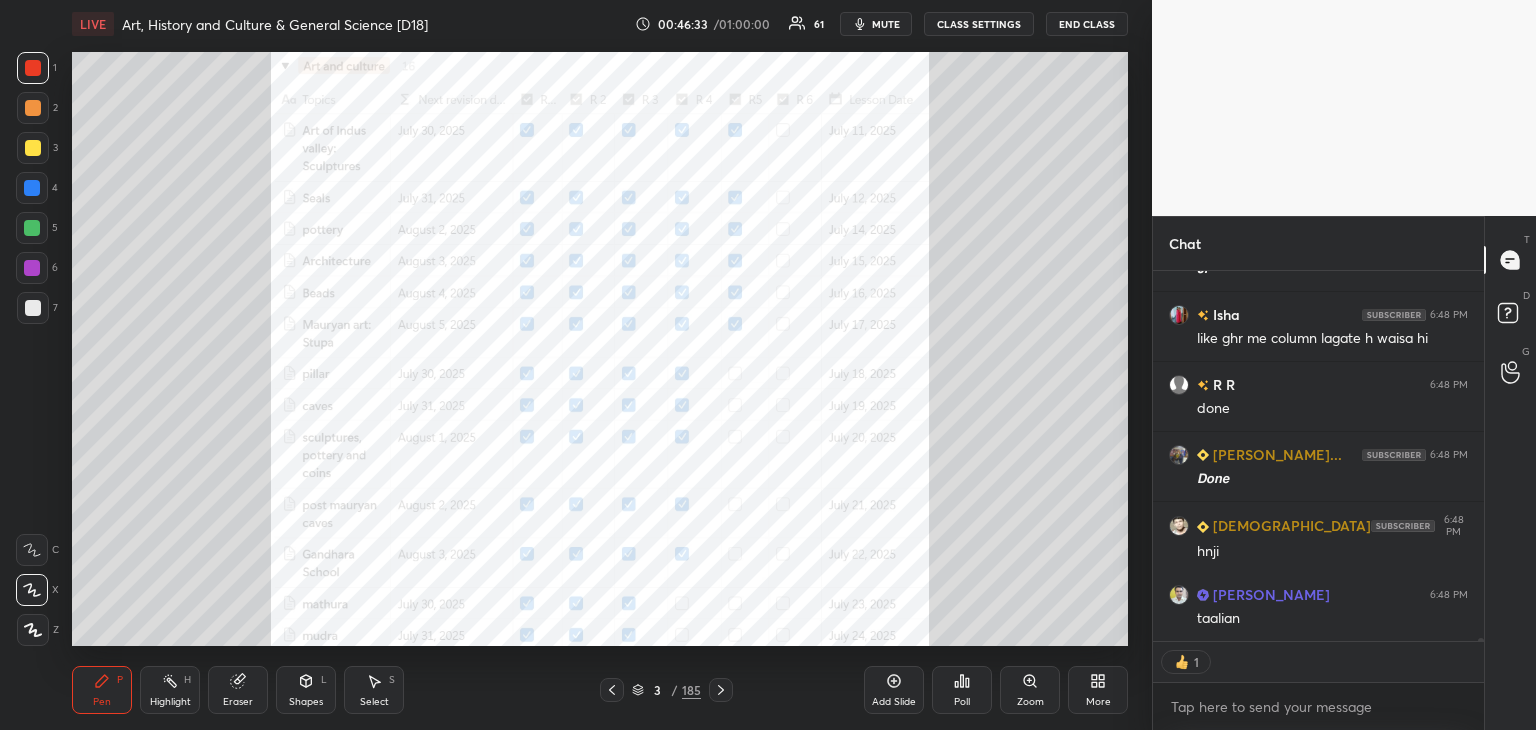 drag, startPoint x: 1481, startPoint y: 639, endPoint x: 1482, endPoint y: 650, distance: 11.045361 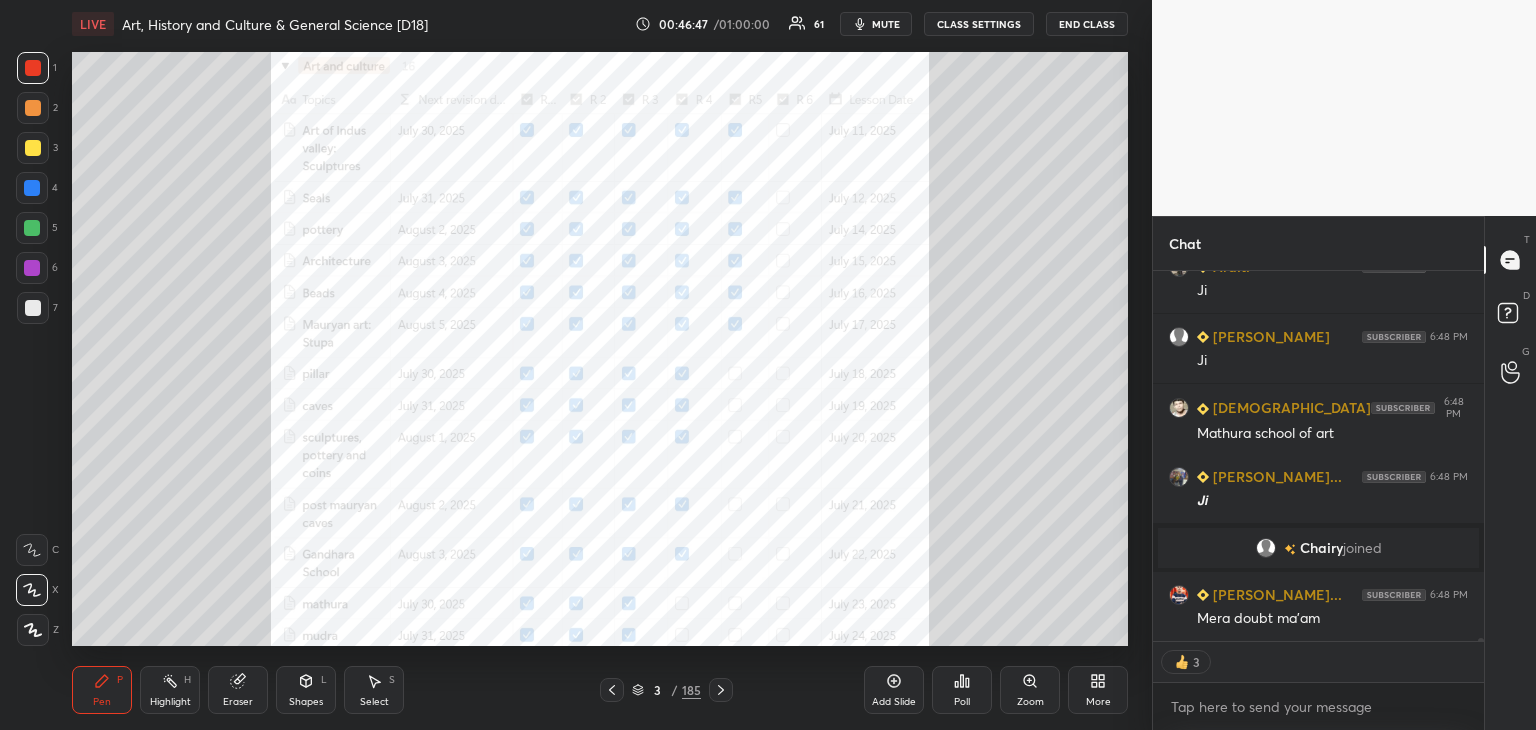 scroll, scrollTop: 50856, scrollLeft: 0, axis: vertical 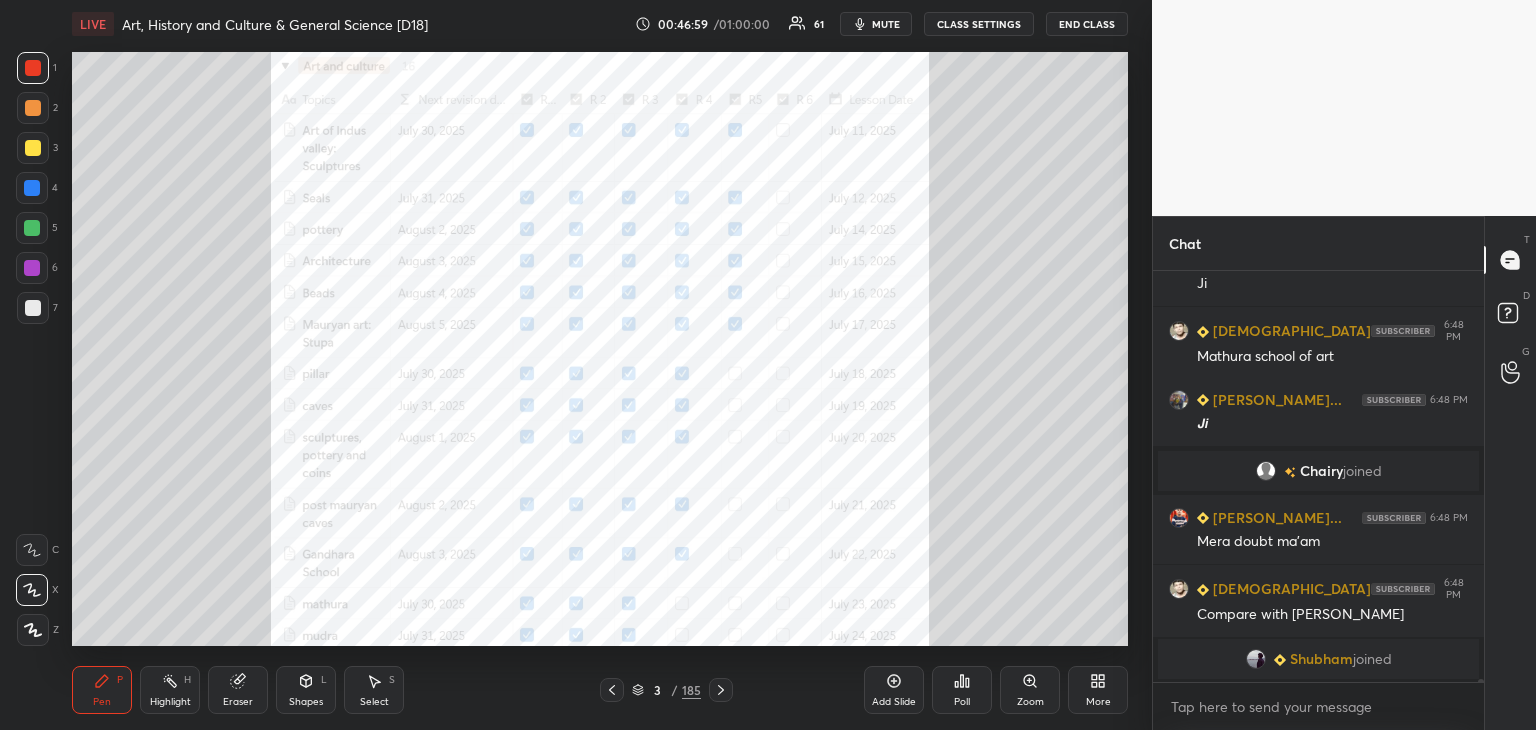 click on "Zoom" at bounding box center (1030, 690) 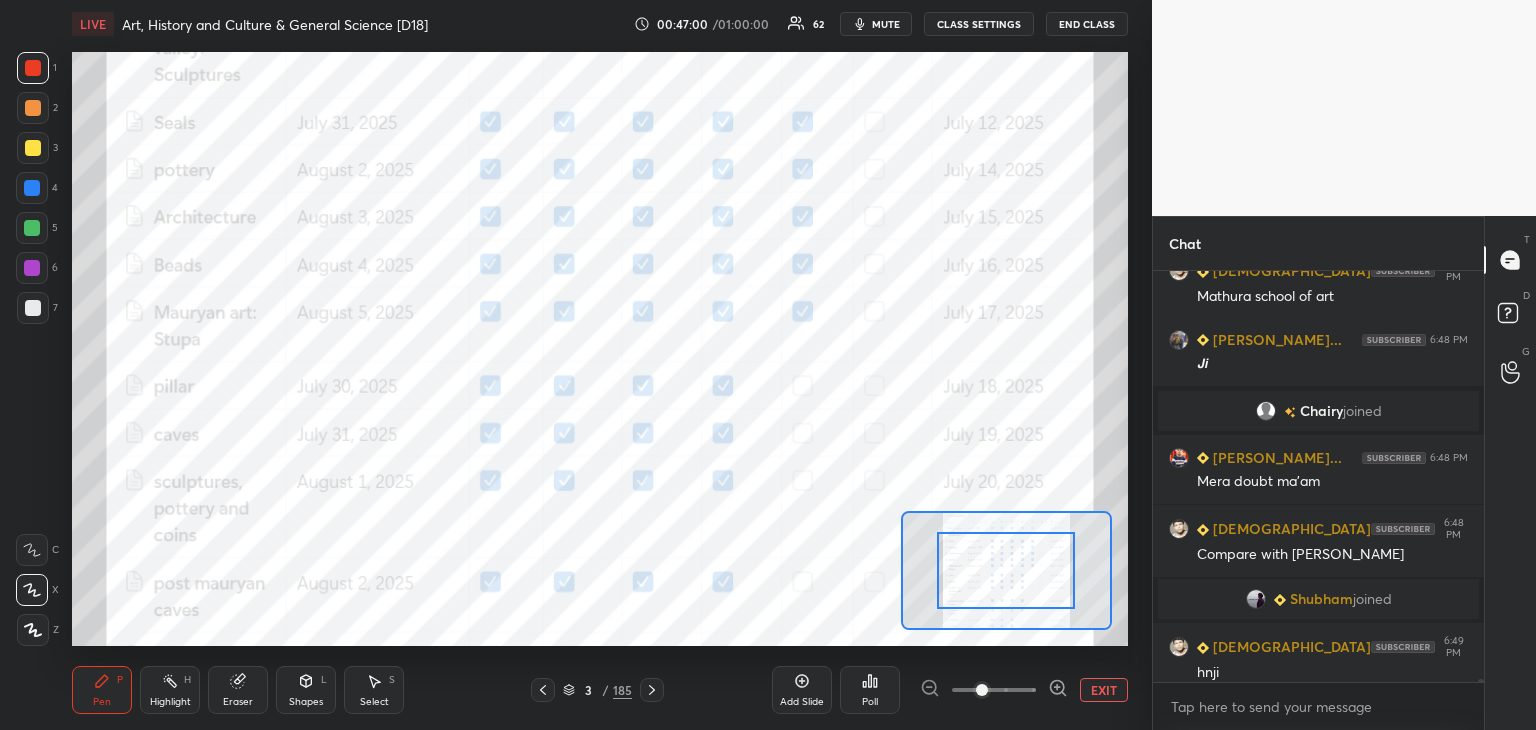 scroll, scrollTop: 50874, scrollLeft: 0, axis: vertical 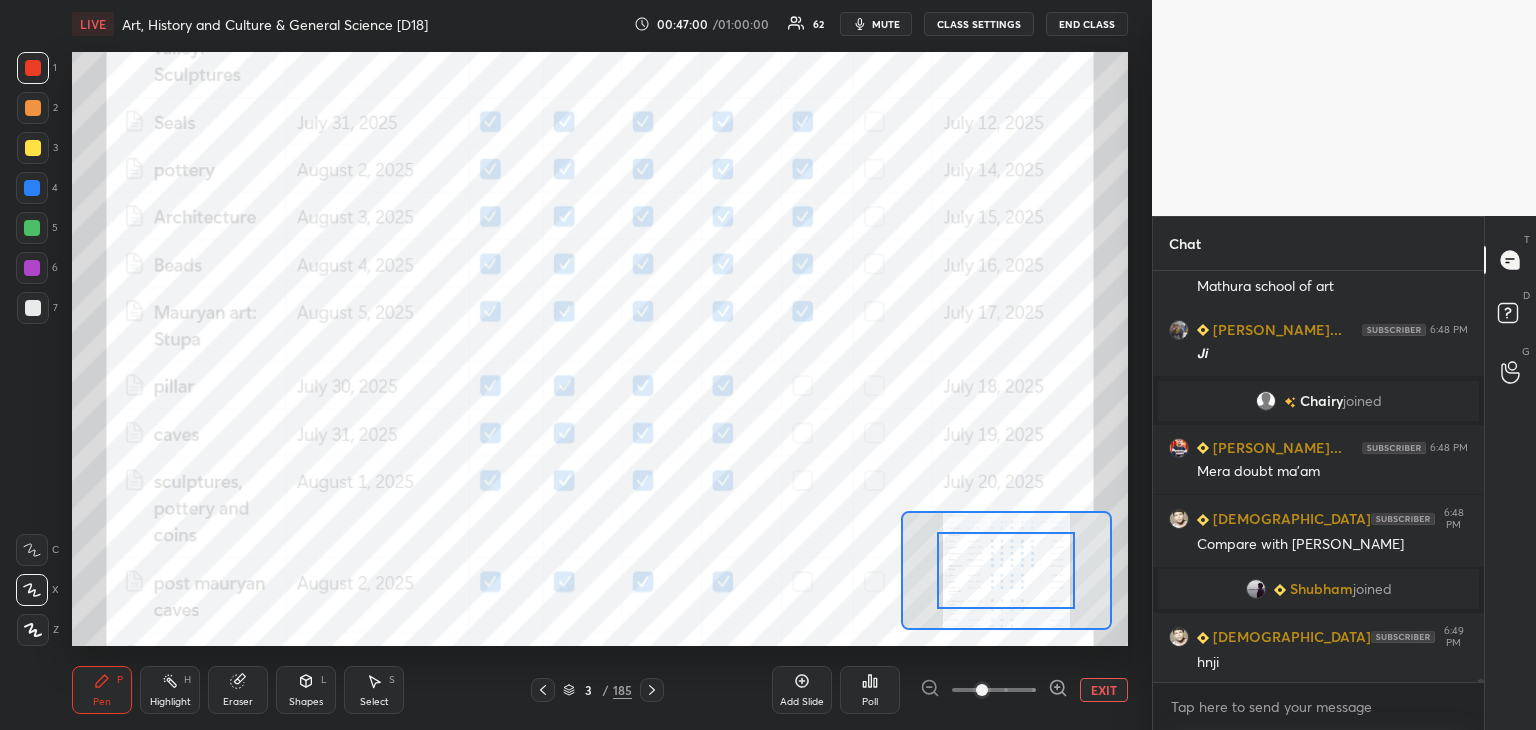 click on "EXIT" at bounding box center (1104, 690) 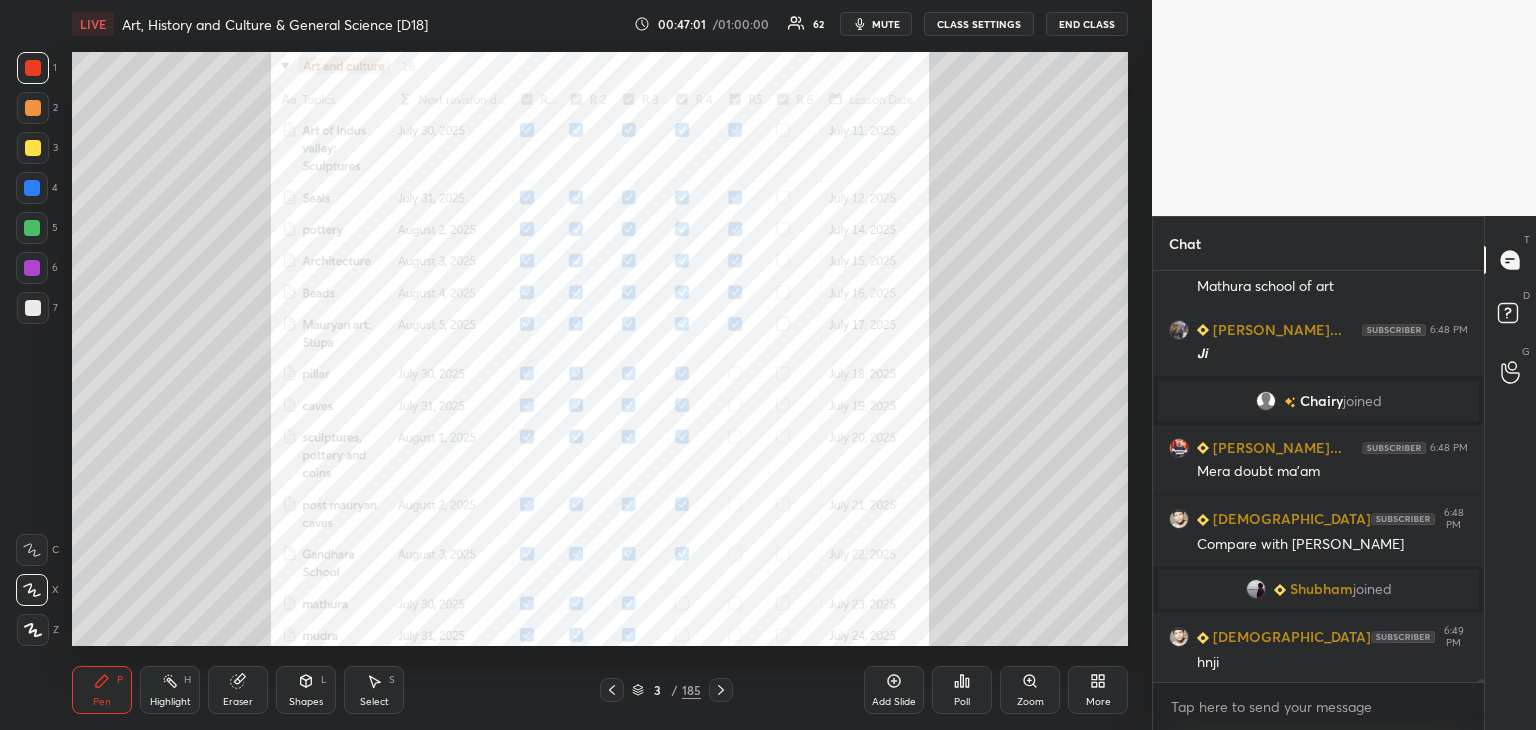 scroll, scrollTop: 50944, scrollLeft: 0, axis: vertical 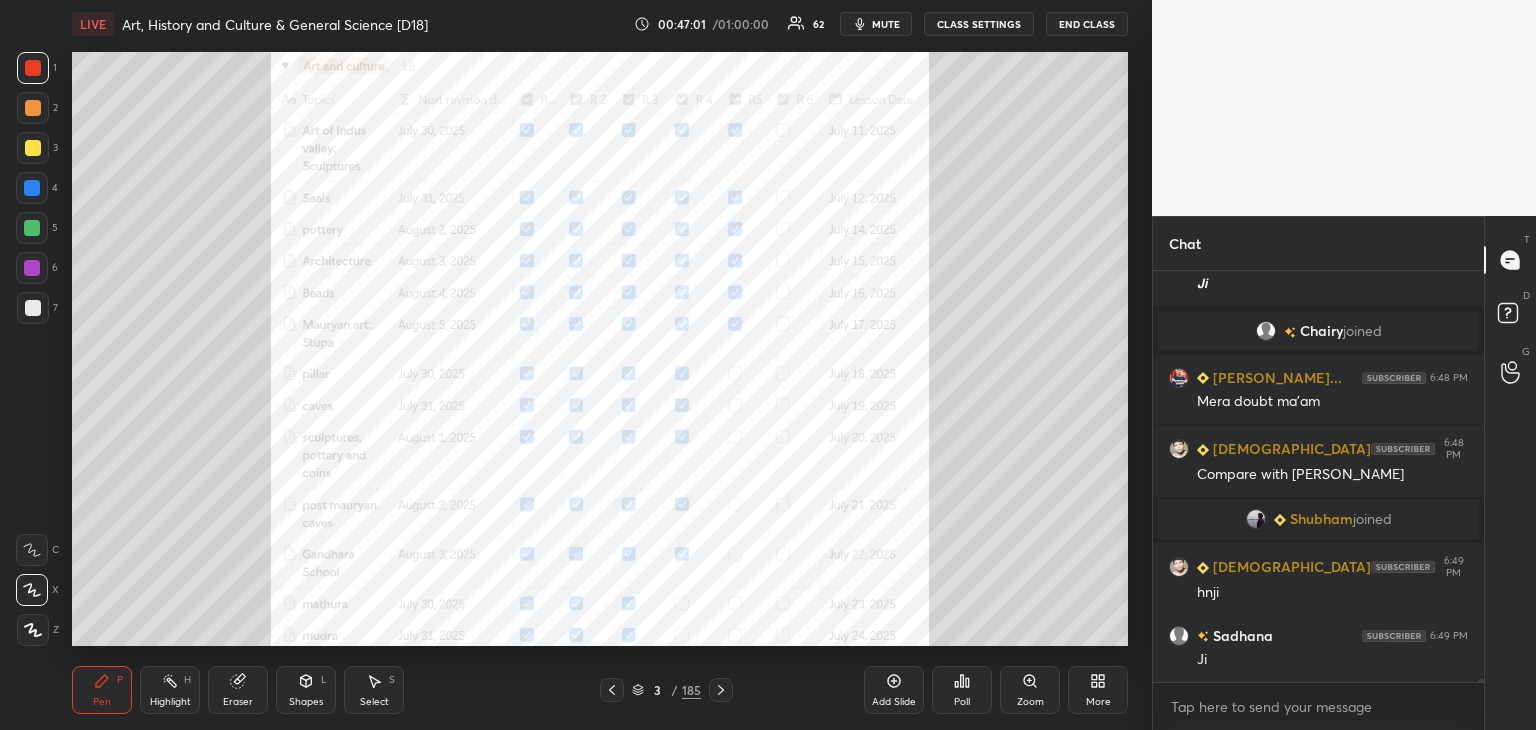 click on "Add Slide" at bounding box center (894, 690) 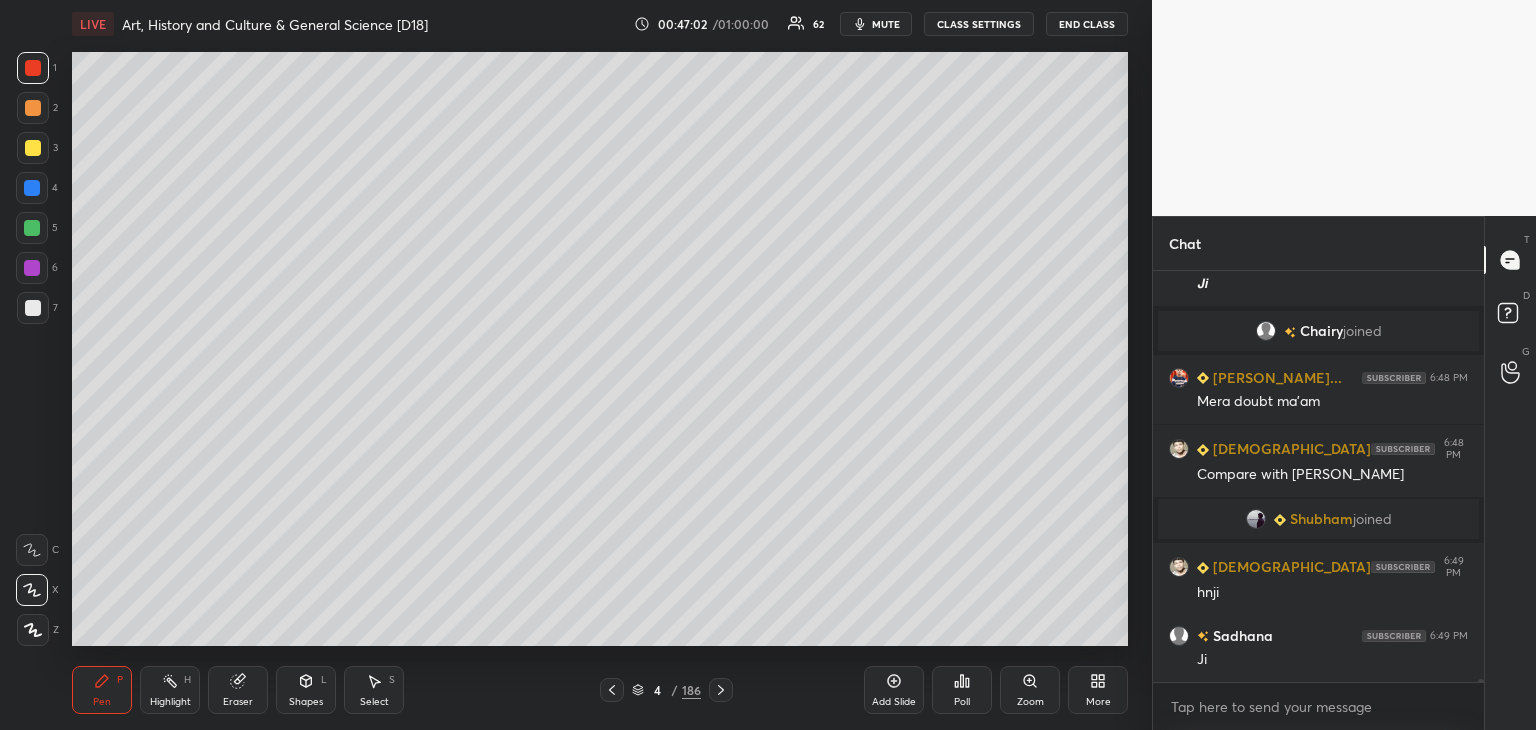 click on "Shapes L" at bounding box center [306, 690] 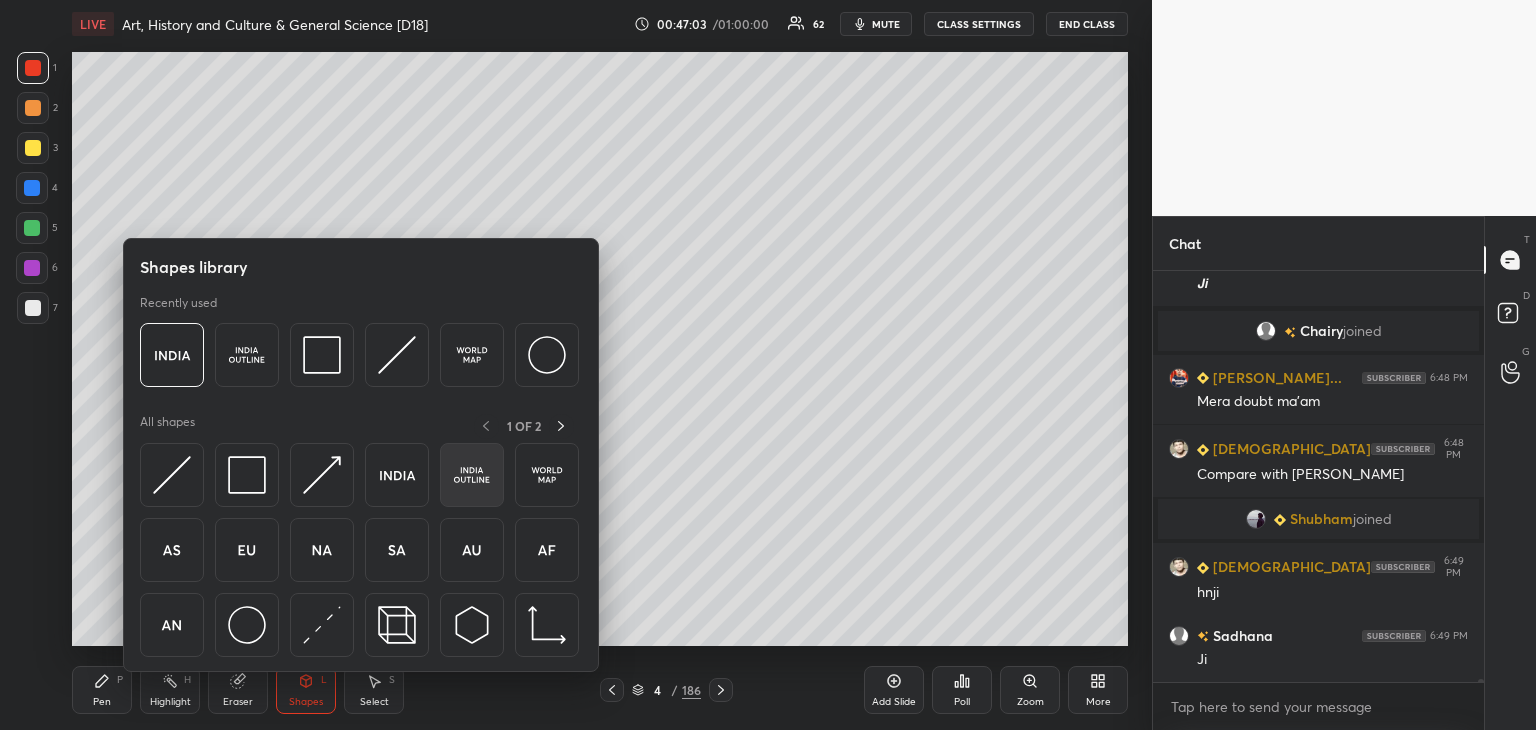 click at bounding box center (472, 475) 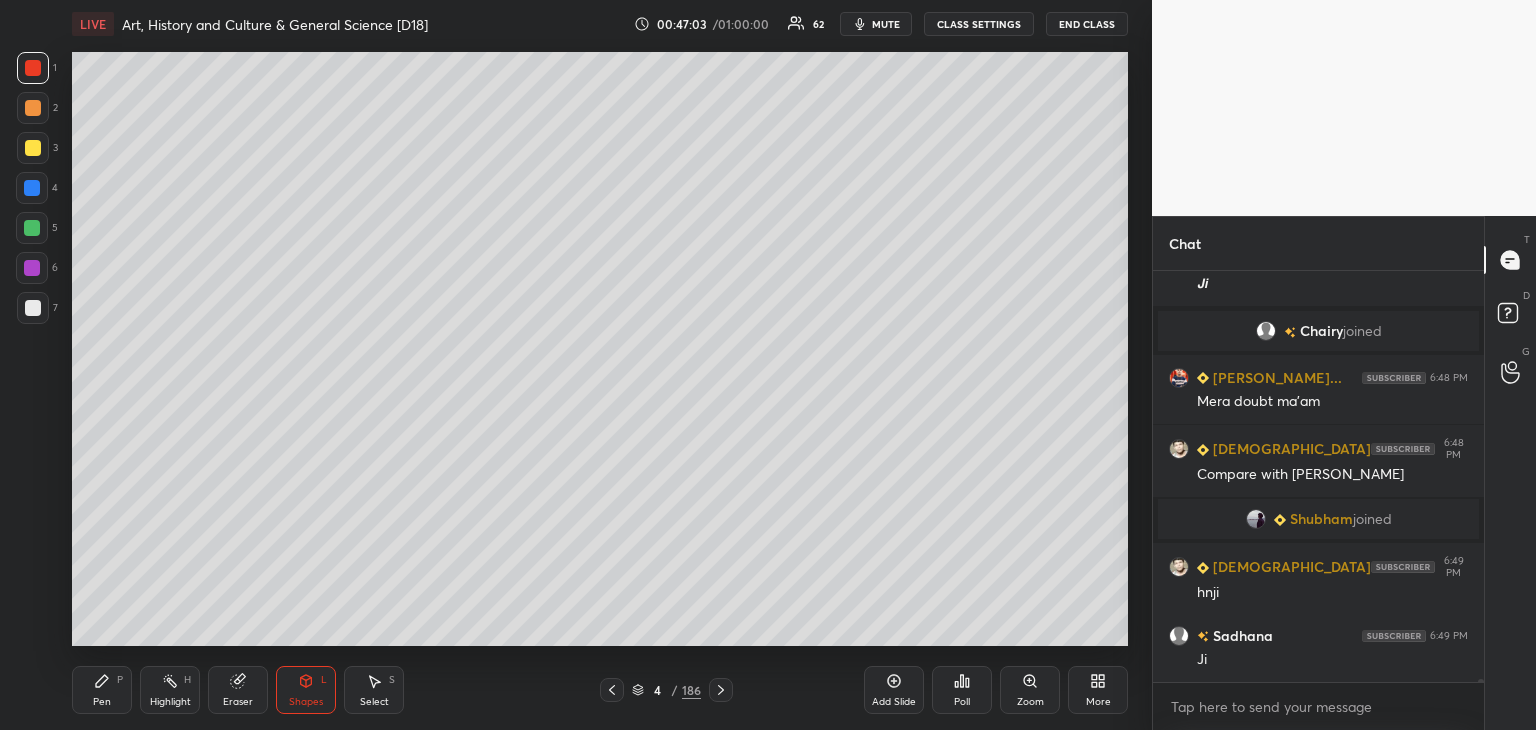 click at bounding box center (33, 308) 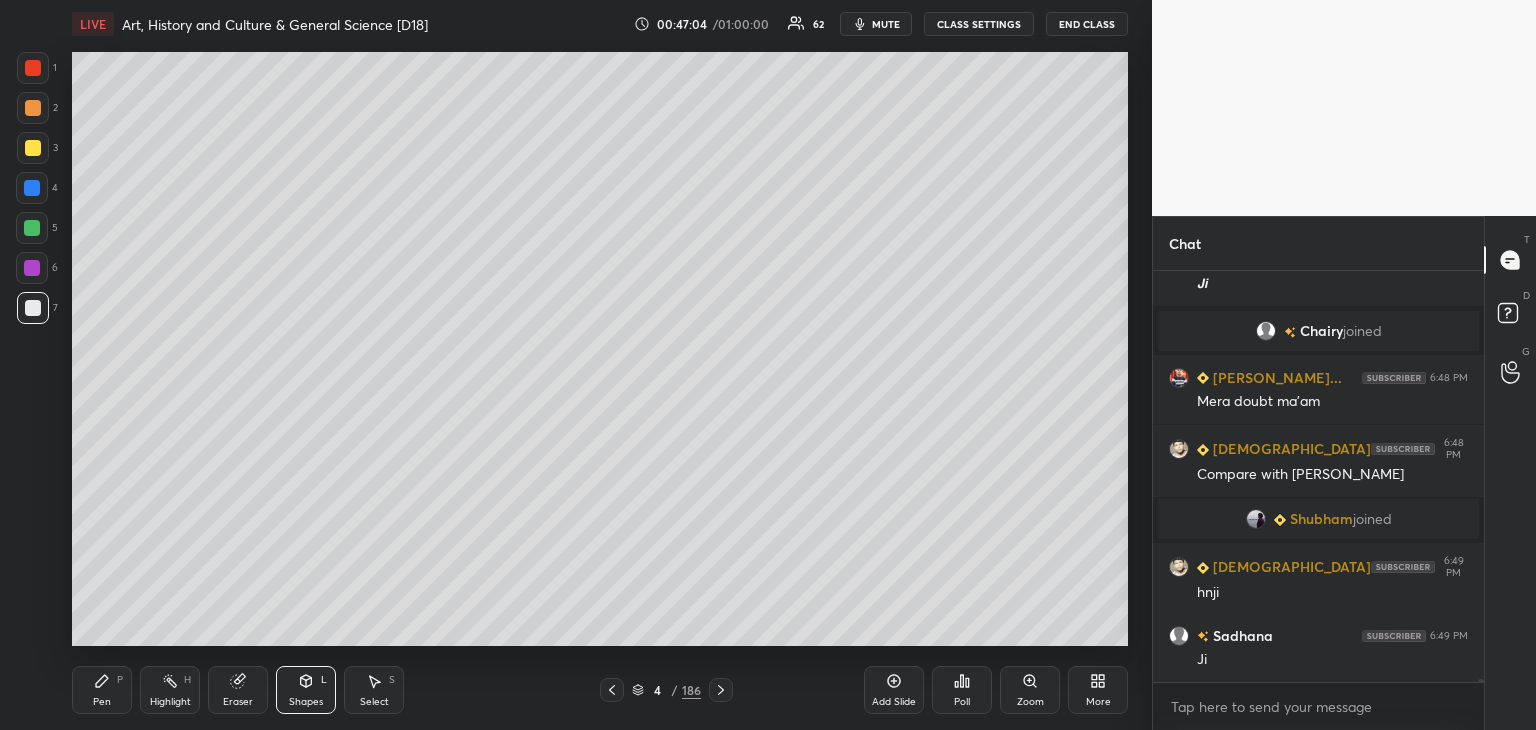 scroll, scrollTop: 50992, scrollLeft: 0, axis: vertical 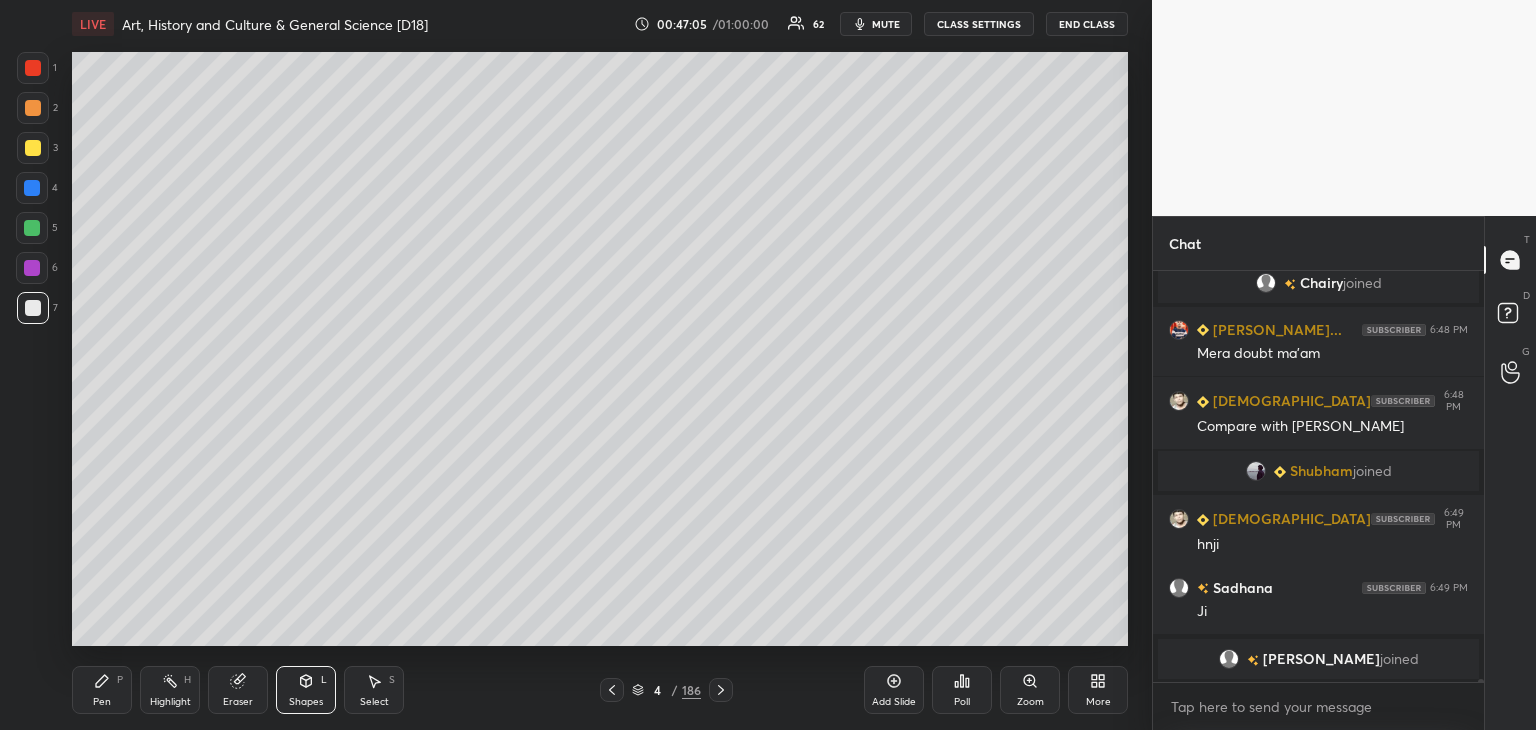 click at bounding box center [33, 68] 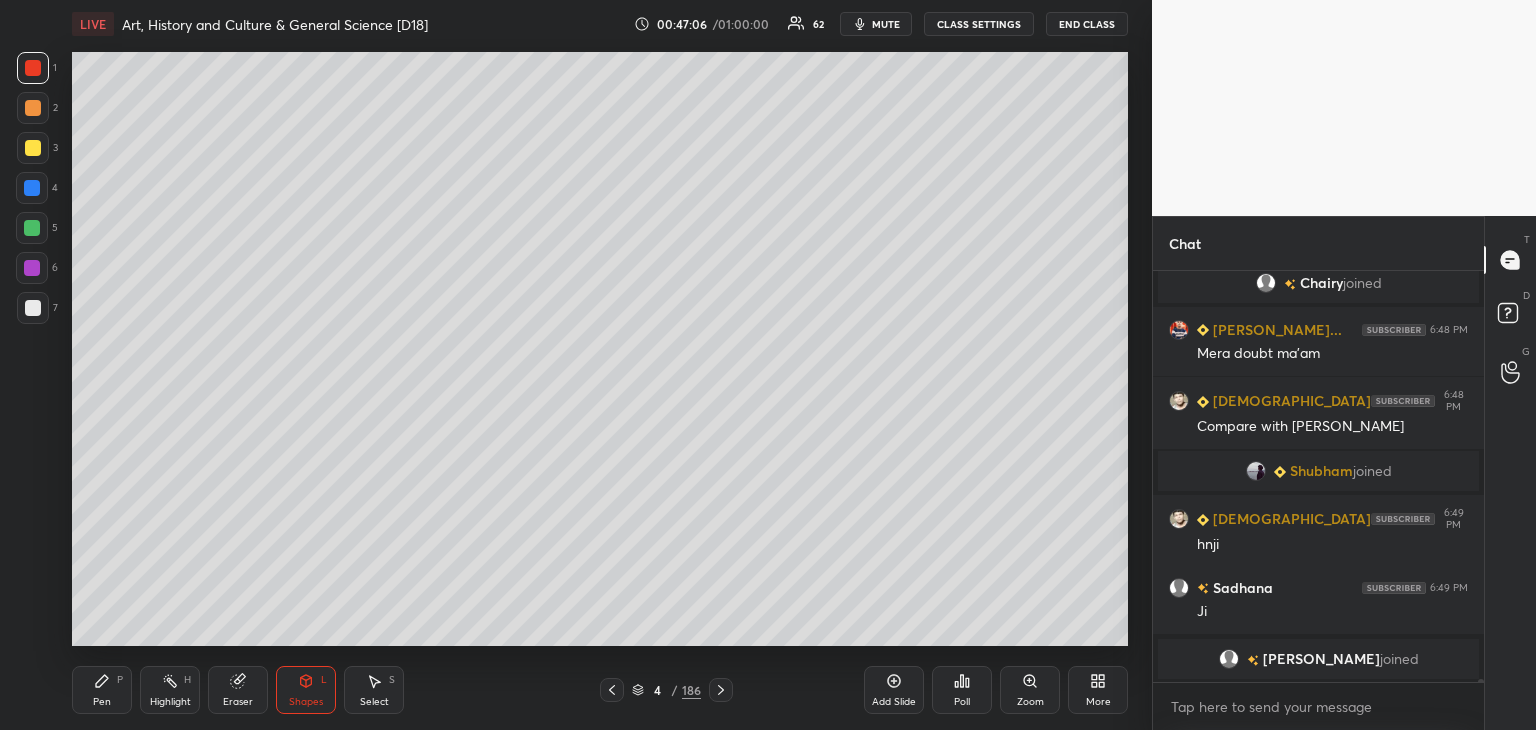 click at bounding box center (33, 148) 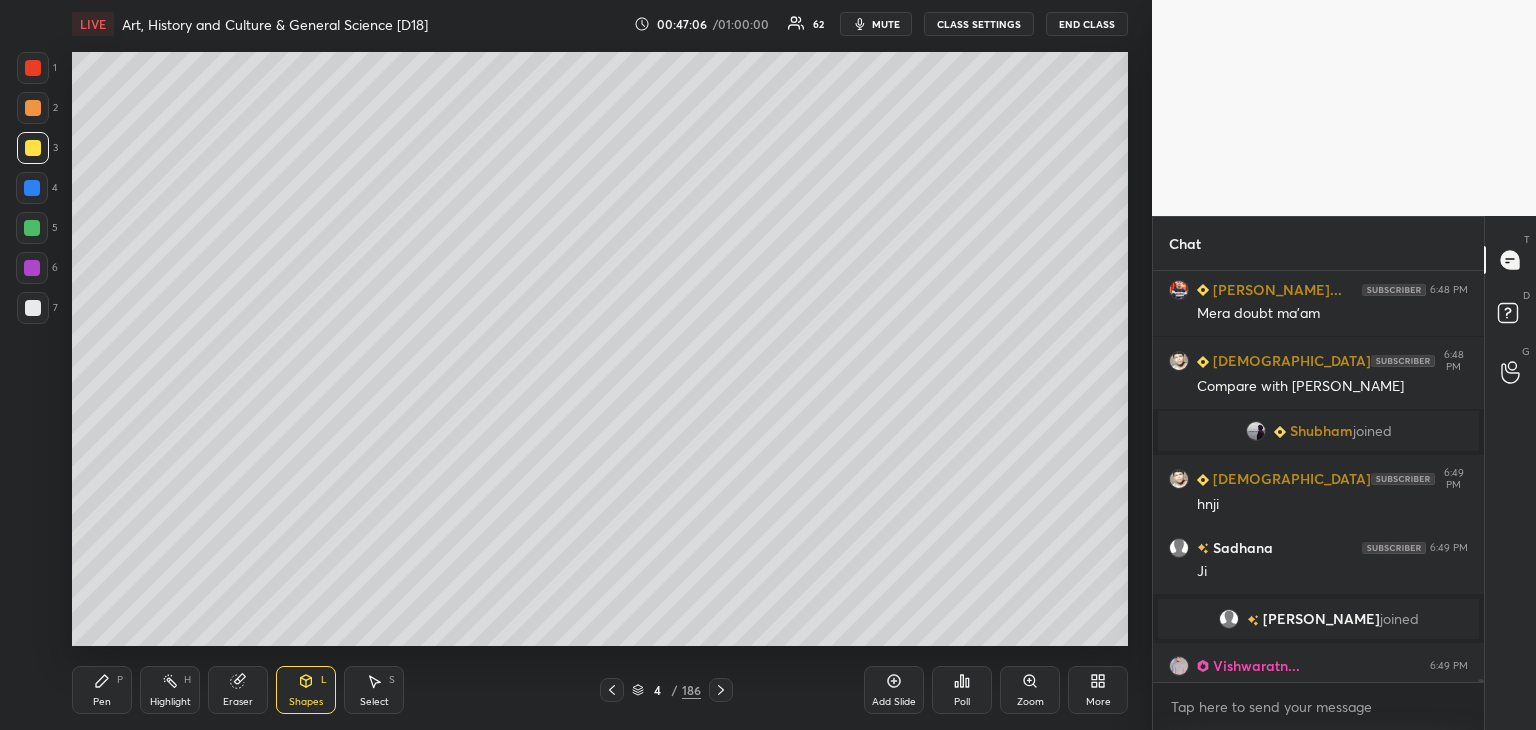 scroll, scrollTop: 51022, scrollLeft: 0, axis: vertical 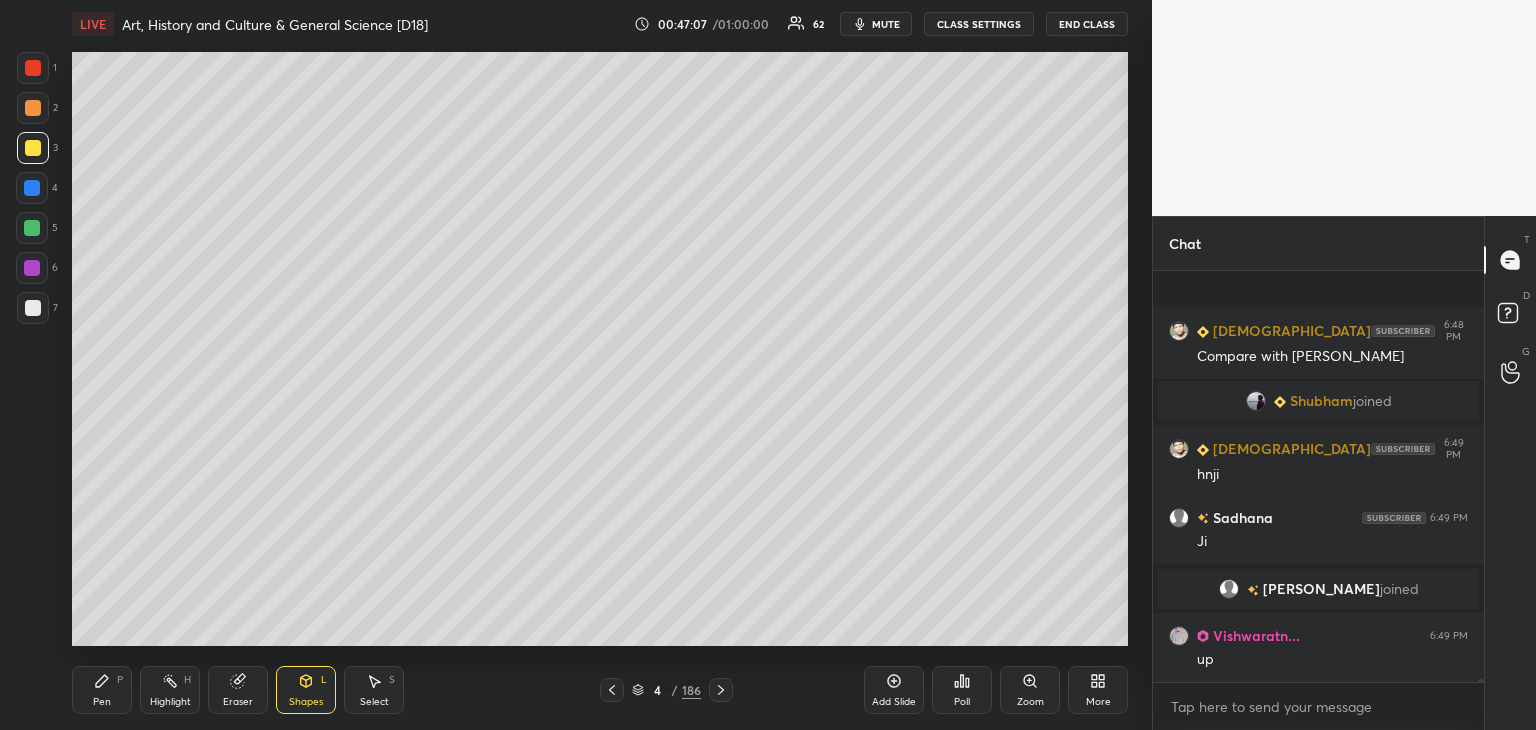 click 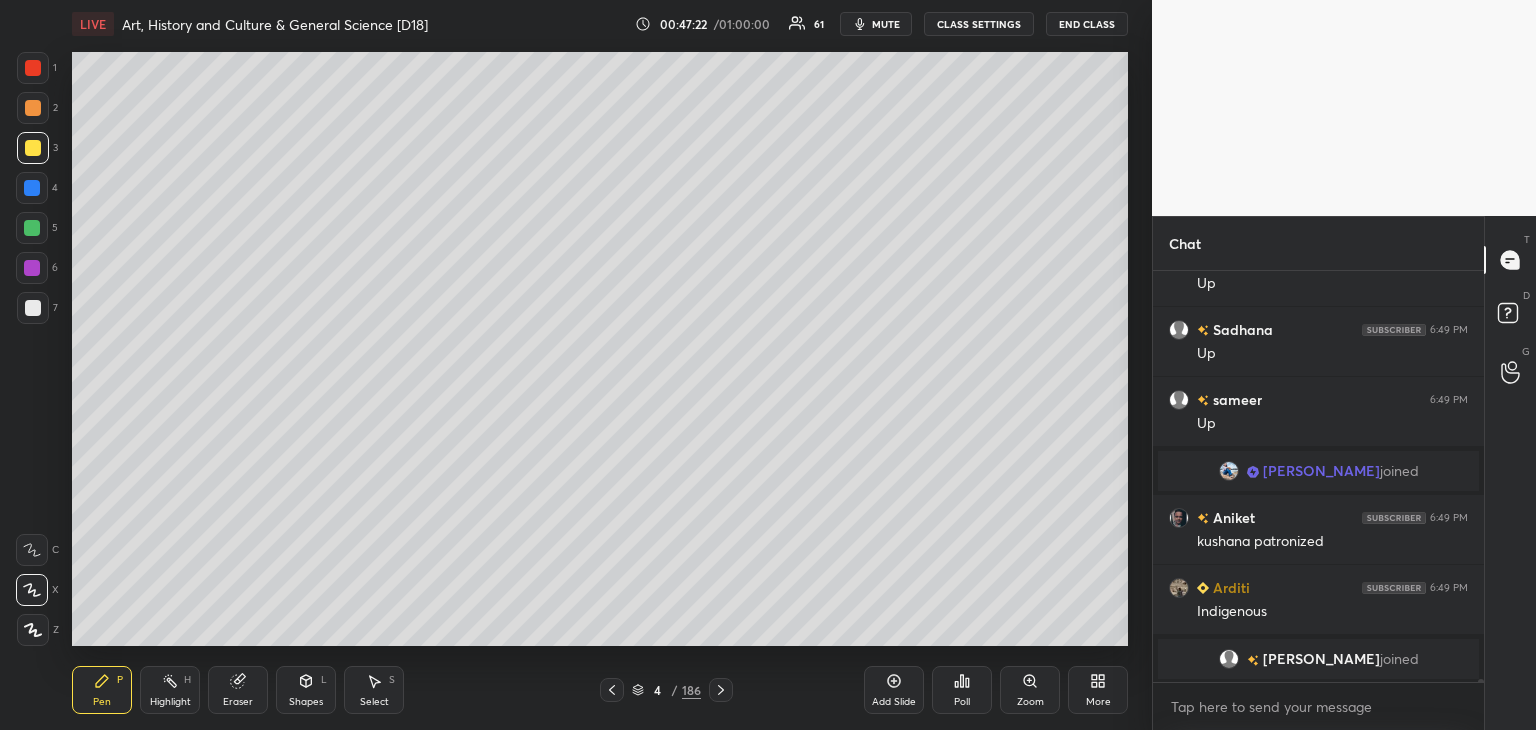 scroll, scrollTop: 51680, scrollLeft: 0, axis: vertical 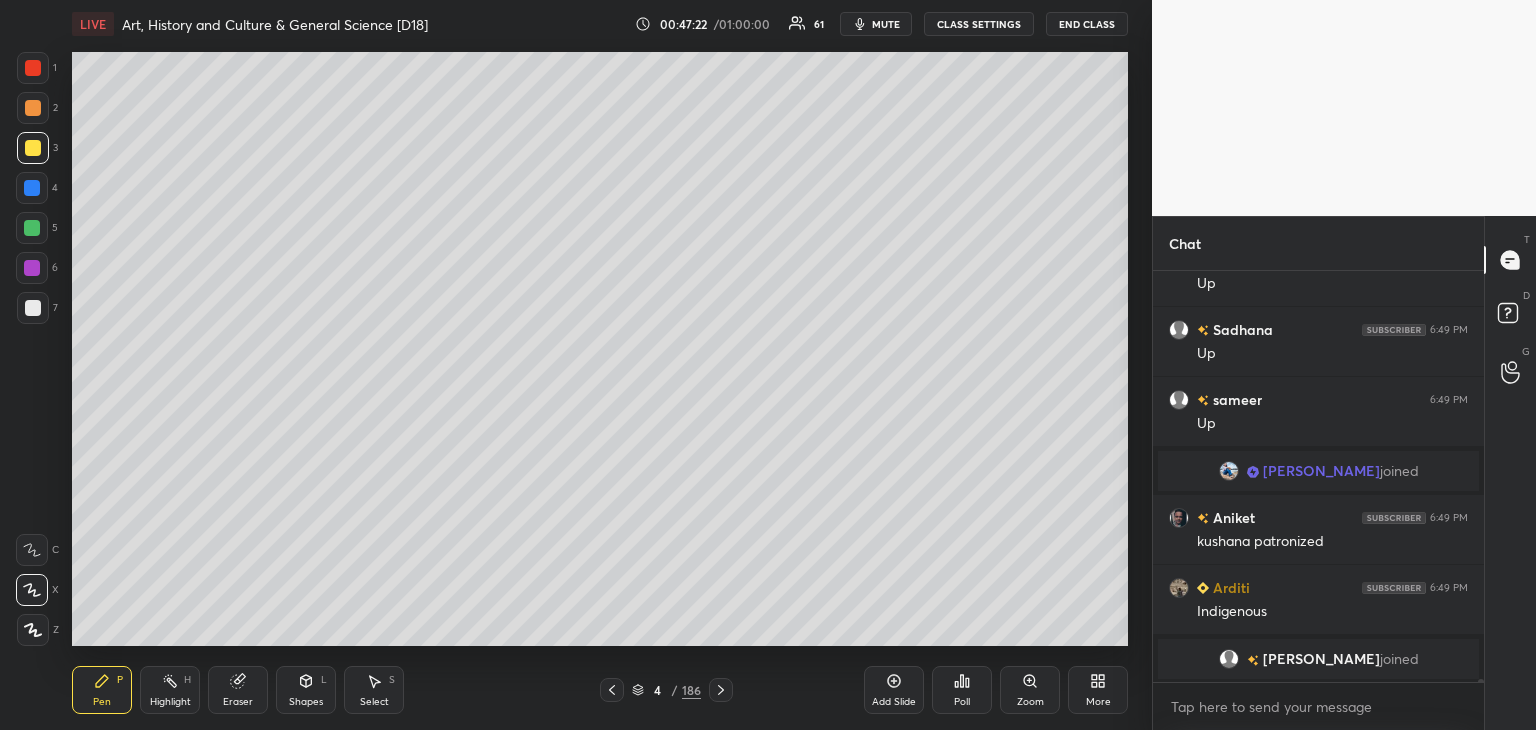 click at bounding box center (33, 68) 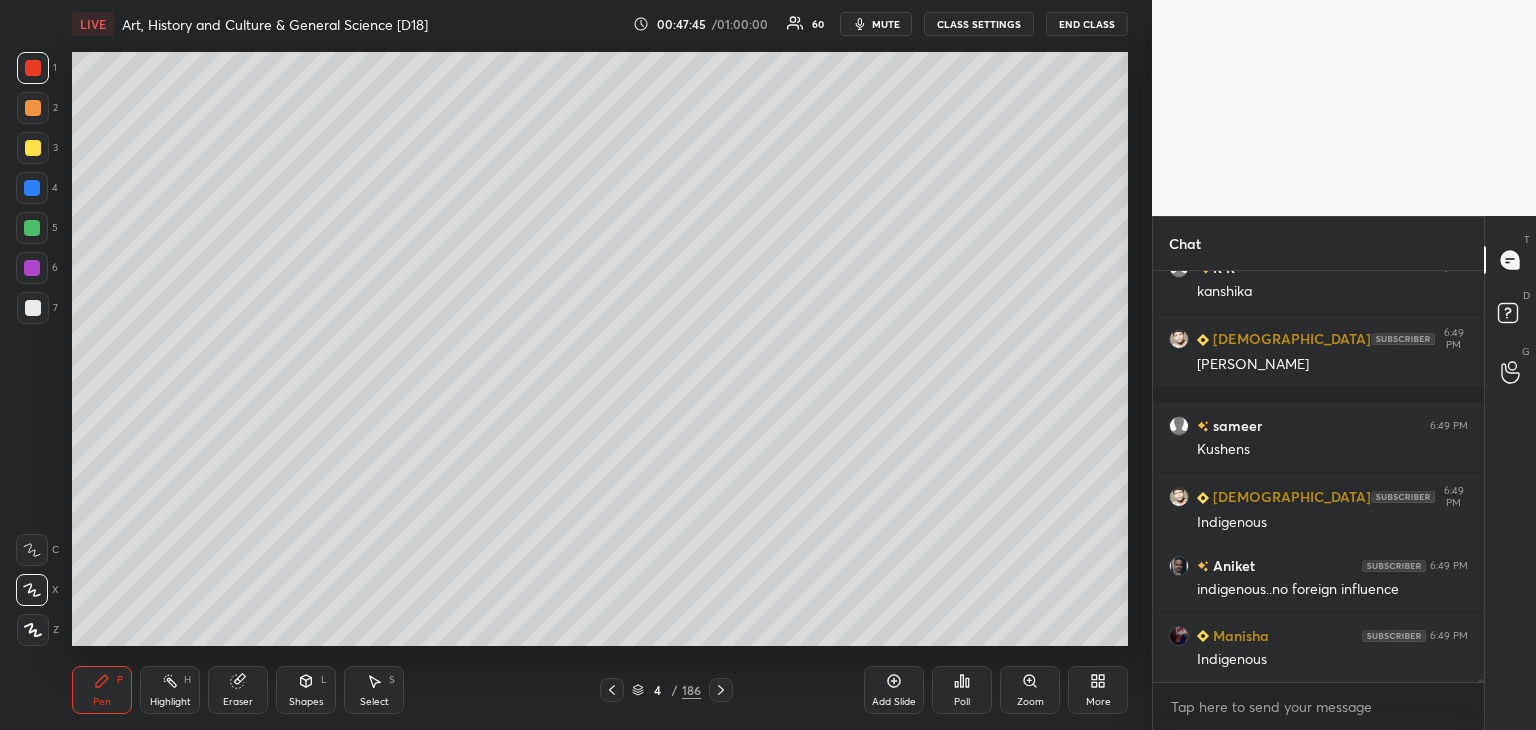 scroll, scrollTop: 52118, scrollLeft: 0, axis: vertical 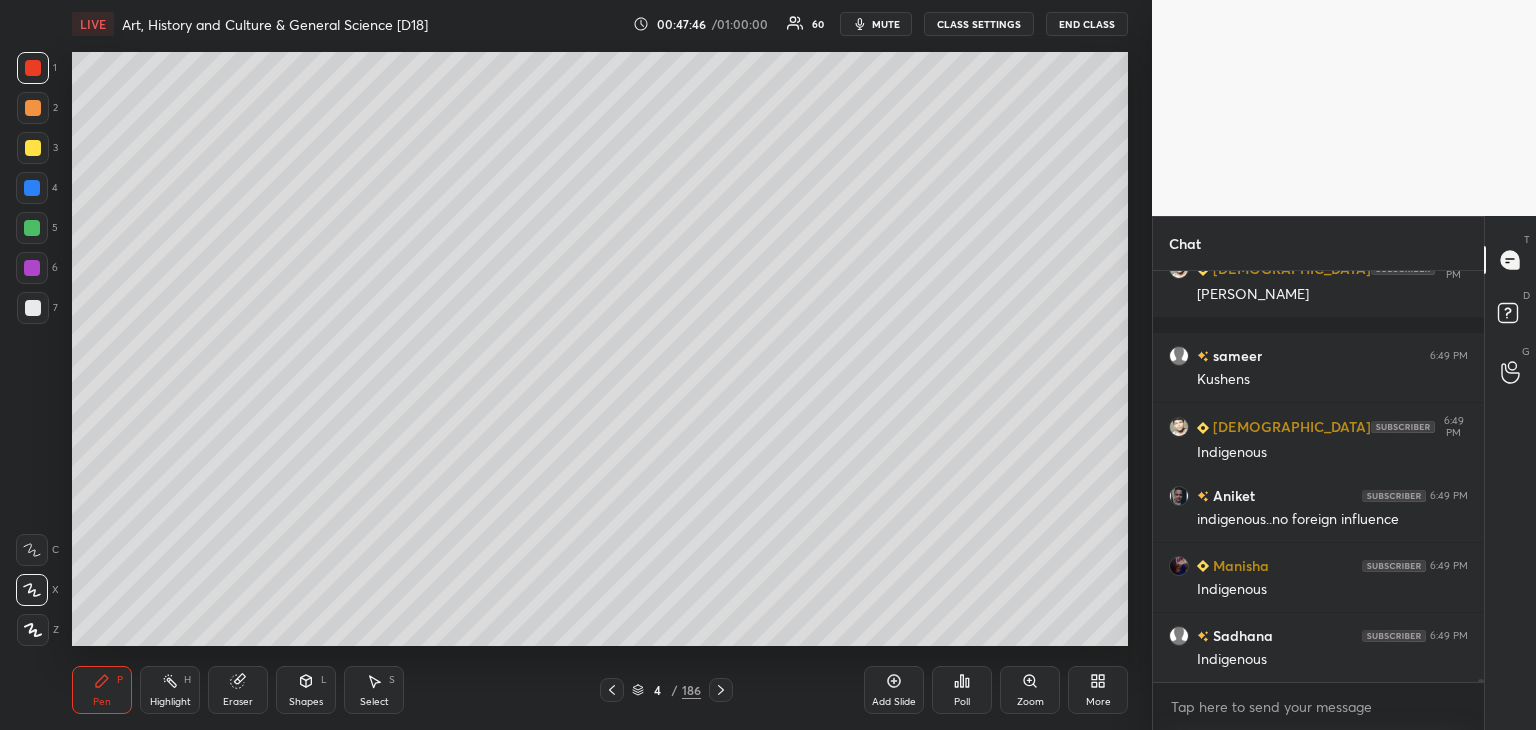 click 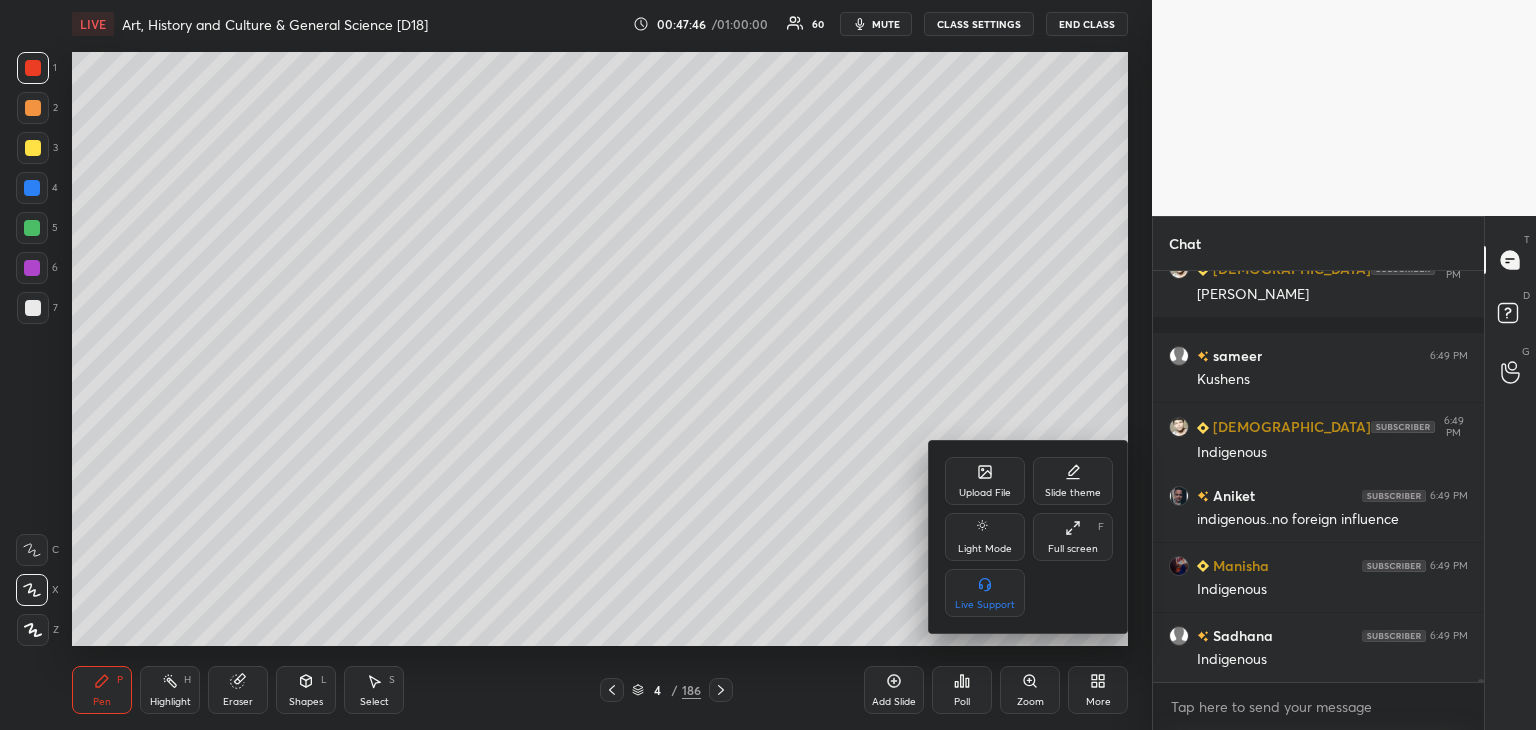 scroll, scrollTop: 52188, scrollLeft: 0, axis: vertical 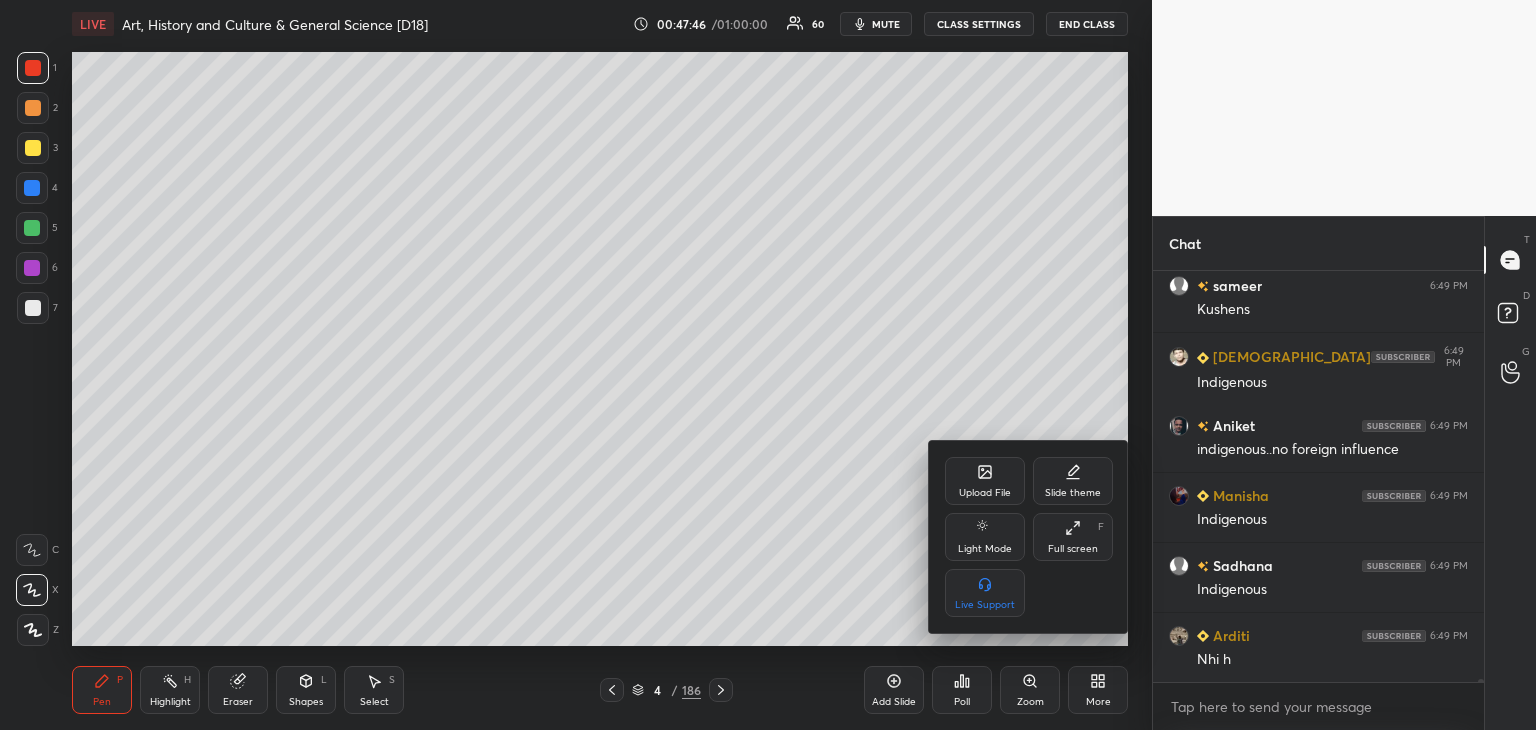 click on "Upload File" at bounding box center (985, 481) 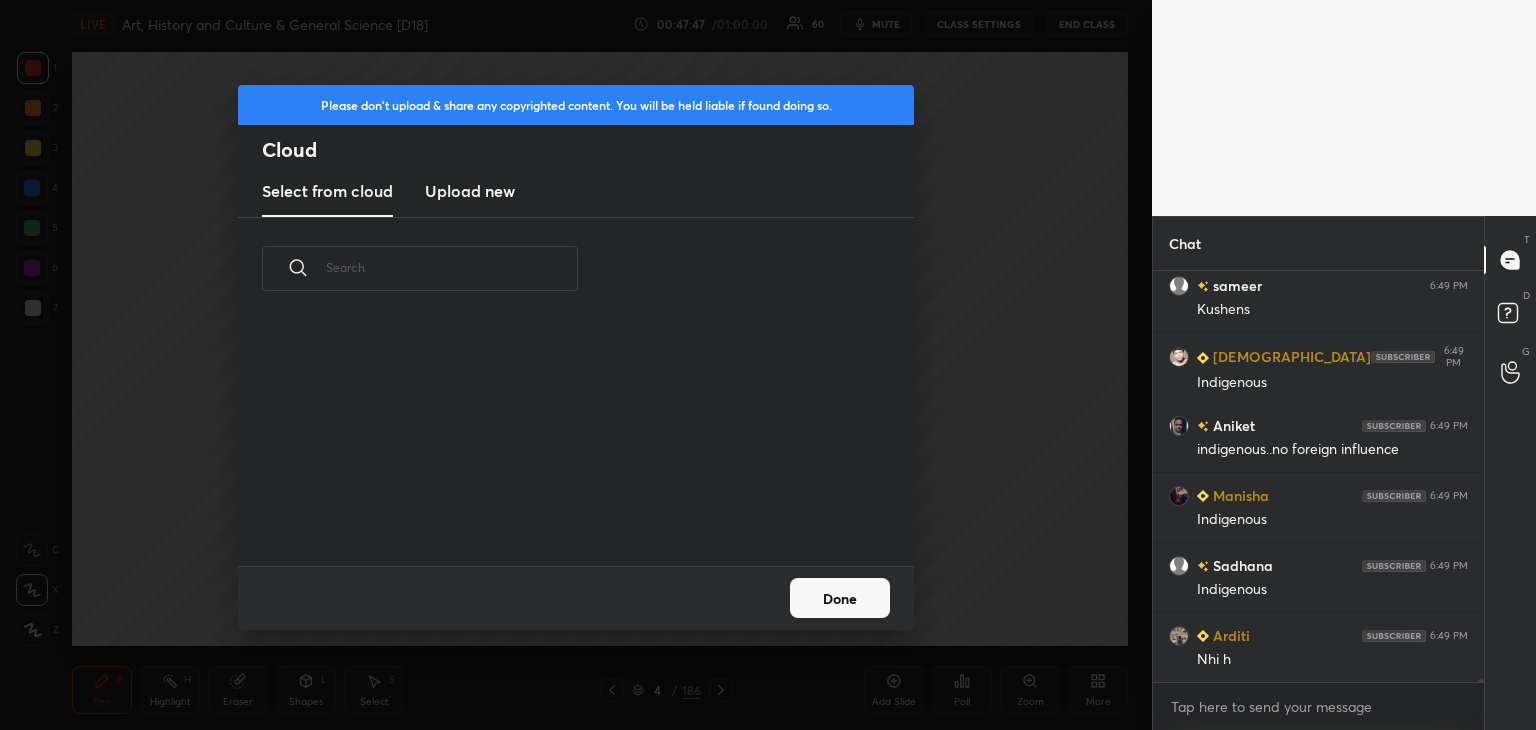 scroll, scrollTop: 5, scrollLeft: 10, axis: both 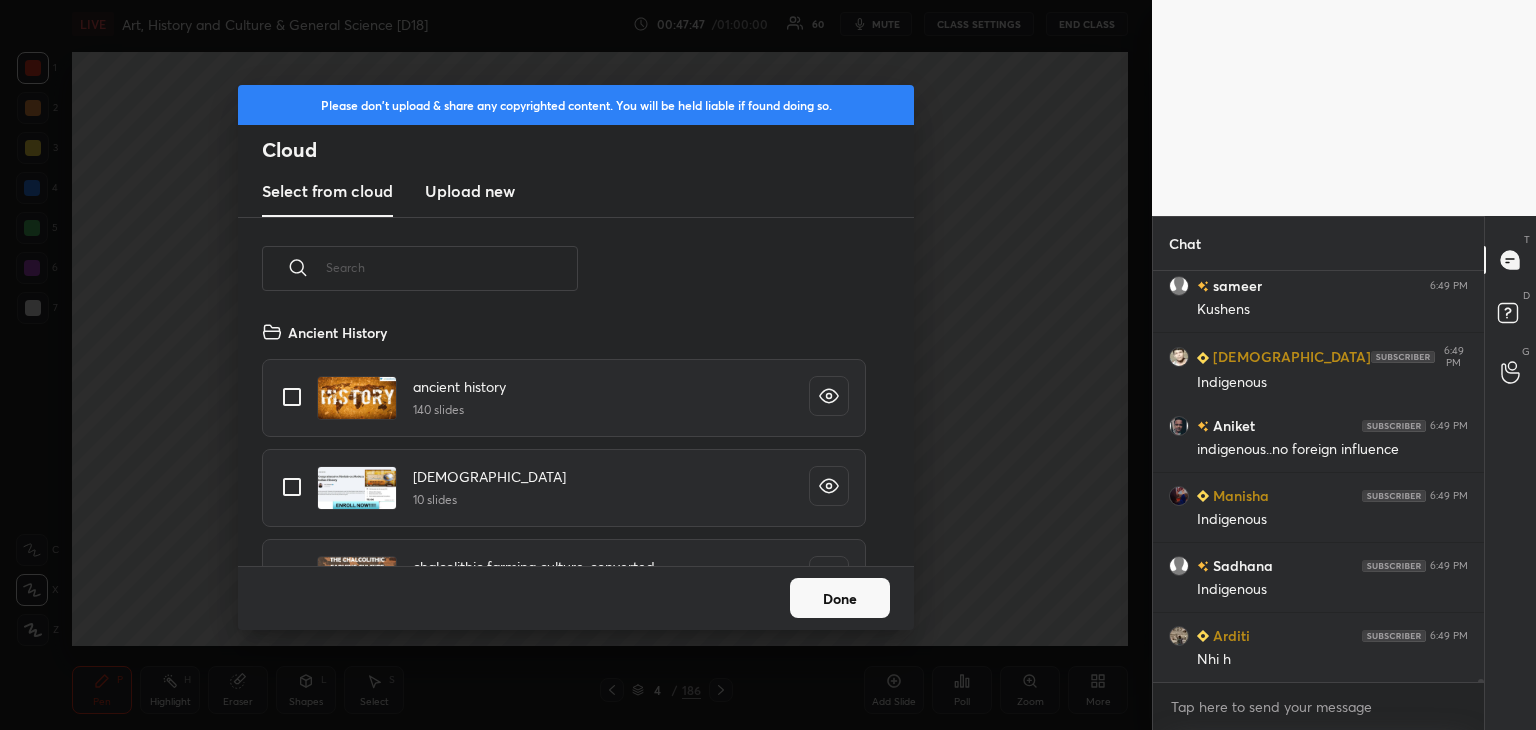 click on "Upload new" at bounding box center (470, 192) 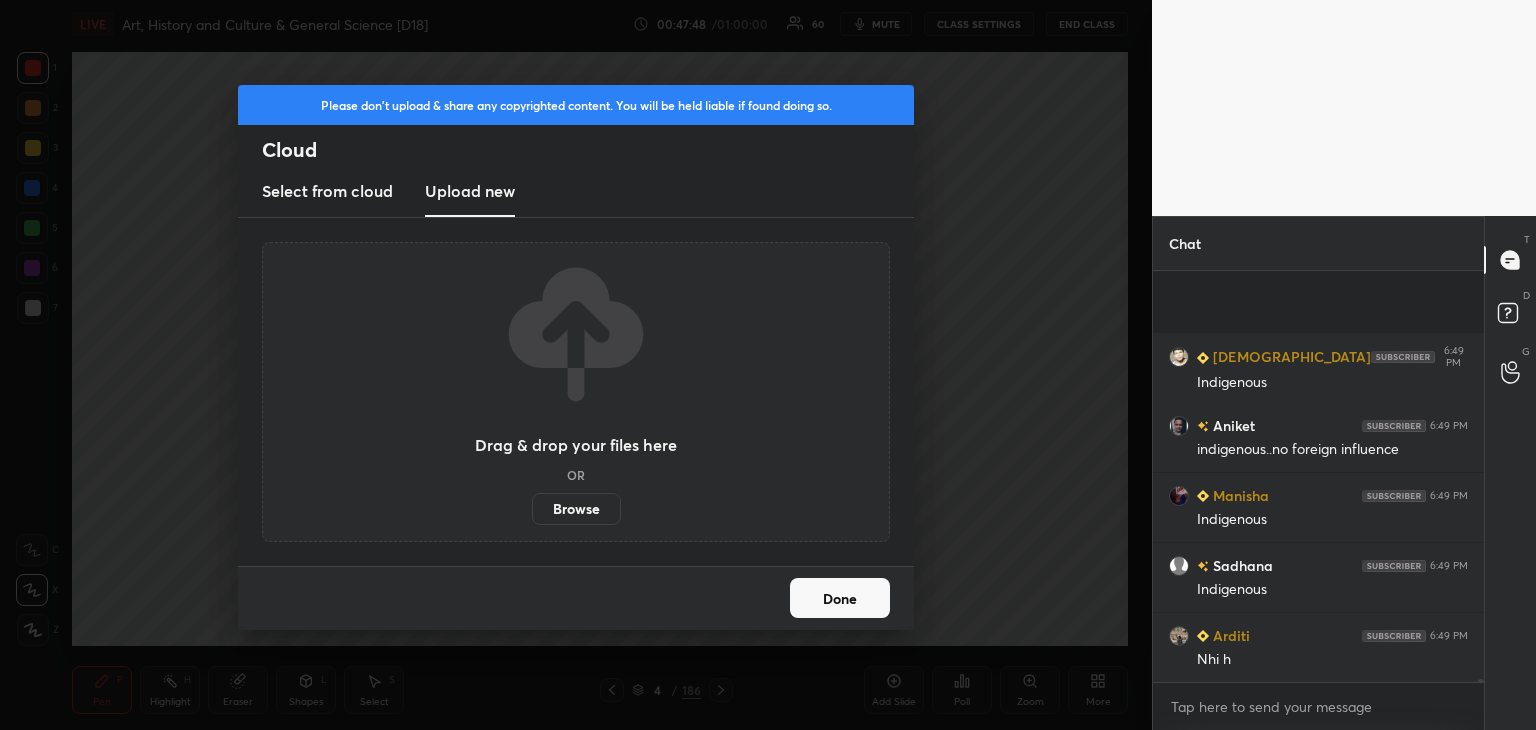 scroll, scrollTop: 52384, scrollLeft: 0, axis: vertical 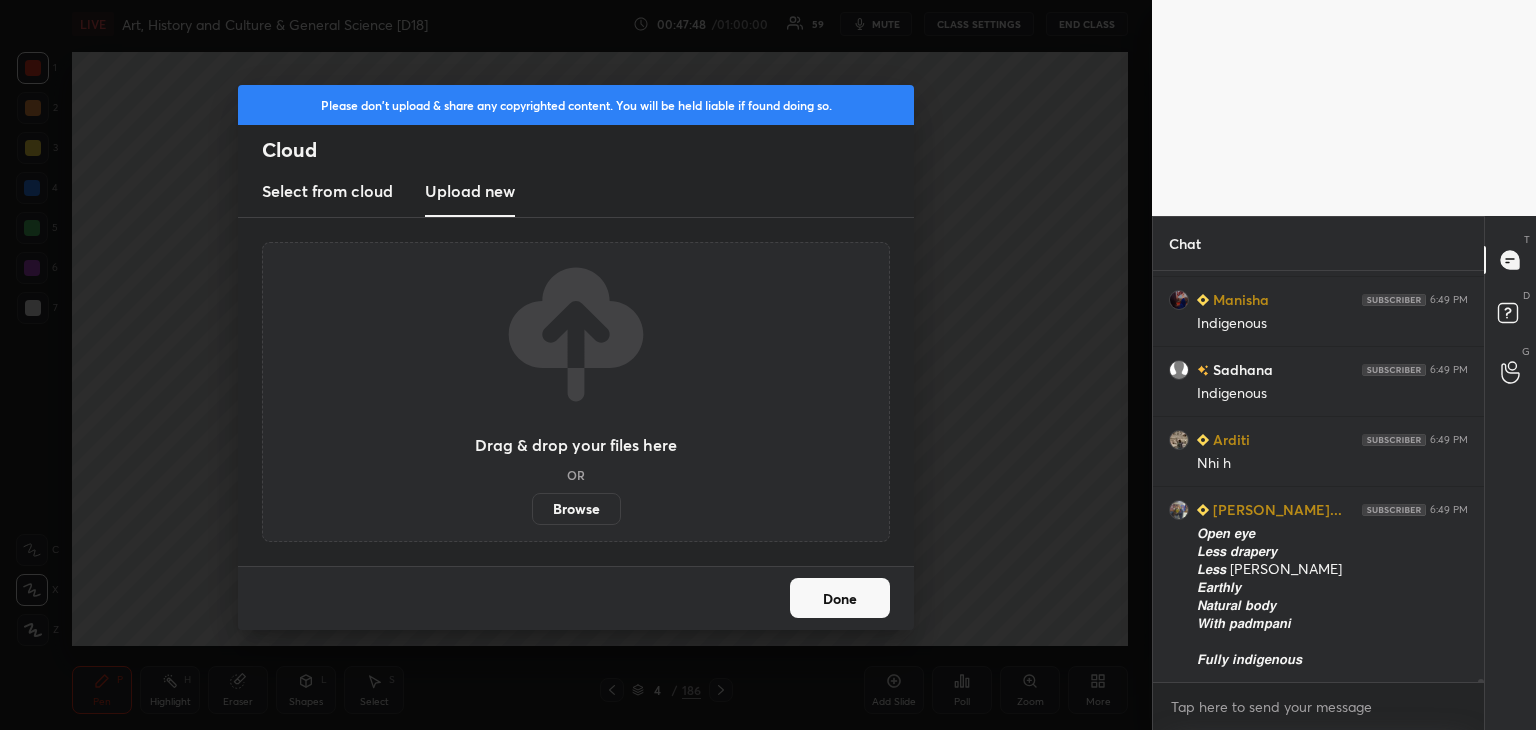 click on "Browse" at bounding box center [576, 509] 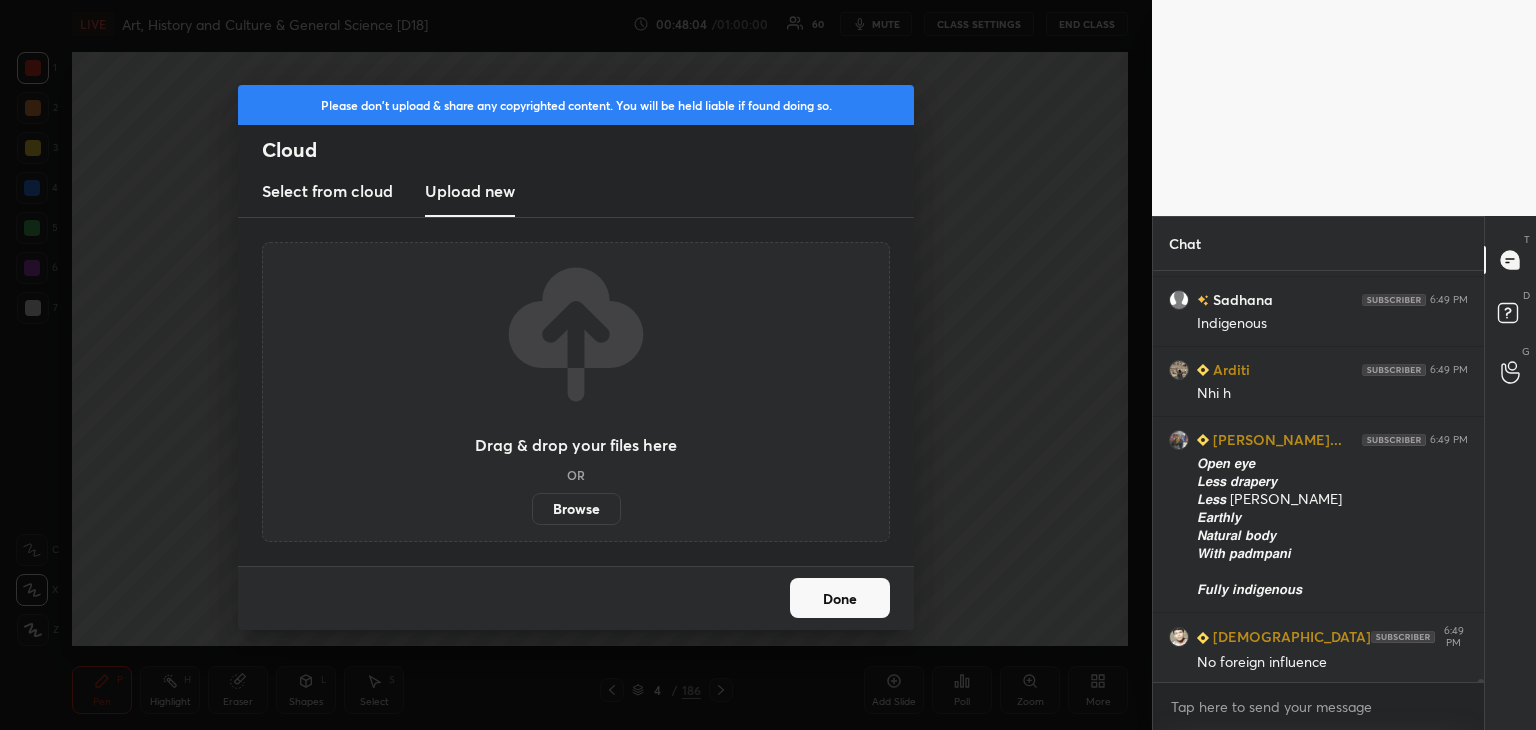 scroll, scrollTop: 52524, scrollLeft: 0, axis: vertical 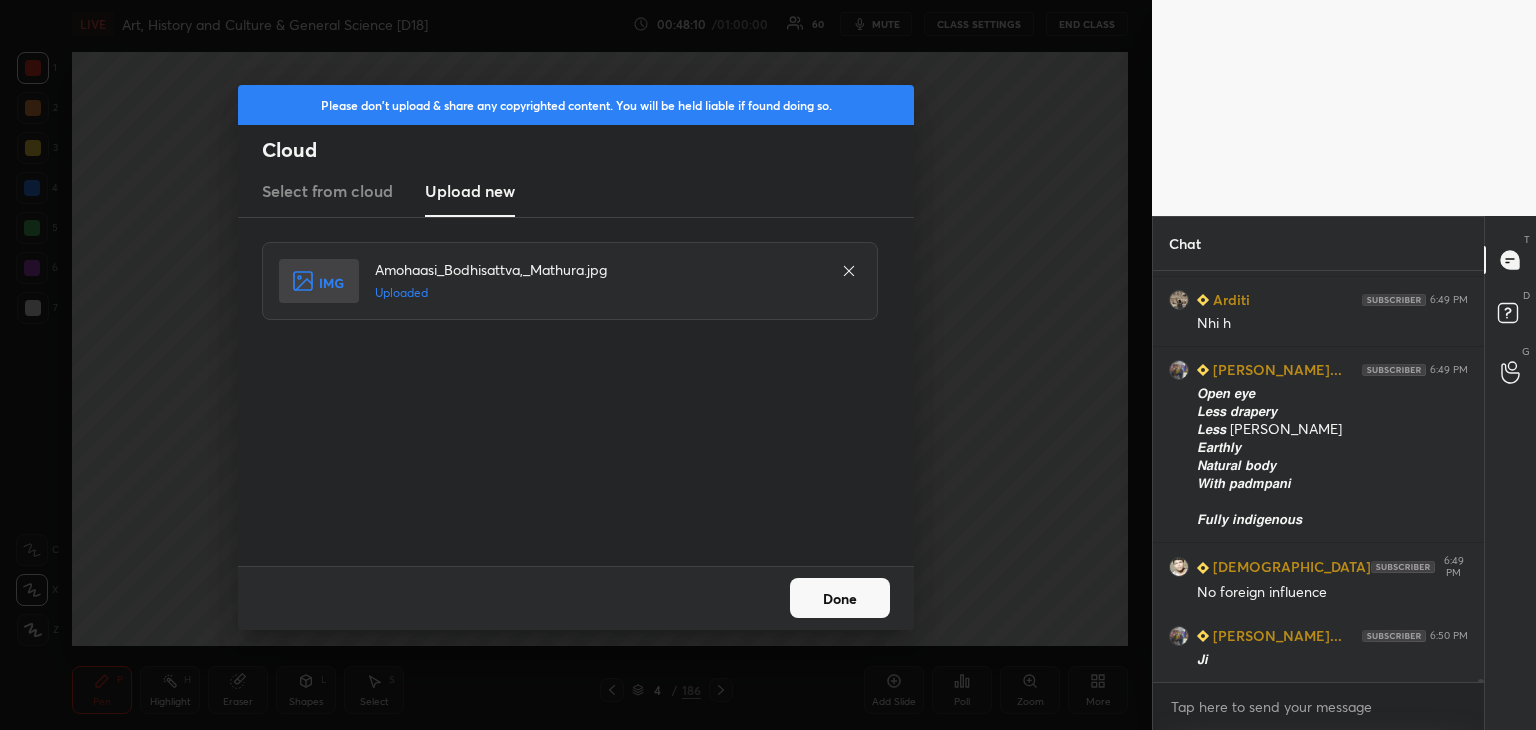 click on "Done" at bounding box center (840, 598) 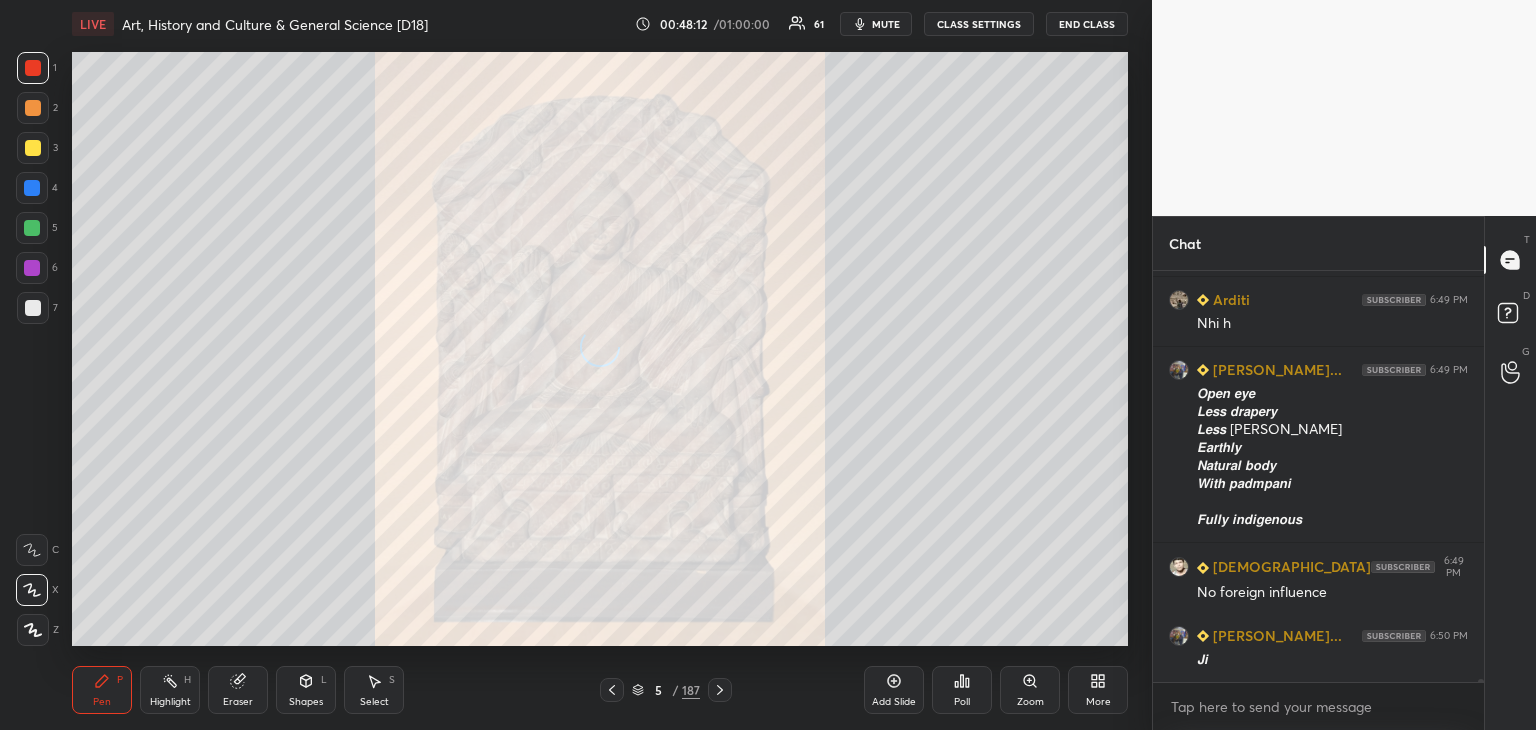 scroll, scrollTop: 52572, scrollLeft: 0, axis: vertical 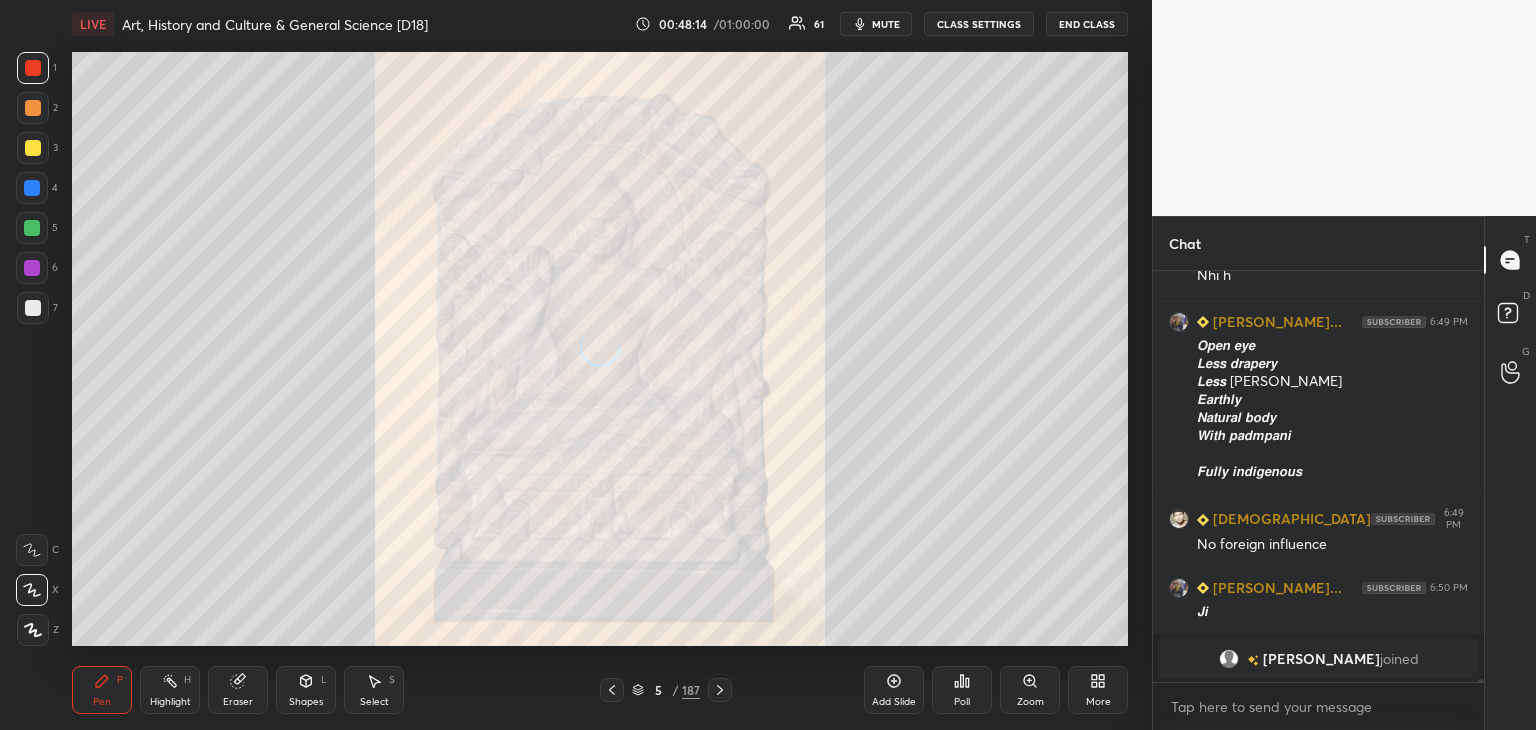 click 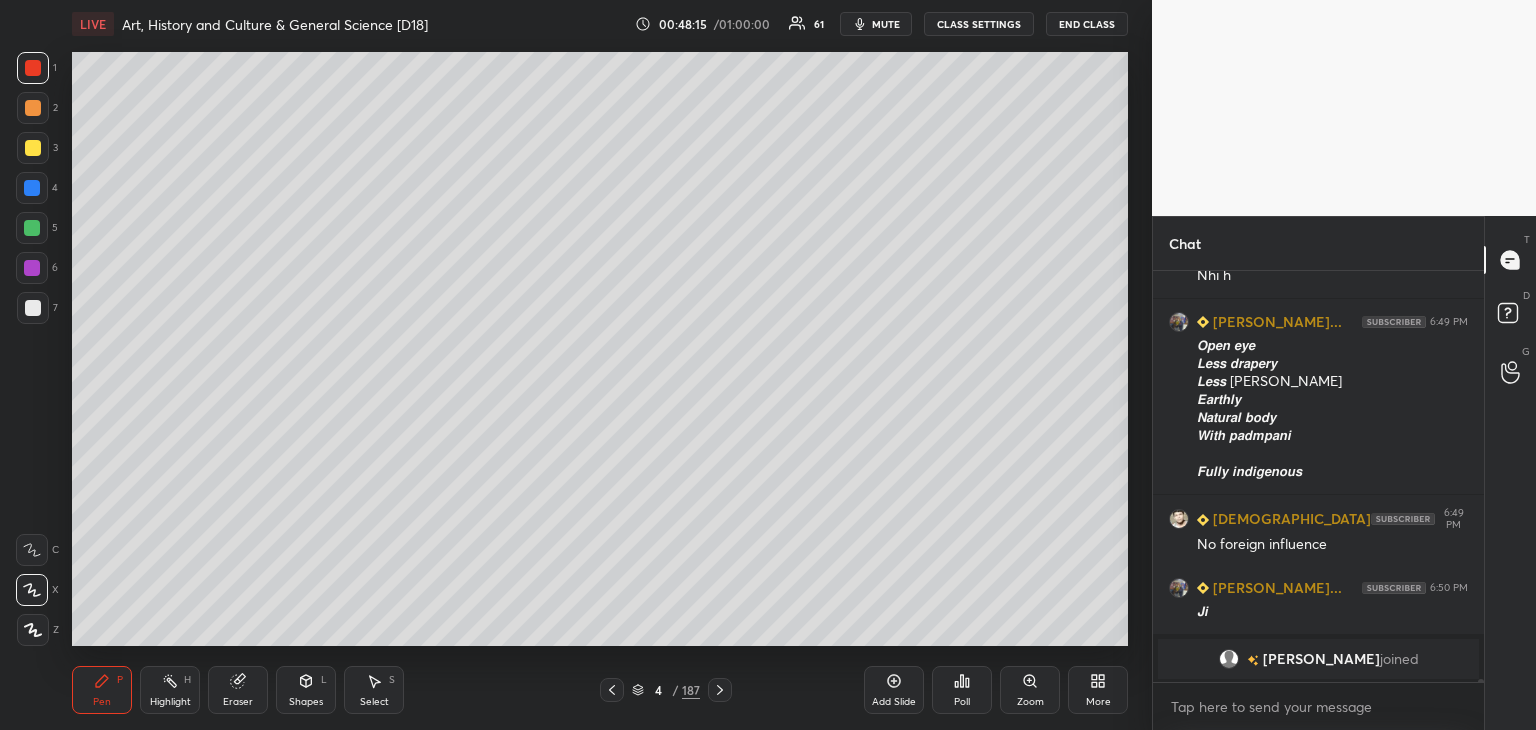 click 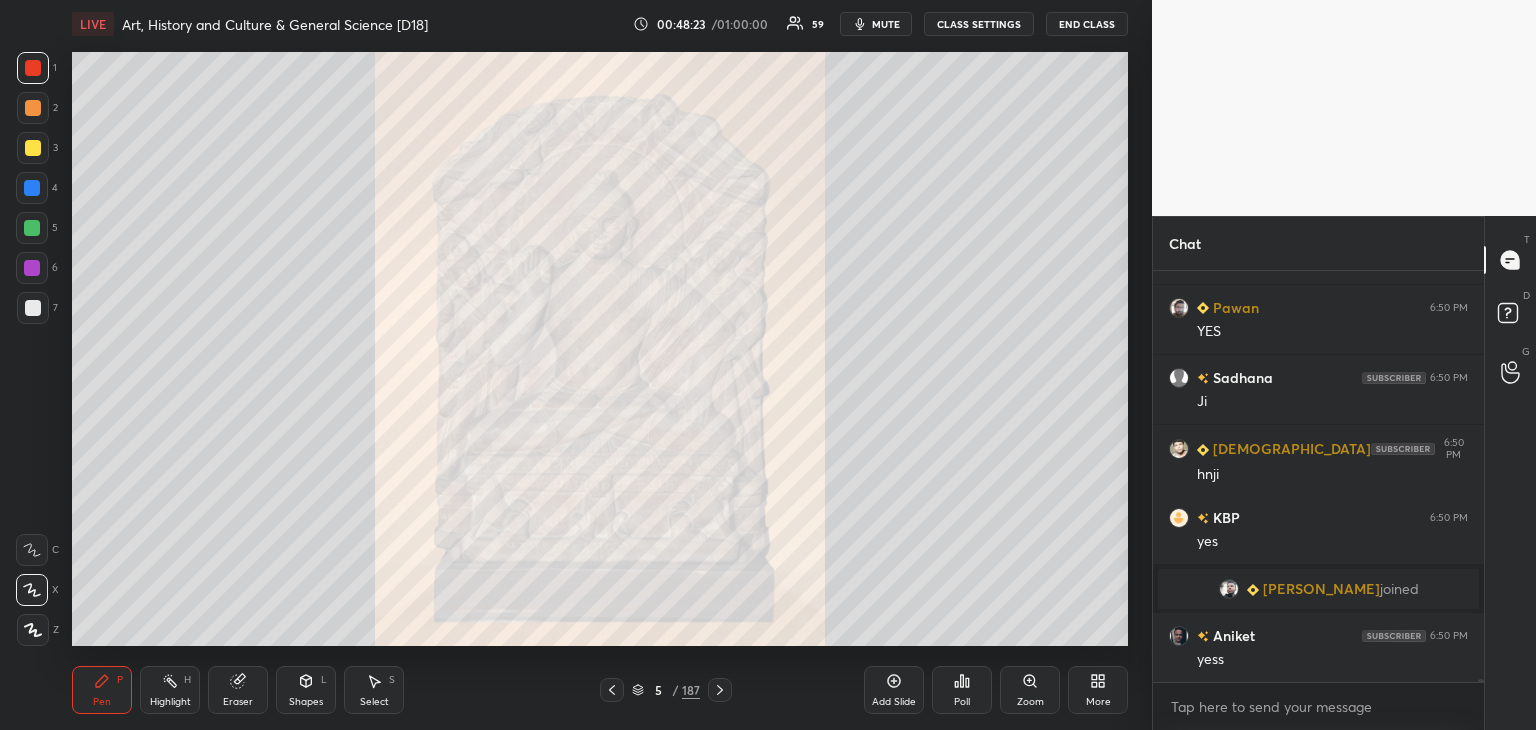 scroll, scrollTop: 52874, scrollLeft: 0, axis: vertical 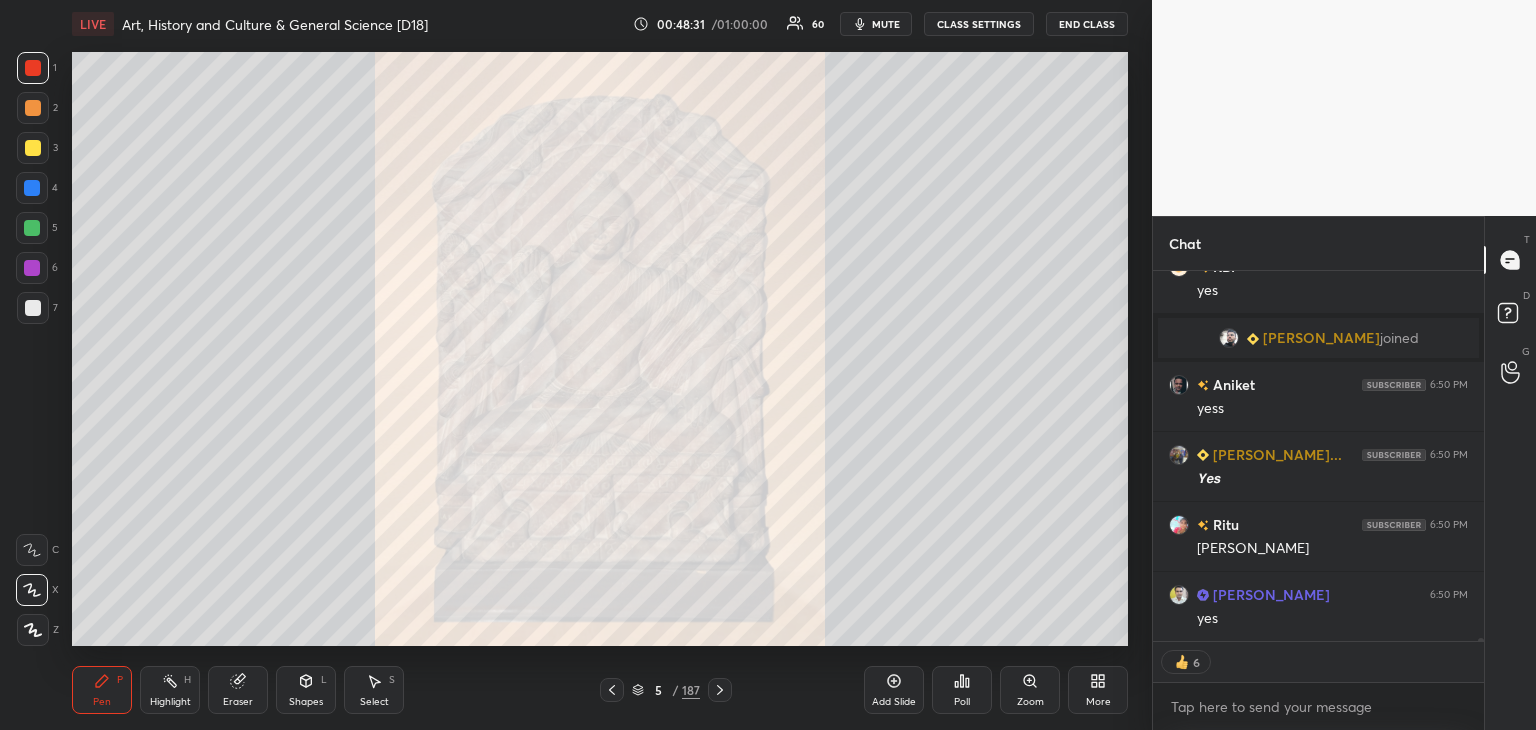 click on "Zoom" at bounding box center [1030, 690] 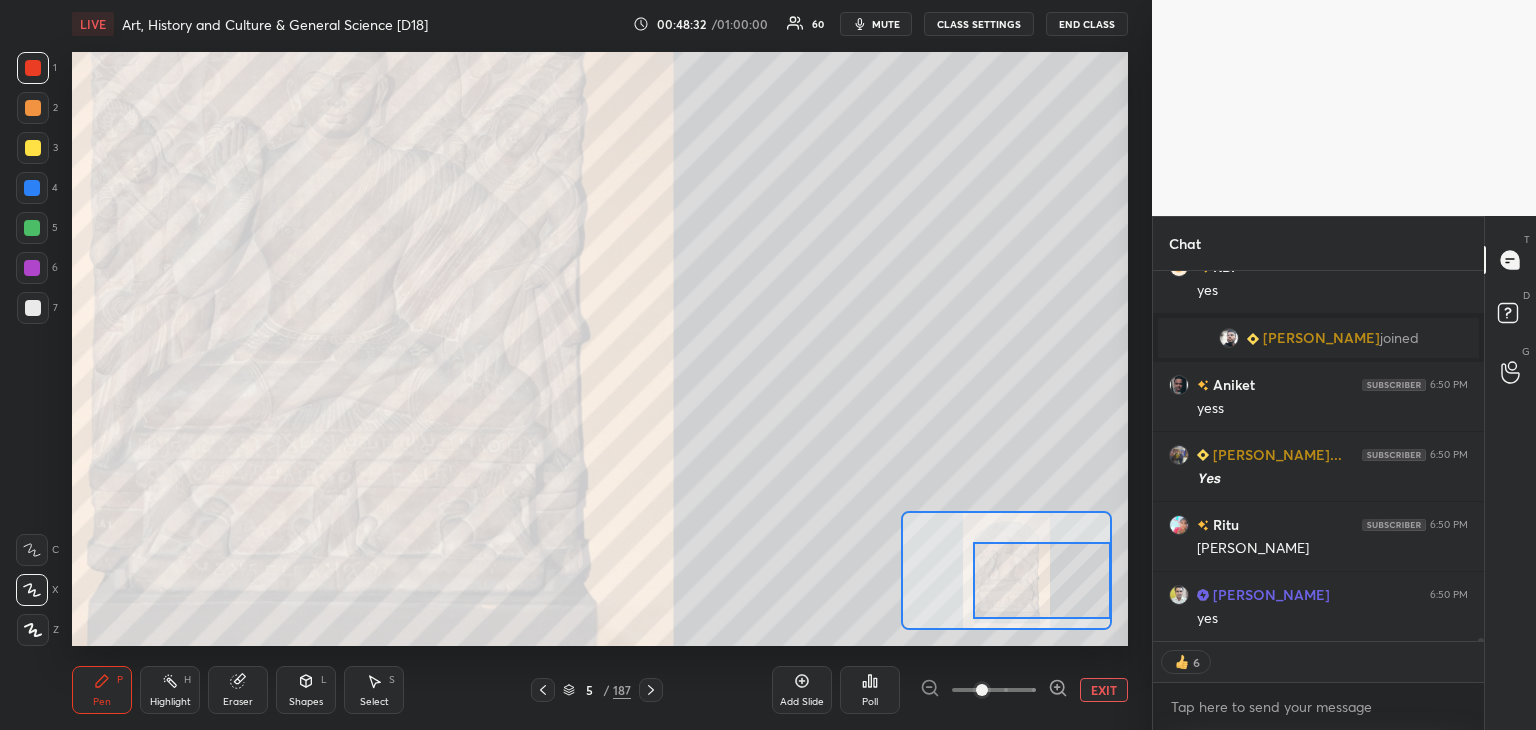 scroll, scrollTop: 53124, scrollLeft: 0, axis: vertical 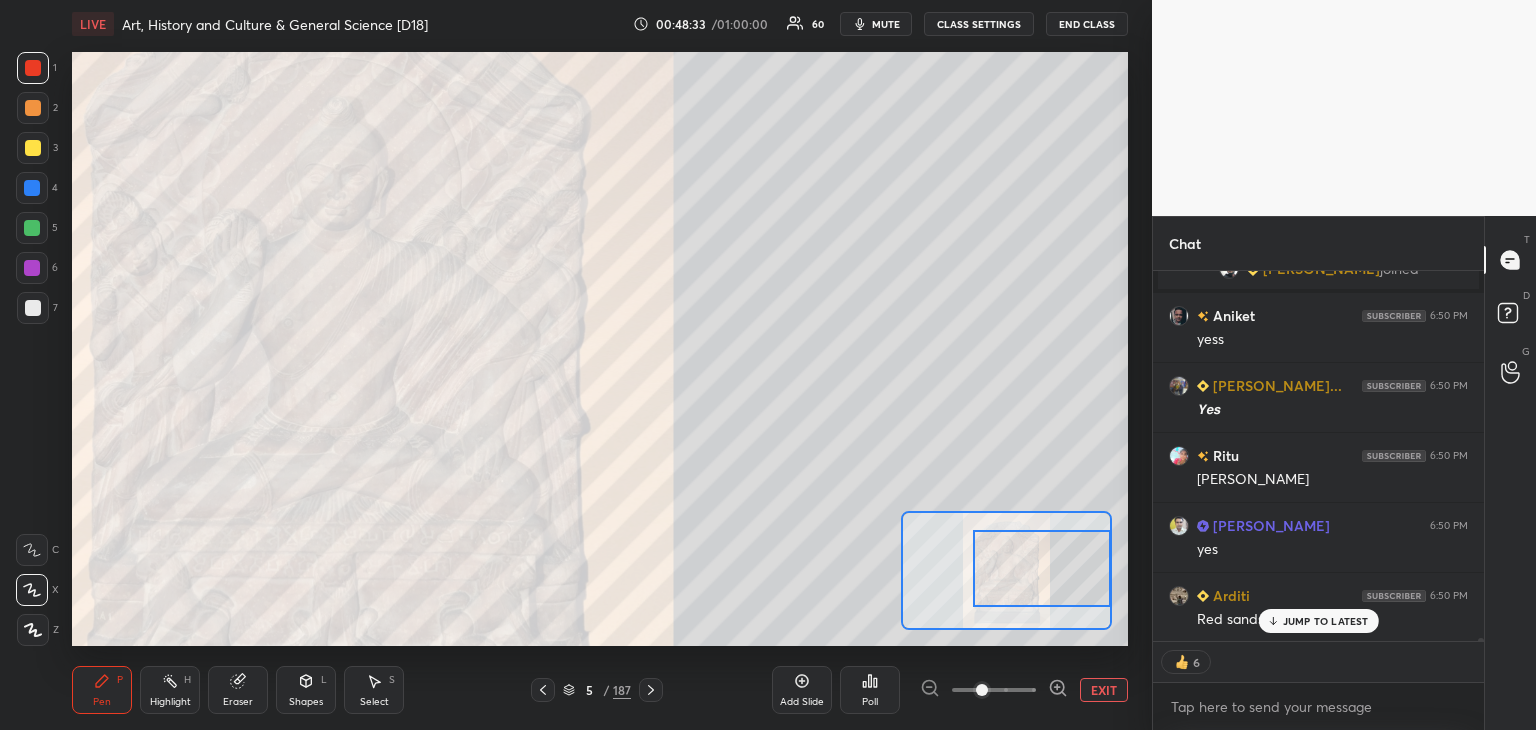drag, startPoint x: 997, startPoint y: 577, endPoint x: 1065, endPoint y: 568, distance: 68.593 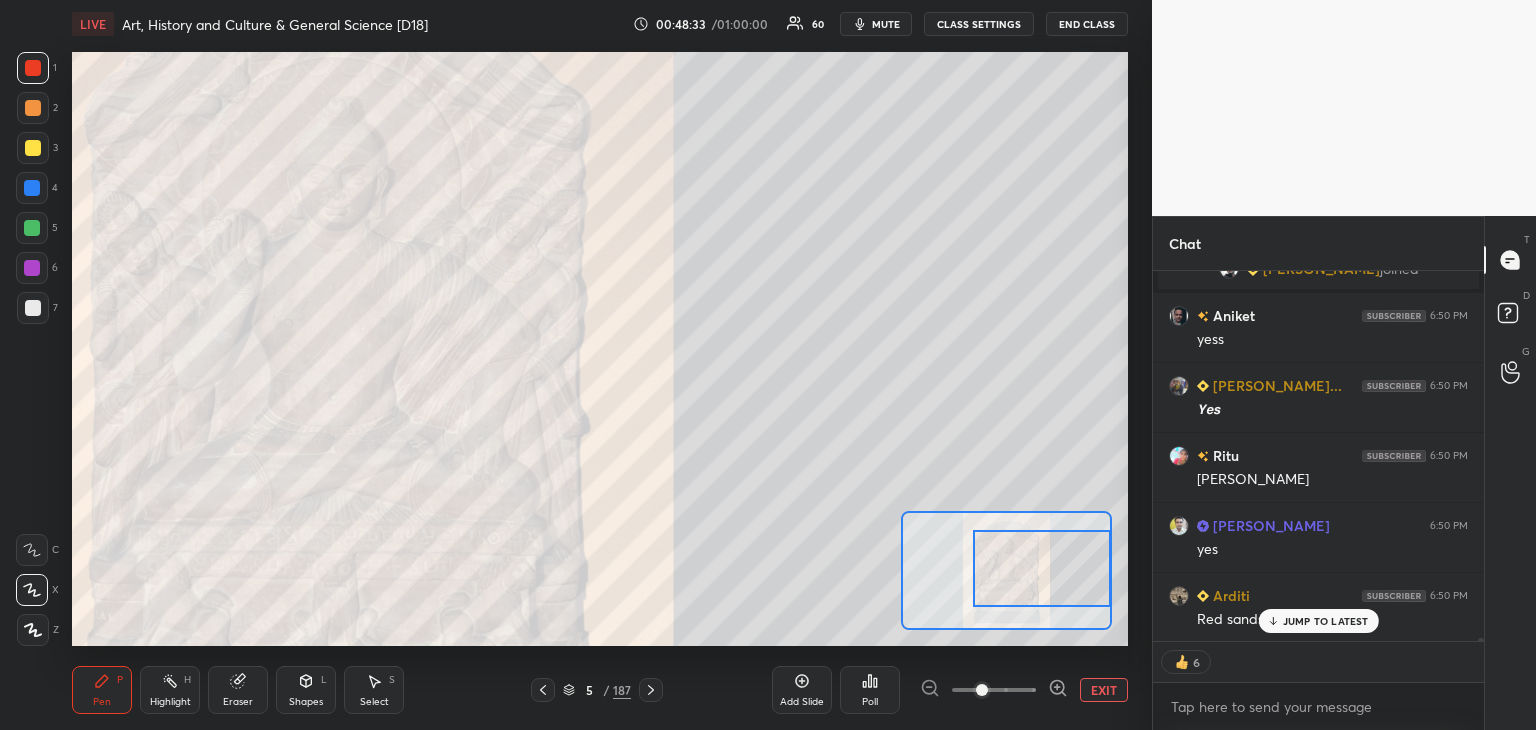 click at bounding box center [1042, 568] 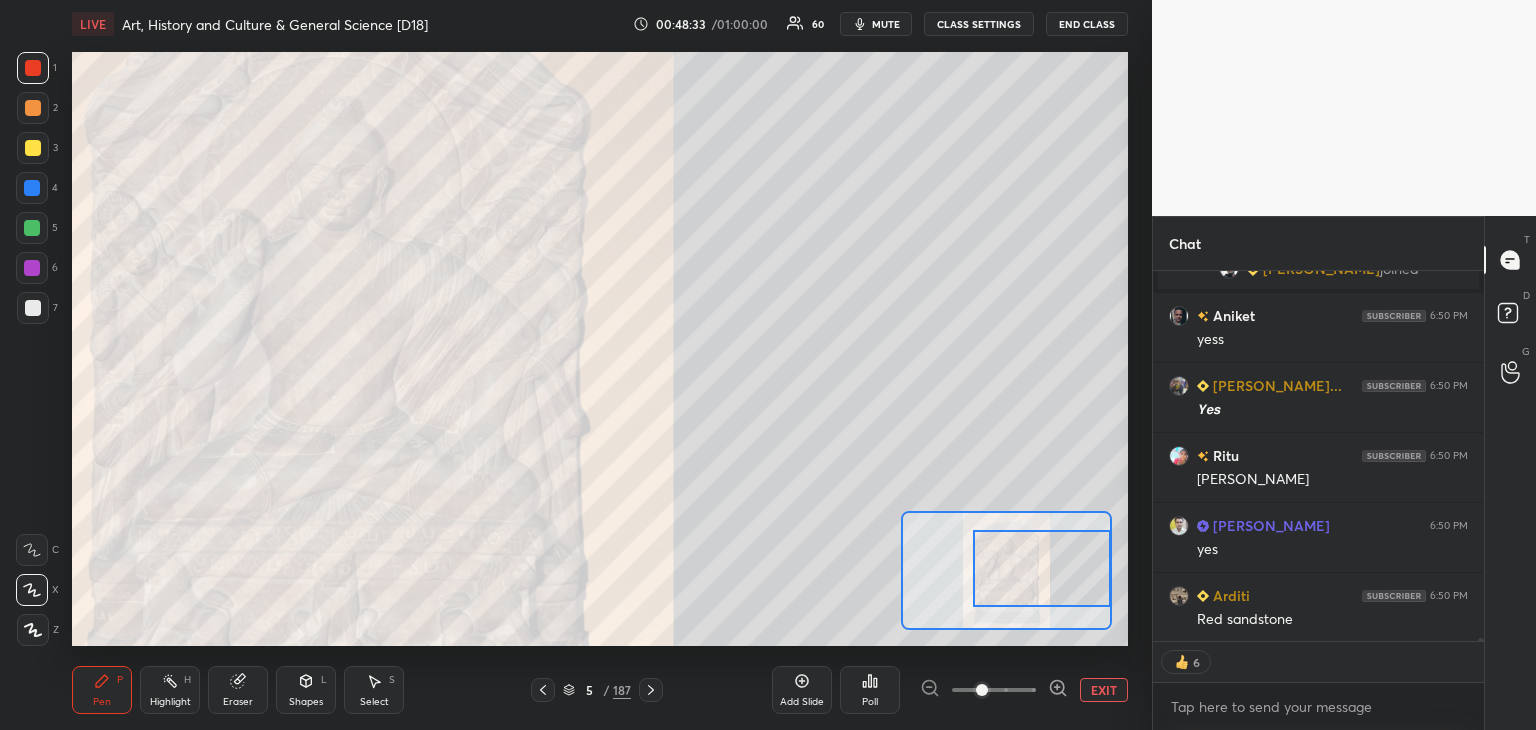 scroll, scrollTop: 53195, scrollLeft: 0, axis: vertical 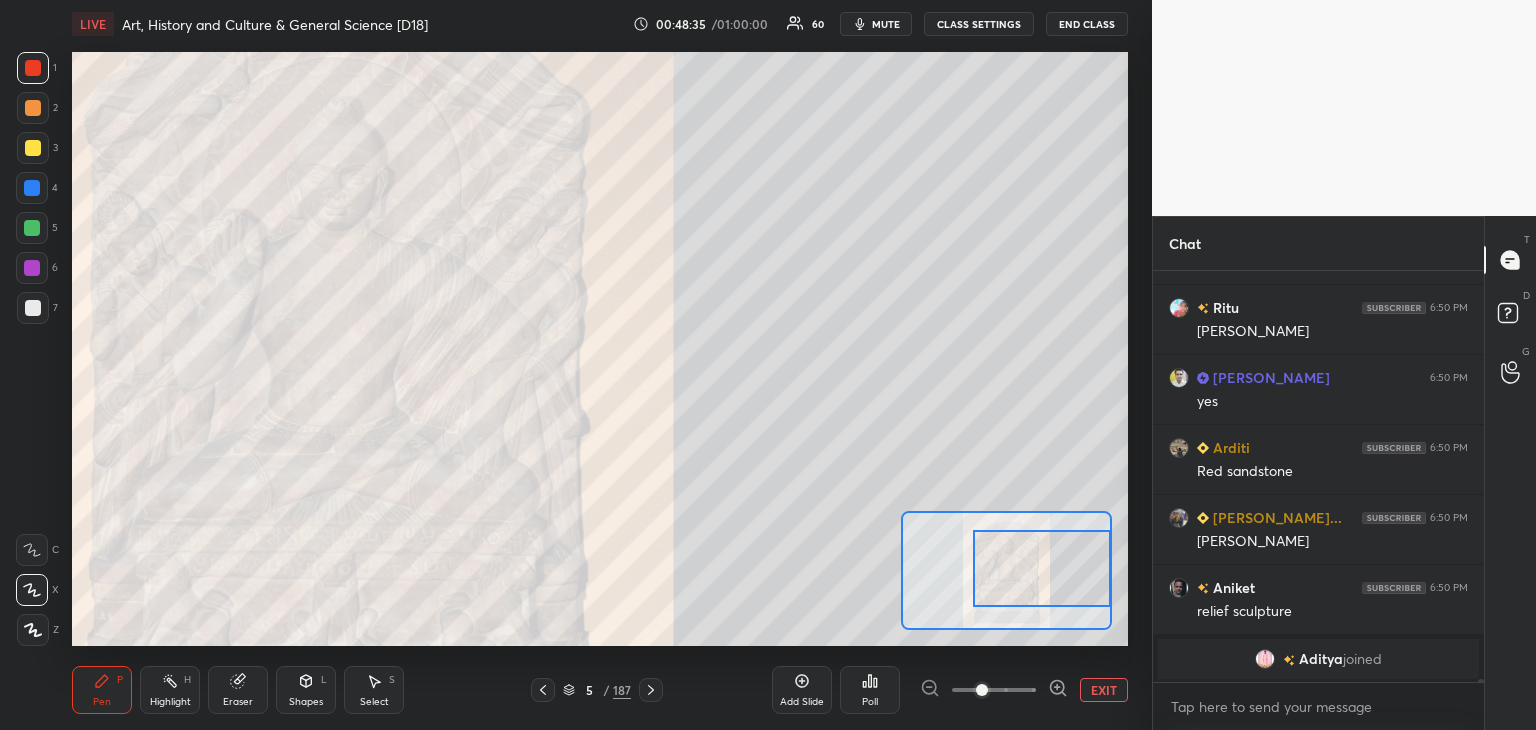 click at bounding box center (33, 308) 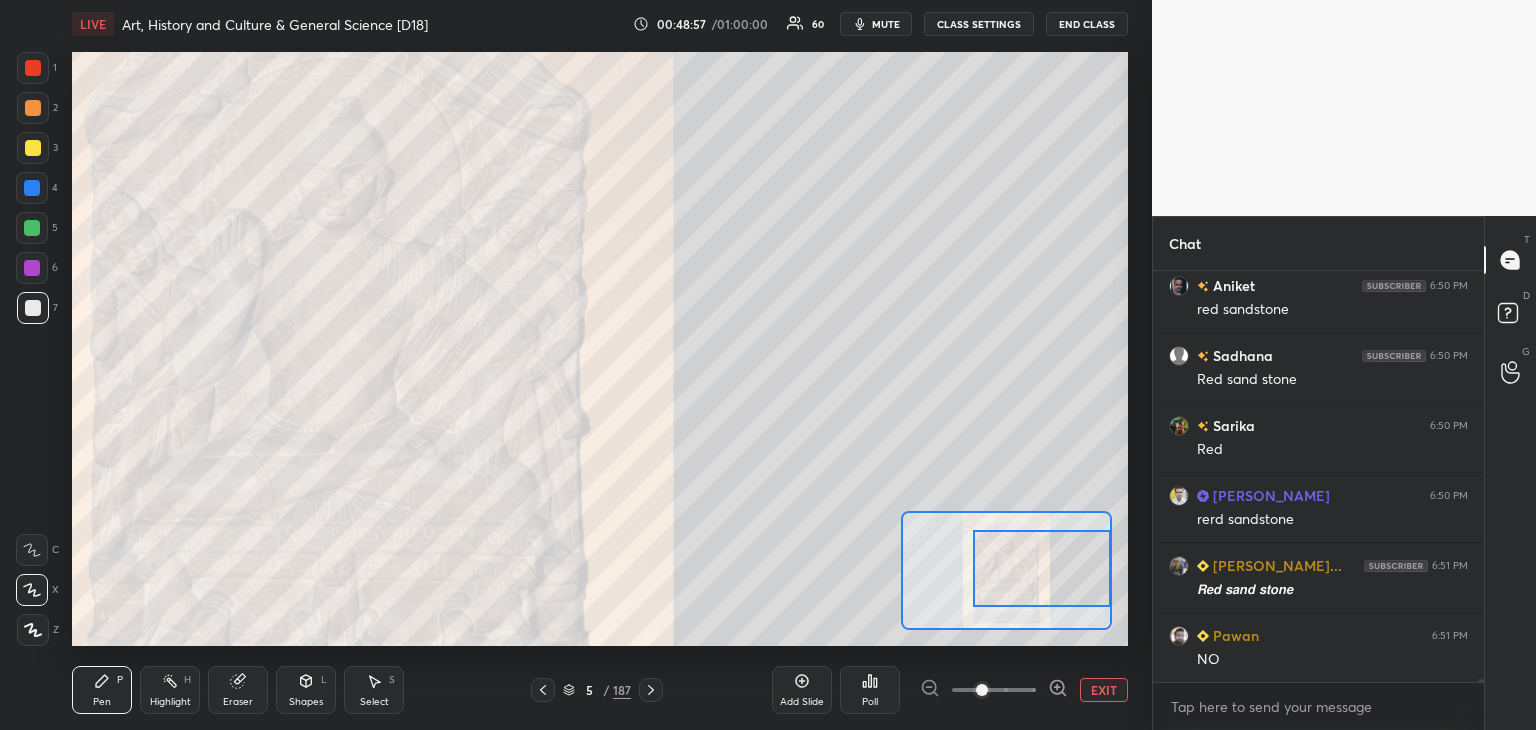 scroll, scrollTop: 54182, scrollLeft: 0, axis: vertical 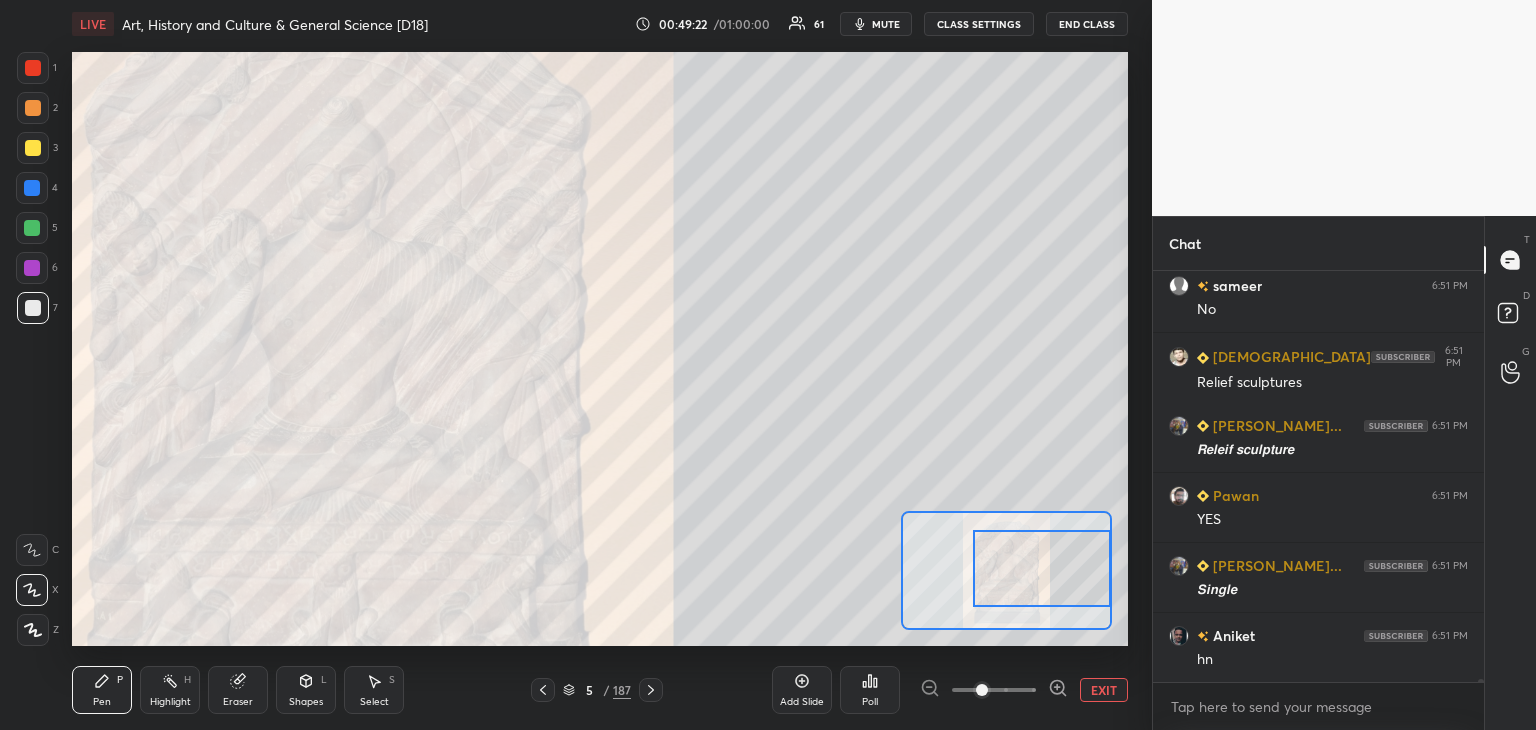 click at bounding box center (33, 148) 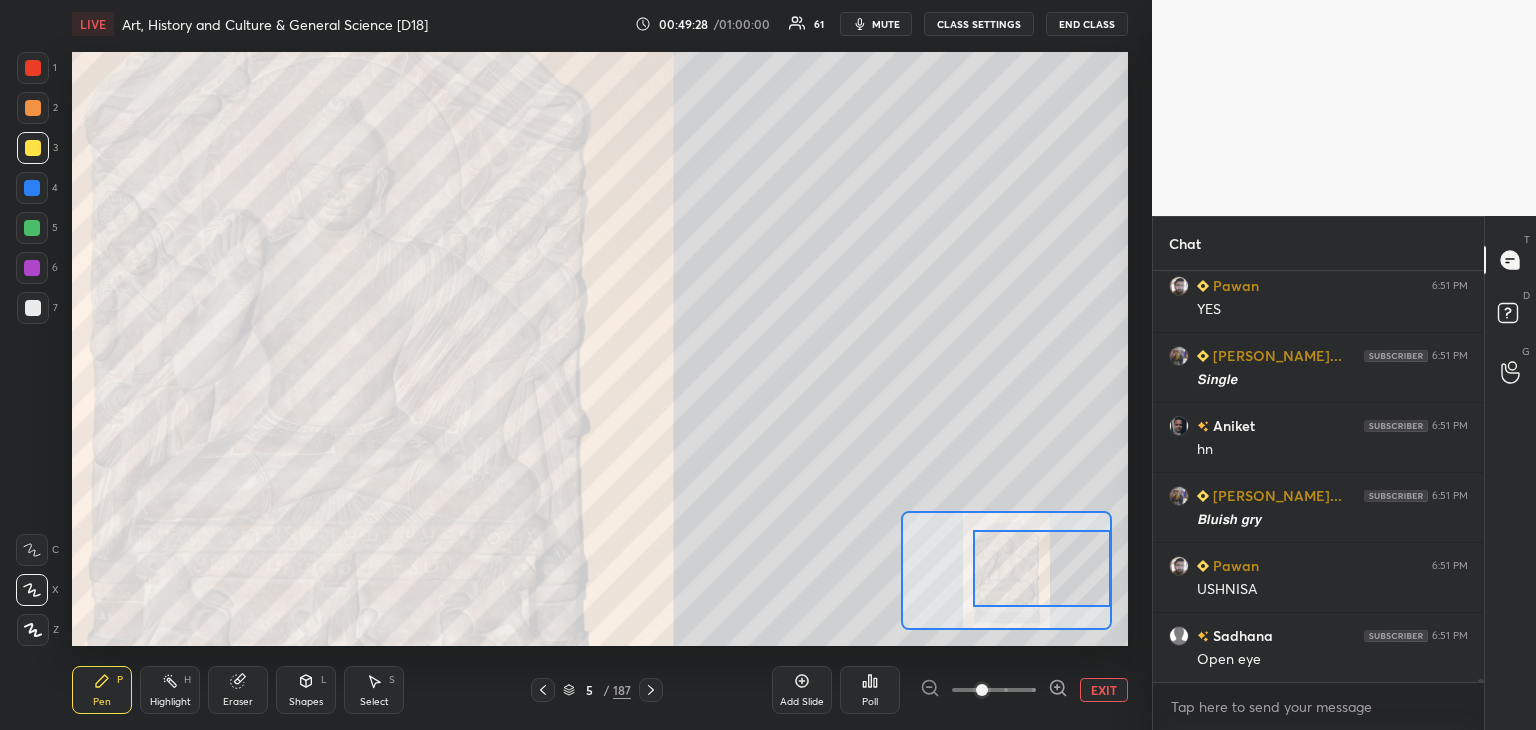 scroll, scrollTop: 55210, scrollLeft: 0, axis: vertical 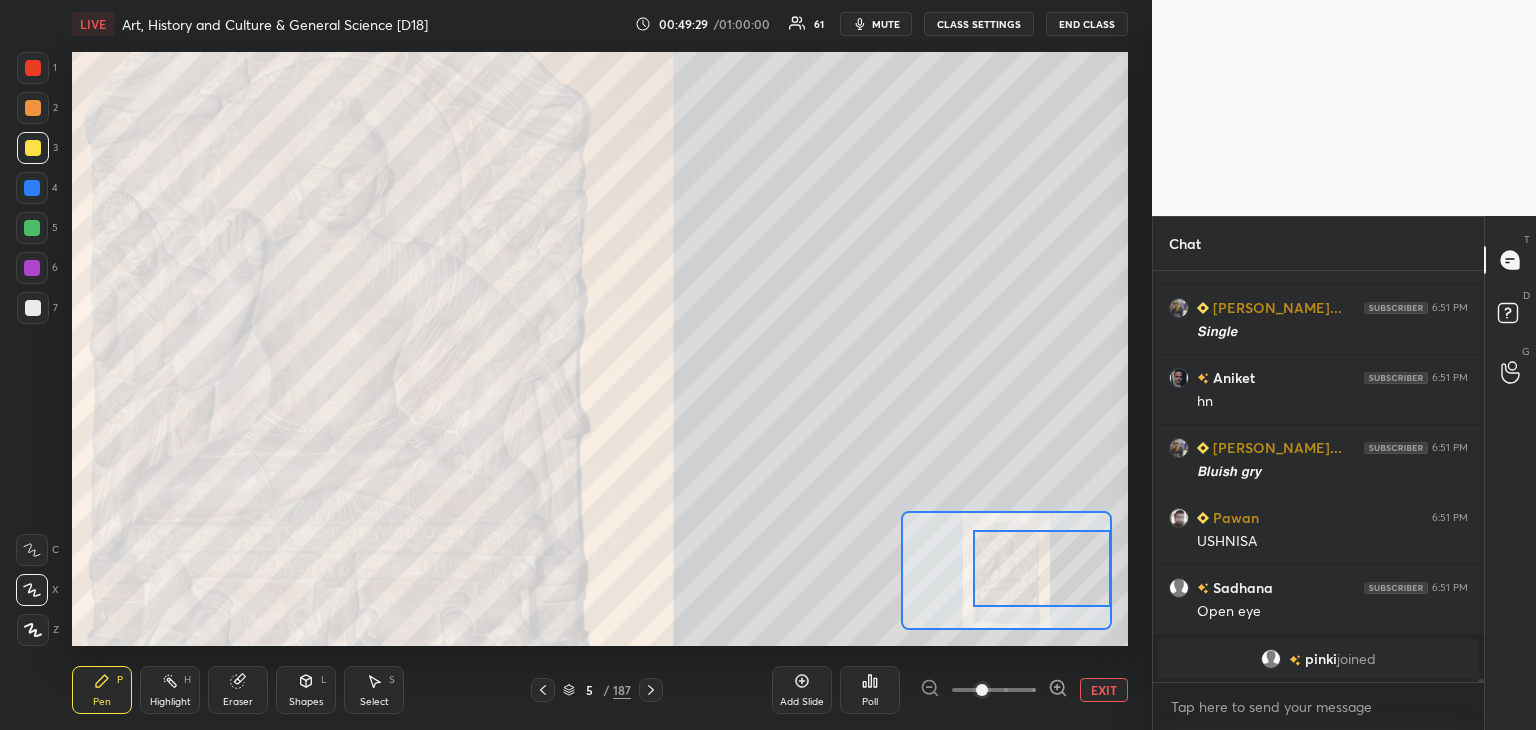 click at bounding box center [33, 308] 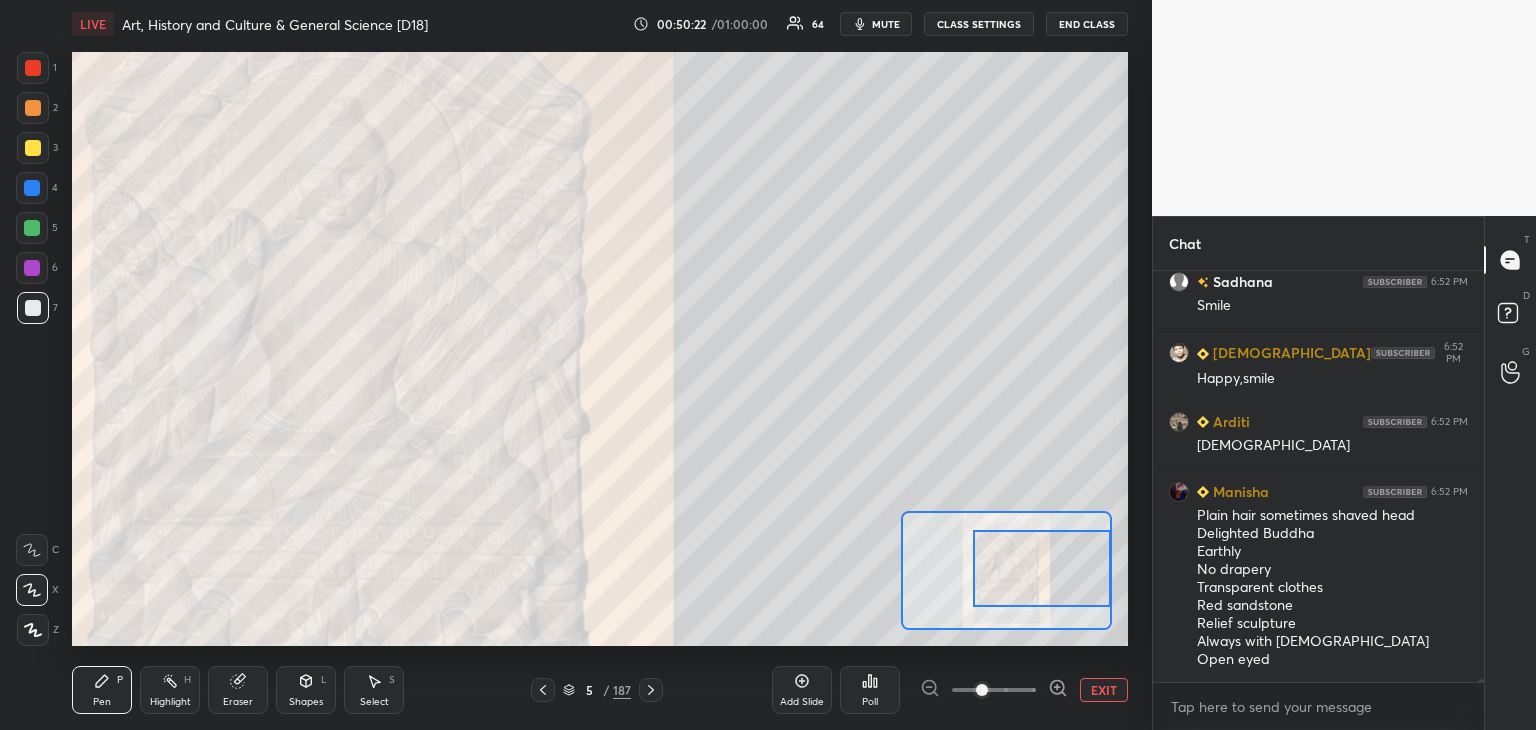 scroll, scrollTop: 56436, scrollLeft: 0, axis: vertical 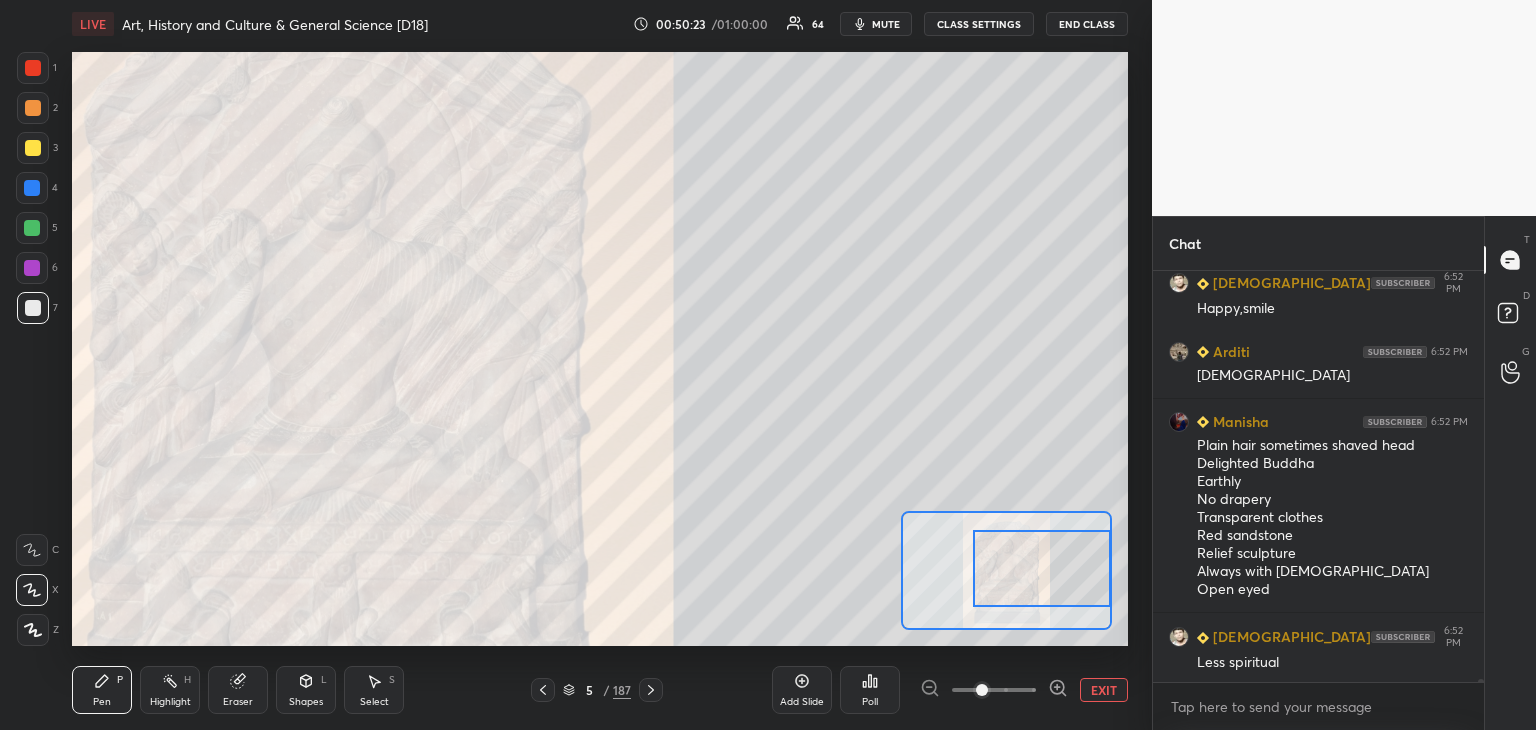 click at bounding box center [32, 188] 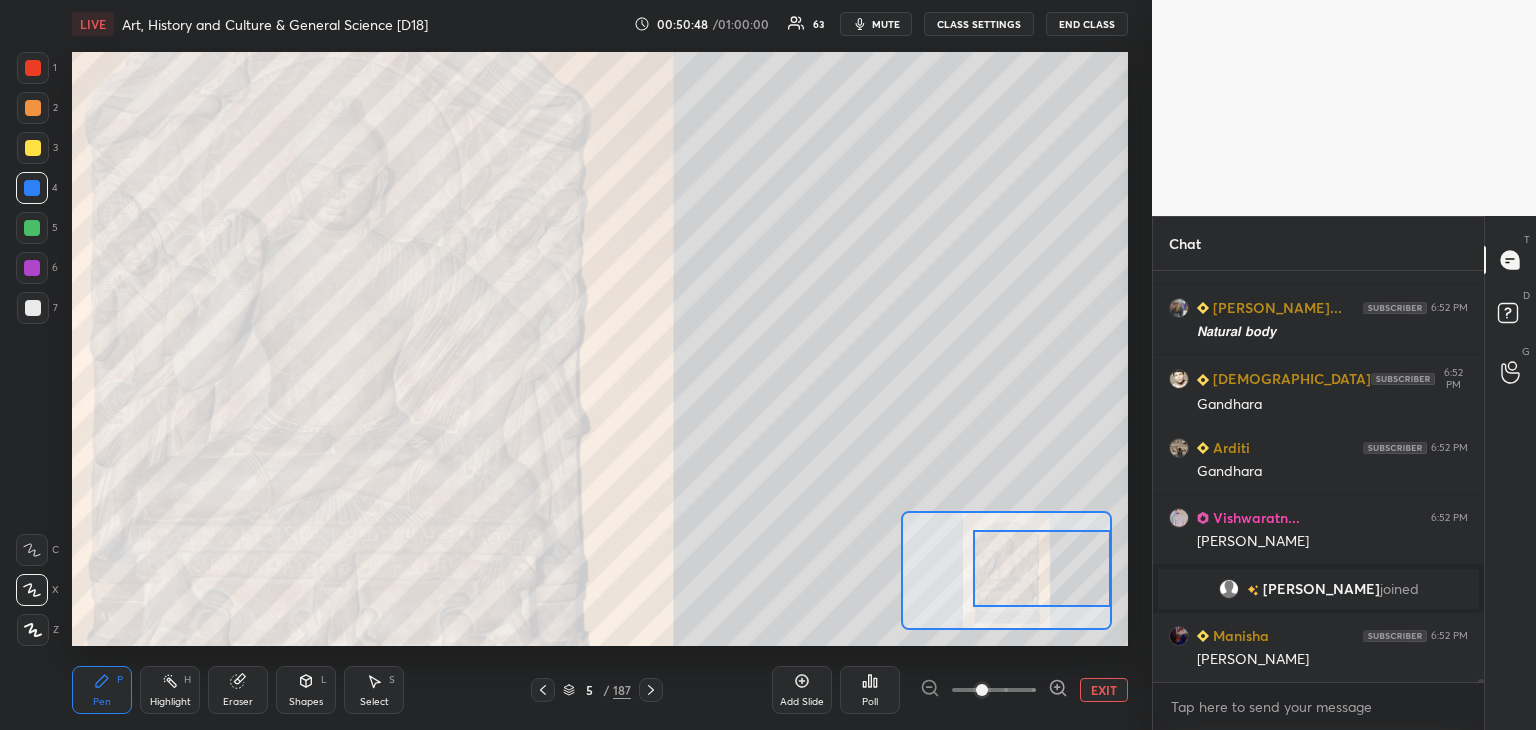 scroll, scrollTop: 57502, scrollLeft: 0, axis: vertical 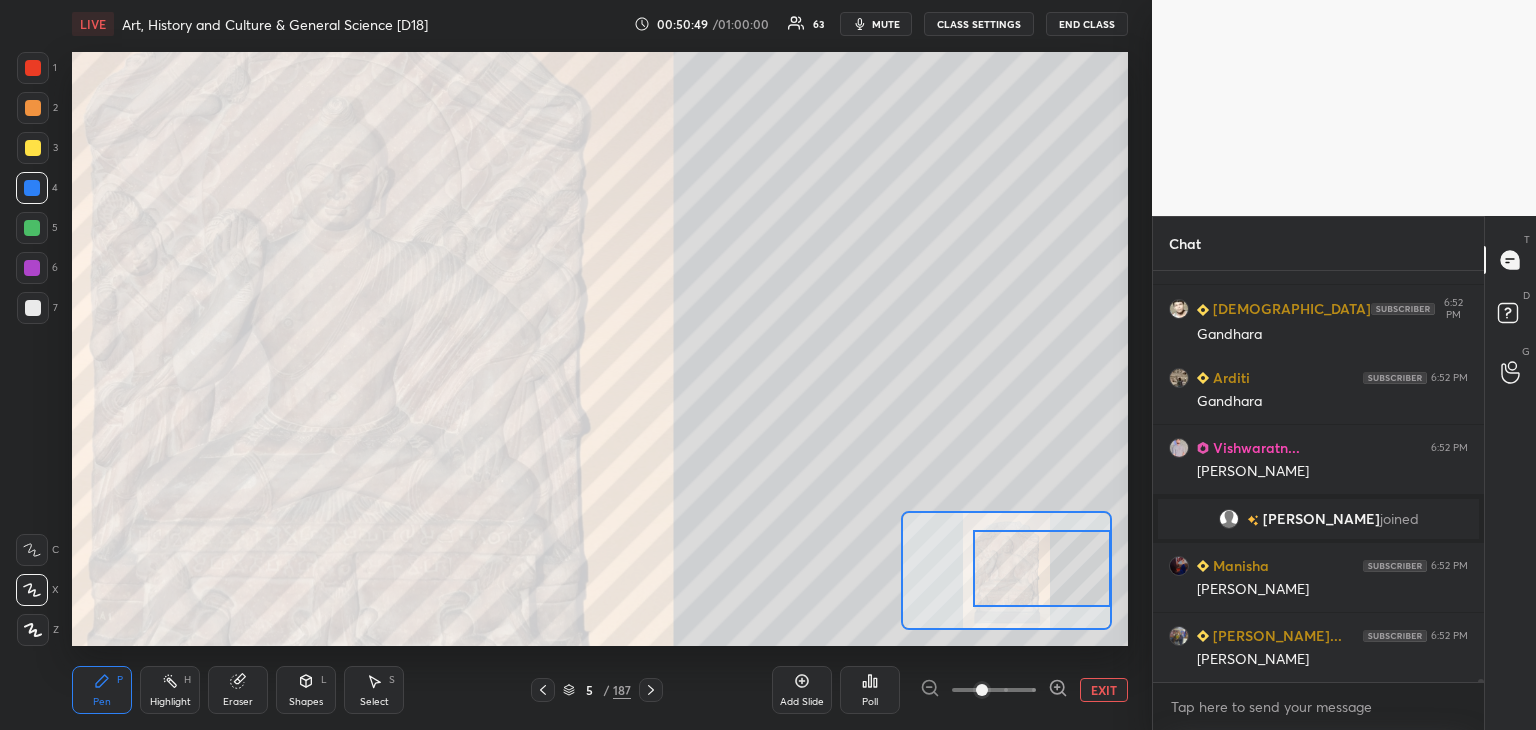 click at bounding box center (33, 308) 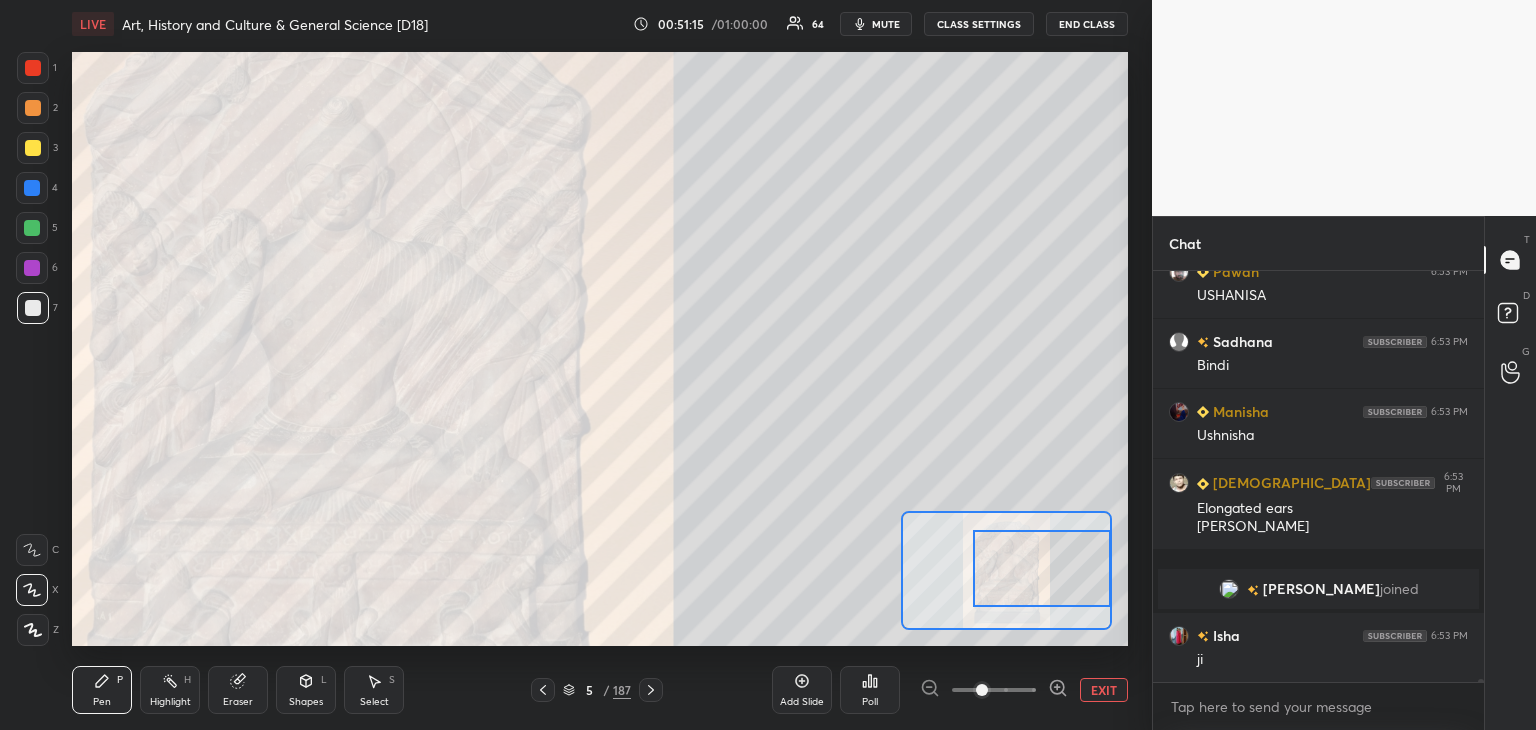 scroll, scrollTop: 57806, scrollLeft: 0, axis: vertical 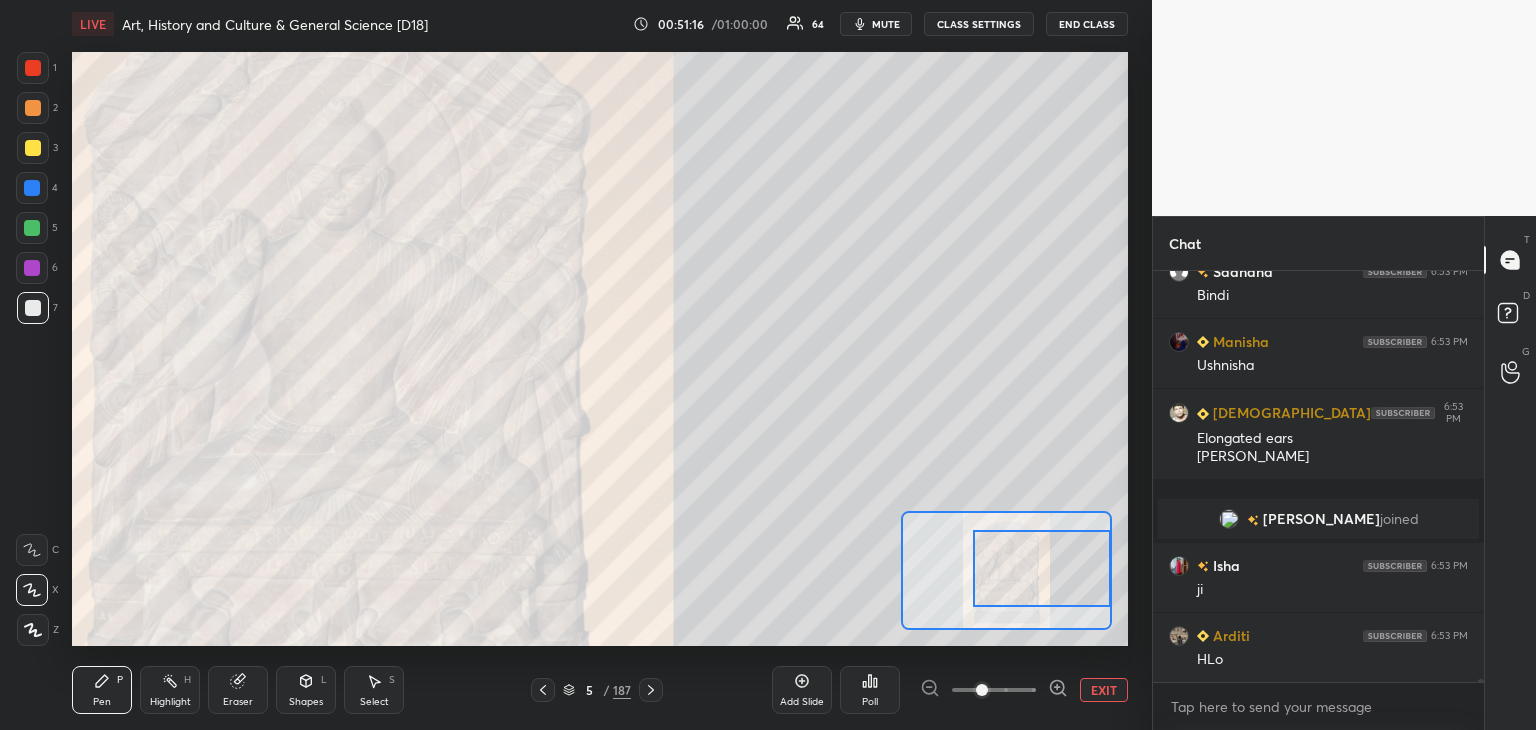 click at bounding box center (33, 68) 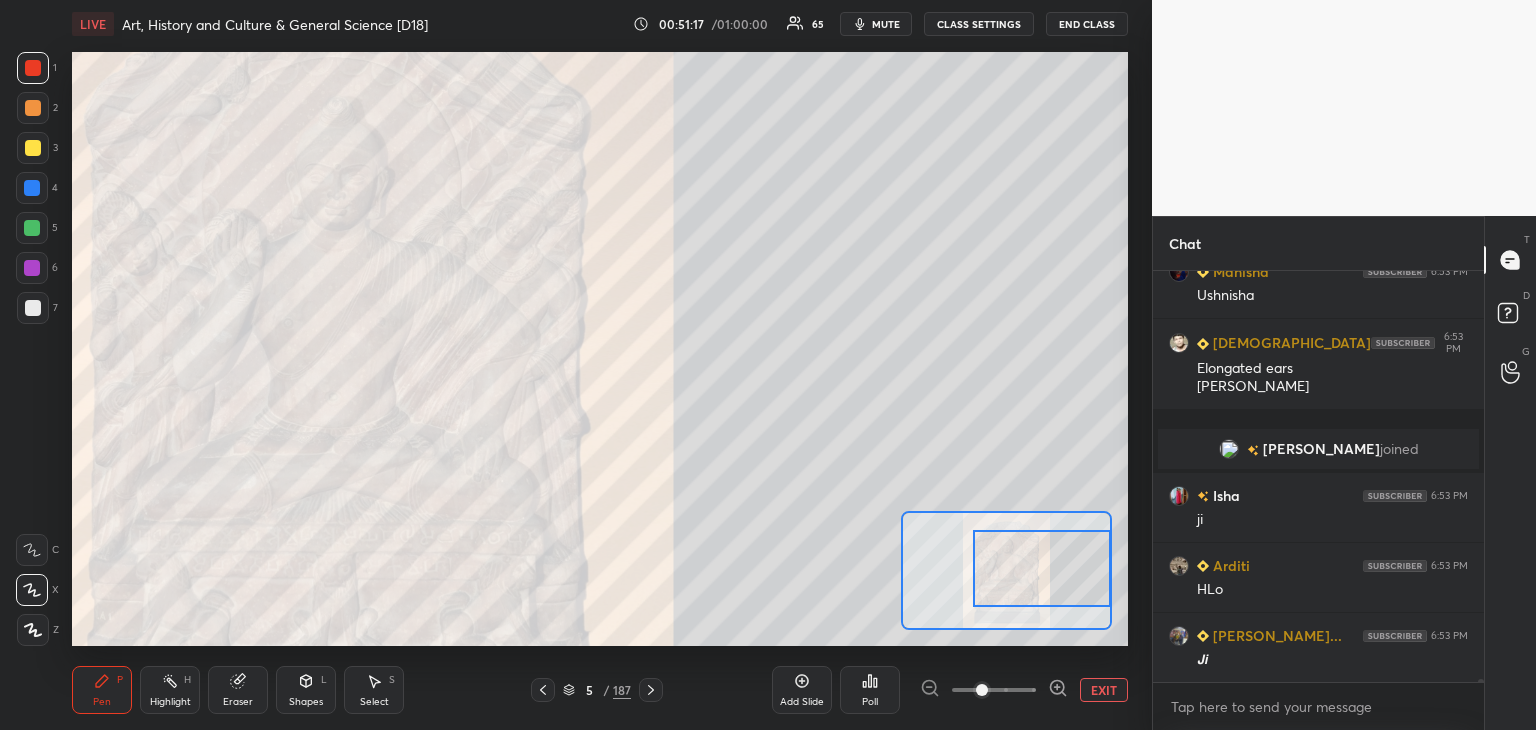 scroll, scrollTop: 58016, scrollLeft: 0, axis: vertical 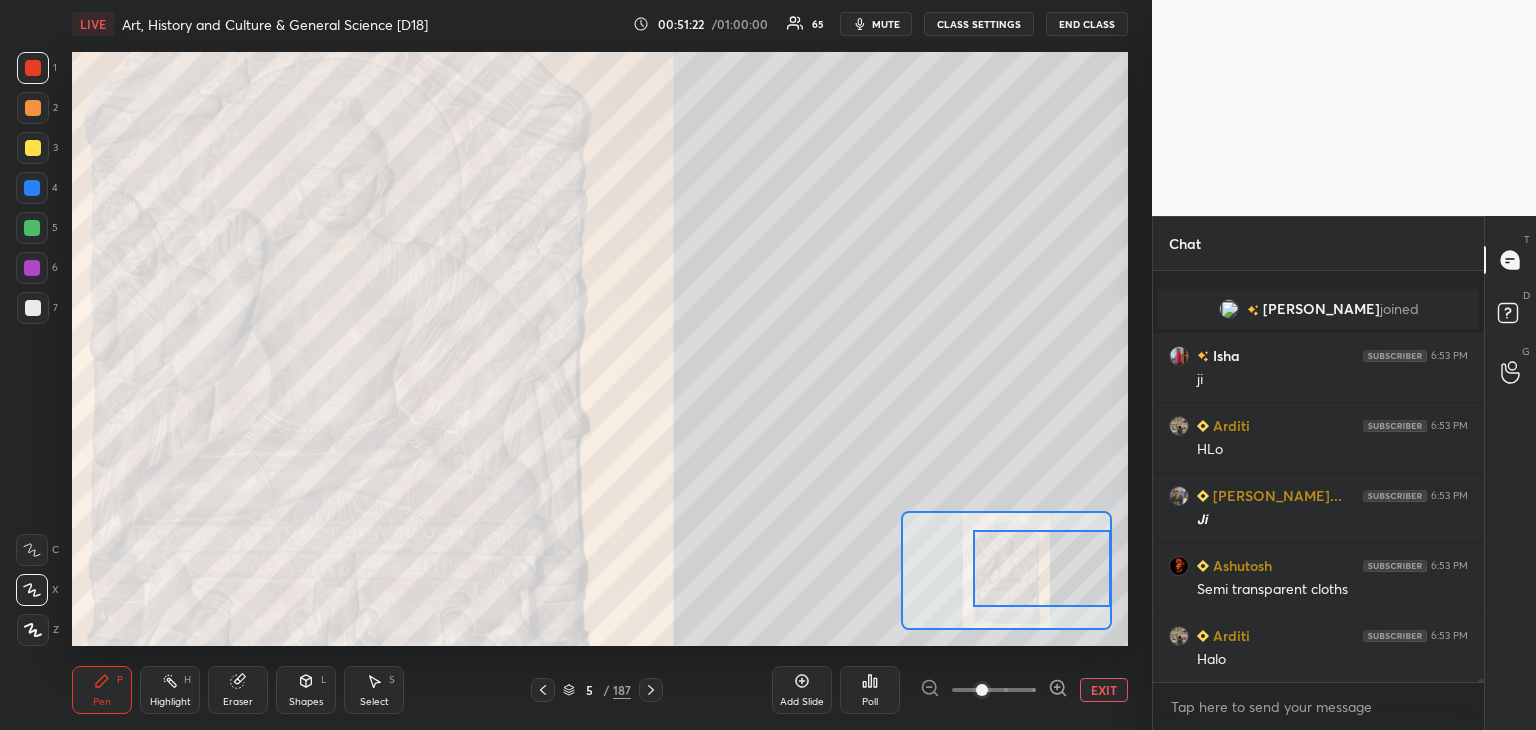drag, startPoint x: 30, startPoint y: 306, endPoint x: 66, endPoint y: 312, distance: 36.496574 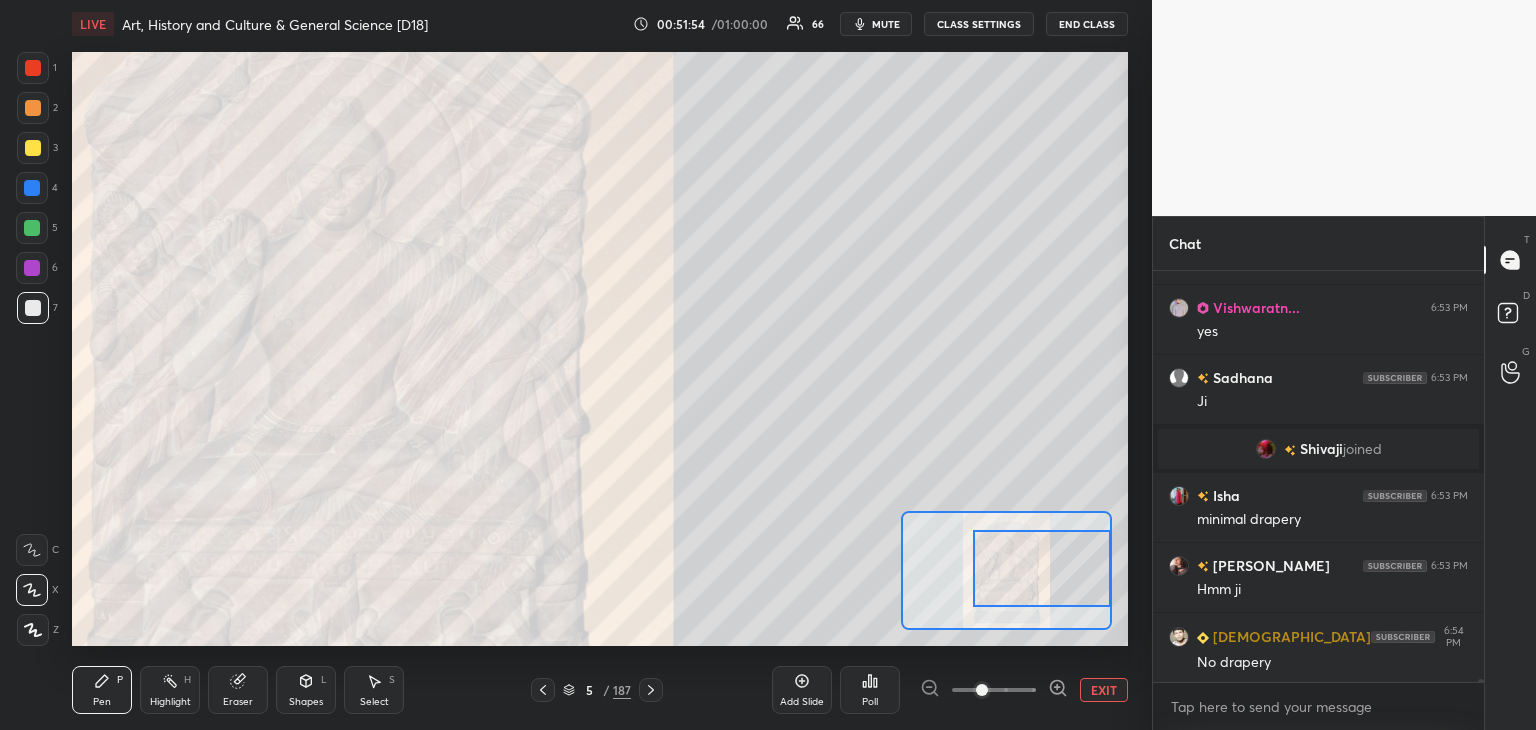 scroll, scrollTop: 58718, scrollLeft: 0, axis: vertical 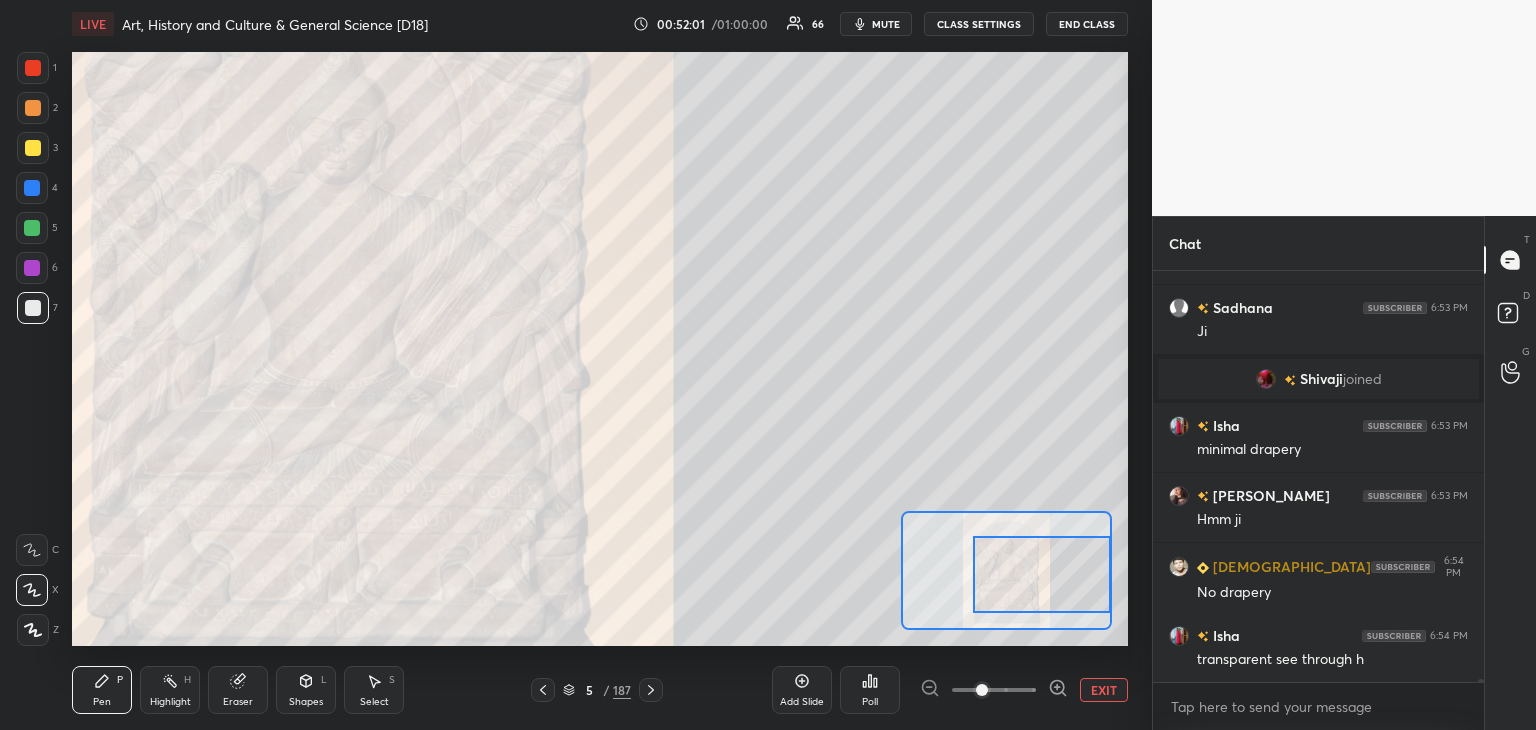 click at bounding box center [1042, 574] 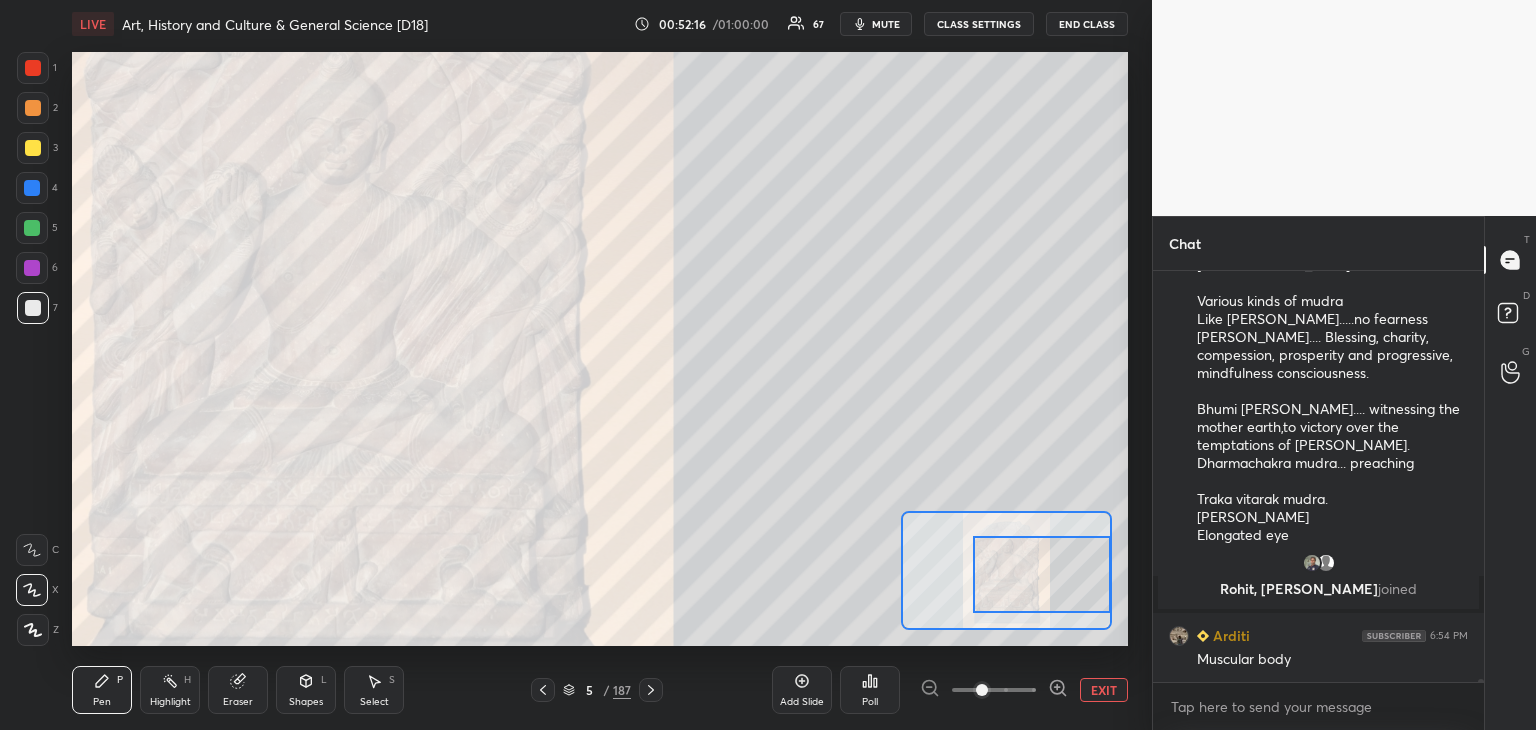 scroll, scrollTop: 59266, scrollLeft: 0, axis: vertical 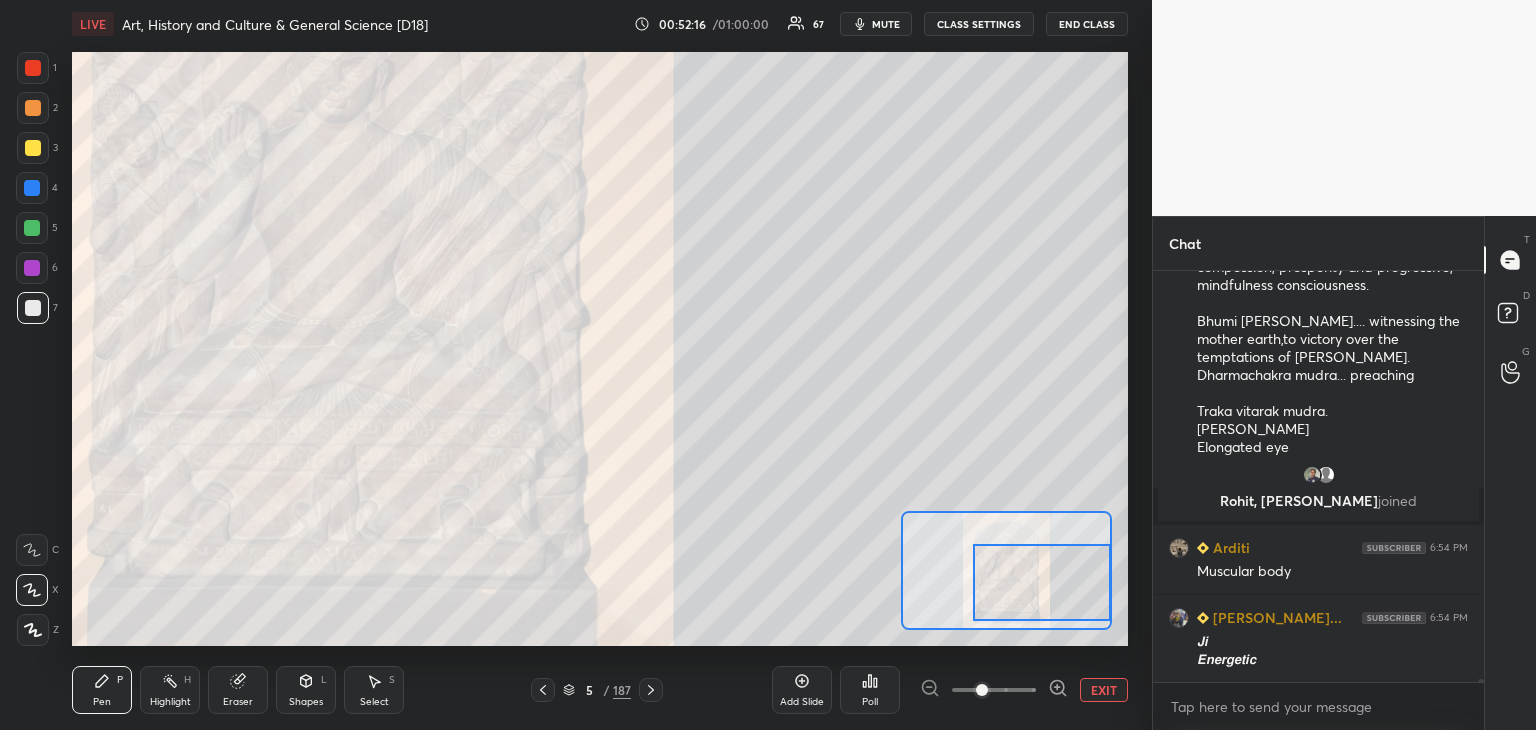 click at bounding box center [1042, 582] 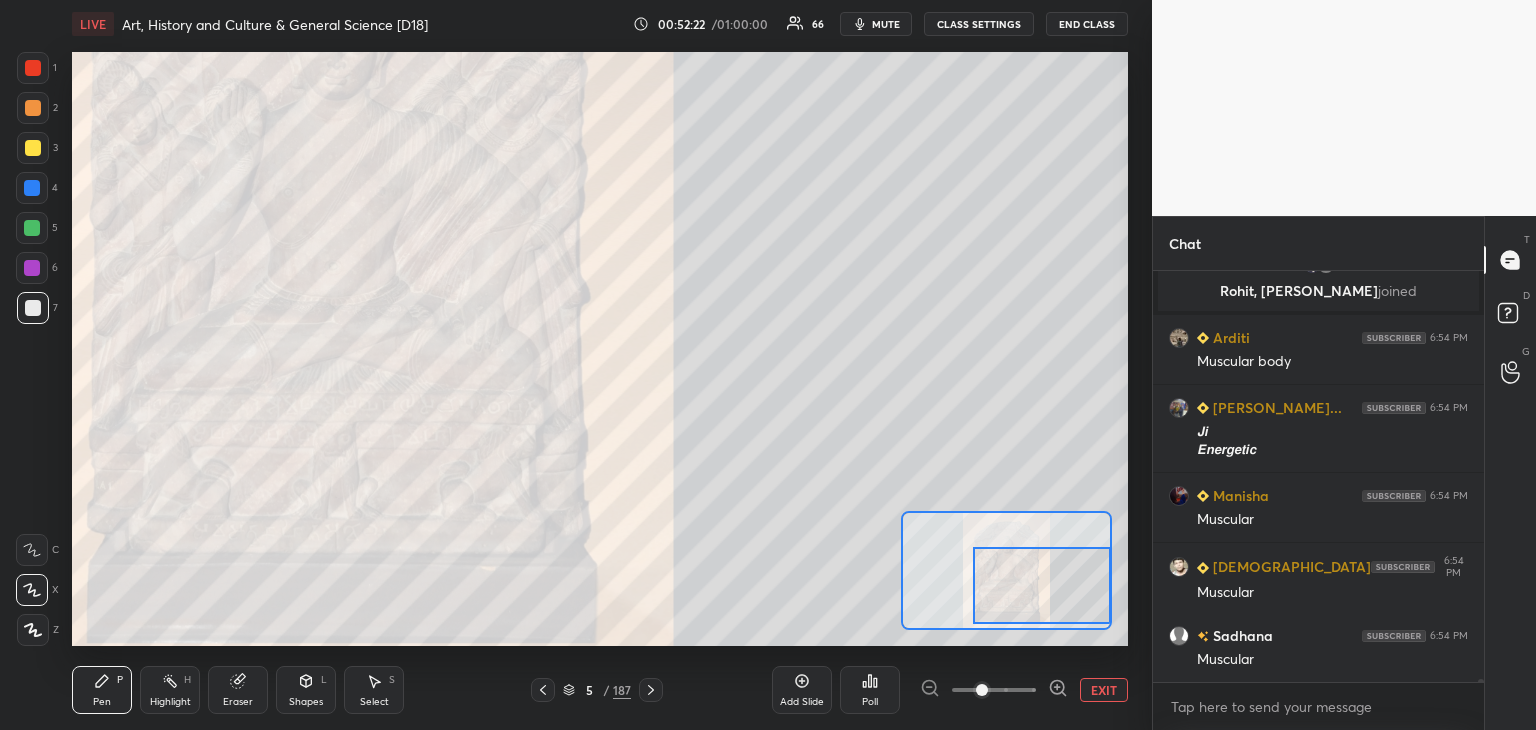 scroll, scrollTop: 59546, scrollLeft: 0, axis: vertical 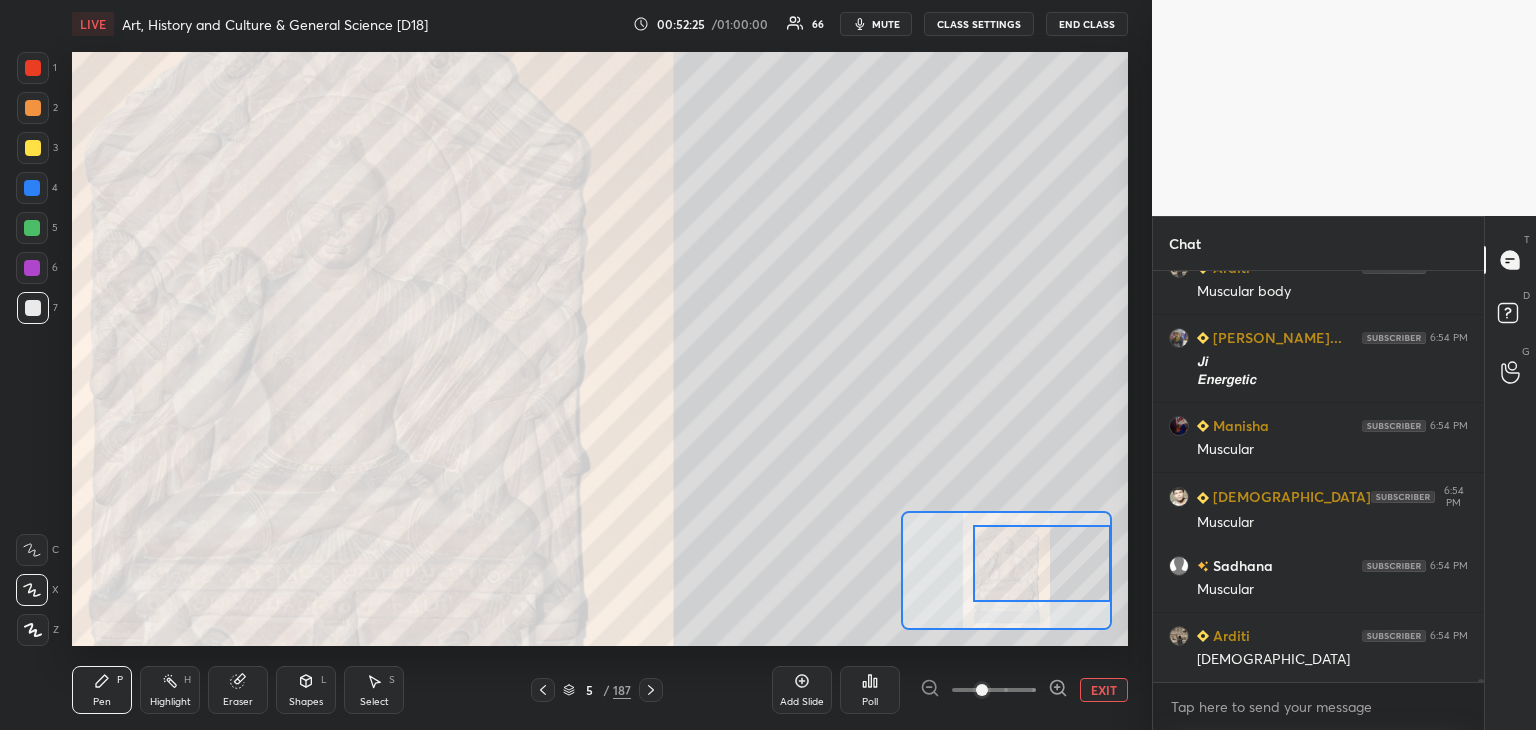 drag, startPoint x: 1078, startPoint y: 578, endPoint x: 1081, endPoint y: 557, distance: 21.213203 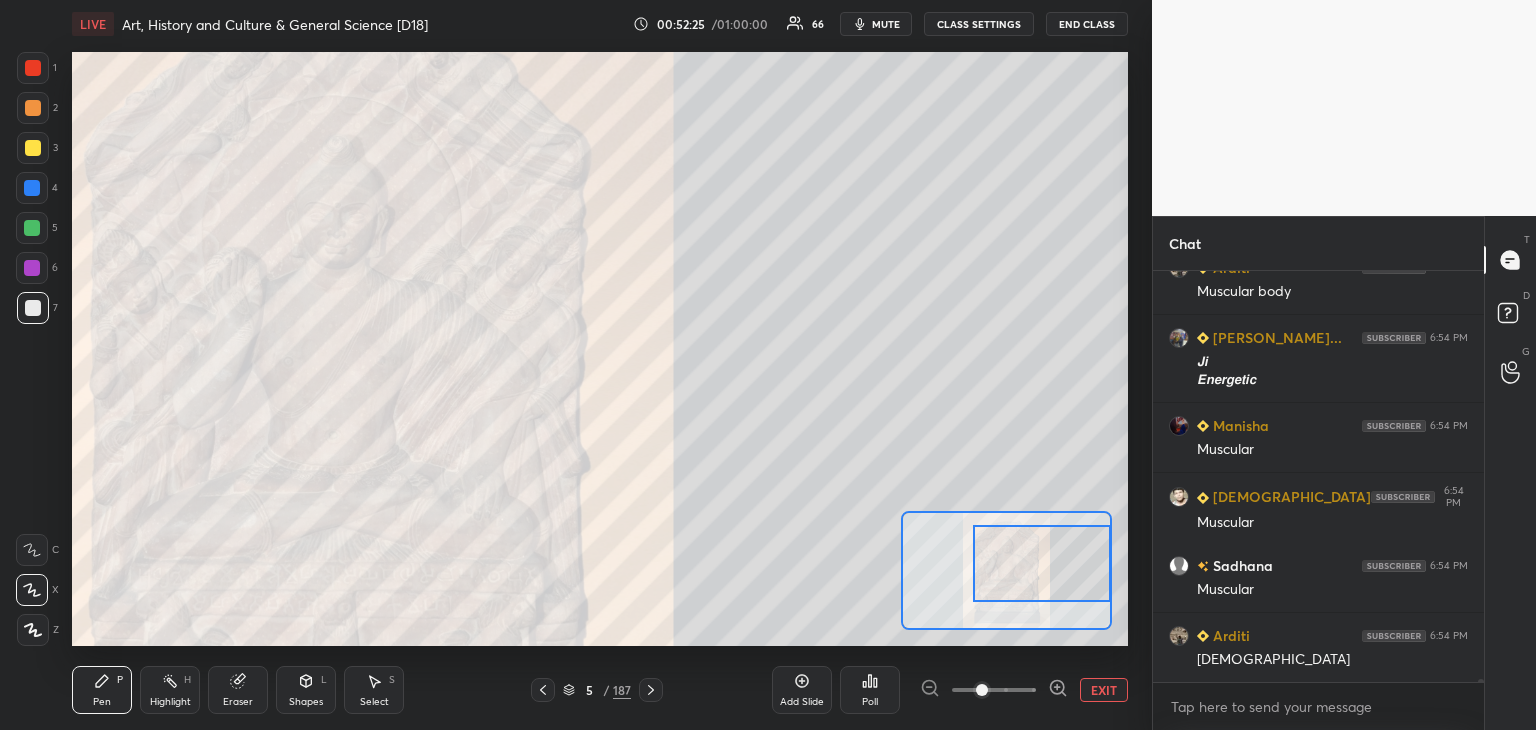 click at bounding box center [1042, 563] 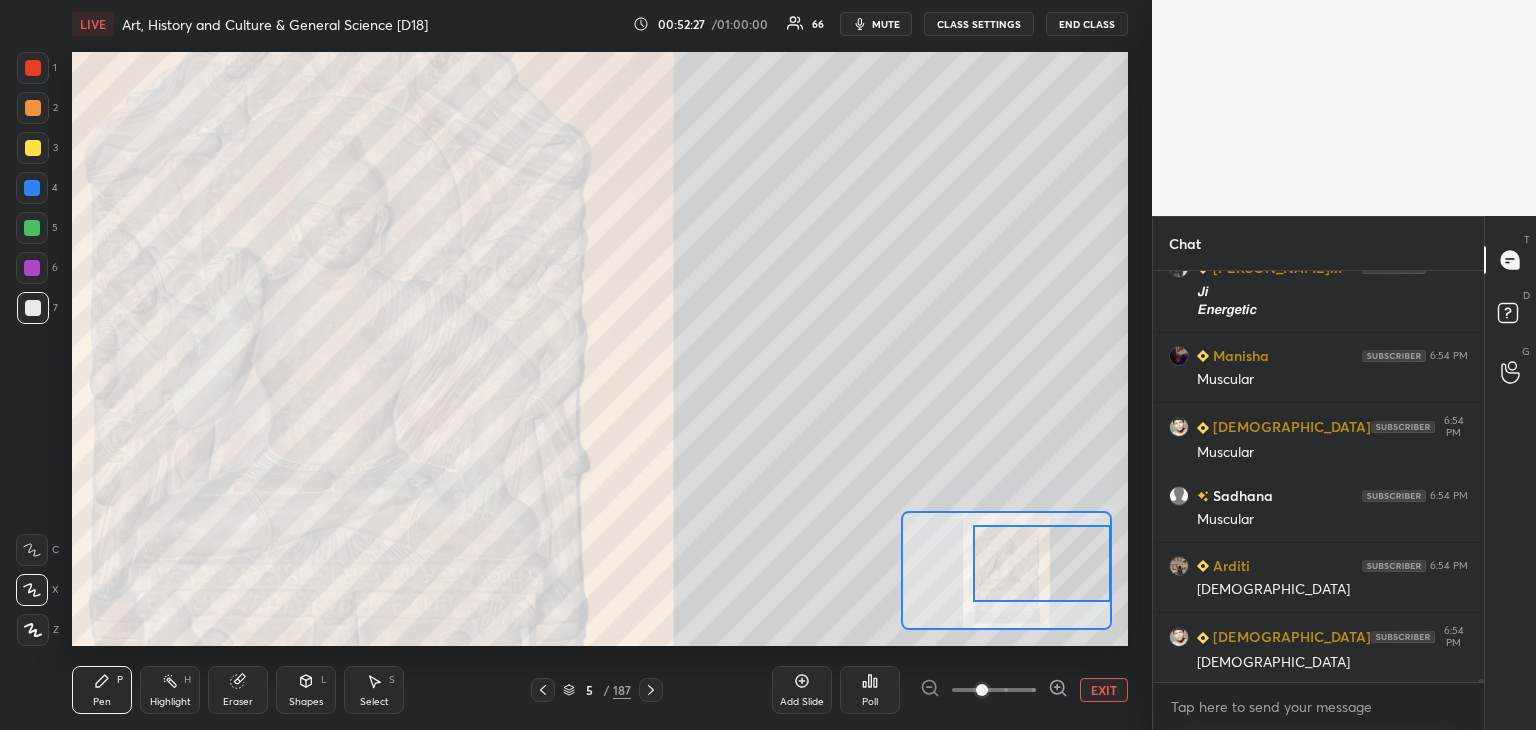 scroll, scrollTop: 59686, scrollLeft: 0, axis: vertical 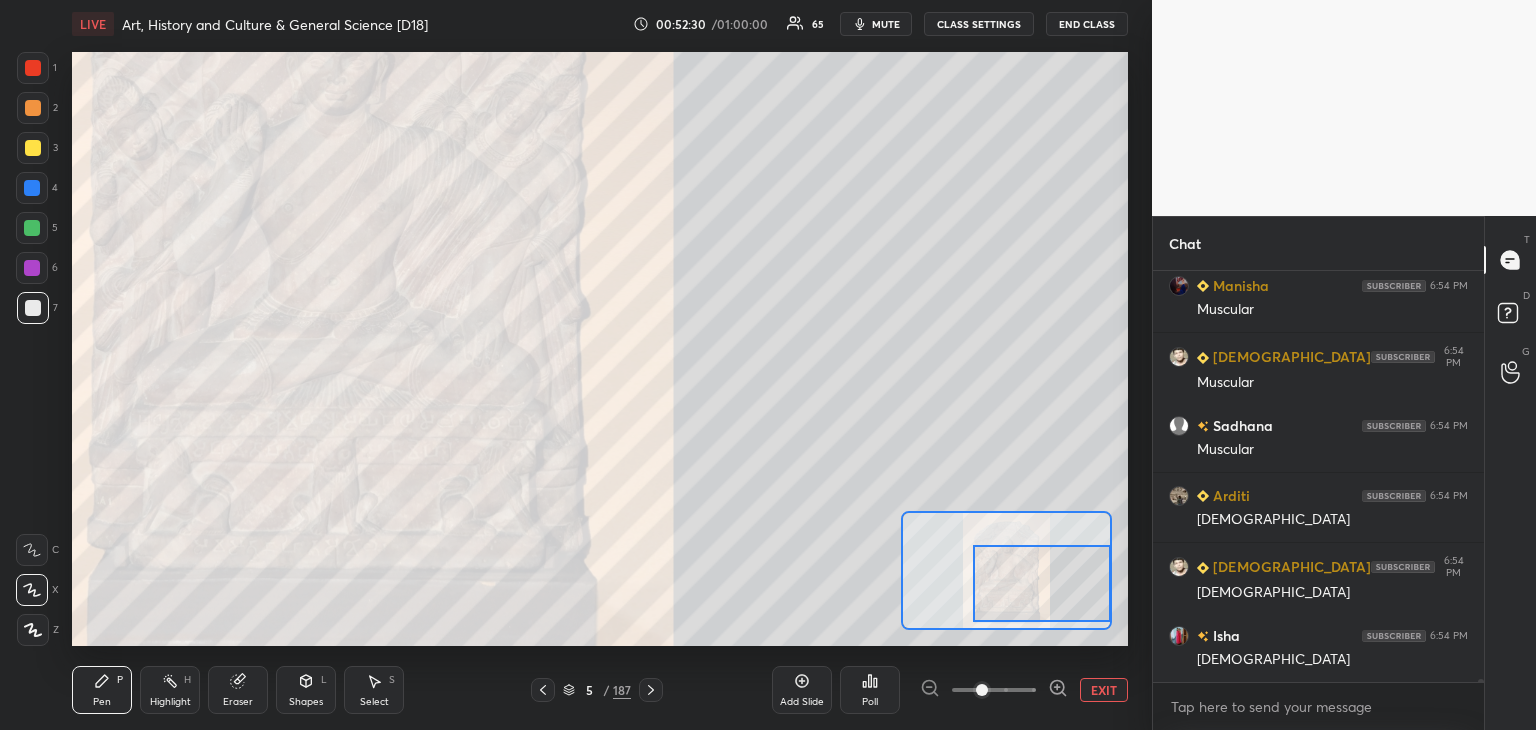 drag, startPoint x: 1056, startPoint y: 565, endPoint x: 1057, endPoint y: 585, distance: 20.024984 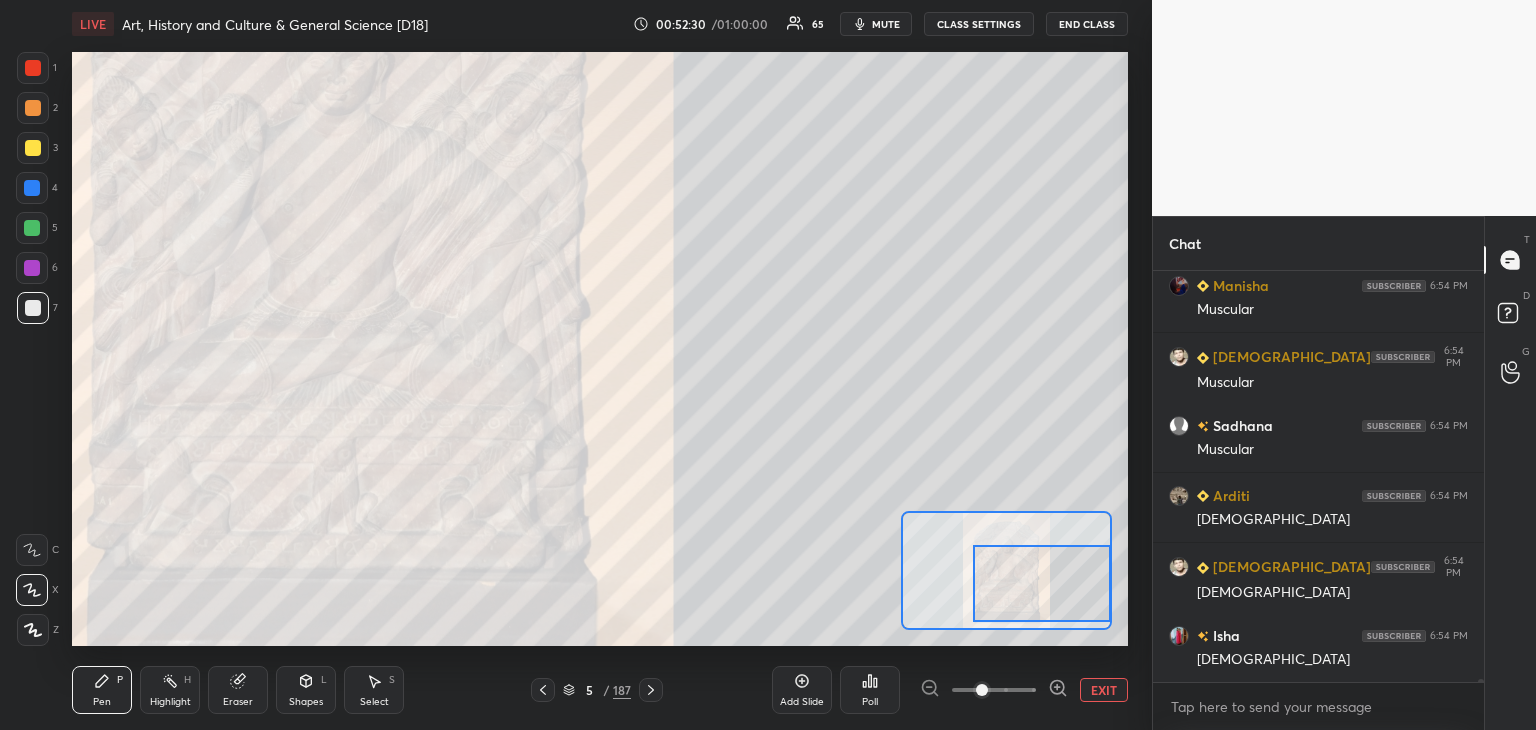 click at bounding box center (1042, 583) 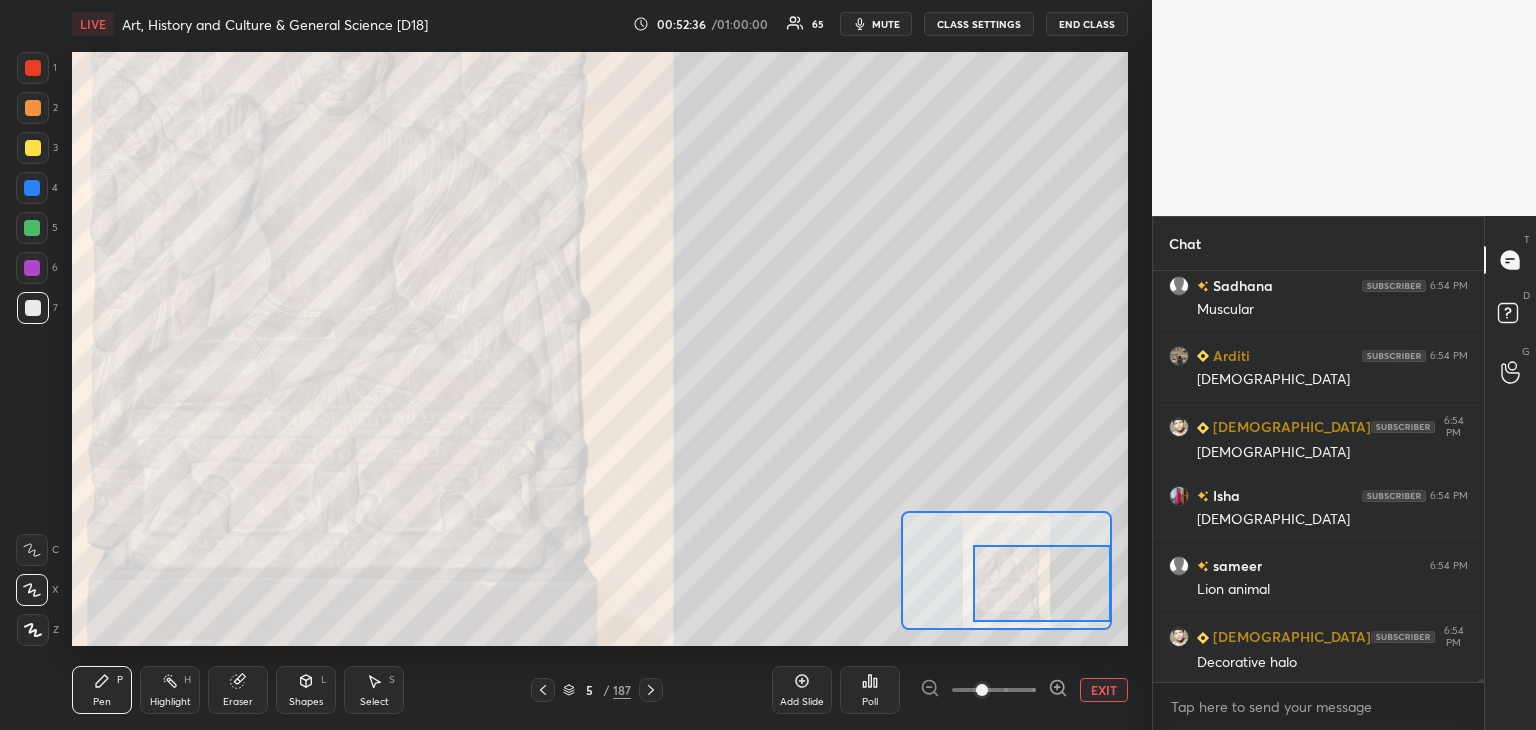 scroll, scrollTop: 59896, scrollLeft: 0, axis: vertical 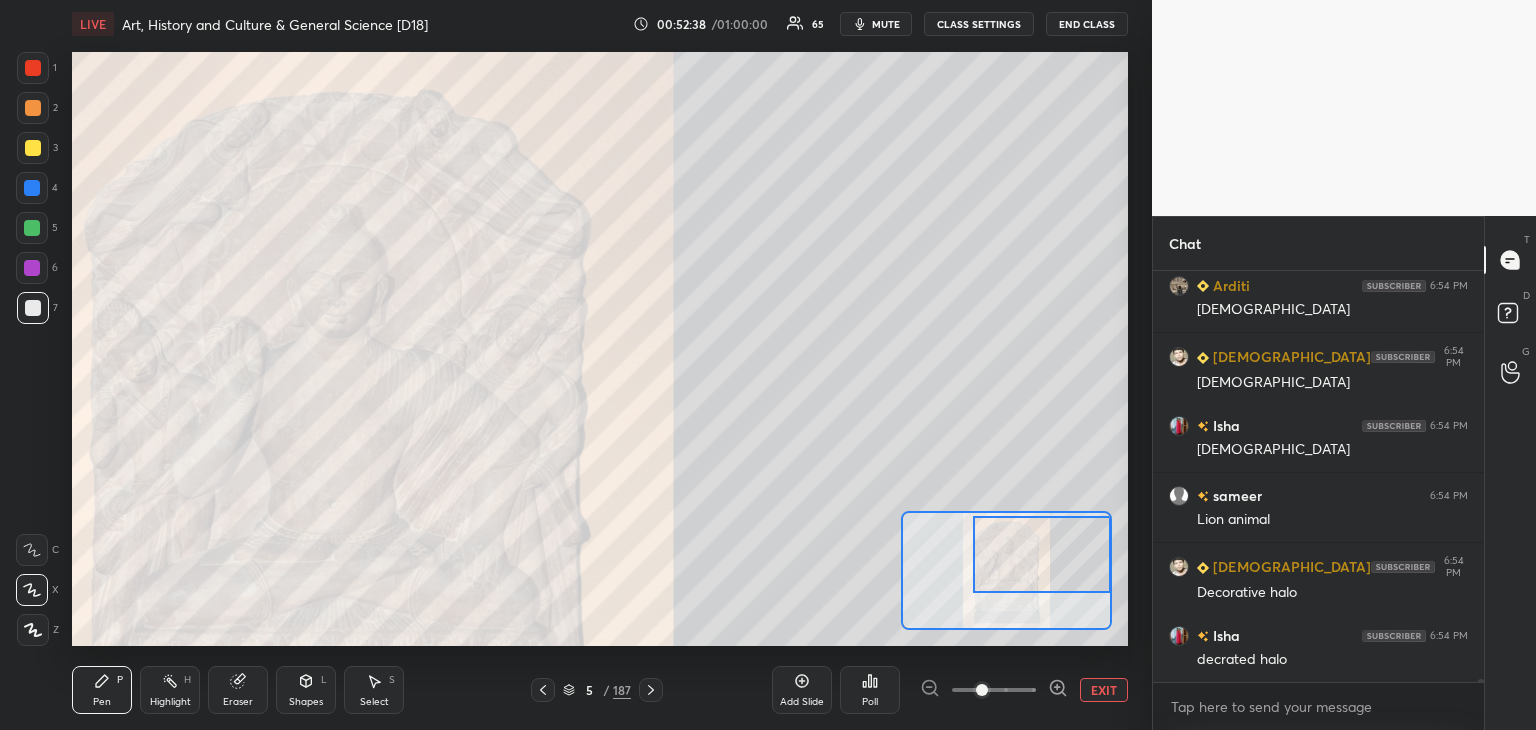 drag, startPoint x: 1006, startPoint y: 584, endPoint x: 1001, endPoint y: 552, distance: 32.38827 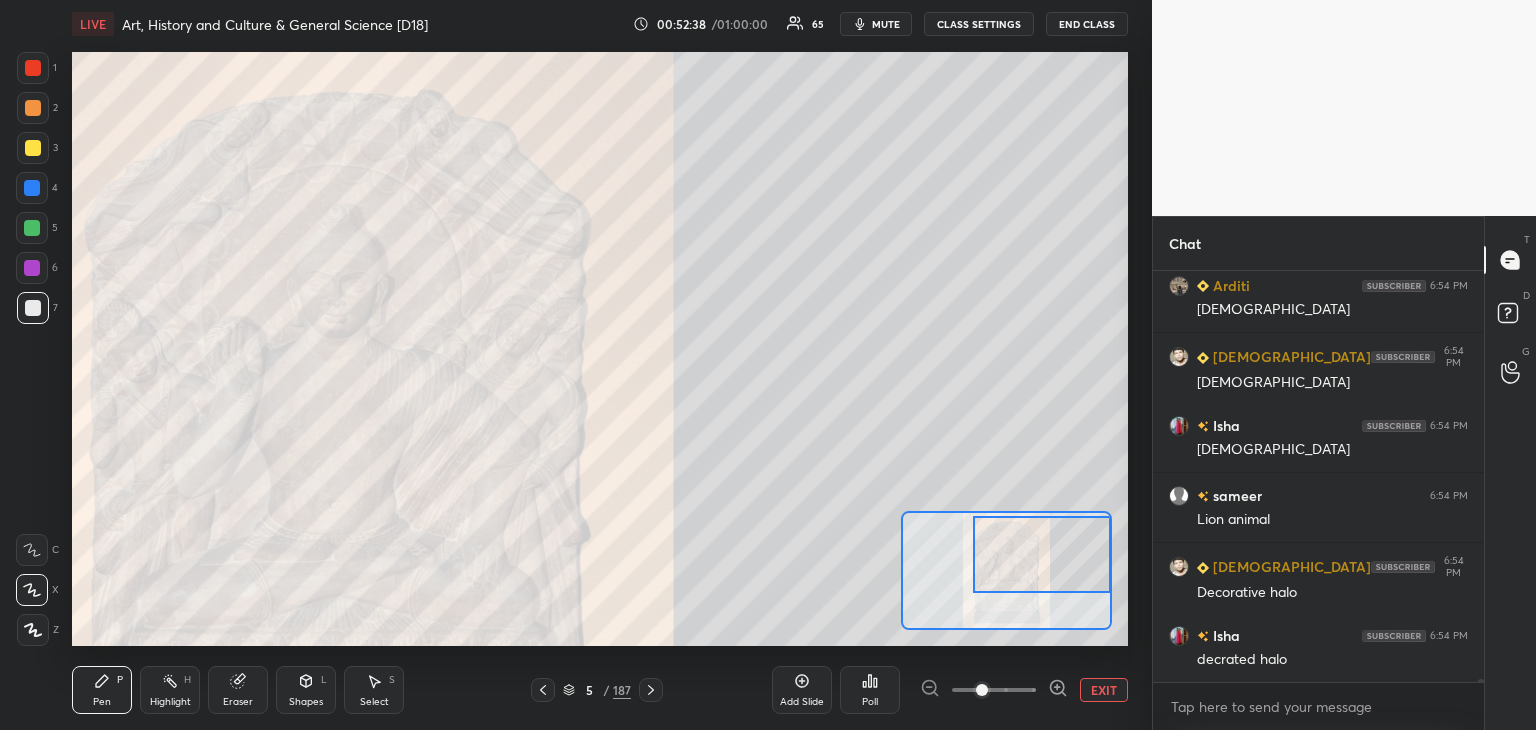 click at bounding box center (1042, 554) 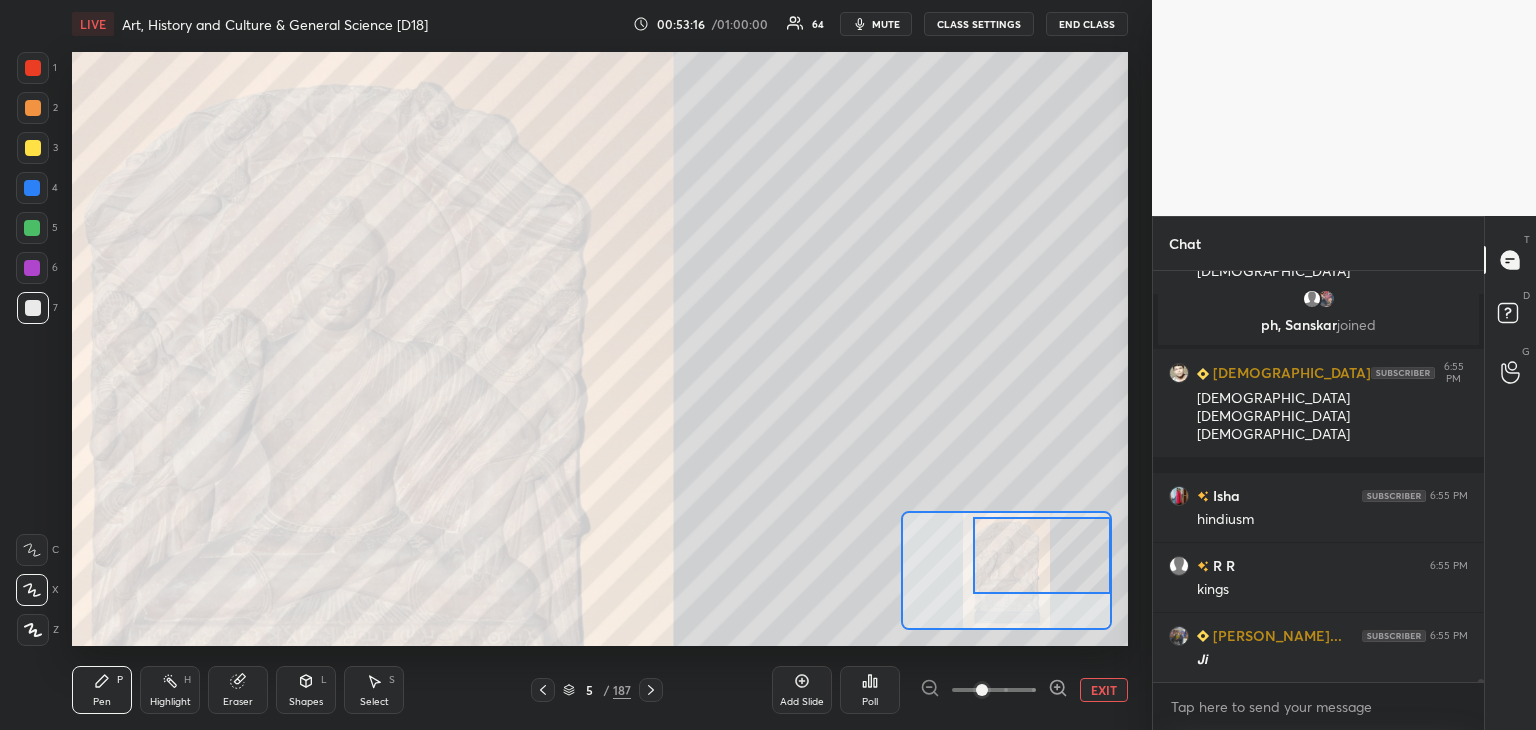 scroll, scrollTop: 60062, scrollLeft: 0, axis: vertical 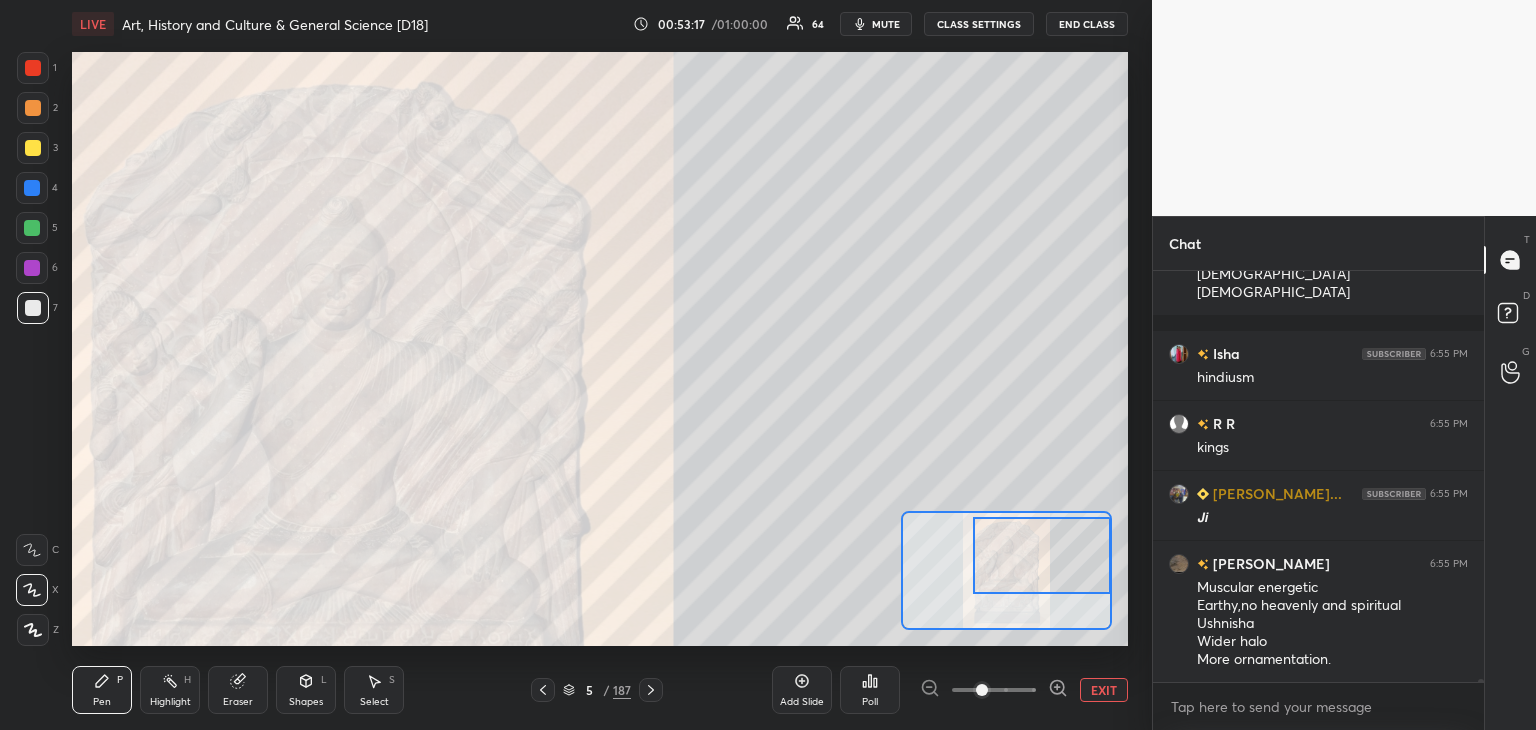 click at bounding box center [33, 68] 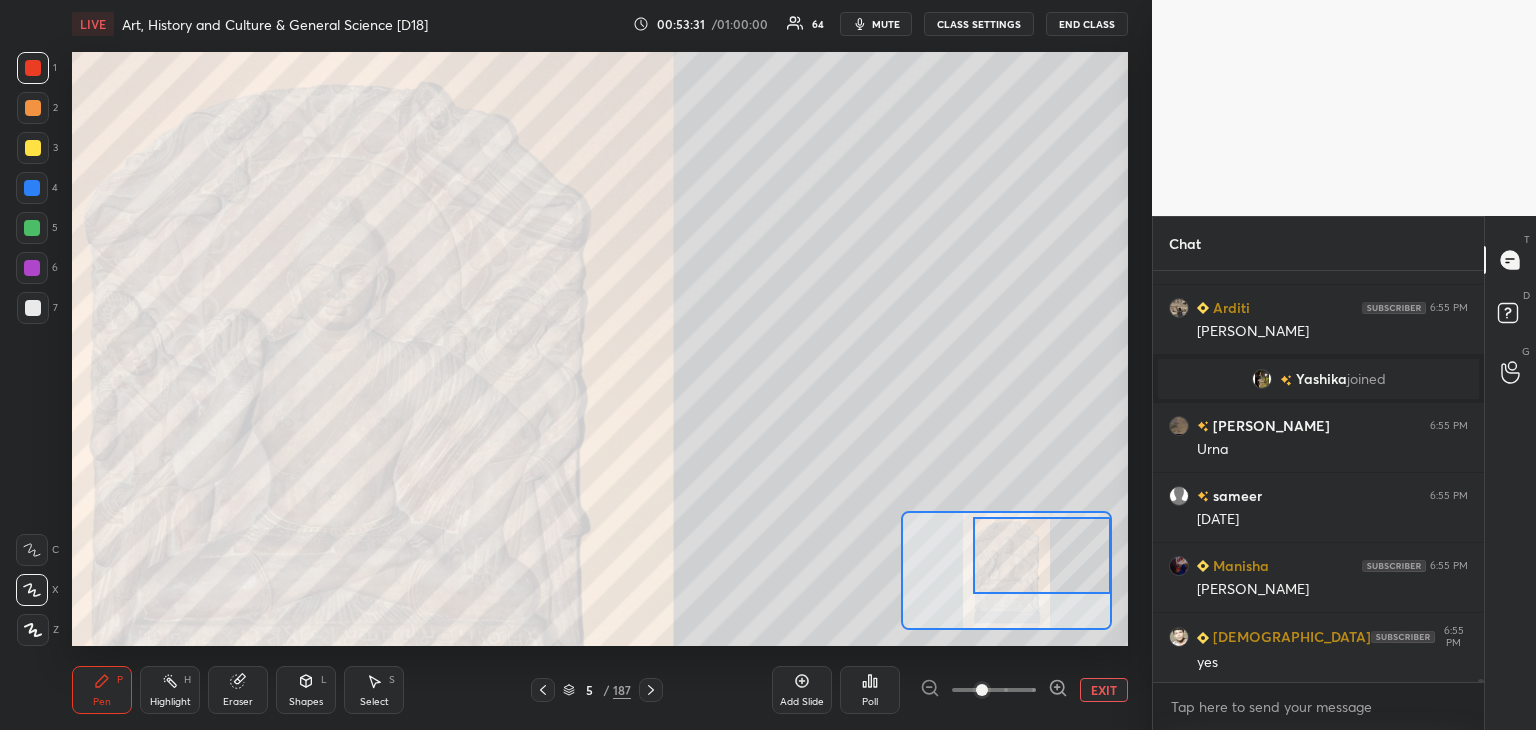 scroll, scrollTop: 60610, scrollLeft: 0, axis: vertical 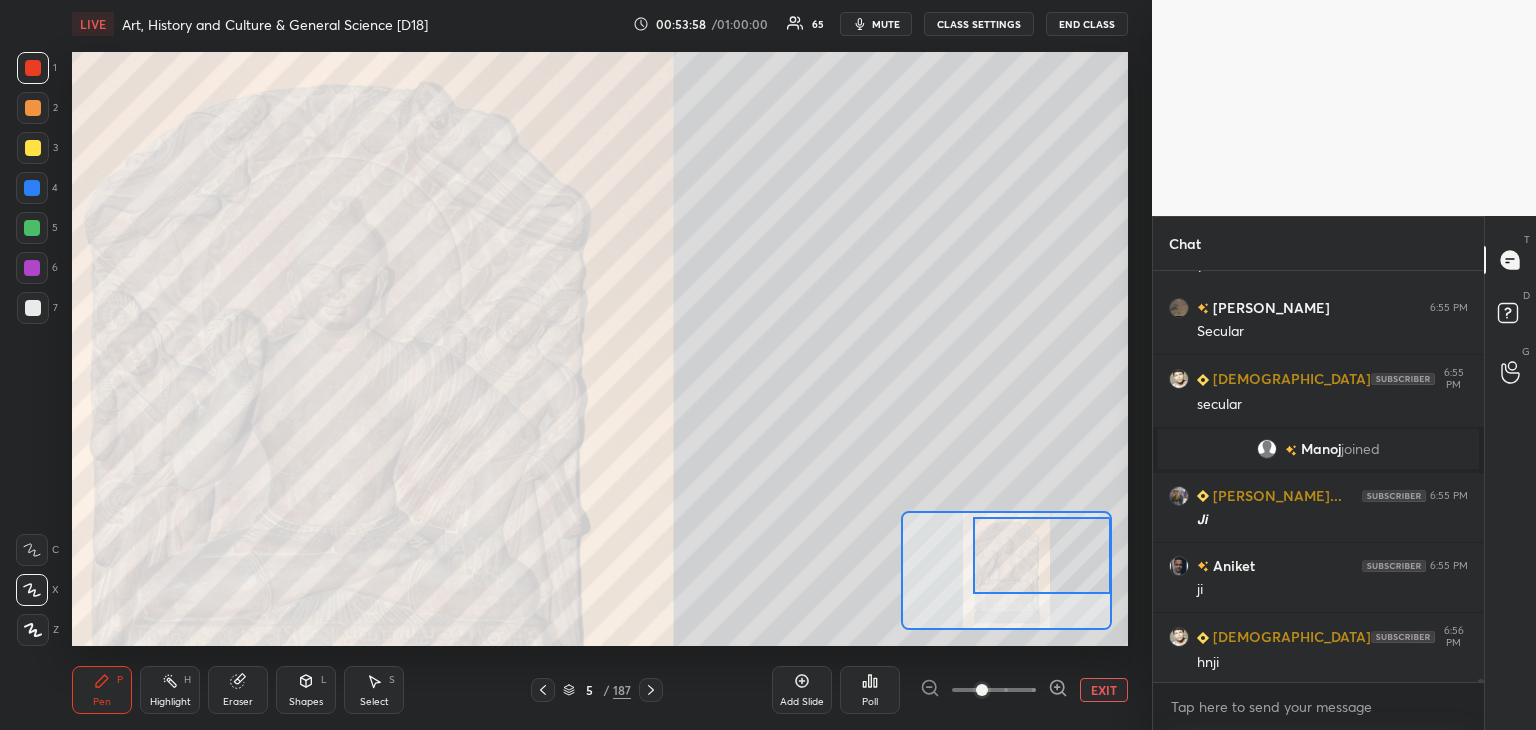 click at bounding box center (1042, 555) 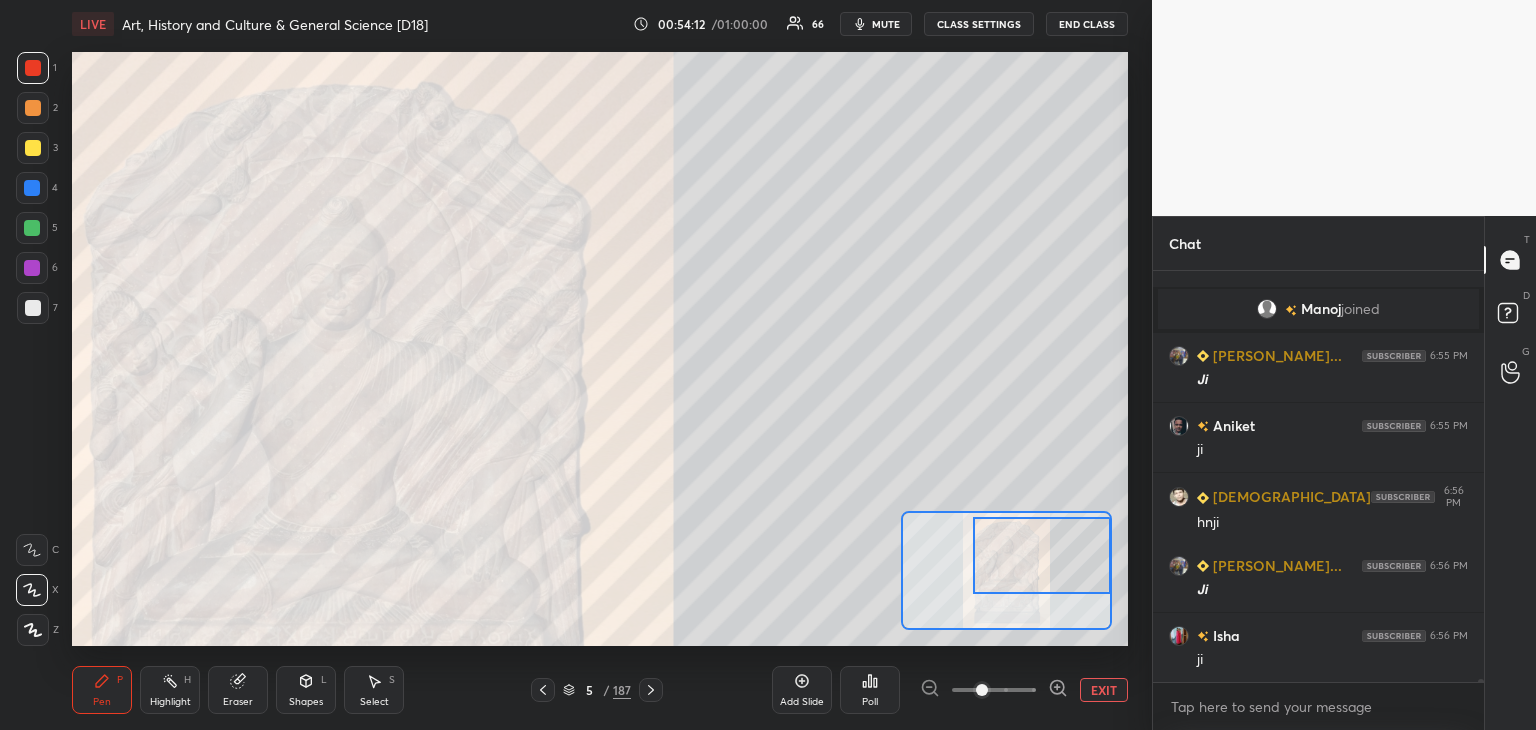 scroll, scrollTop: 61046, scrollLeft: 0, axis: vertical 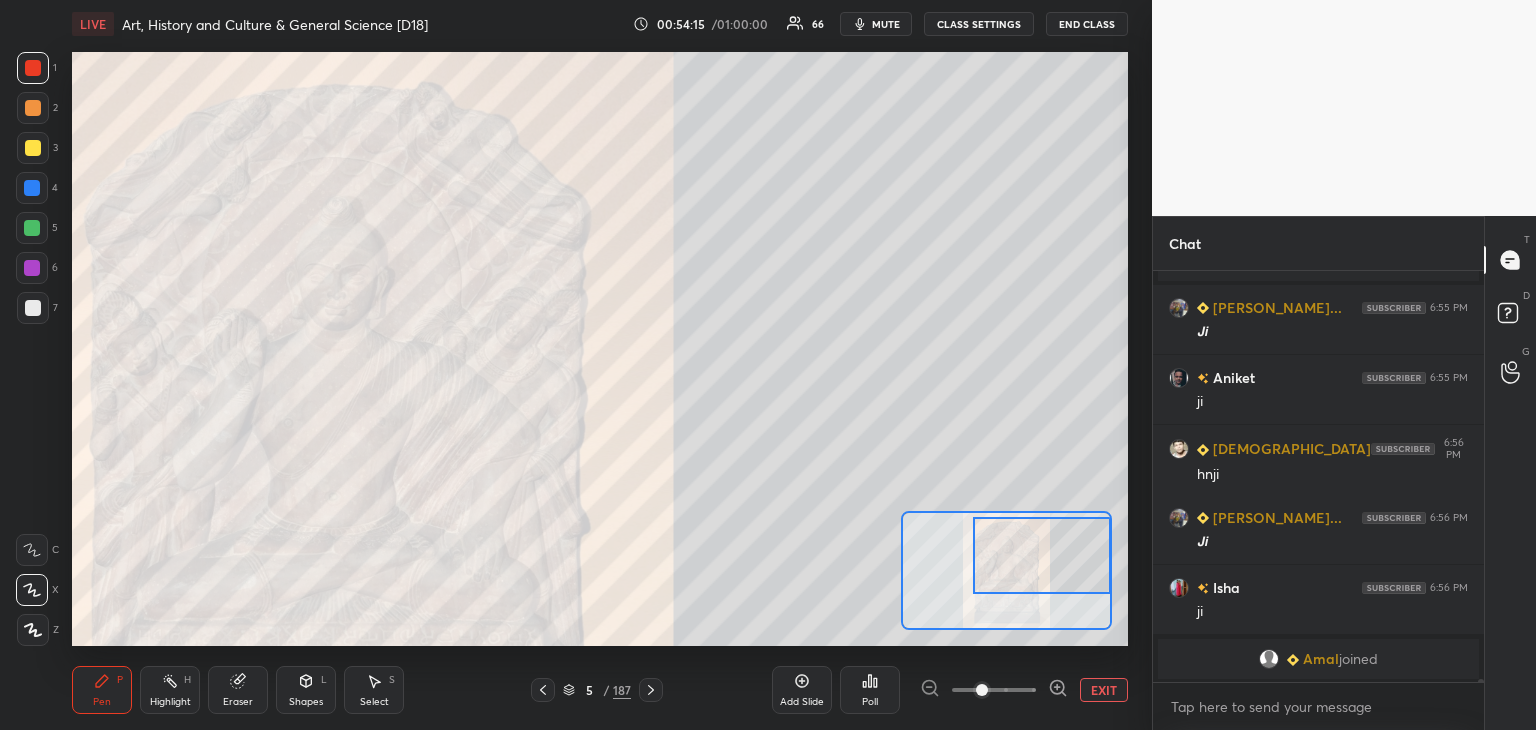 click at bounding box center [33, 68] 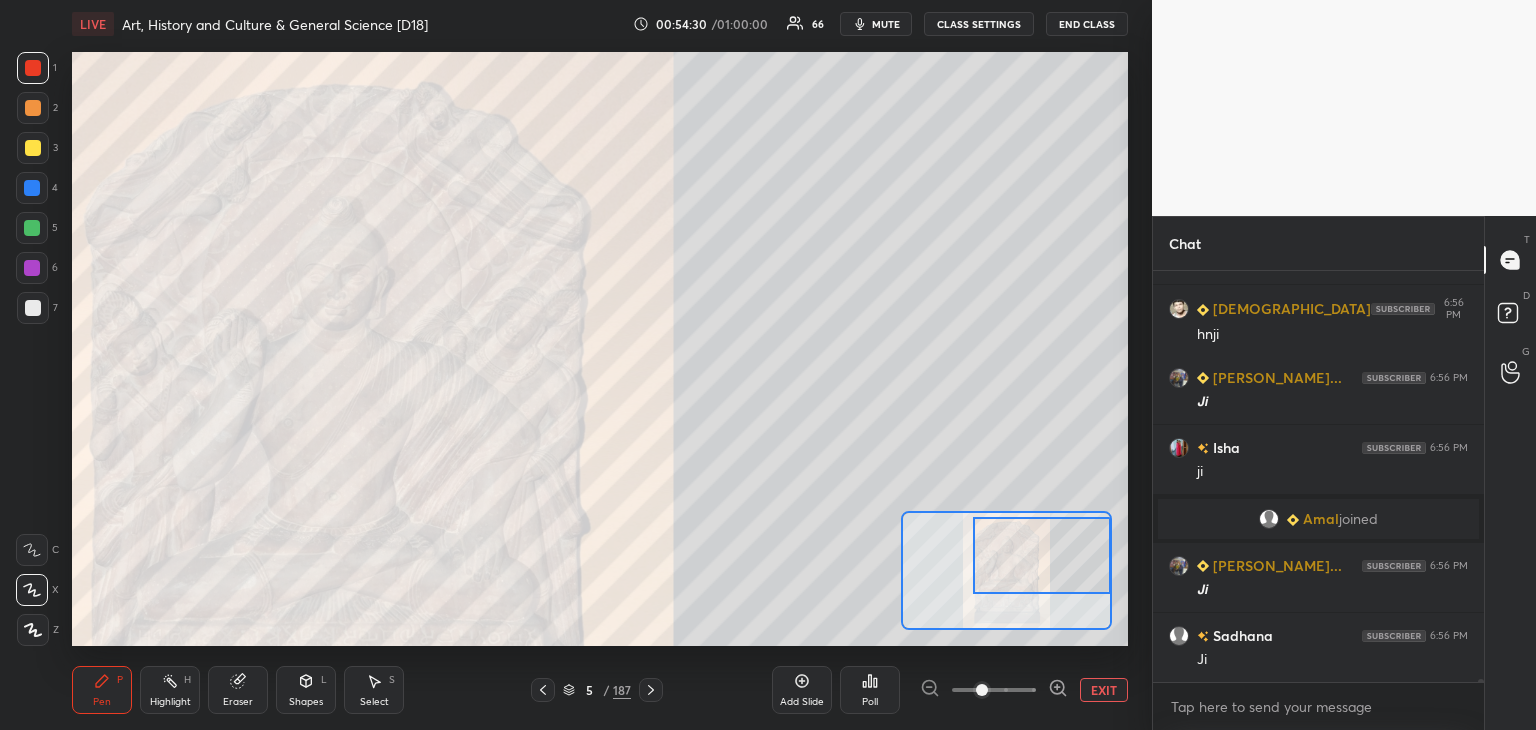 scroll, scrollTop: 60912, scrollLeft: 0, axis: vertical 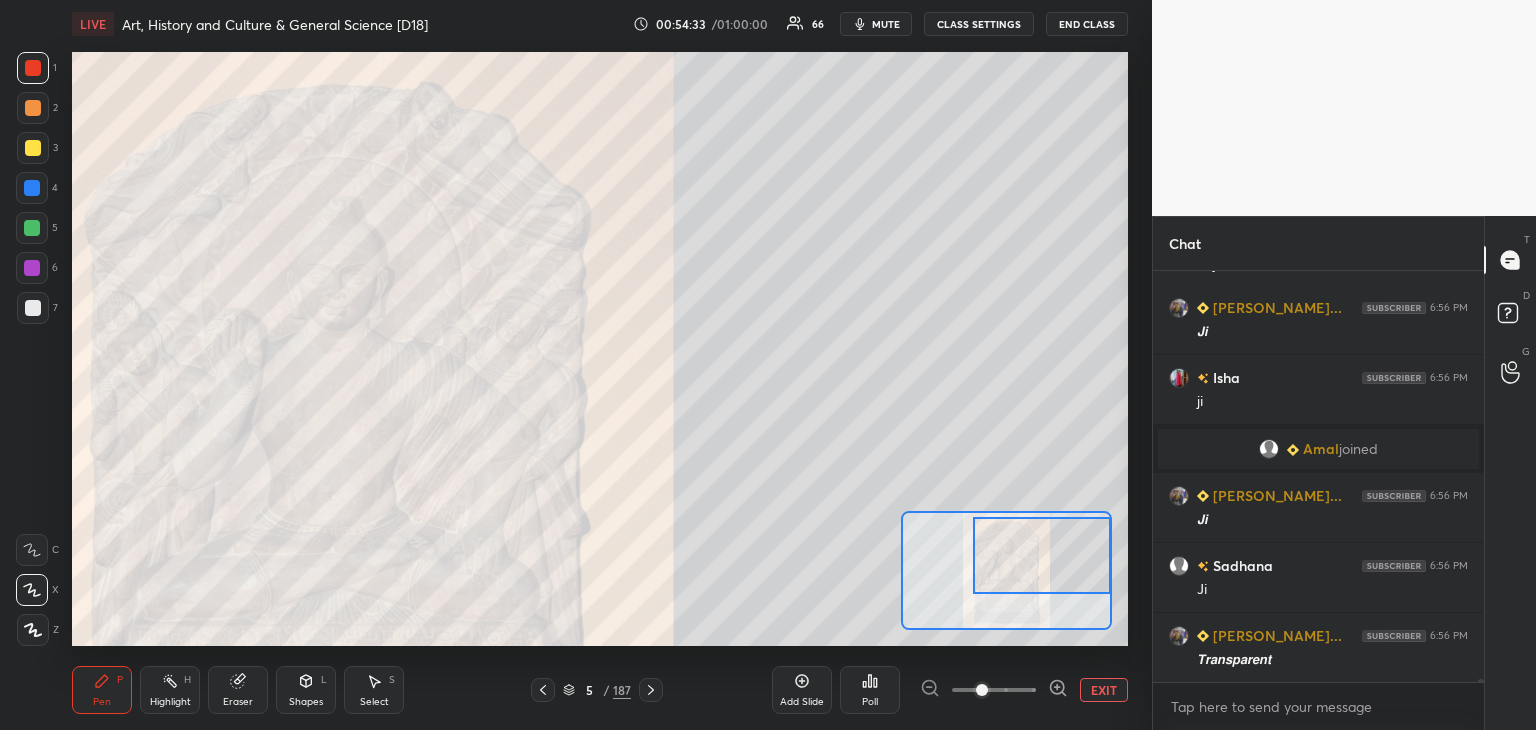 click on "EXIT" at bounding box center (1104, 690) 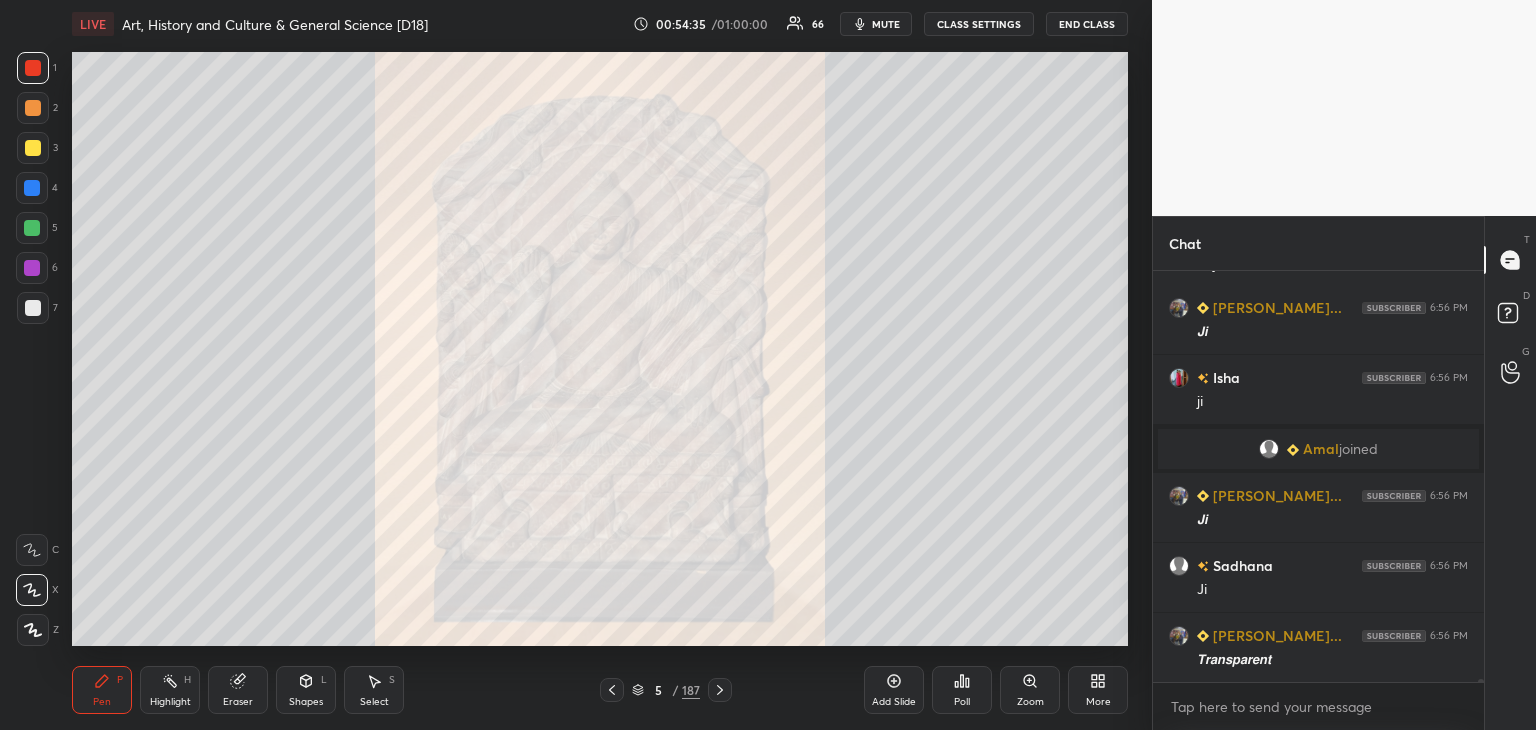 click on "Add Slide" at bounding box center (894, 690) 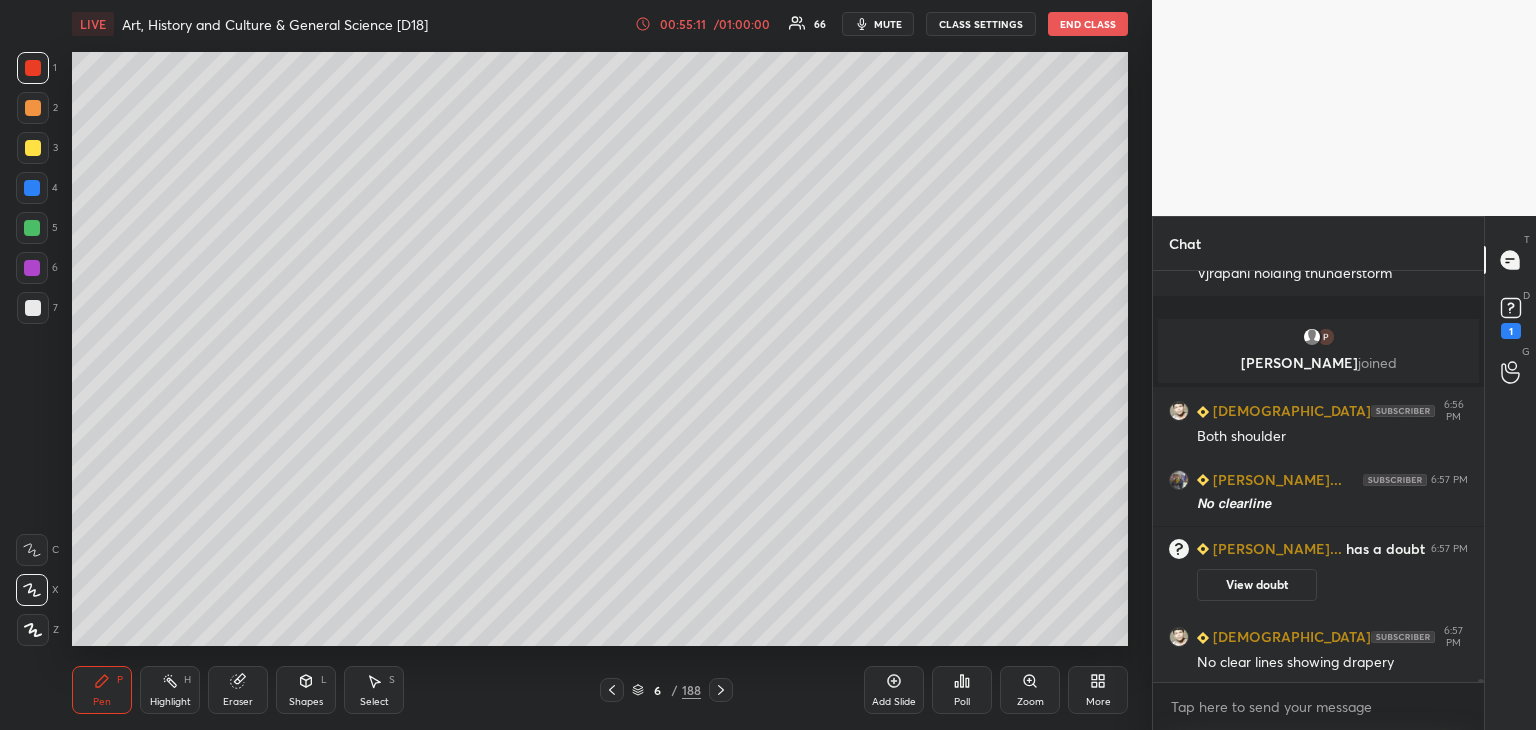 scroll, scrollTop: 61476, scrollLeft: 0, axis: vertical 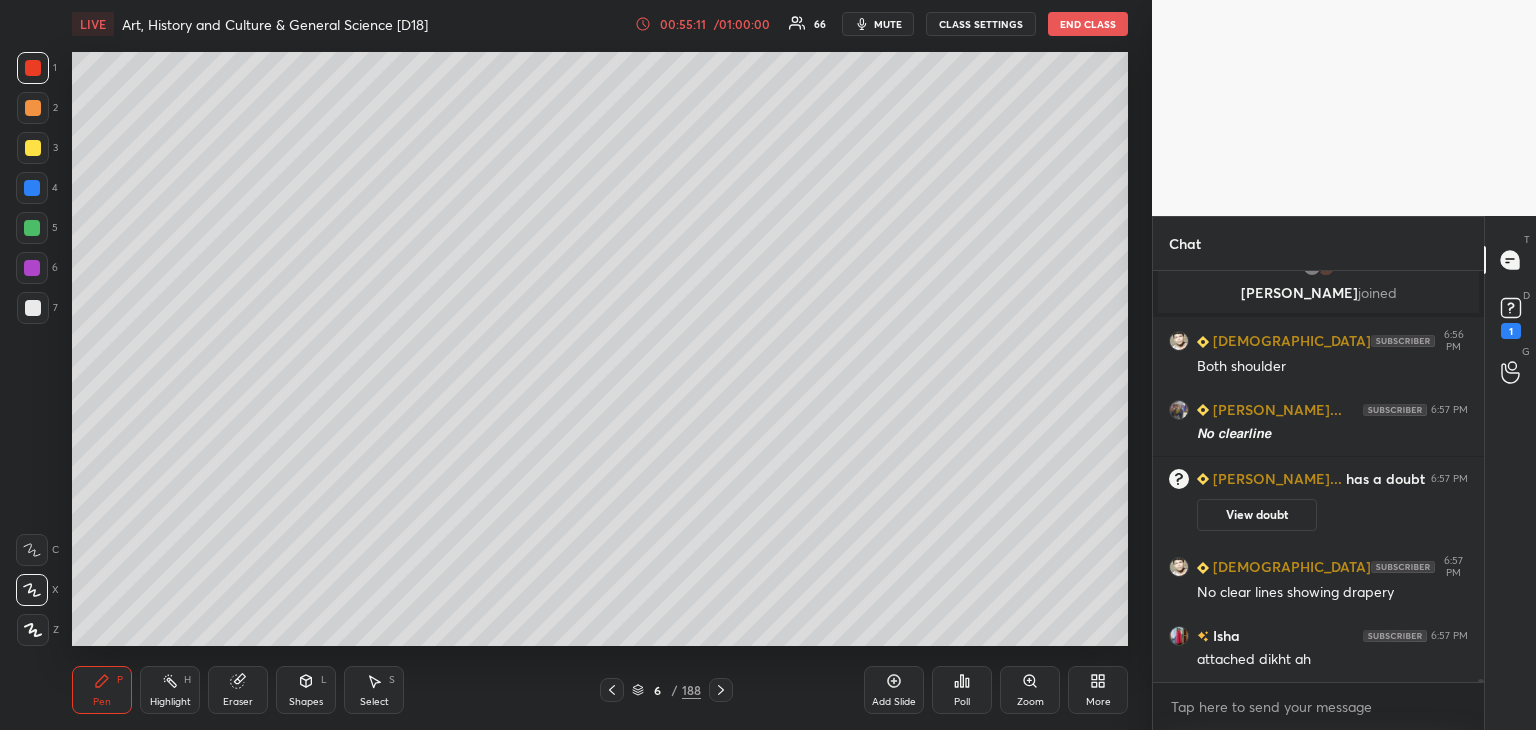 click on "More" at bounding box center [1098, 702] 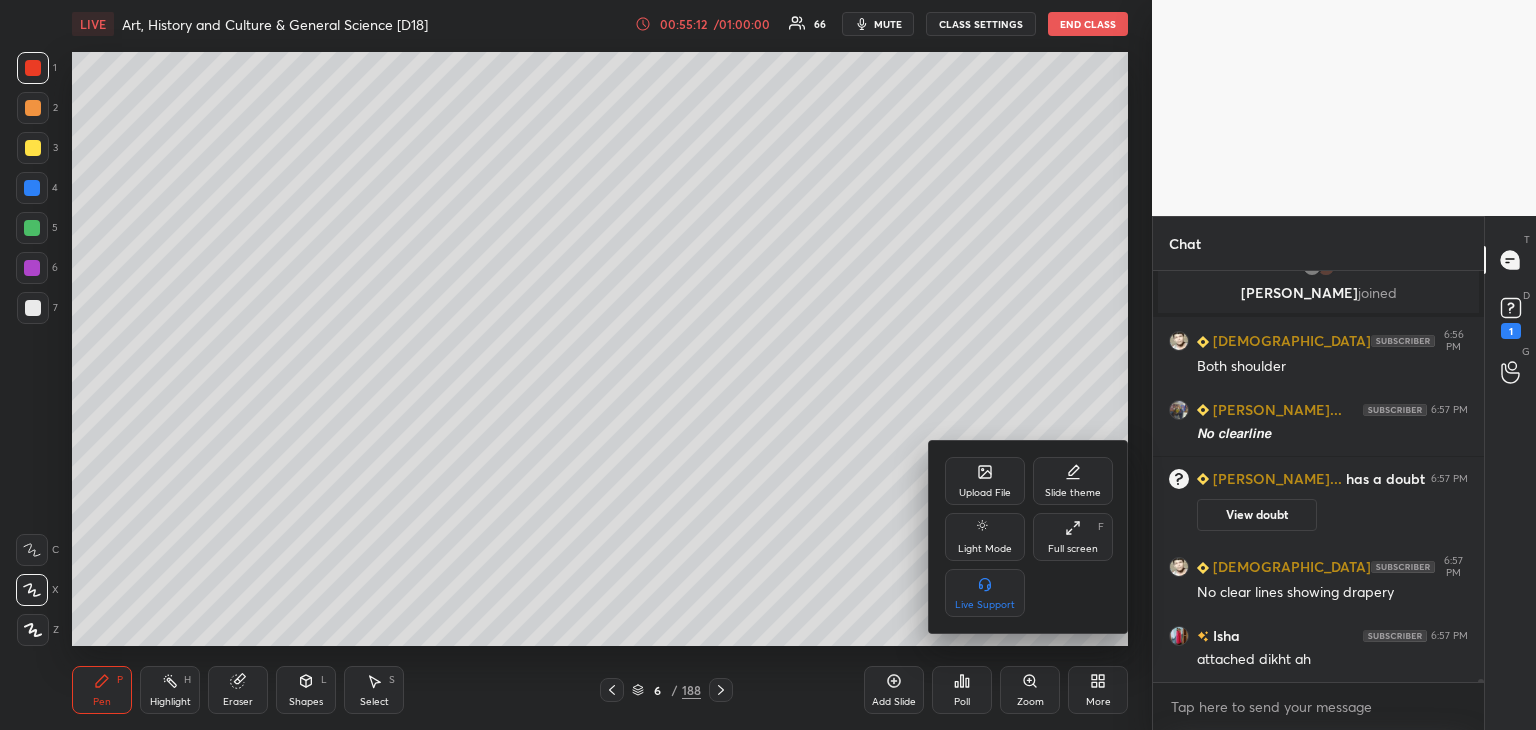 click on "Upload File" at bounding box center (985, 481) 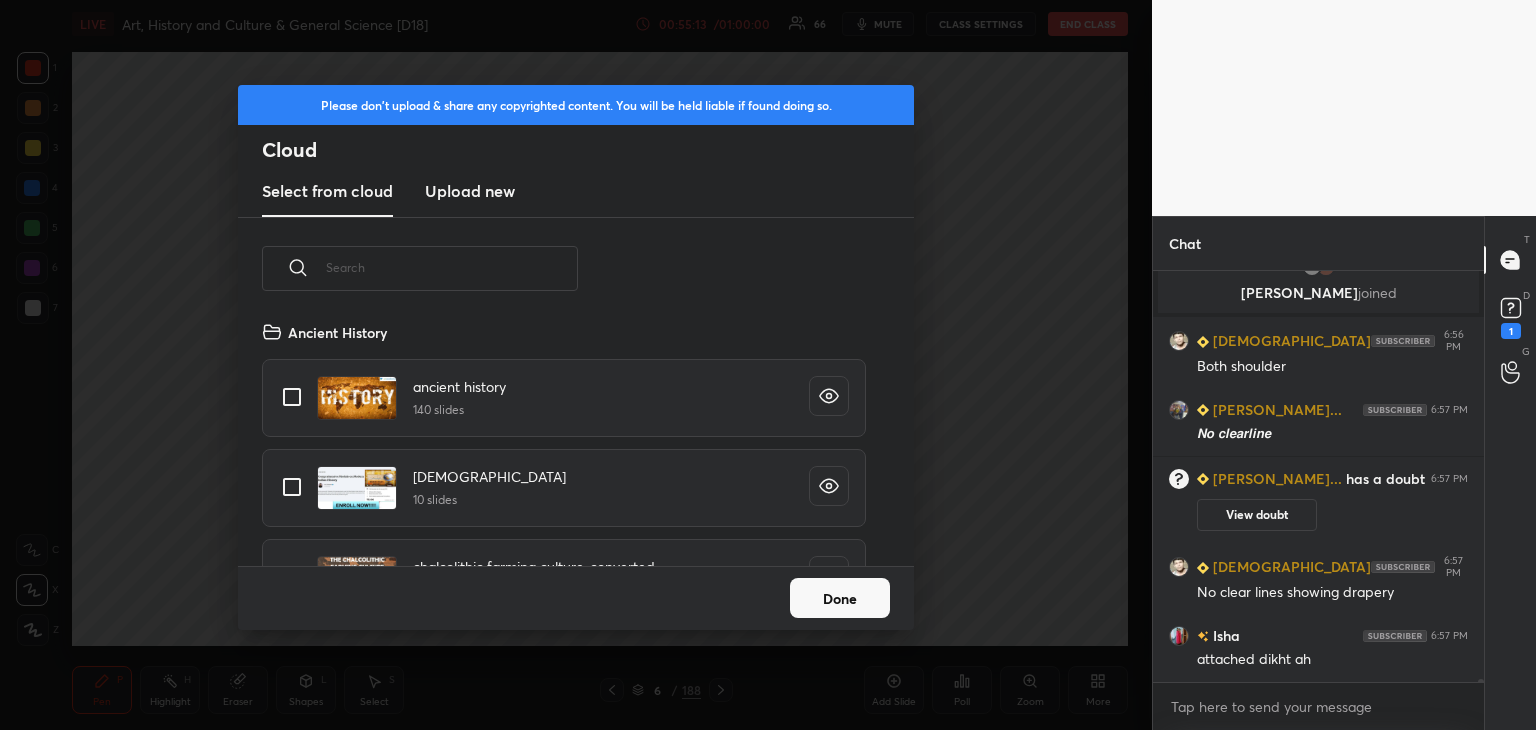 click on "Upload new" at bounding box center [470, 191] 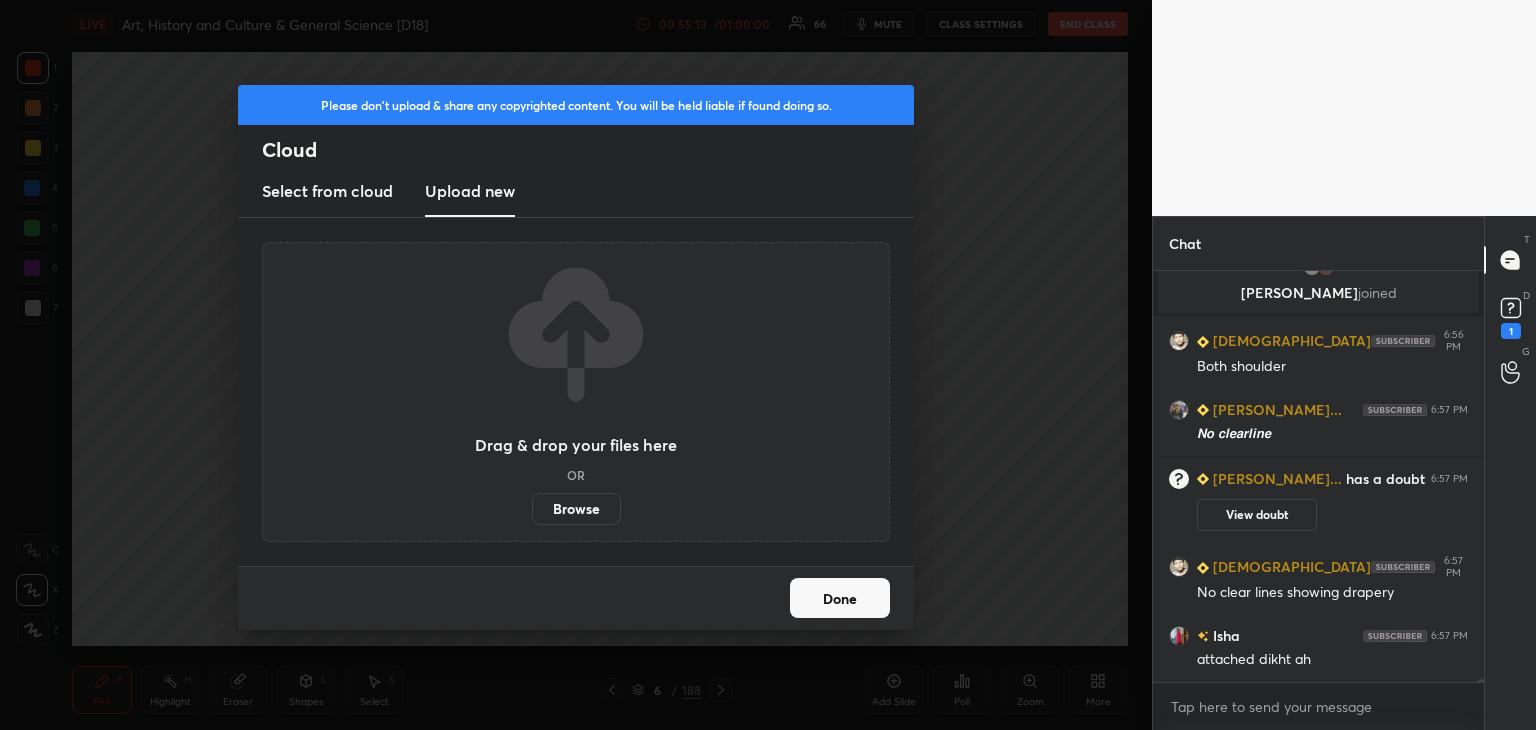click on "Browse" at bounding box center [576, 509] 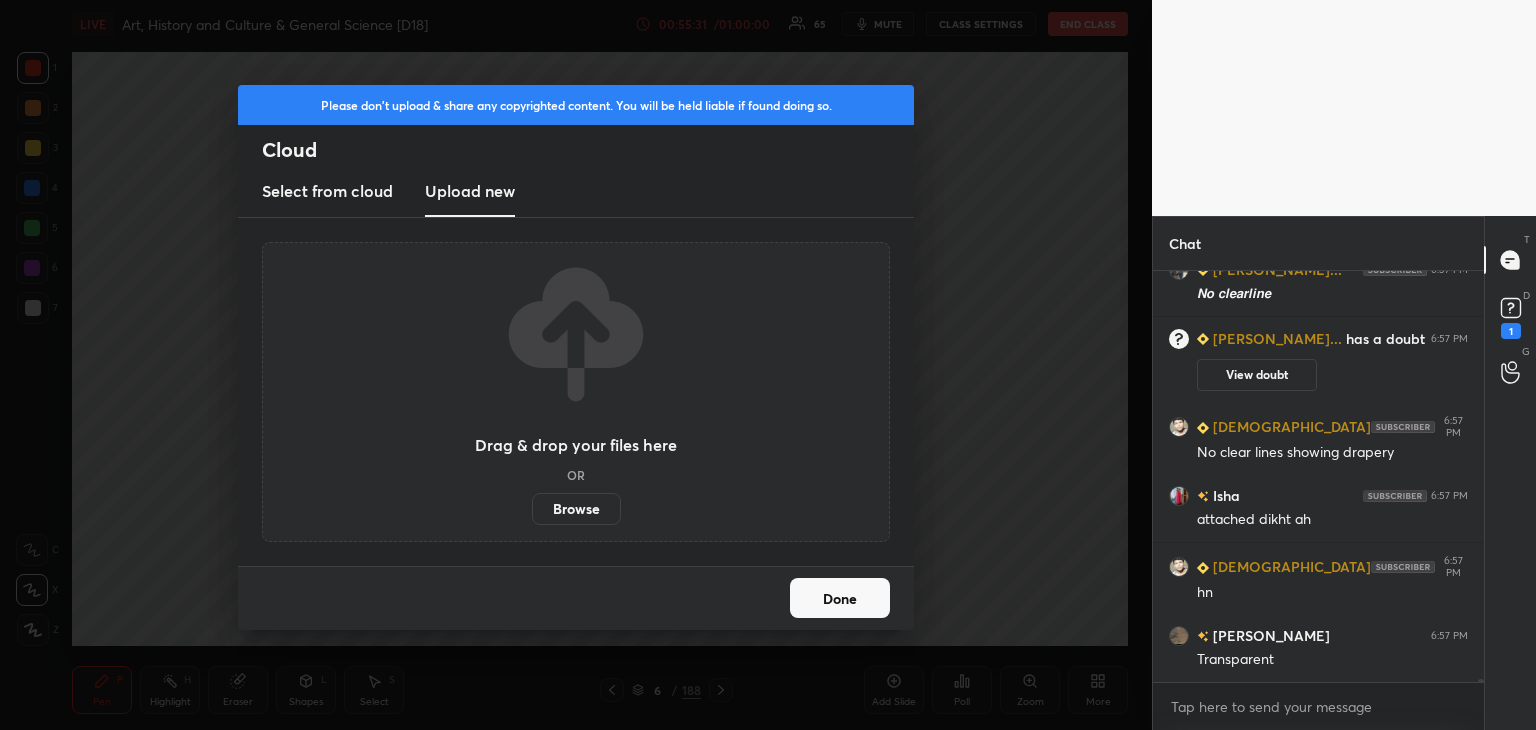 scroll, scrollTop: 61686, scrollLeft: 0, axis: vertical 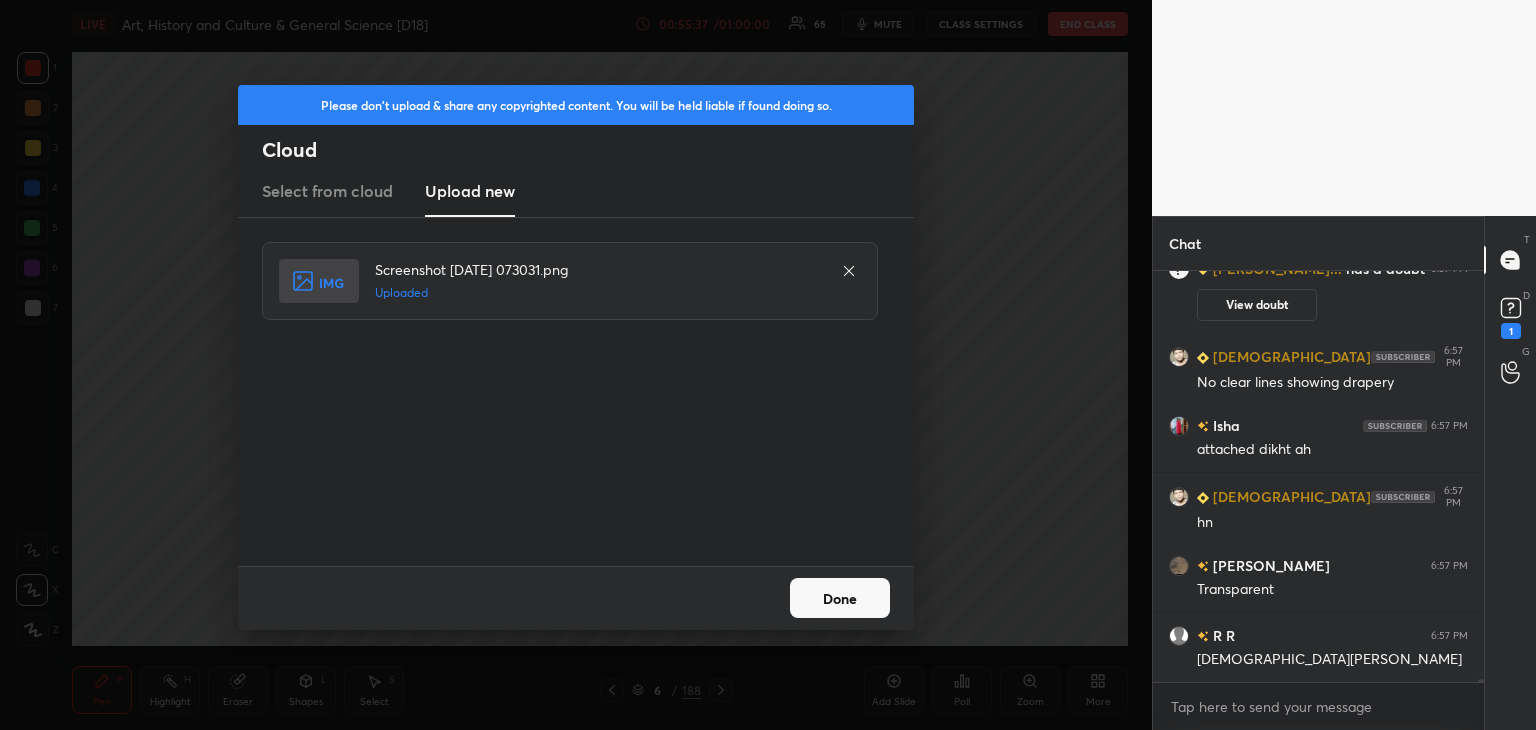 click on "Done" at bounding box center [840, 598] 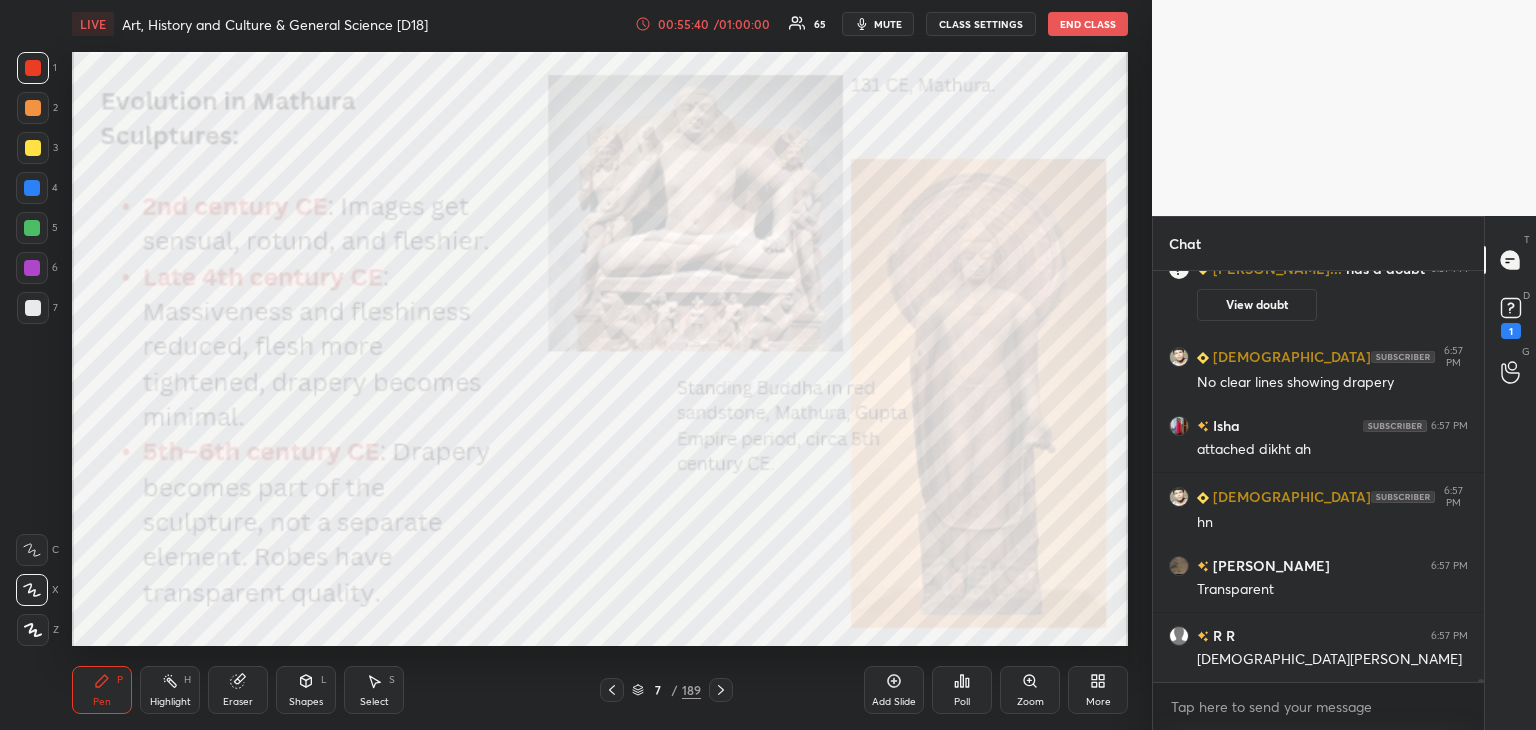click at bounding box center (33, 68) 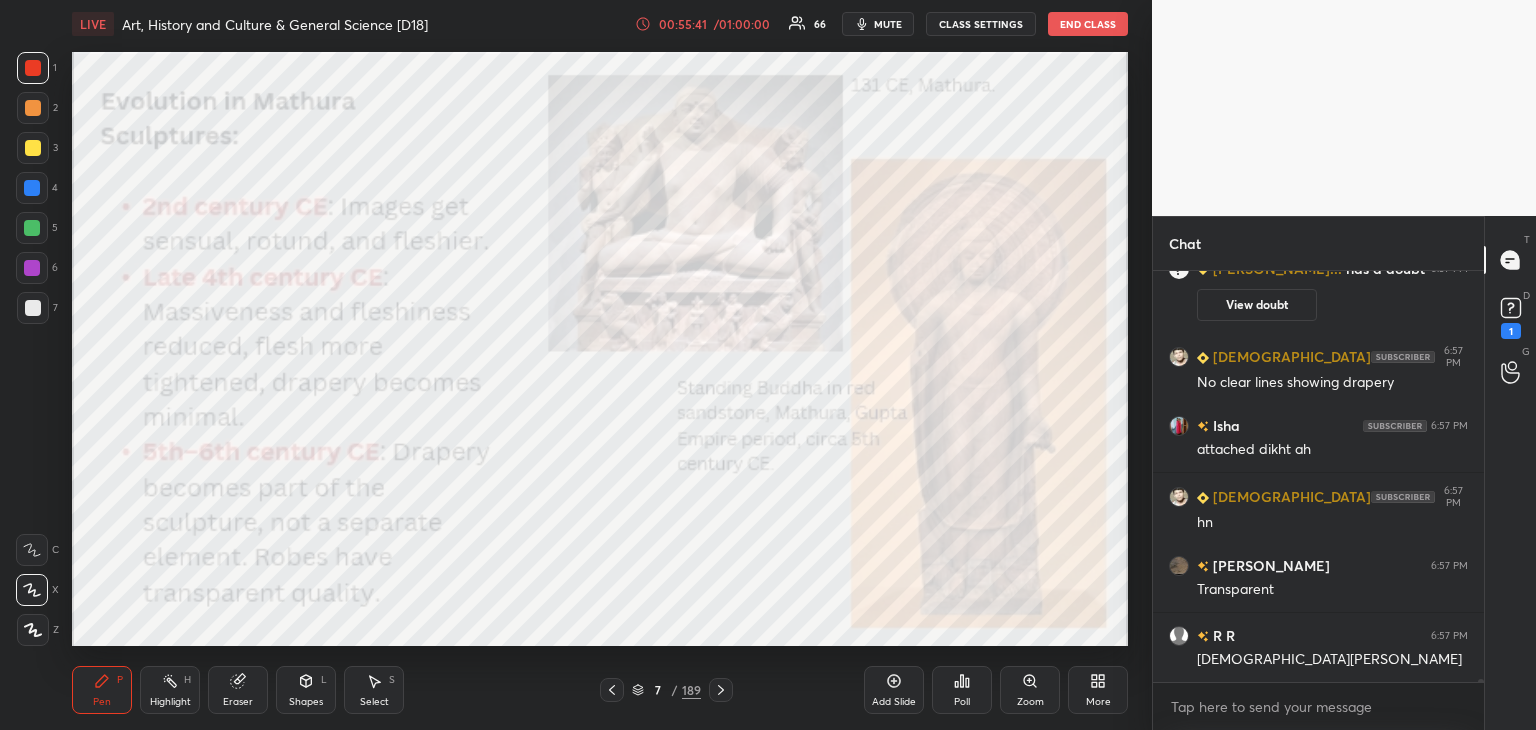 scroll, scrollTop: 61756, scrollLeft: 0, axis: vertical 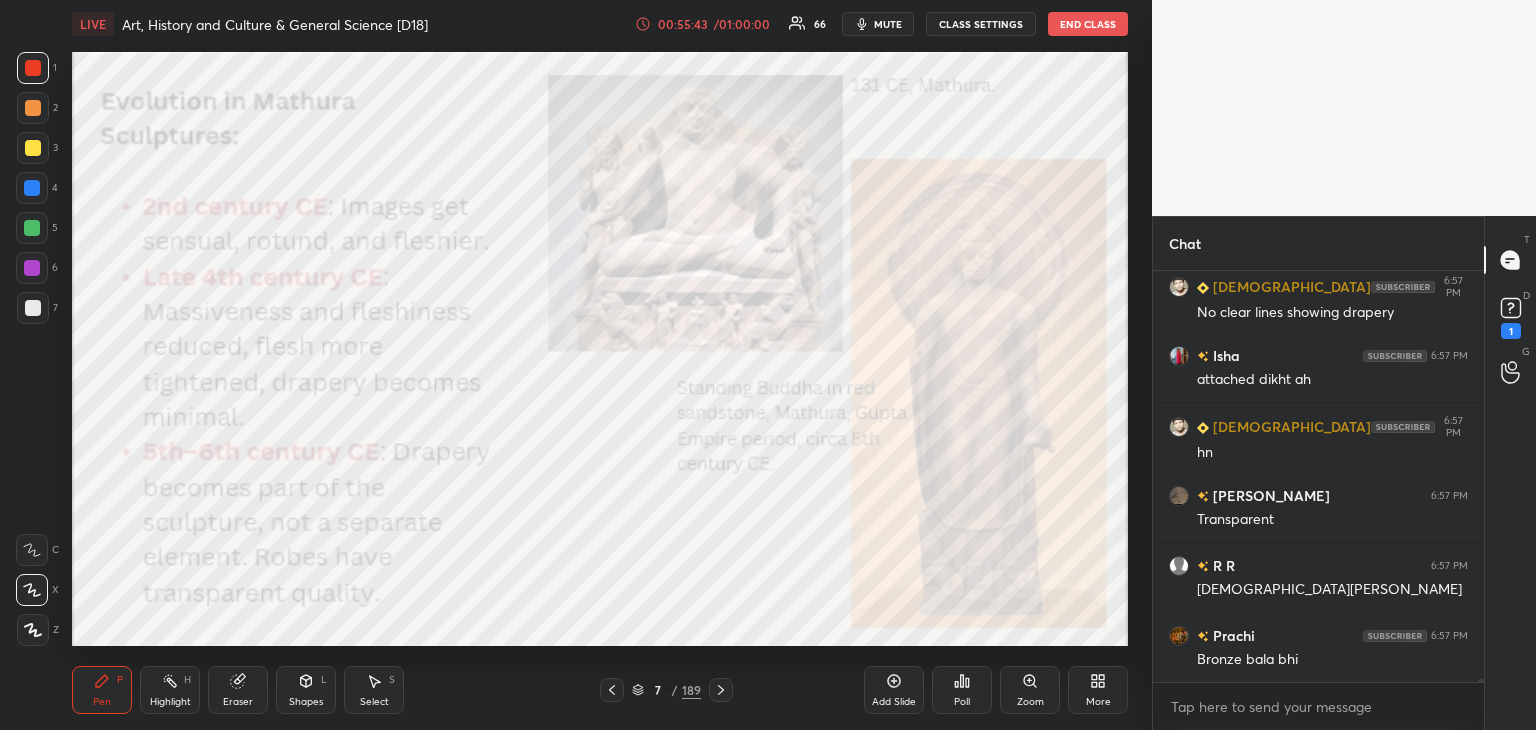 click on "More" at bounding box center [1098, 690] 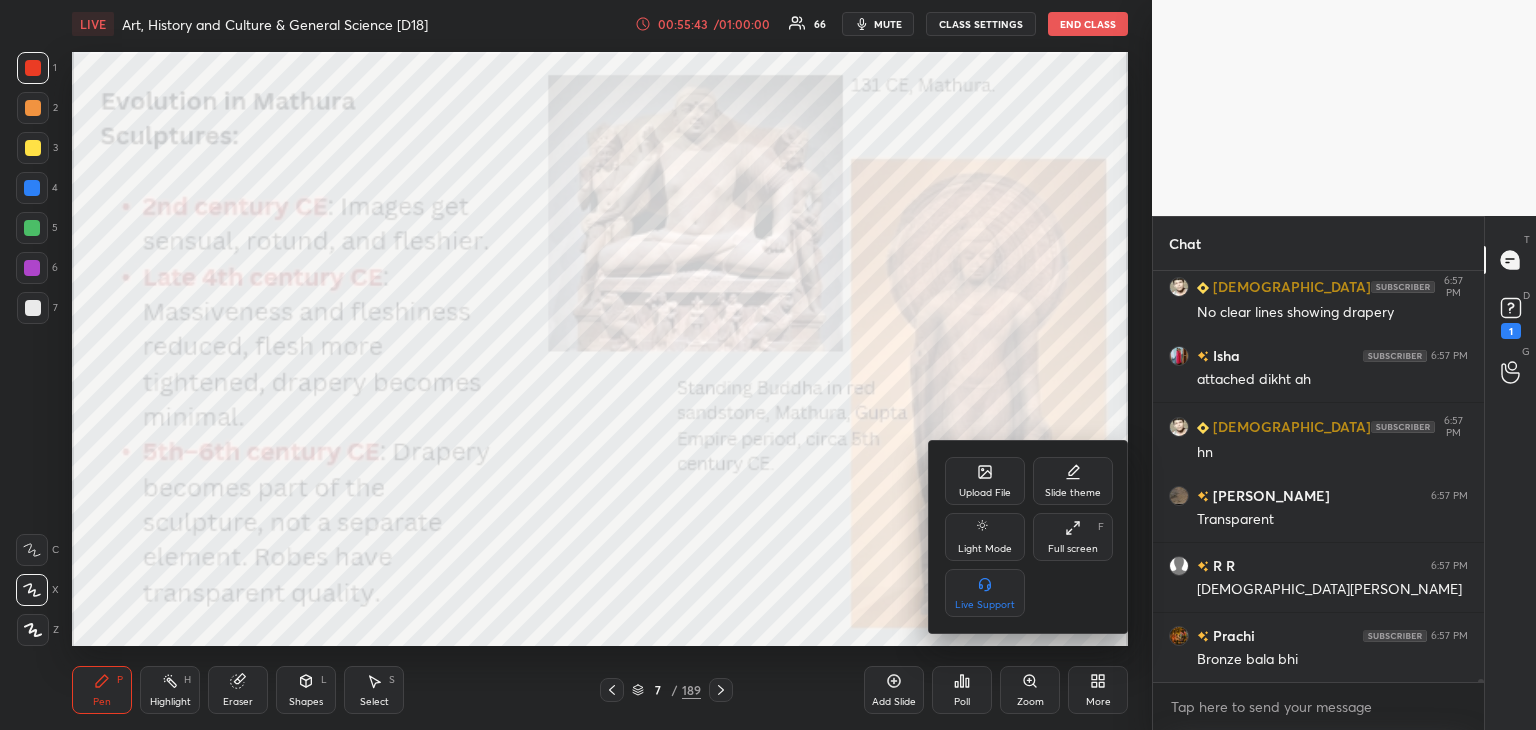 click 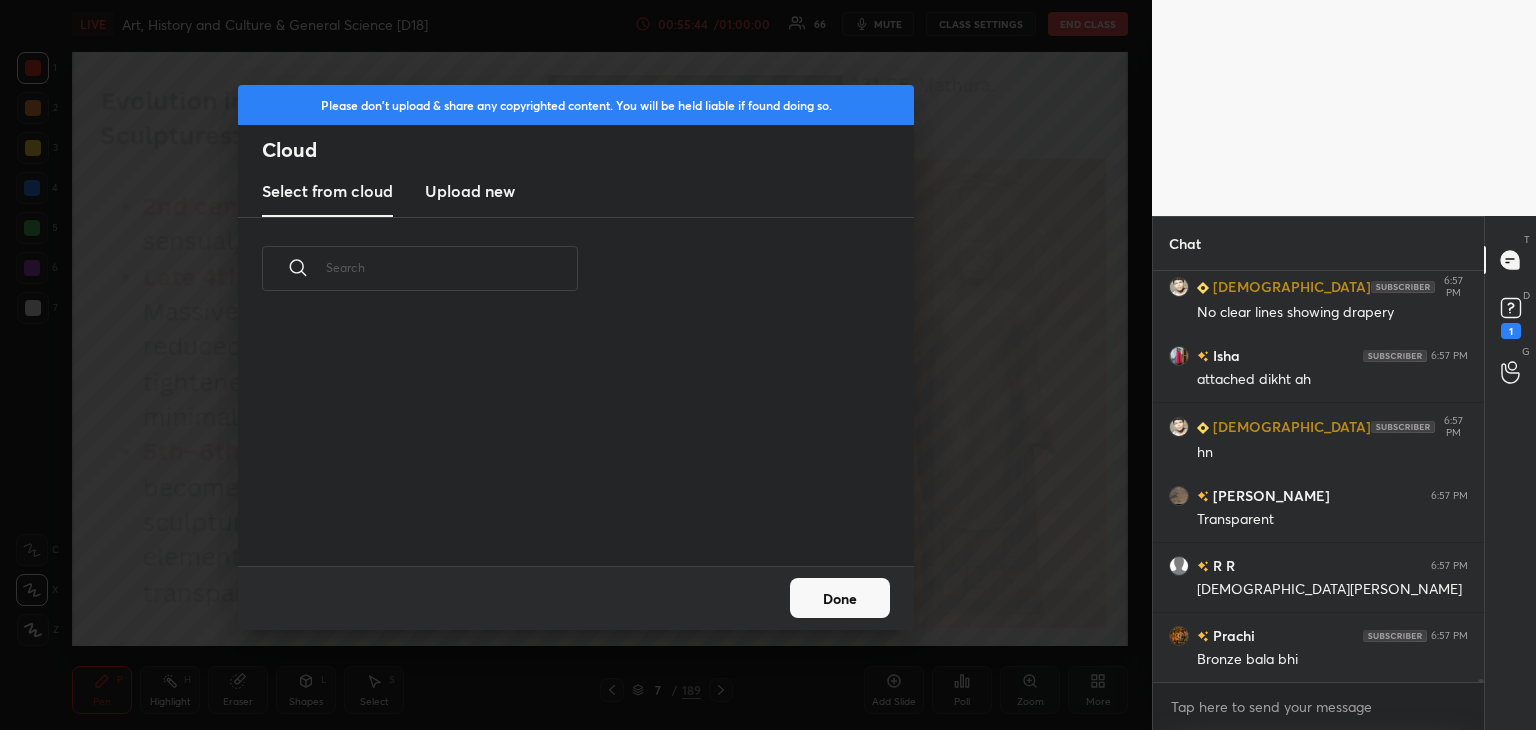 scroll, scrollTop: 61804, scrollLeft: 0, axis: vertical 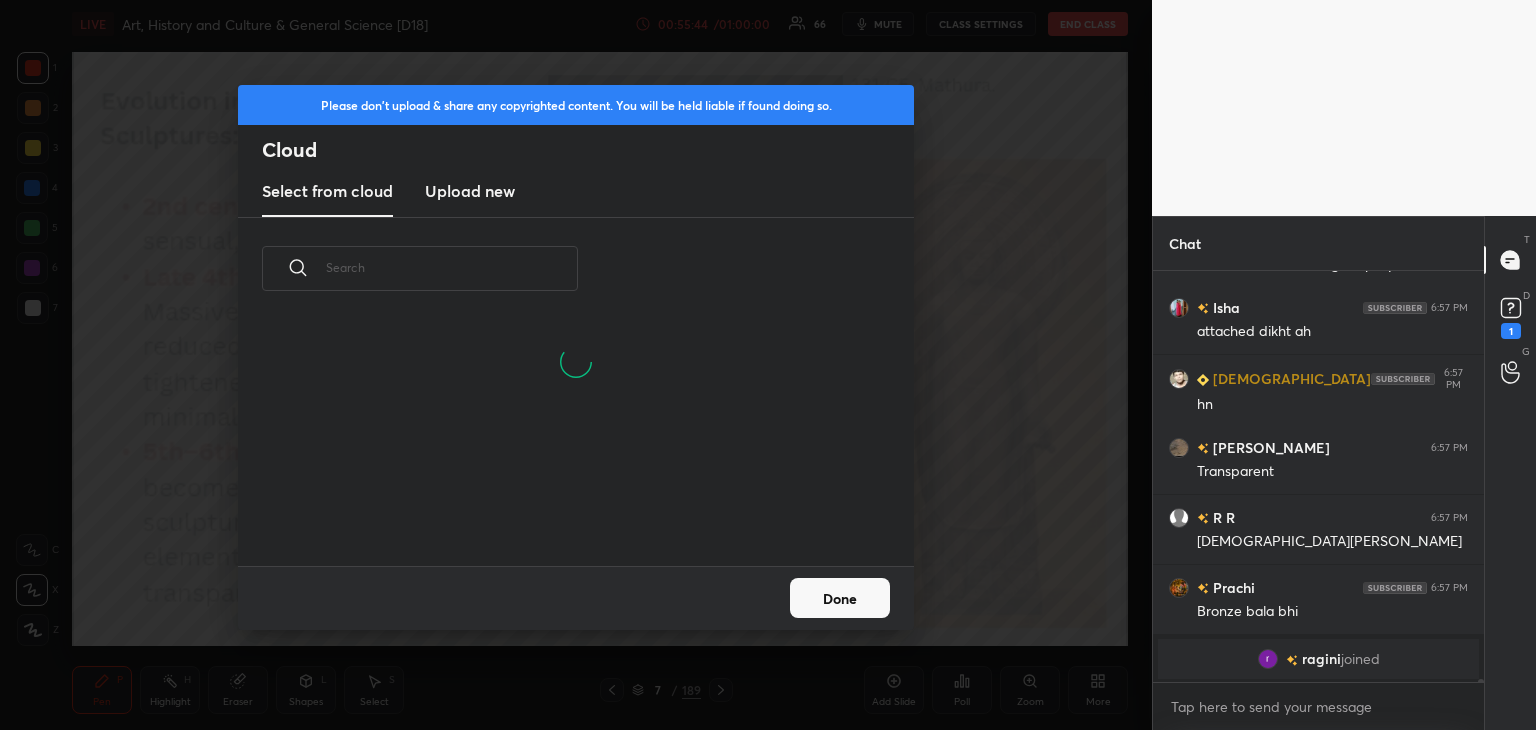 click on "Upload new" at bounding box center [470, 191] 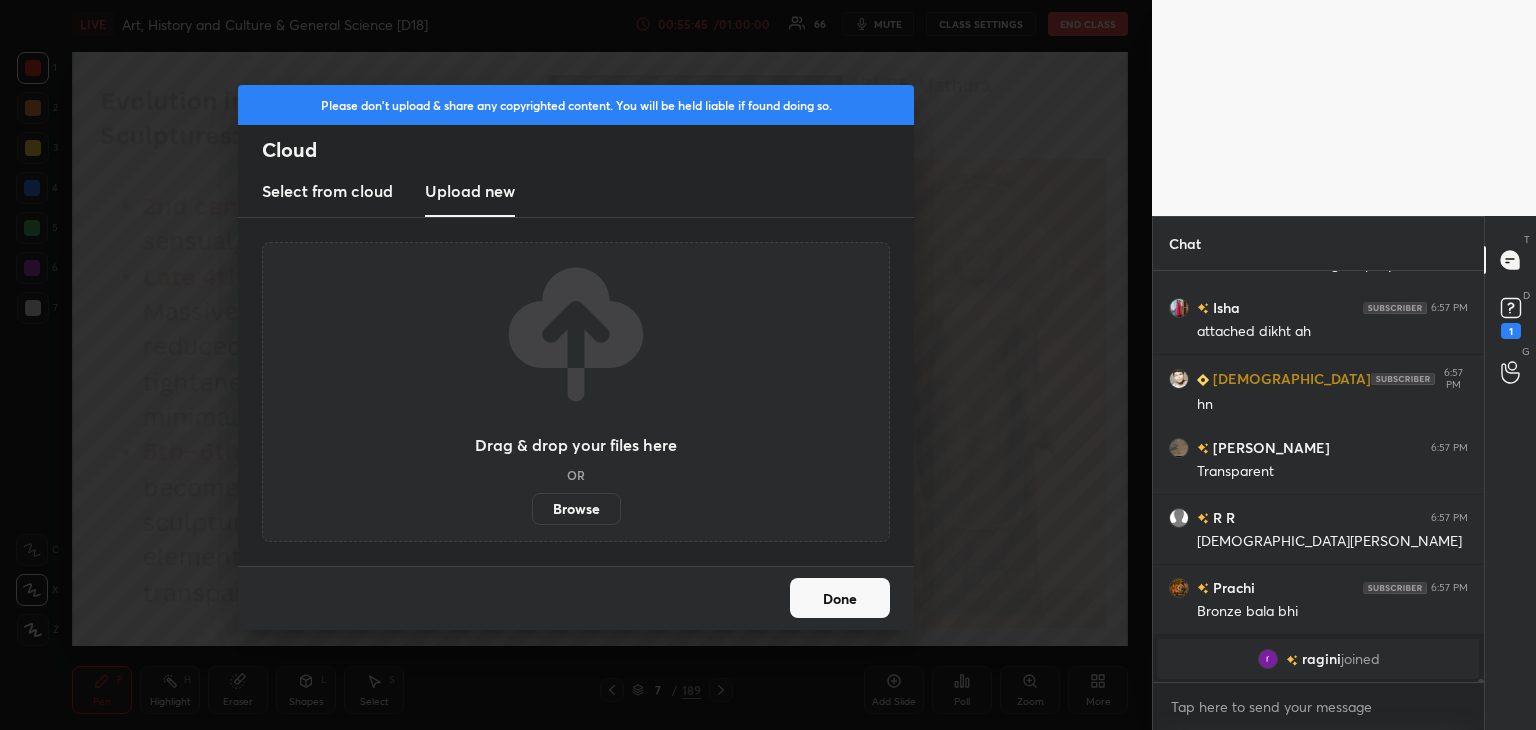 click on "Browse" at bounding box center (576, 509) 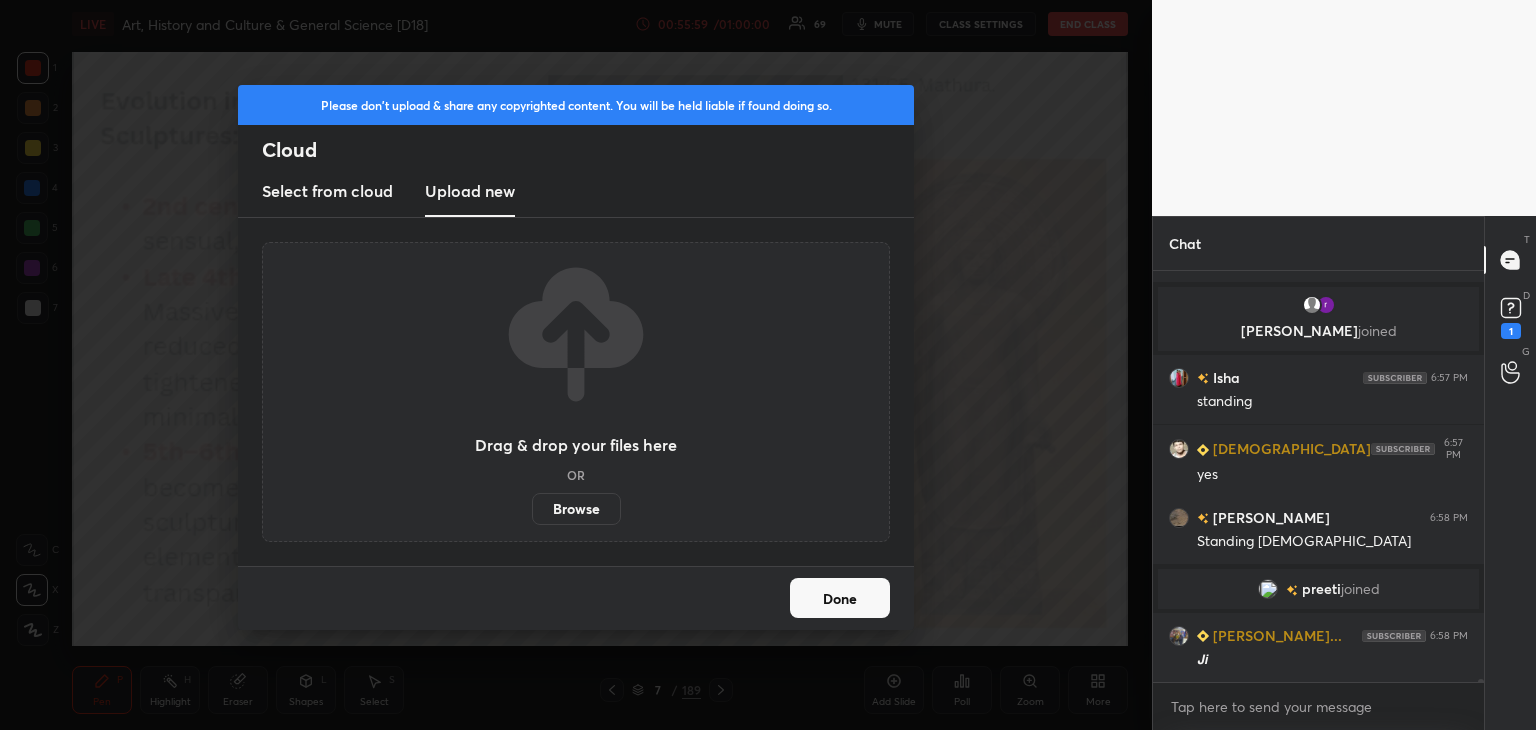 scroll, scrollTop: 62108, scrollLeft: 0, axis: vertical 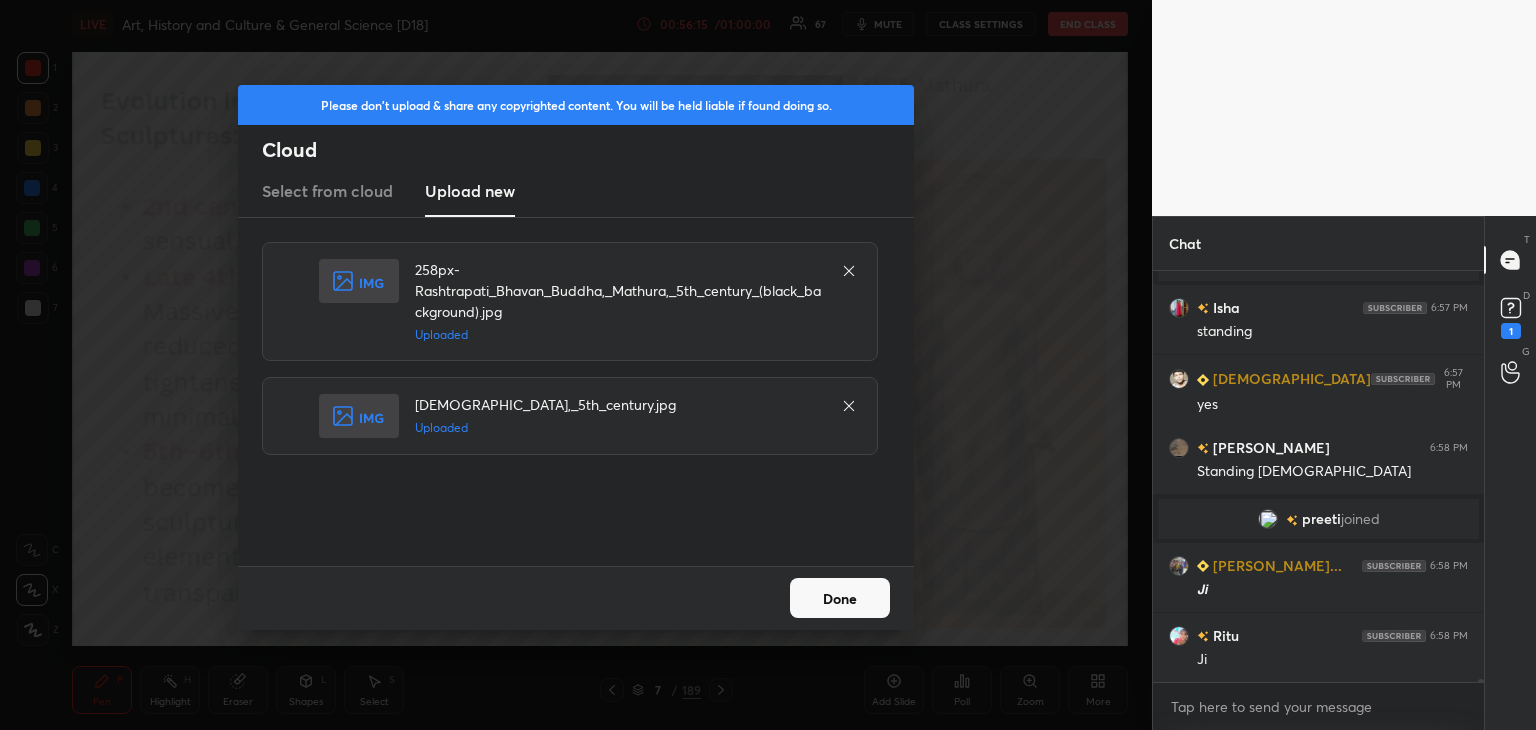 click on "Done" at bounding box center [840, 598] 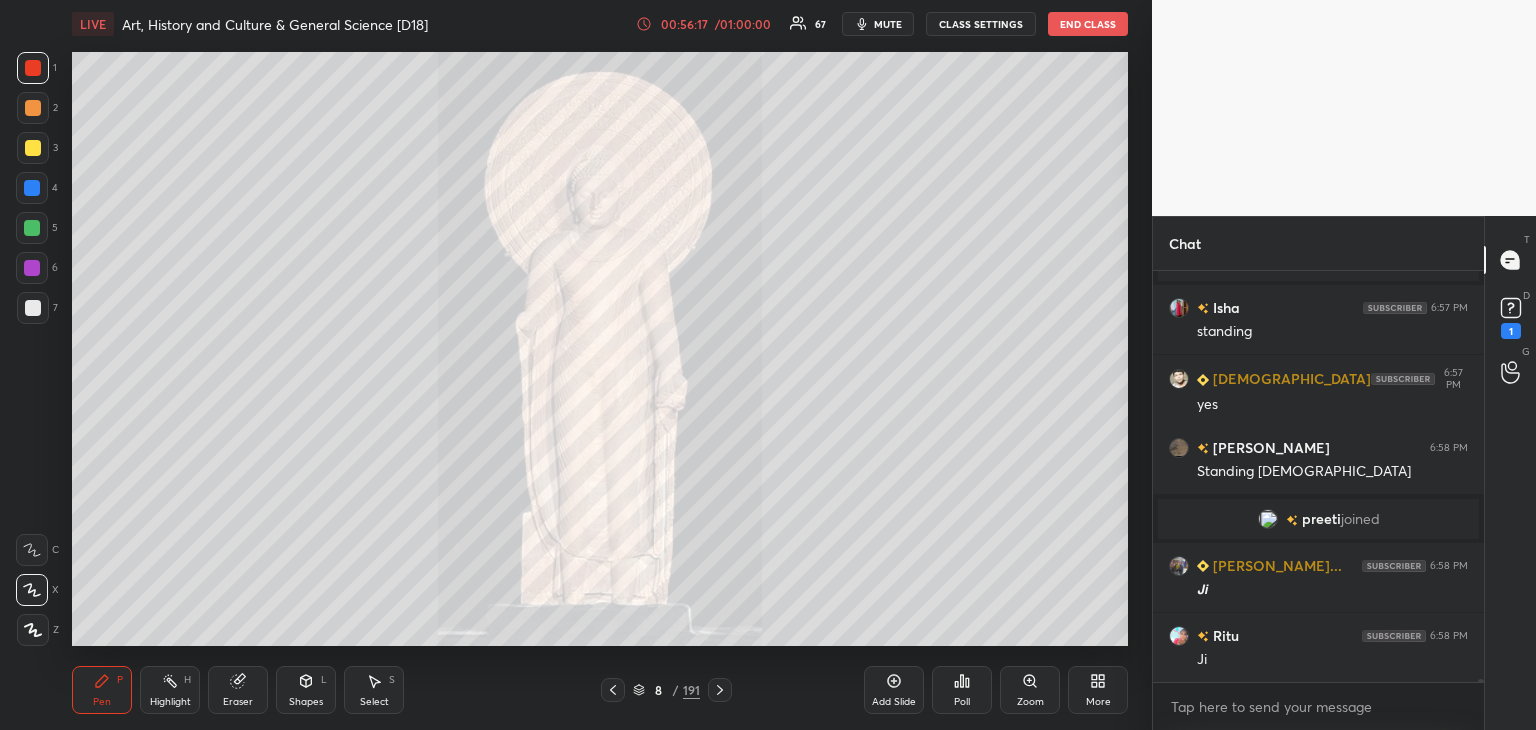 click on "Pen P Highlight H Eraser Shapes L Select S 8 / 191 Add Slide Poll Zoom More" at bounding box center [600, 690] 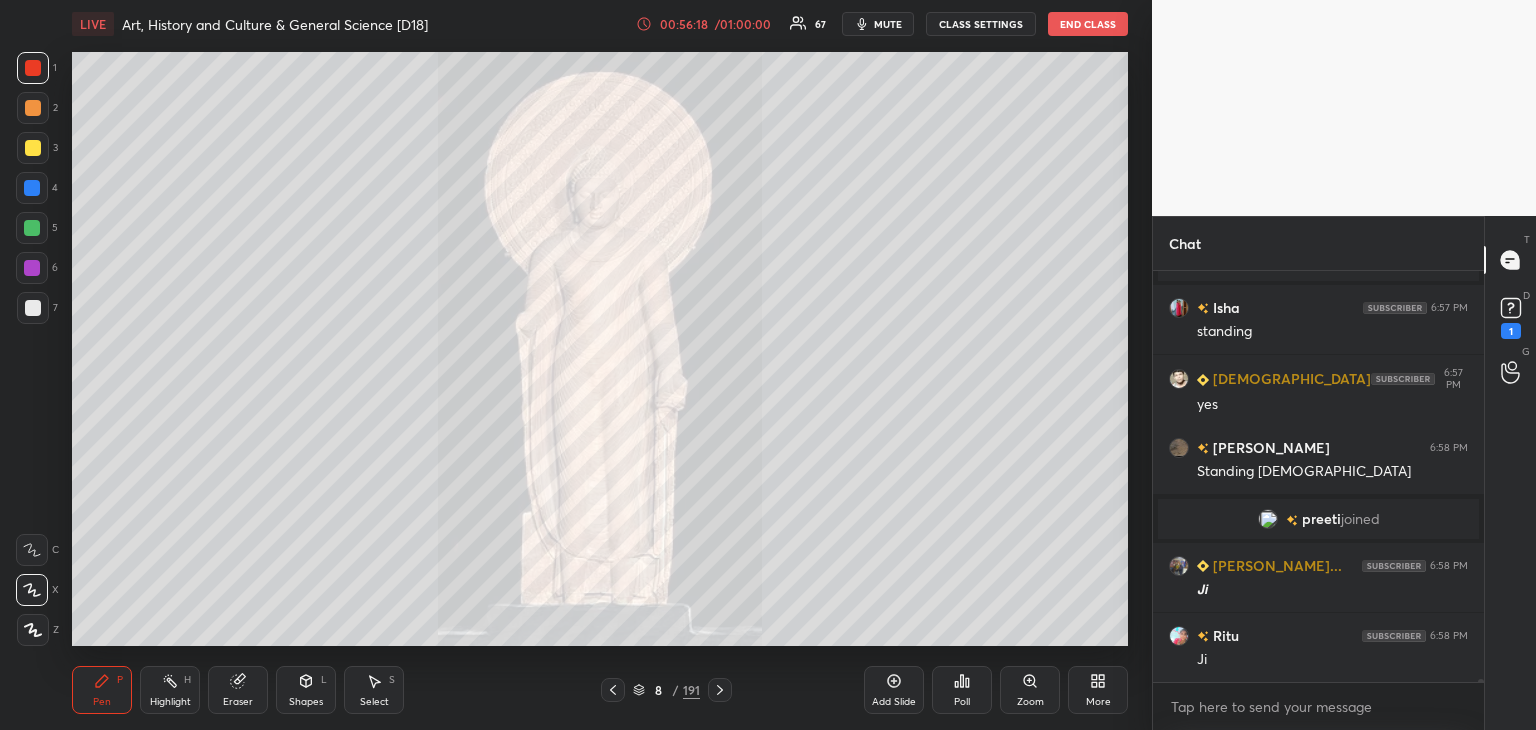 click 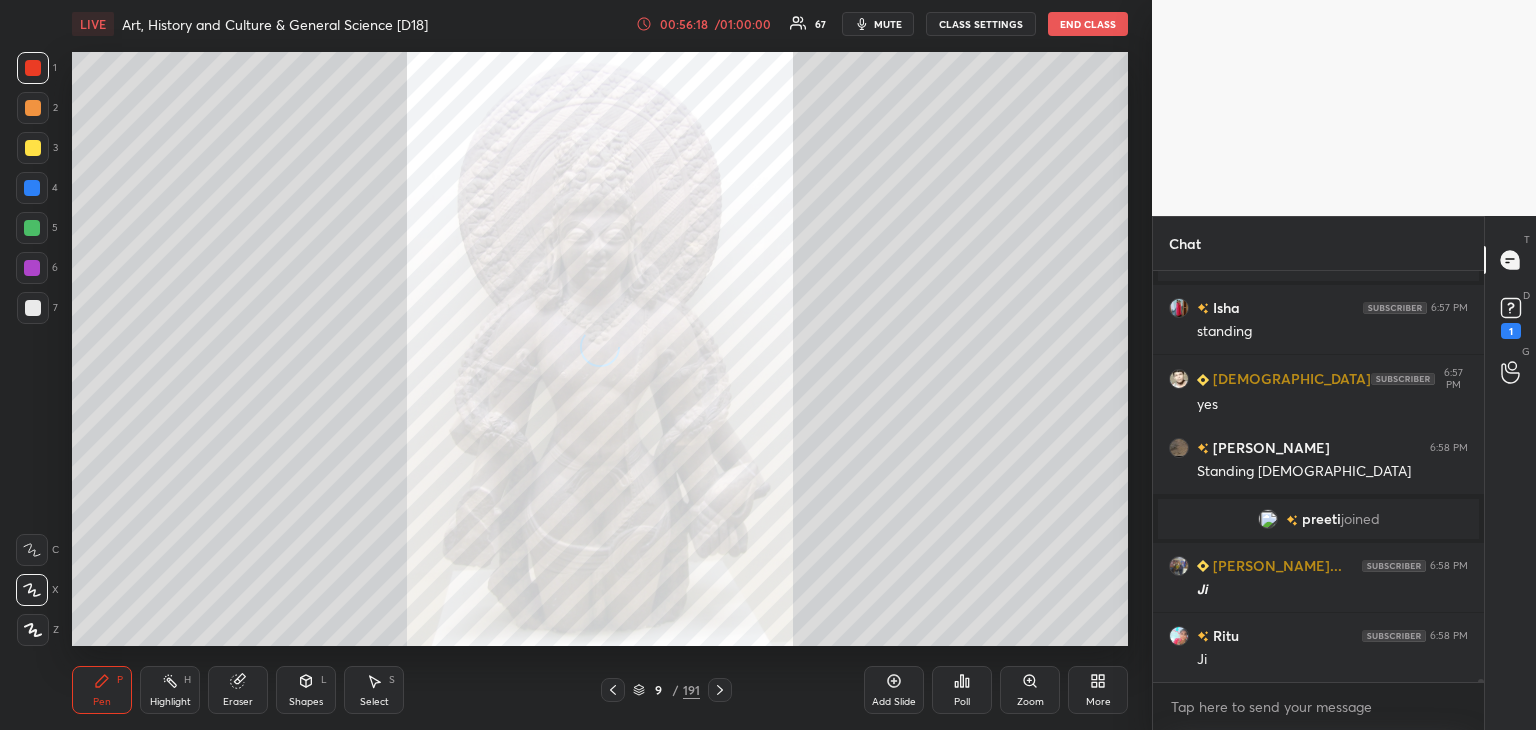click 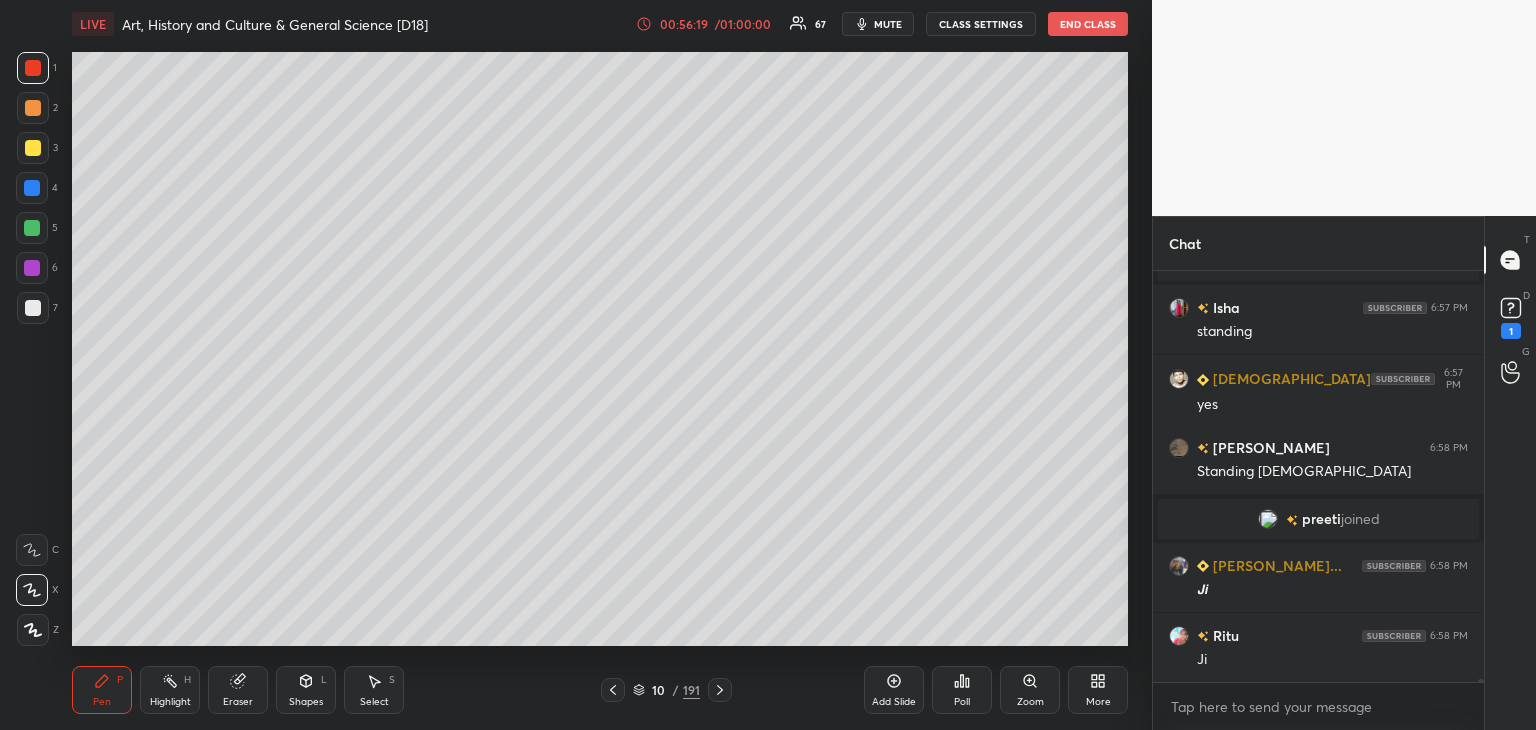 click 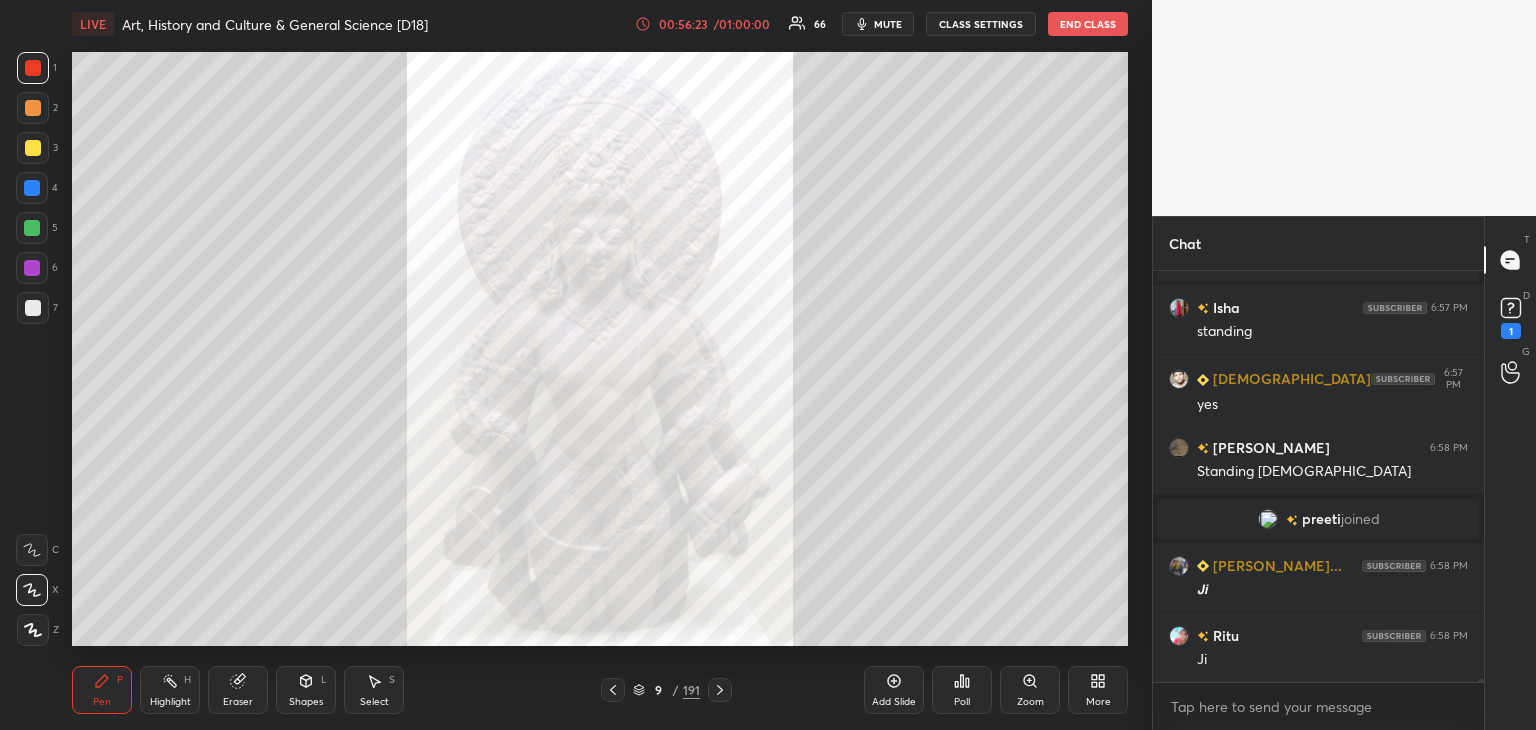 click on "More" at bounding box center [1098, 690] 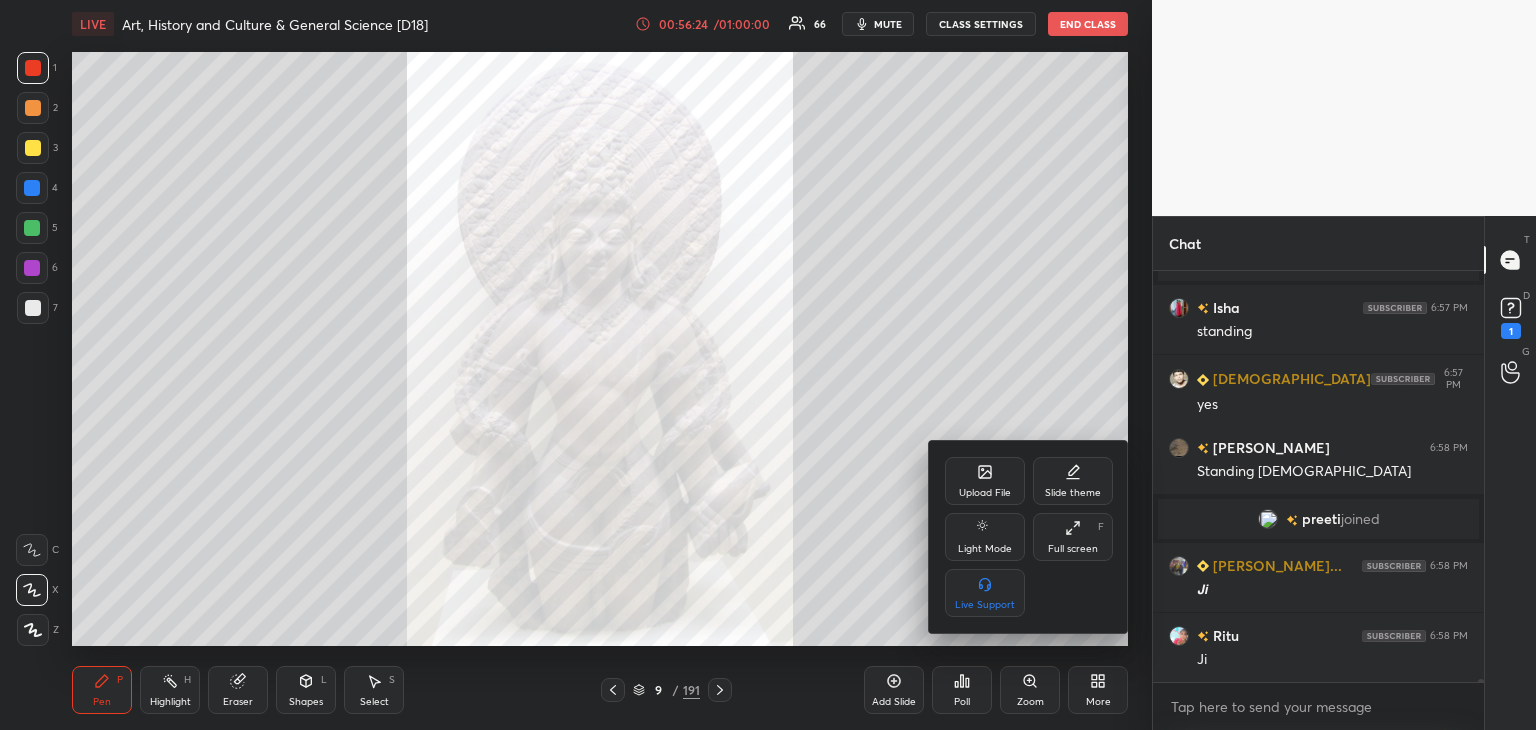 click on "Upload File" at bounding box center (985, 493) 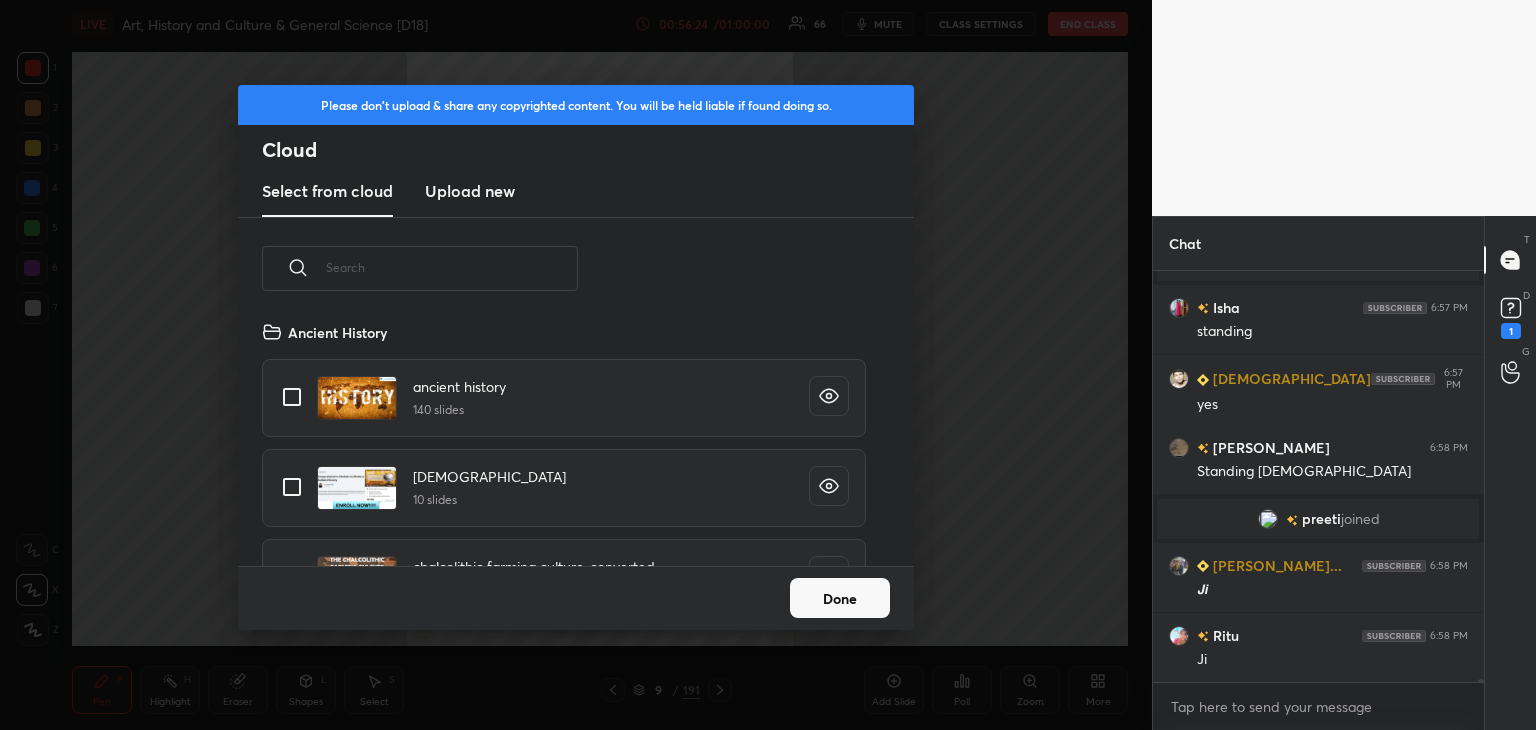 scroll, scrollTop: 5, scrollLeft: 10, axis: both 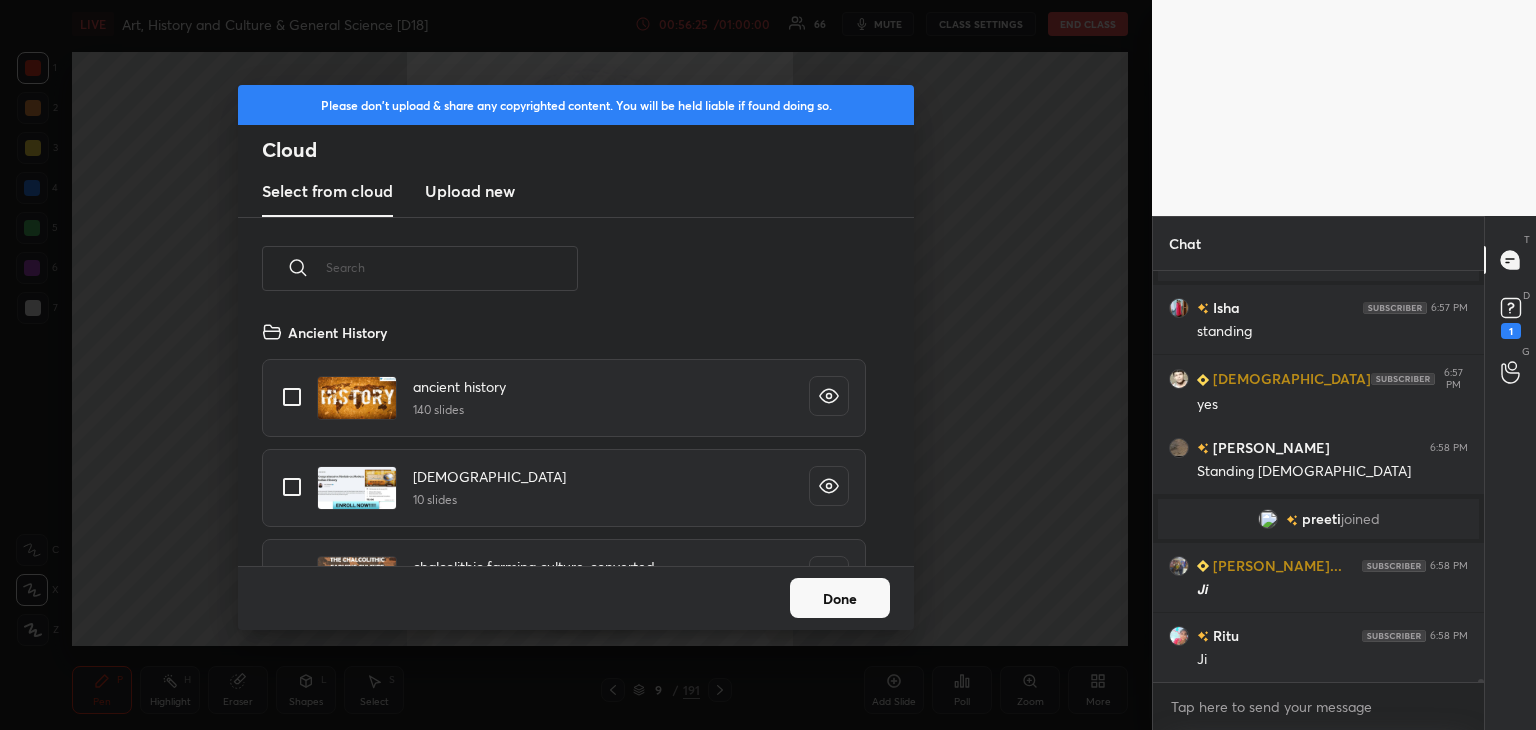 click on "Upload new" at bounding box center (470, 191) 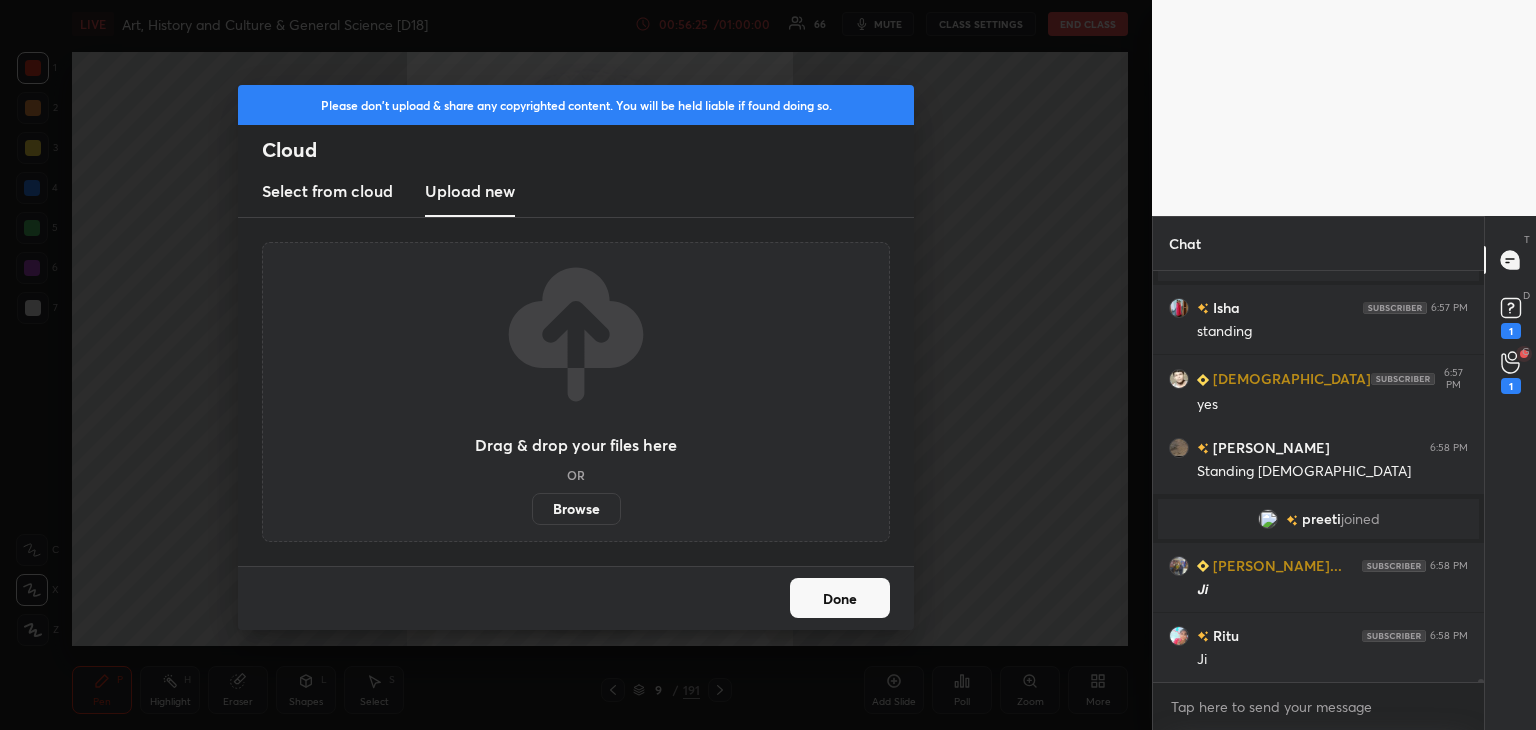 click on "Browse" at bounding box center [576, 509] 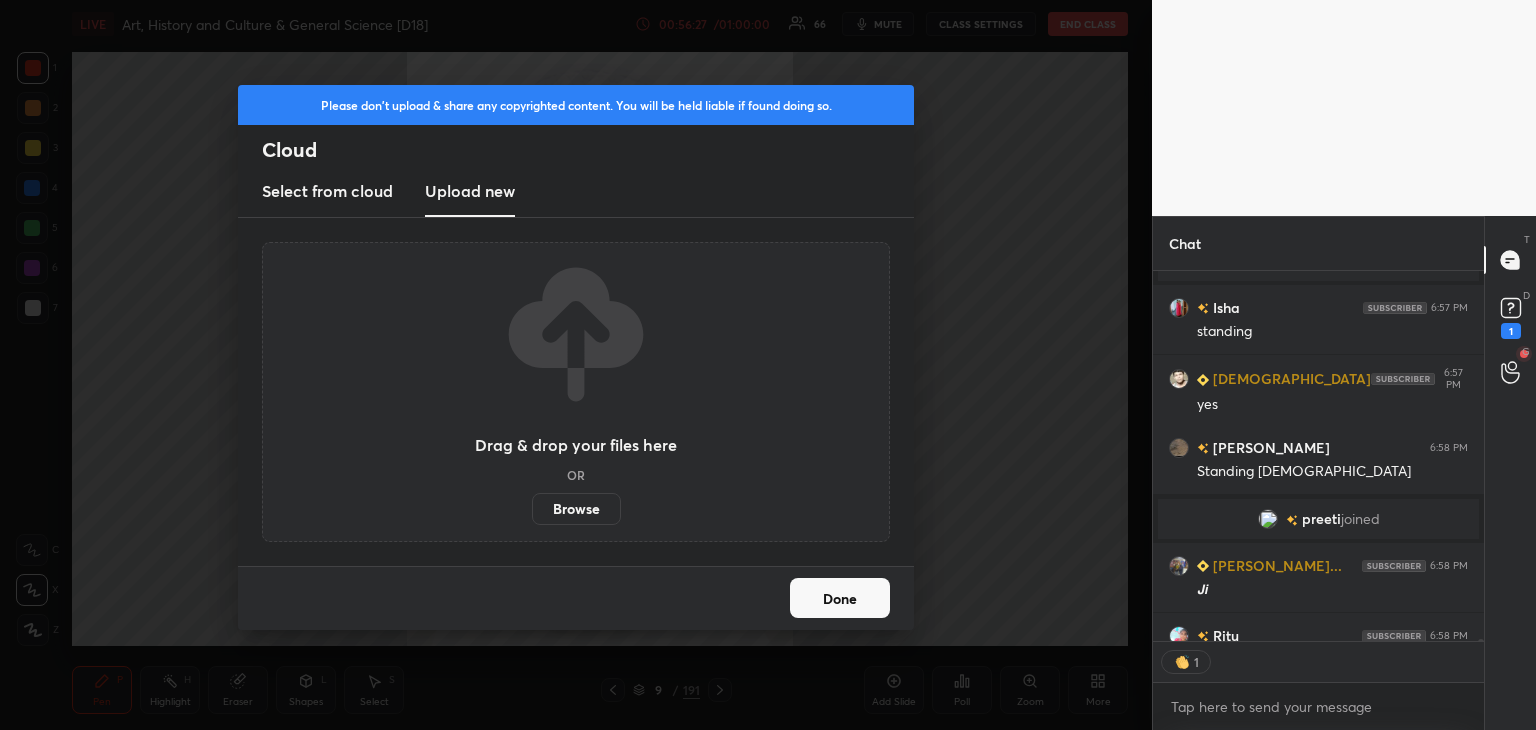 scroll, scrollTop: 7, scrollLeft: 6, axis: both 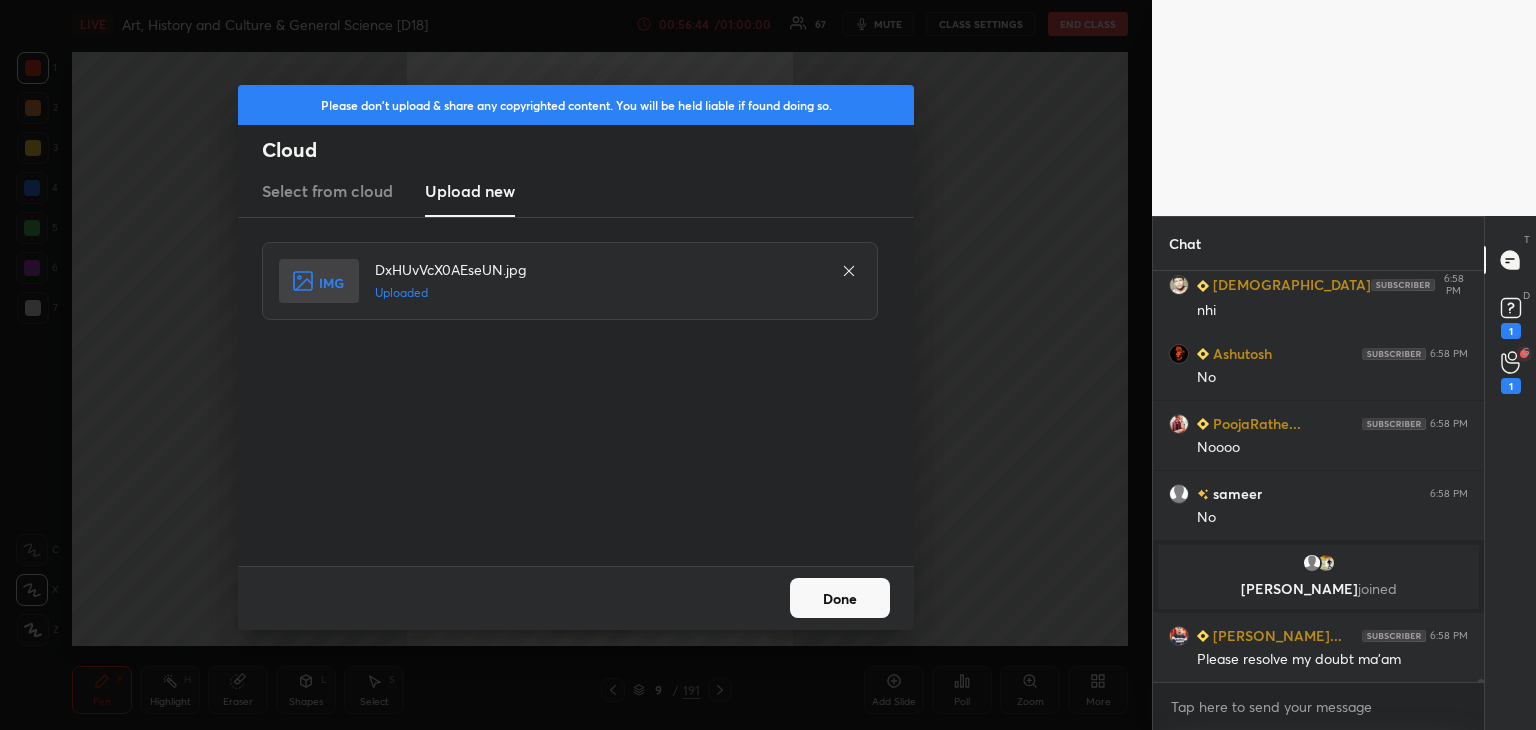 click on "Done" at bounding box center (840, 598) 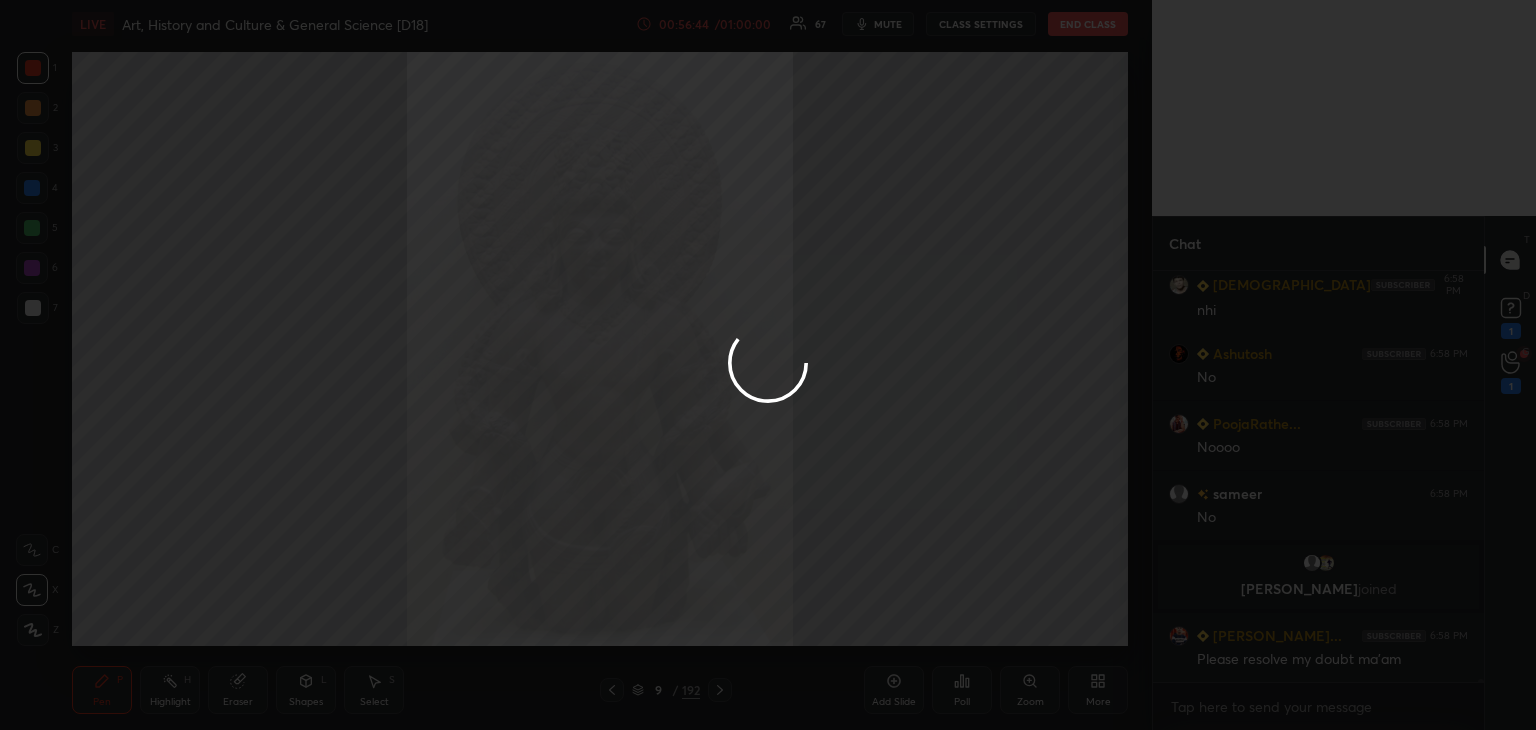 scroll, scrollTop: 62822, scrollLeft: 0, axis: vertical 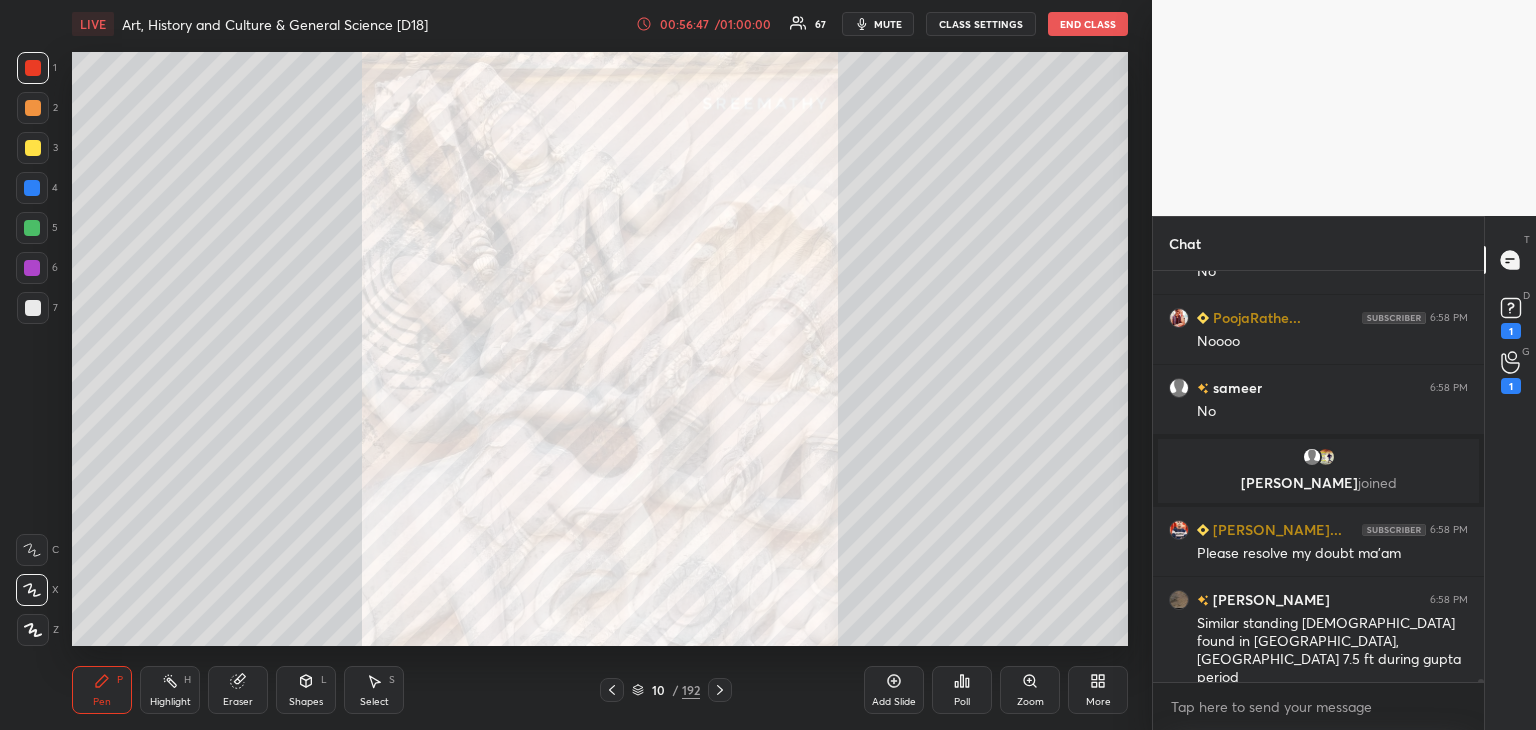 click at bounding box center (33, 68) 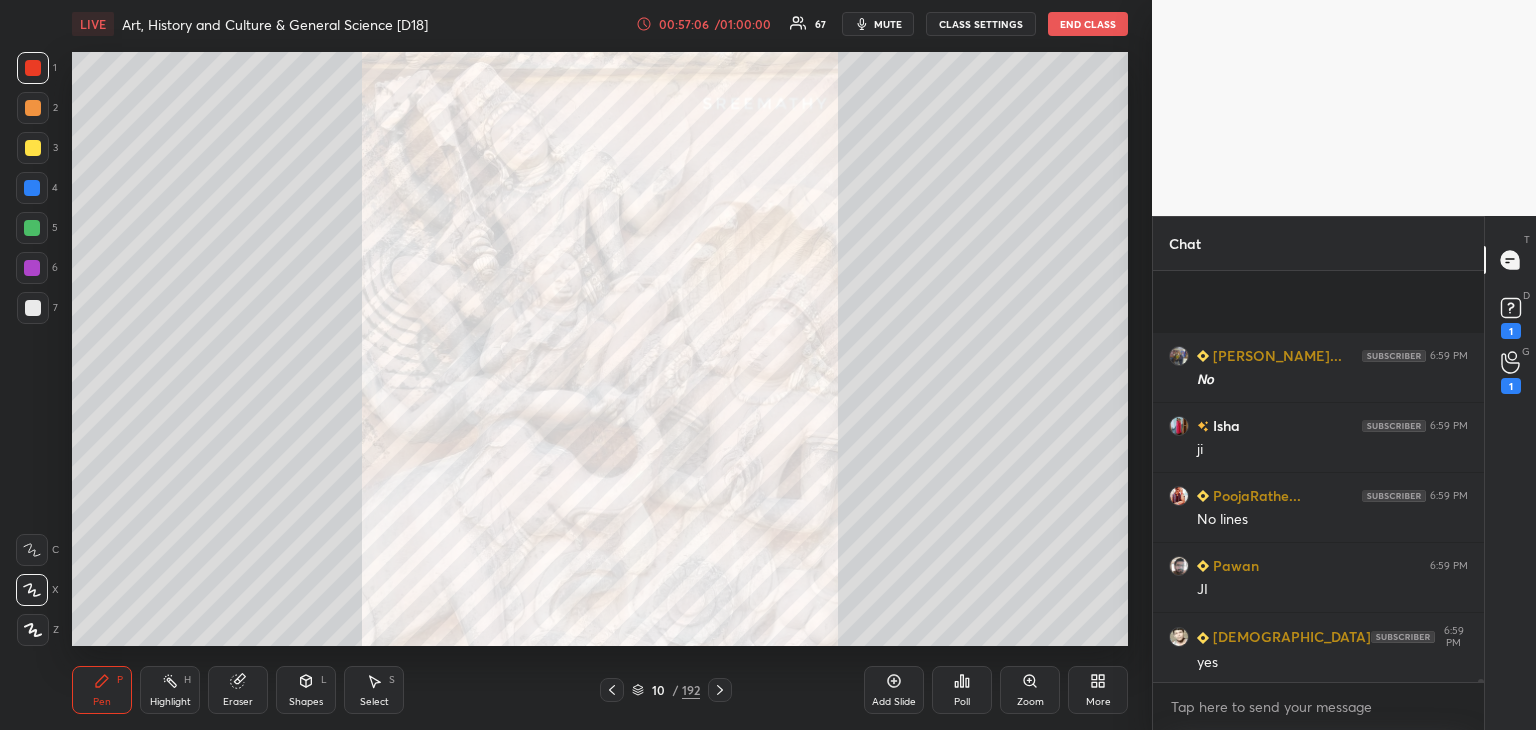 scroll, scrollTop: 63522, scrollLeft: 0, axis: vertical 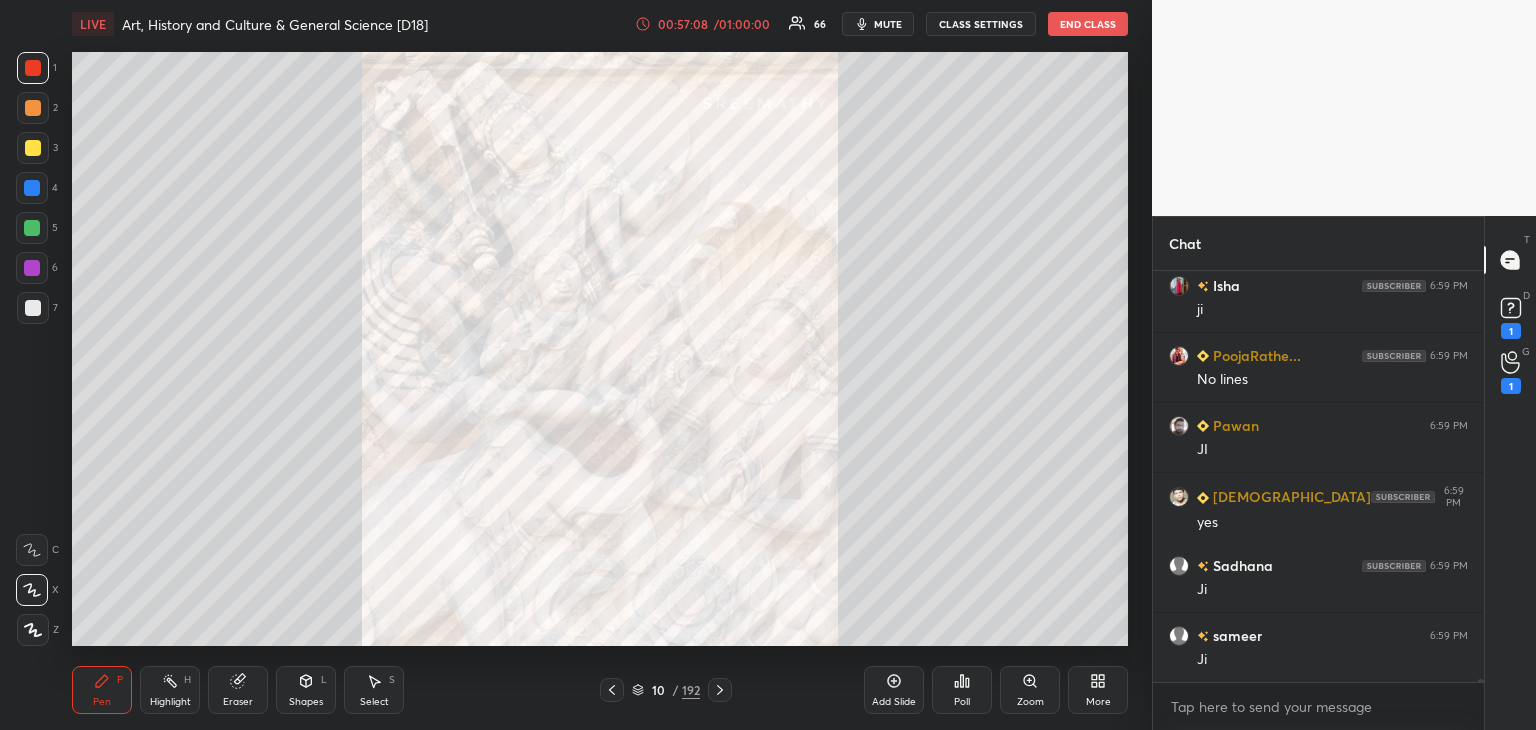 click at bounding box center (32, 268) 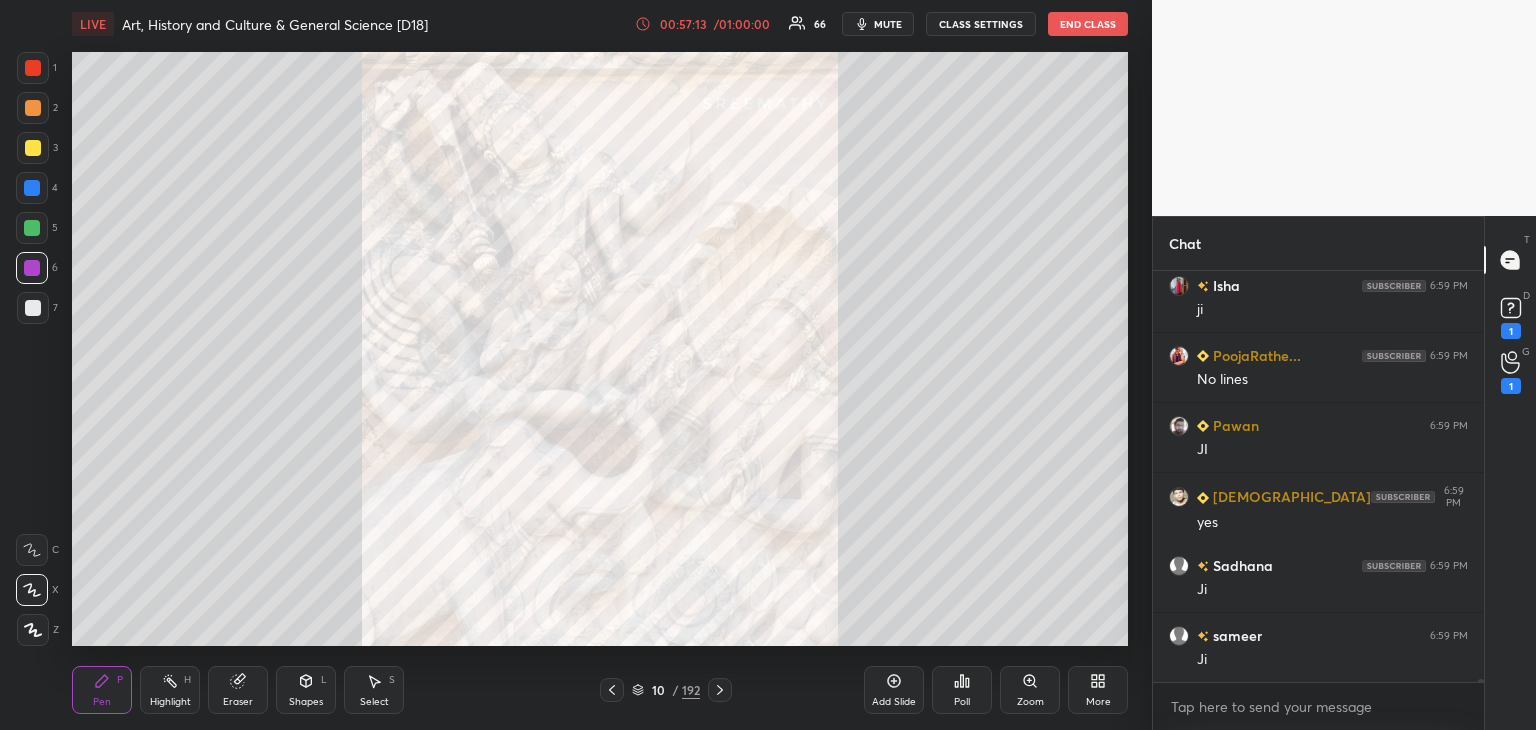scroll, scrollTop: 63592, scrollLeft: 0, axis: vertical 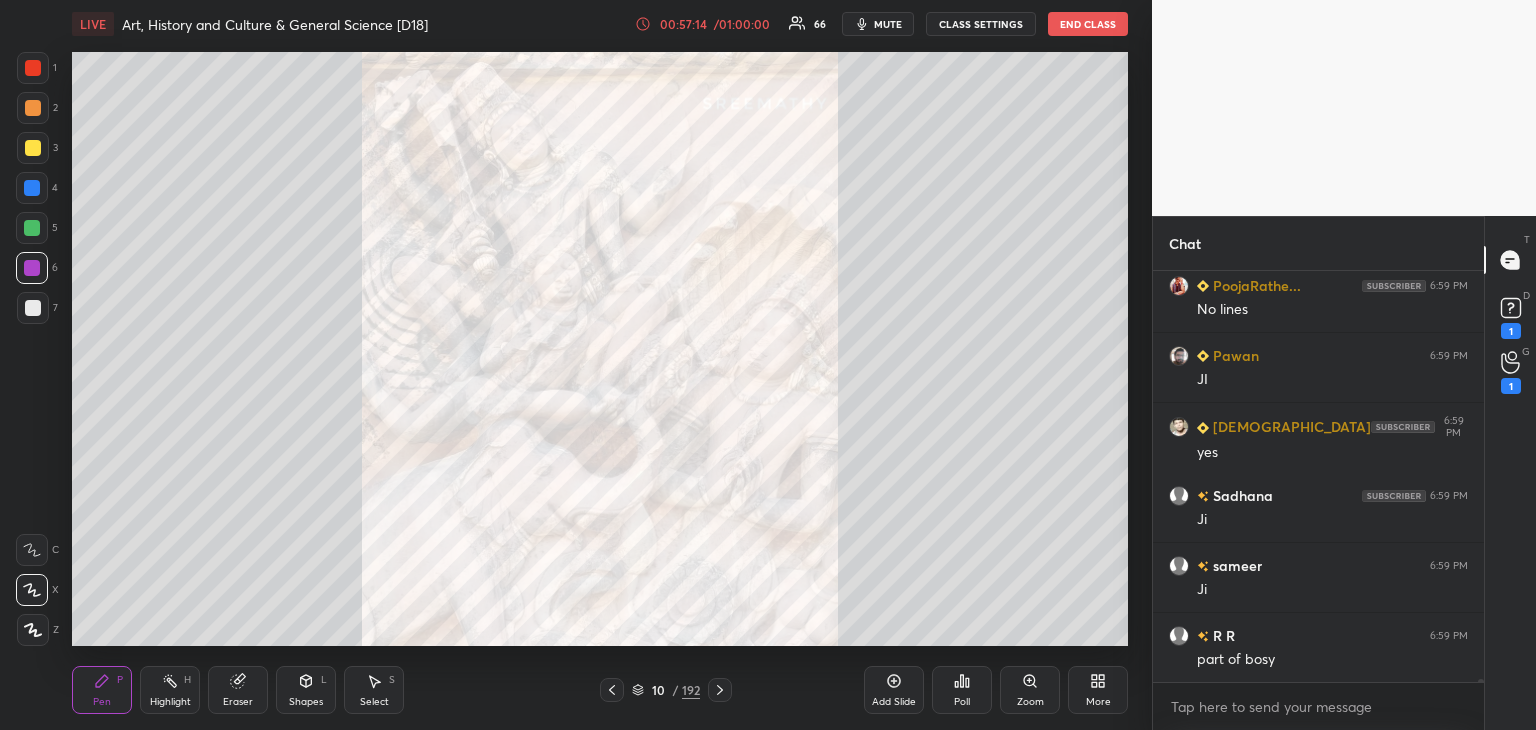click 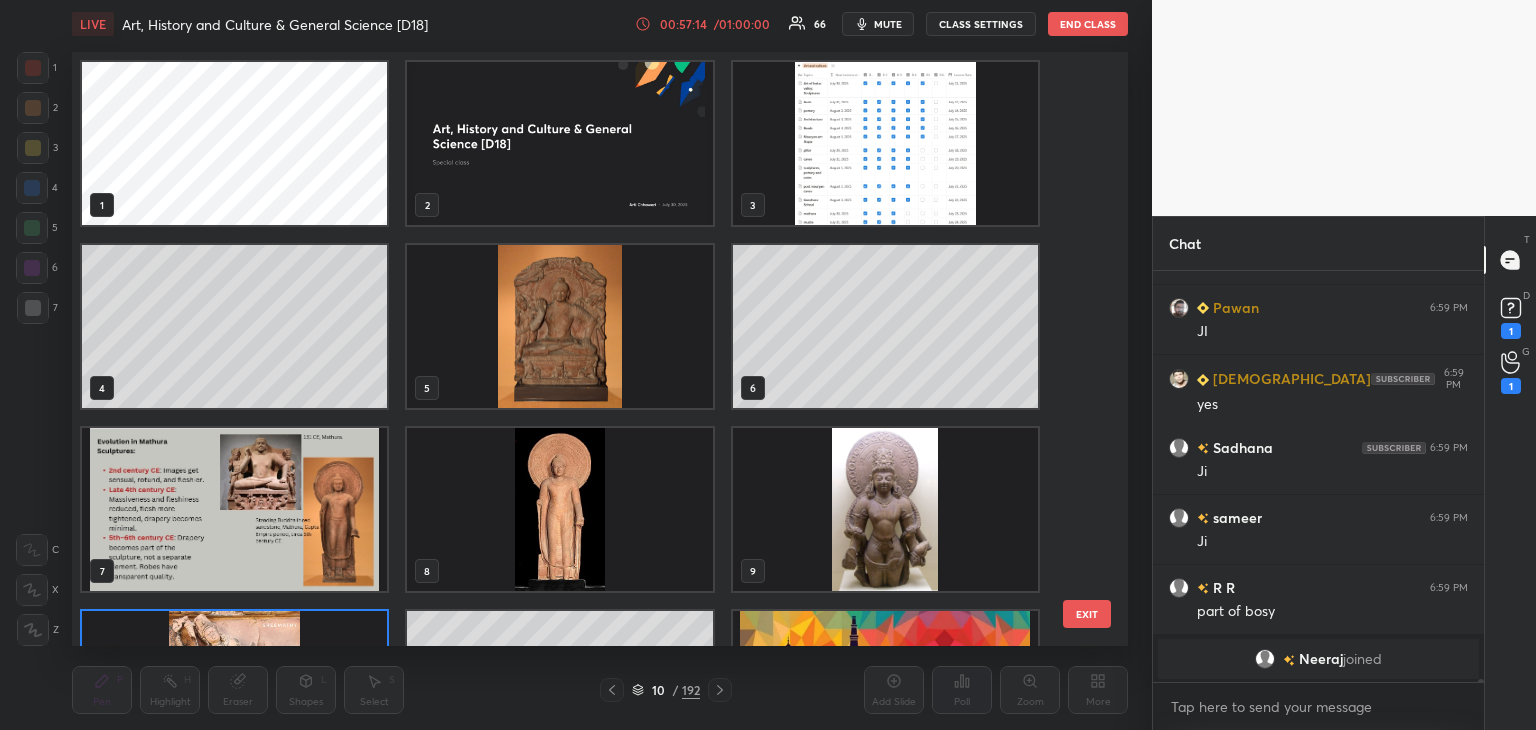 scroll, scrollTop: 138, scrollLeft: 0, axis: vertical 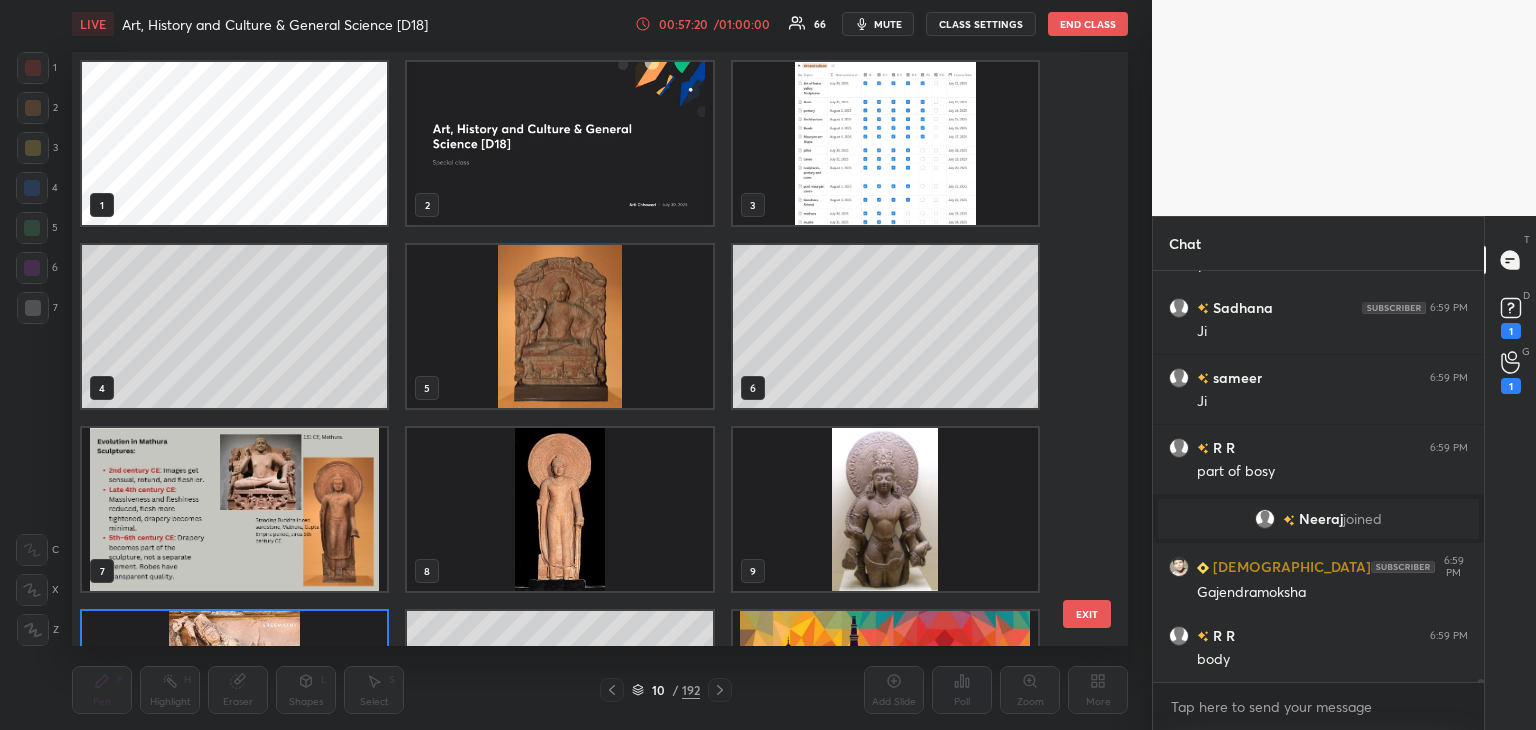 click at bounding box center (234, 509) 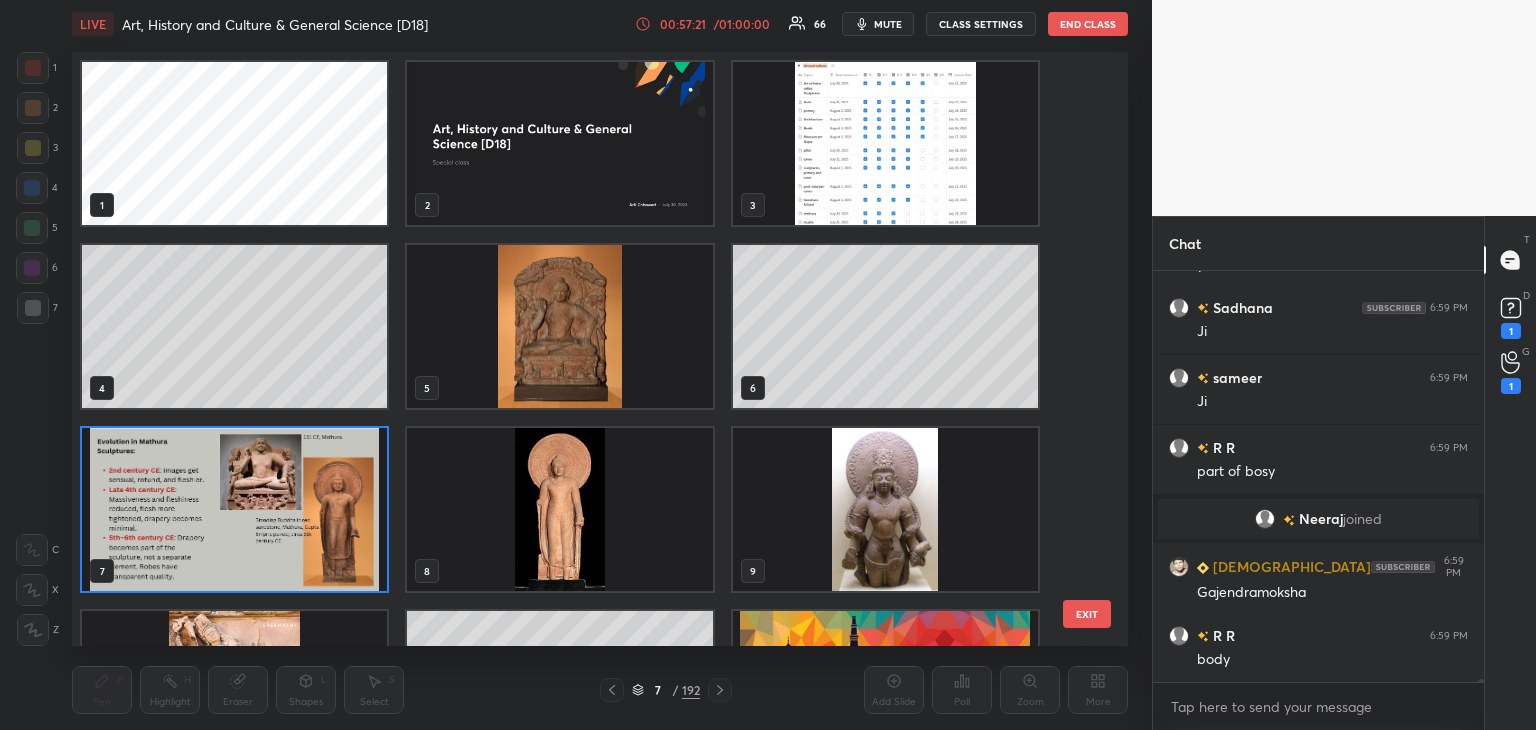 click 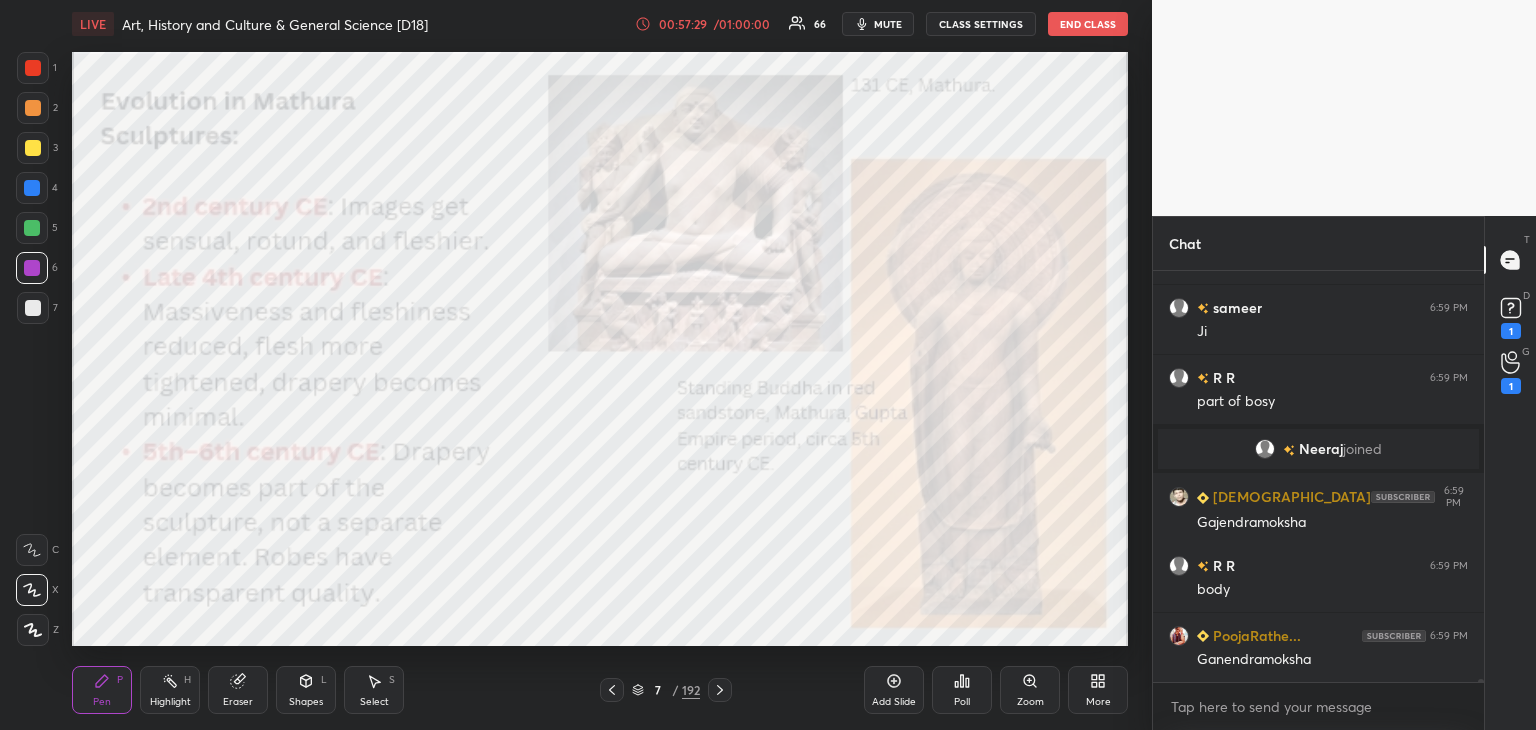 scroll, scrollTop: 63664, scrollLeft: 0, axis: vertical 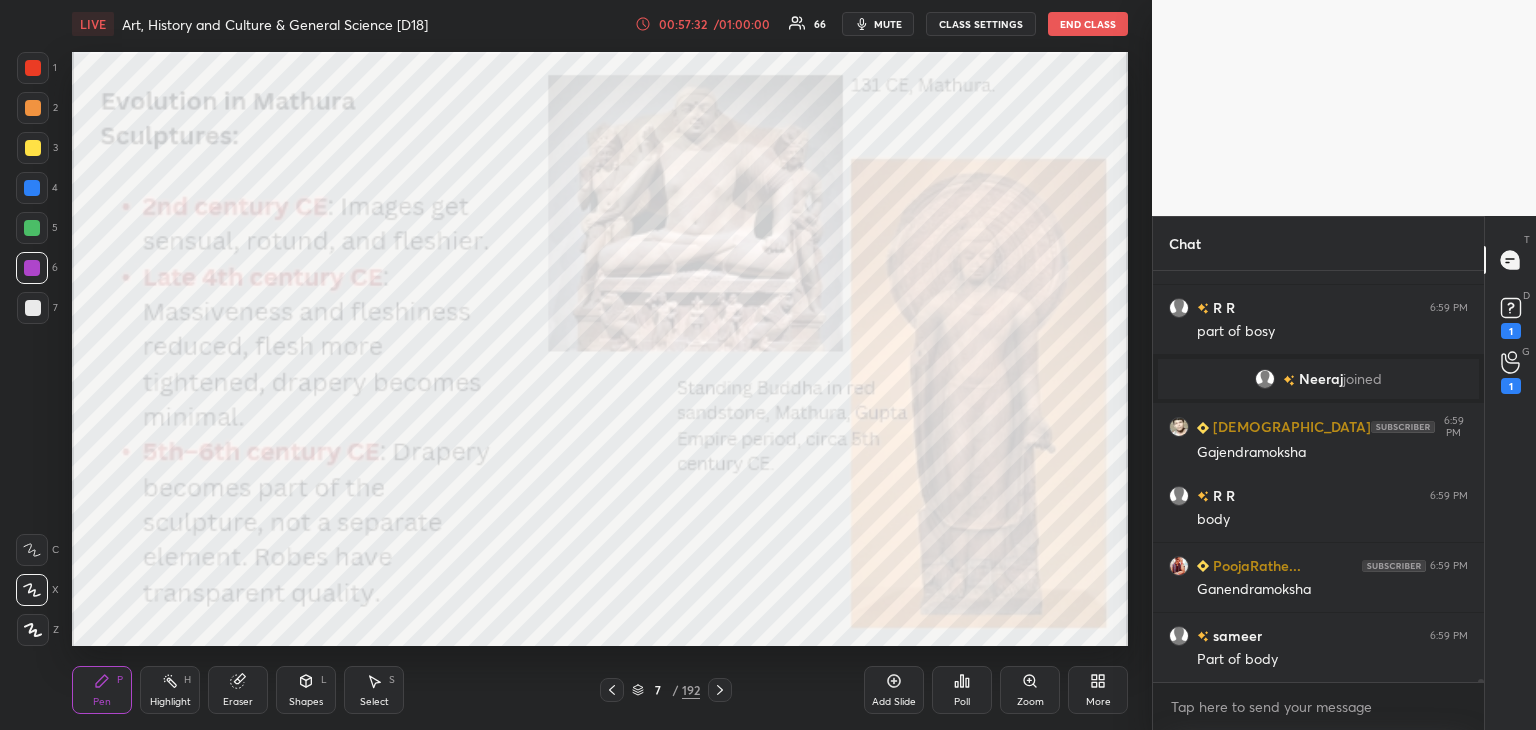 click 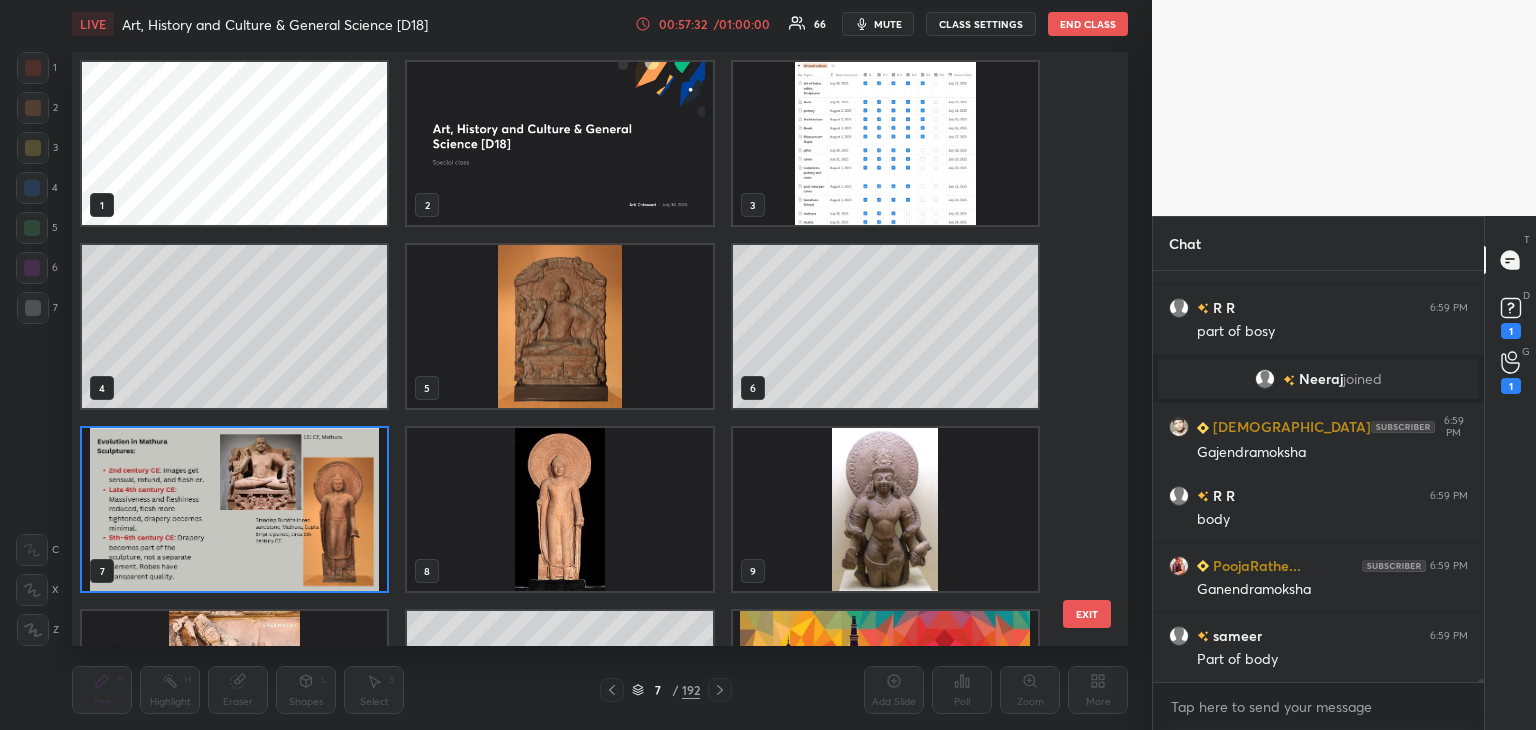 scroll, scrollTop: 6, scrollLeft: 10, axis: both 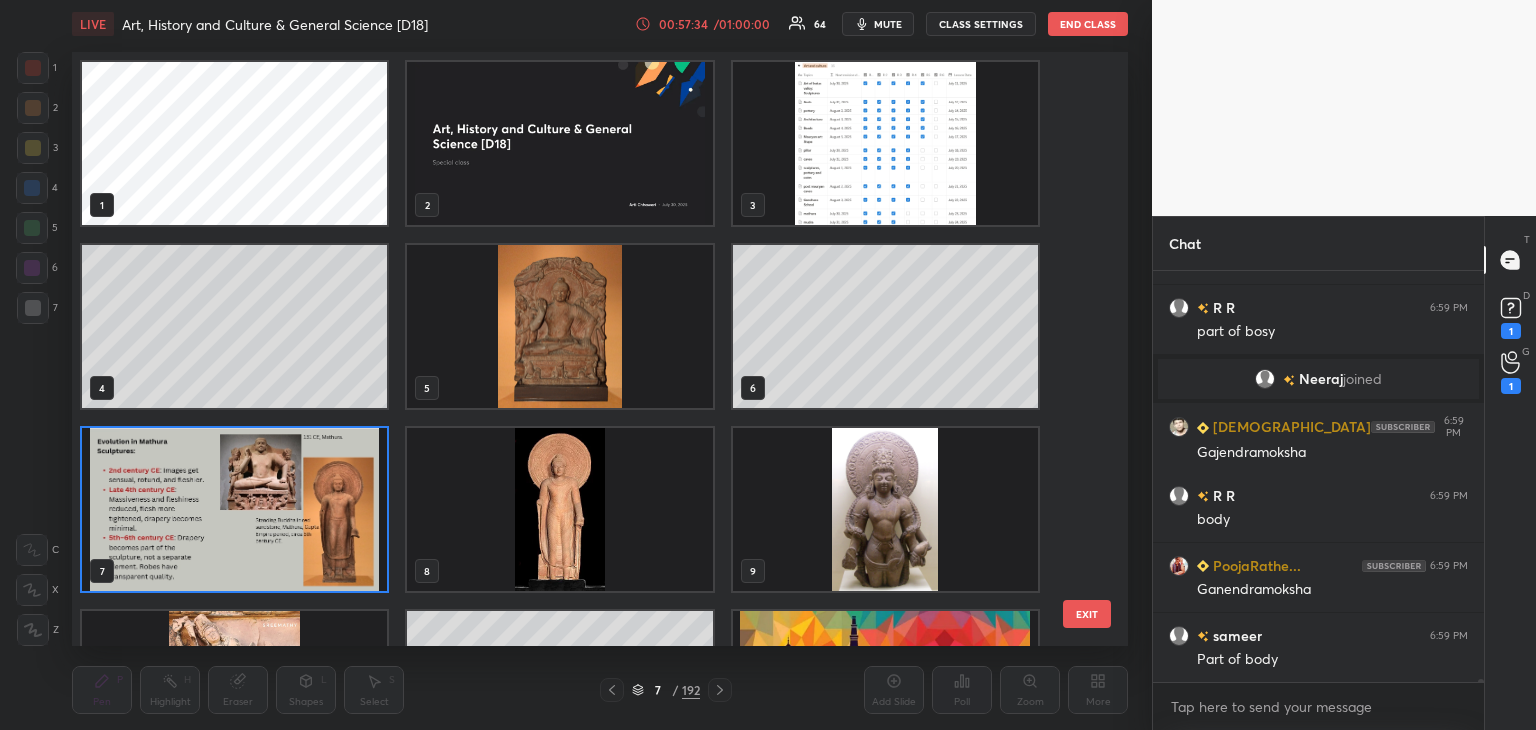 click at bounding box center (885, 143) 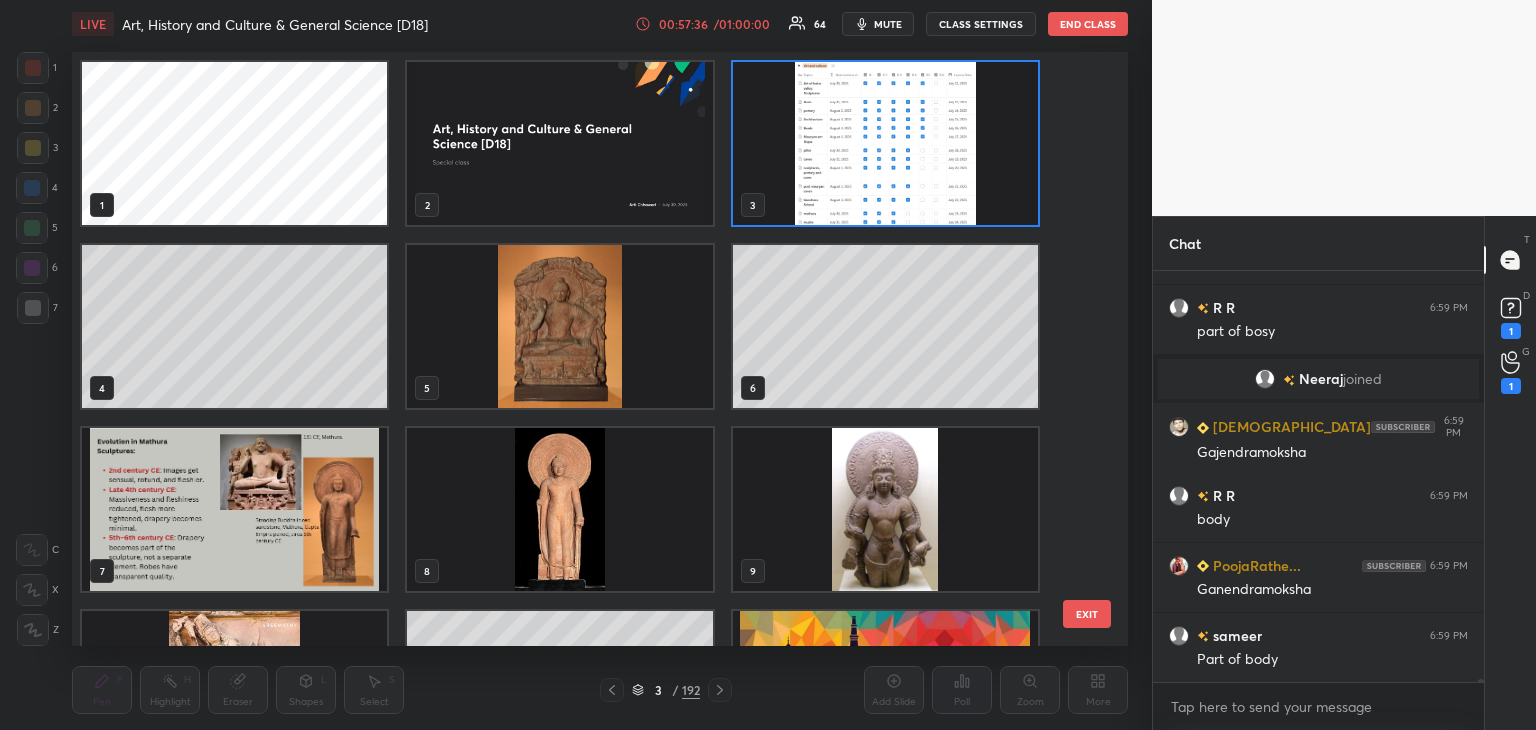 click 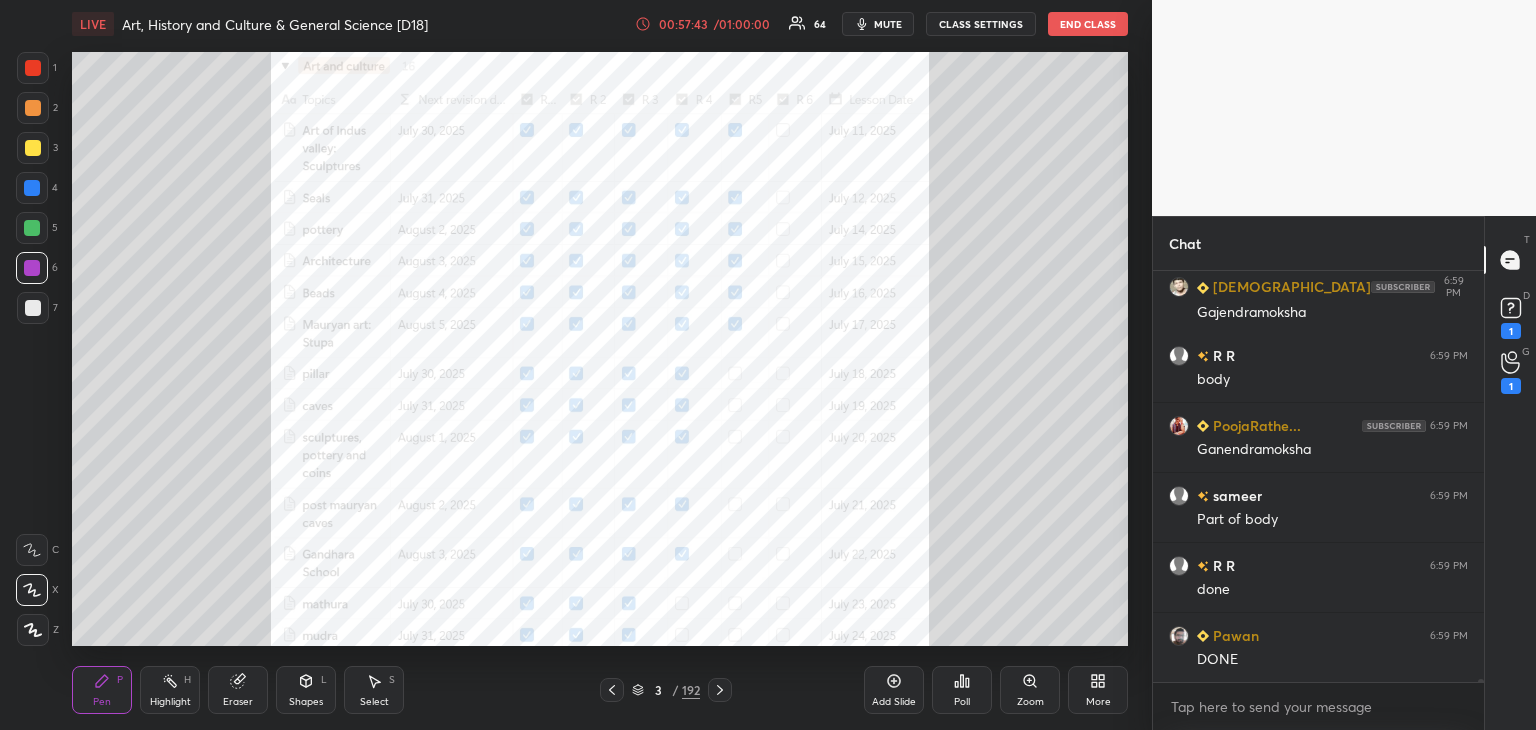 scroll, scrollTop: 63874, scrollLeft: 0, axis: vertical 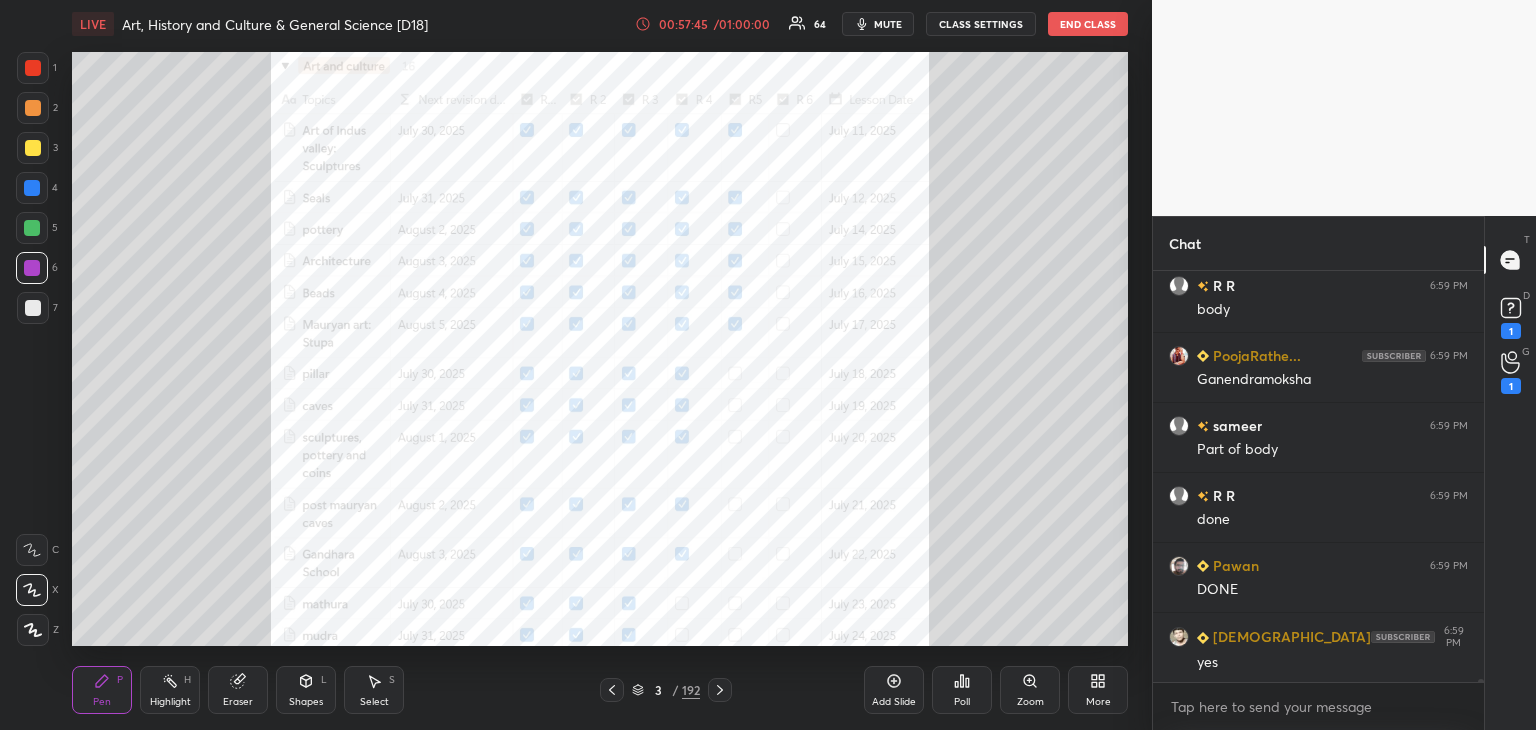 click at bounding box center [33, 308] 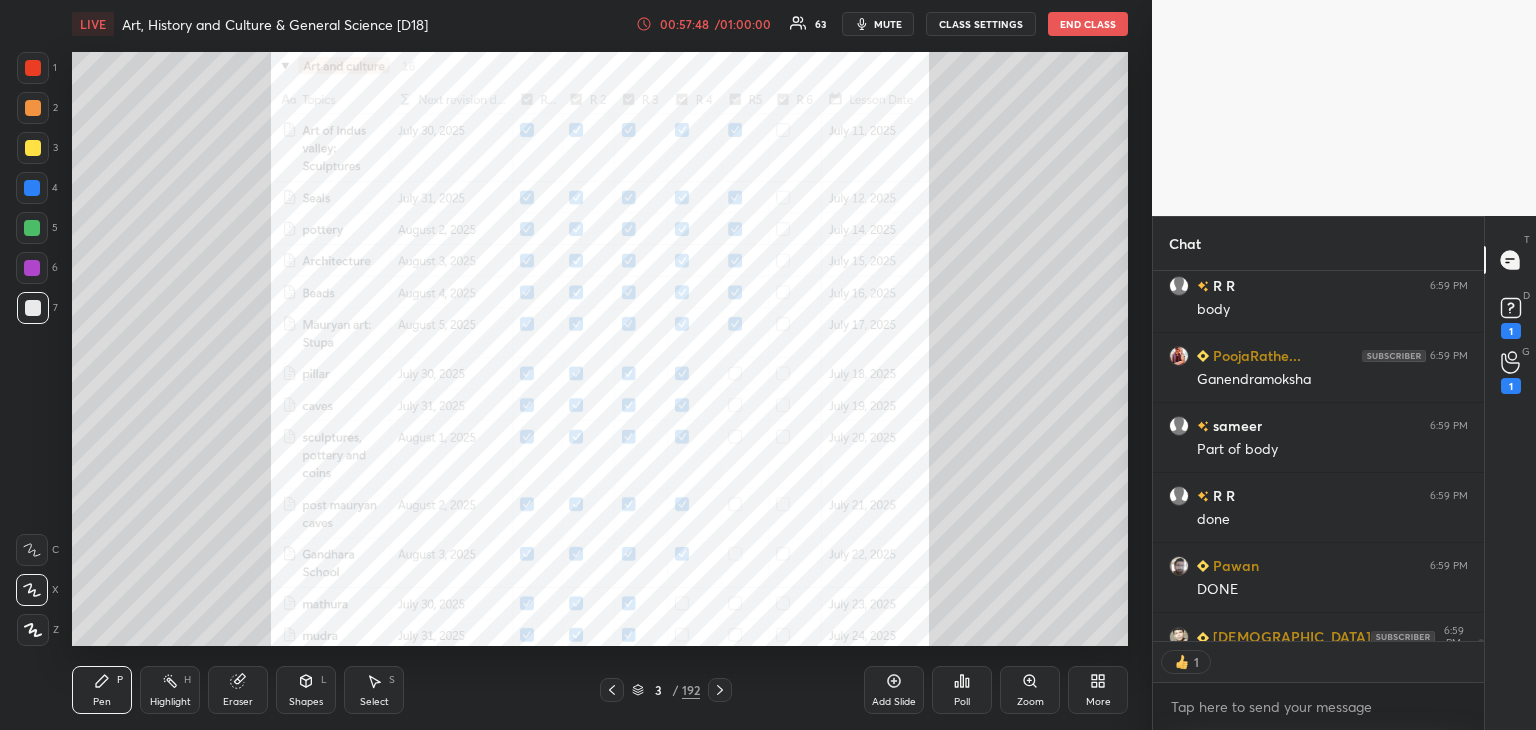 scroll, scrollTop: 365, scrollLeft: 325, axis: both 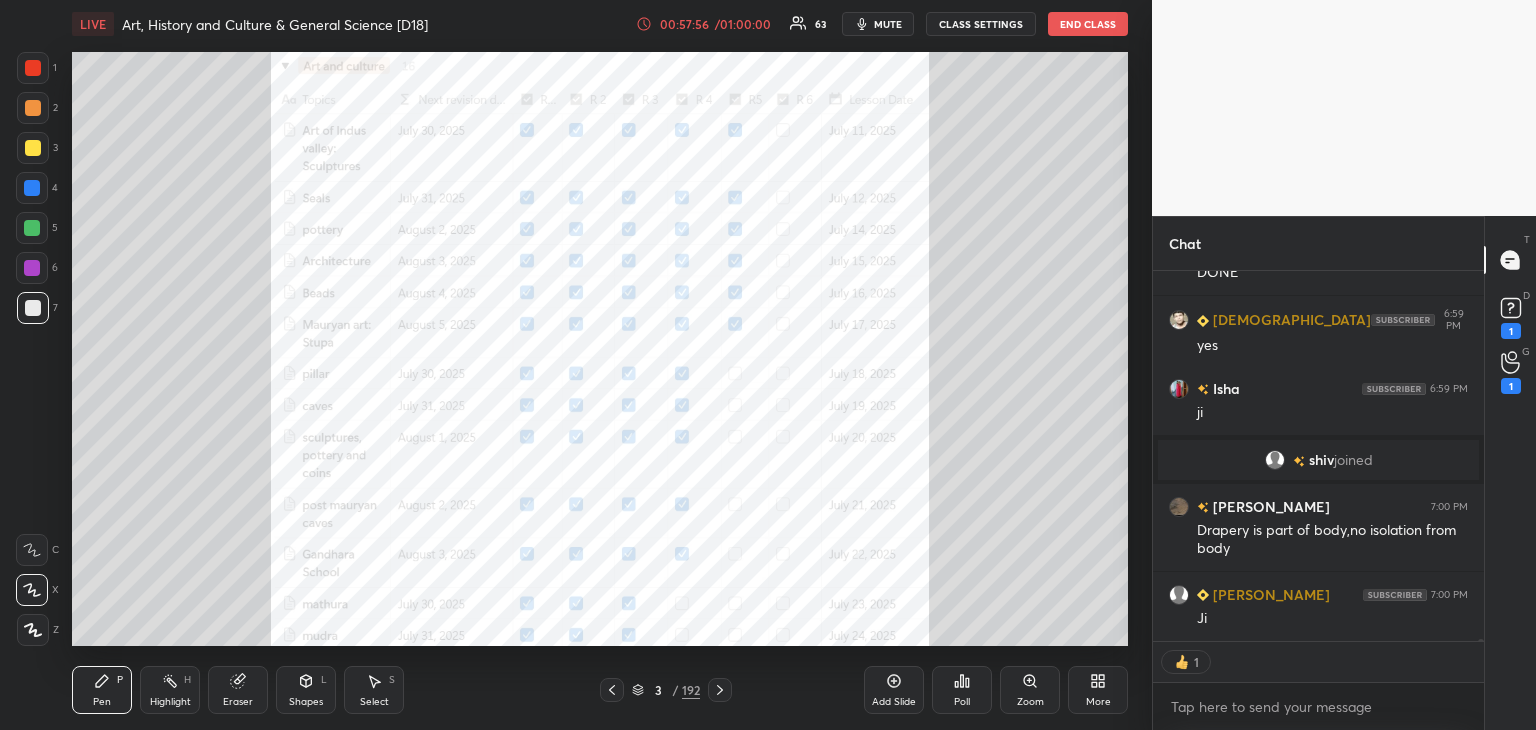 click on "More" at bounding box center [1098, 690] 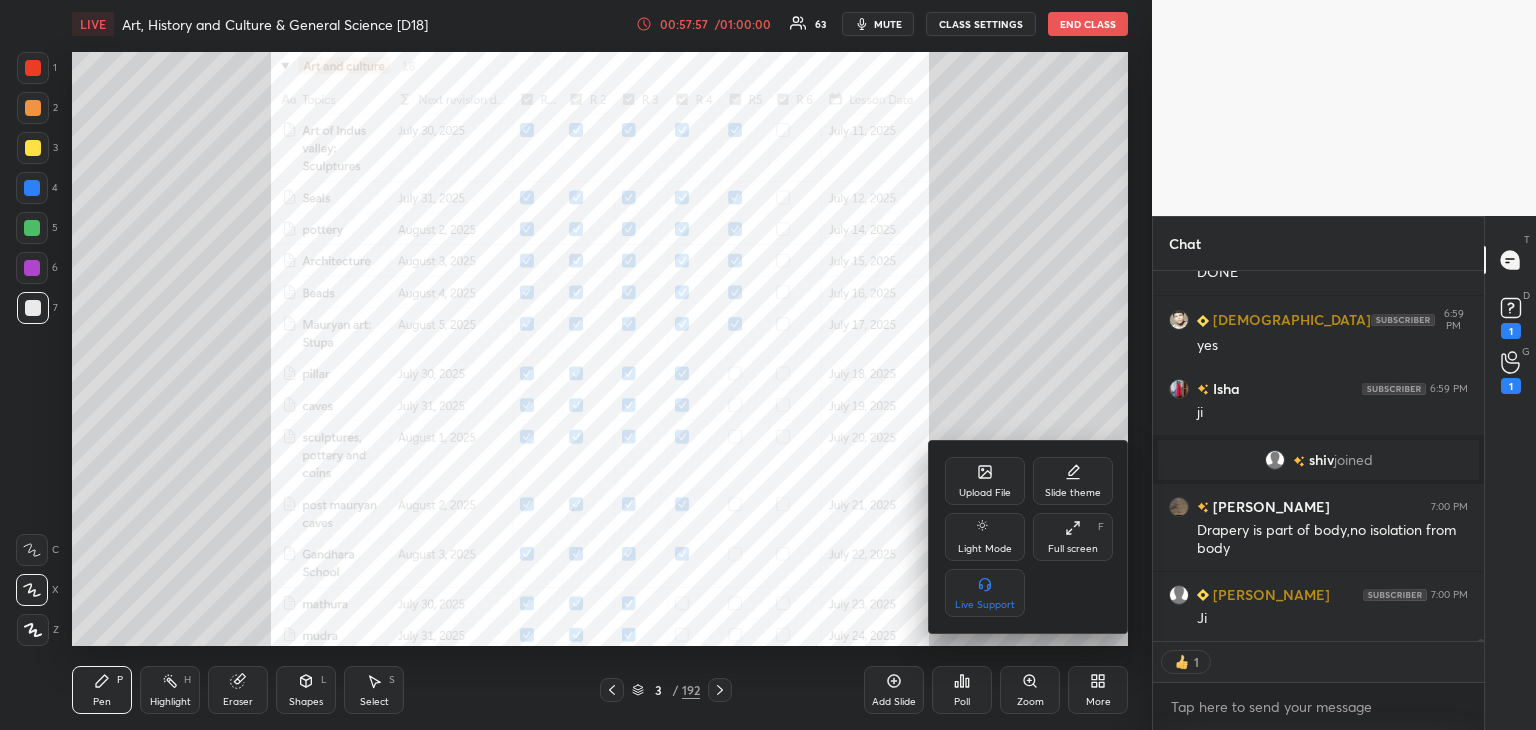 click 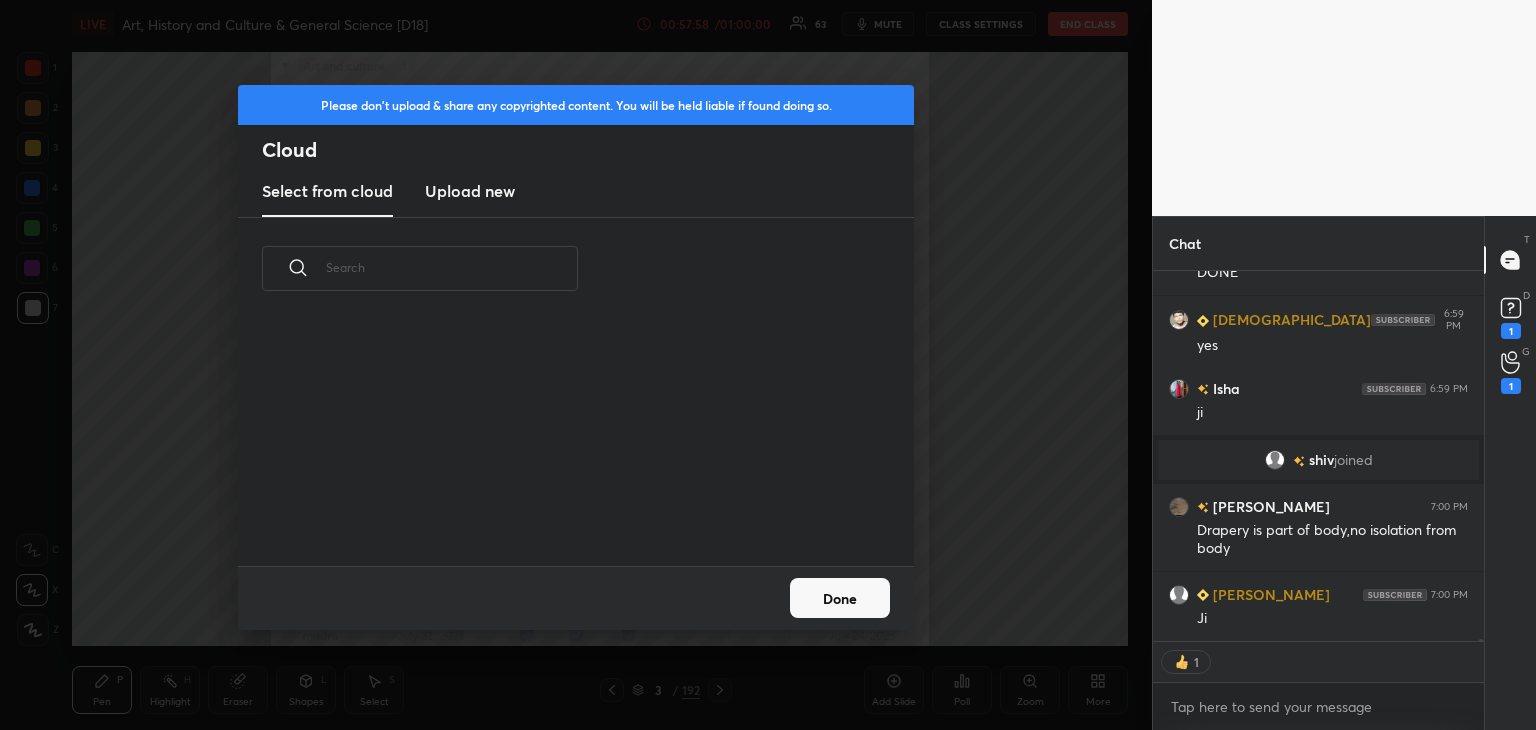 scroll, scrollTop: 7, scrollLeft: 6, axis: both 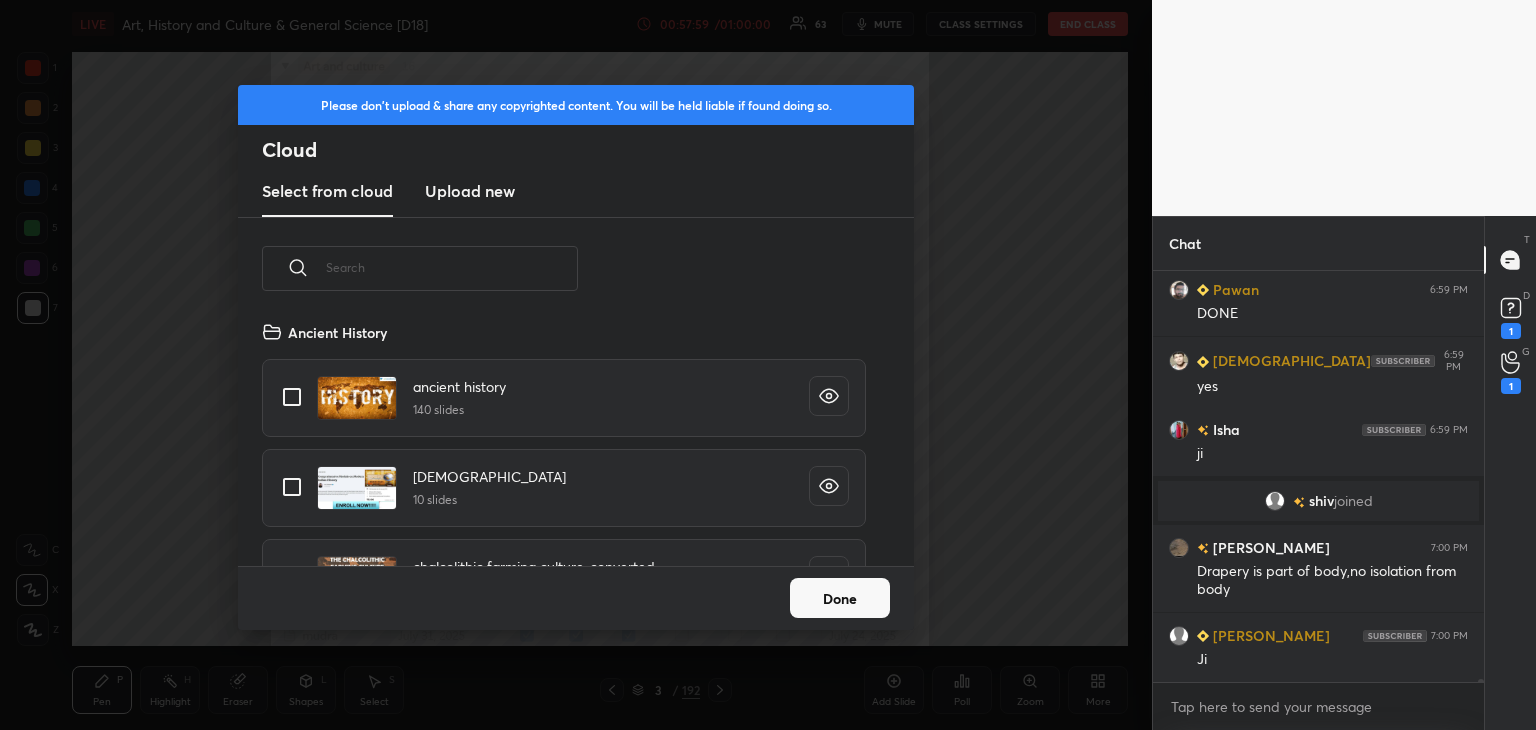 drag, startPoint x: 88, startPoint y: 481, endPoint x: 271, endPoint y: 480, distance: 183.00273 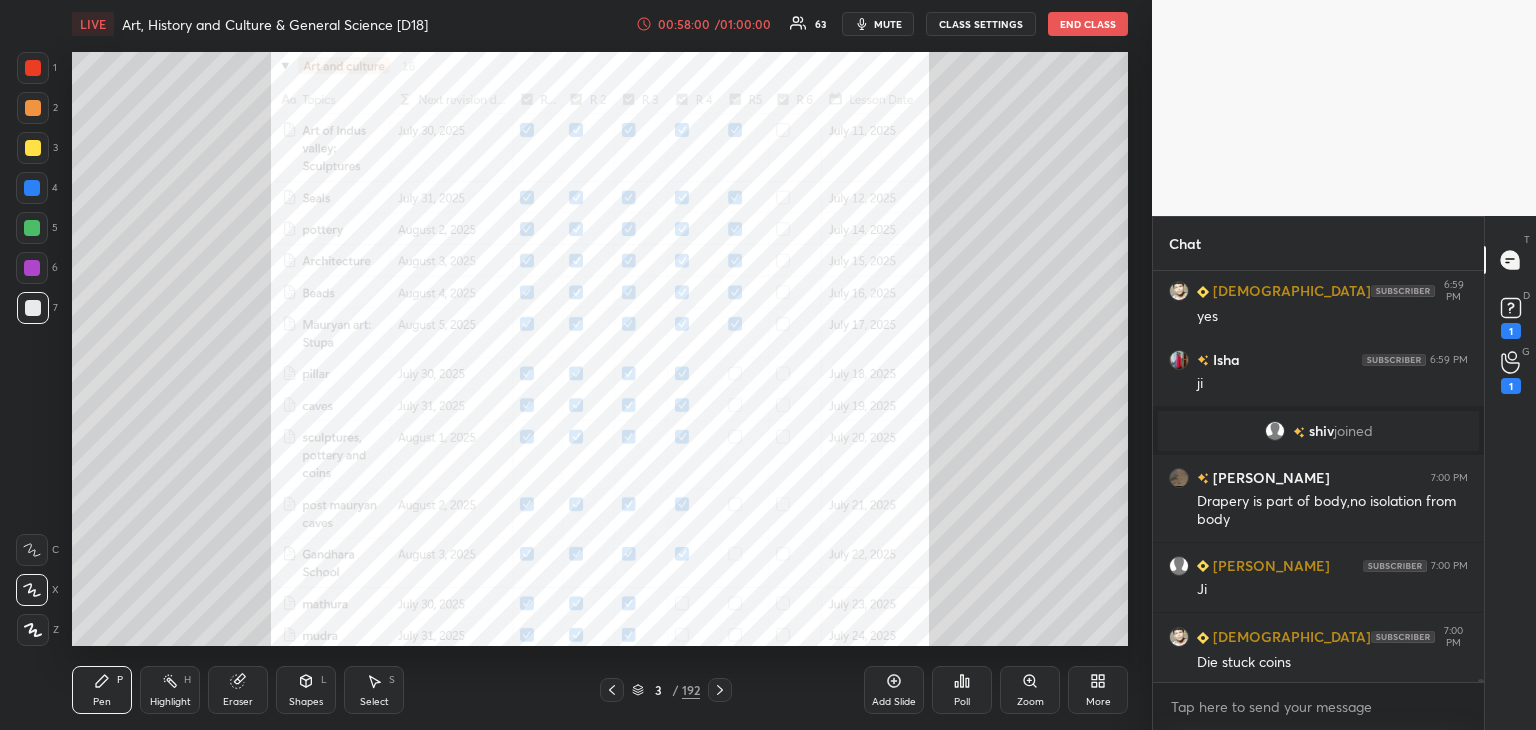 click on "Add Slide" at bounding box center (894, 702) 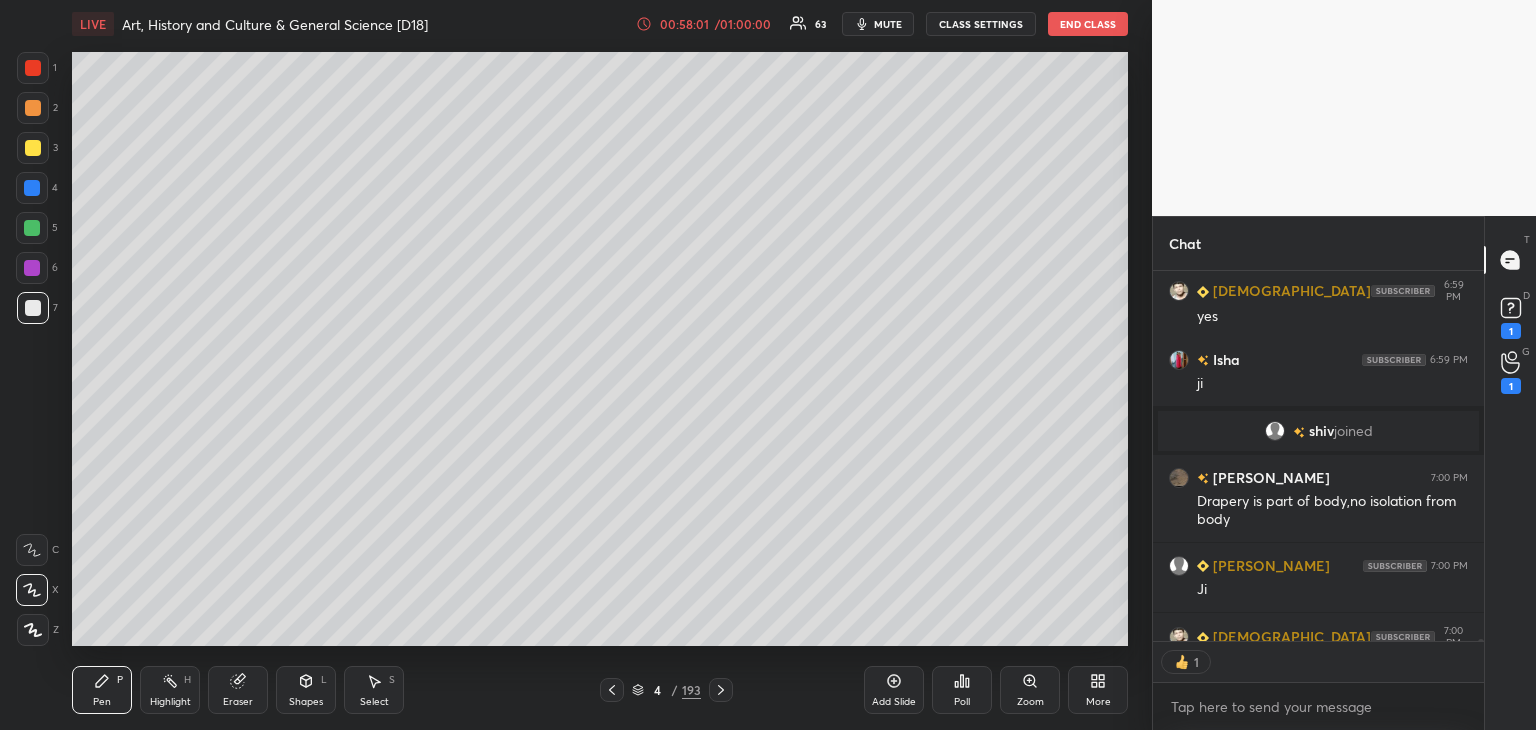 click at bounding box center (33, 308) 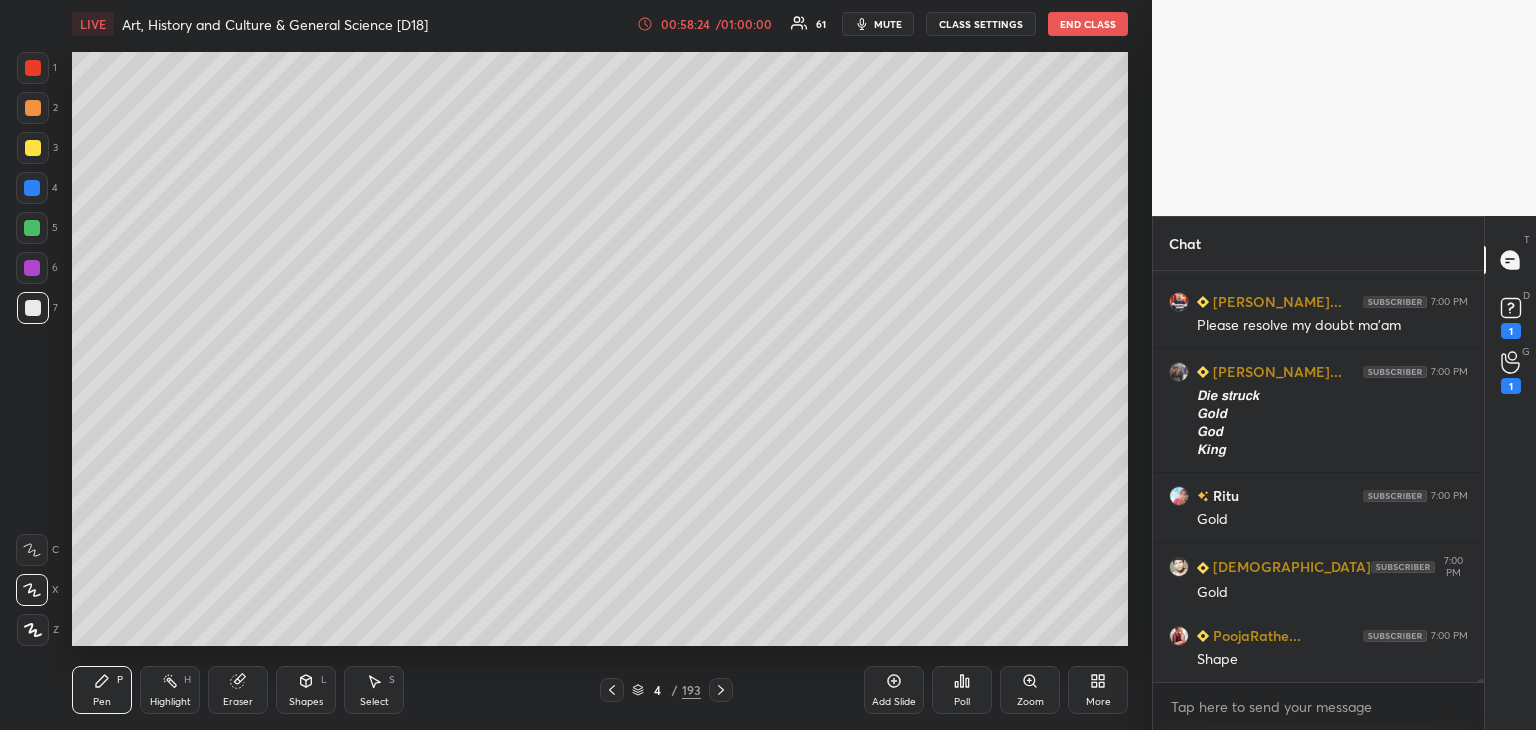 click at bounding box center (33, 148) 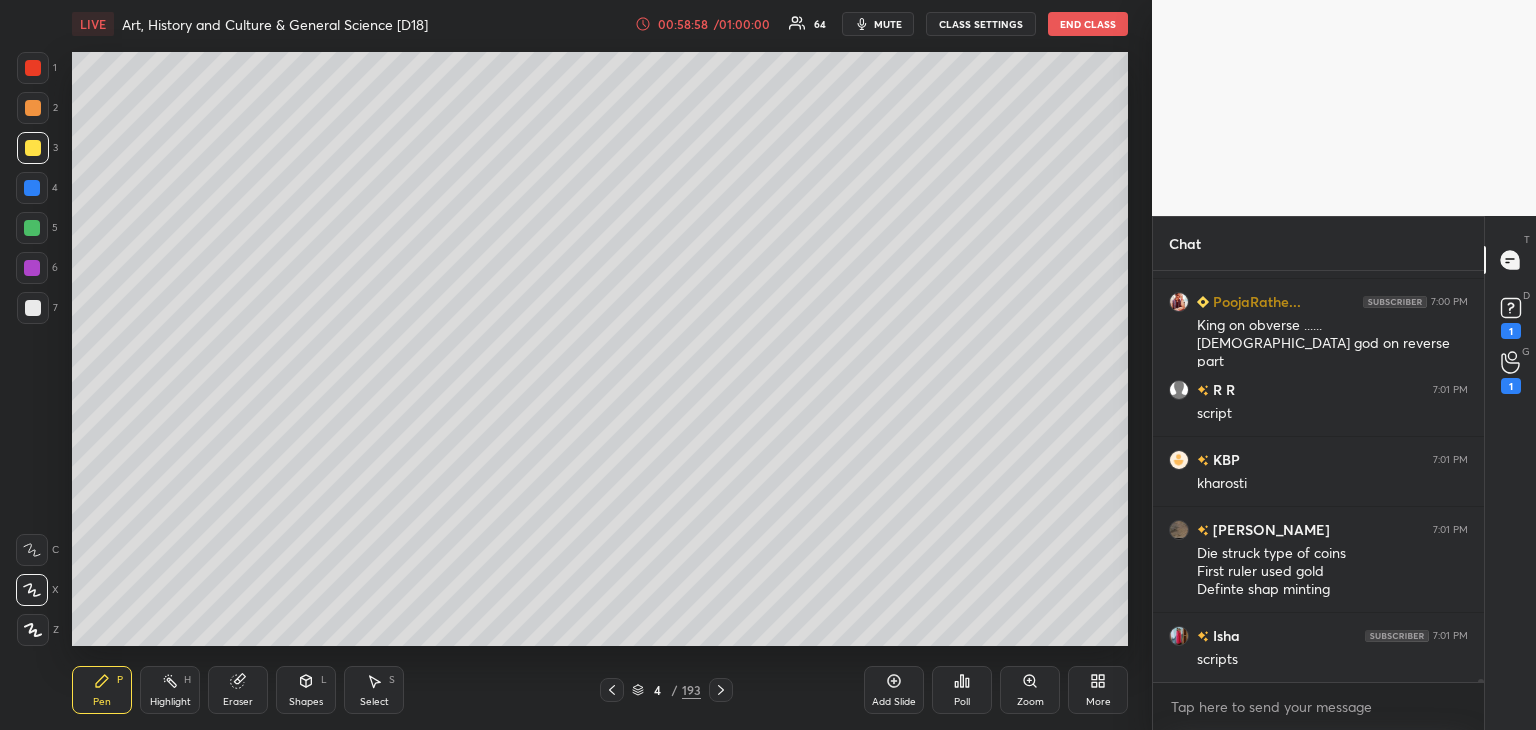 click at bounding box center [32, 188] 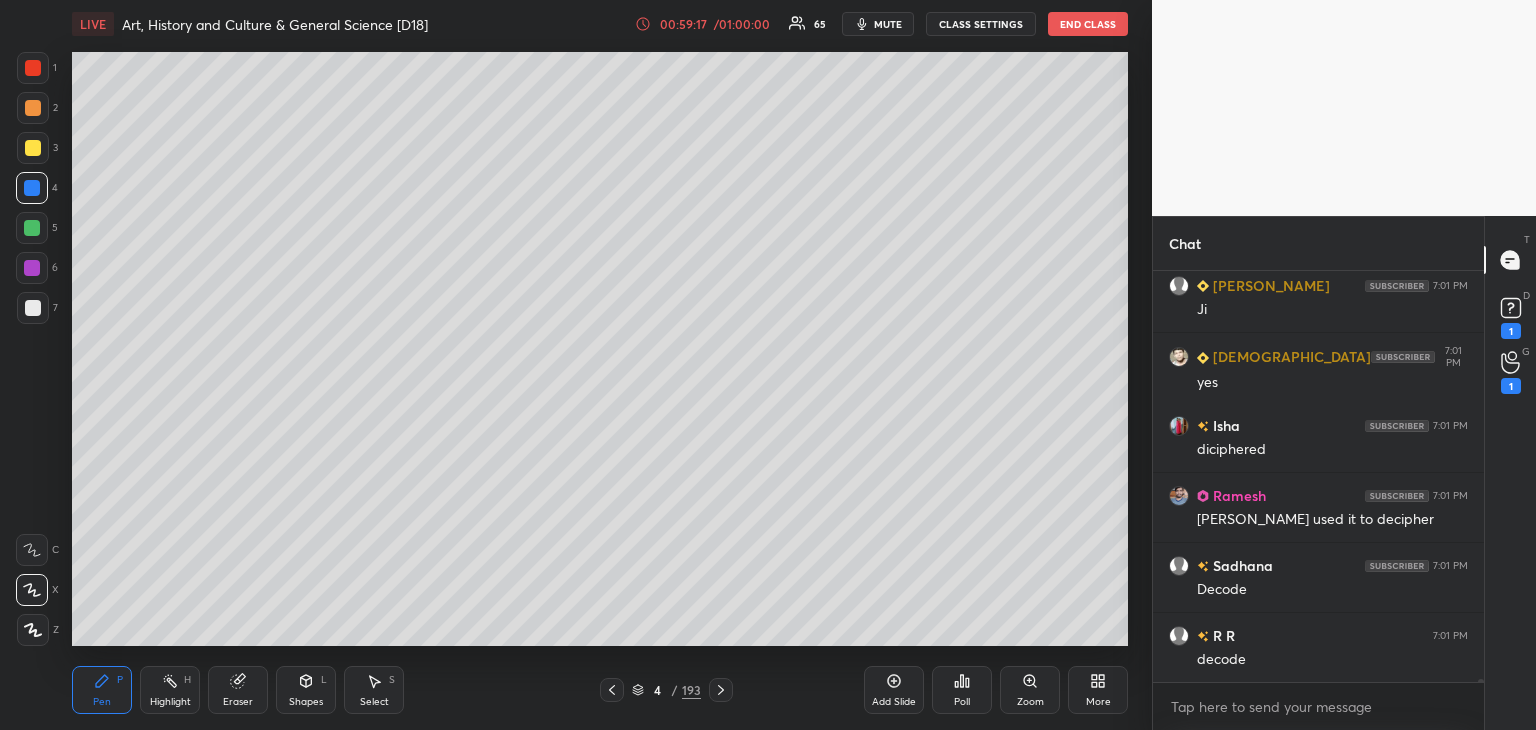 click at bounding box center [32, 268] 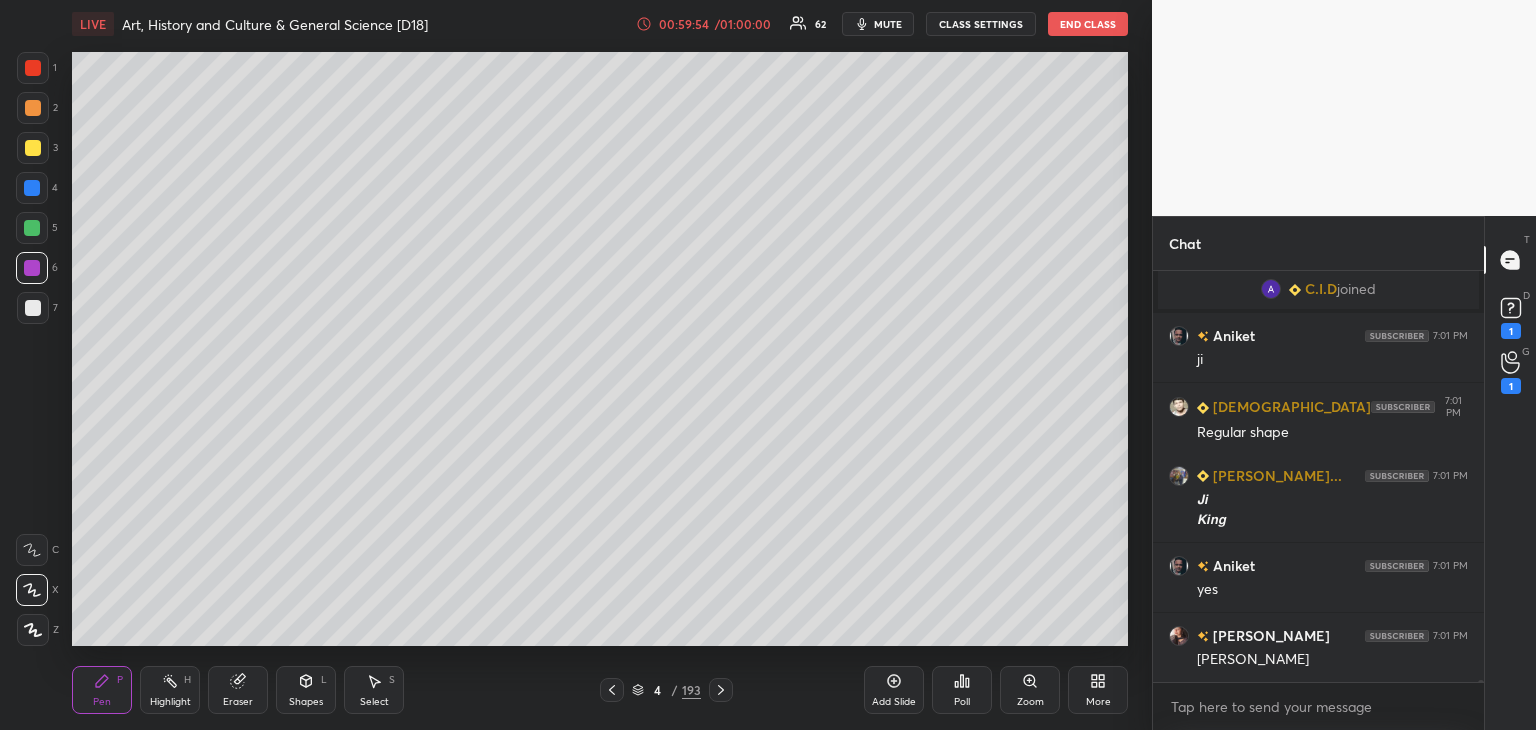 scroll, scrollTop: 67558, scrollLeft: 0, axis: vertical 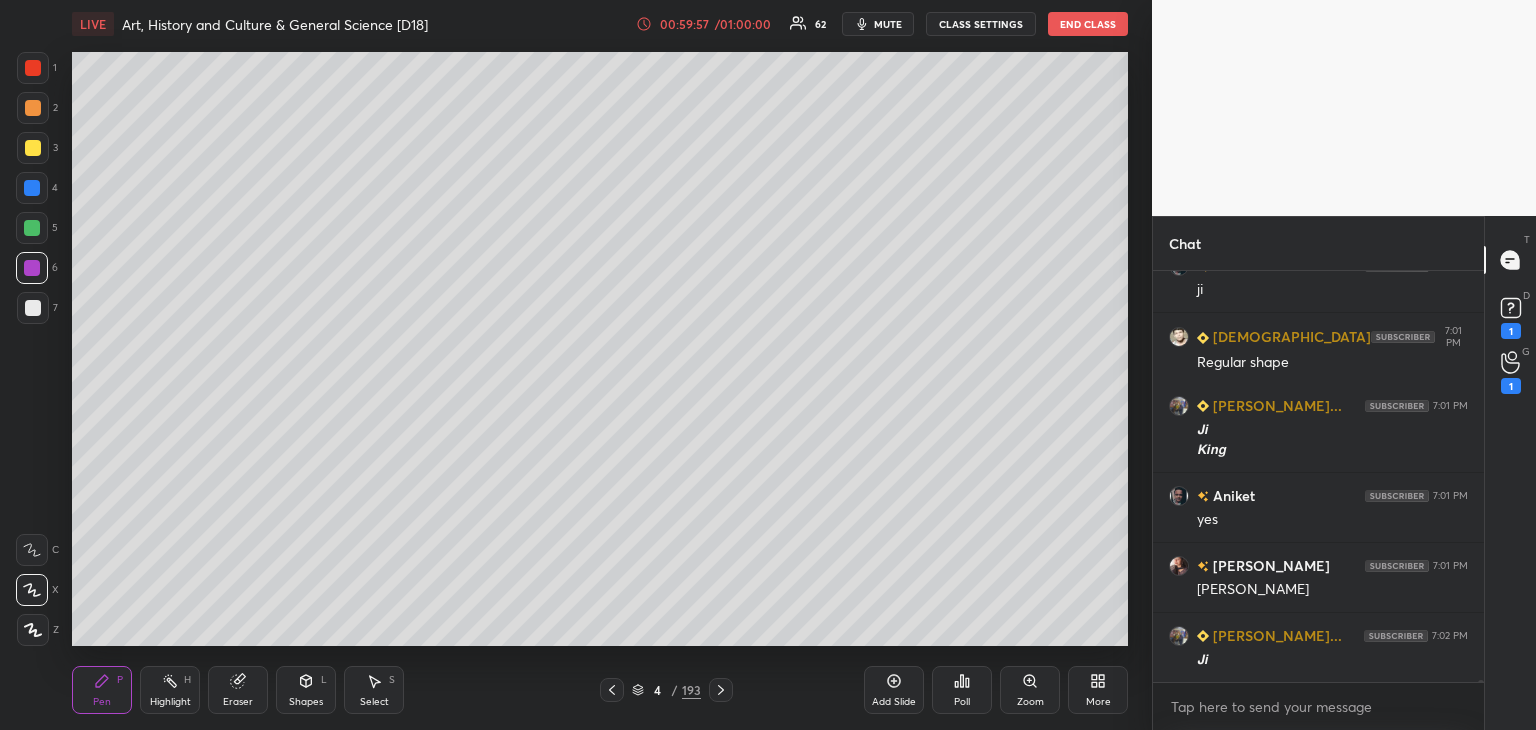 click 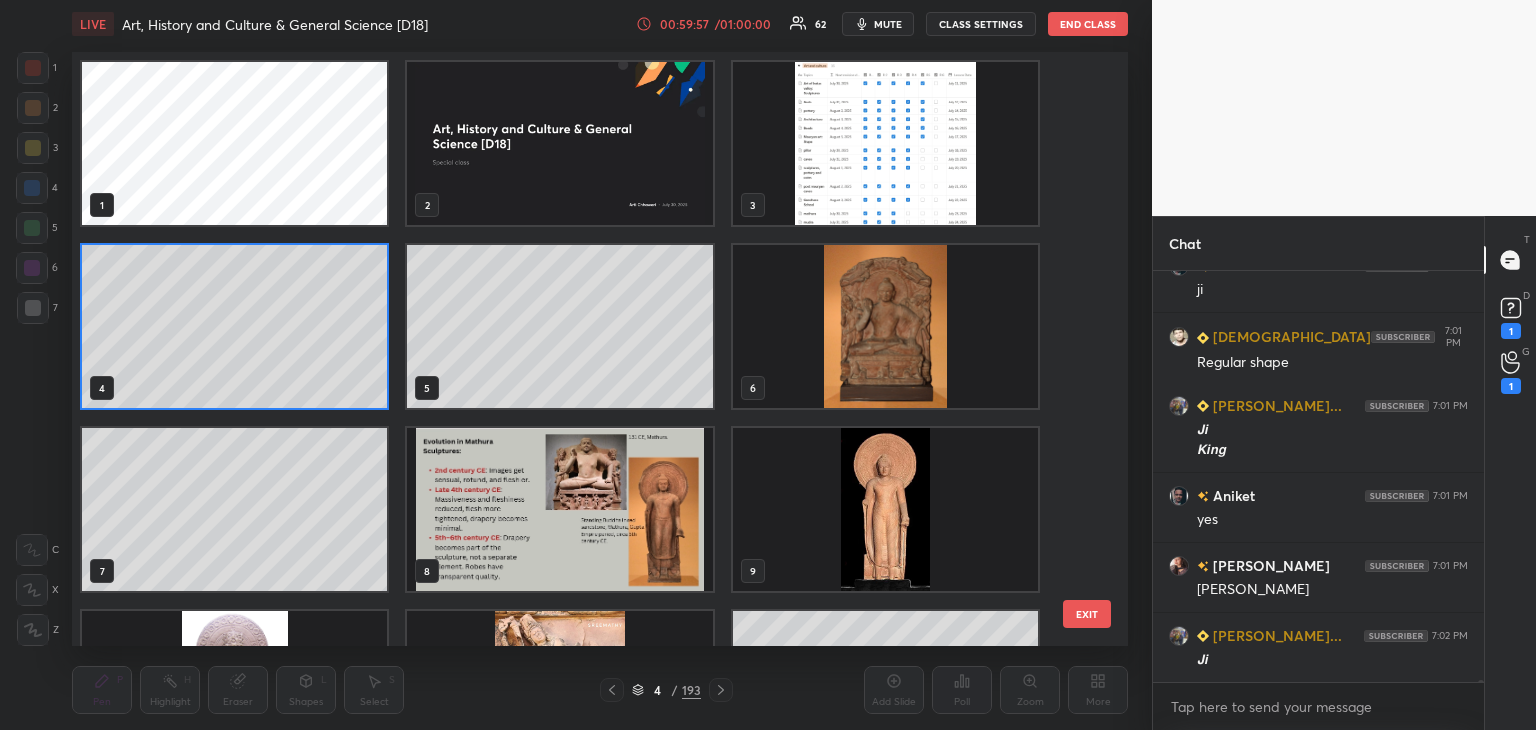 scroll, scrollTop: 6, scrollLeft: 10, axis: both 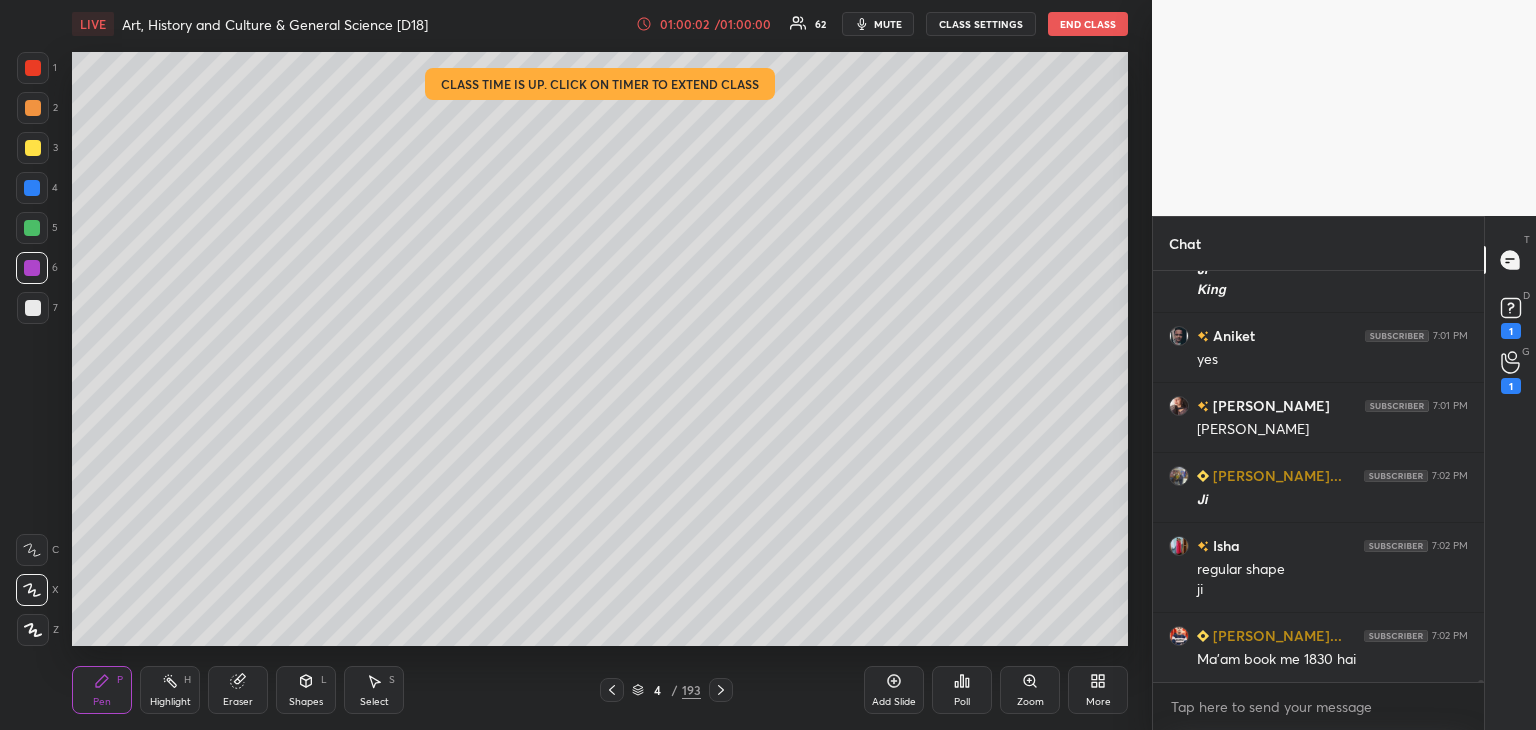click at bounding box center [33, 68] 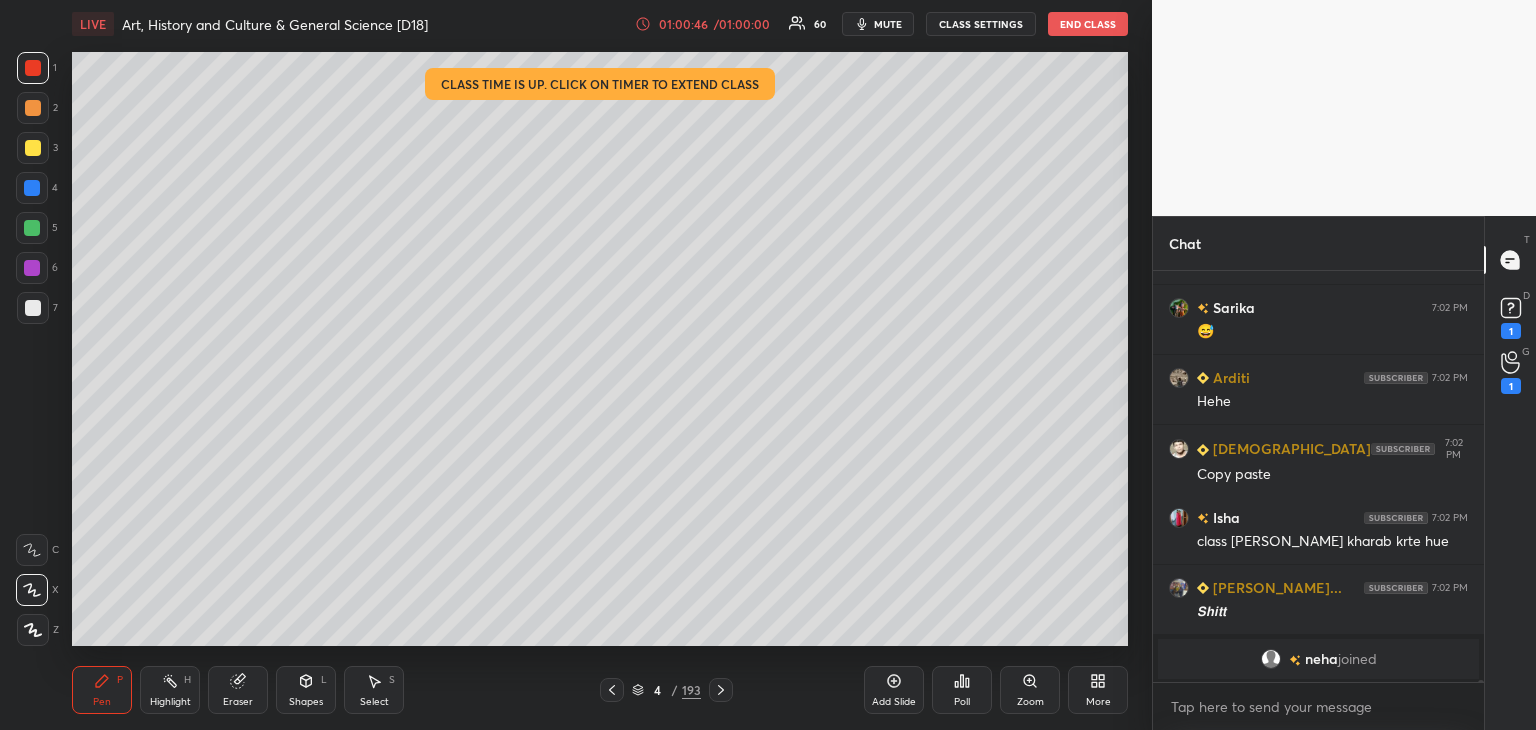 scroll, scrollTop: 68542, scrollLeft: 0, axis: vertical 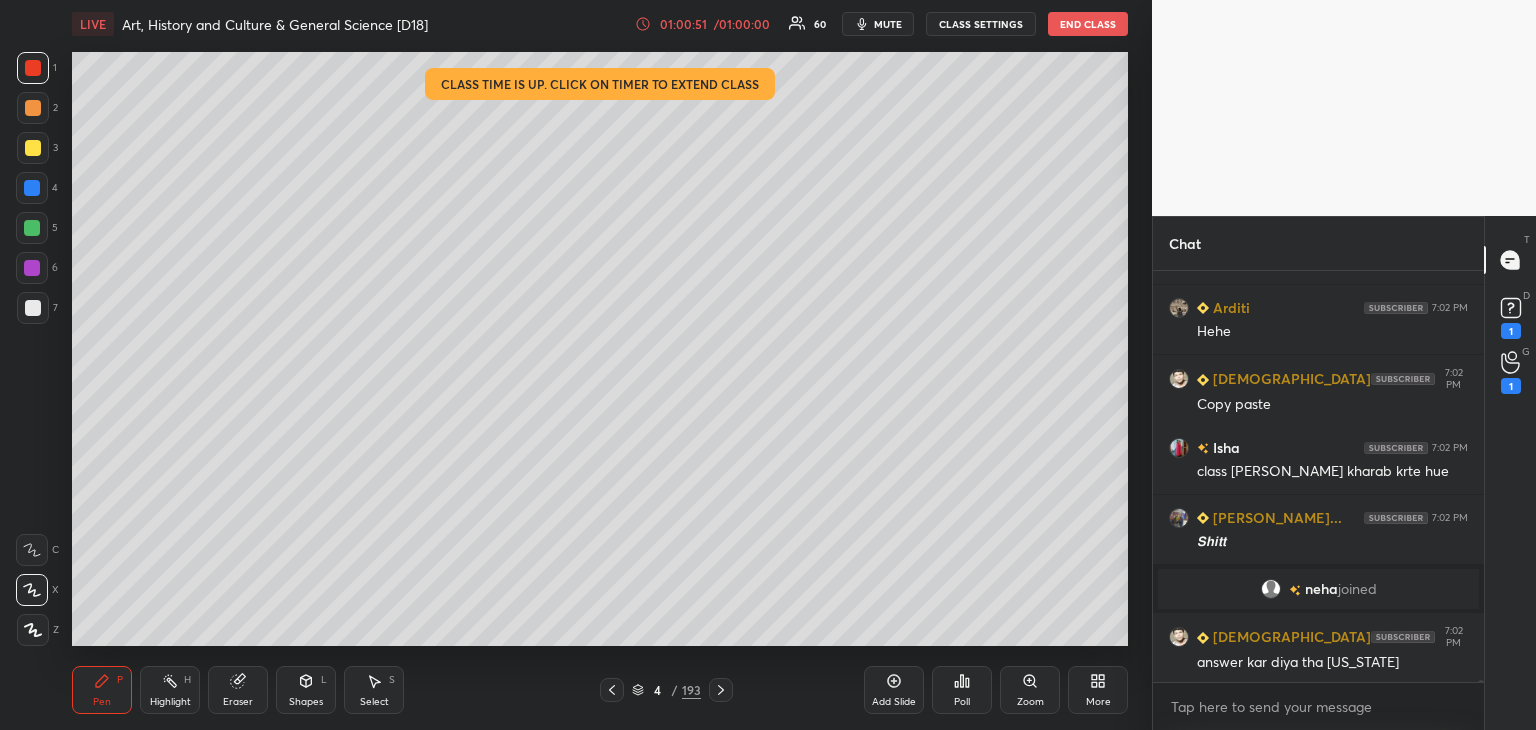 click at bounding box center (33, 68) 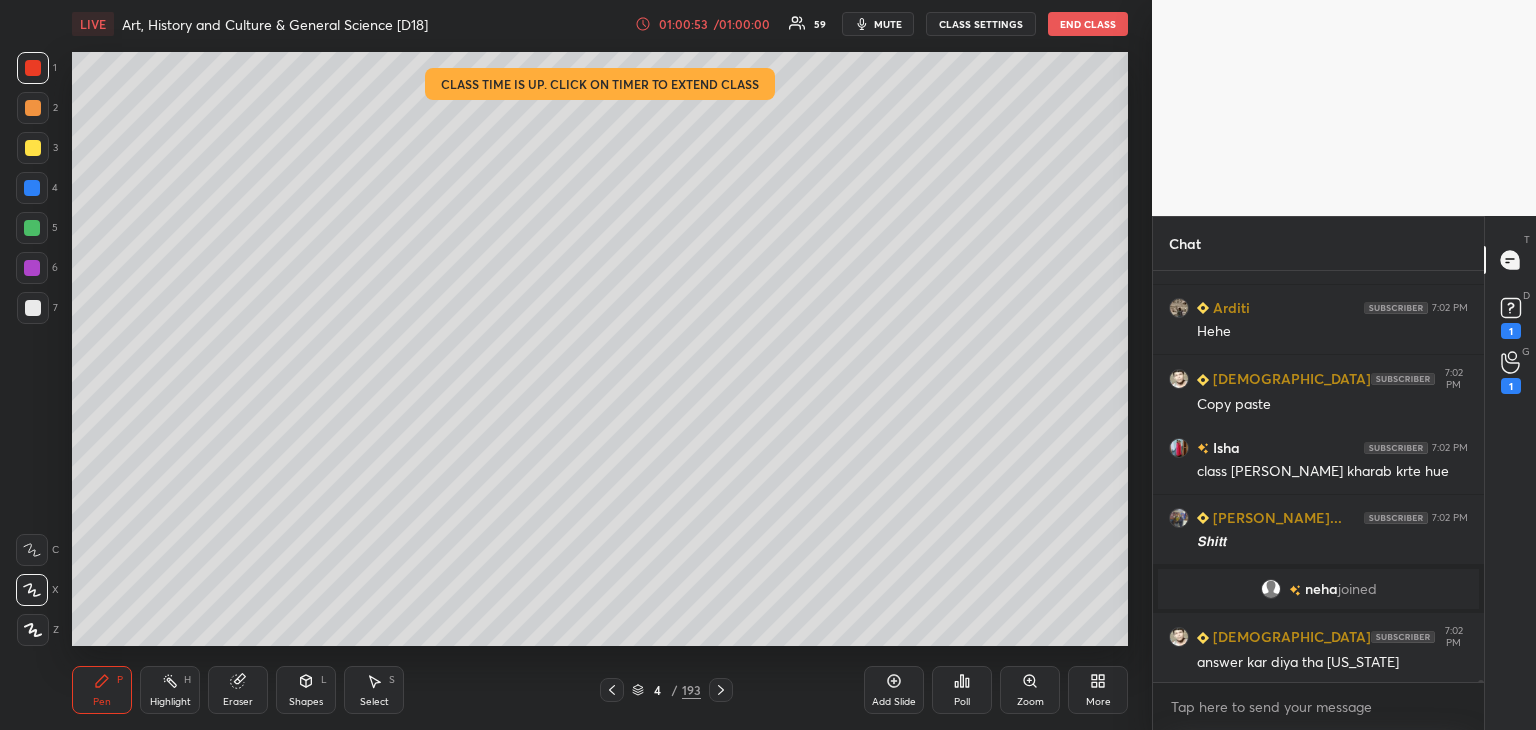 click 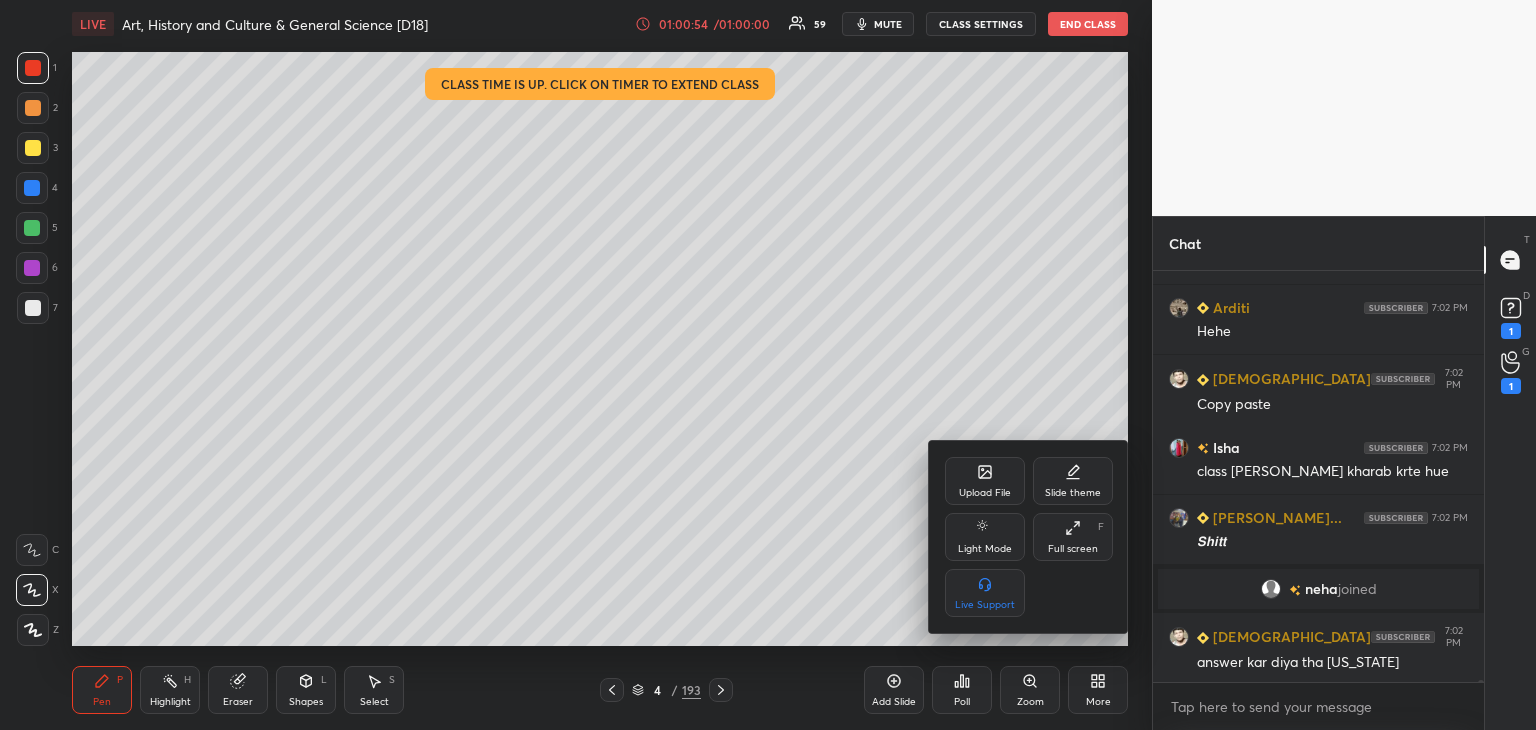 scroll, scrollTop: 68612, scrollLeft: 0, axis: vertical 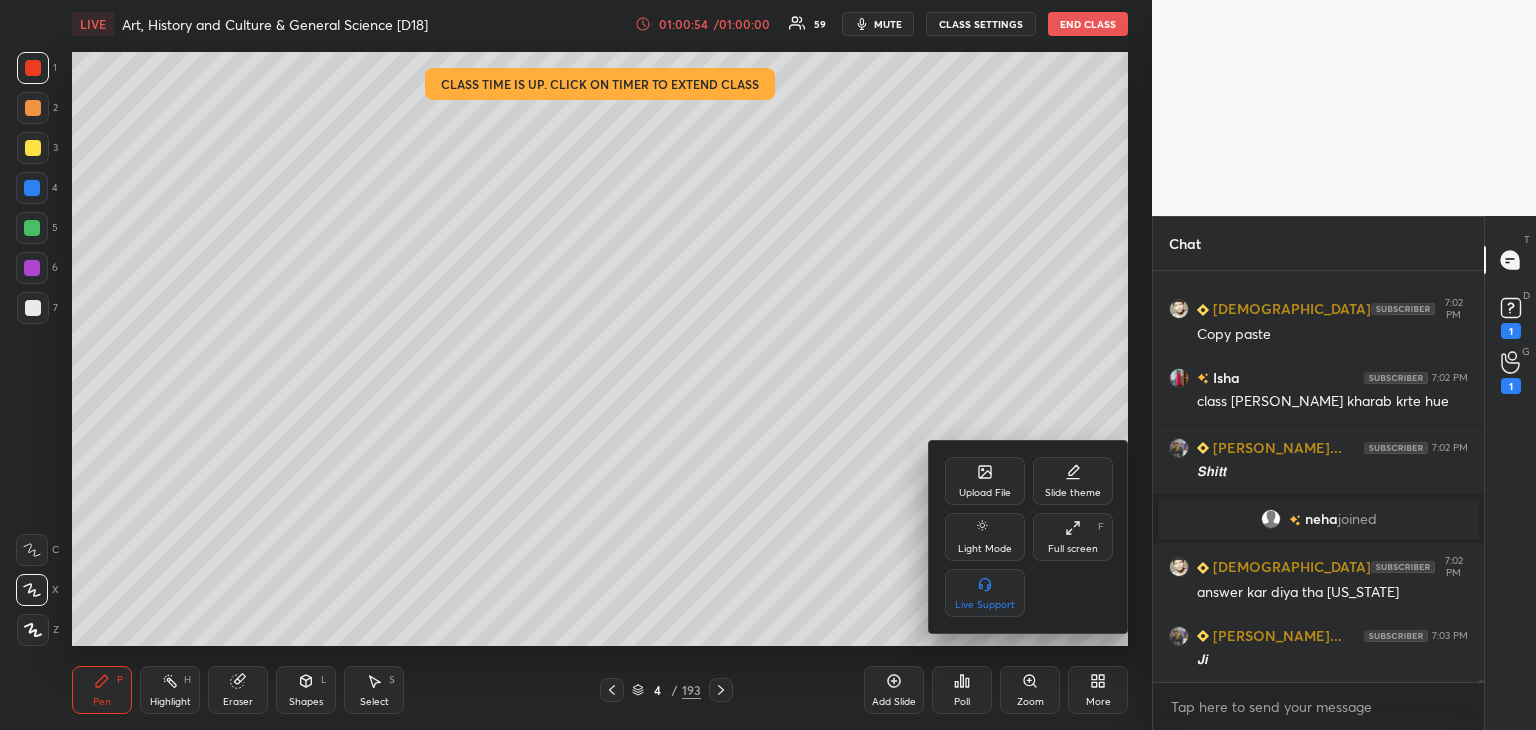 click on "Upload File" at bounding box center [985, 493] 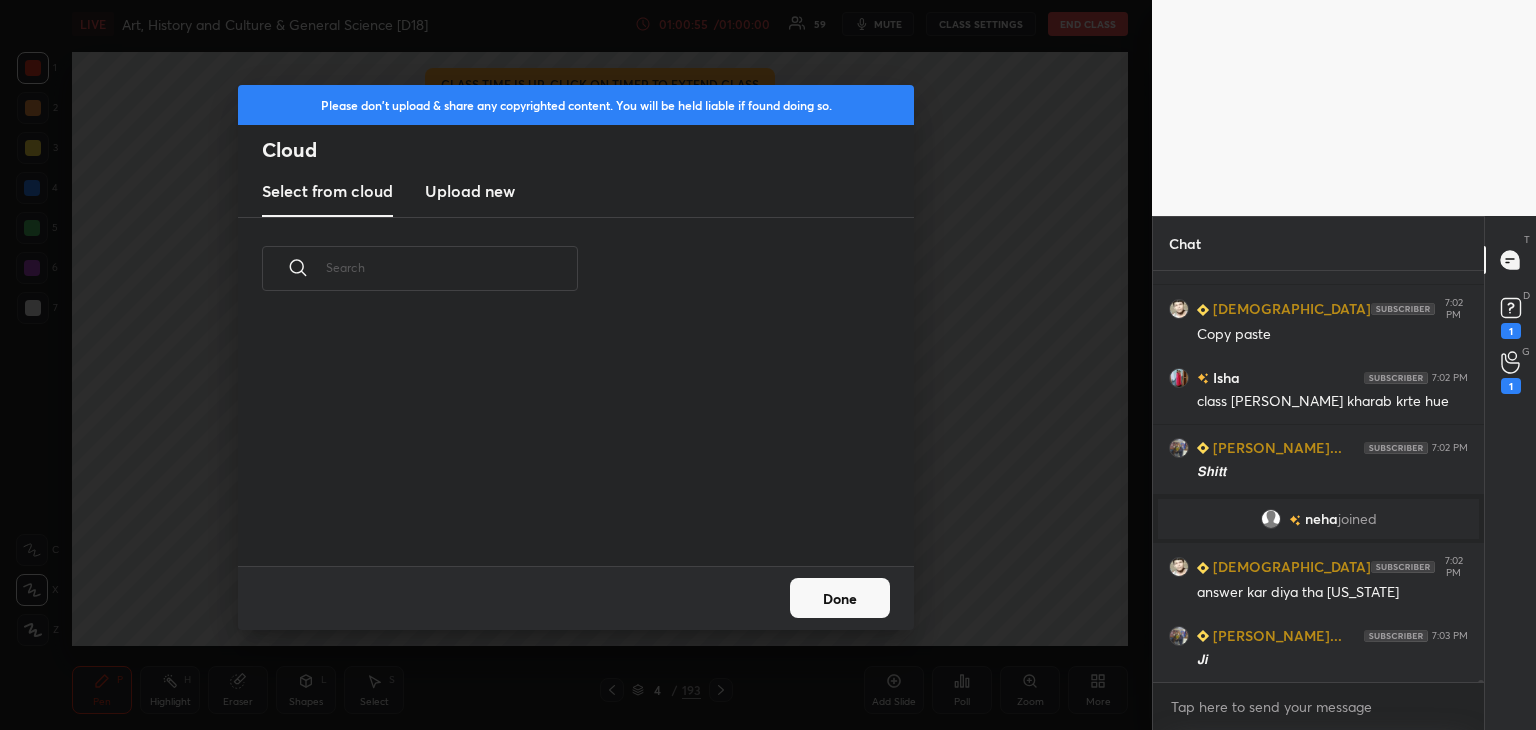 scroll, scrollTop: 246, scrollLeft: 642, axis: both 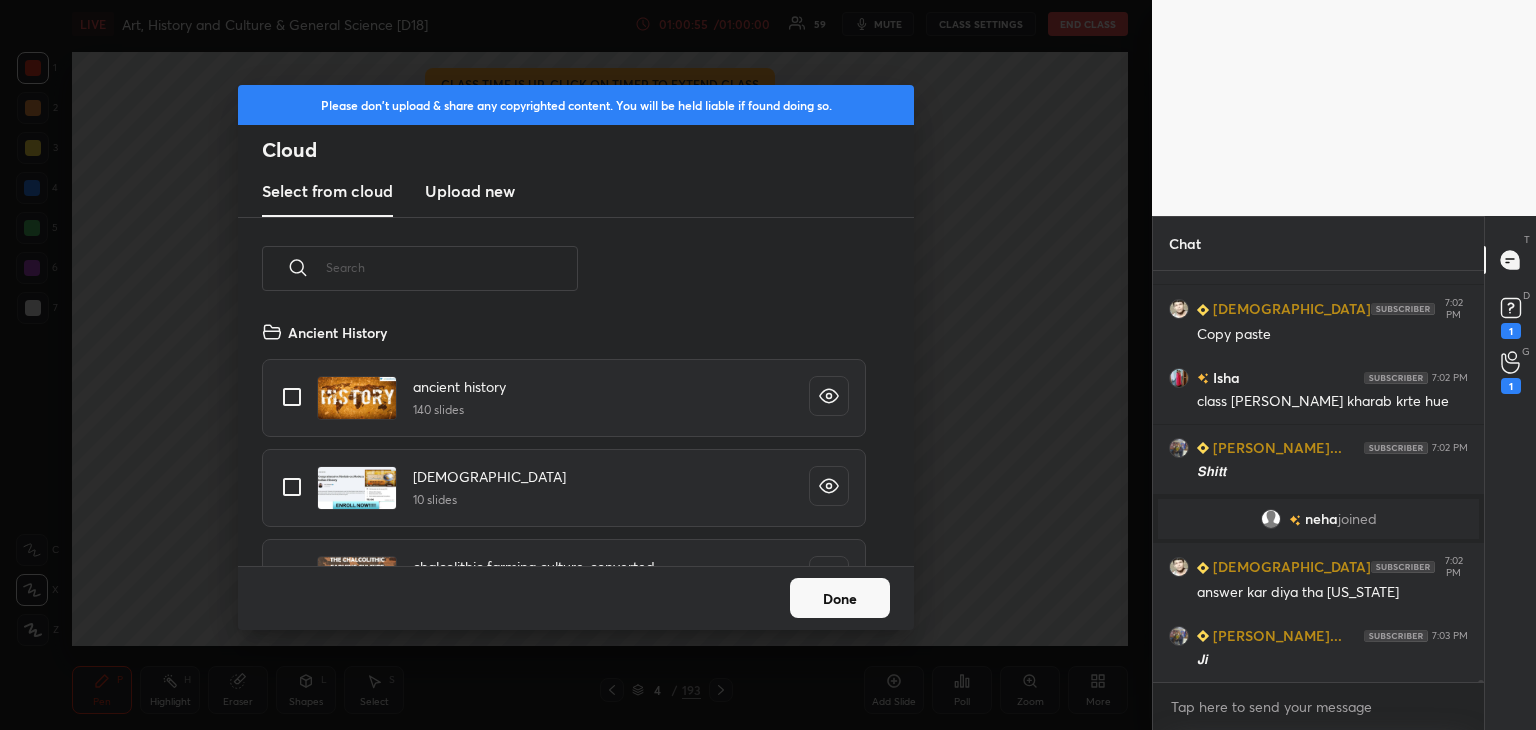 click on "Upload new" at bounding box center [470, 191] 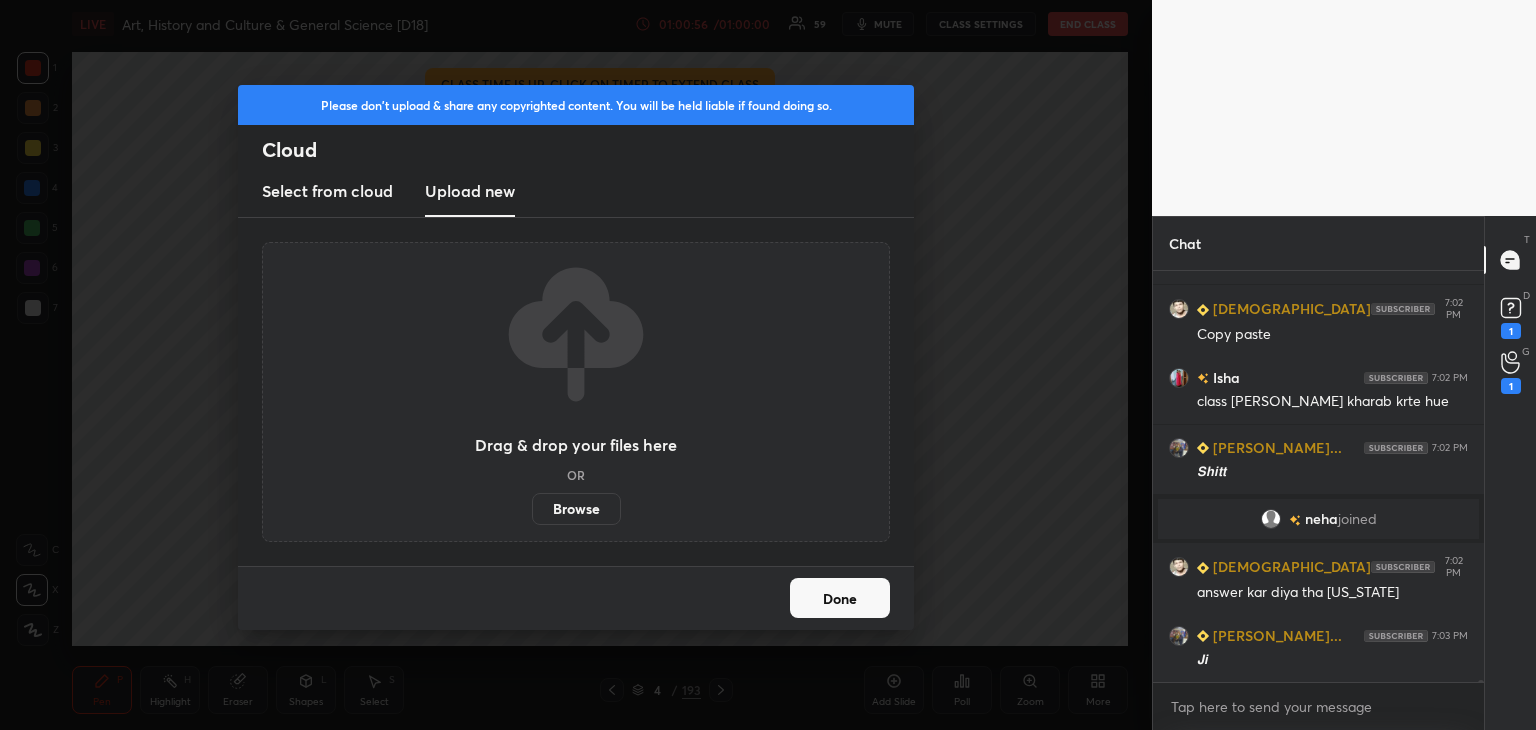 click on "Browse" at bounding box center (576, 509) 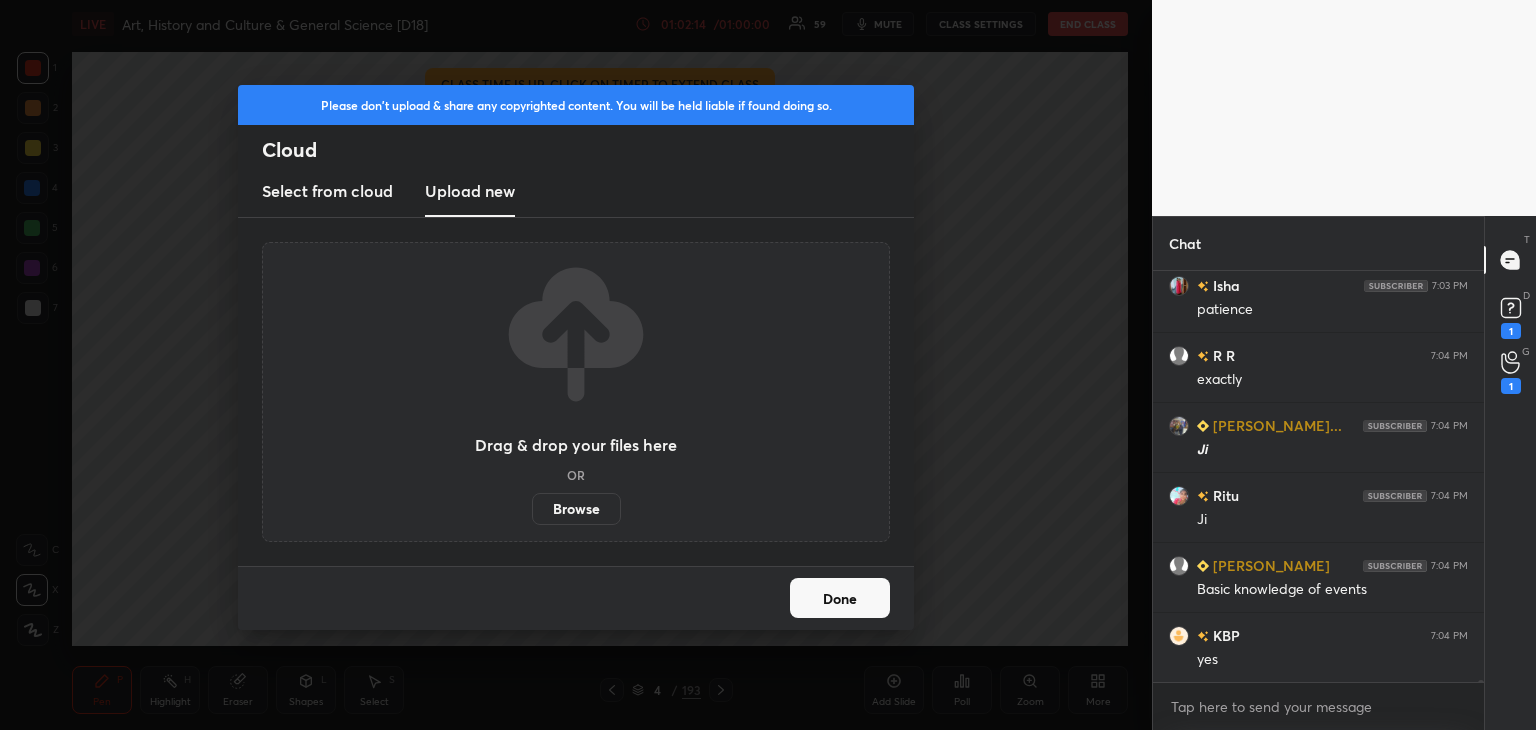 scroll, scrollTop: 69838, scrollLeft: 0, axis: vertical 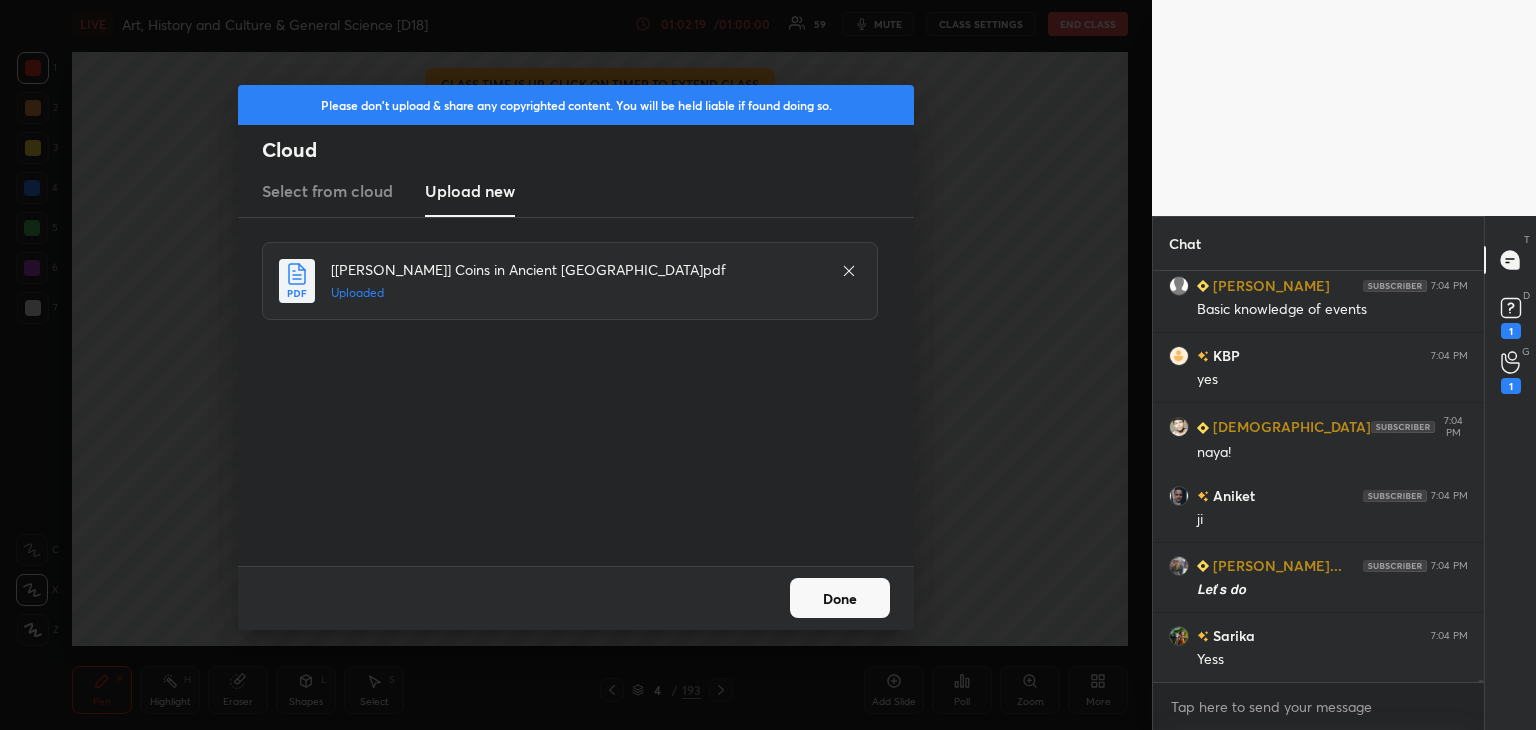click on "Done" at bounding box center (840, 598) 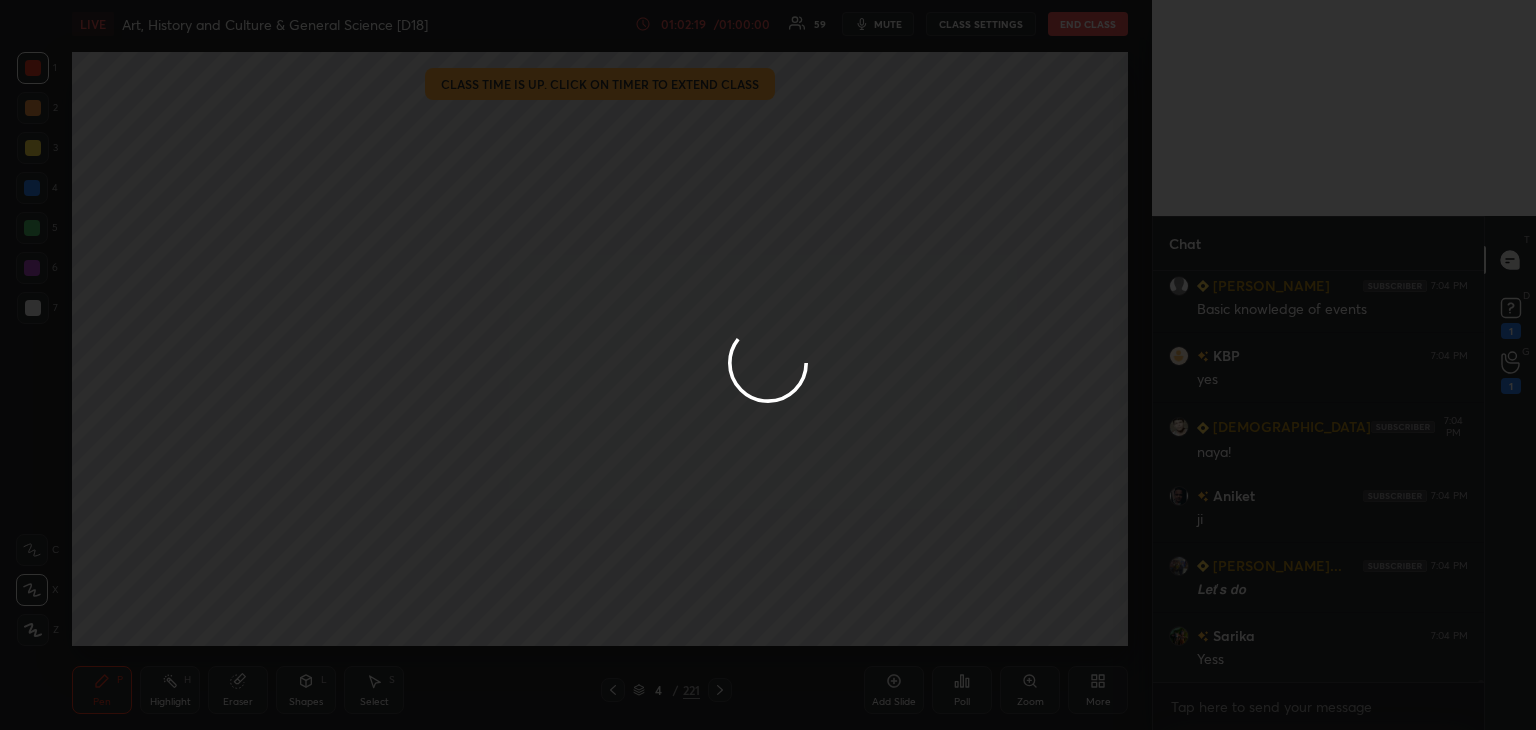 click on "4 / 221" at bounding box center (666, 690) 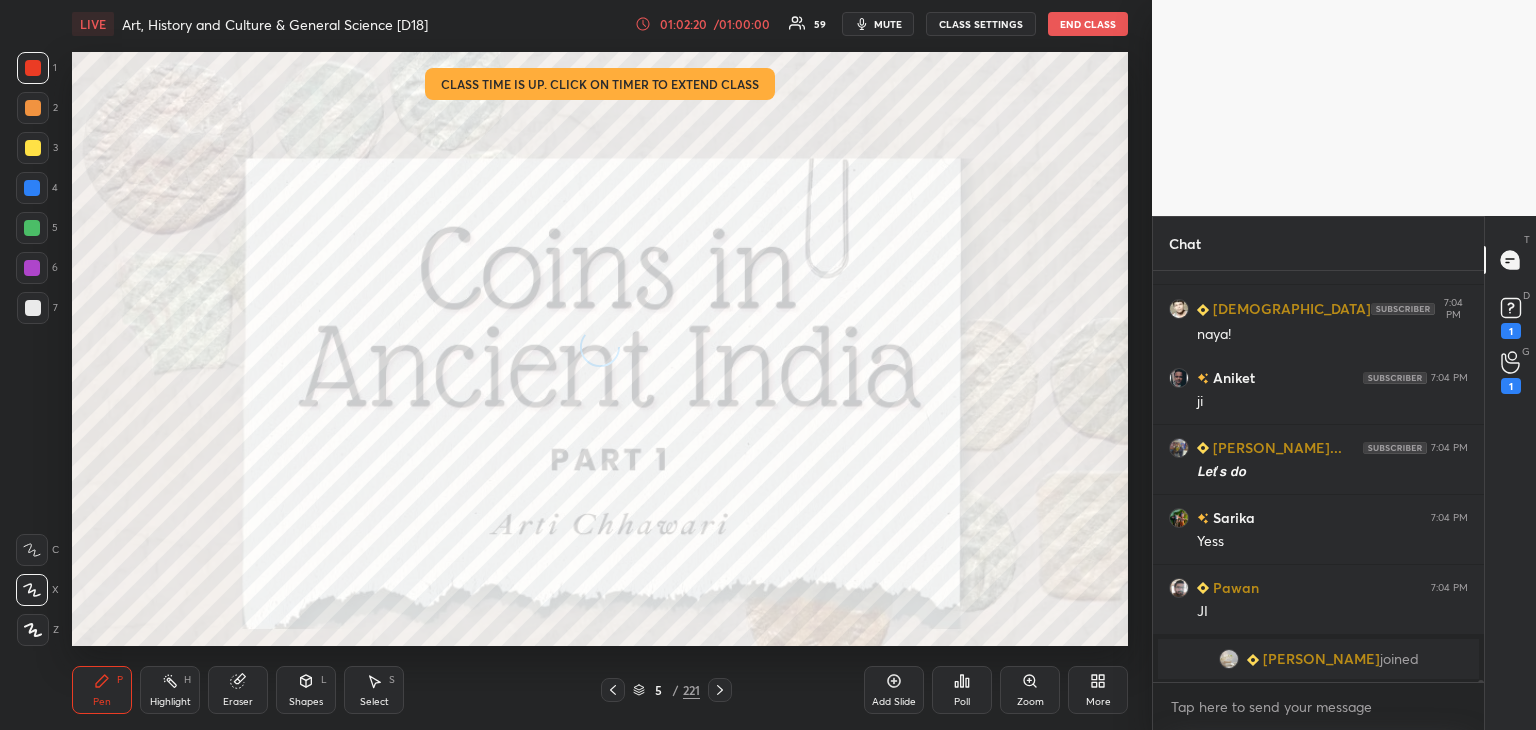 click on "5 / 221" at bounding box center (666, 690) 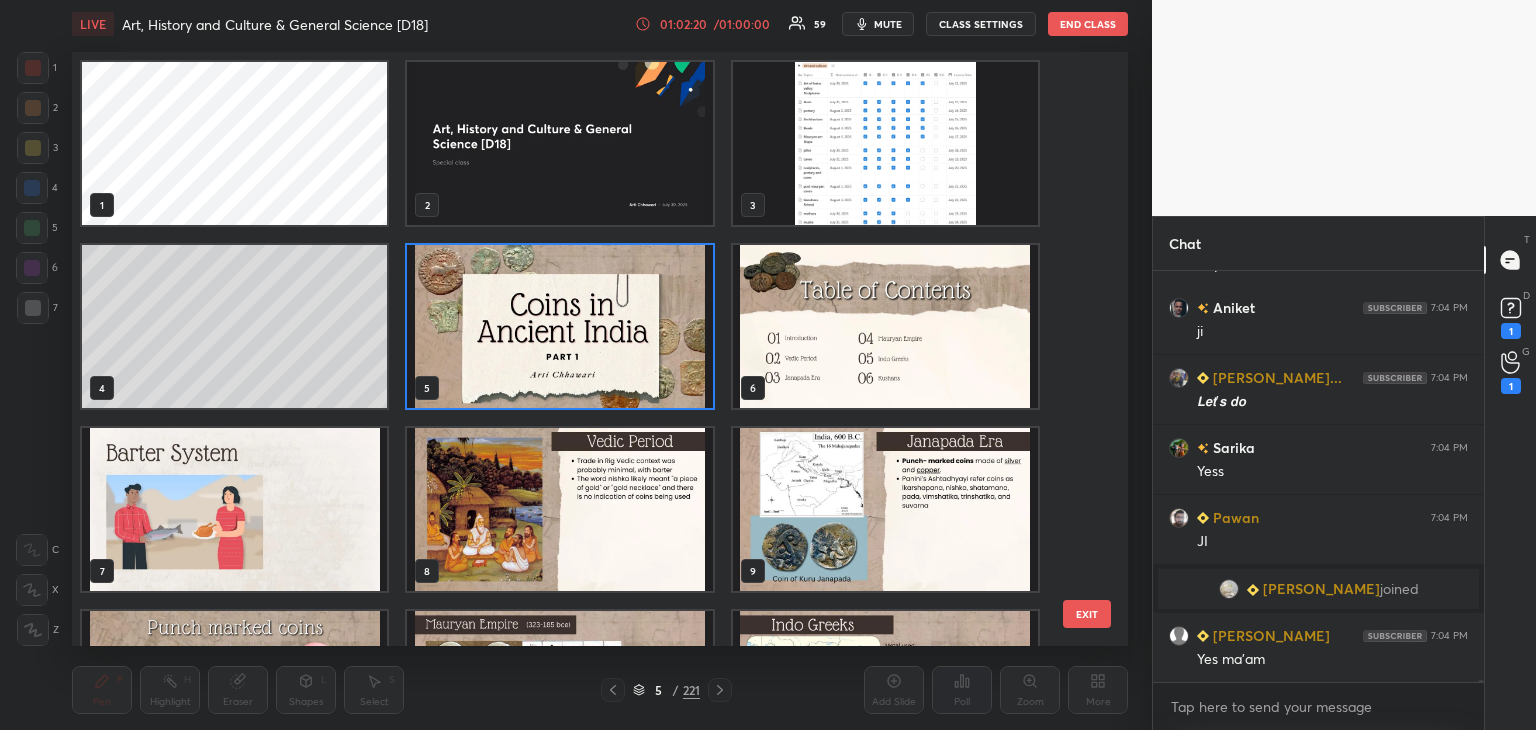 scroll, scrollTop: 70002, scrollLeft: 0, axis: vertical 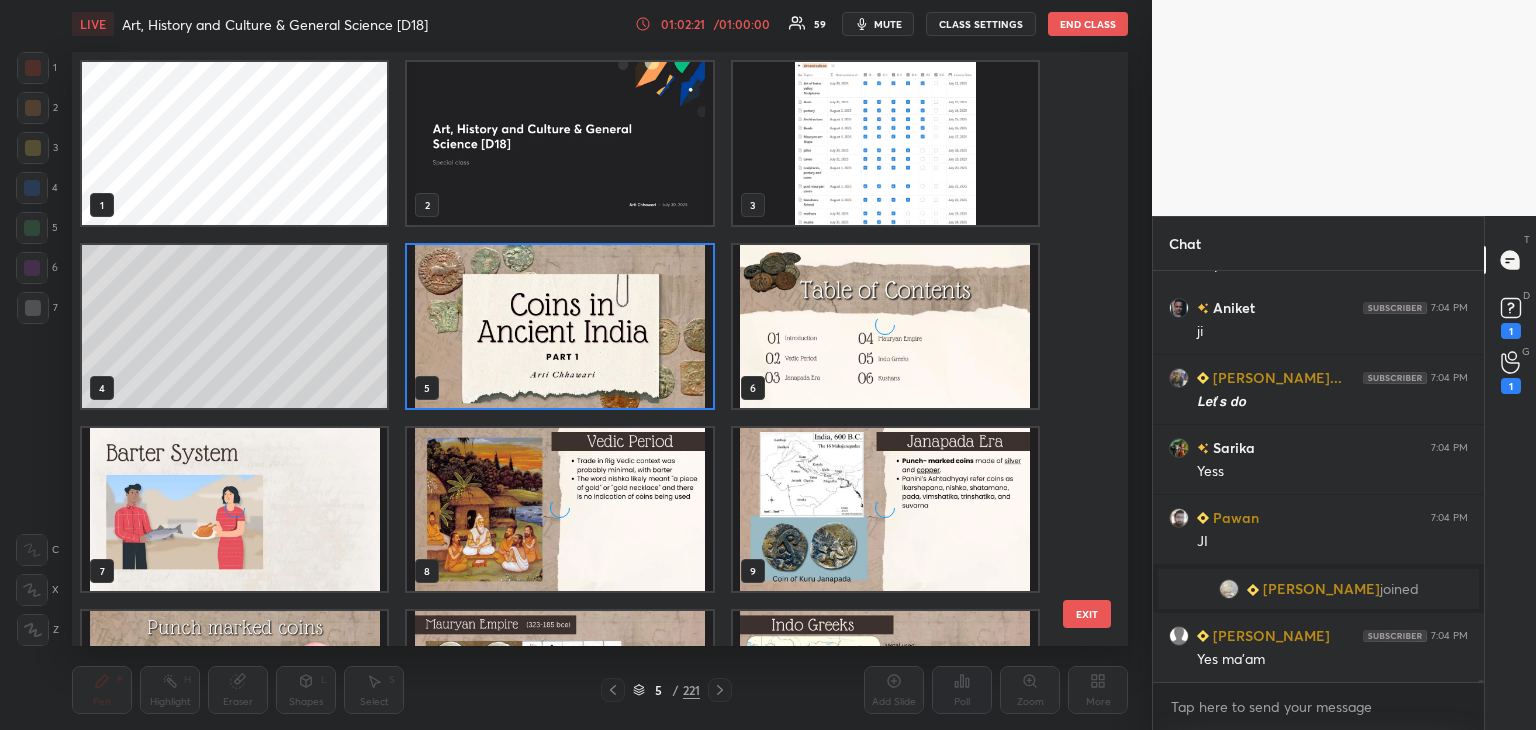 click at bounding box center [613, 690] 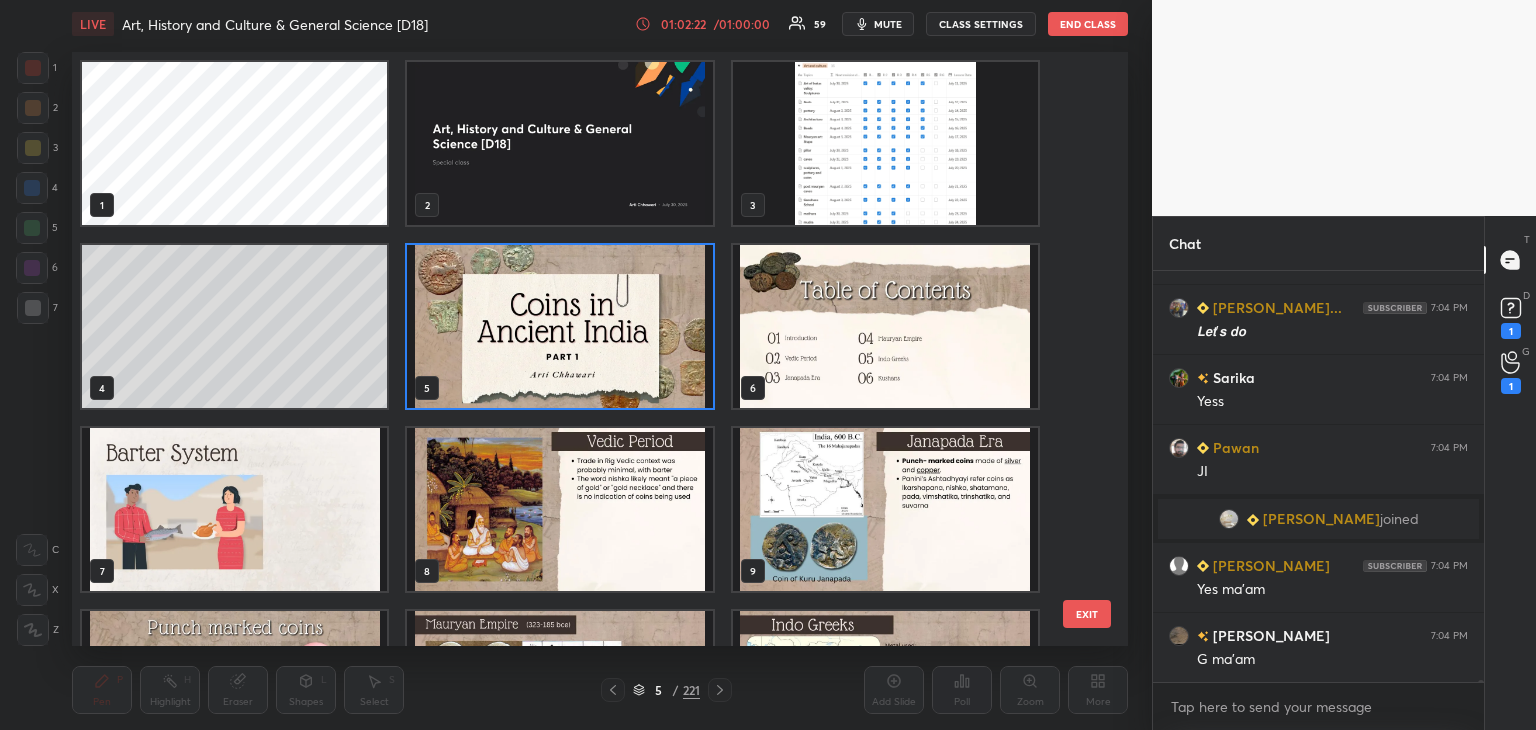 scroll, scrollTop: 70142, scrollLeft: 0, axis: vertical 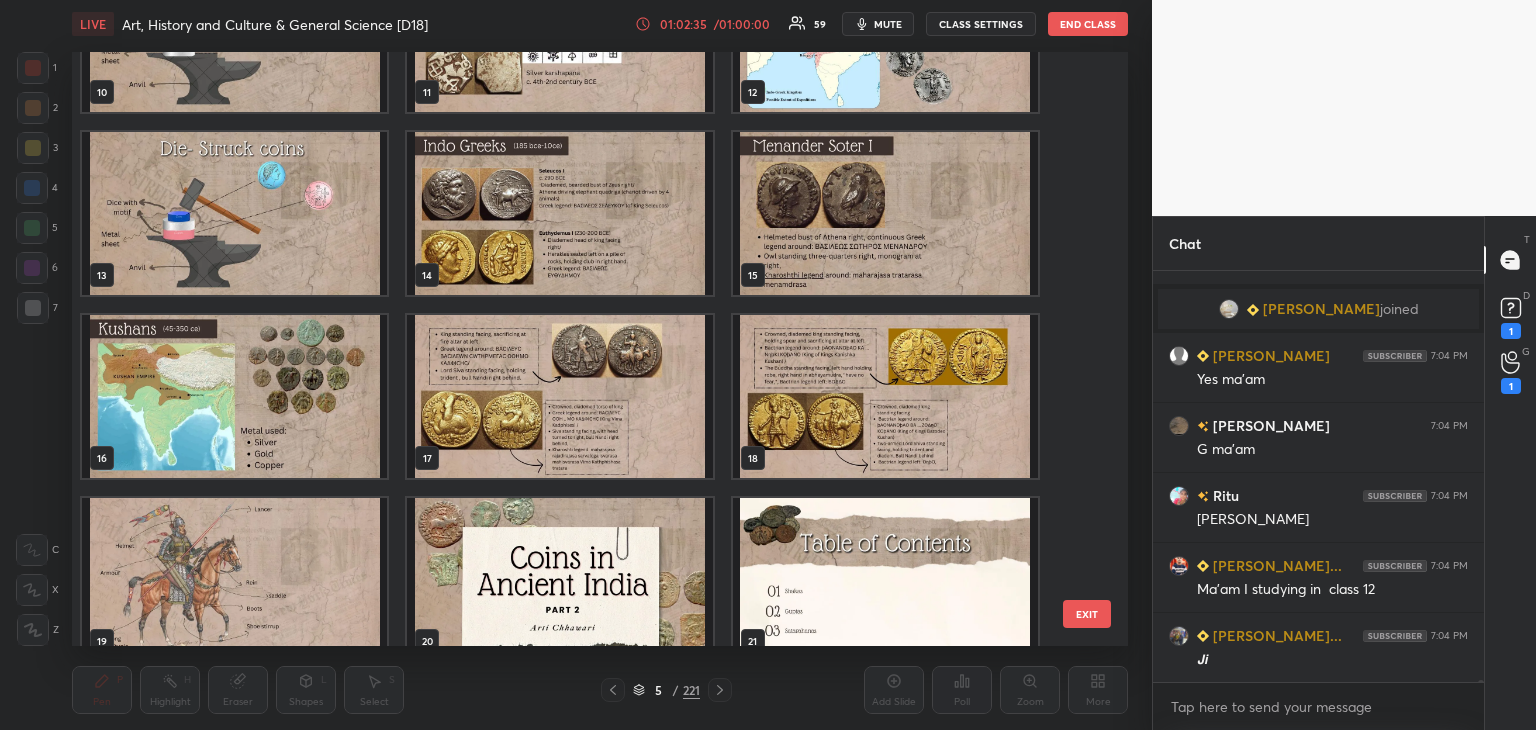 click at bounding box center [234, 396] 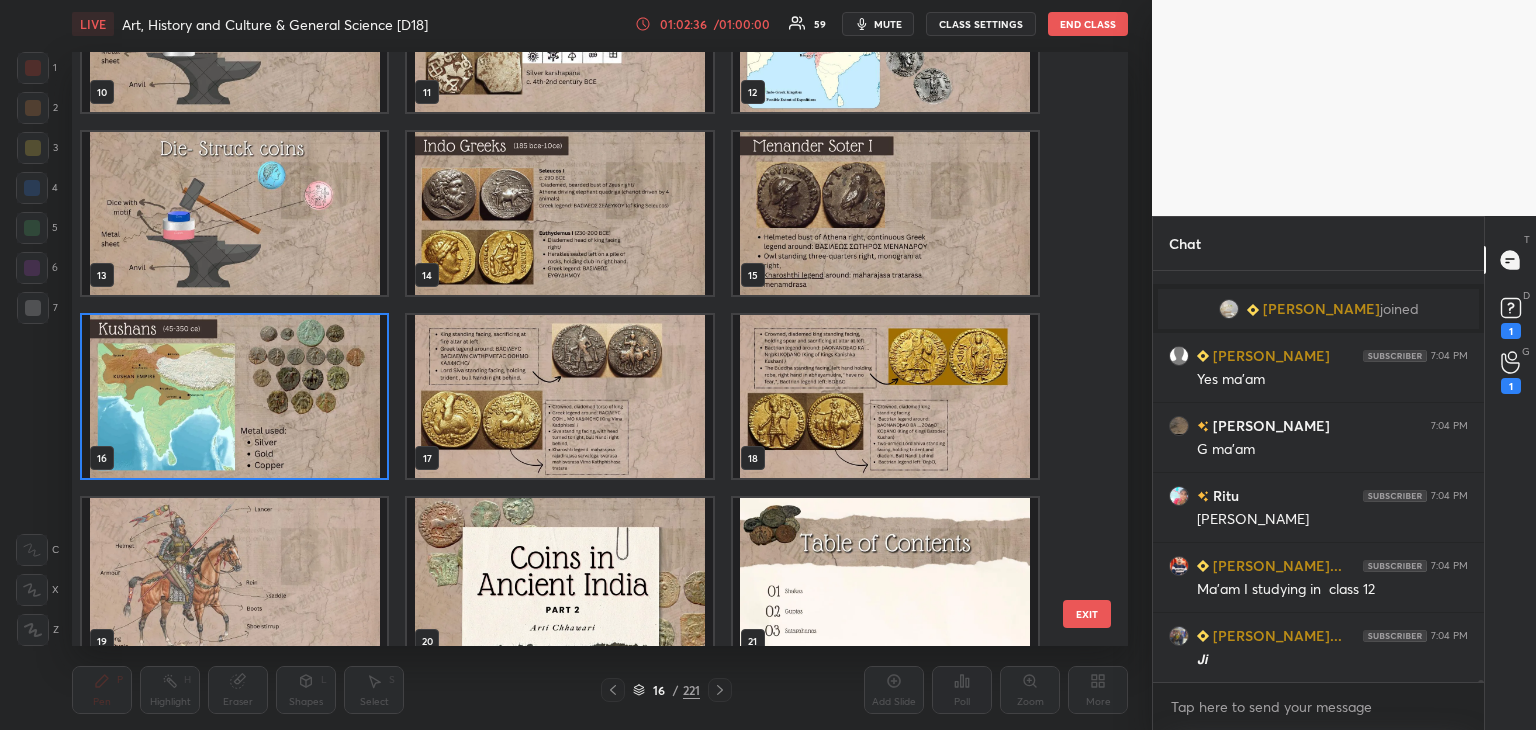 click 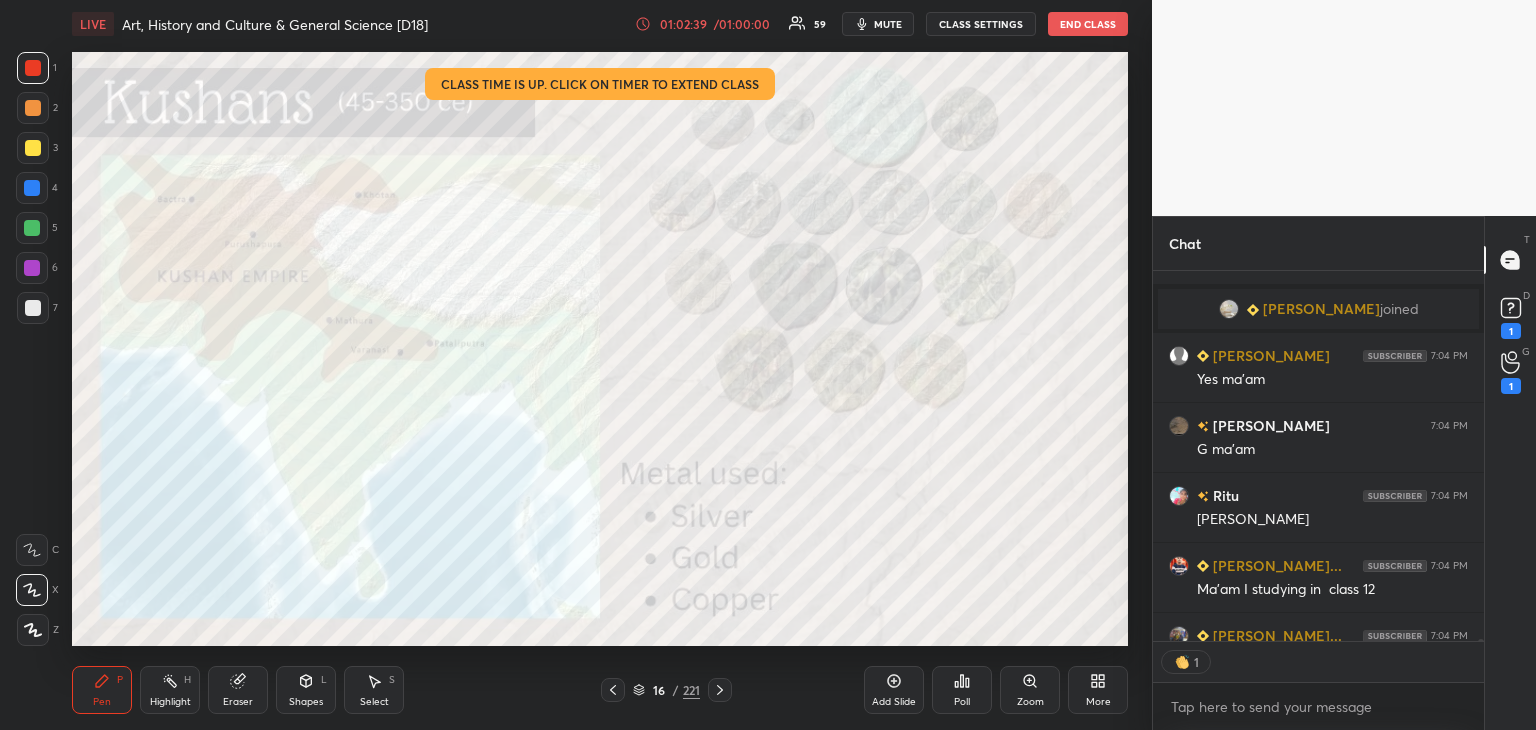 scroll, scrollTop: 70302, scrollLeft: 0, axis: vertical 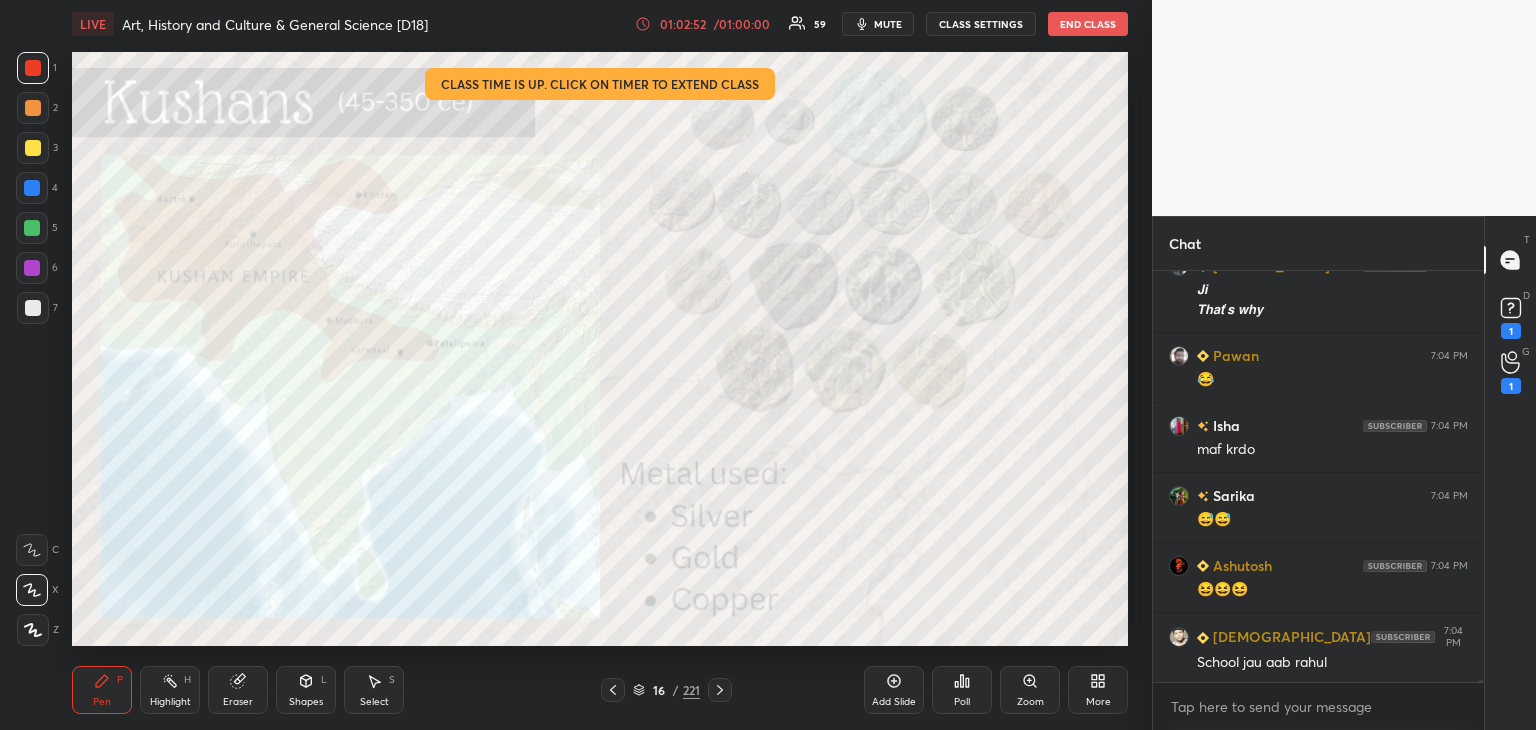 click at bounding box center [32, 188] 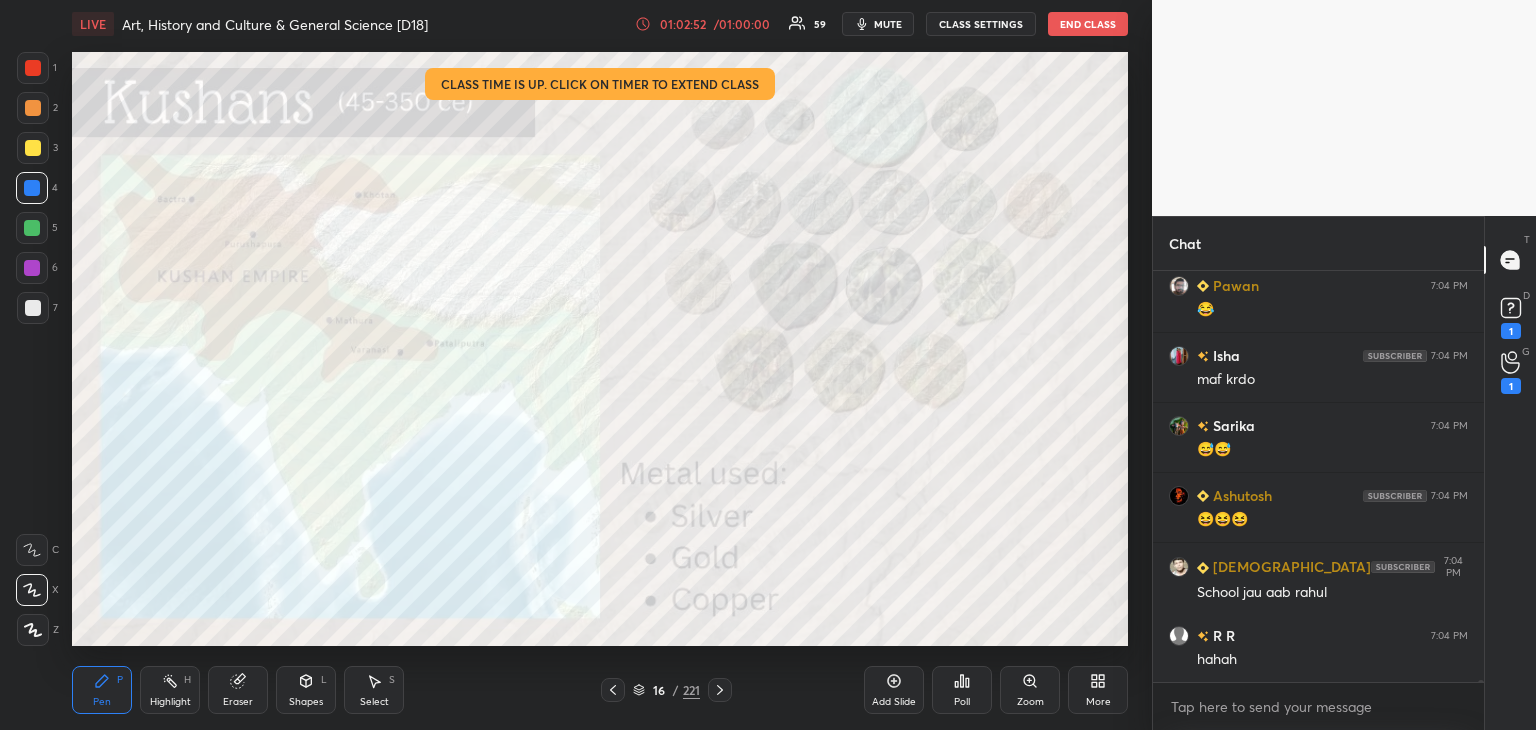 click at bounding box center (33, 308) 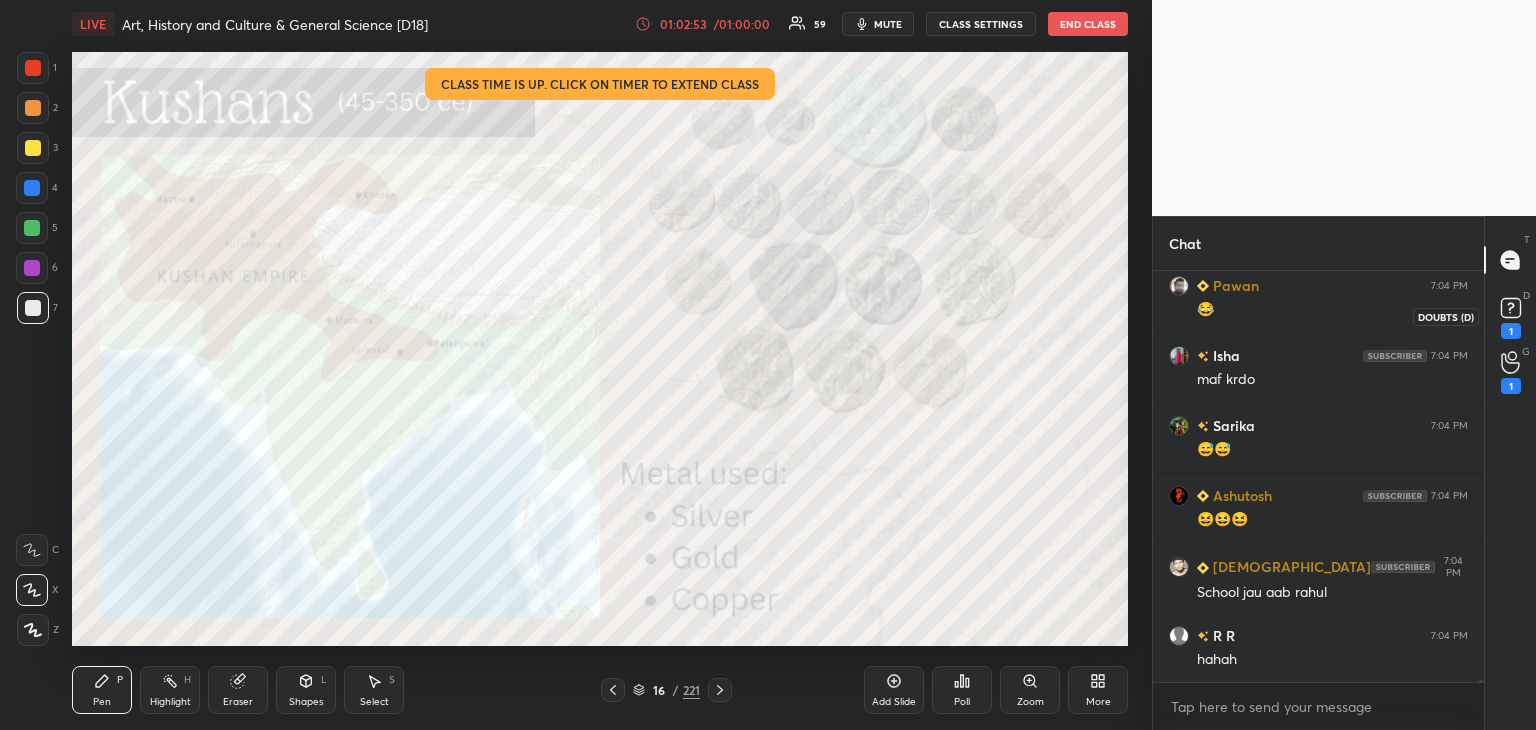 click 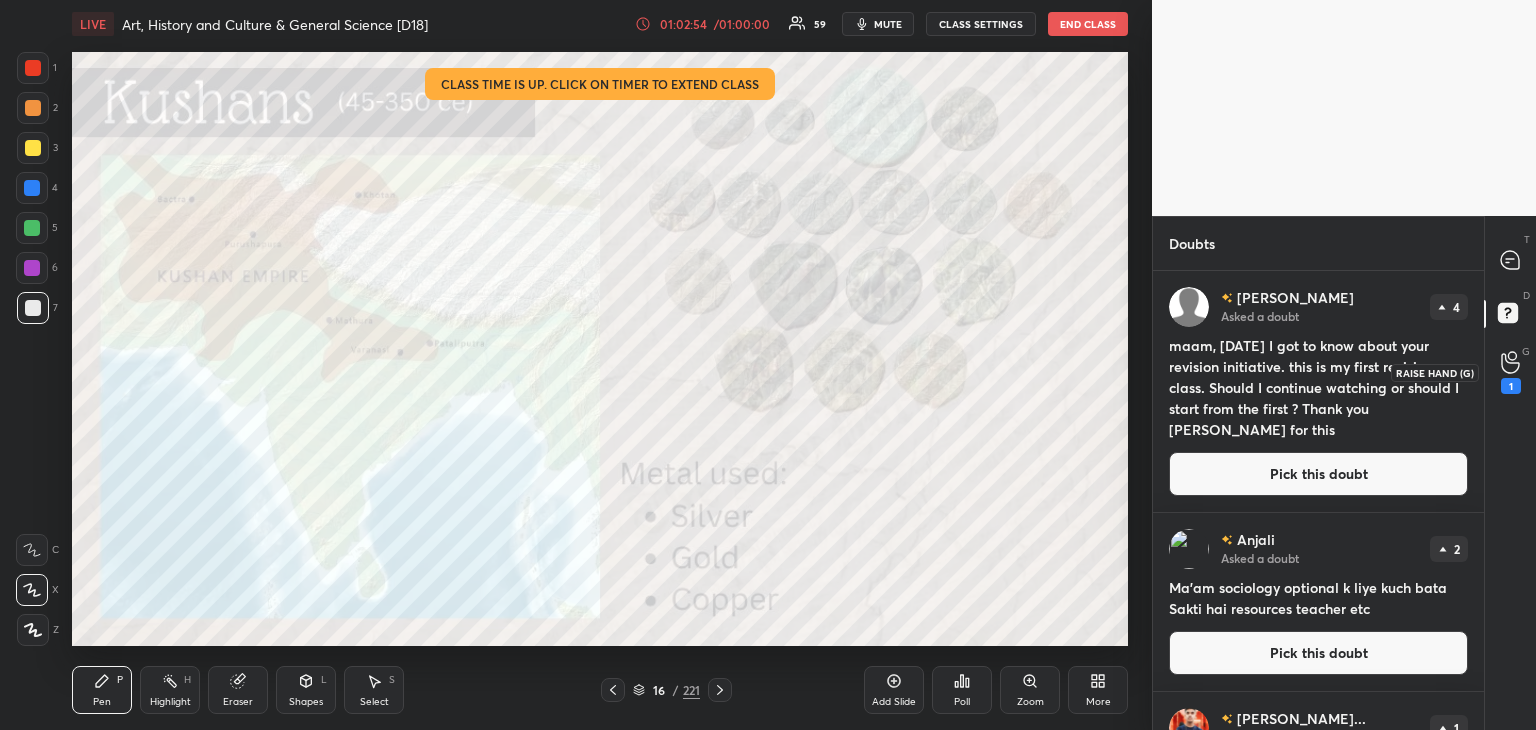 click on "1" at bounding box center (1511, 372) 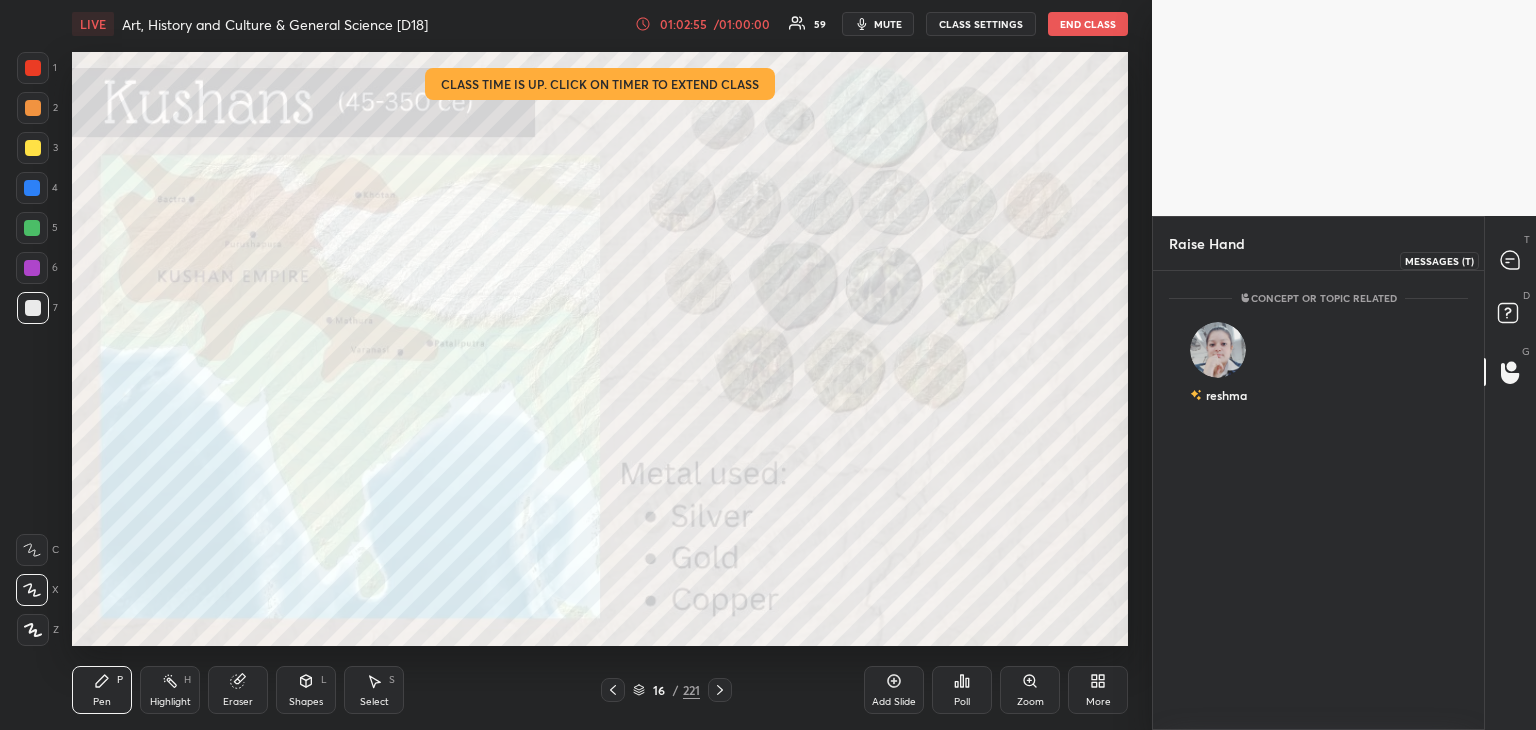 click 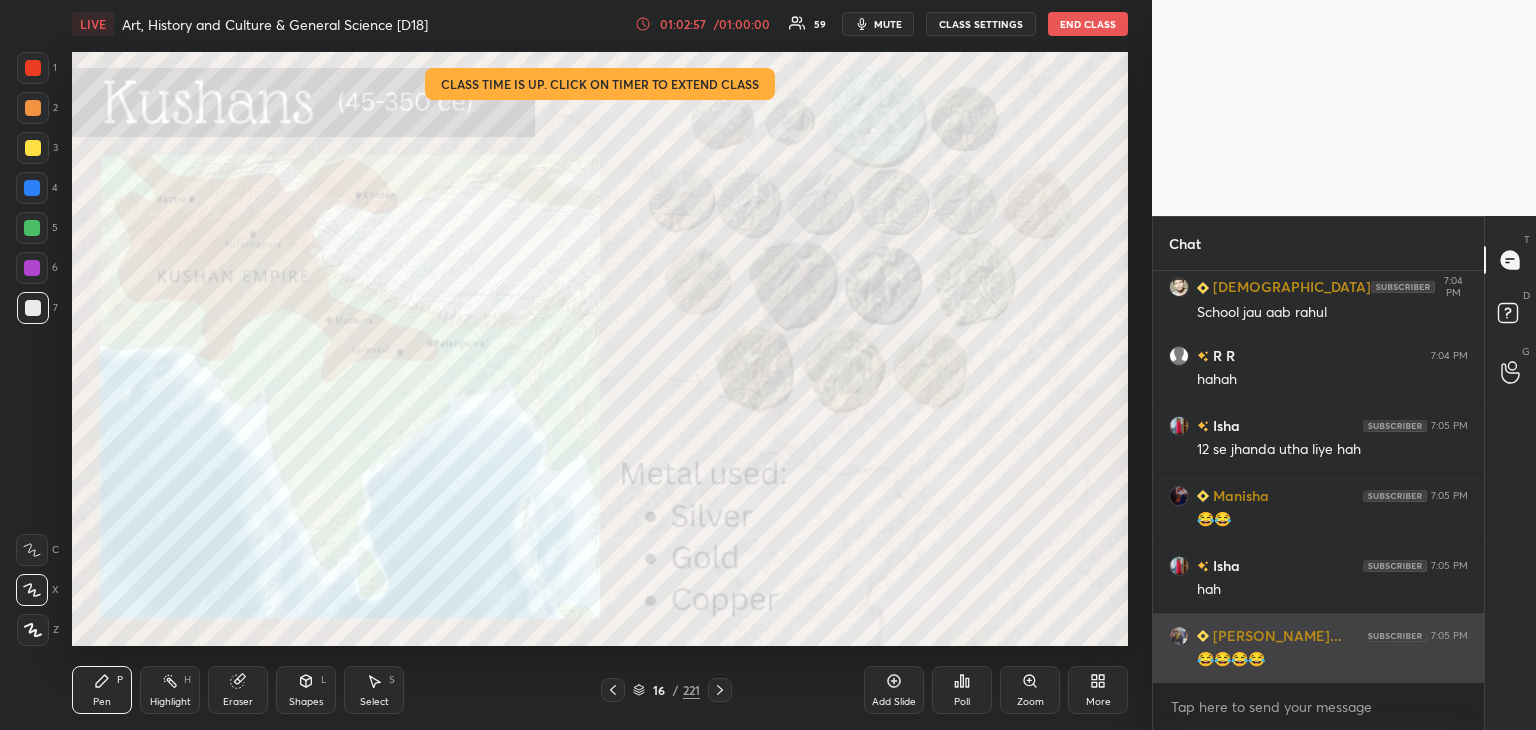 drag, startPoint x: 1480, startPoint y: 679, endPoint x: 1445, endPoint y: 665, distance: 37.696156 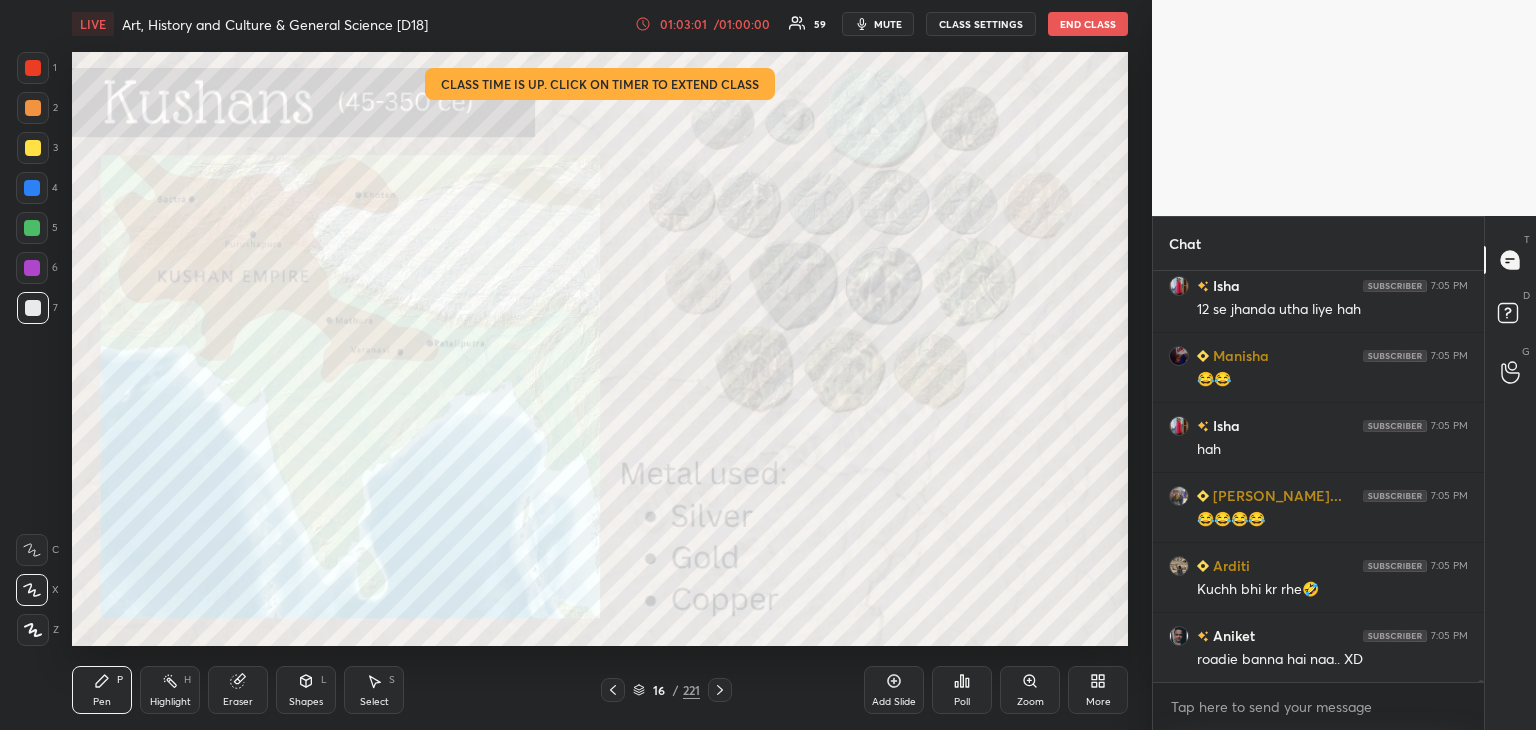 click at bounding box center [33, 308] 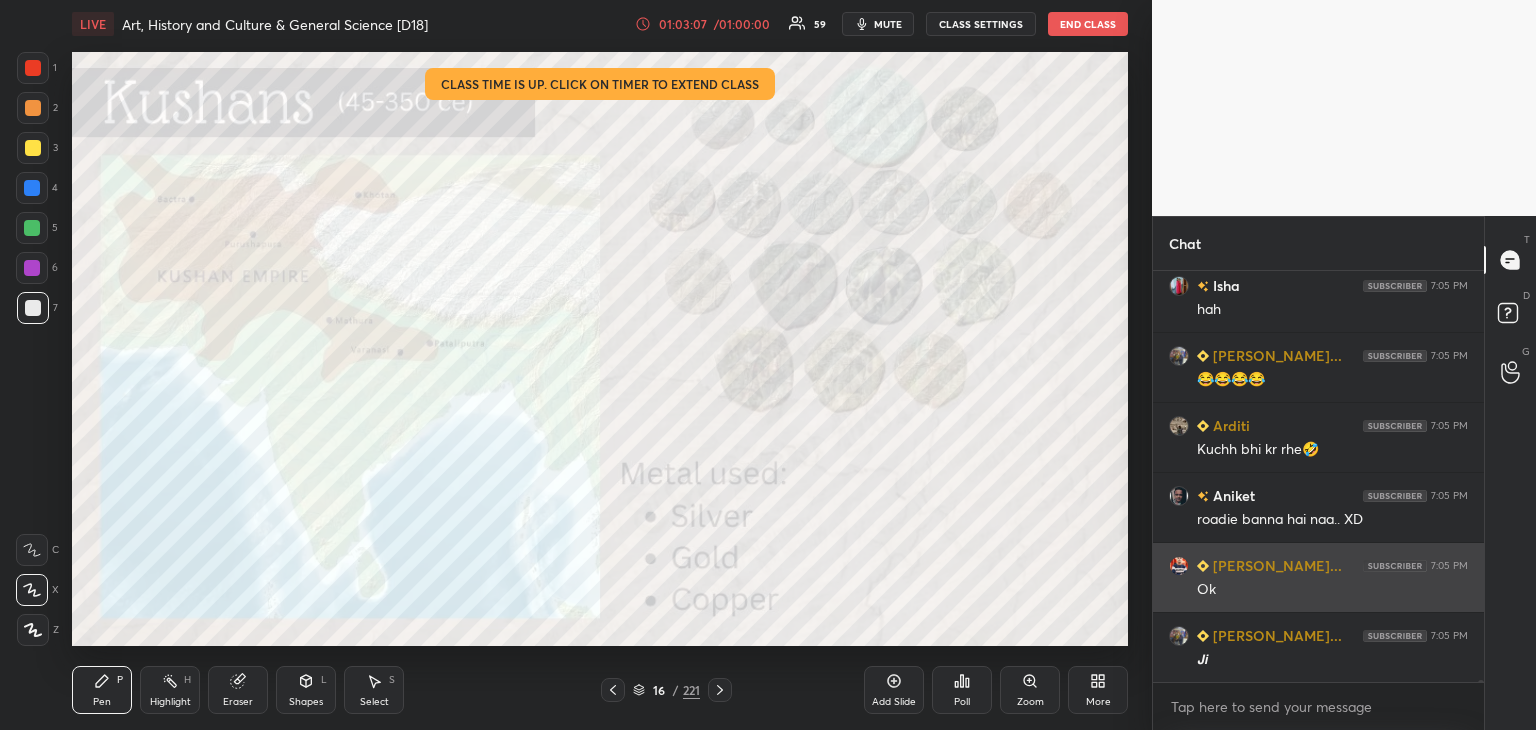 click on "[PERSON_NAME]..." at bounding box center (1275, 565) 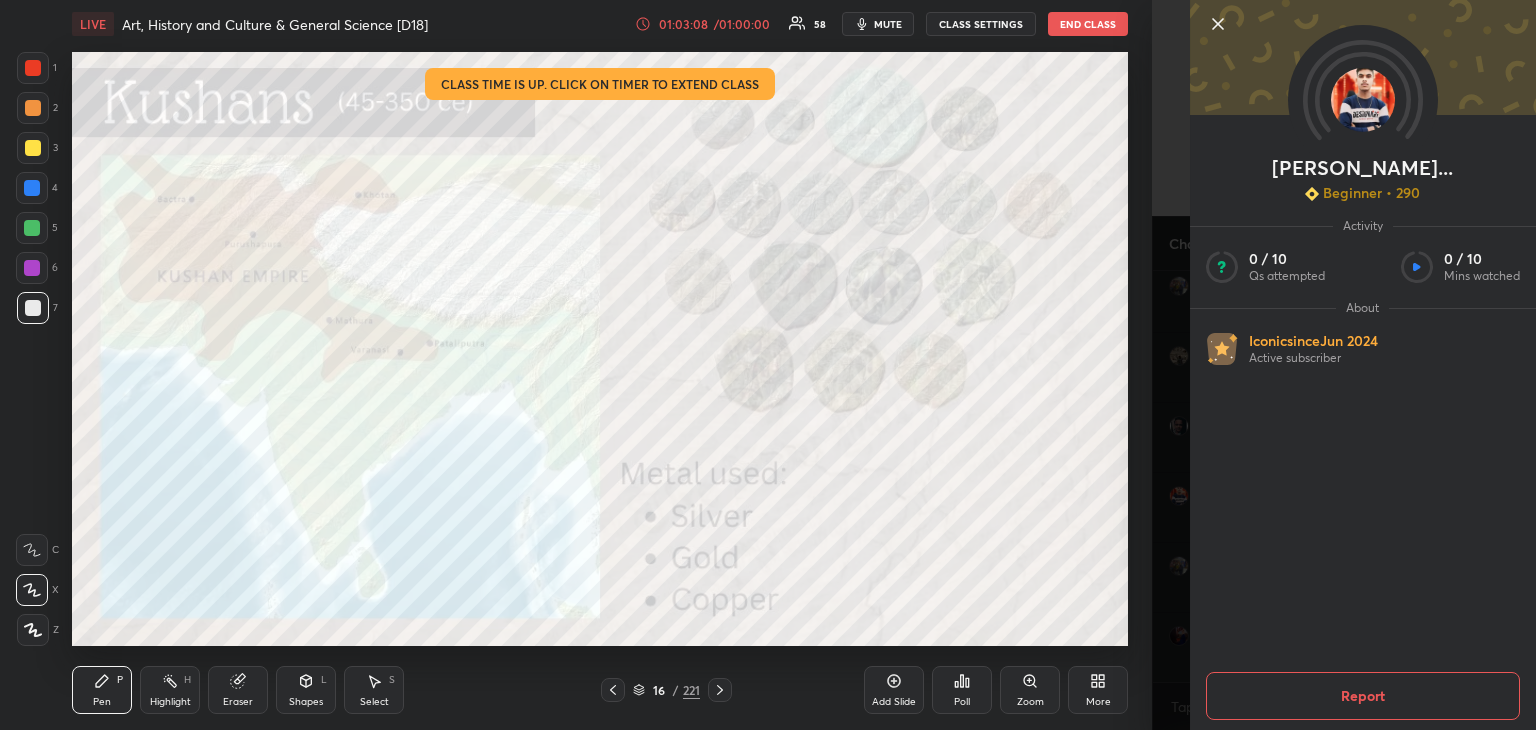 click 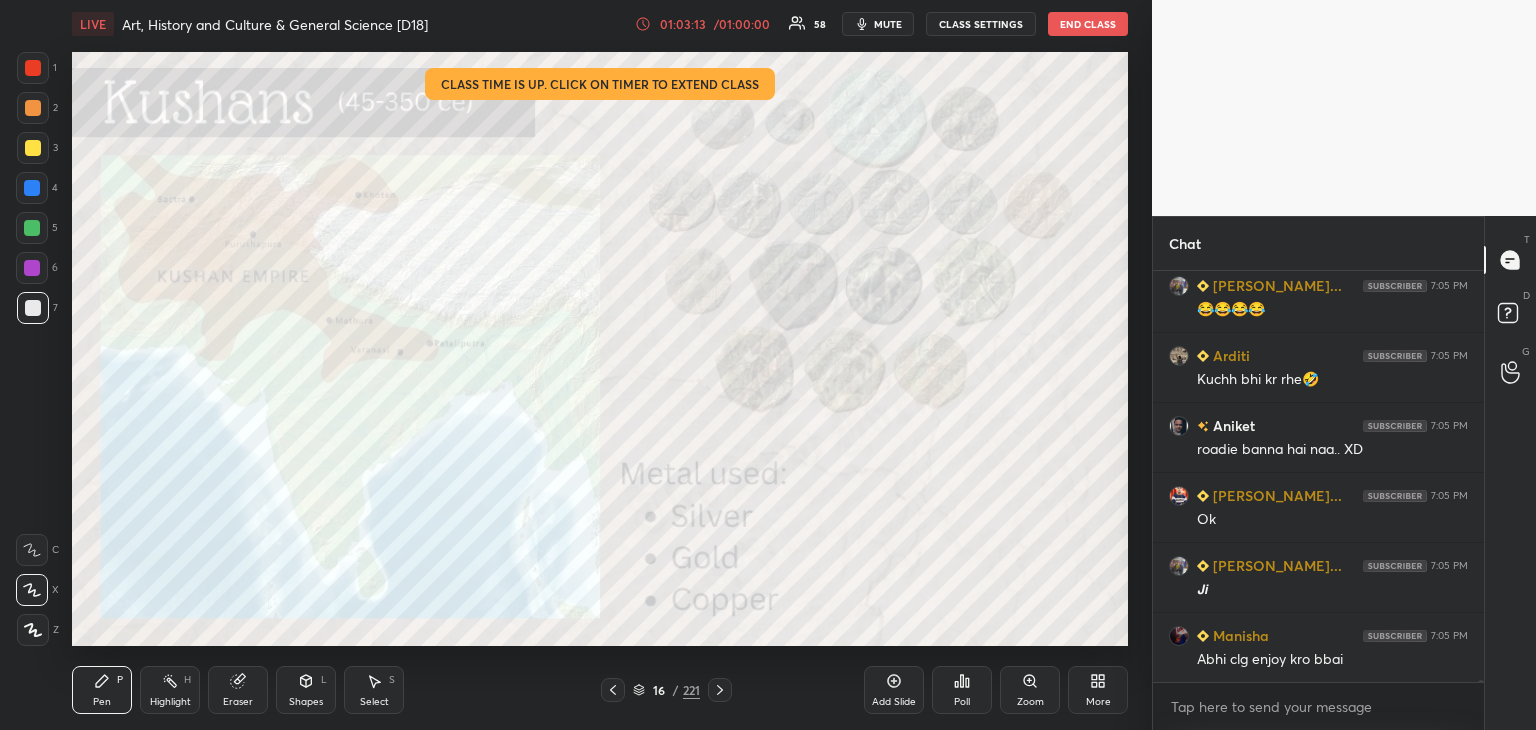 click 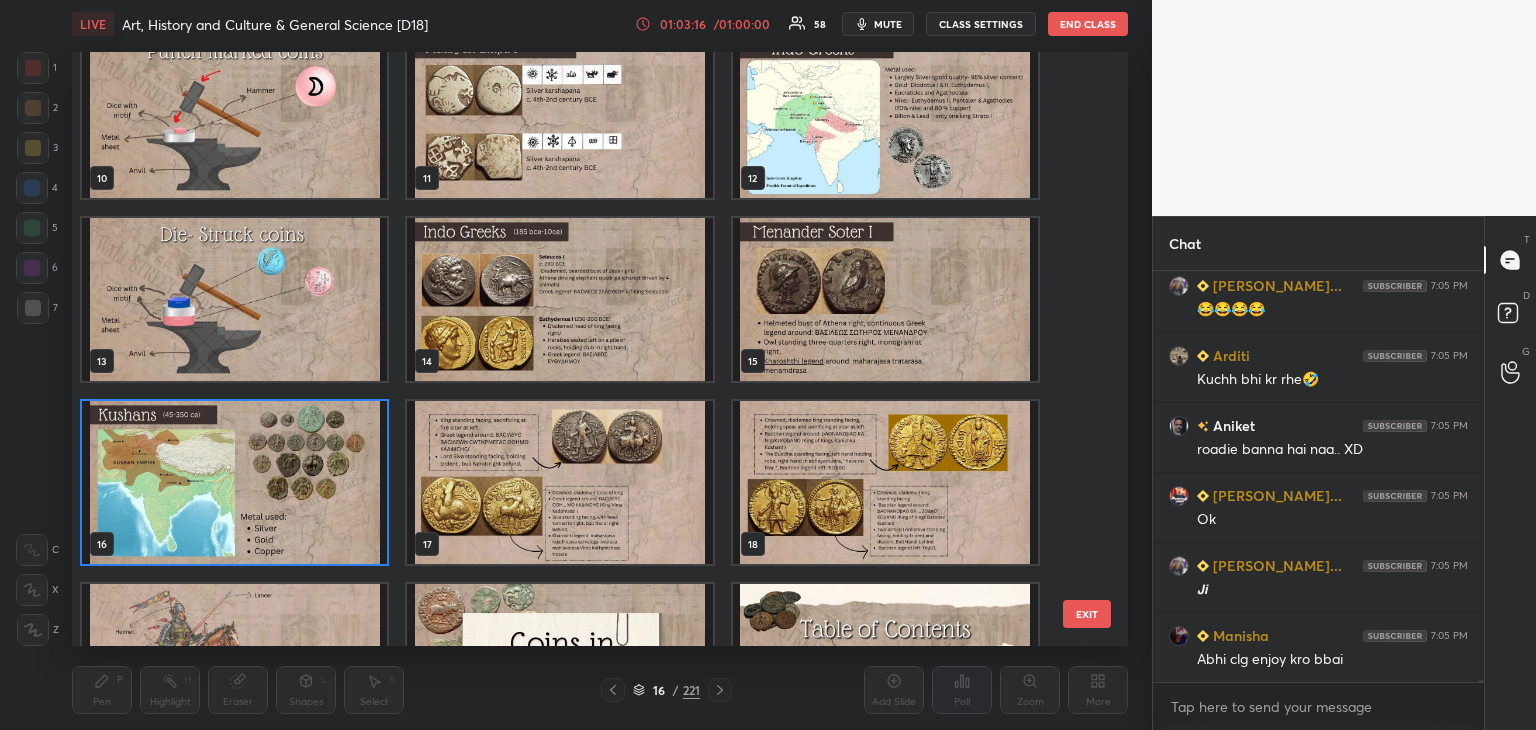 click at bounding box center (559, 482) 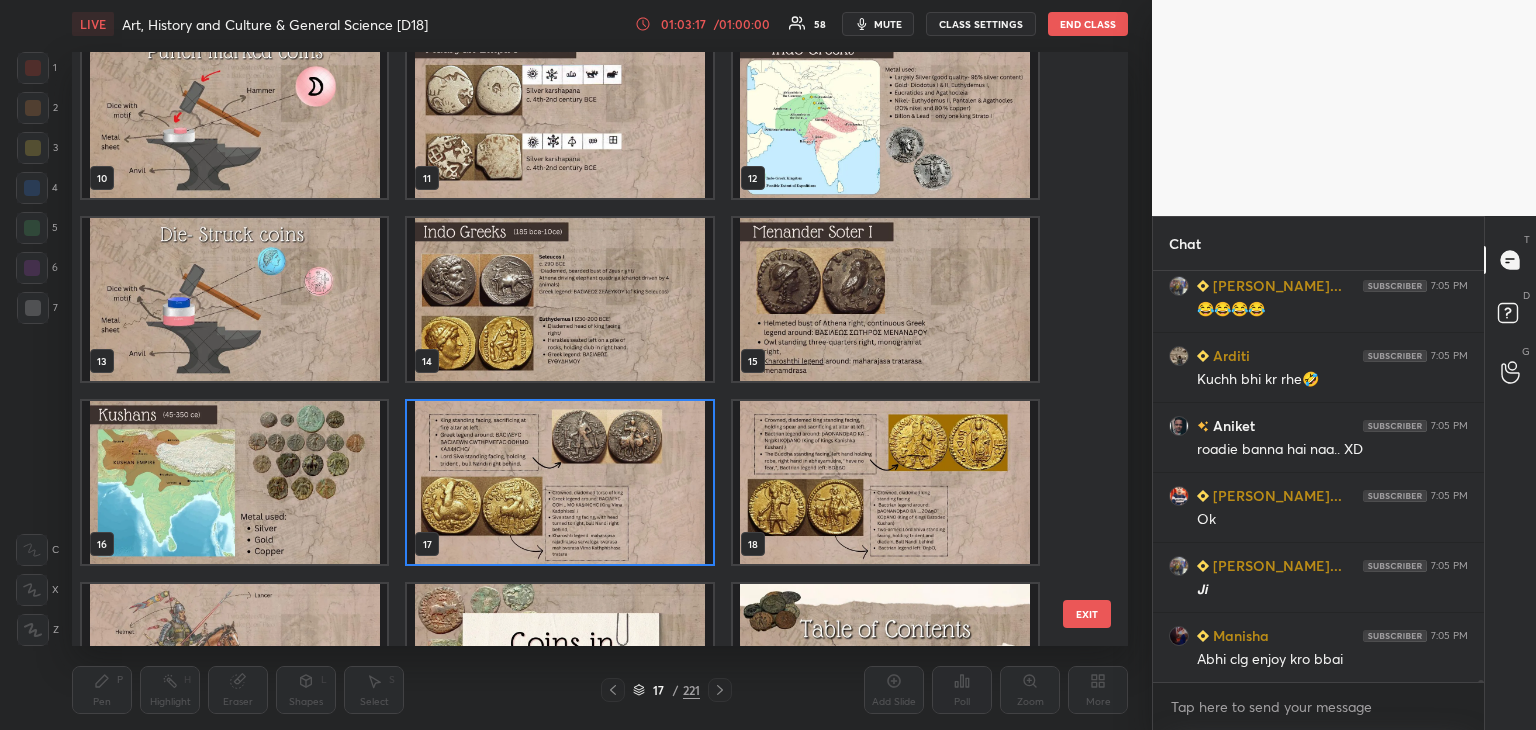click 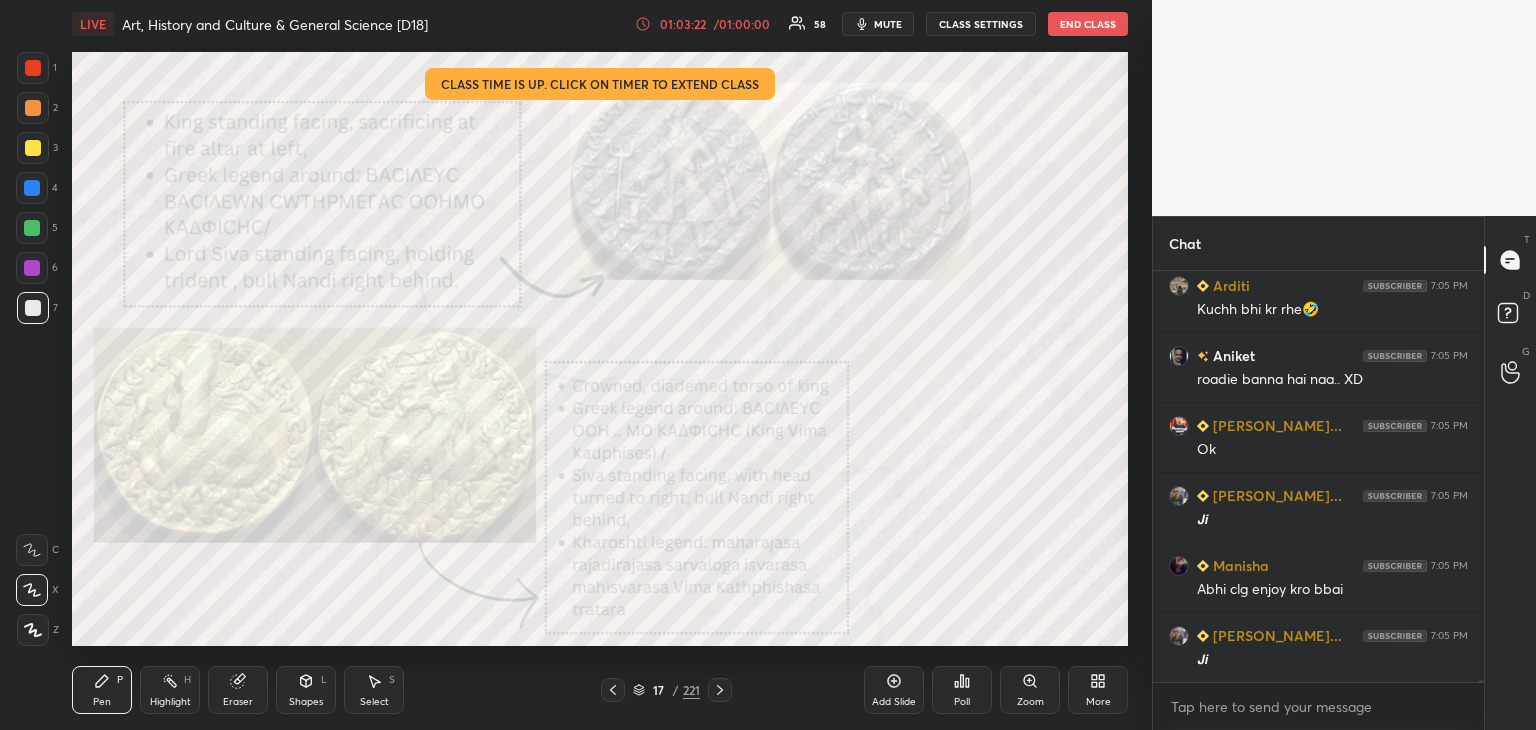 drag, startPoint x: 28, startPoint y: 65, endPoint x: 44, endPoint y: 63, distance: 16.124516 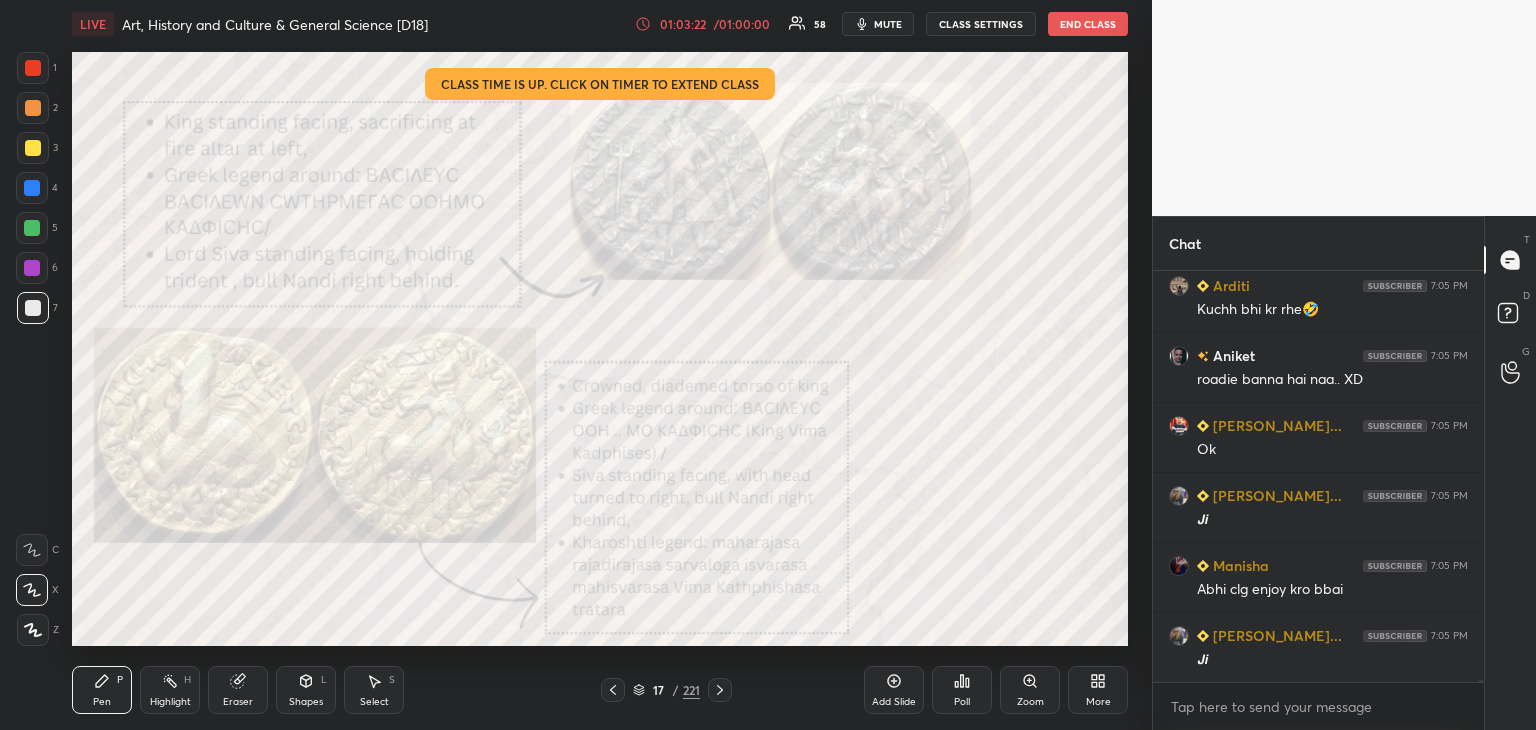 click at bounding box center (33, 68) 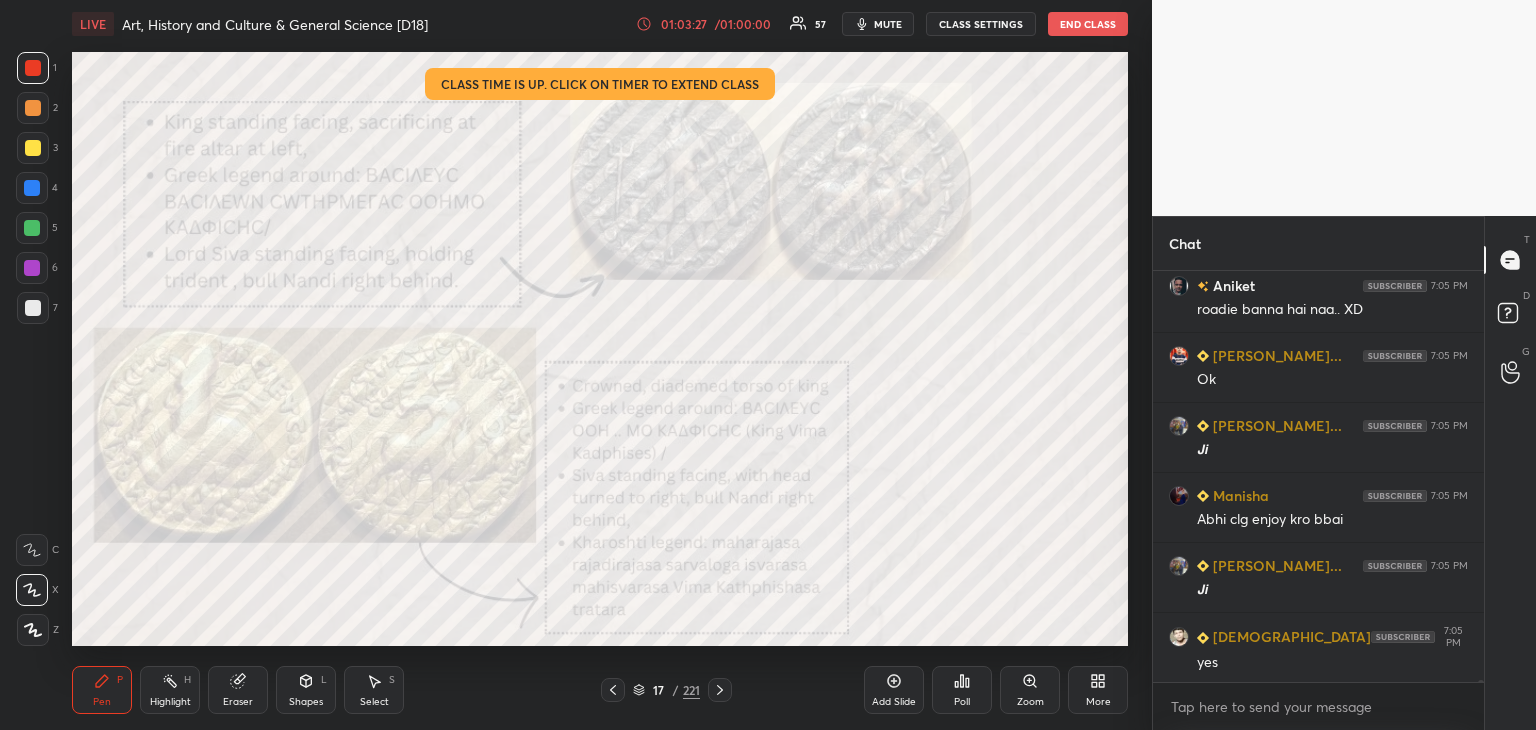 click 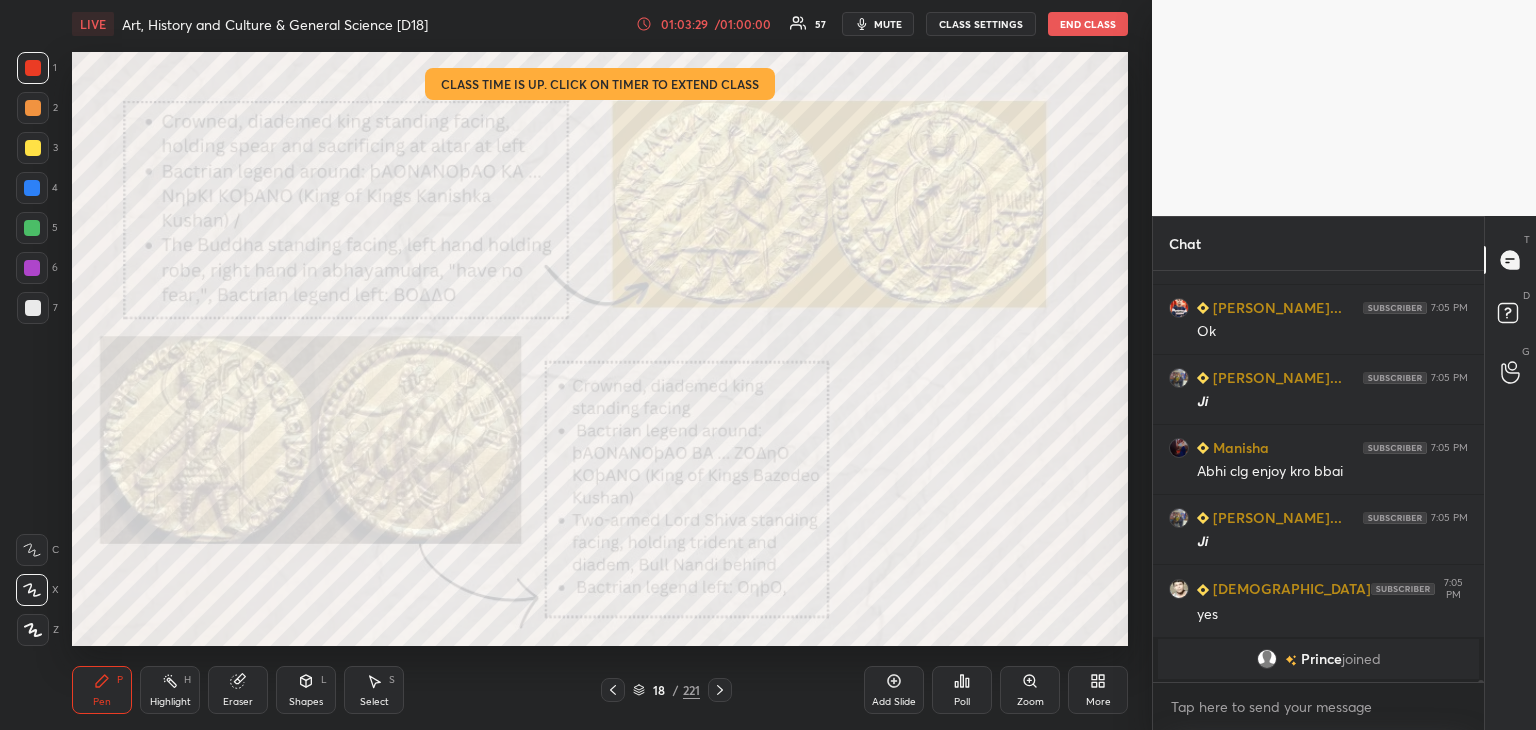 click 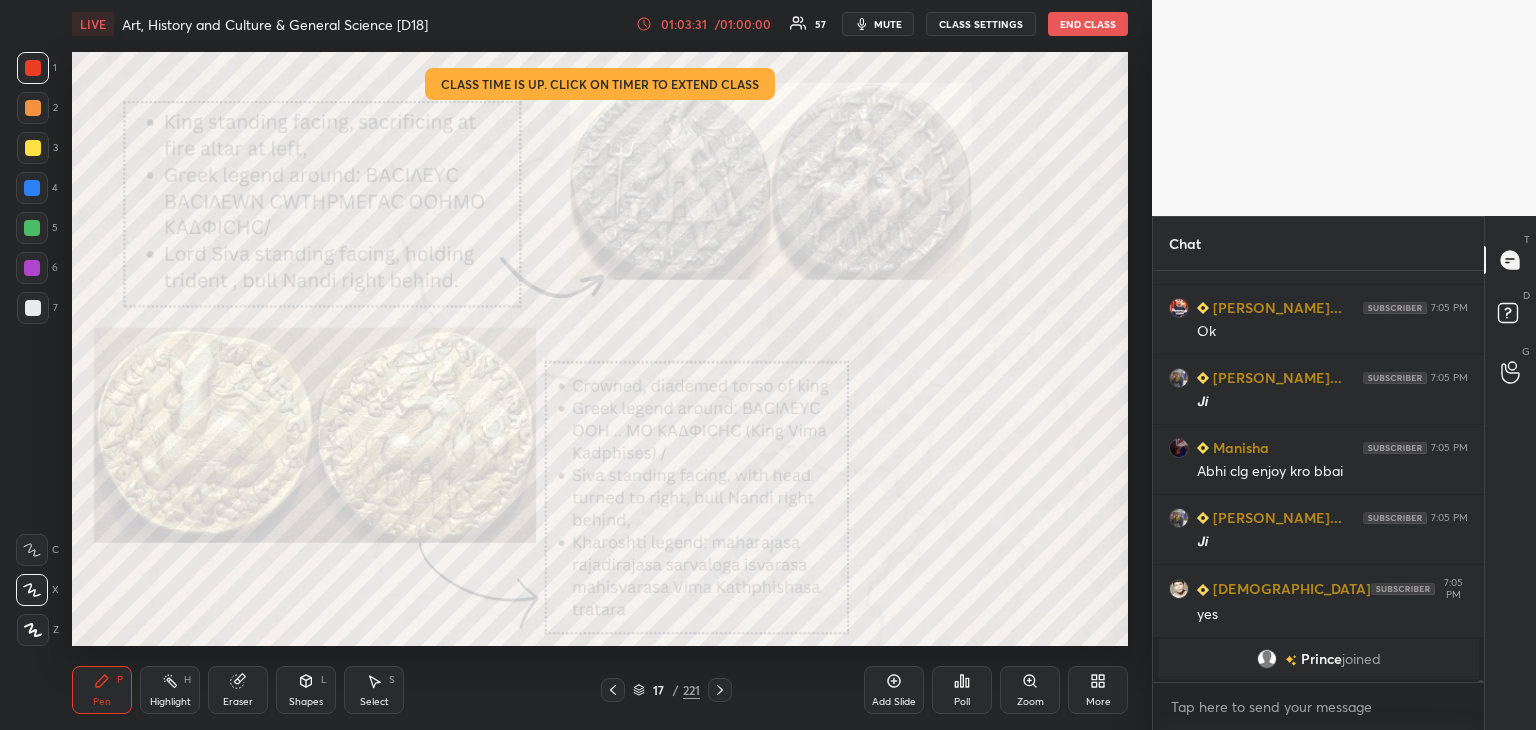 click on "/  01:00:00" at bounding box center [743, 24] 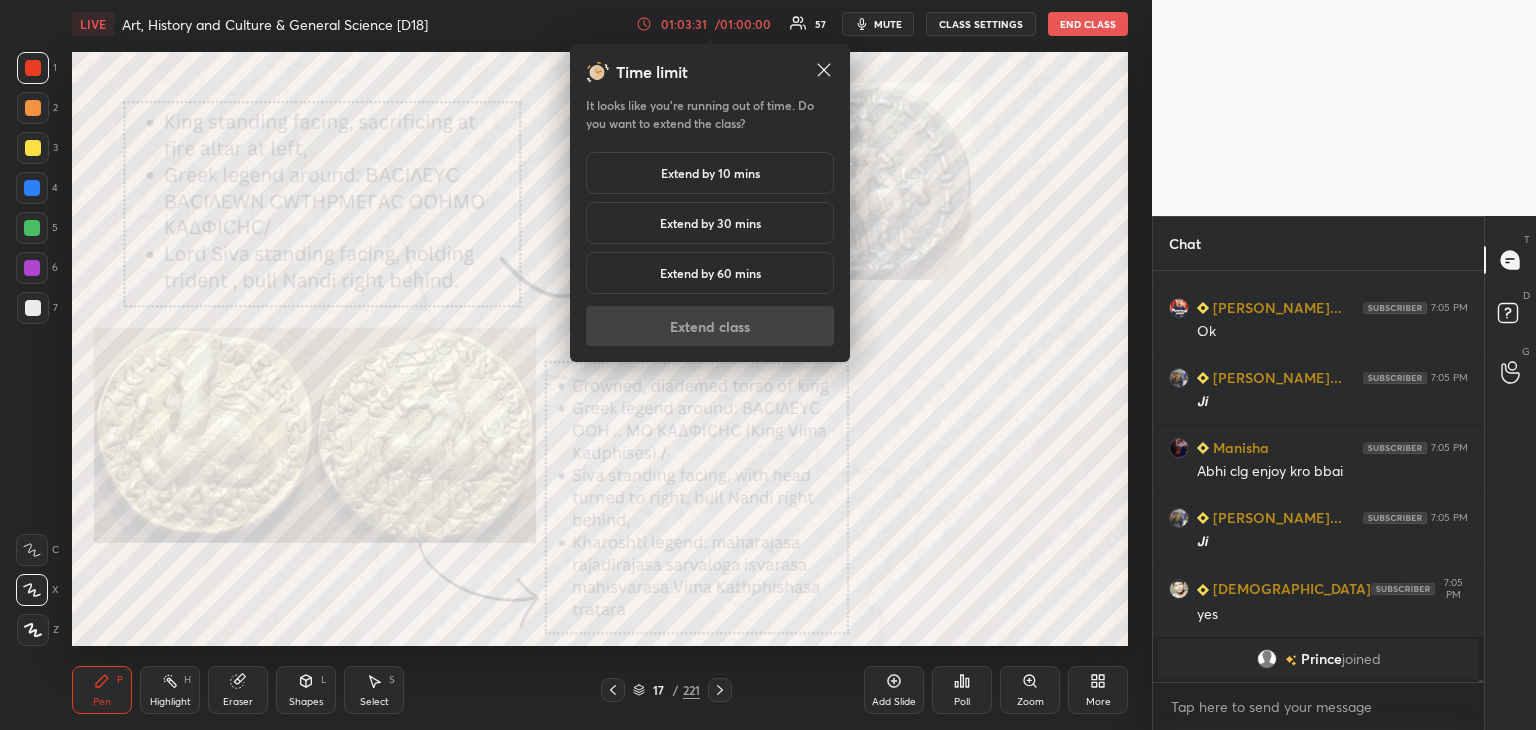click on "Extend by 10 mins" at bounding box center (710, 173) 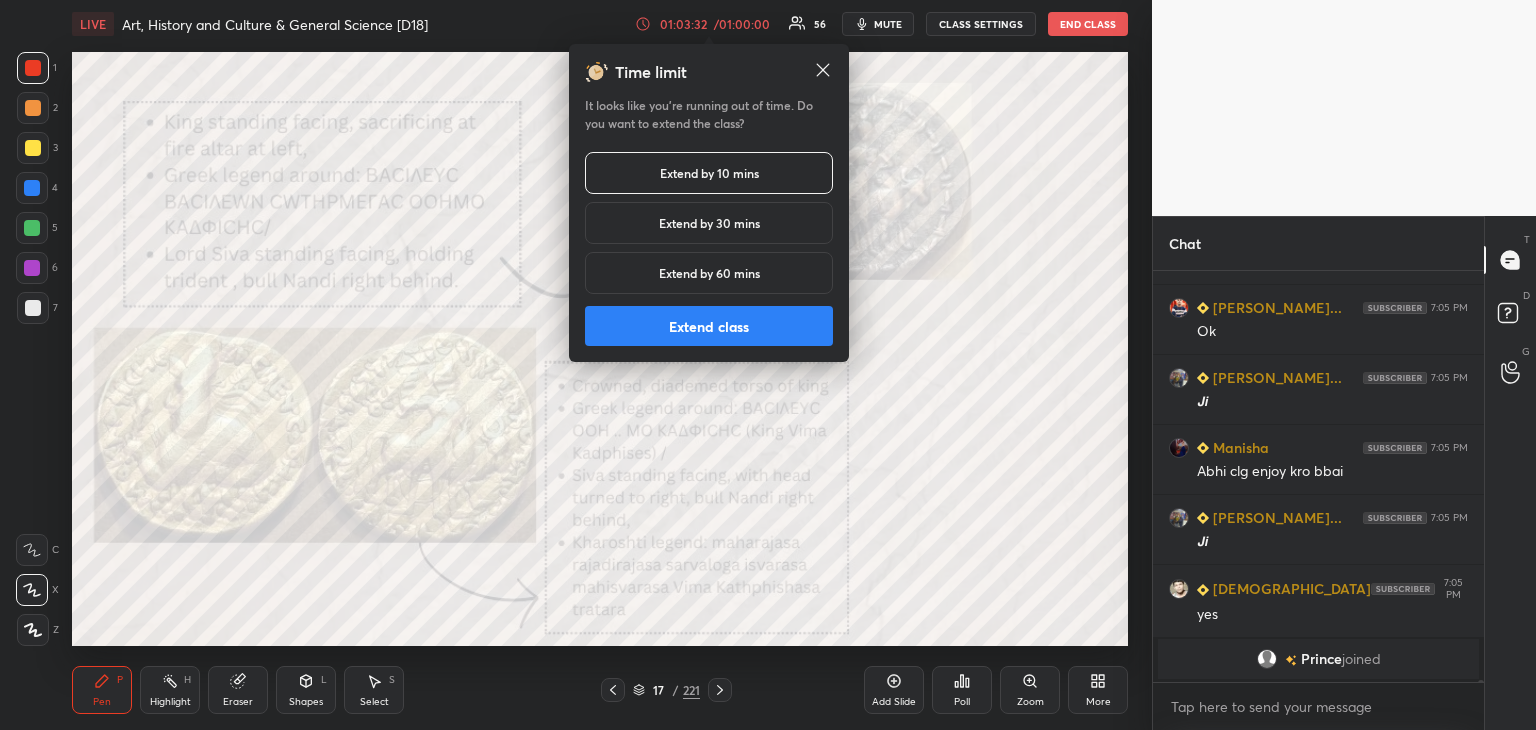 click on "Extend class" at bounding box center [709, 326] 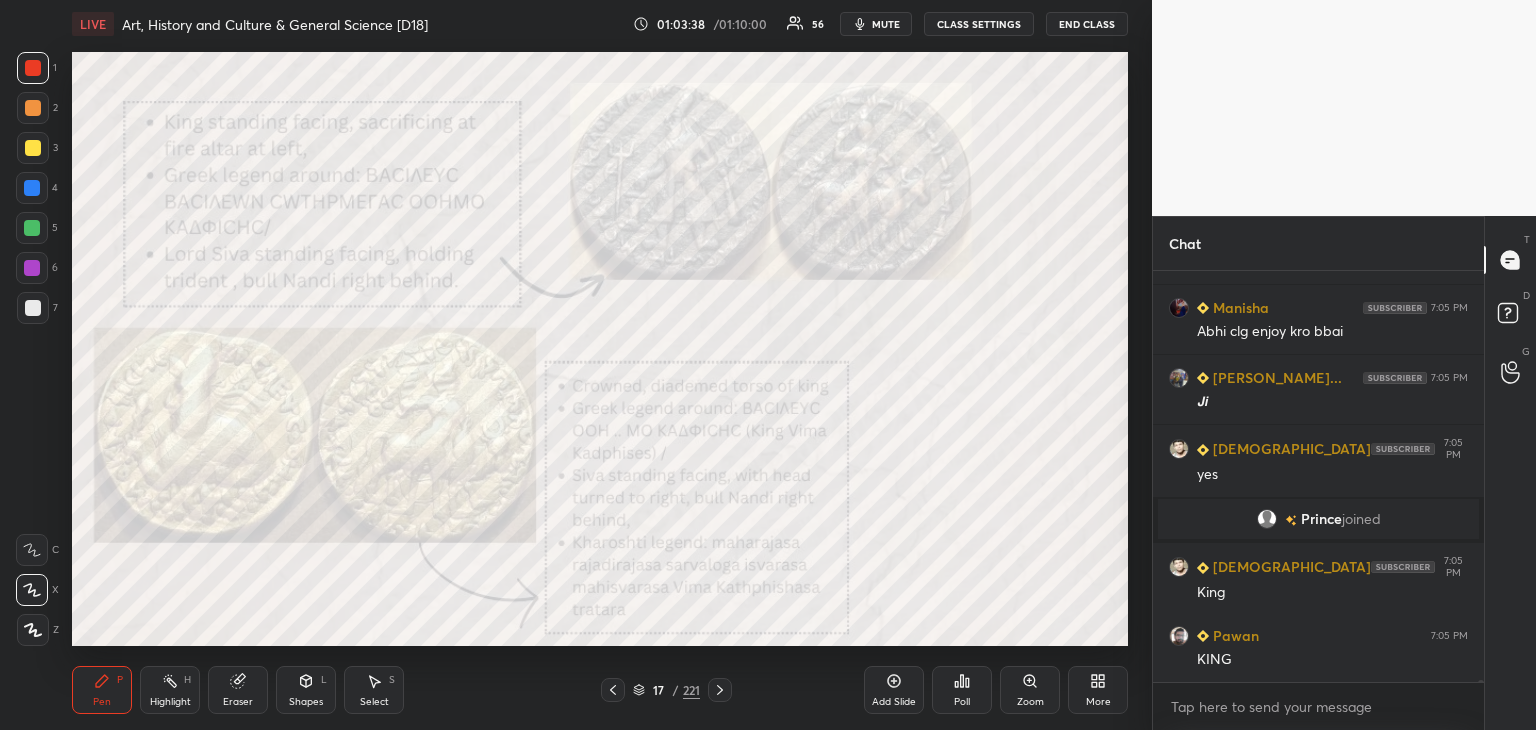 scroll, scrollTop: 71376, scrollLeft: 0, axis: vertical 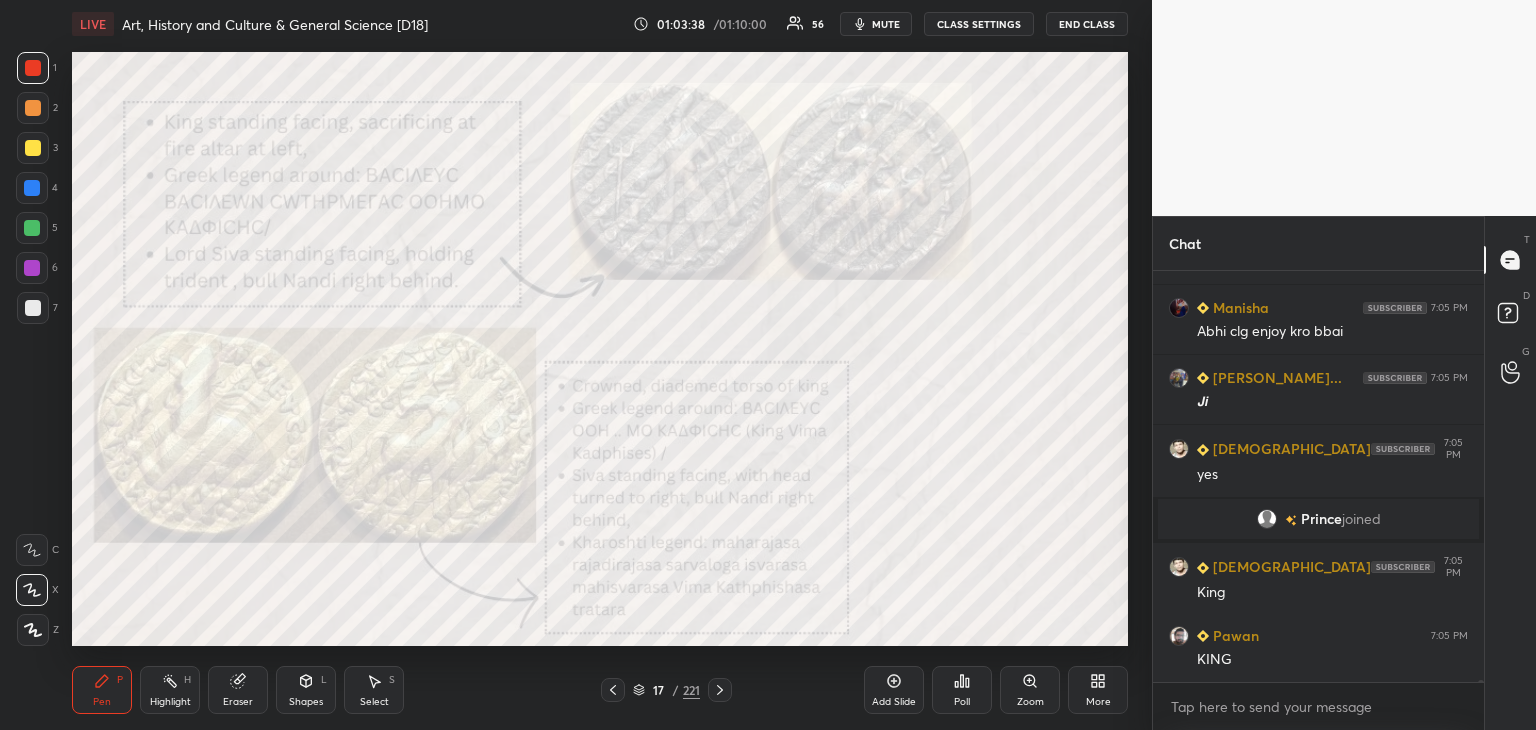 click 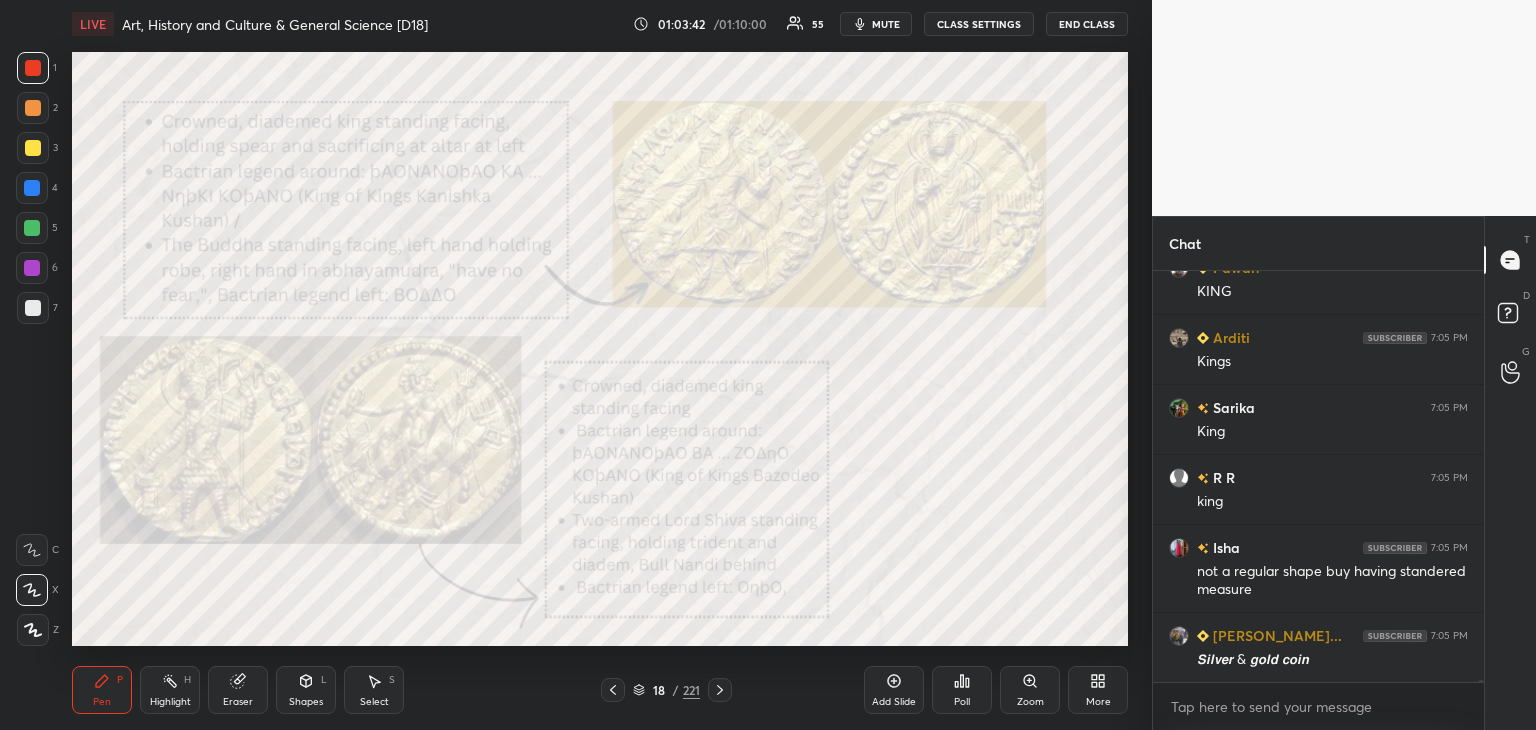 click 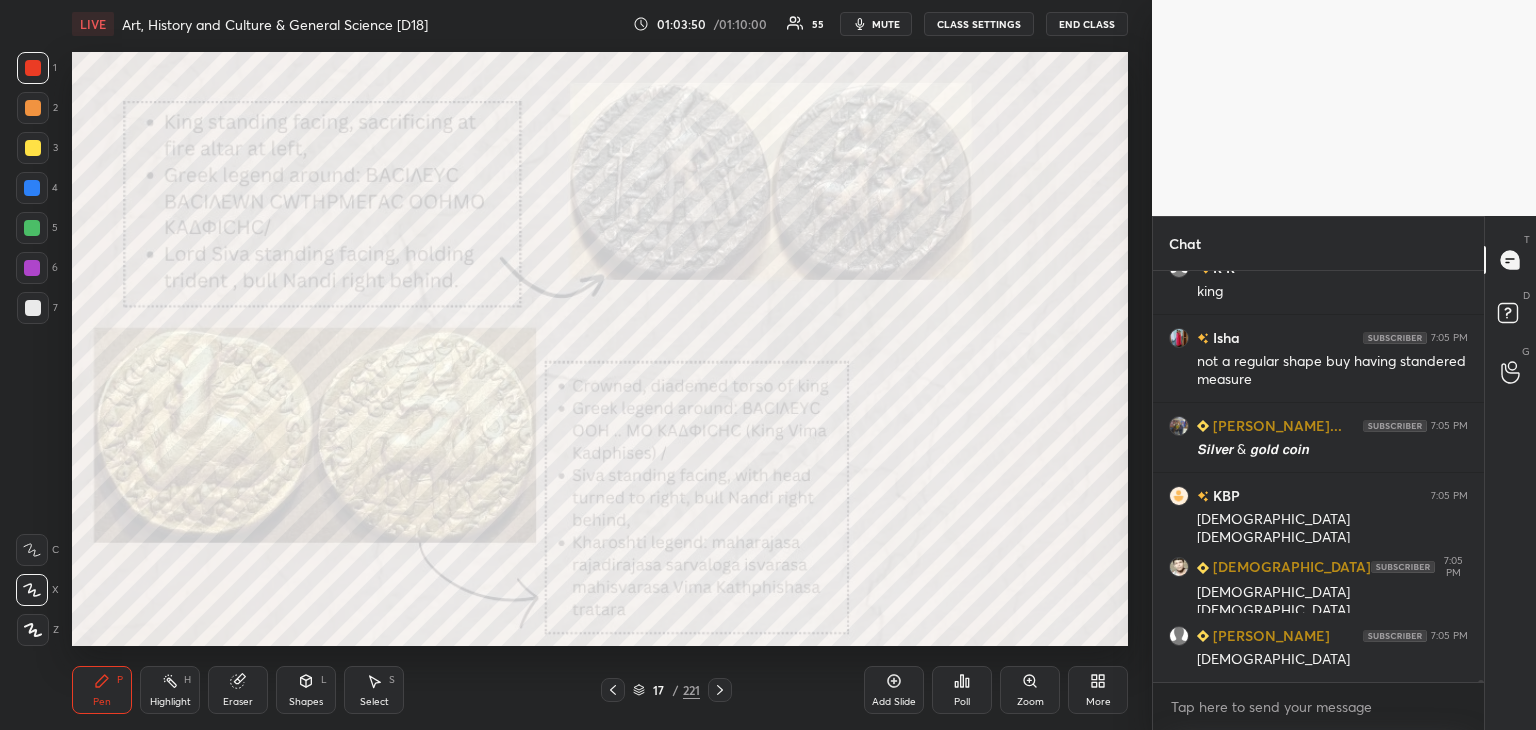 scroll, scrollTop: 72282, scrollLeft: 0, axis: vertical 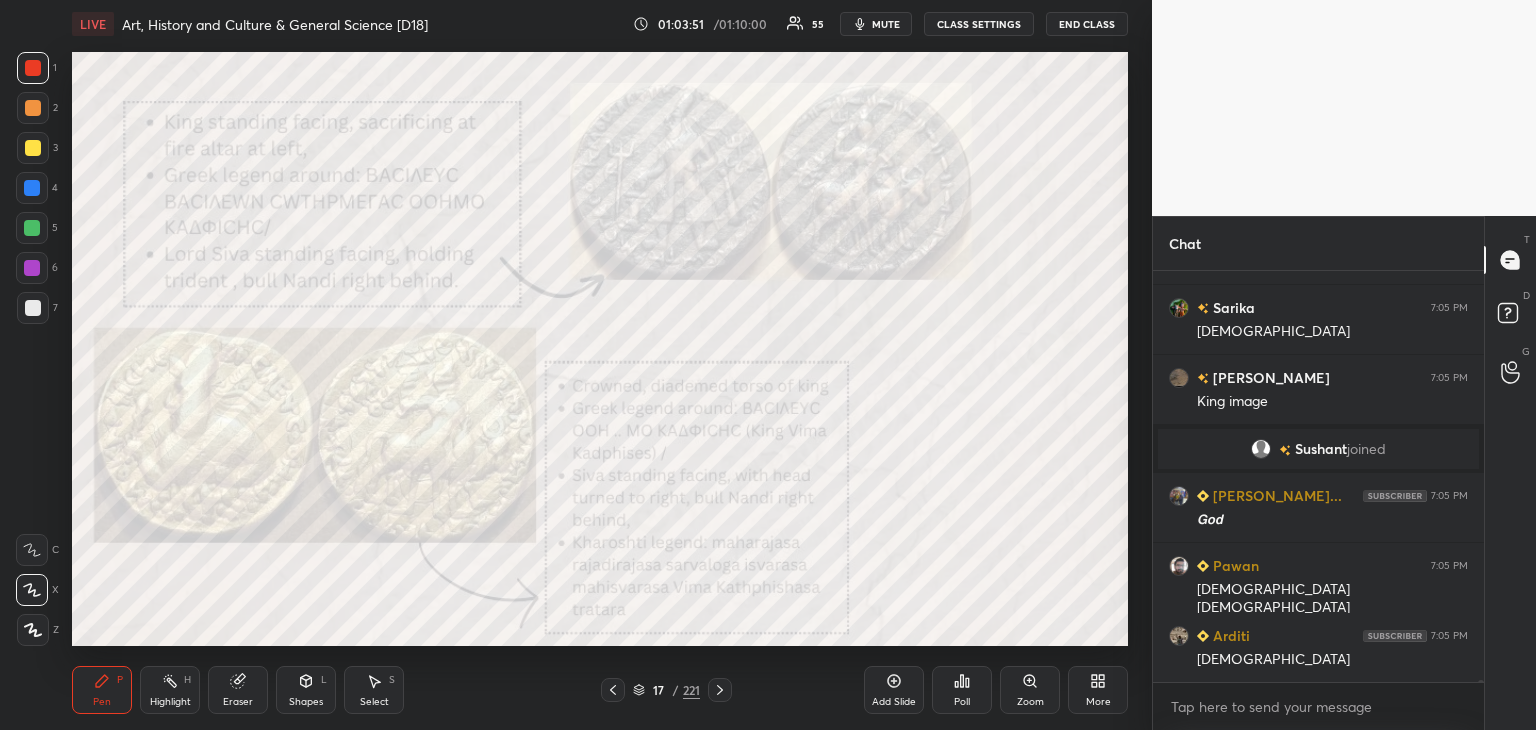 click 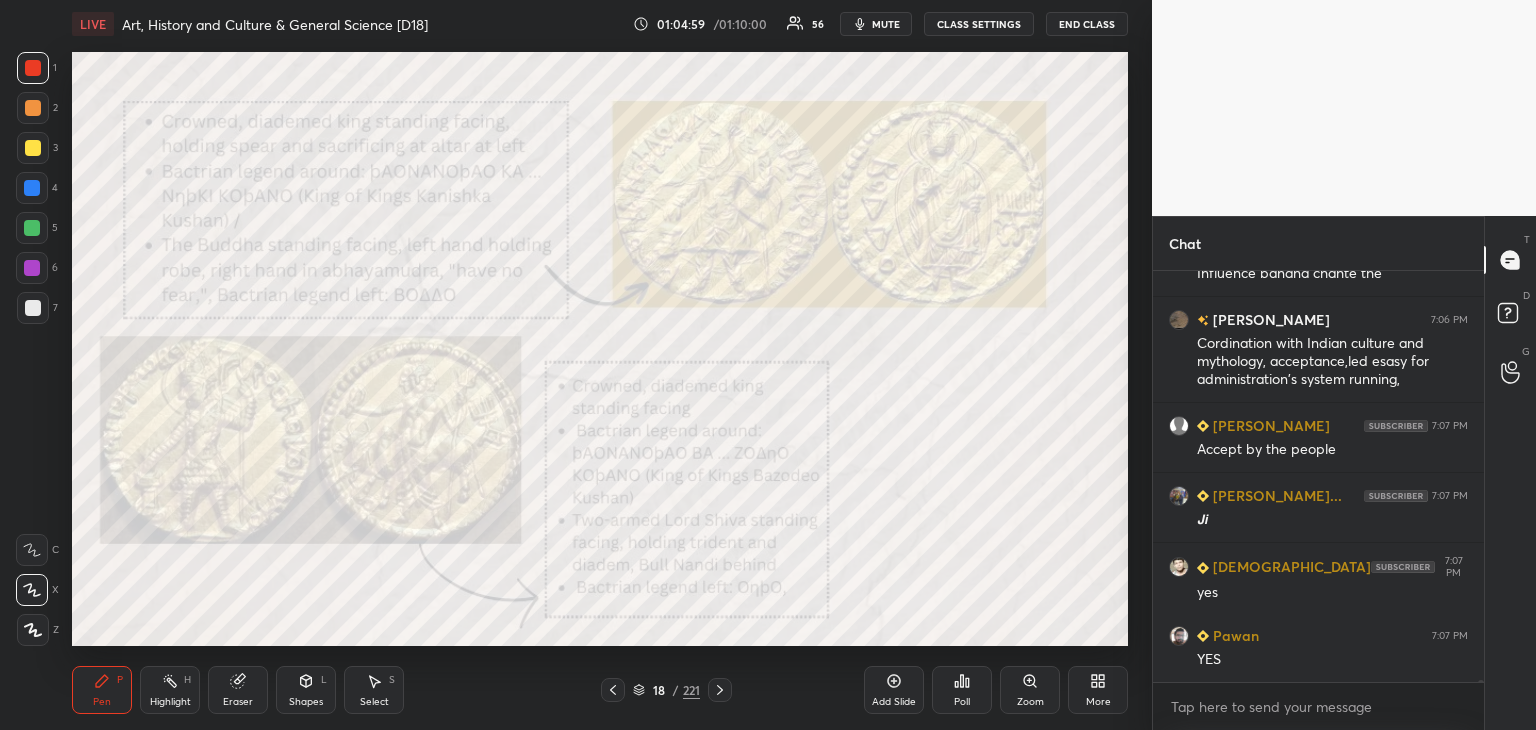scroll, scrollTop: 73518, scrollLeft: 0, axis: vertical 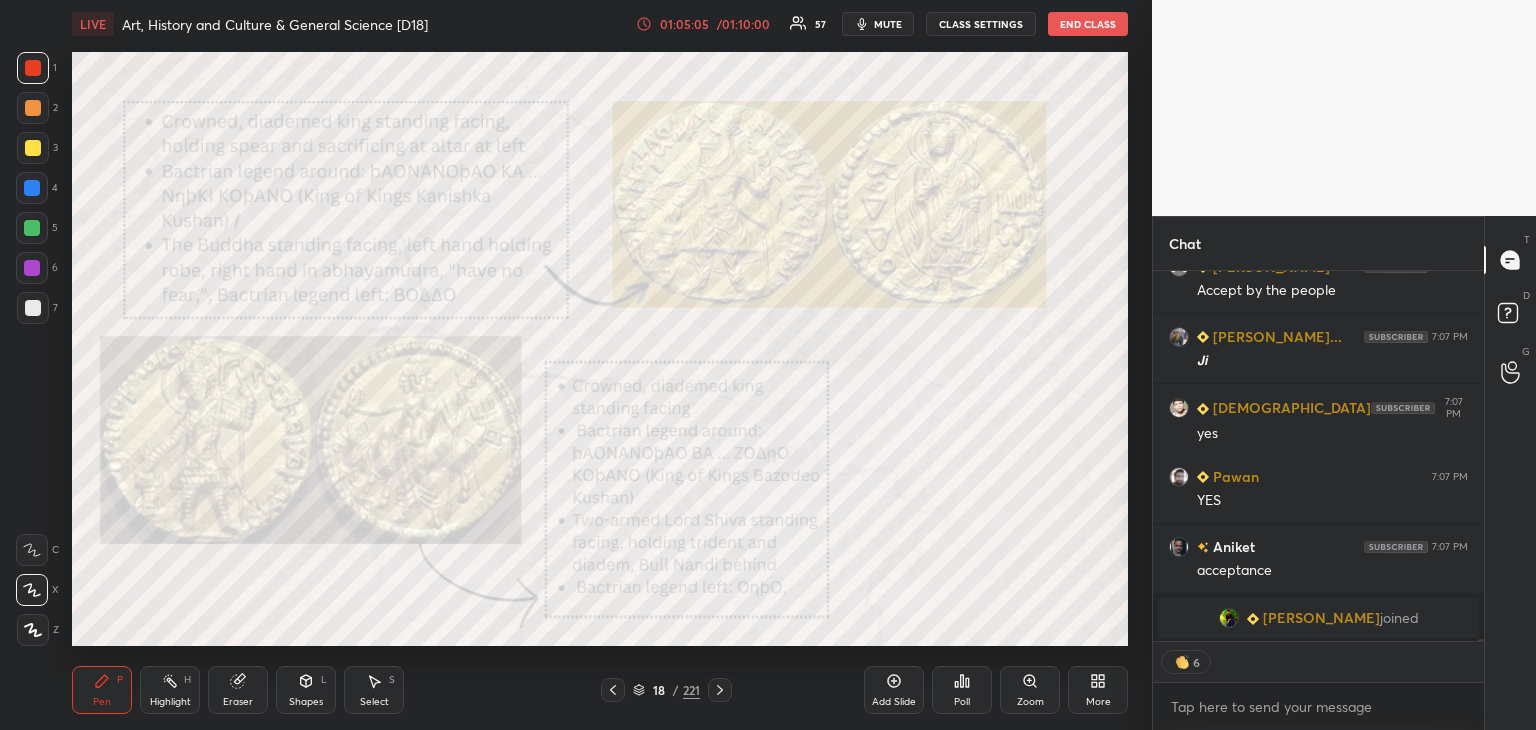 click on "01:05:05 /  01:10:00" at bounding box center (705, 24) 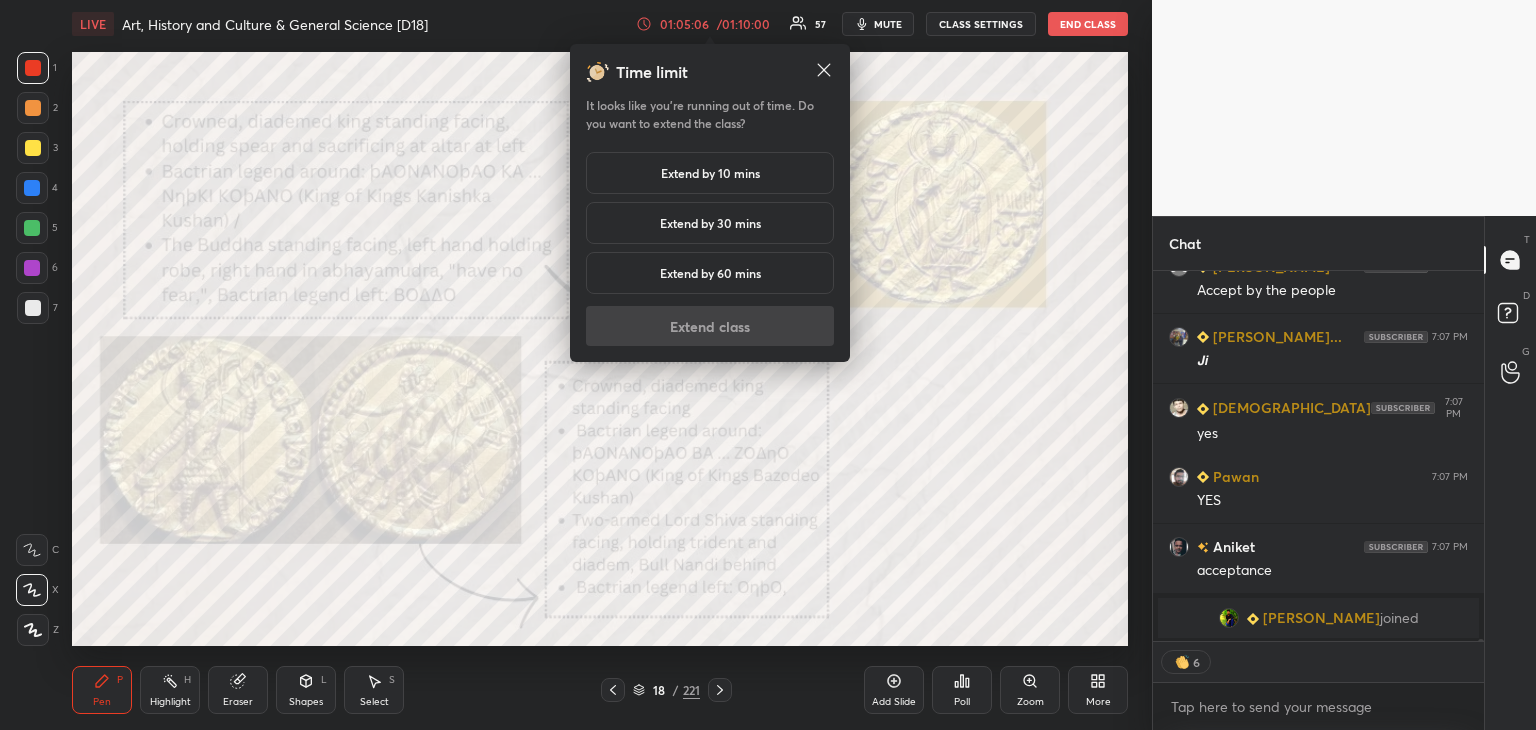 click on "Extend by 30 mins" at bounding box center [710, 223] 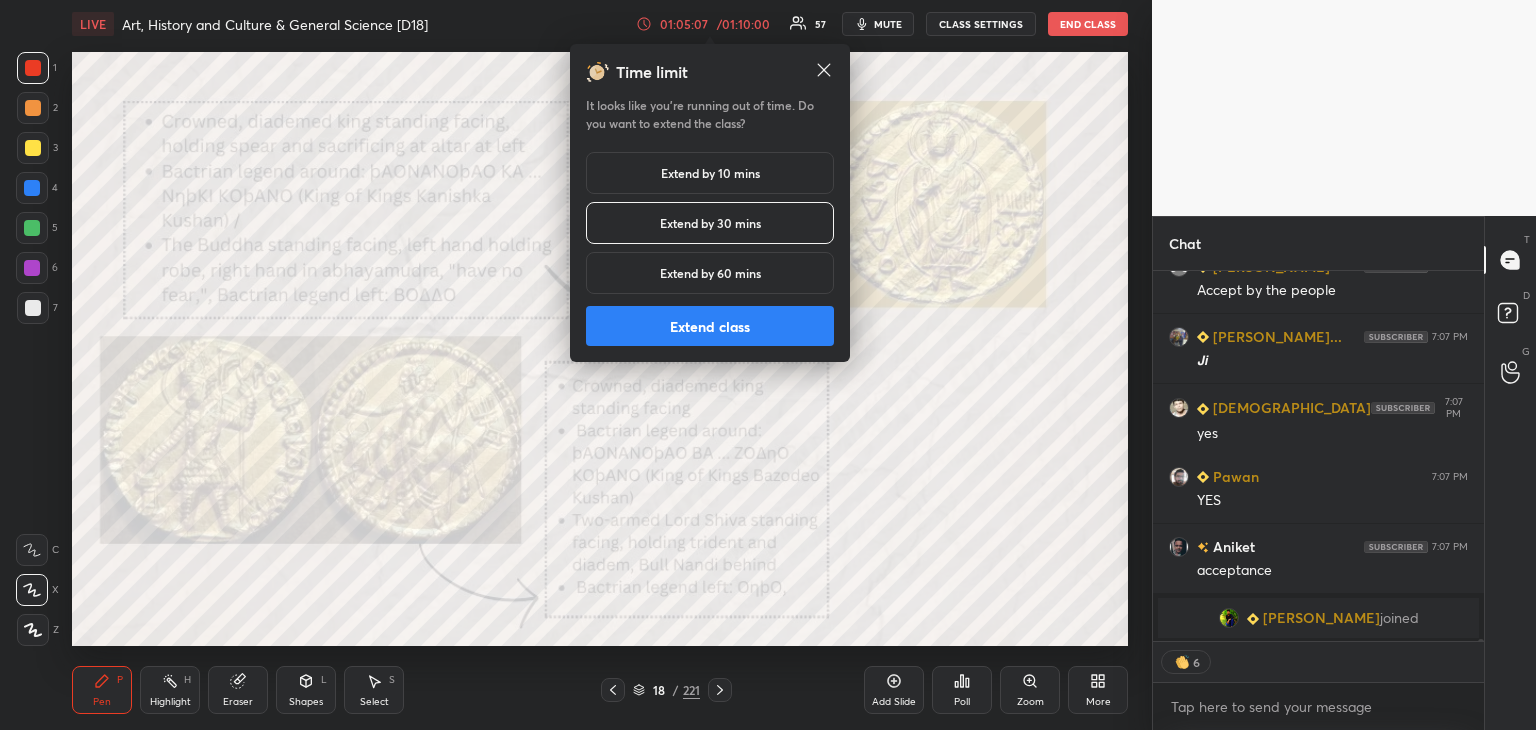 click on "Extend class" at bounding box center (710, 326) 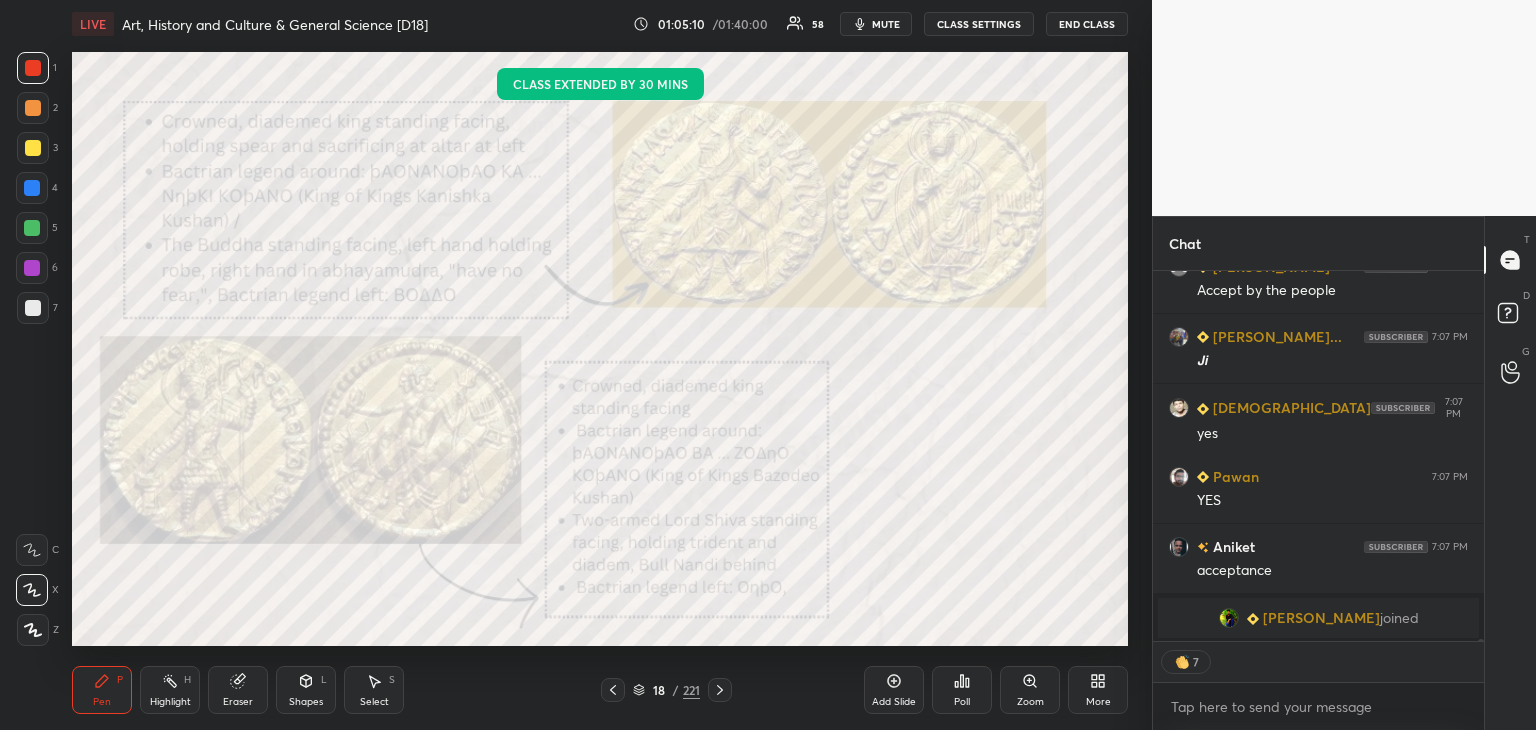 drag, startPoint x: 639, startPoint y: 689, endPoint x: 623, endPoint y: 691, distance: 16.124516 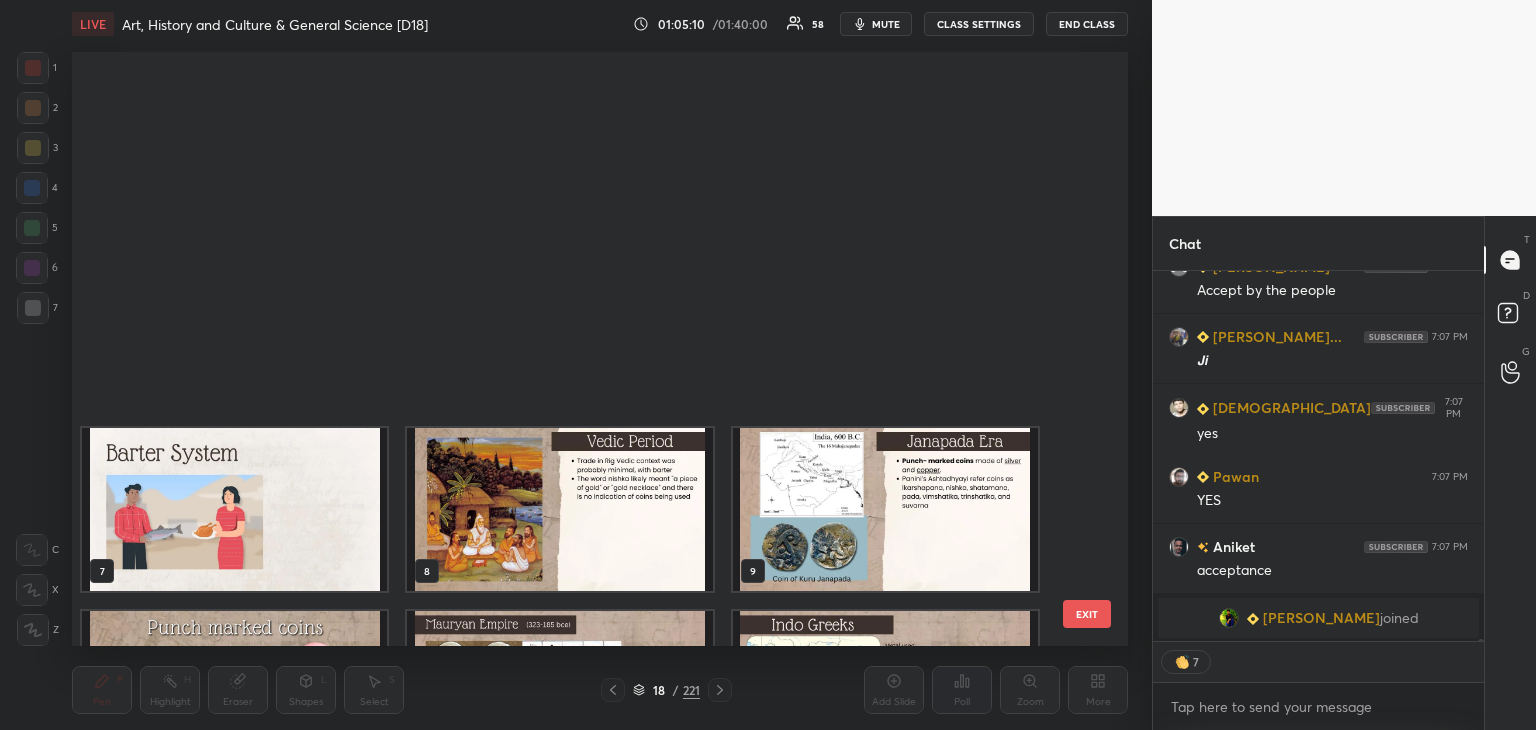 scroll, scrollTop: 504, scrollLeft: 0, axis: vertical 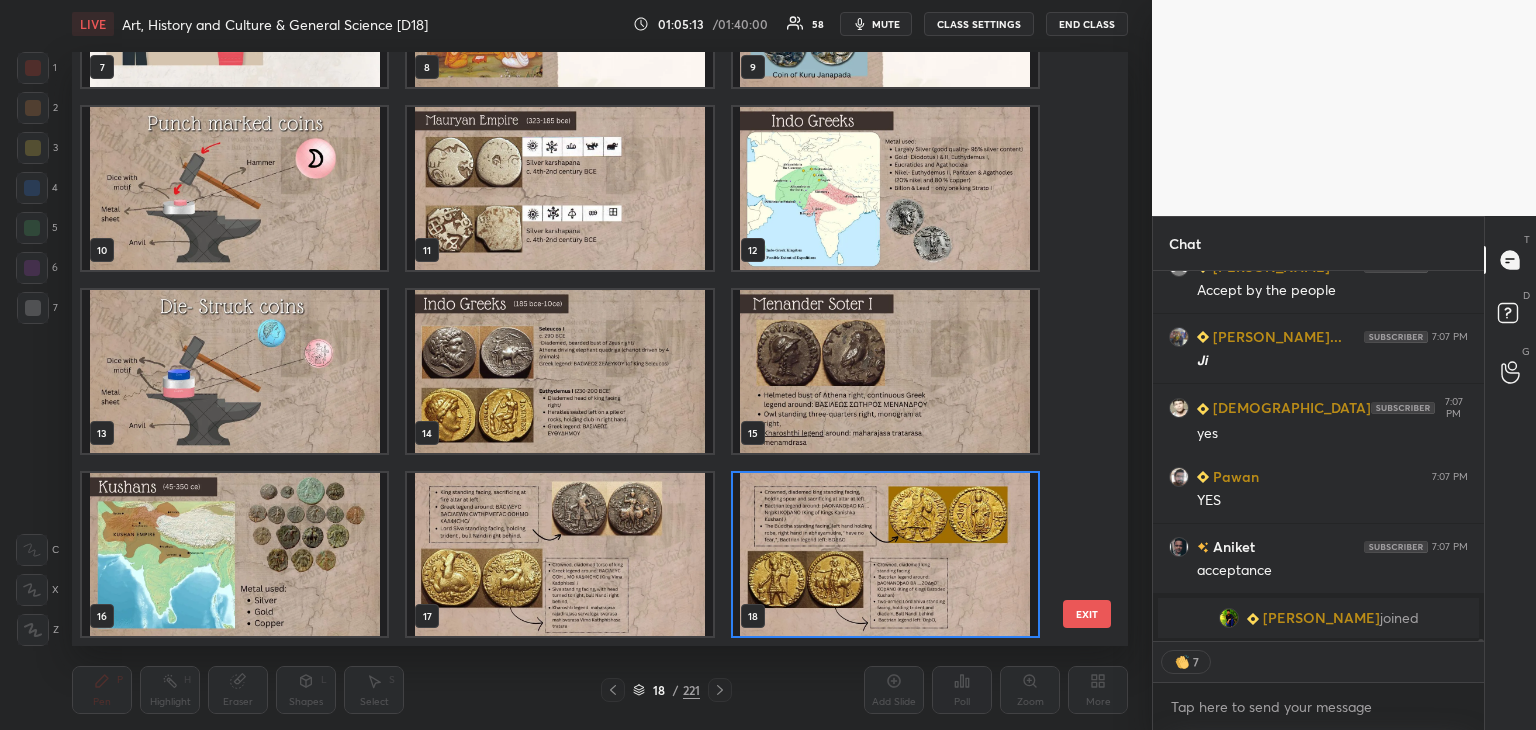 click at bounding box center [559, 554] 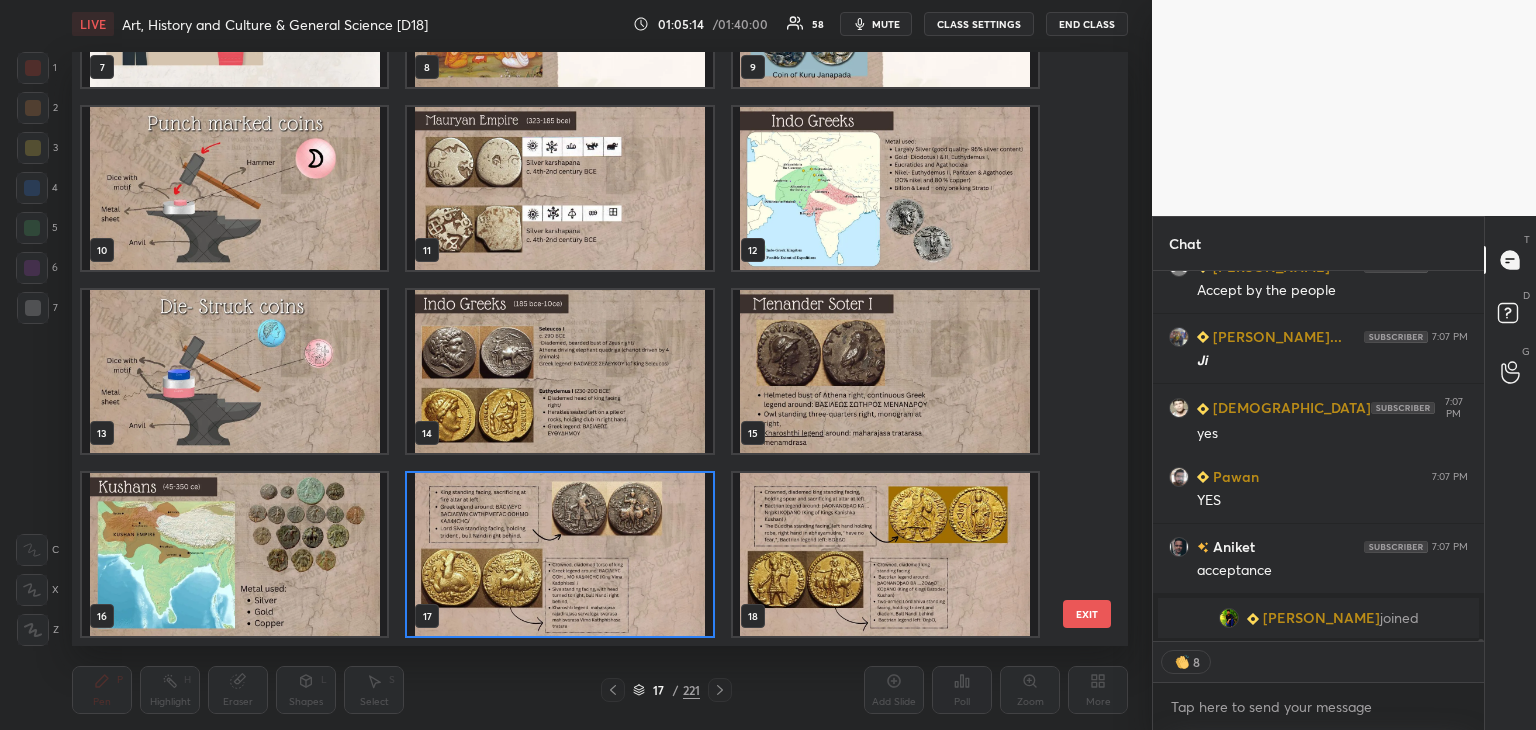 click 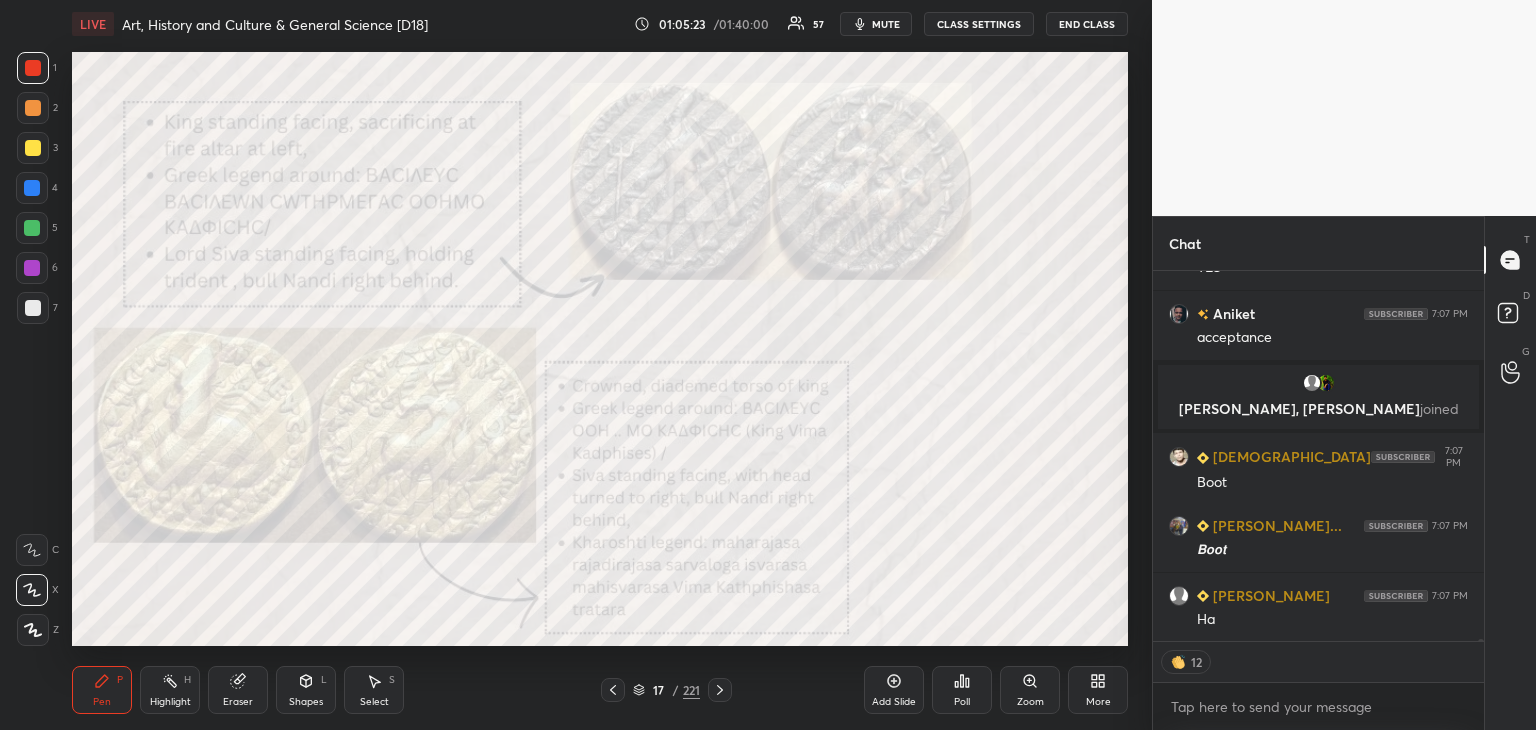 scroll, scrollTop: 73711, scrollLeft: 0, axis: vertical 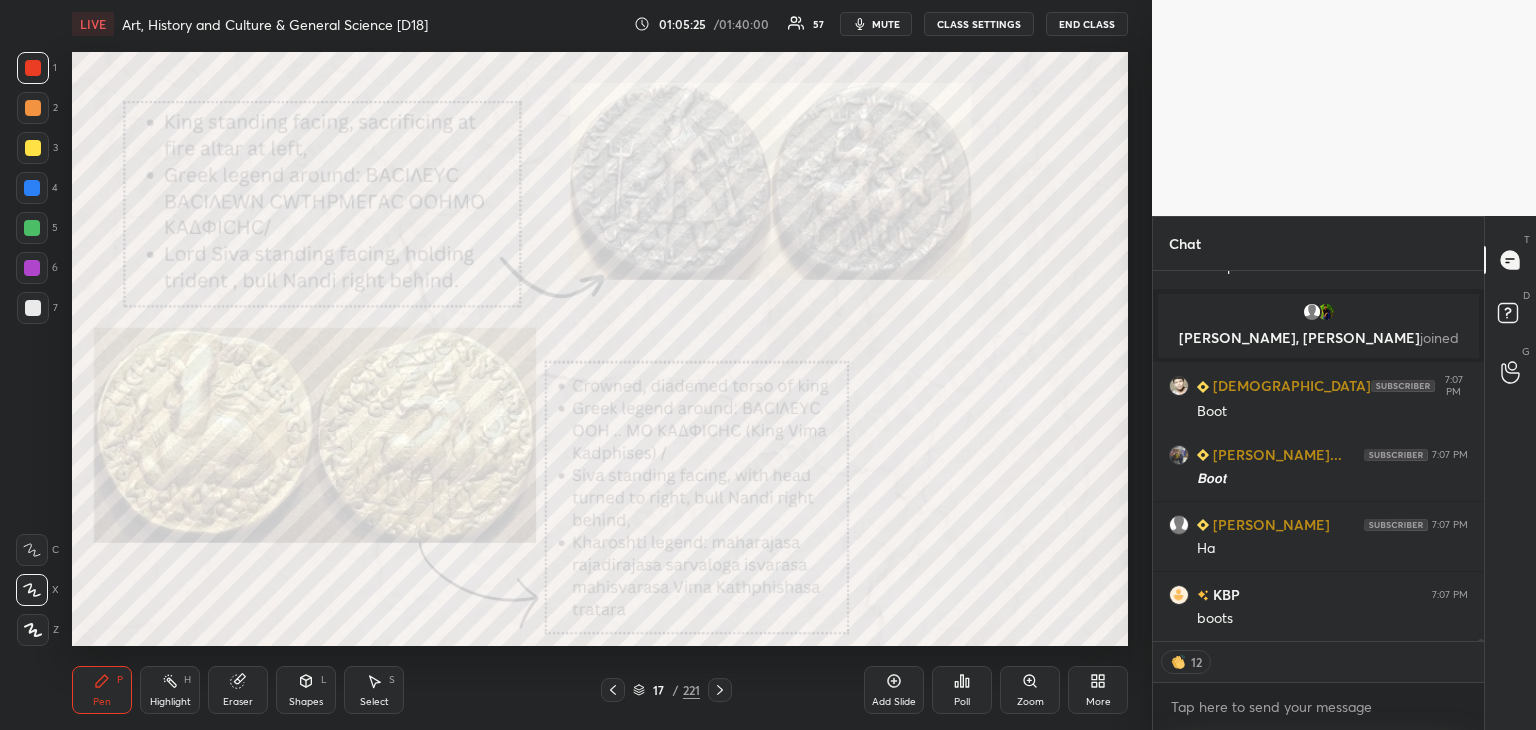 click on "Eraser" at bounding box center (238, 690) 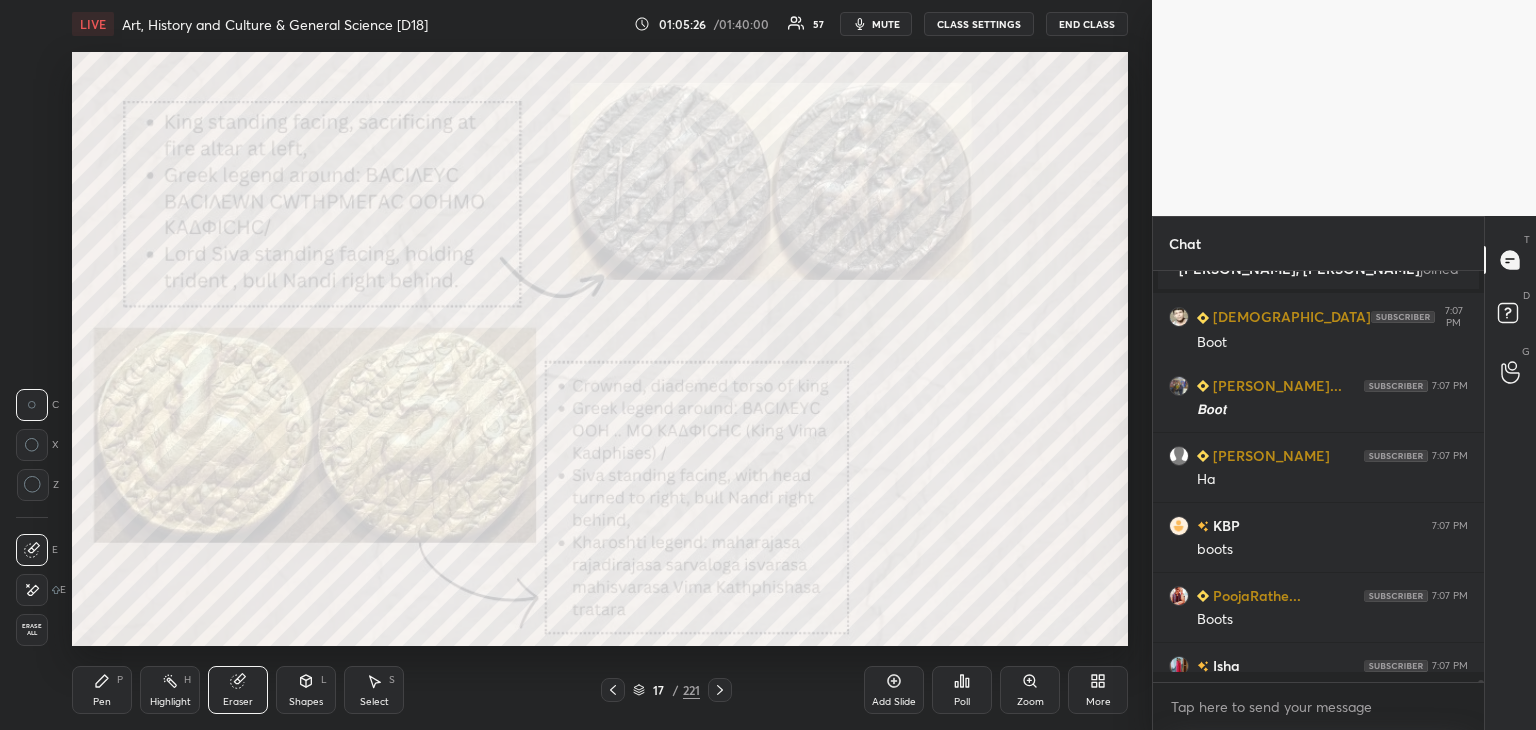 scroll, scrollTop: 6, scrollLeft: 6, axis: both 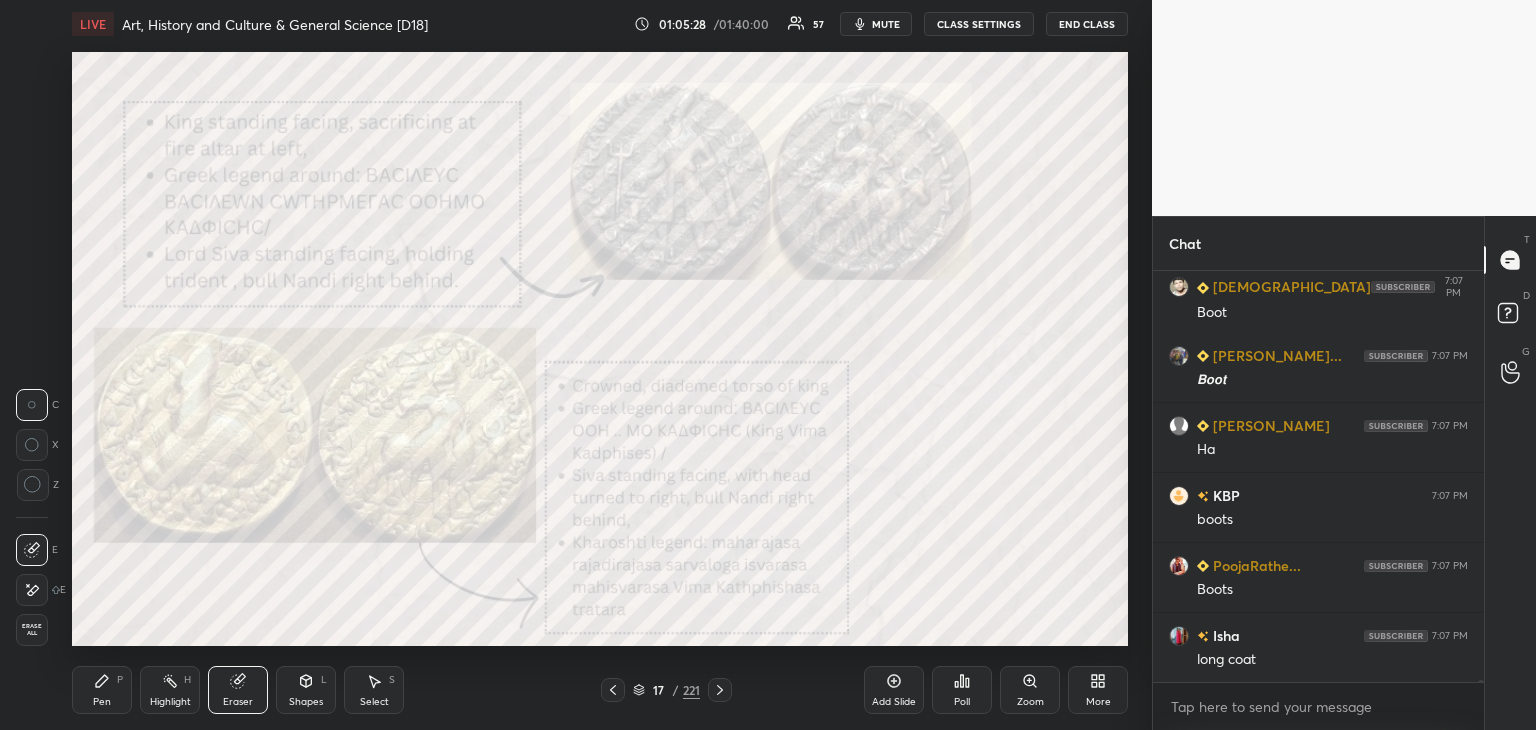 click 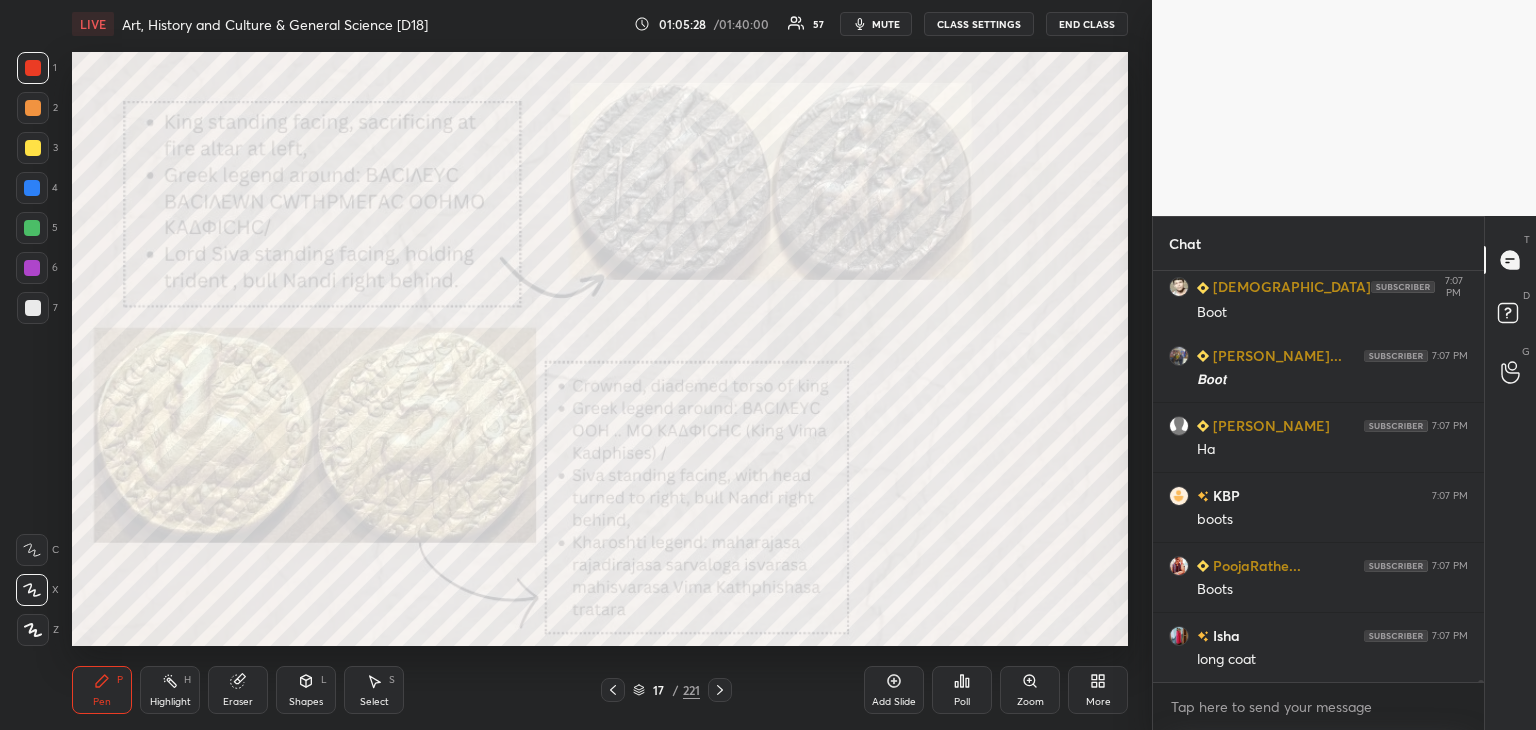 scroll, scrollTop: 73880, scrollLeft: 0, axis: vertical 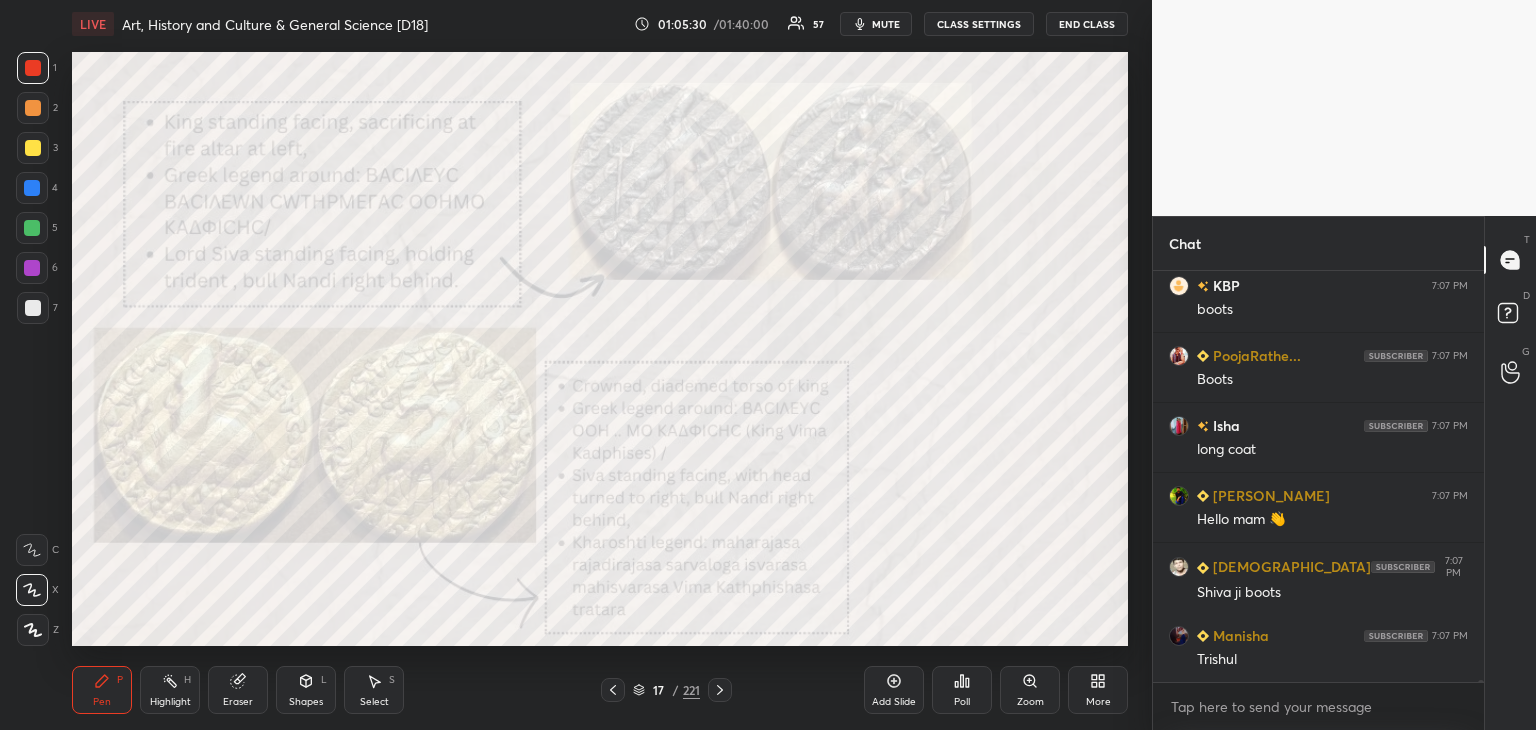click 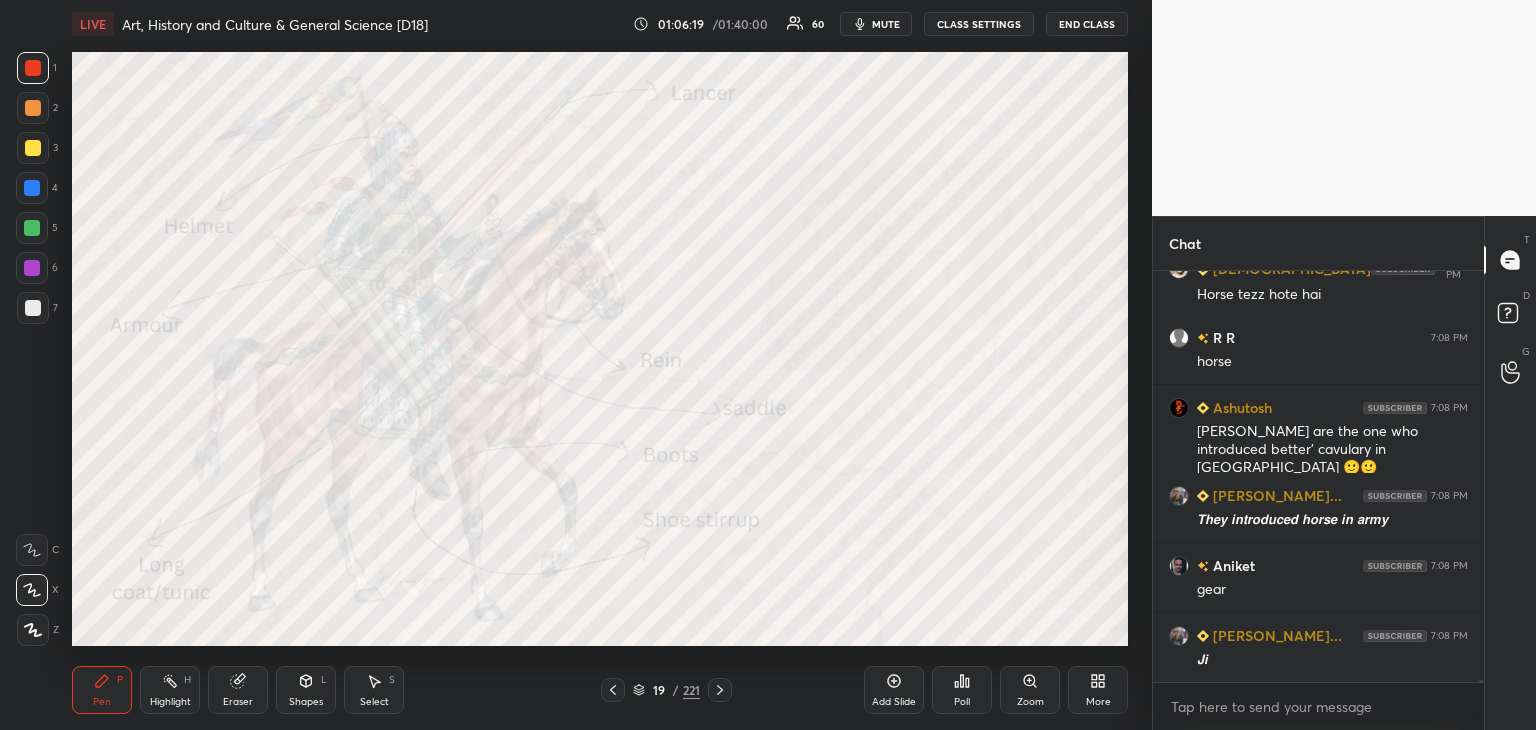 scroll, scrollTop: 74920, scrollLeft: 0, axis: vertical 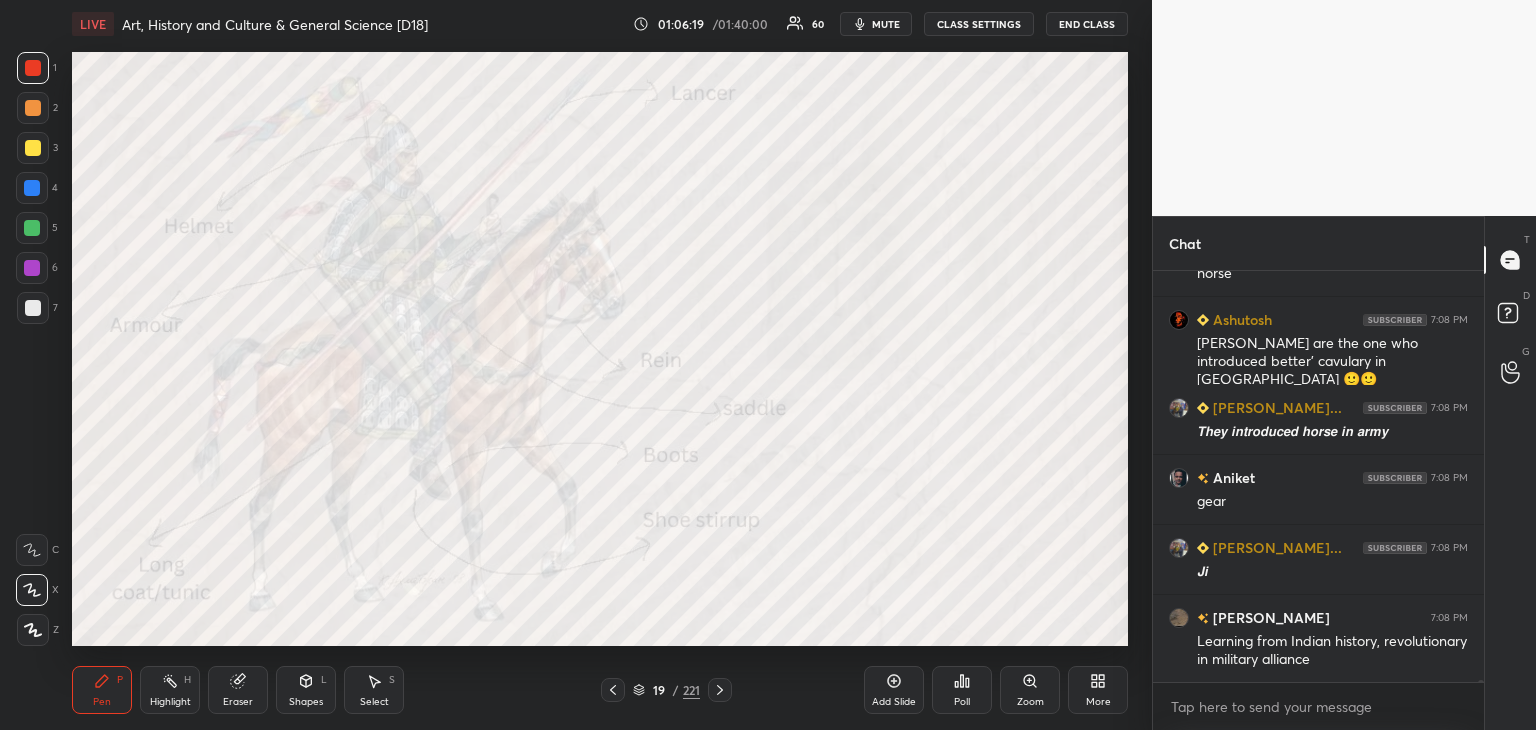 click at bounding box center (33, 68) 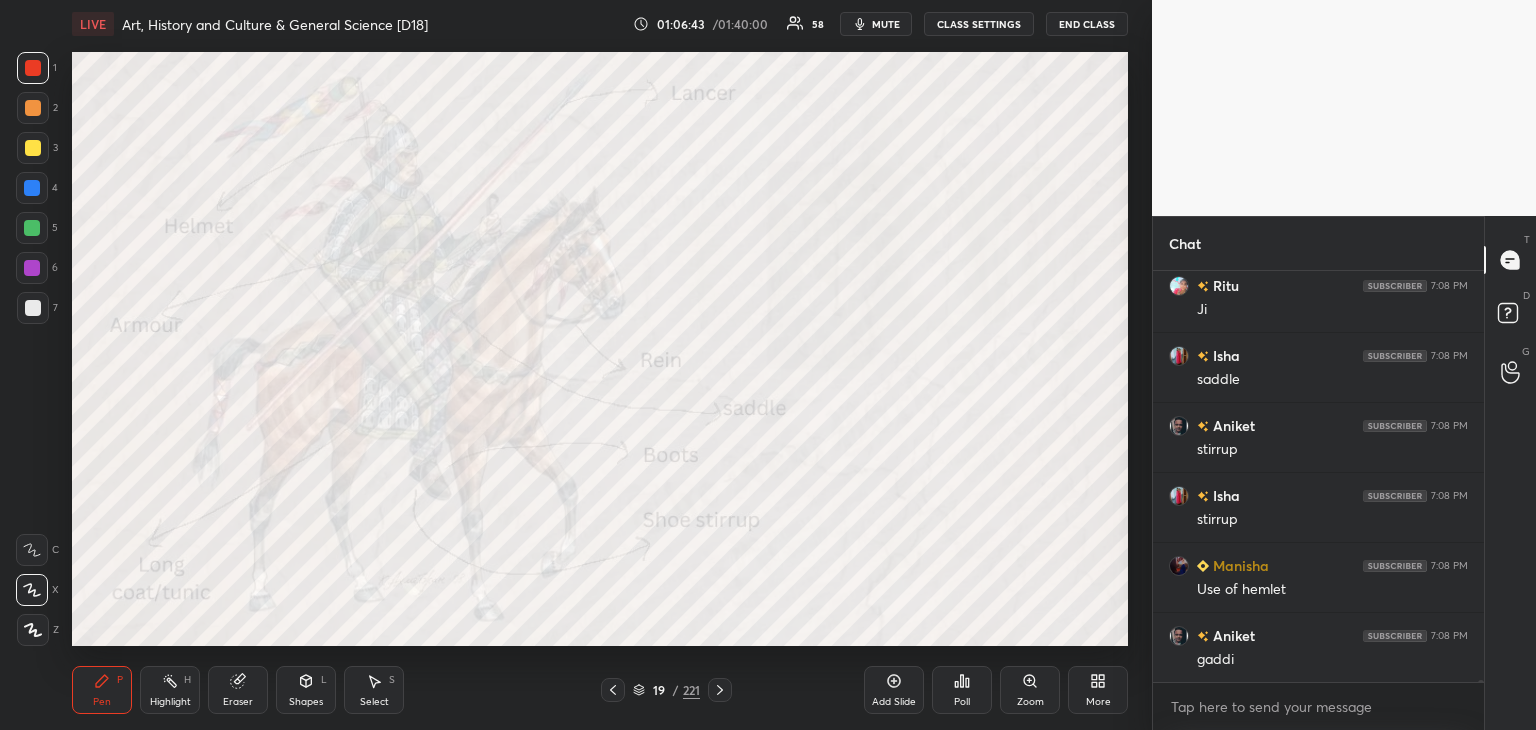 scroll, scrollTop: 75480, scrollLeft: 0, axis: vertical 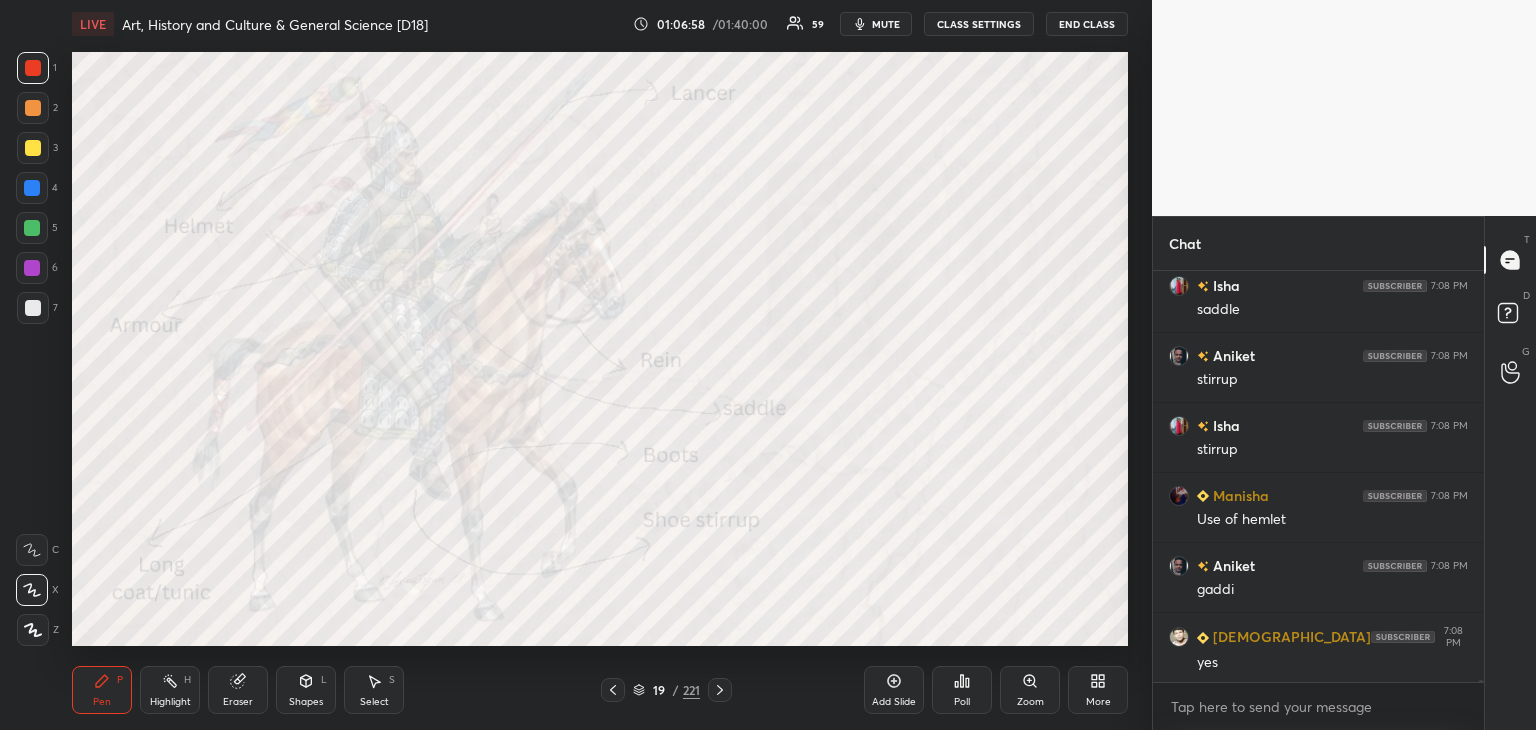 click 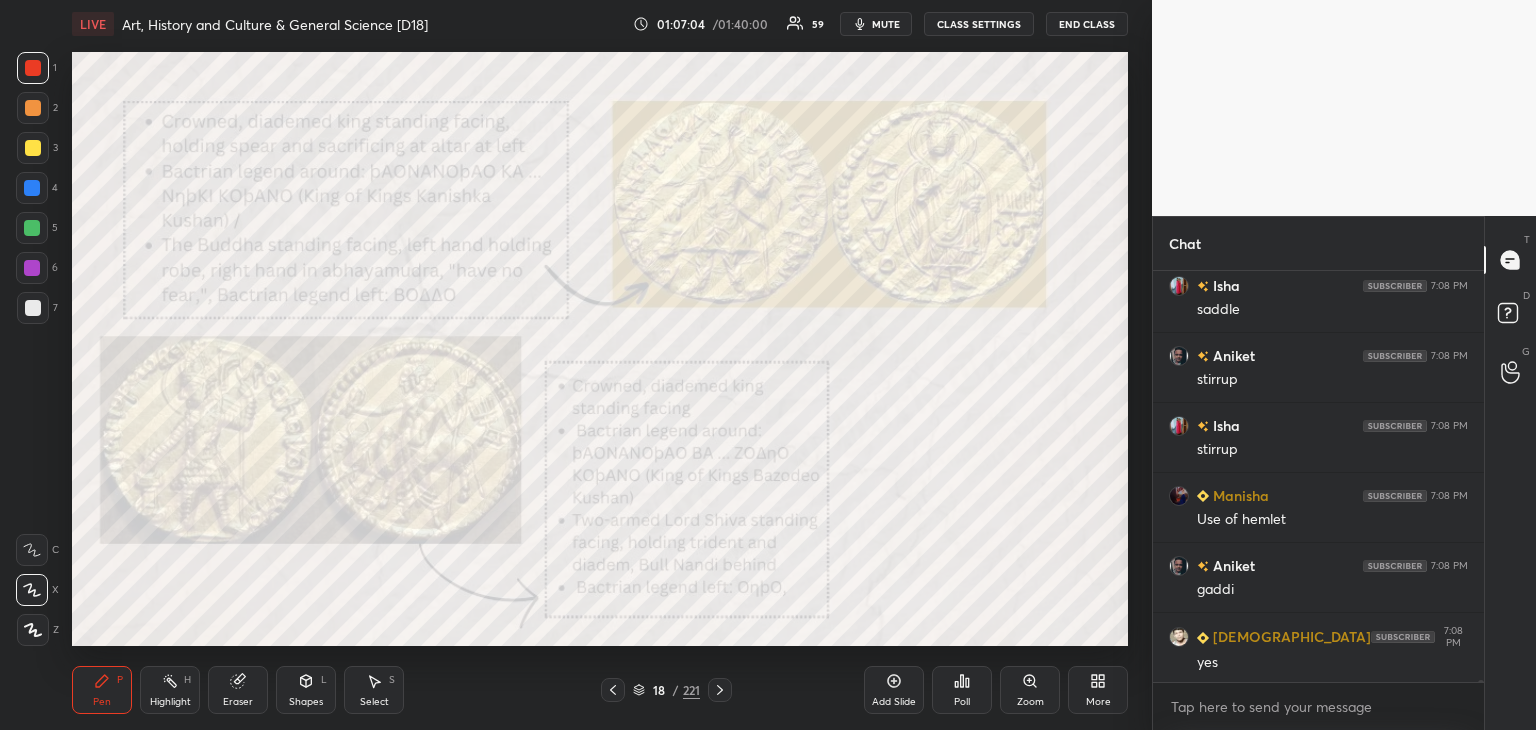 drag, startPoint x: 719, startPoint y: 689, endPoint x: 731, endPoint y: 700, distance: 16.27882 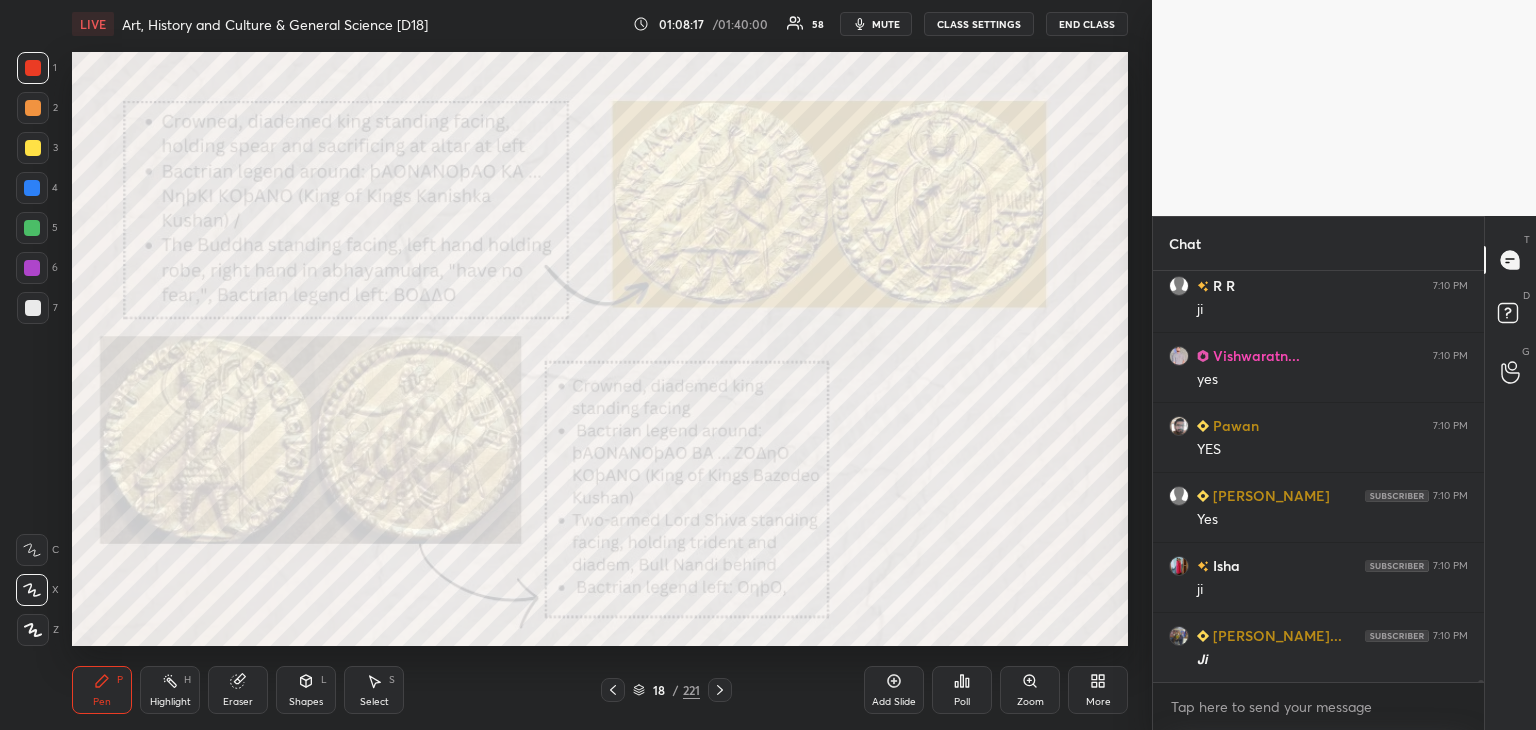 scroll, scrollTop: 76436, scrollLeft: 0, axis: vertical 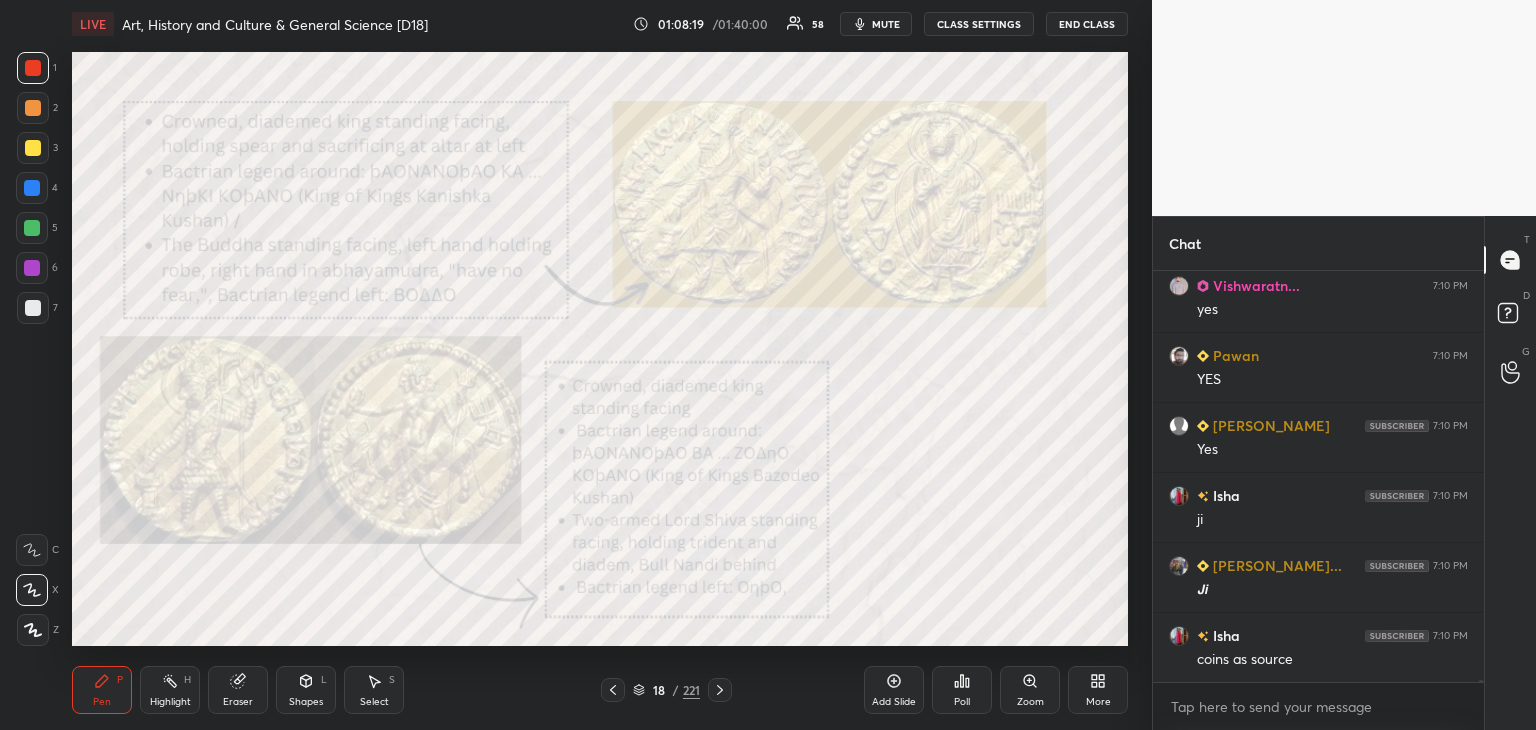 click 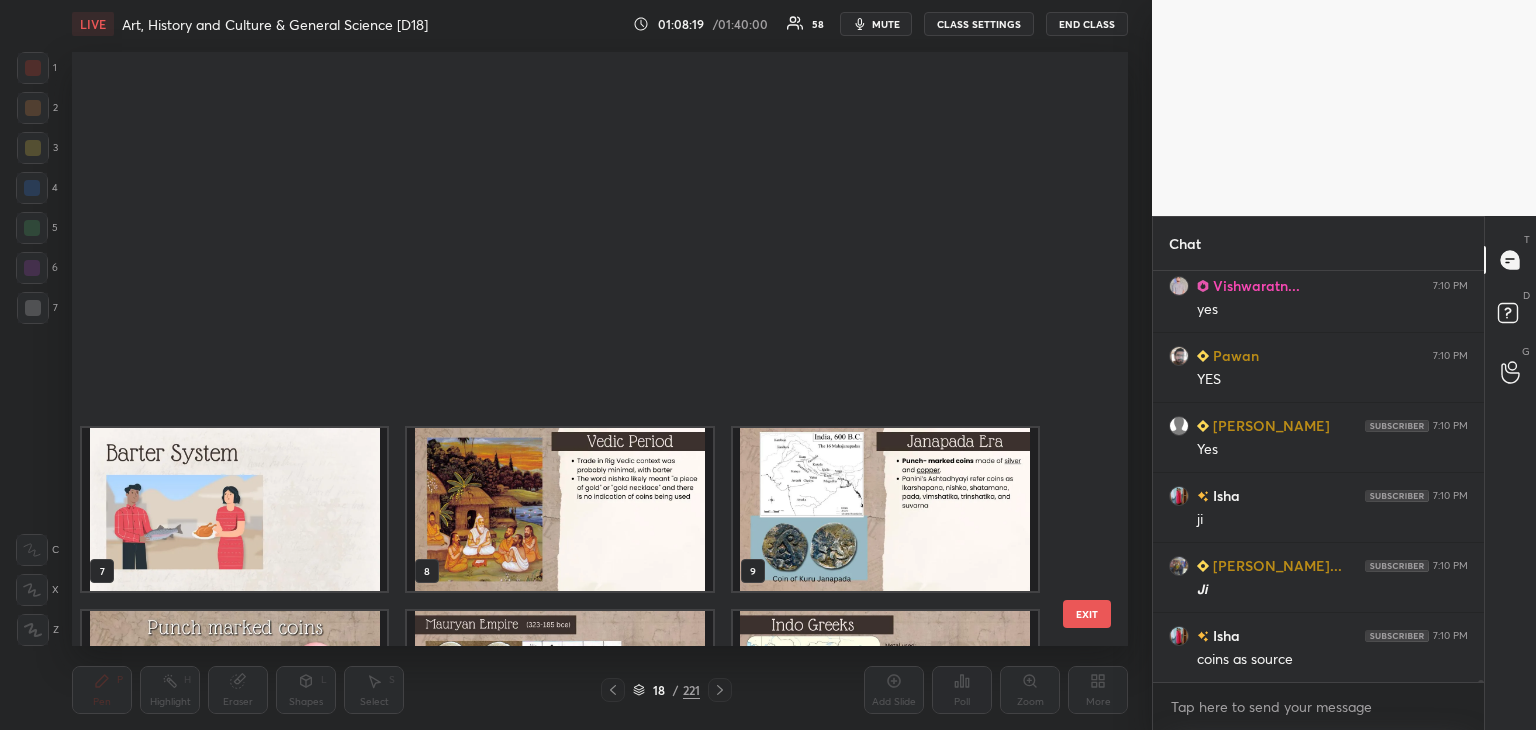 scroll, scrollTop: 504, scrollLeft: 0, axis: vertical 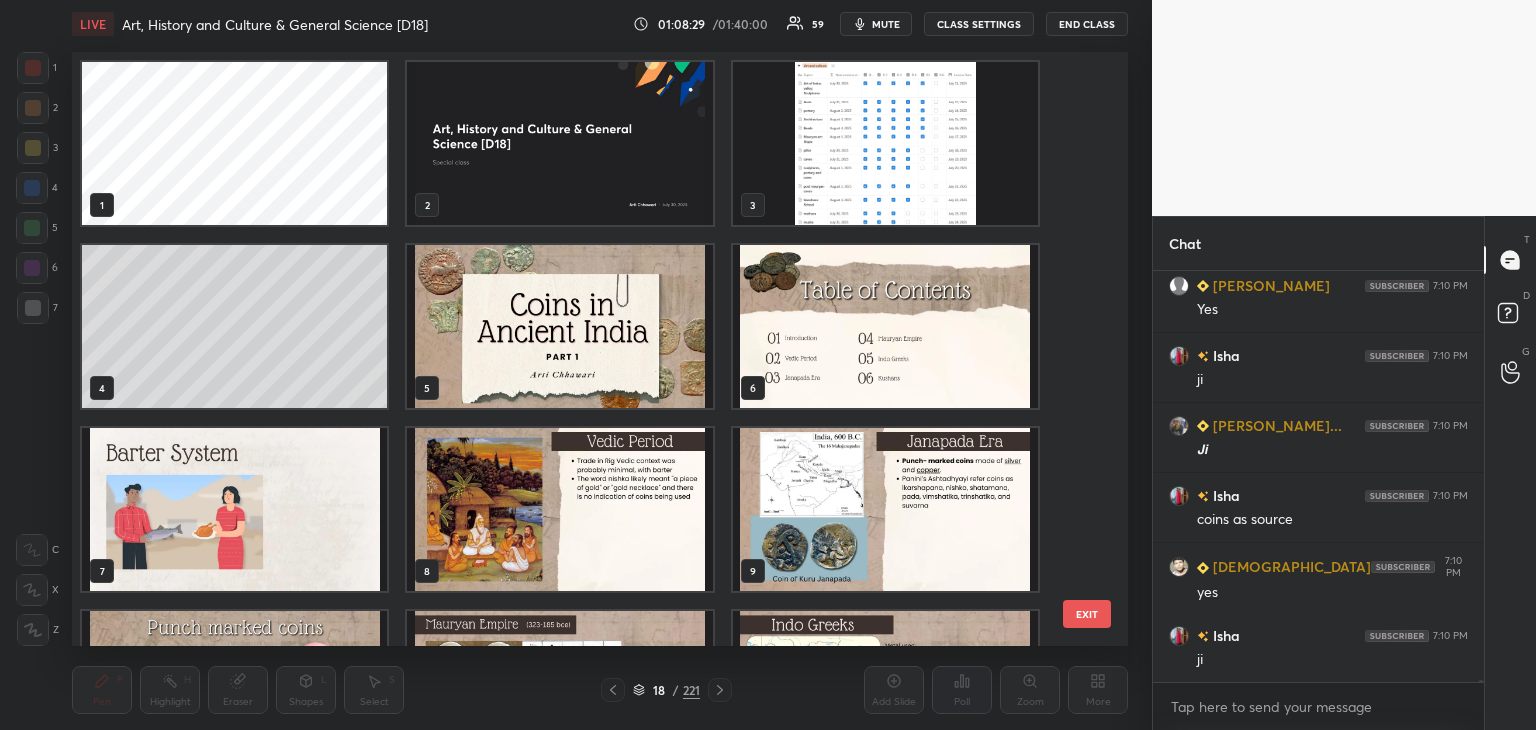 click at bounding box center [885, 143] 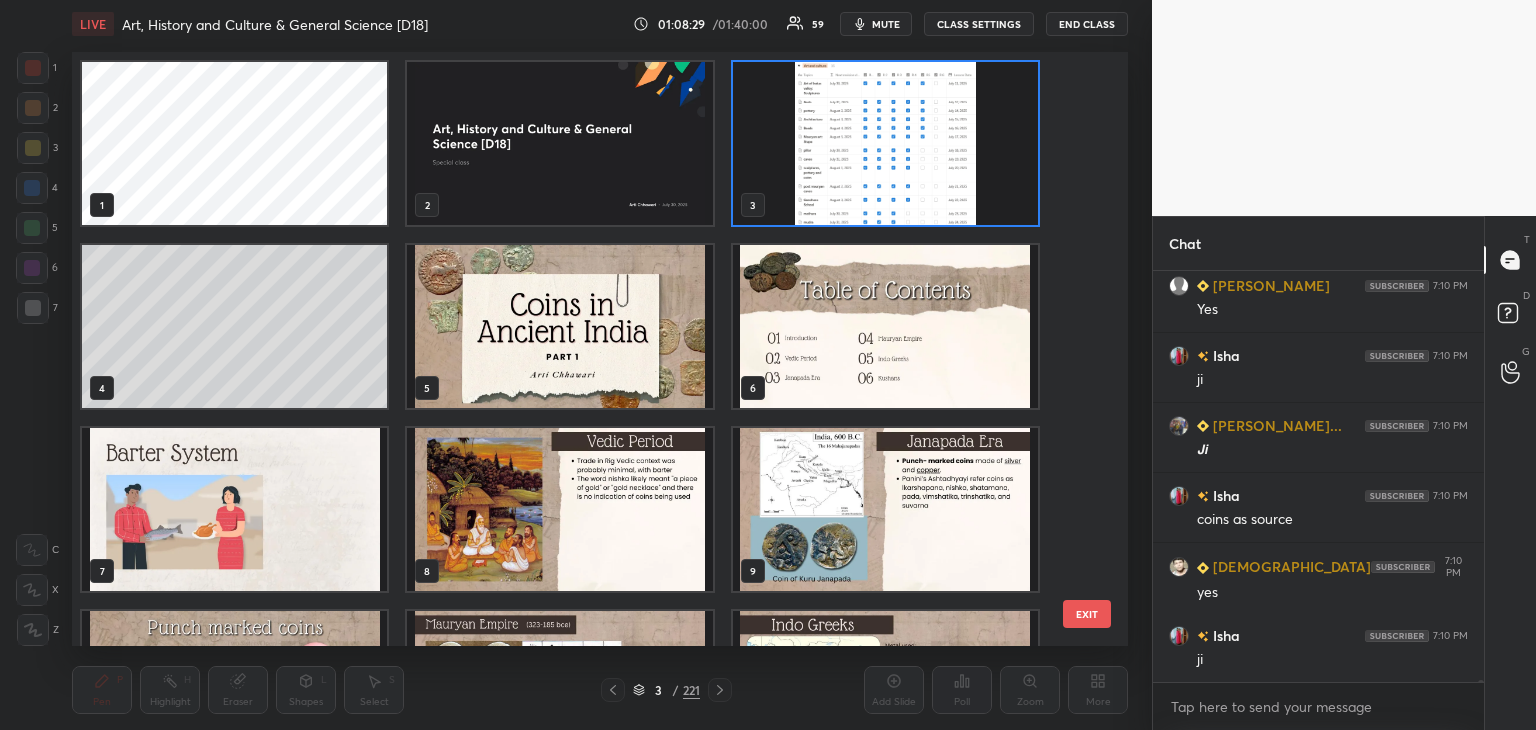 scroll, scrollTop: 76646, scrollLeft: 0, axis: vertical 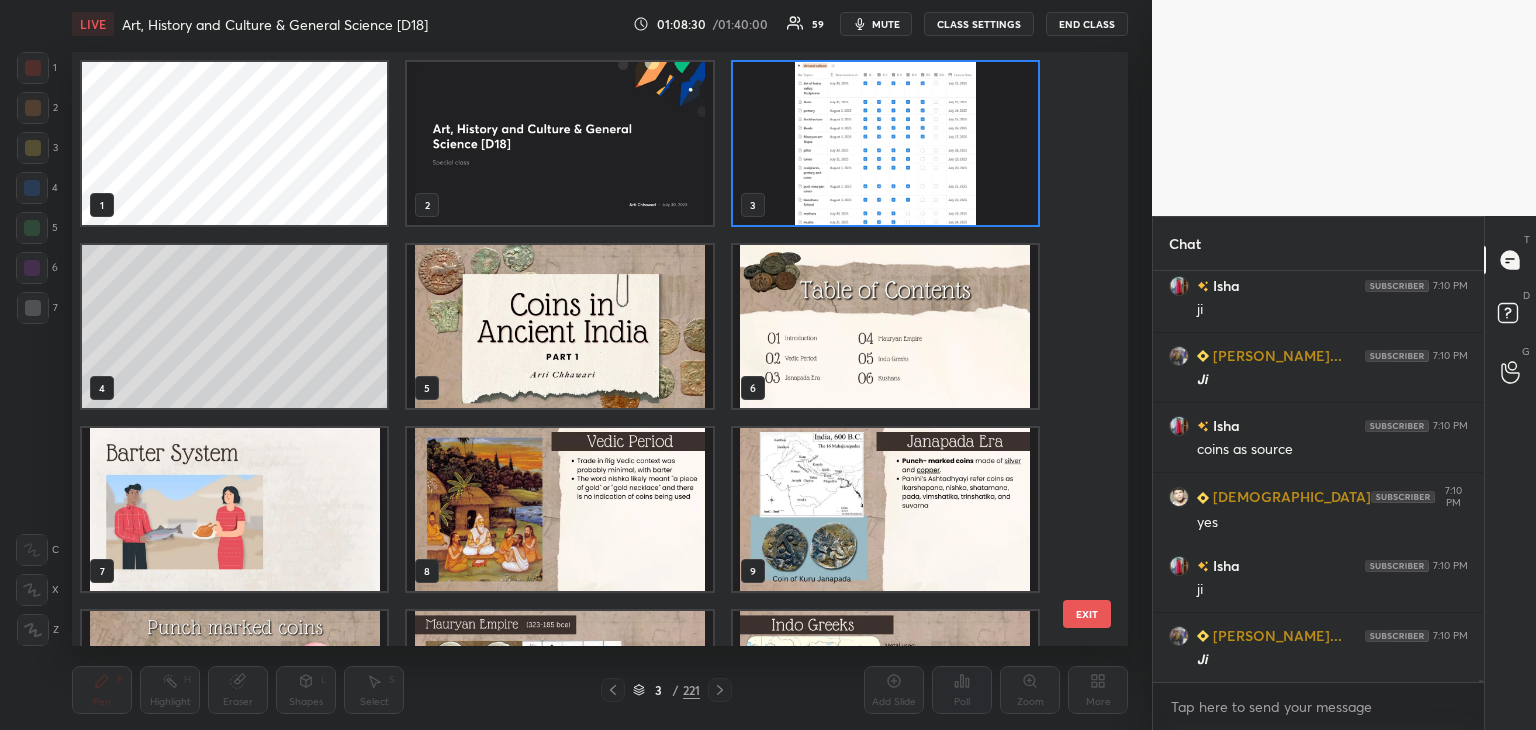 click 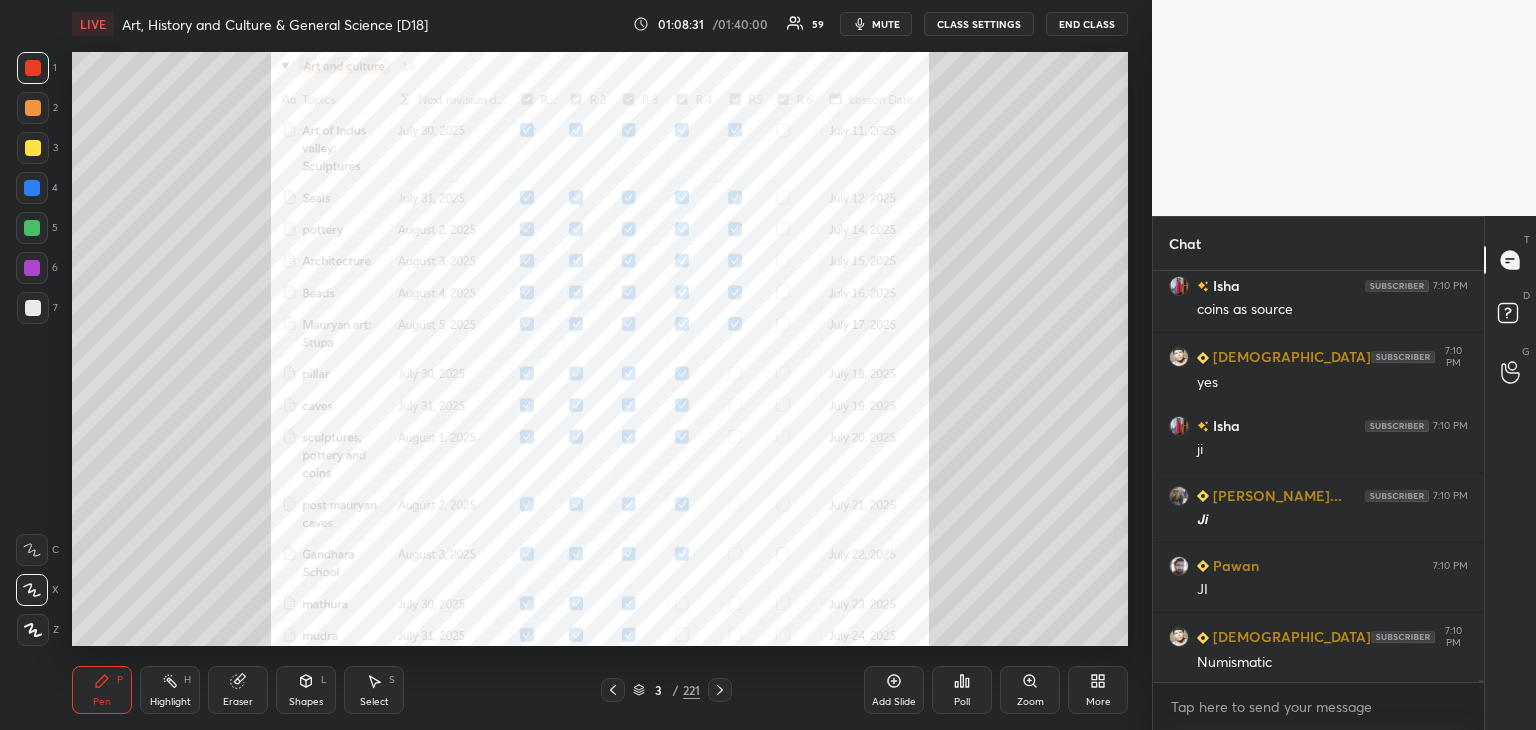 scroll, scrollTop: 76856, scrollLeft: 0, axis: vertical 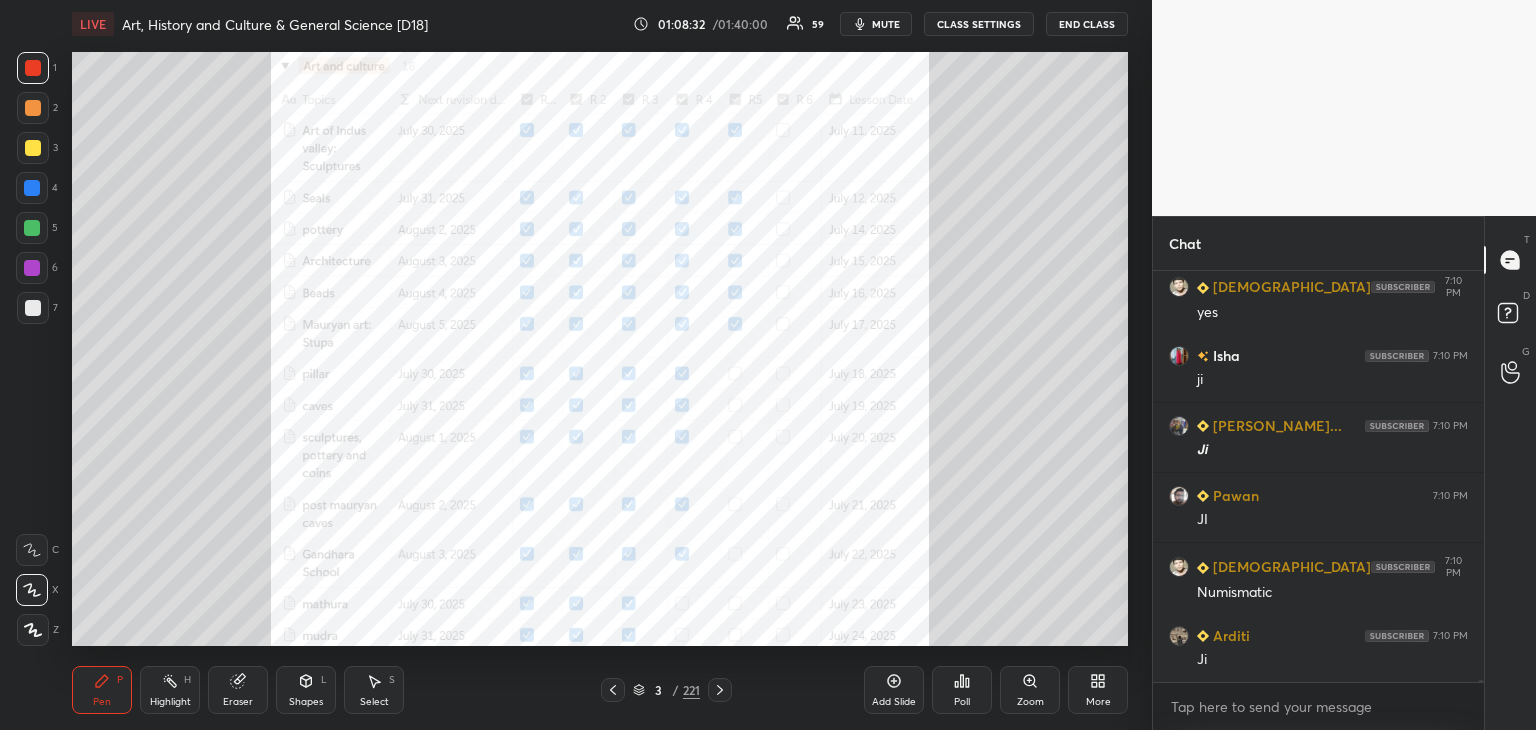 click 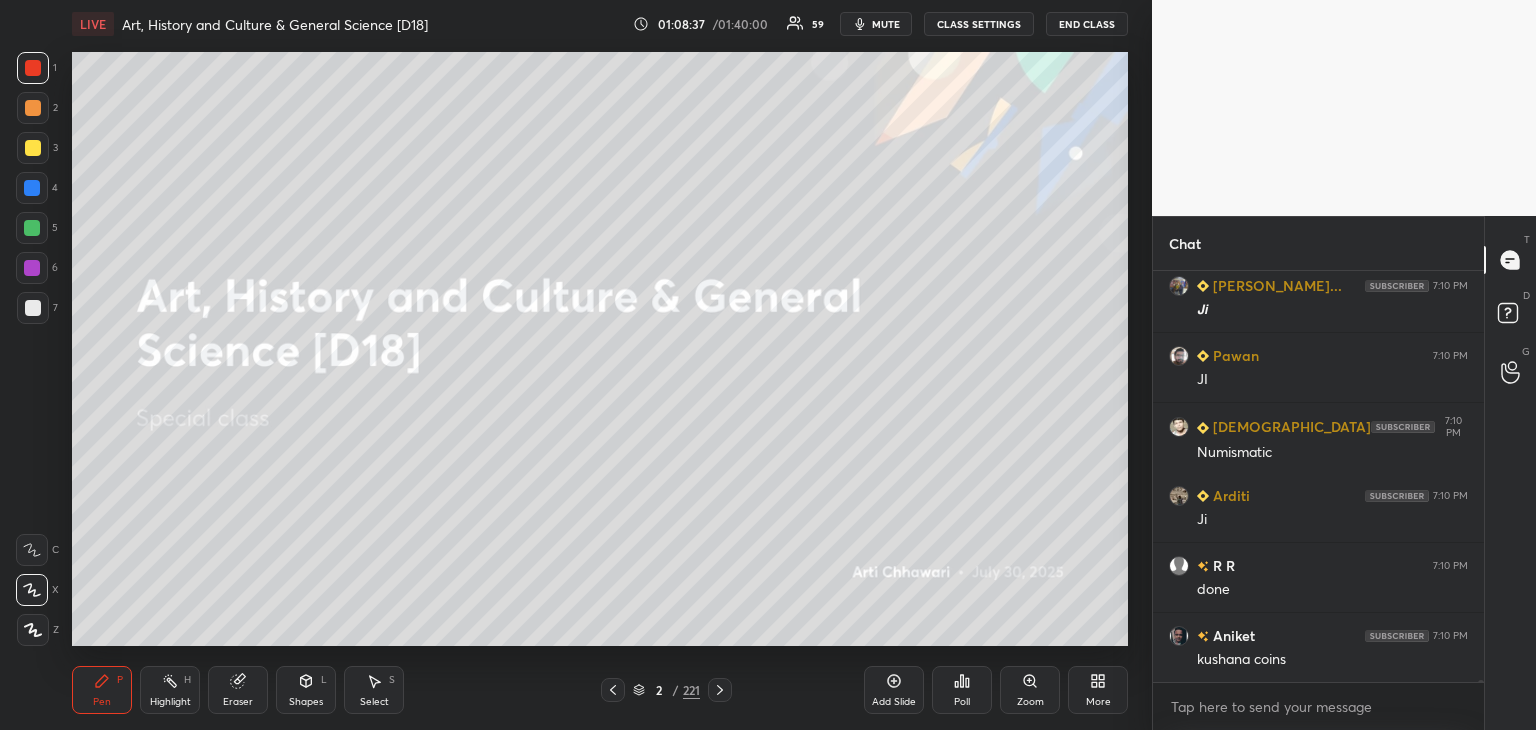 scroll, scrollTop: 77066, scrollLeft: 0, axis: vertical 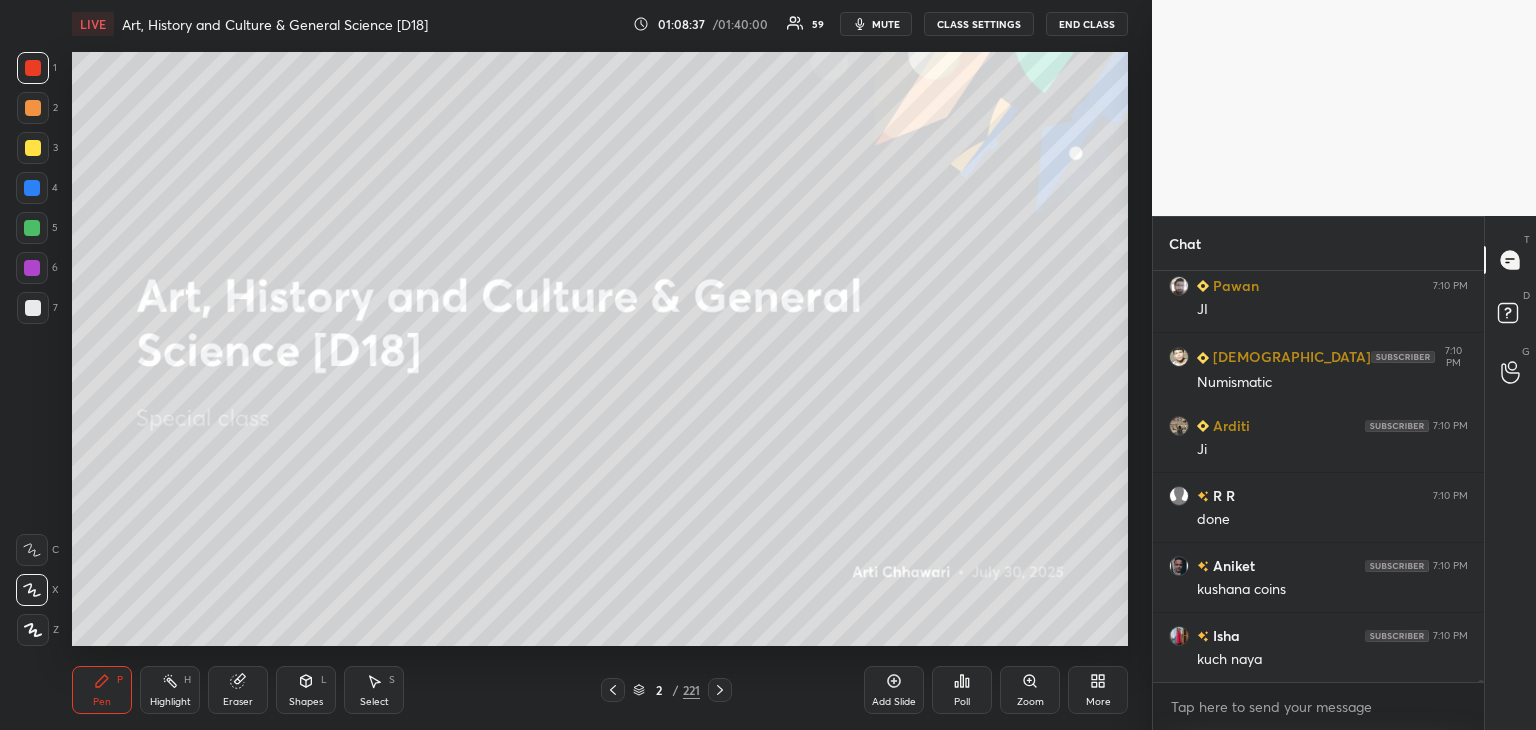click 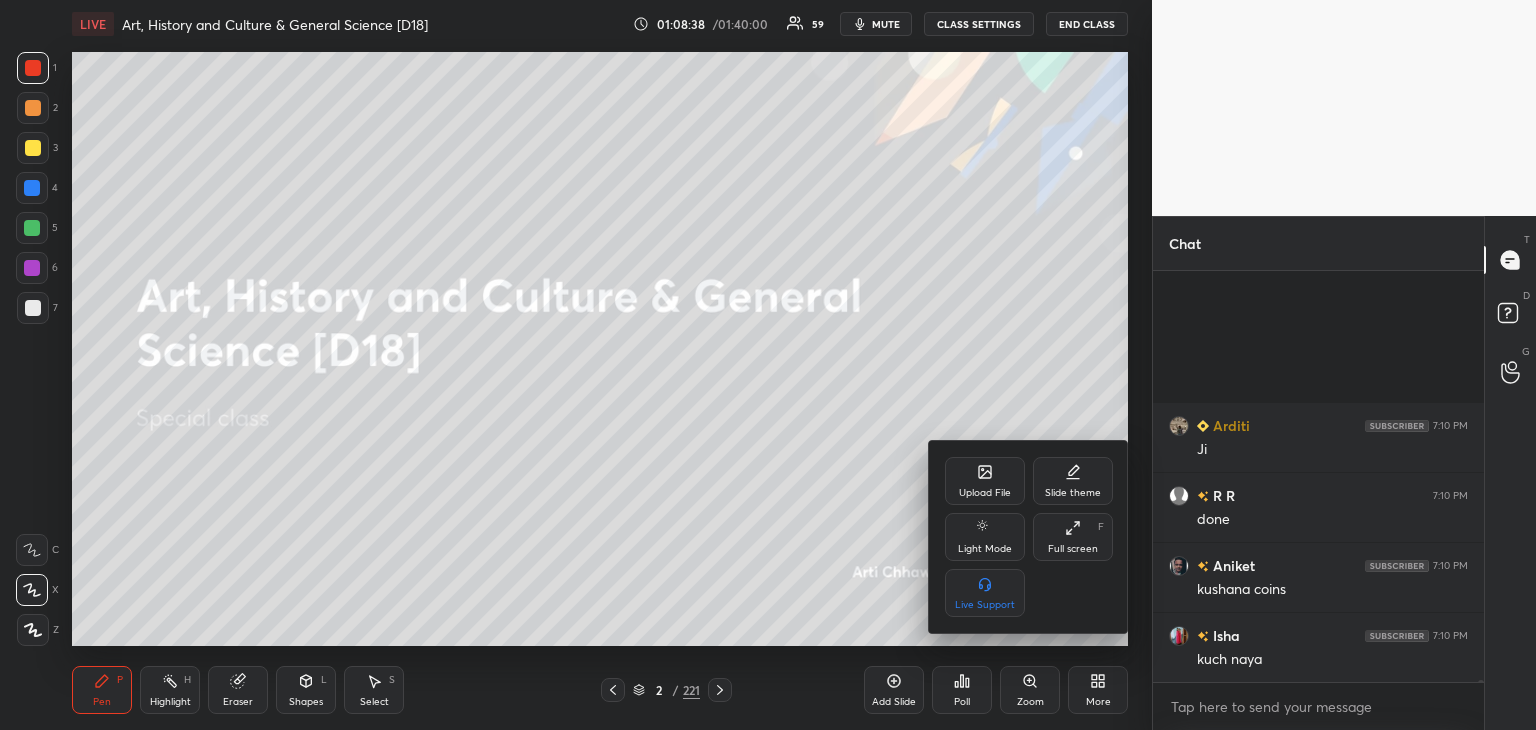 scroll, scrollTop: 77276, scrollLeft: 0, axis: vertical 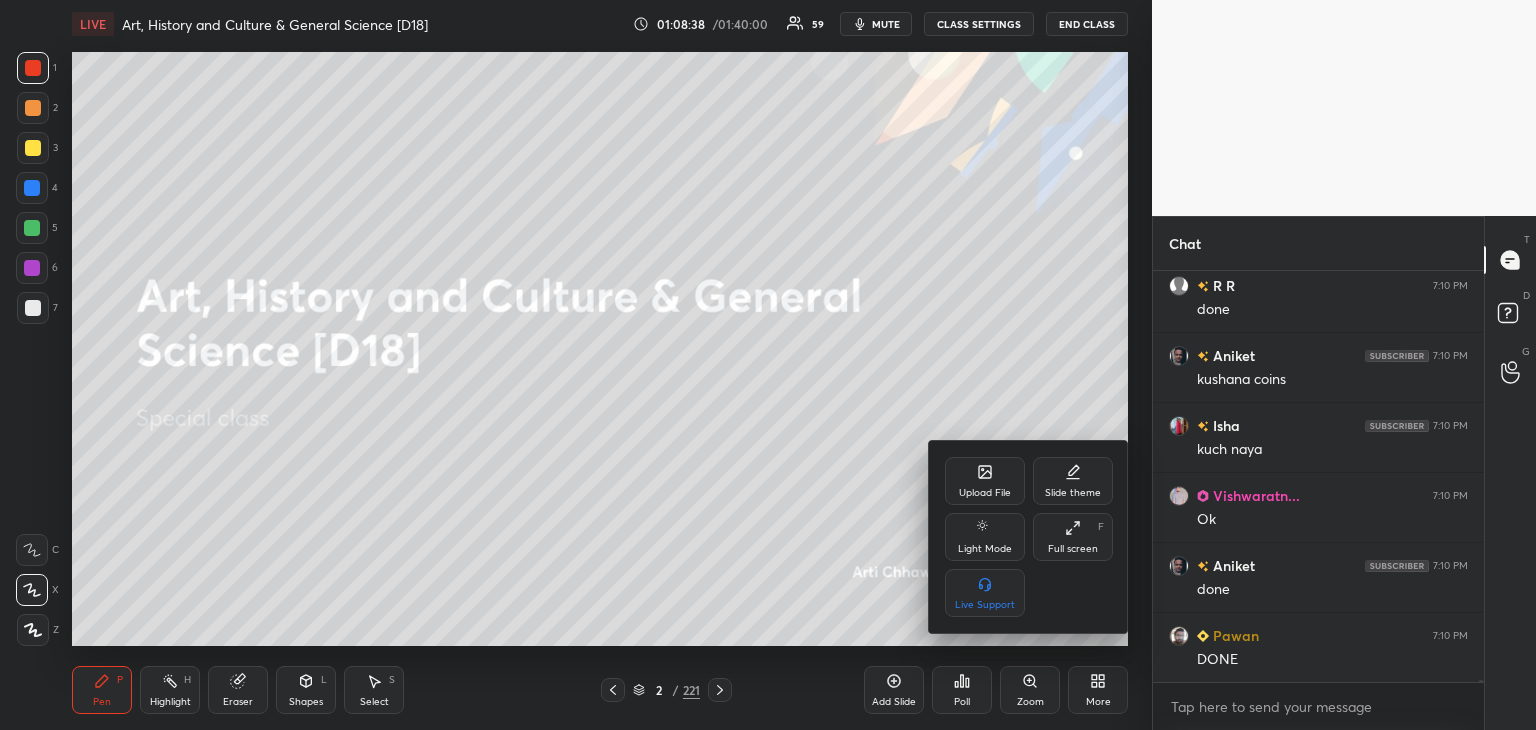 click on "Upload File" at bounding box center [985, 493] 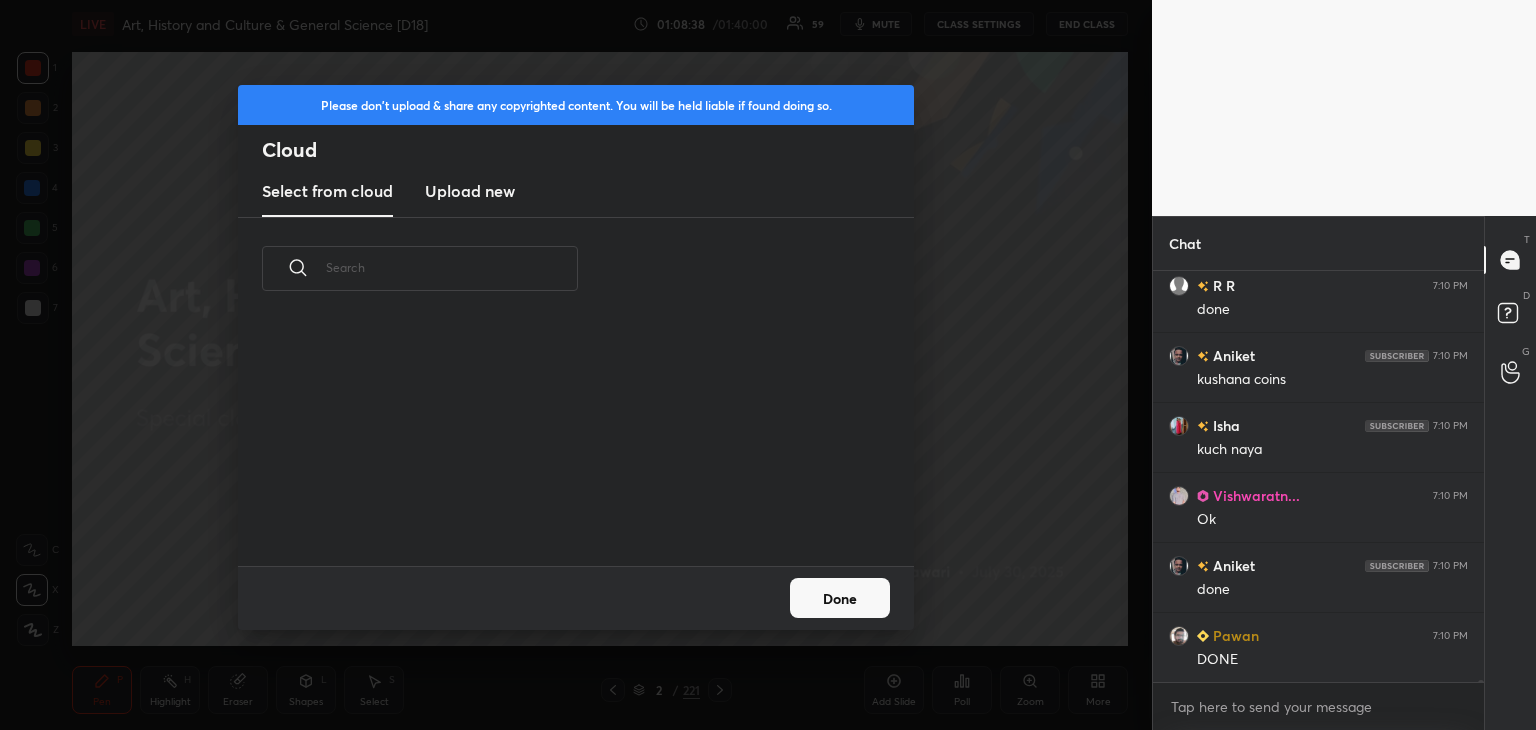 scroll, scrollTop: 5, scrollLeft: 10, axis: both 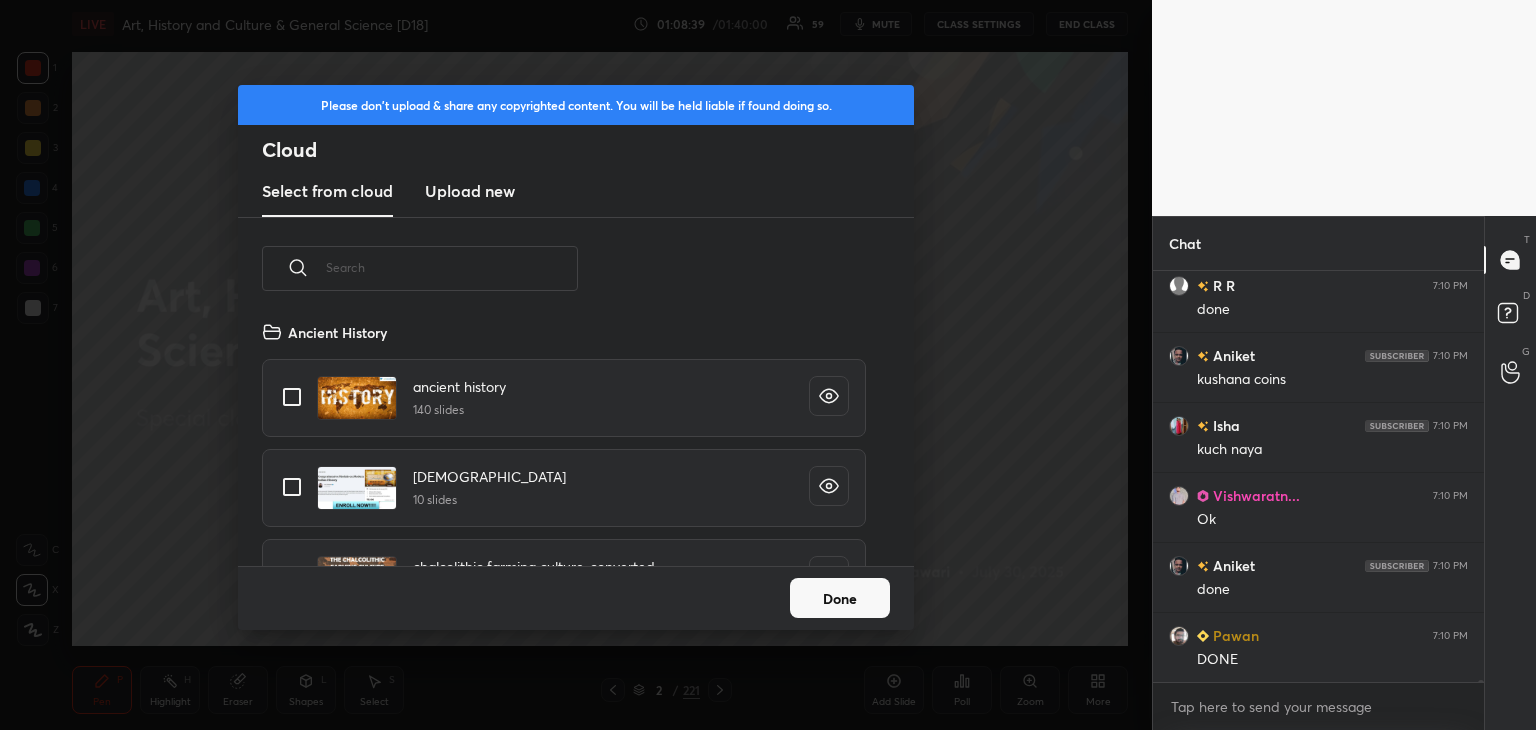 click on "Upload new" at bounding box center (470, 191) 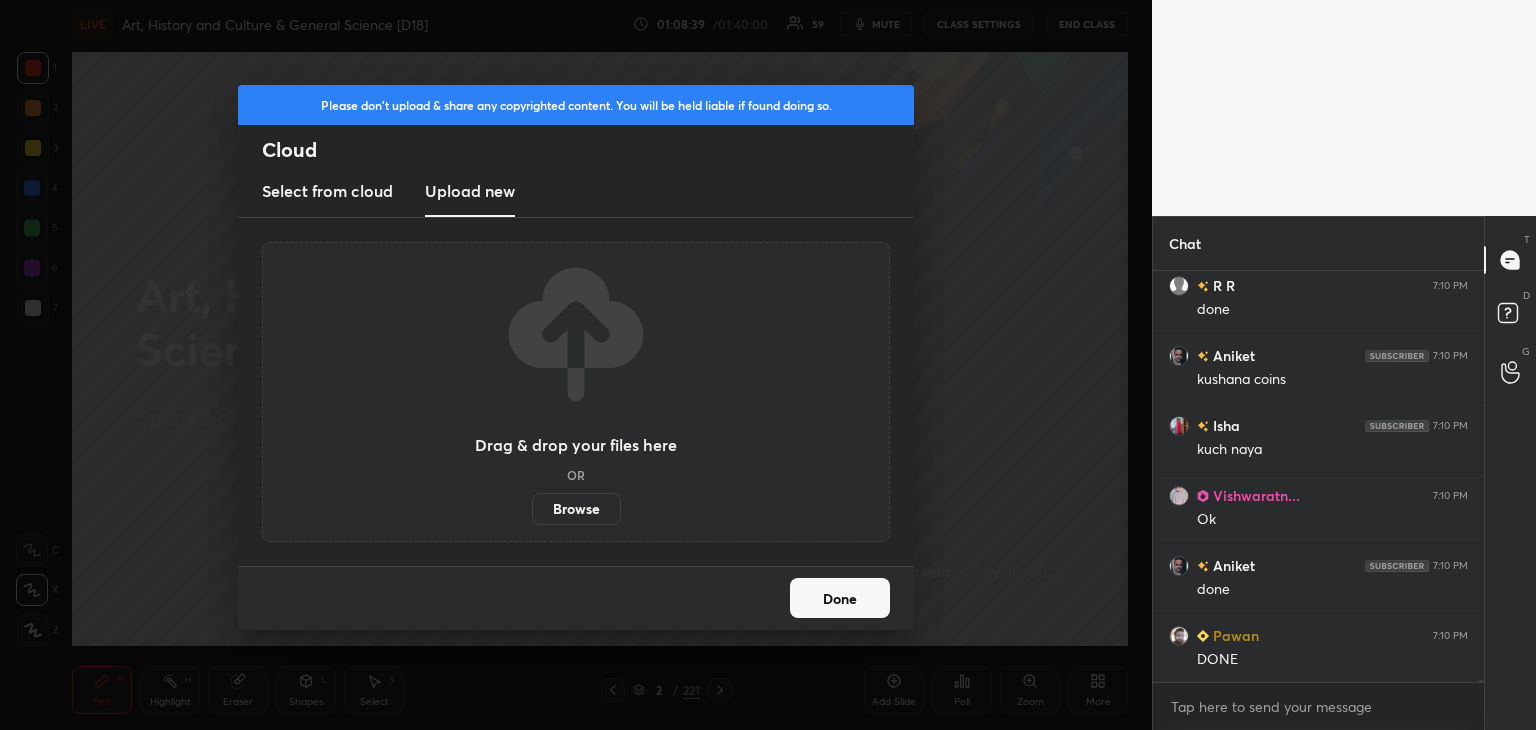 scroll, scrollTop: 77346, scrollLeft: 0, axis: vertical 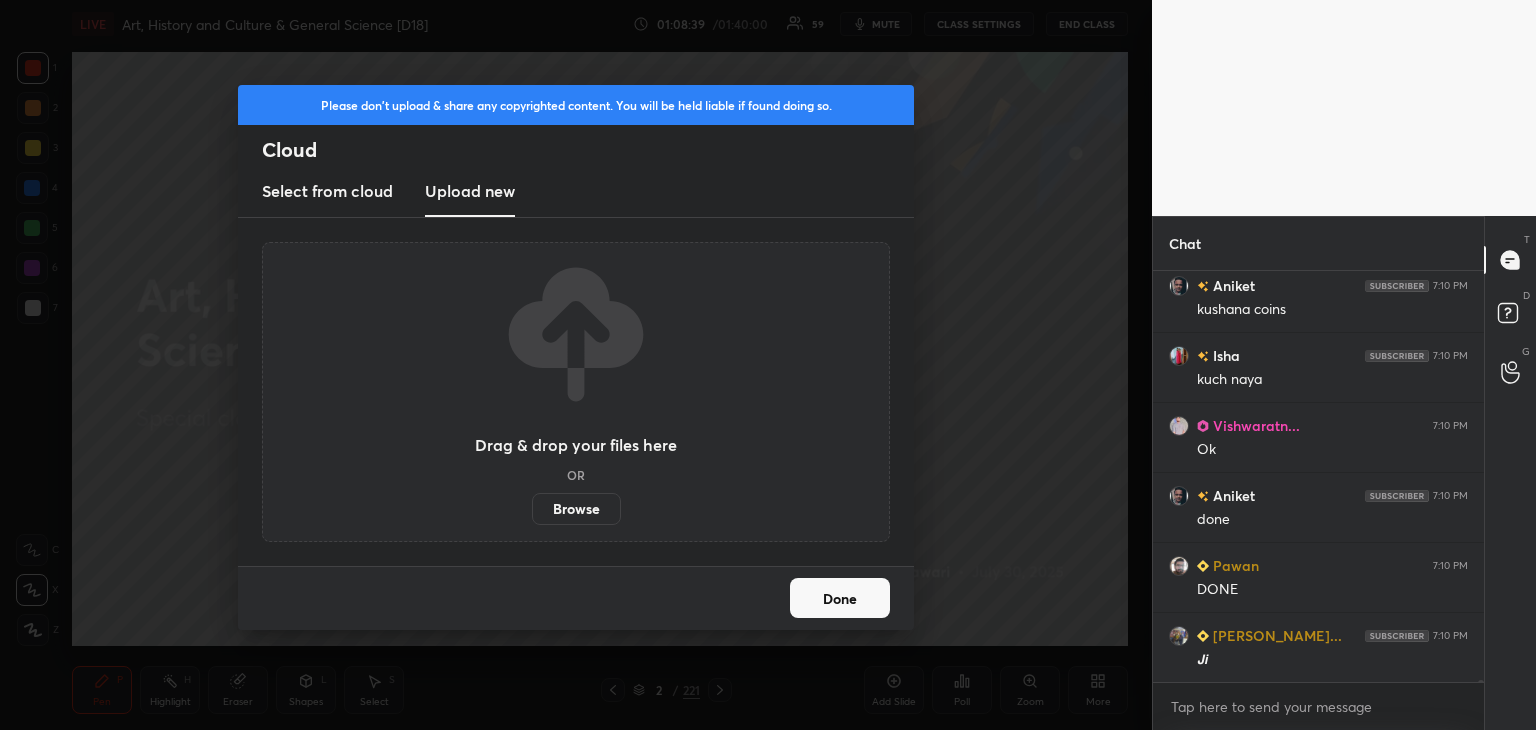 click on "Browse" at bounding box center [576, 509] 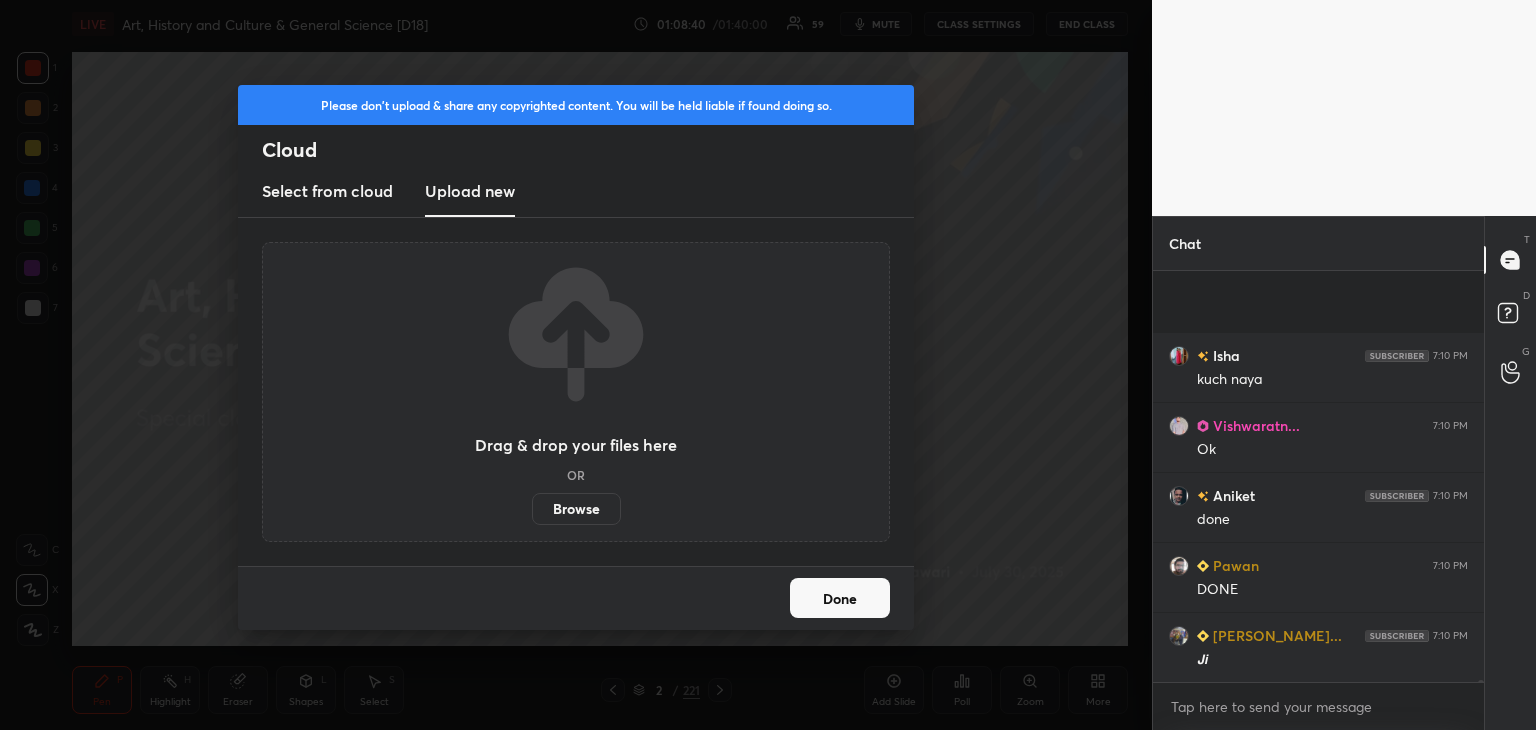 scroll, scrollTop: 77486, scrollLeft: 0, axis: vertical 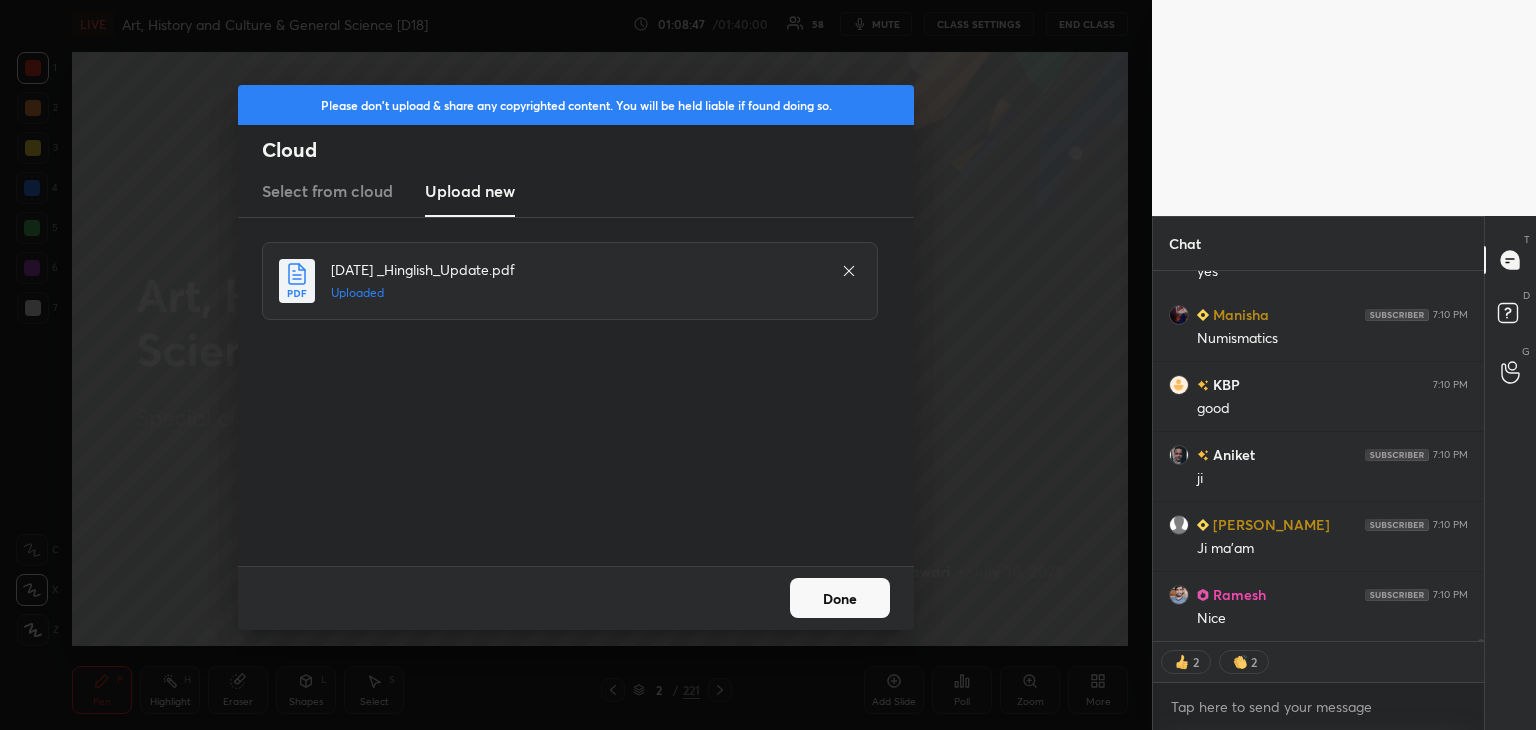 click on "Done" at bounding box center (840, 598) 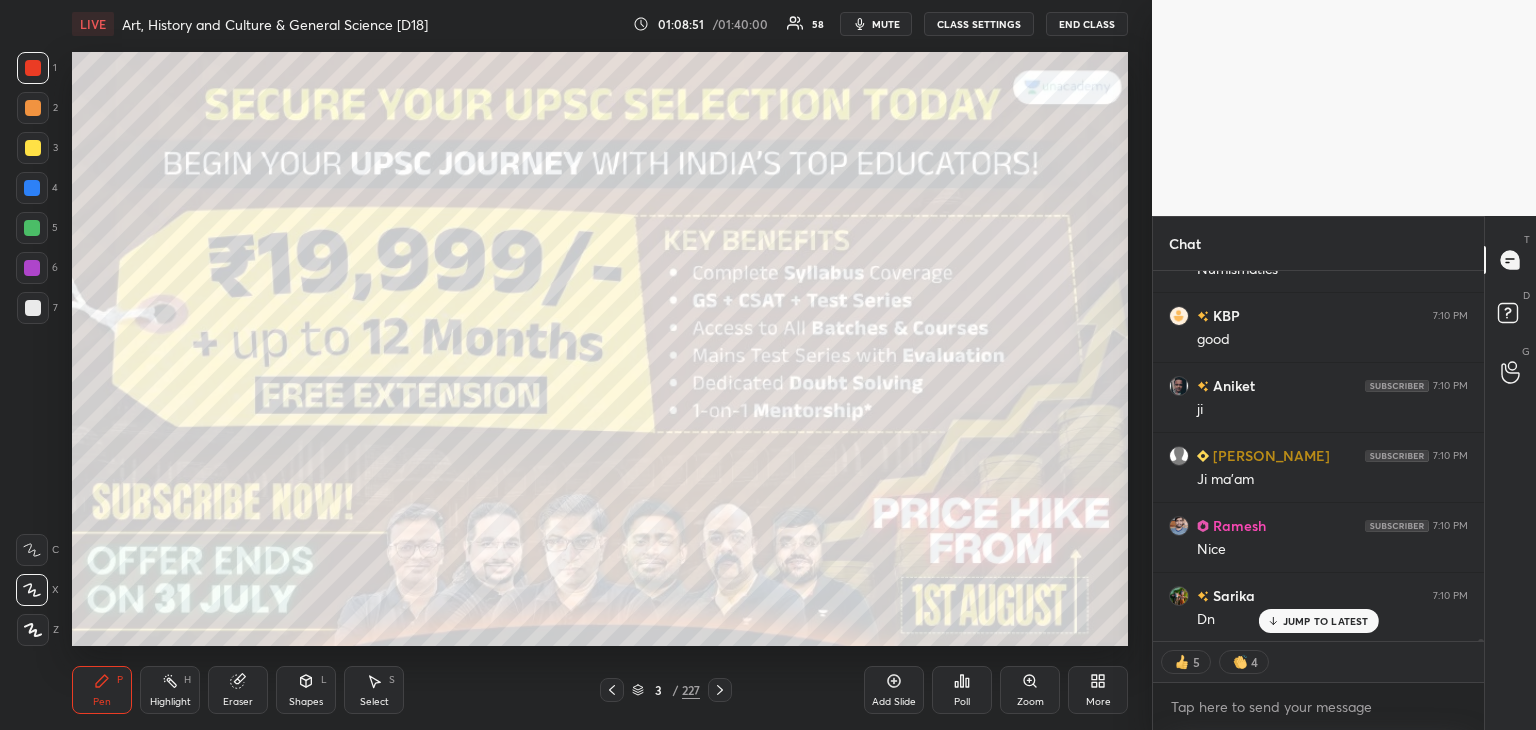 click at bounding box center (33, 68) 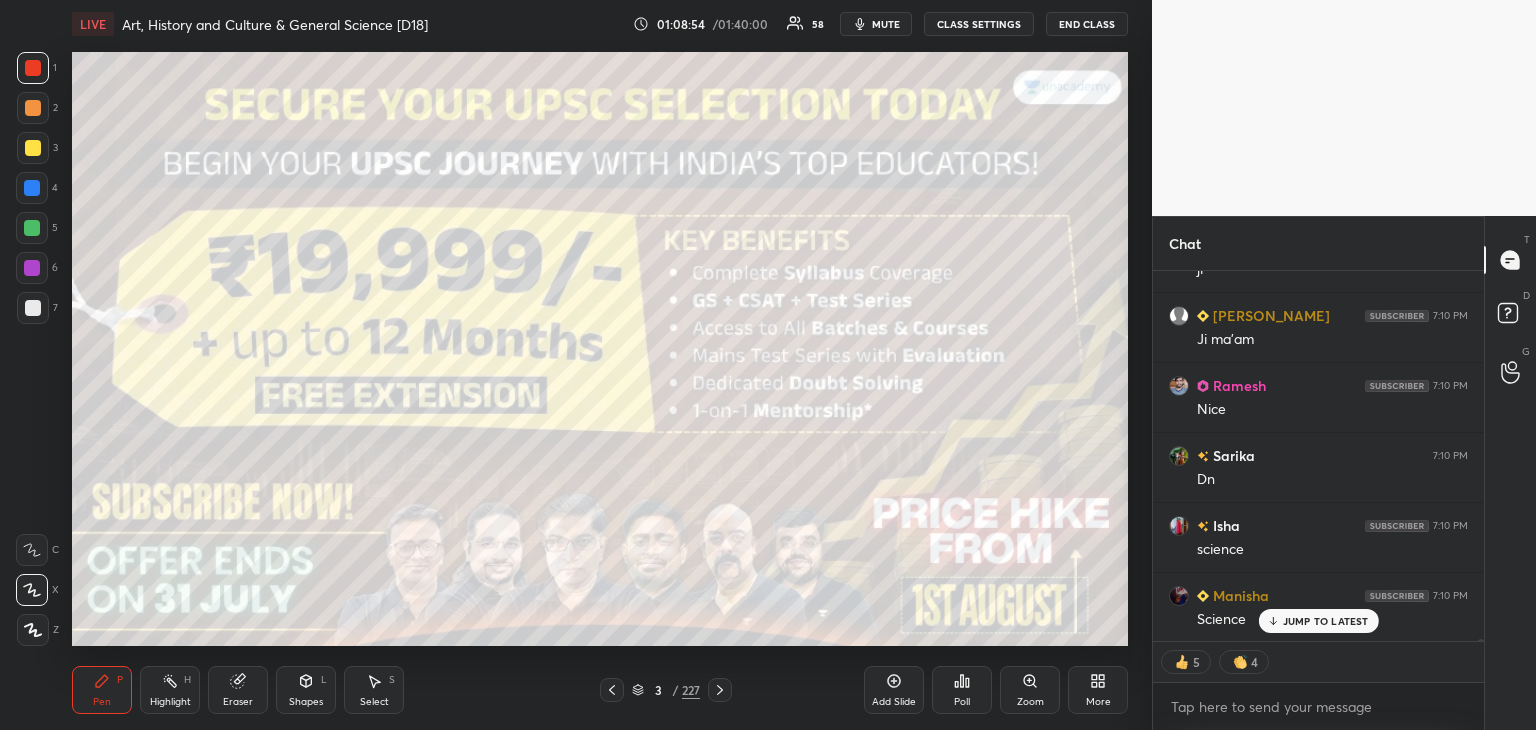 click at bounding box center (33, 308) 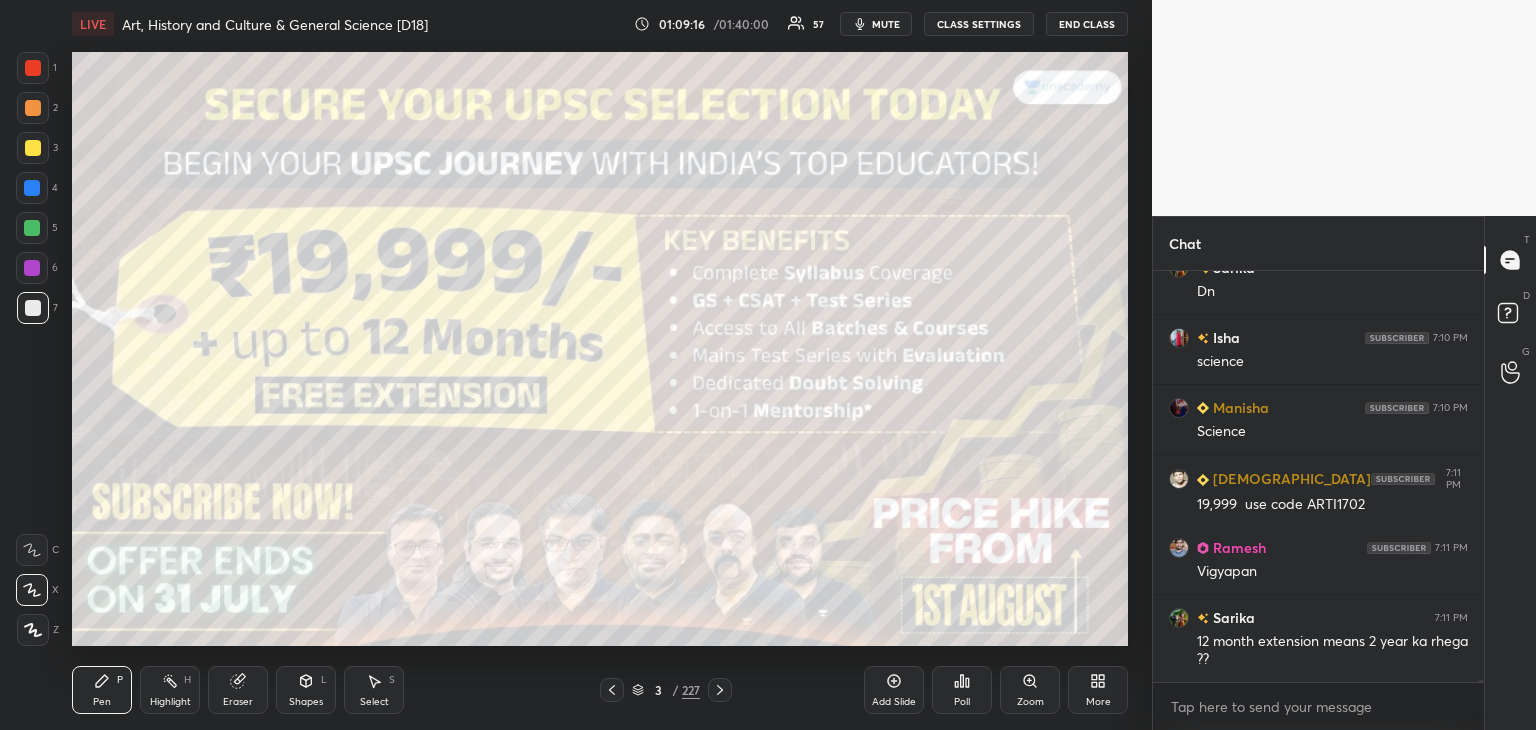 click 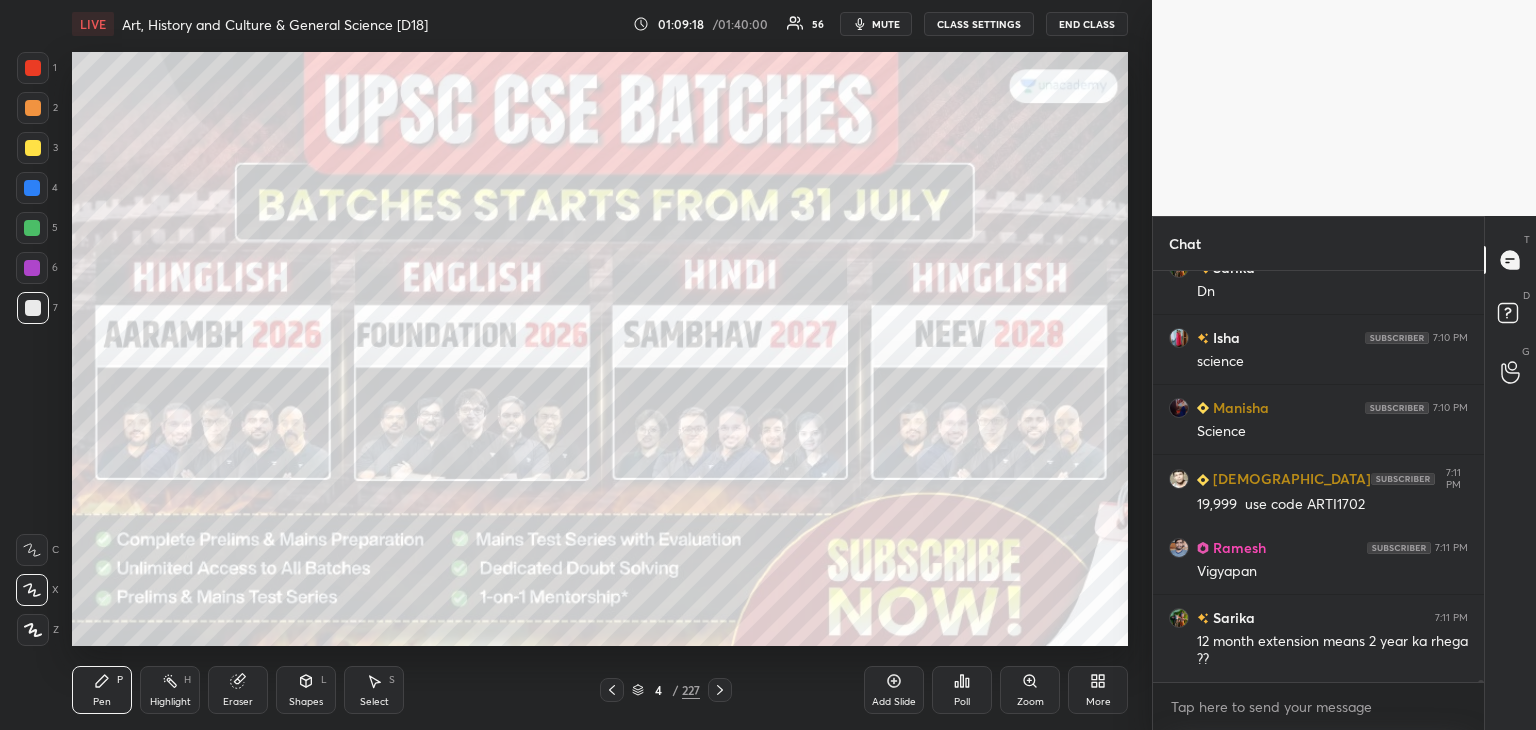 click at bounding box center (32, 188) 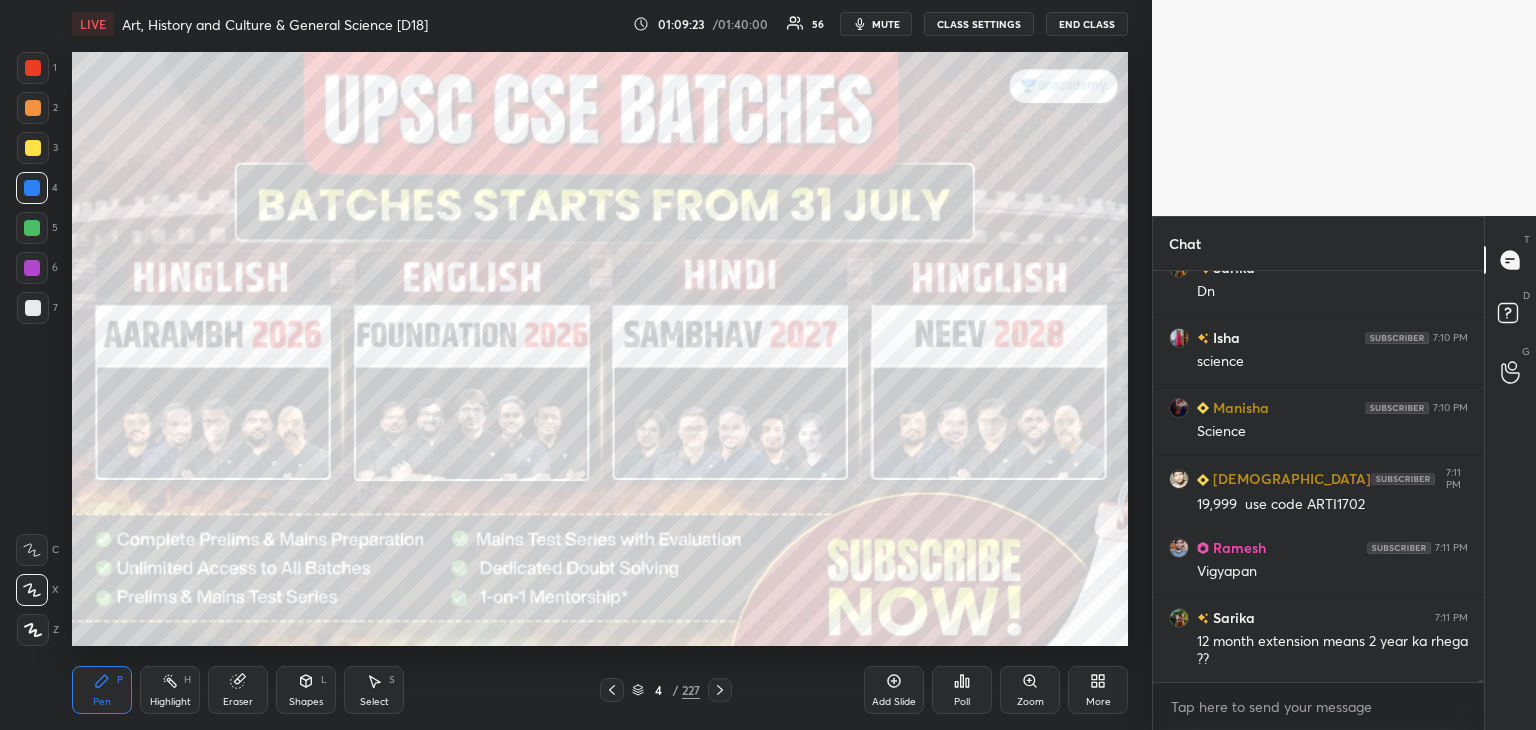 click 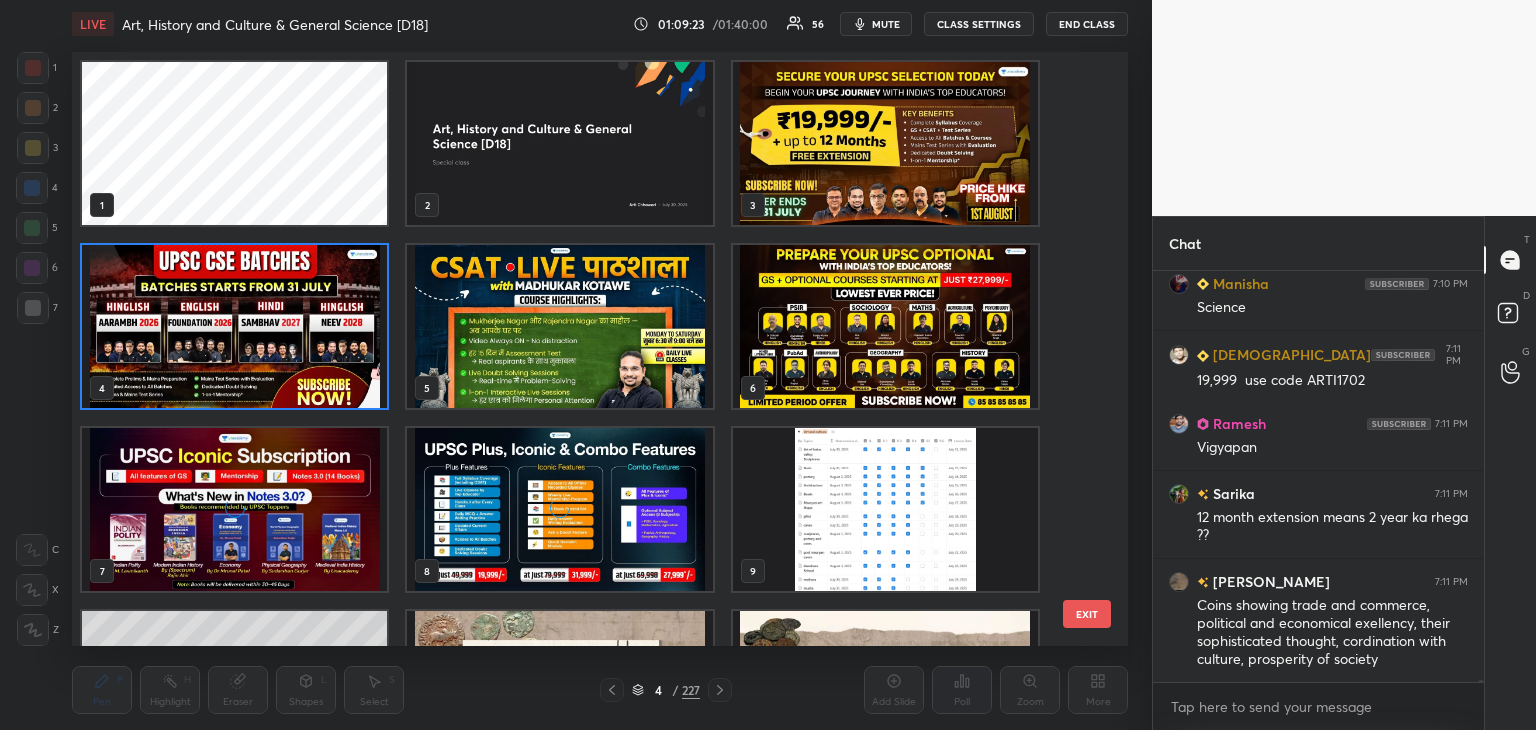 scroll, scrollTop: 6, scrollLeft: 10, axis: both 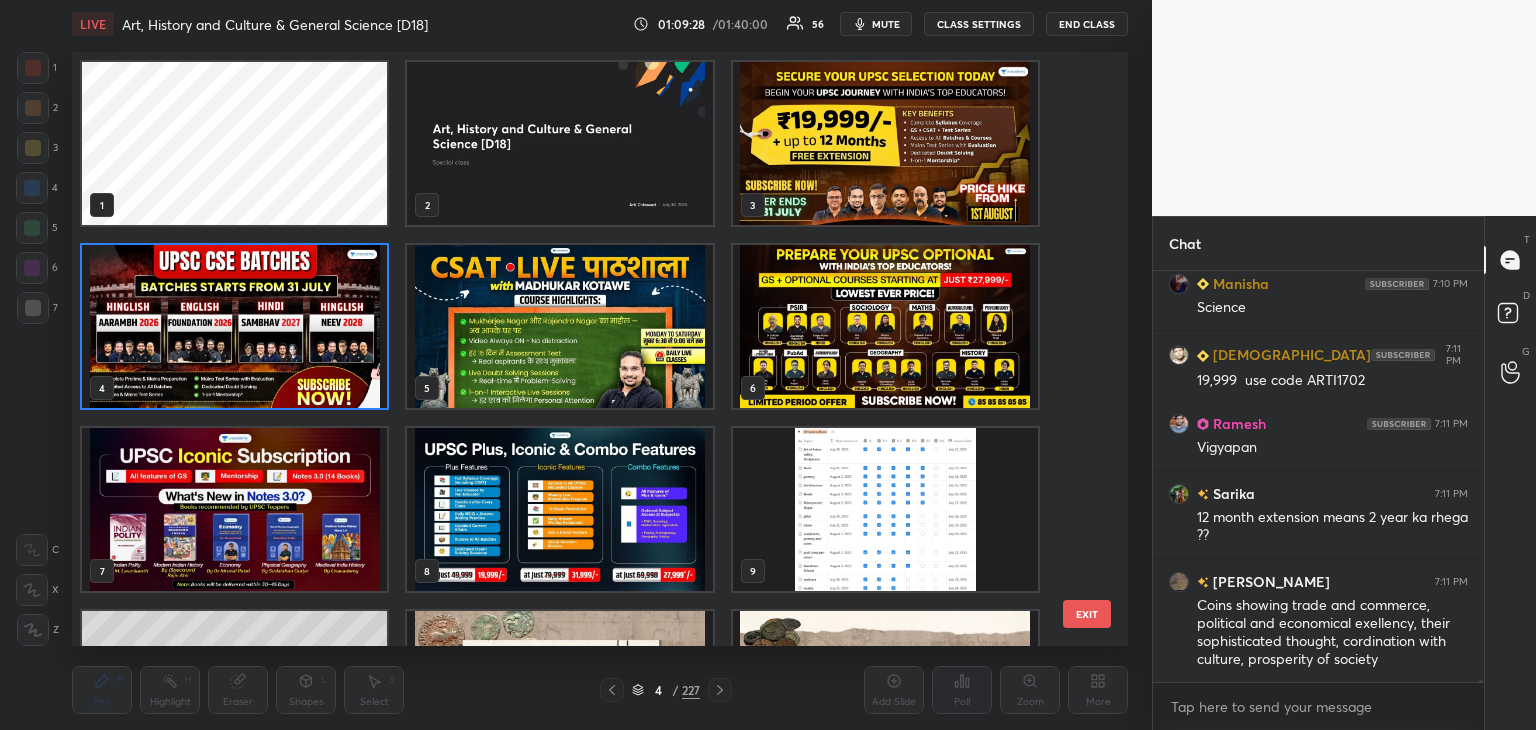 click at bounding box center (885, 326) 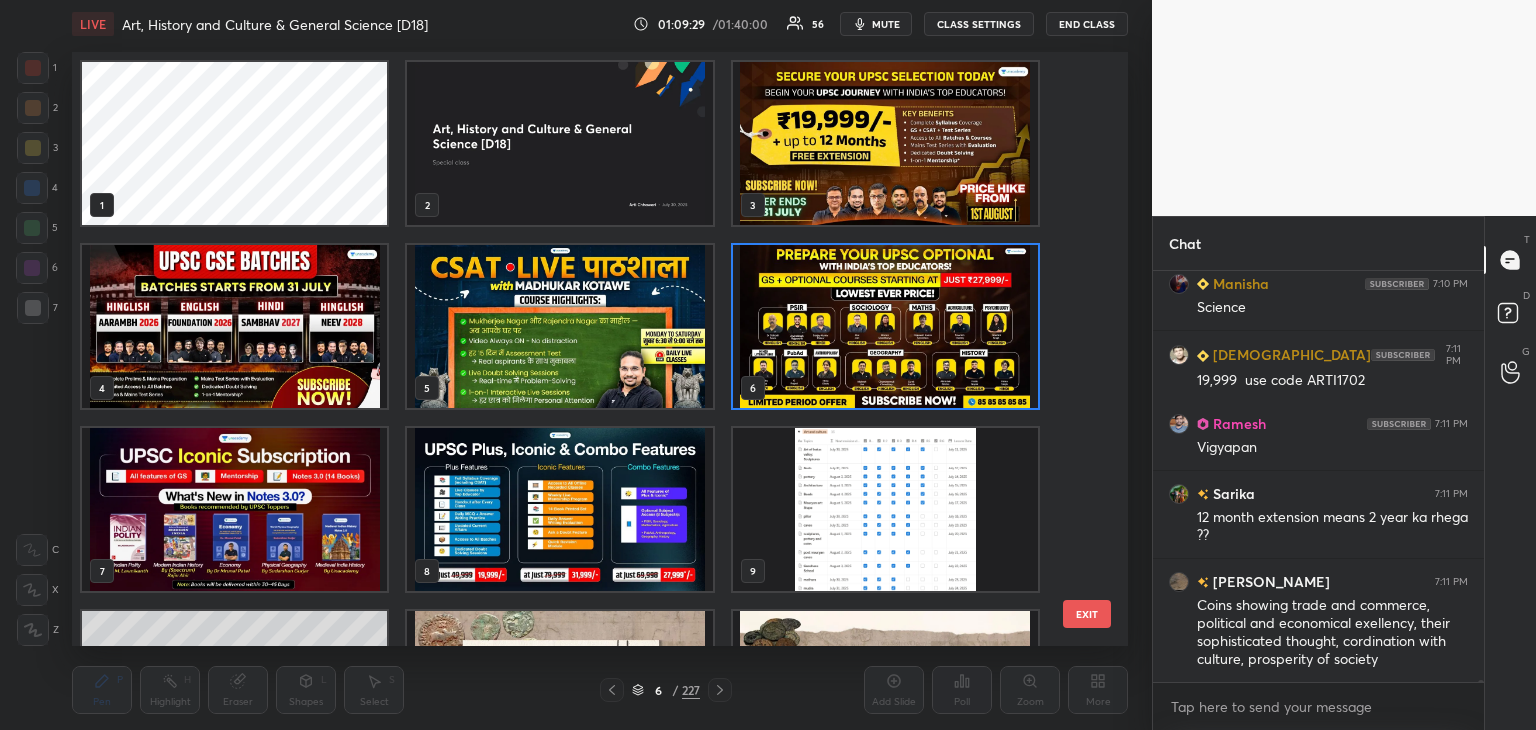 click 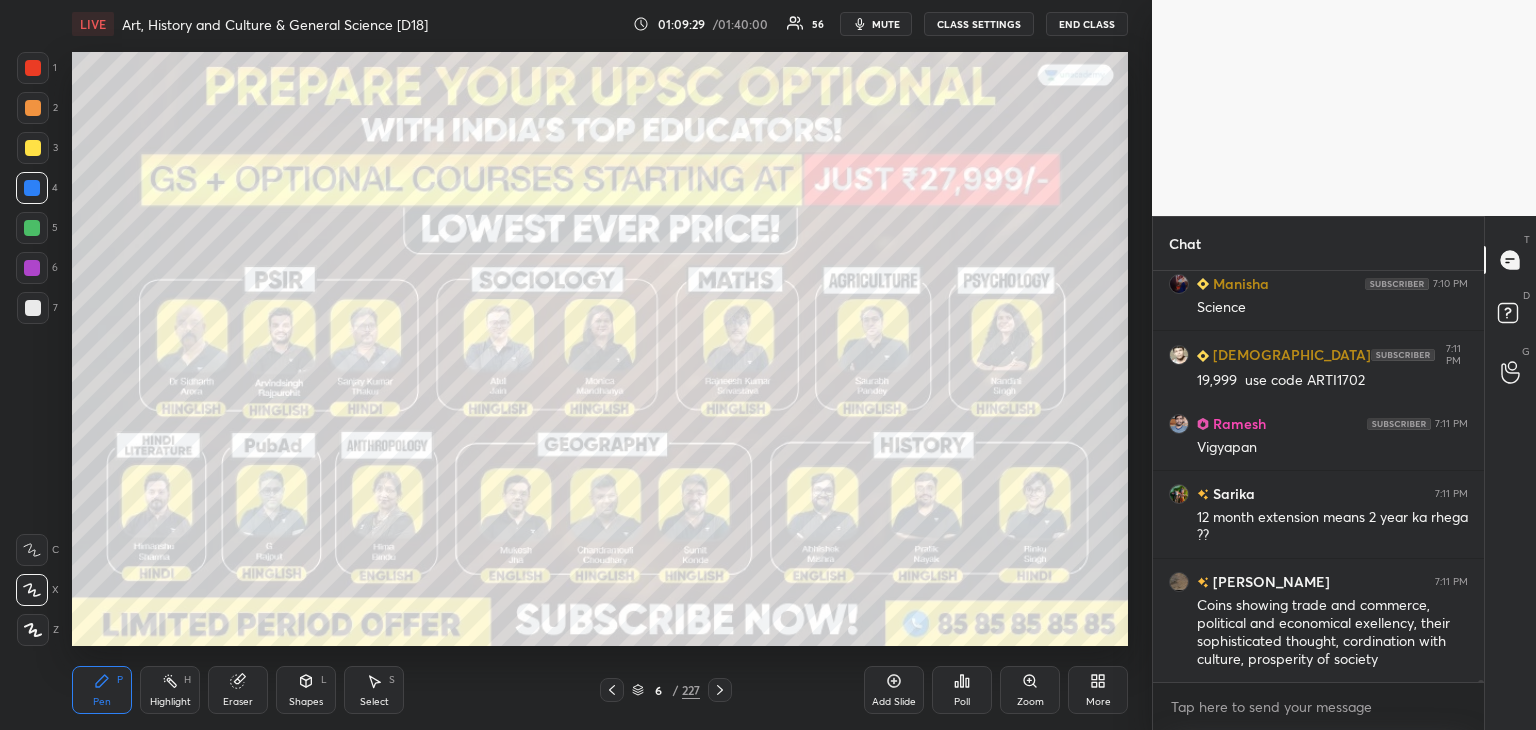scroll, scrollTop: 0, scrollLeft: 0, axis: both 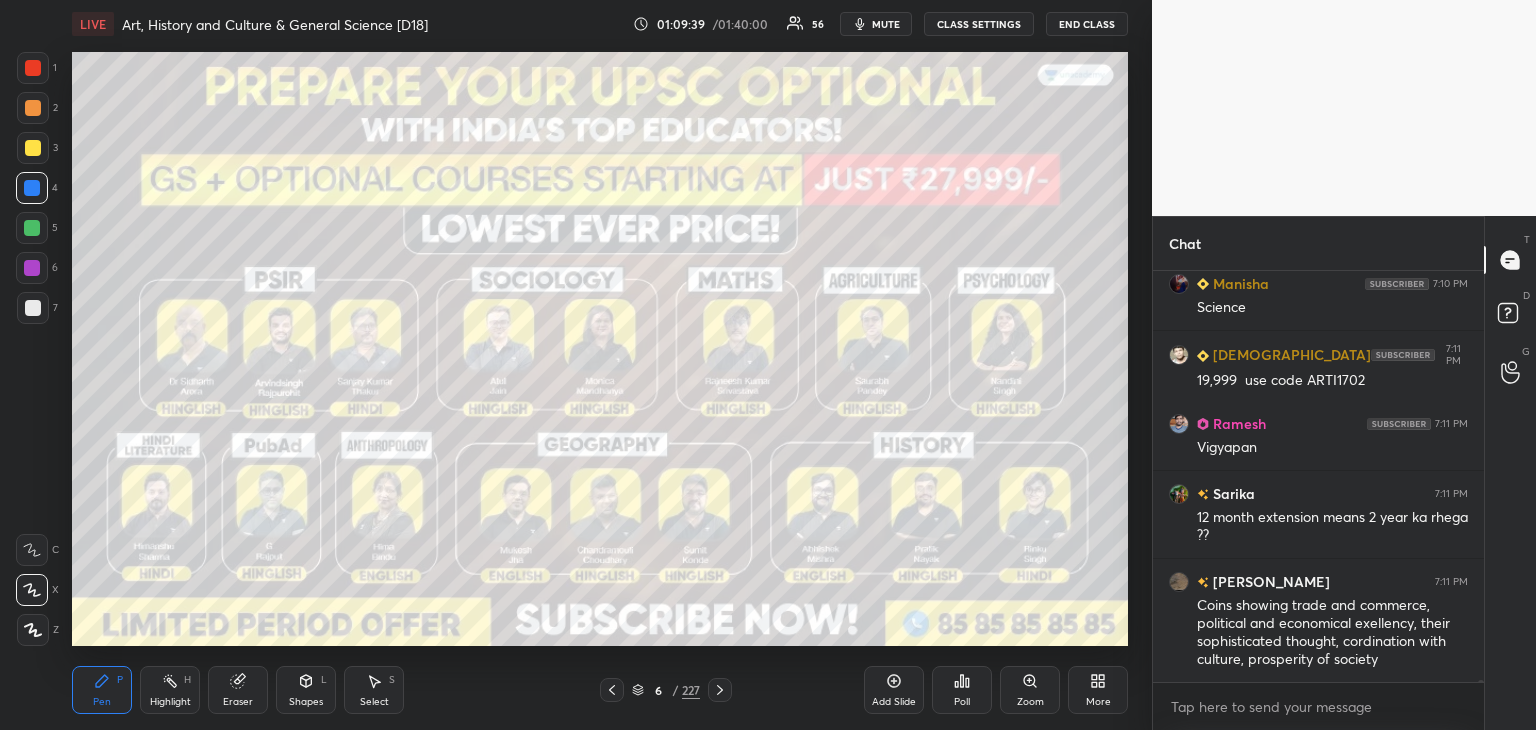 click on "6 / 227" at bounding box center (666, 690) 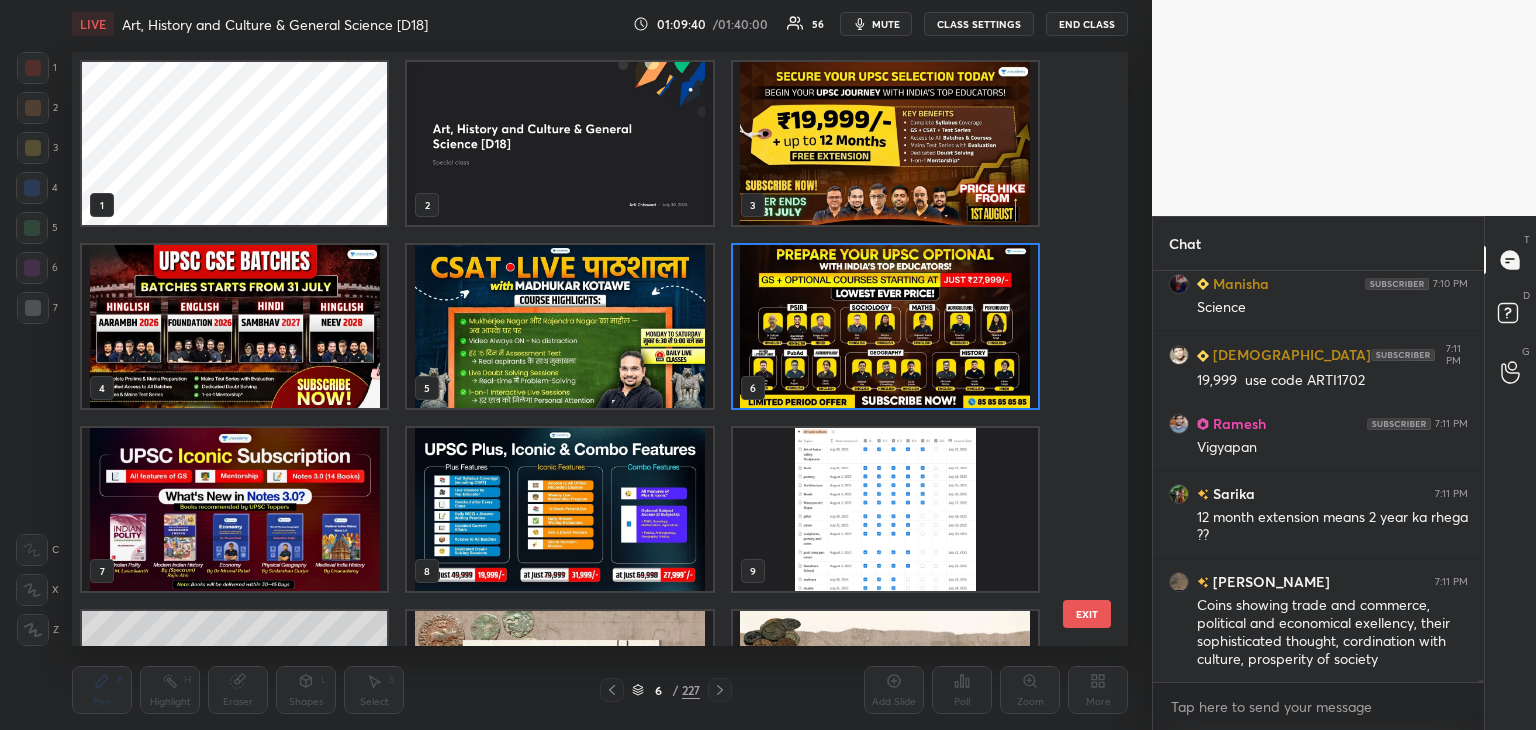 scroll, scrollTop: 6, scrollLeft: 10, axis: both 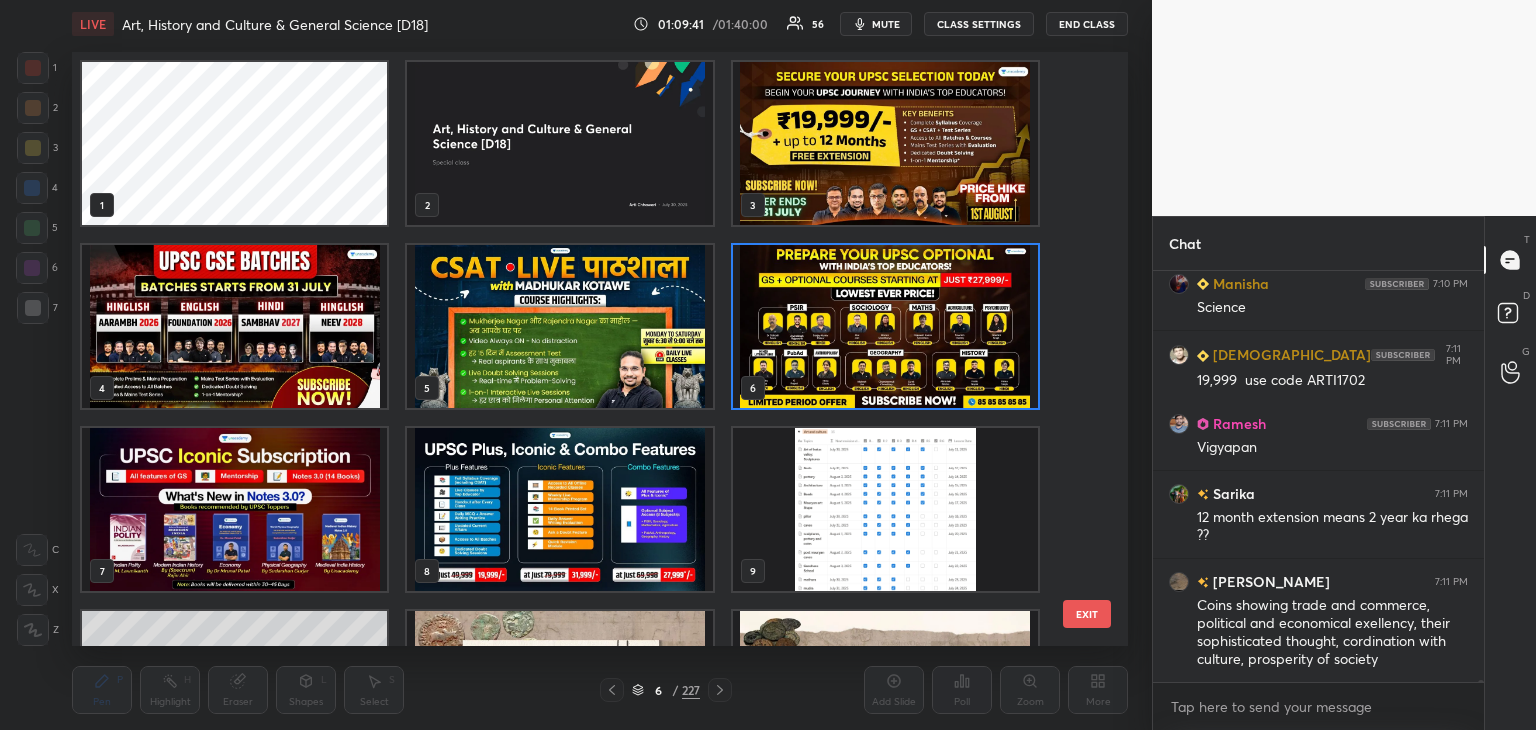 drag, startPoint x: 1082, startPoint y: 81, endPoint x: 1084, endPoint y: 71, distance: 10.198039 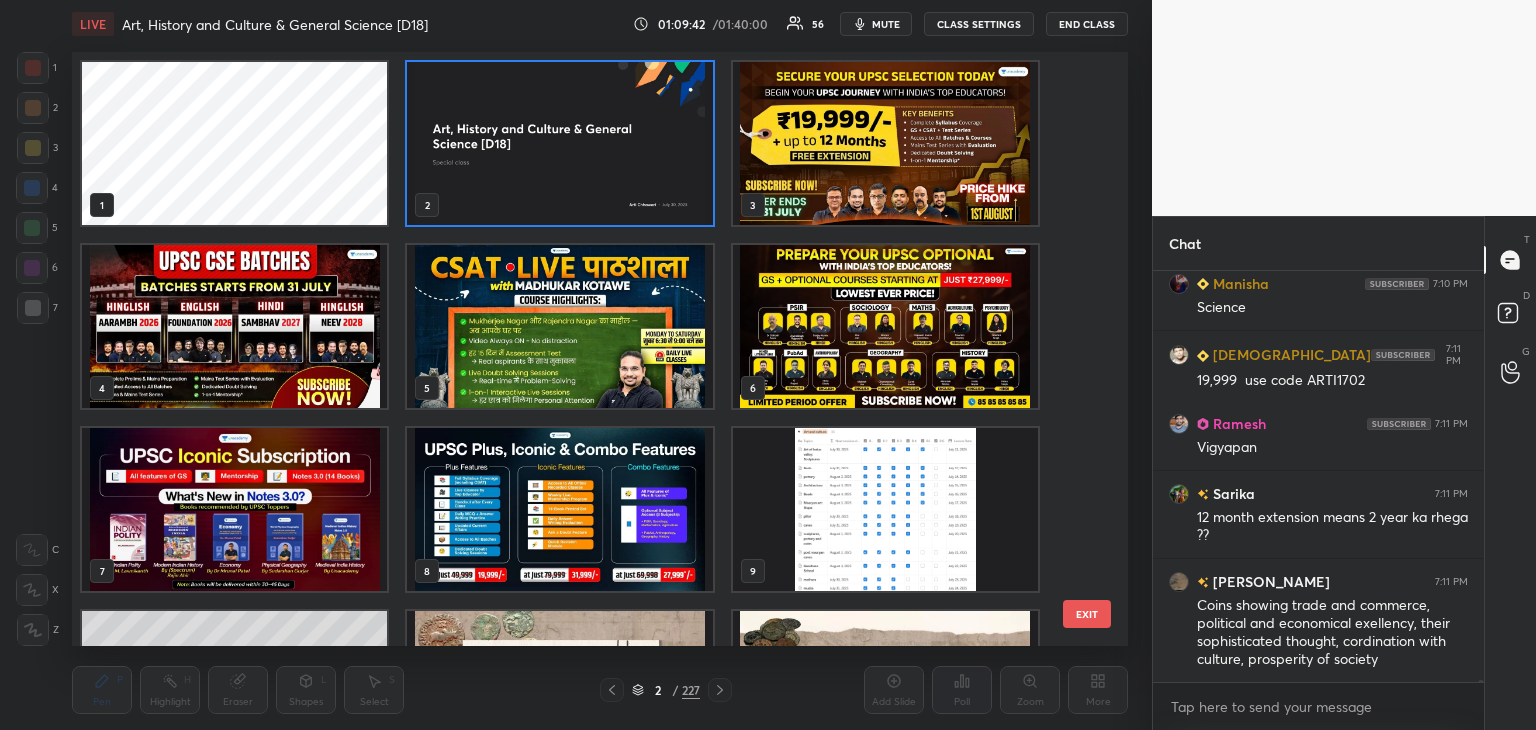 click 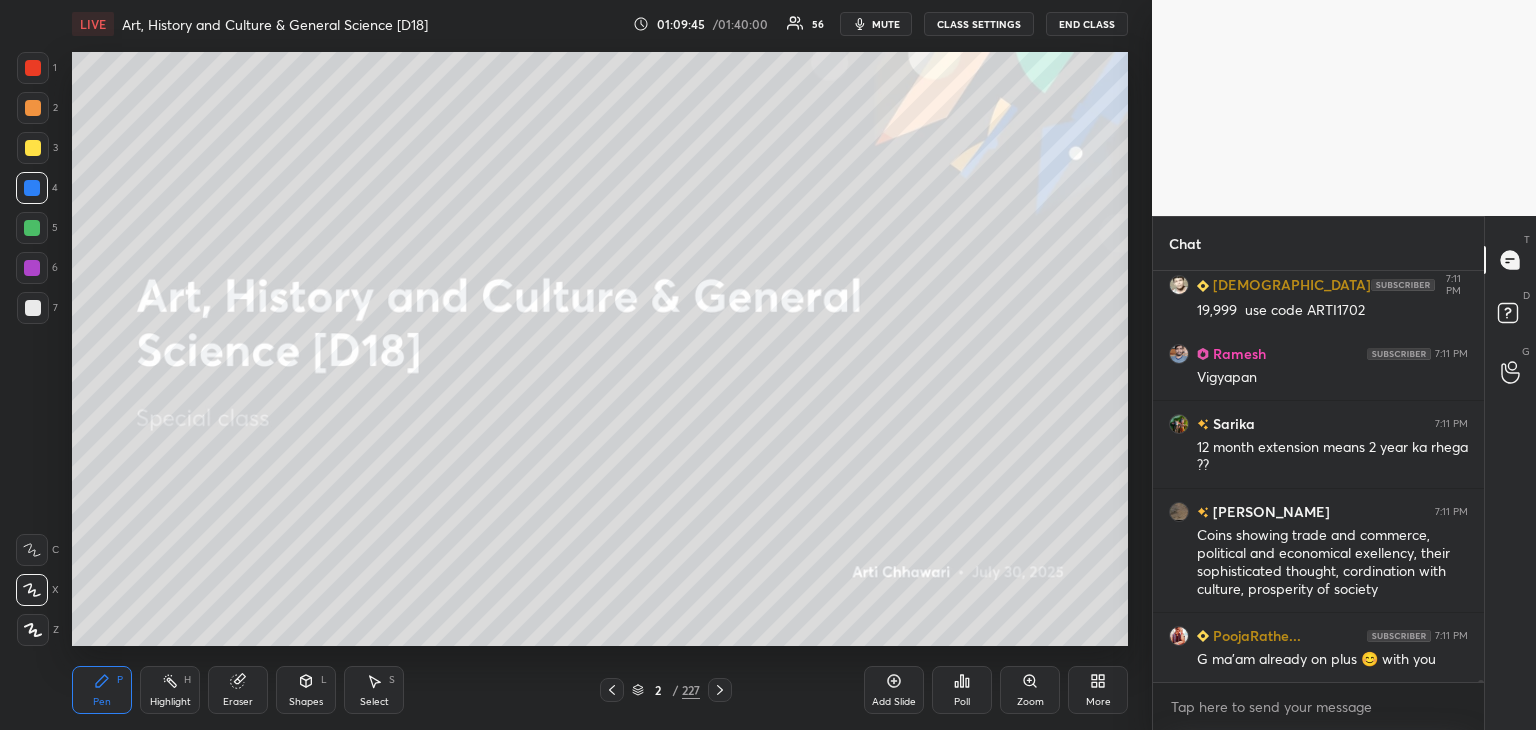 scroll, scrollTop: 78468, scrollLeft: 0, axis: vertical 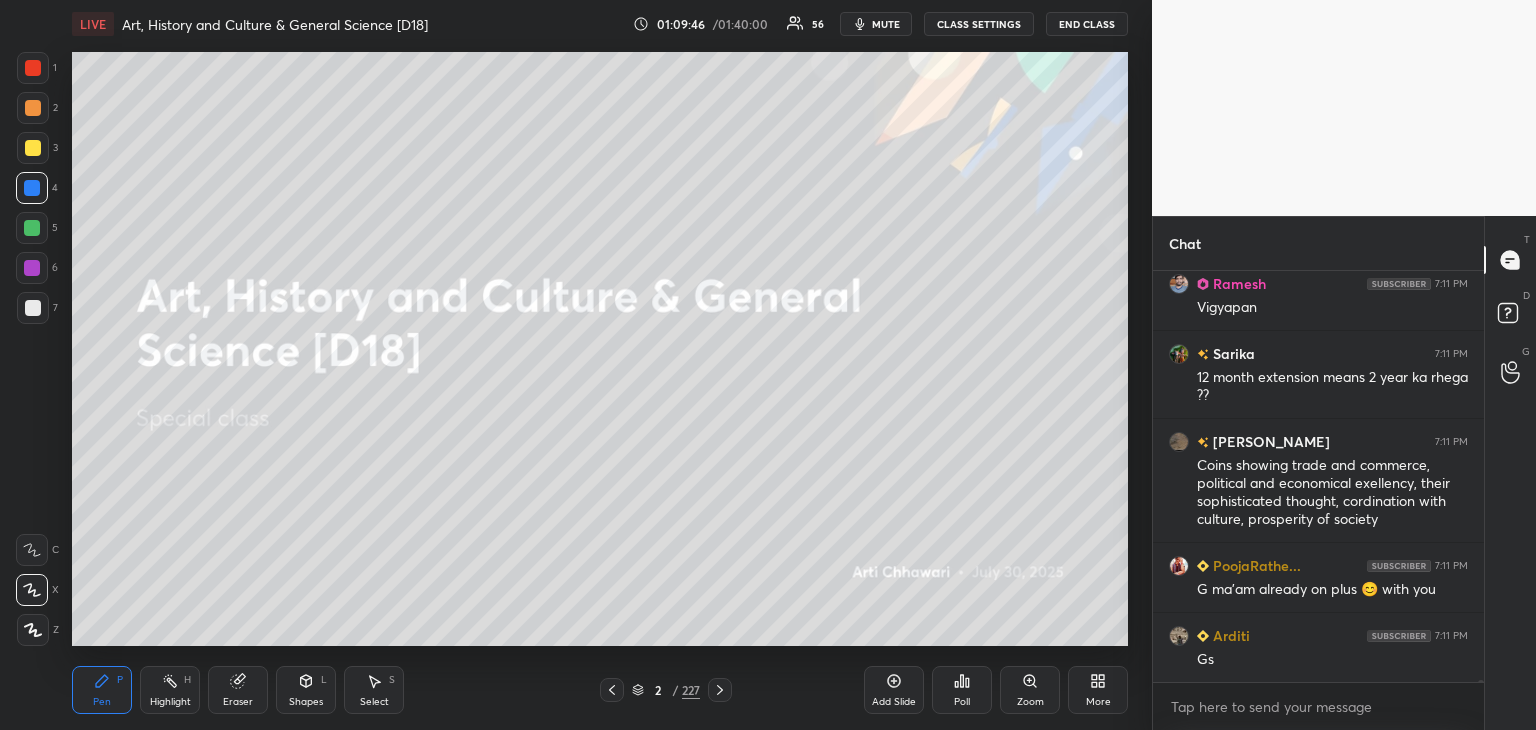 click at bounding box center (33, 68) 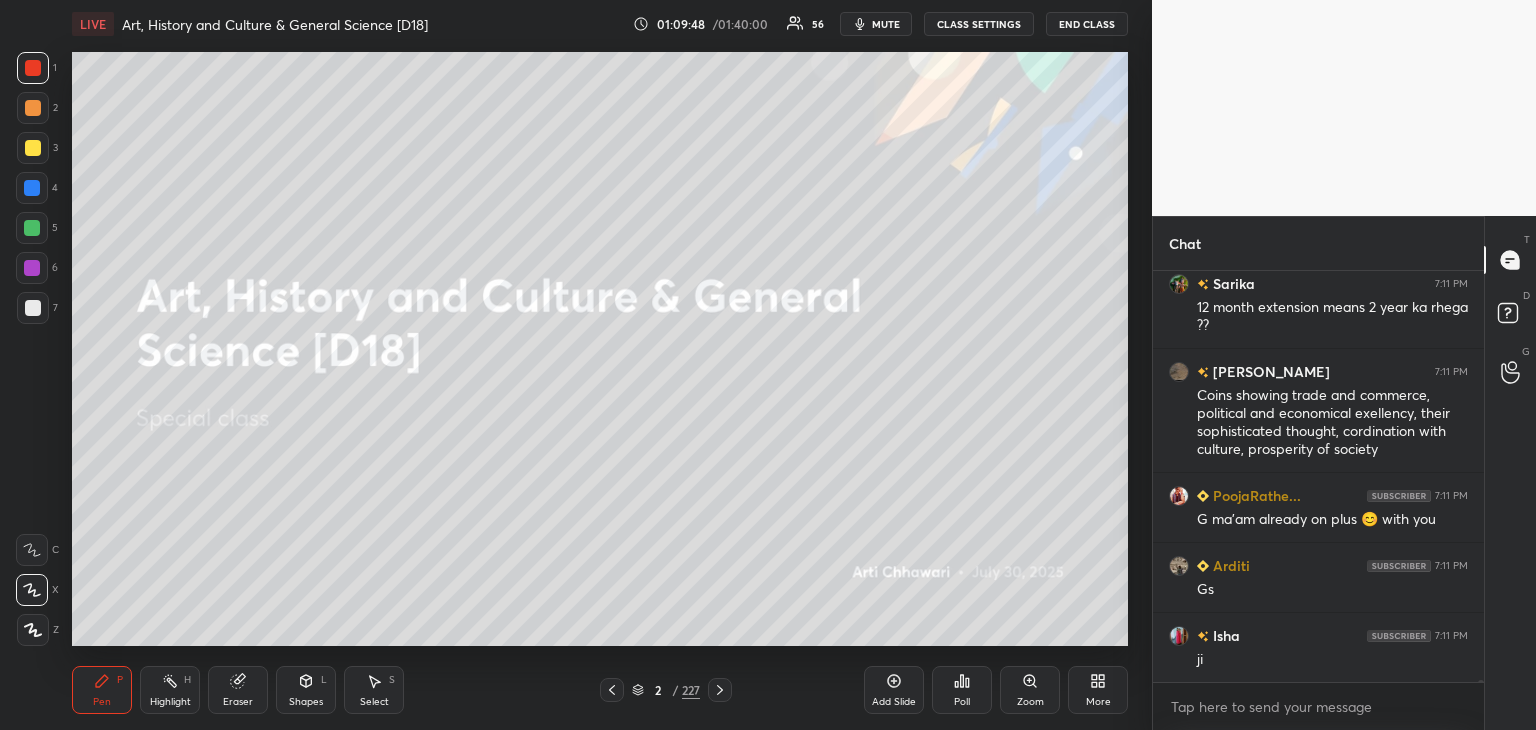 scroll, scrollTop: 78608, scrollLeft: 0, axis: vertical 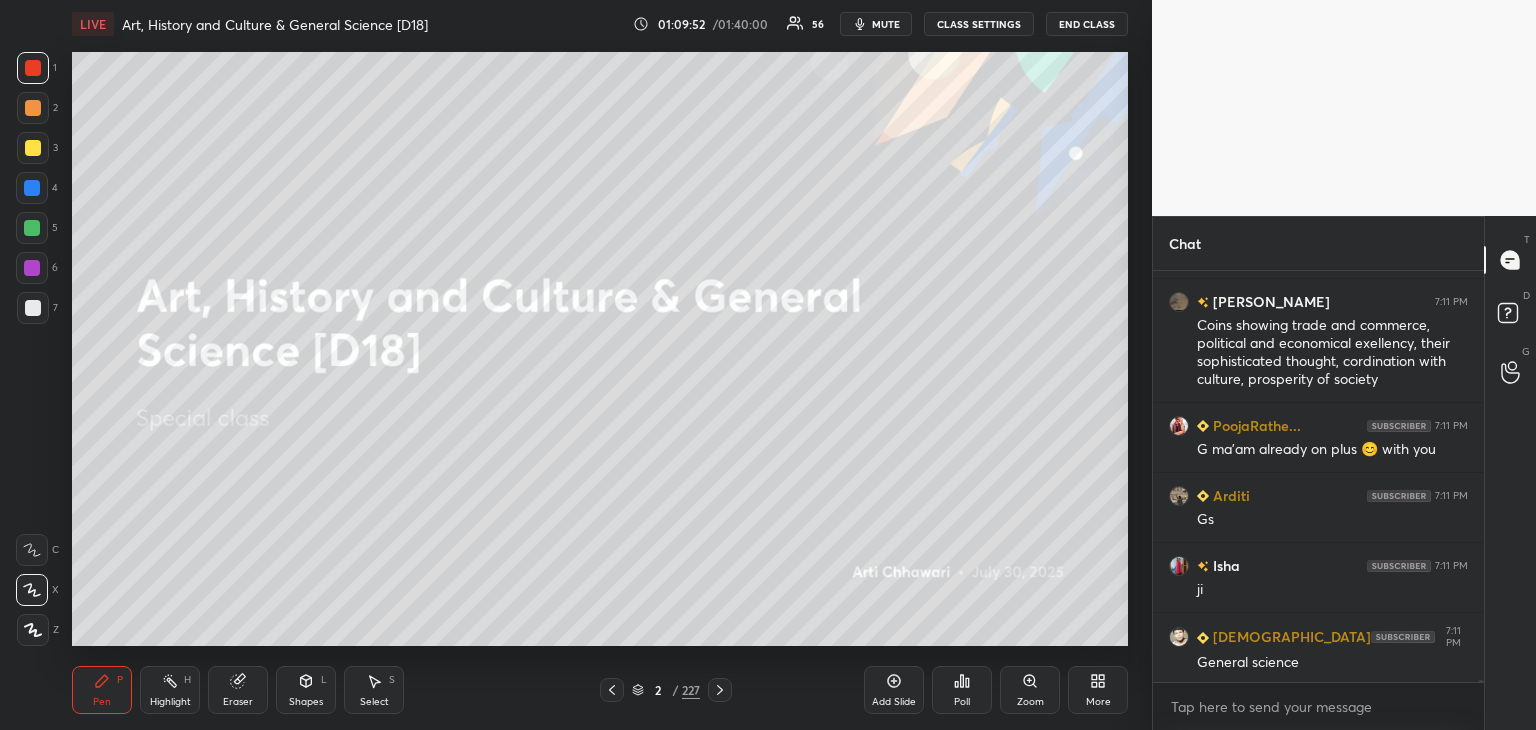 click at bounding box center (33, 148) 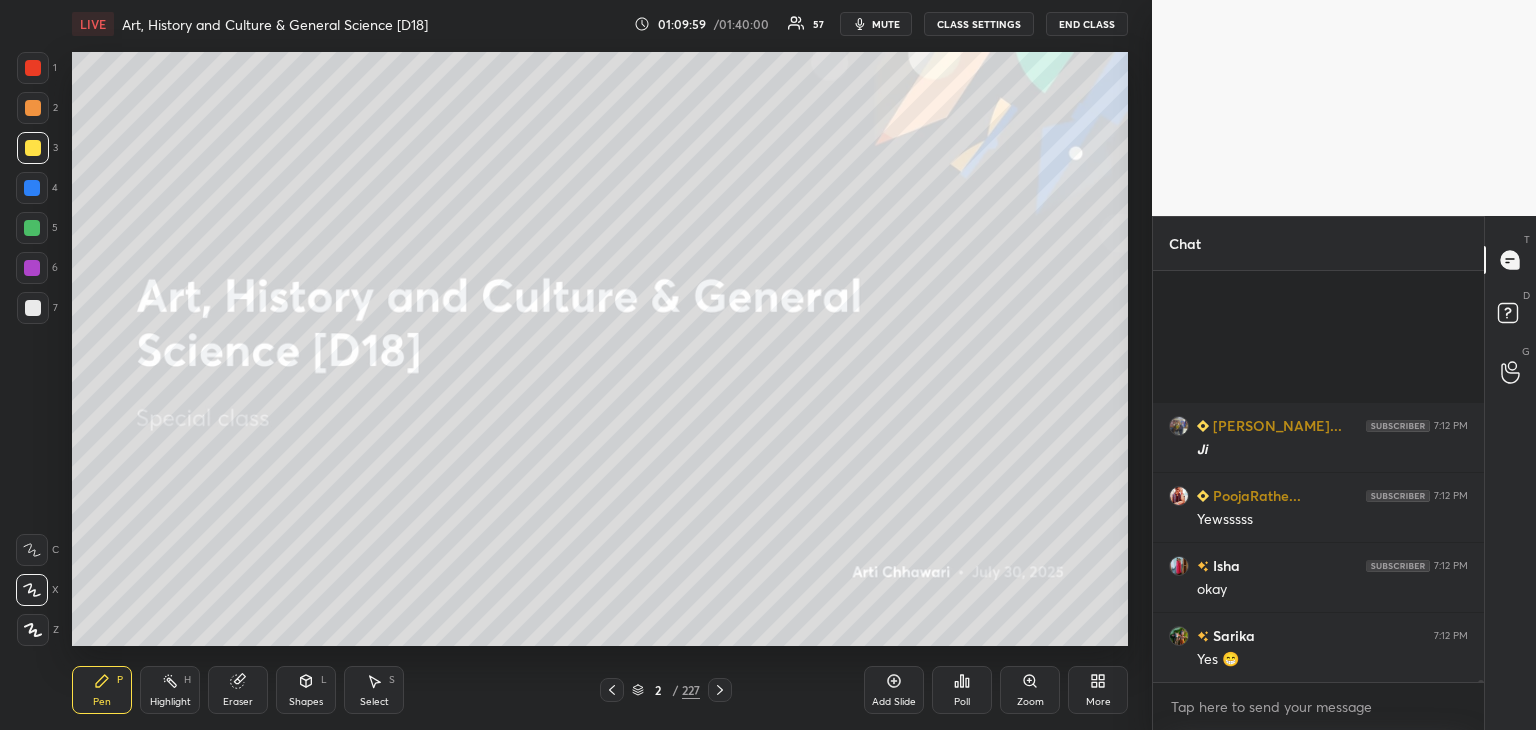 scroll, scrollTop: 79518, scrollLeft: 0, axis: vertical 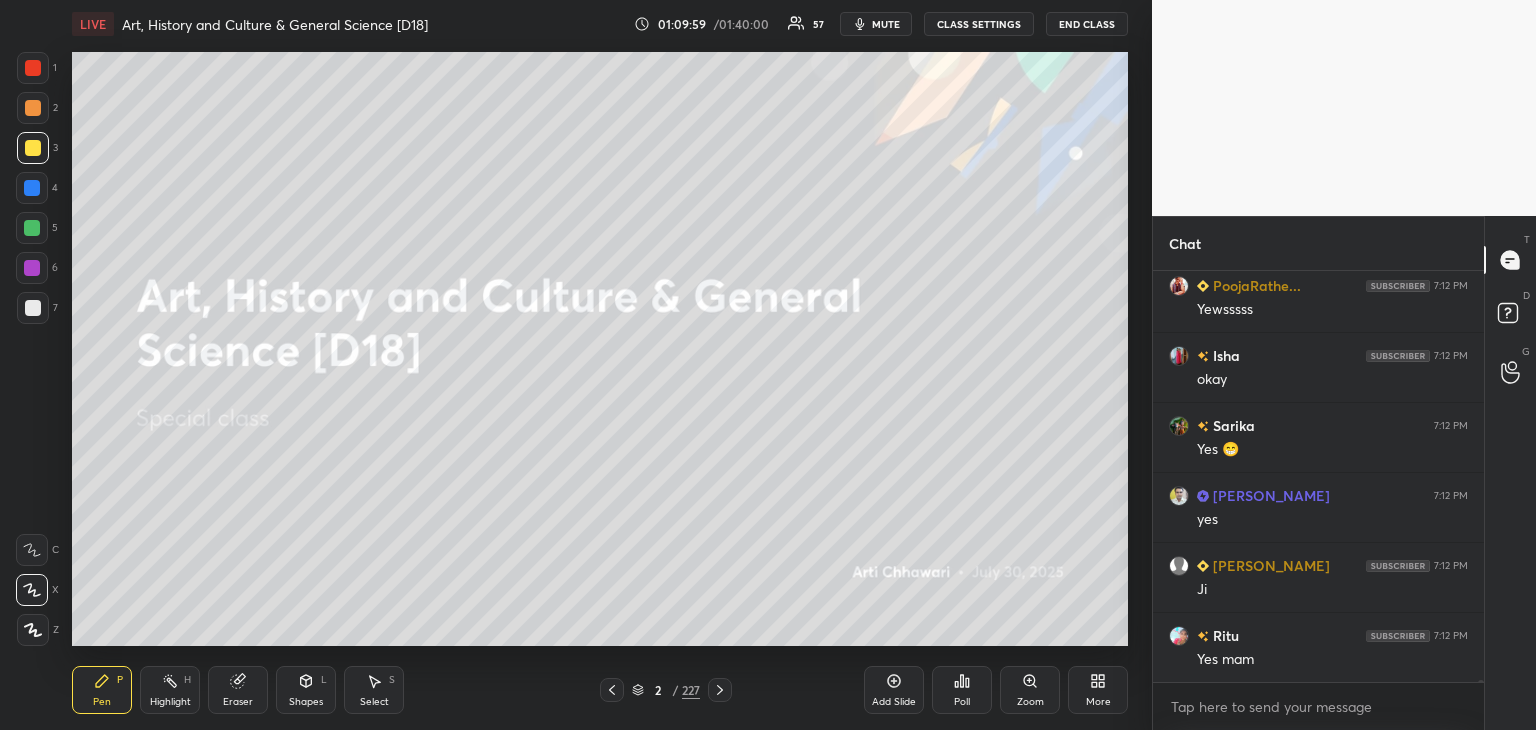 click at bounding box center [33, 148] 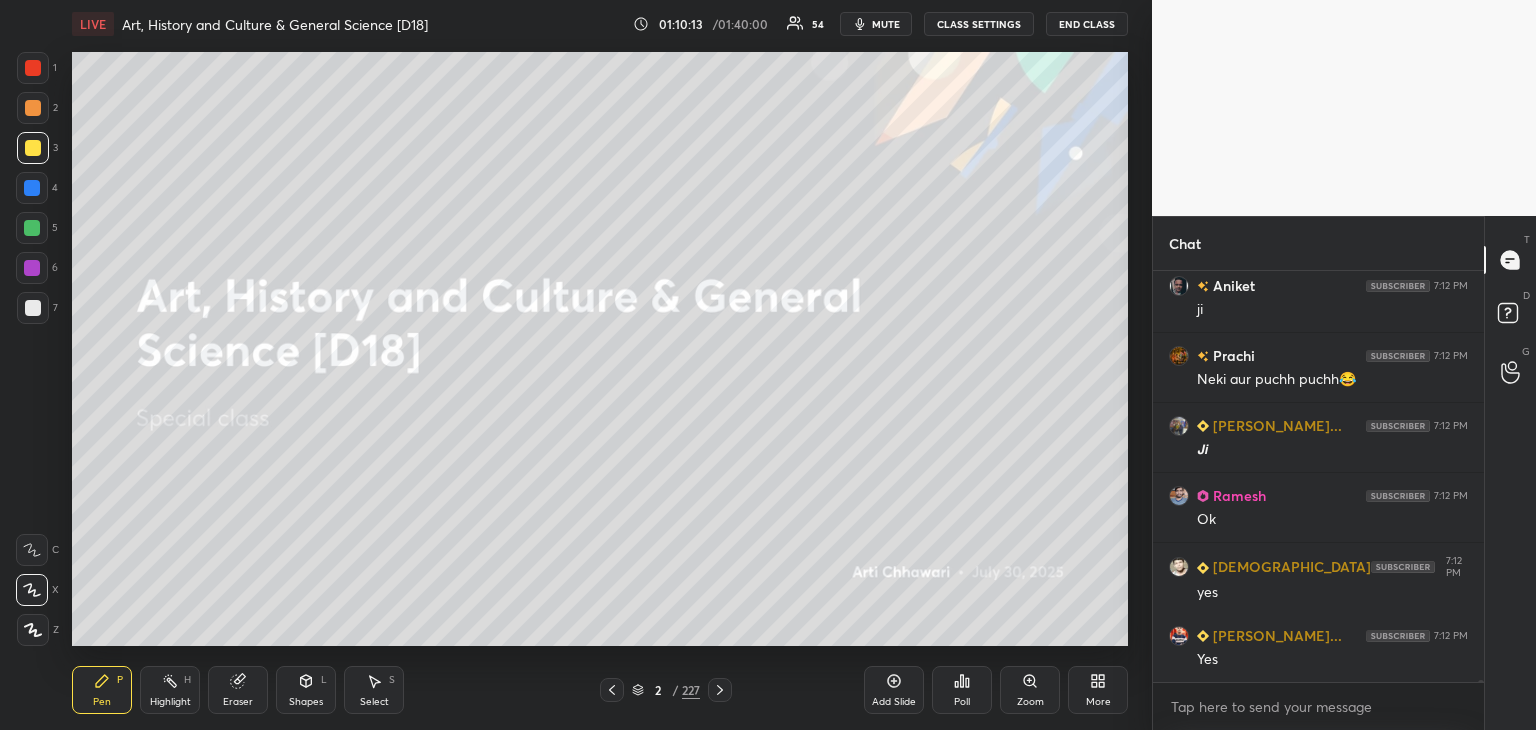 scroll, scrollTop: 80358, scrollLeft: 0, axis: vertical 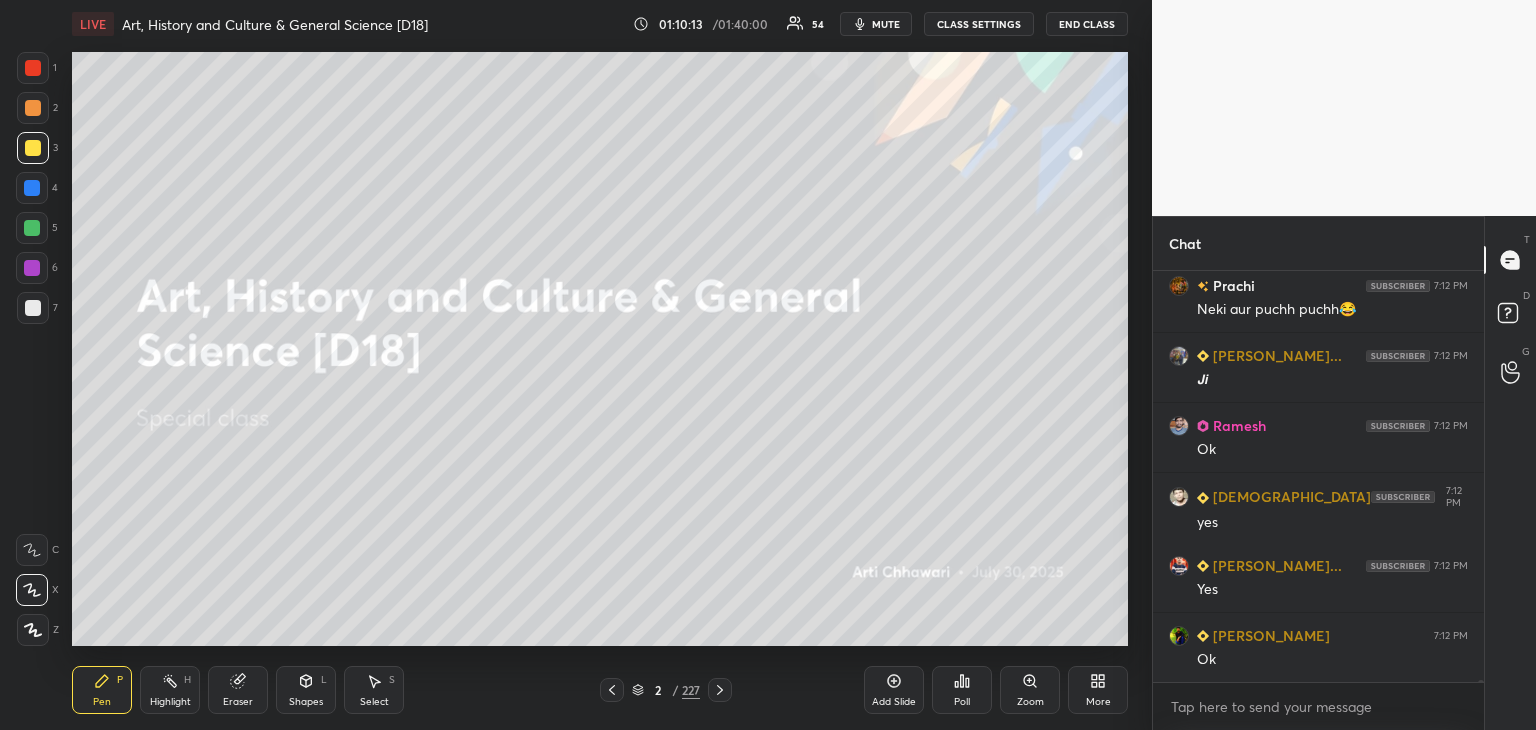 click on "mute" at bounding box center [886, 24] 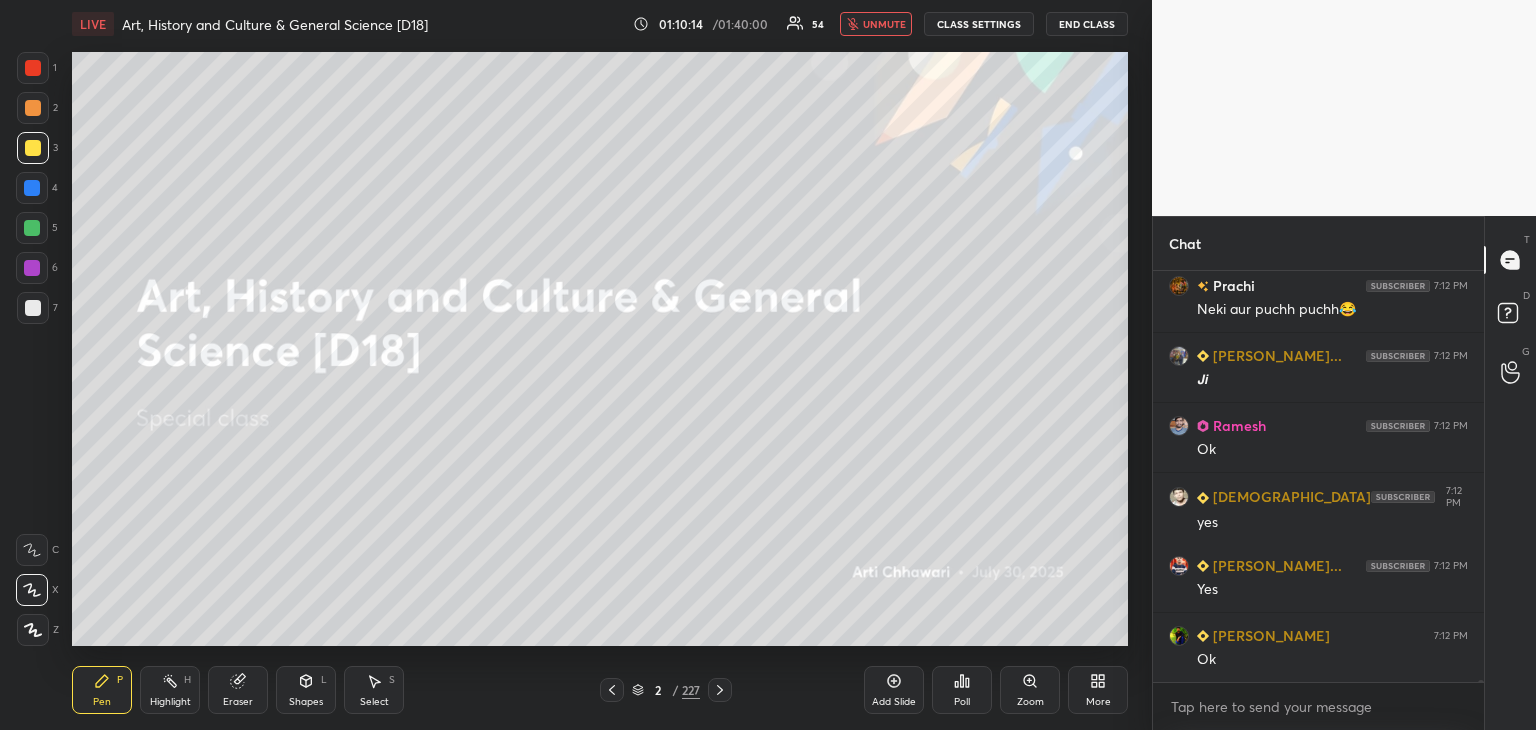 click on "unmute" at bounding box center [884, 24] 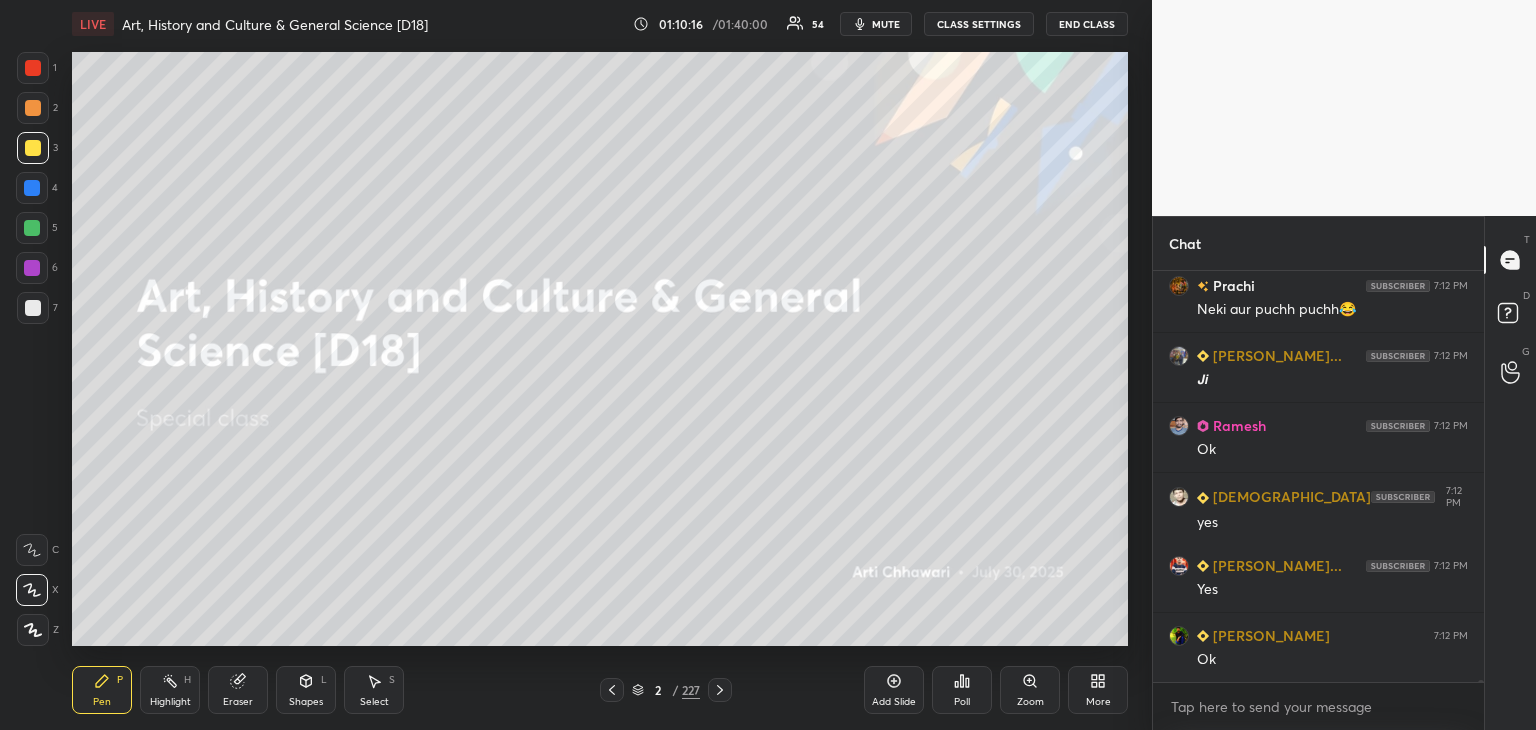 click on "mute" at bounding box center [886, 24] 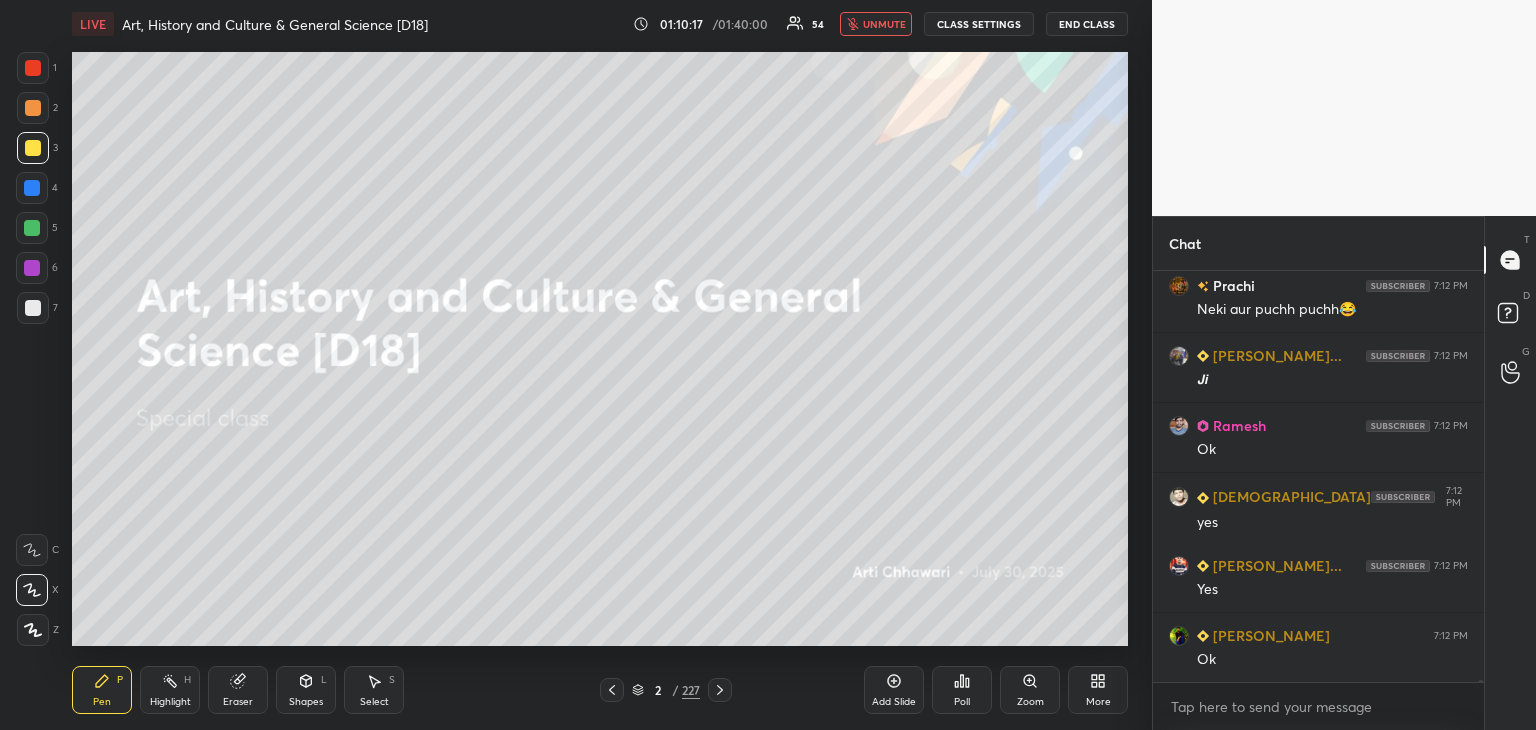 click on "unmute" at bounding box center (884, 24) 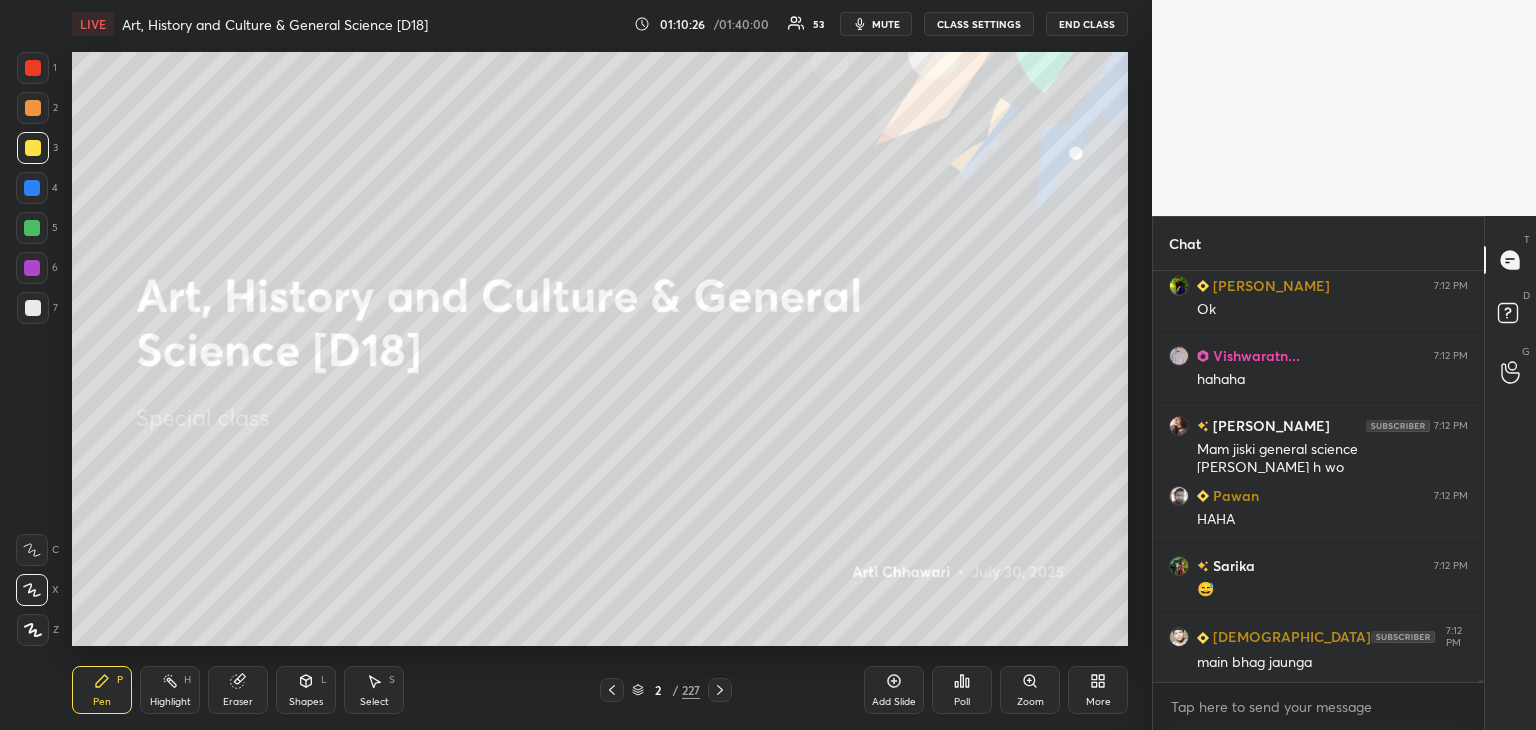 scroll, scrollTop: 80778, scrollLeft: 0, axis: vertical 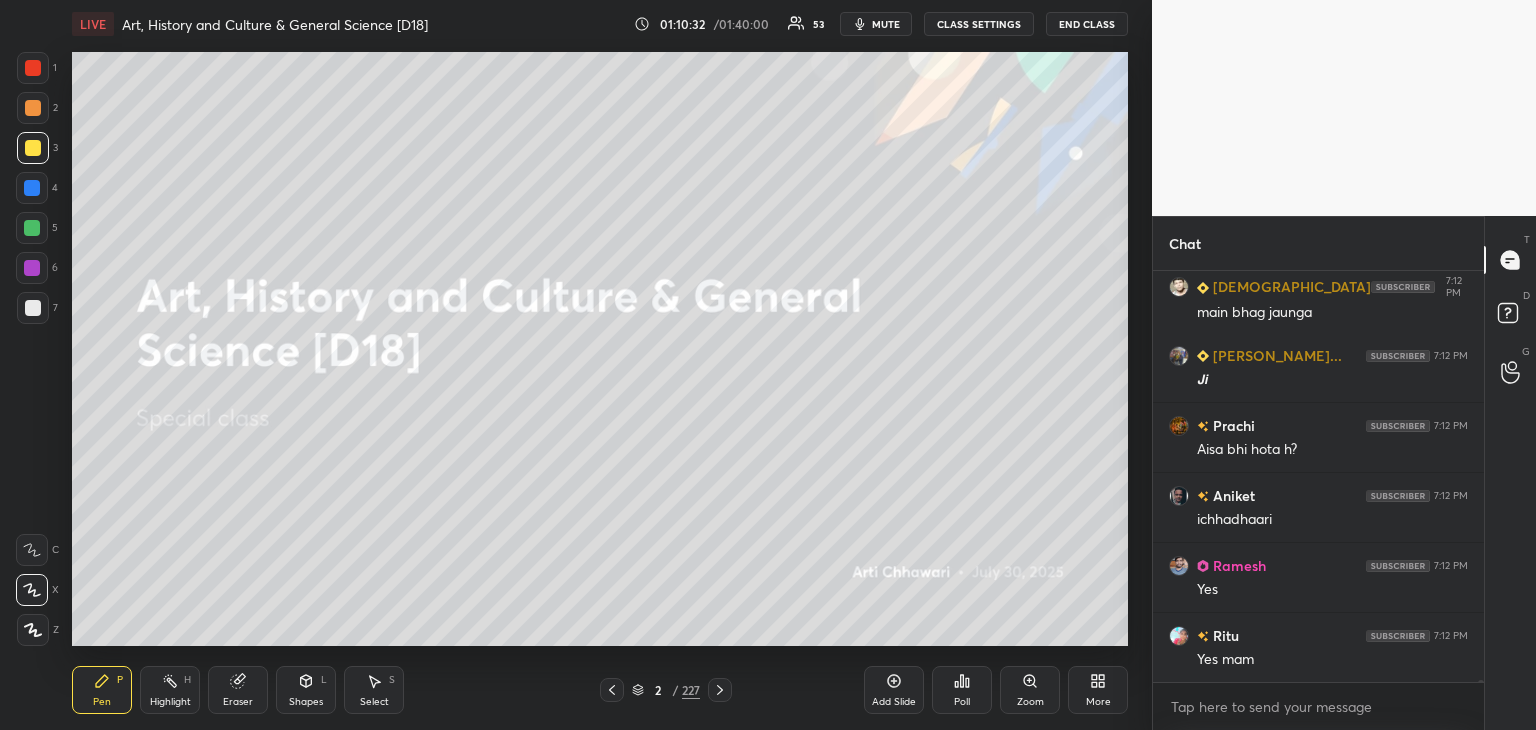 click on "1 2 3 4 5 6 7 C X Z C X Z E E Erase all   H H LIVE Art, History and Culture & General Science [D18] 01:10:32 /  01:40:00 53 mute CLASS SETTINGS End Class Setting up your live class Poll for   secs No correct answer Start poll Back Art, History and Culture & General Science [D18] [PERSON_NAME] Pen P Highlight H Eraser Shapes L Select S 2 / 227 Add Slide Poll Zoom More Chat Sarika 7:12 PM 😅 [PERSON_NAME] 7:12 PM main bhag jaunga [PERSON_NAME]... 7:12 PM 𝙅𝙞 [PERSON_NAME] 7:12 PM Aisa bhi hota h? [PERSON_NAME] 7:12 PM [PERSON_NAME] 7:12 PM Yes Ritu 7:12 PM Yes mam JUMP TO LATEST Enable hand raising Enable raise hand to speak to learners. Once enabled, chat will be turned off temporarily. Enable x   [PERSON_NAME] Asked a doubt 4 maam, [DATE] I got to know about your revision initiative. this is my first revision class. Should I continue watching or should I start from the first ? Thank you maam for this Pick this doubt [PERSON_NAME] Asked a doubt 2 Ma'am sociology optional k liye kuch bata Sakti hai resources teacher etc Pick this doubt 1" at bounding box center [768, 365] 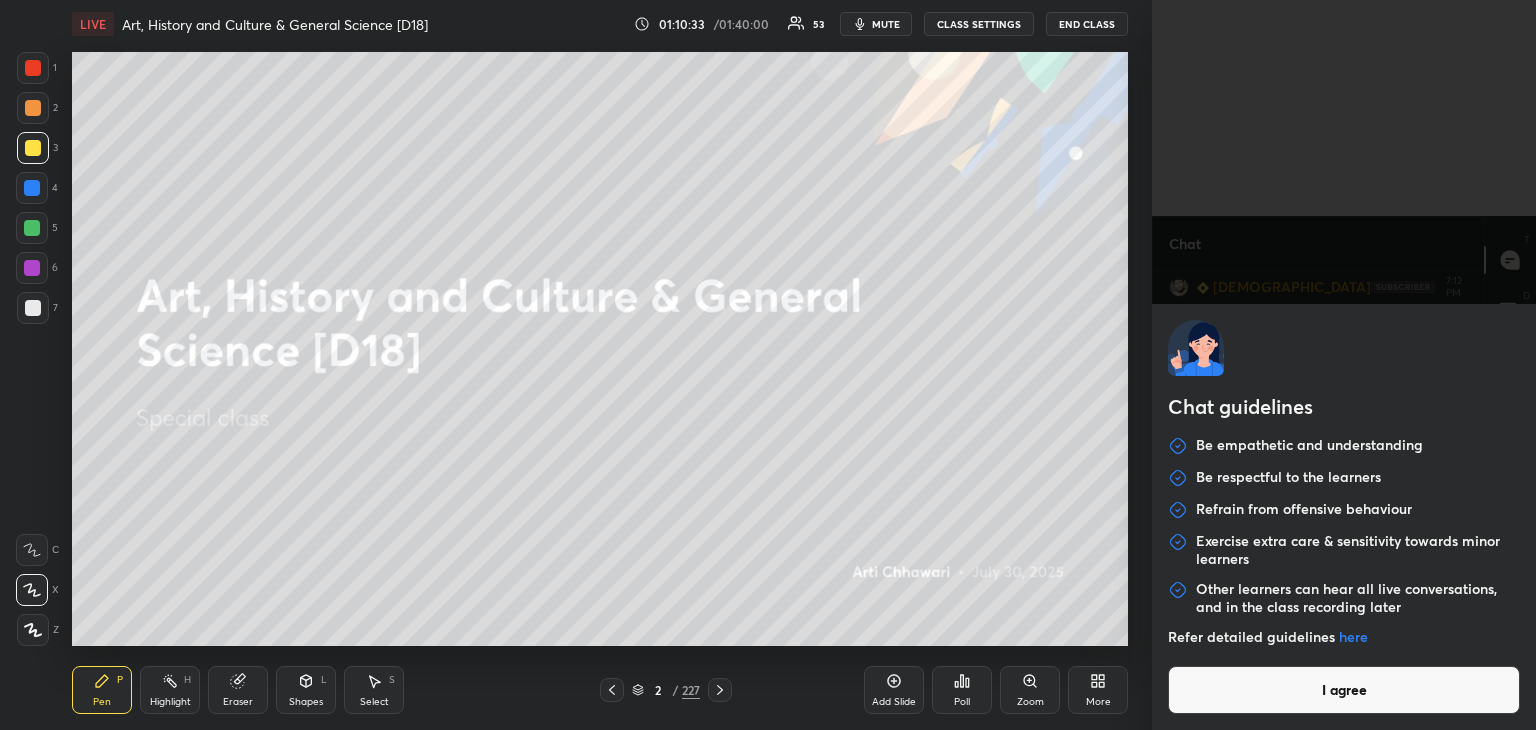 click on "I agree" at bounding box center [1344, 690] 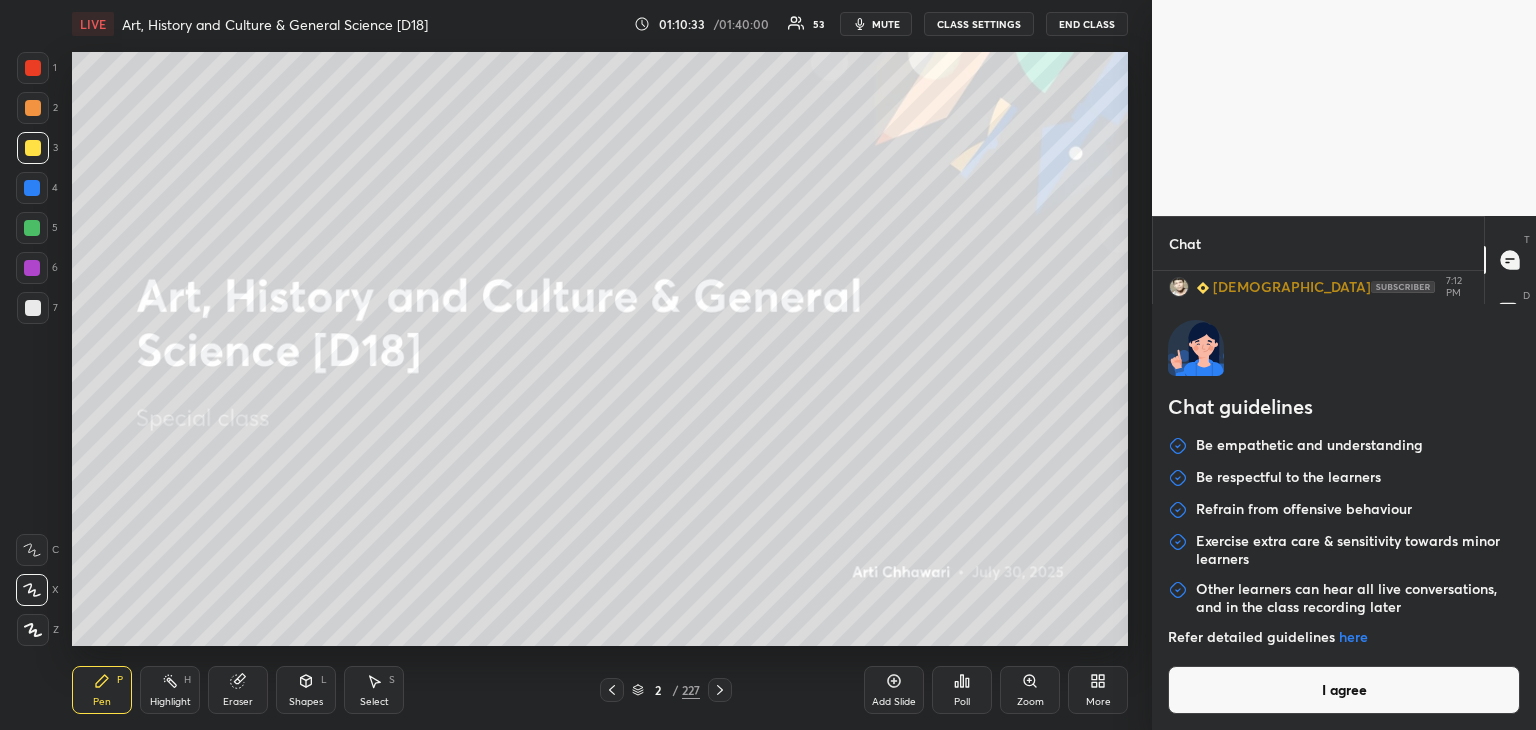 type on "x" 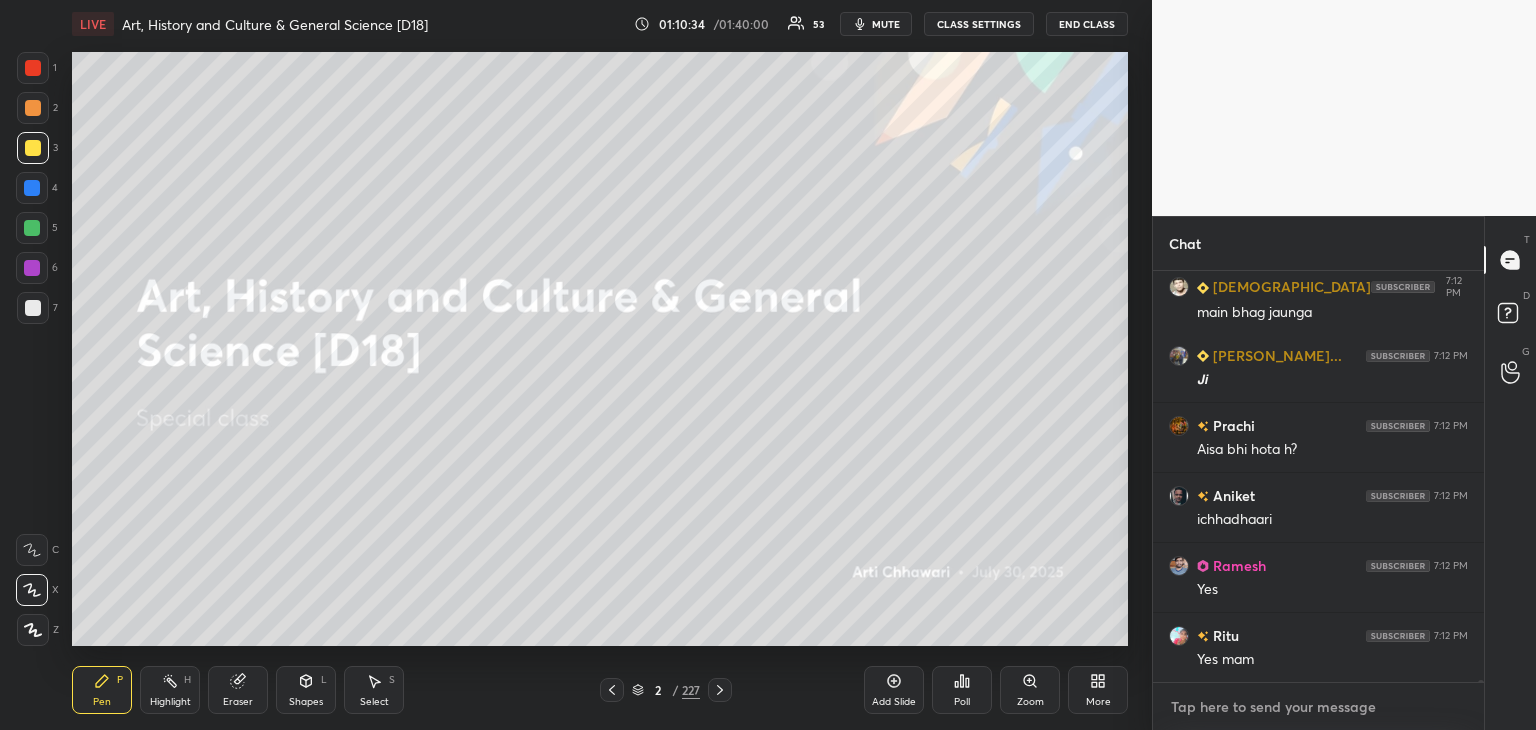 paste on "[URL][DOMAIN_NAME]" 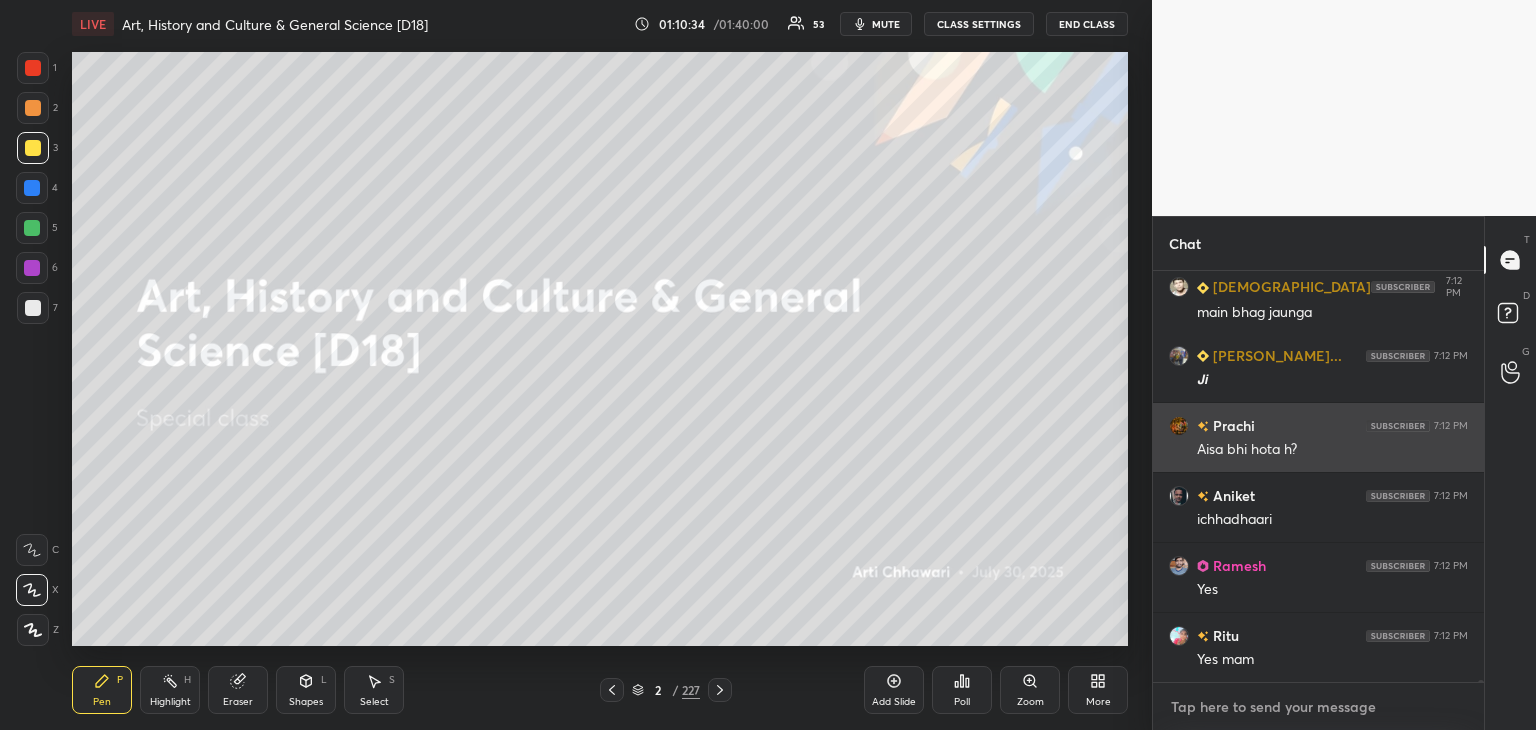 type on "[URL][DOMAIN_NAME]" 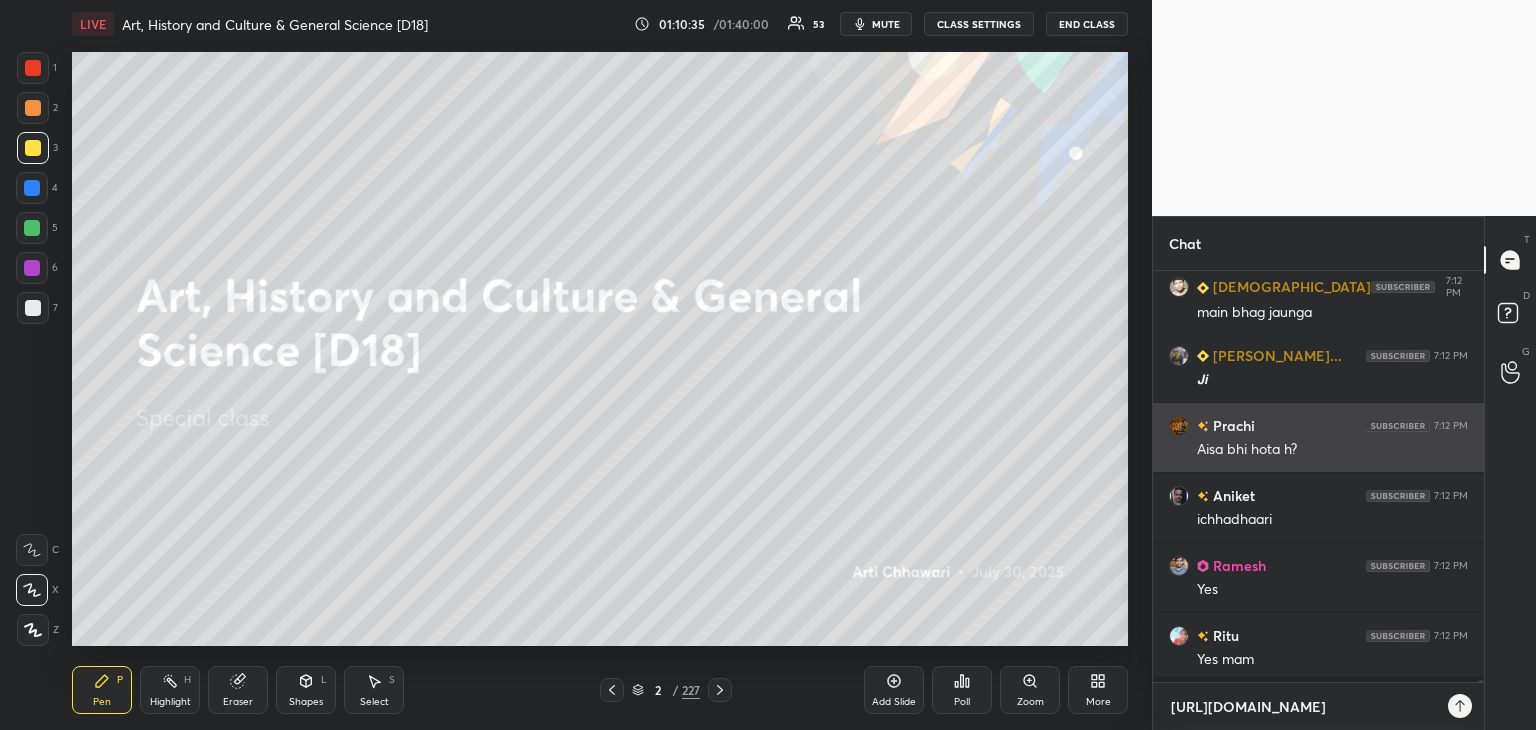 scroll, scrollTop: 400, scrollLeft: 325, axis: both 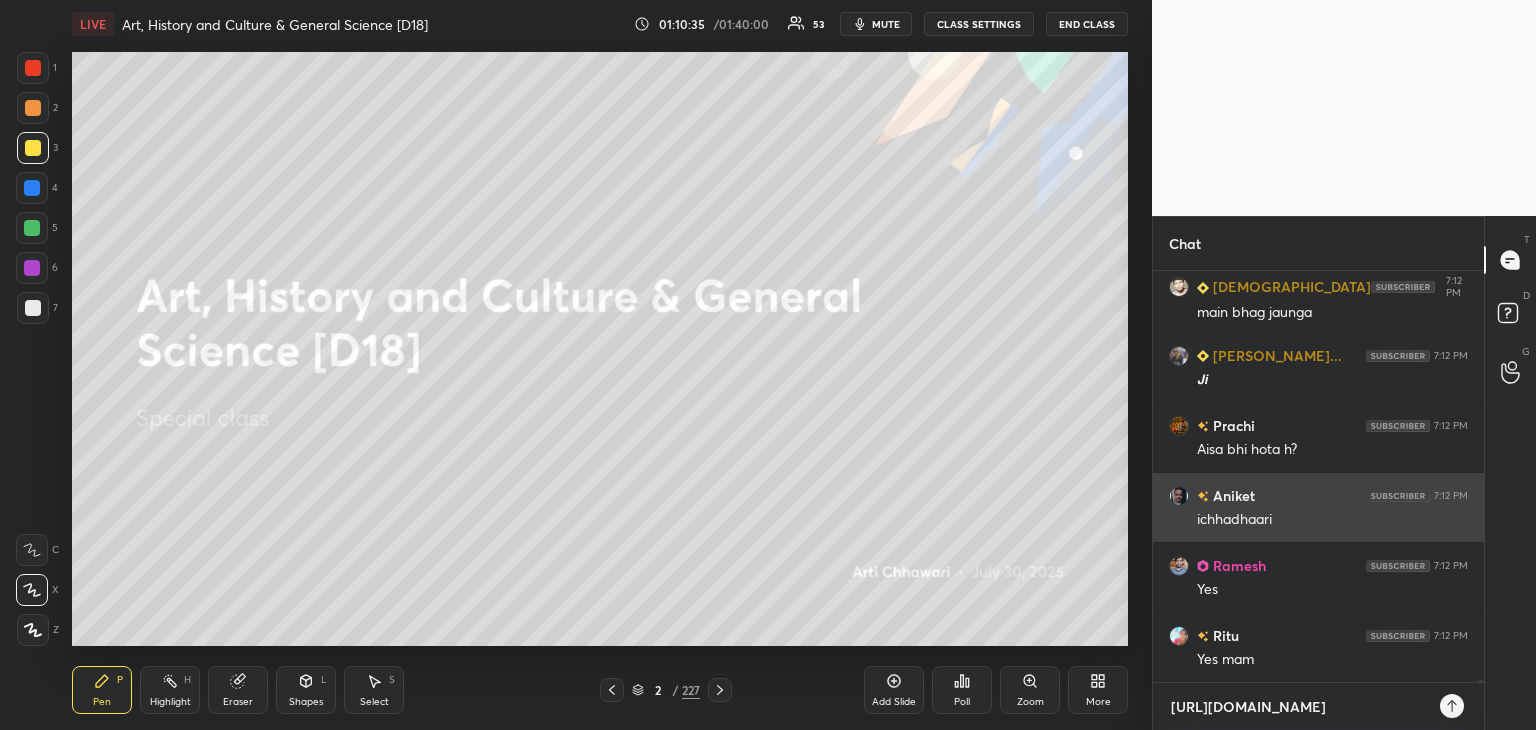 type 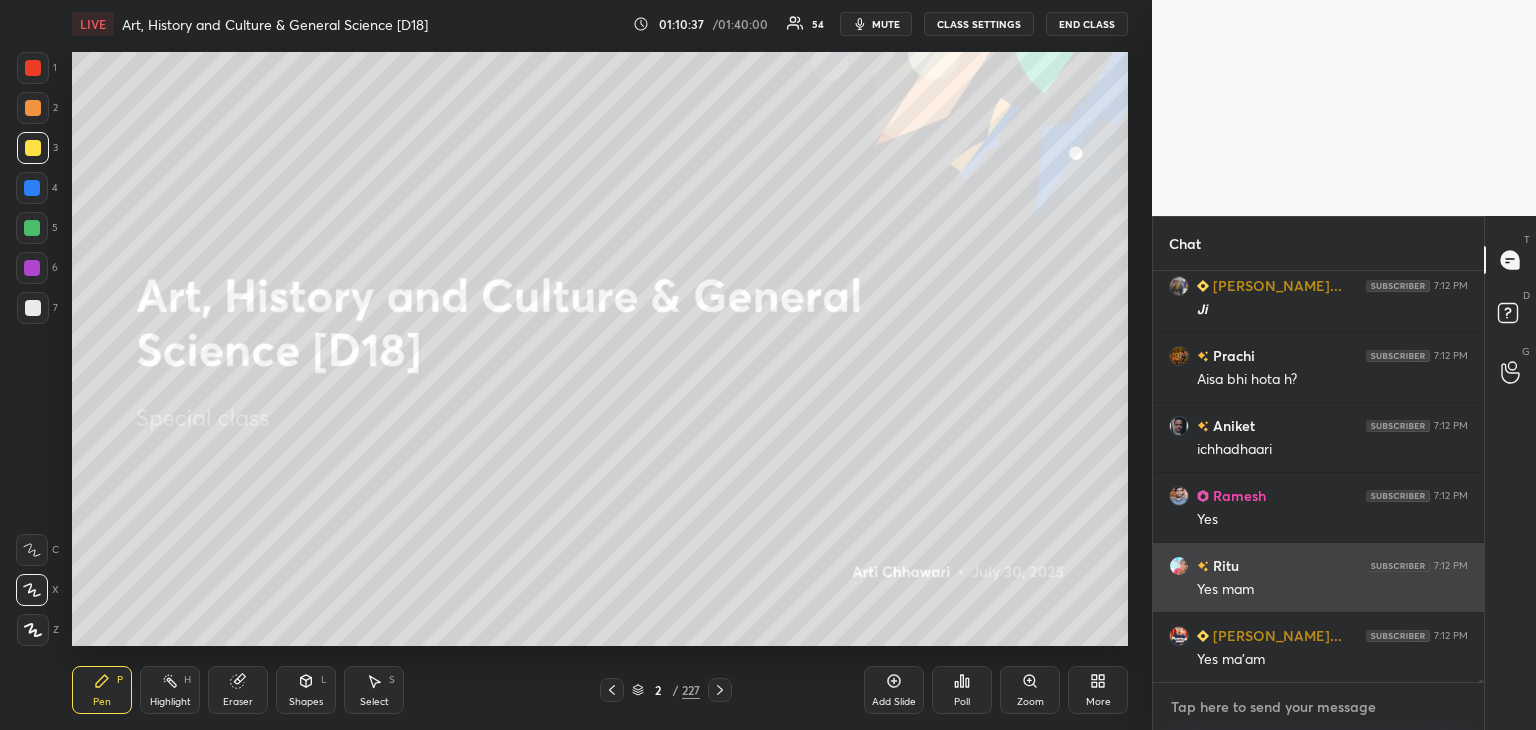 scroll, scrollTop: 81240, scrollLeft: 0, axis: vertical 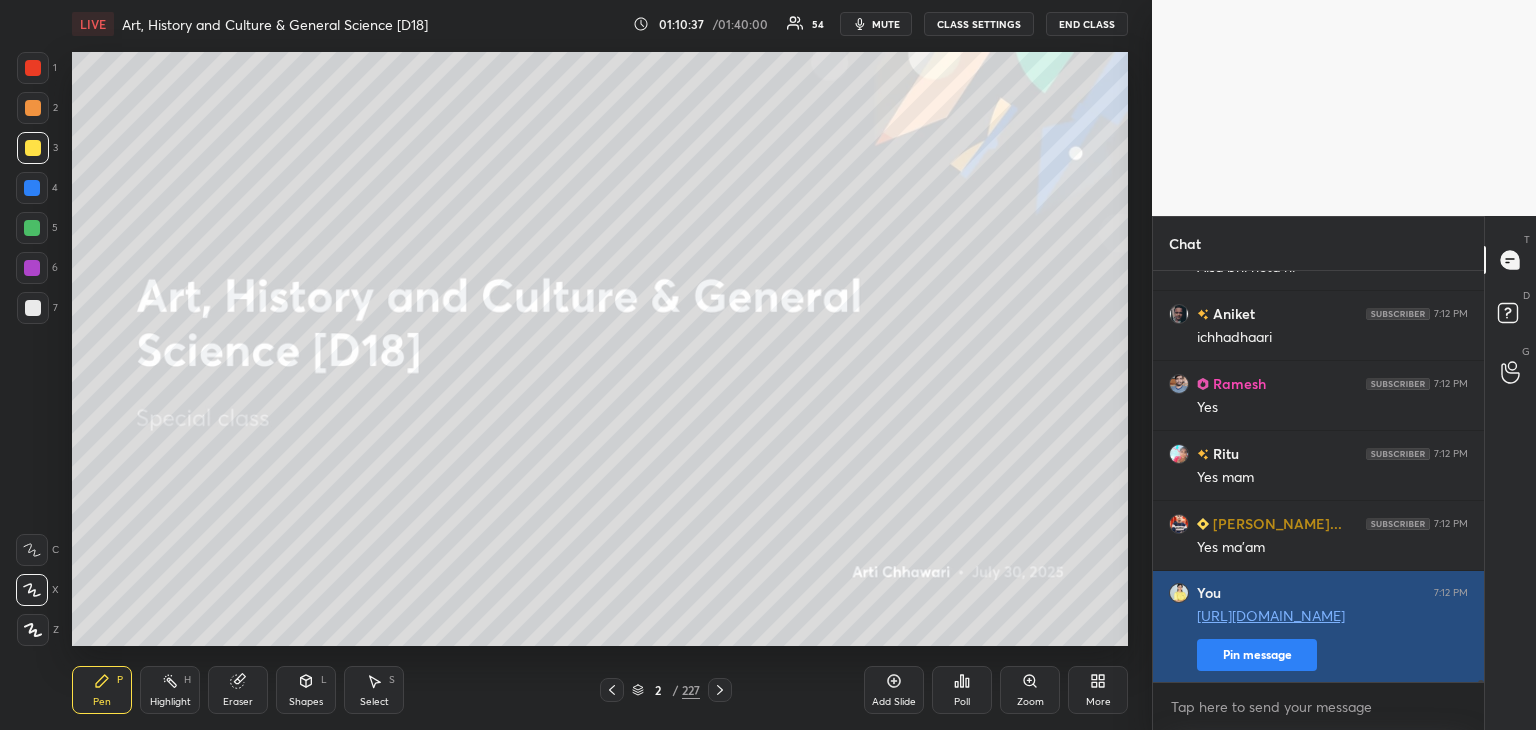 type on "x" 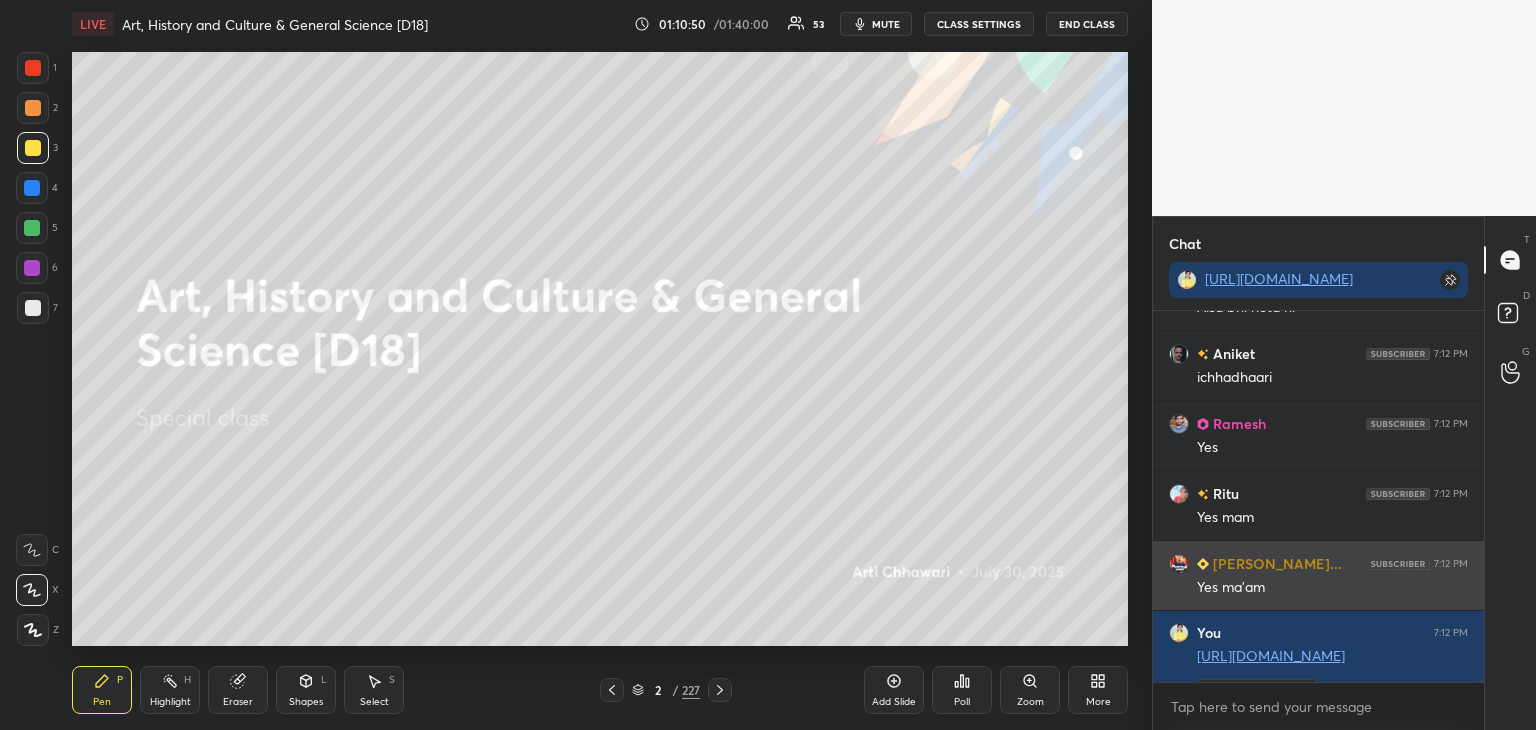 click on "Yes ma'am" at bounding box center [1332, 588] 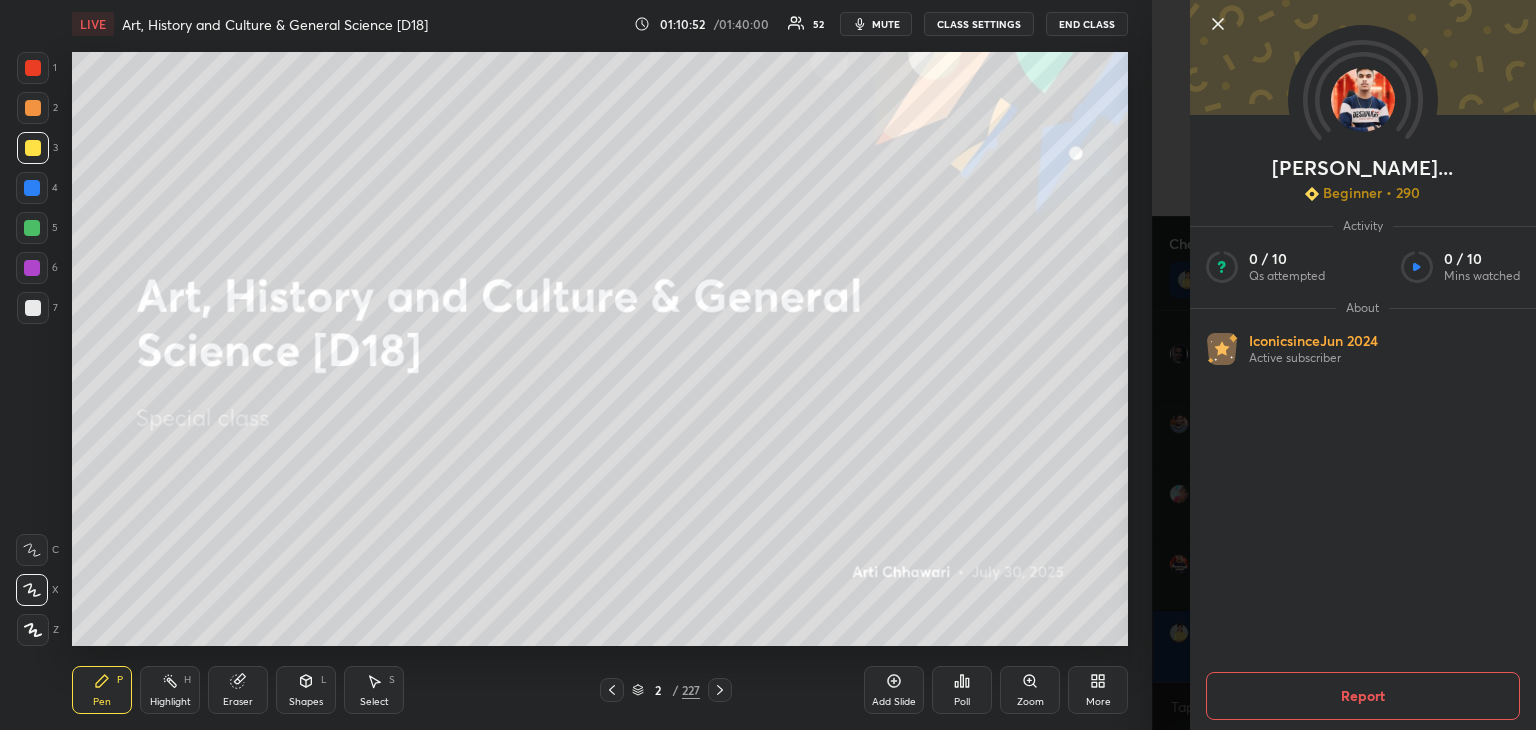 scroll, scrollTop: 81350, scrollLeft: 0, axis: vertical 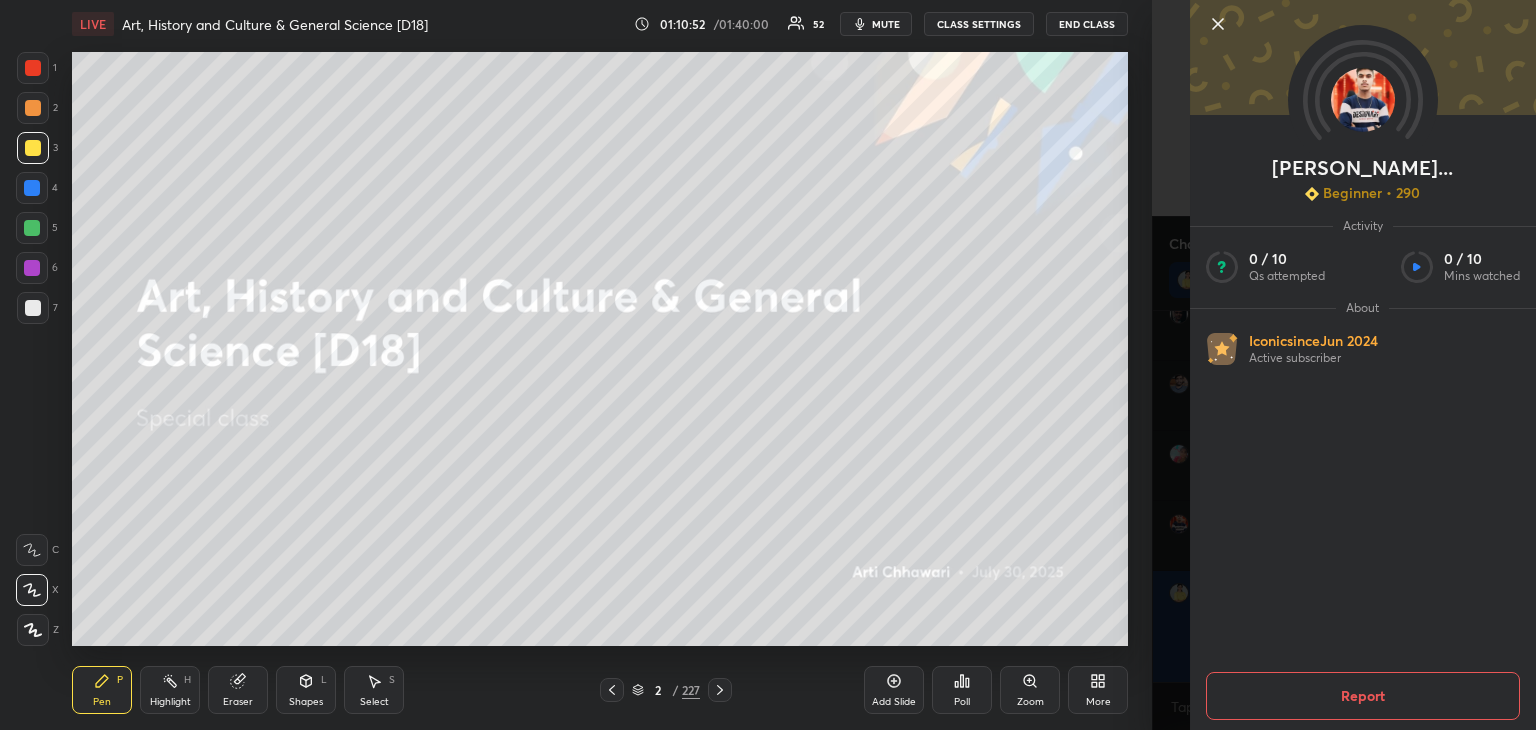 click 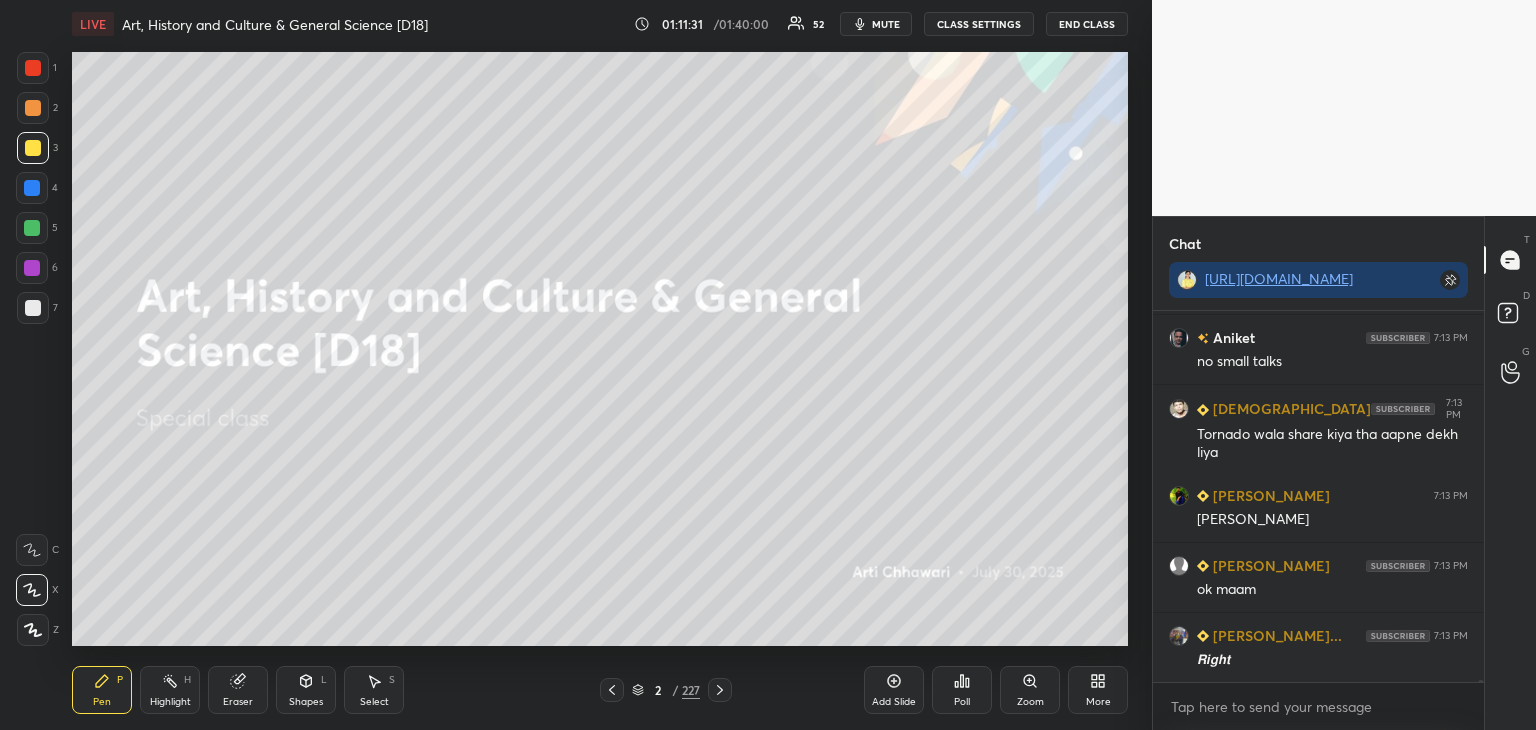 scroll, scrollTop: 81998, scrollLeft: 0, axis: vertical 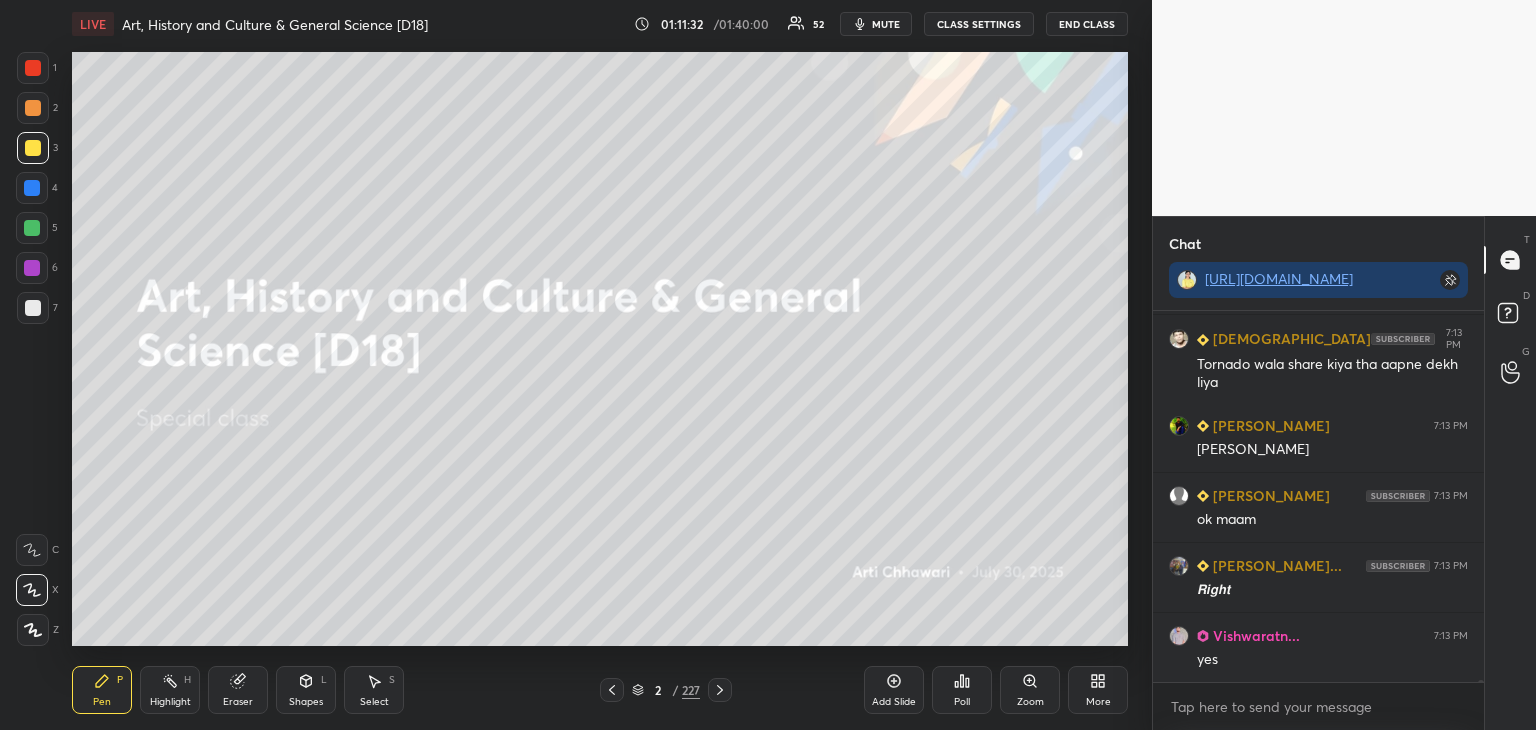 click at bounding box center (32, 268) 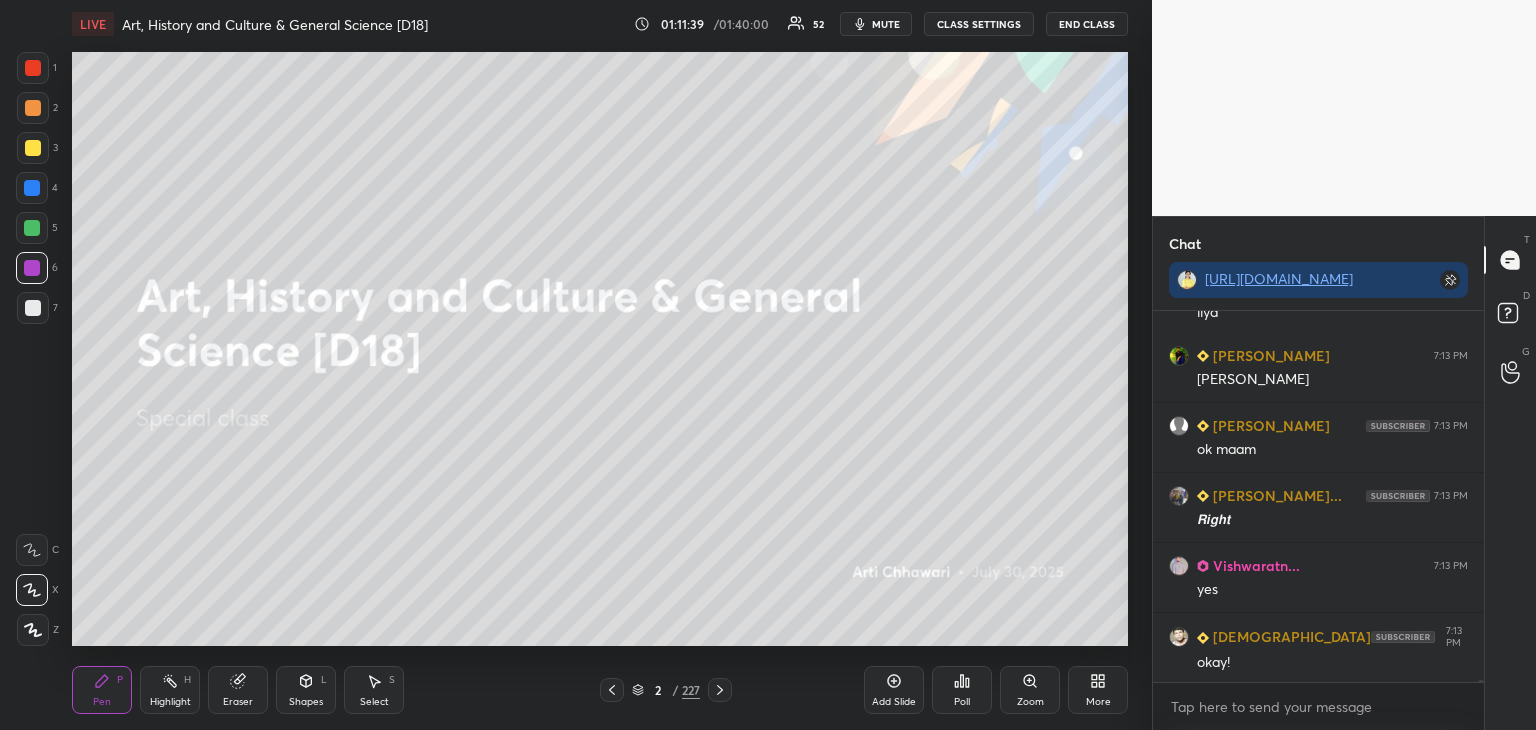 scroll, scrollTop: 82138, scrollLeft: 0, axis: vertical 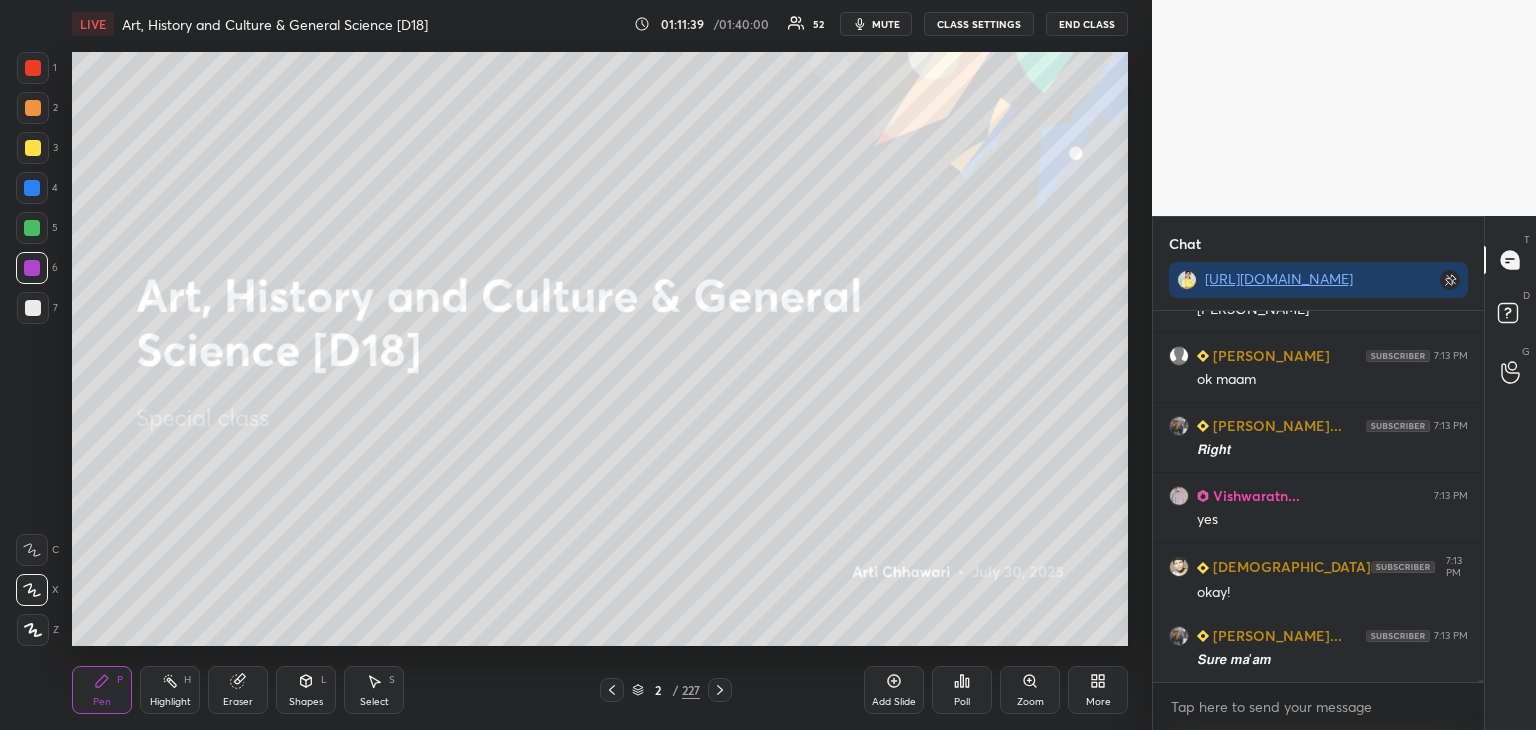 click on "mute" at bounding box center (886, 24) 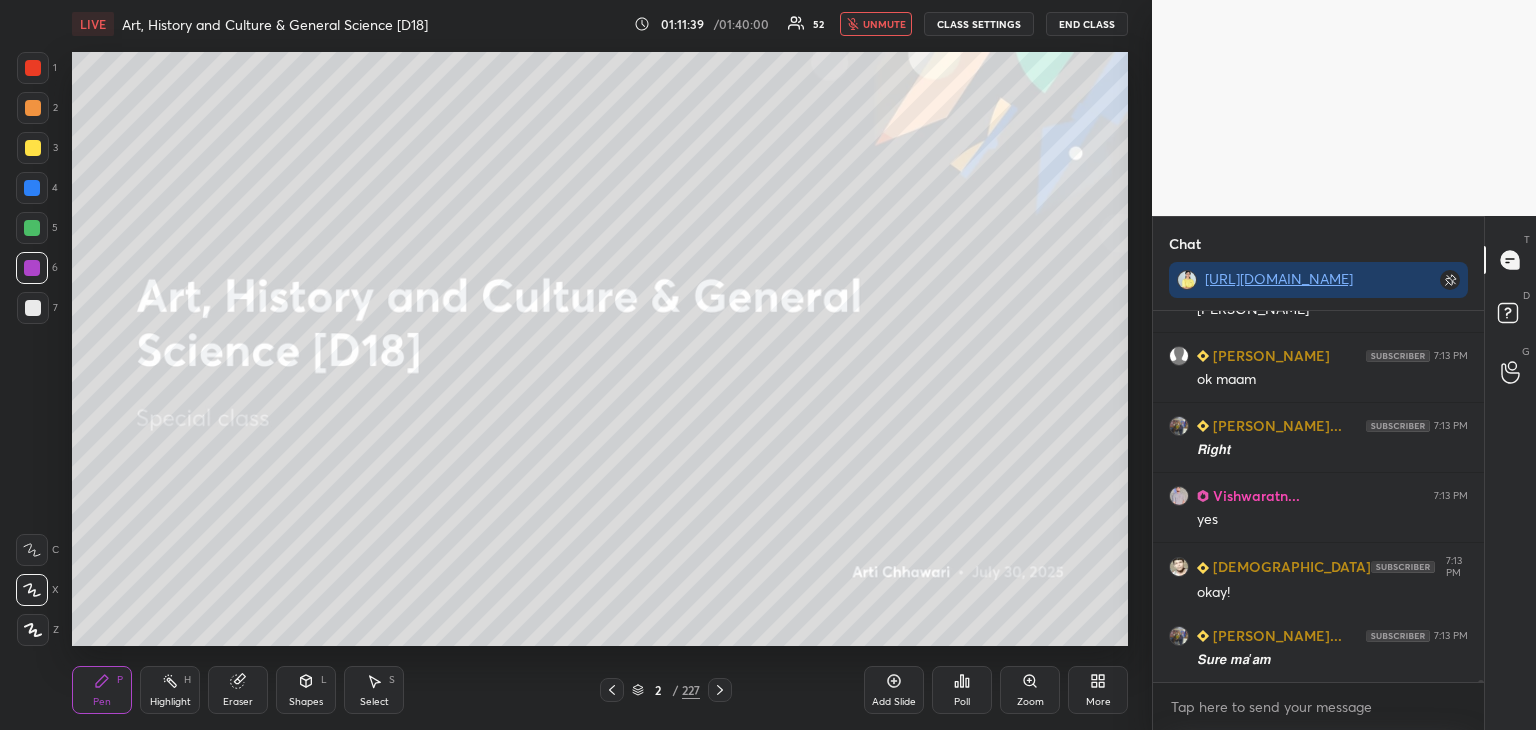 click on "unmute" at bounding box center [884, 24] 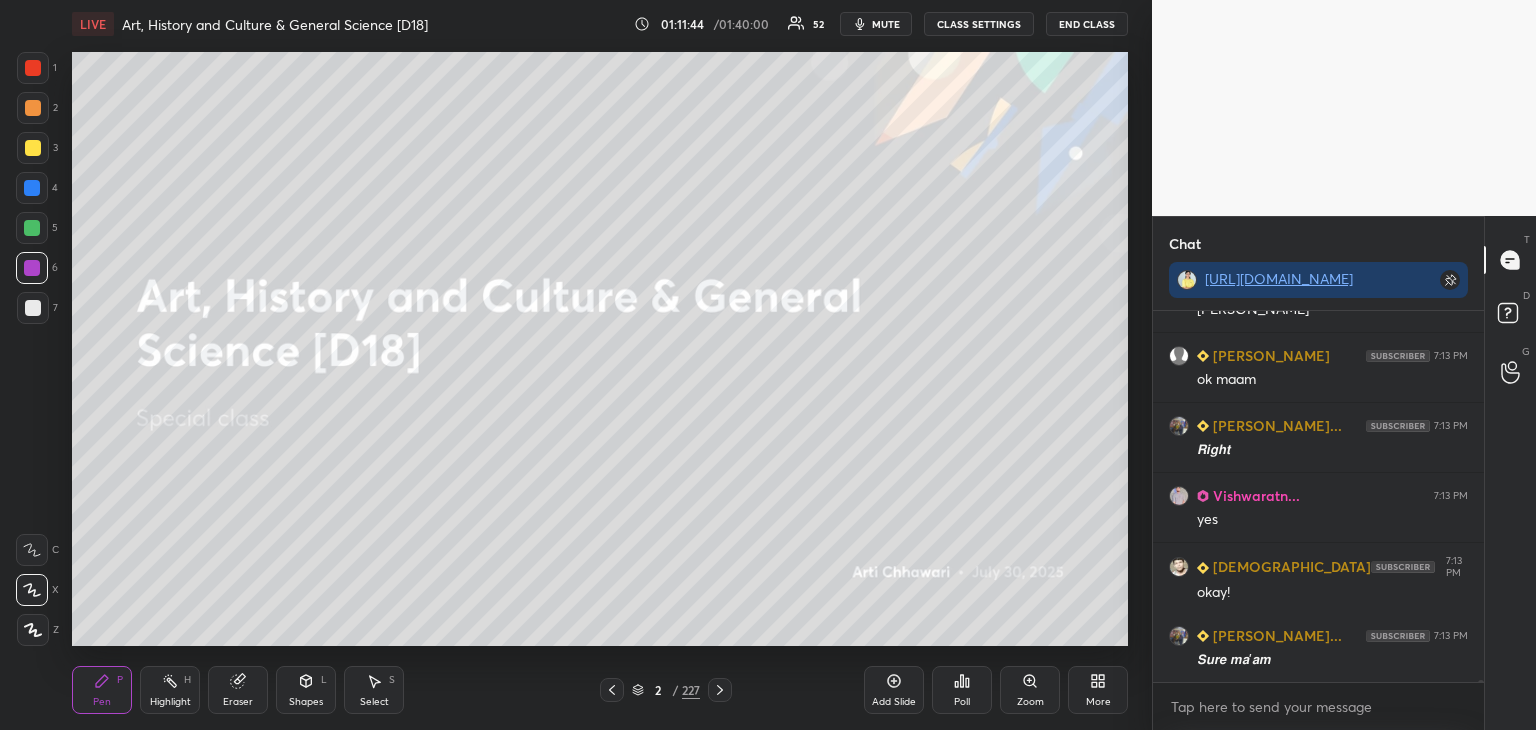 click on "mute" at bounding box center [886, 24] 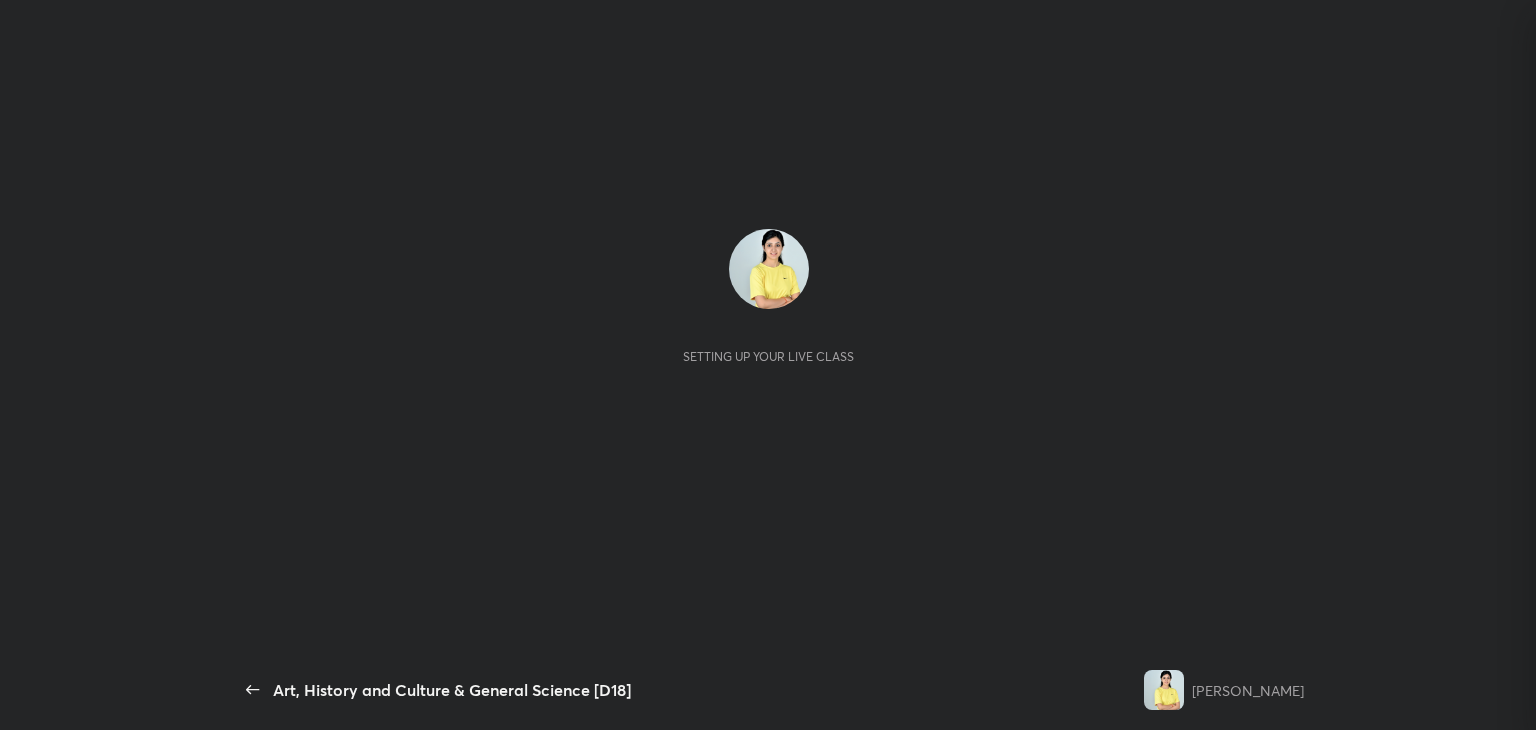 scroll, scrollTop: 0, scrollLeft: 0, axis: both 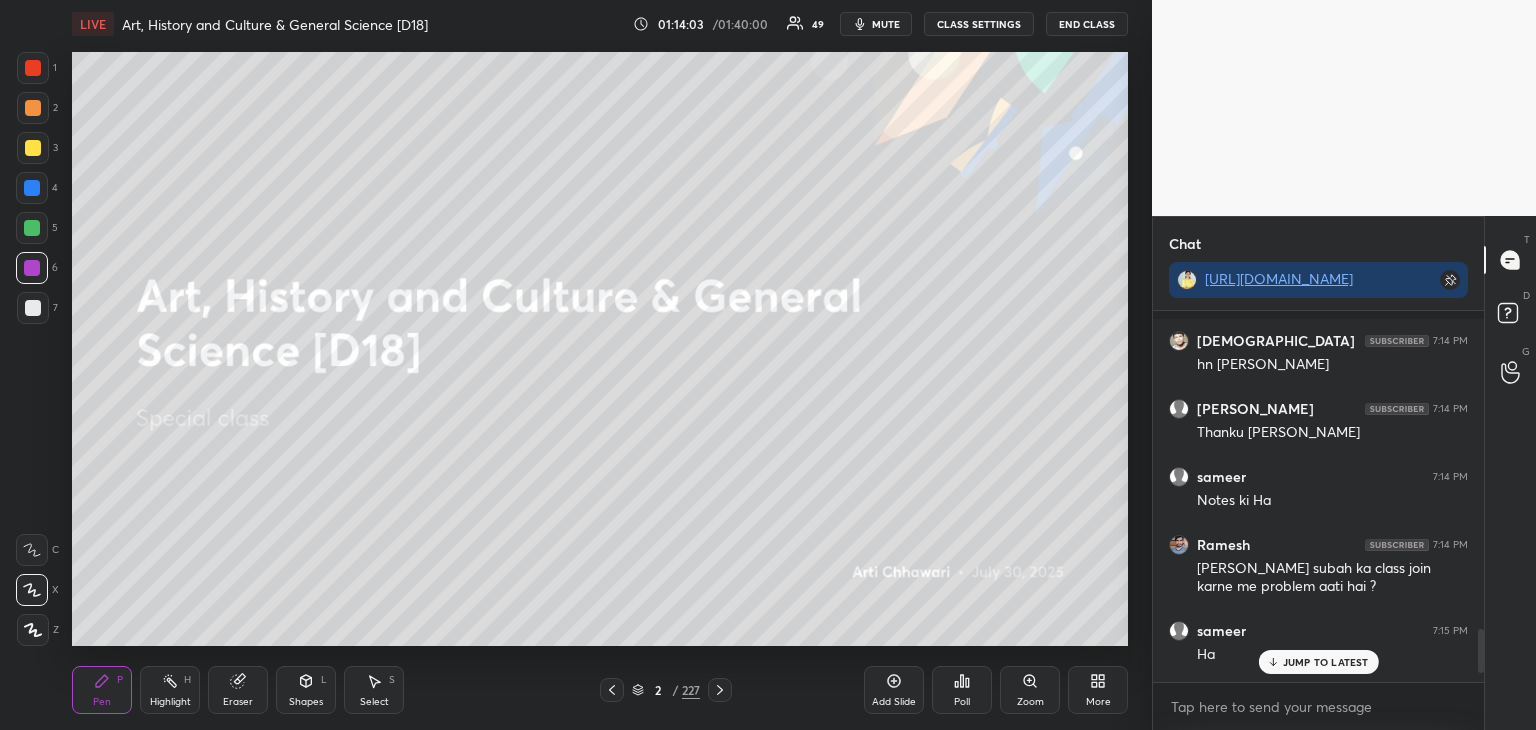 drag, startPoint x: 1479, startPoint y: 641, endPoint x: 1486, endPoint y: 651, distance: 12.206555 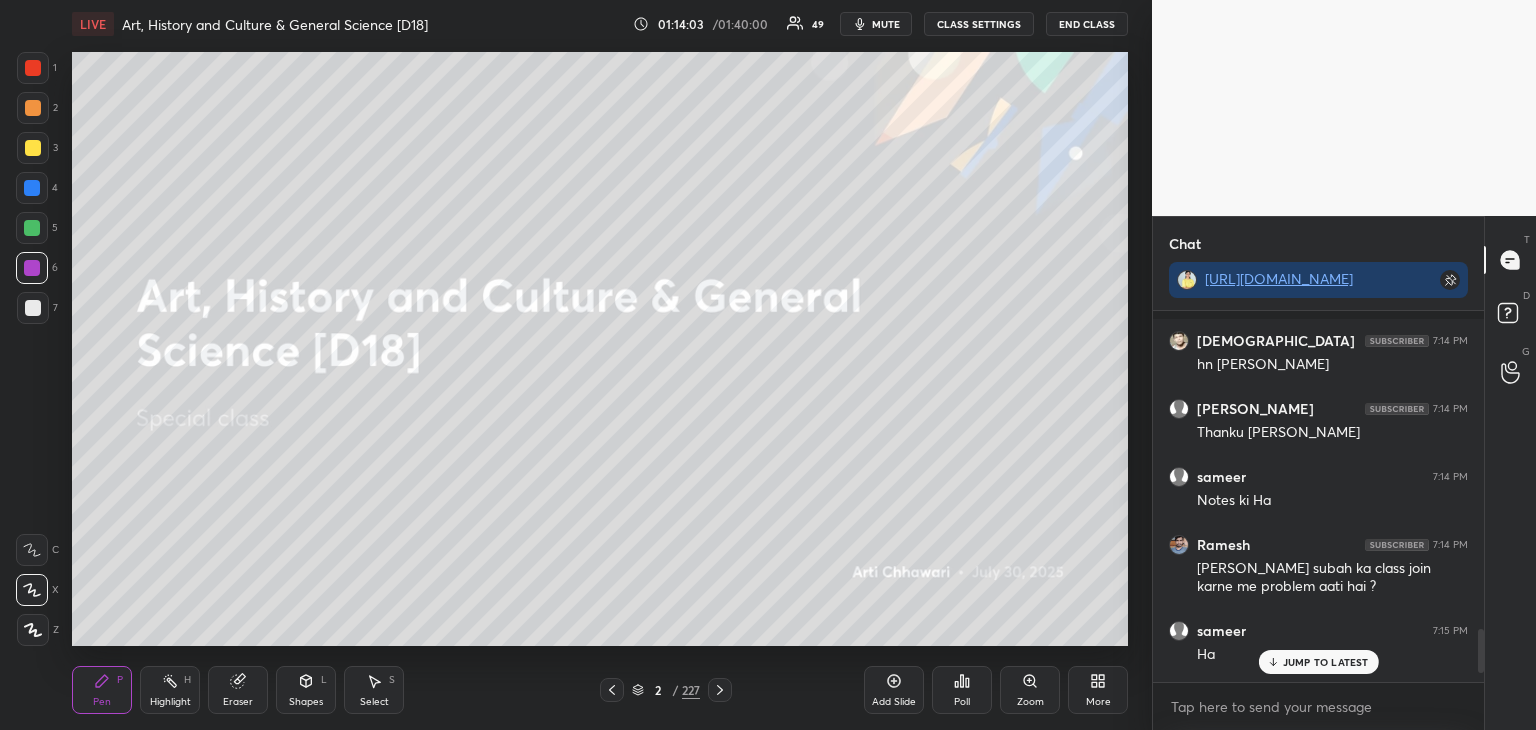 click on "Chat https://t.me/+lsUe6g3nZwEwYjM1 R R 7:13 PM ok shital 7:14 PM Aaj new topic mai sirf kushan coins hua??? Shivam 7:14 PM hn shital shital 7:14 PM Thanku shivam sameer 7:14 PM Notes ki Ha Ramesh 7:14 PM Kisiko subah ka class join karne me problem aati hai ? sameer 7:15 PM Ha Ramesh 7:15 PM Sameer aaj kiye the tum subah ka class ? Mera nahi hua aaj join JUMP TO LATEST Enable hand raising Enable raise hand to speak to learners. Once enabled, chat will be turned off temporarily. Enable x   Rohan Asked a doubt 4 maam, today I got to know about your revision initiative. this is my first revision class. Should I continue watching or should I start from the first ? Thank you maam for this Pick this doubt Anjali Asked a doubt 2 Ma'am sociology optional k liye kuch bata Sakti hai resources teacher etc Pick this doubt Rahul Kuma... Asked a doubt 1 Apne 1837 karaya tha ma'am Pick this doubt NEW DOUBTS ASKED No one has raised a hand yet Can't raise hand Got it T Messages (T) D Doubts (D) G Raise Hand (G)" at bounding box center (1344, 473) 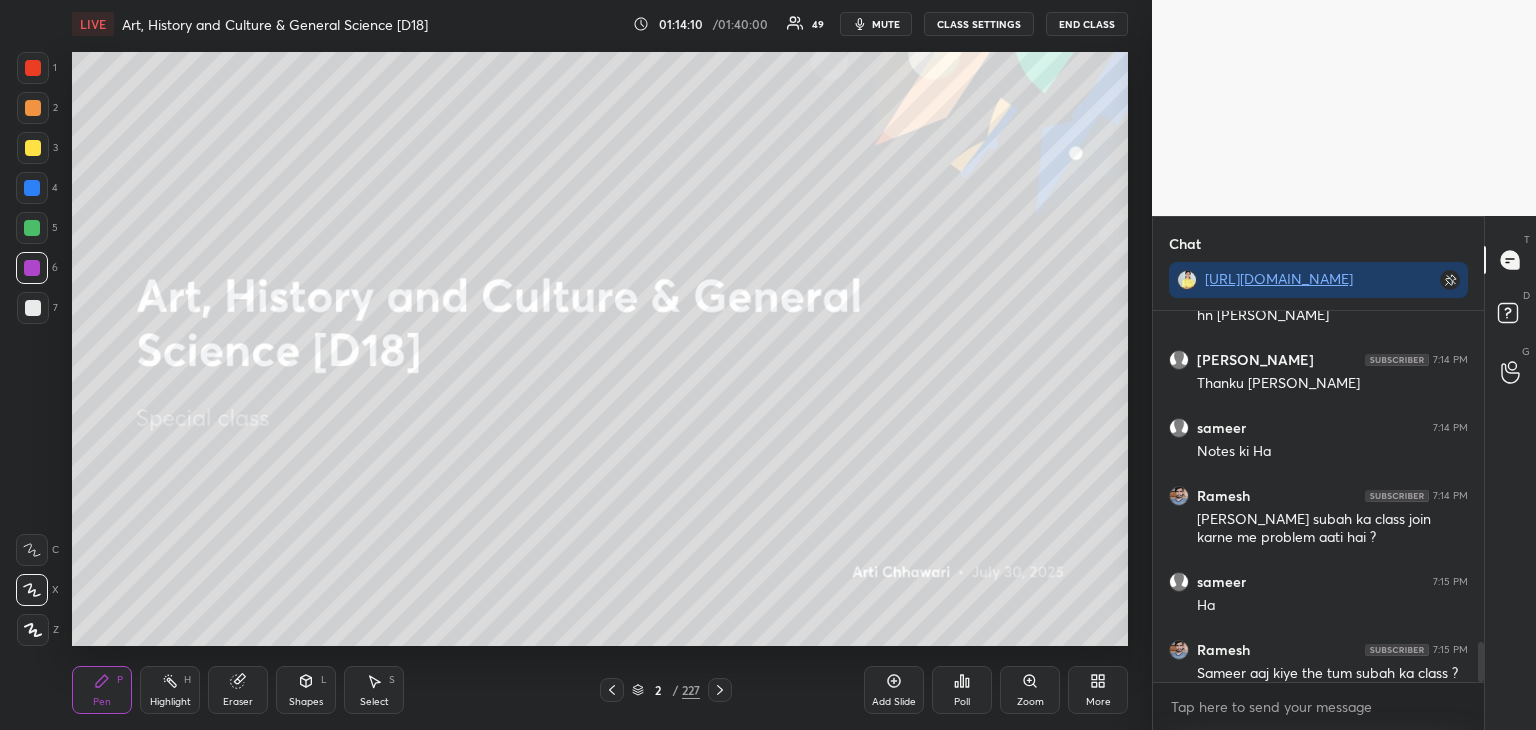 scroll, scrollTop: 3078, scrollLeft: 0, axis: vertical 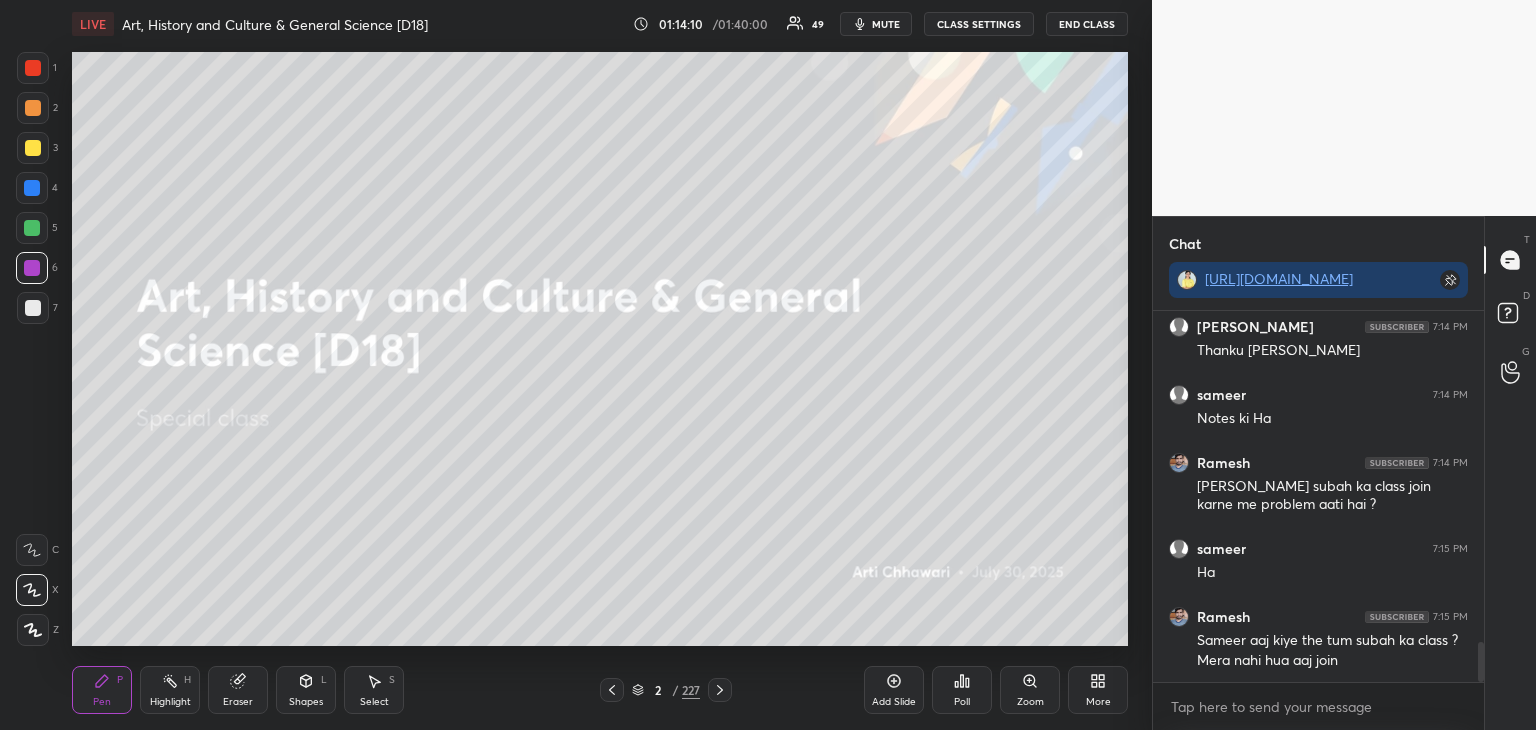 drag, startPoint x: 1480, startPoint y: 653, endPoint x: 1492, endPoint y: 724, distance: 72.00694 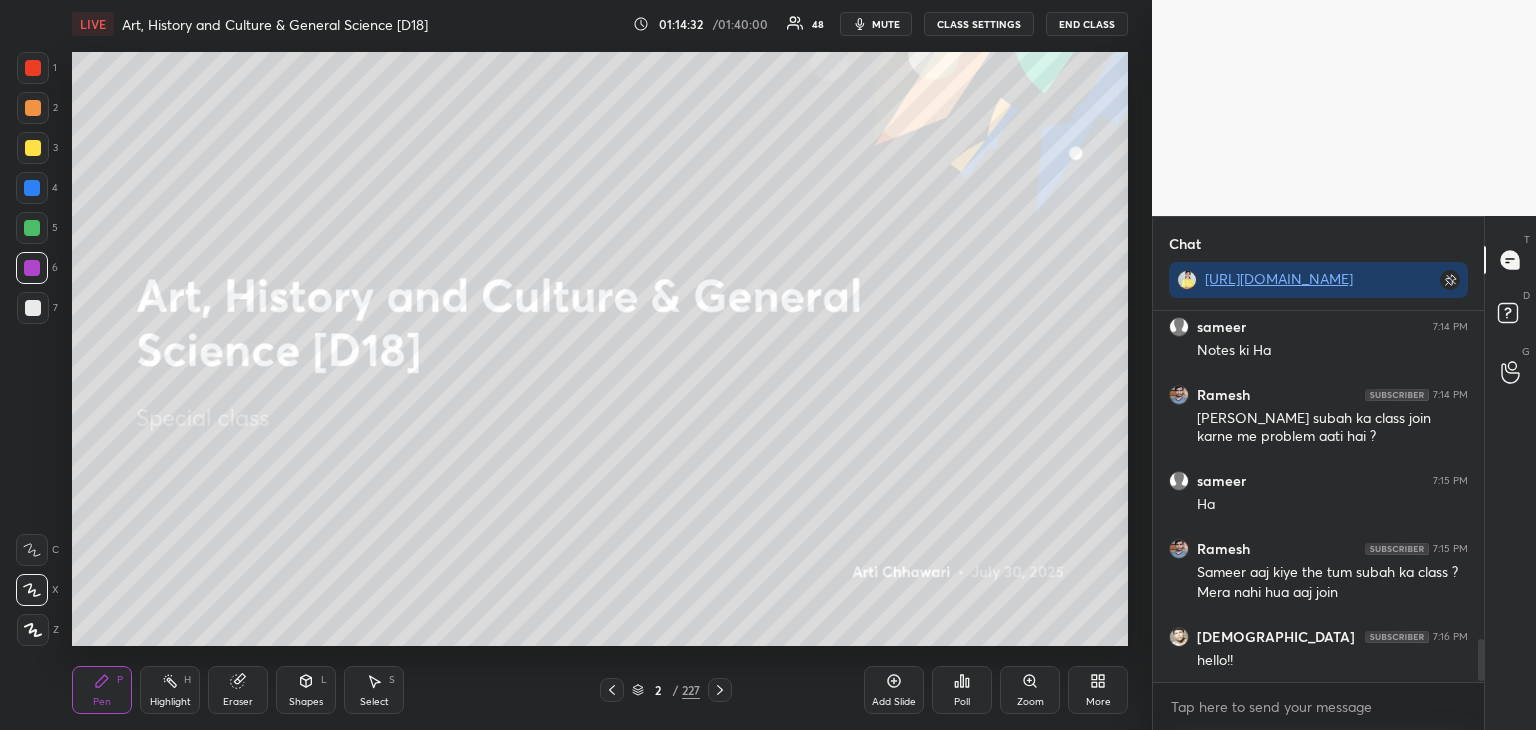 scroll, scrollTop: 2890, scrollLeft: 0, axis: vertical 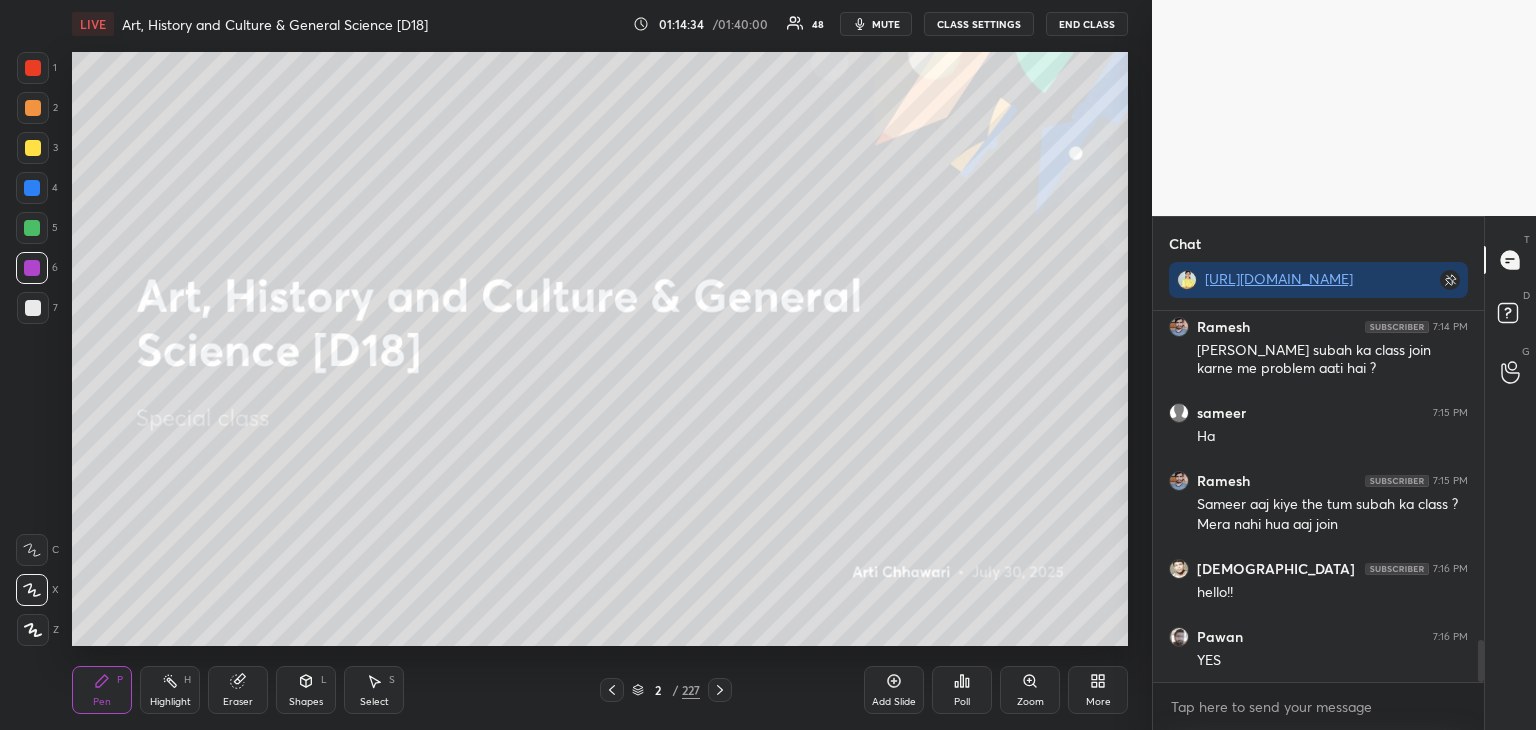click on "More" at bounding box center (1098, 690) 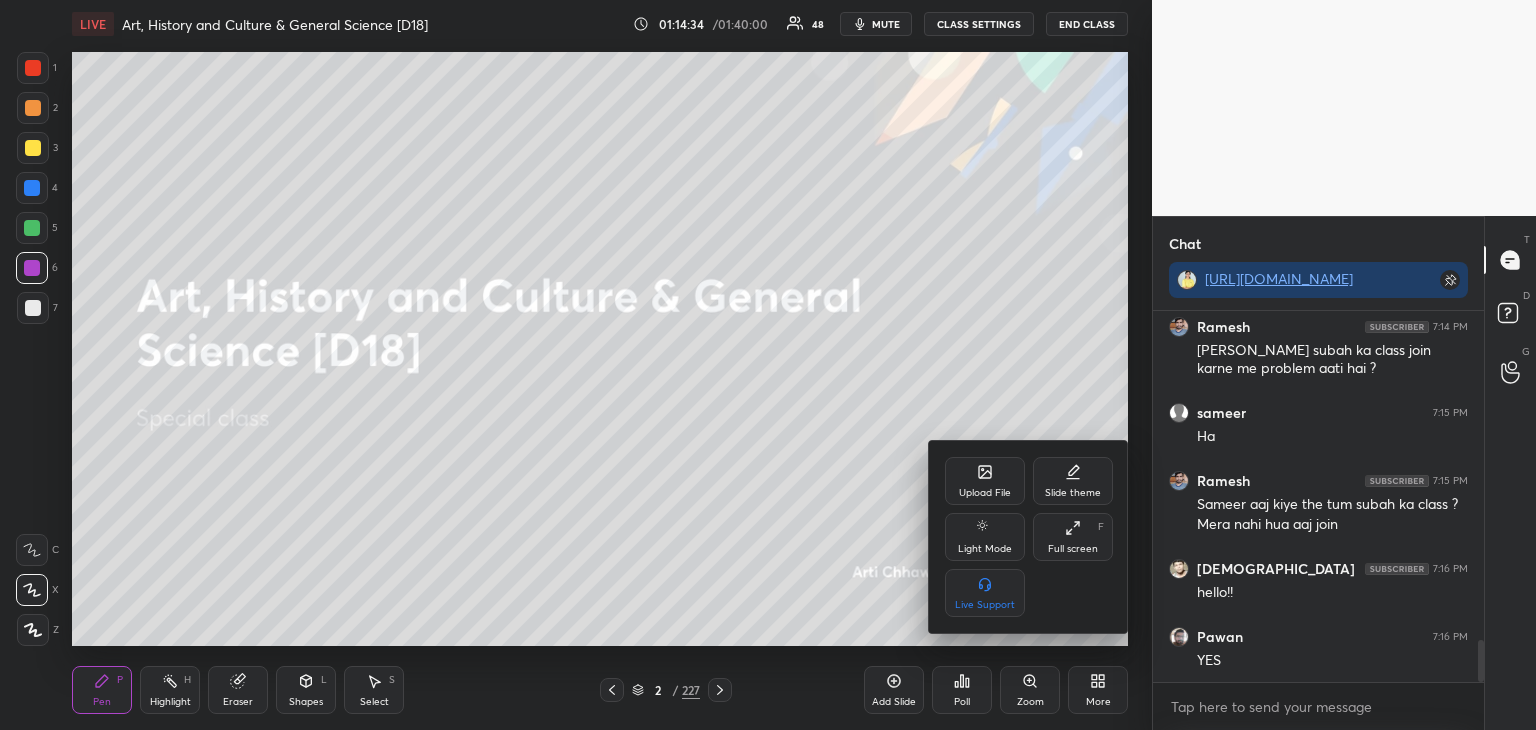 click on "Upload File" at bounding box center [985, 481] 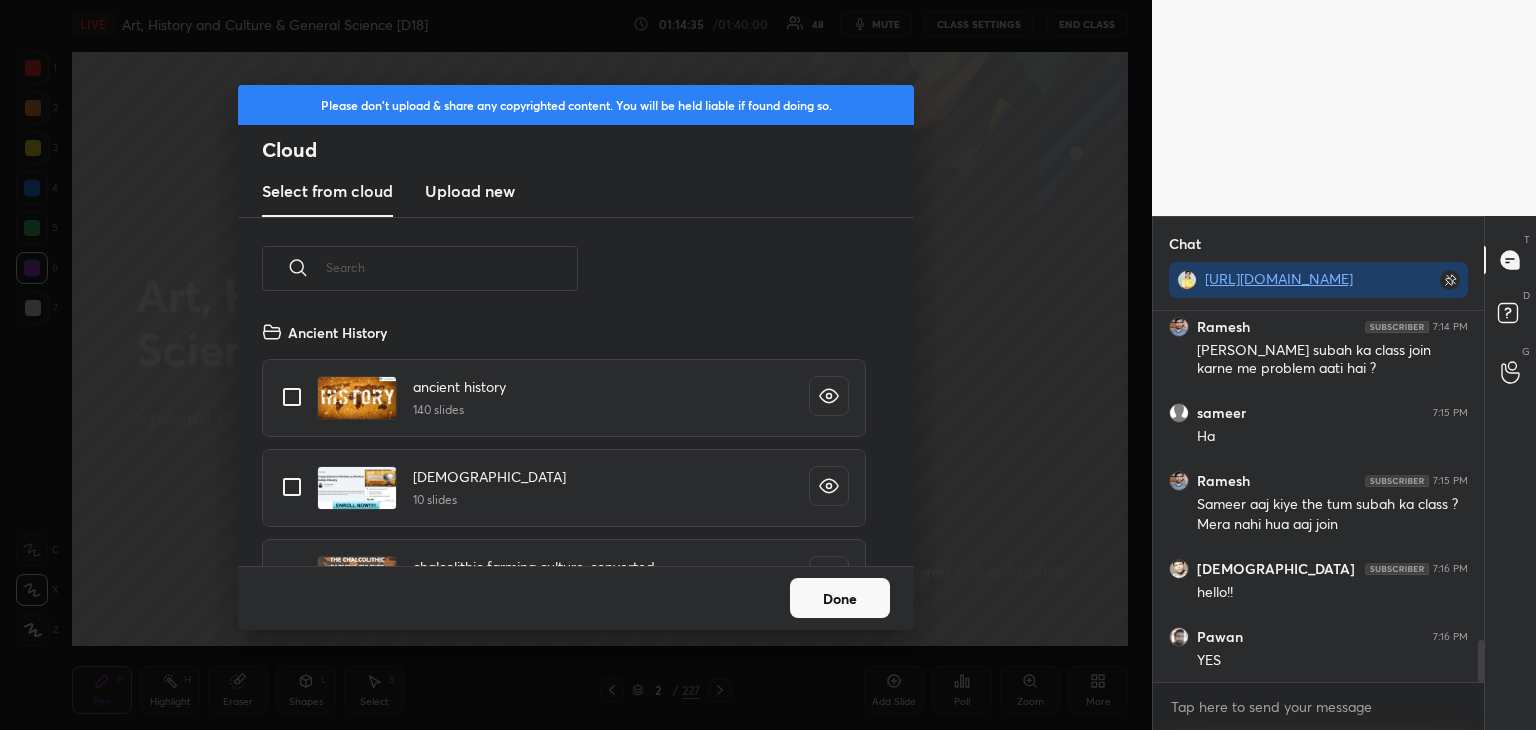 scroll, scrollTop: 5, scrollLeft: 10, axis: both 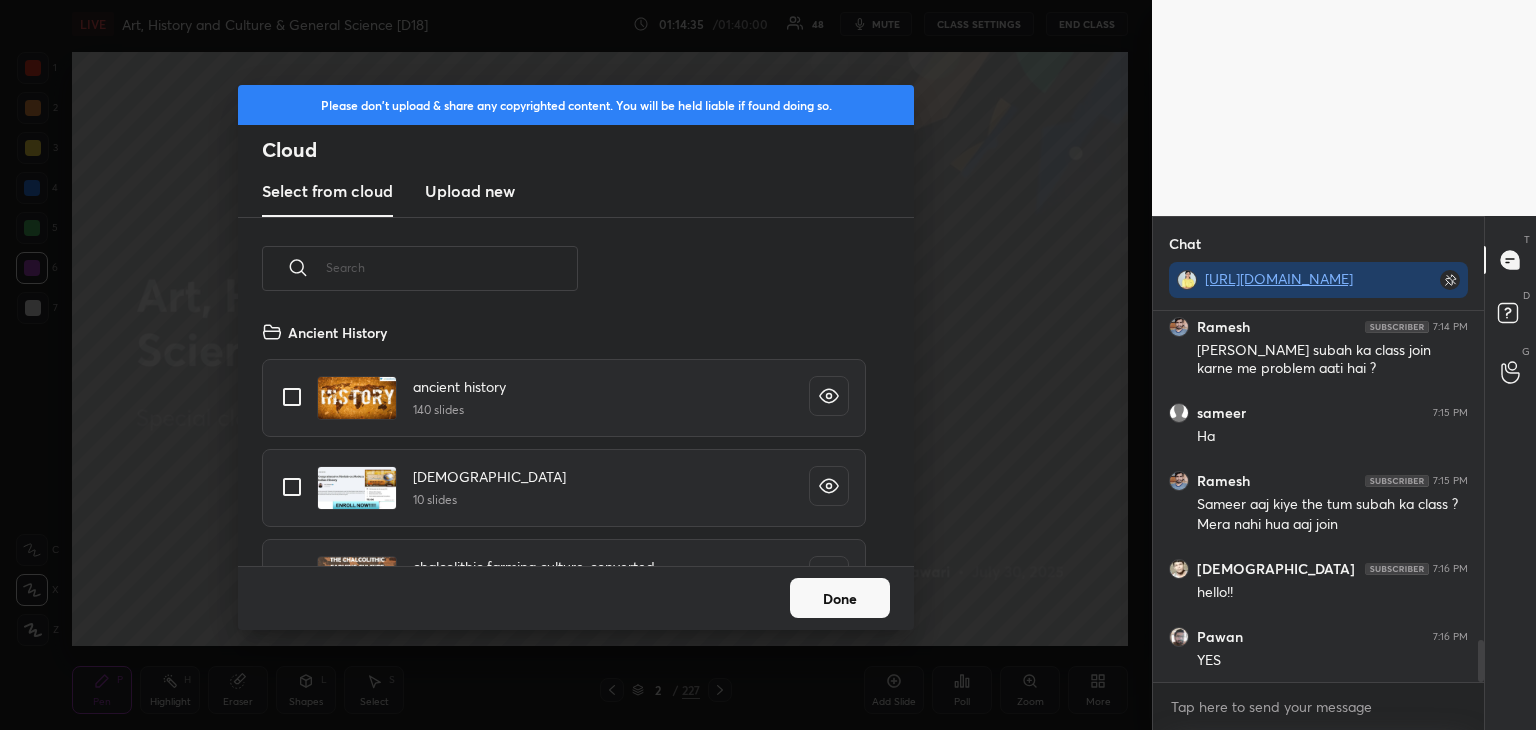 click on "Upload new" at bounding box center (470, 191) 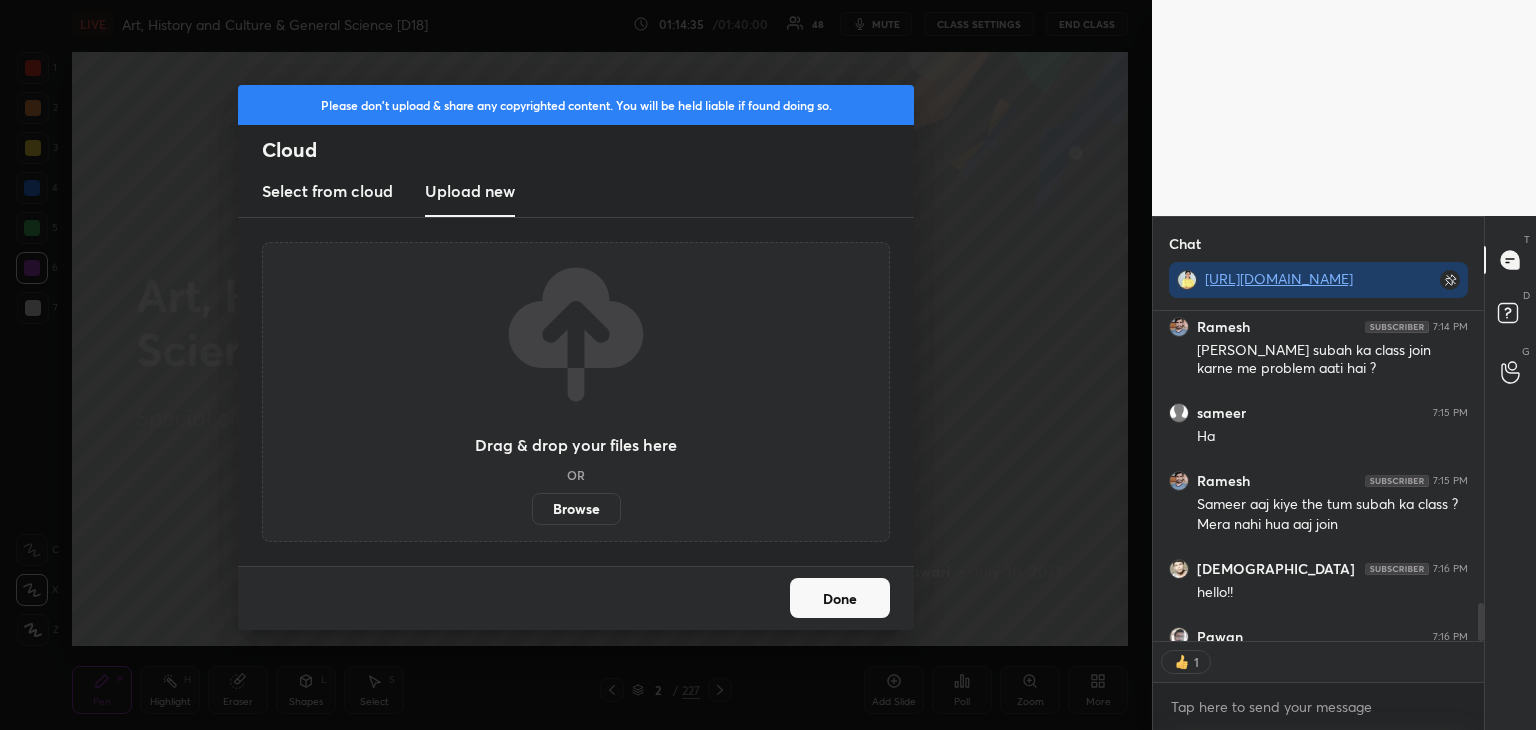 scroll, scrollTop: 325, scrollLeft: 325, axis: both 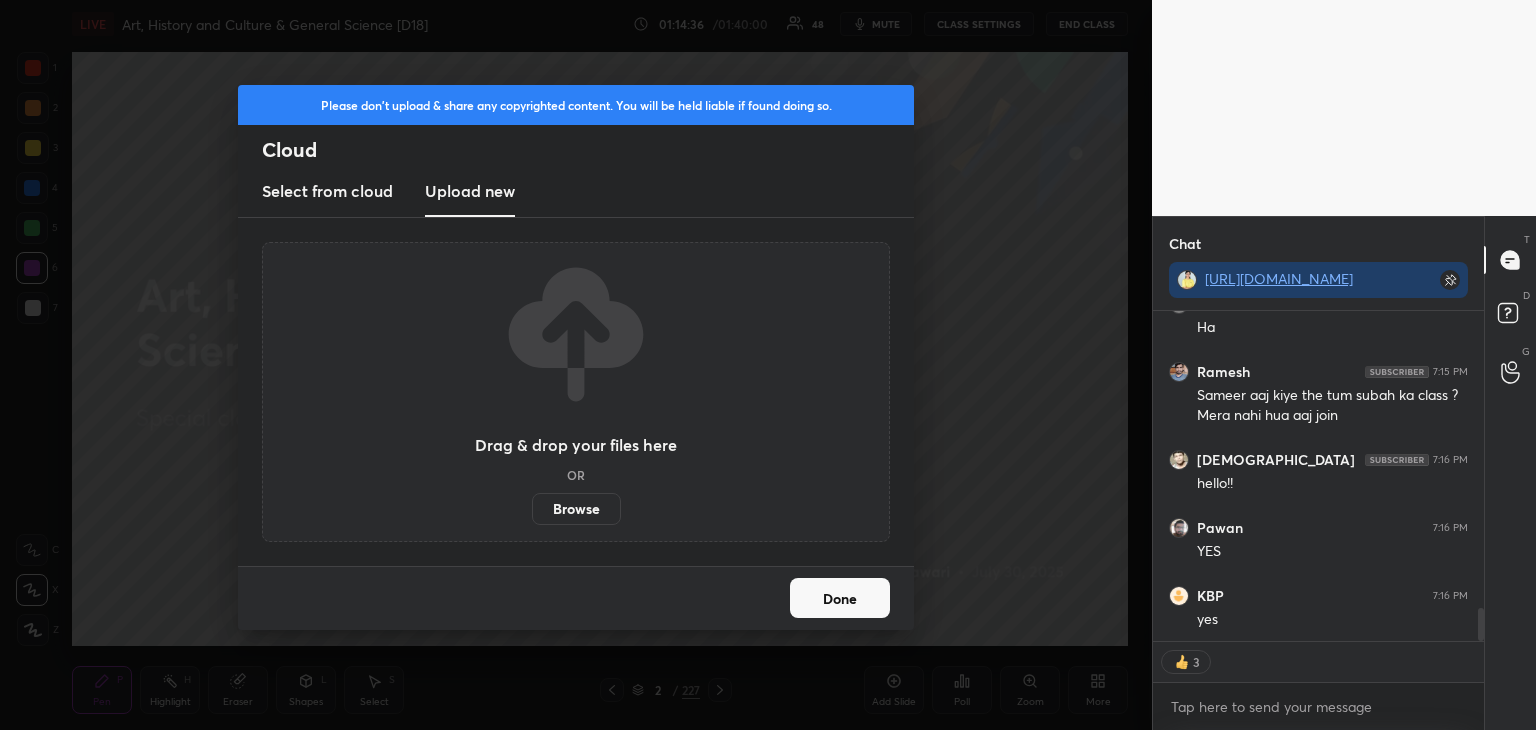 click on "Browse" at bounding box center (576, 509) 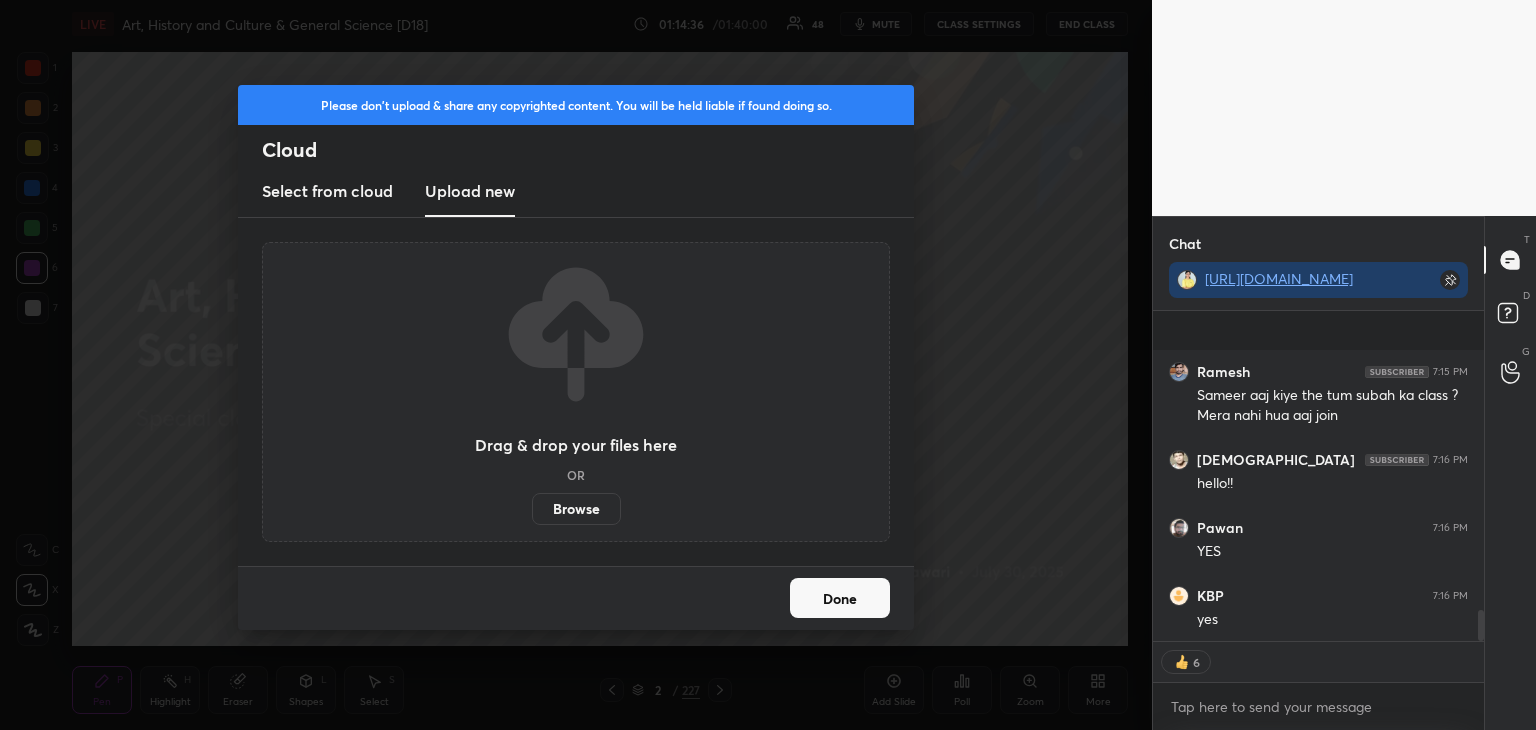 scroll 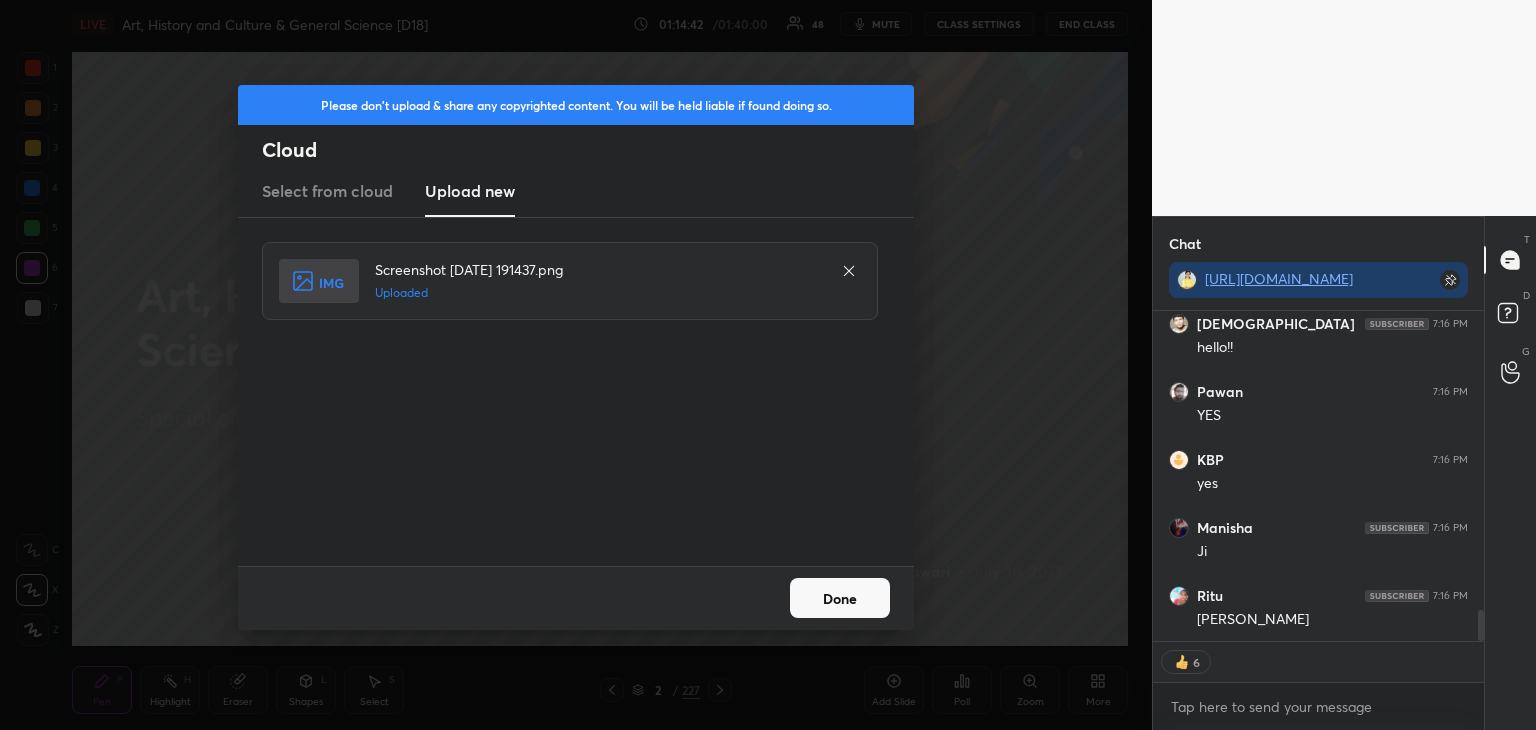 click on "Done" at bounding box center [840, 598] 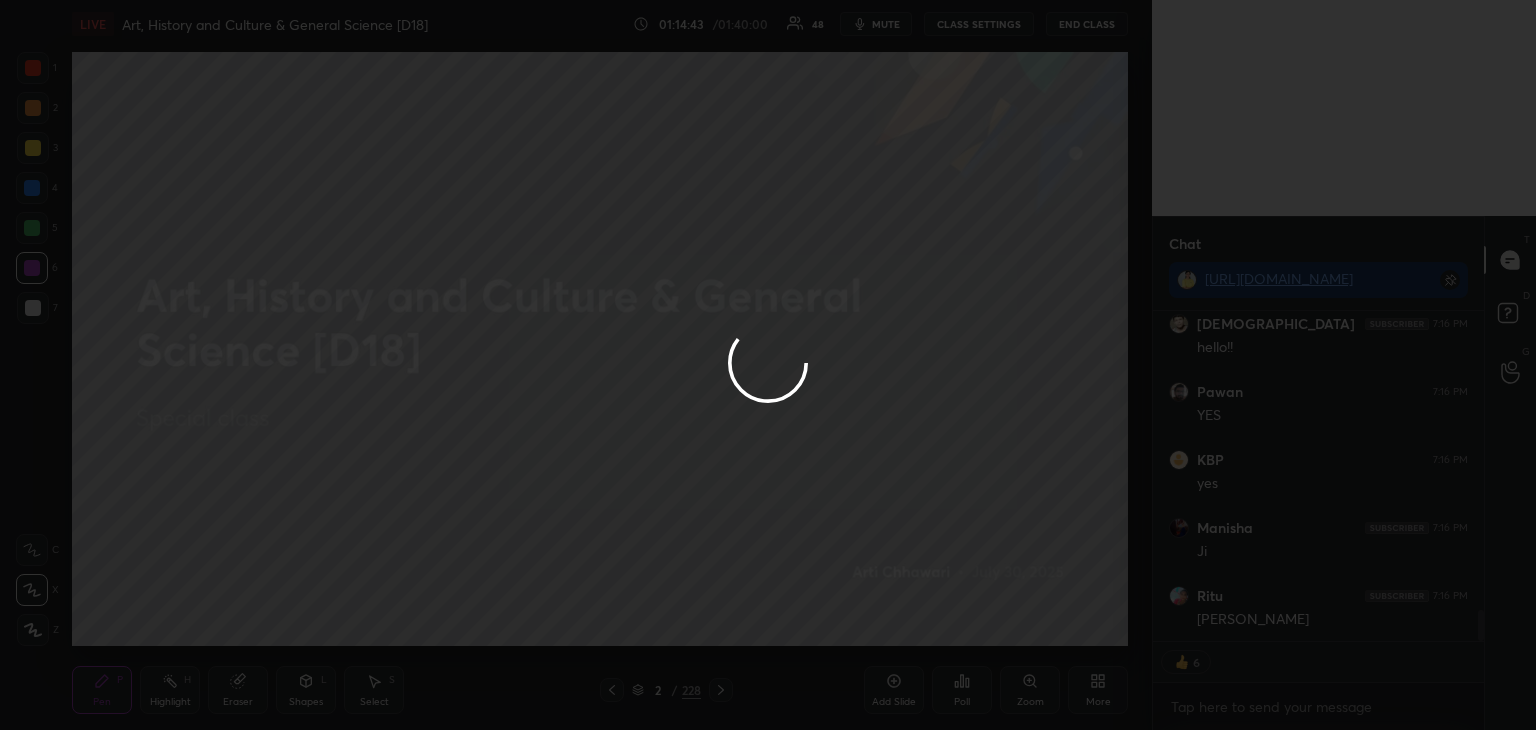 scroll, scrollTop: 3203, scrollLeft: 0, axis: vertical 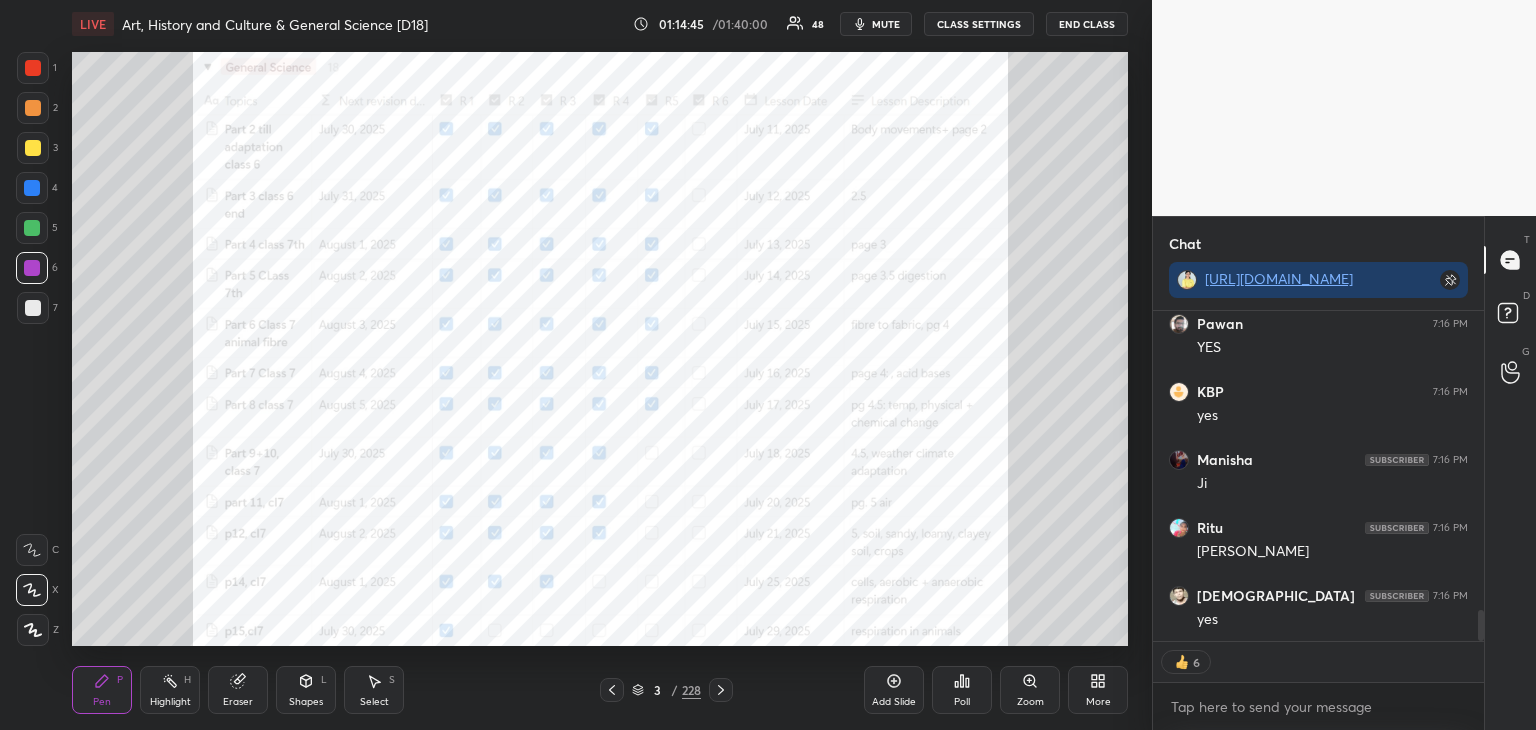 click on "Shapes L" at bounding box center (306, 690) 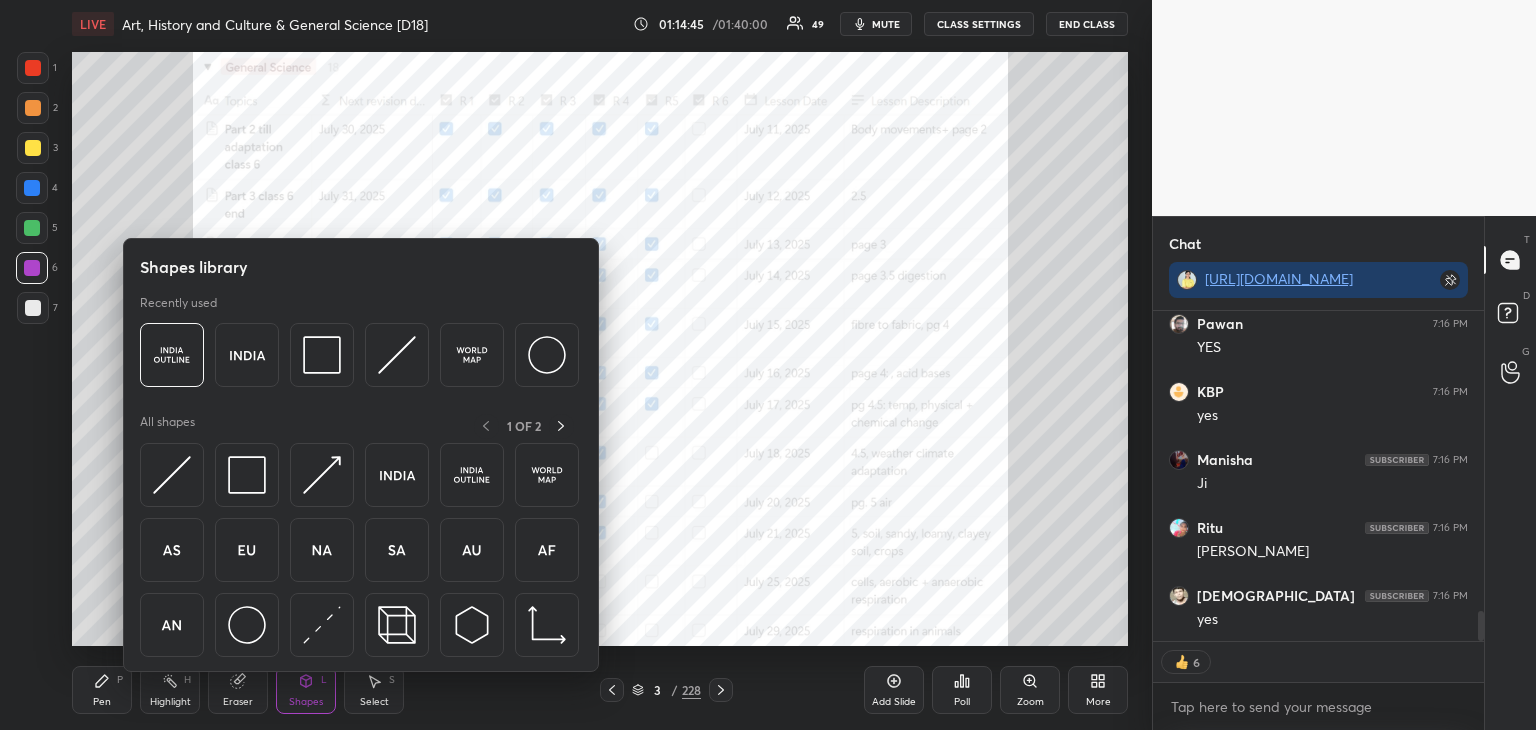 scroll, scrollTop: 3271, scrollLeft: 0, axis: vertical 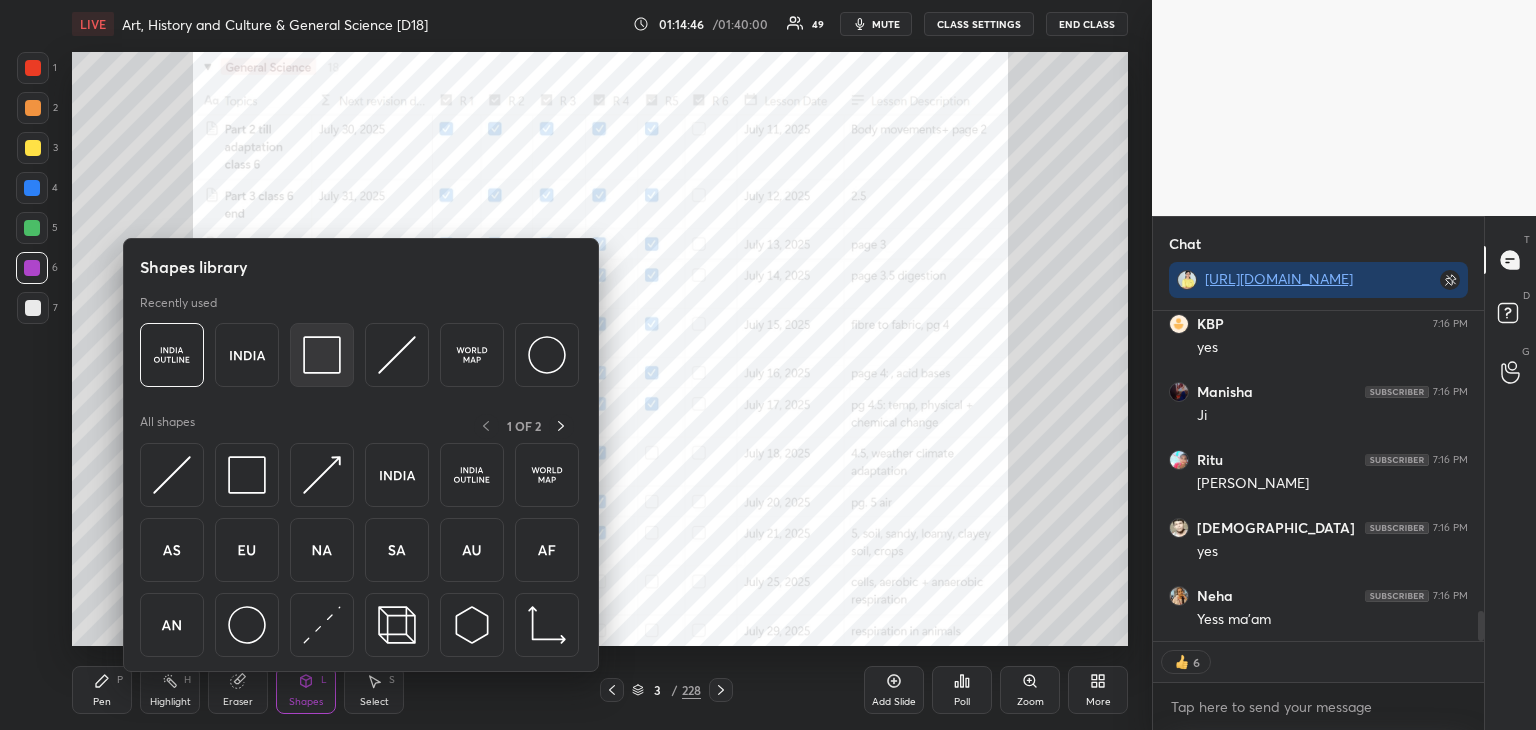 click at bounding box center (322, 355) 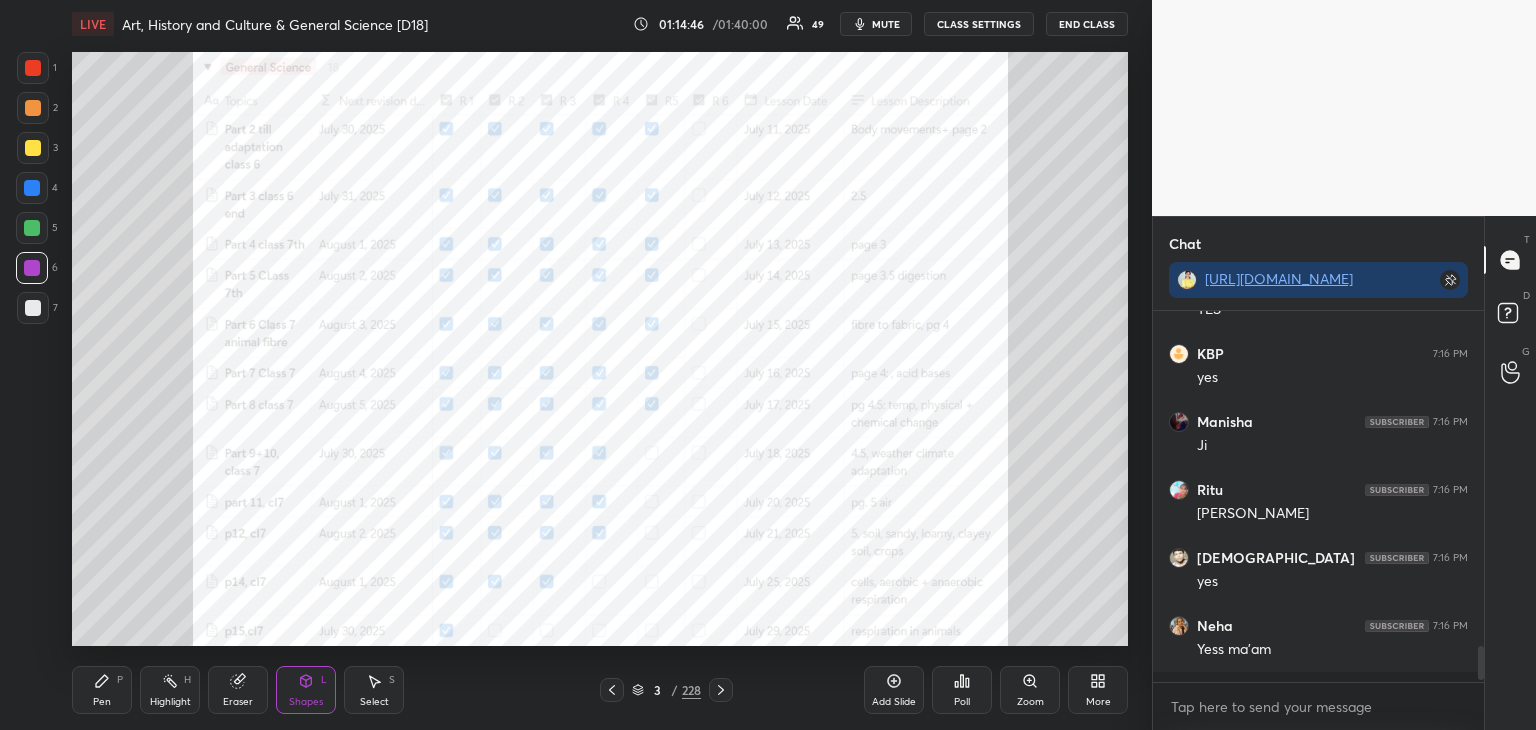 scroll, scrollTop: 6, scrollLeft: 6, axis: both 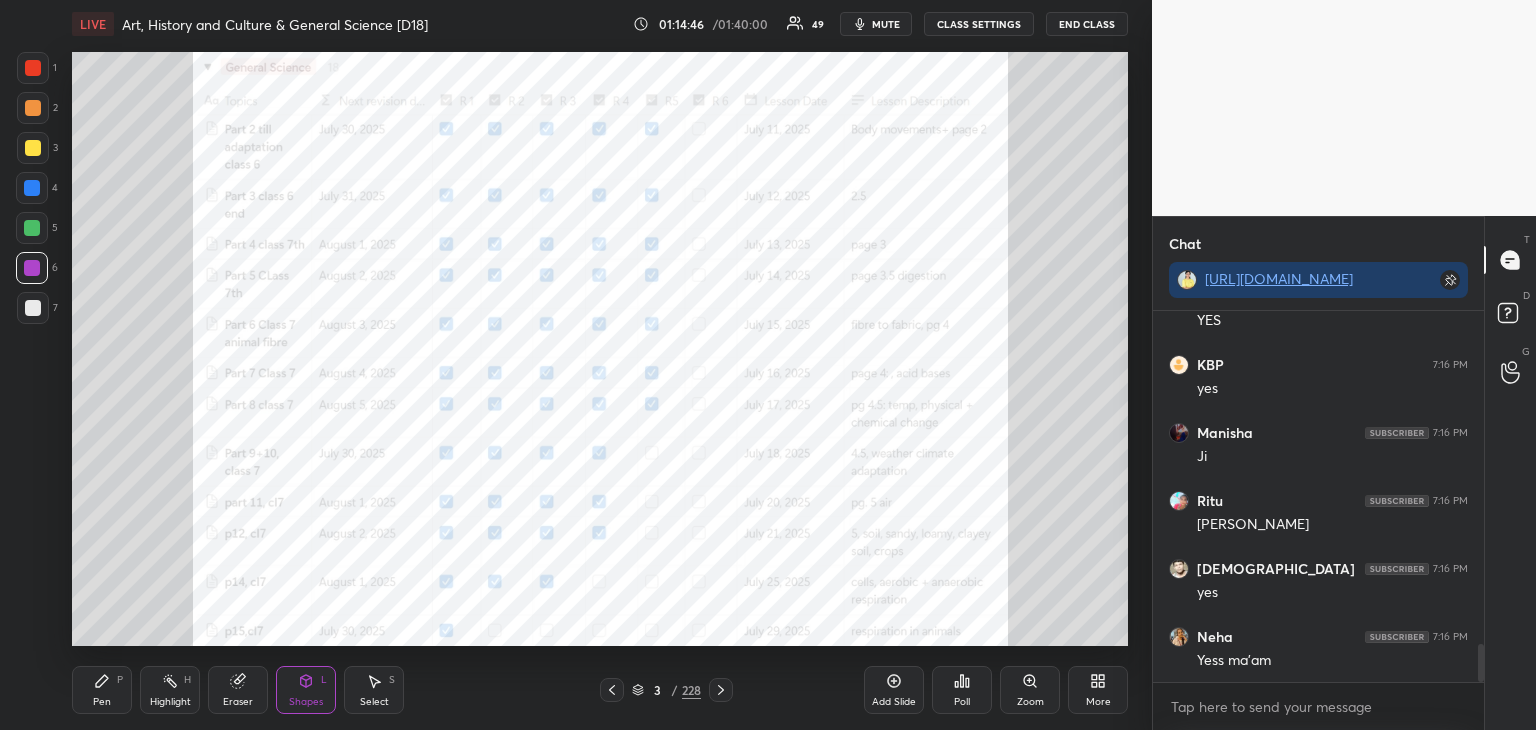 click at bounding box center [33, 68] 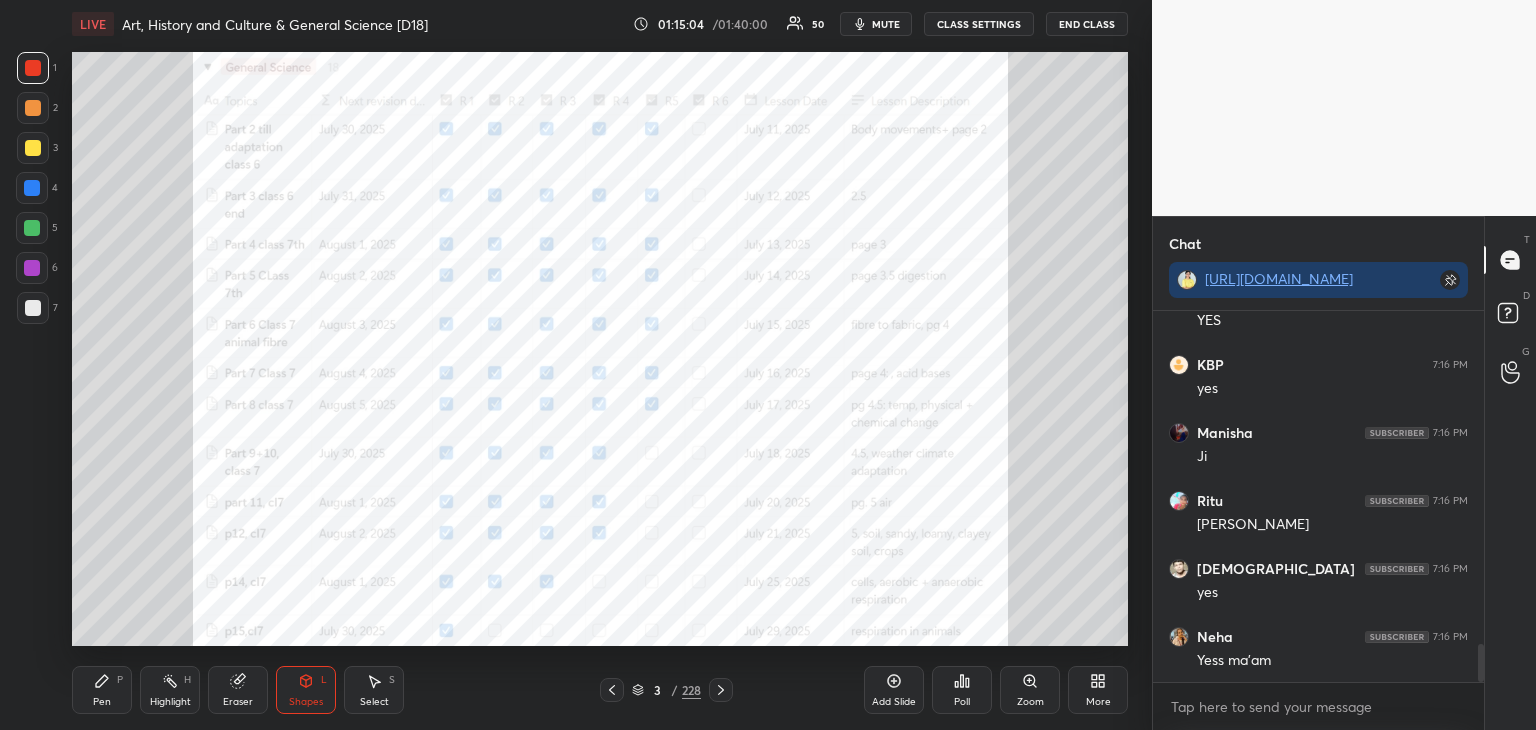 scroll, scrollTop: 7, scrollLeft: 6, axis: both 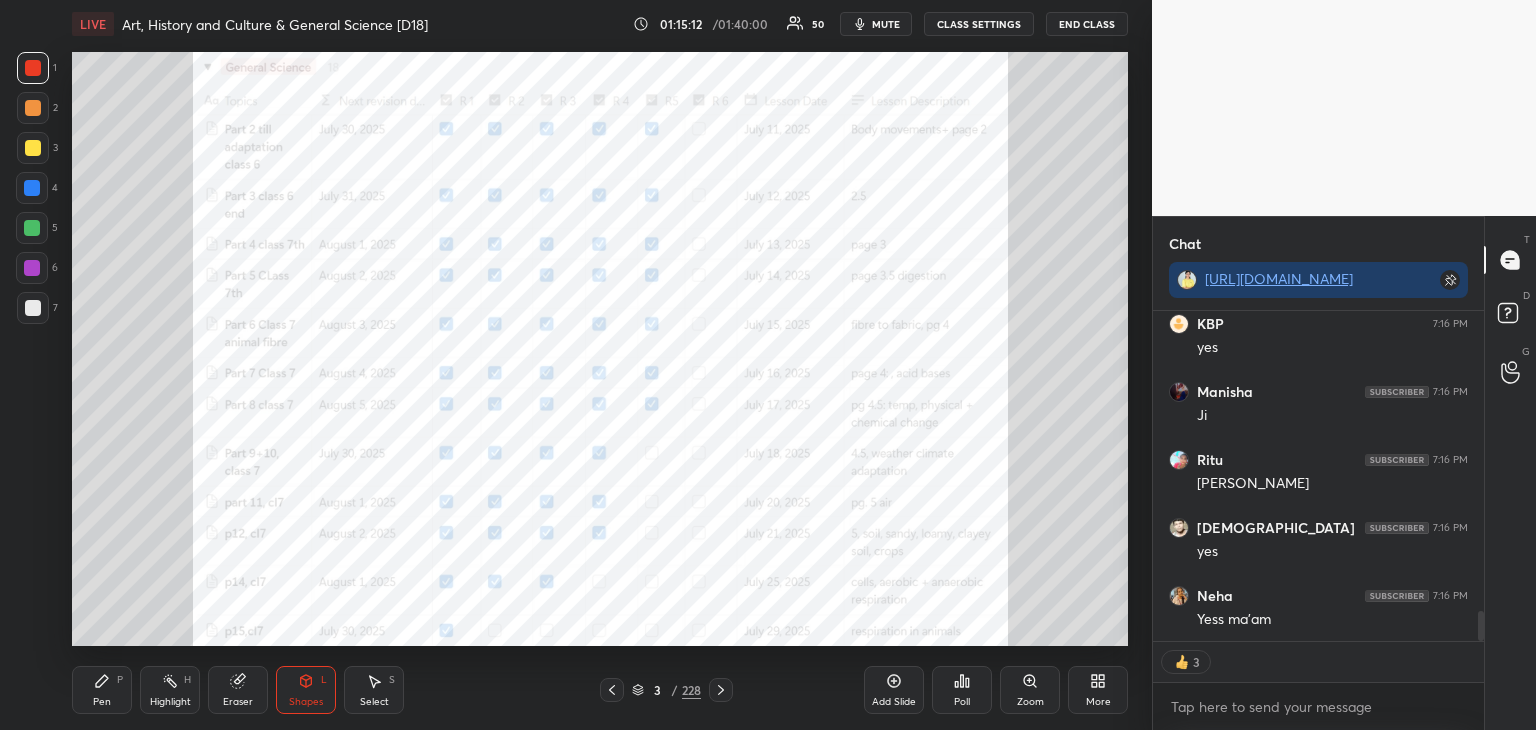 click on "Chat https://t.me/+lsUe6g3nZwEwYjM1 Pawan 7:16 PM YES KBP 7:16 PM yes Manisha 7:16 PM Ji Ritu 7:16 PM Ji mam Shivam 7:16 PM yes Neha 7:16 PM Yess ma'am JUMP TO LATEST 3 Enable hand raising Enable raise hand to speak to learners. Once enabled, chat will be turned off temporarily. Enable x   Rohan Asked a doubt 4 maam, today I got to know about your revision initiative. this is my first revision class. Should I continue watching or should I start from the first ? Thank you maam for this Pick this doubt Anjali Asked a doubt 2 Ma'am sociology optional k liye kuch bata Sakti hai resources teacher etc Pick this doubt Rahul Kuma... Asked a doubt 1 Apne 1837 karaya tha ma'am Pick this doubt NEW DOUBTS ASKED No one has raised a hand yet Can't raise hand Looks like educator just invited you to speak. Please wait before you can raise your hand again. Got it T Messages (T) D Doubts (D) G Raise Hand (G)" at bounding box center (1344, 473) 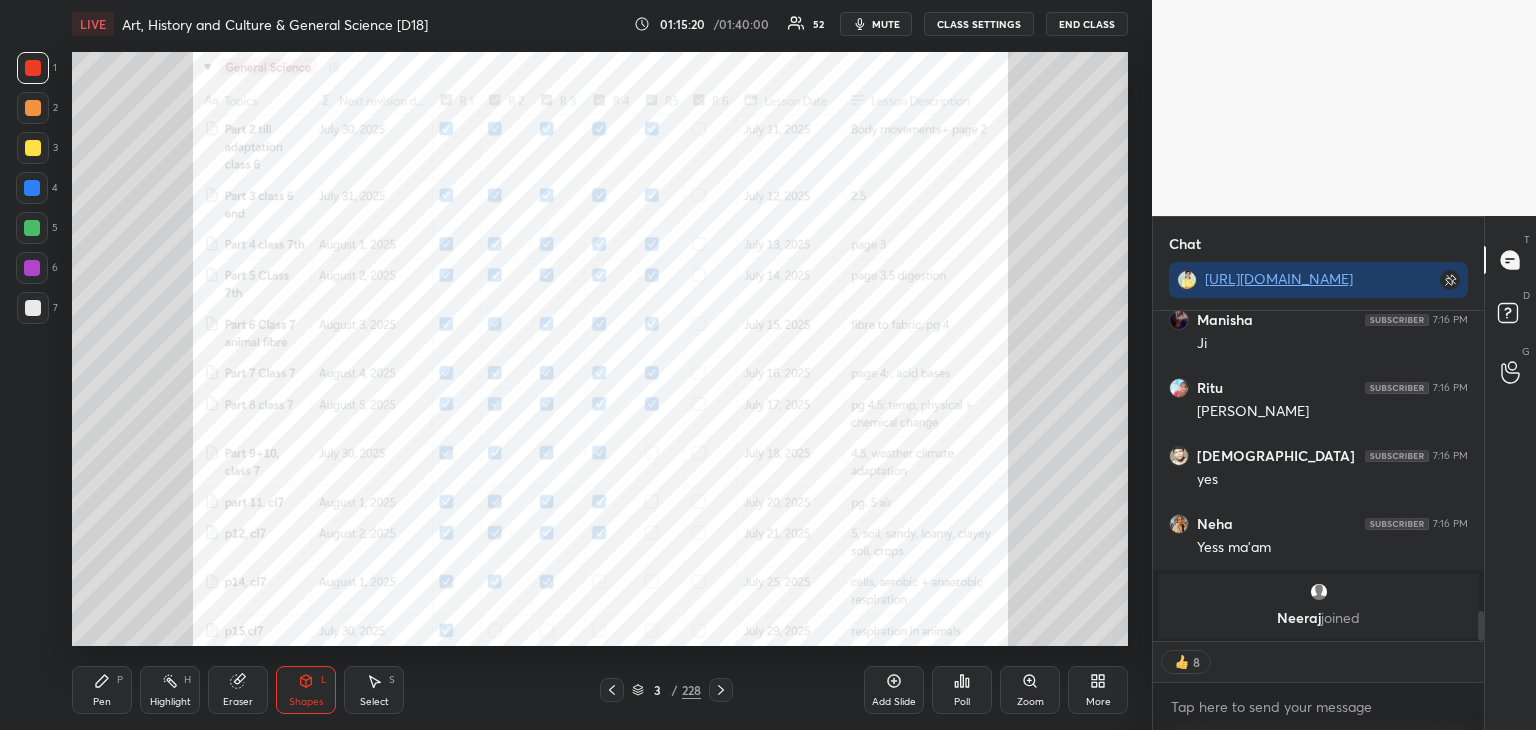 scroll, scrollTop: 2971, scrollLeft: 0, axis: vertical 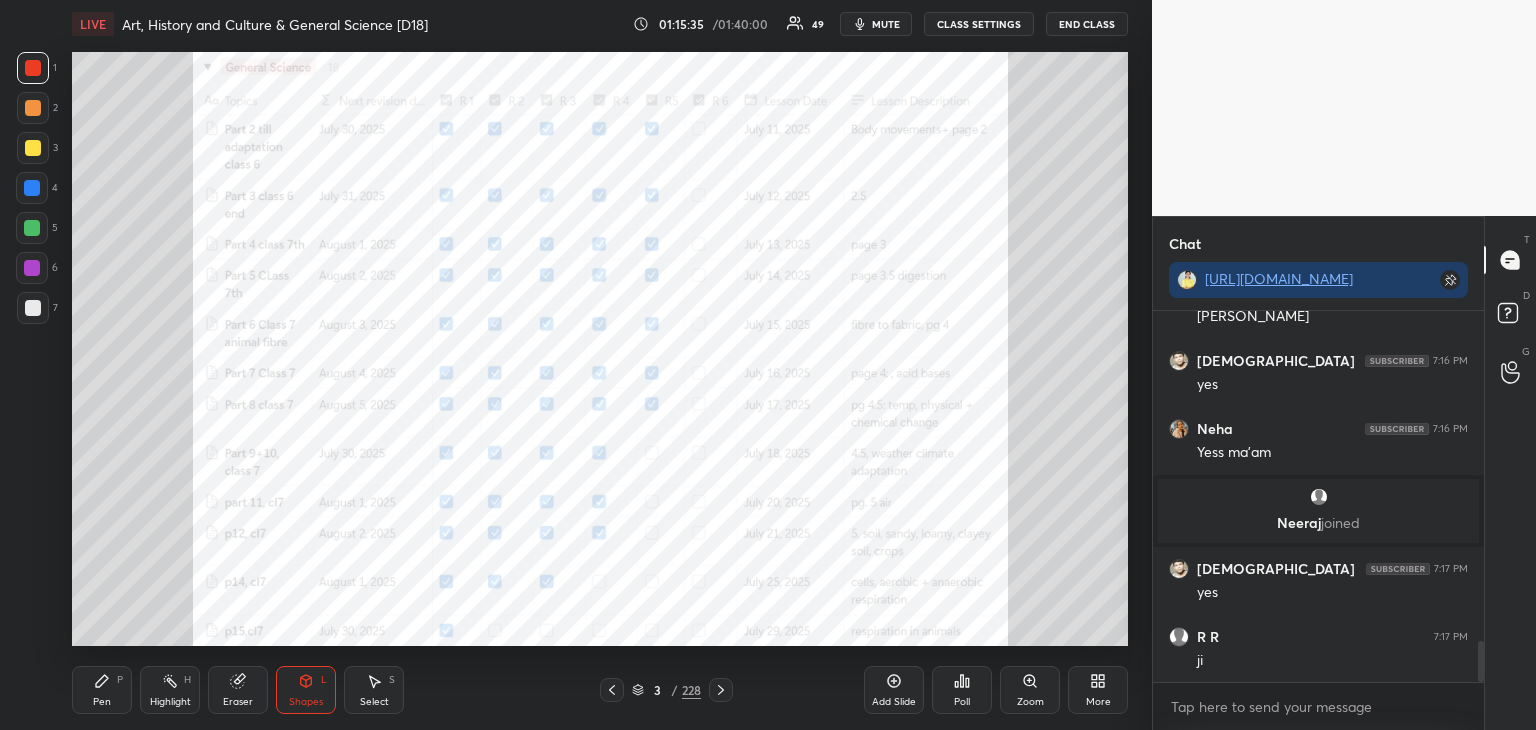 click on "Pen P" at bounding box center [102, 690] 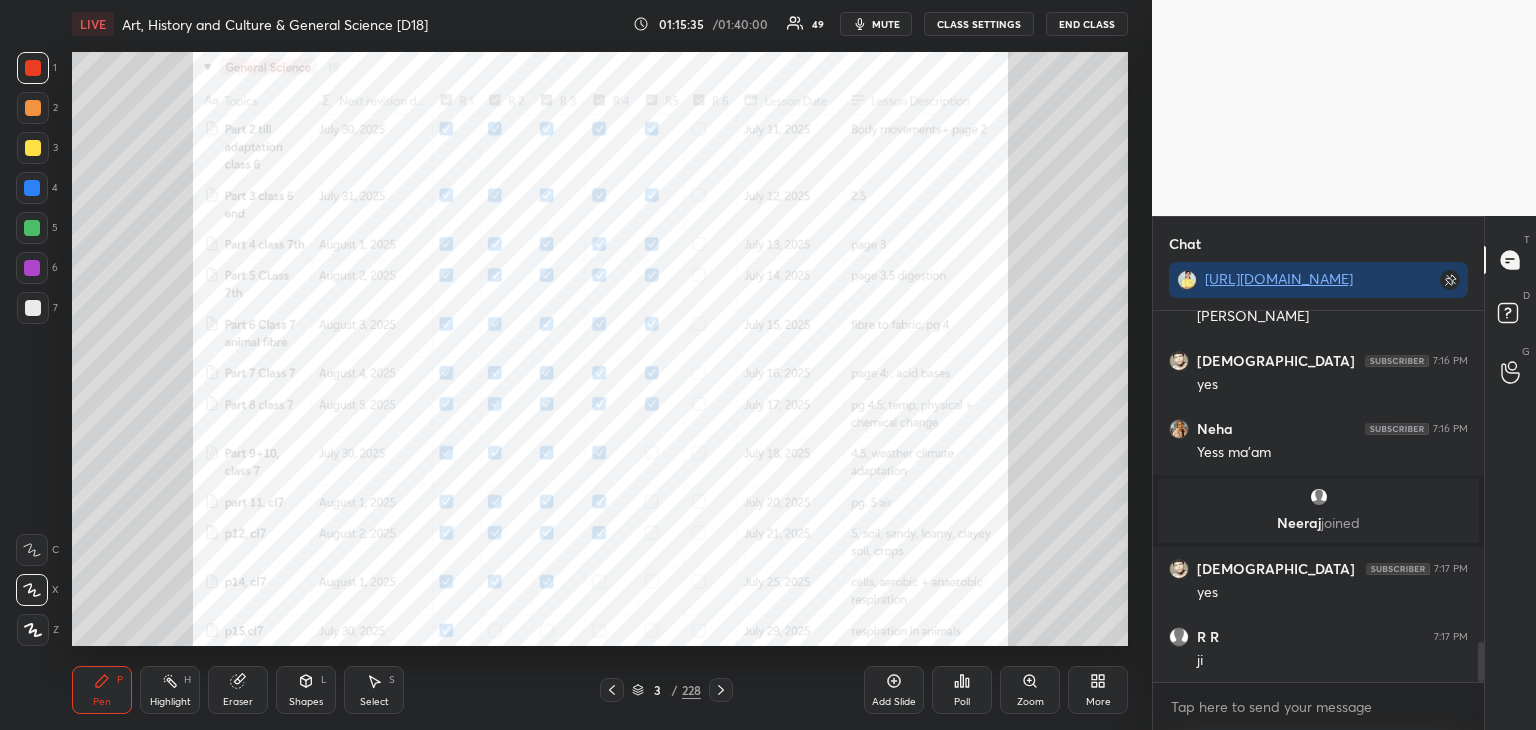 scroll, scrollTop: 3066, scrollLeft: 0, axis: vertical 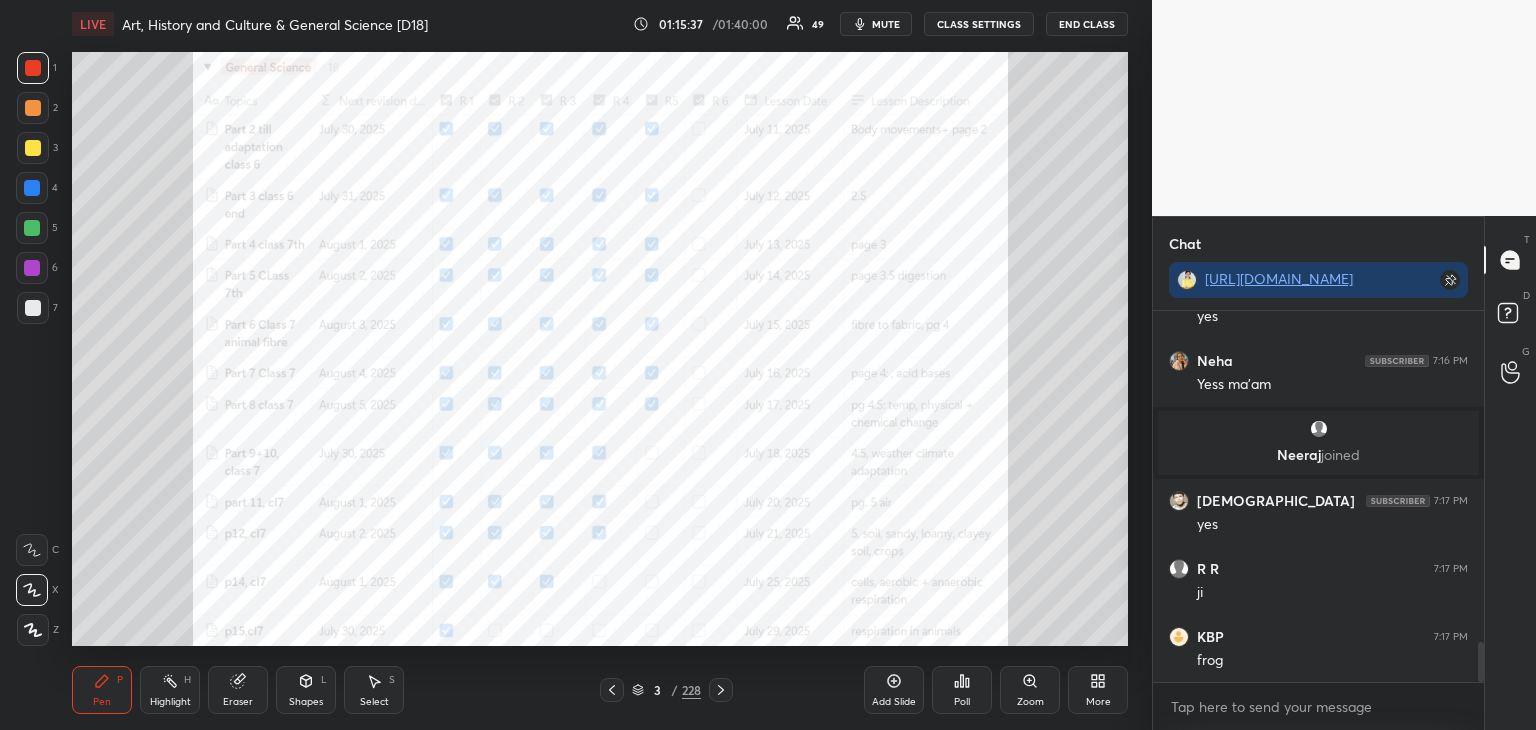 click on "LIVE Art, History and Culture & General Science [D18] 01:15:37 /  01:40:00 49 mute CLASS SETTINGS End Class Setting up your live class Poll for   secs No correct answer Start poll Back Art, History and Culture & General Science [D18] Arti Chhawari Pen P Highlight H Eraser Shapes L Select S 3 / 228 Add Slide Poll Zoom More" at bounding box center [600, 365] 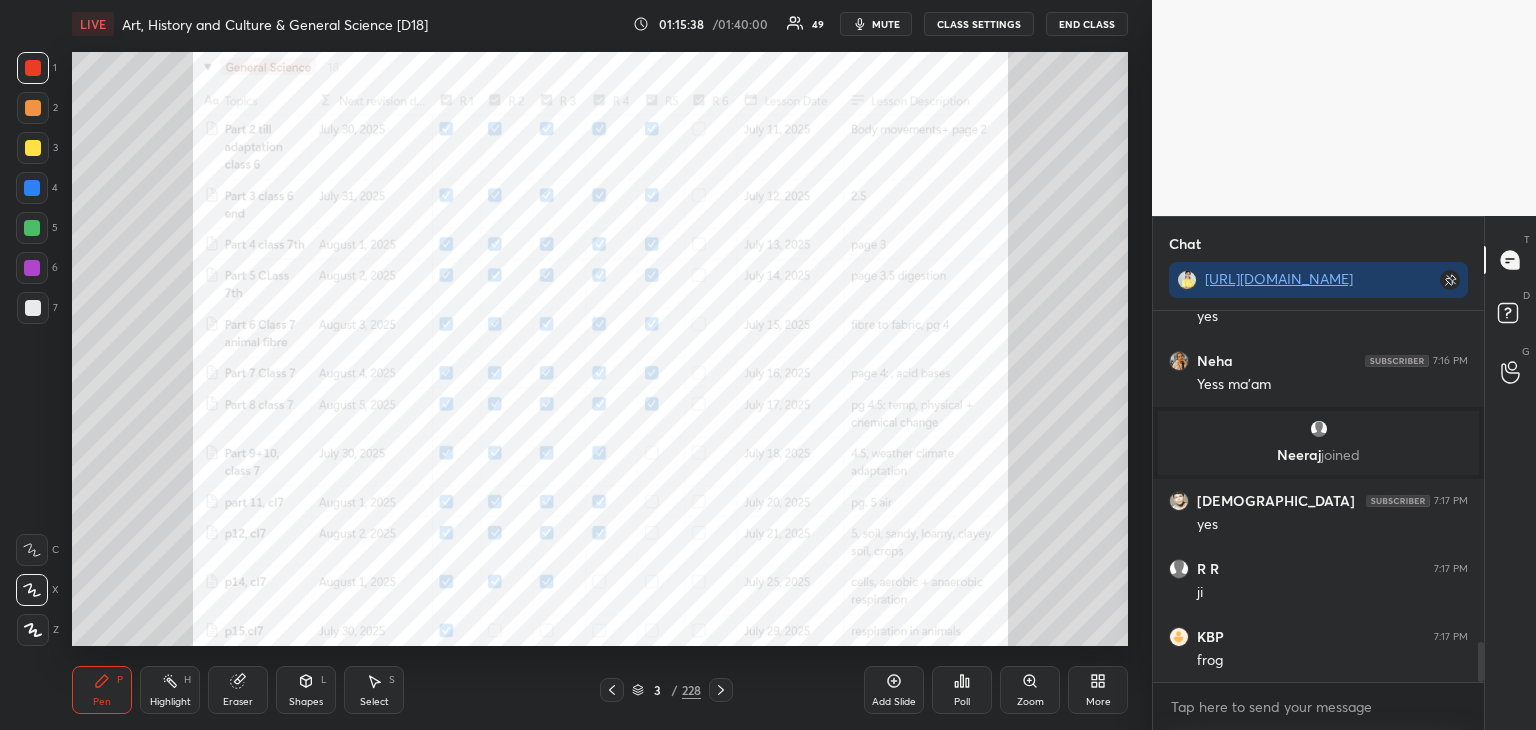 drag, startPoint x: 973, startPoint y: 634, endPoint x: 961, endPoint y: 635, distance: 12.0415945 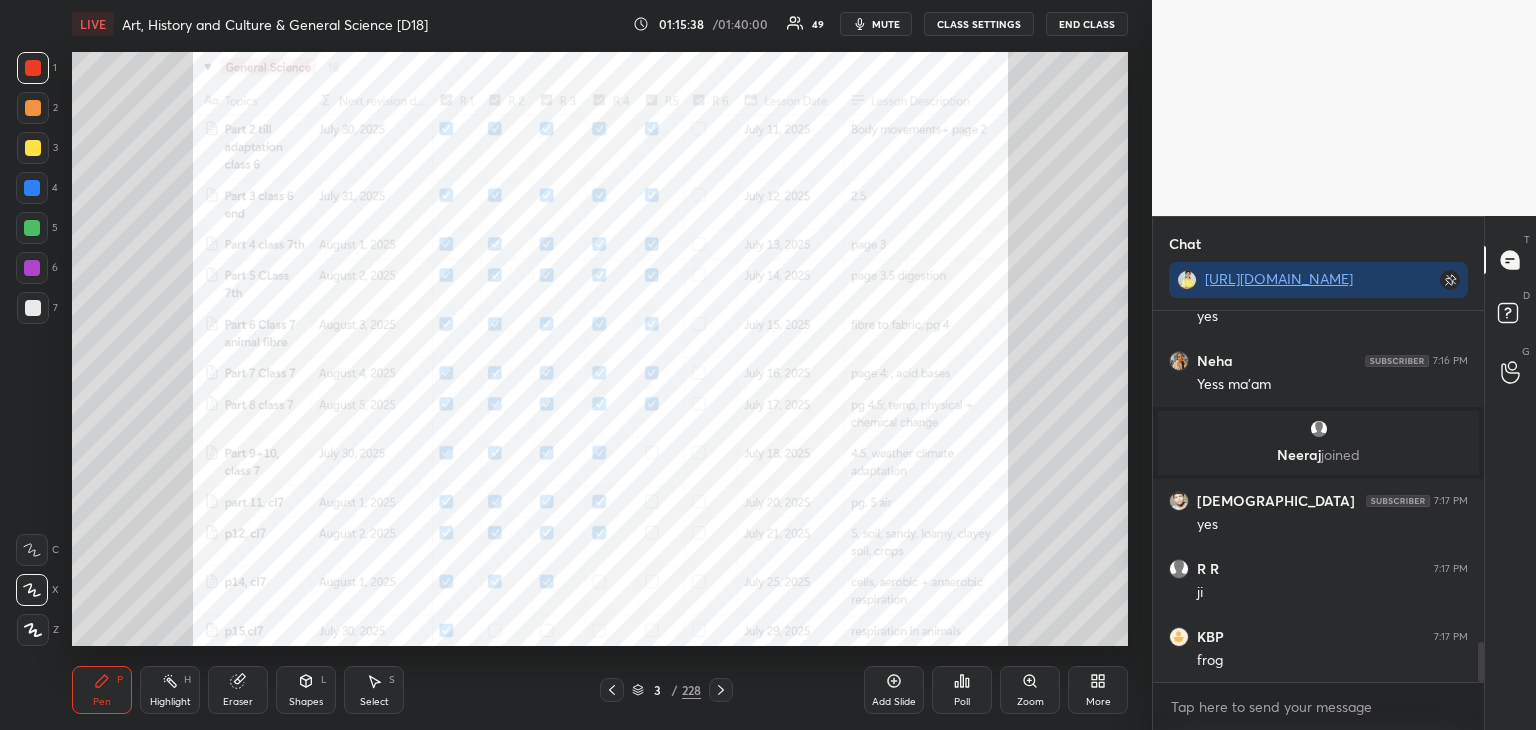 click on "LIVE Art, History and Culture & General Science [D18] 01:15:38 /  01:40:00 49 mute CLASS SETTINGS End Class Setting up your live class Poll for   secs No correct answer Start poll Back Art, History and Culture & General Science [D18] Arti Chhawari Pen P Highlight H Eraser Shapes L Select S 3 / 228 Add Slide Poll Zoom More" at bounding box center (600, 365) 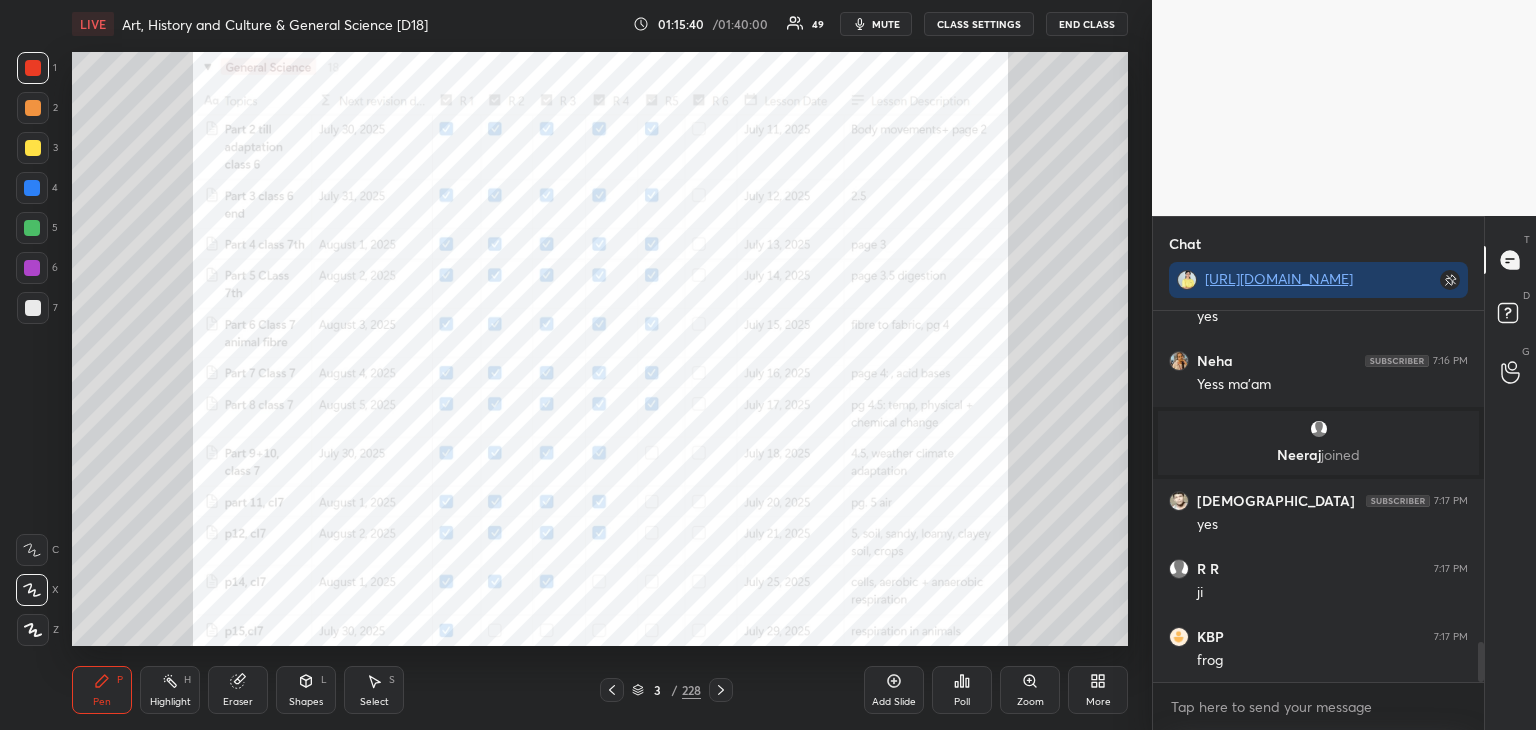 click on "LIVE Art, History and Culture & General Science [D18] 01:15:40 /  01:40:00 49 mute CLASS SETTINGS End Class Setting up your live class Poll for   secs No correct answer Start poll Back Art, History and Culture & General Science [D18] Arti Chhawari Pen P Highlight H Eraser Shapes L Select S 3 / 228 Add Slide Poll Zoom More" at bounding box center [600, 365] 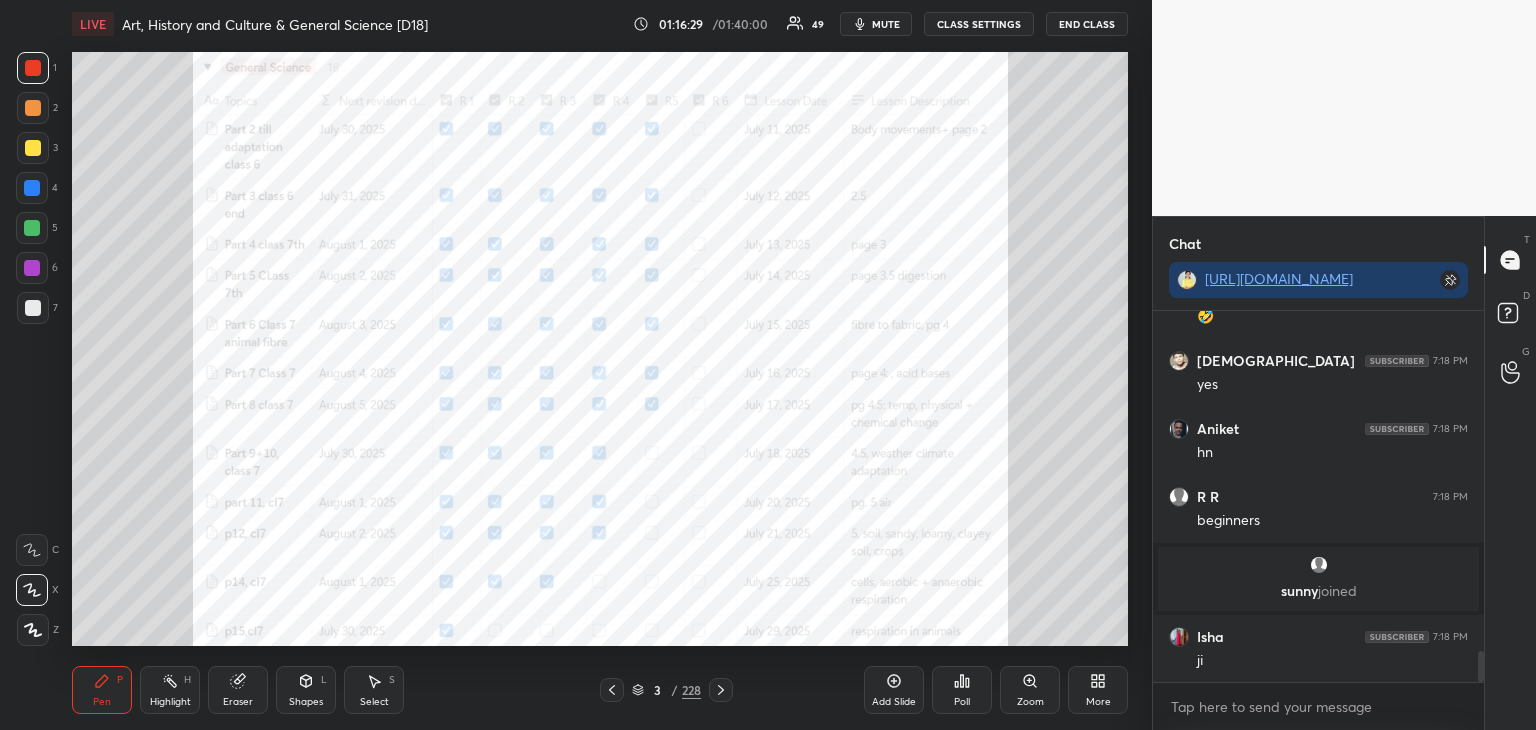 scroll, scrollTop: 4092, scrollLeft: 0, axis: vertical 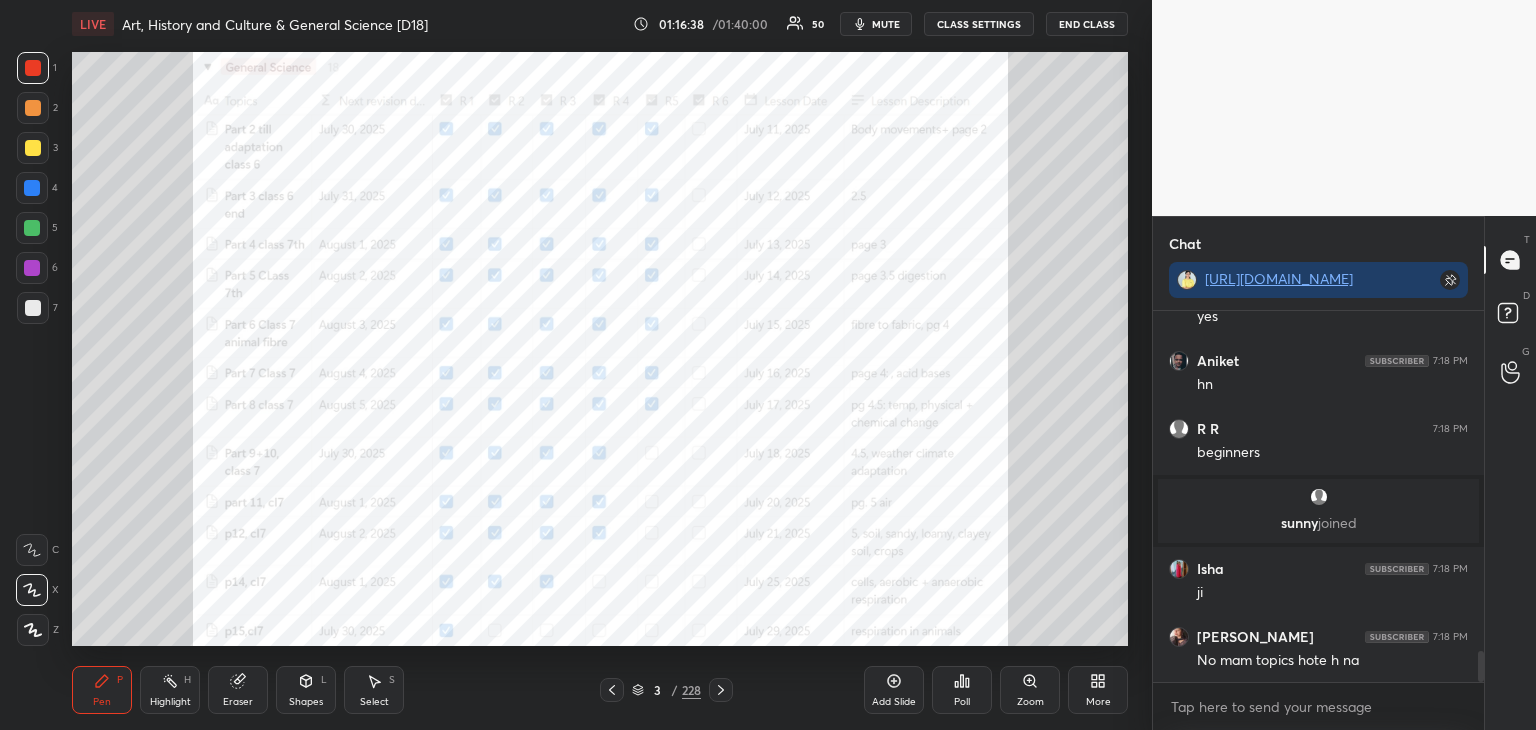 click at bounding box center [32, 188] 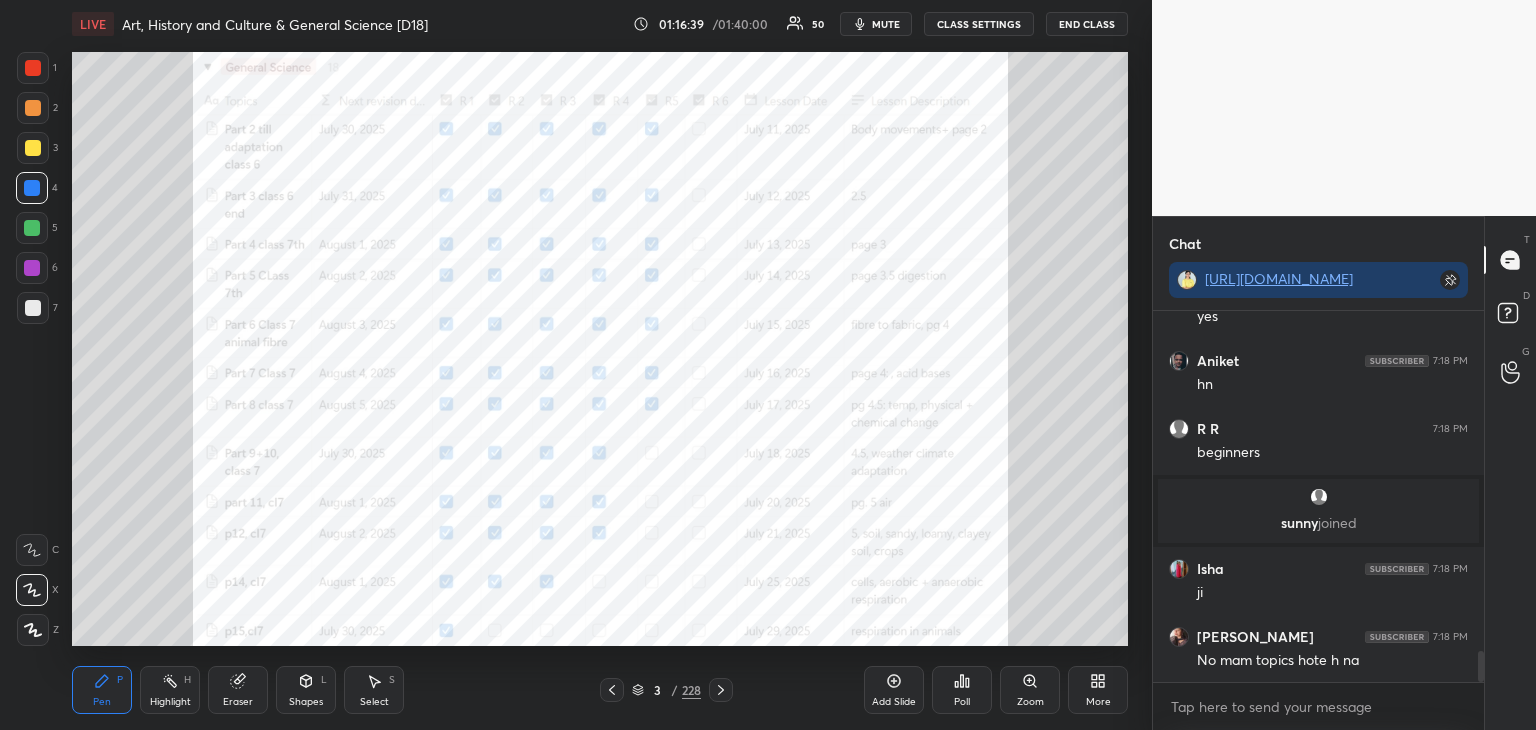 click at bounding box center (33, 68) 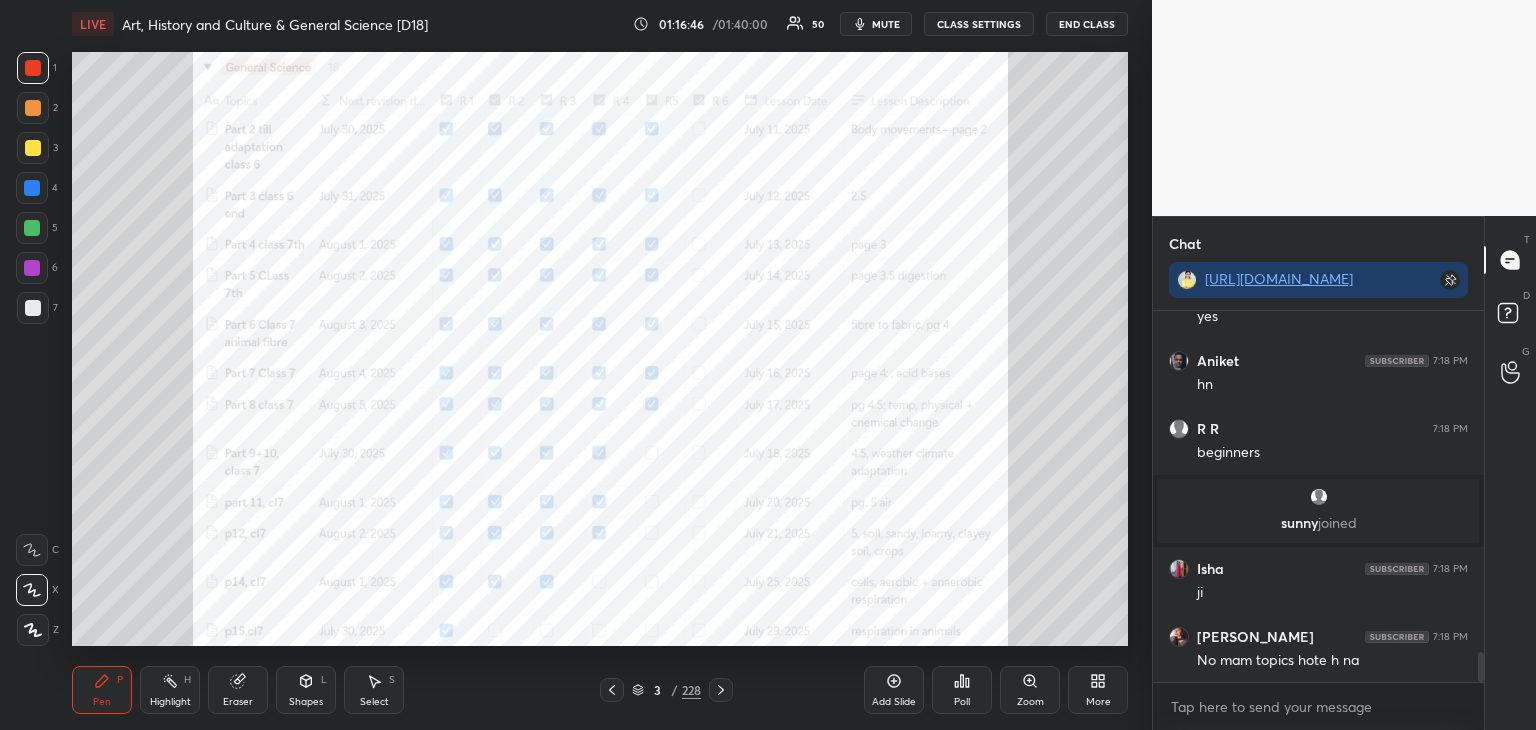 scroll, scrollTop: 4160, scrollLeft: 0, axis: vertical 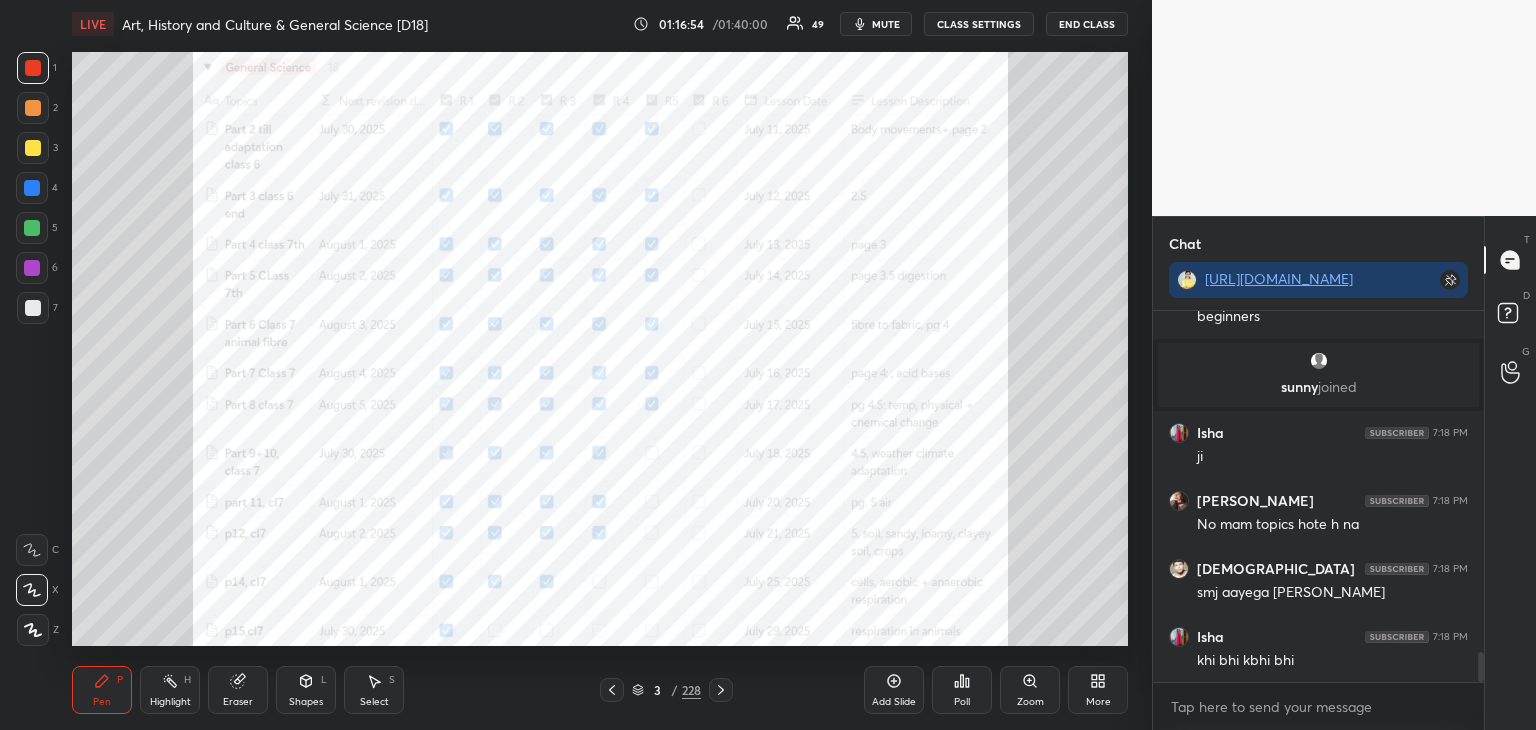 click 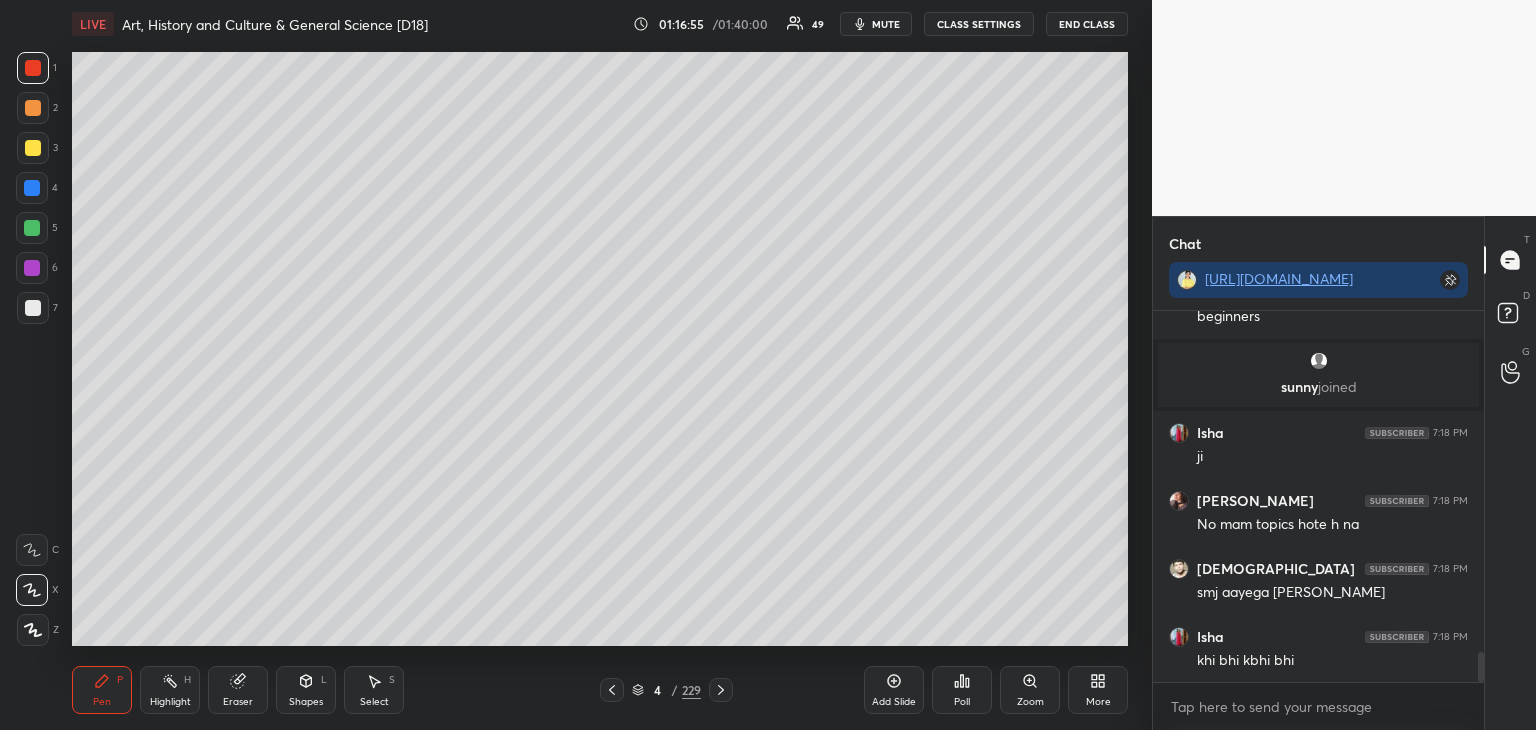 scroll, scrollTop: 4296, scrollLeft: 0, axis: vertical 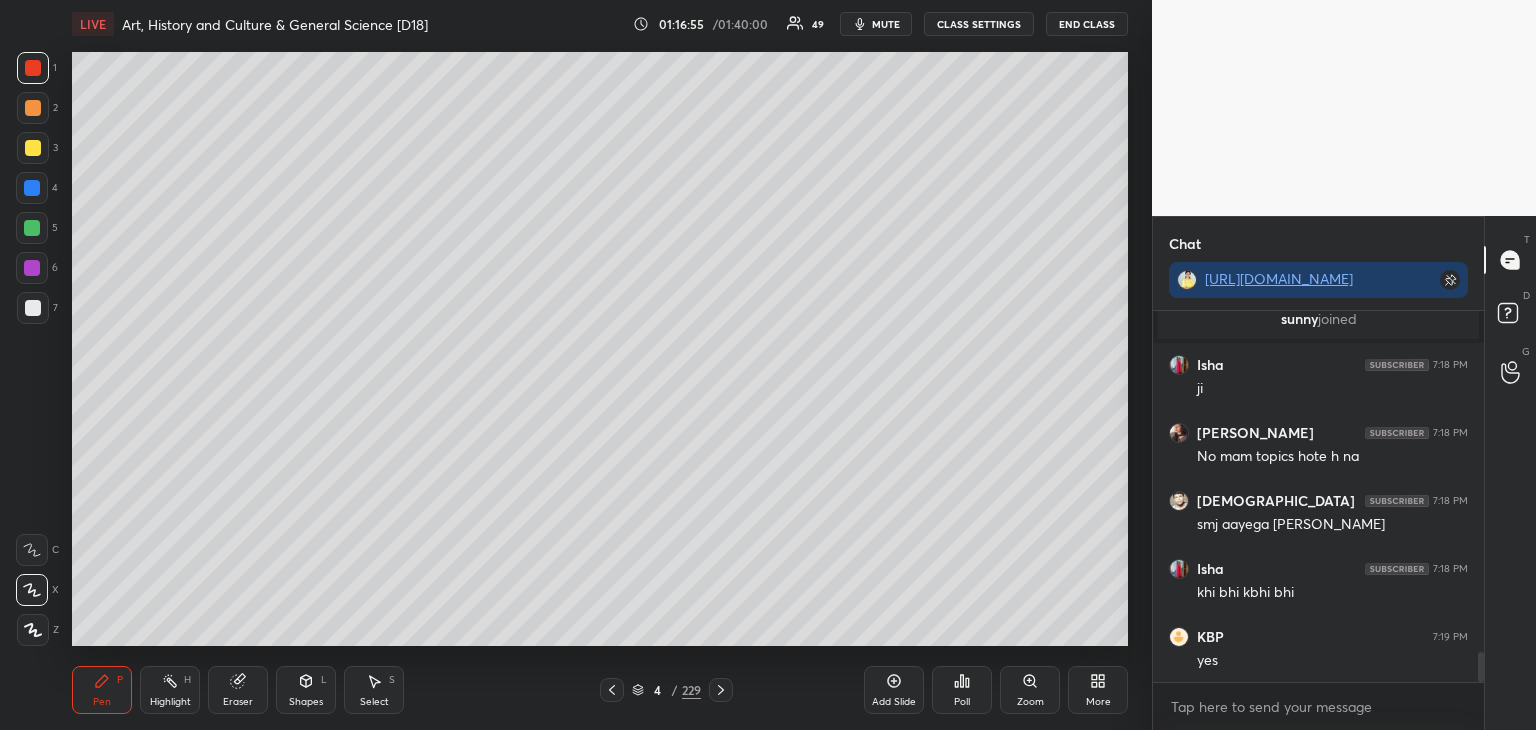 click at bounding box center (33, 308) 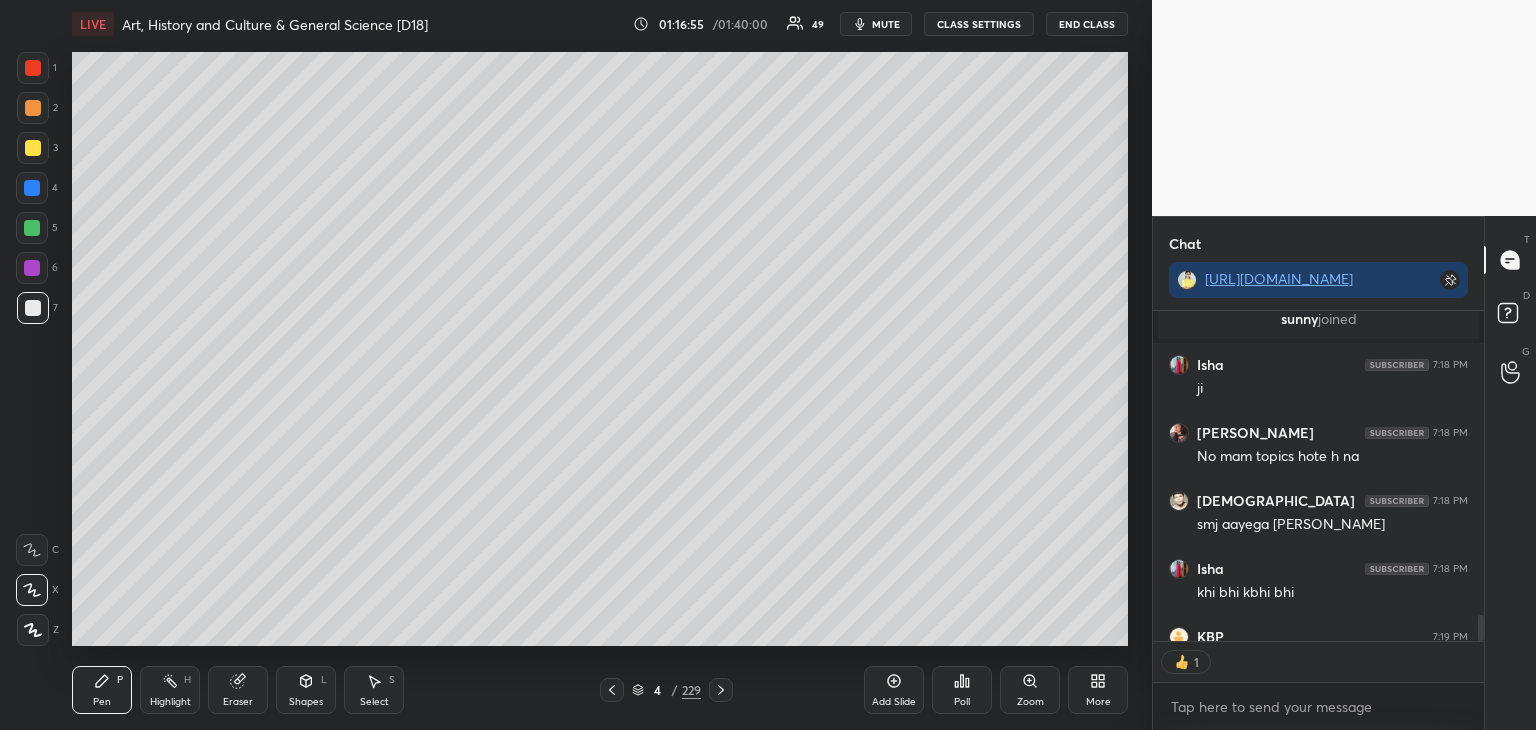 scroll, scrollTop: 7, scrollLeft: 6, axis: both 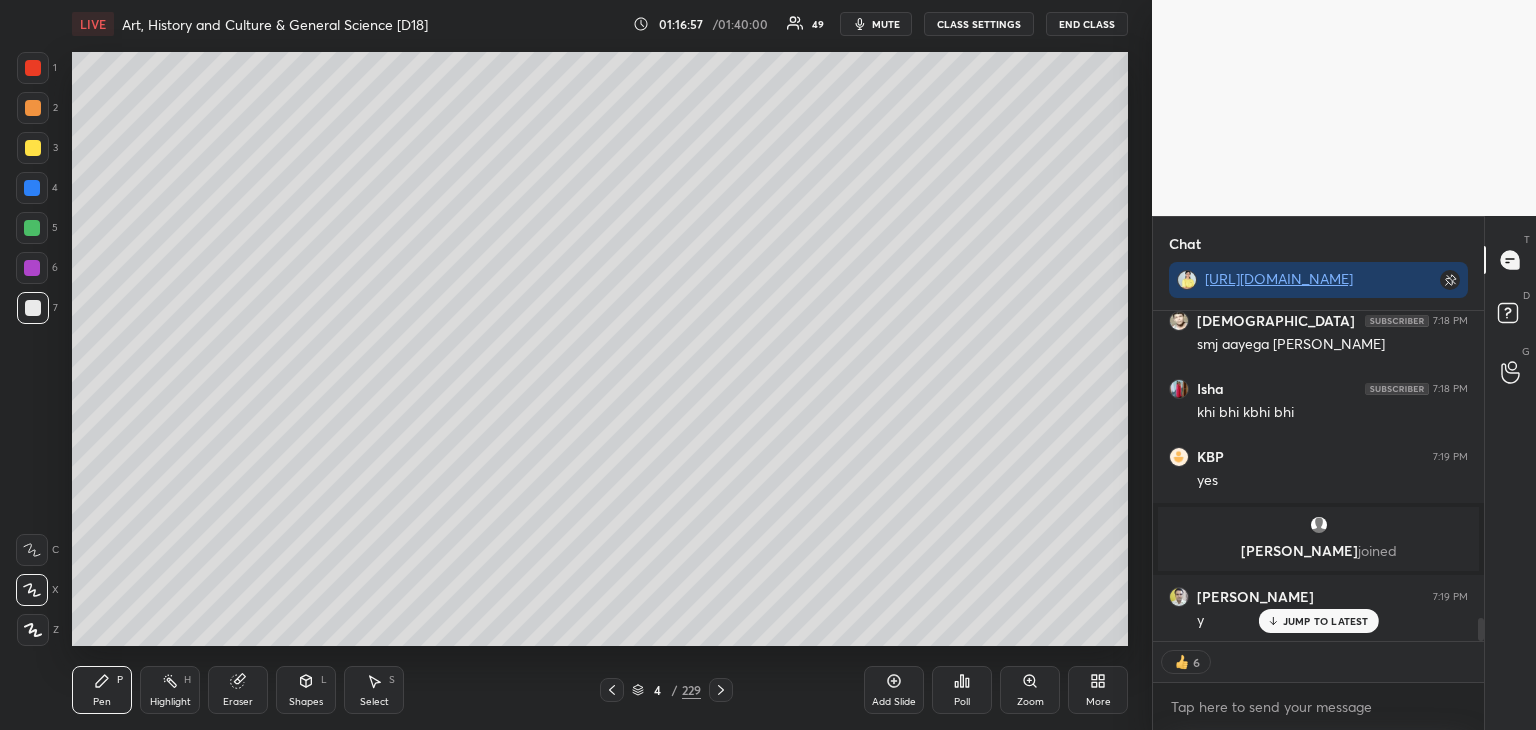 click at bounding box center (612, 690) 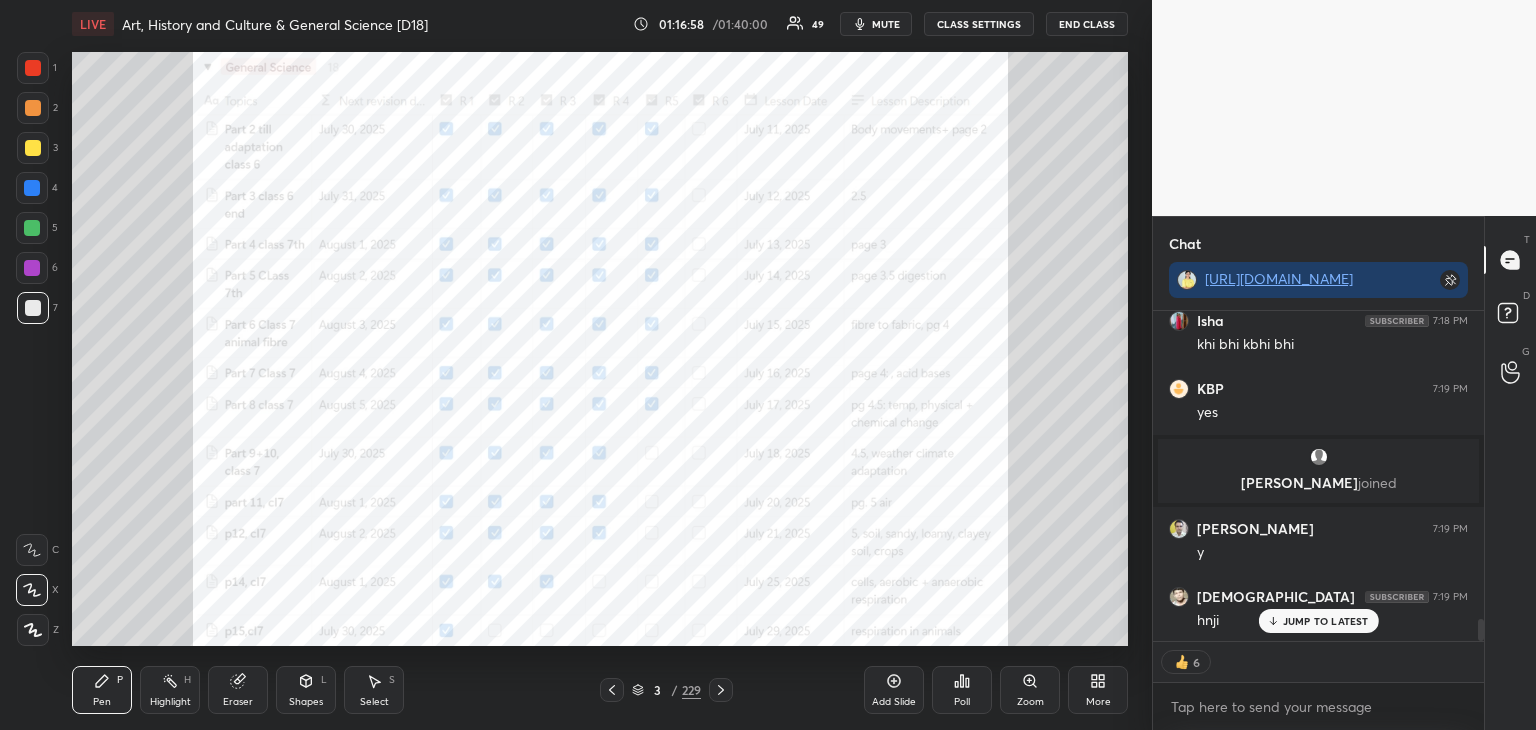 scroll, scrollTop: 4612, scrollLeft: 0, axis: vertical 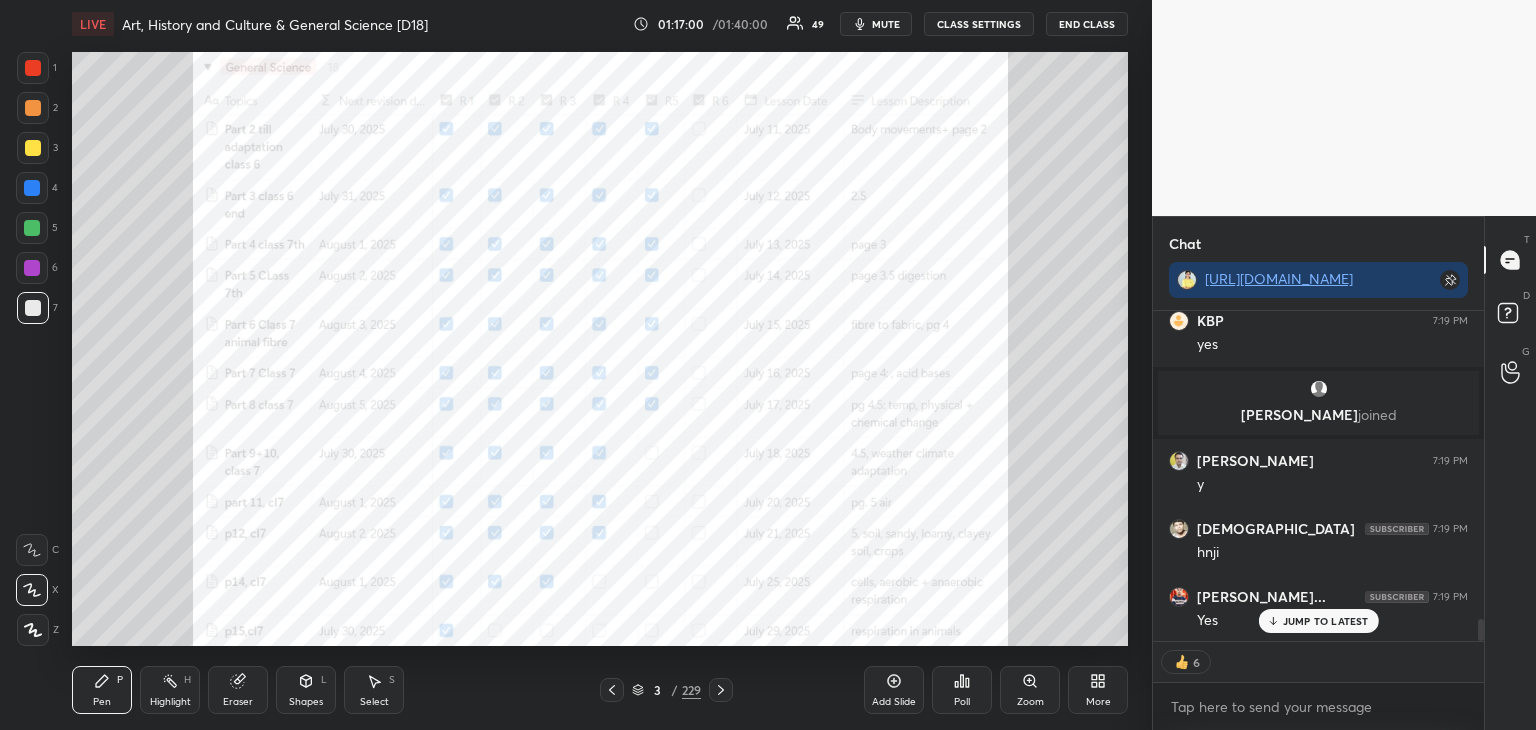 click at bounding box center (33, 68) 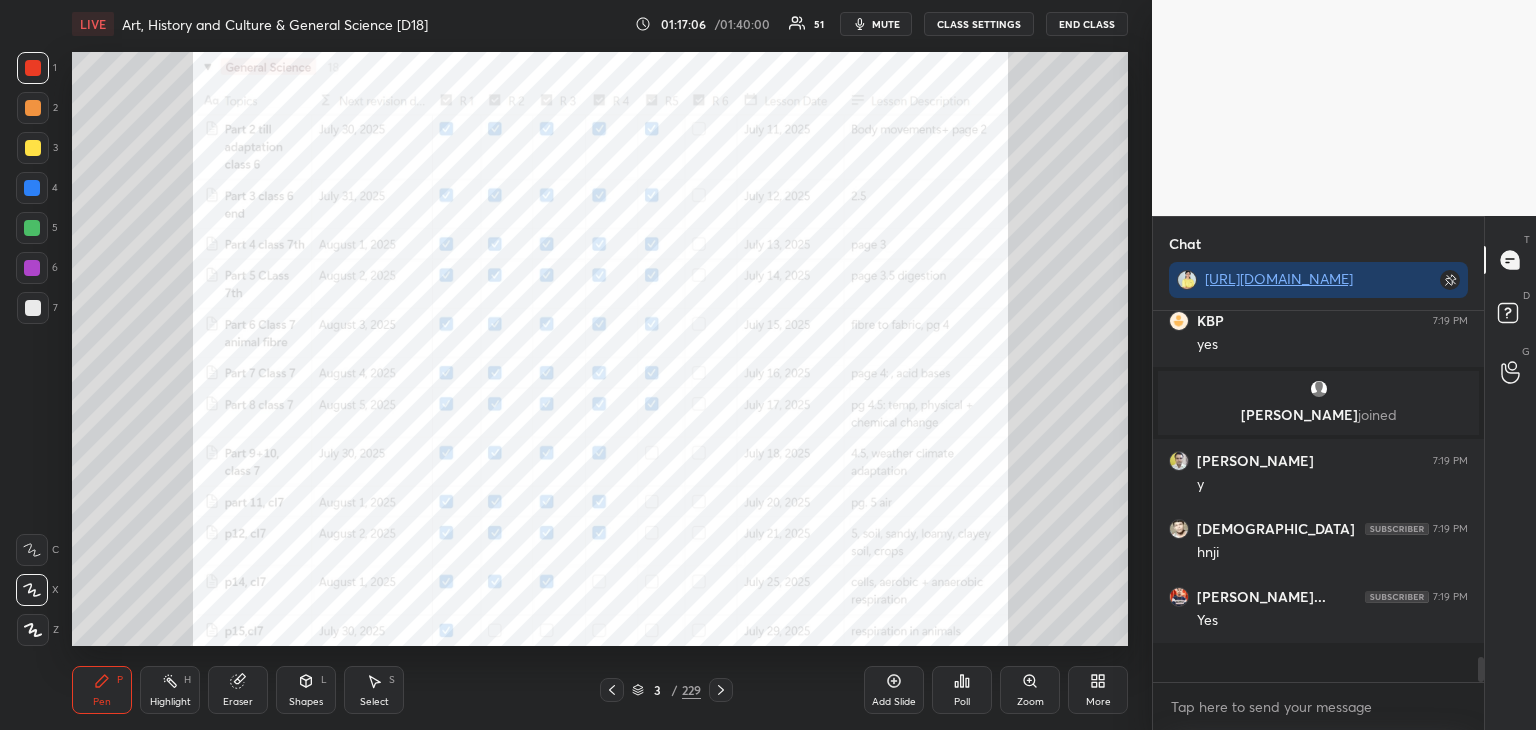 scroll, scrollTop: 6, scrollLeft: 6, axis: both 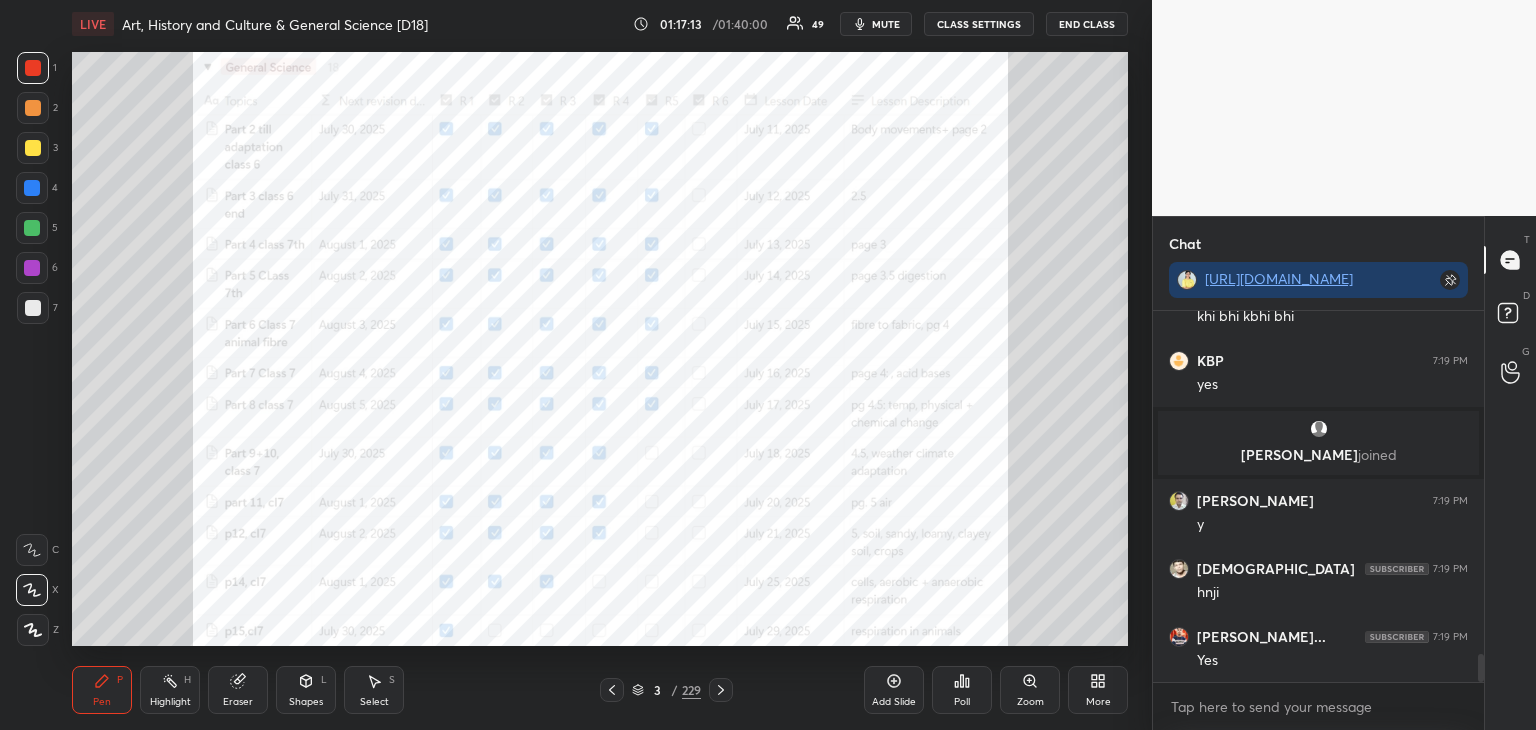 click 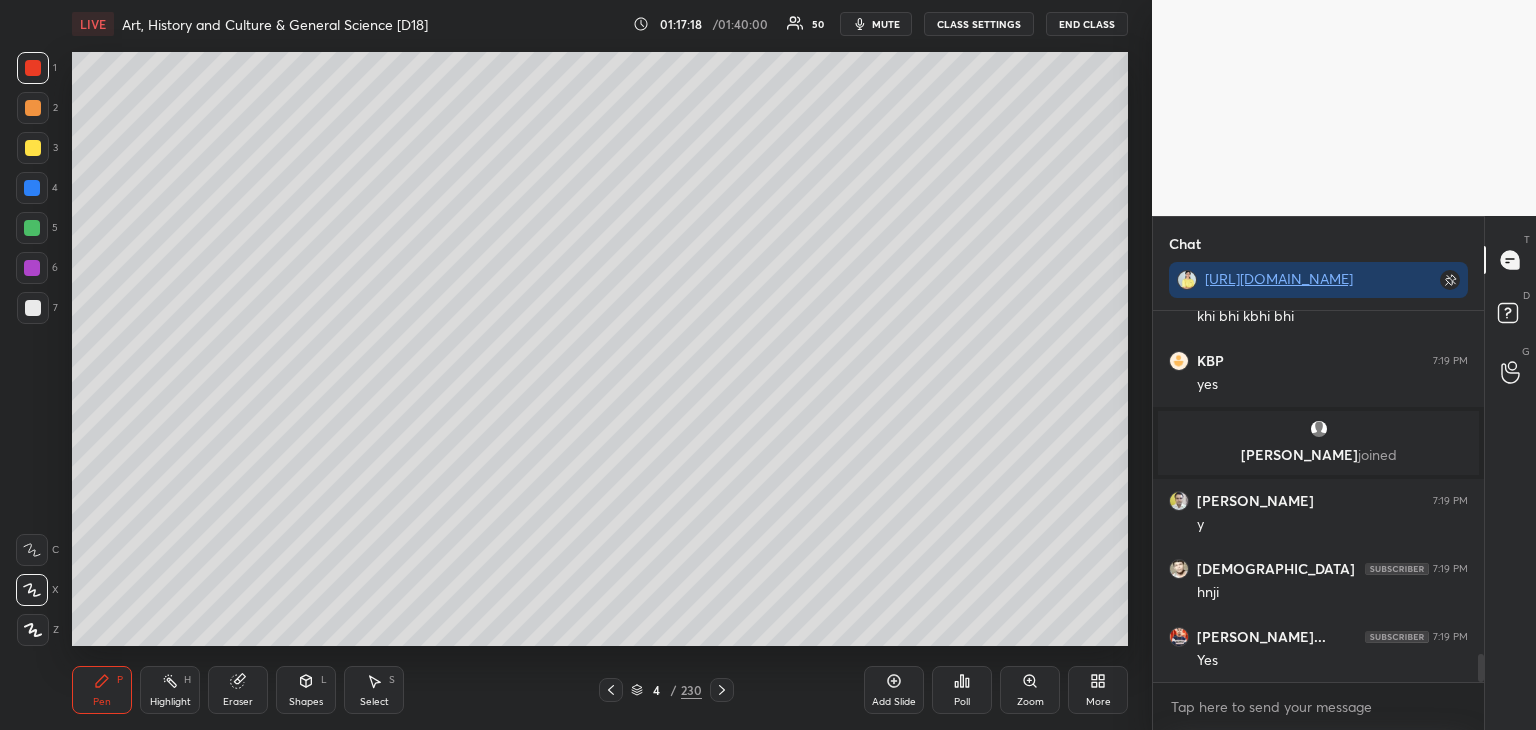 click at bounding box center [33, 308] 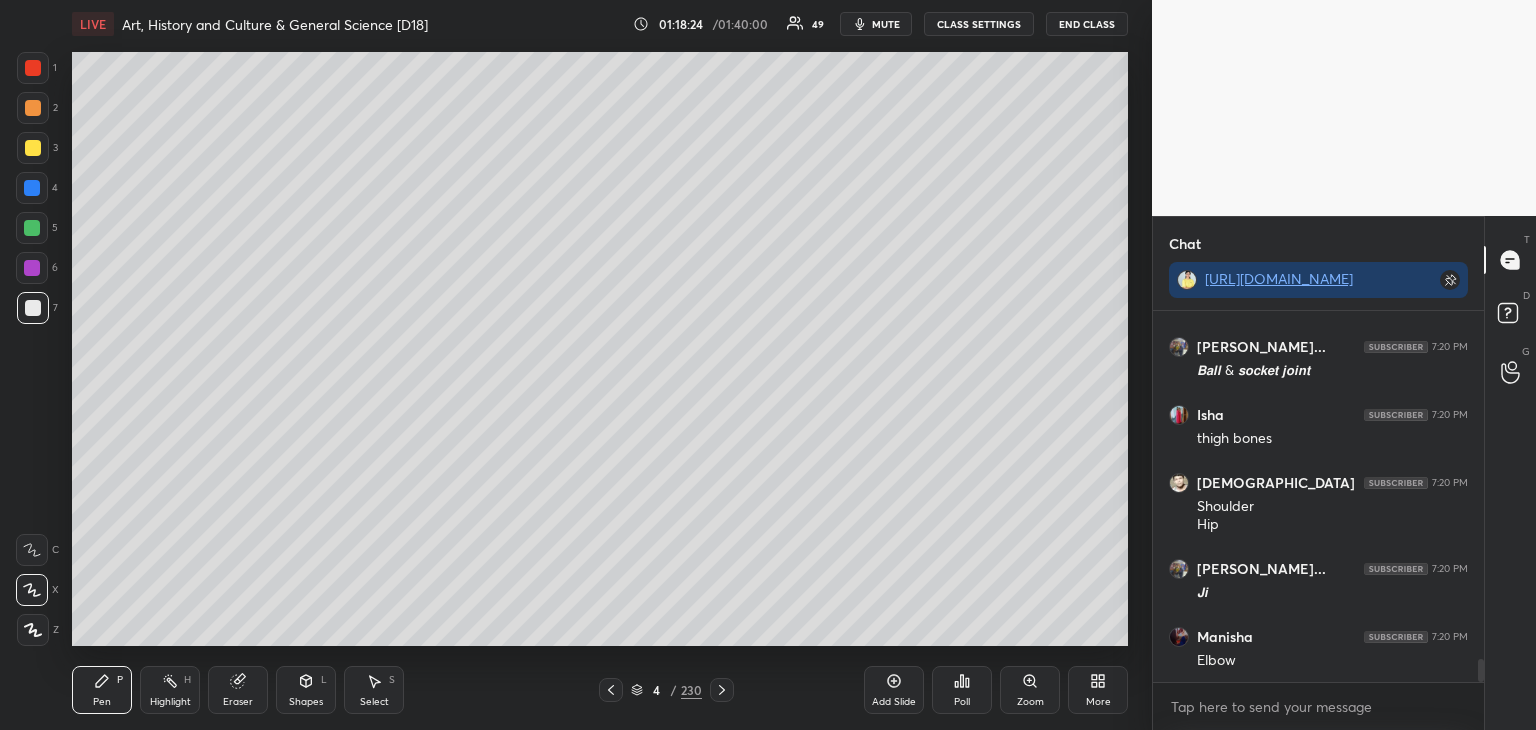 scroll, scrollTop: 5746, scrollLeft: 0, axis: vertical 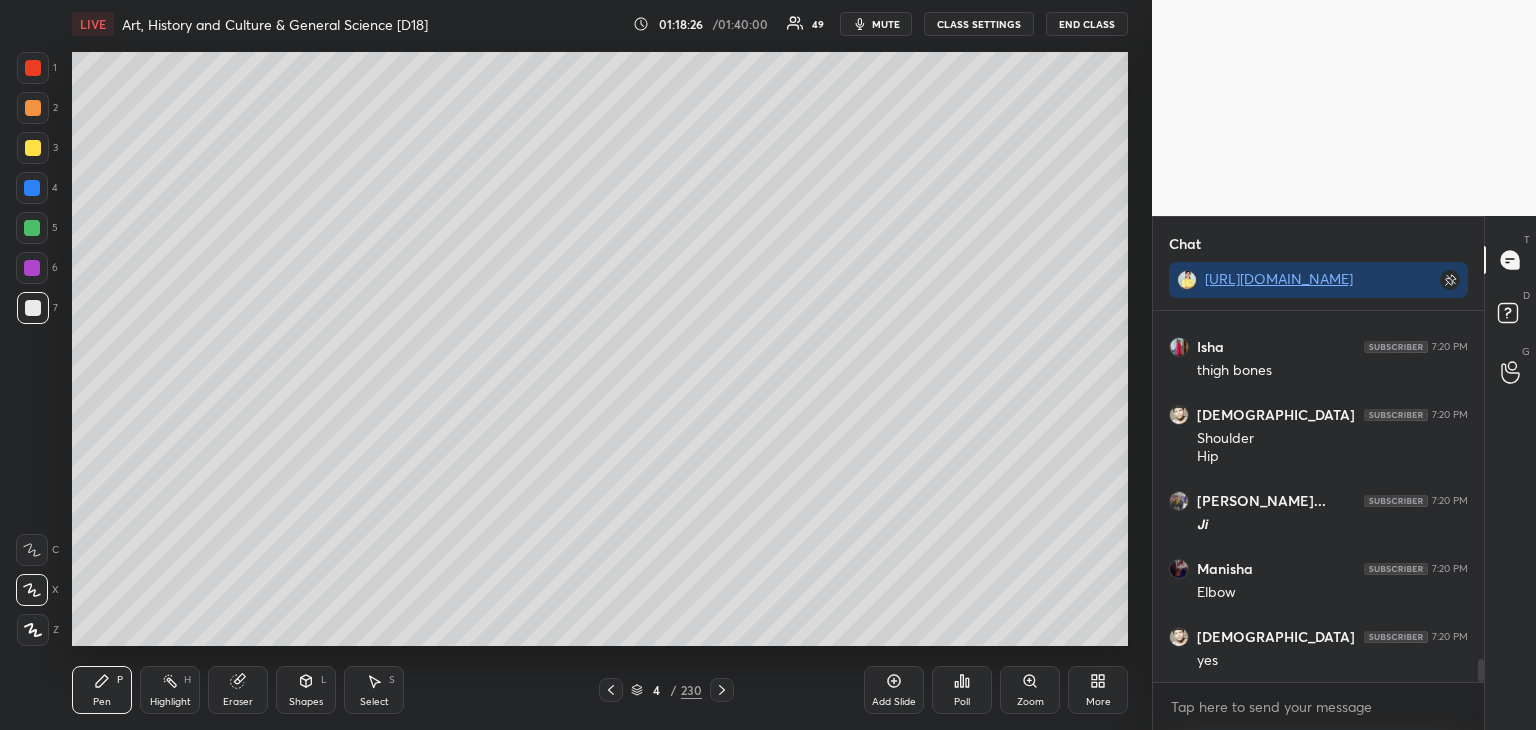 click at bounding box center [33, 148] 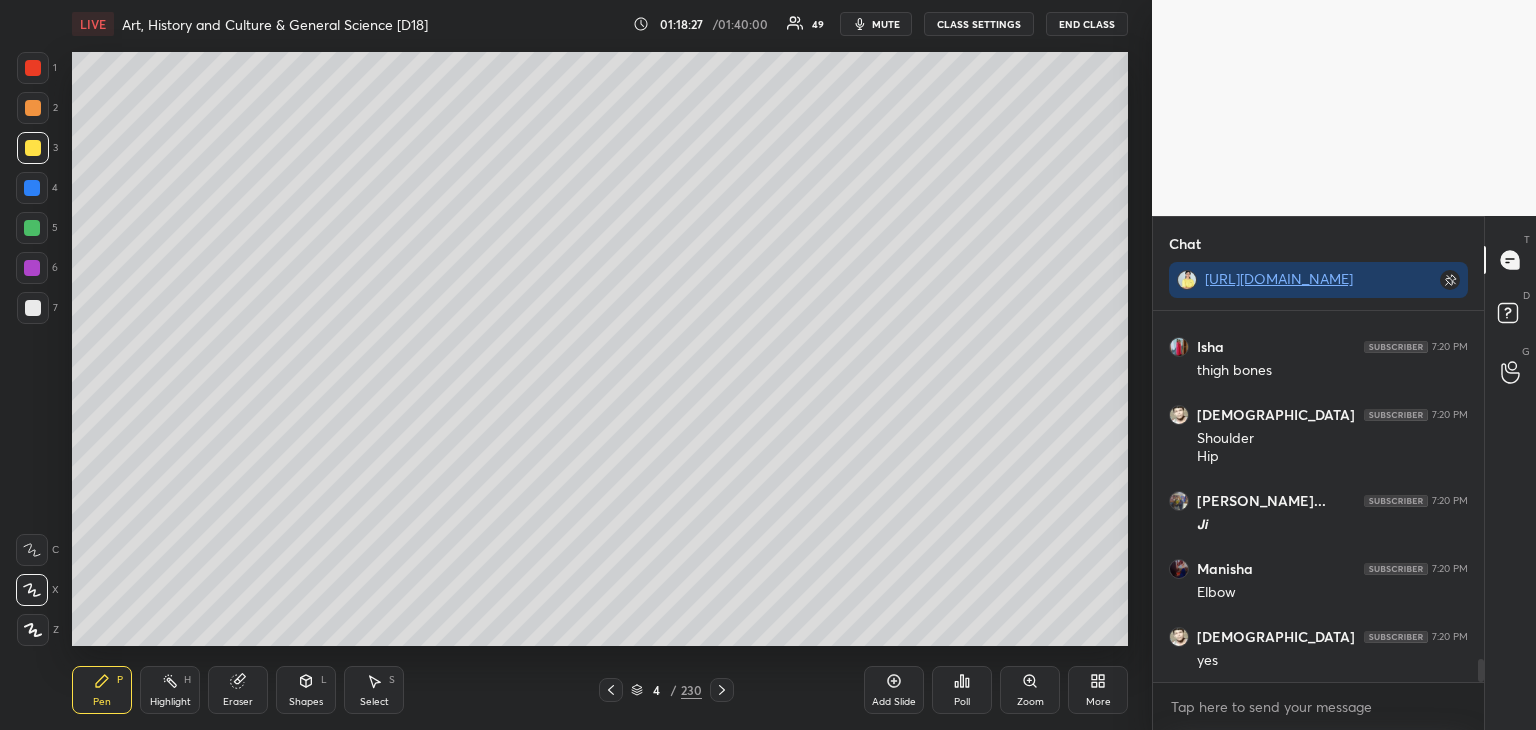 scroll, scrollTop: 5814, scrollLeft: 0, axis: vertical 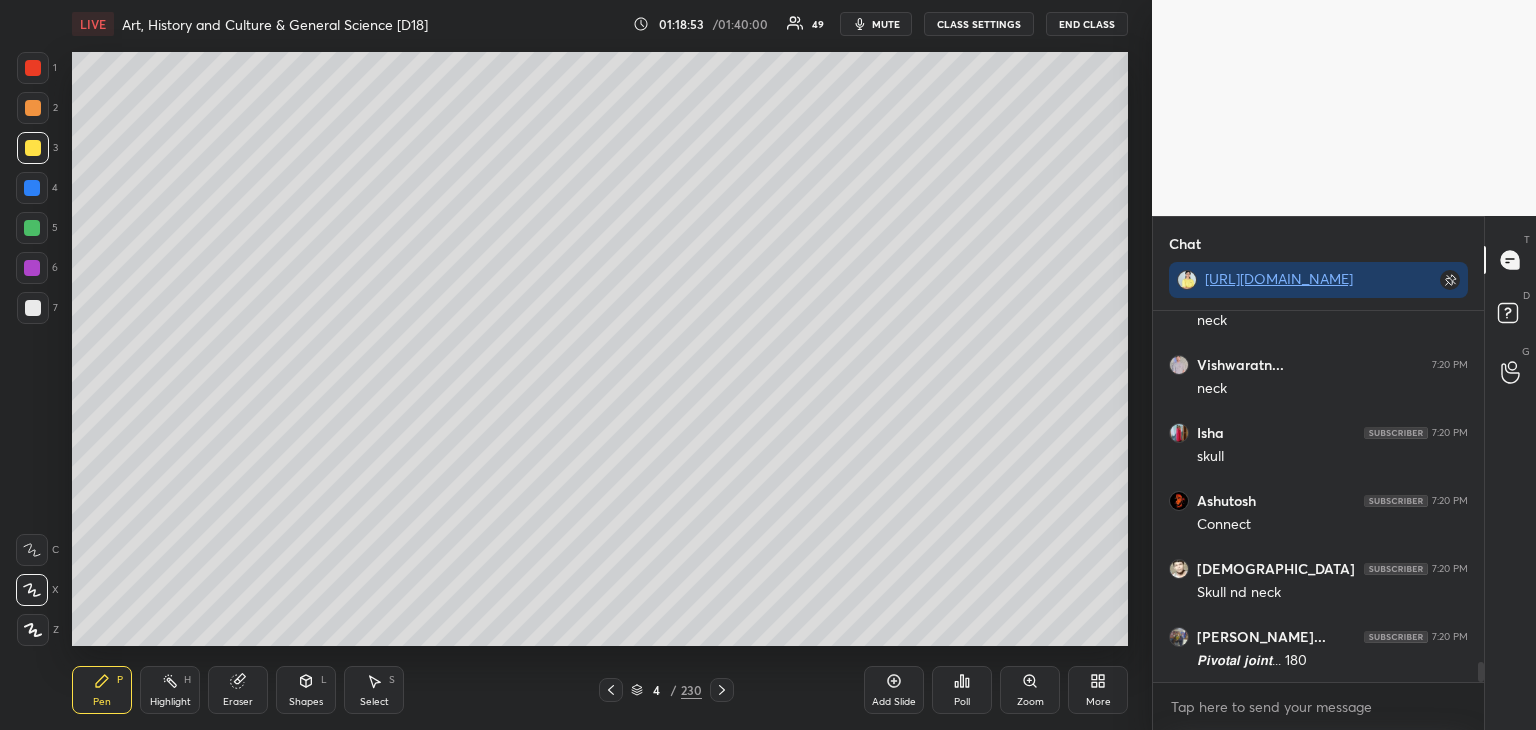 click at bounding box center (32, 188) 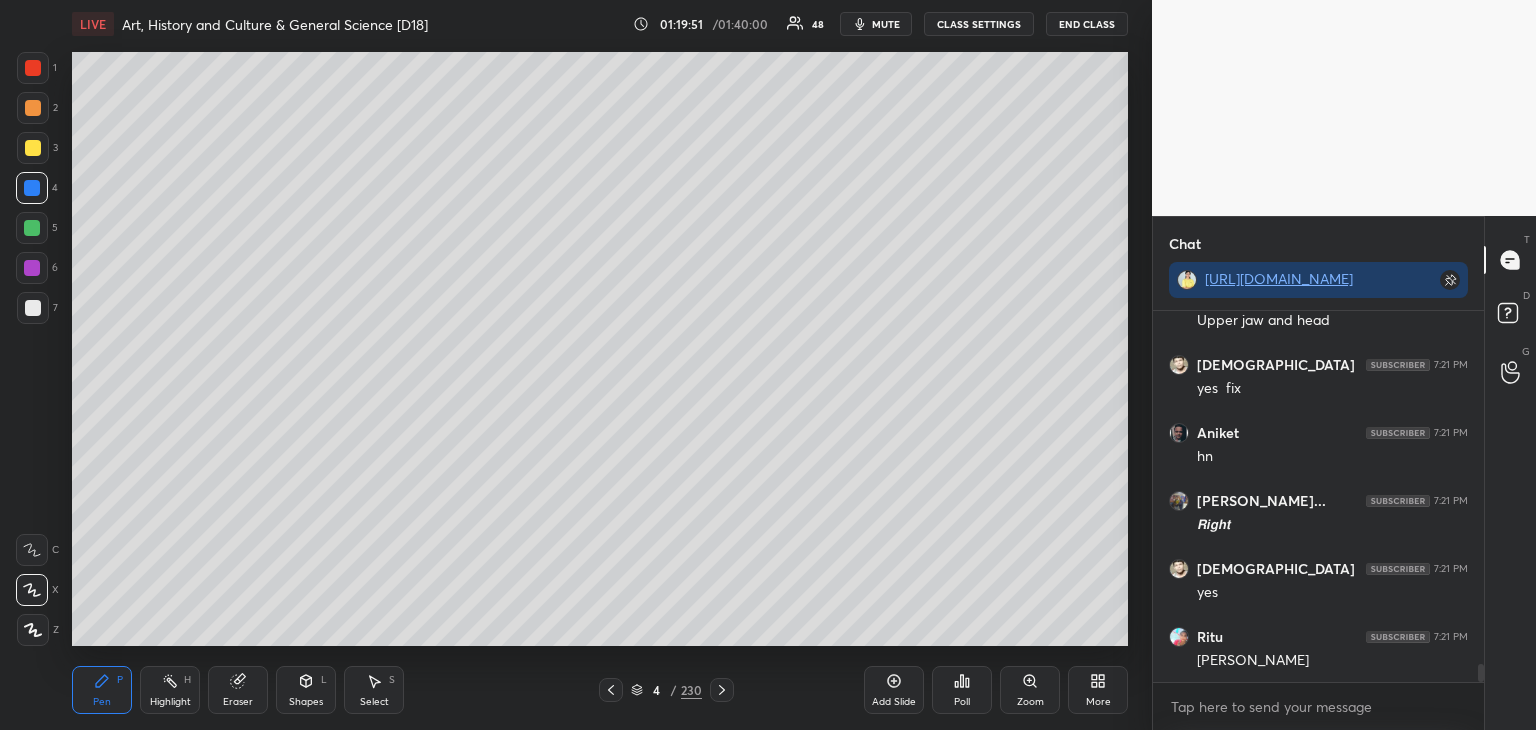 scroll, scrollTop: 7100, scrollLeft: 0, axis: vertical 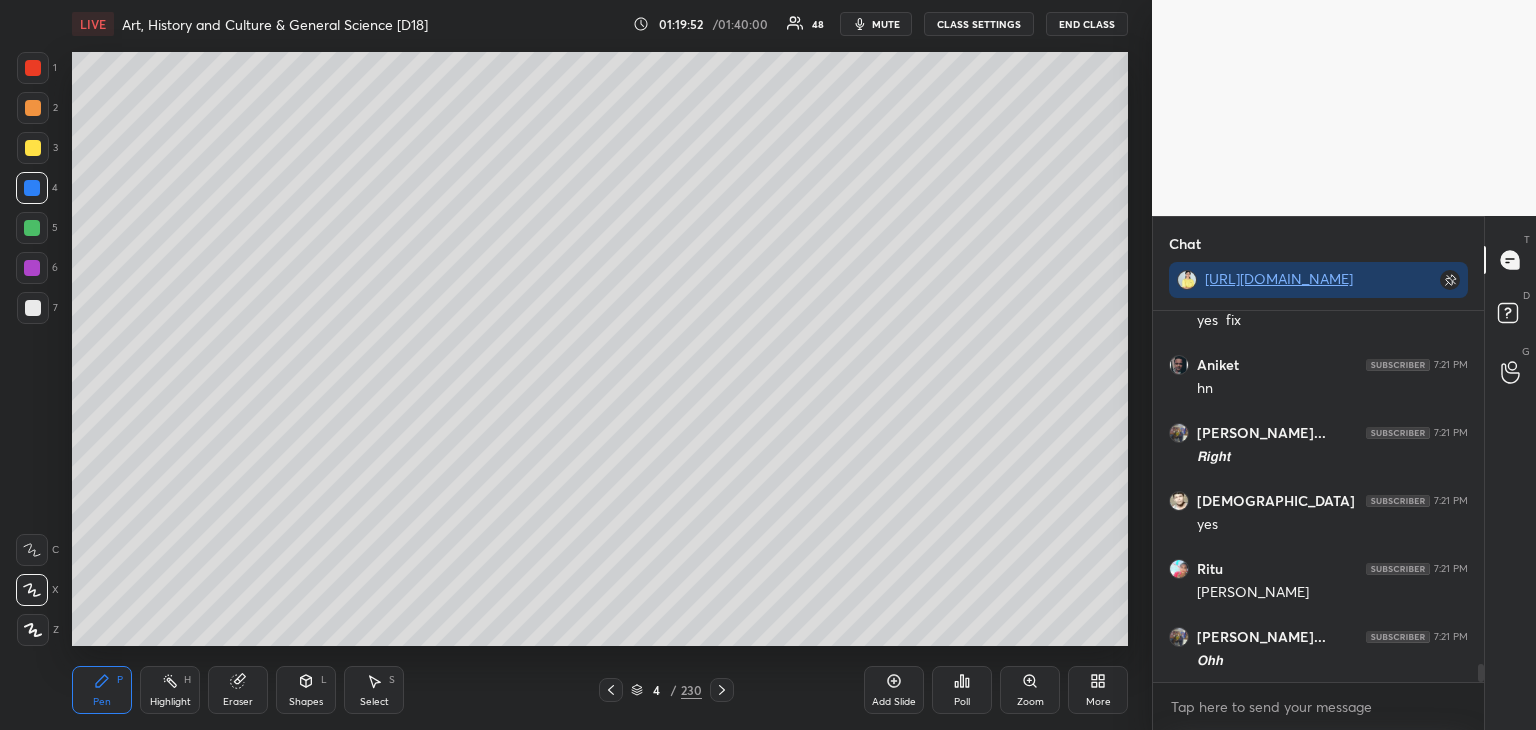 click at bounding box center [33, 148] 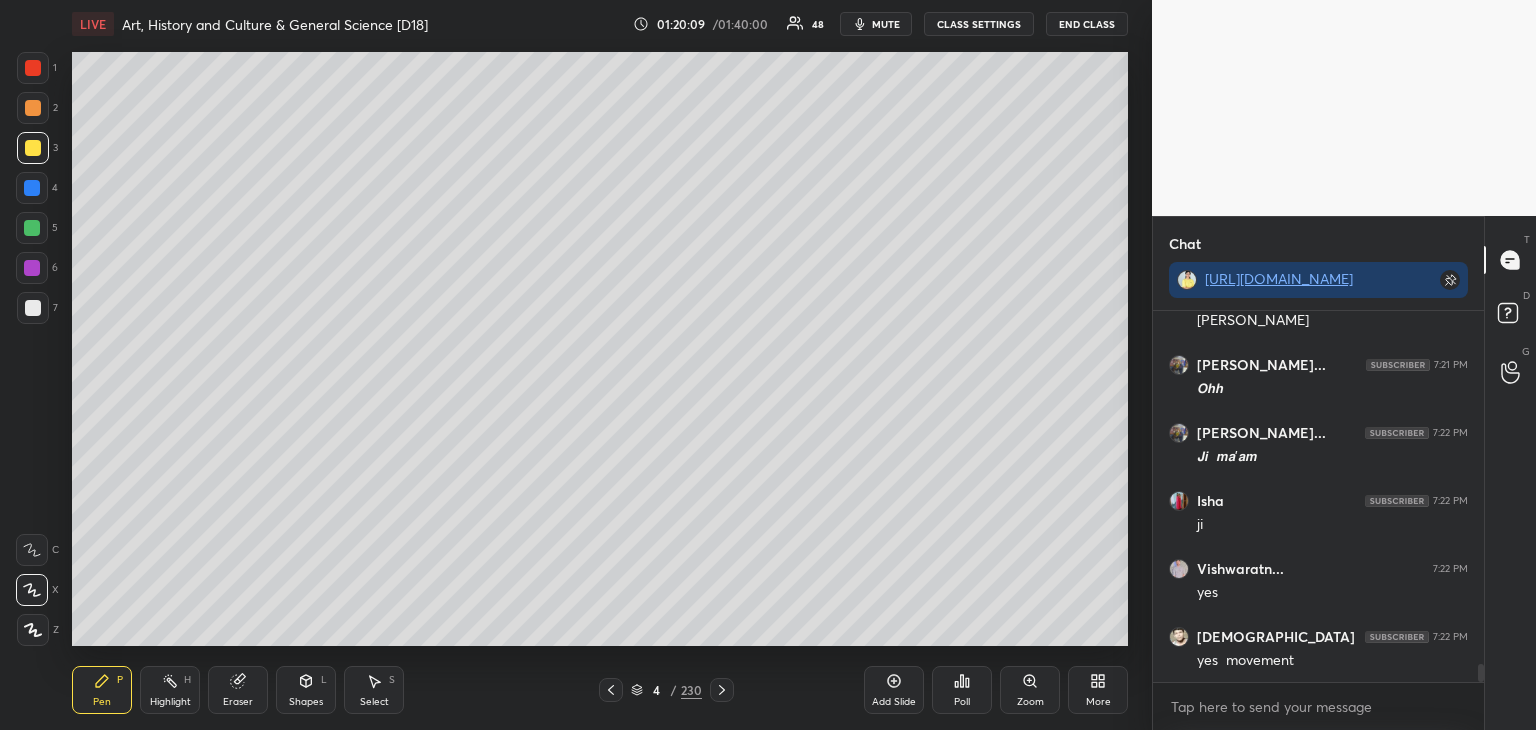 scroll, scrollTop: 7440, scrollLeft: 0, axis: vertical 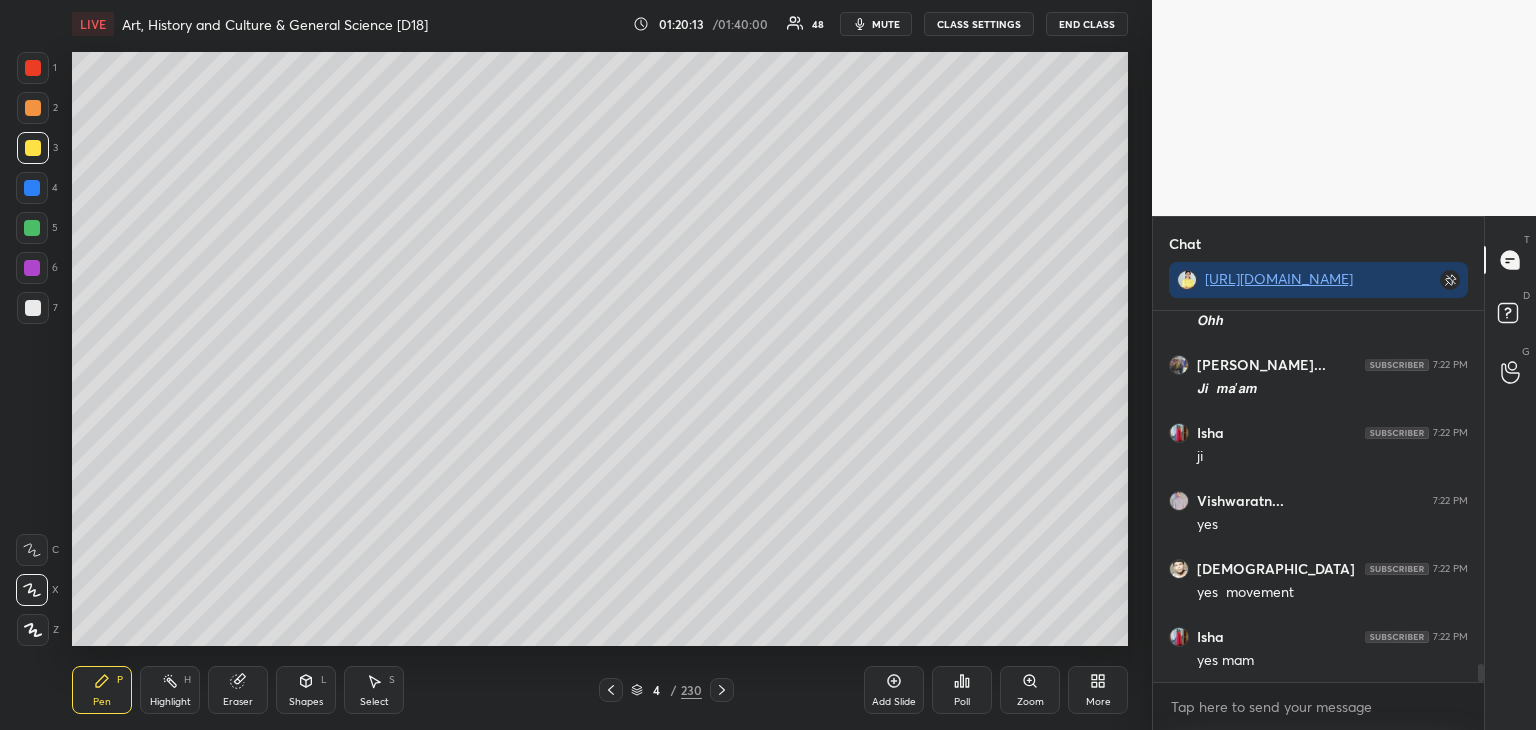 click at bounding box center (33, 308) 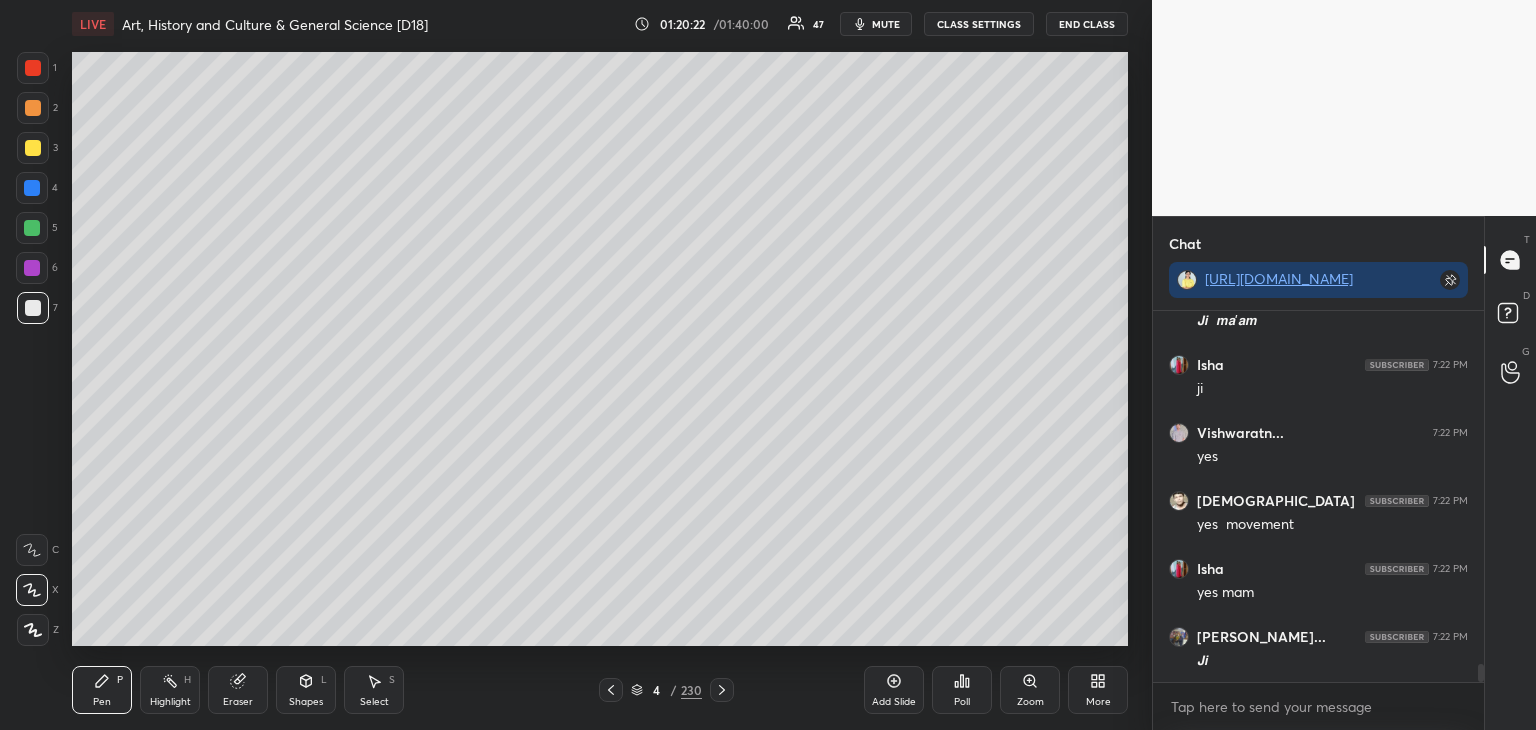scroll, scrollTop: 7594, scrollLeft: 0, axis: vertical 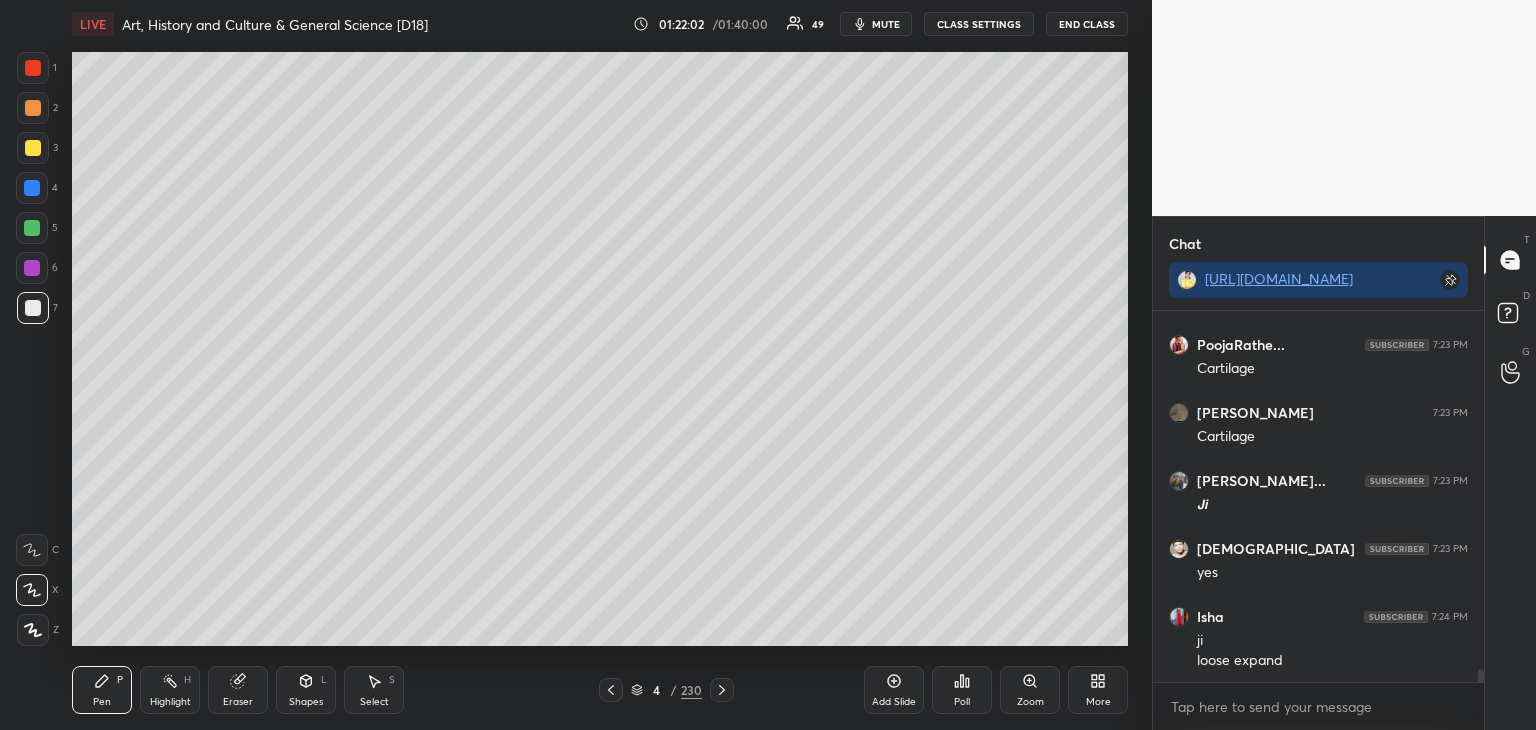 click at bounding box center (33, 308) 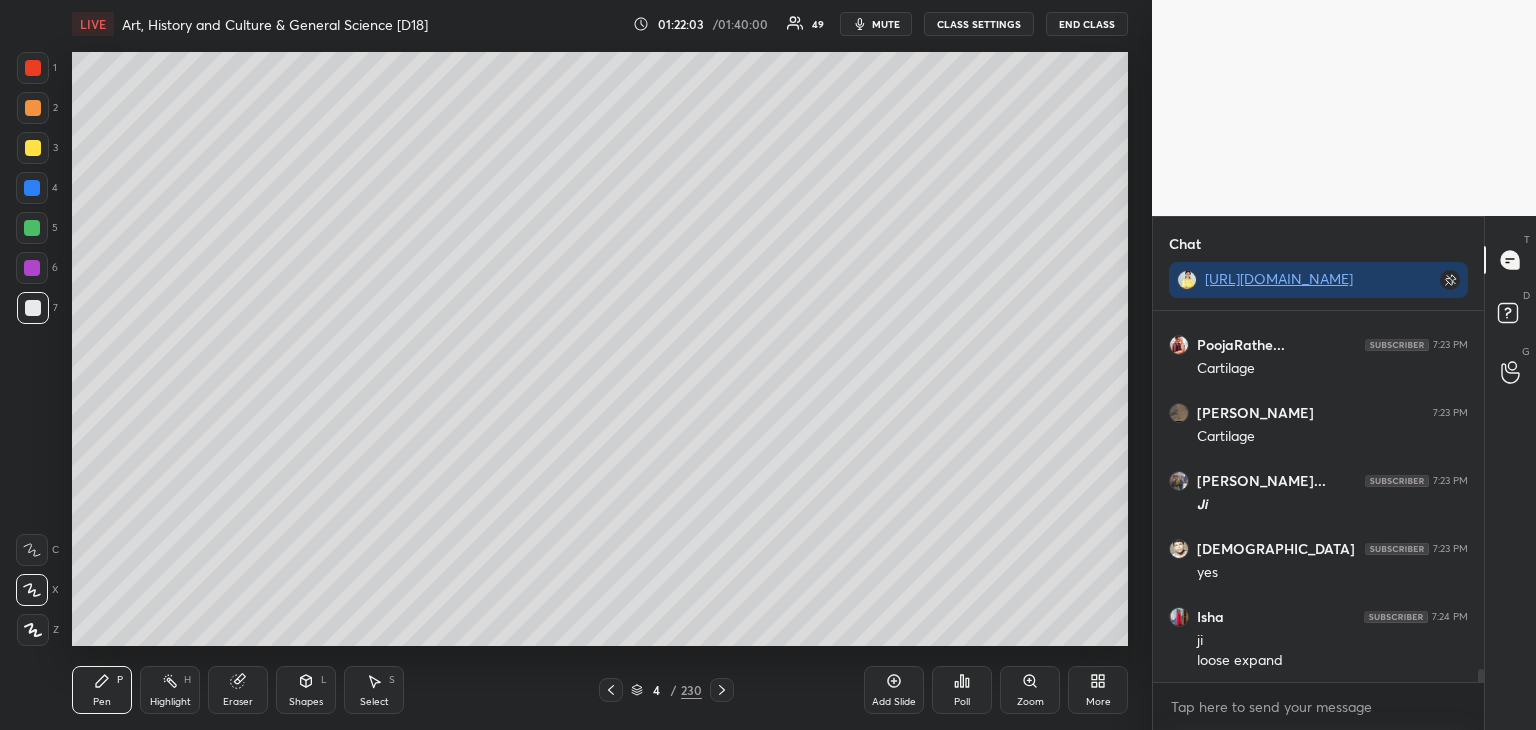 click on "Add Slide" at bounding box center (894, 690) 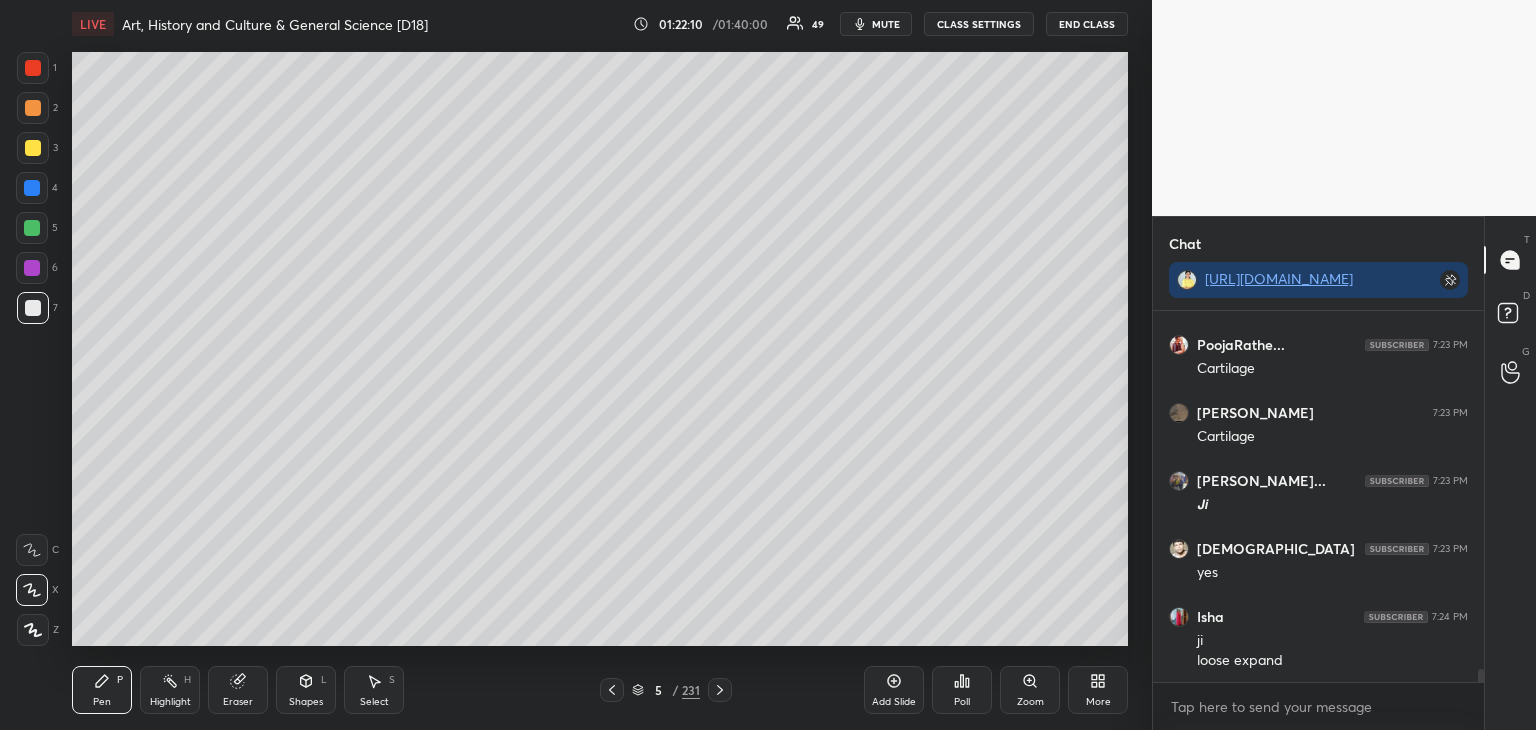 scroll, scrollTop: 10502, scrollLeft: 0, axis: vertical 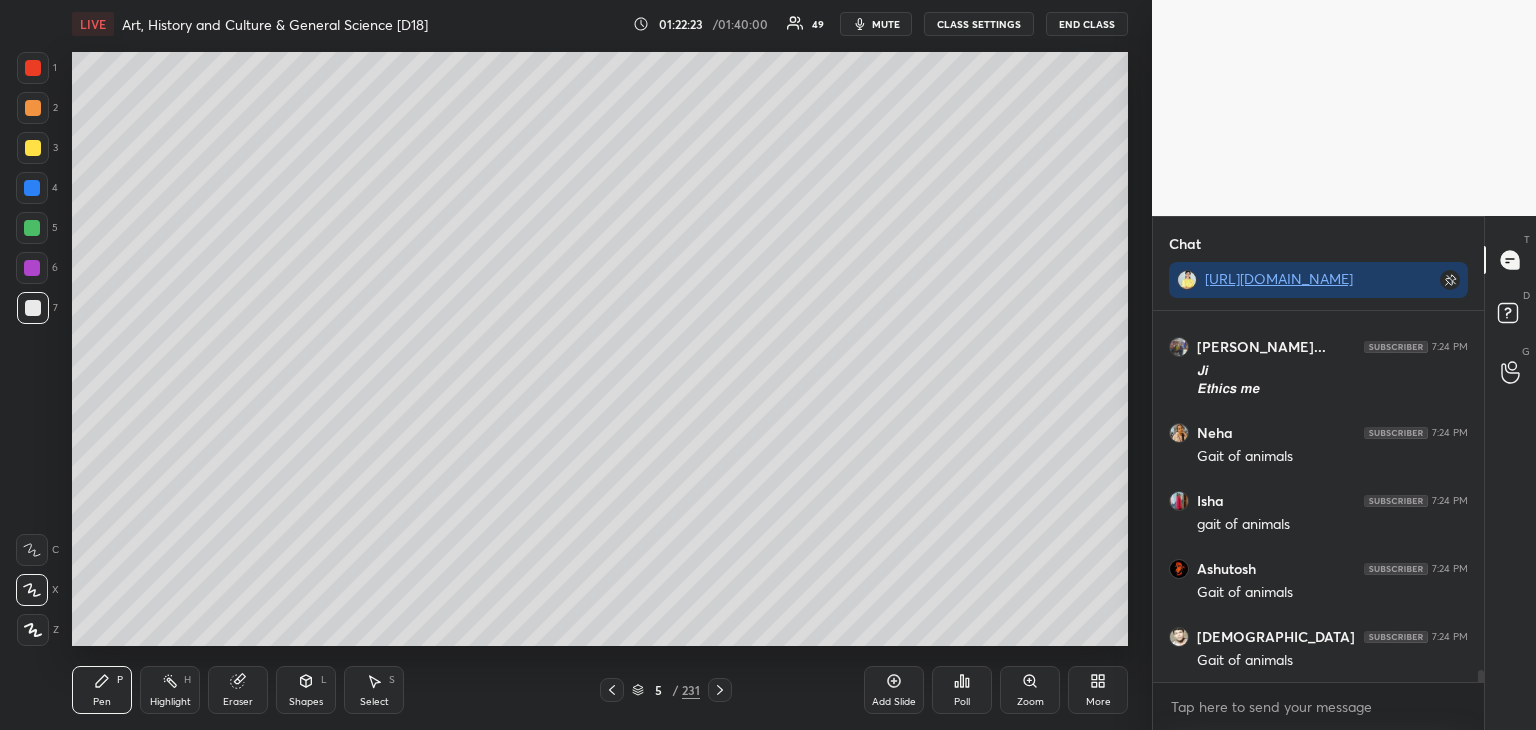 click at bounding box center [33, 148] 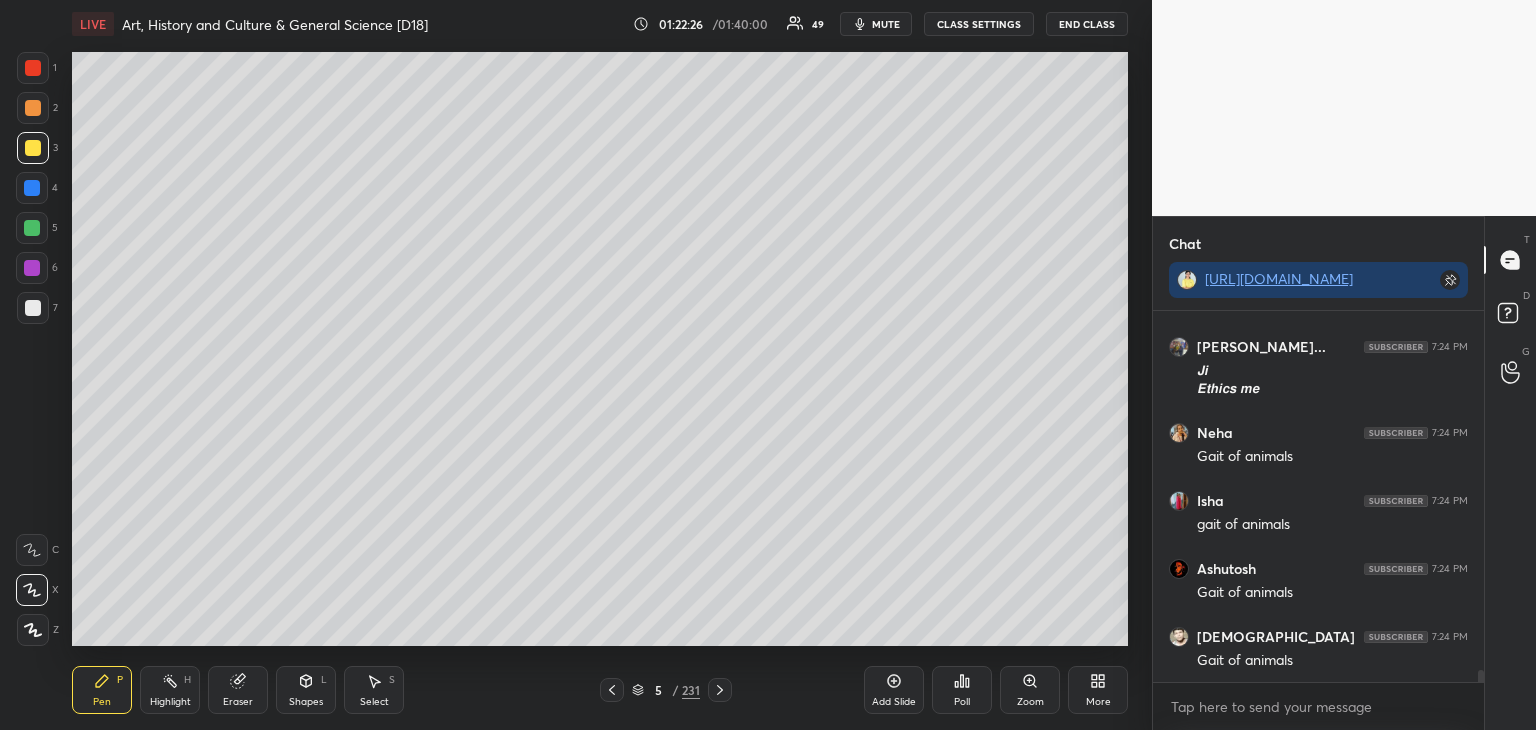 scroll, scrollTop: 11132, scrollLeft: 0, axis: vertical 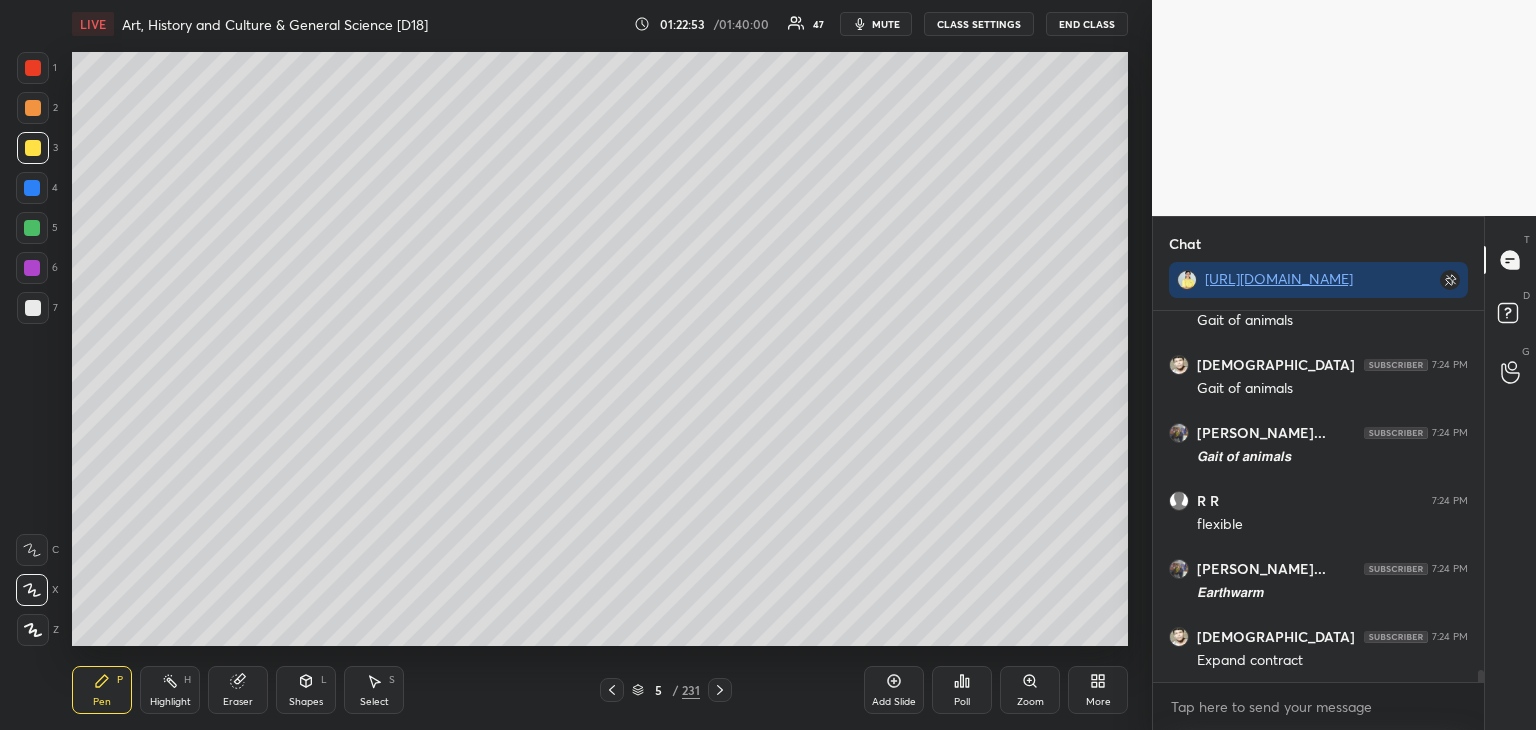 click at bounding box center (33, 308) 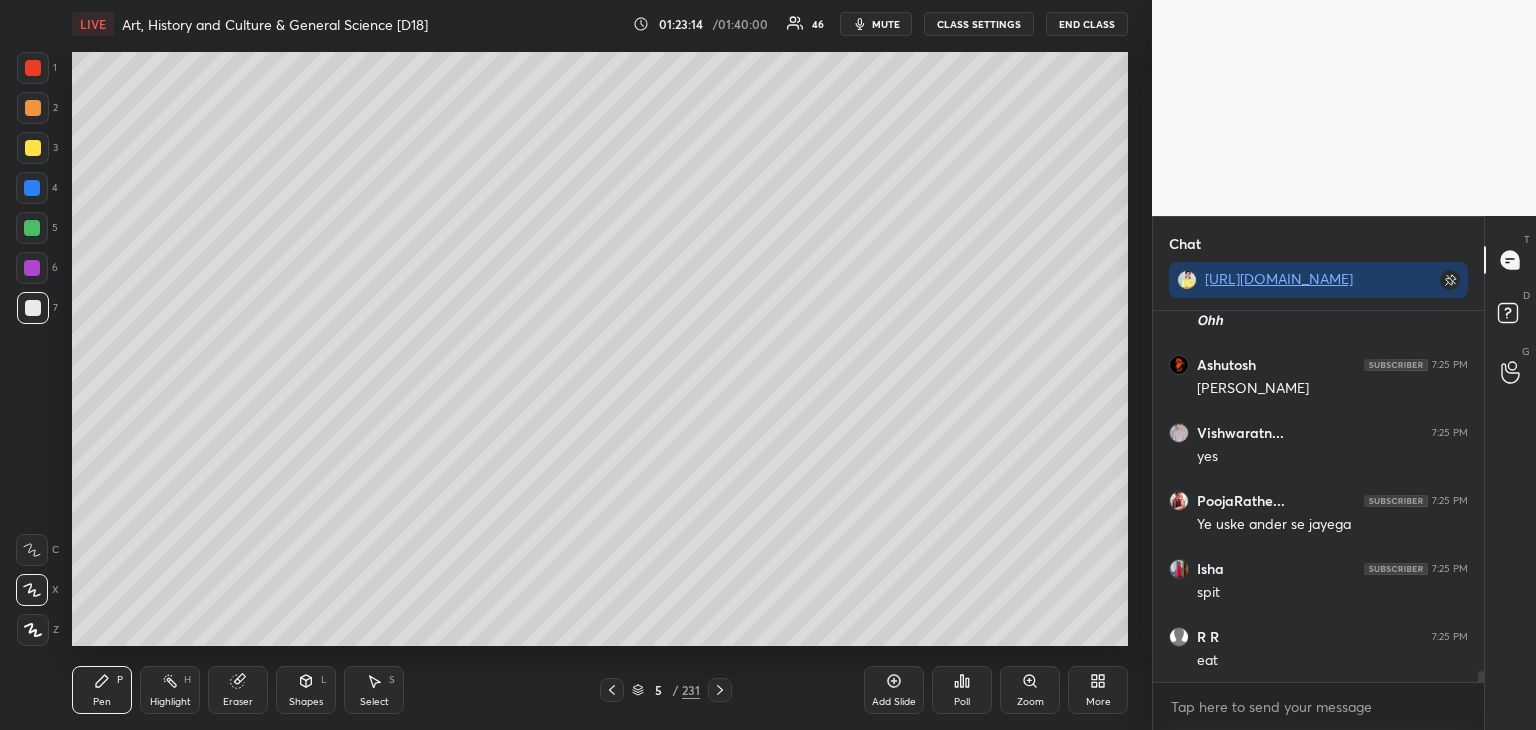 scroll, scrollTop: 12016, scrollLeft: 0, axis: vertical 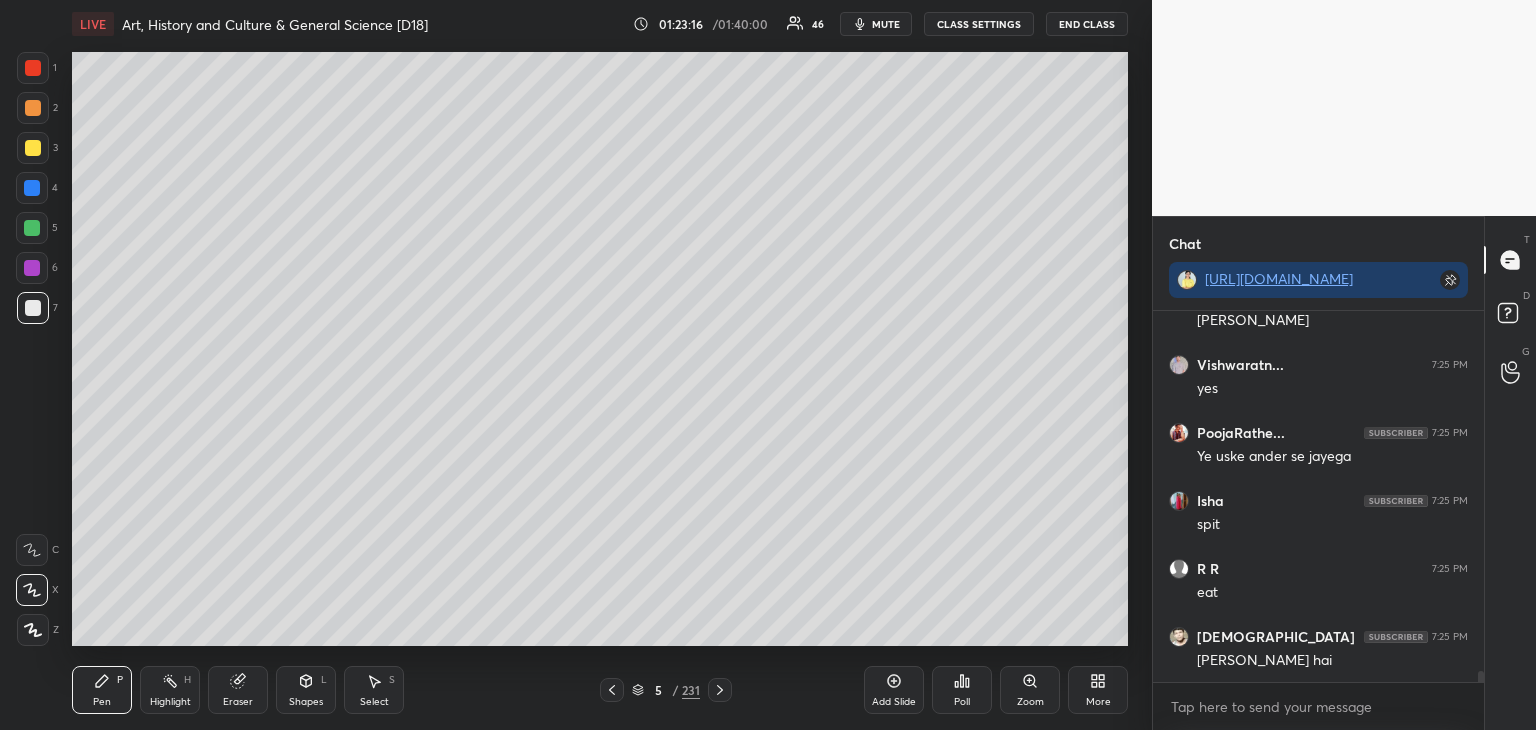 click at bounding box center (33, 148) 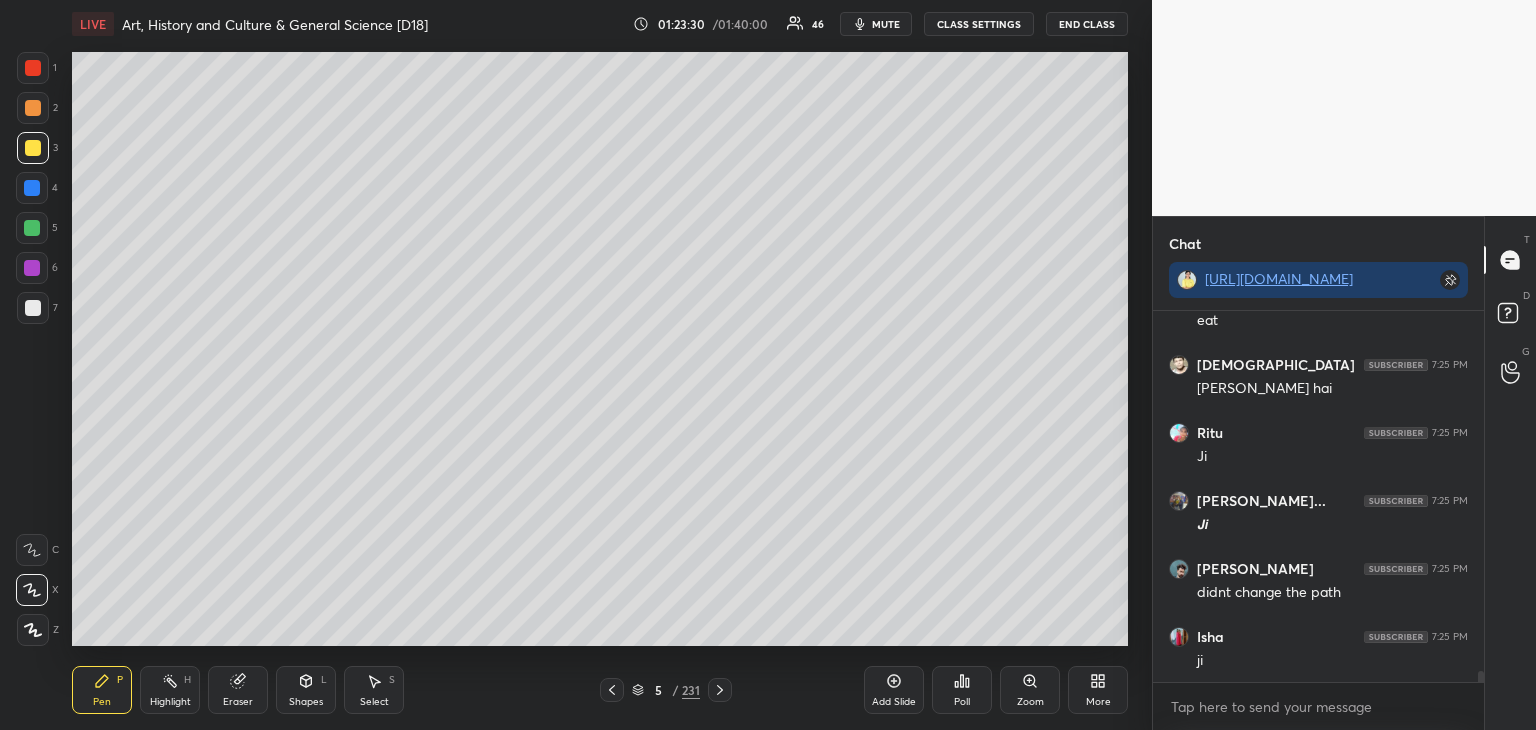 scroll, scrollTop: 12374, scrollLeft: 0, axis: vertical 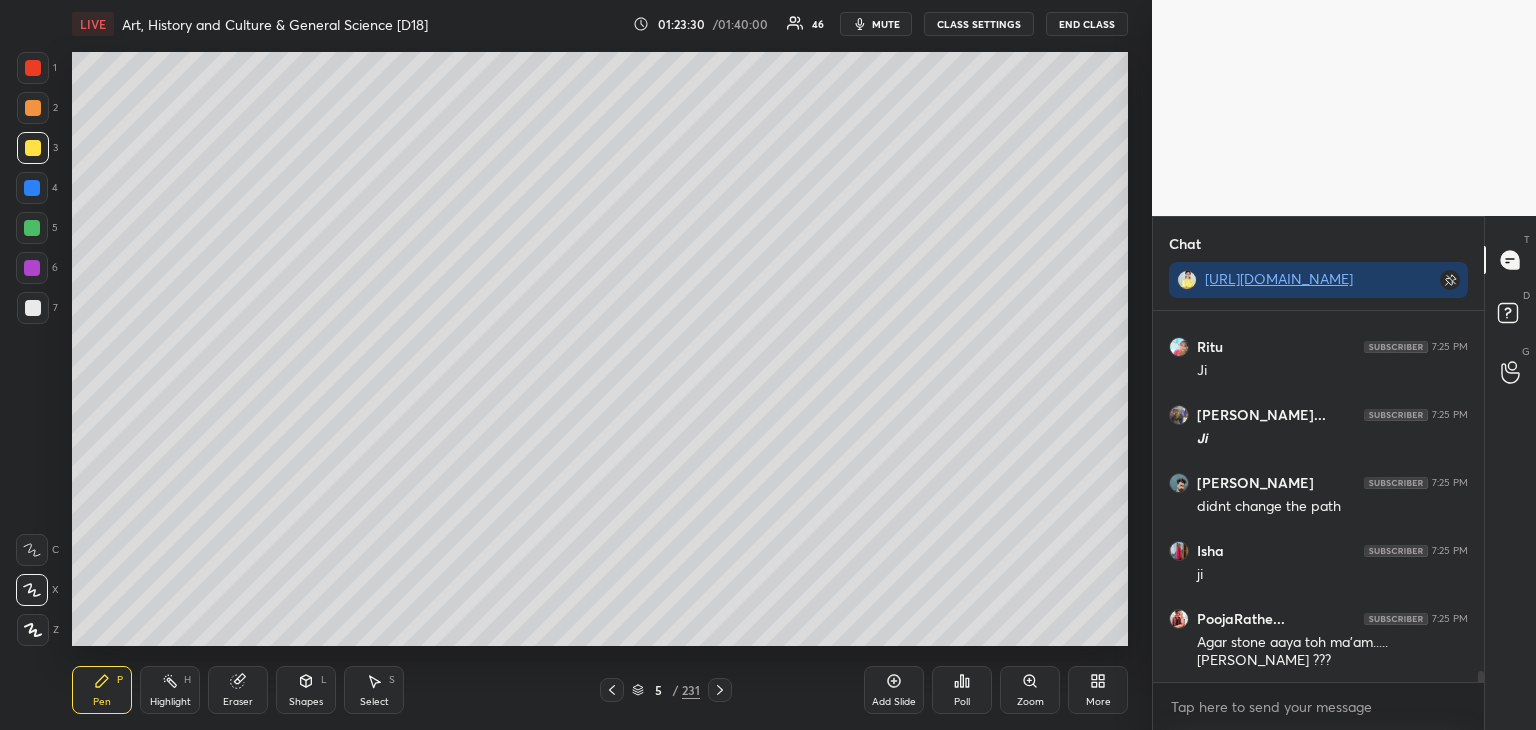 click at bounding box center (32, 188) 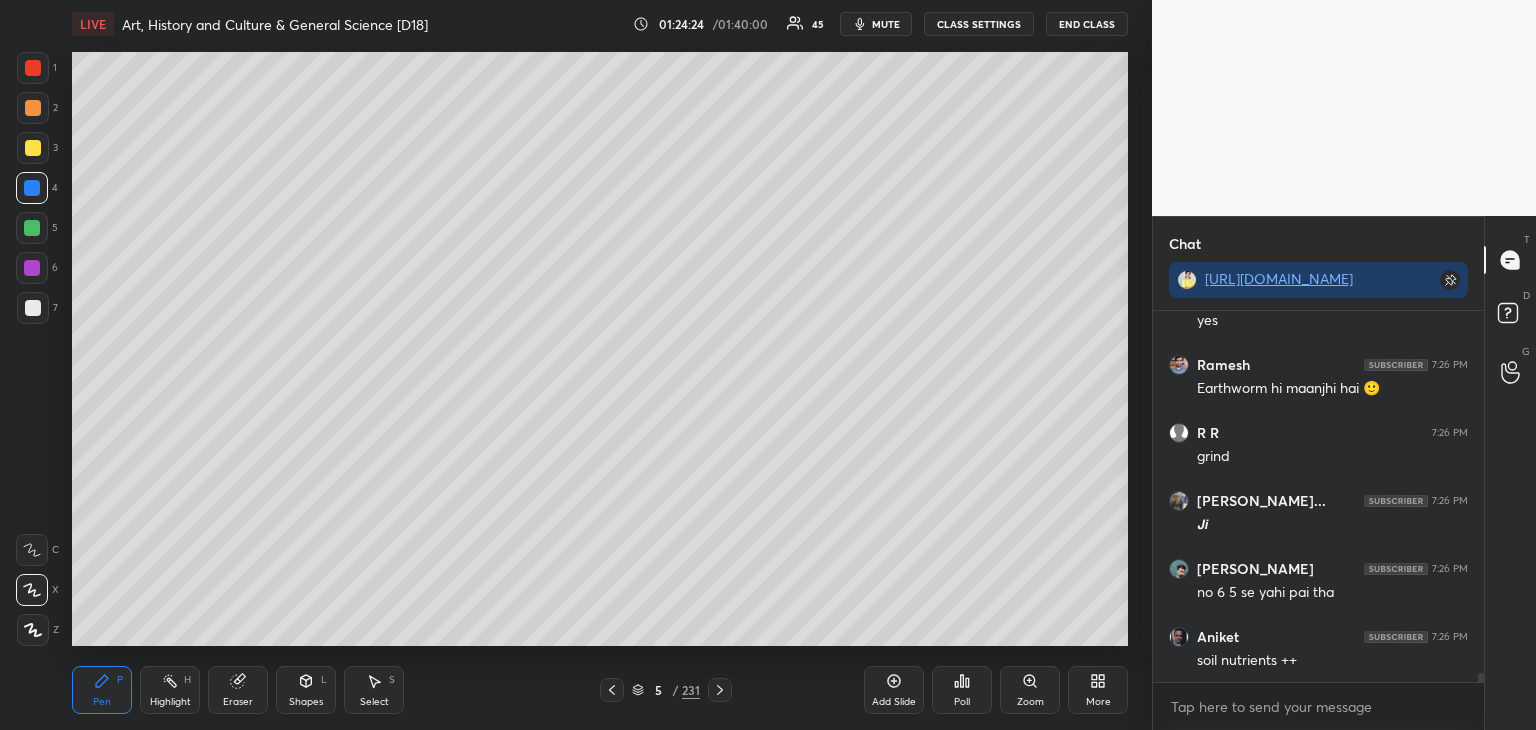 scroll, scrollTop: 14278, scrollLeft: 0, axis: vertical 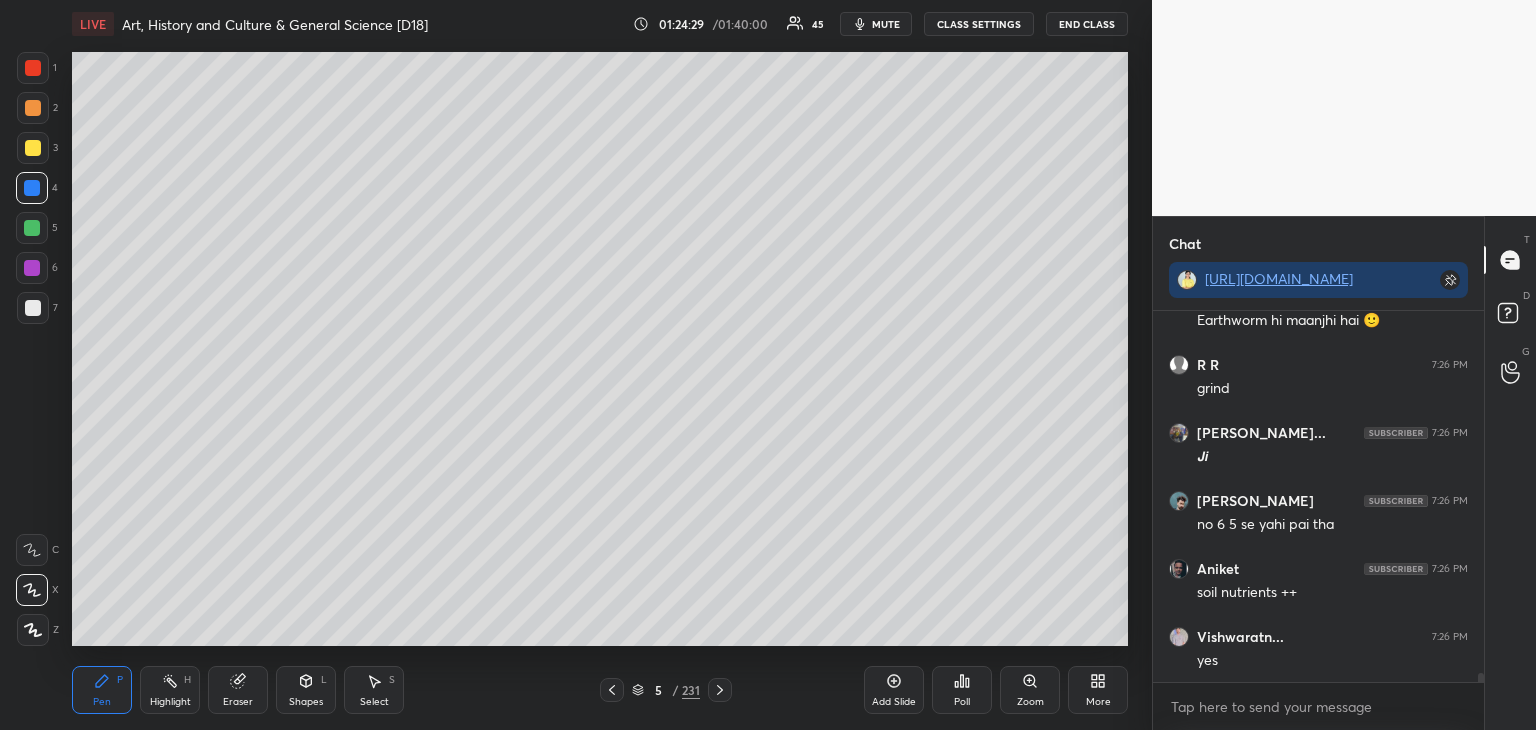 click on "1 2 3 4 5 6 7 C X Z C X Z E E Erase all   H H LIVE Art, History and Culture & General Science [D18] 01:24:29 /  01:40:00 45 mute CLASS SETTINGS End Class Setting up your live class Poll for   secs No correct answer Start poll Back Art, History and Culture & General Science [D18] Arti Chhawari Pen P Highlight H Eraser Shapes L Select S 5 / 231 Add Slide Poll Zoom More Chat https://t.me/+lsUe6g3nZwEwYjM1 Shivam 7:26 PM yes Ramesh 7:26 PM Earthworm hi maanjhi hai 🙂 R R 7:26 PM grind Rudra Prat... 7:26 PM 𝙅𝙞 Mr Tajamul 7:26 PM no 6 5 se yahi pai tha Aniket 7:26 PM soil nutrients ++ Vishwaratn... 7:26 PM yes JUMP TO LATEST Enable hand raising Enable raise hand to speak to learners. Once enabled, chat will be turned off temporarily. Enable x   Rohan Asked a doubt 4 maam, today I got to know about your revision initiative. this is my first revision class. Should I continue watching or should I start from the first ? Thank you maam for this Pick this doubt Anjali Asked a doubt 2 Pick this doubt Rahul Kuma..." at bounding box center (768, 0) 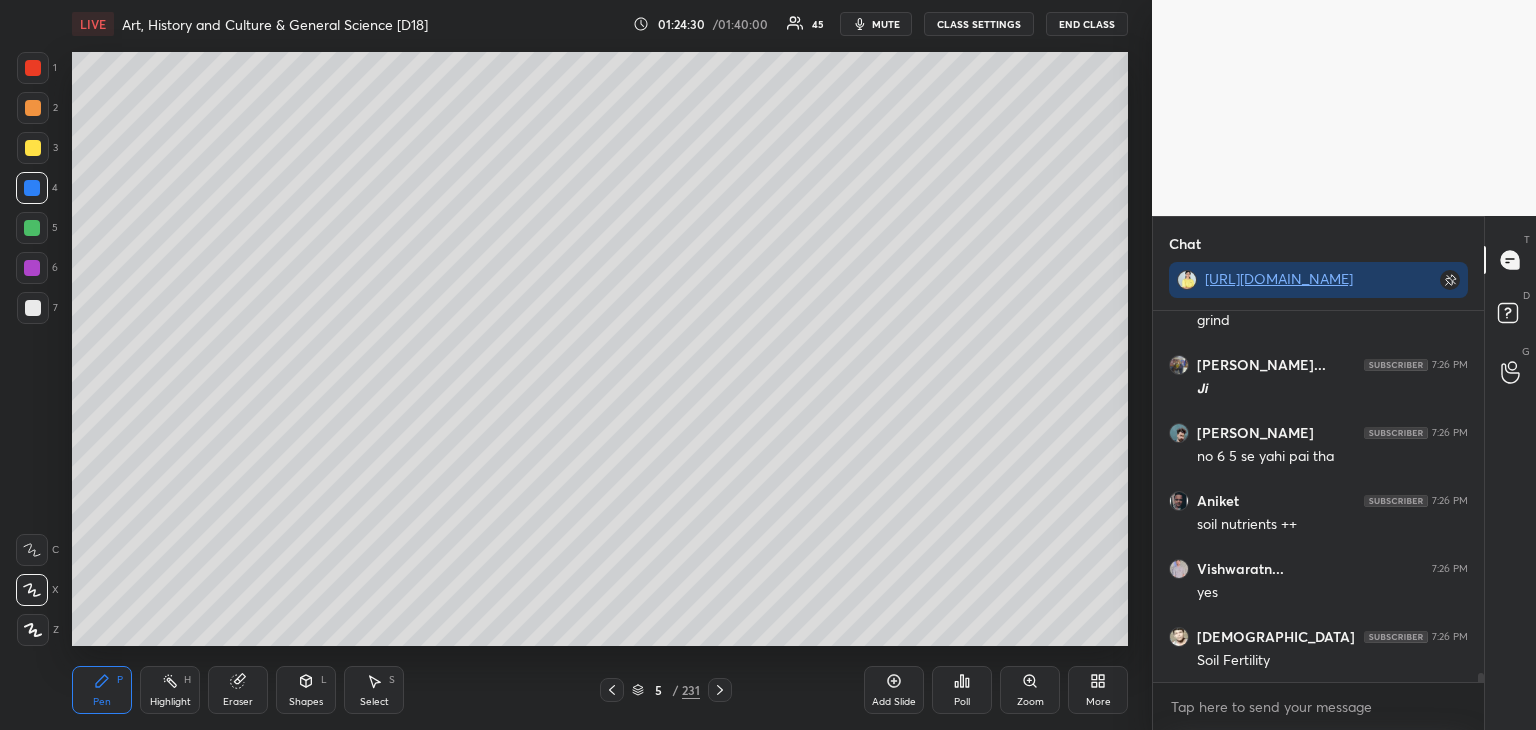 scroll, scrollTop: 14414, scrollLeft: 0, axis: vertical 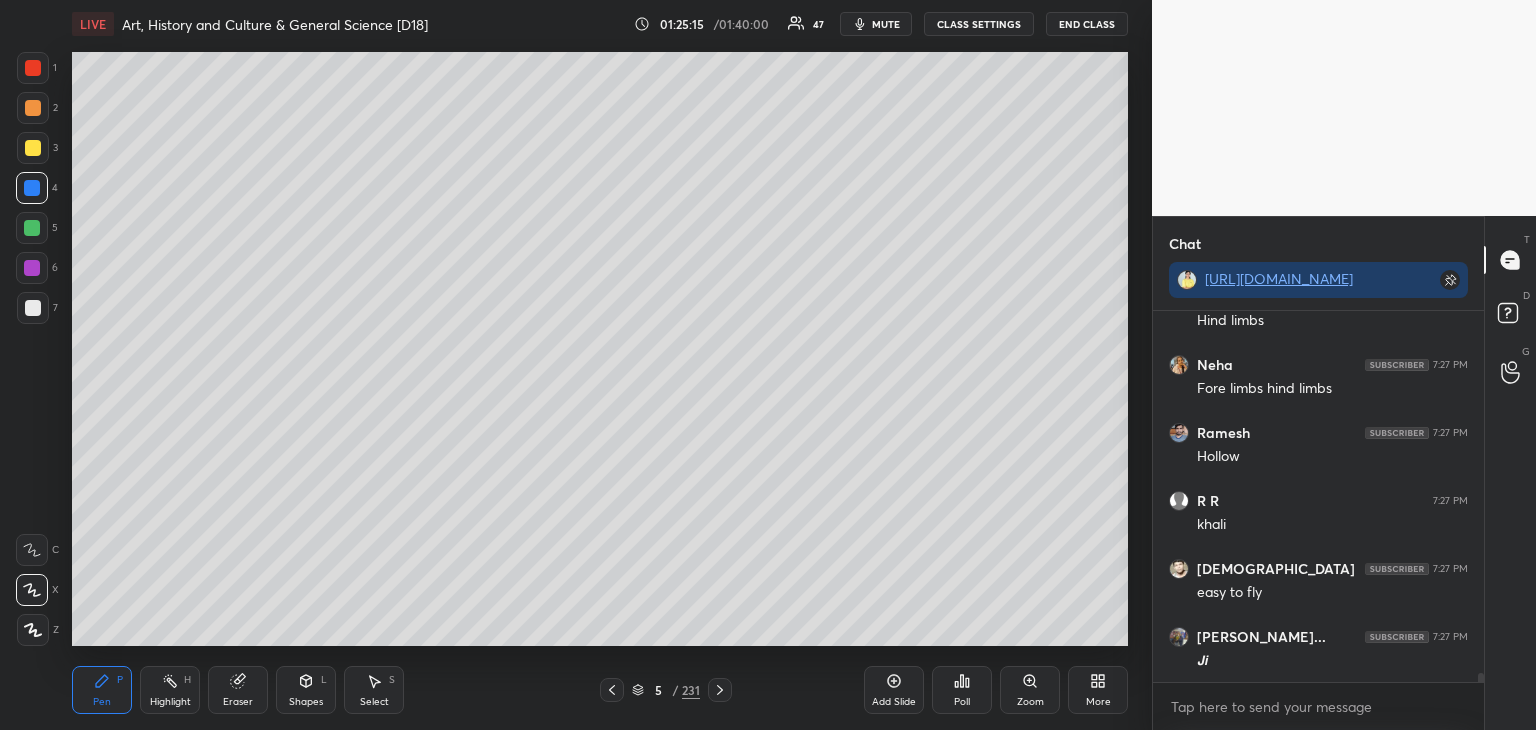 drag, startPoint x: 36, startPoint y: 266, endPoint x: 35, endPoint y: 289, distance: 23.021729 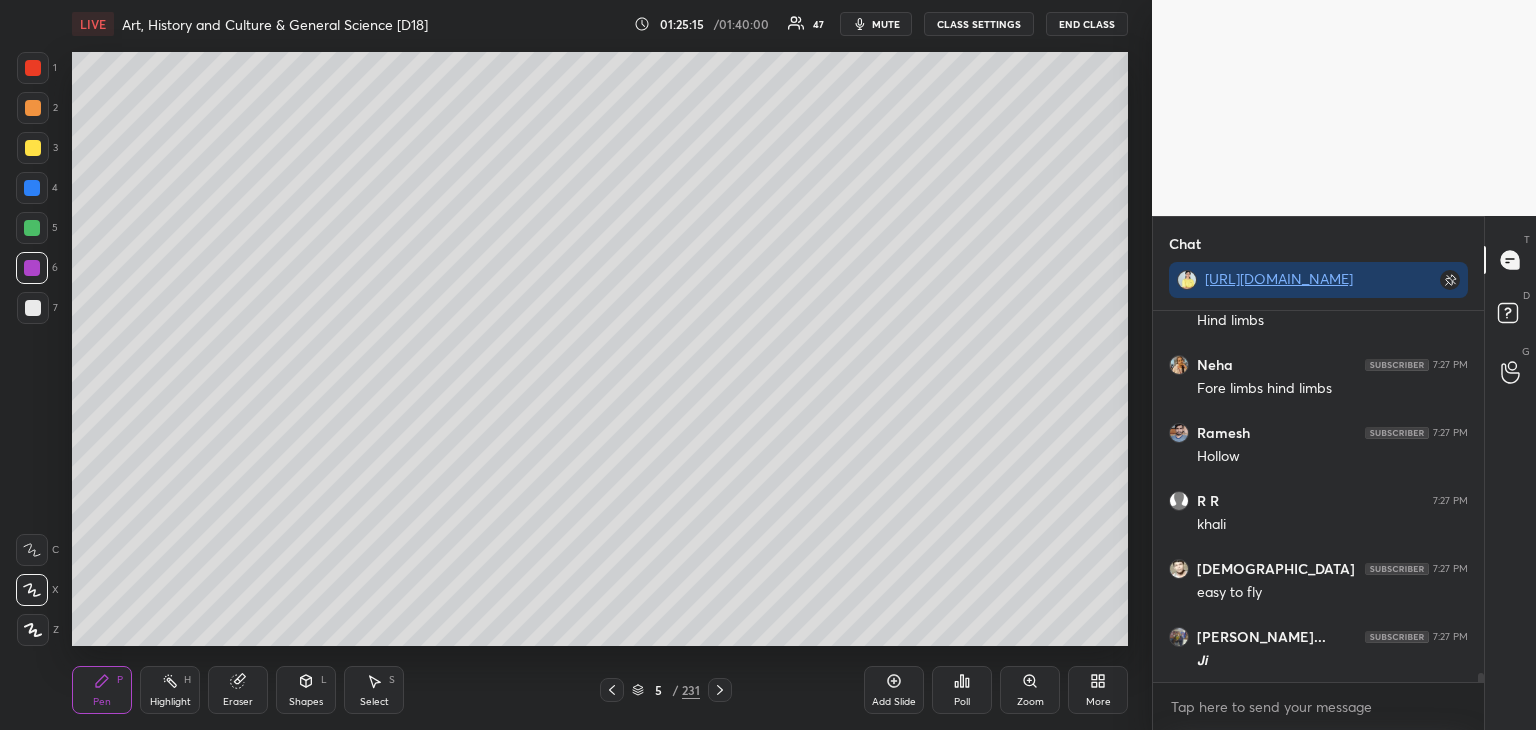 click at bounding box center (33, 308) 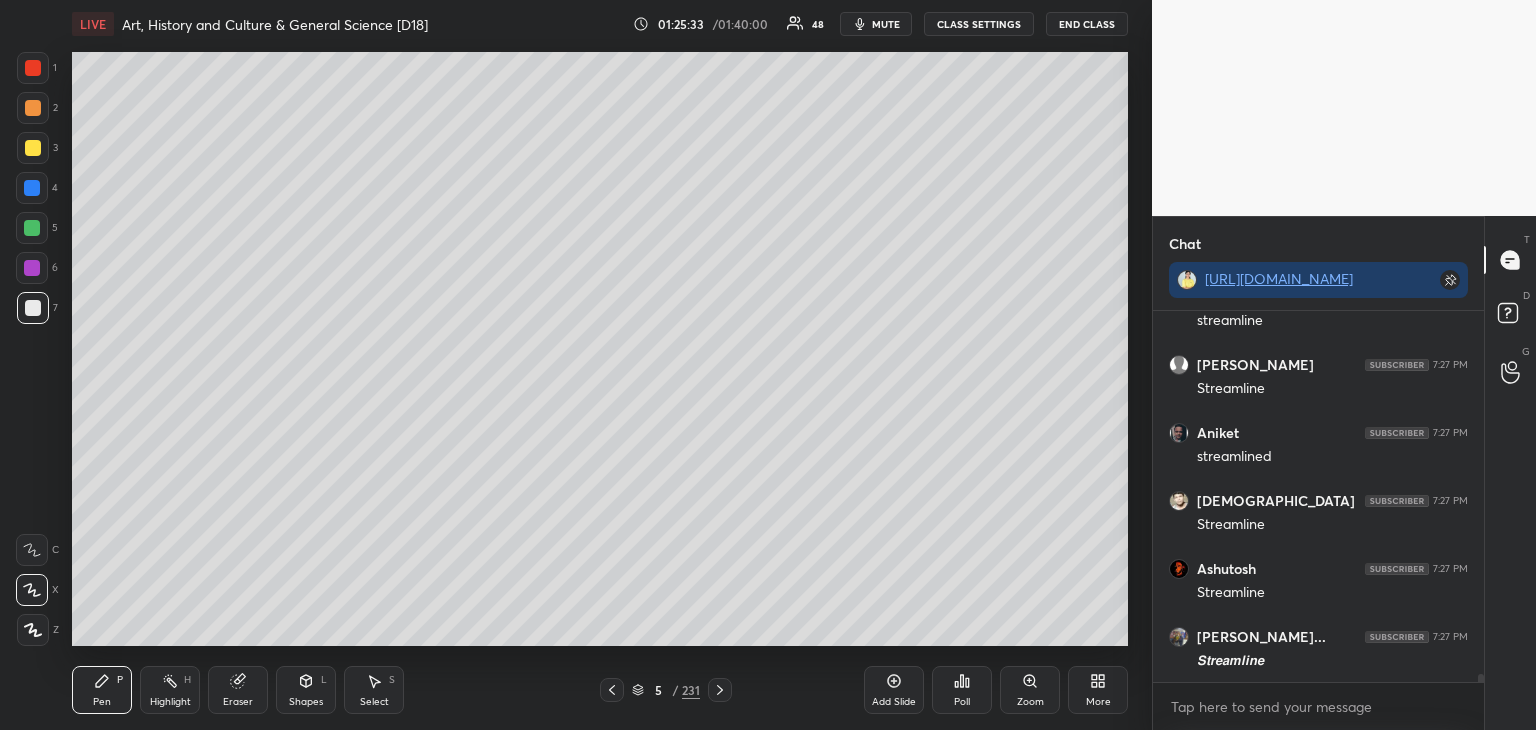 scroll, scrollTop: 16340, scrollLeft: 0, axis: vertical 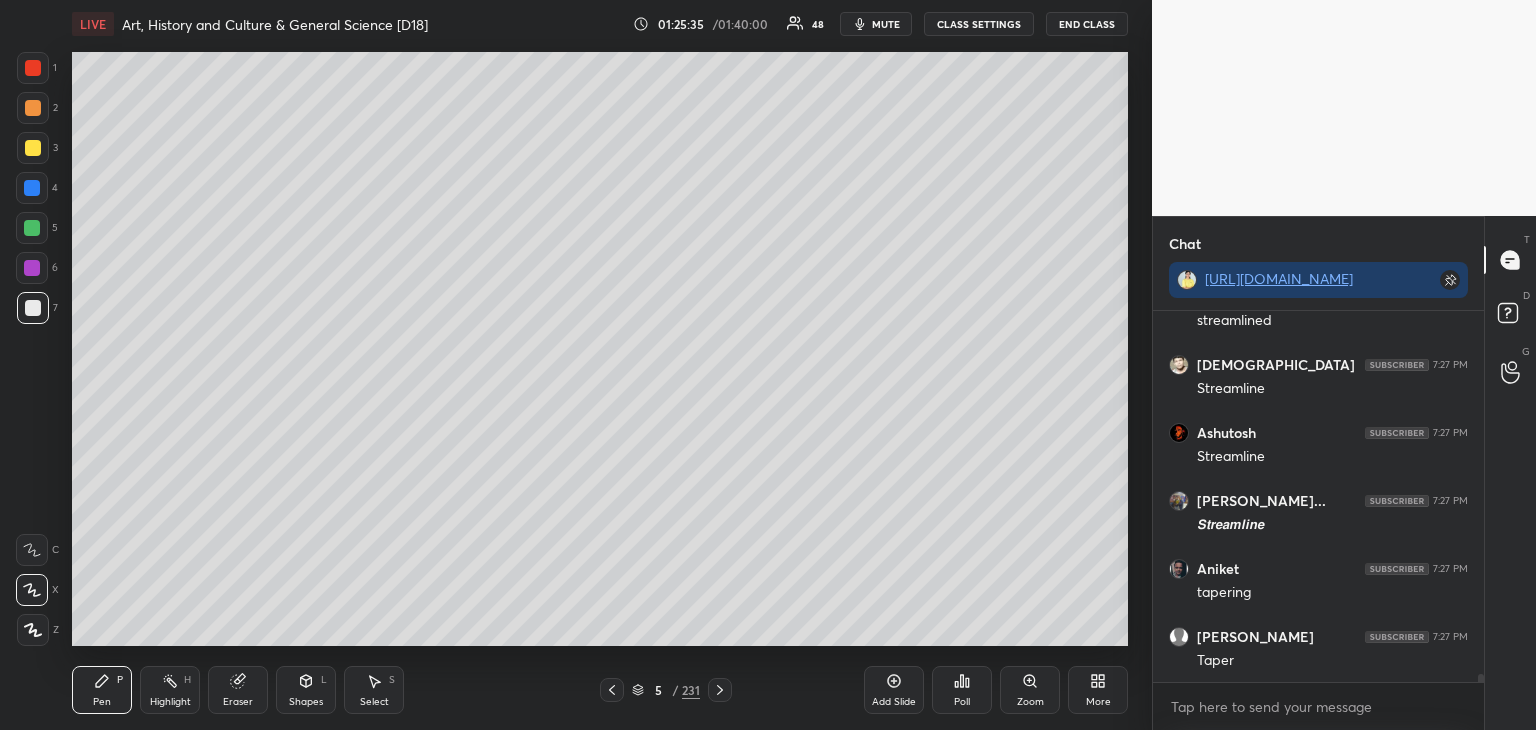 click at bounding box center [33, 148] 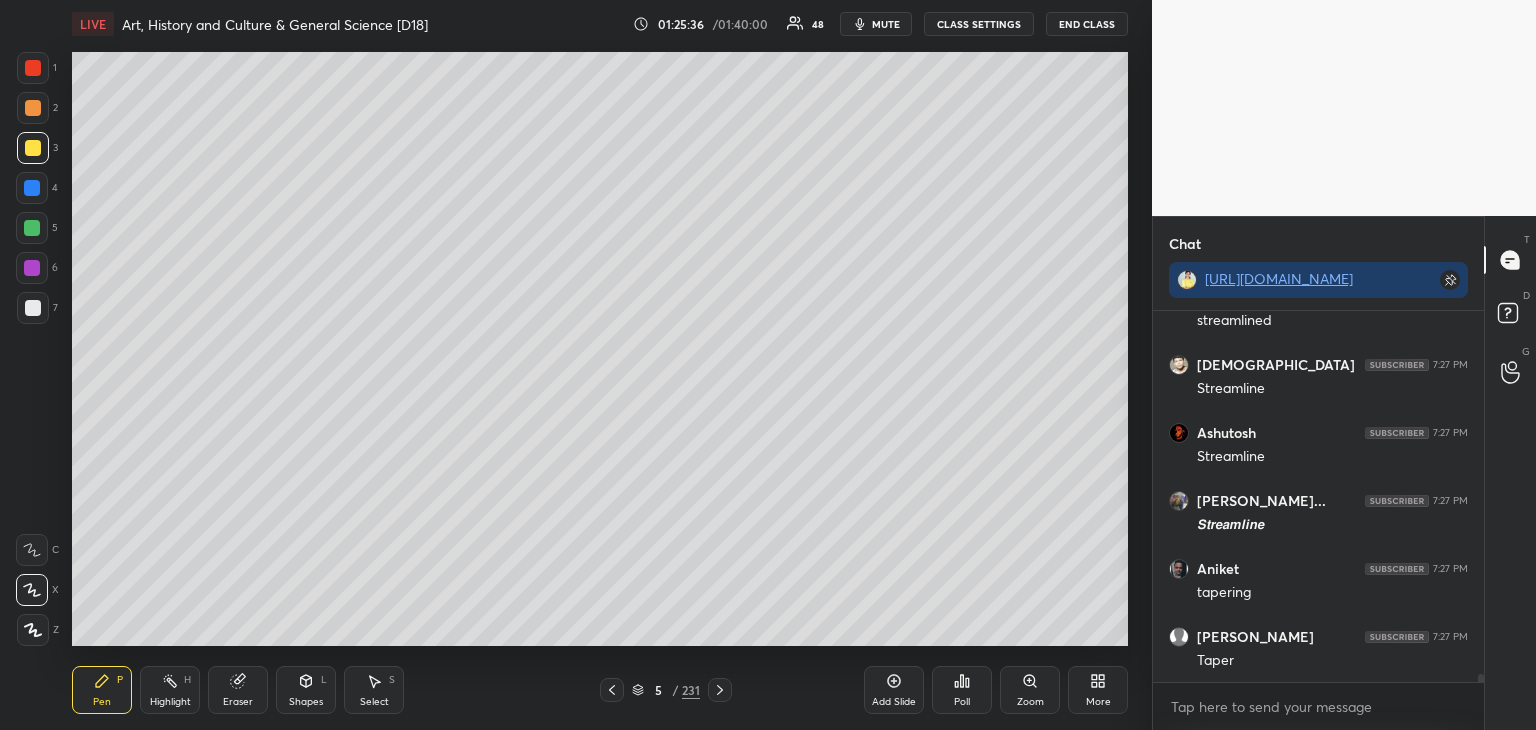 click at bounding box center [33, 108] 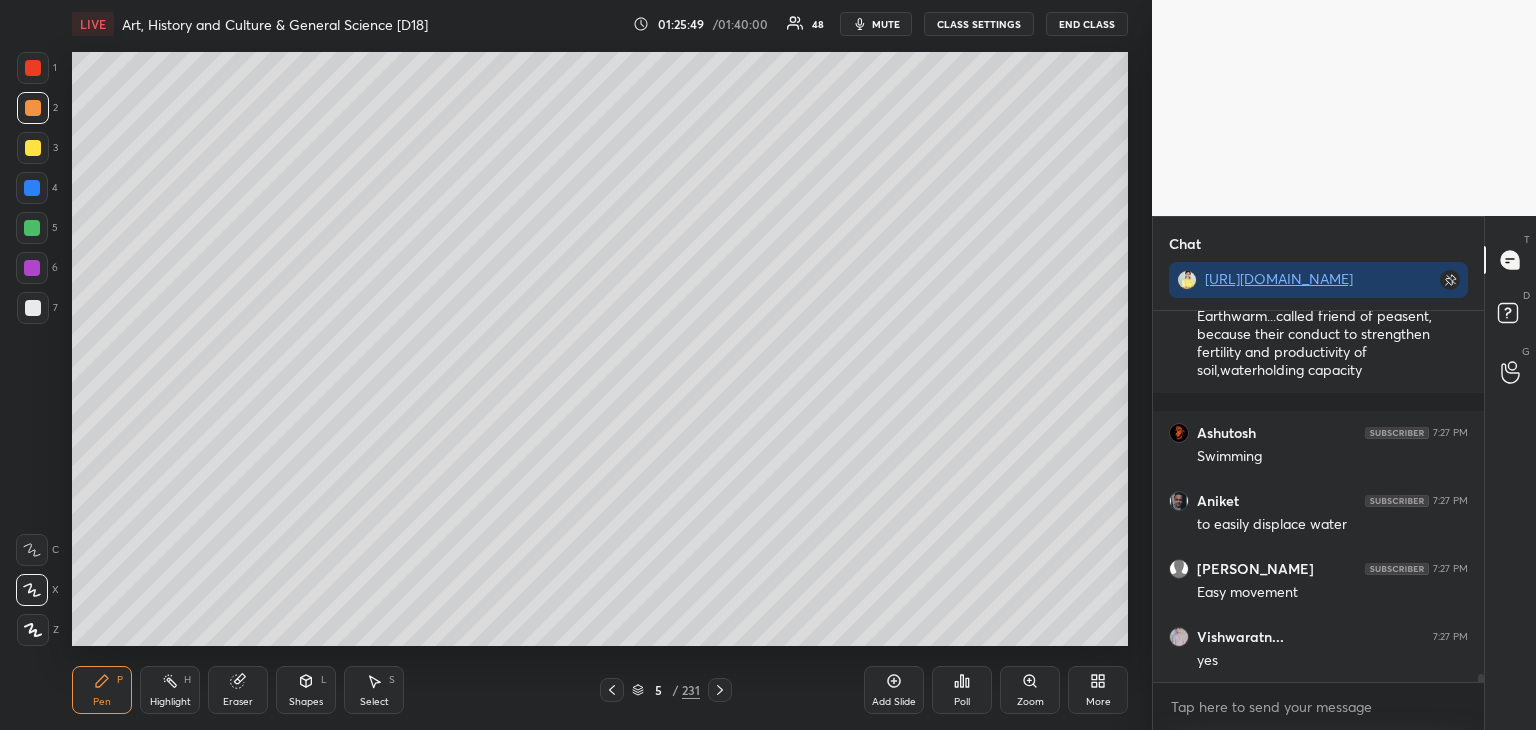 scroll, scrollTop: 17272, scrollLeft: 0, axis: vertical 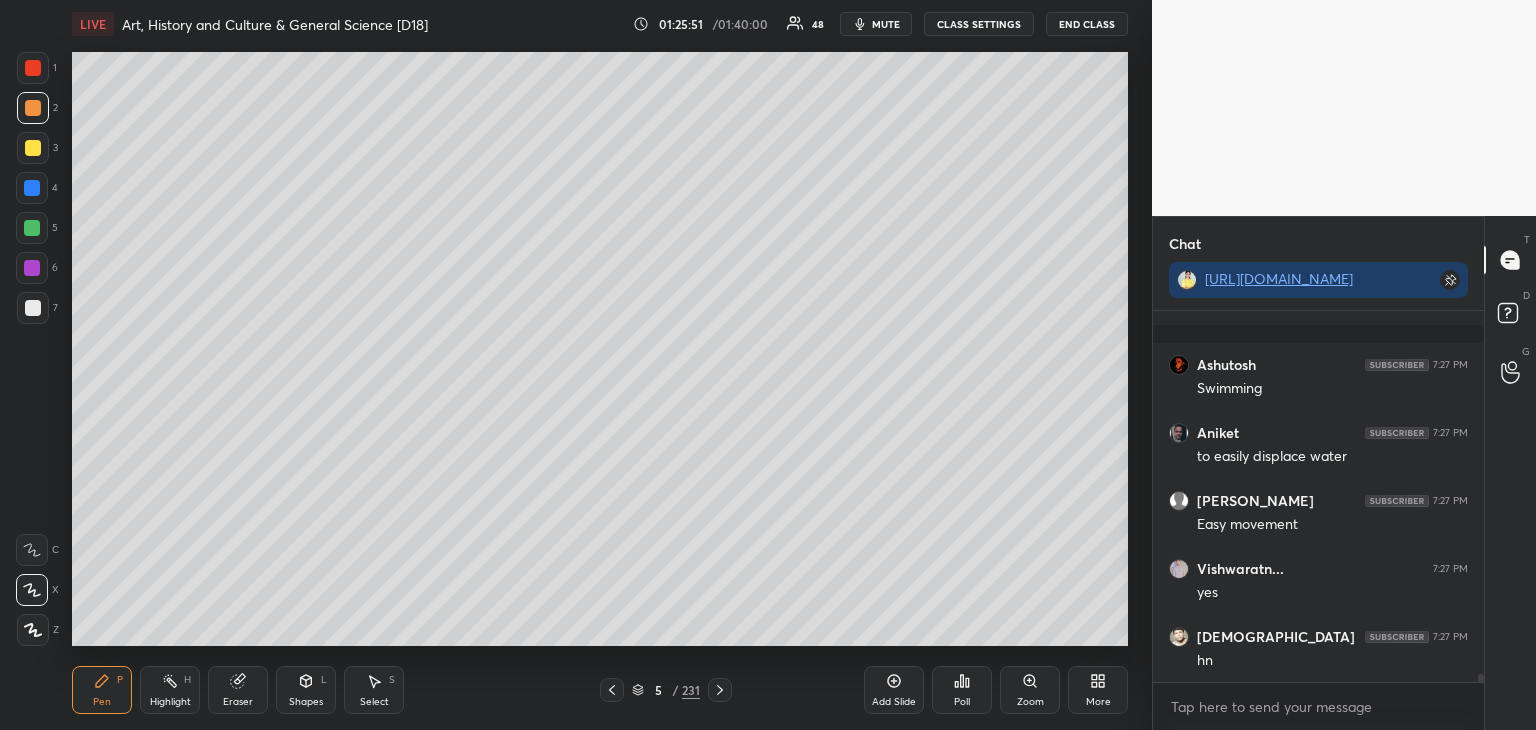 click at bounding box center (33, 308) 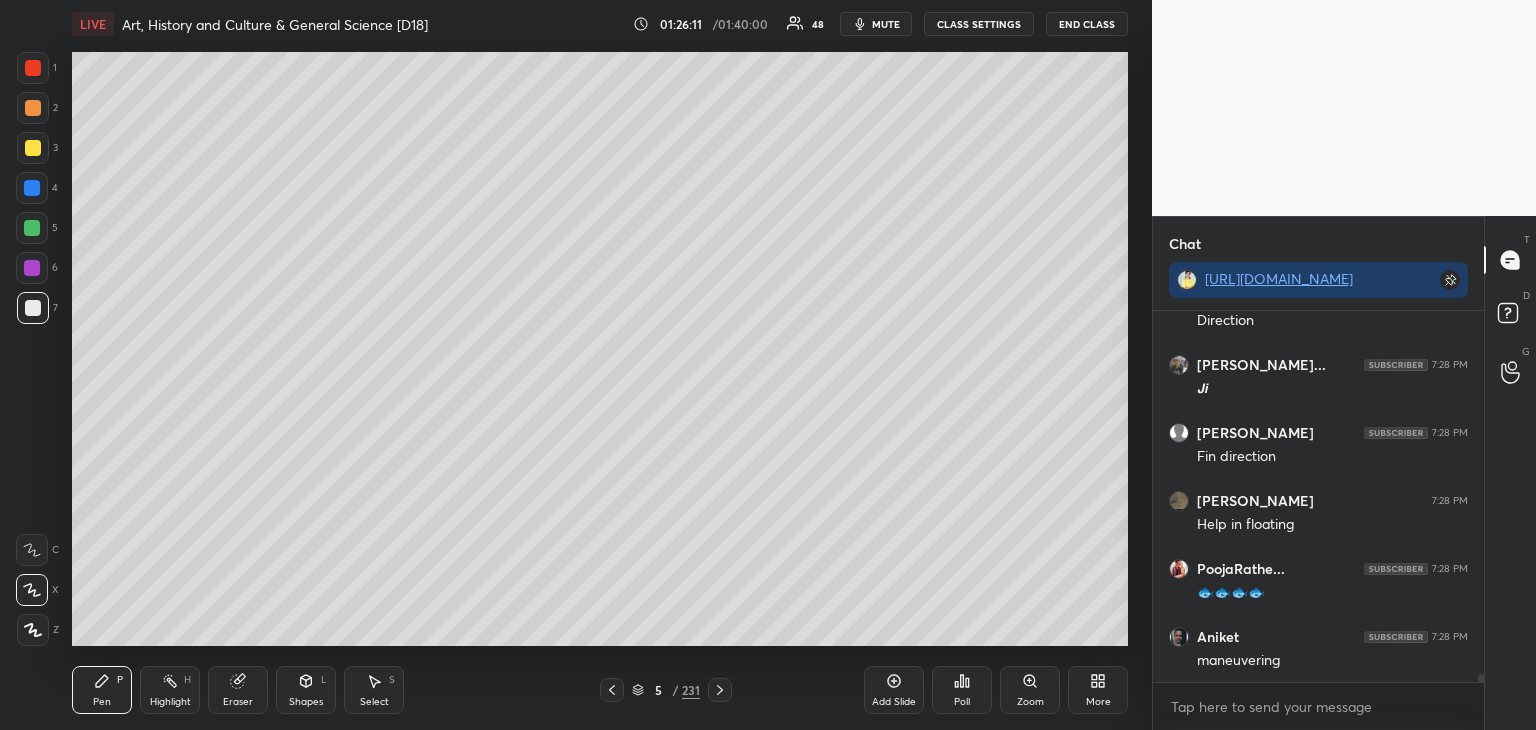 scroll, scrollTop: 17816, scrollLeft: 0, axis: vertical 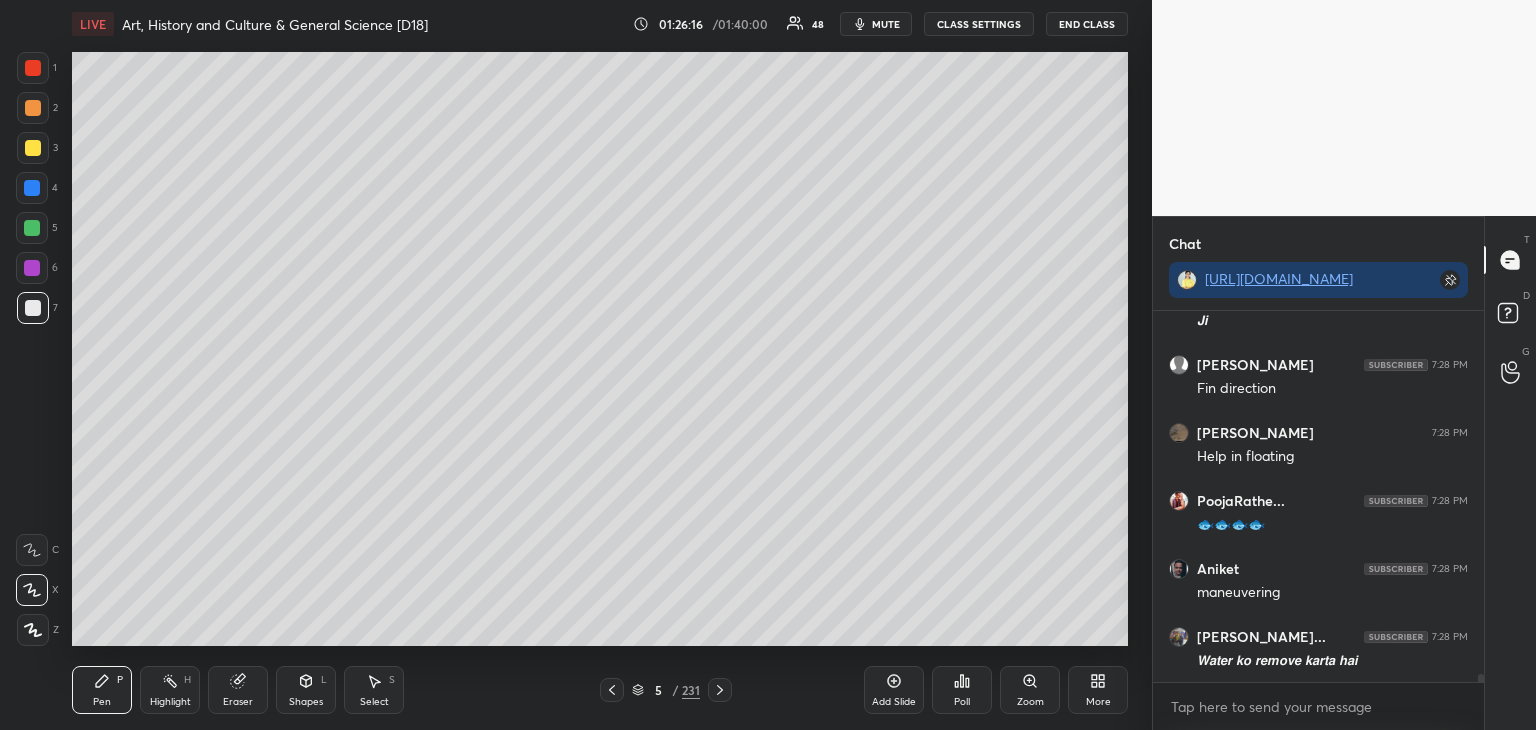 click 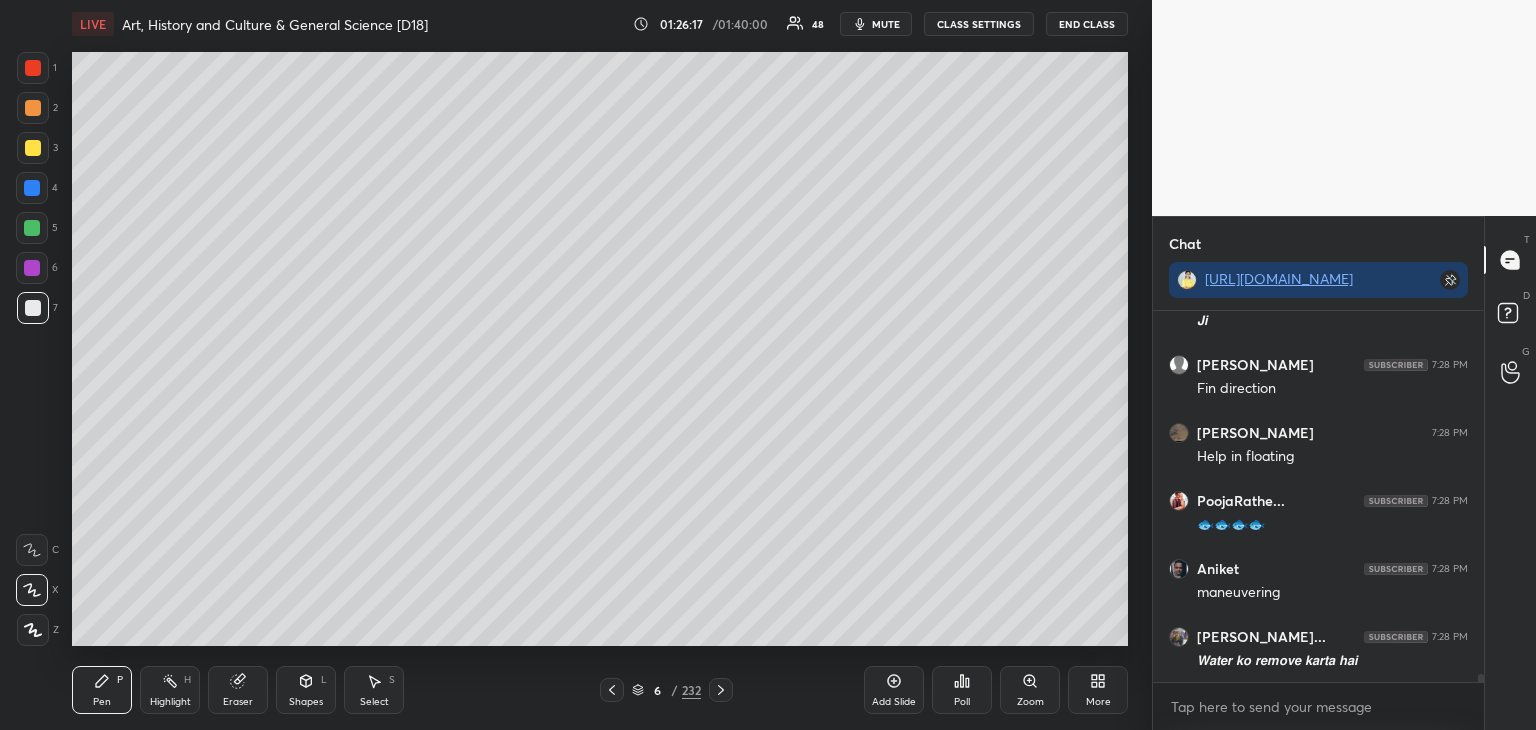 click at bounding box center [33, 308] 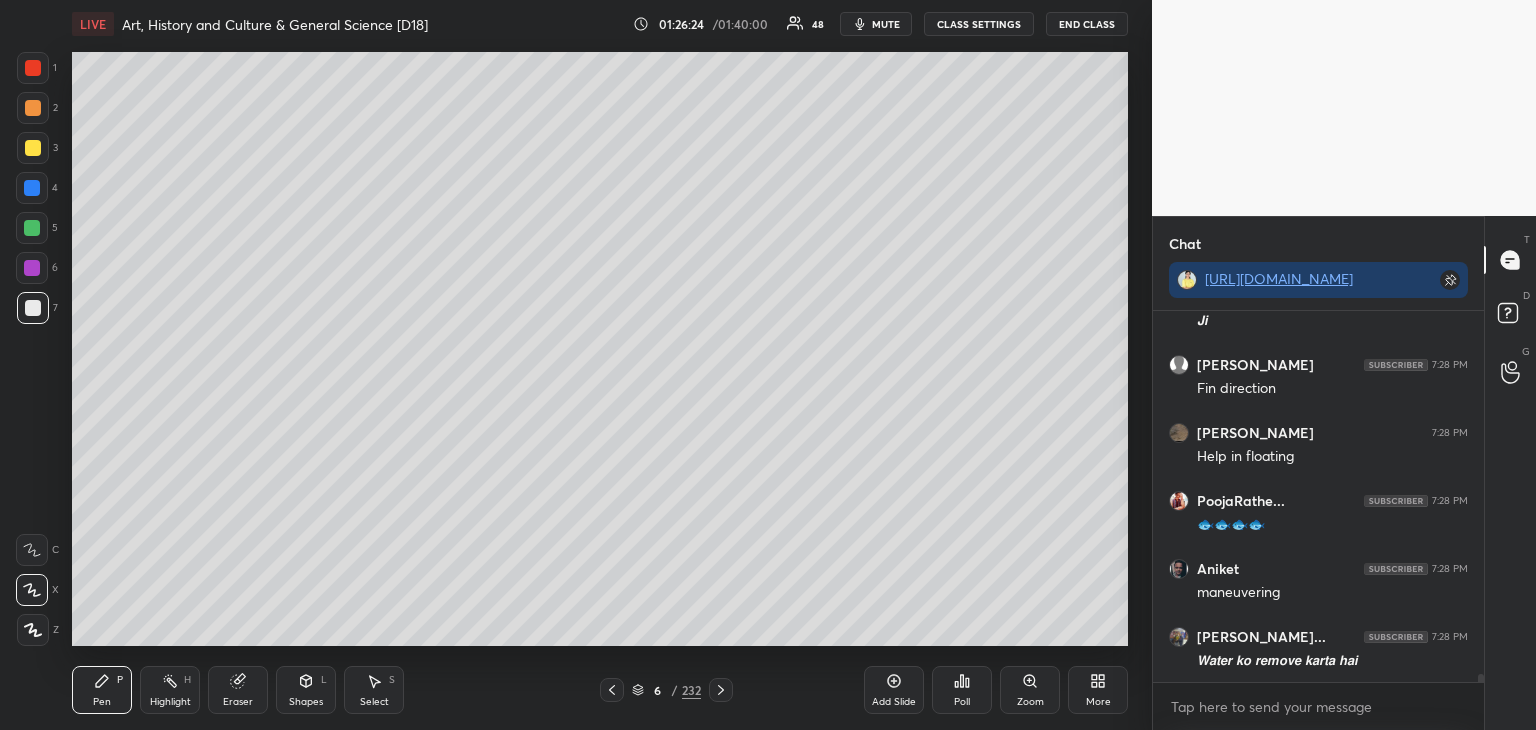 drag, startPoint x: 28, startPoint y: 142, endPoint x: 68, endPoint y: 137, distance: 40.311287 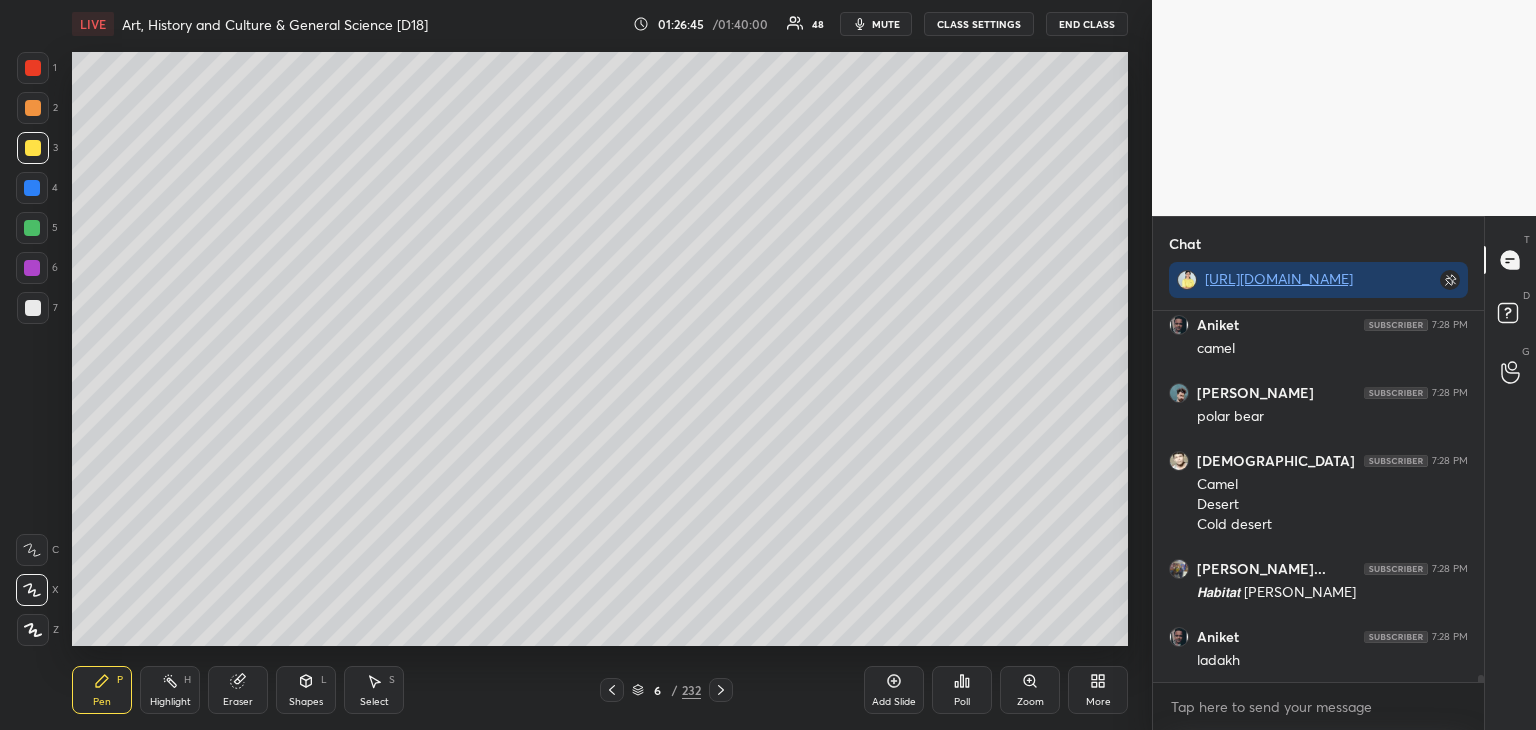 scroll, scrollTop: 18468, scrollLeft: 0, axis: vertical 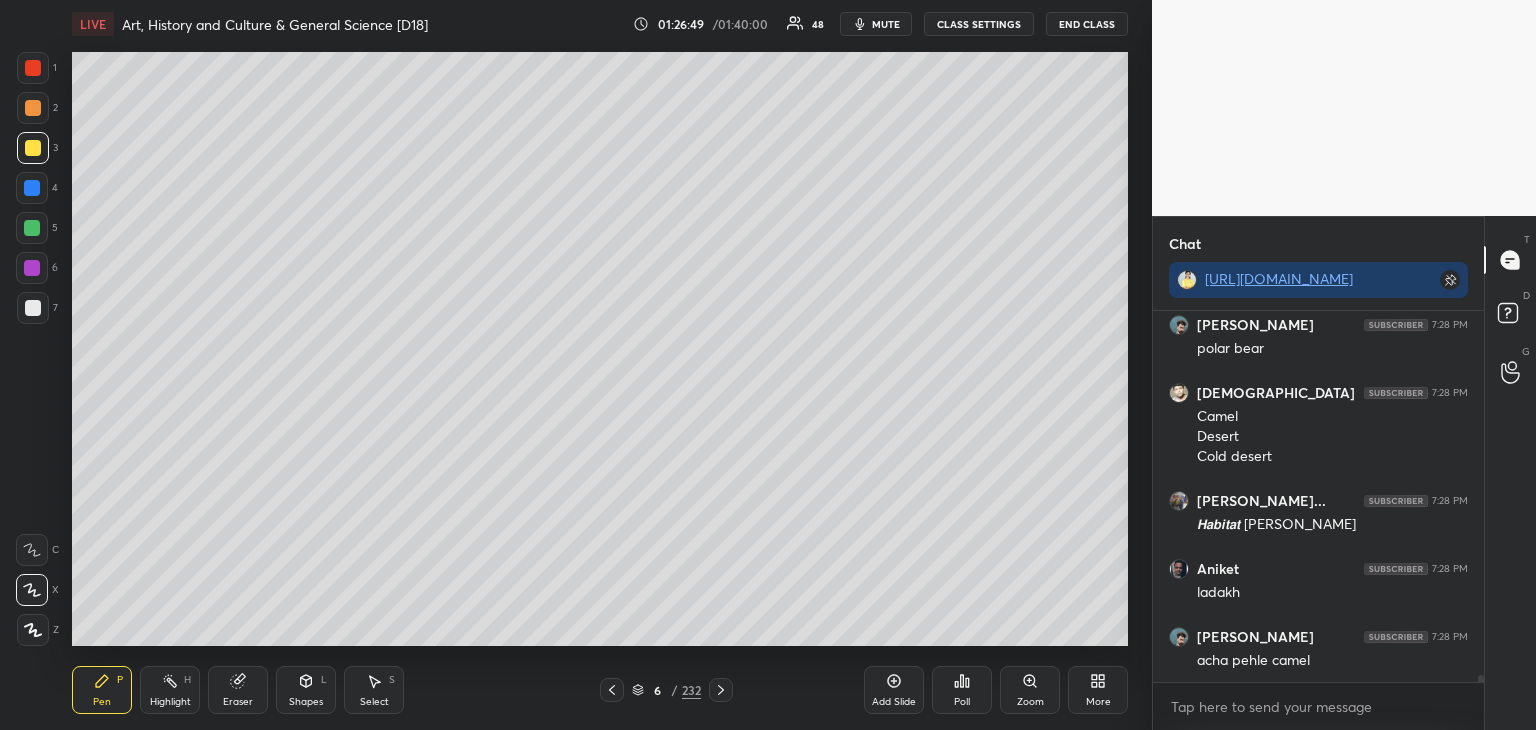 click at bounding box center (33, 108) 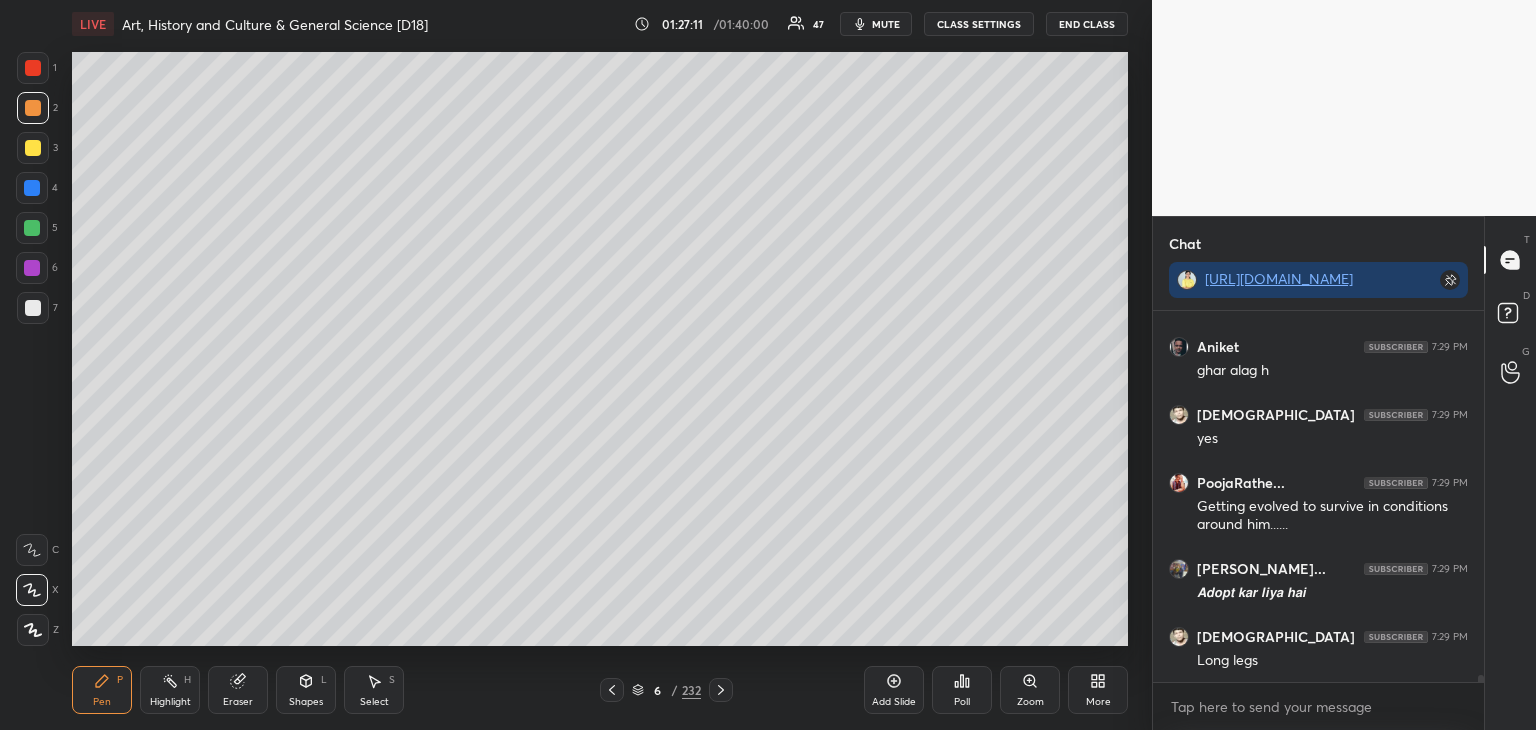 scroll, scrollTop: 19166, scrollLeft: 0, axis: vertical 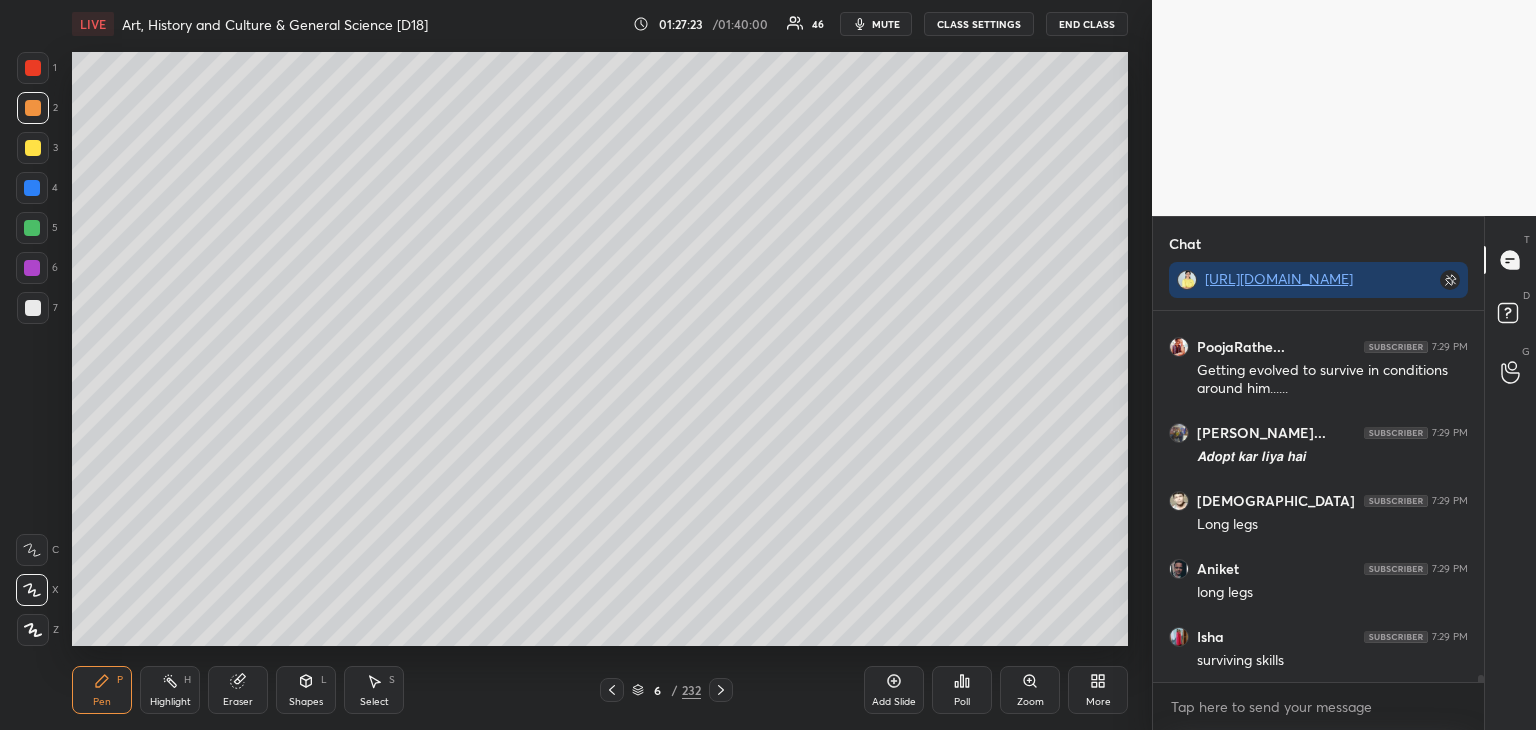 click at bounding box center [33, 148] 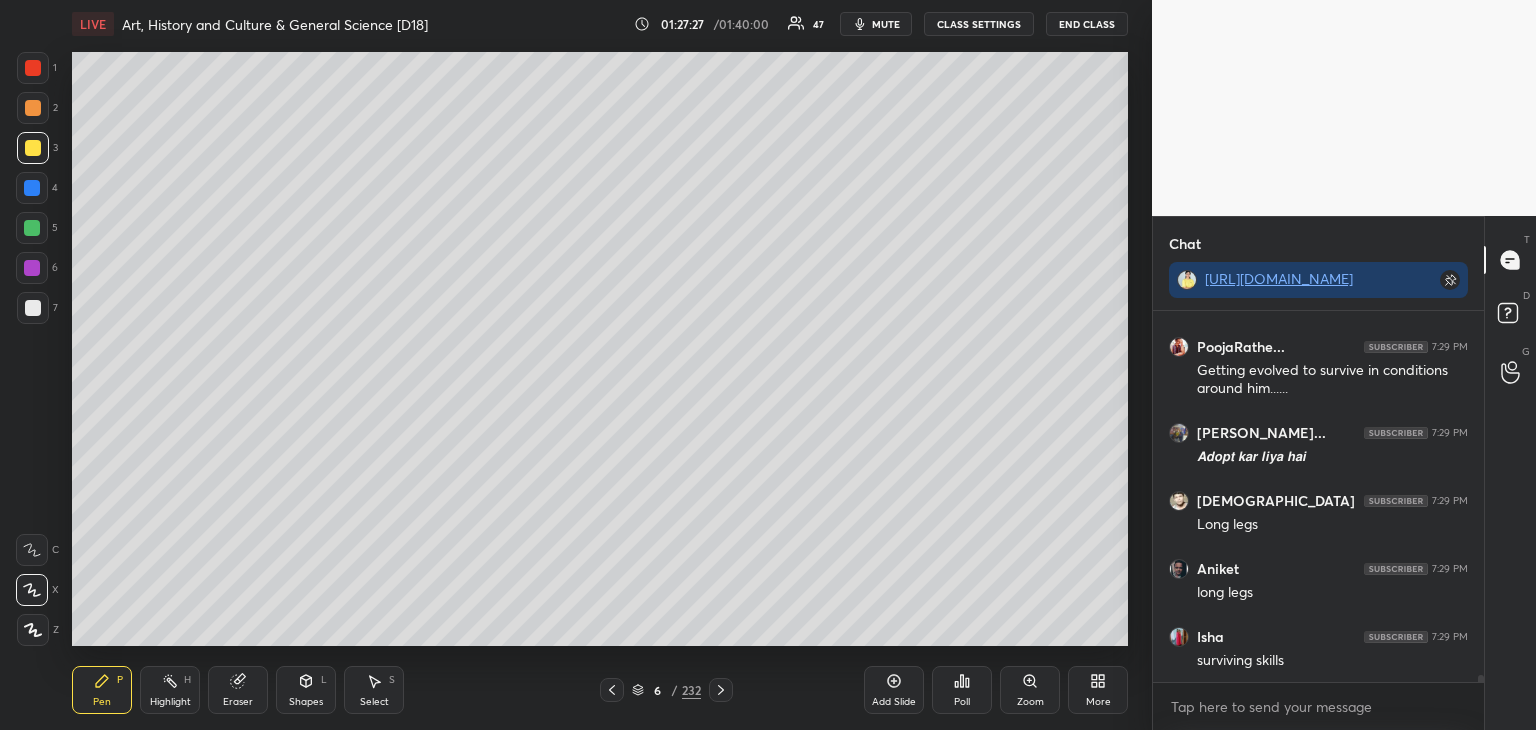 scroll, scrollTop: 19234, scrollLeft: 0, axis: vertical 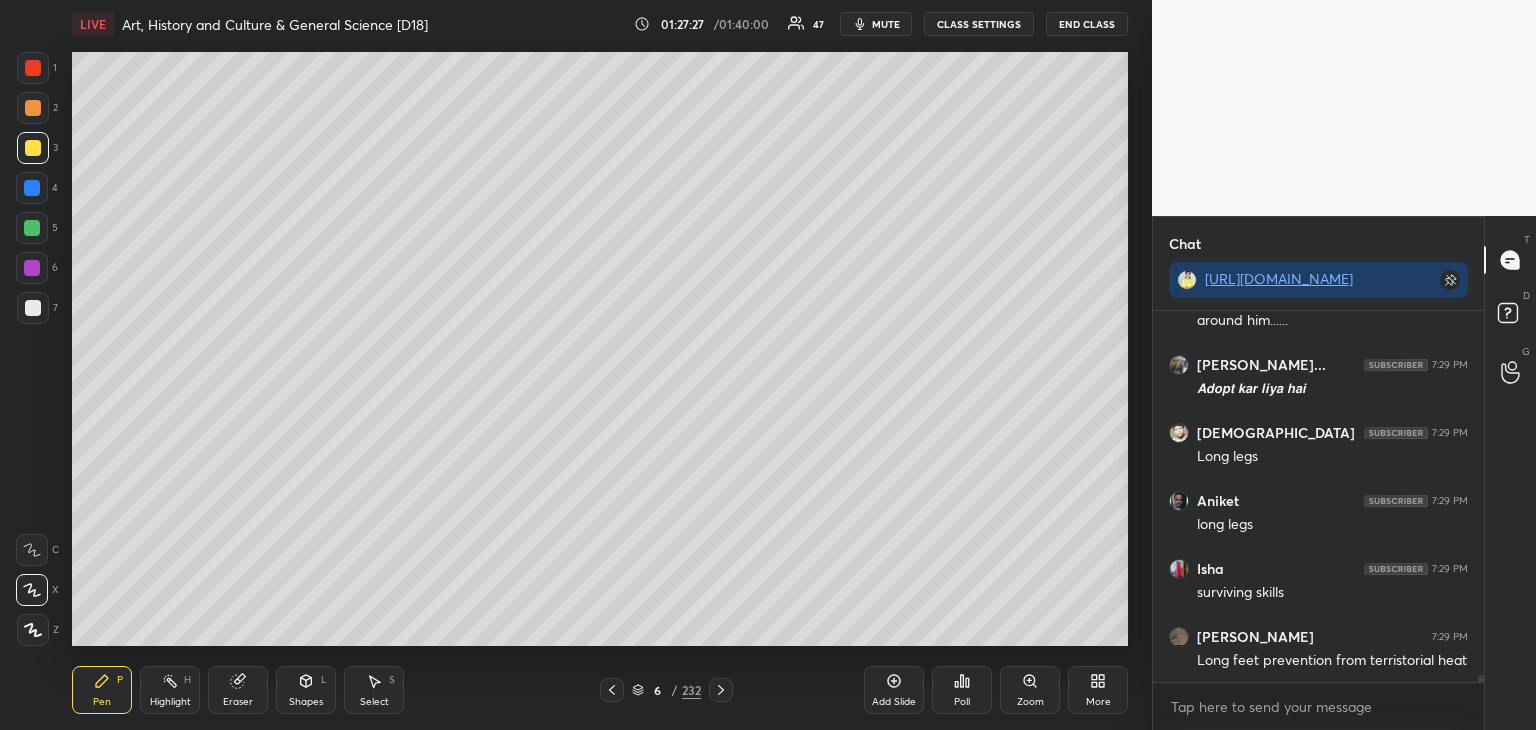 click at bounding box center (32, 228) 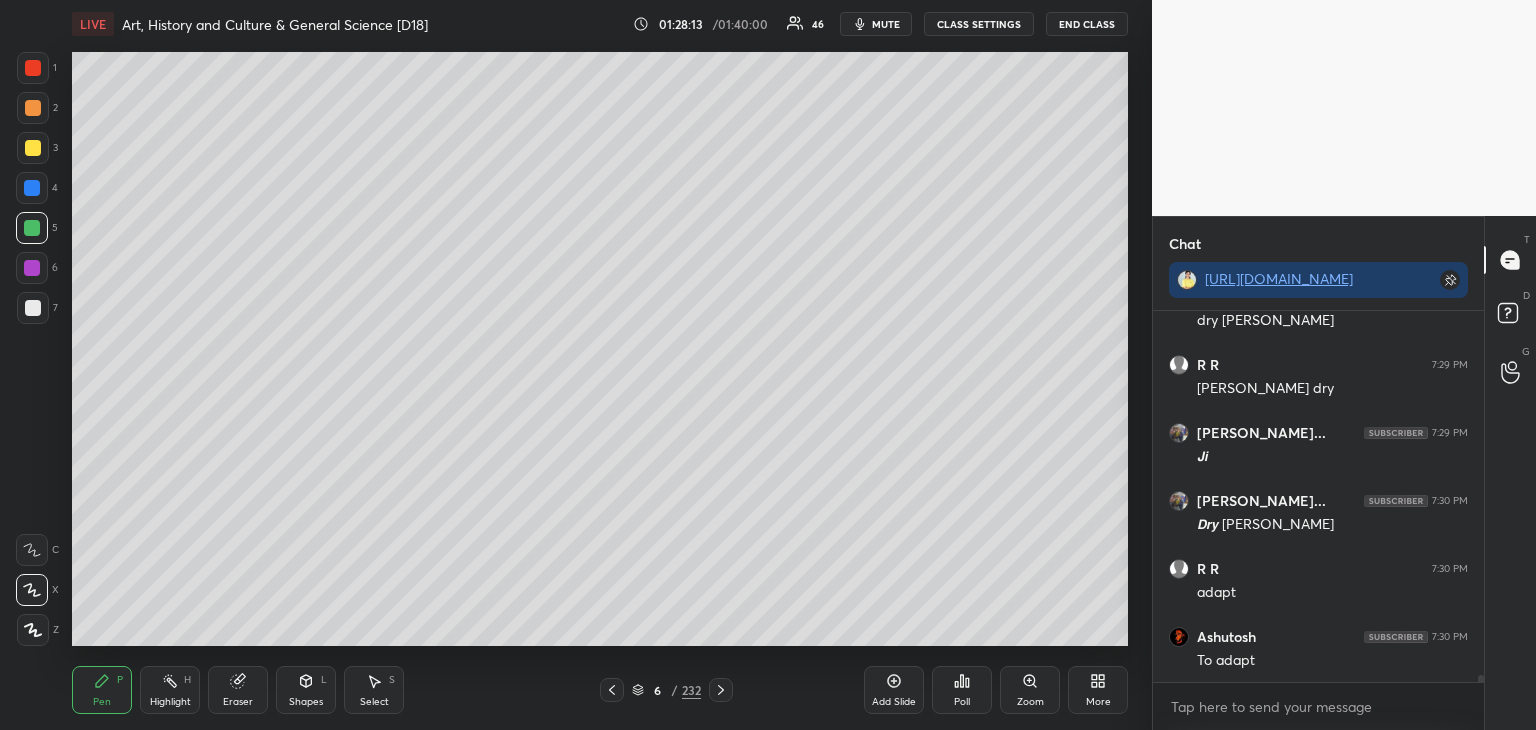 scroll, scrollTop: 20154, scrollLeft: 0, axis: vertical 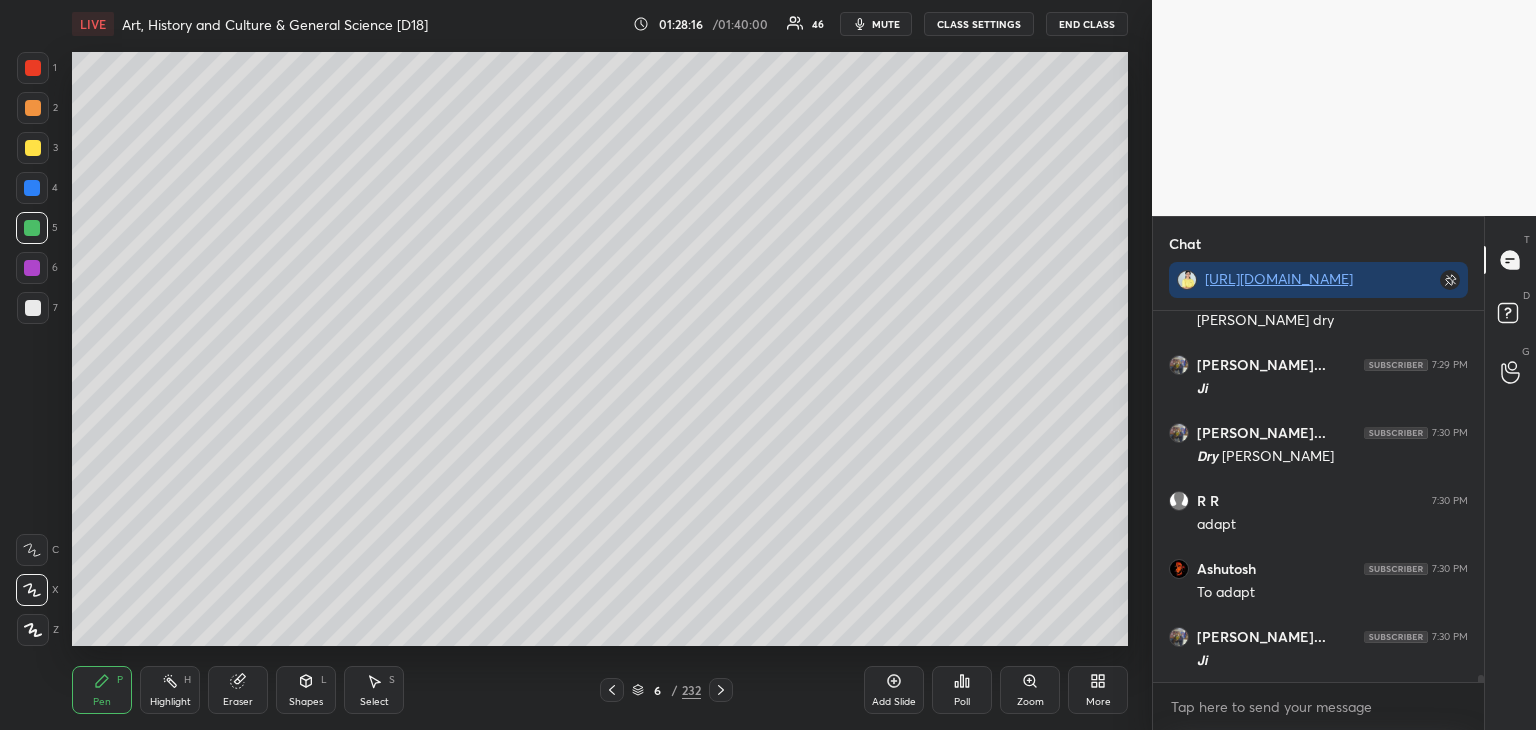drag, startPoint x: 25, startPoint y: 138, endPoint x: 18, endPoint y: 129, distance: 11.401754 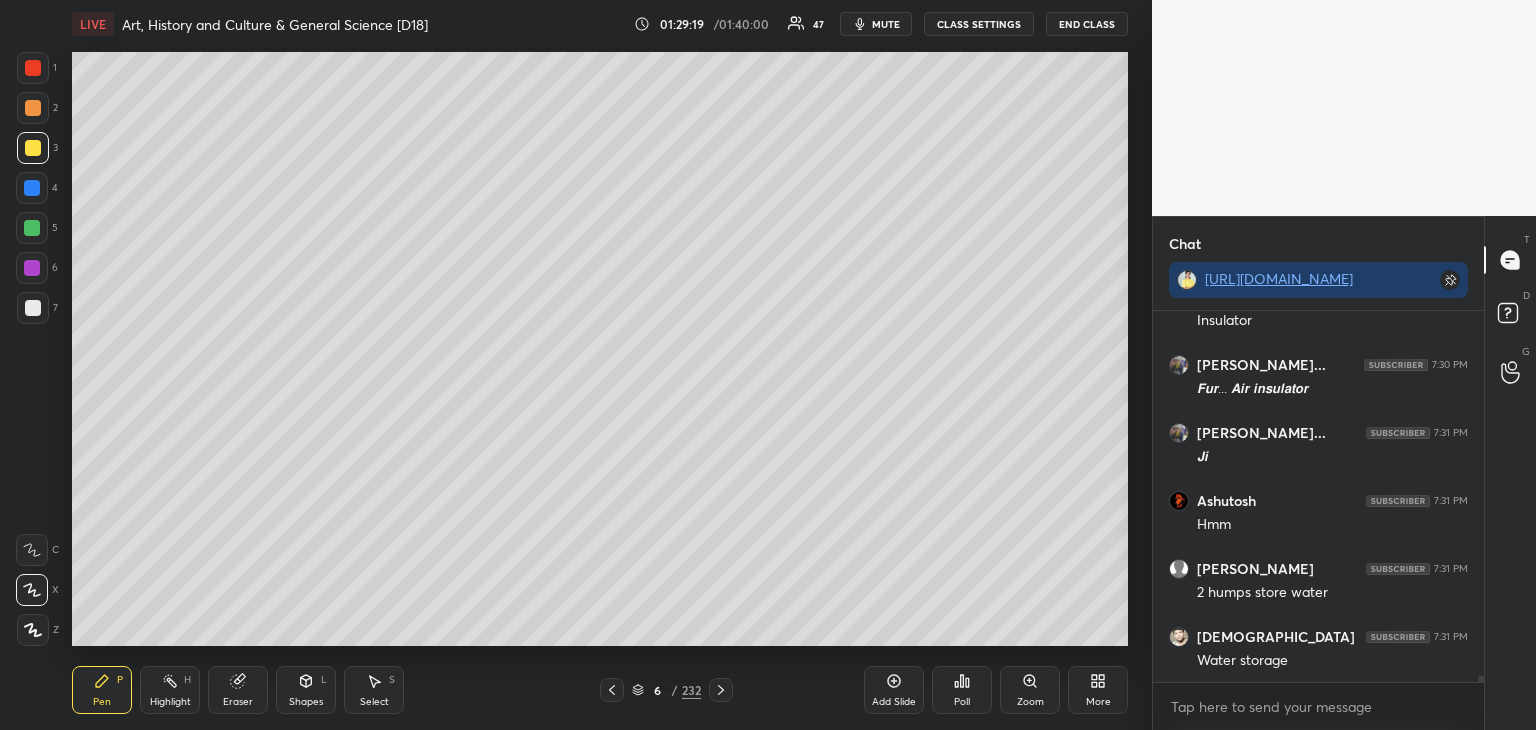 scroll, scrollTop: 21672, scrollLeft: 0, axis: vertical 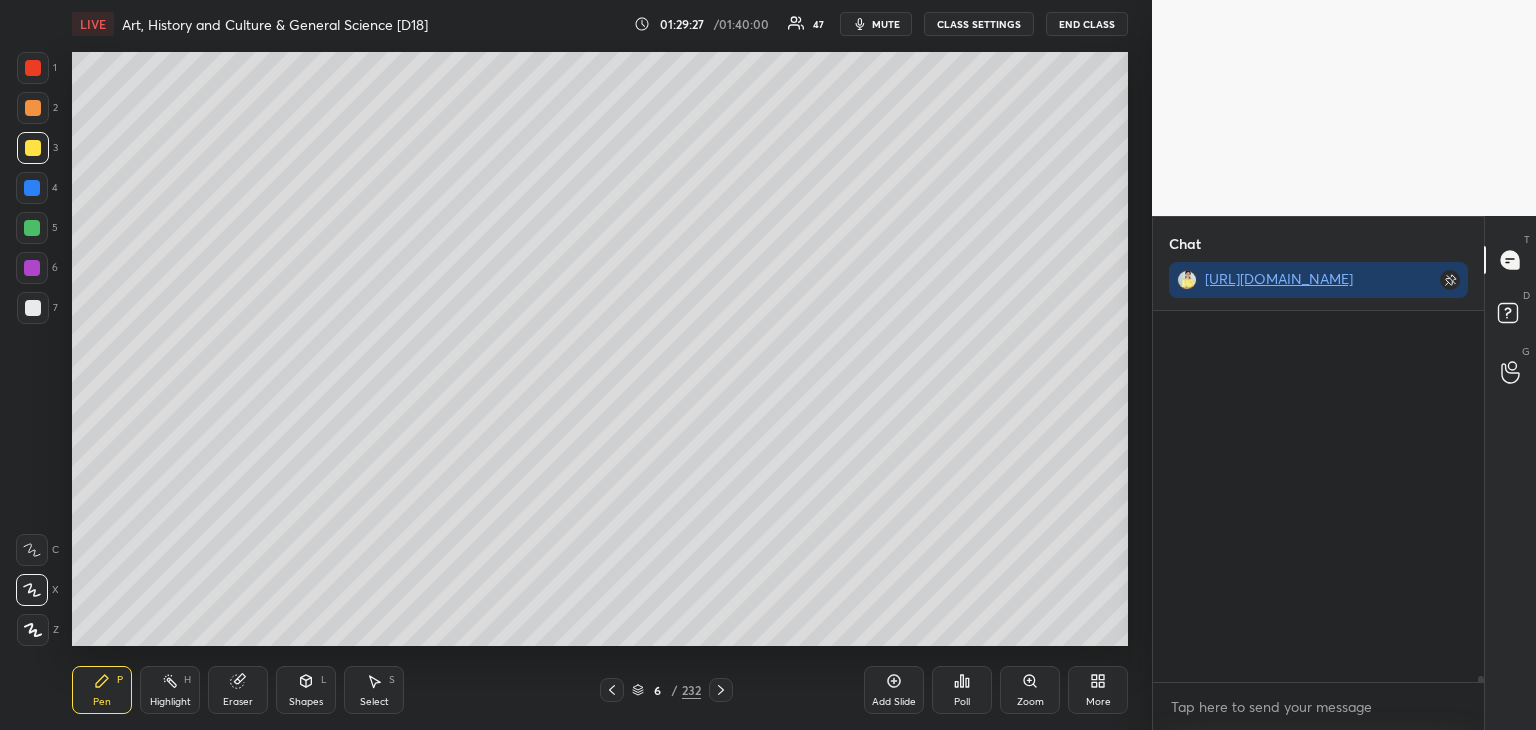 click at bounding box center [32, 188] 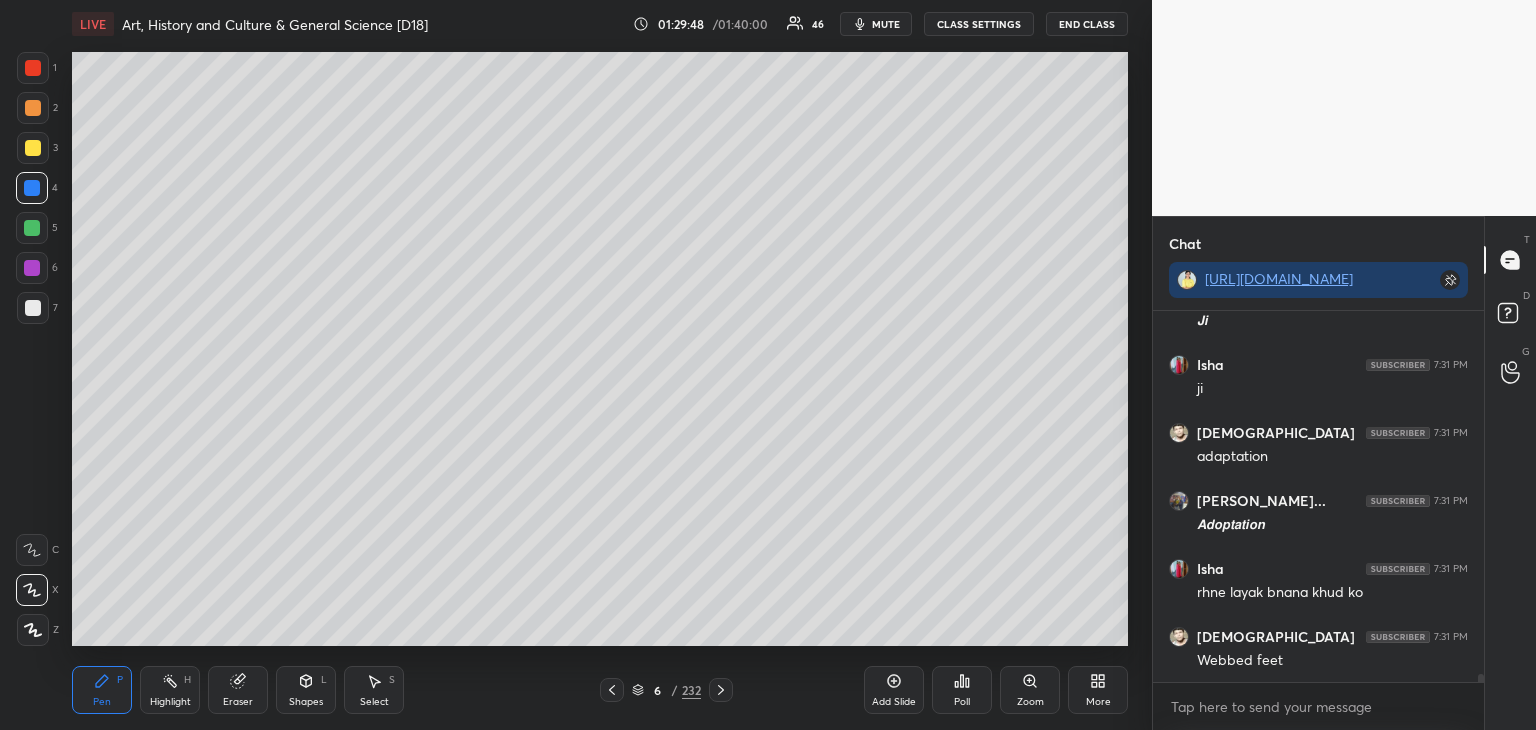 scroll, scrollTop: 17468, scrollLeft: 0, axis: vertical 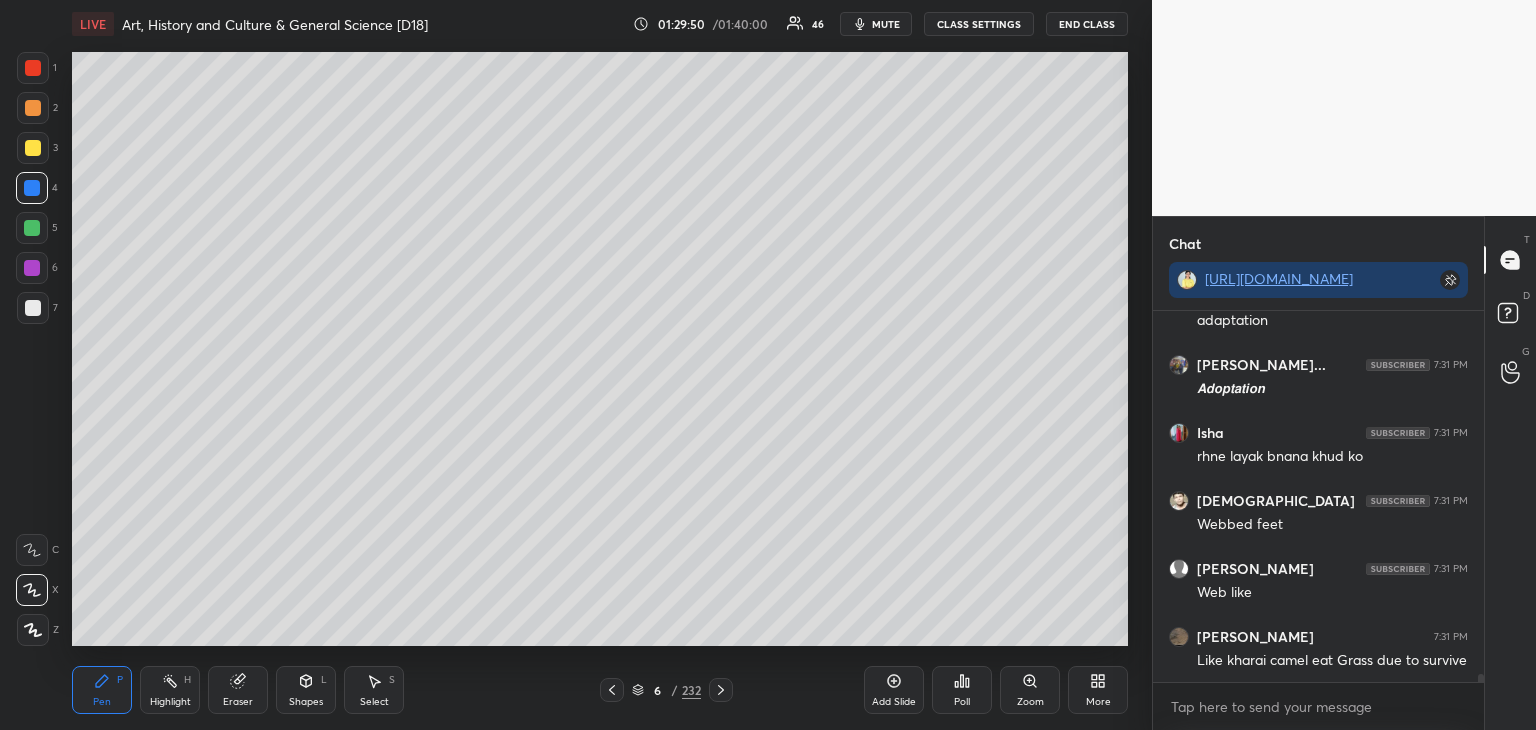 click at bounding box center (32, 228) 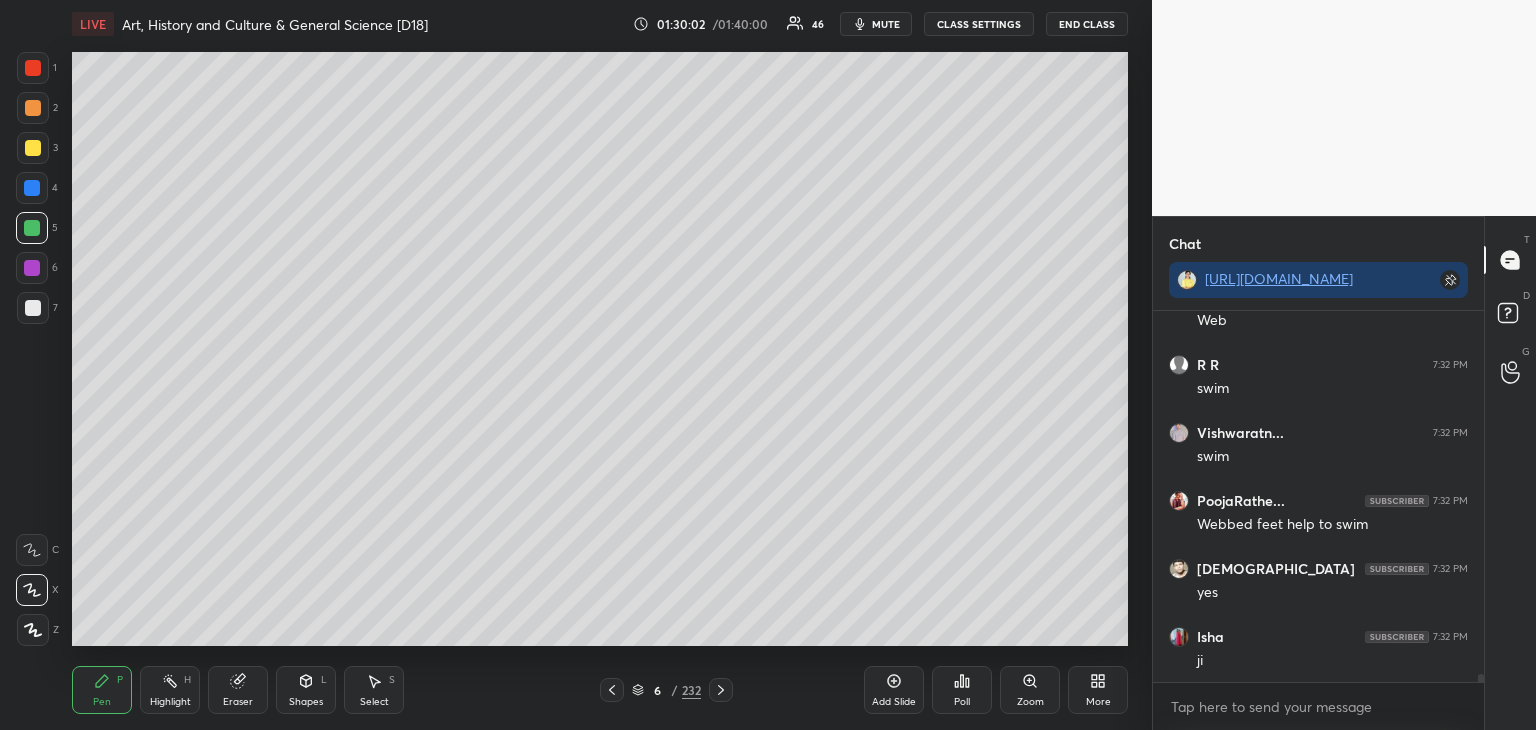 scroll, scrollTop: 17944, scrollLeft: 0, axis: vertical 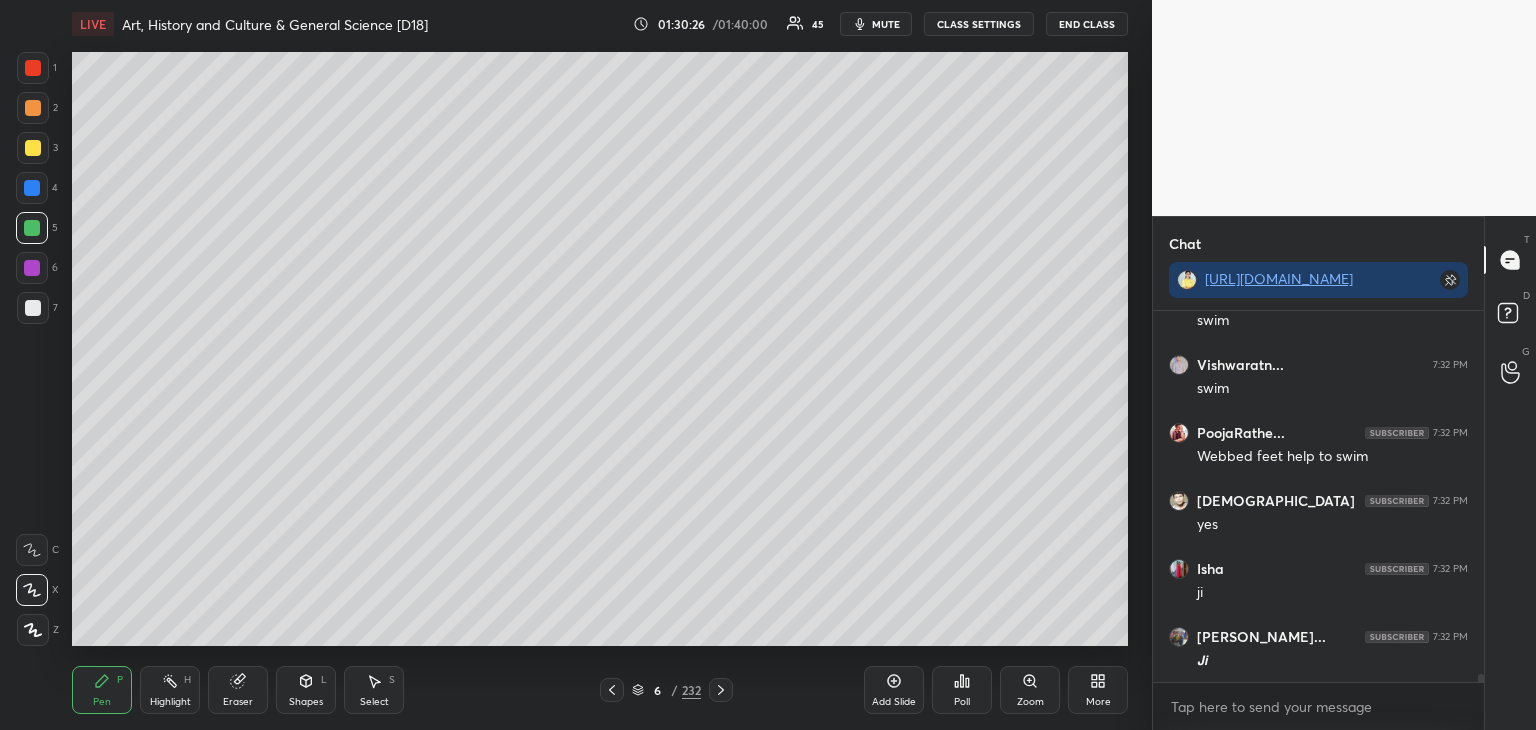 click at bounding box center (33, 308) 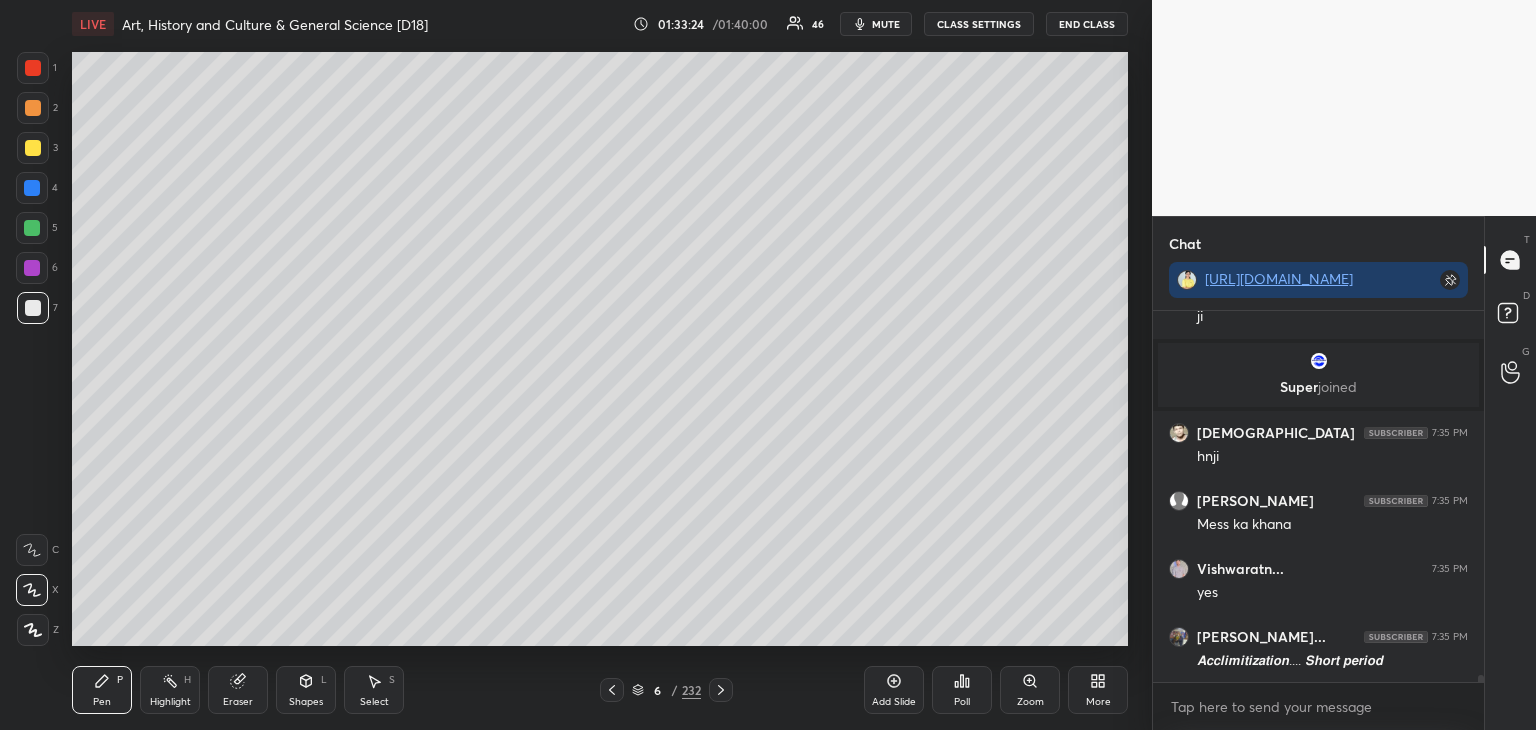 scroll, scrollTop: 20572, scrollLeft: 0, axis: vertical 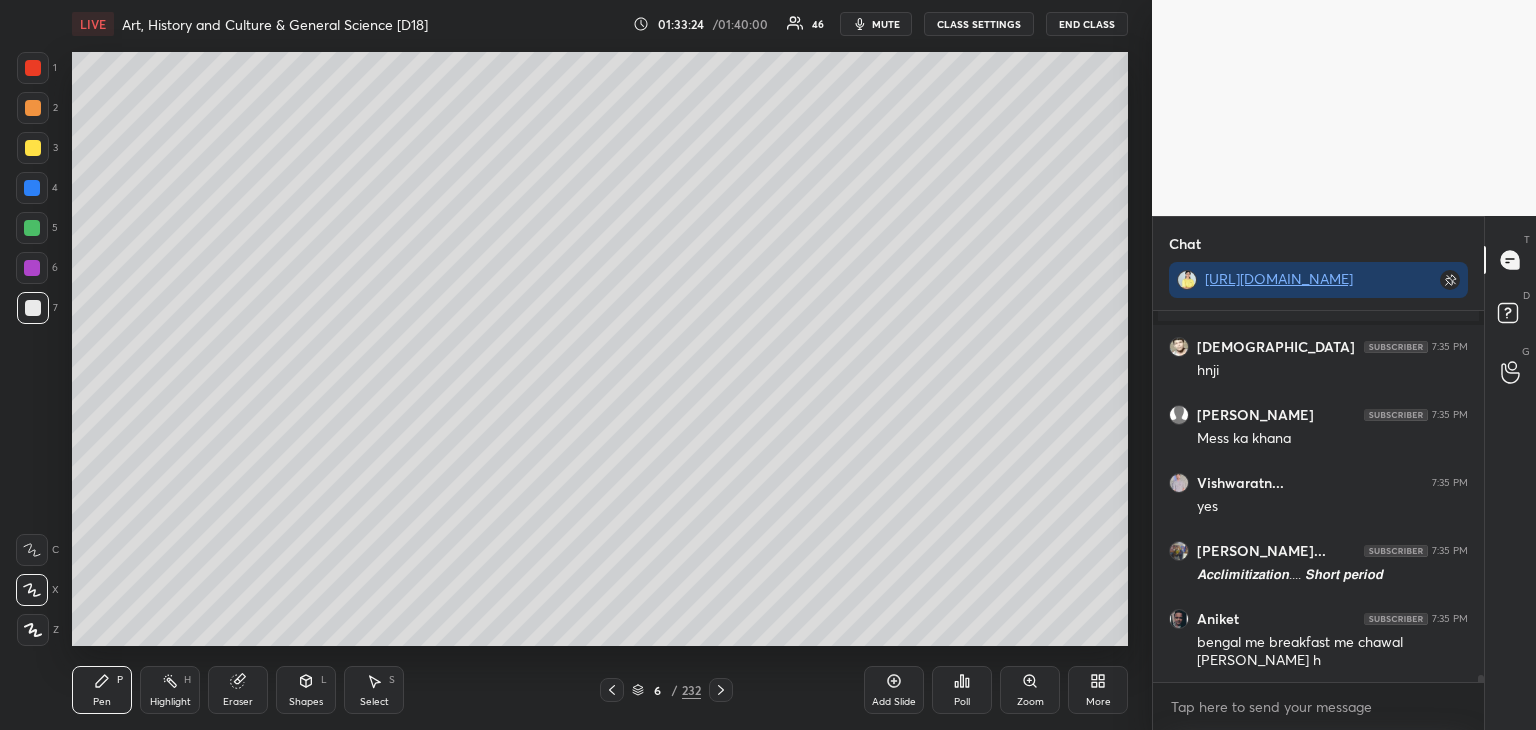 click at bounding box center [32, 188] 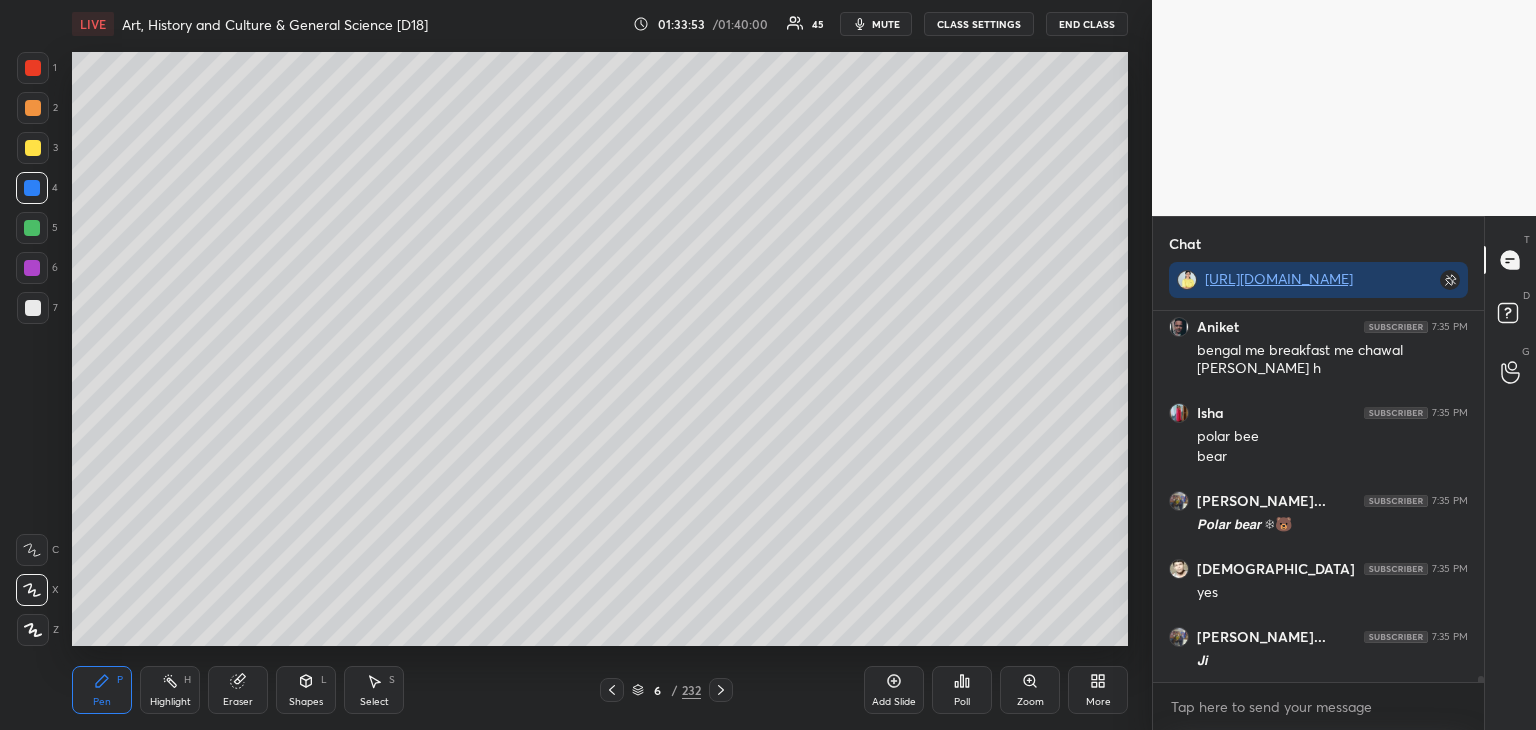 scroll, scrollTop: 20932, scrollLeft: 0, axis: vertical 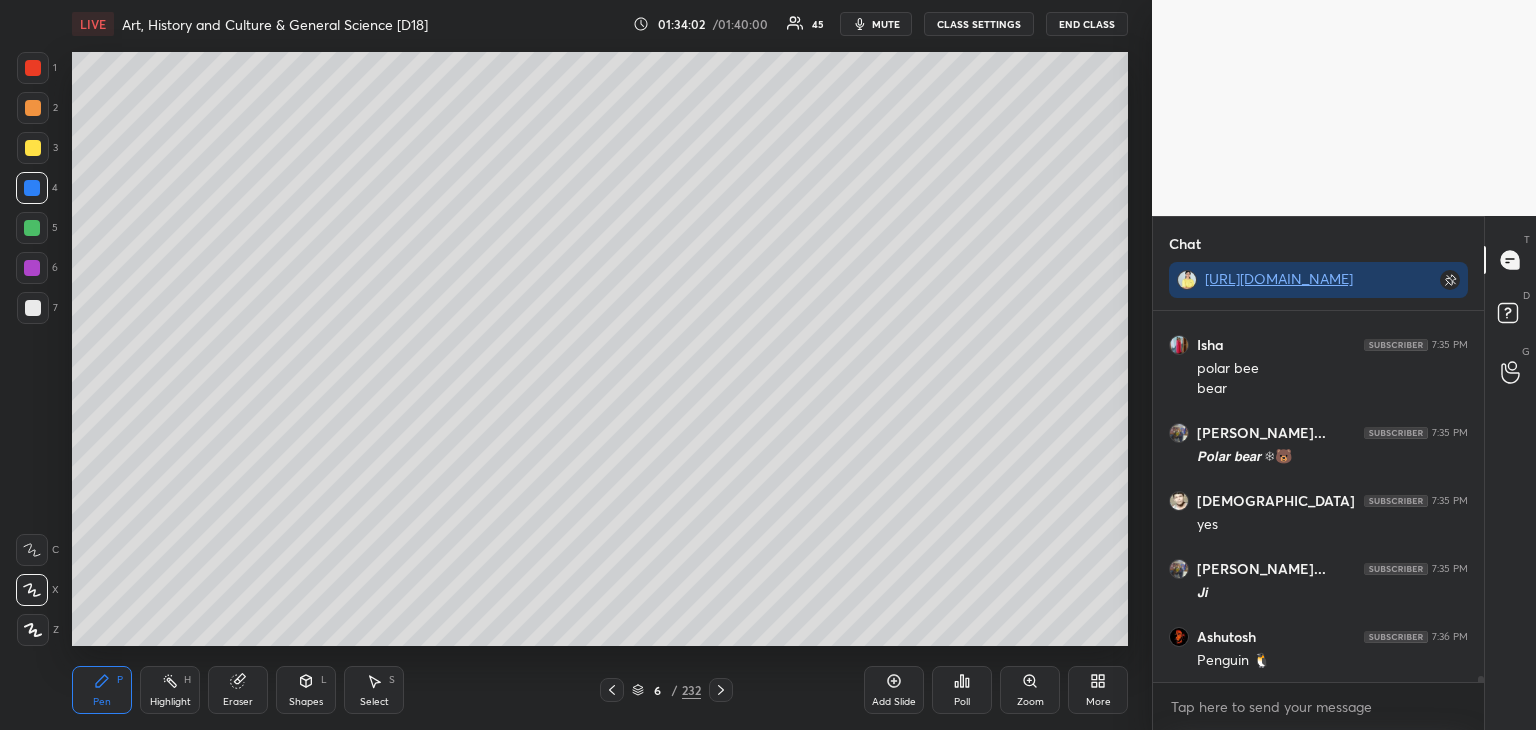click at bounding box center (32, 228) 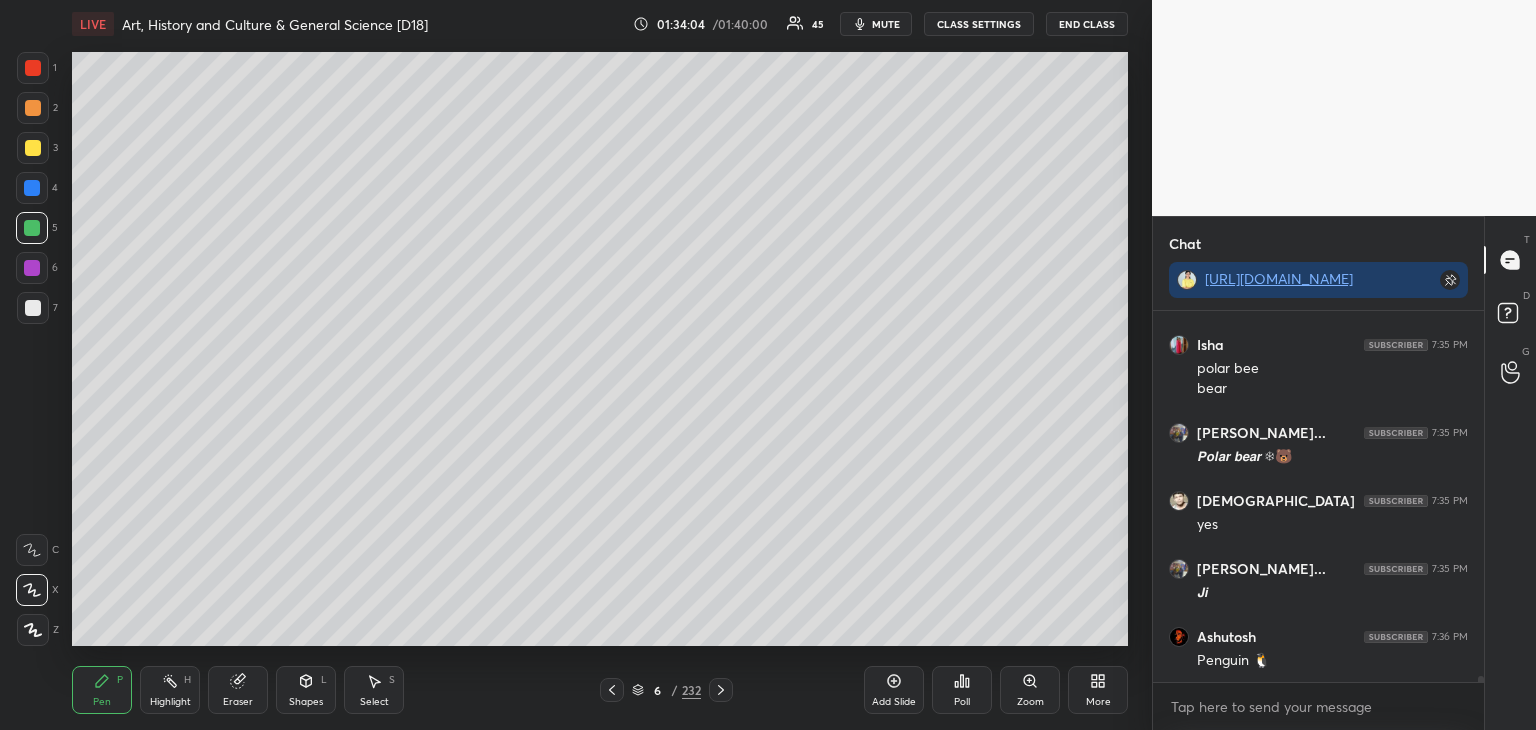 click at bounding box center (33, 148) 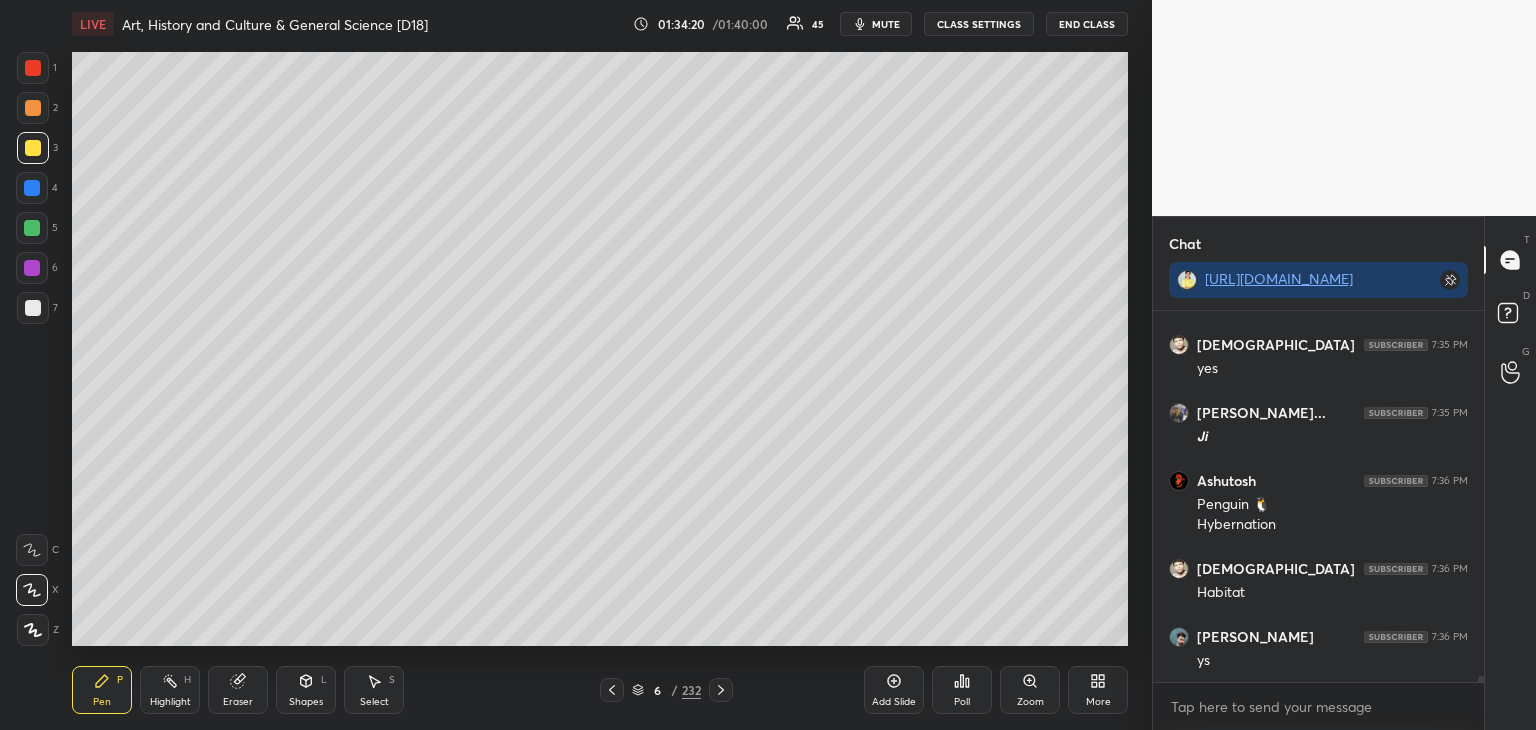 scroll, scrollTop: 21156, scrollLeft: 0, axis: vertical 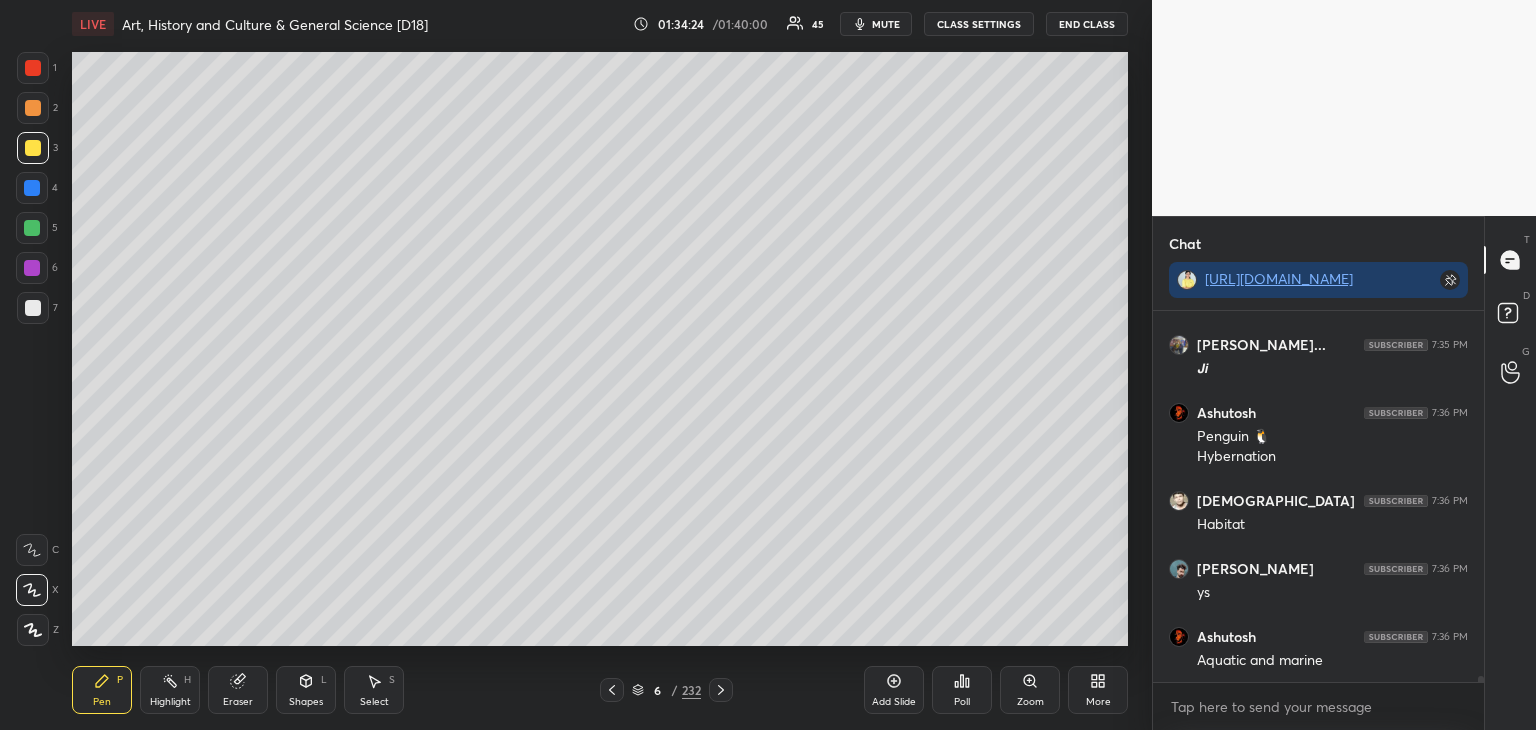 click on "Add Slide" at bounding box center [894, 690] 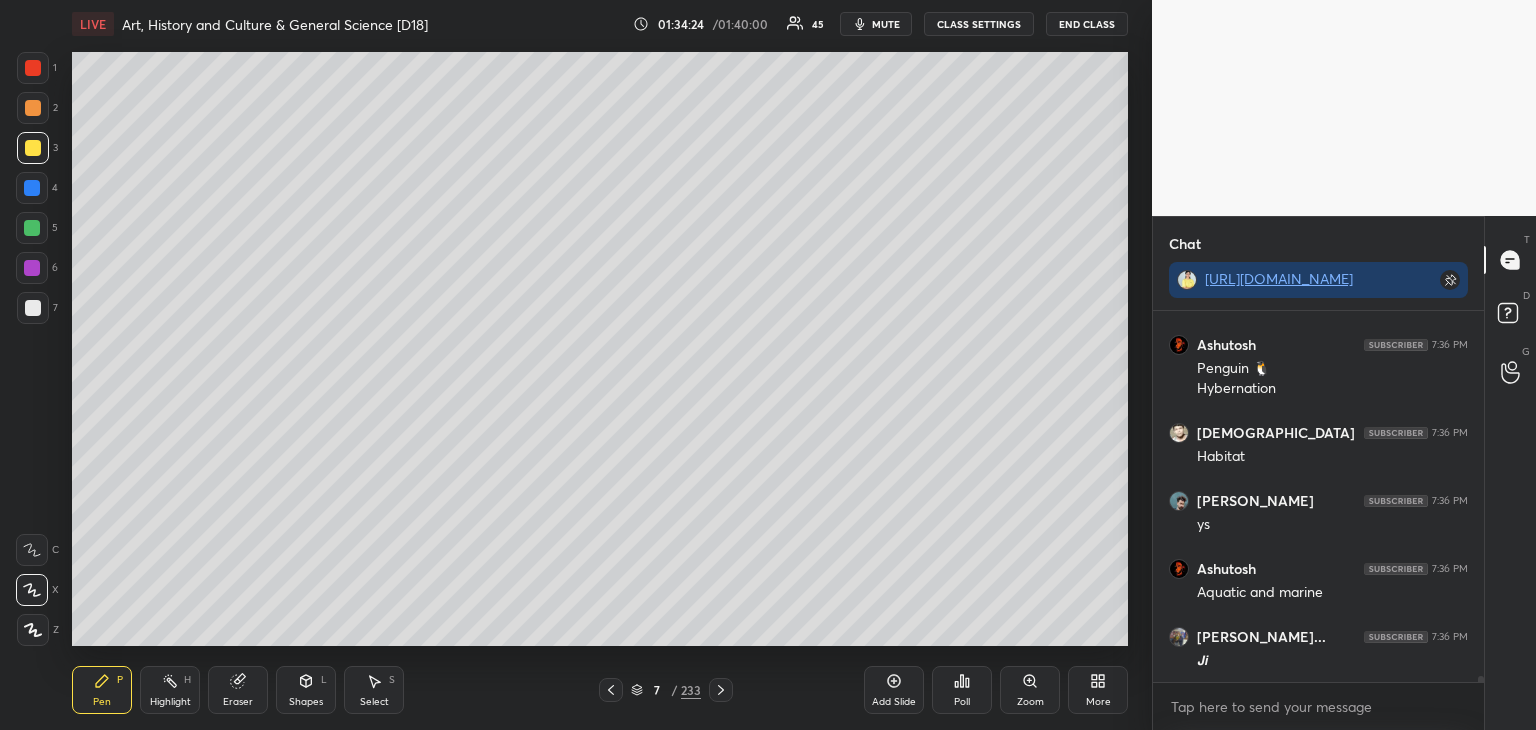 scroll, scrollTop: 20932, scrollLeft: 0, axis: vertical 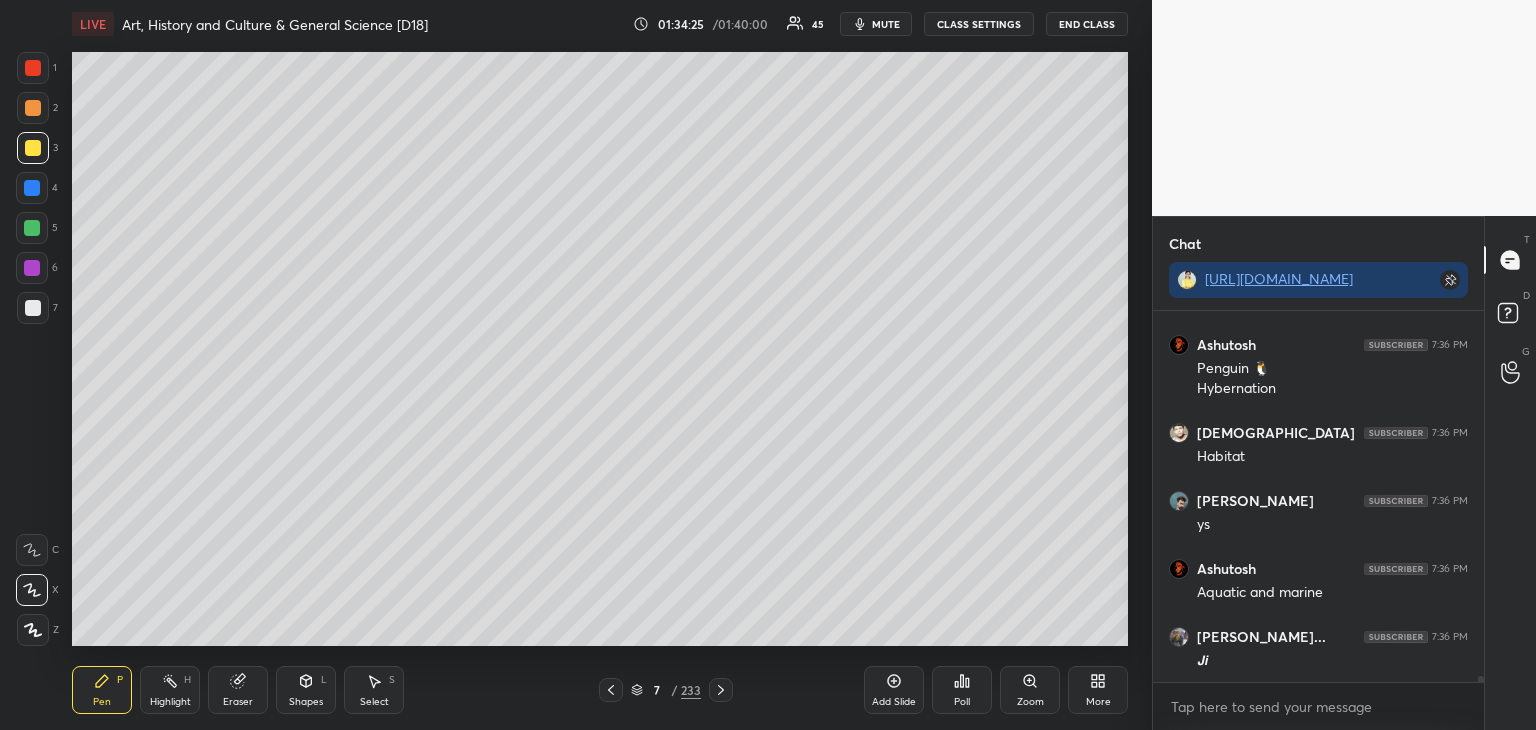 click at bounding box center (33, 308) 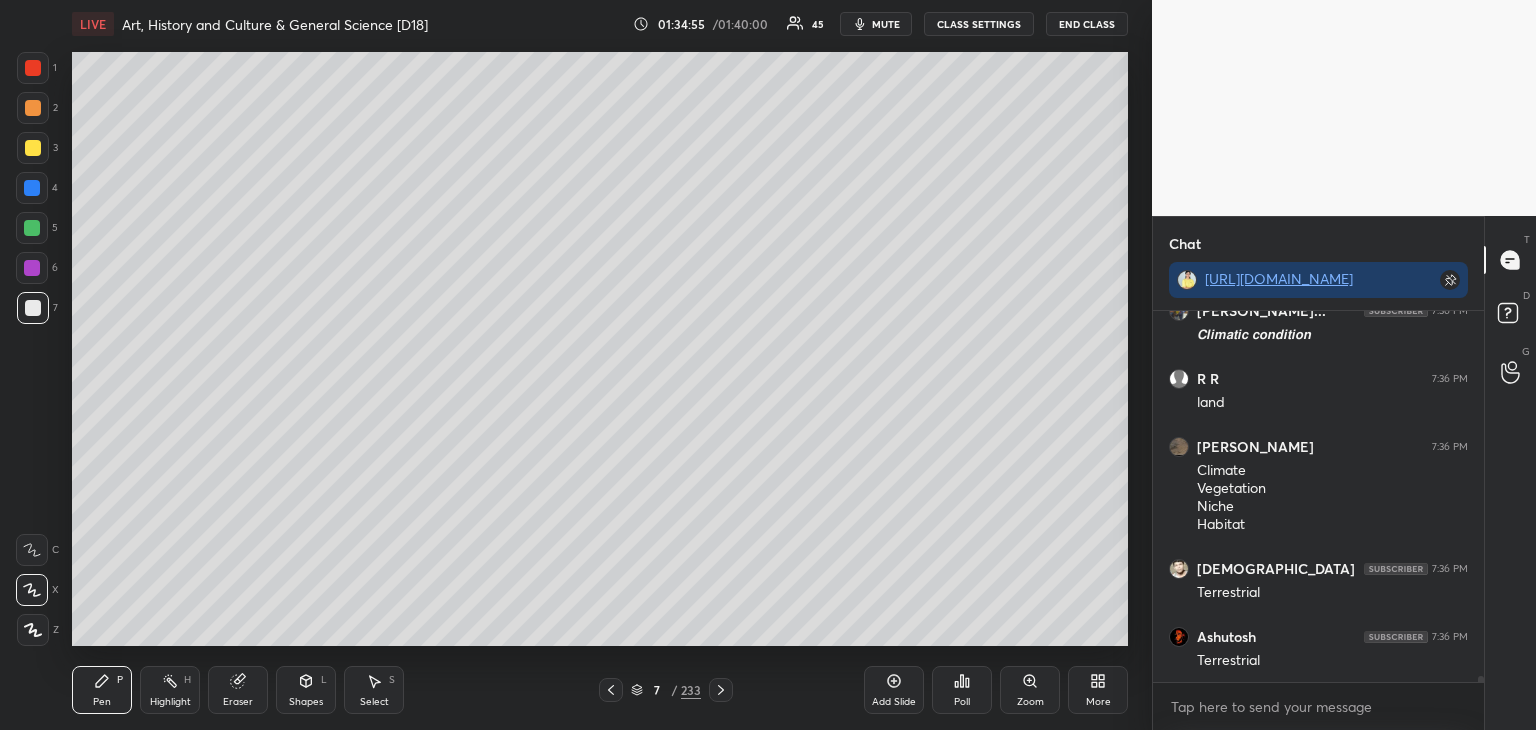 scroll, scrollTop: 21530, scrollLeft: 0, axis: vertical 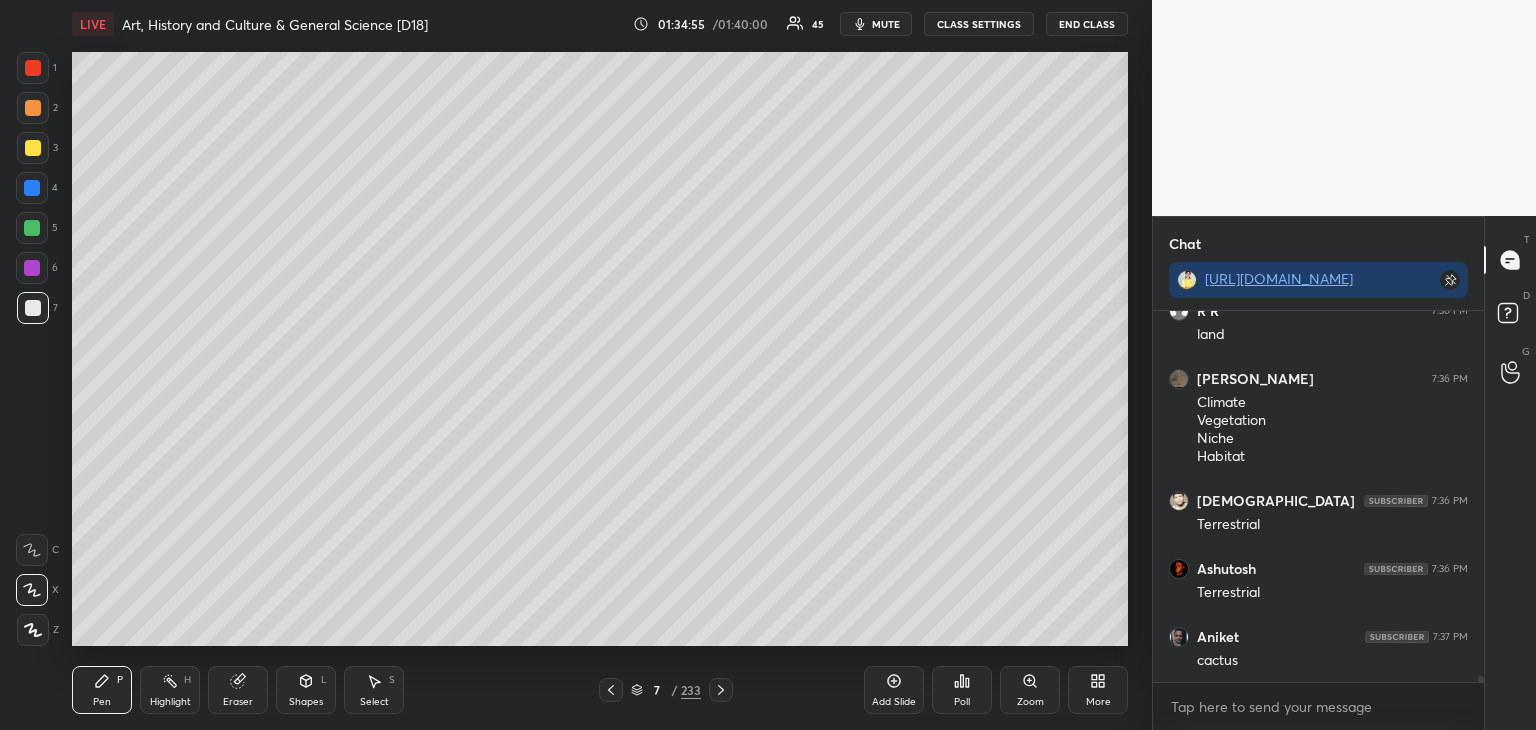 click at bounding box center [32, 228] 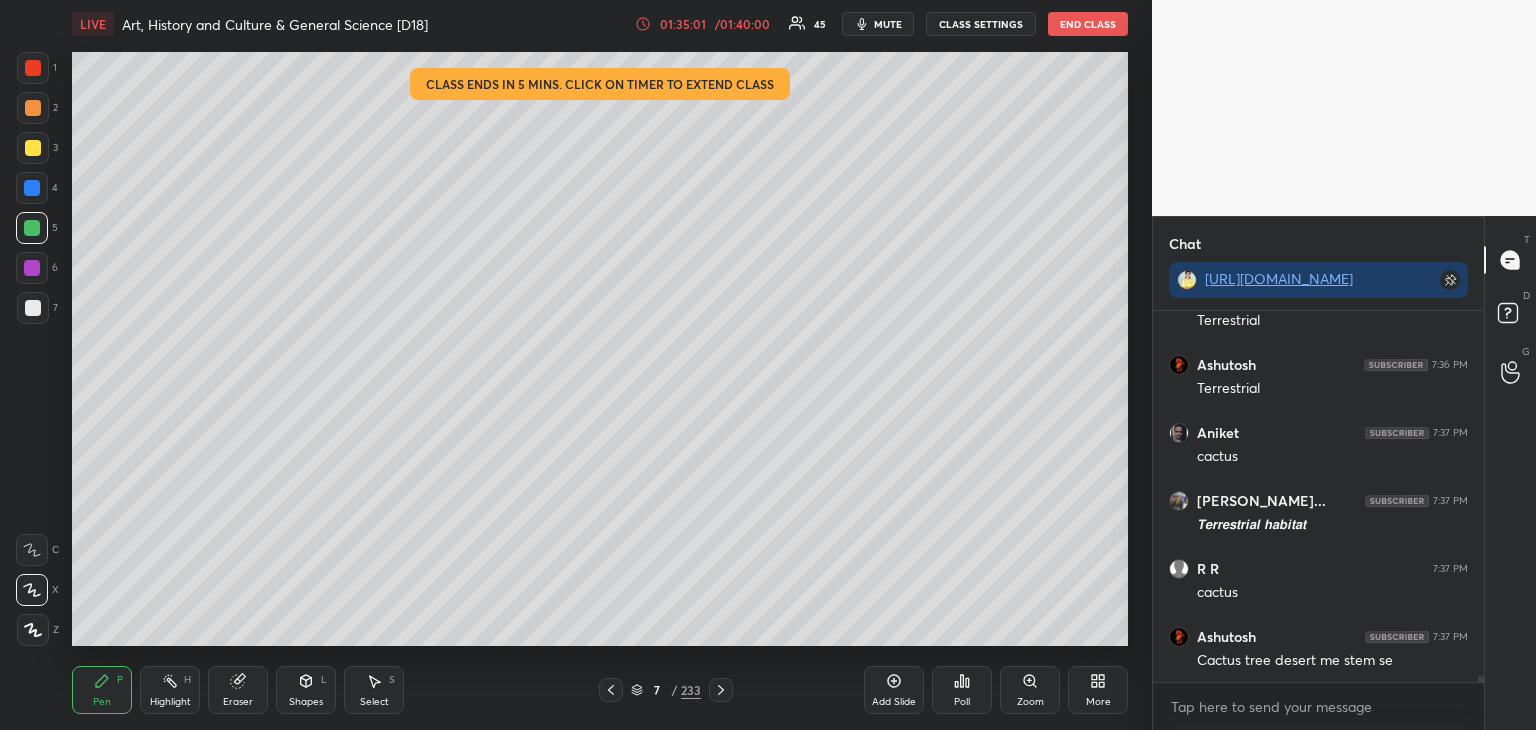 scroll, scrollTop: 21870, scrollLeft: 0, axis: vertical 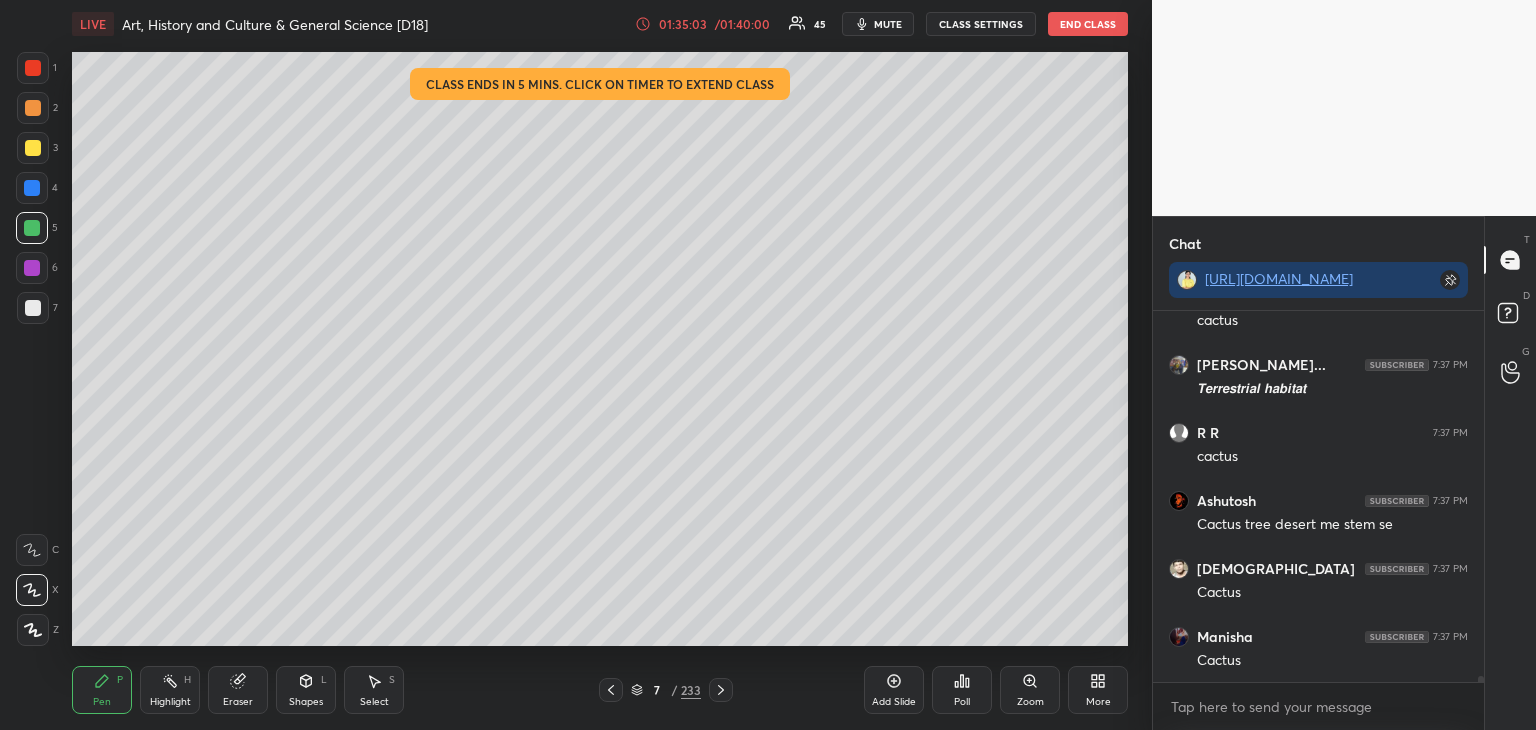 click on "/  01:40:00" at bounding box center [742, 24] 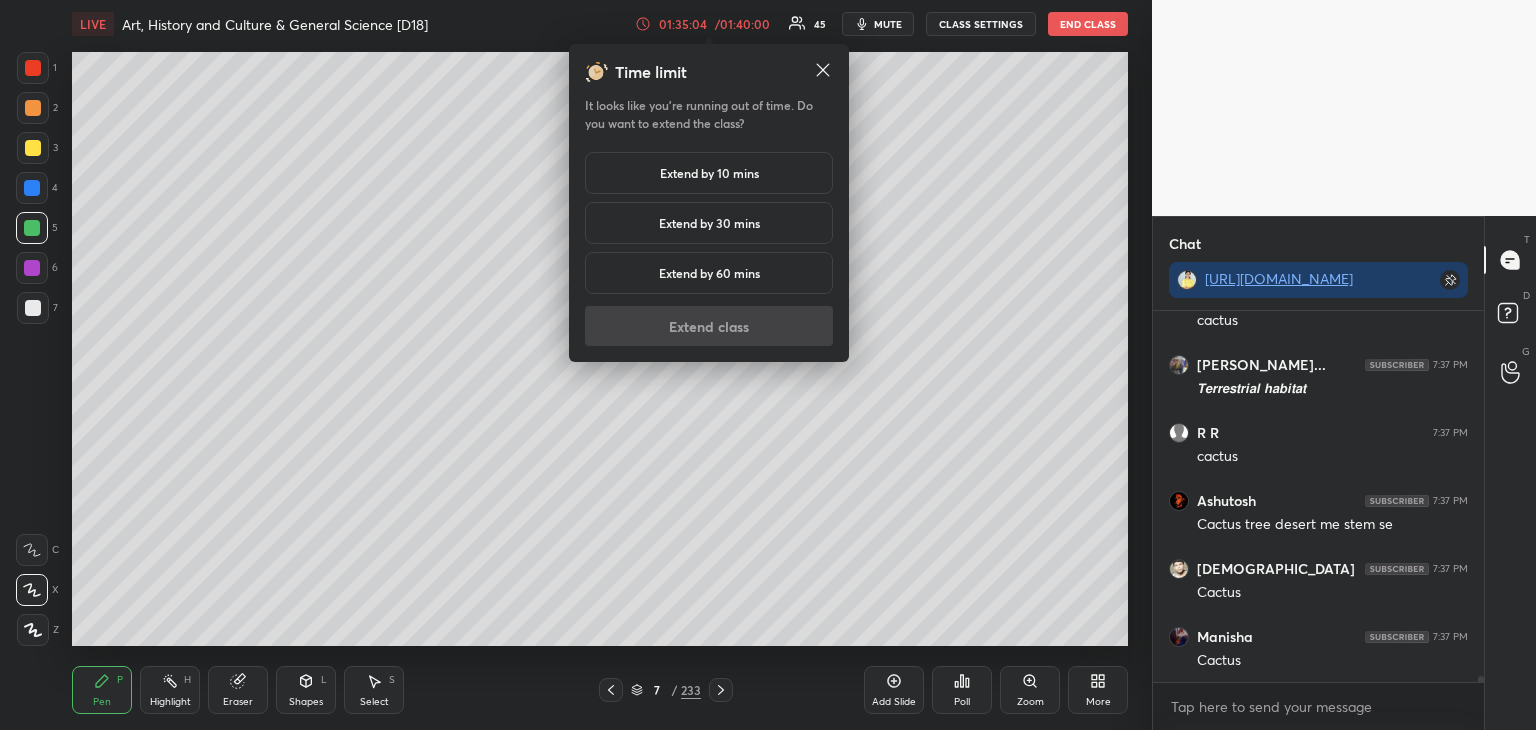 scroll, scrollTop: 21938, scrollLeft: 0, axis: vertical 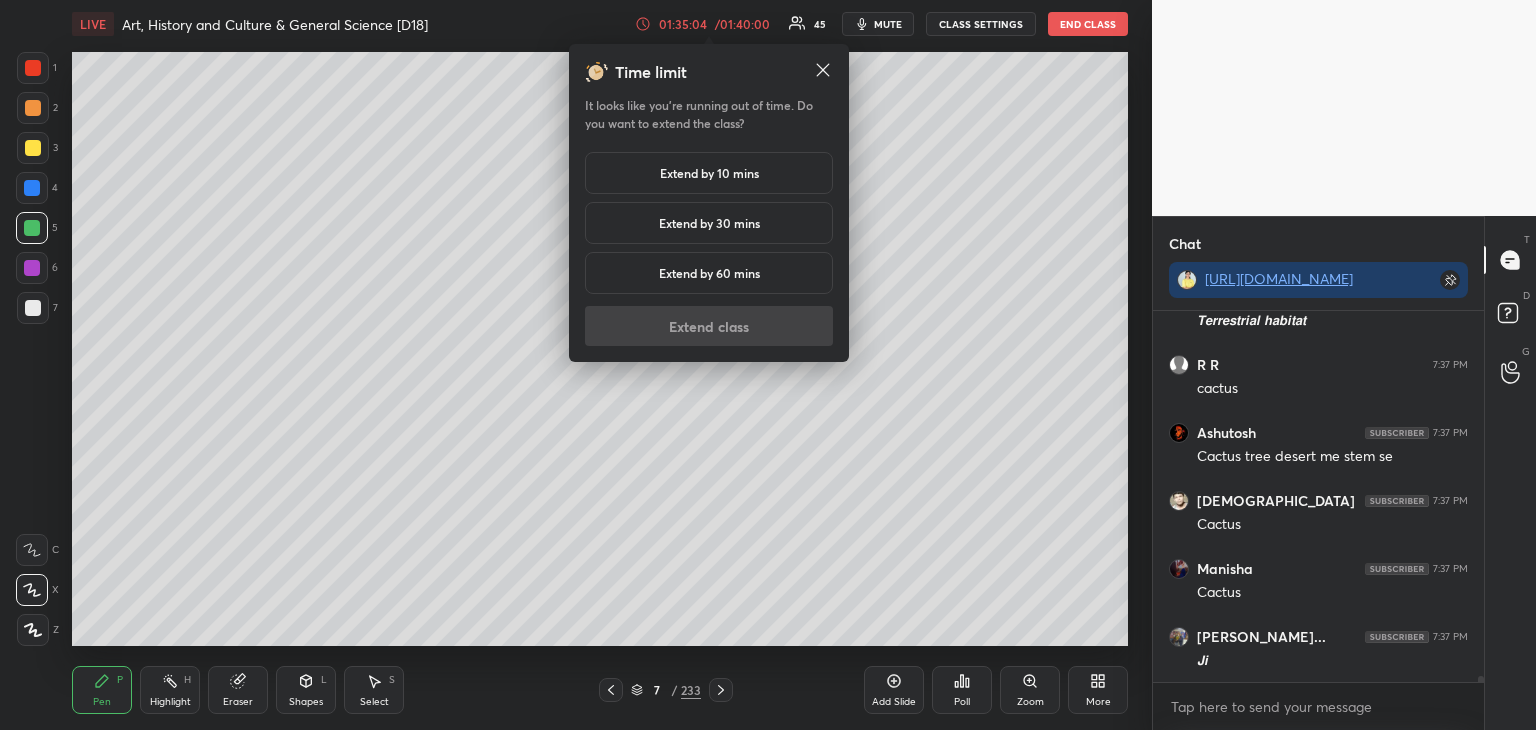 click on "Extend by 10 mins" at bounding box center (709, 173) 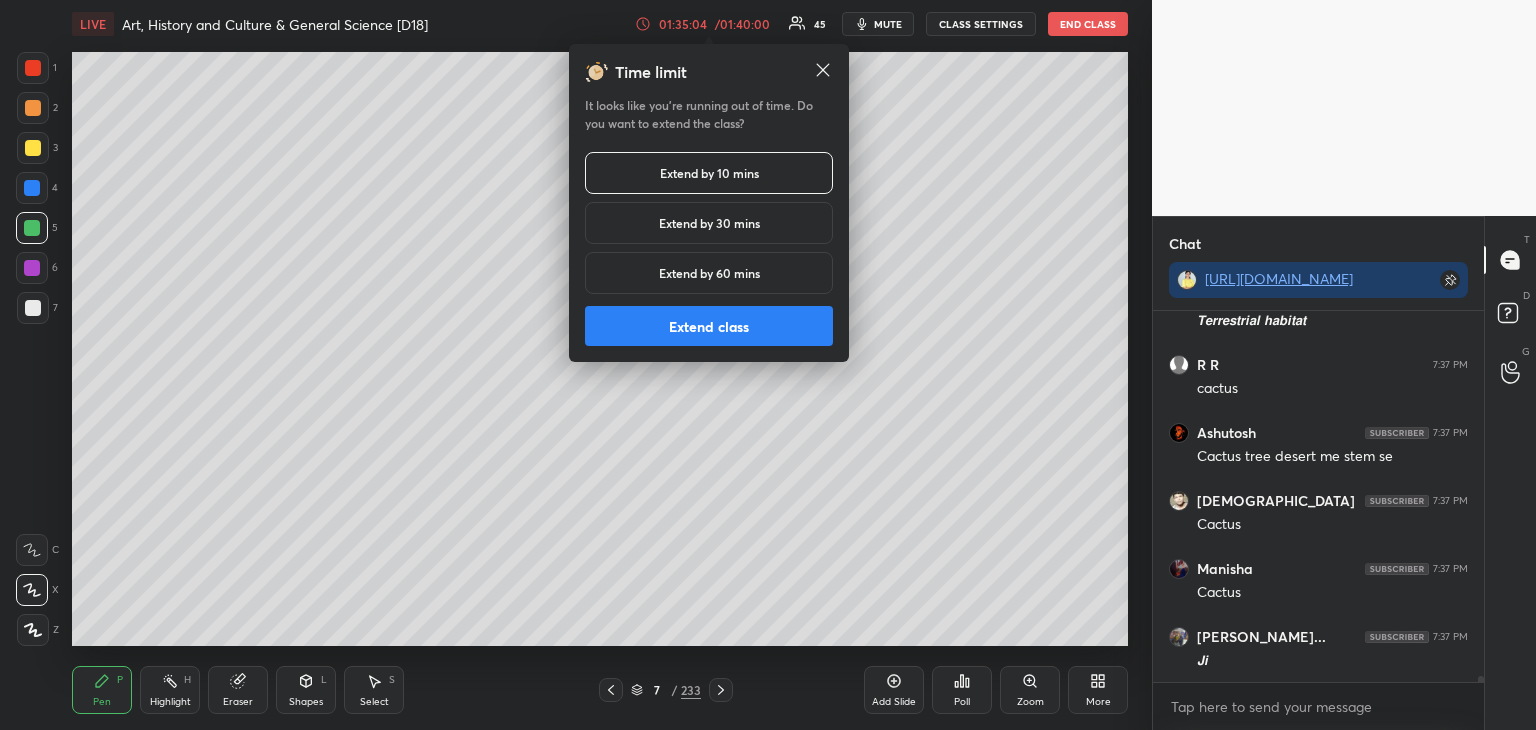 click on "Extend by 30 mins" at bounding box center (709, 223) 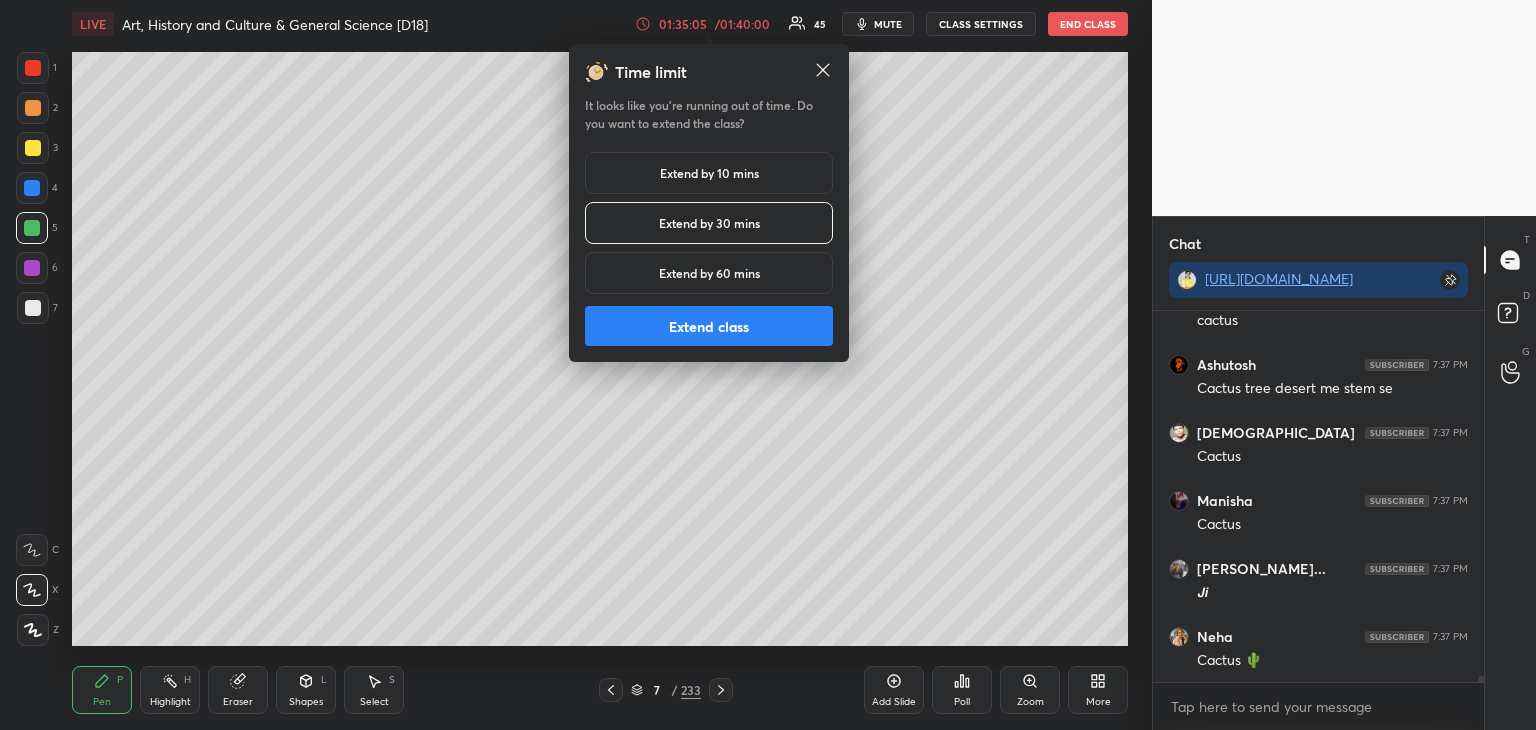 click on "Extend class" at bounding box center (709, 326) 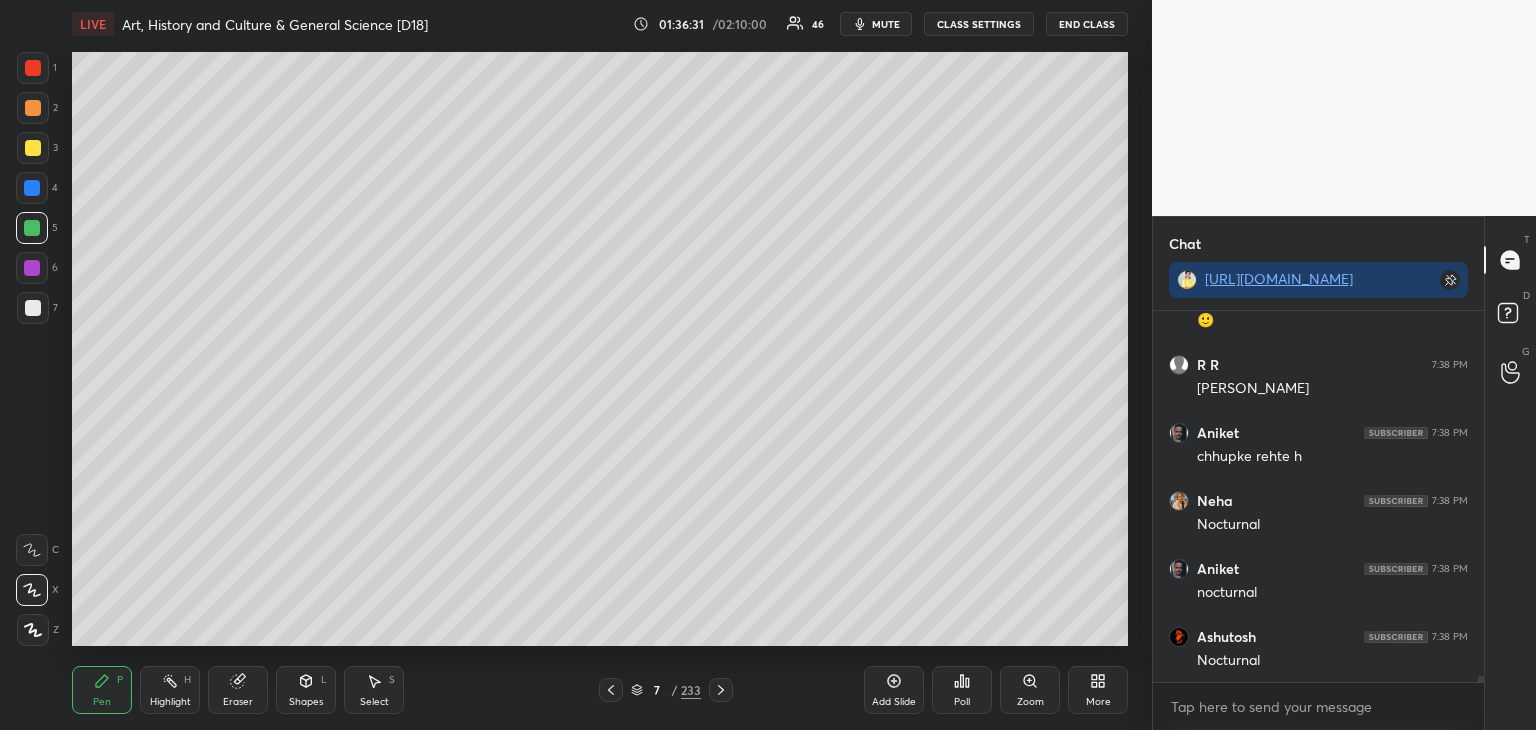 scroll, scrollTop: 24168, scrollLeft: 0, axis: vertical 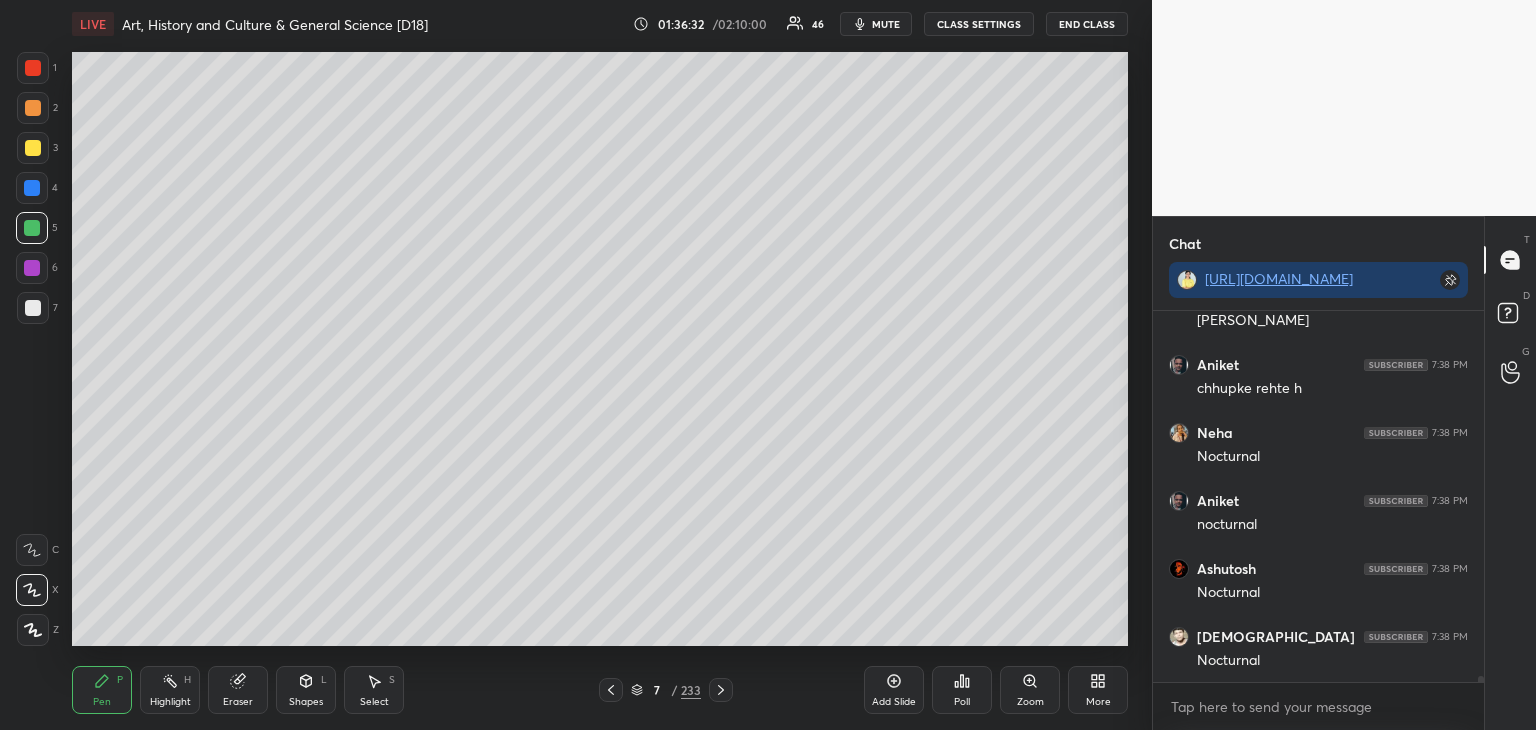 click at bounding box center (33, 308) 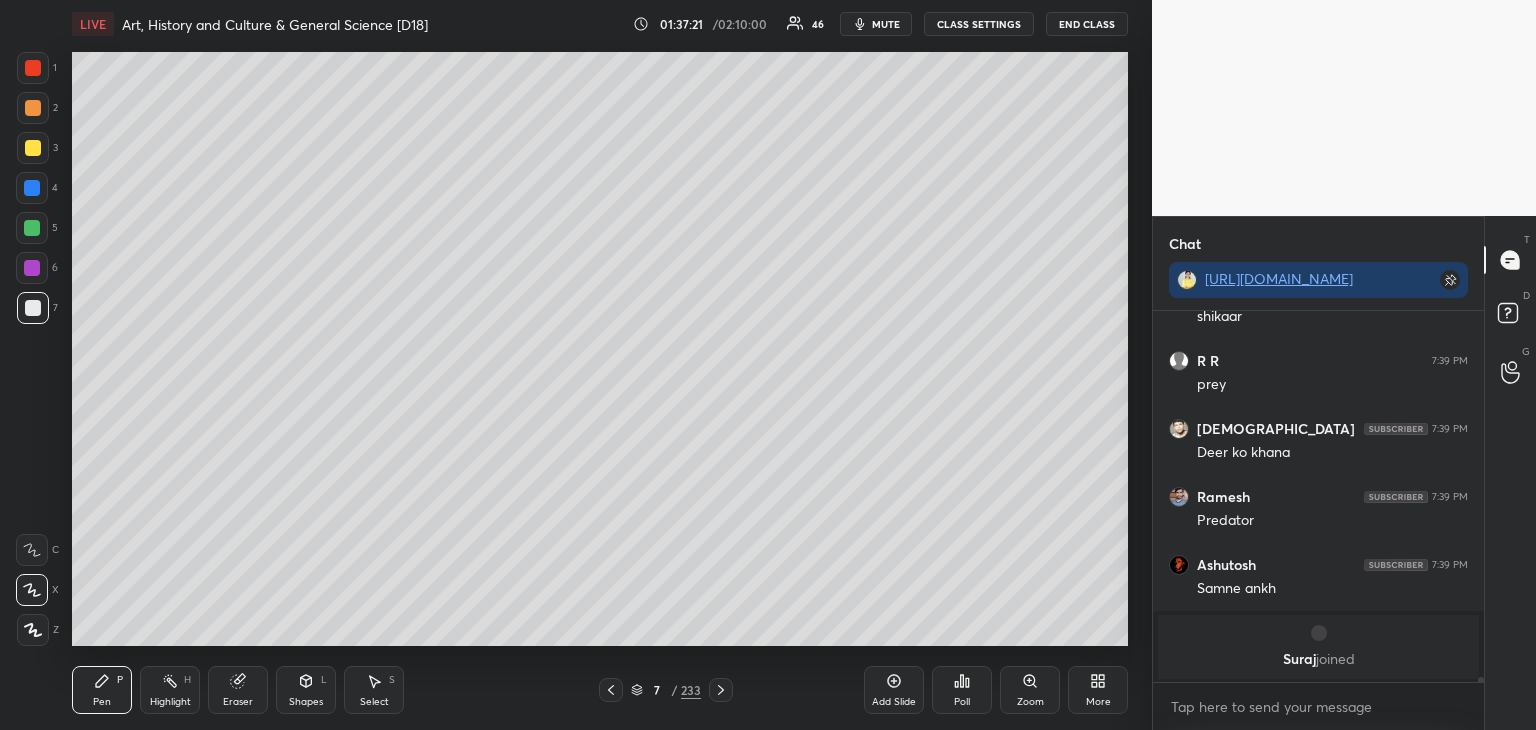 scroll, scrollTop: 24006, scrollLeft: 0, axis: vertical 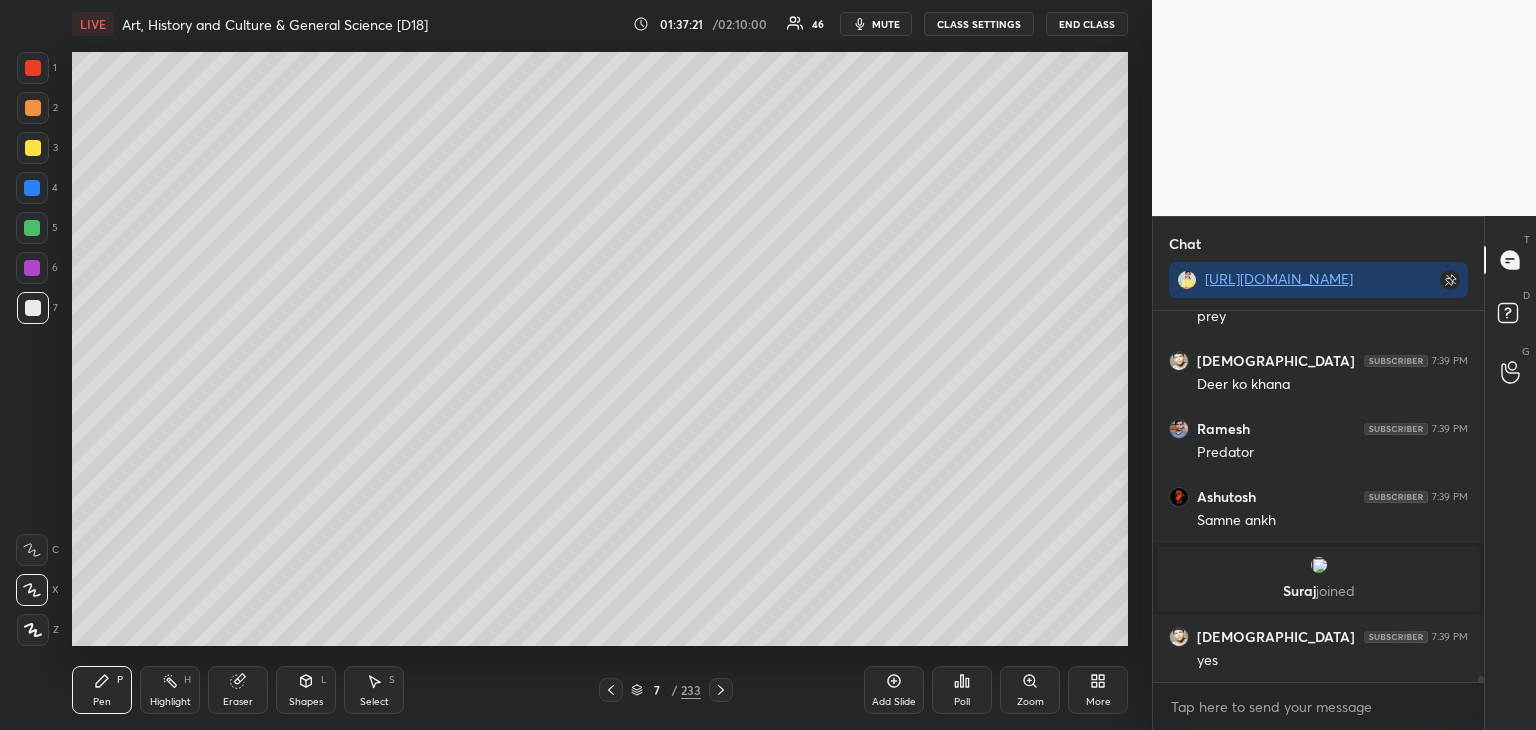 click at bounding box center [33, 308] 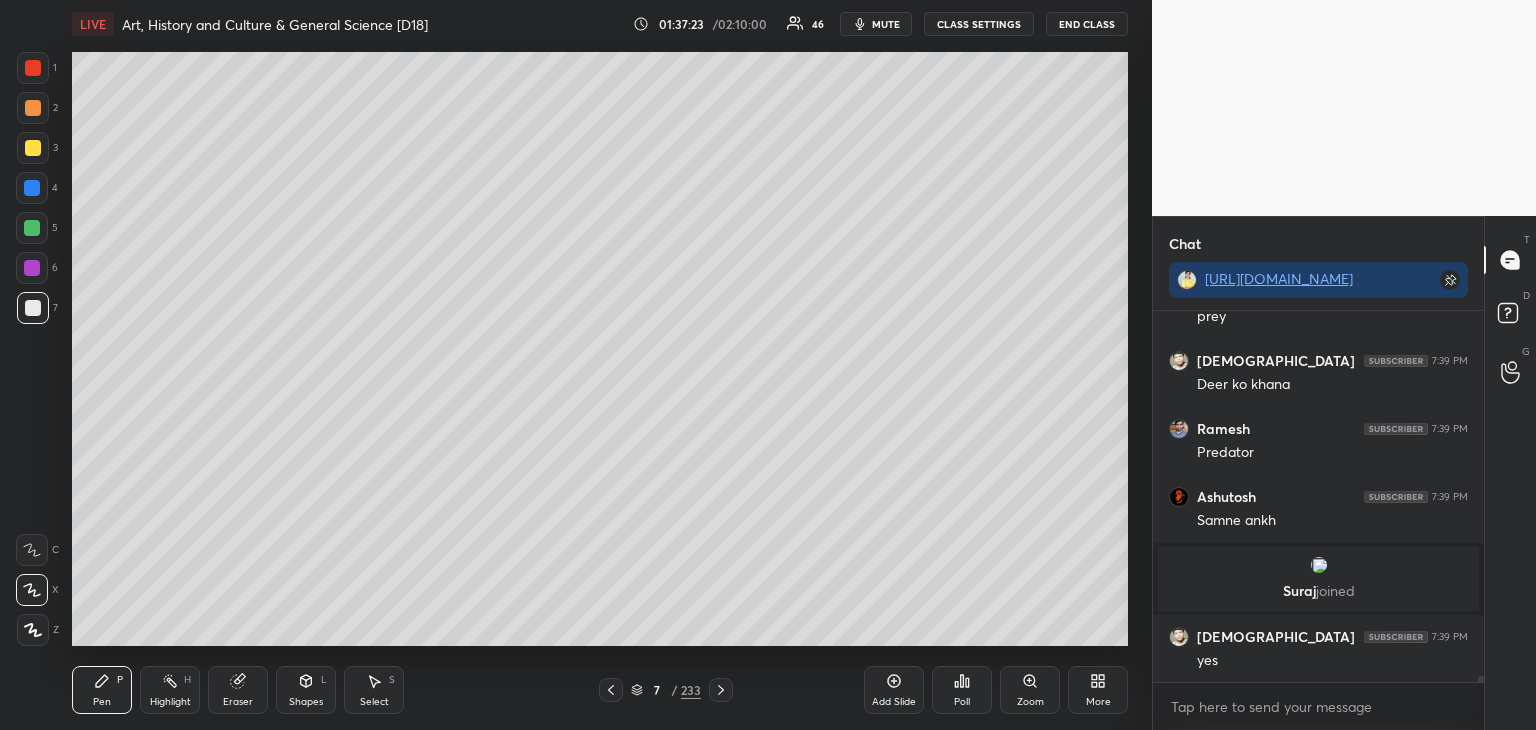 click at bounding box center (32, 228) 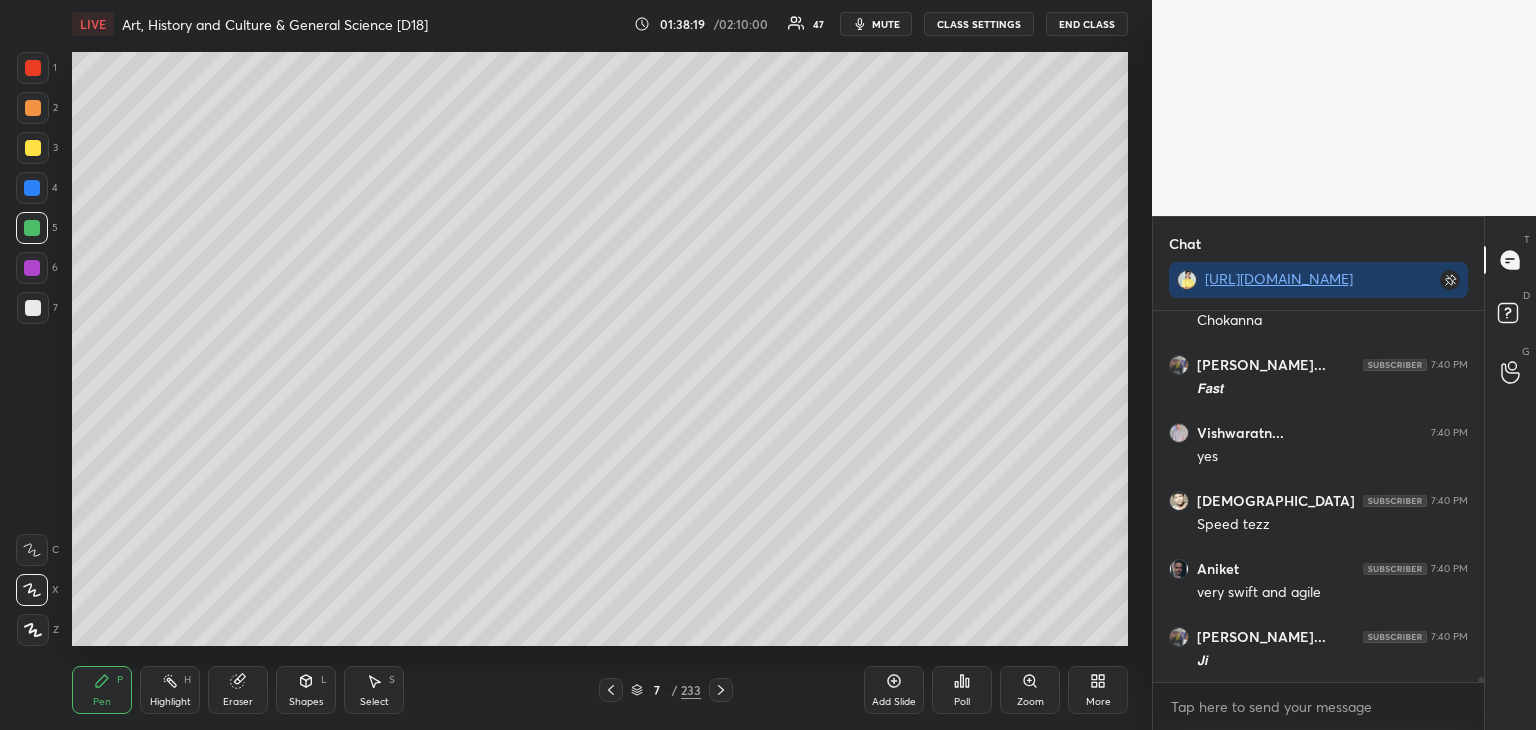 scroll, scrollTop: 25248, scrollLeft: 0, axis: vertical 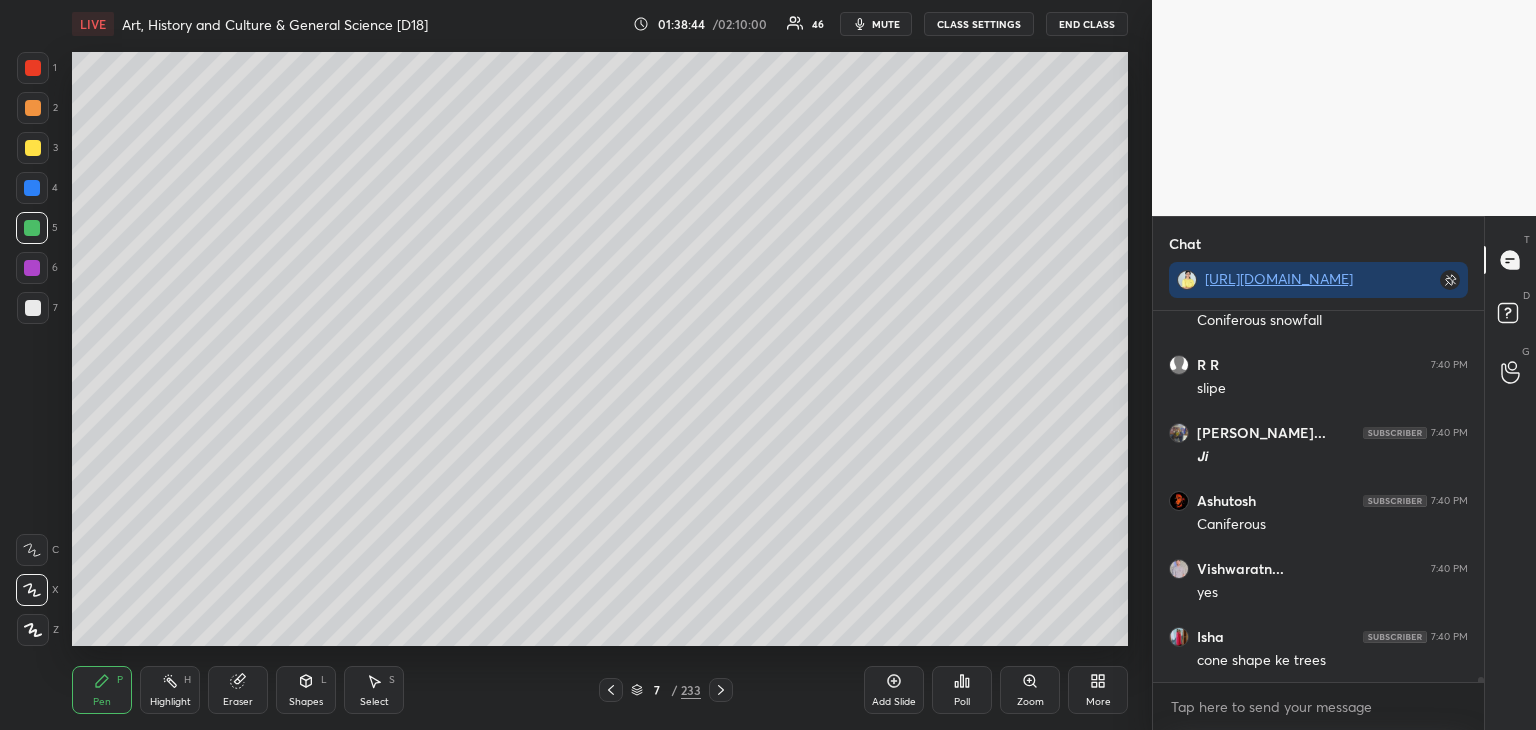 click at bounding box center (33, 308) 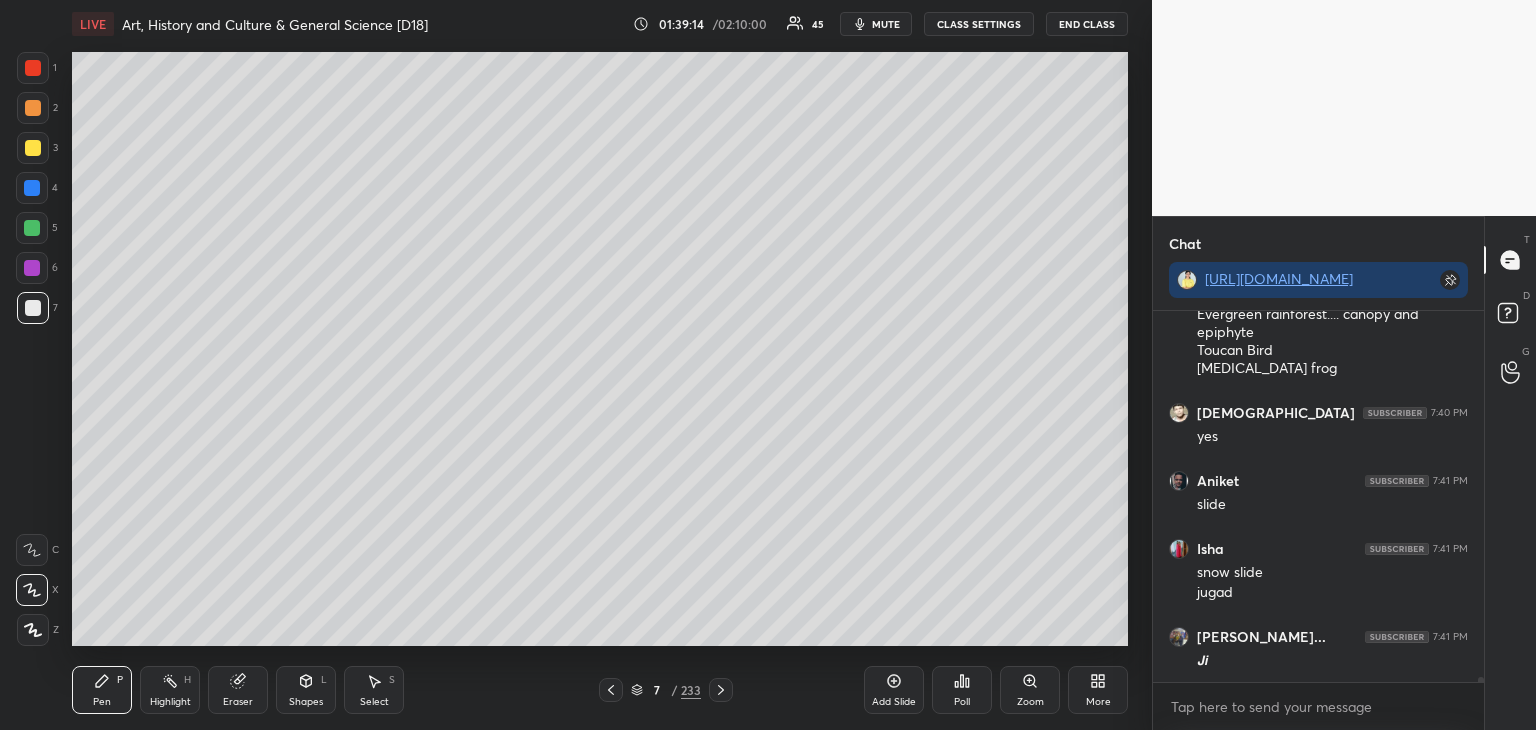 scroll, scrollTop: 26428, scrollLeft: 0, axis: vertical 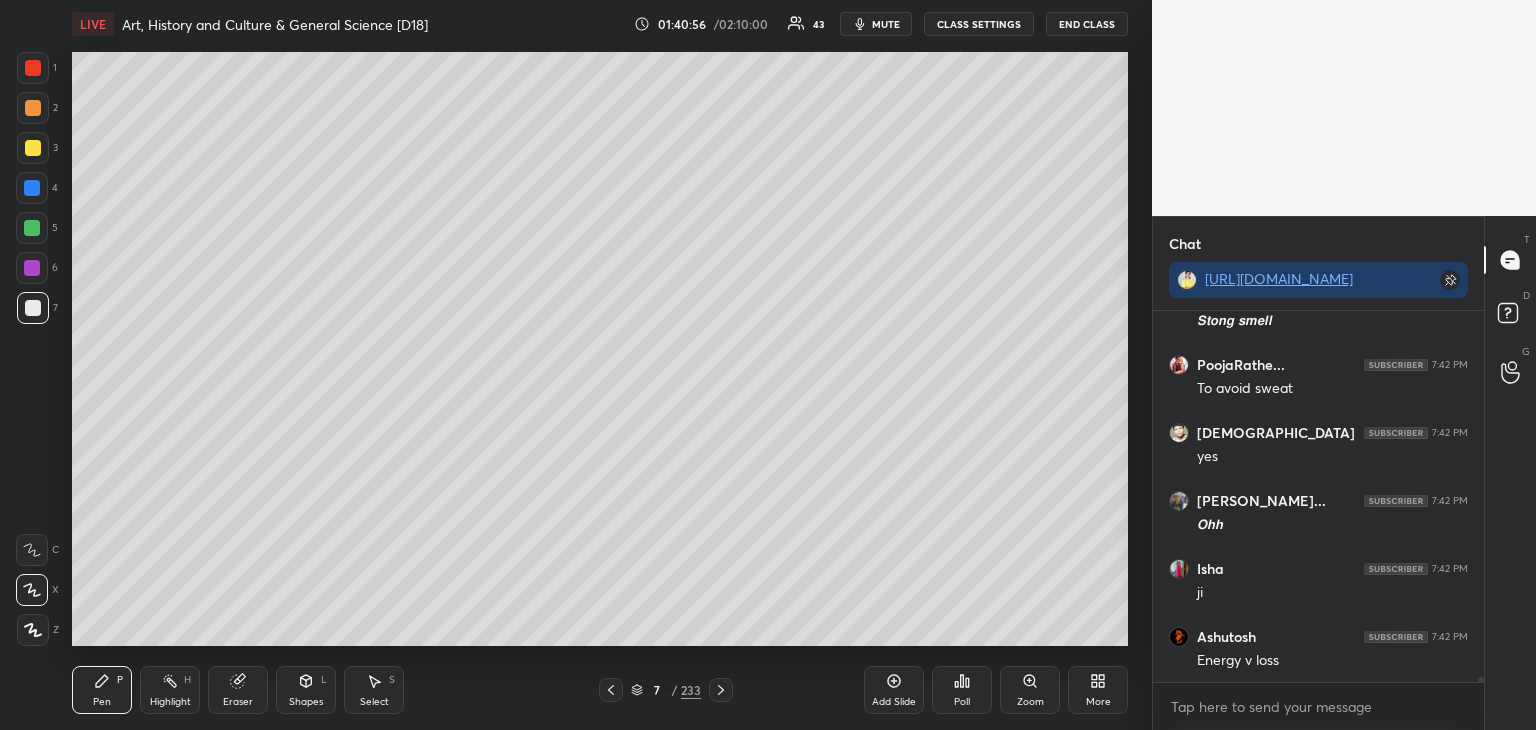 click at bounding box center (33, 308) 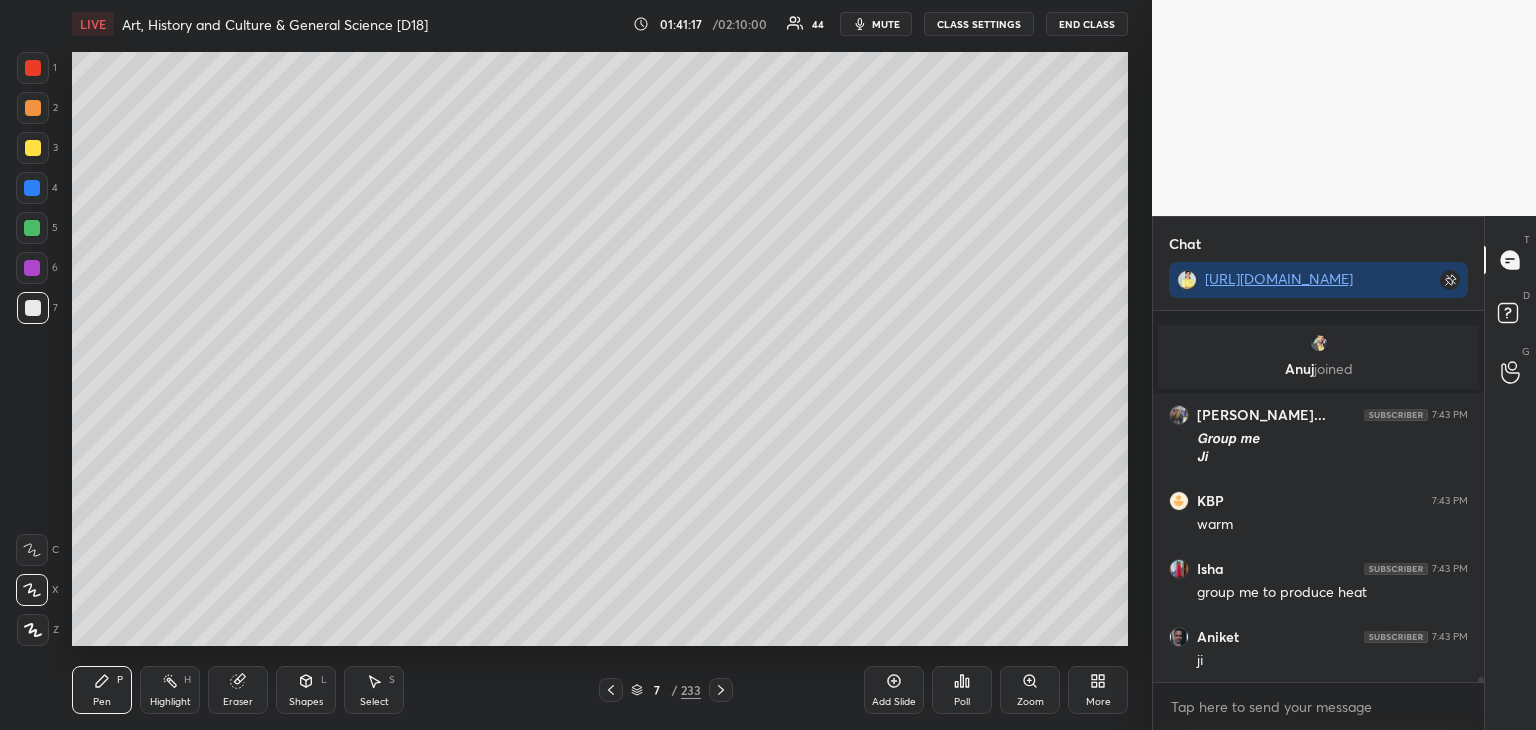 scroll, scrollTop: 28614, scrollLeft: 0, axis: vertical 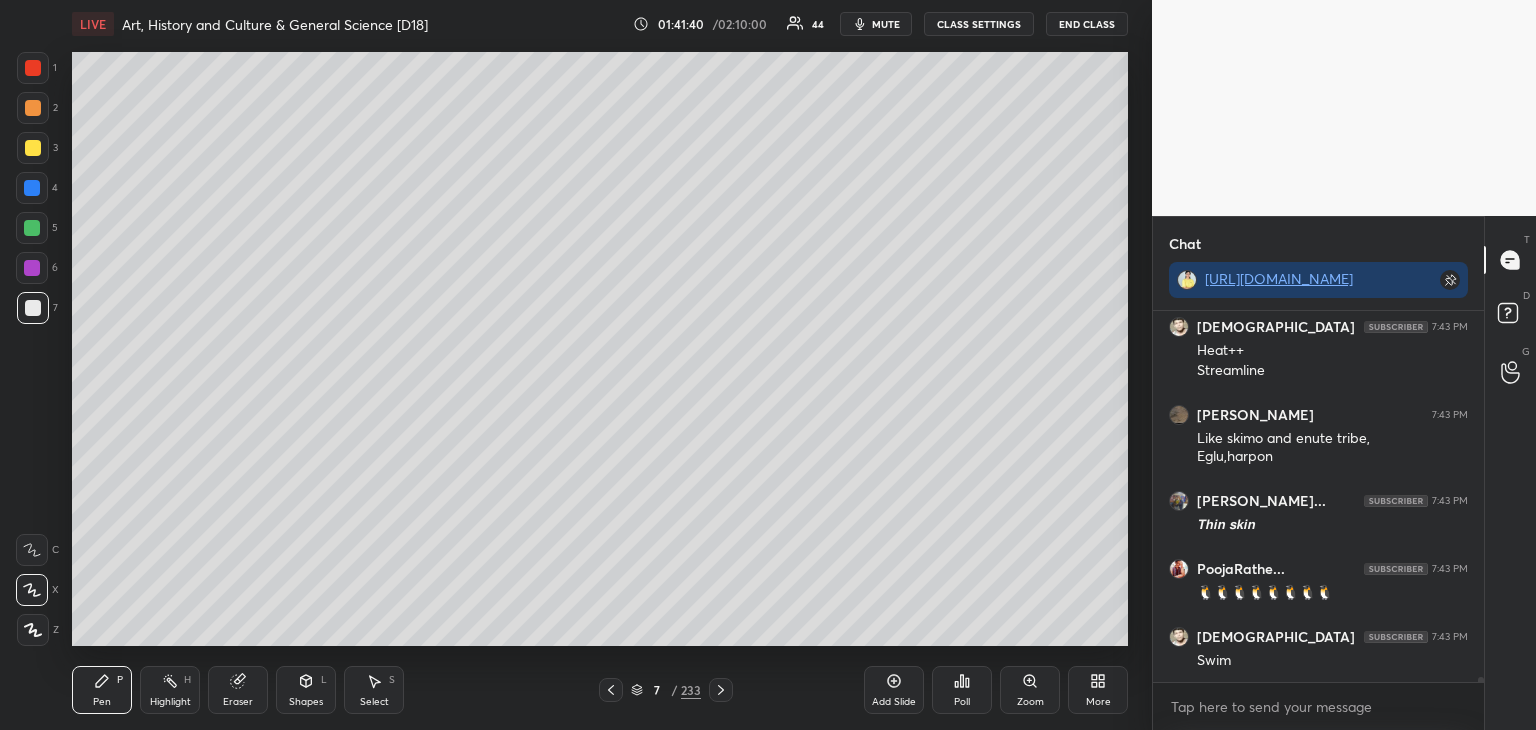 click on "Add Slide" at bounding box center [894, 690] 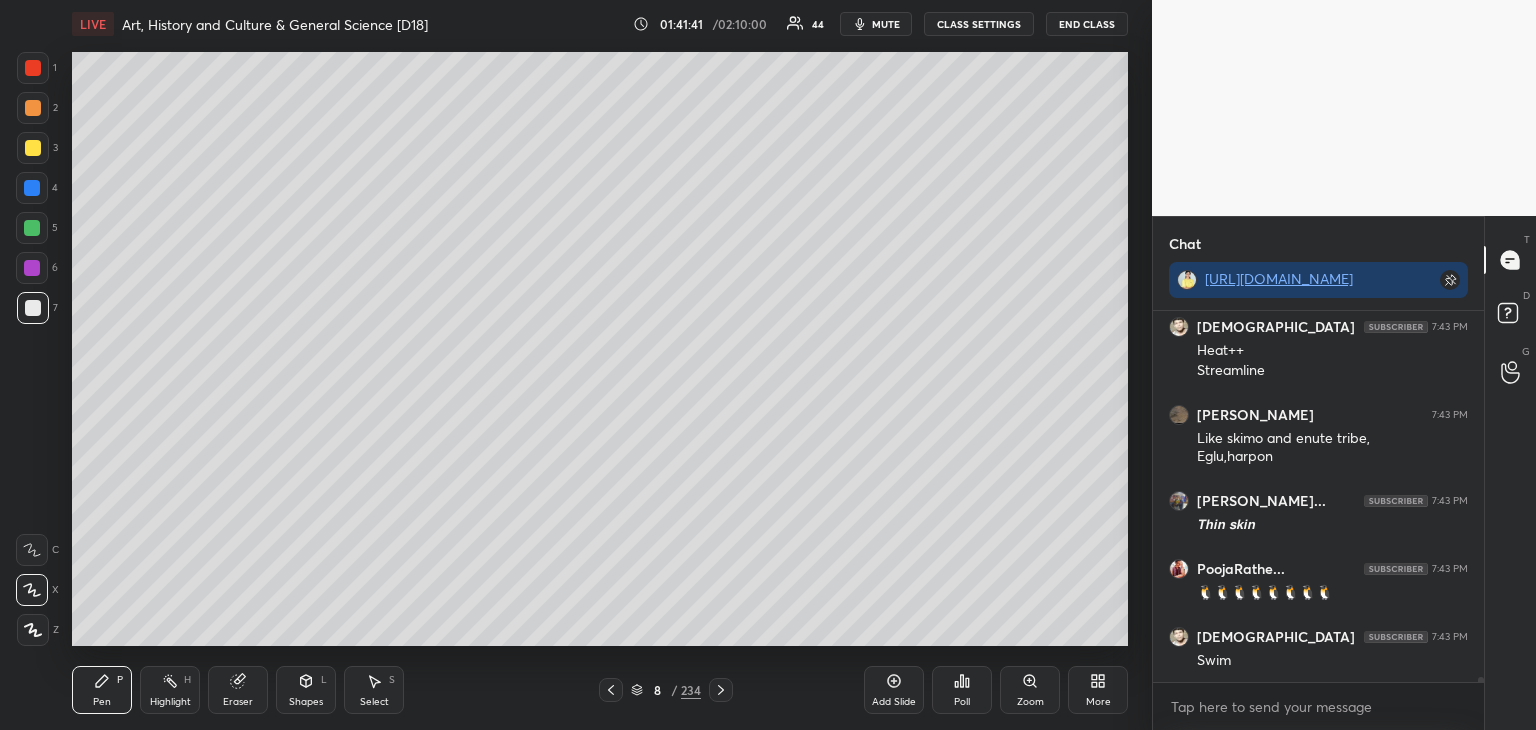 click at bounding box center [33, 308] 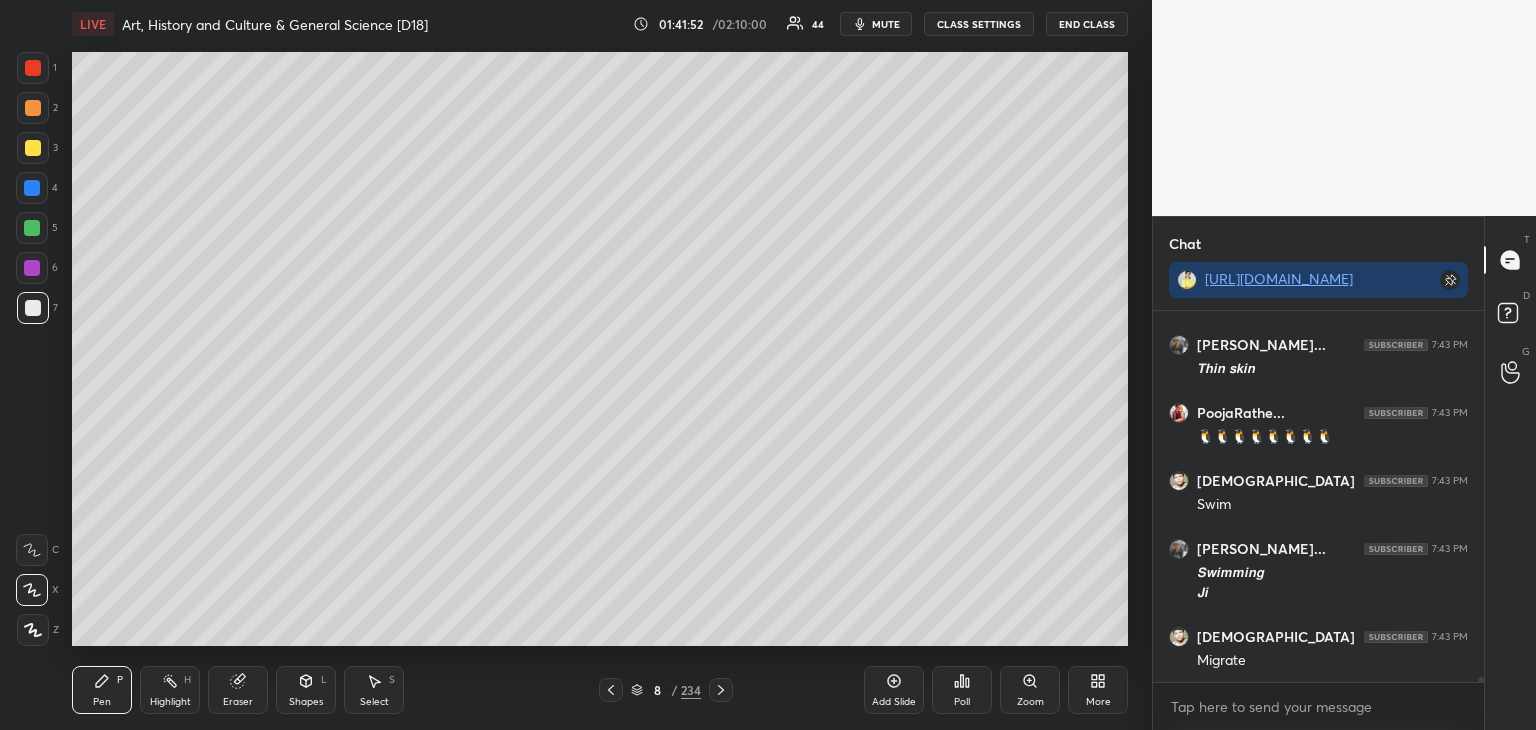 scroll, scrollTop: 29148, scrollLeft: 0, axis: vertical 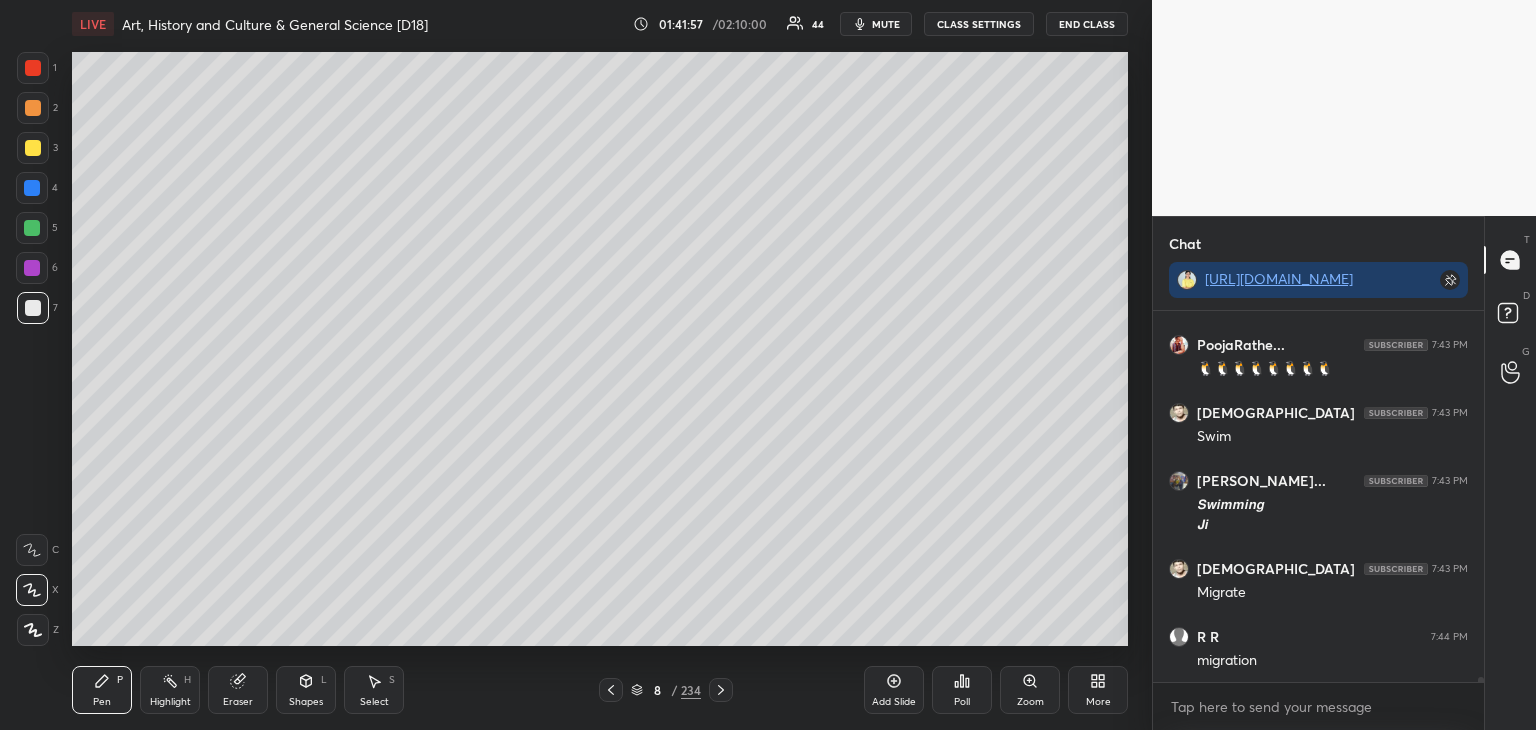 click at bounding box center [33, 148] 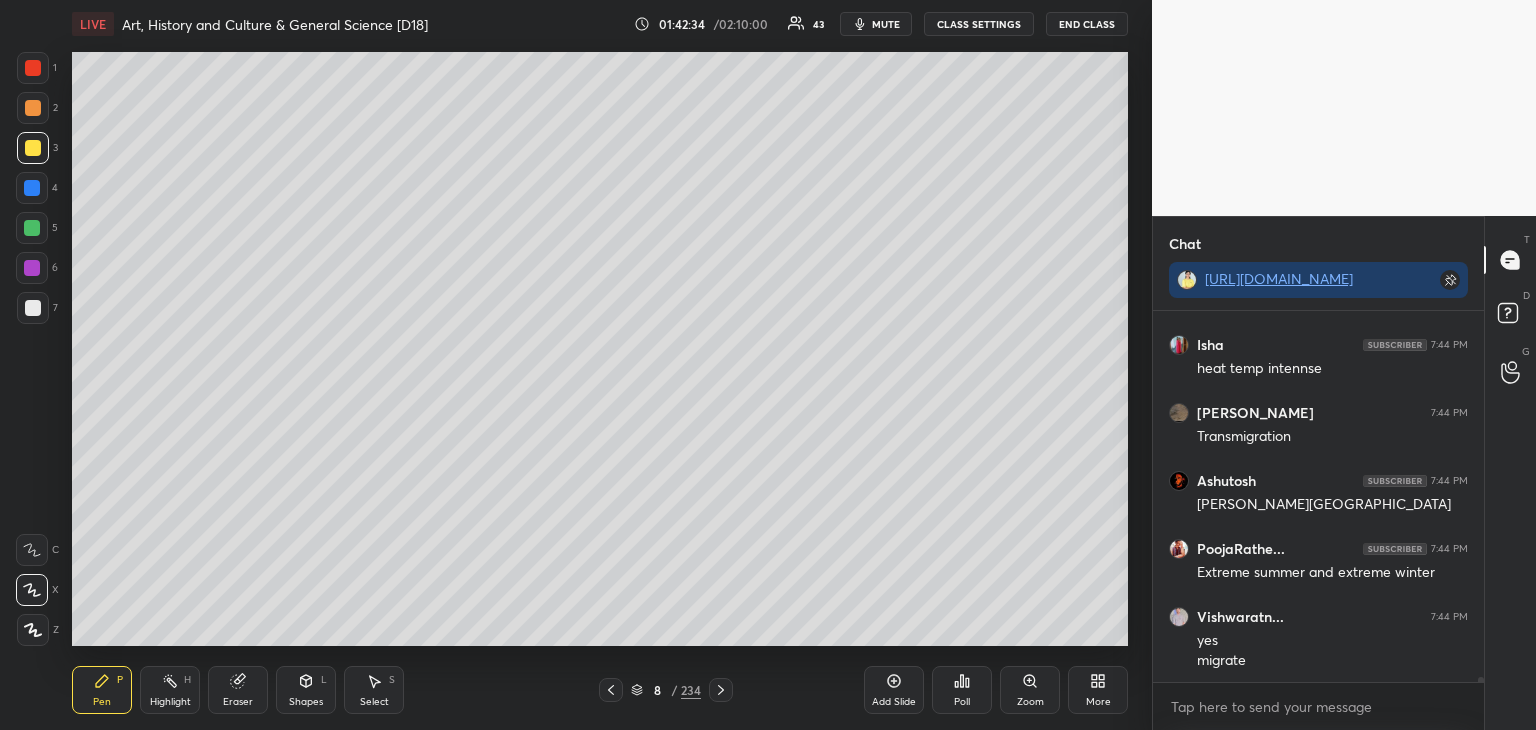 scroll, scrollTop: 30120, scrollLeft: 0, axis: vertical 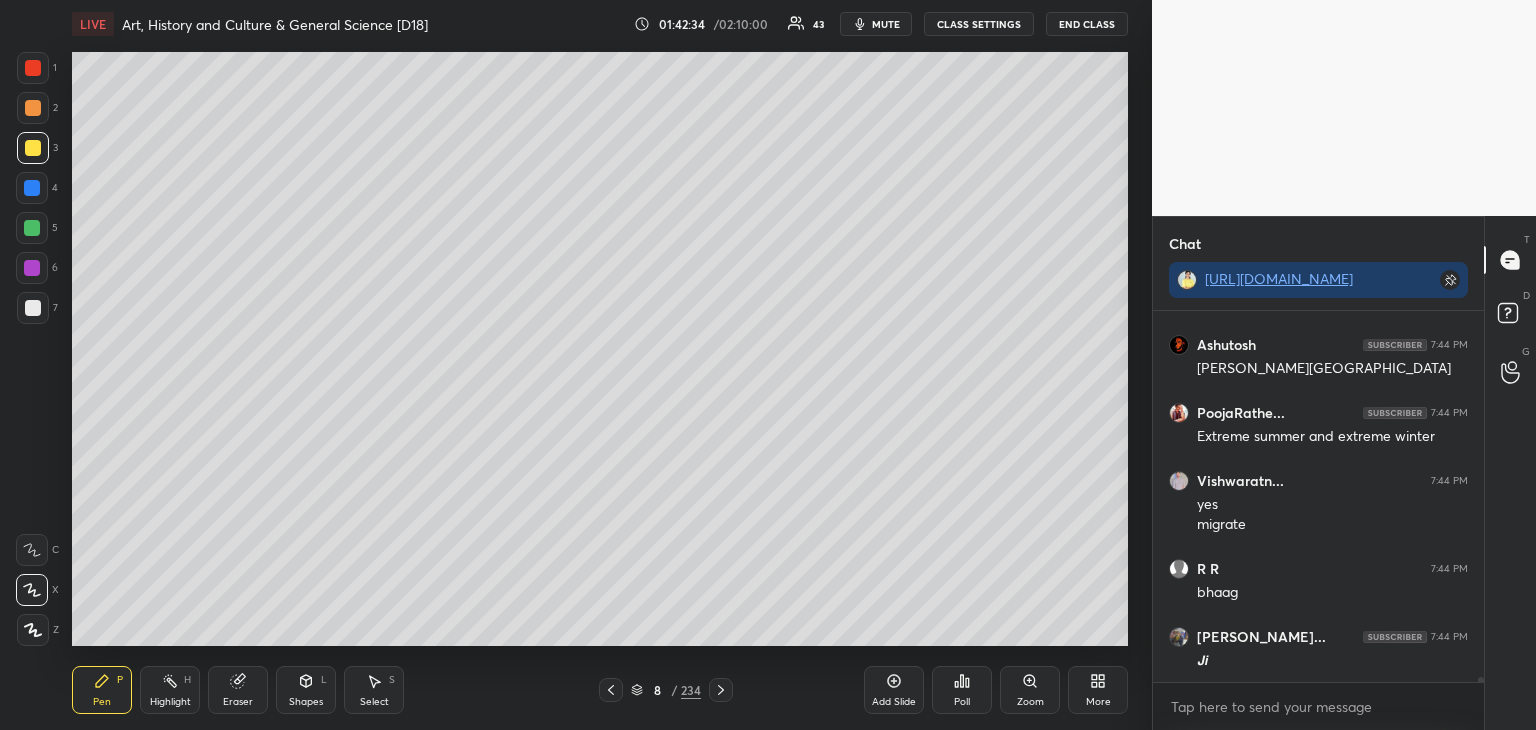 click at bounding box center (32, 228) 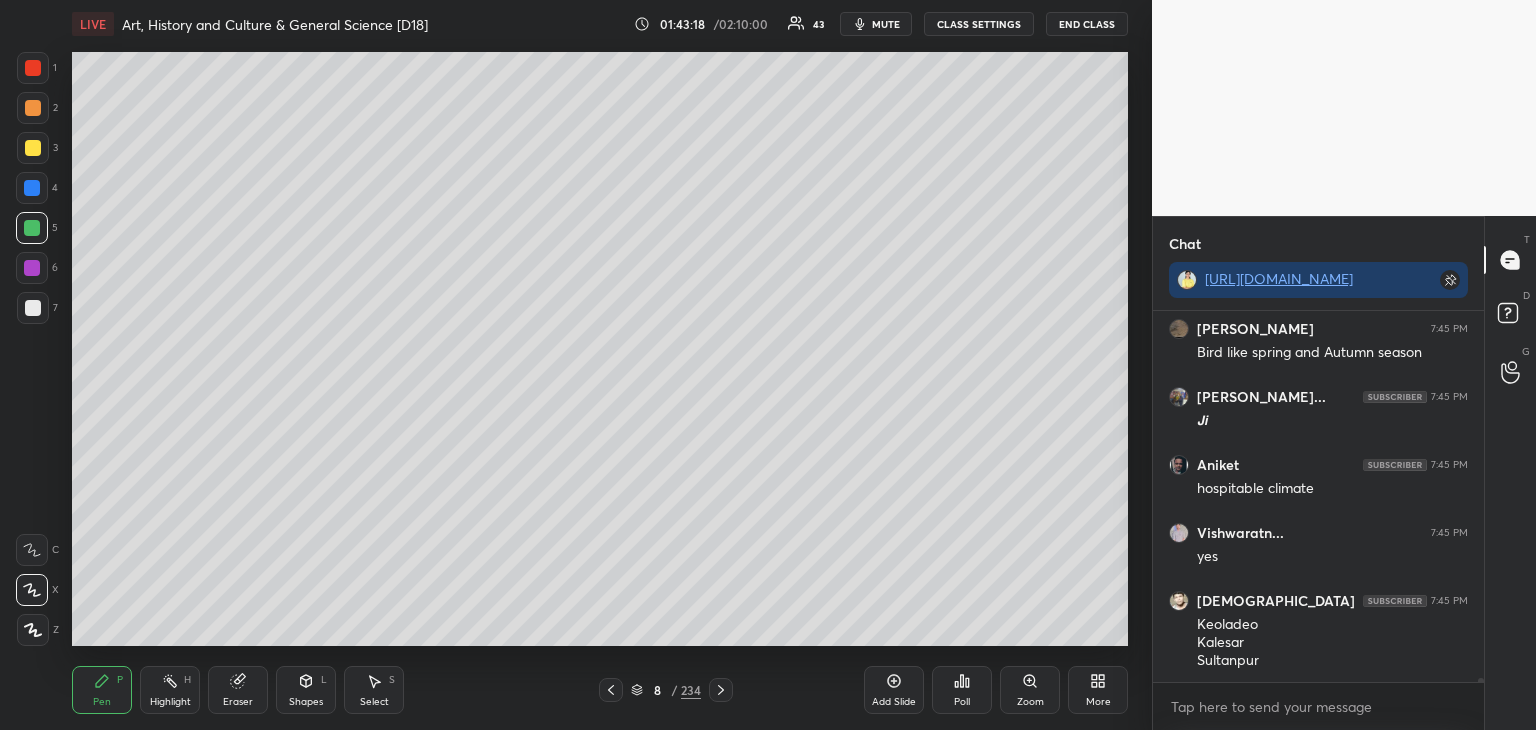 scroll, scrollTop: 31652, scrollLeft: 0, axis: vertical 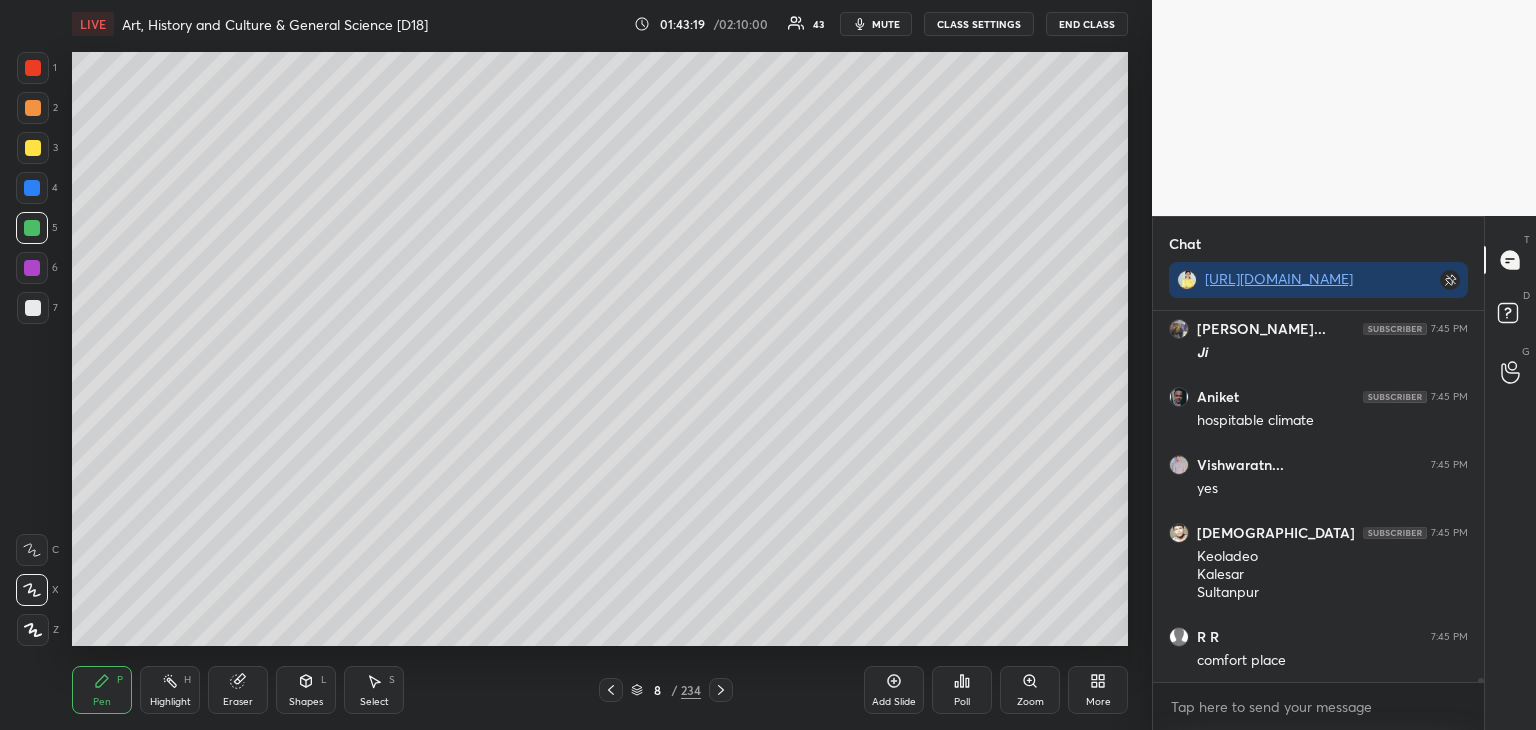 click 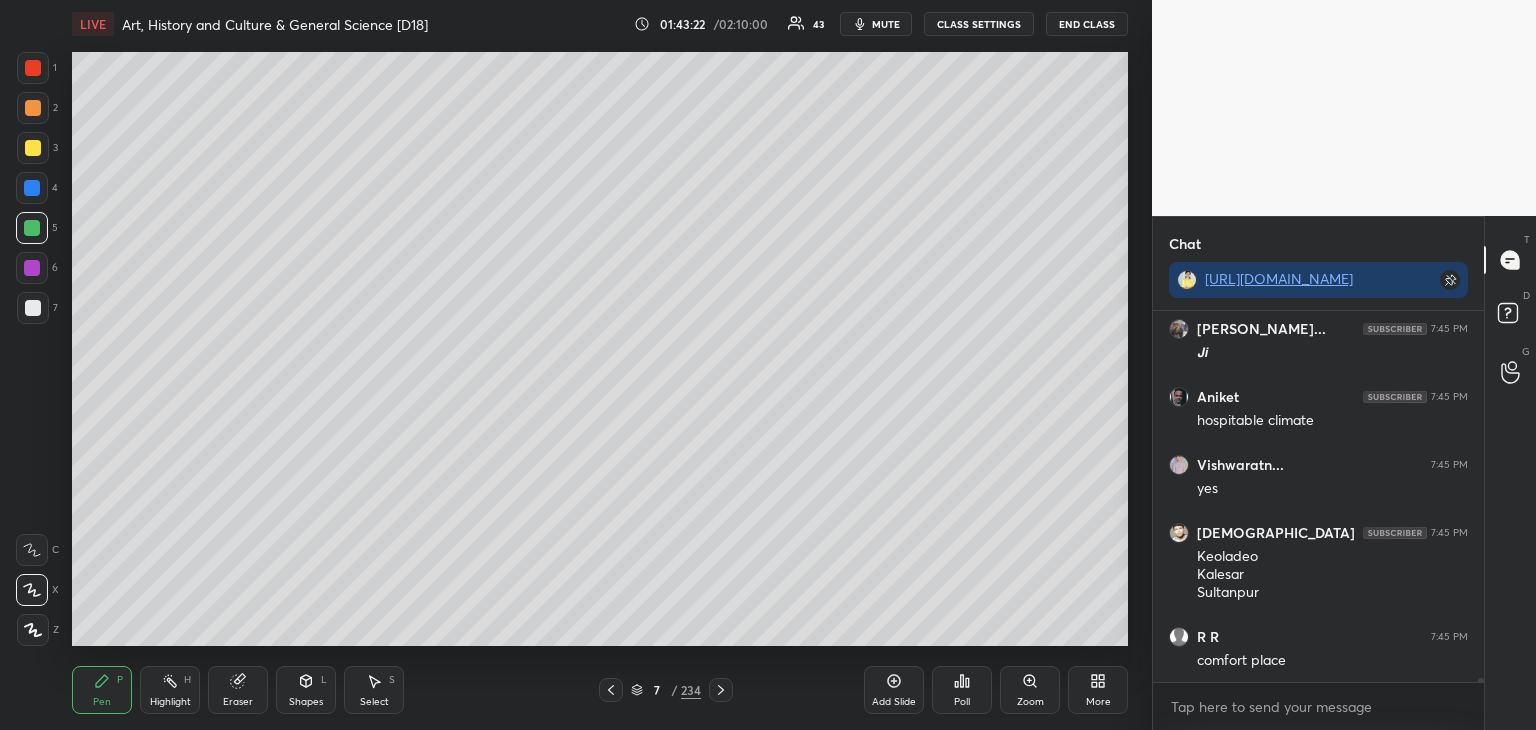 click 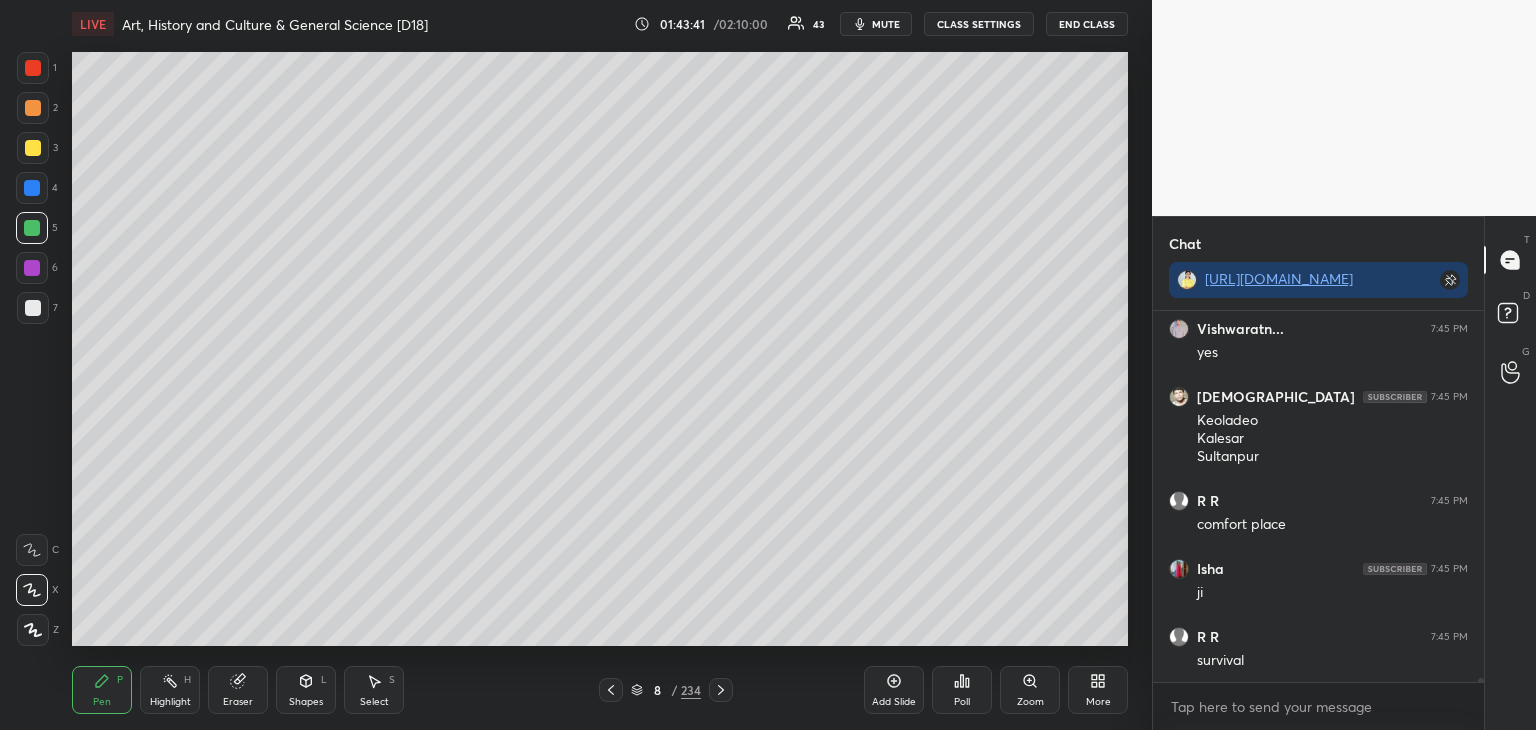 scroll, scrollTop: 31856, scrollLeft: 0, axis: vertical 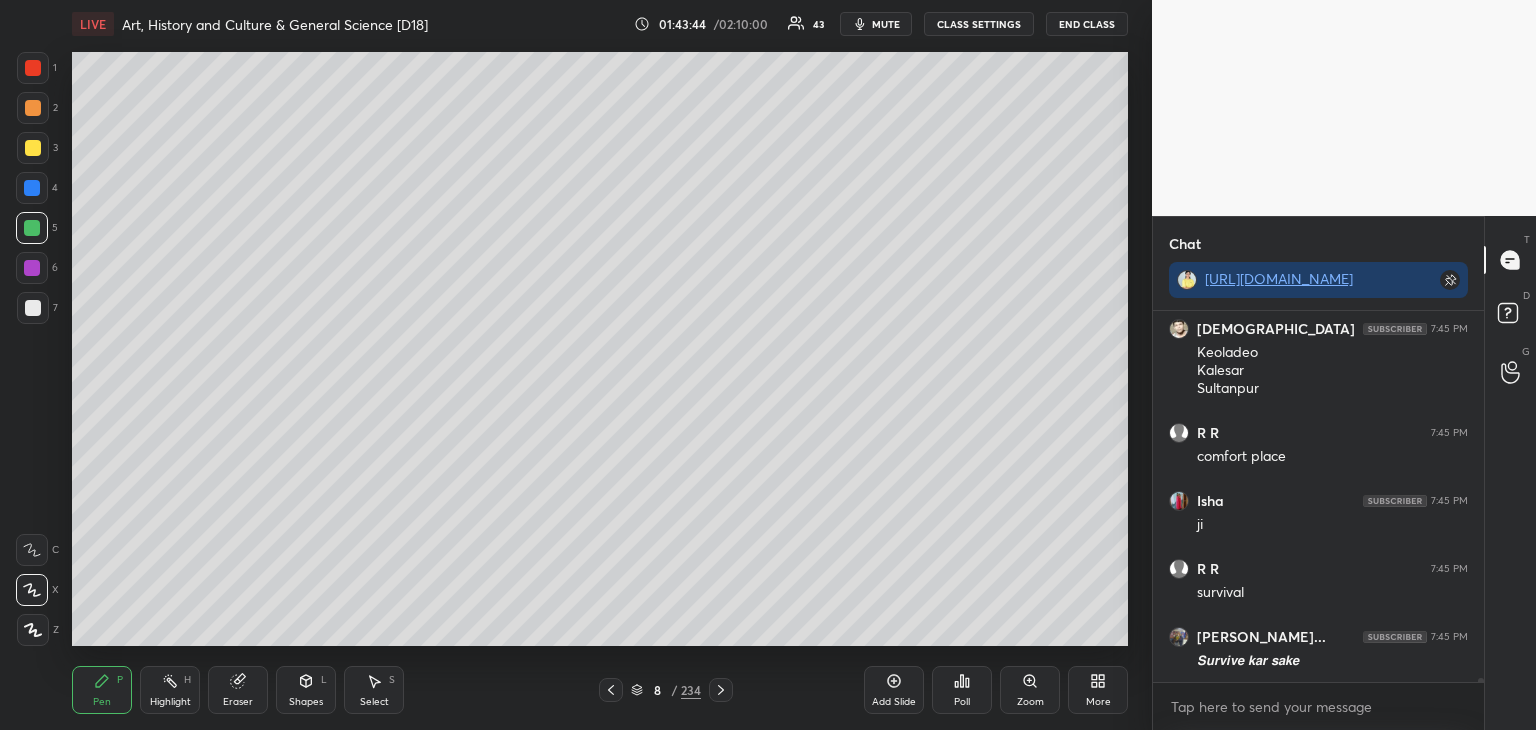 click at bounding box center (33, 308) 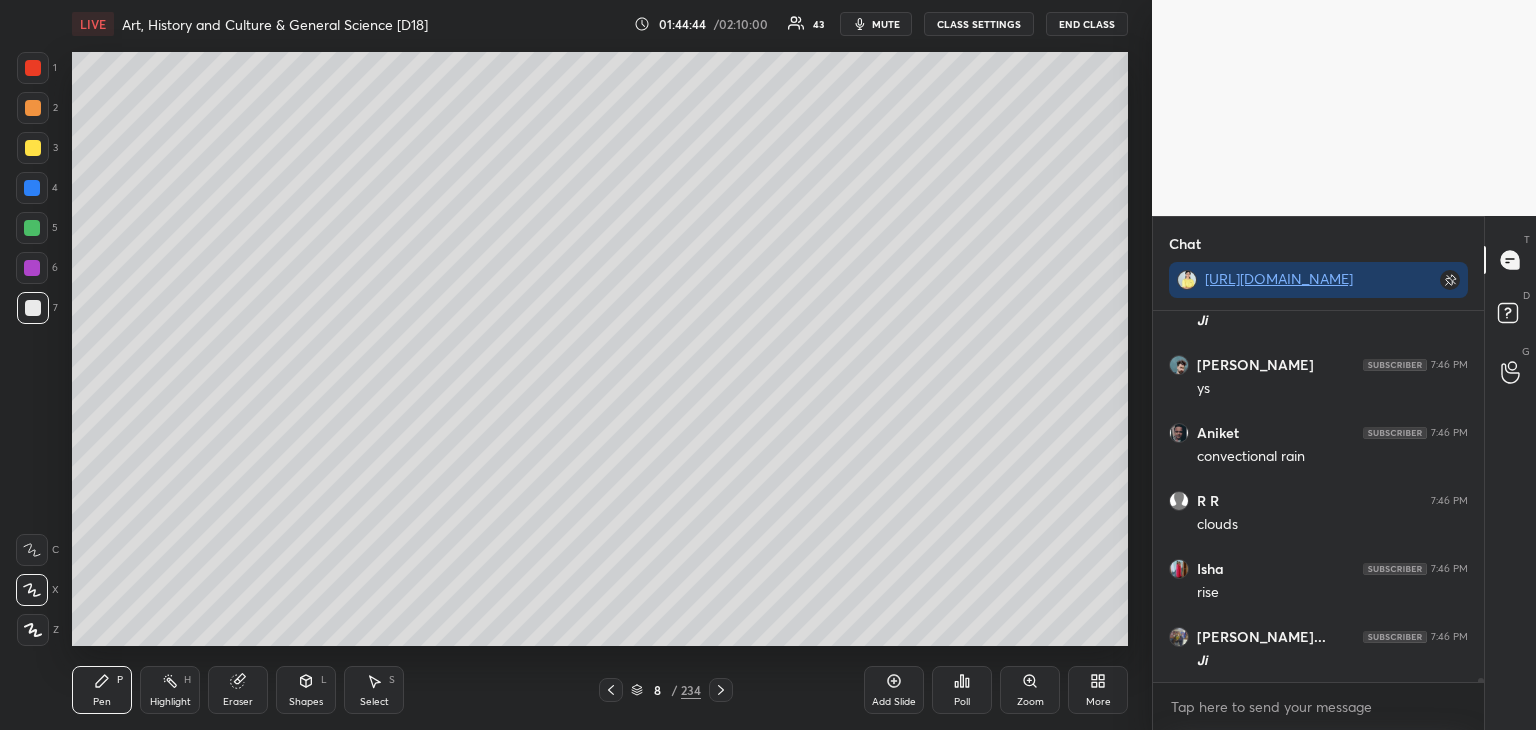 scroll, scrollTop: 33116, scrollLeft: 0, axis: vertical 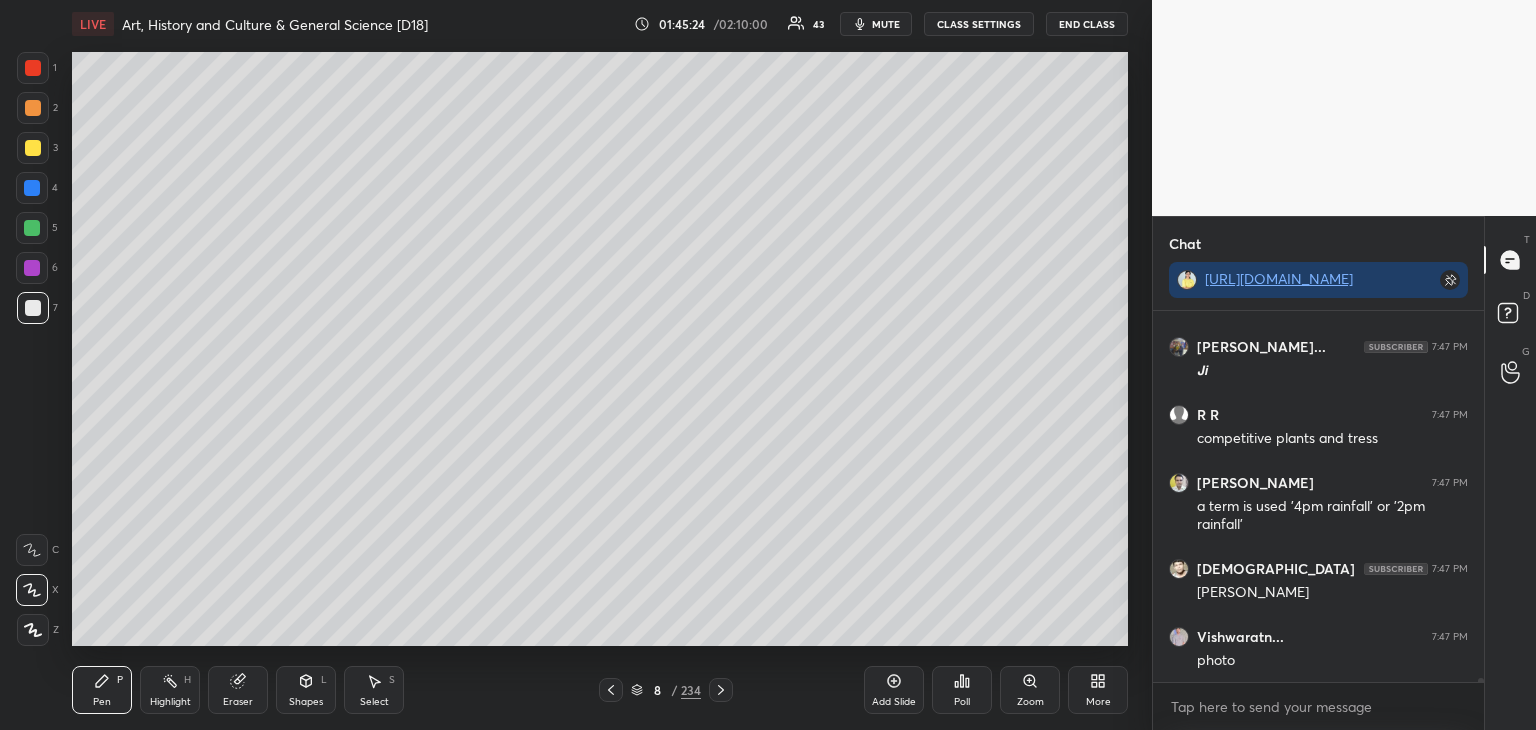 click at bounding box center (33, 148) 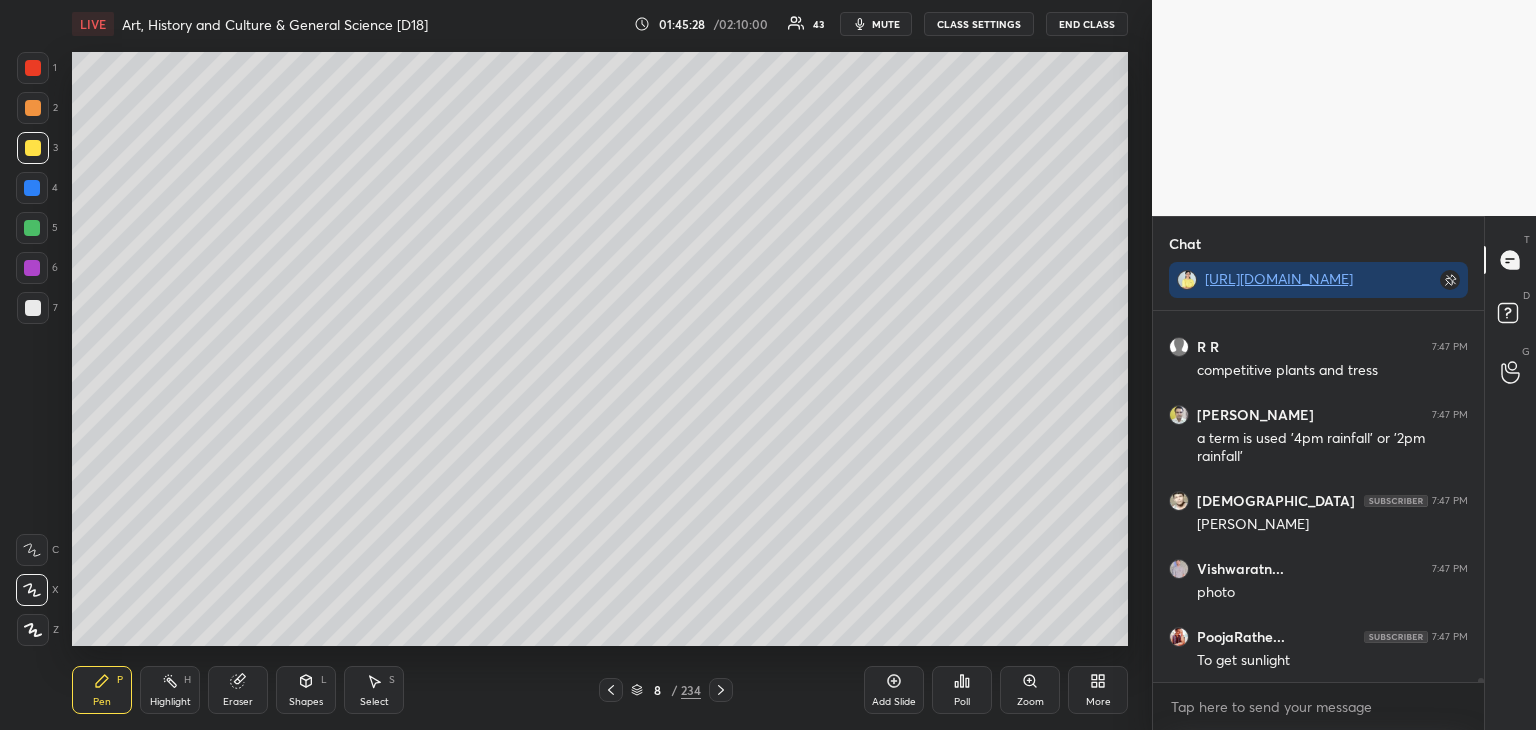 scroll, scrollTop: 34240, scrollLeft: 0, axis: vertical 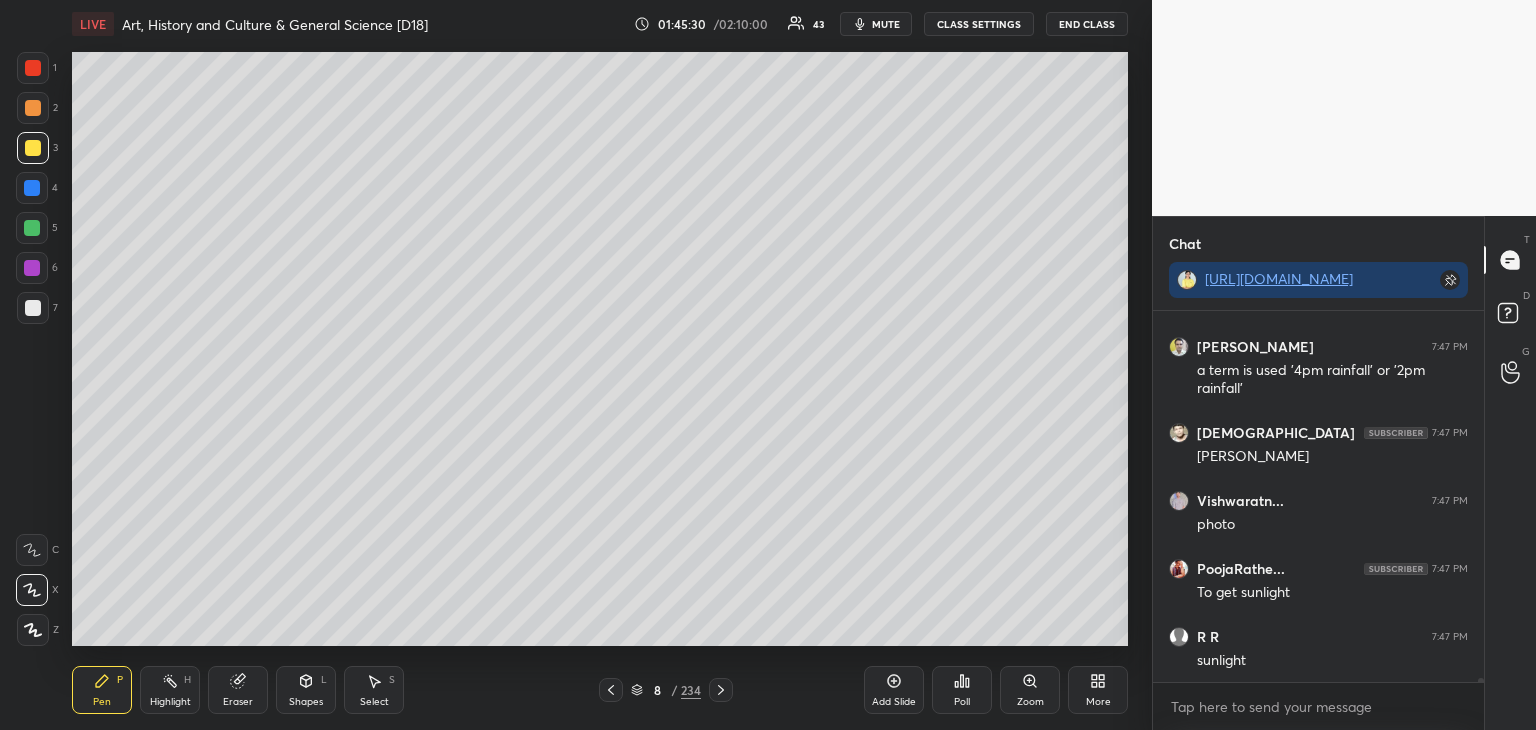 click on "Add Slide" at bounding box center (894, 702) 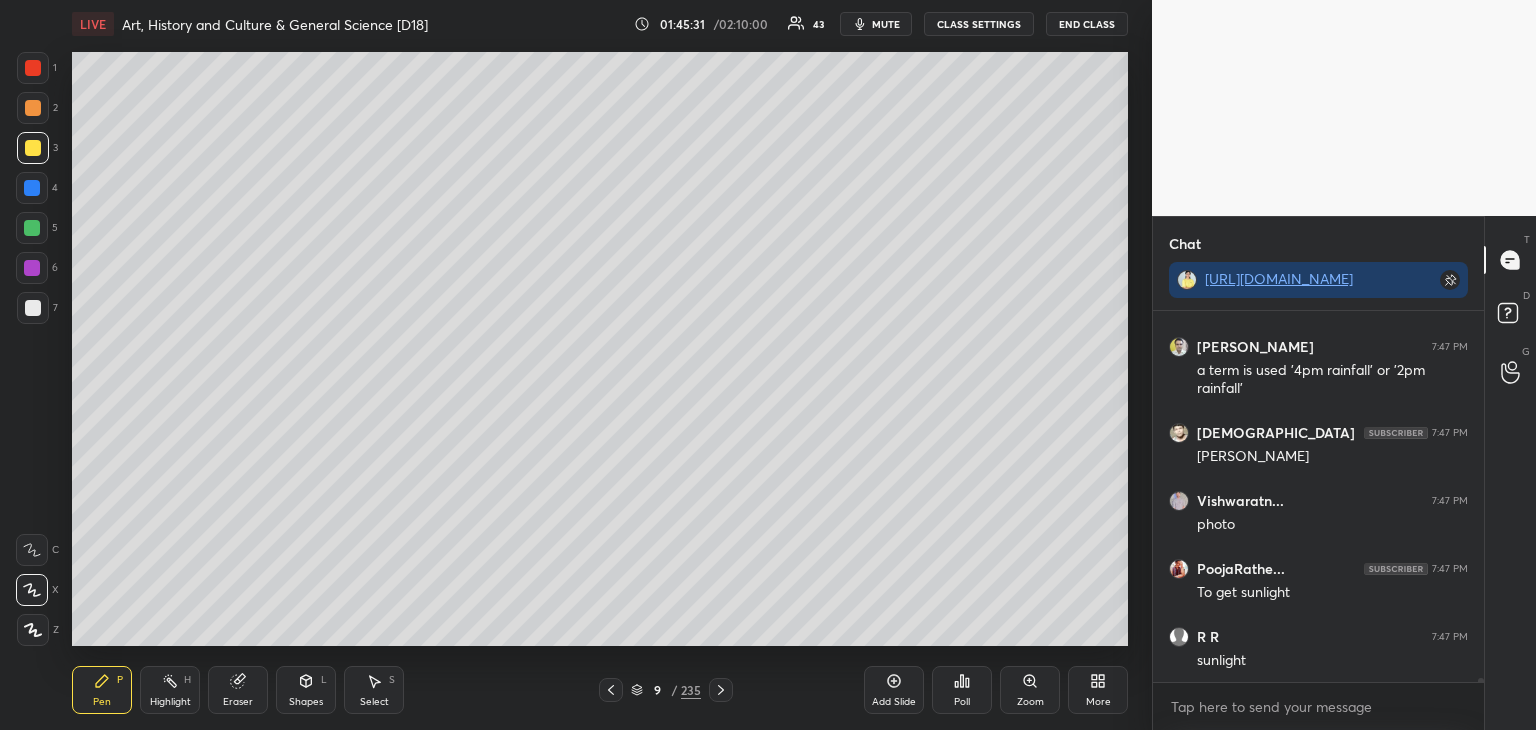scroll, scrollTop: 34308, scrollLeft: 0, axis: vertical 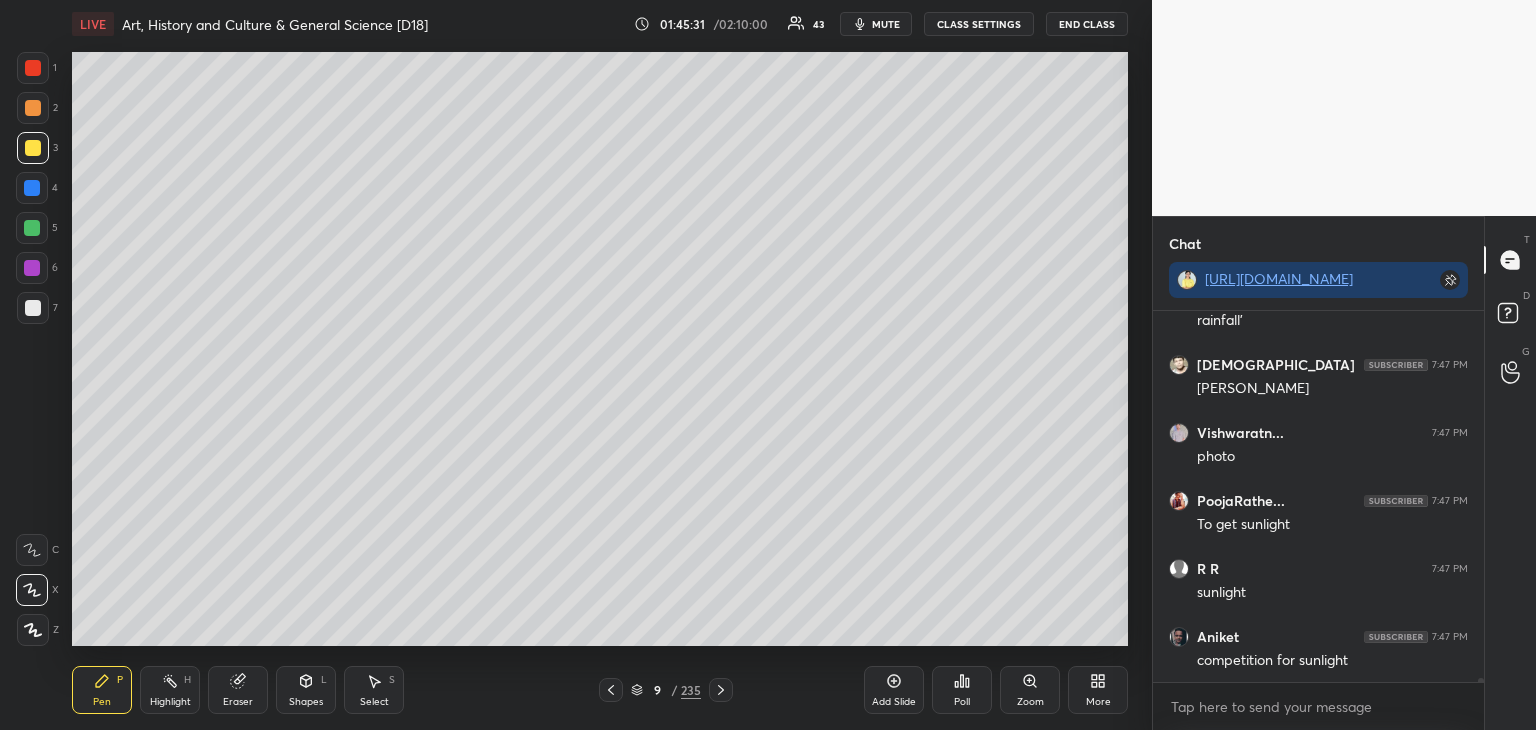 click at bounding box center [33, 308] 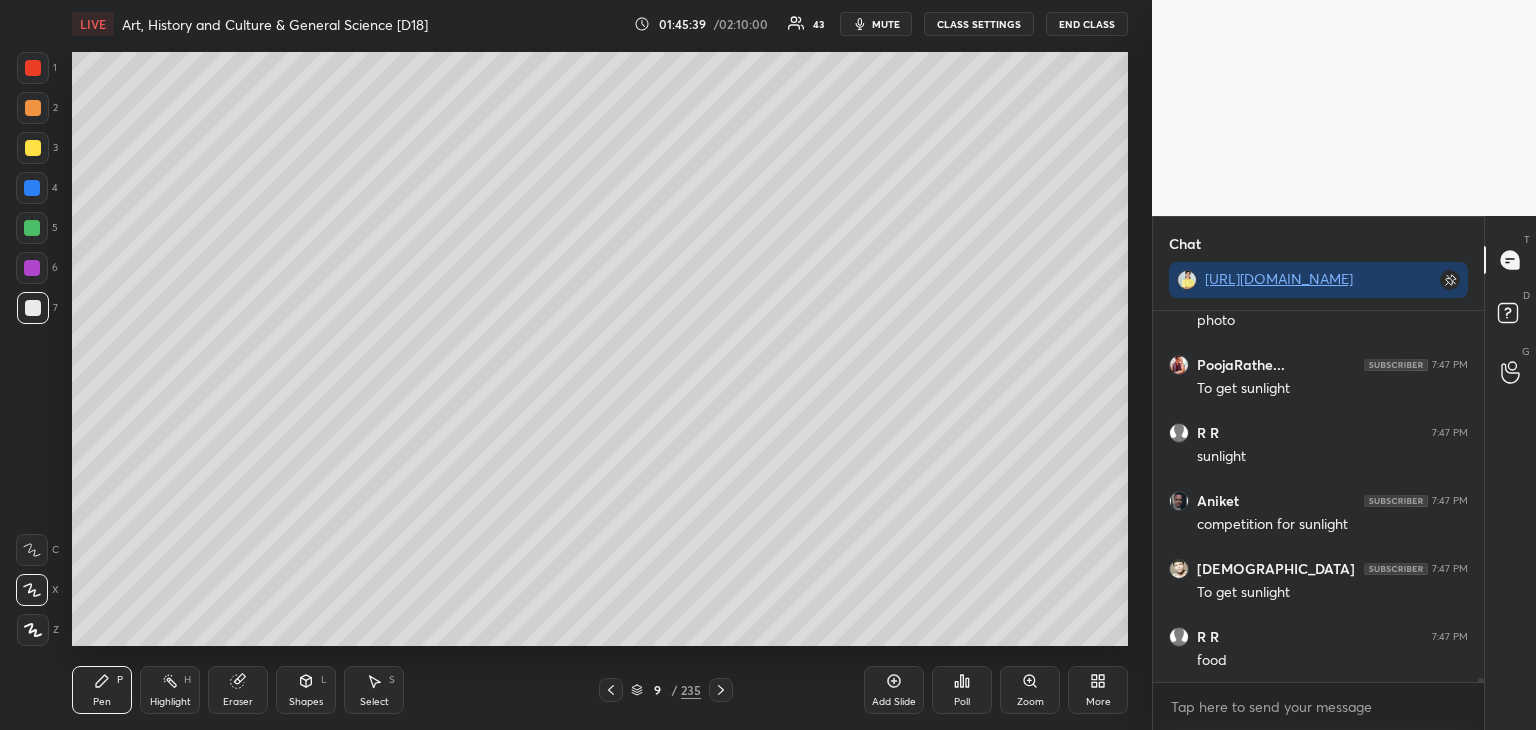 scroll, scrollTop: 34512, scrollLeft: 0, axis: vertical 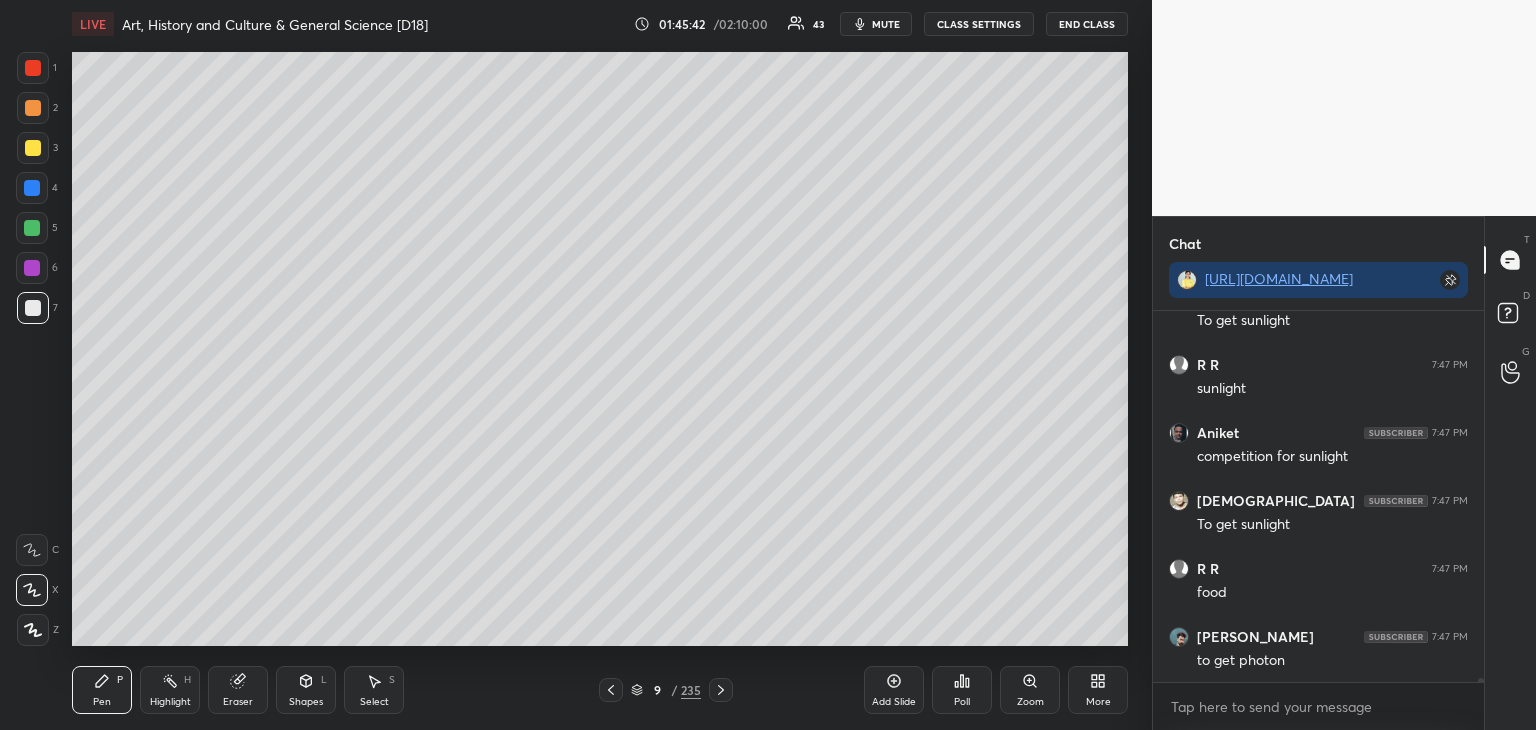 click at bounding box center [33, 148] 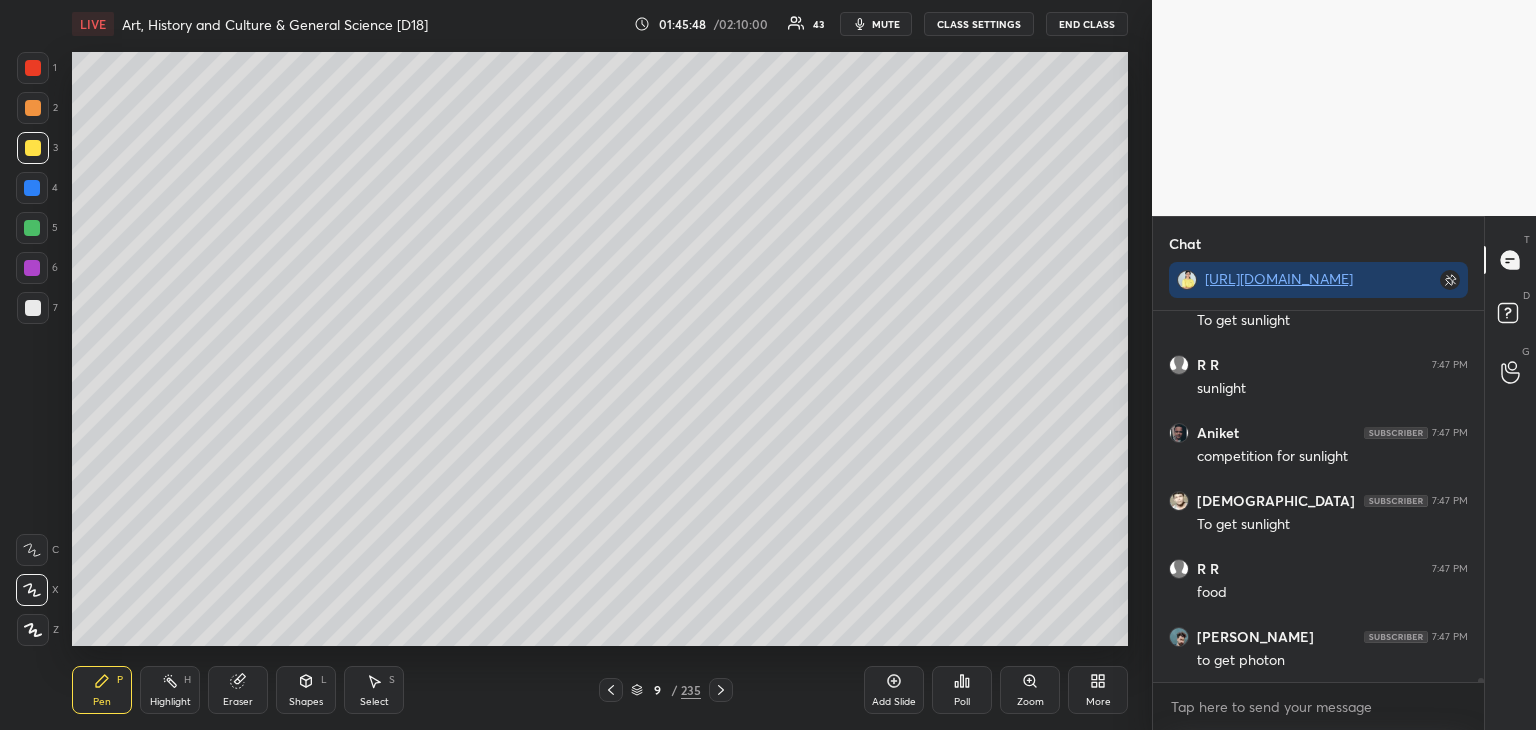 scroll, scrollTop: 34580, scrollLeft: 0, axis: vertical 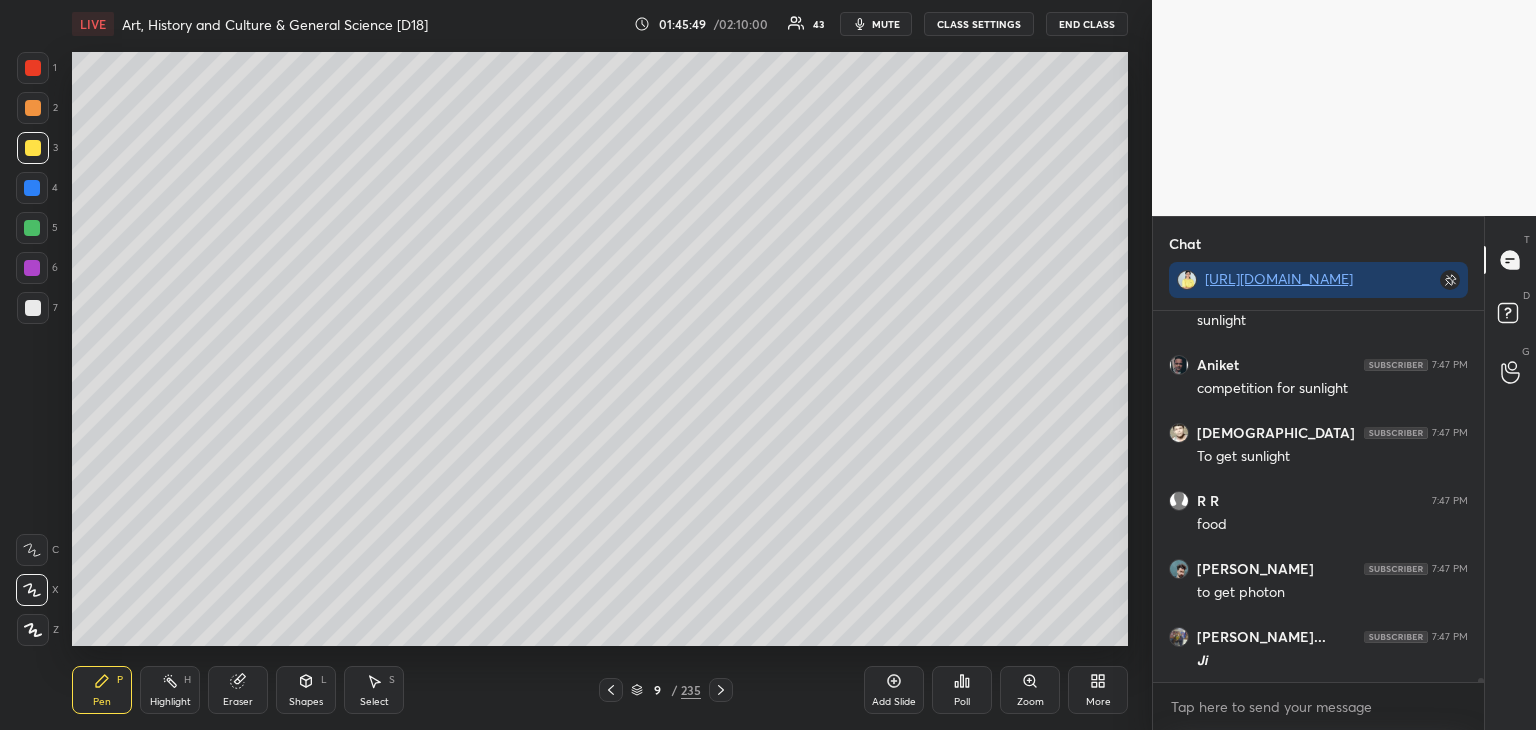 click at bounding box center (32, 188) 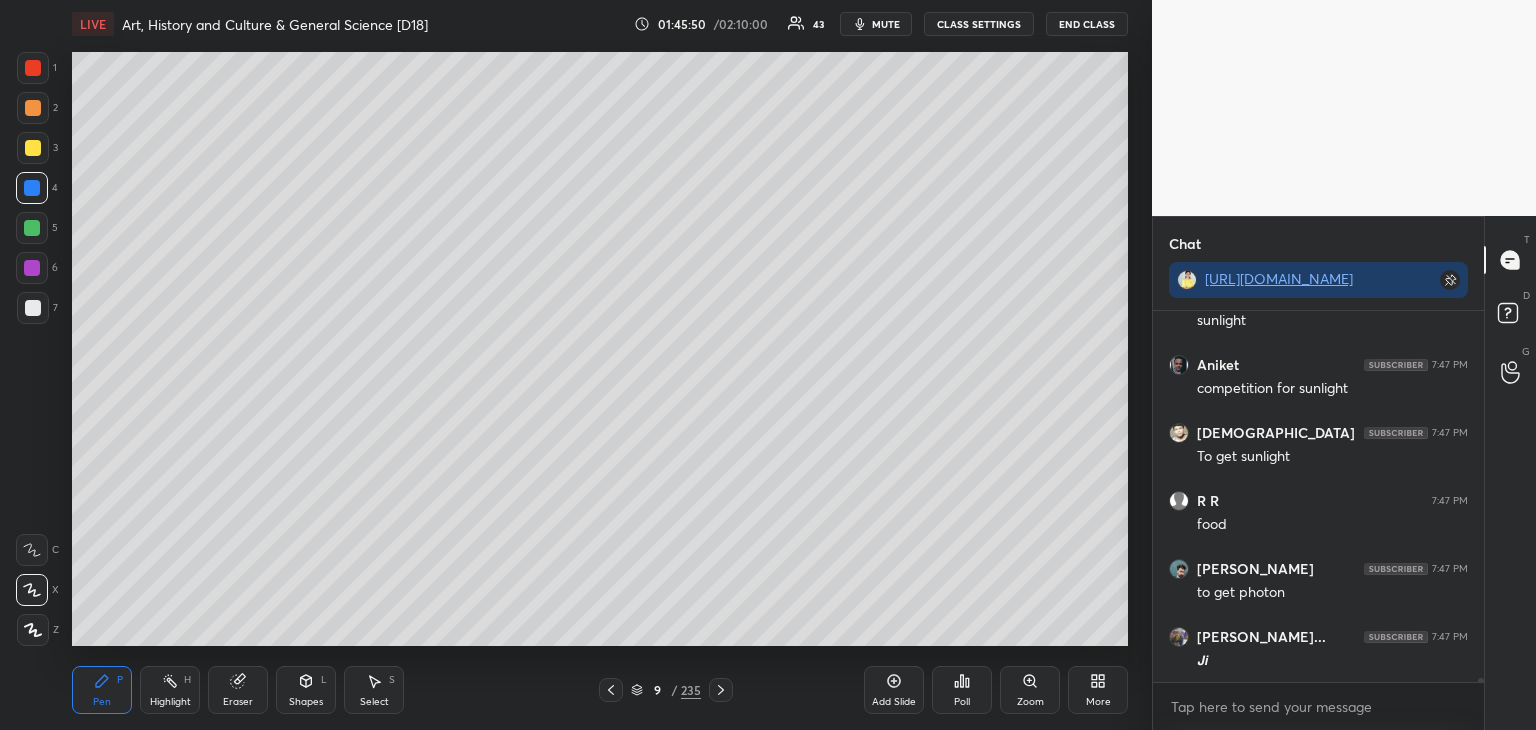 scroll, scrollTop: 34648, scrollLeft: 0, axis: vertical 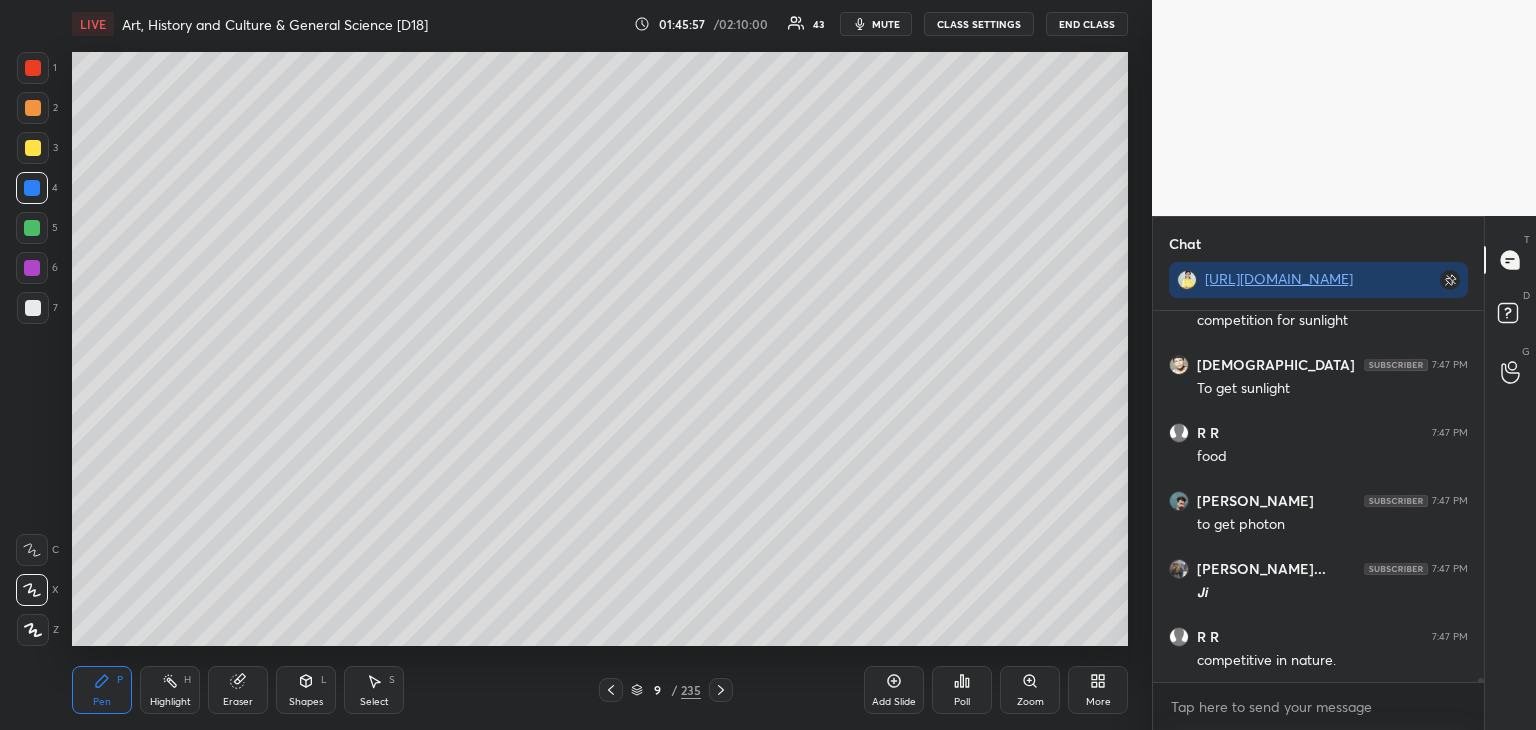 click 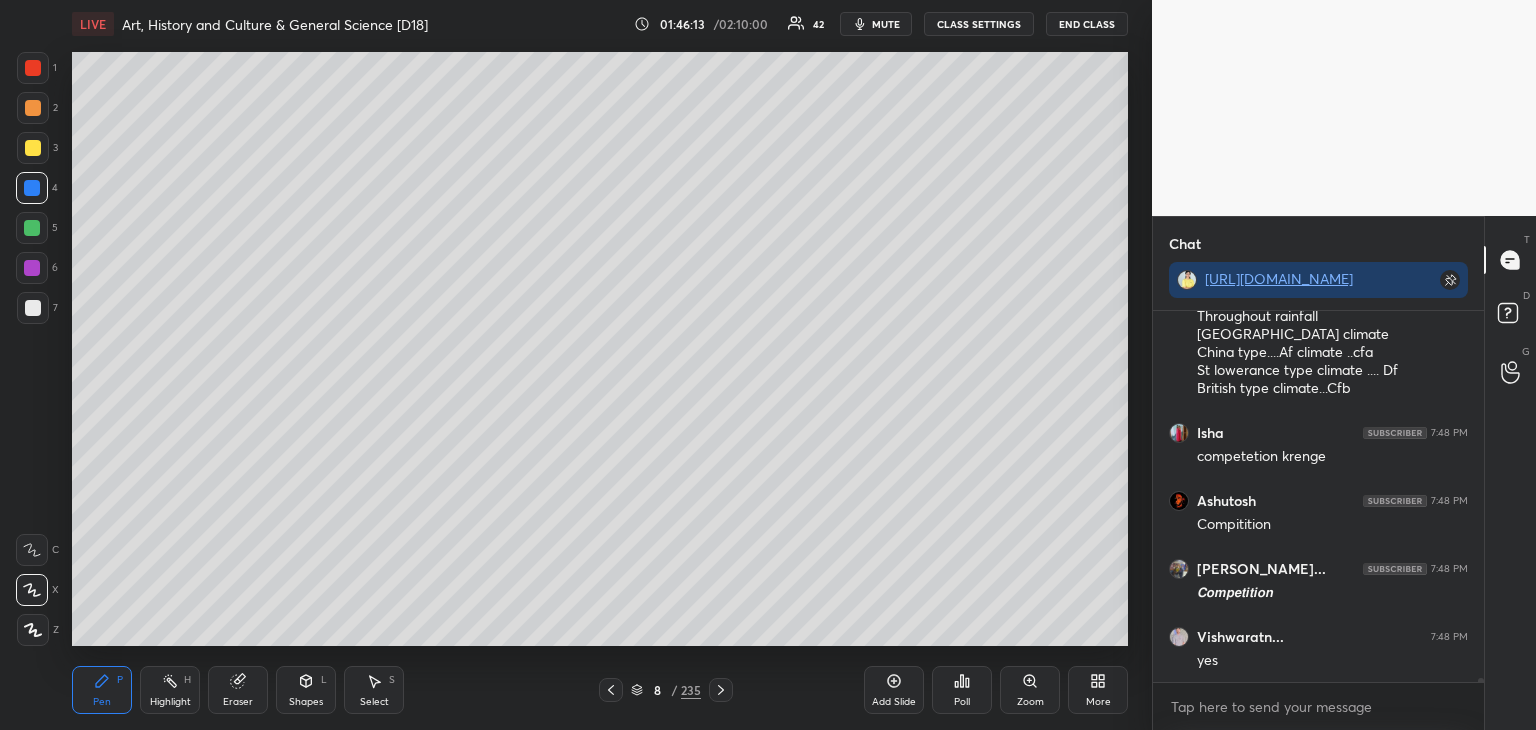 scroll, scrollTop: 35196, scrollLeft: 0, axis: vertical 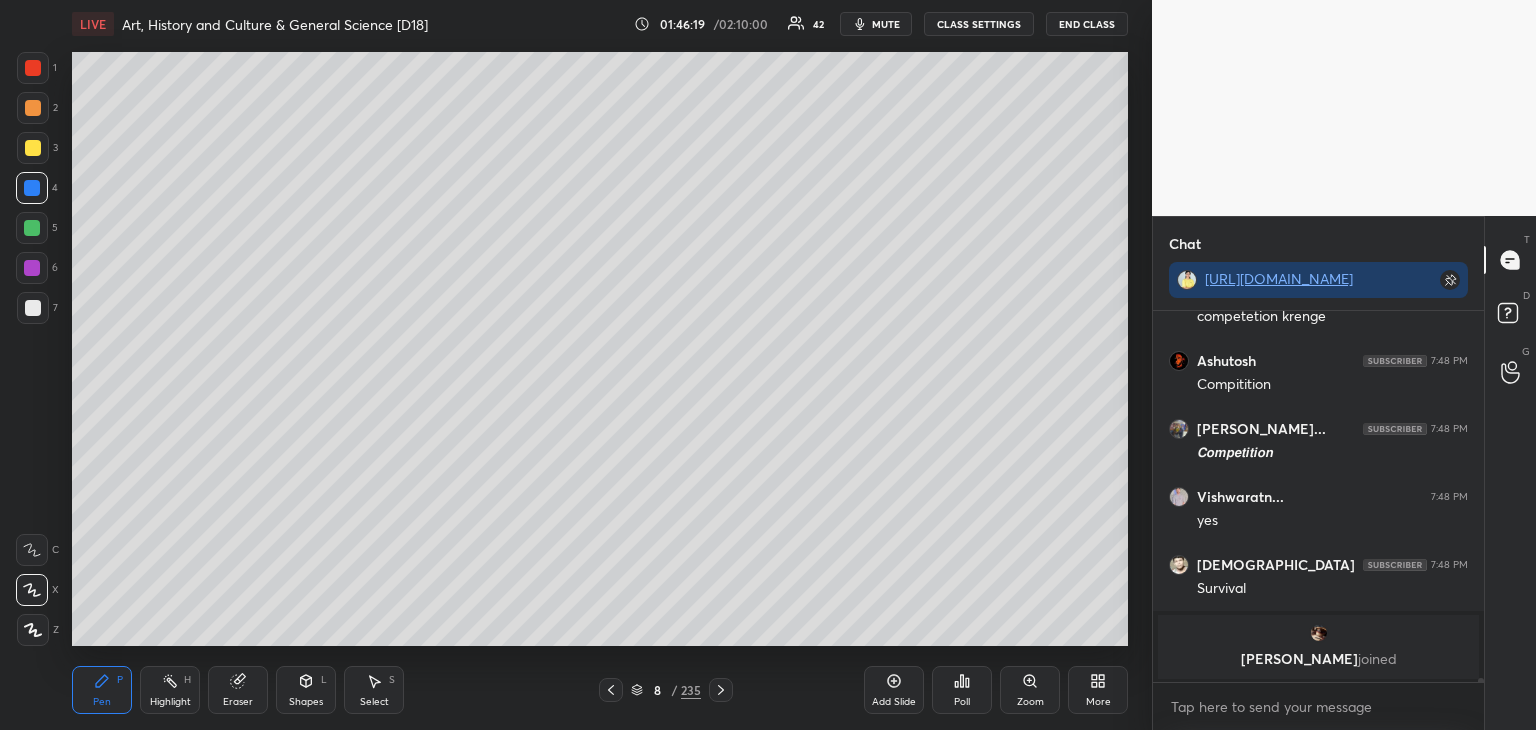 click at bounding box center (33, 308) 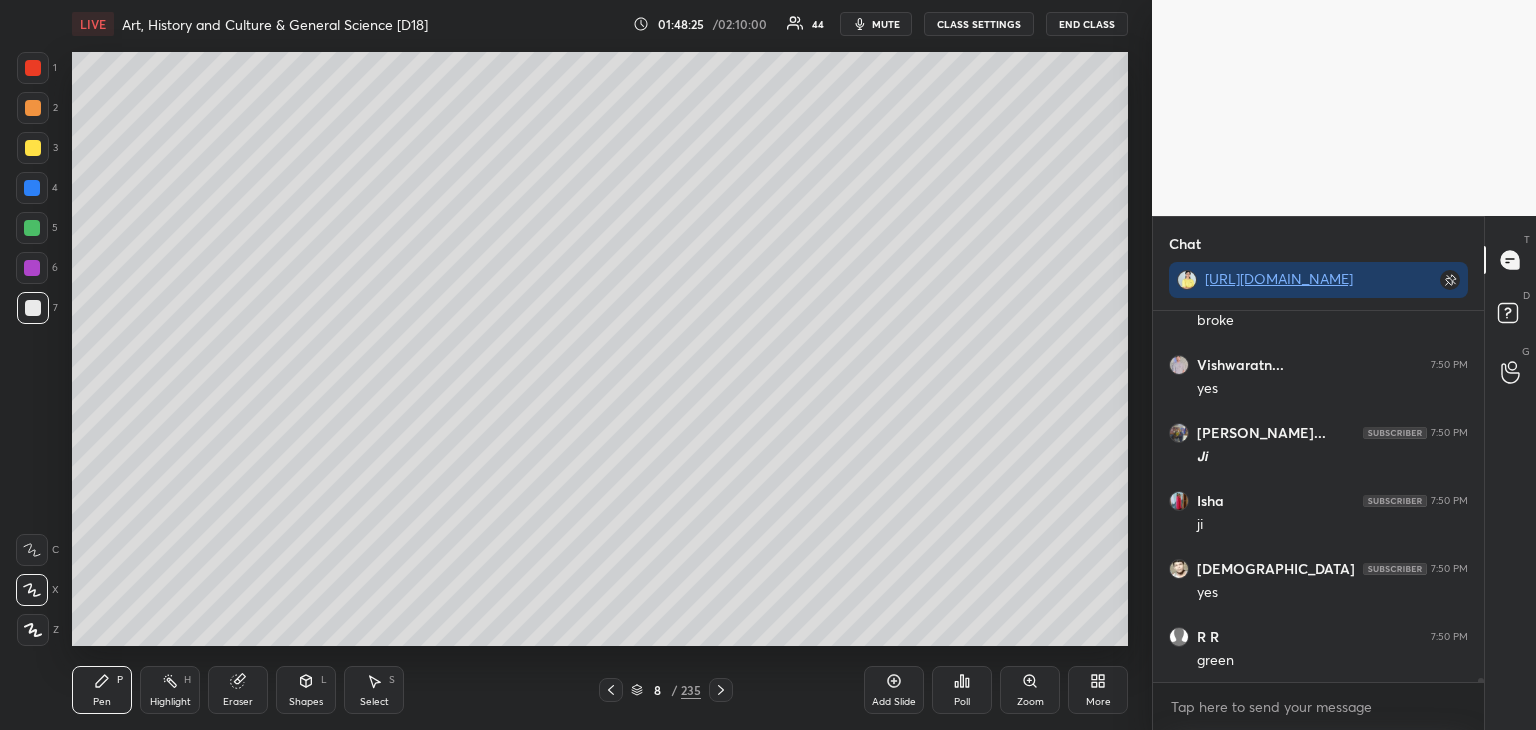 scroll, scrollTop: 36456, scrollLeft: 0, axis: vertical 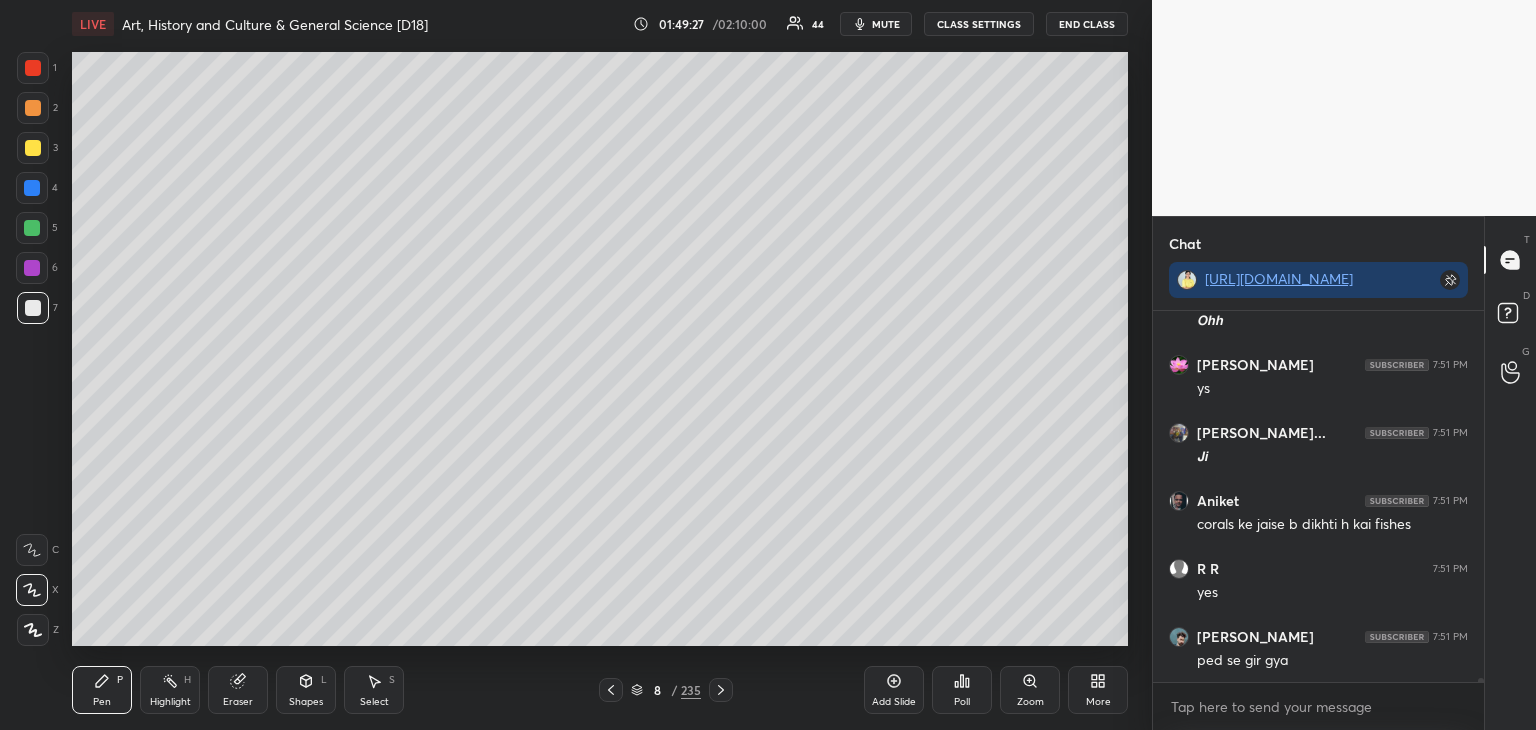 click 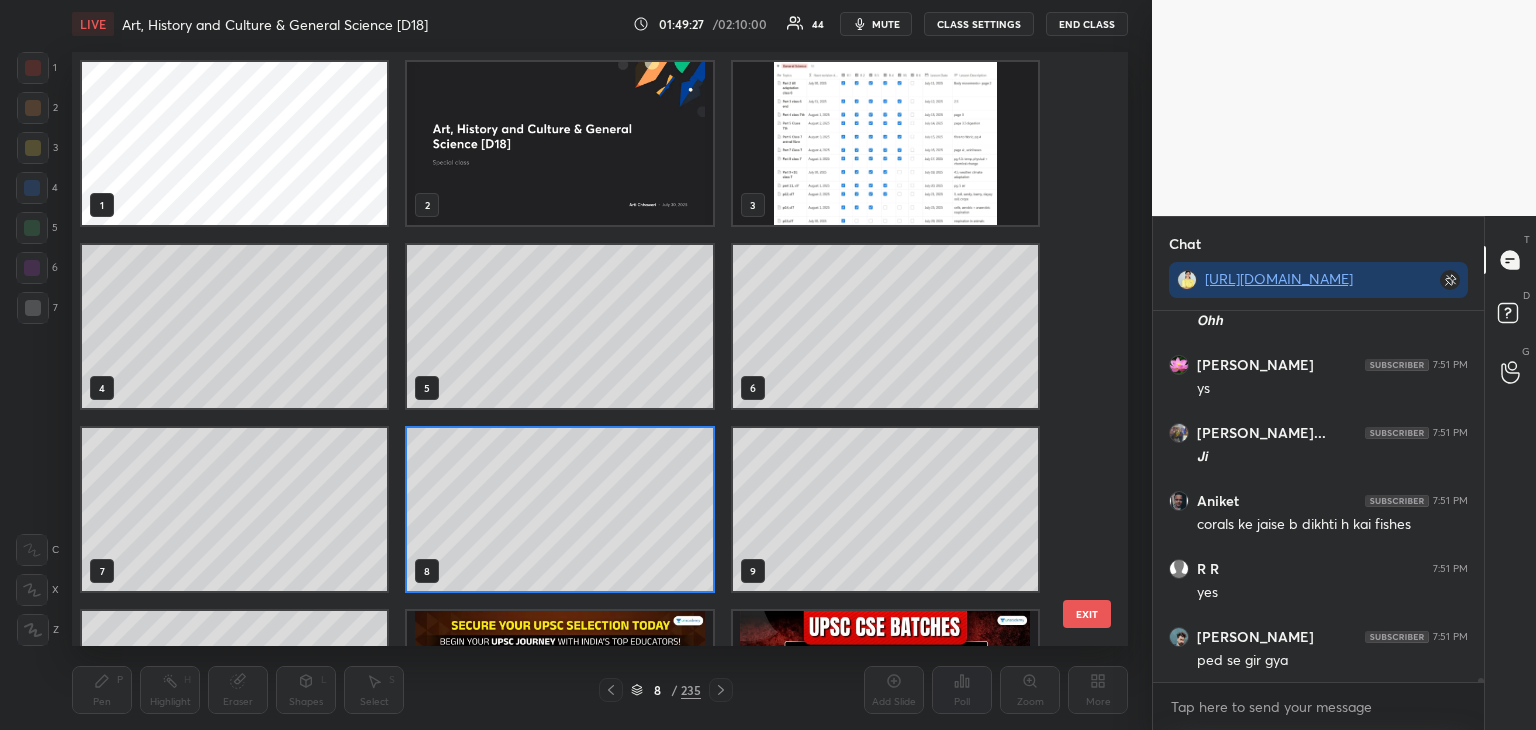 scroll, scrollTop: 6, scrollLeft: 10, axis: both 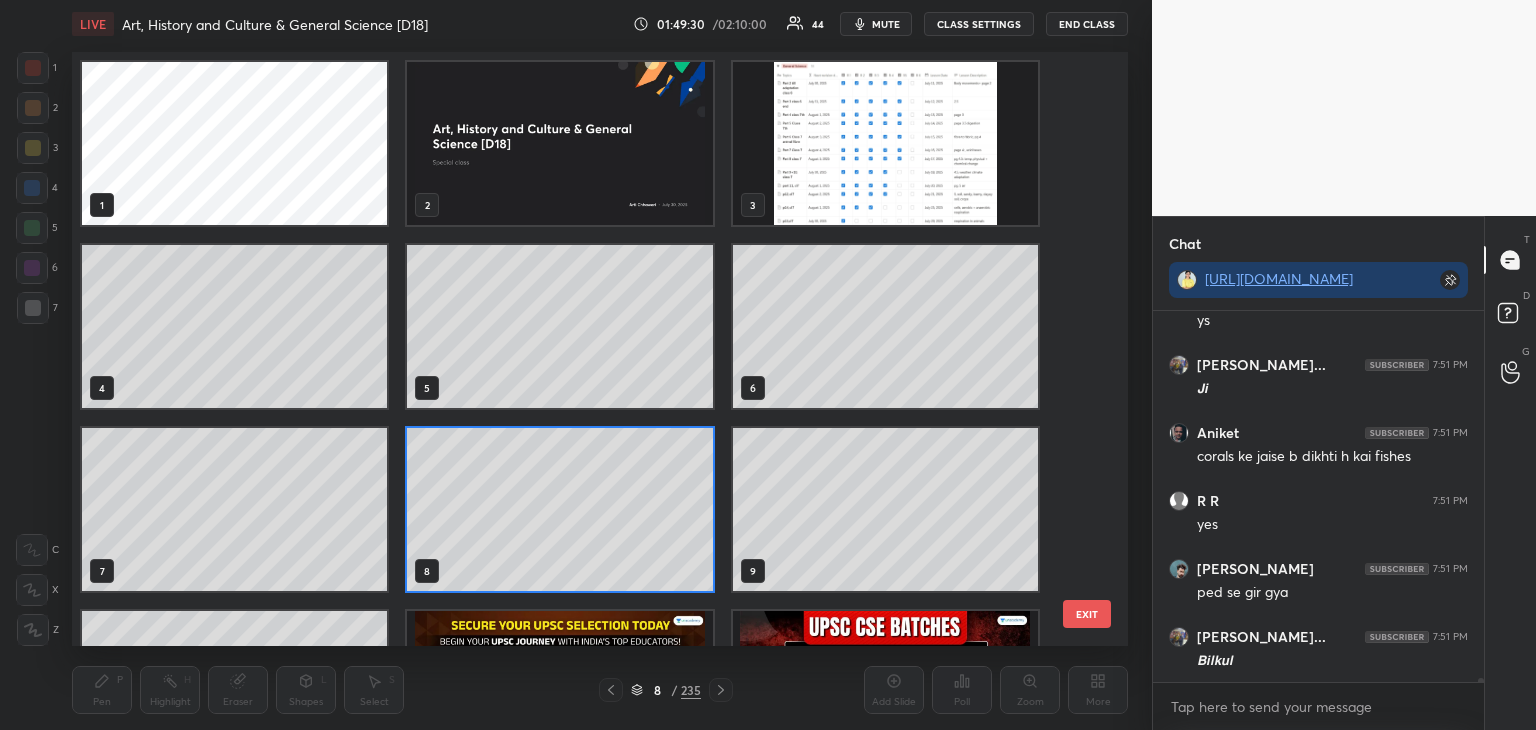click at bounding box center (885, 143) 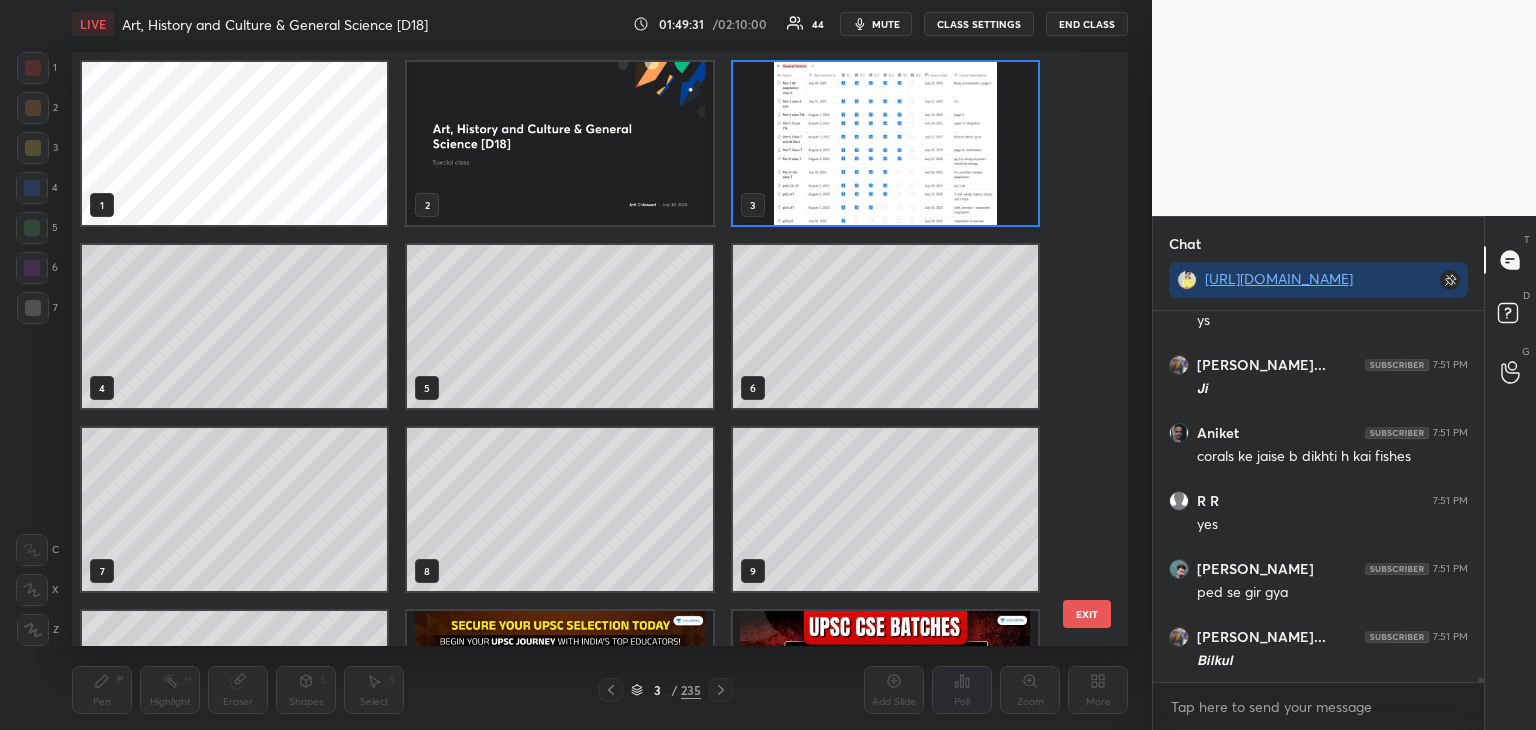 click 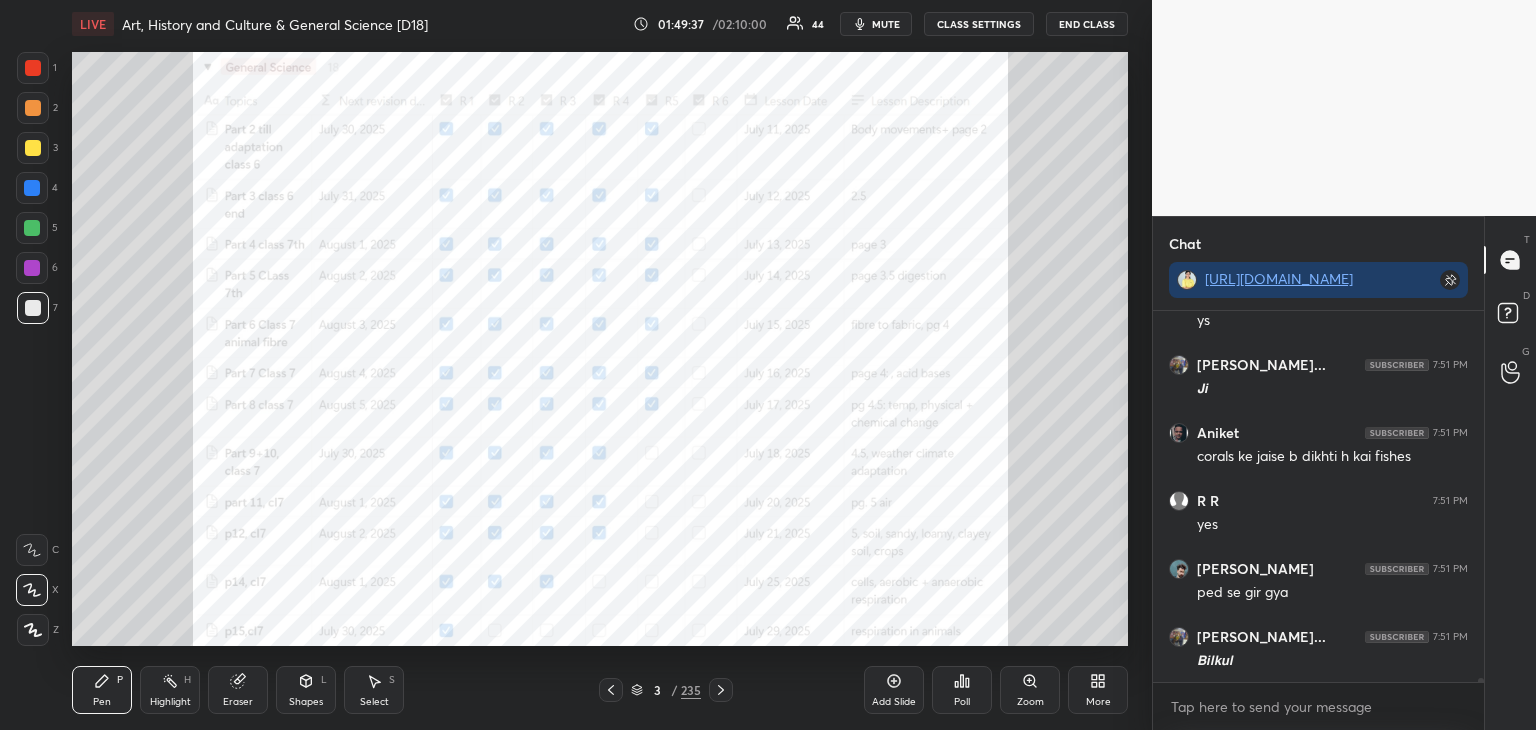 click at bounding box center [33, 68] 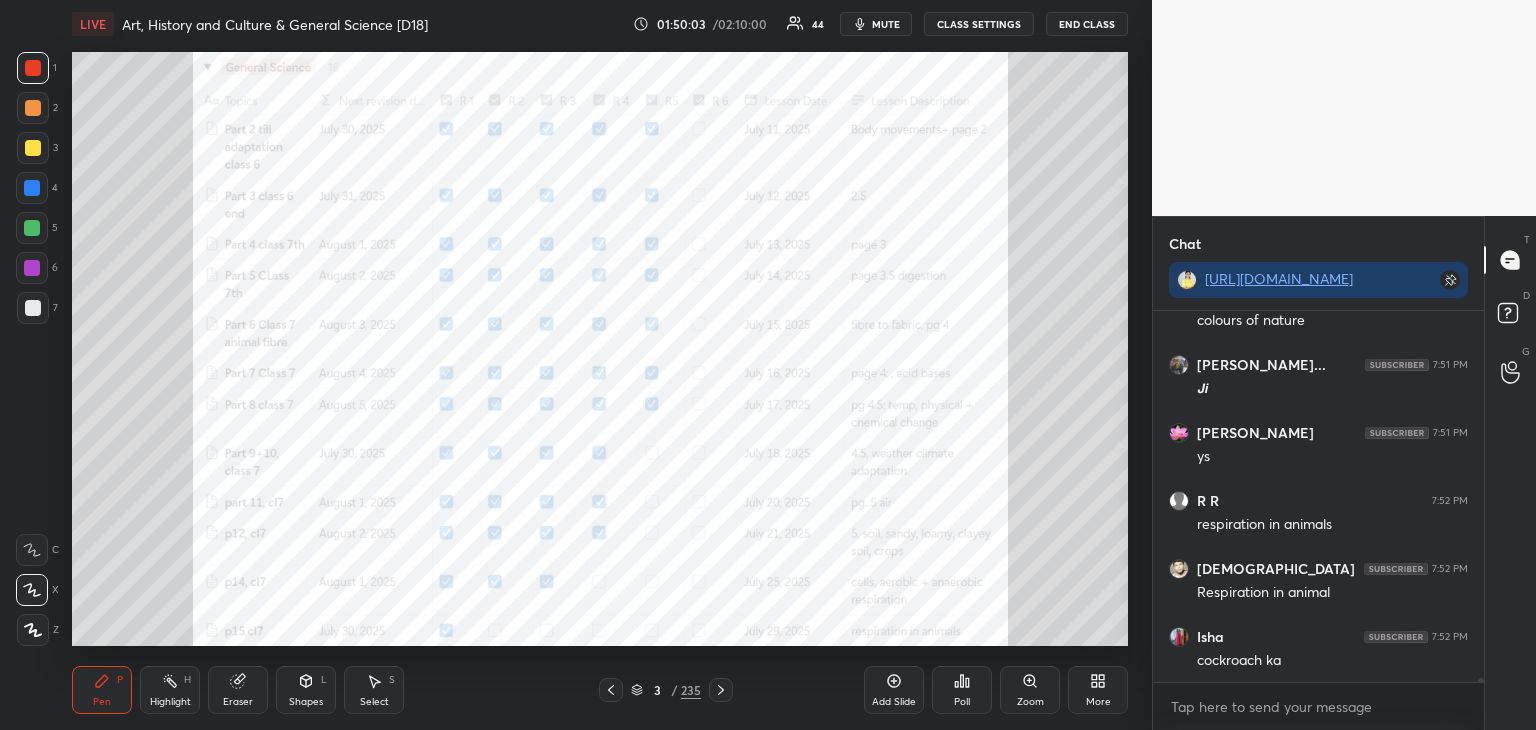 scroll, scrollTop: 38768, scrollLeft: 0, axis: vertical 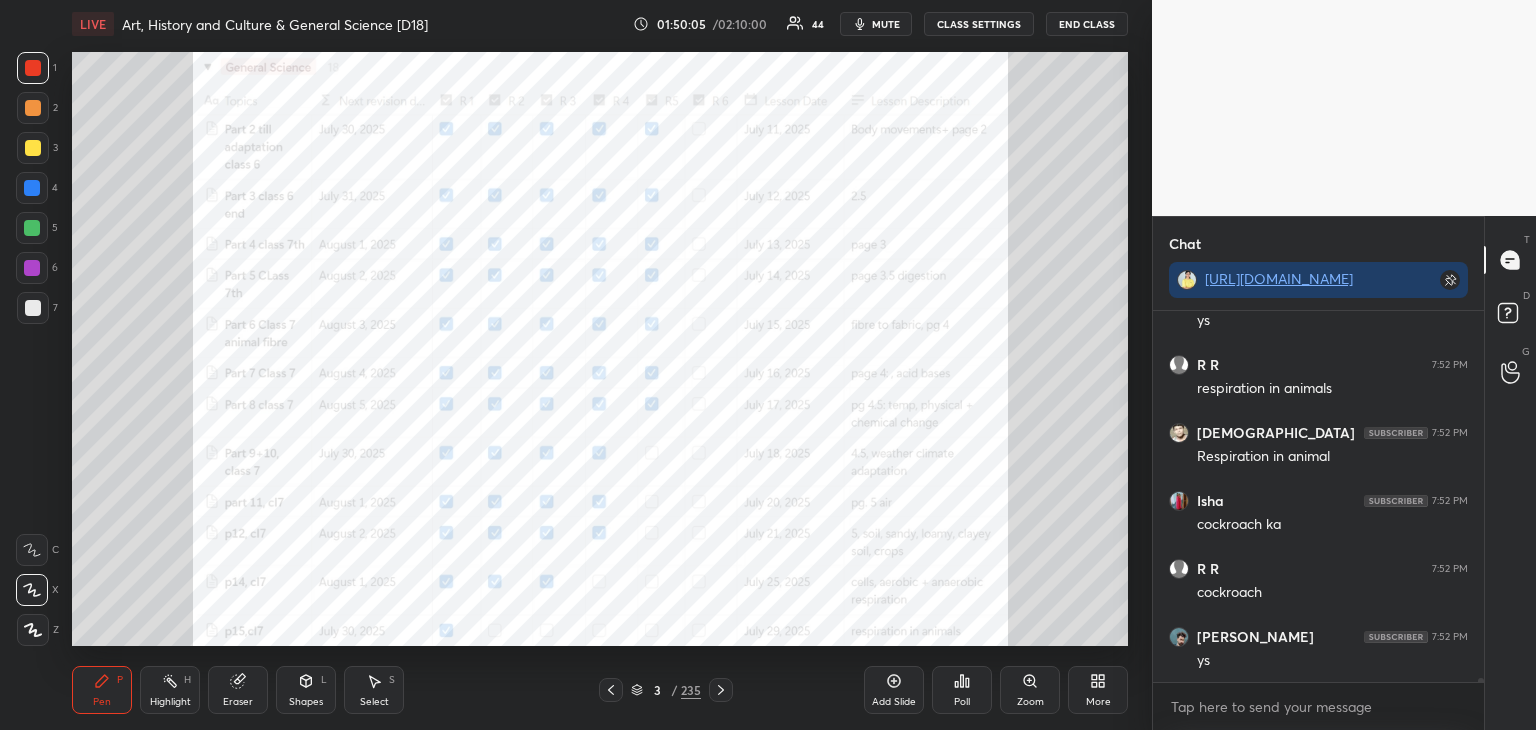 click 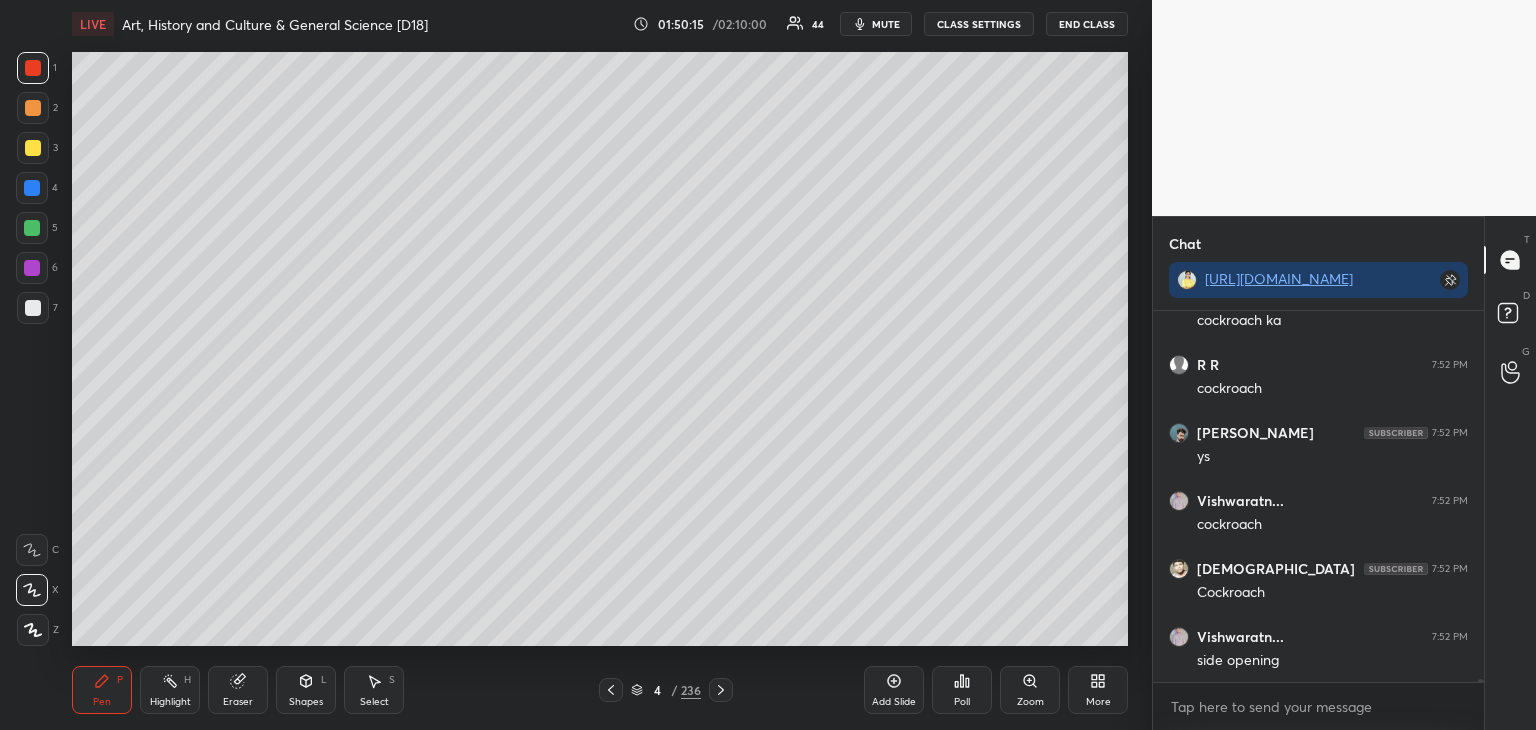 scroll, scrollTop: 39108, scrollLeft: 0, axis: vertical 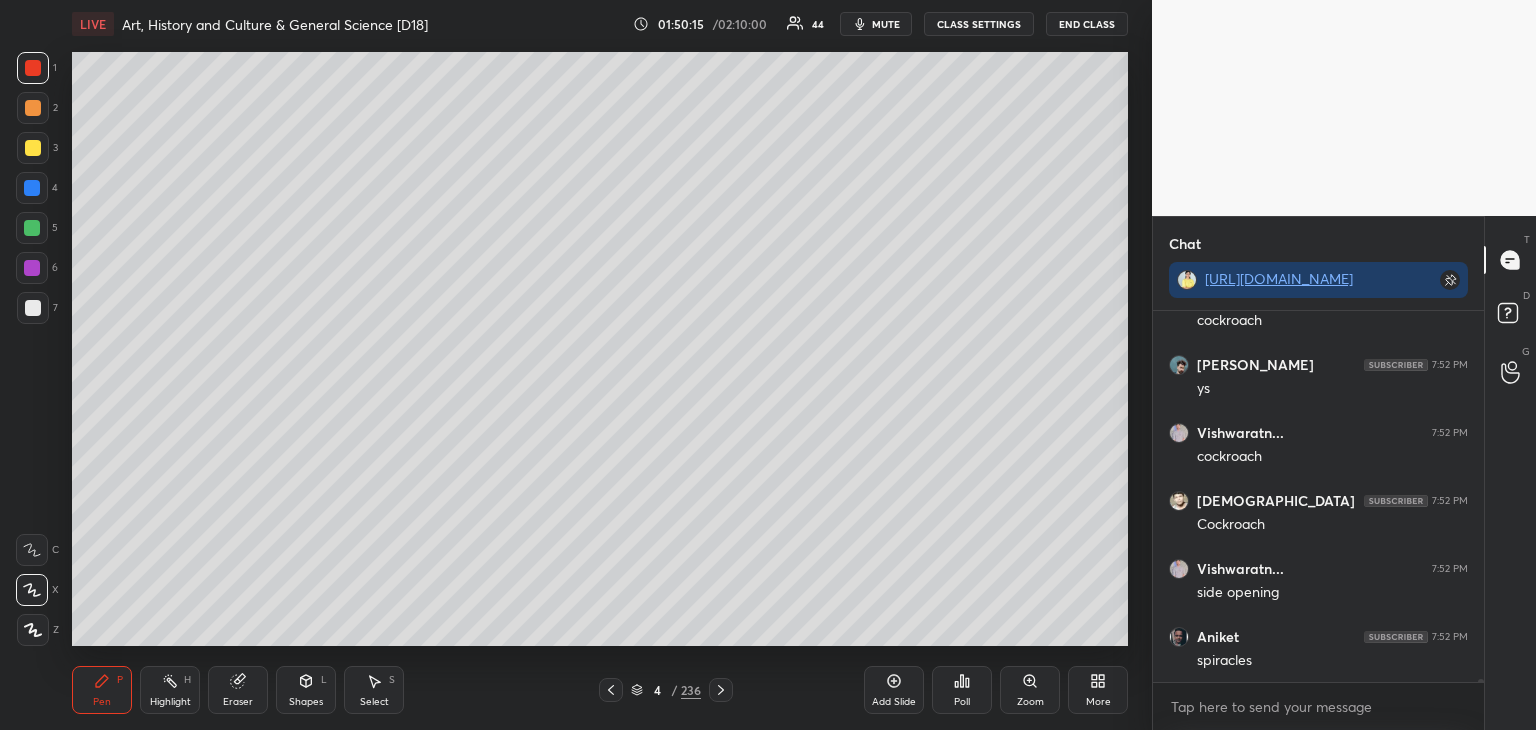 drag, startPoint x: 24, startPoint y: 305, endPoint x: 36, endPoint y: 301, distance: 12.649111 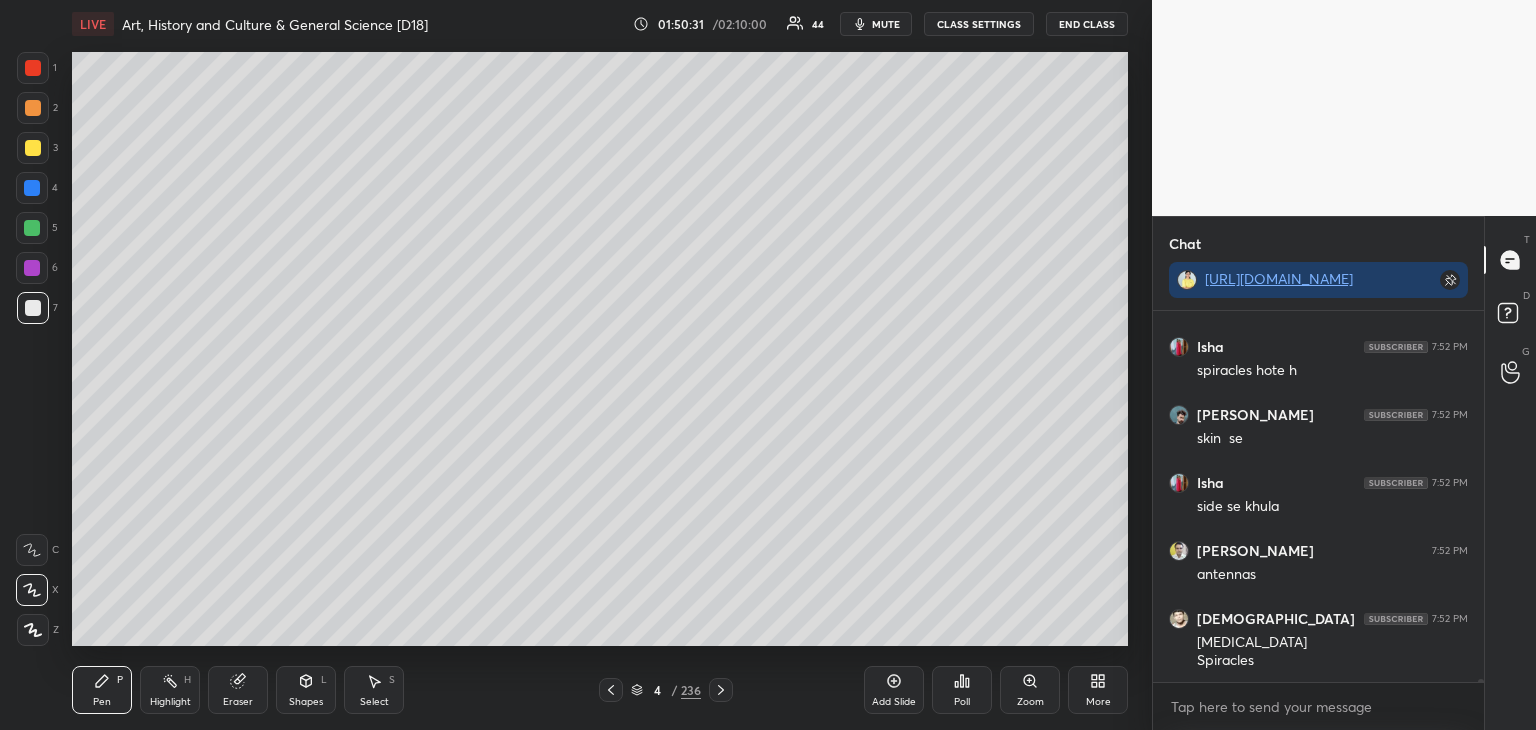 scroll, scrollTop: 39534, scrollLeft: 0, axis: vertical 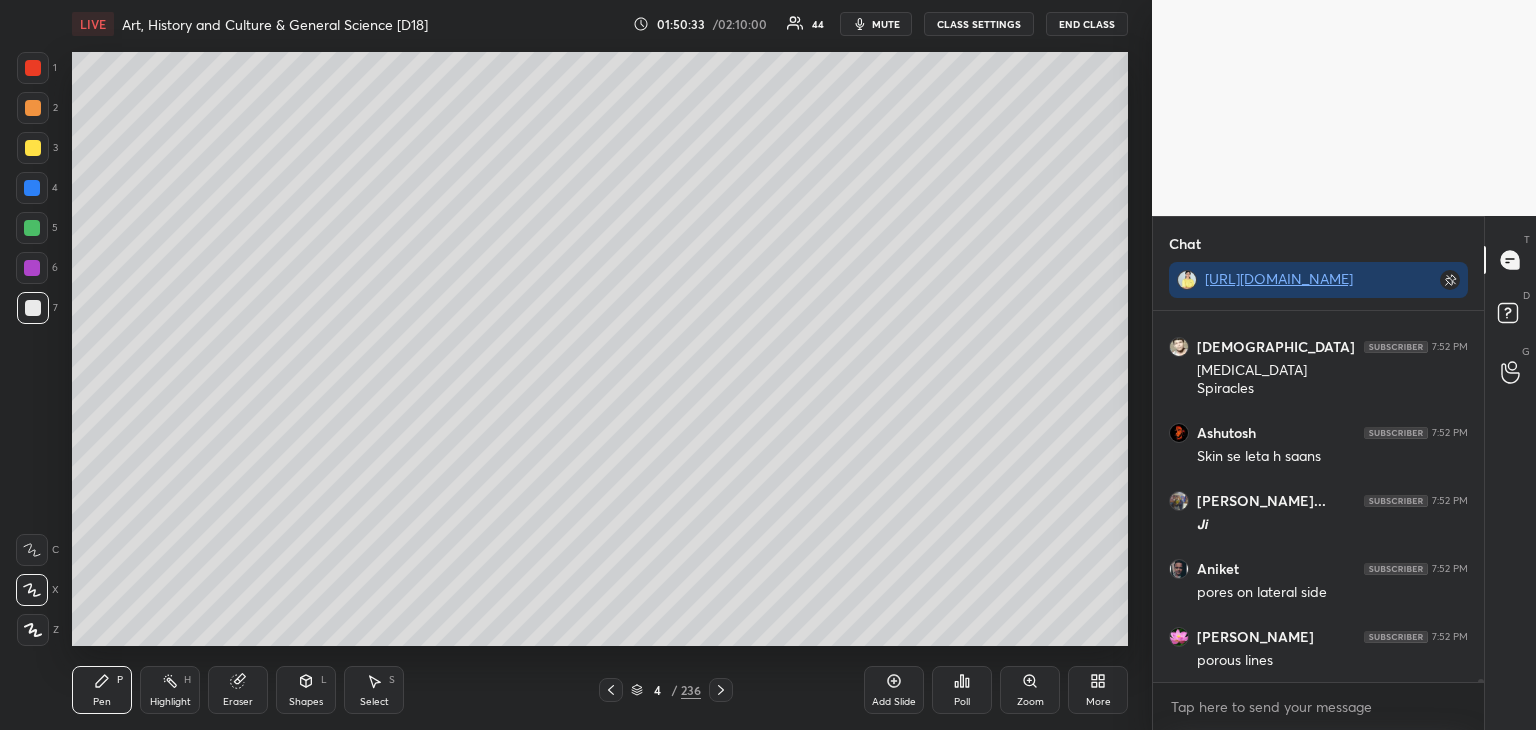 click at bounding box center (33, 148) 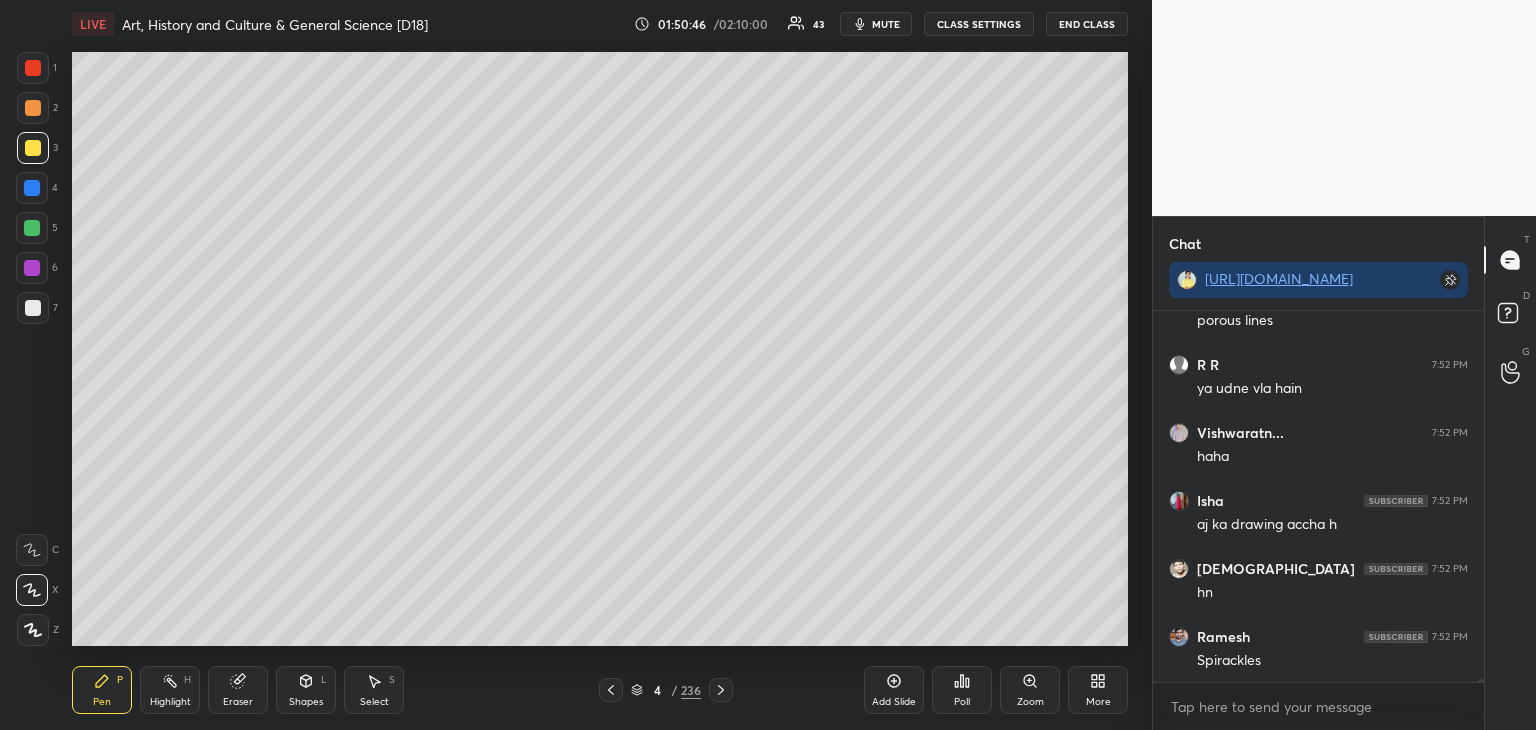 scroll, scrollTop: 40146, scrollLeft: 0, axis: vertical 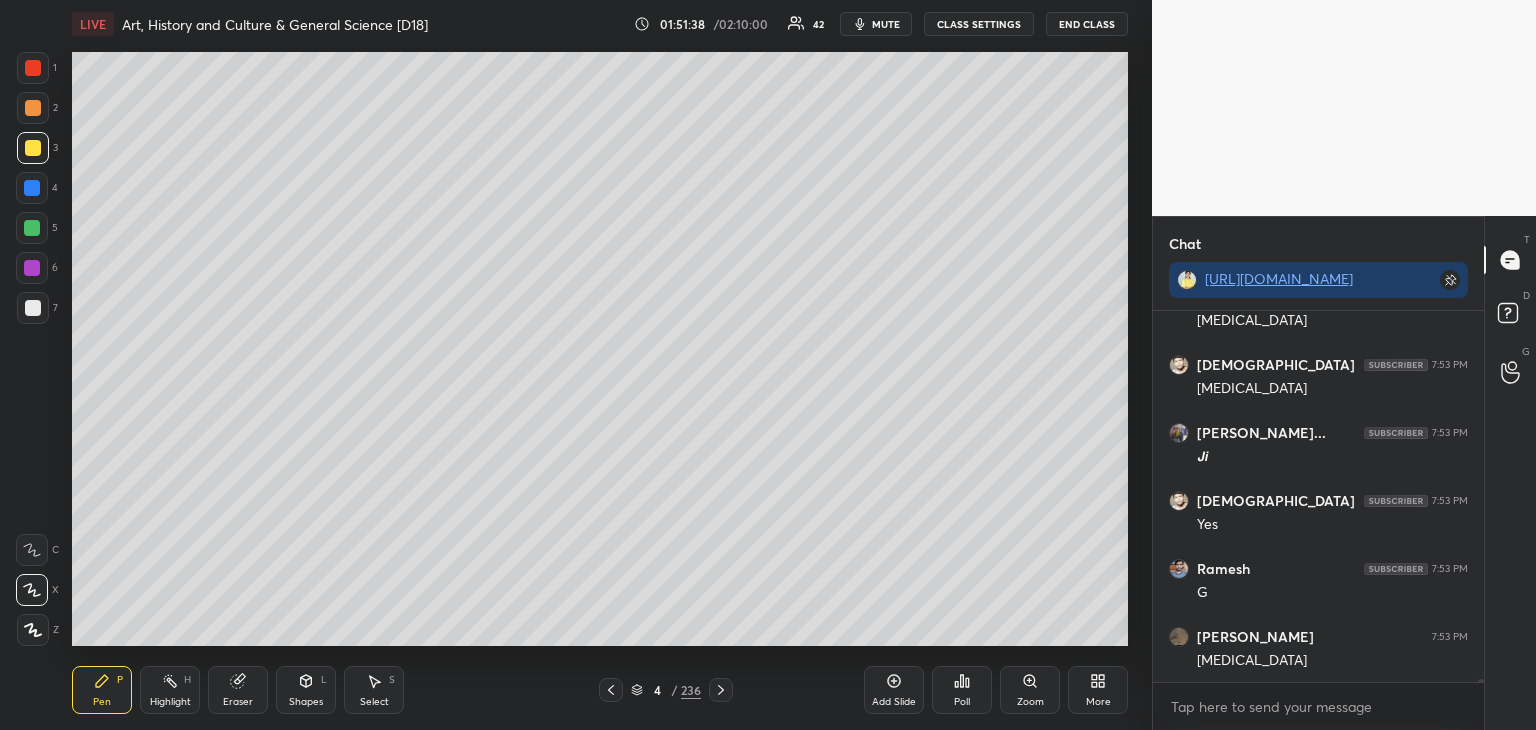 drag, startPoint x: 38, startPoint y: 307, endPoint x: 59, endPoint y: 298, distance: 22.847319 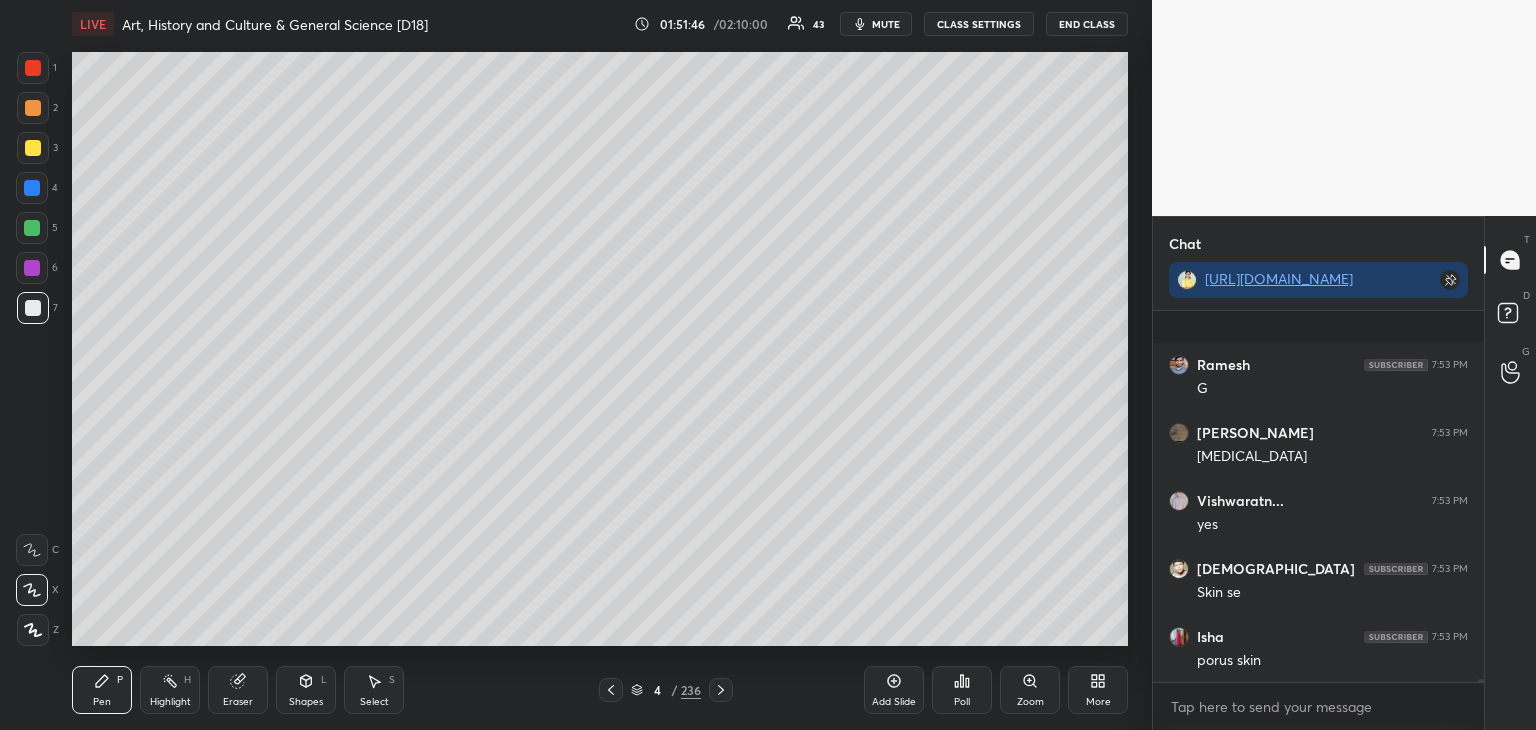 scroll, scrollTop: 41442, scrollLeft: 0, axis: vertical 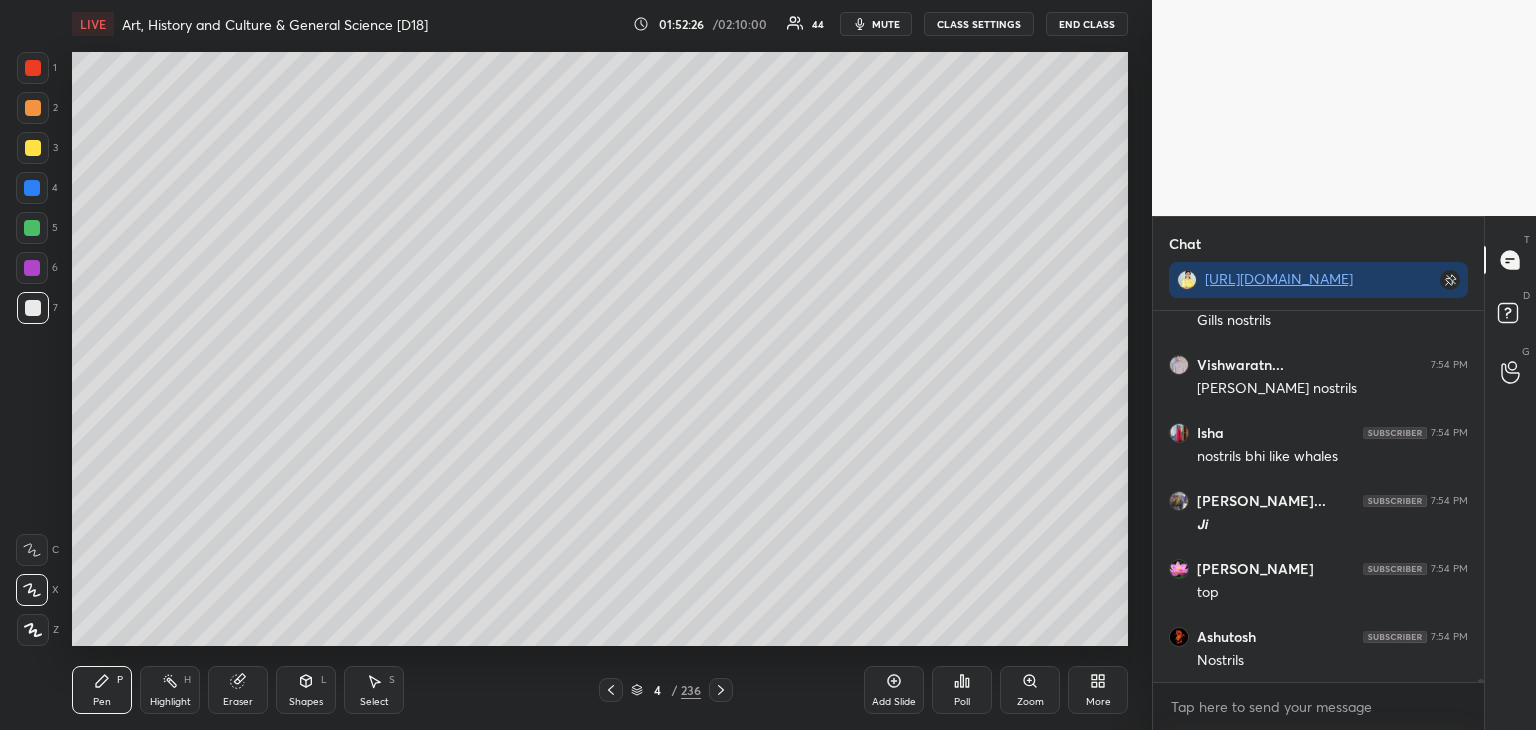 click at bounding box center (32, 188) 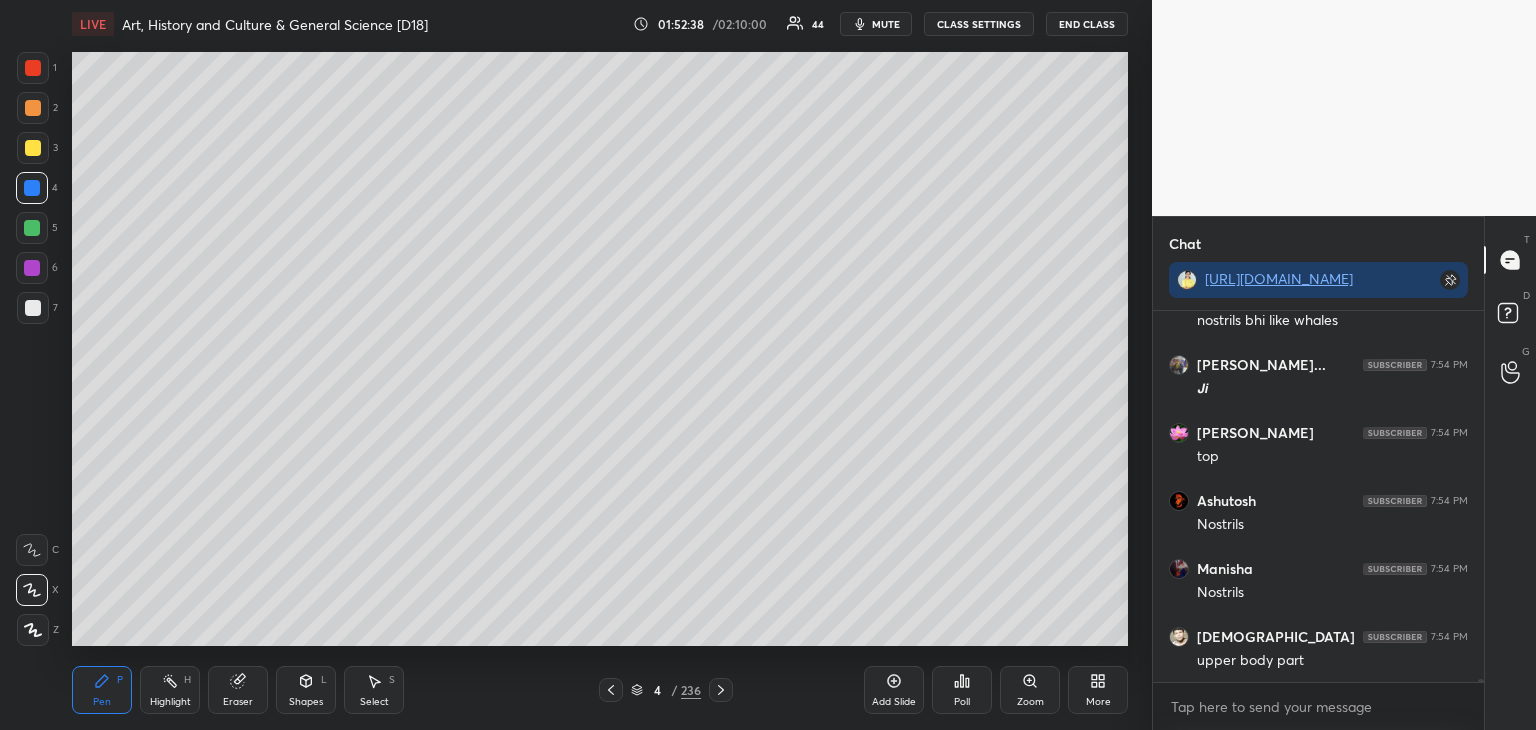 scroll, scrollTop: 42802, scrollLeft: 0, axis: vertical 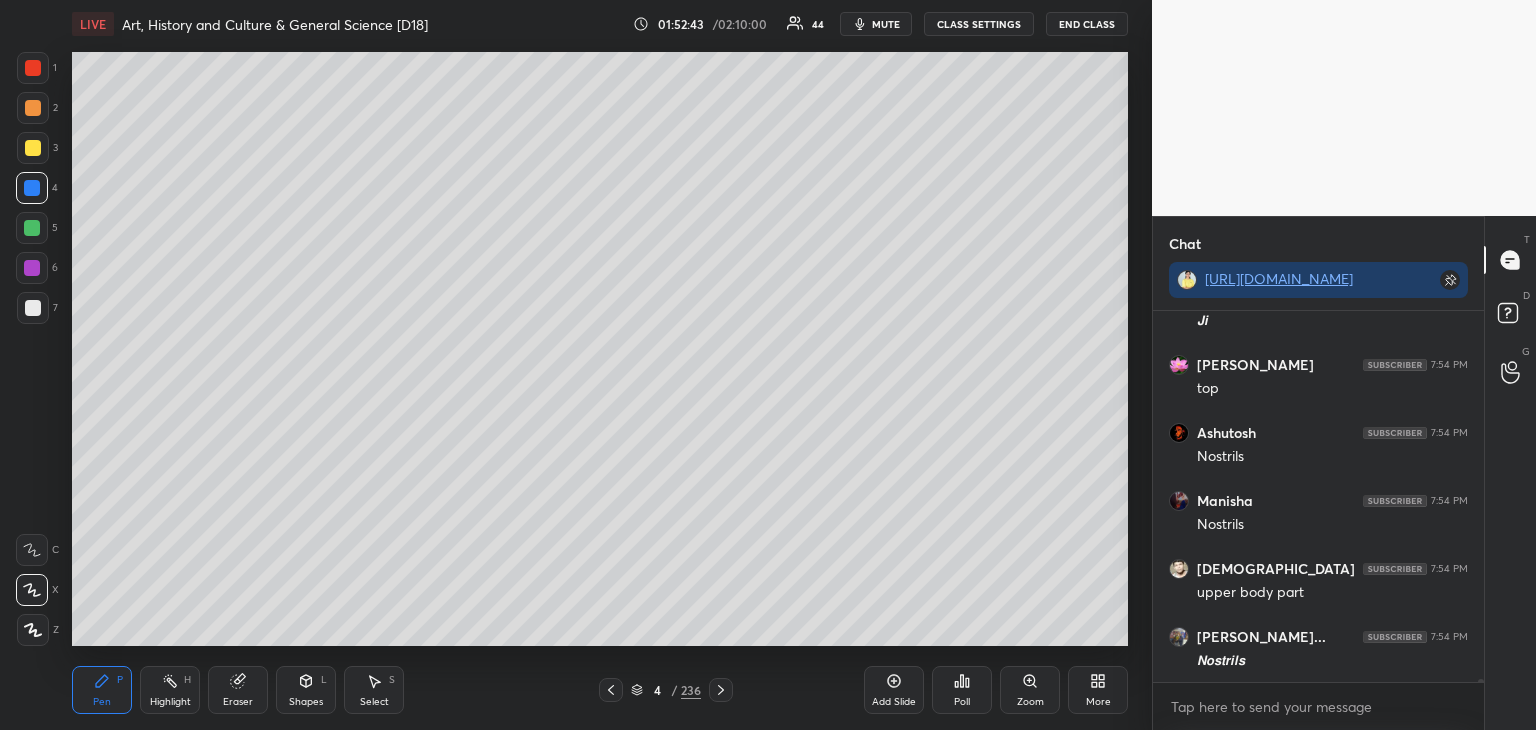 click on "6" at bounding box center (37, 272) 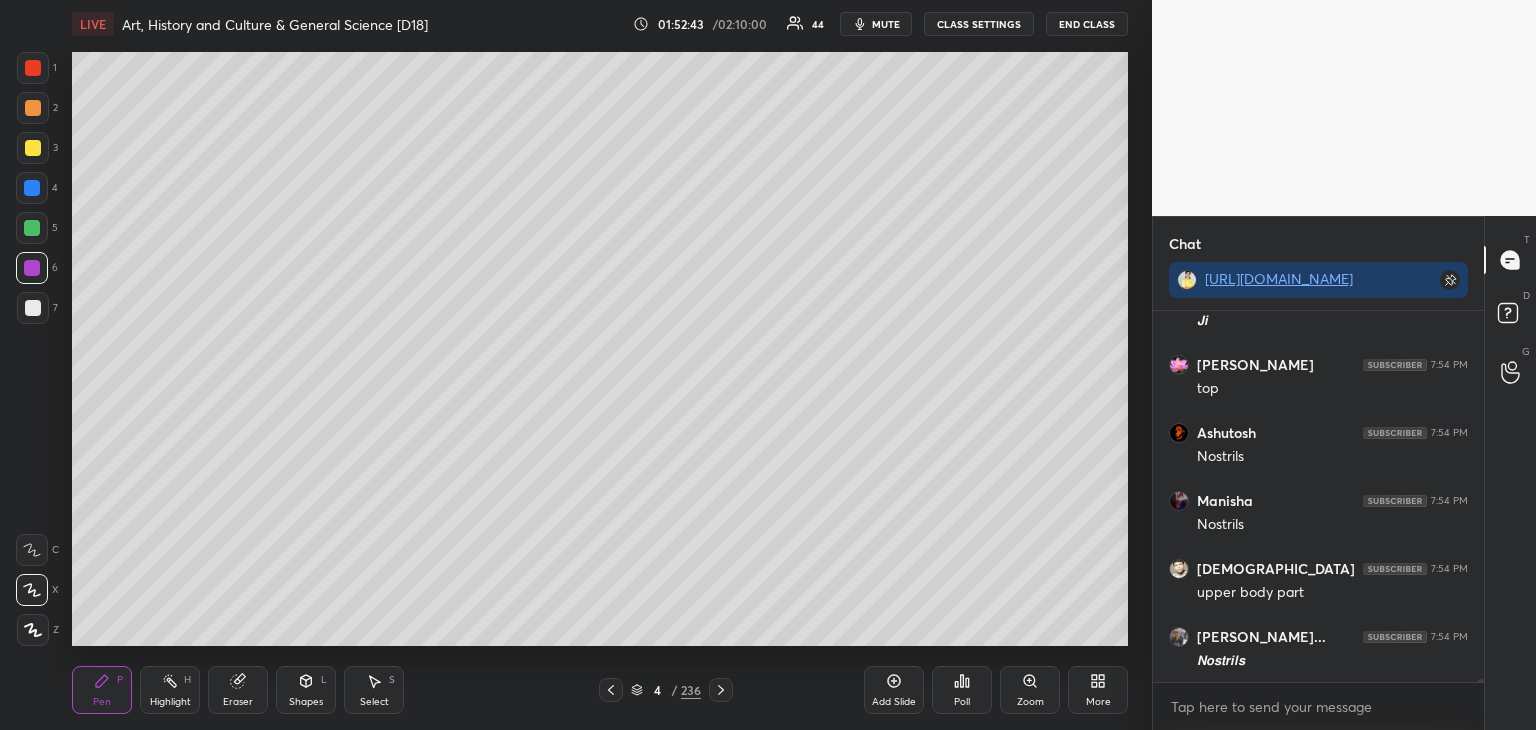 click at bounding box center (33, 308) 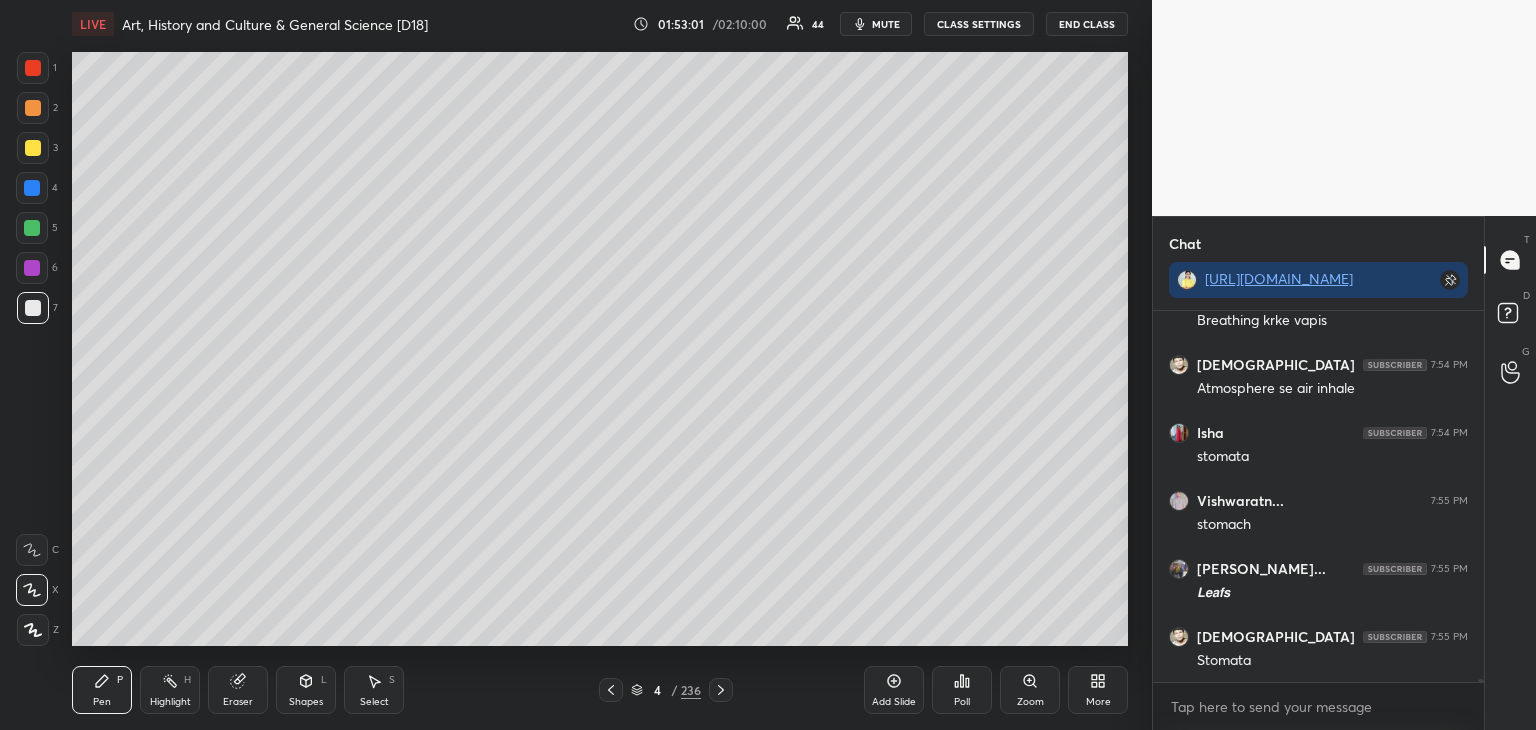 scroll, scrollTop: 43278, scrollLeft: 0, axis: vertical 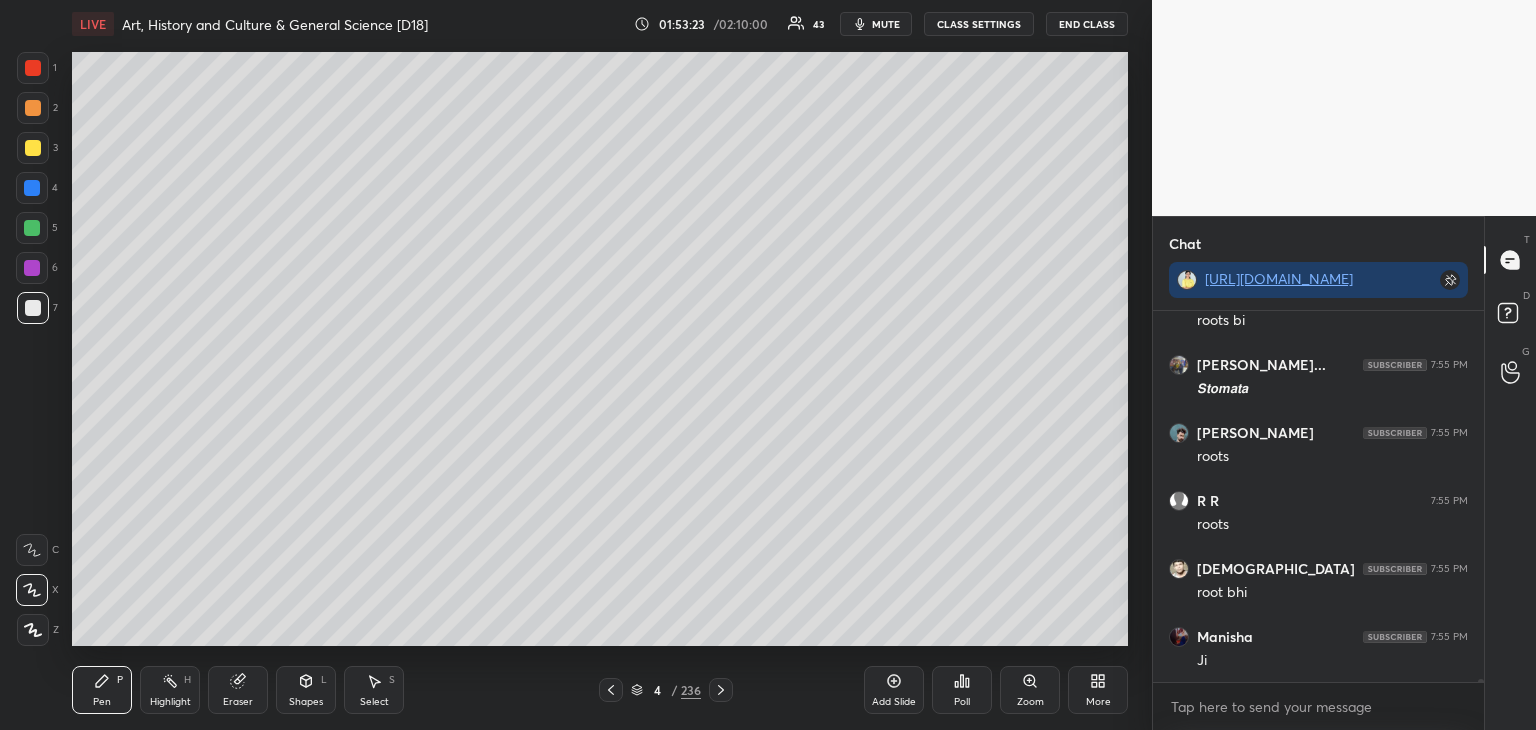 drag, startPoint x: 28, startPoint y: 259, endPoint x: 56, endPoint y: 265, distance: 28.635643 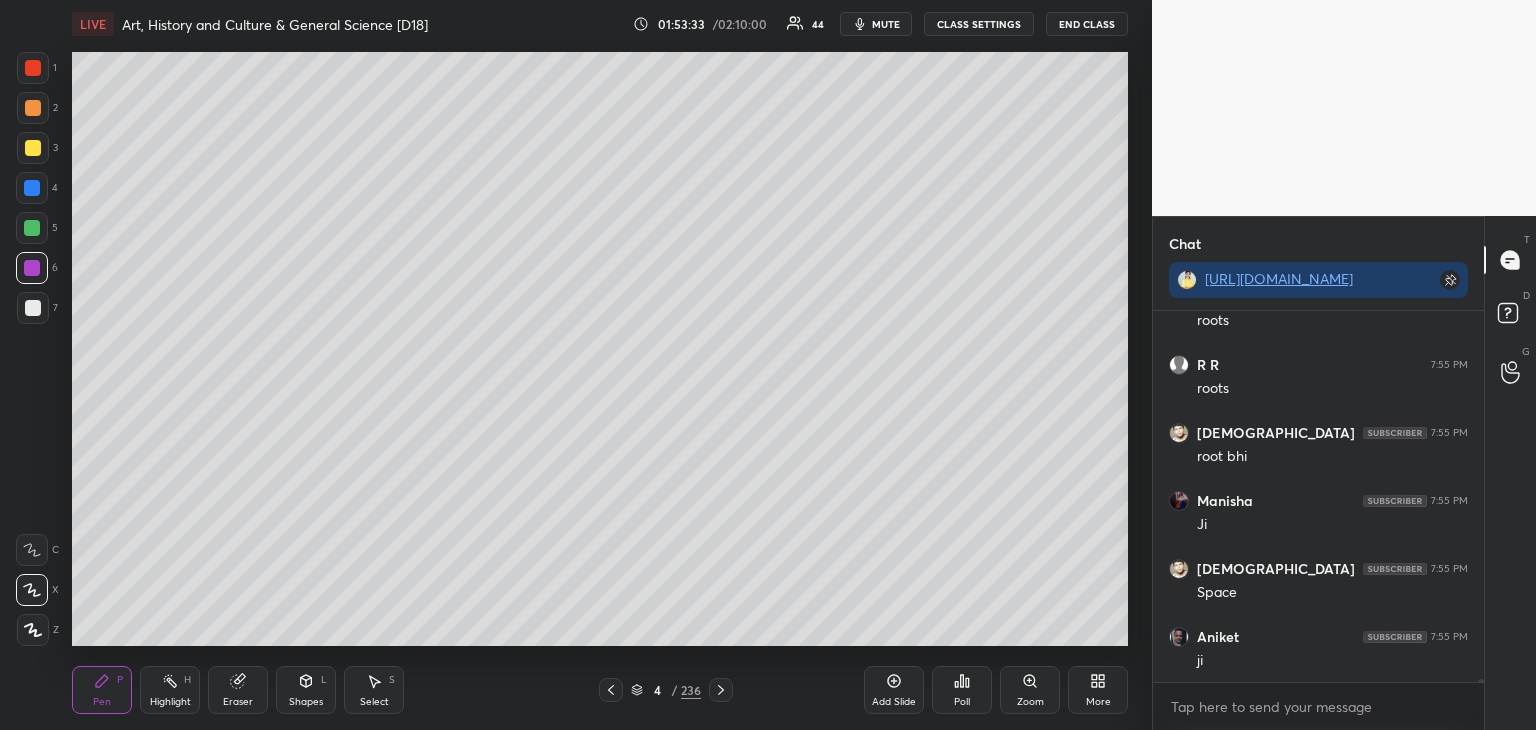 scroll, scrollTop: 43958, scrollLeft: 0, axis: vertical 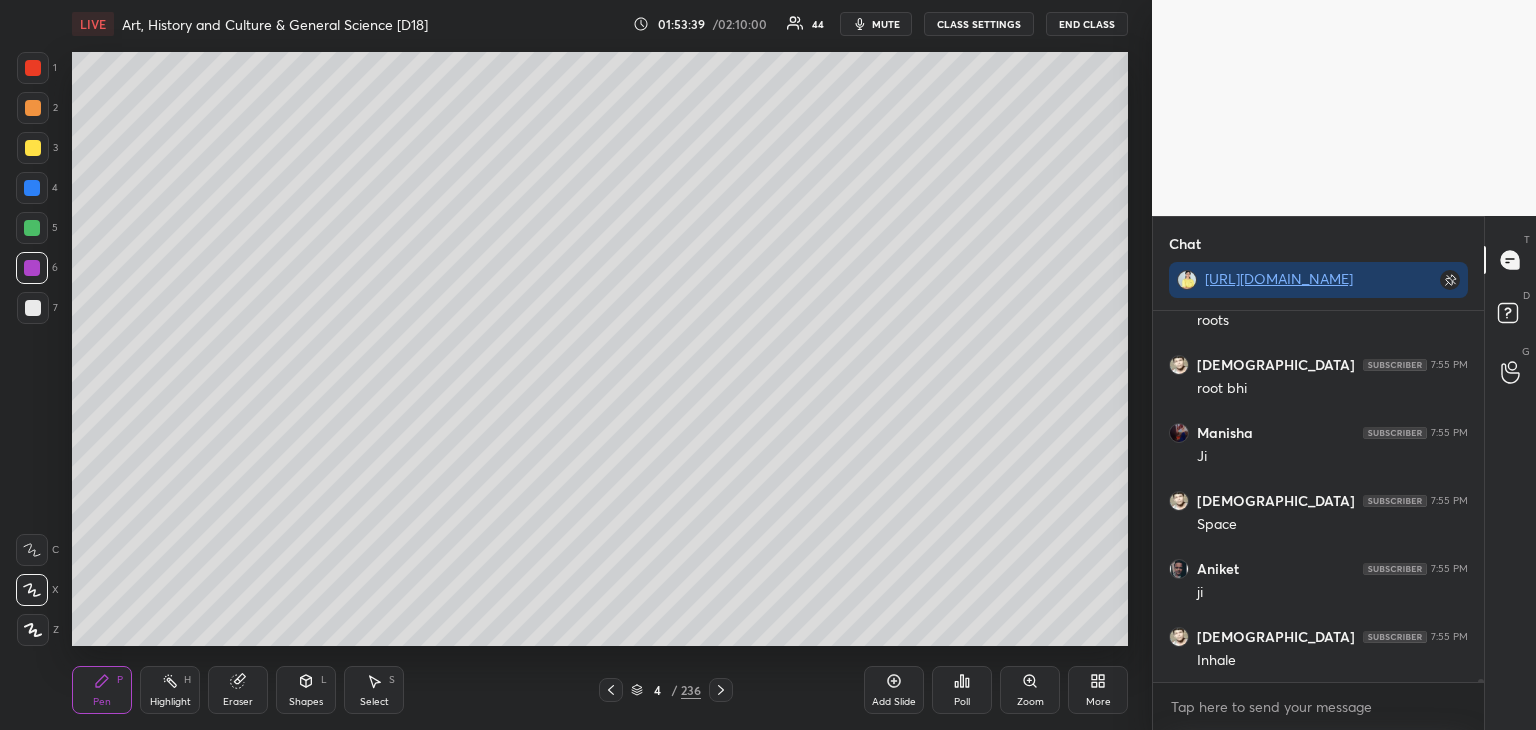 click on "4" at bounding box center [37, 192] 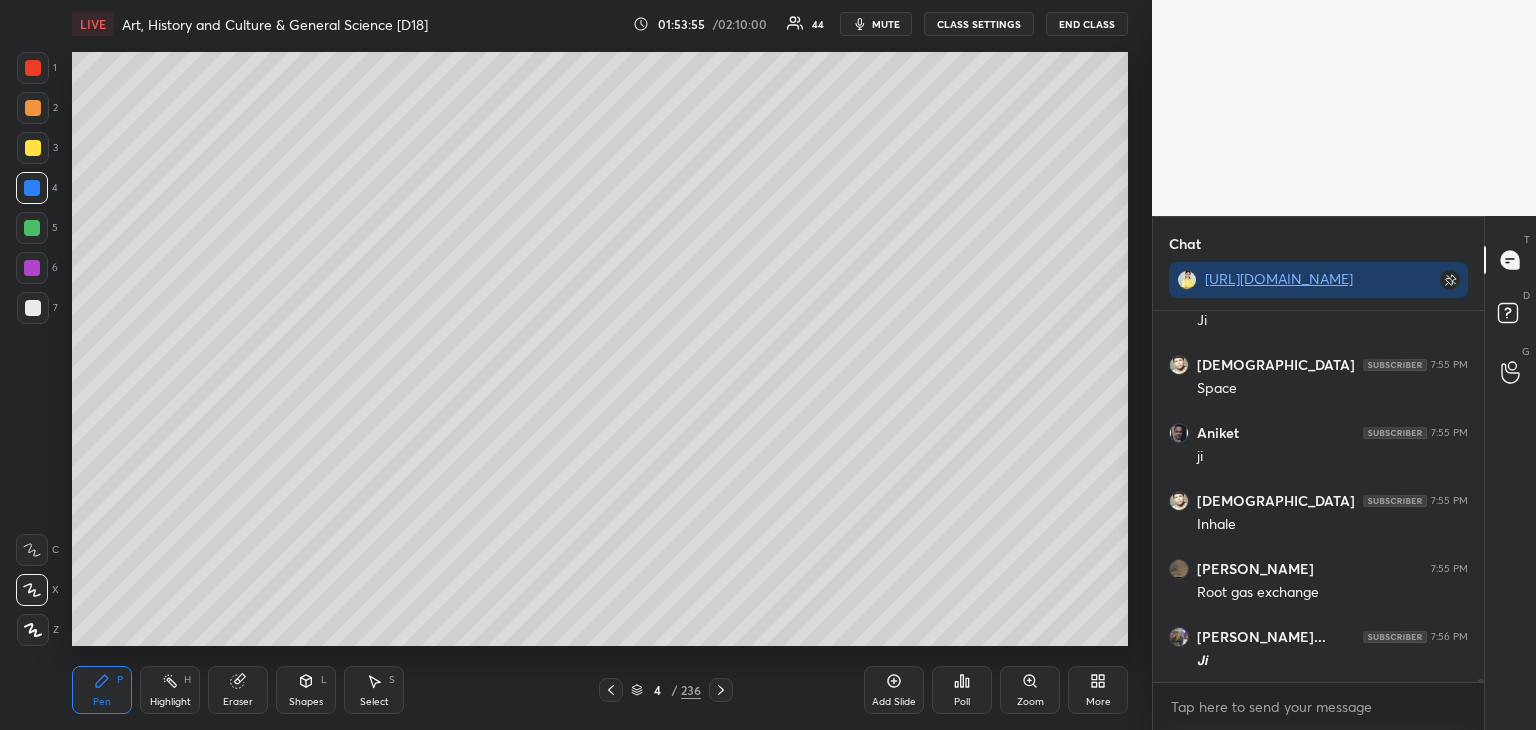 scroll, scrollTop: 44162, scrollLeft: 0, axis: vertical 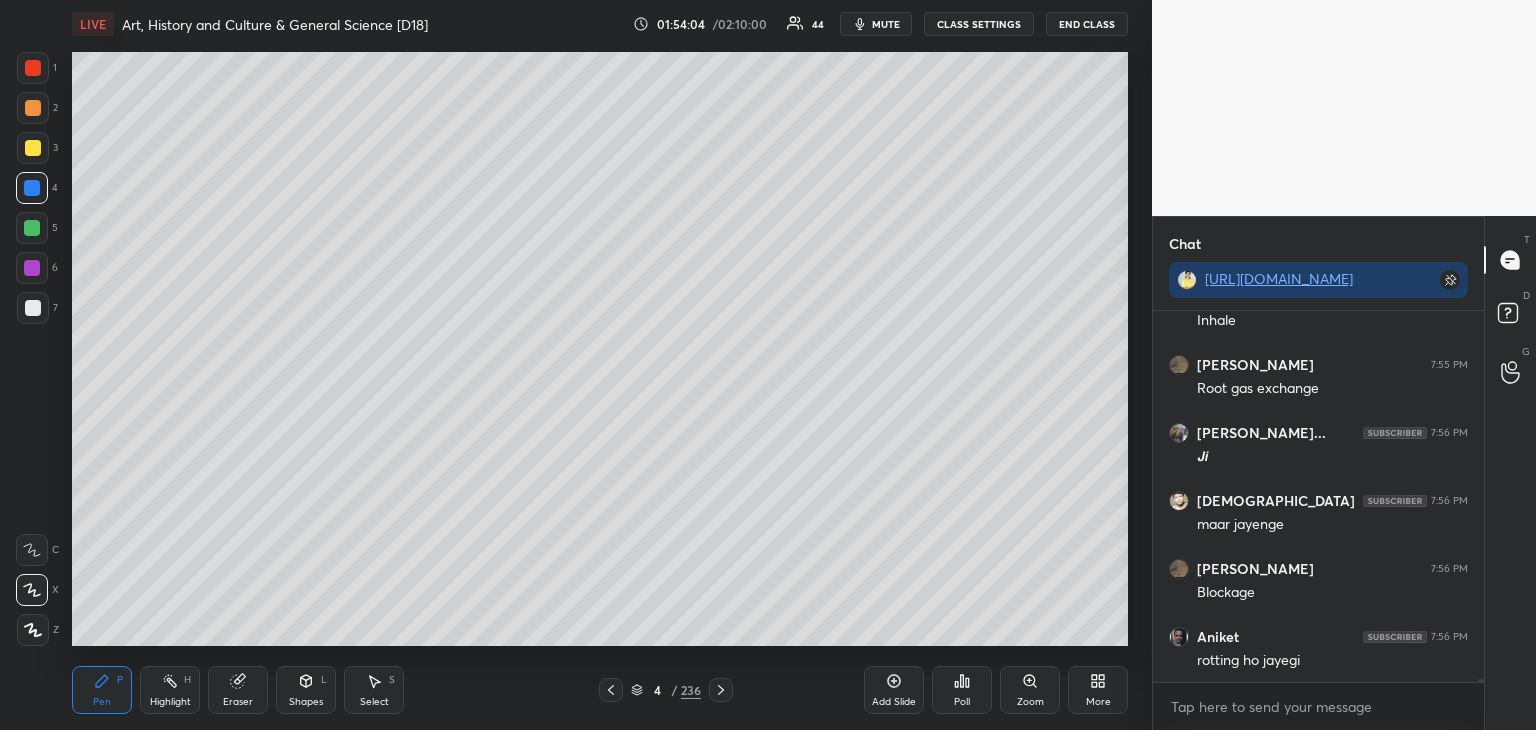 click 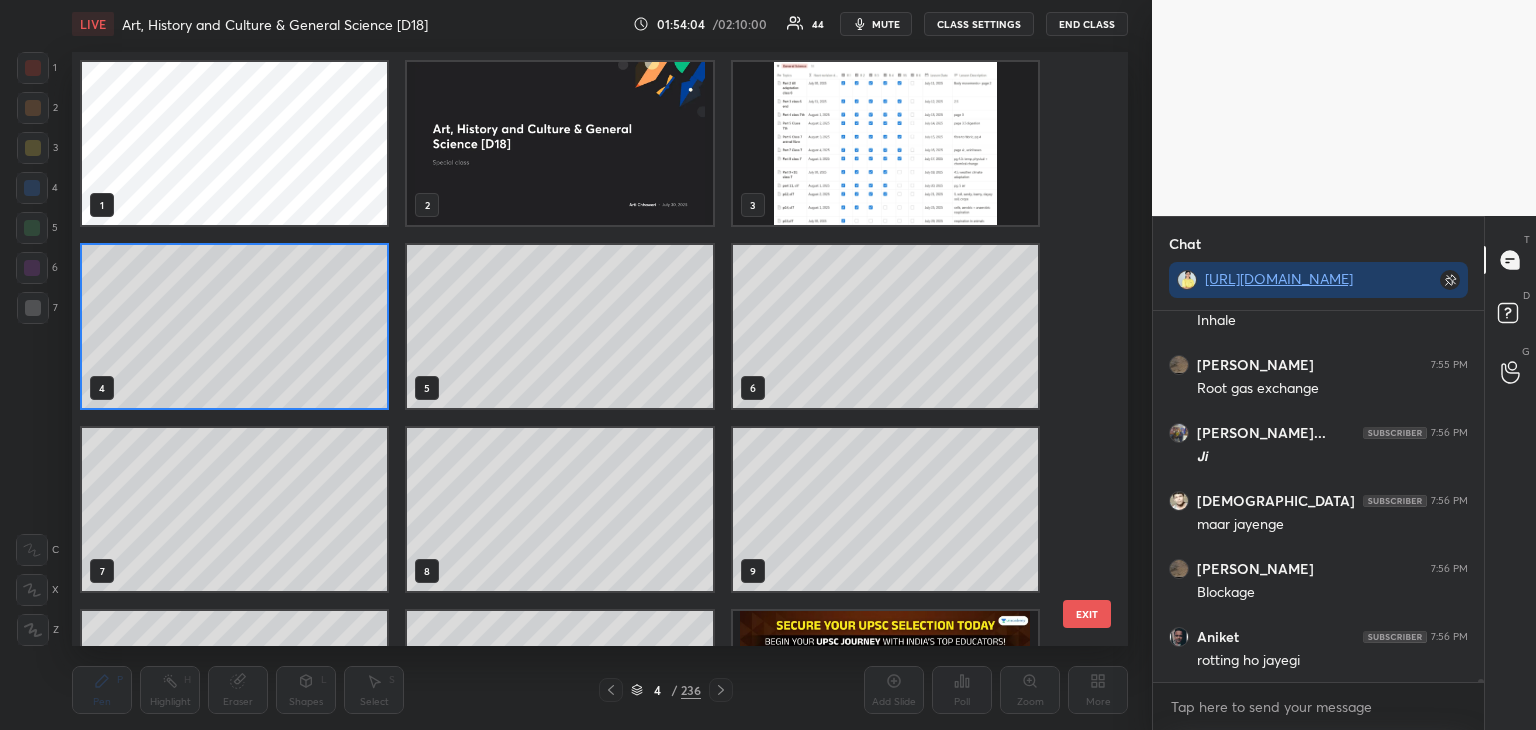 scroll, scrollTop: 6, scrollLeft: 10, axis: both 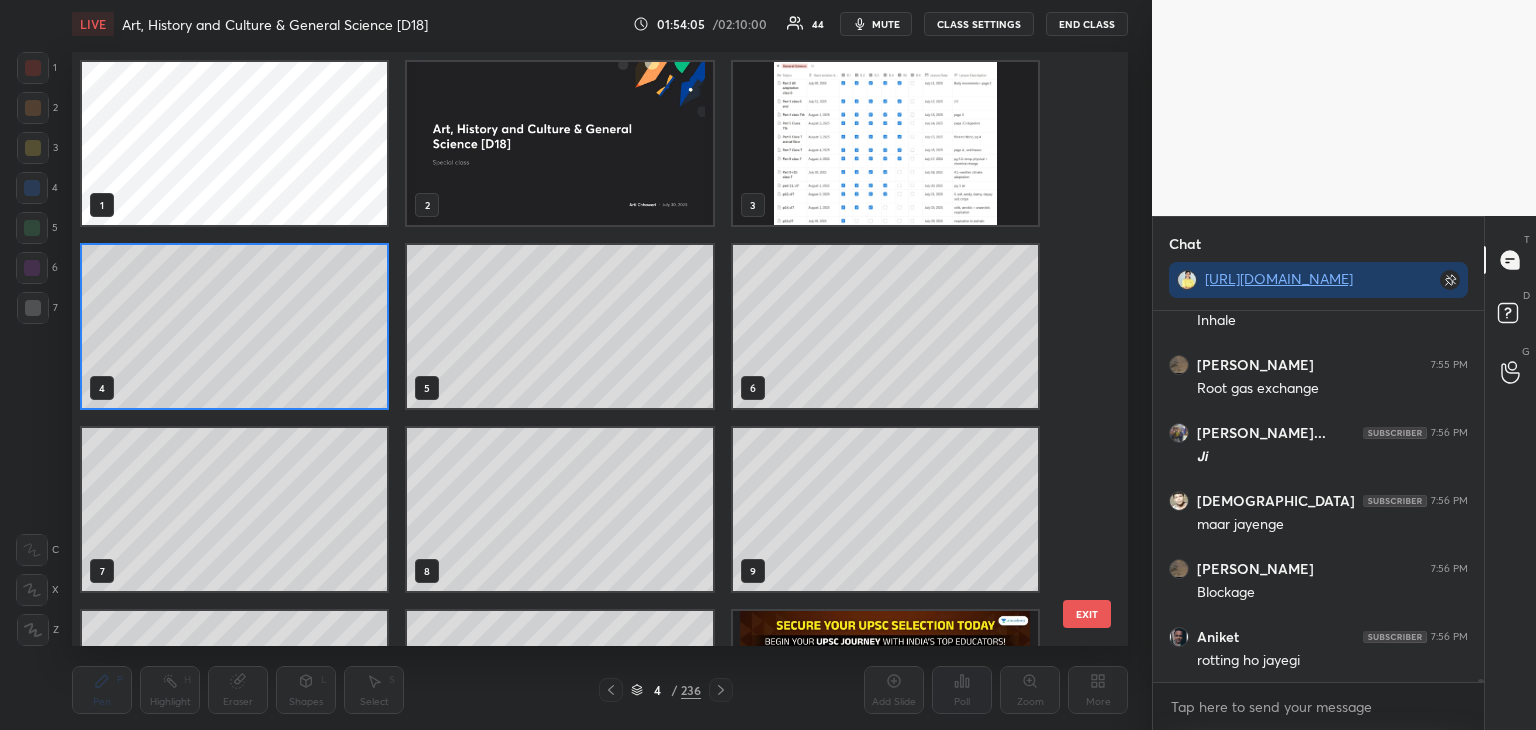 click at bounding box center (885, 143) 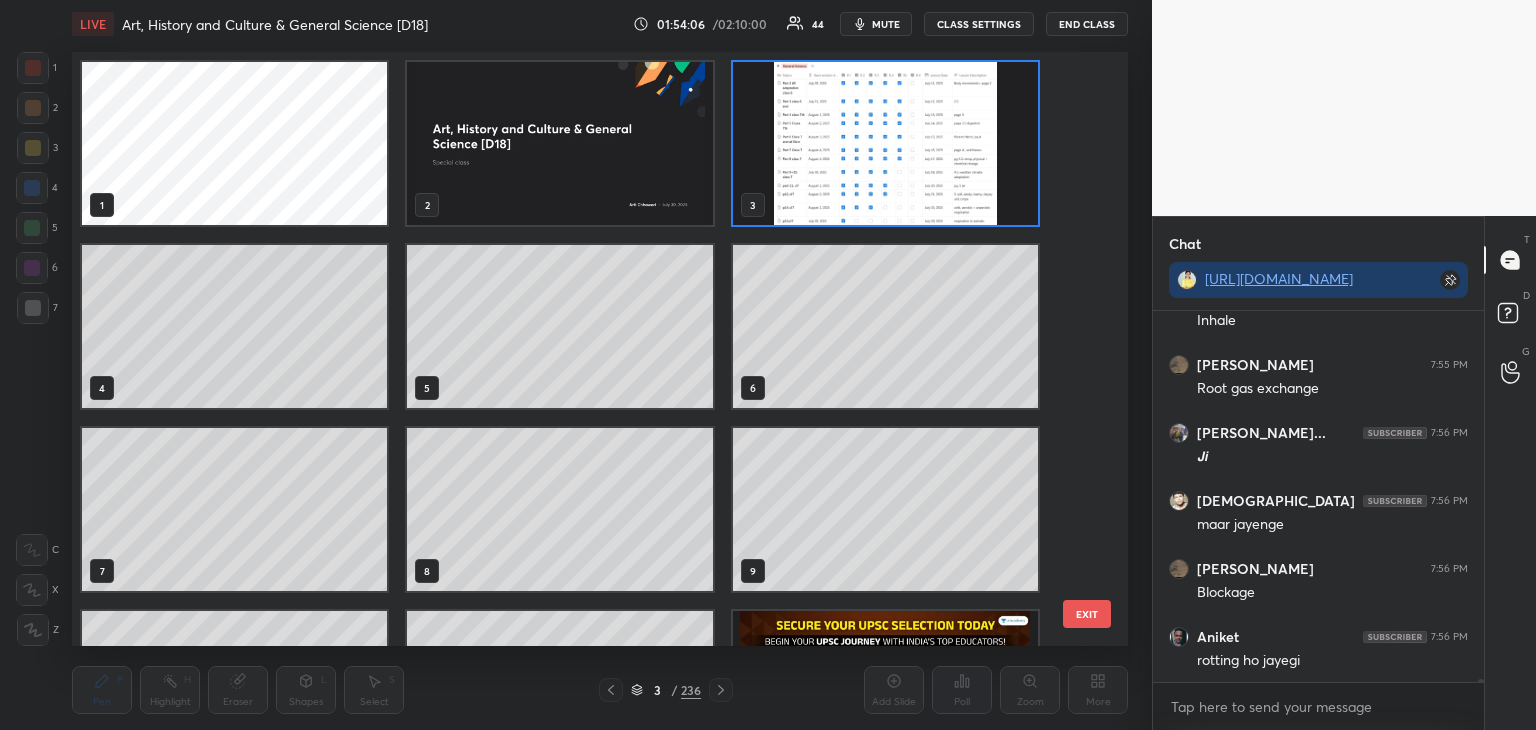 click 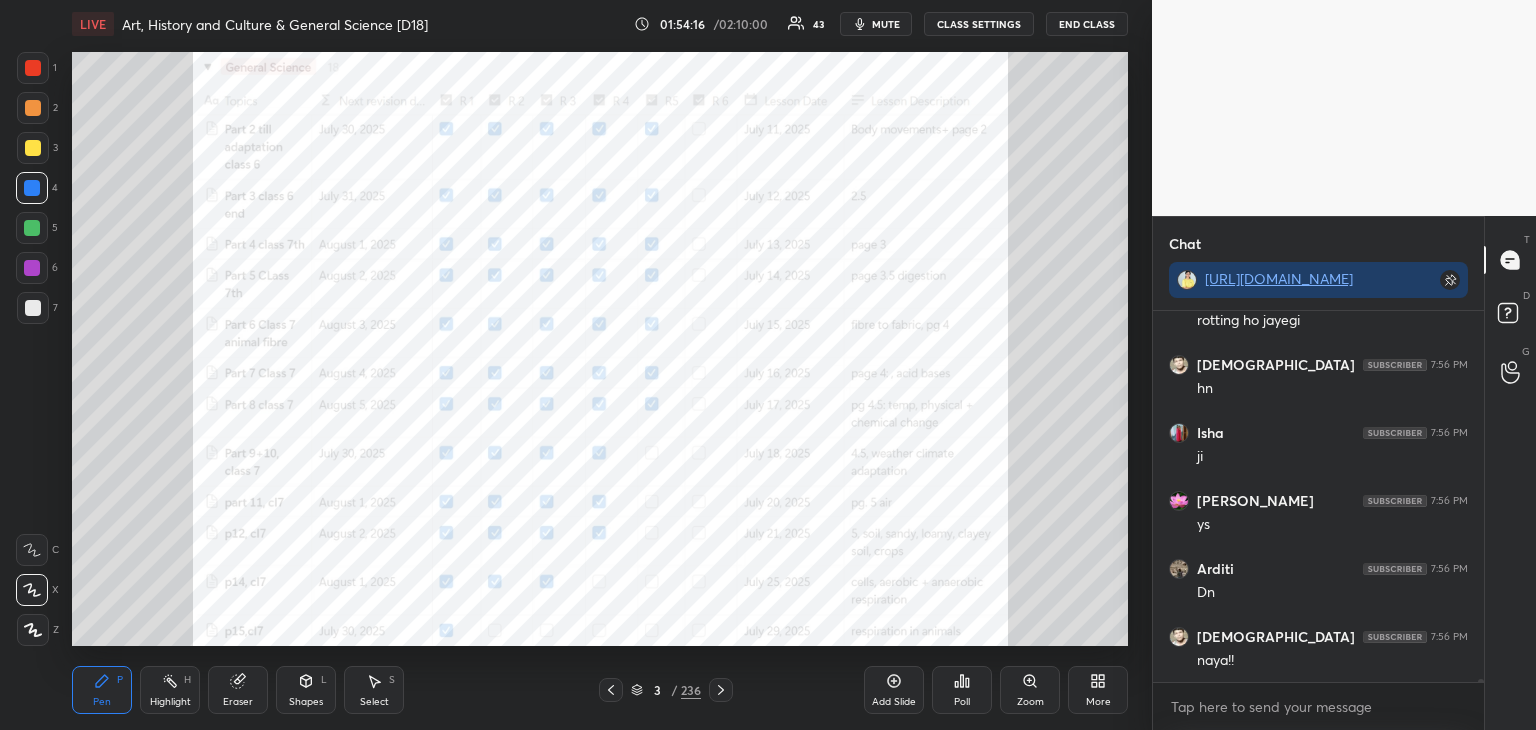 scroll, scrollTop: 44706, scrollLeft: 0, axis: vertical 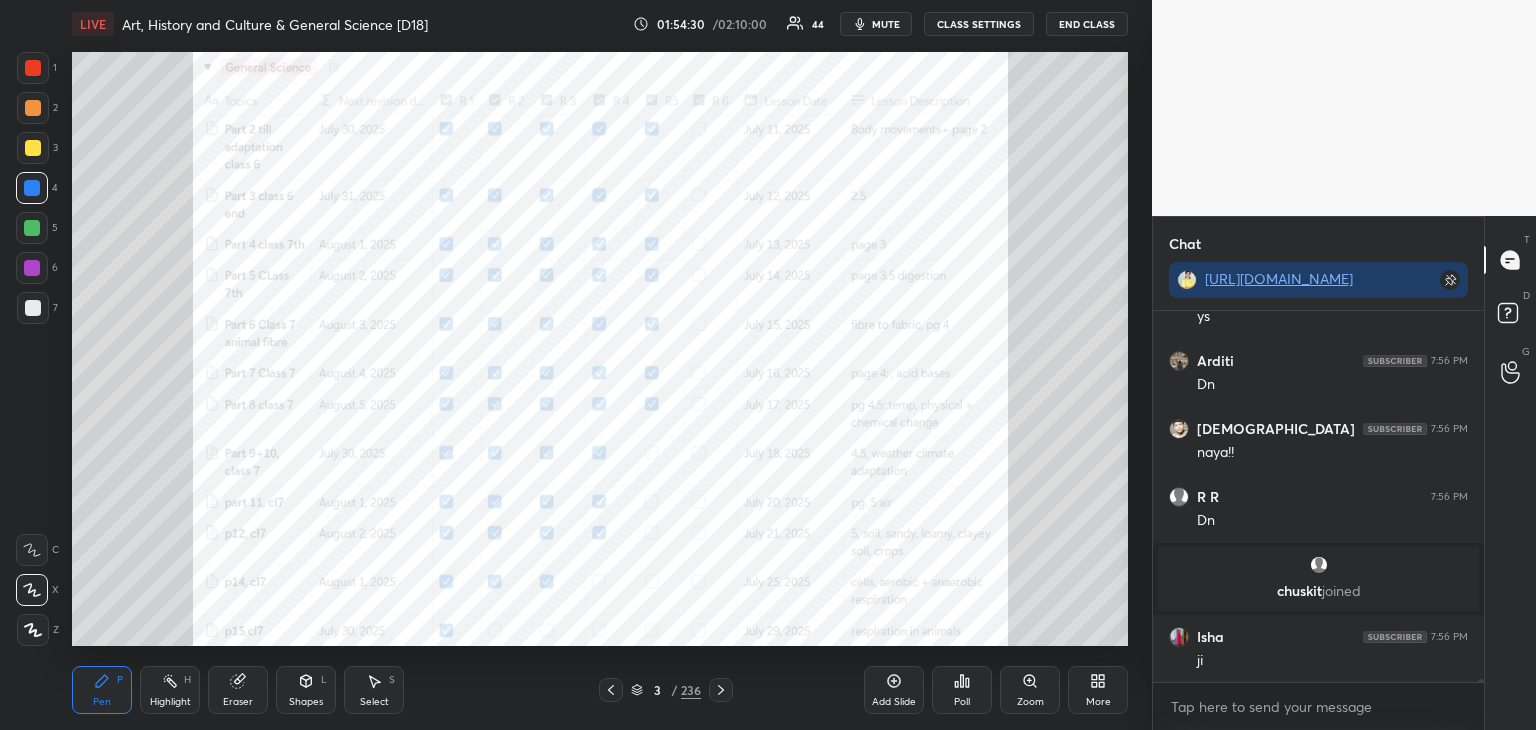 click at bounding box center [33, 308] 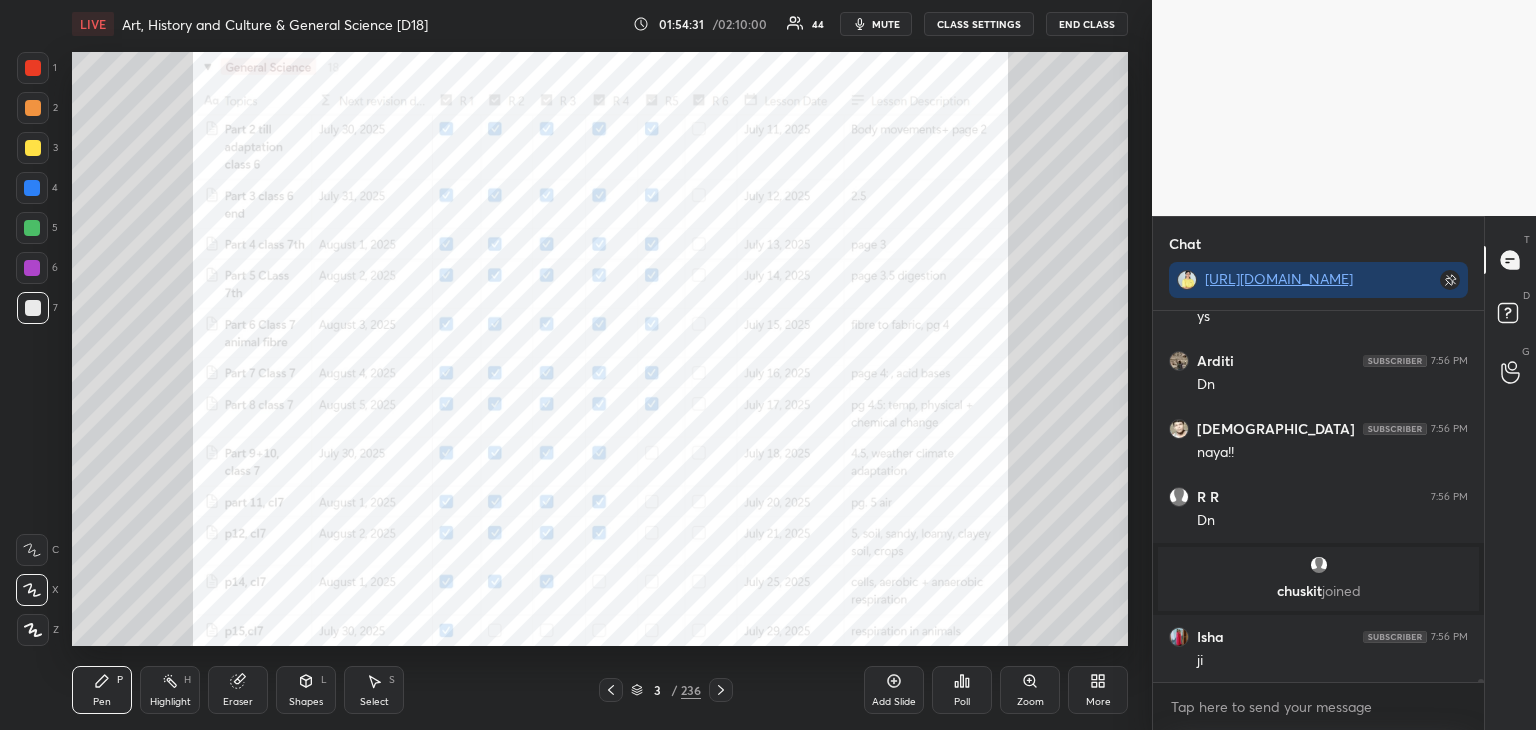 click 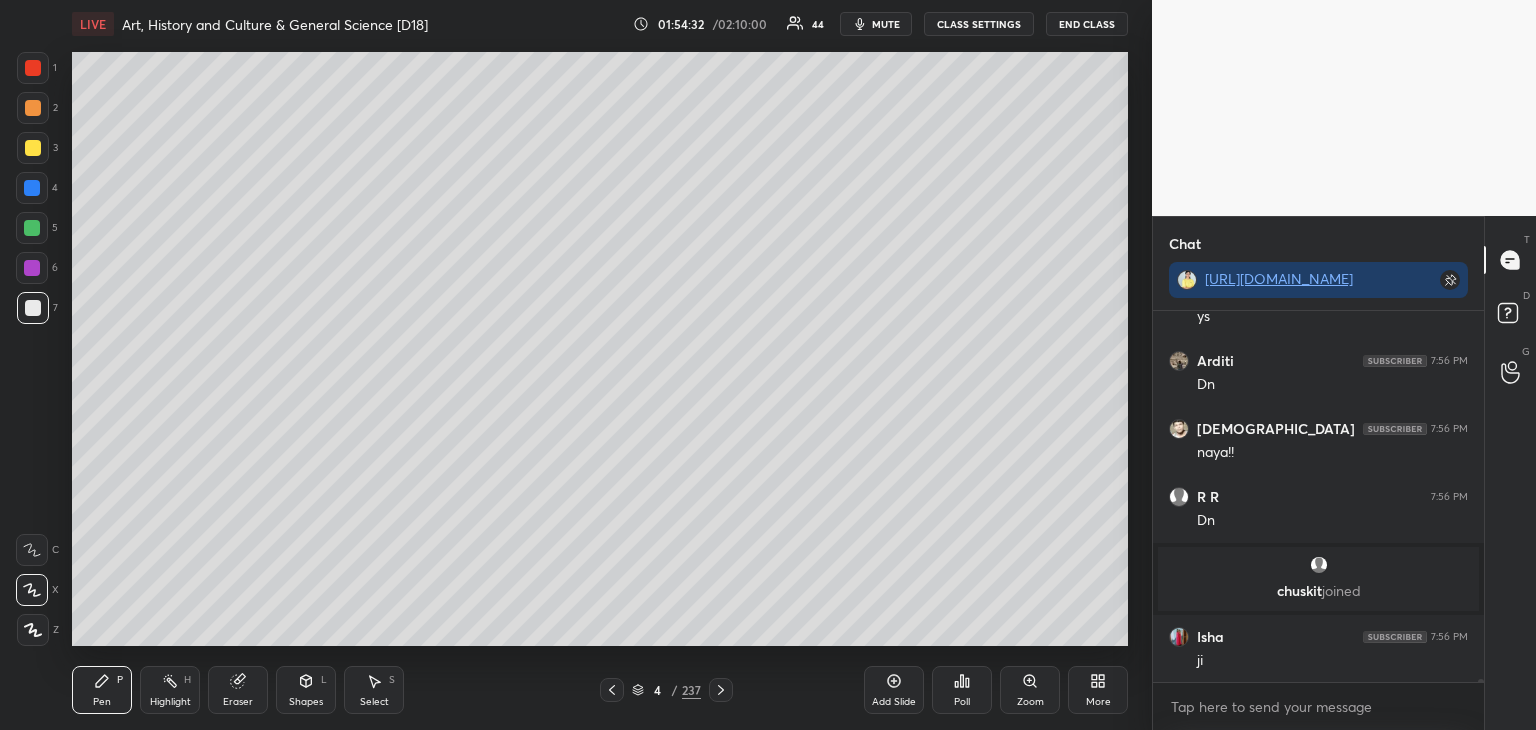 click at bounding box center [33, 308] 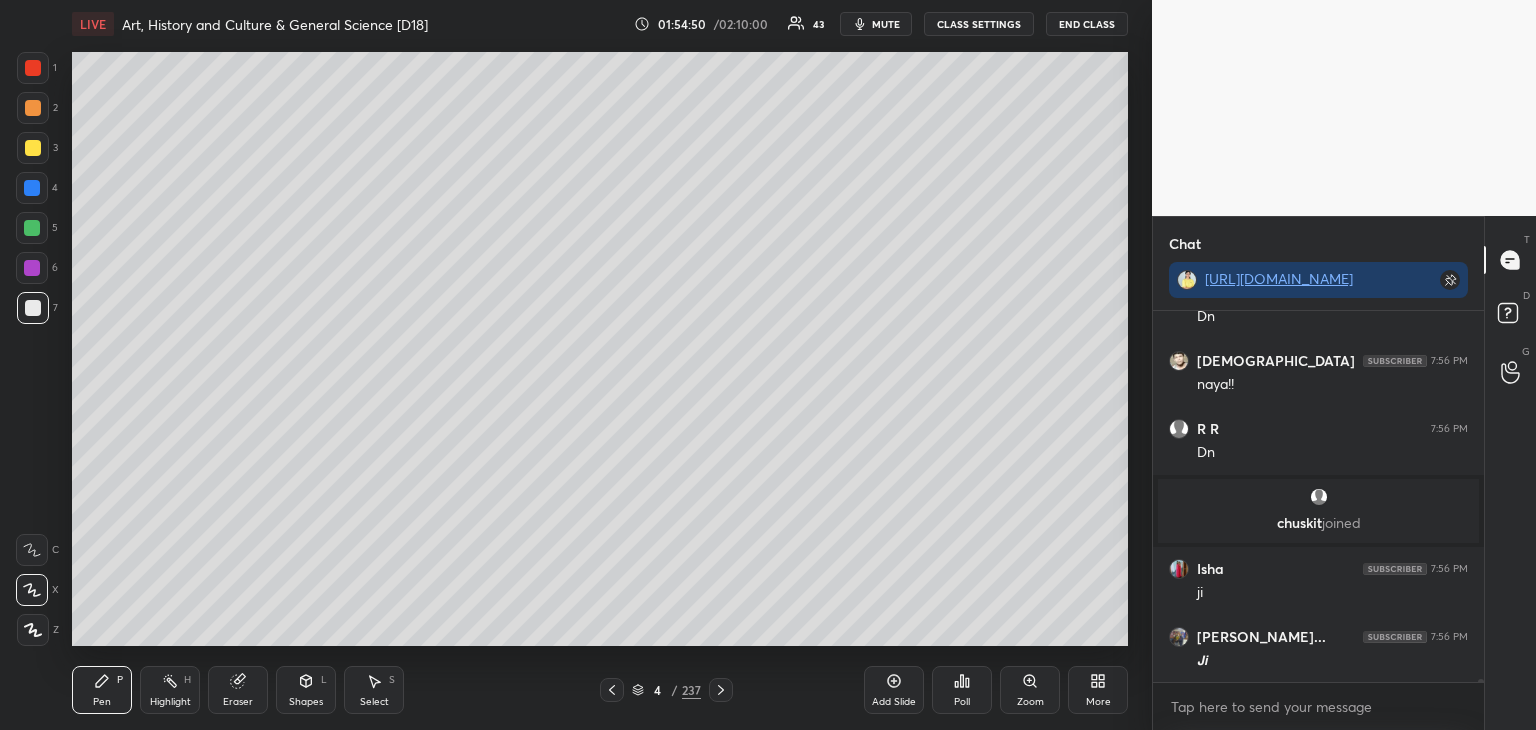 scroll, scrollTop: 41792, scrollLeft: 0, axis: vertical 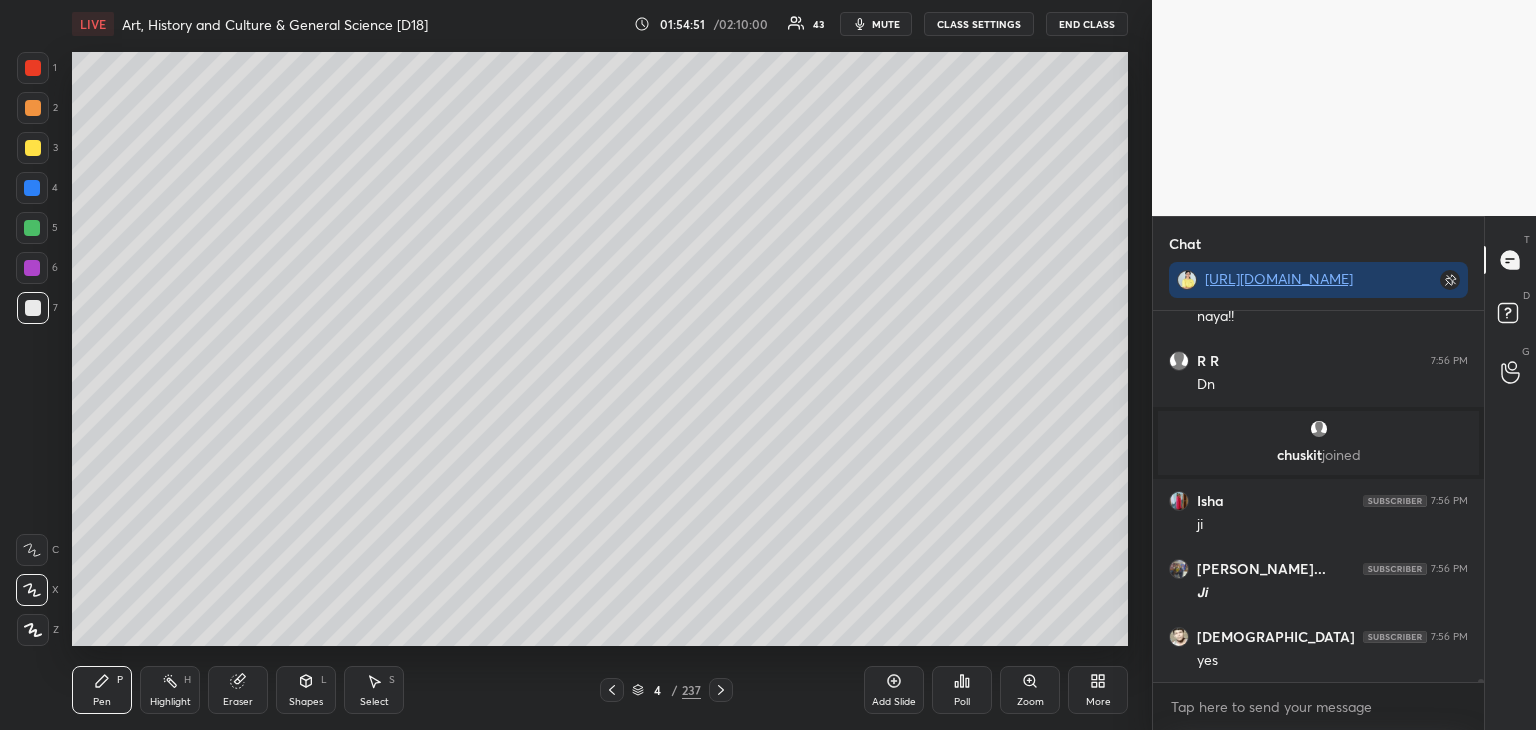 click at bounding box center (33, 308) 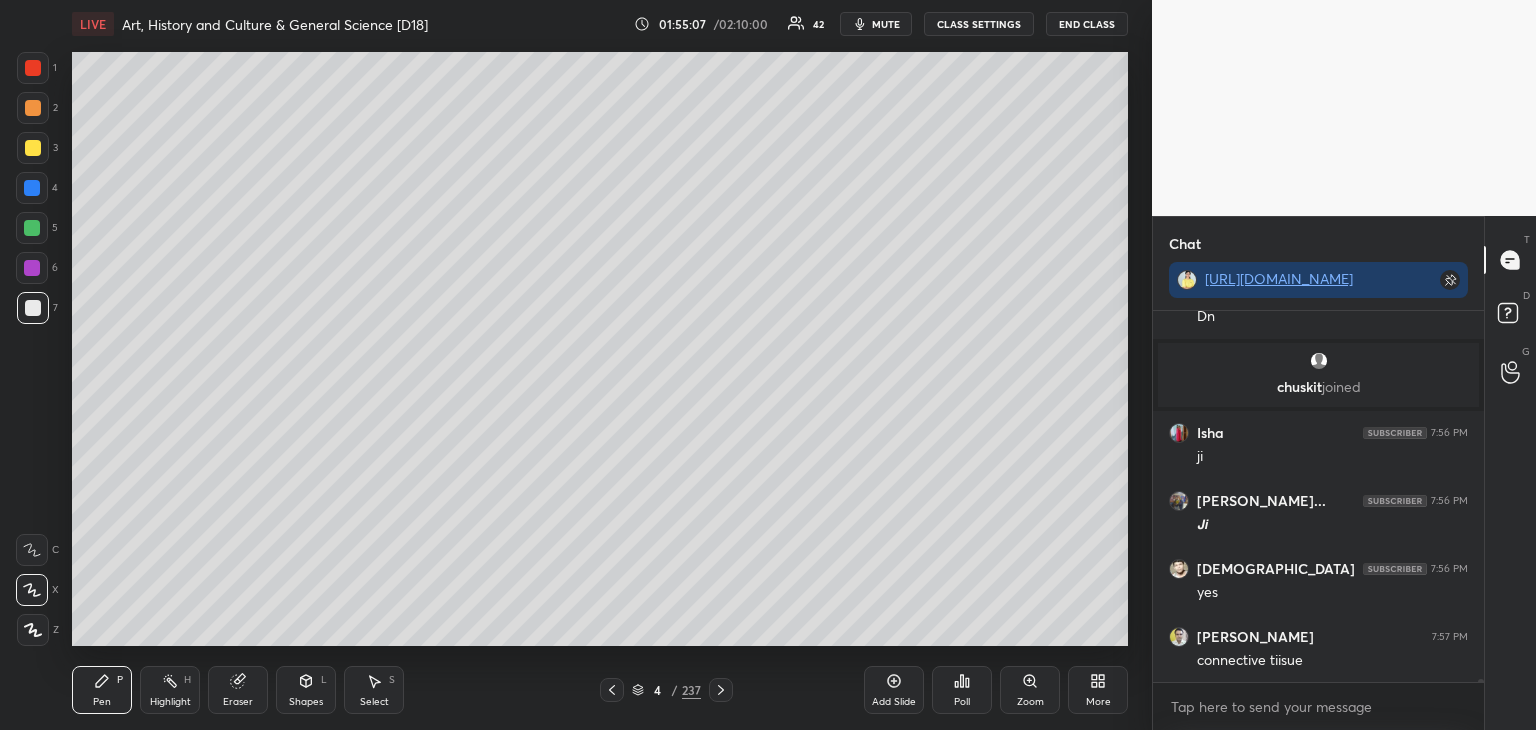 scroll, scrollTop: 41928, scrollLeft: 0, axis: vertical 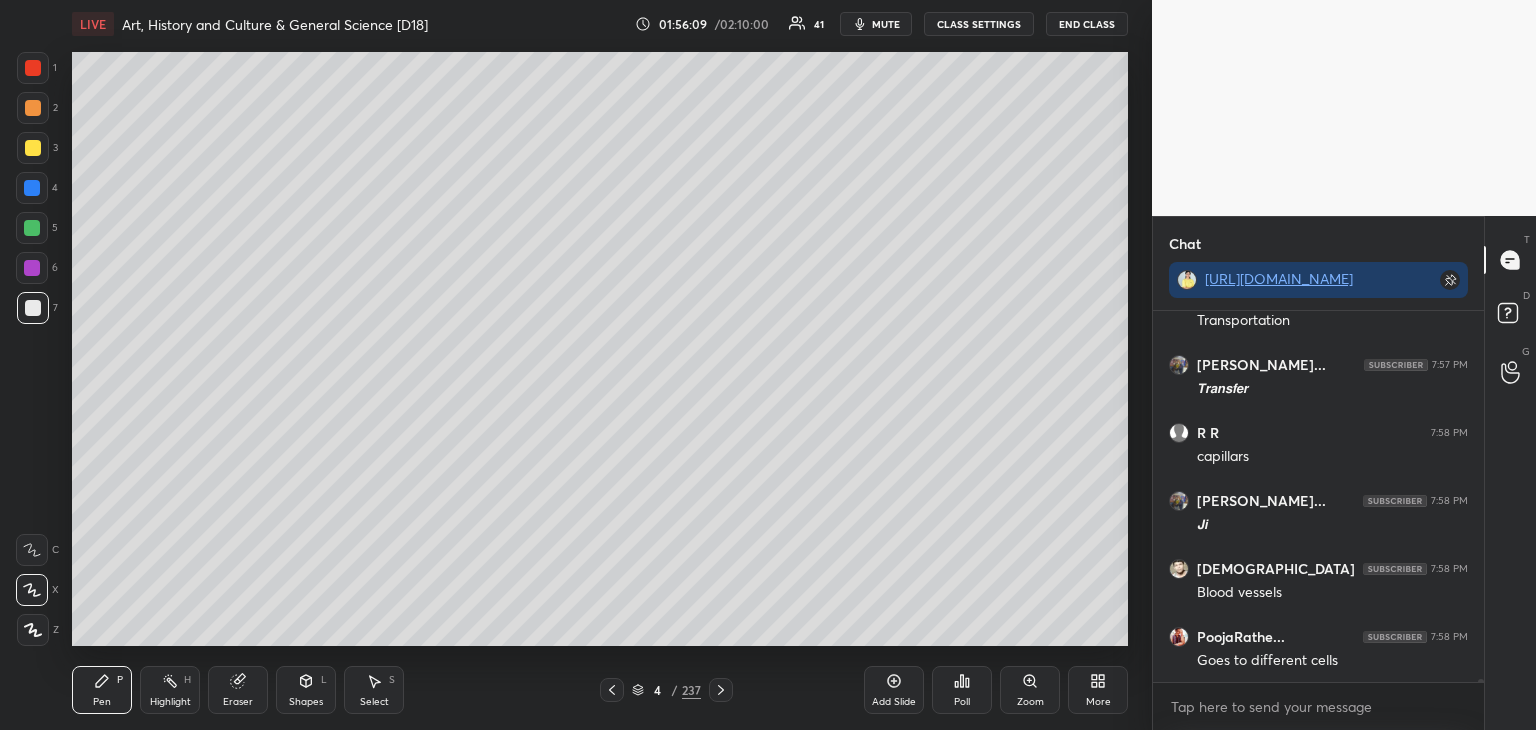 click at bounding box center [33, 108] 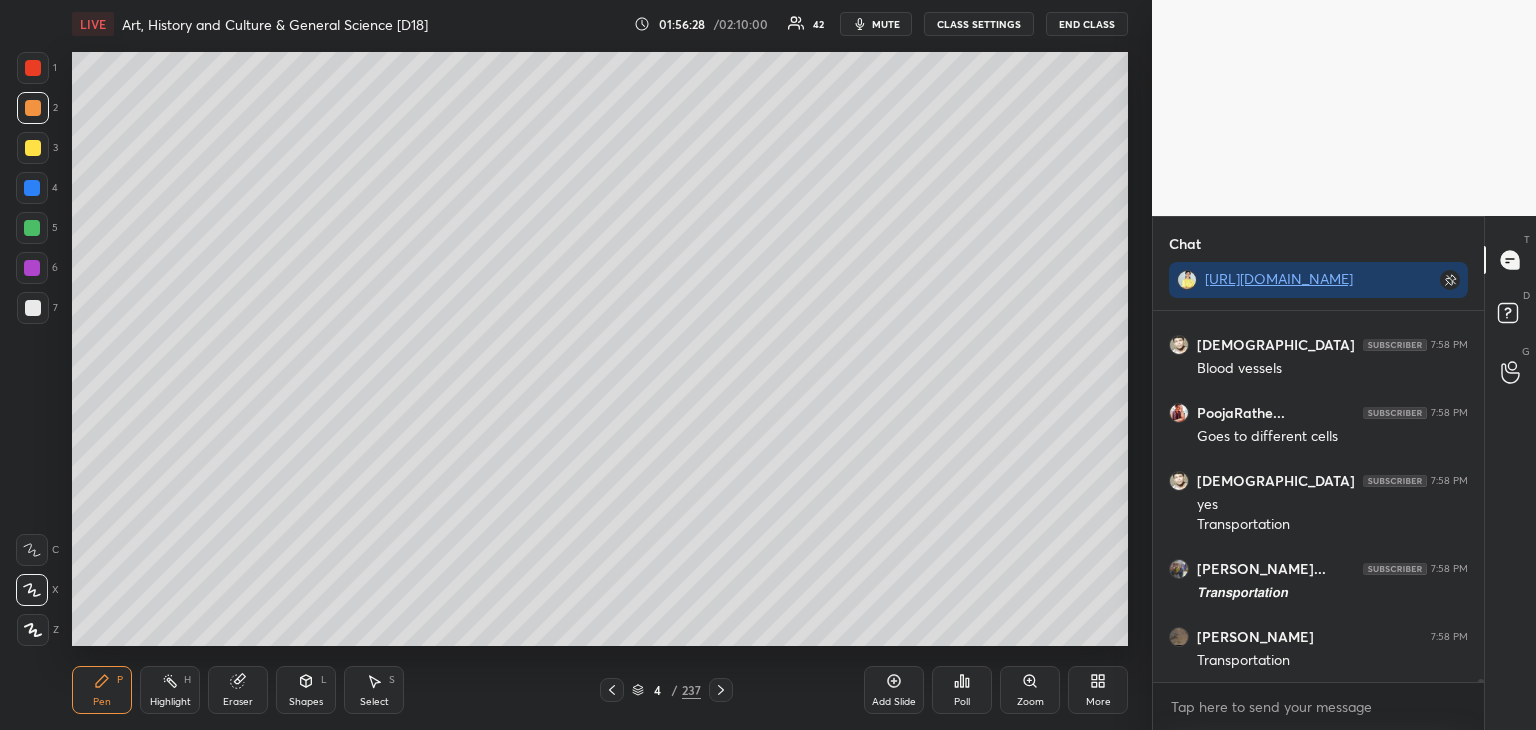 scroll, scrollTop: 43036, scrollLeft: 0, axis: vertical 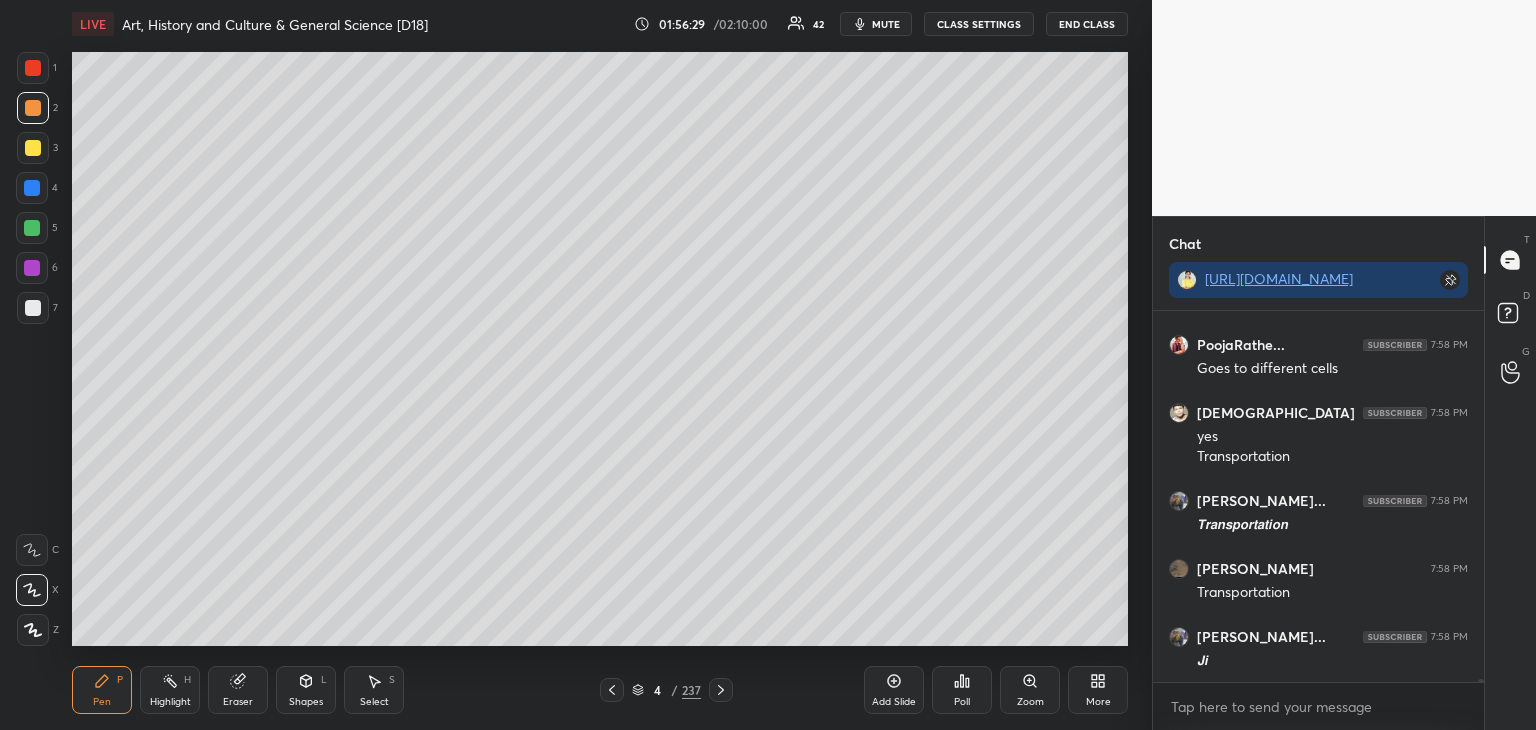 click at bounding box center (33, 308) 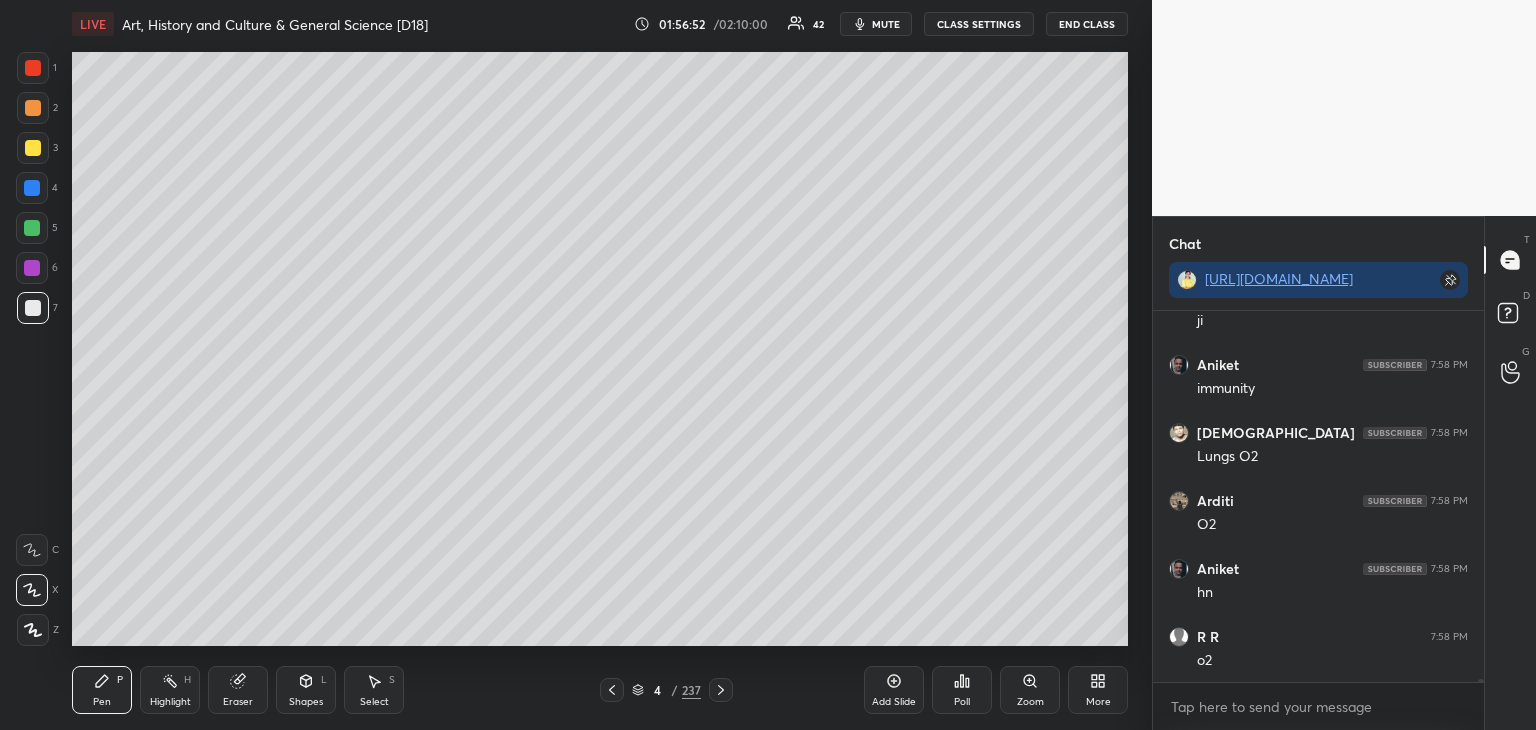 scroll, scrollTop: 43512, scrollLeft: 0, axis: vertical 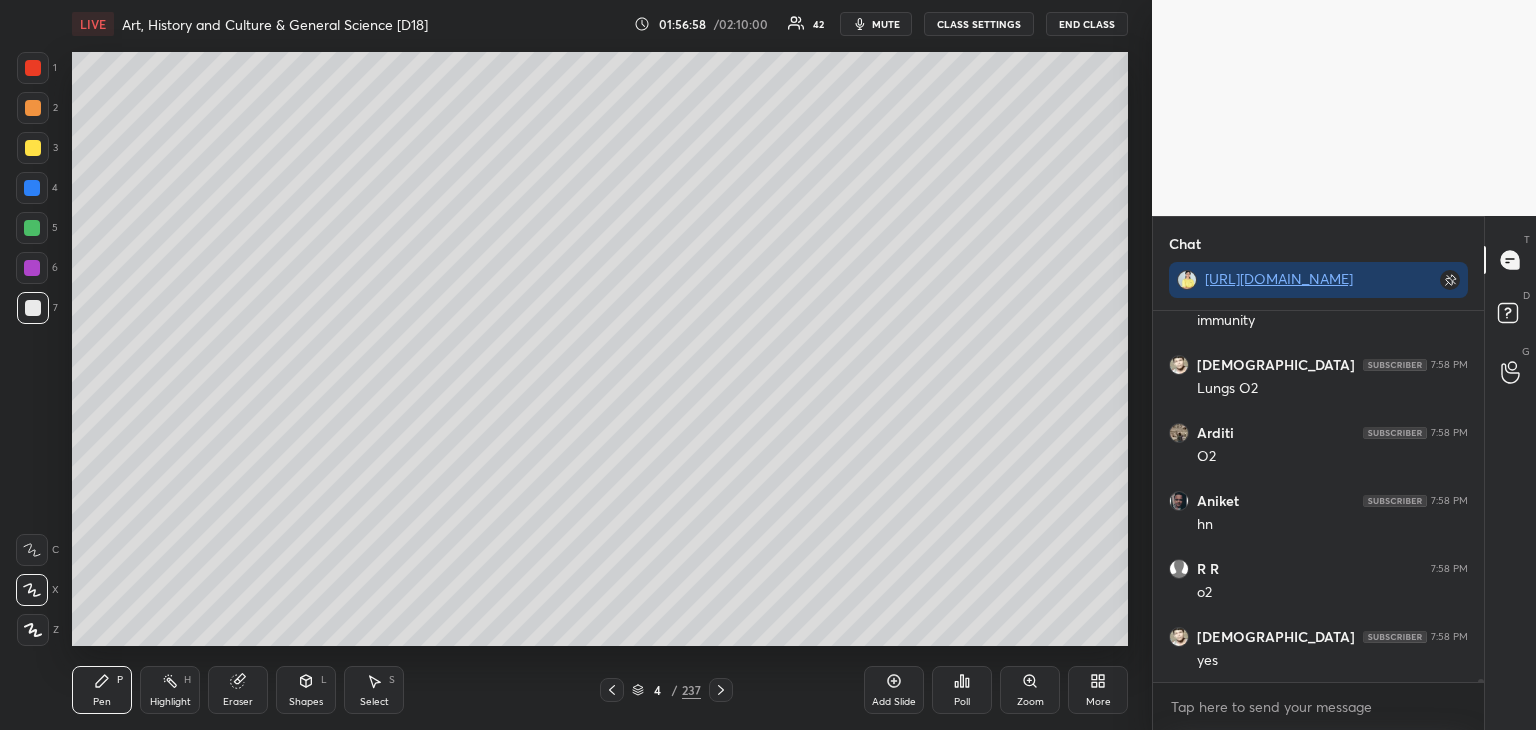 click at bounding box center [33, 108] 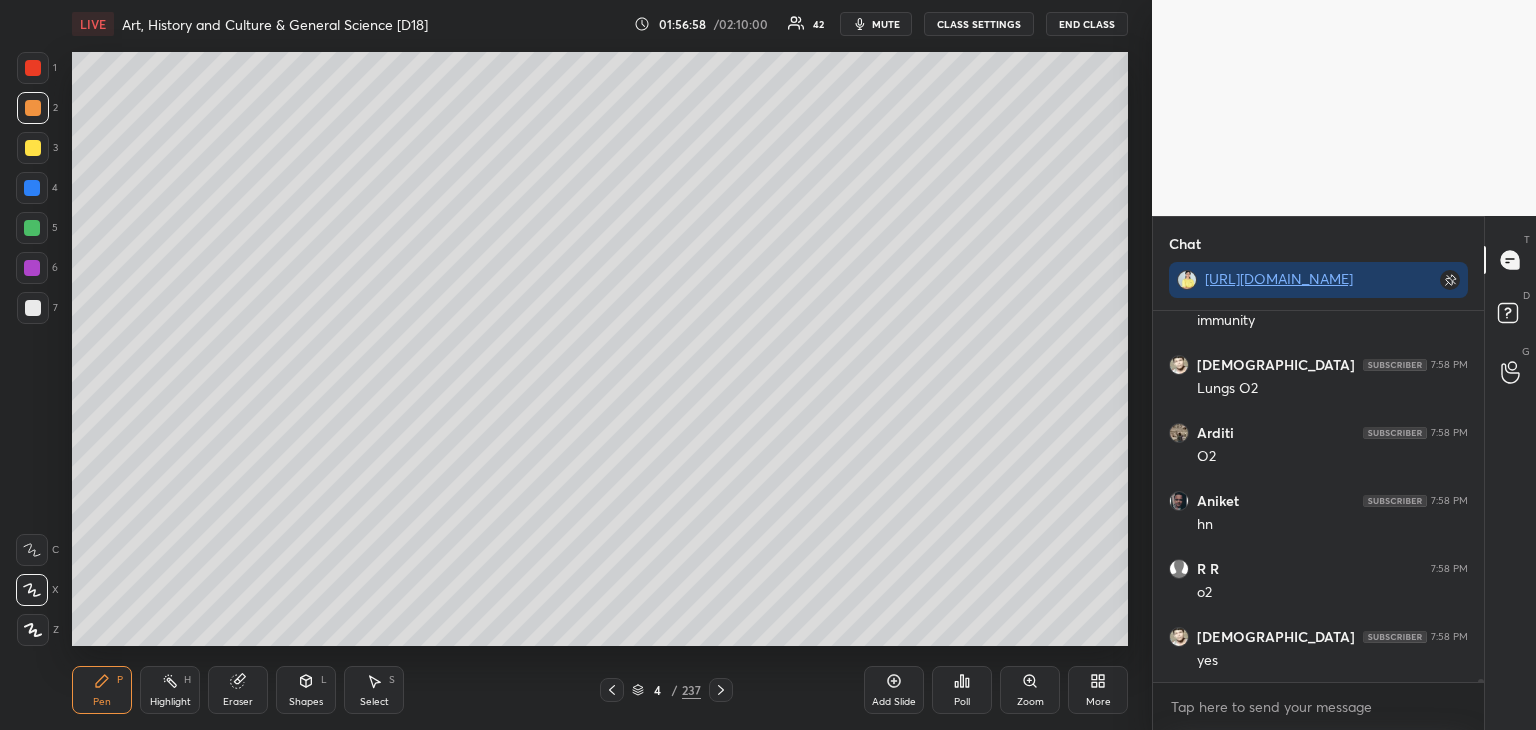 scroll, scrollTop: 43580, scrollLeft: 0, axis: vertical 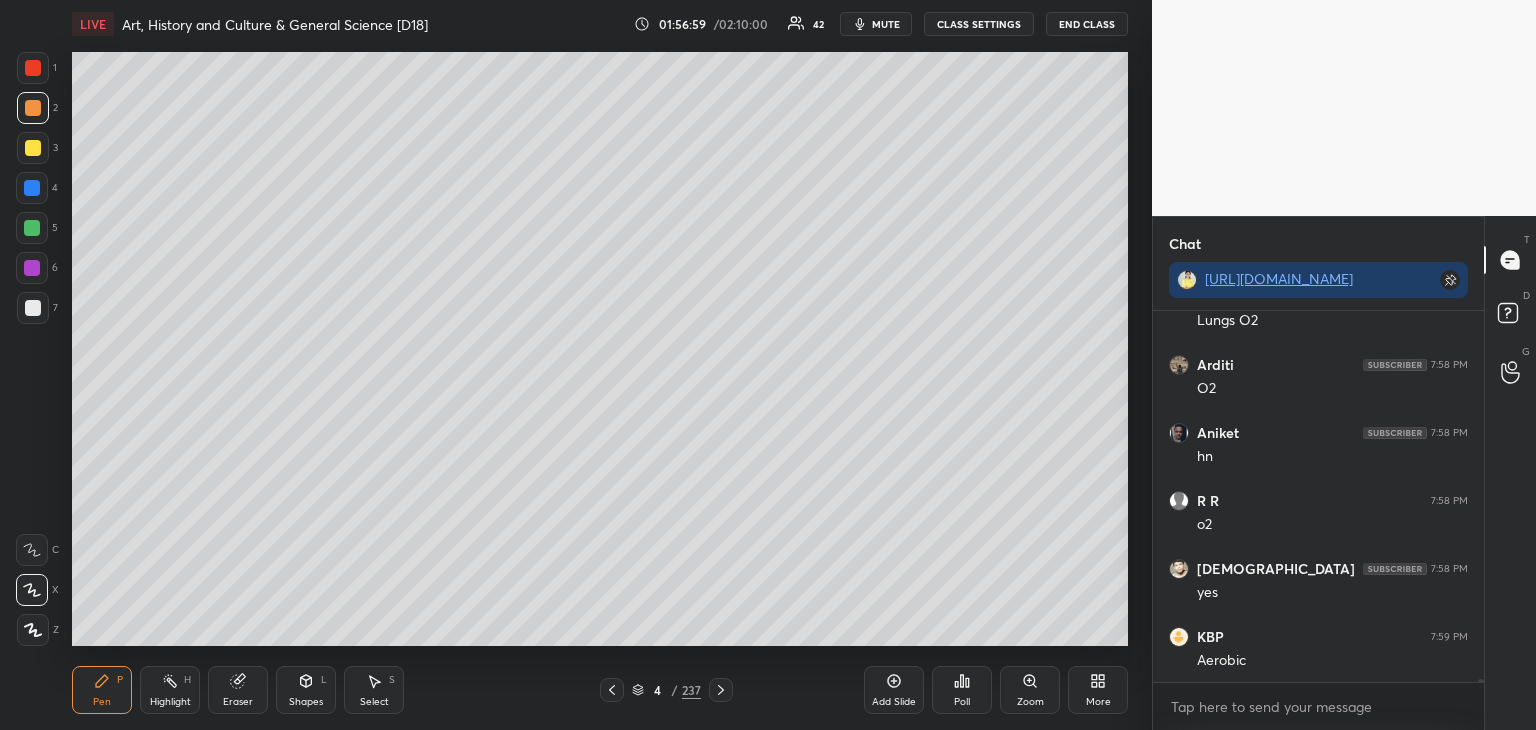 click at bounding box center [33, 68] 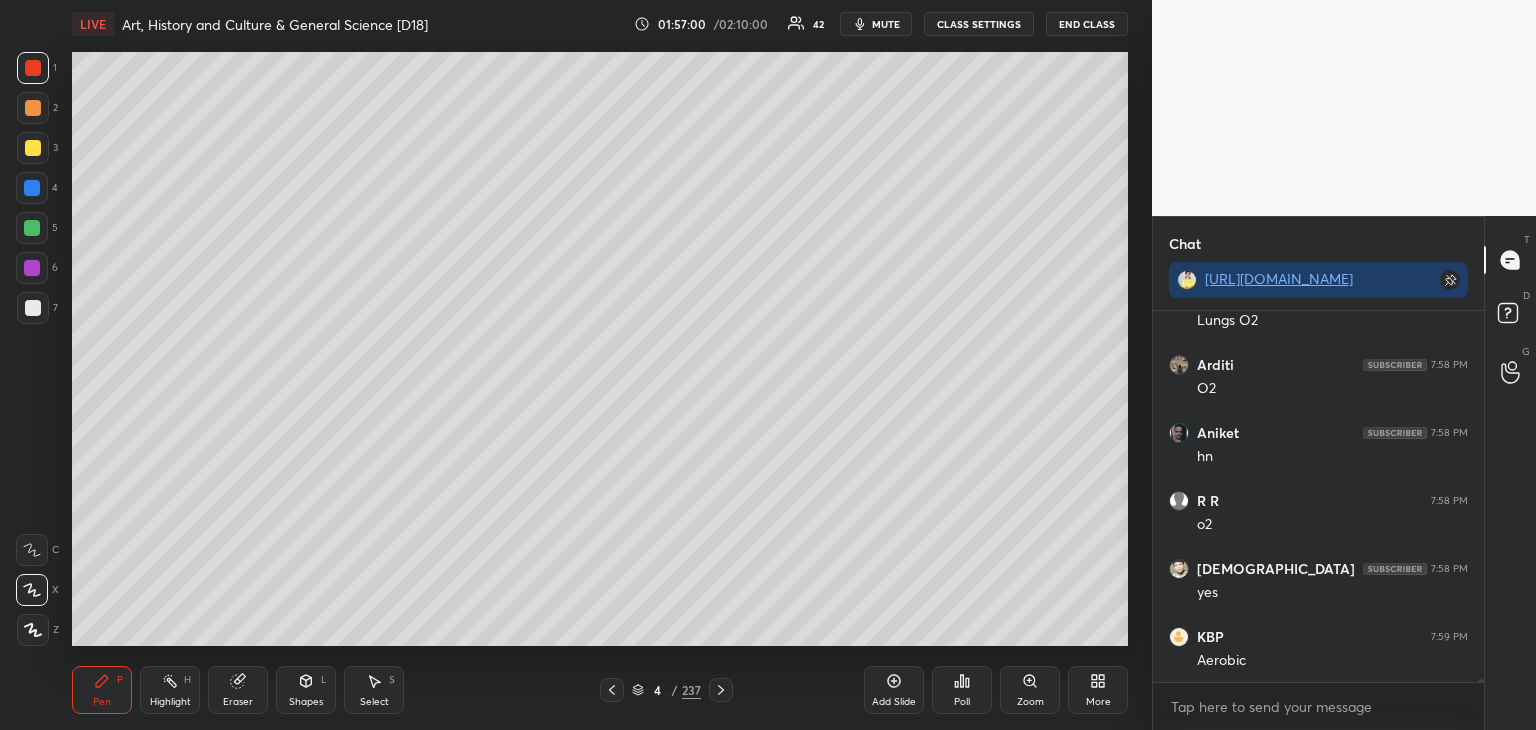 click at bounding box center [32, 188] 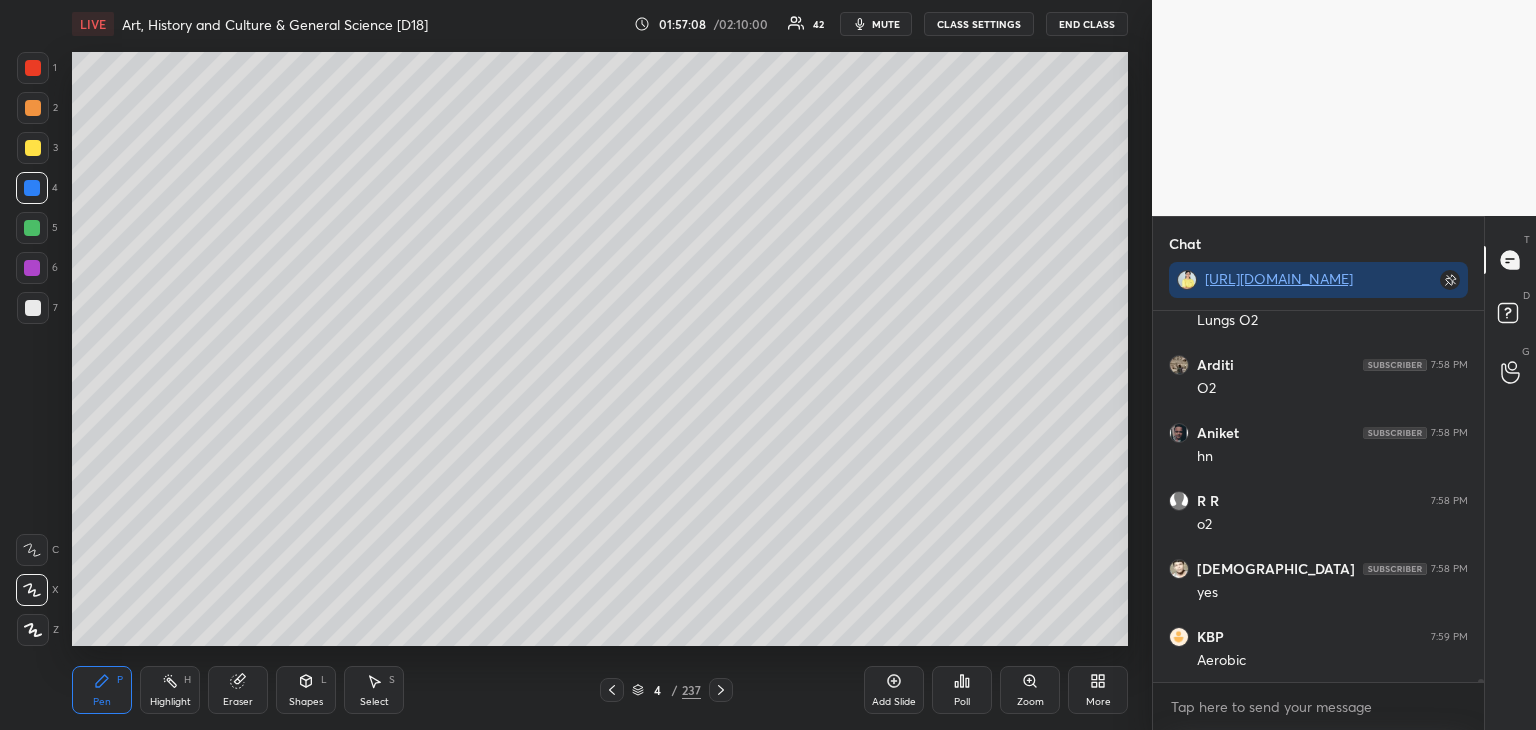 click at bounding box center (33, 148) 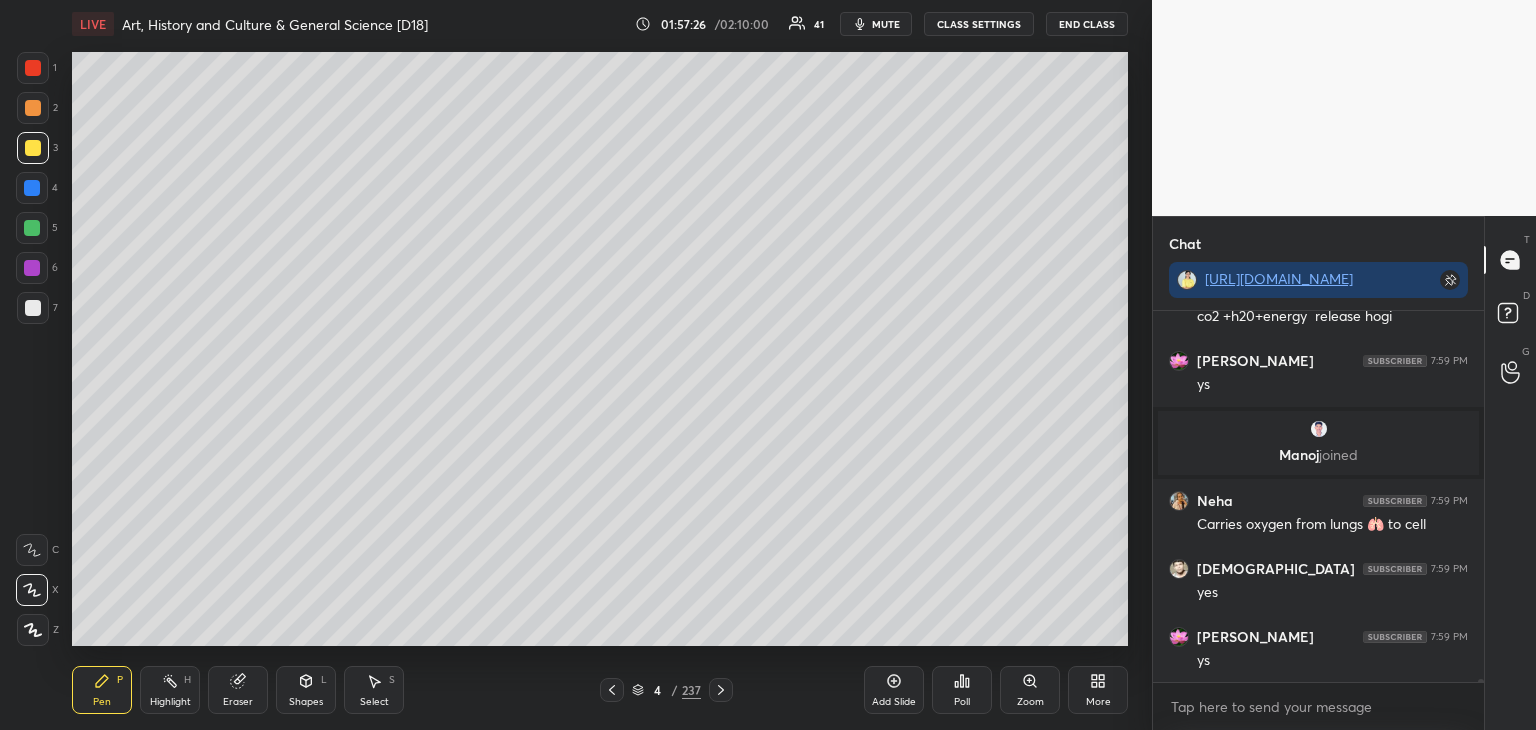 scroll, scrollTop: 43566, scrollLeft: 0, axis: vertical 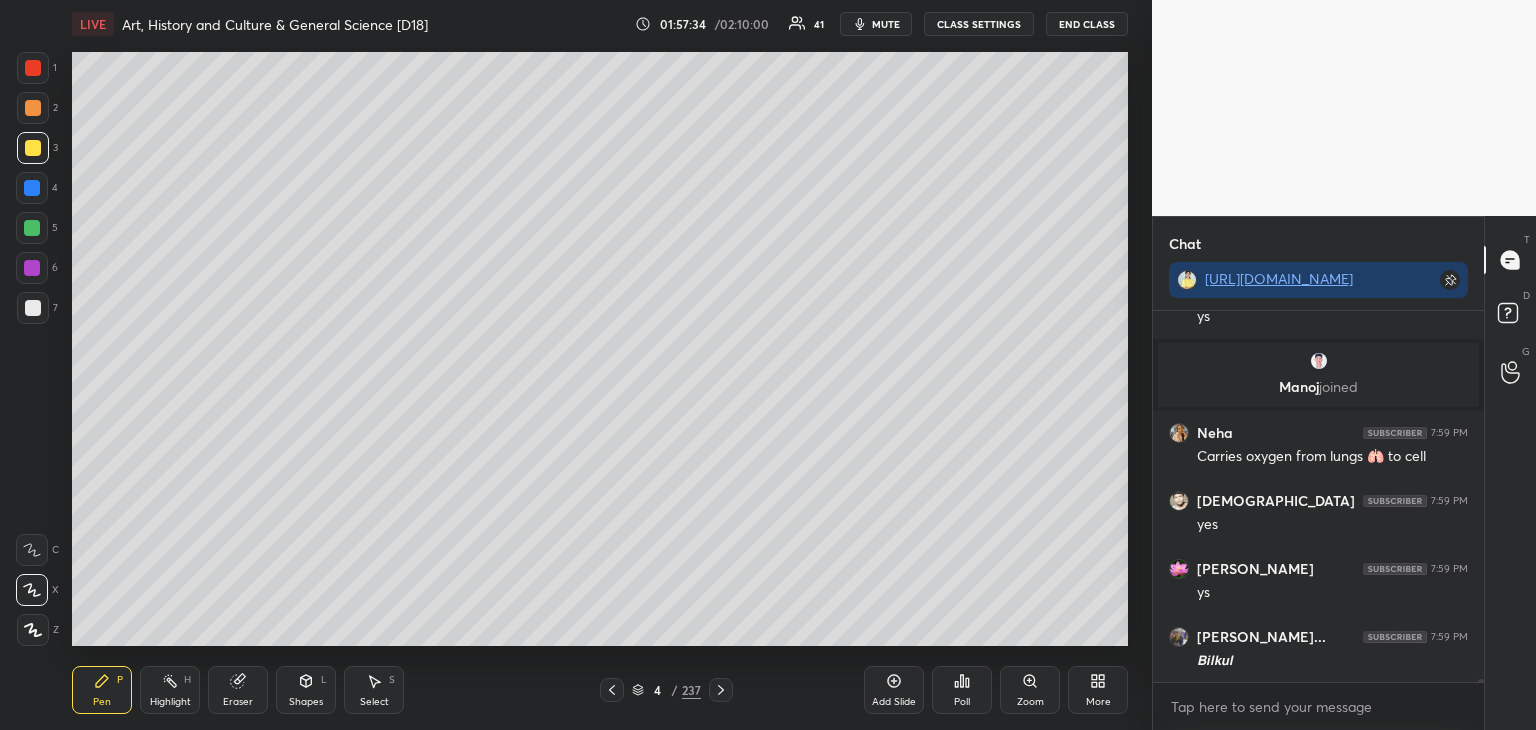 click at bounding box center [33, 308] 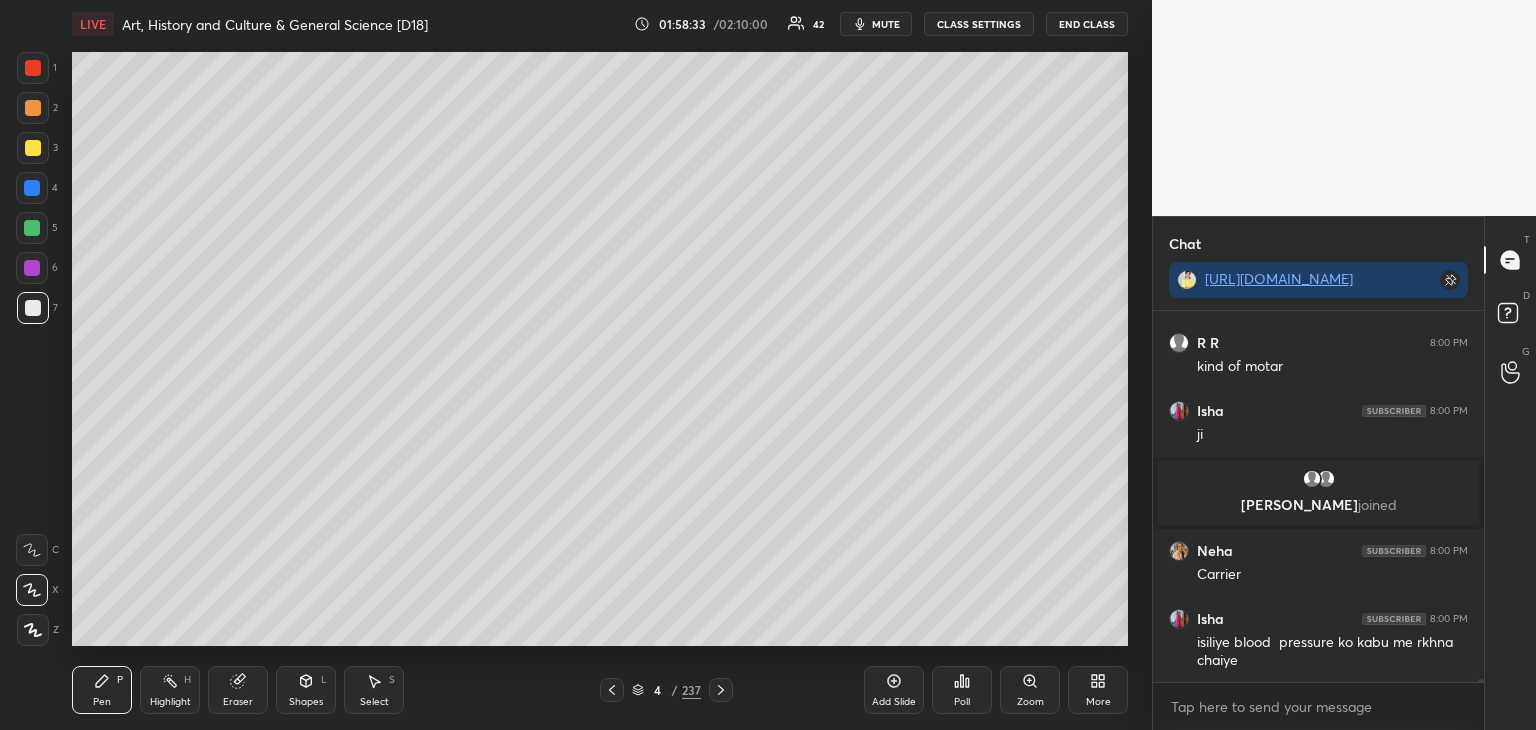scroll, scrollTop: 44000, scrollLeft: 0, axis: vertical 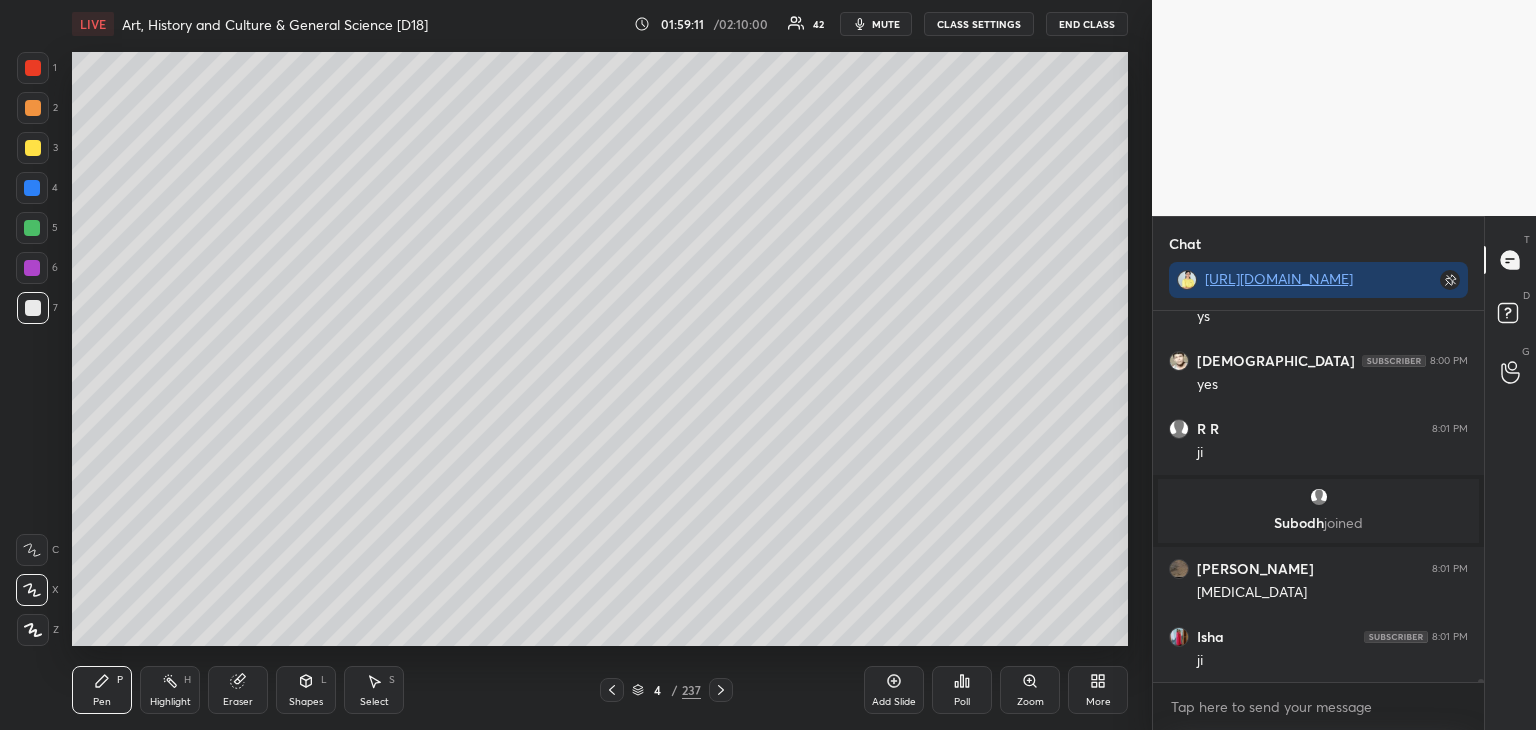 click at bounding box center (33, 148) 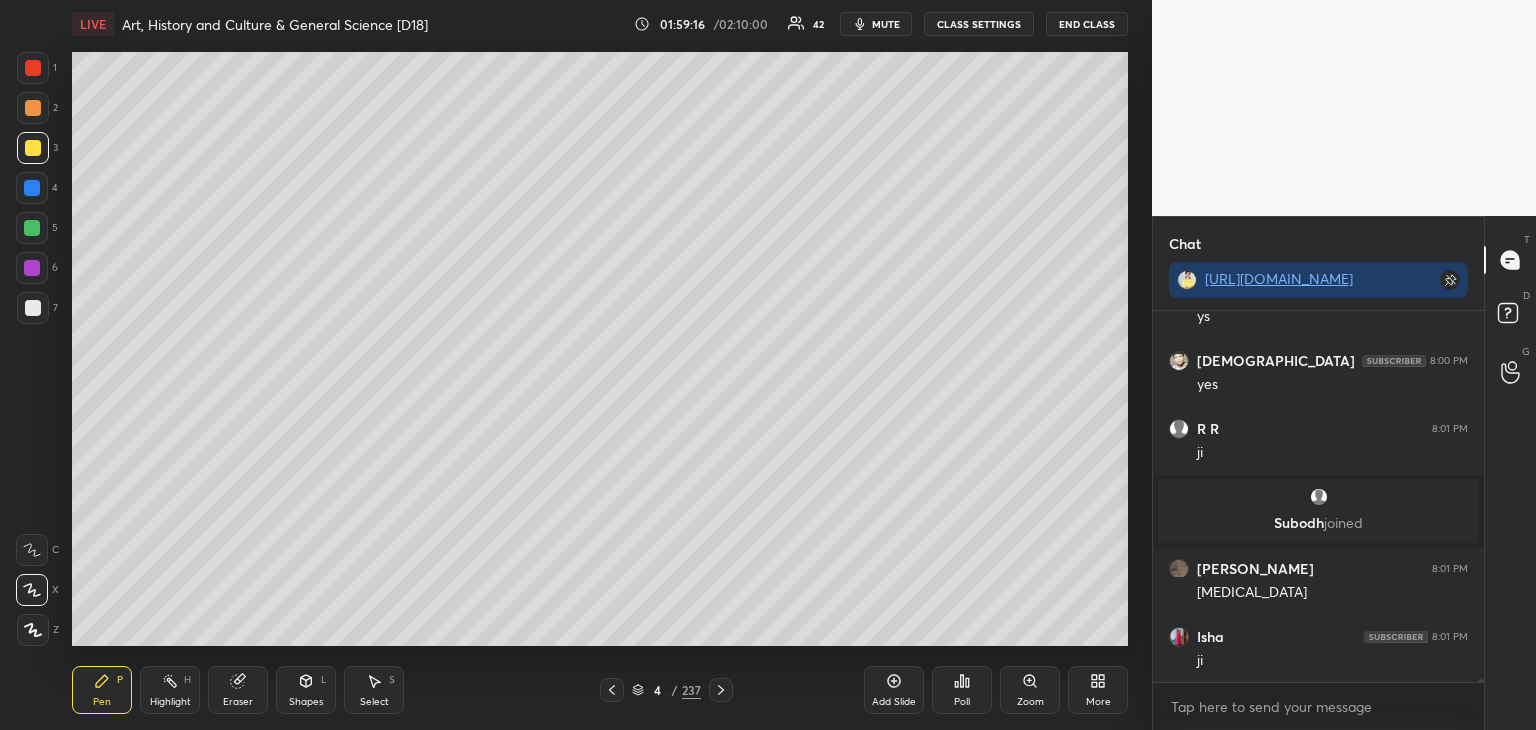 scroll, scrollTop: 44334, scrollLeft: 0, axis: vertical 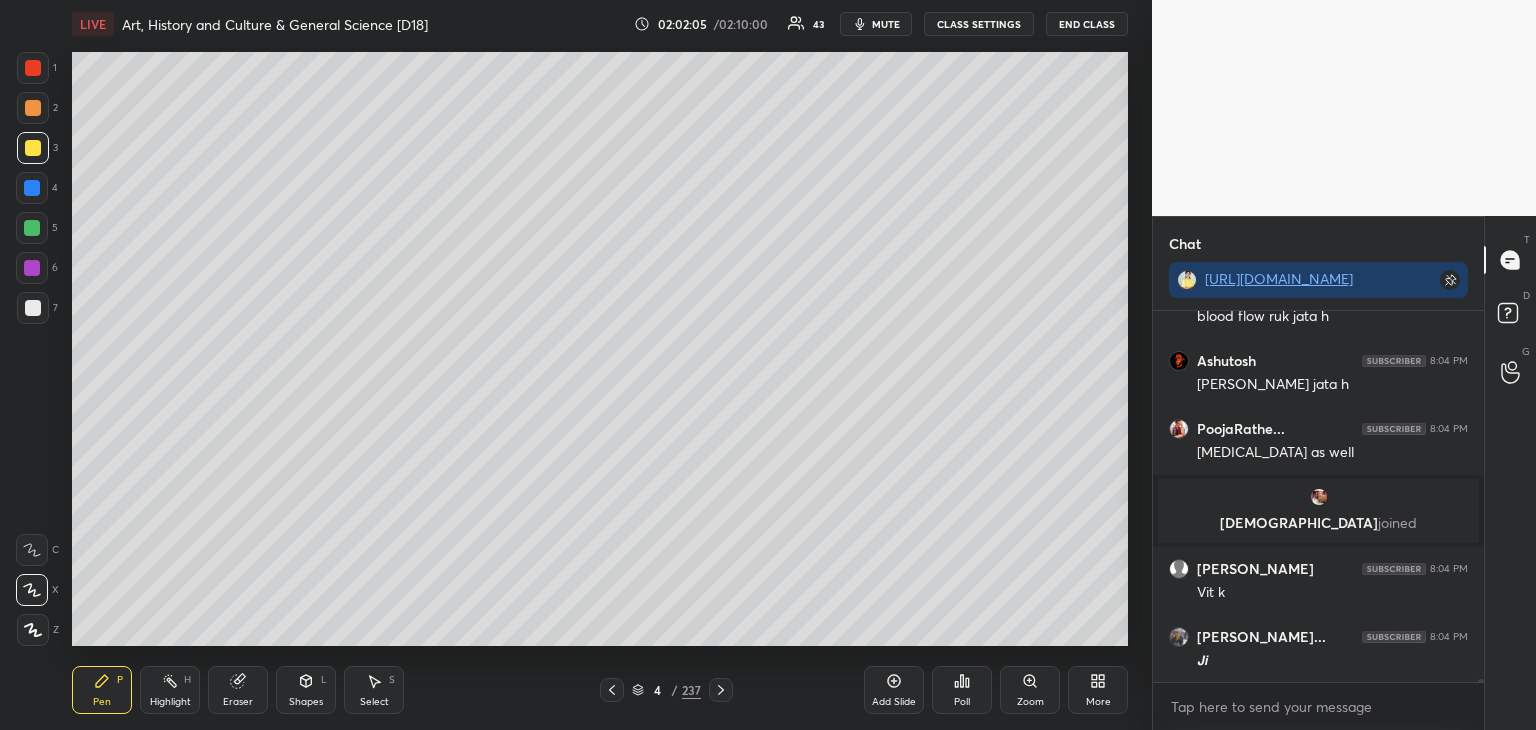click at bounding box center [32, 188] 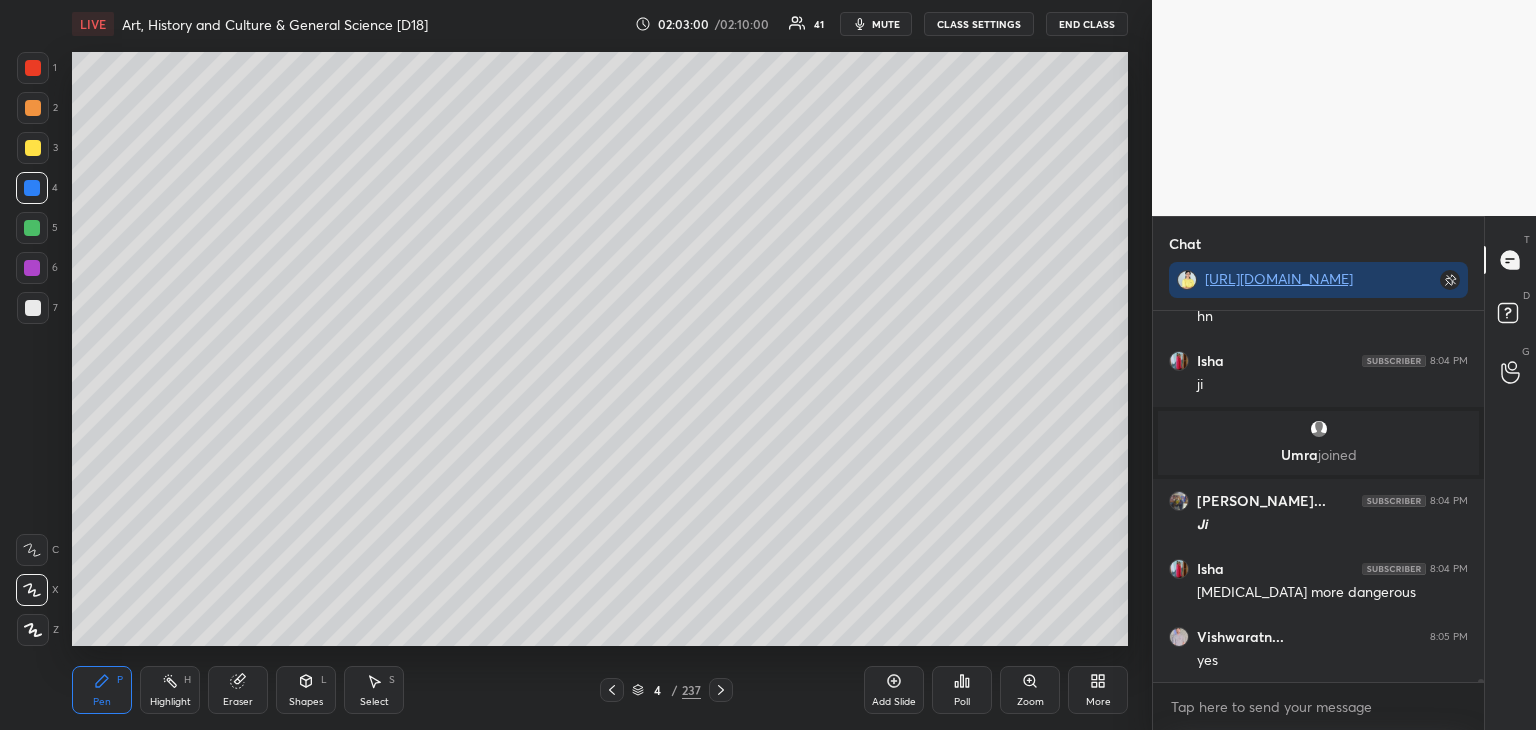 scroll, scrollTop: 47036, scrollLeft: 0, axis: vertical 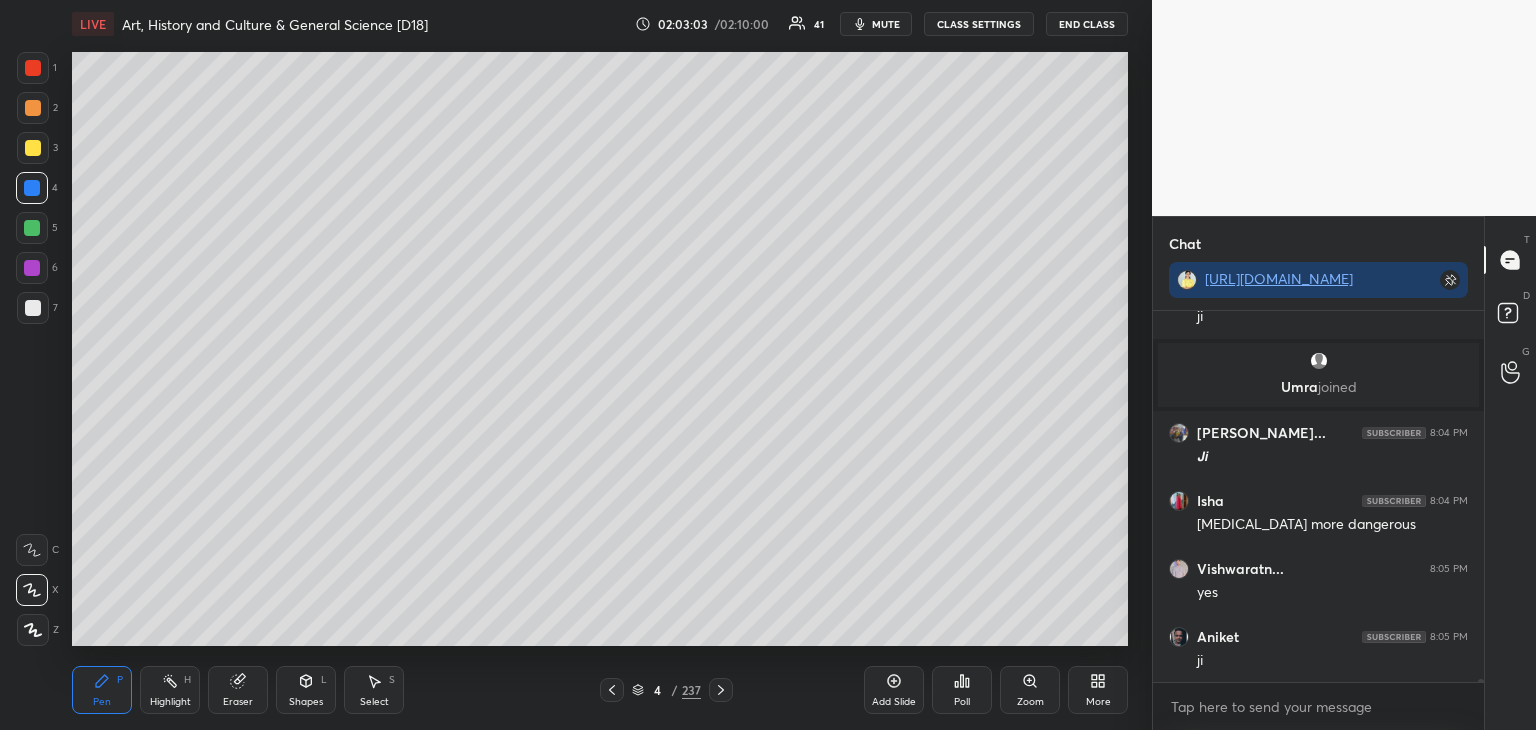 drag, startPoint x: 26, startPoint y: 269, endPoint x: 46, endPoint y: 267, distance: 20.09975 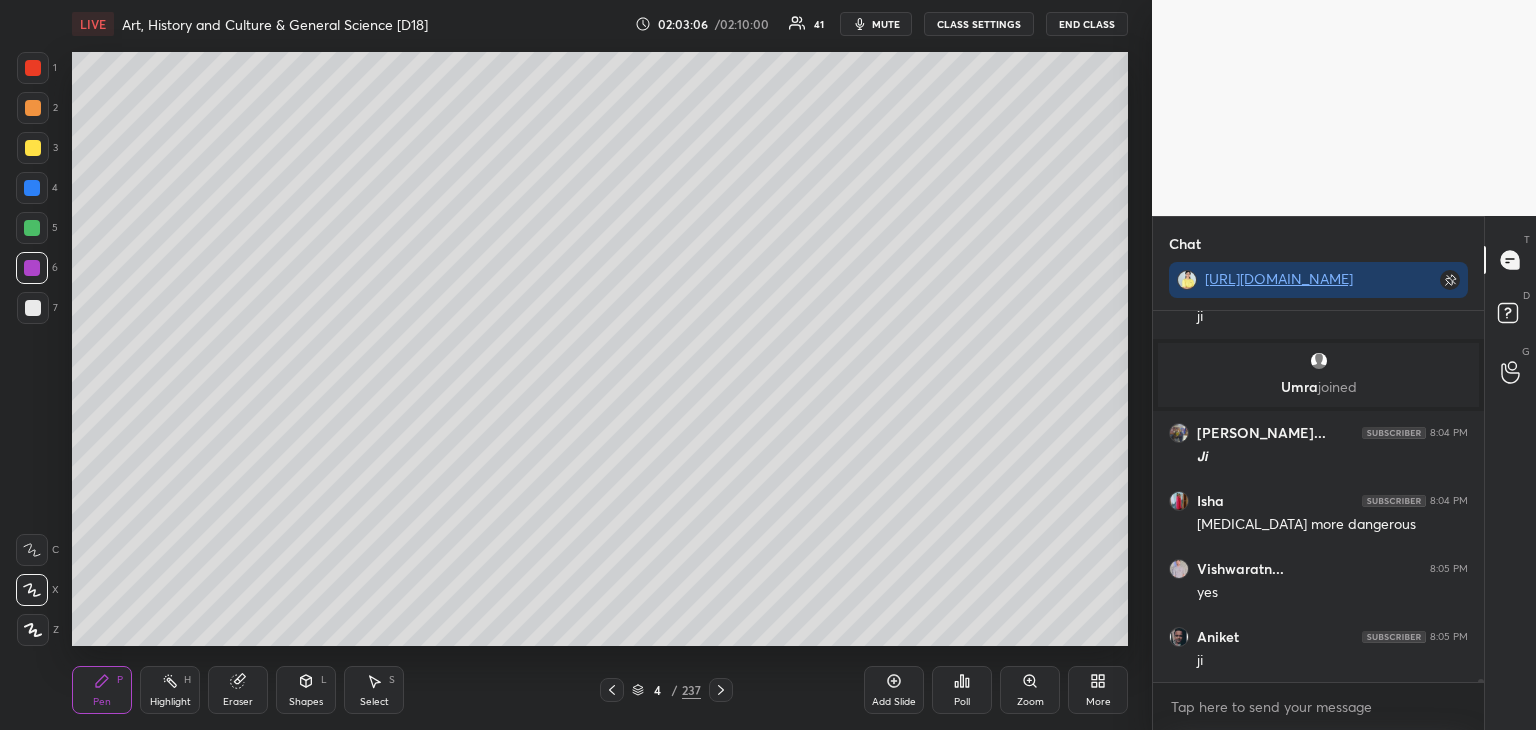 scroll, scrollTop: 47104, scrollLeft: 0, axis: vertical 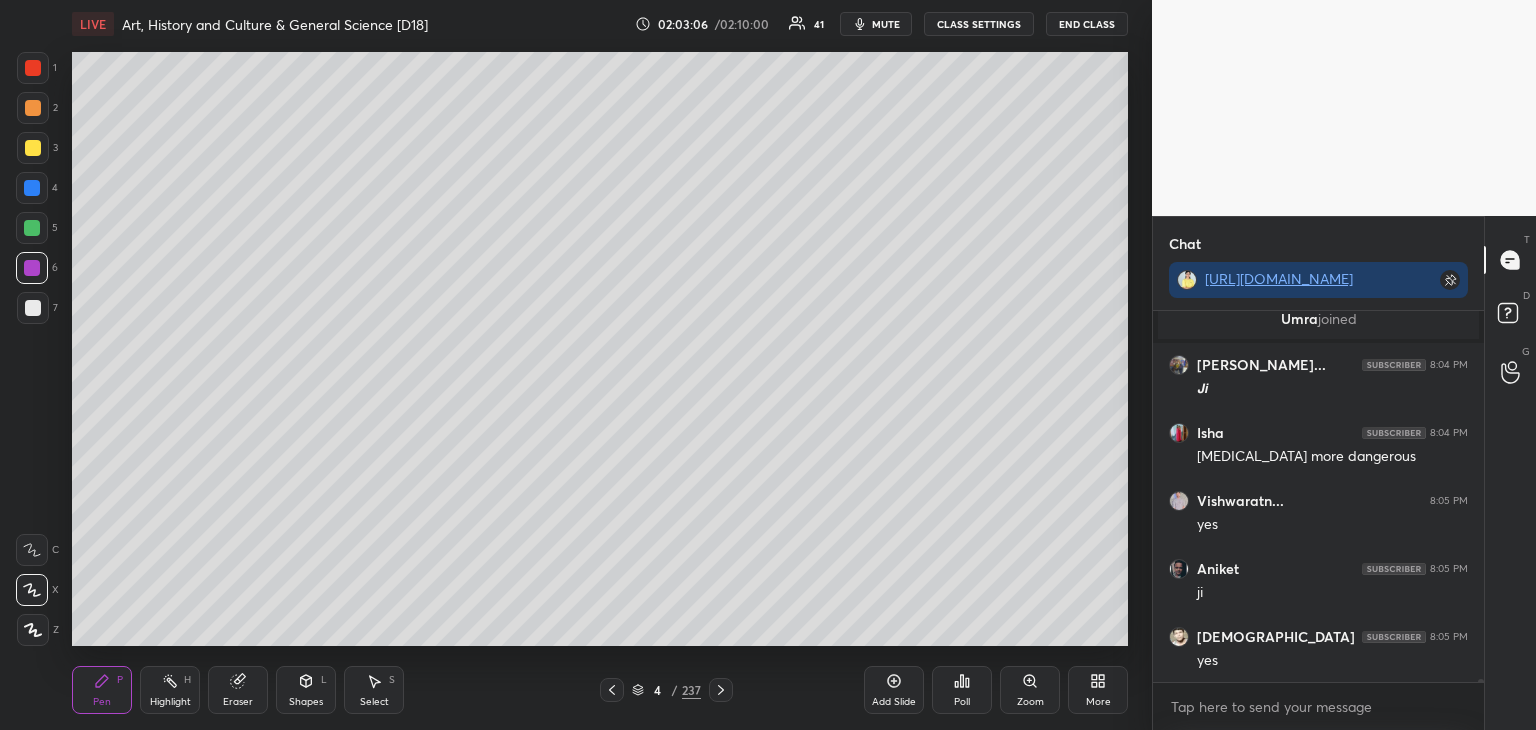 click 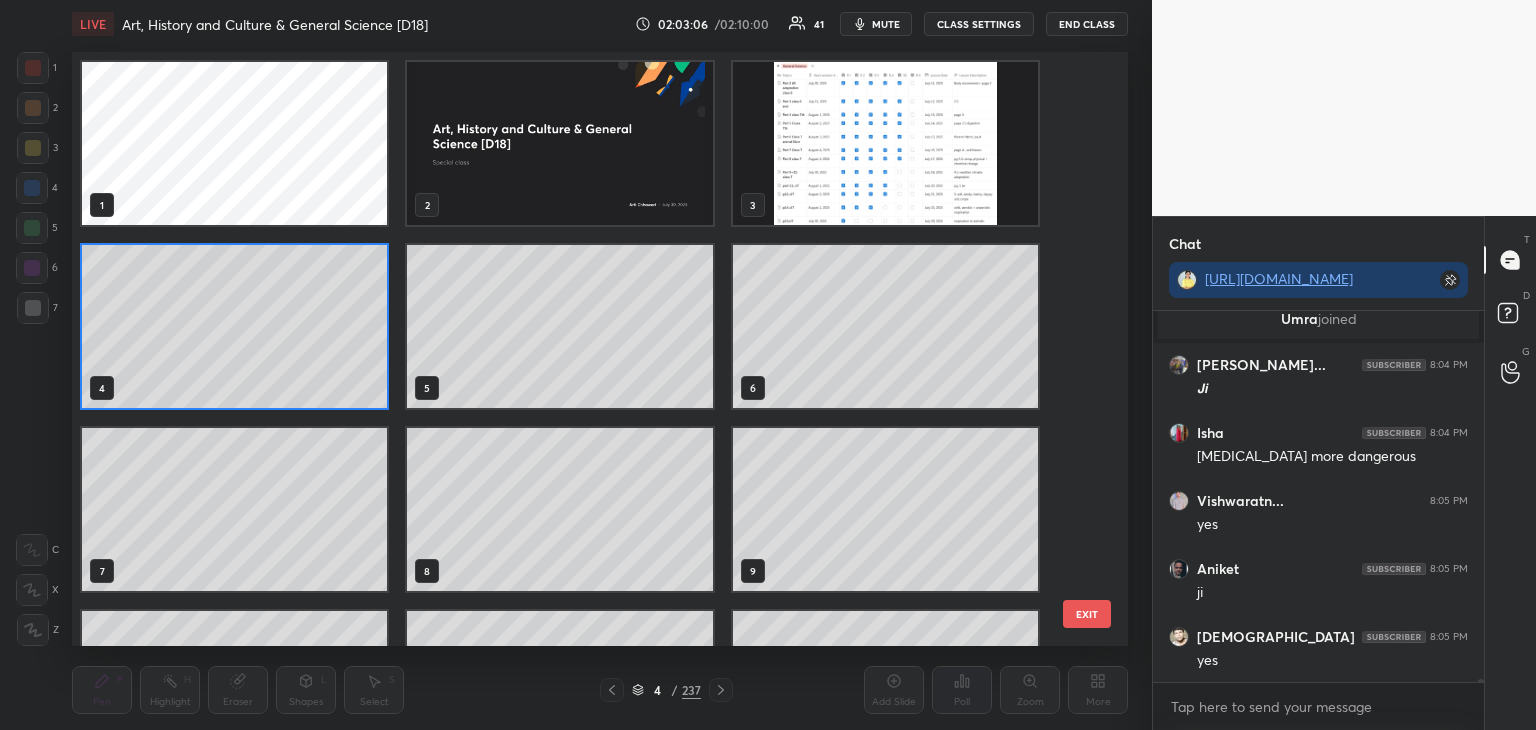 scroll, scrollTop: 6, scrollLeft: 10, axis: both 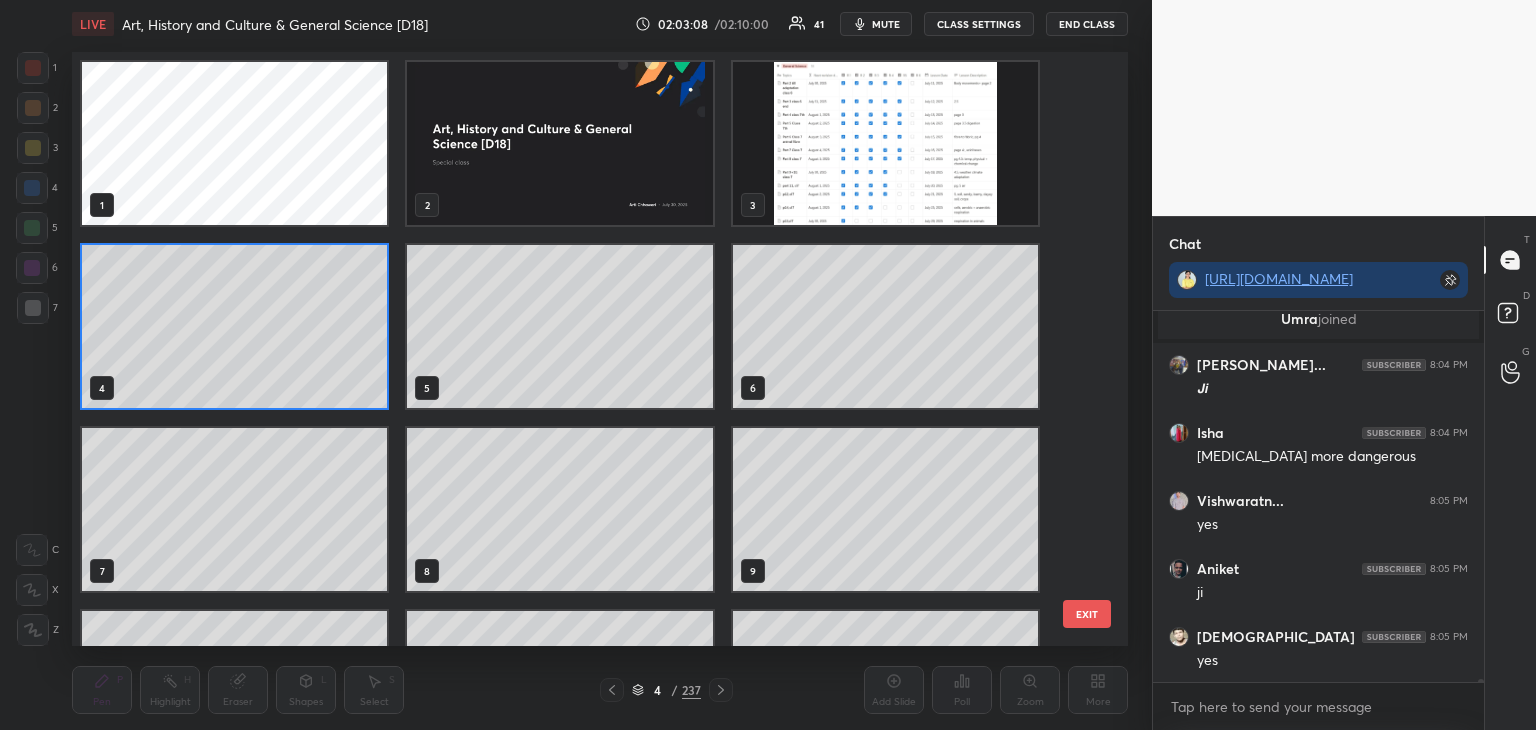 click at bounding box center (559, 143) 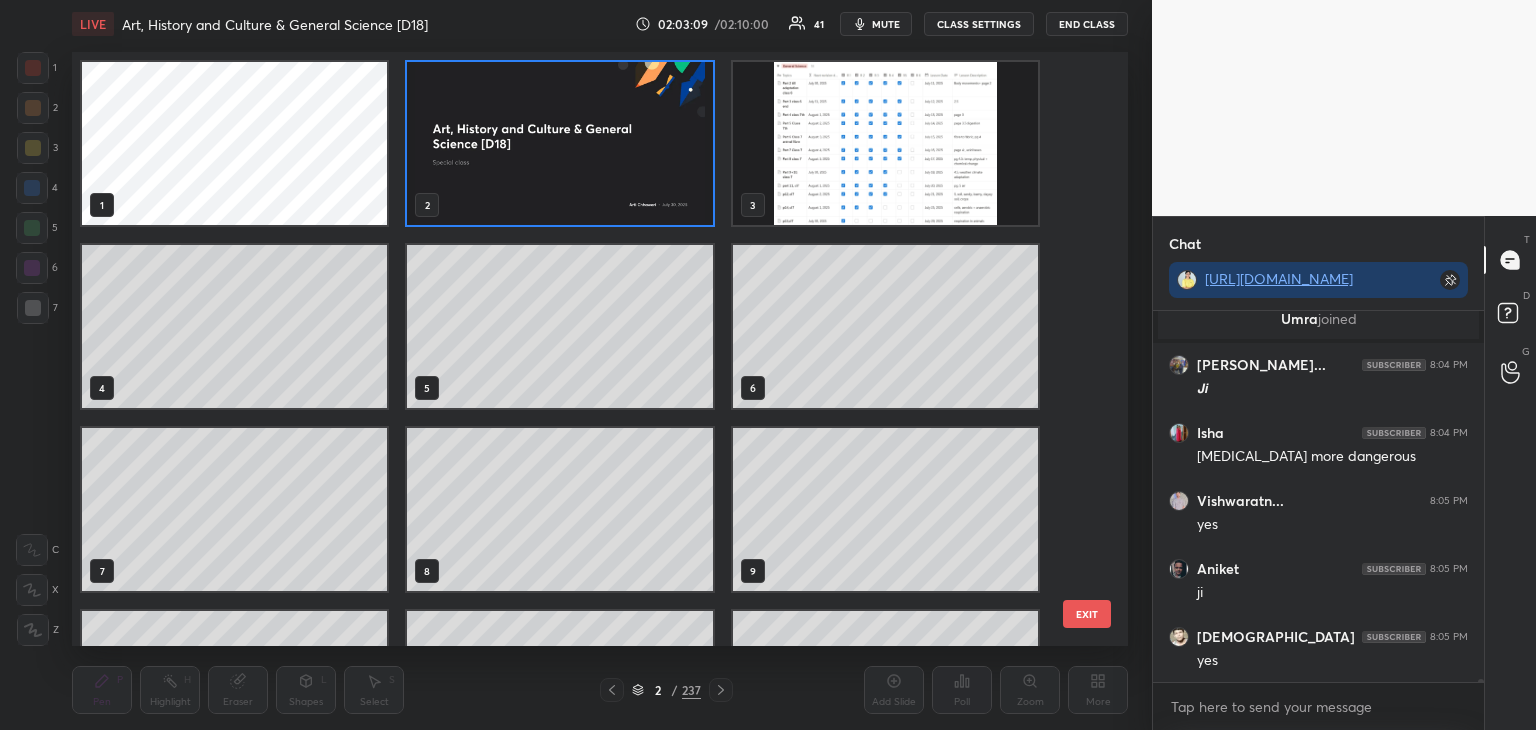 click 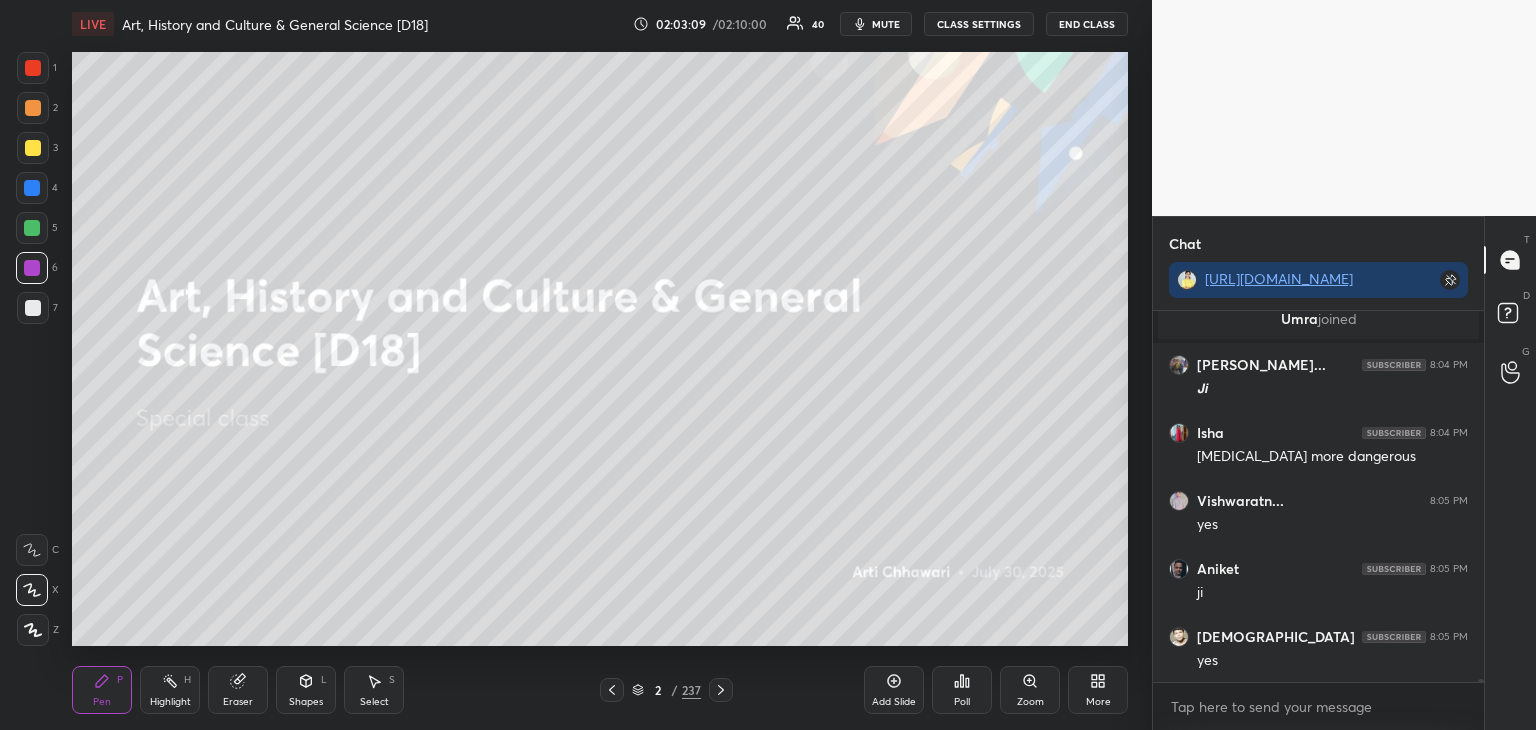 scroll, scrollTop: 47172, scrollLeft: 0, axis: vertical 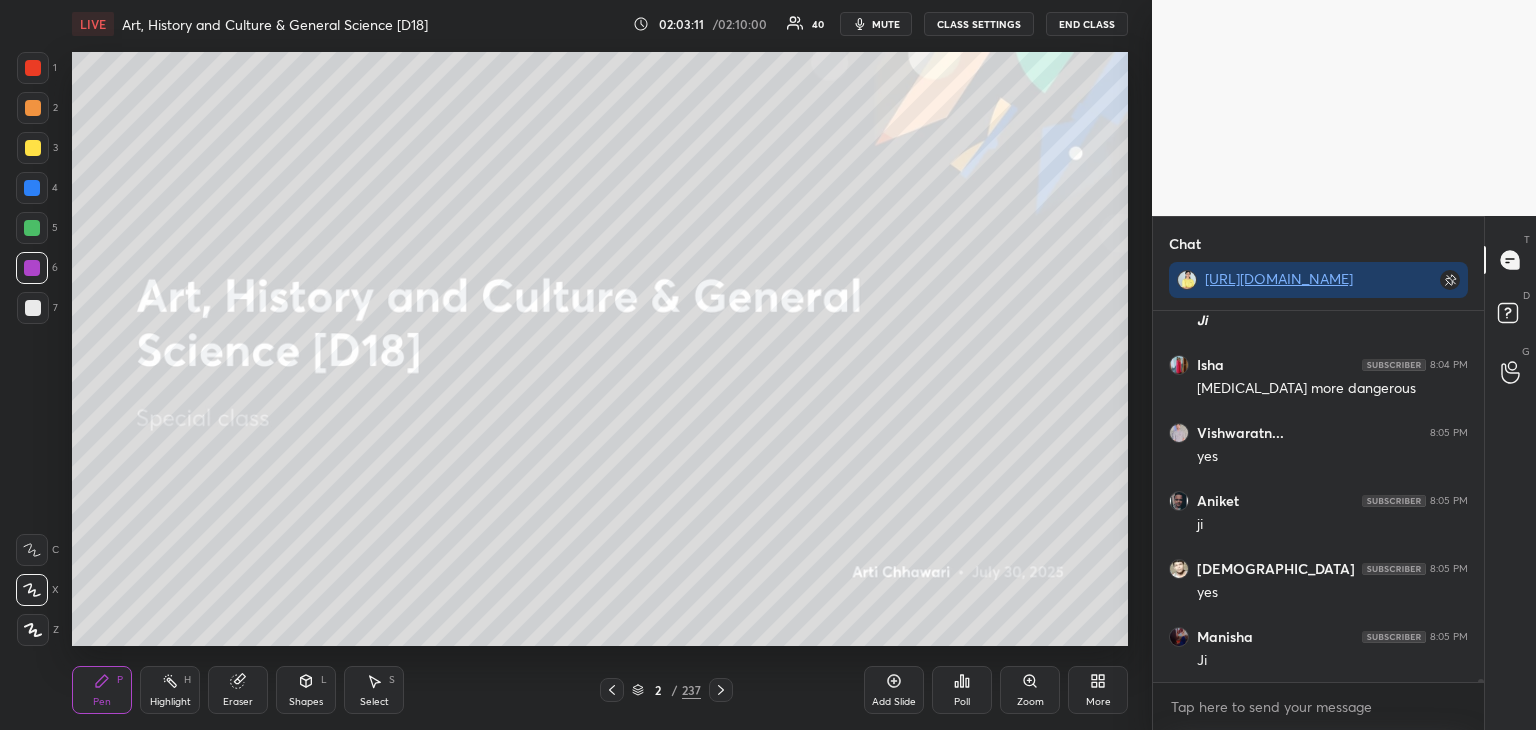 click at bounding box center [721, 690] 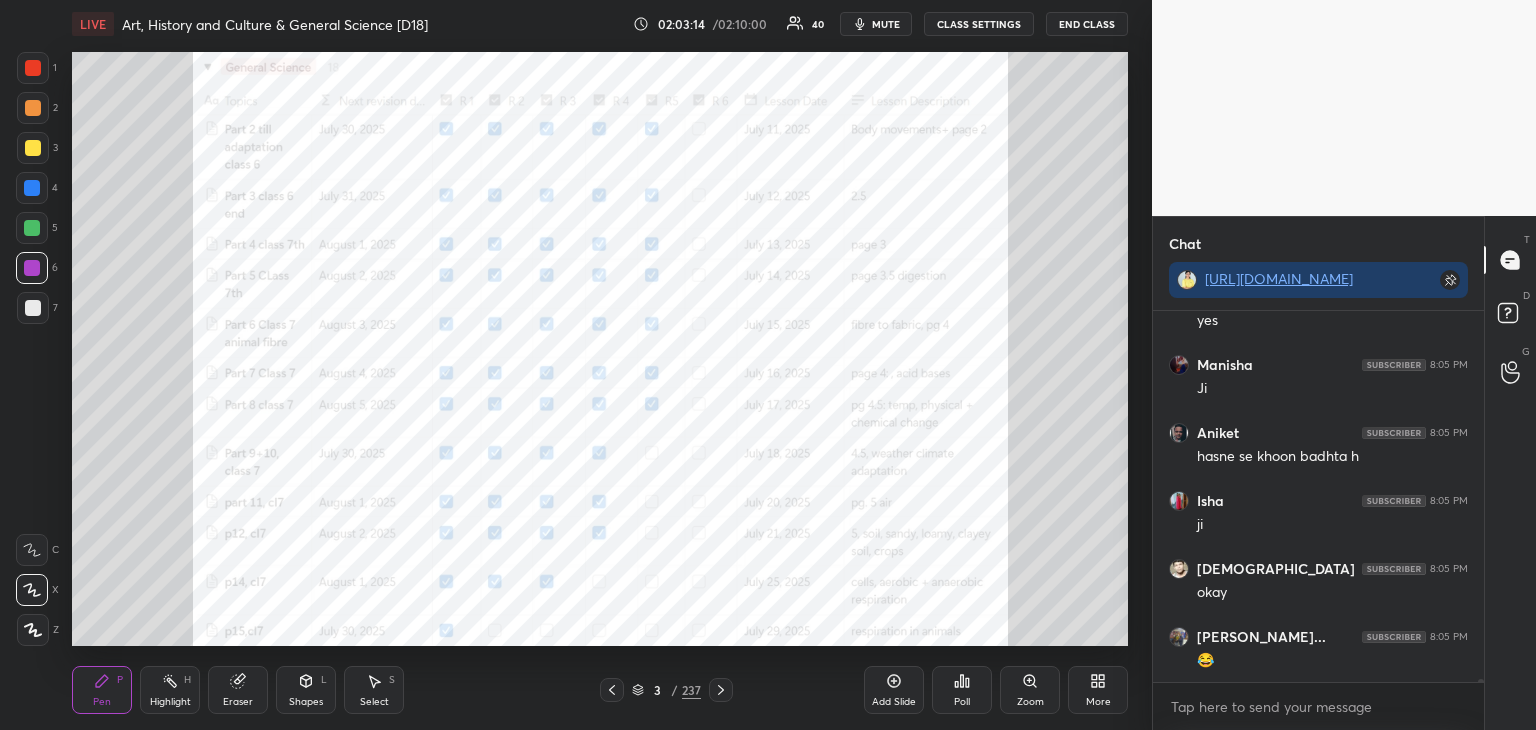 scroll, scrollTop: 47512, scrollLeft: 0, axis: vertical 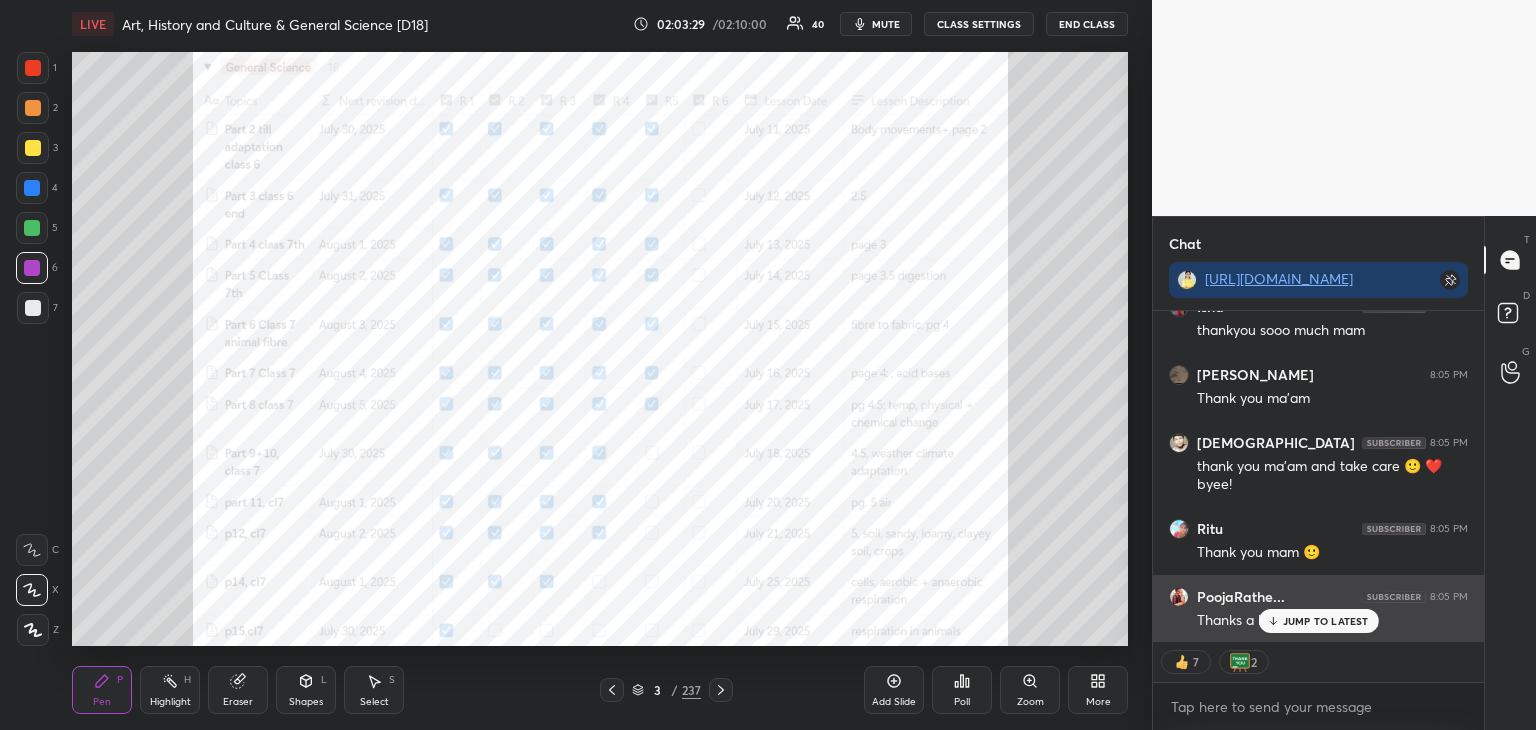 click on "JUMP TO LATEST" at bounding box center [1326, 621] 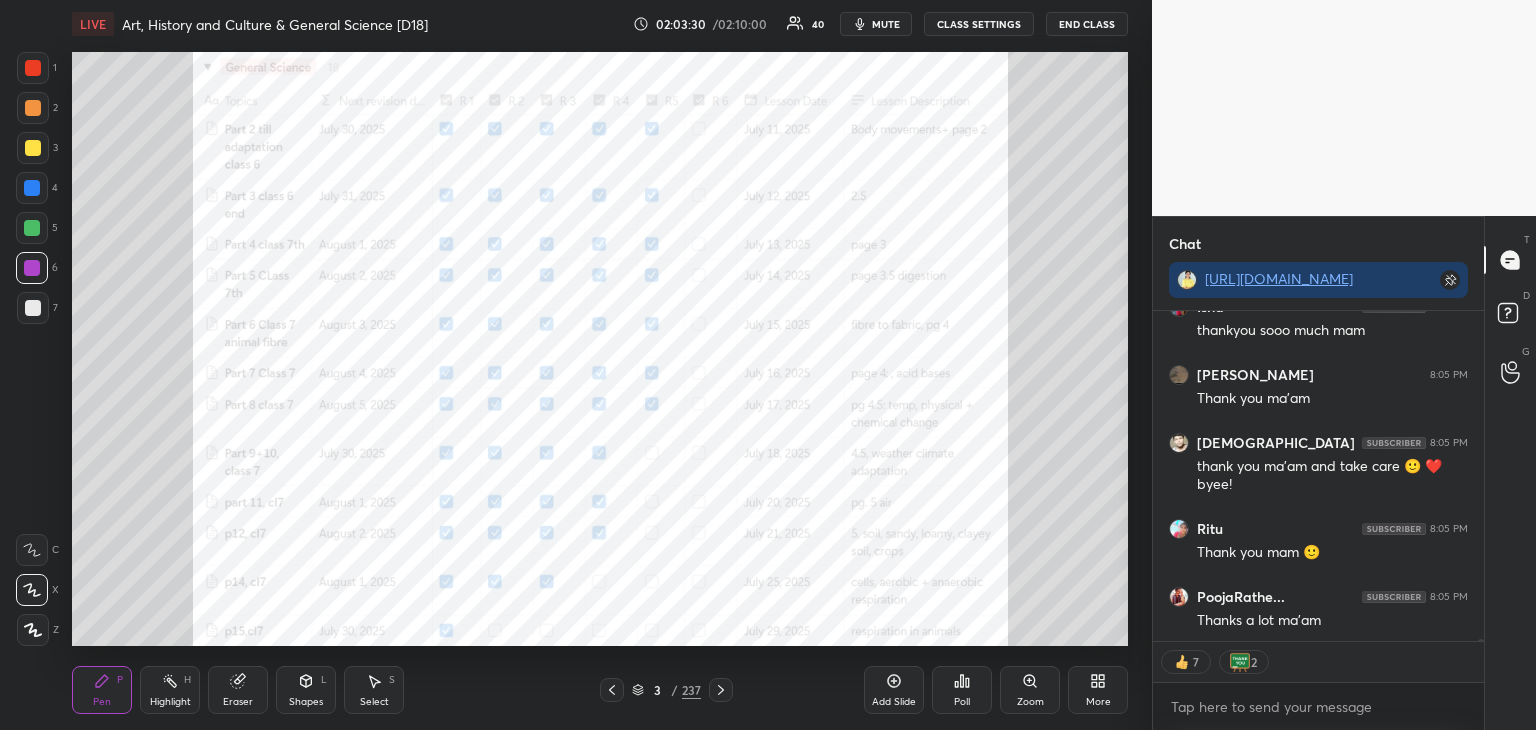 click 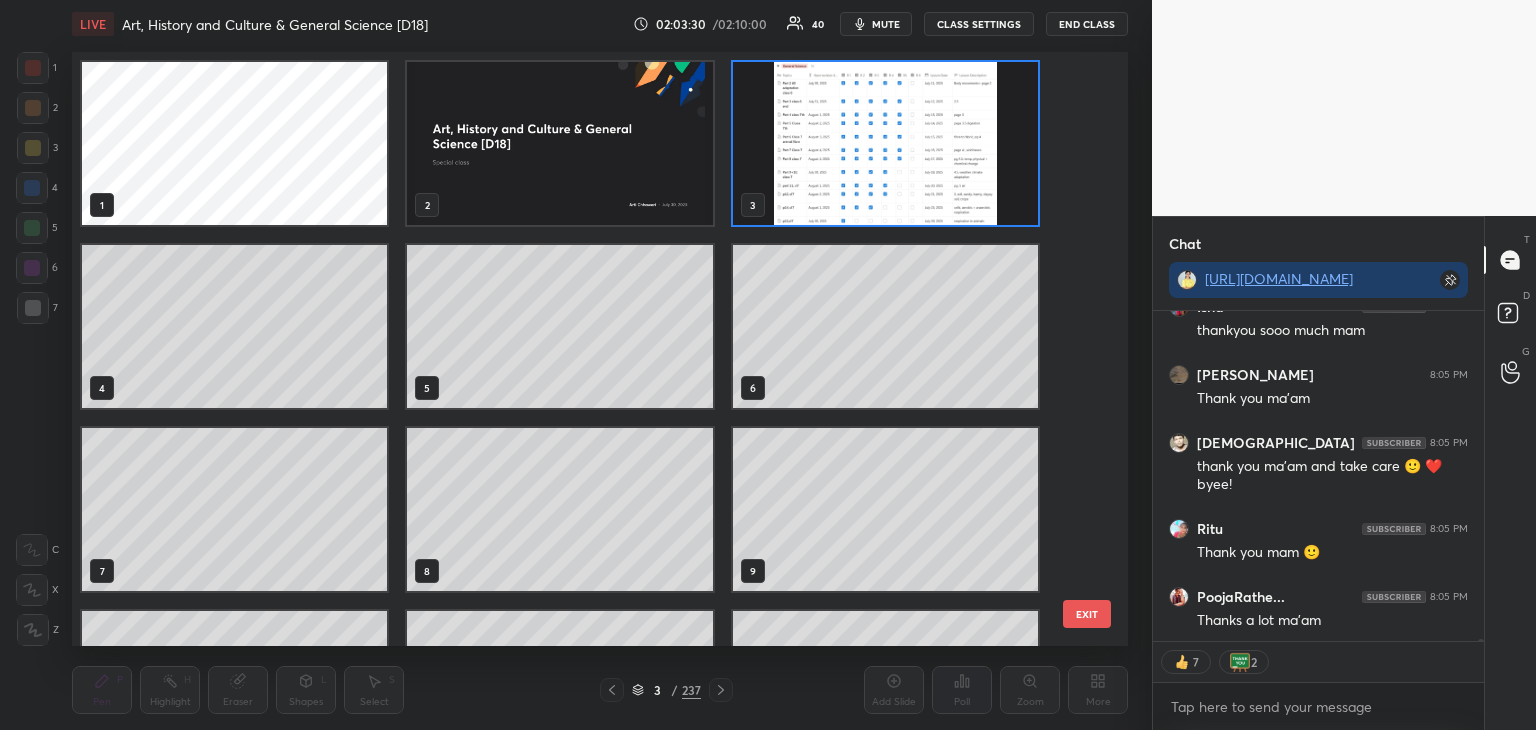 scroll, scrollTop: 6, scrollLeft: 10, axis: both 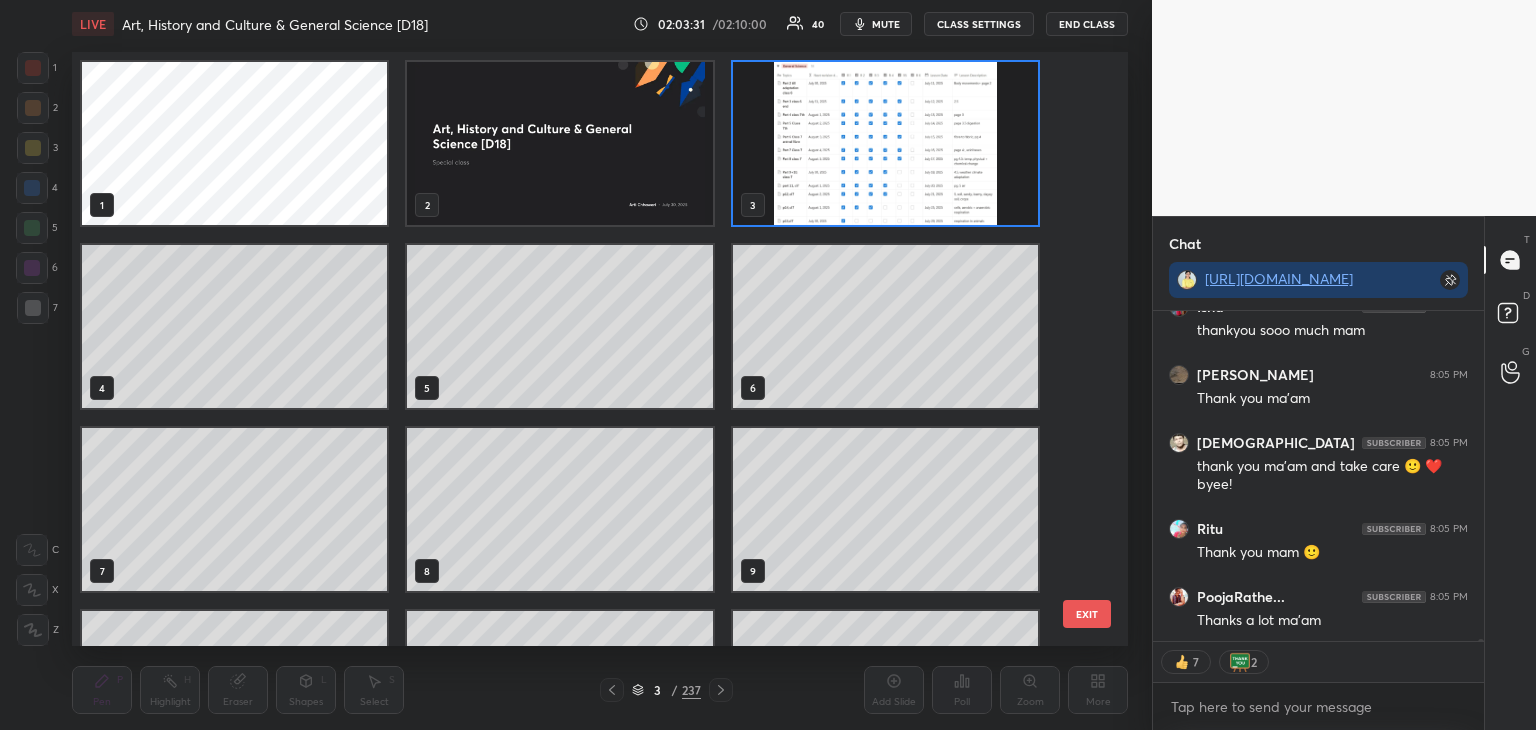 click at bounding box center (559, 143) 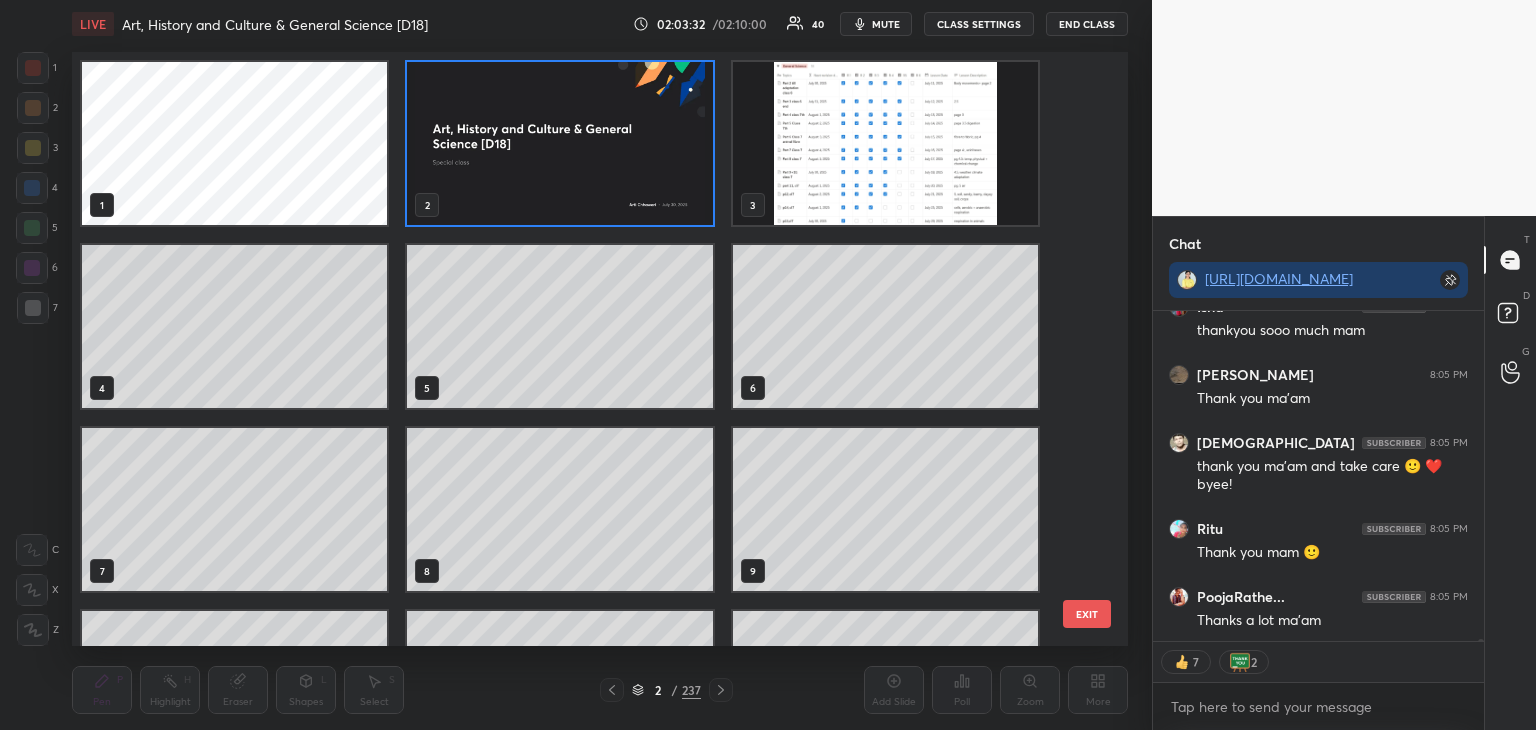 scroll, scrollTop: 48268, scrollLeft: 0, axis: vertical 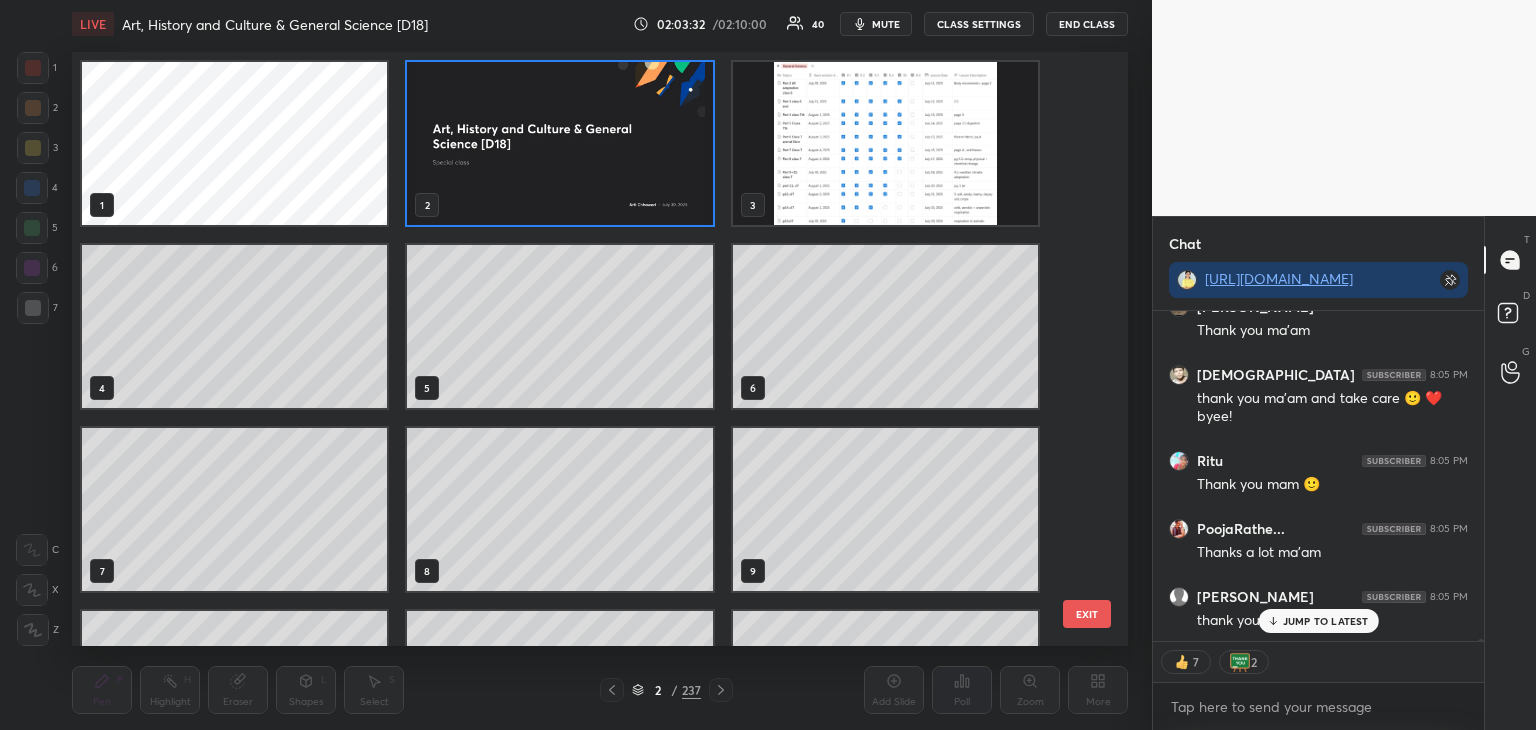 click 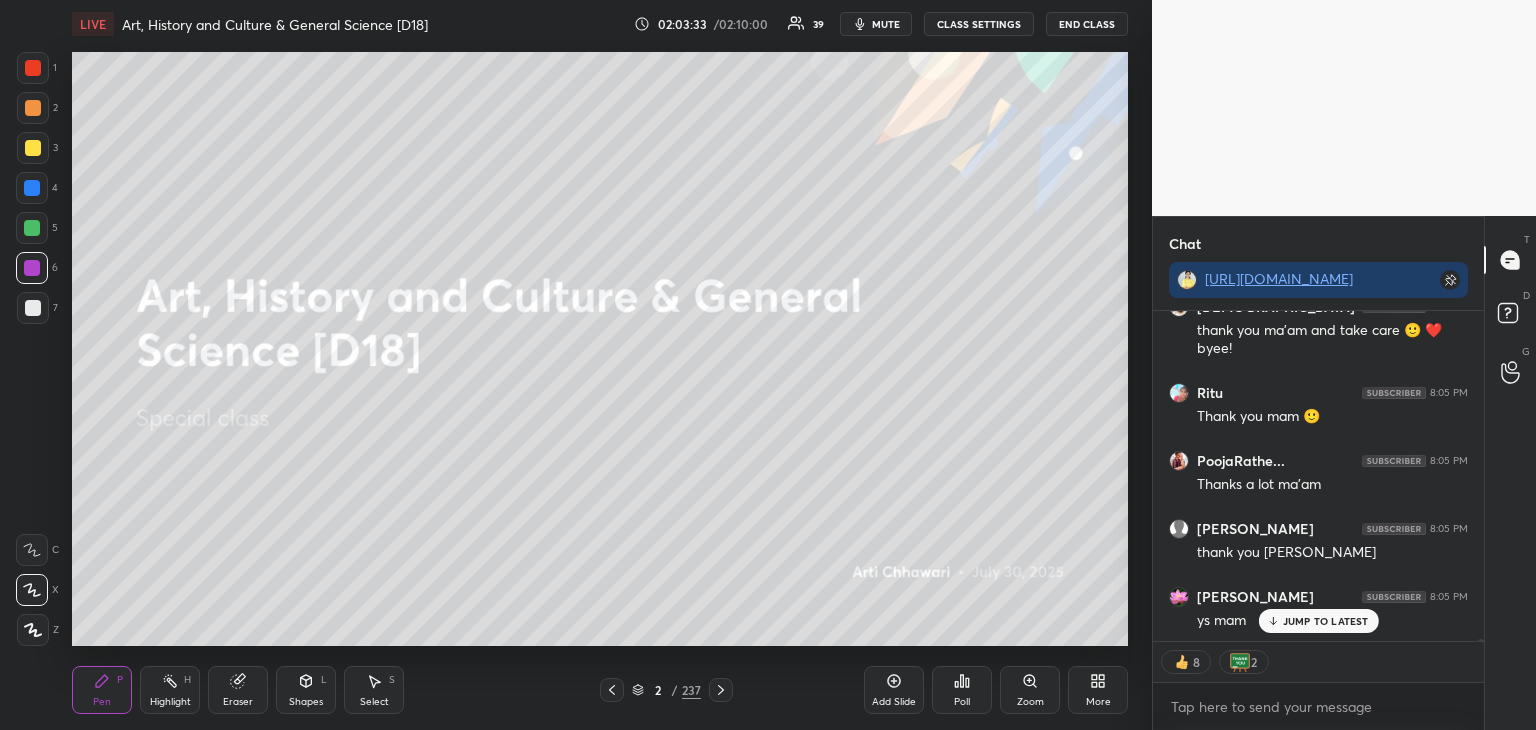 click on "JUMP TO LATEST" at bounding box center [1326, 621] 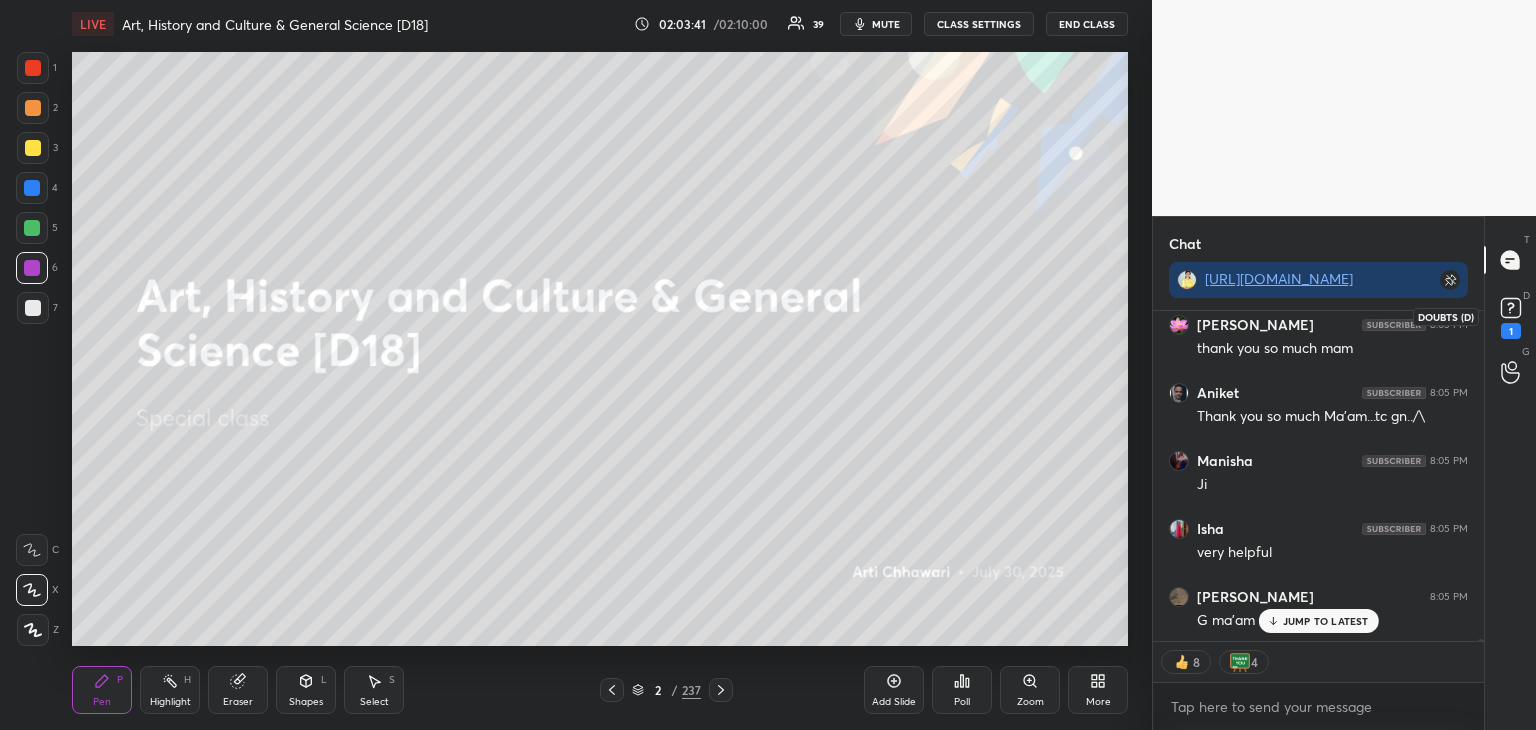 scroll, scrollTop: 49084, scrollLeft: 0, axis: vertical 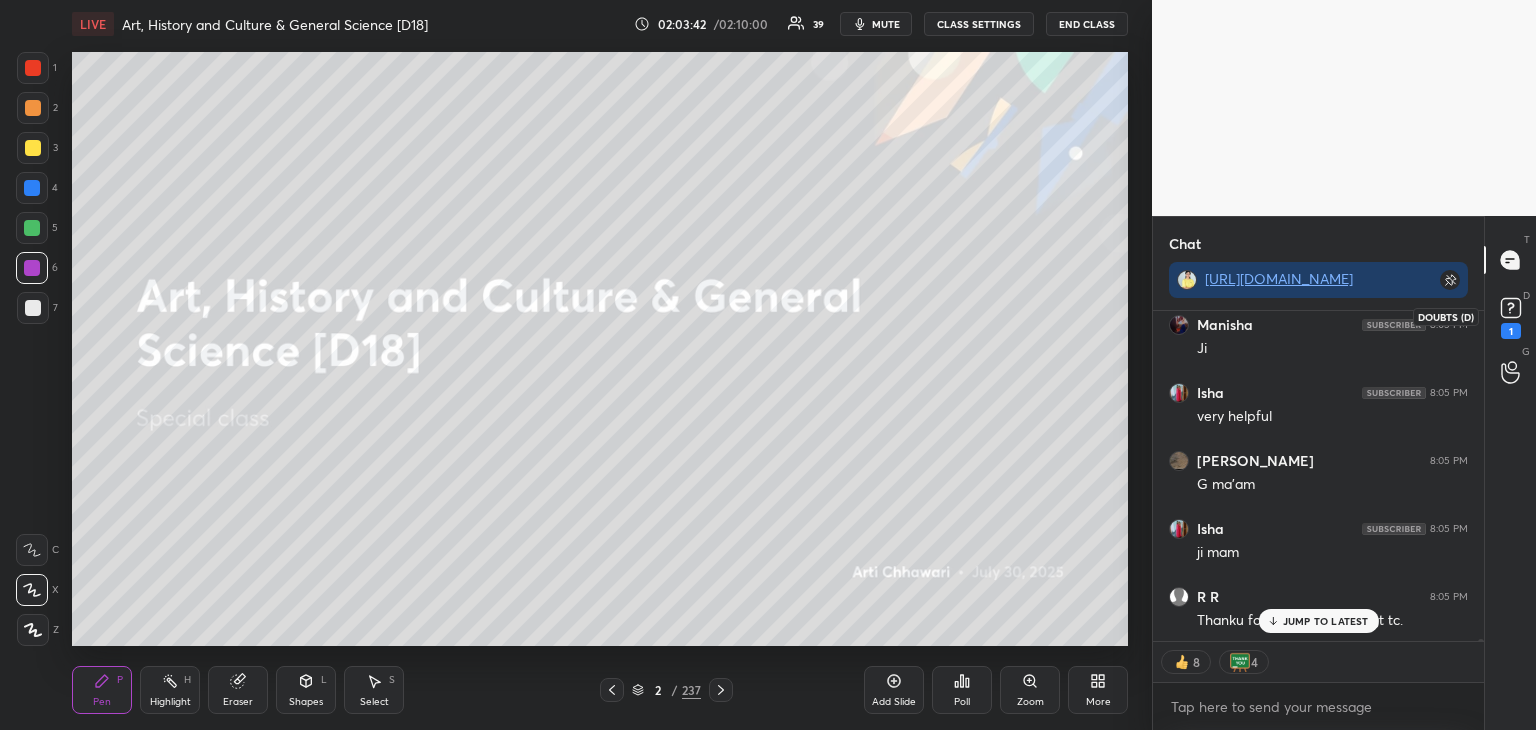 click 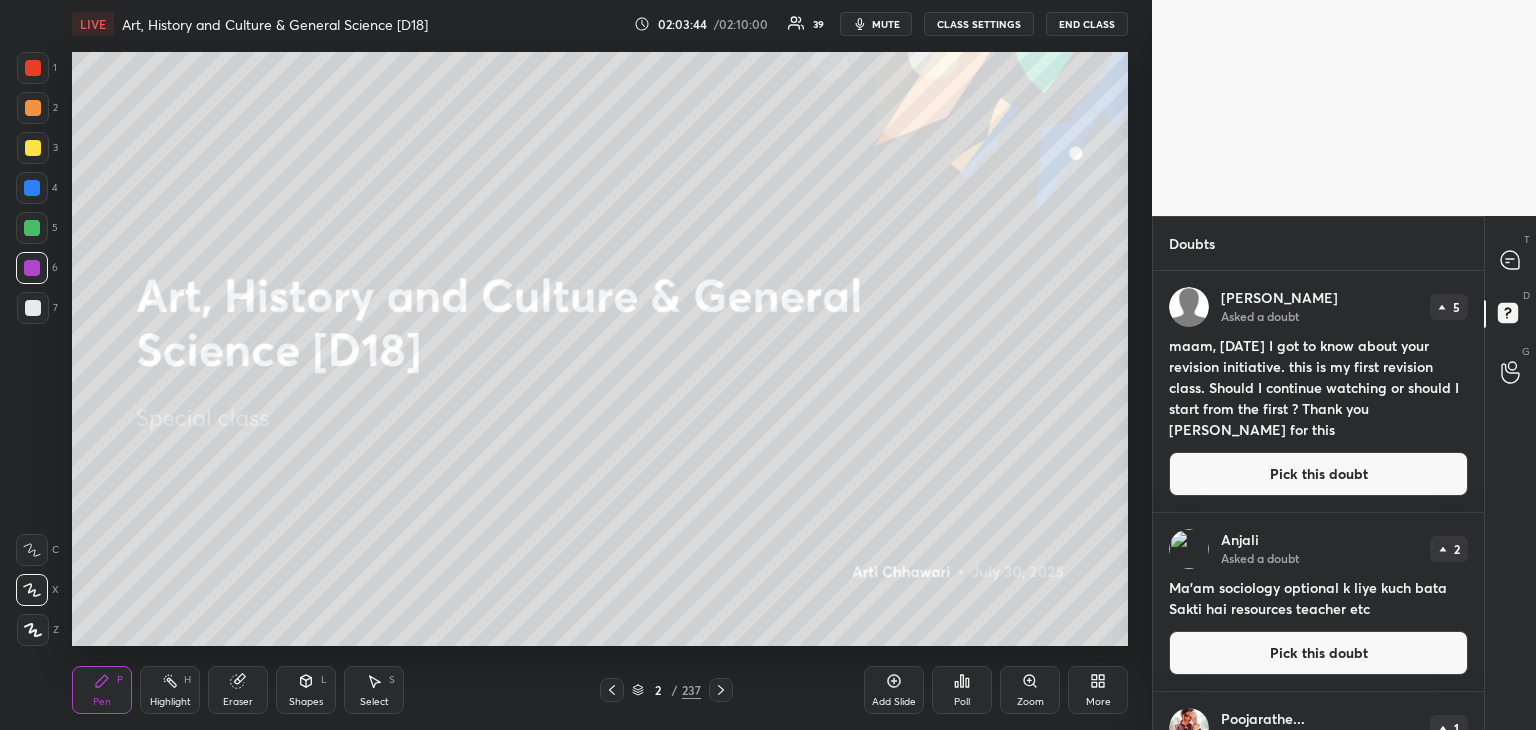 click on "Pick this doubt" at bounding box center (1318, 474) 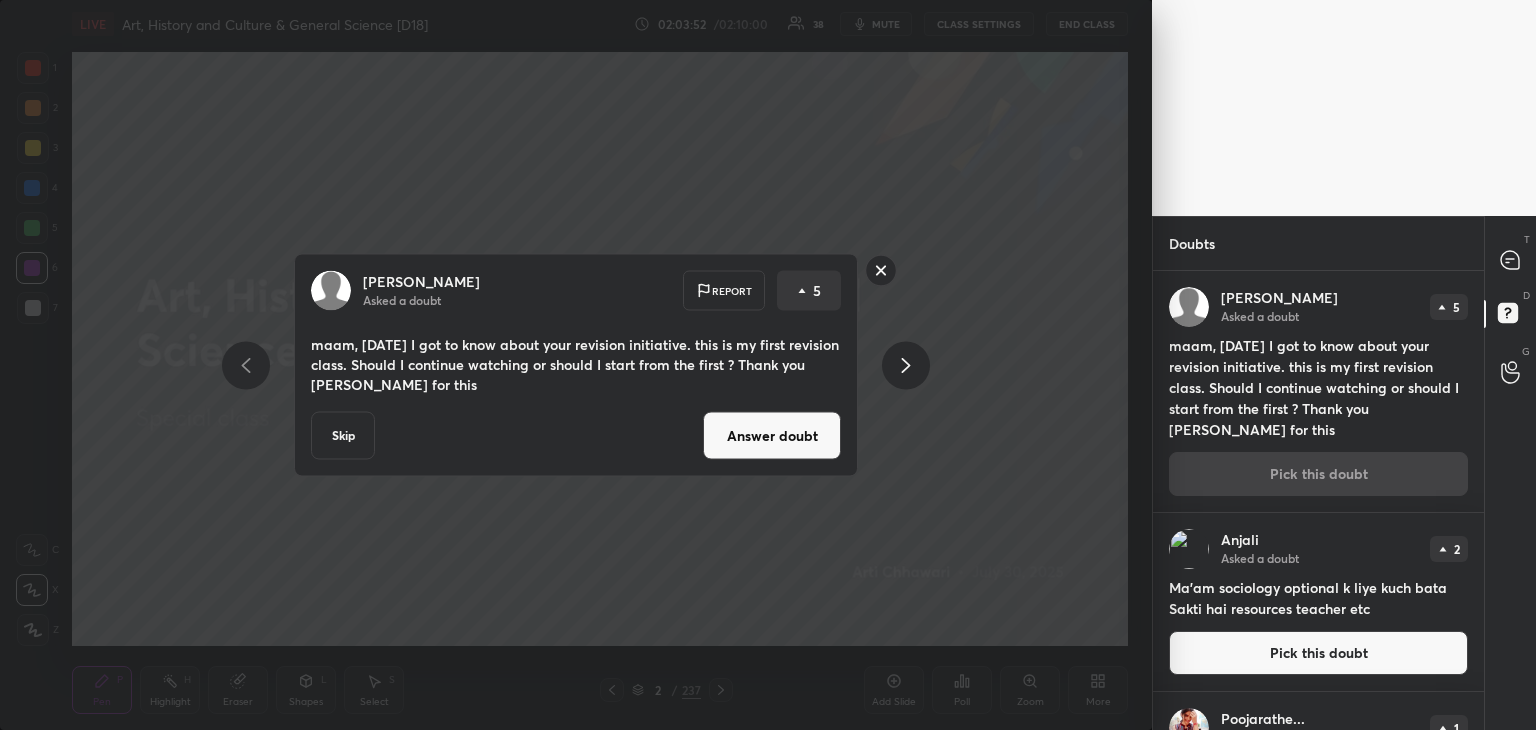 click on "Answer doubt" at bounding box center [772, 436] 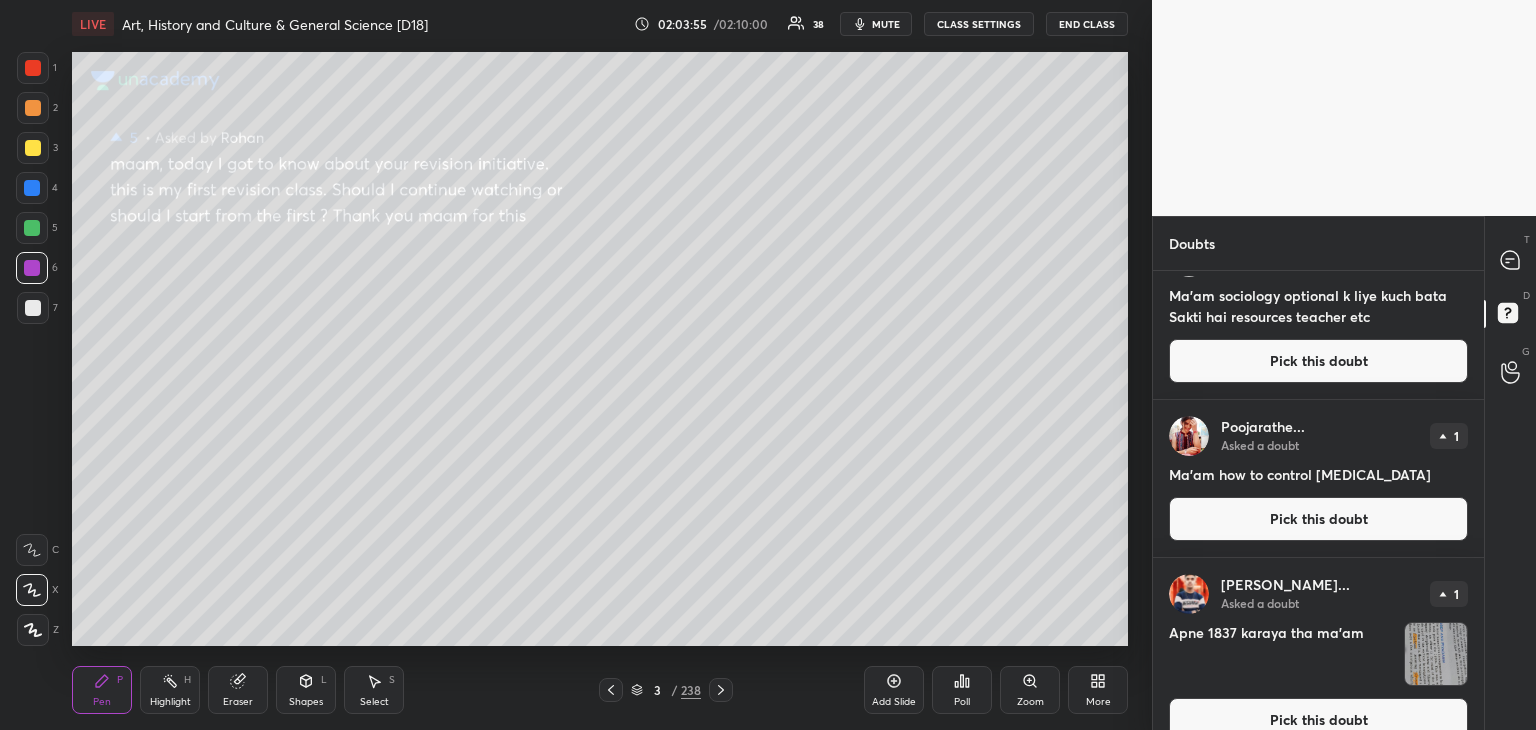 scroll, scrollTop: 78, scrollLeft: 0, axis: vertical 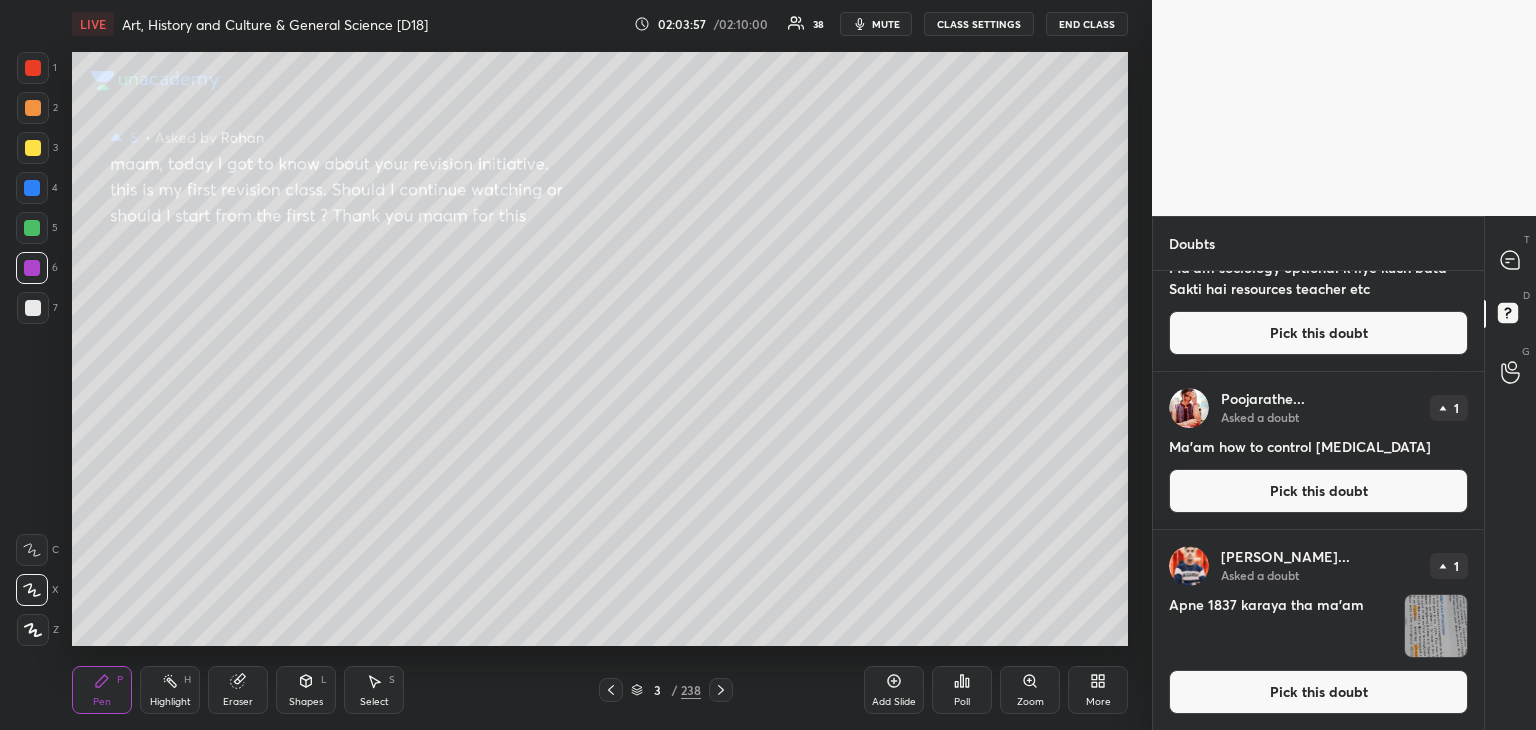 click on "Pick this doubt" at bounding box center (1318, 692) 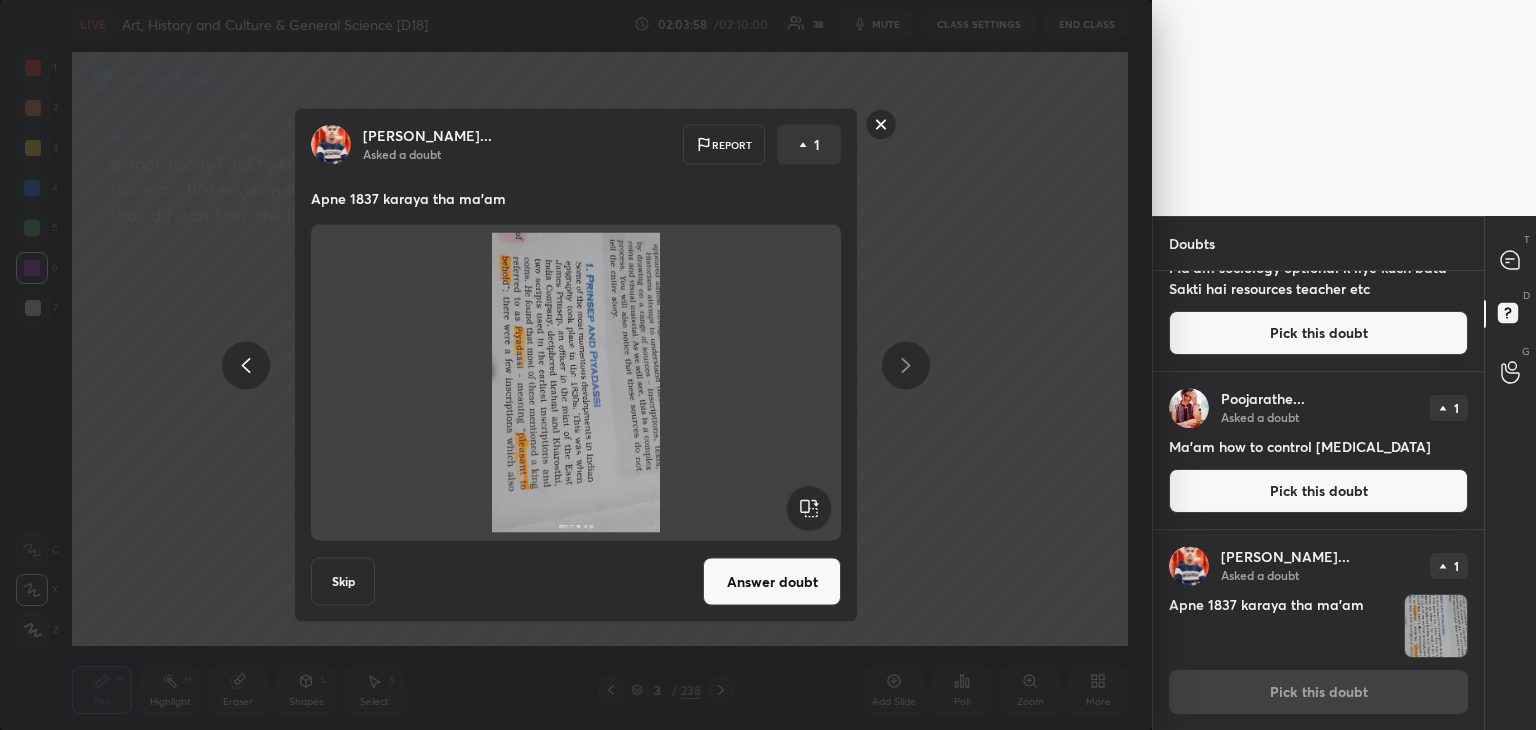 click 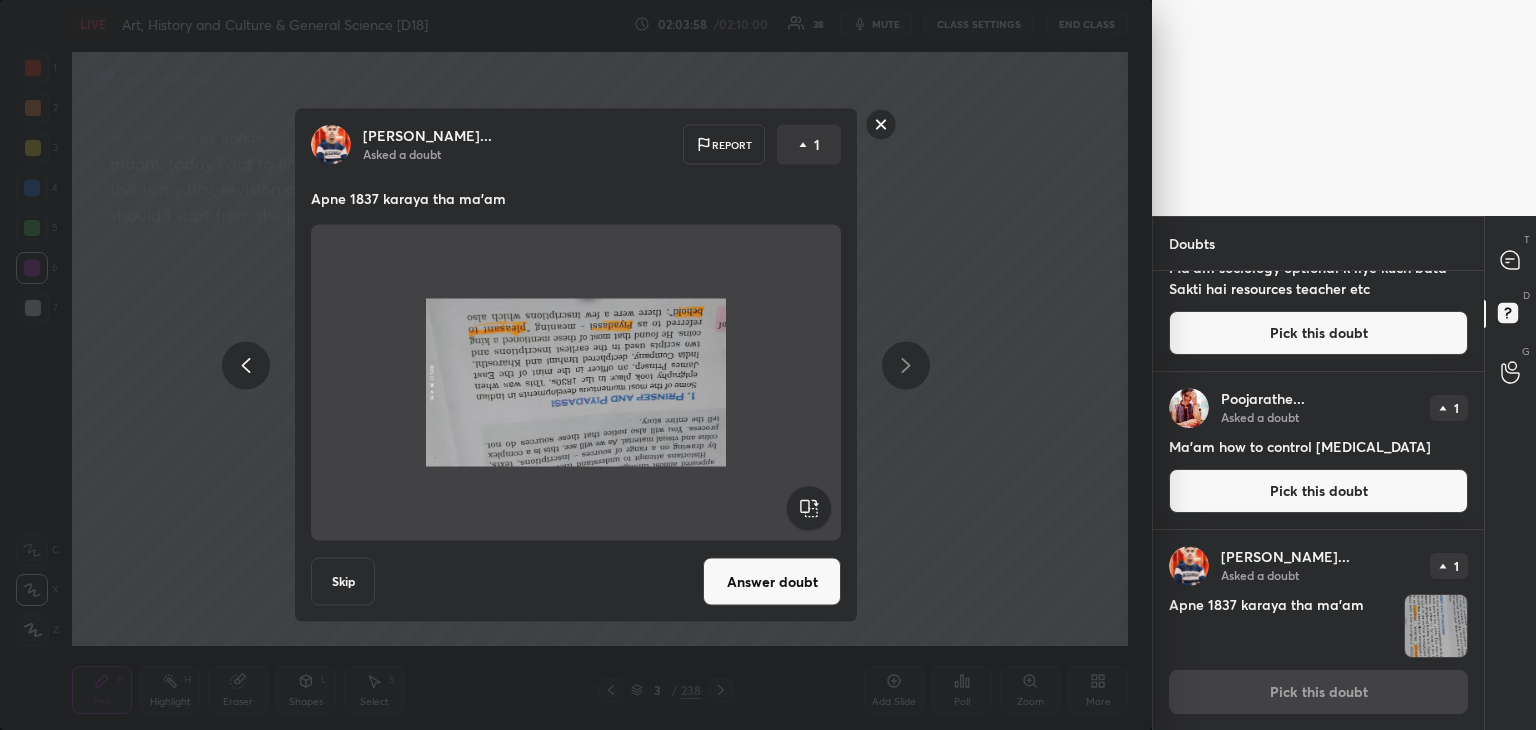 click 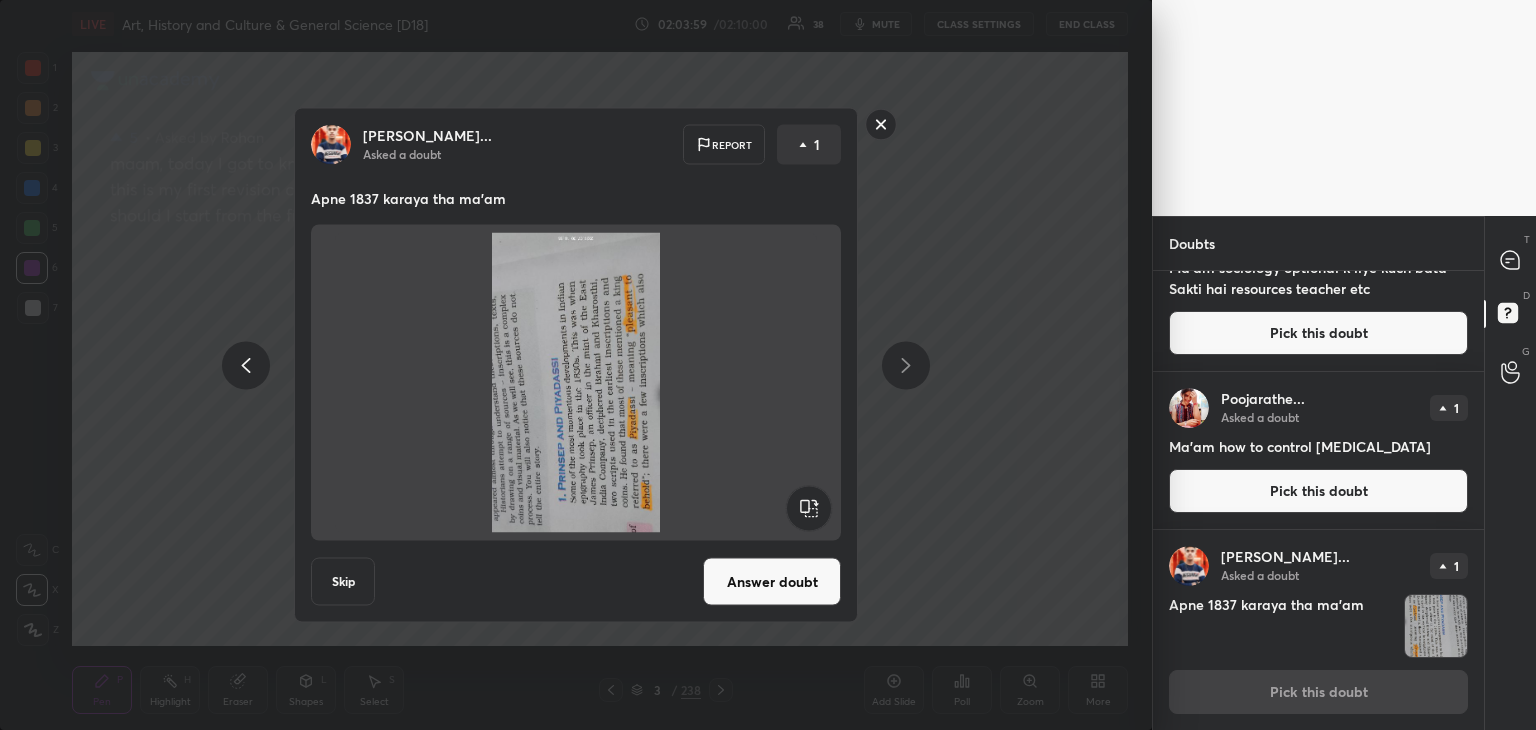 click 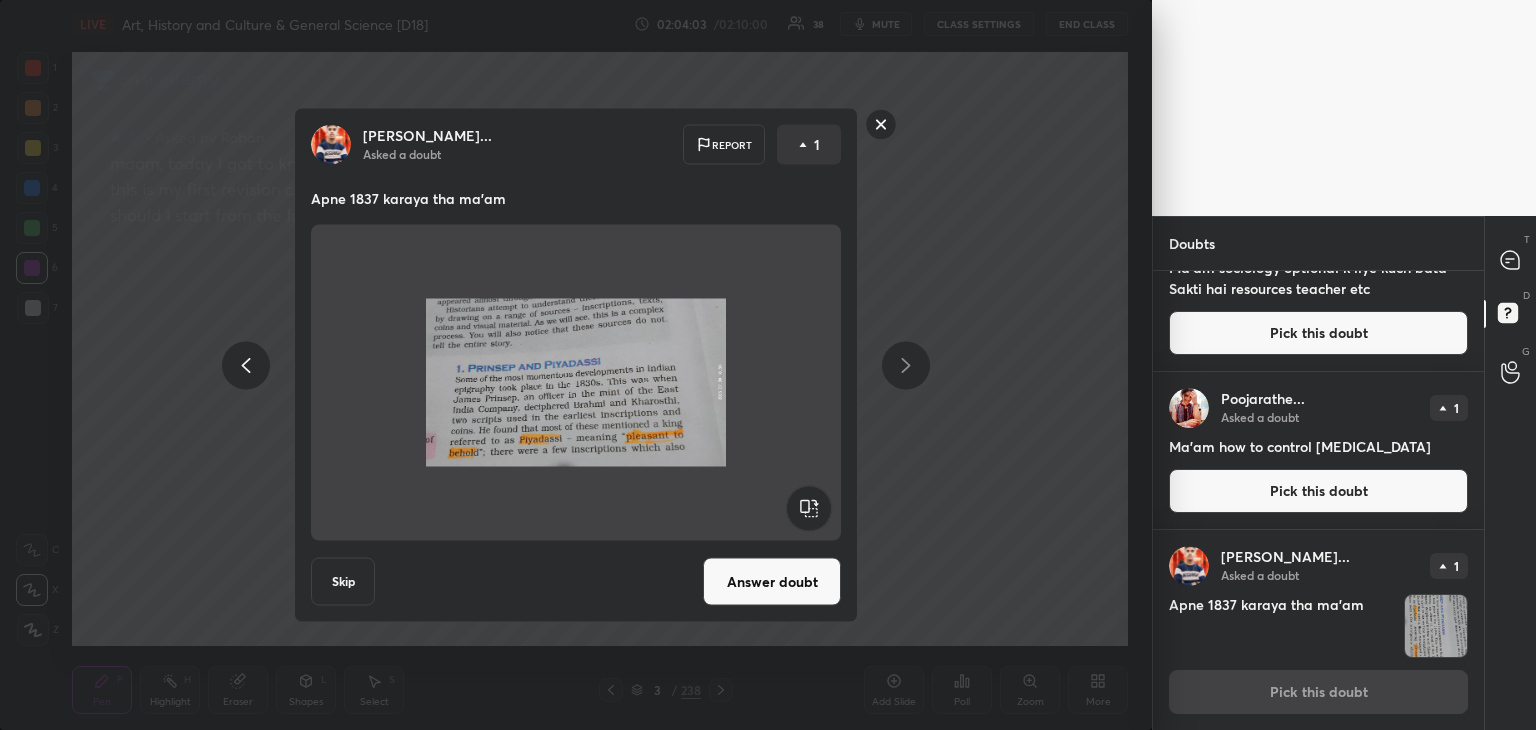 click on "Answer doubt" at bounding box center (772, 582) 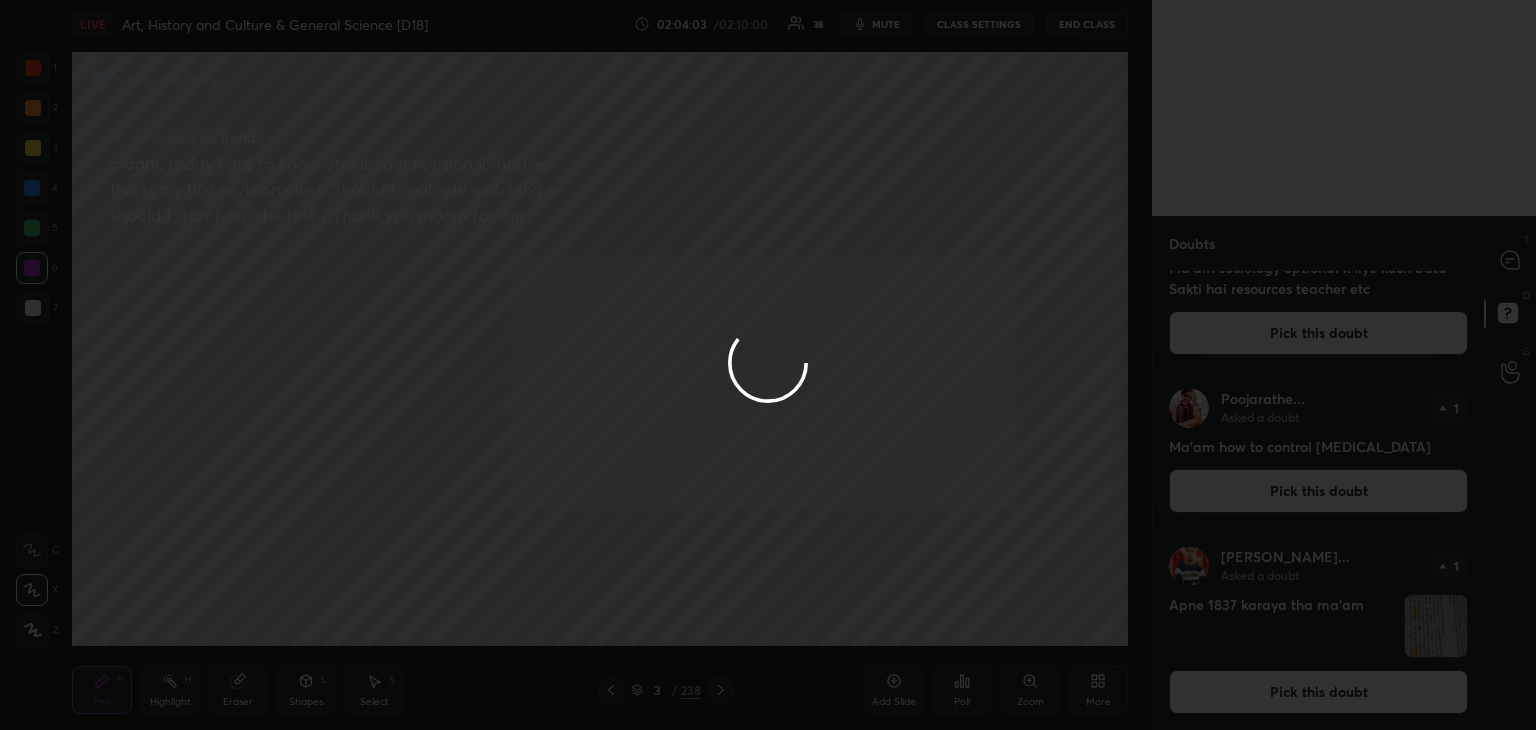 scroll, scrollTop: 0, scrollLeft: 0, axis: both 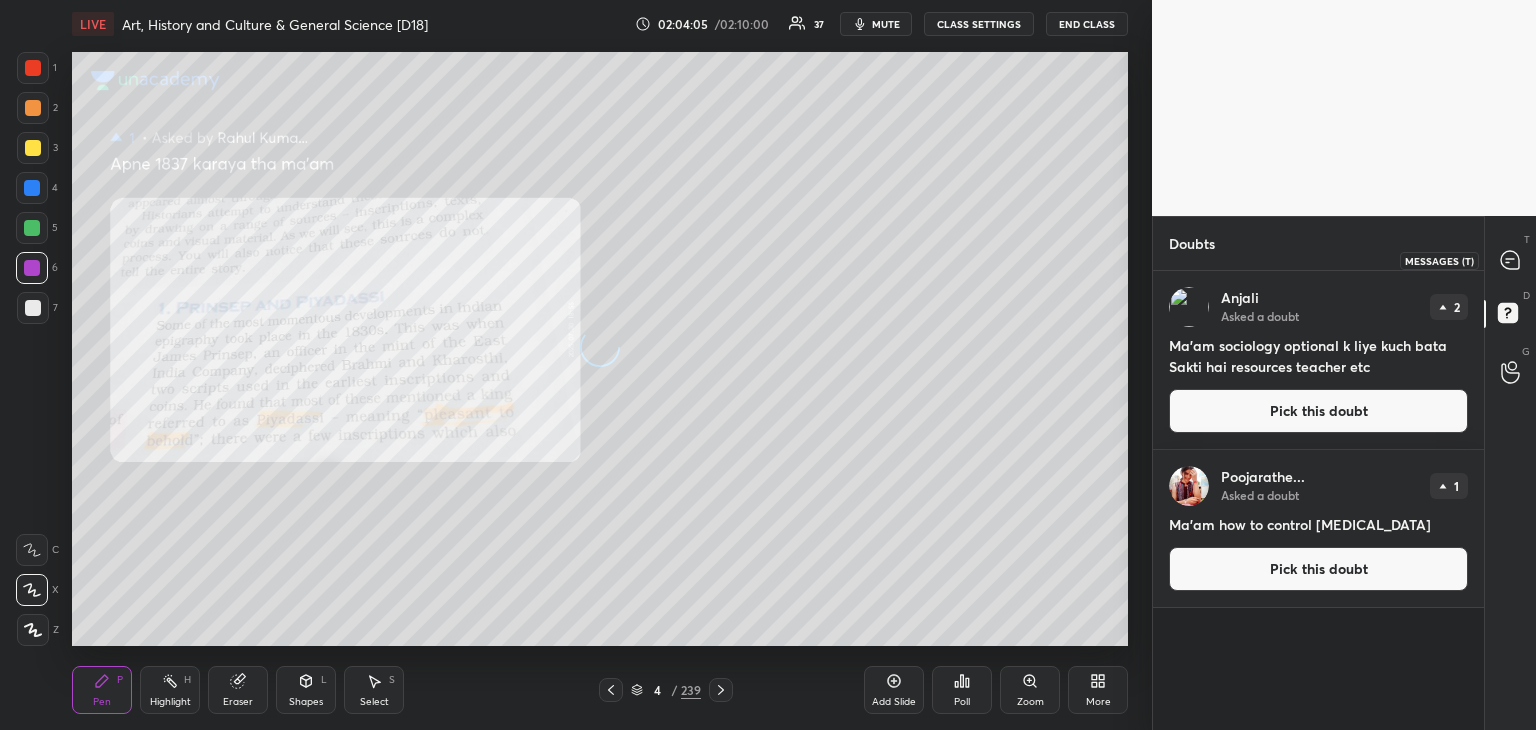 click 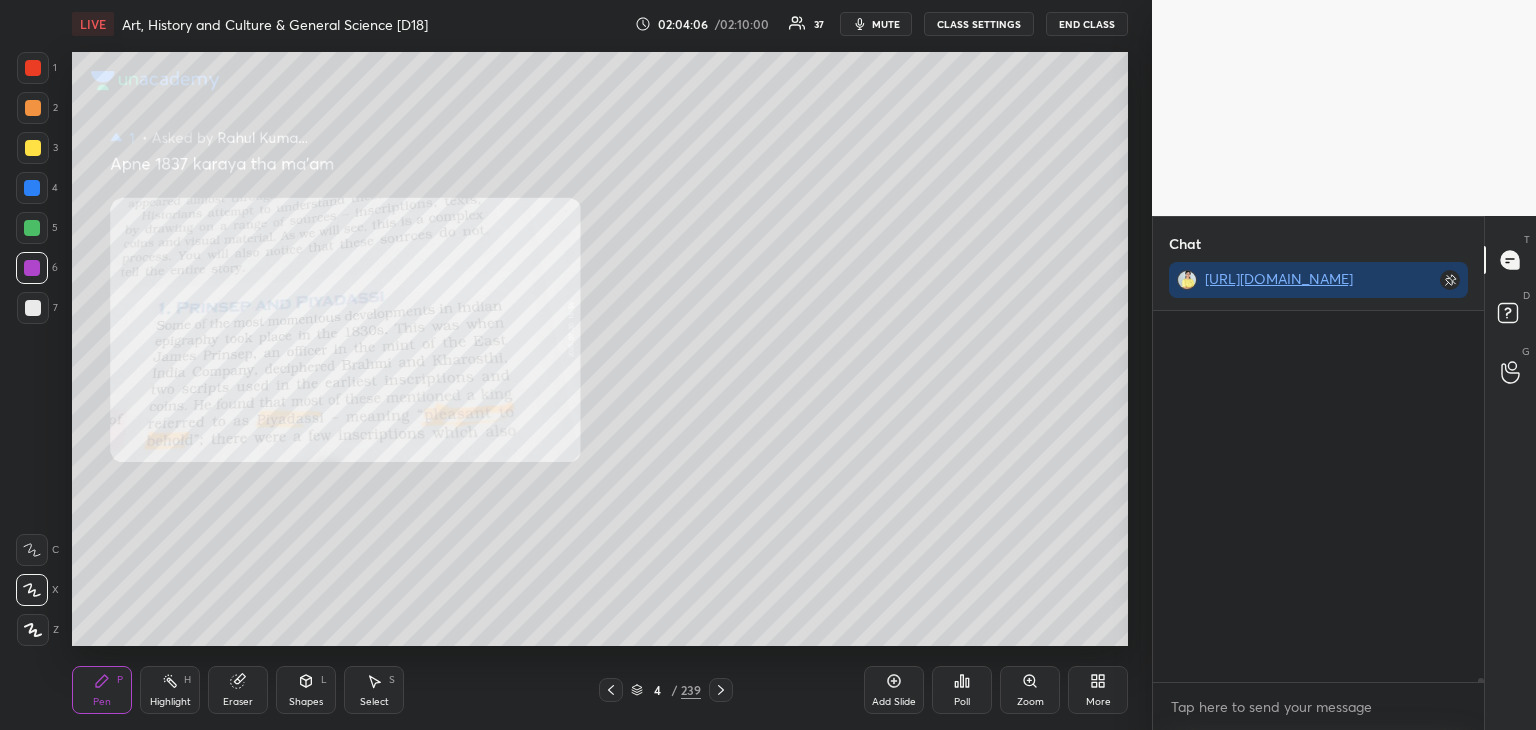 scroll, scrollTop: 49868, scrollLeft: 0, axis: vertical 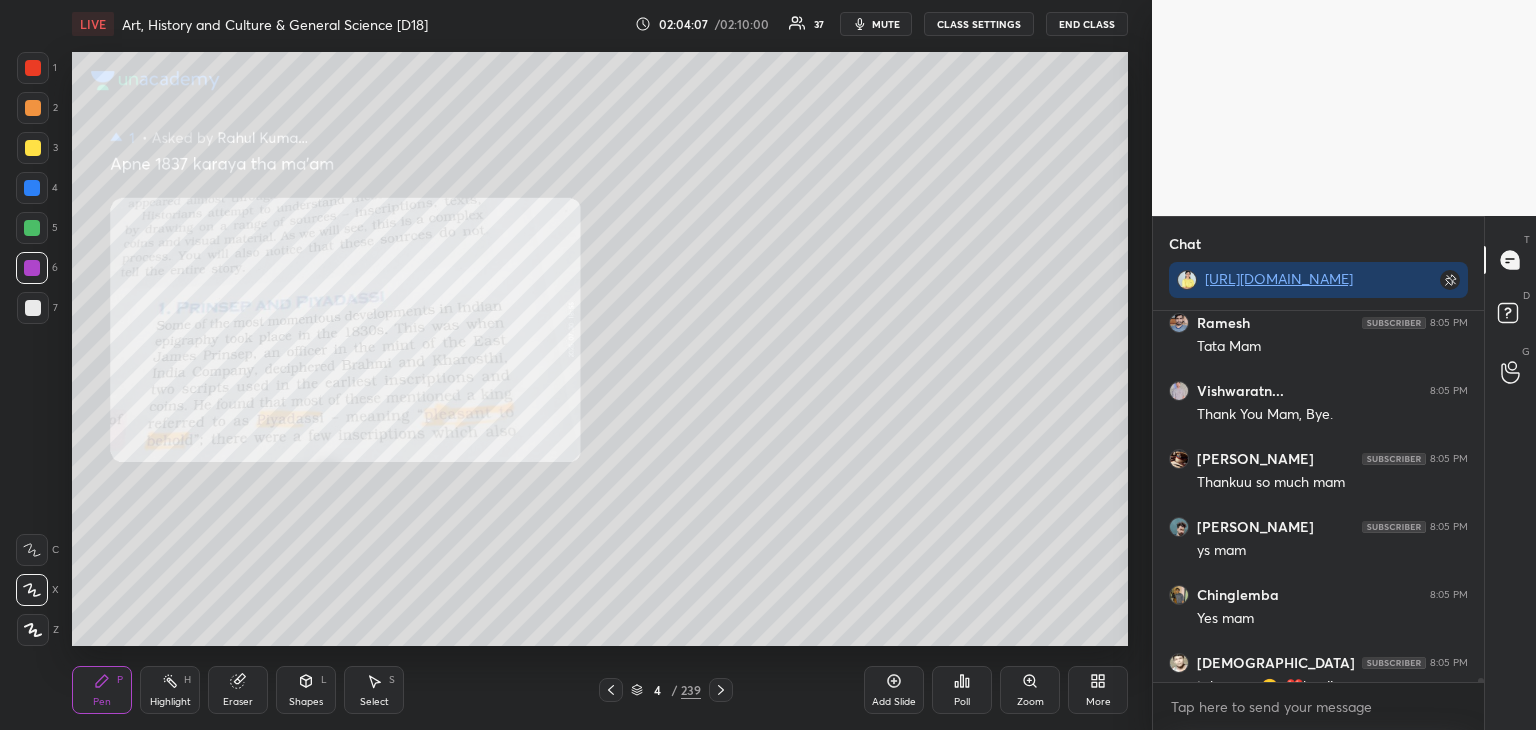 click on "Zoom" at bounding box center [1030, 690] 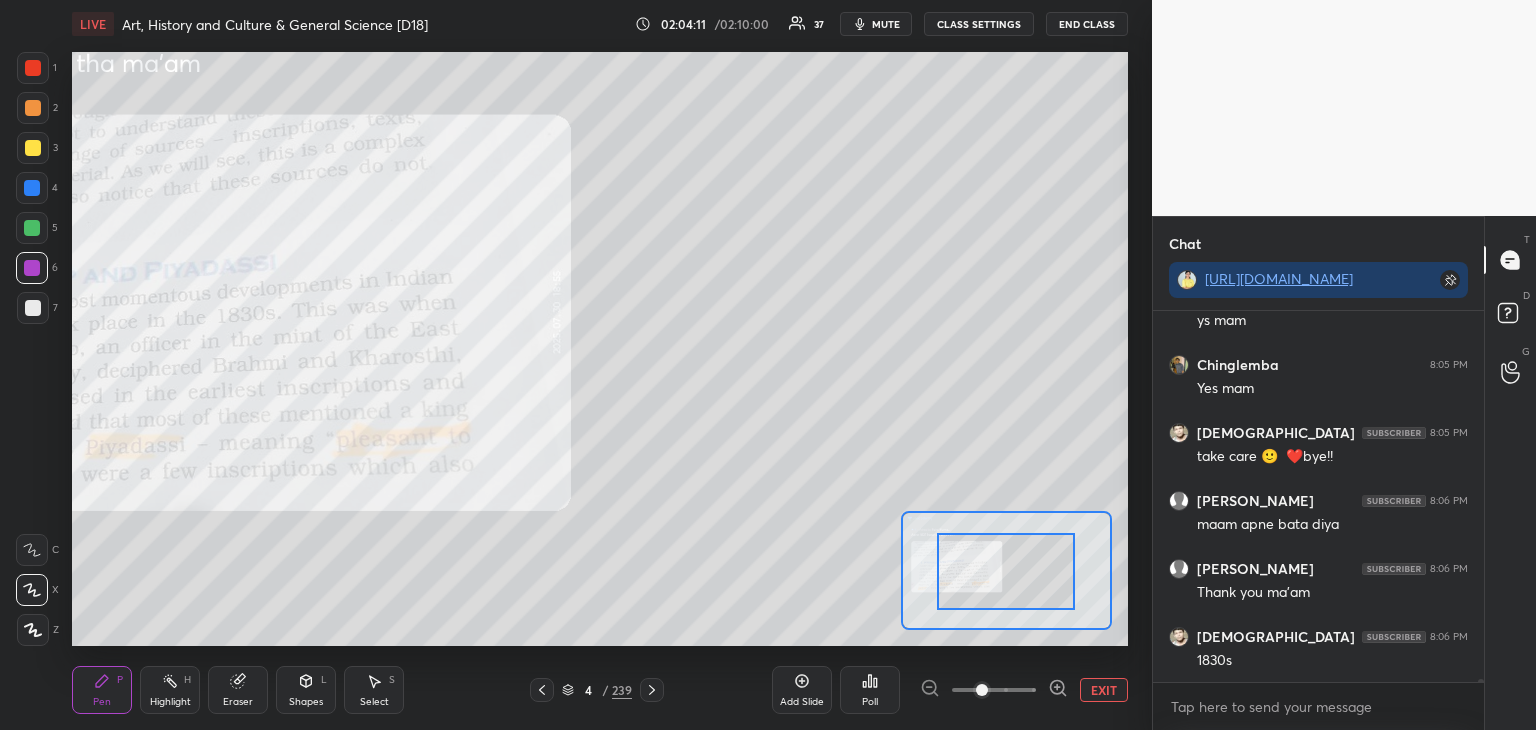 scroll, scrollTop: 50166, scrollLeft: 0, axis: vertical 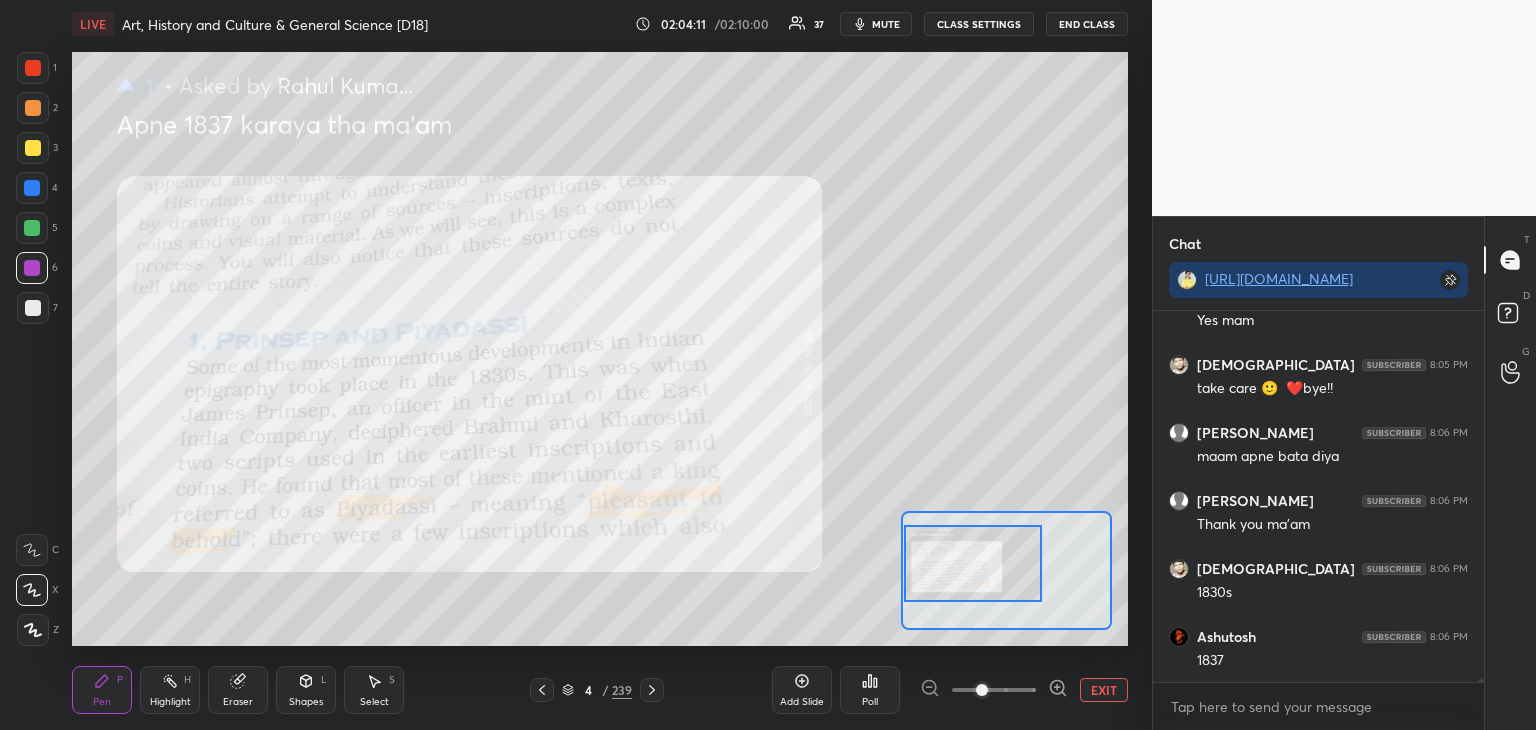 drag, startPoint x: 949, startPoint y: 579, endPoint x: 924, endPoint y: 565, distance: 28.653097 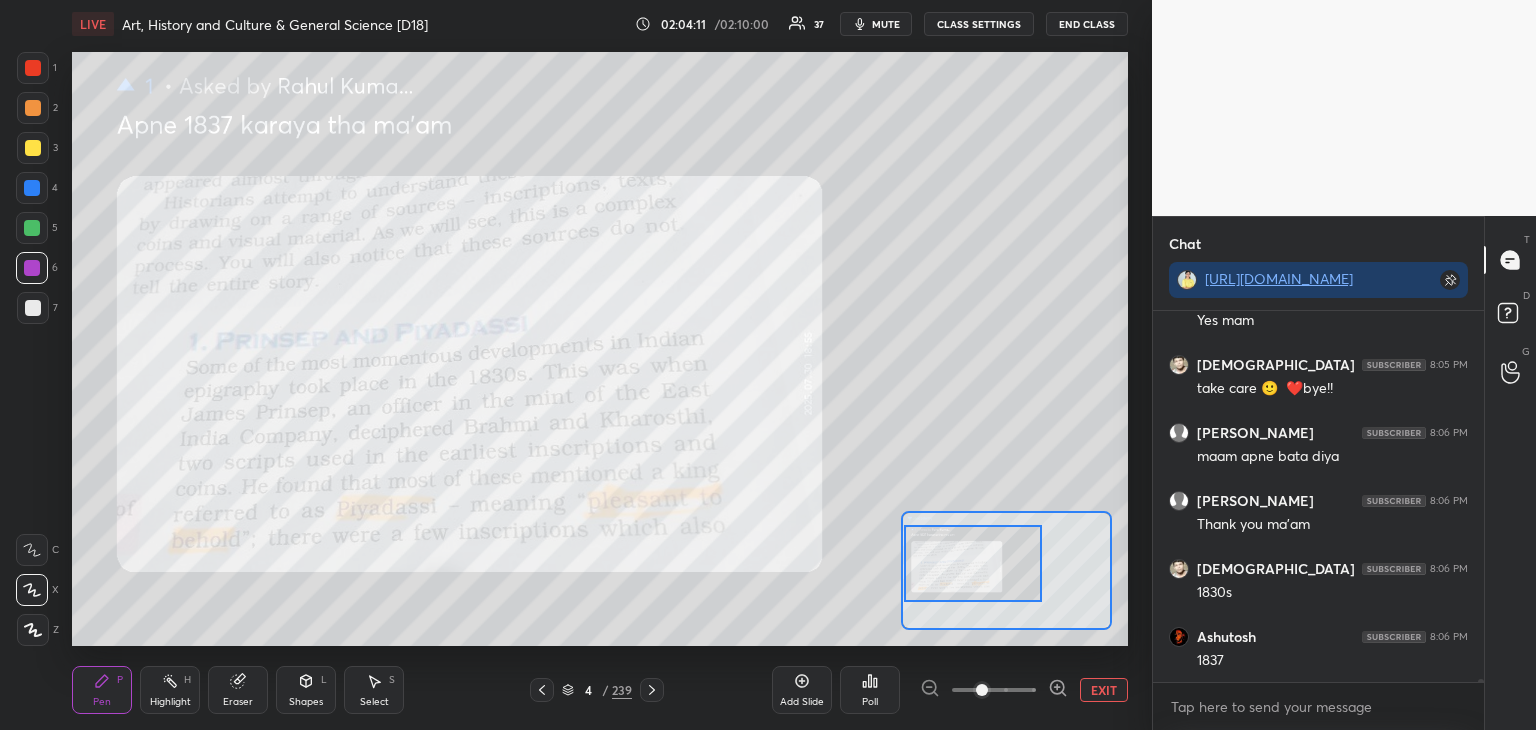 click at bounding box center (973, 563) 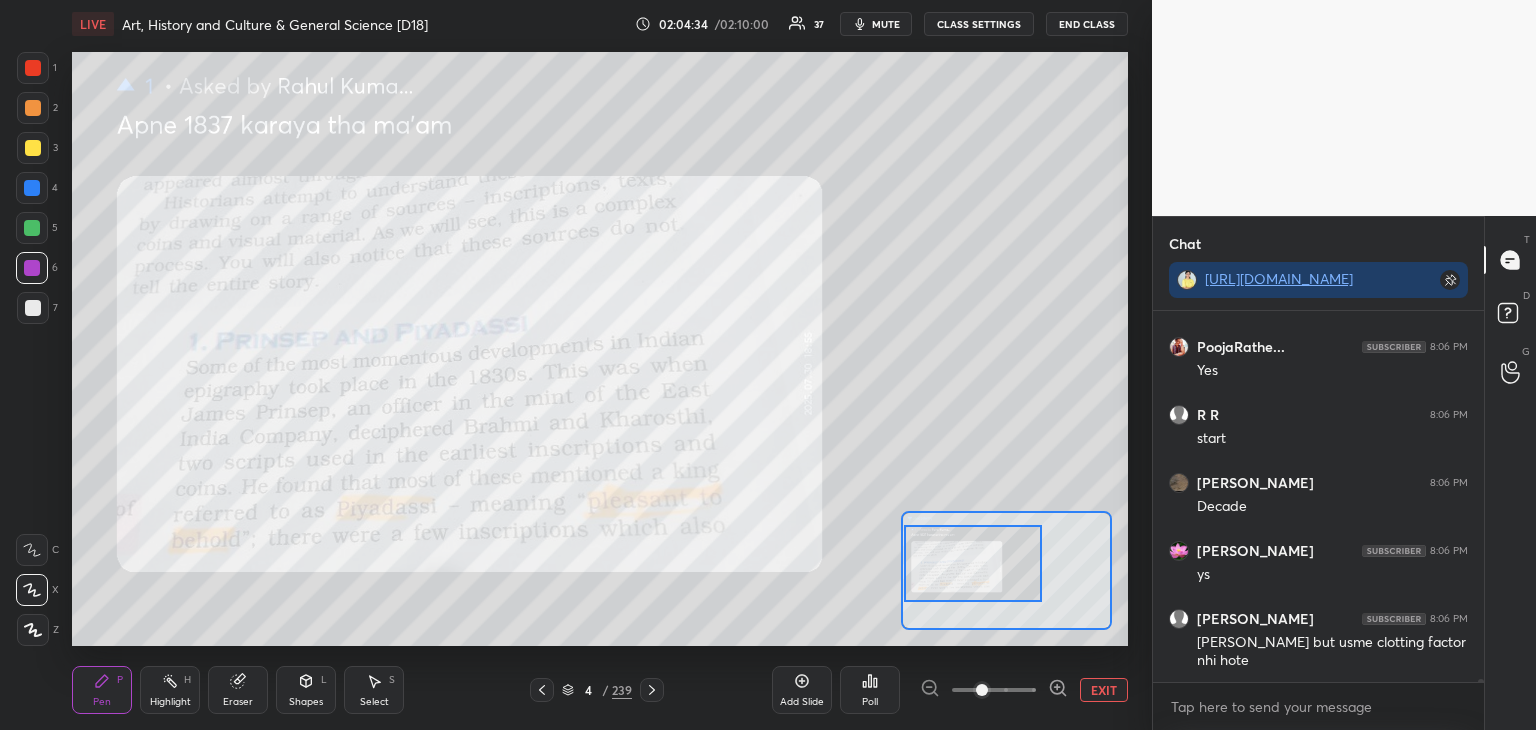 scroll, scrollTop: 50660, scrollLeft: 0, axis: vertical 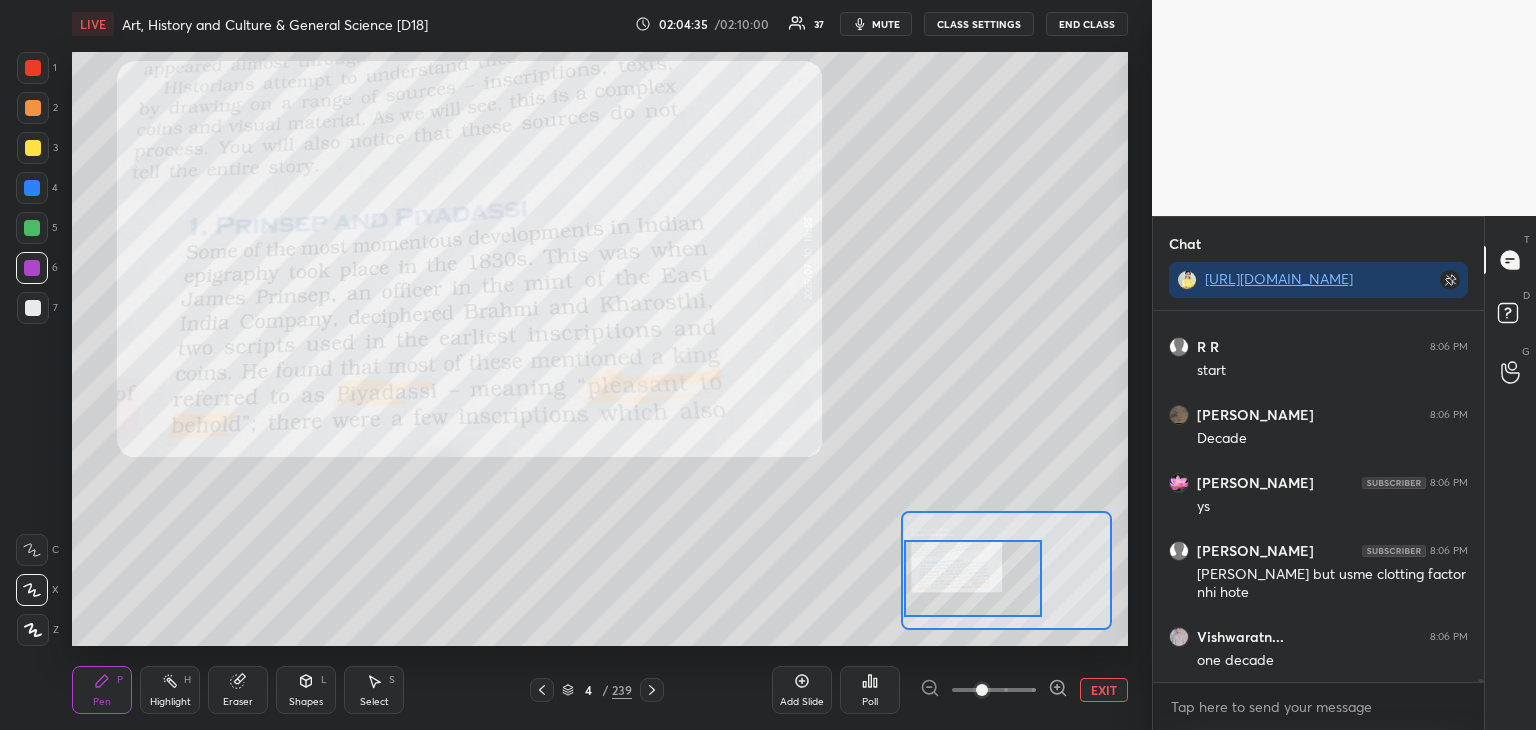 drag, startPoint x: 990, startPoint y: 569, endPoint x: 990, endPoint y: 584, distance: 15 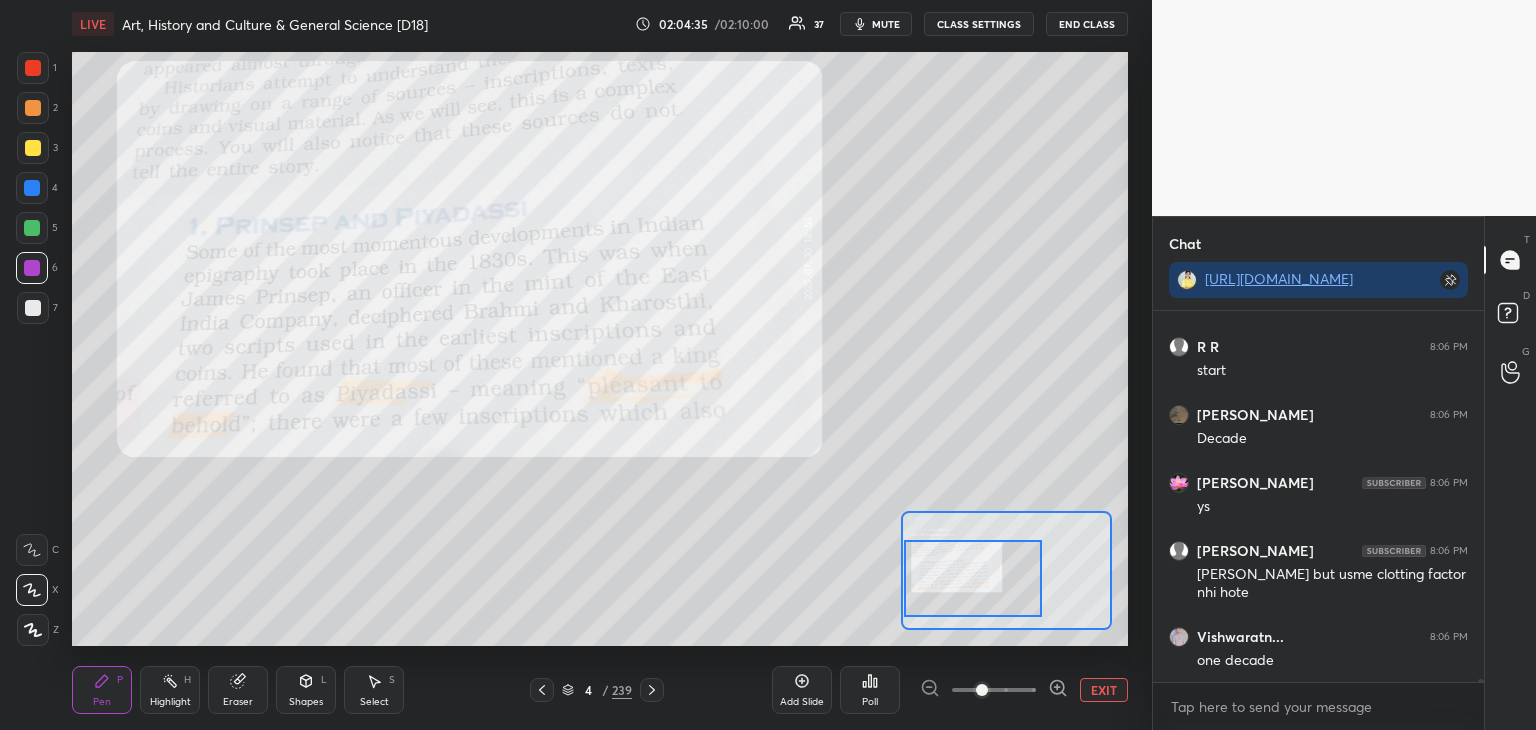 click at bounding box center (973, 578) 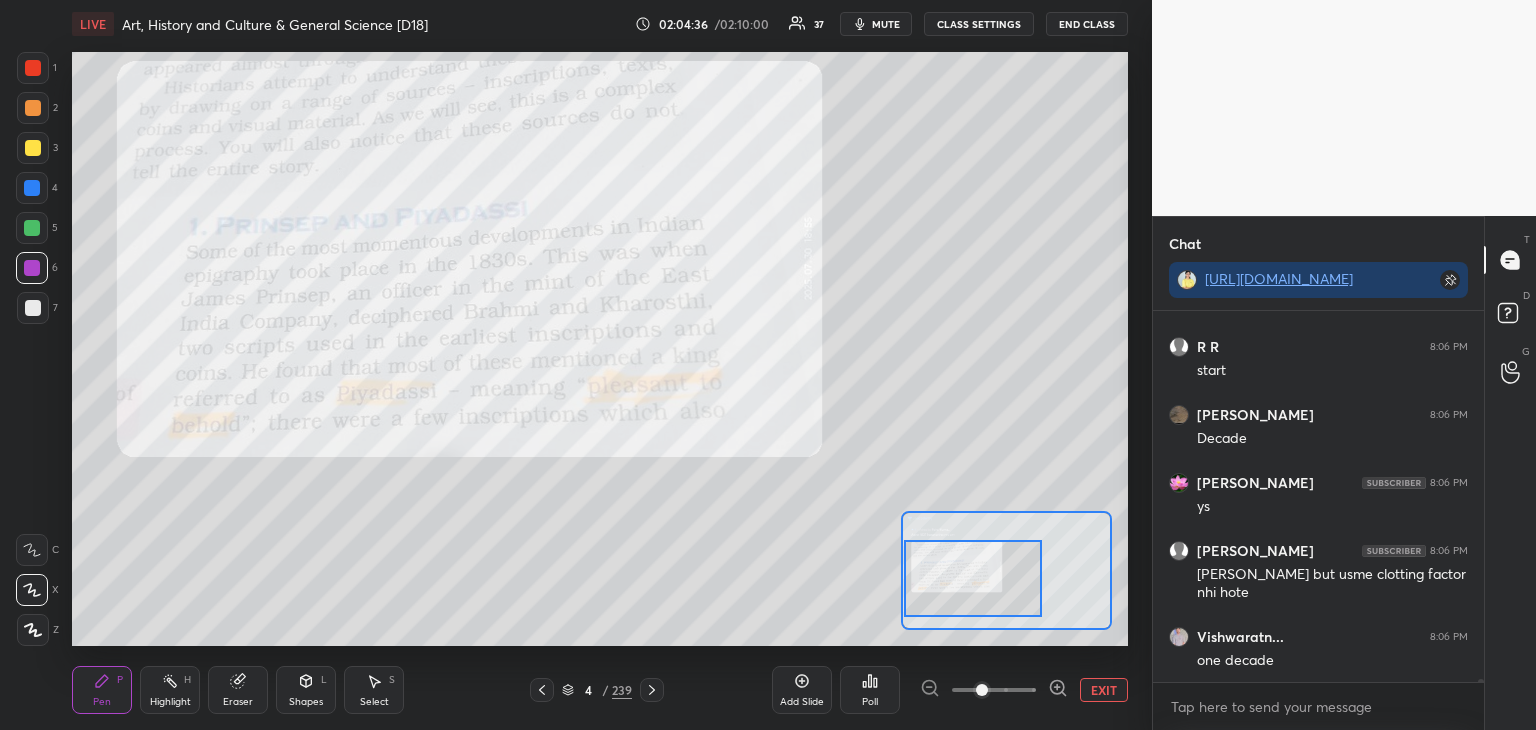 scroll, scrollTop: 50732, scrollLeft: 0, axis: vertical 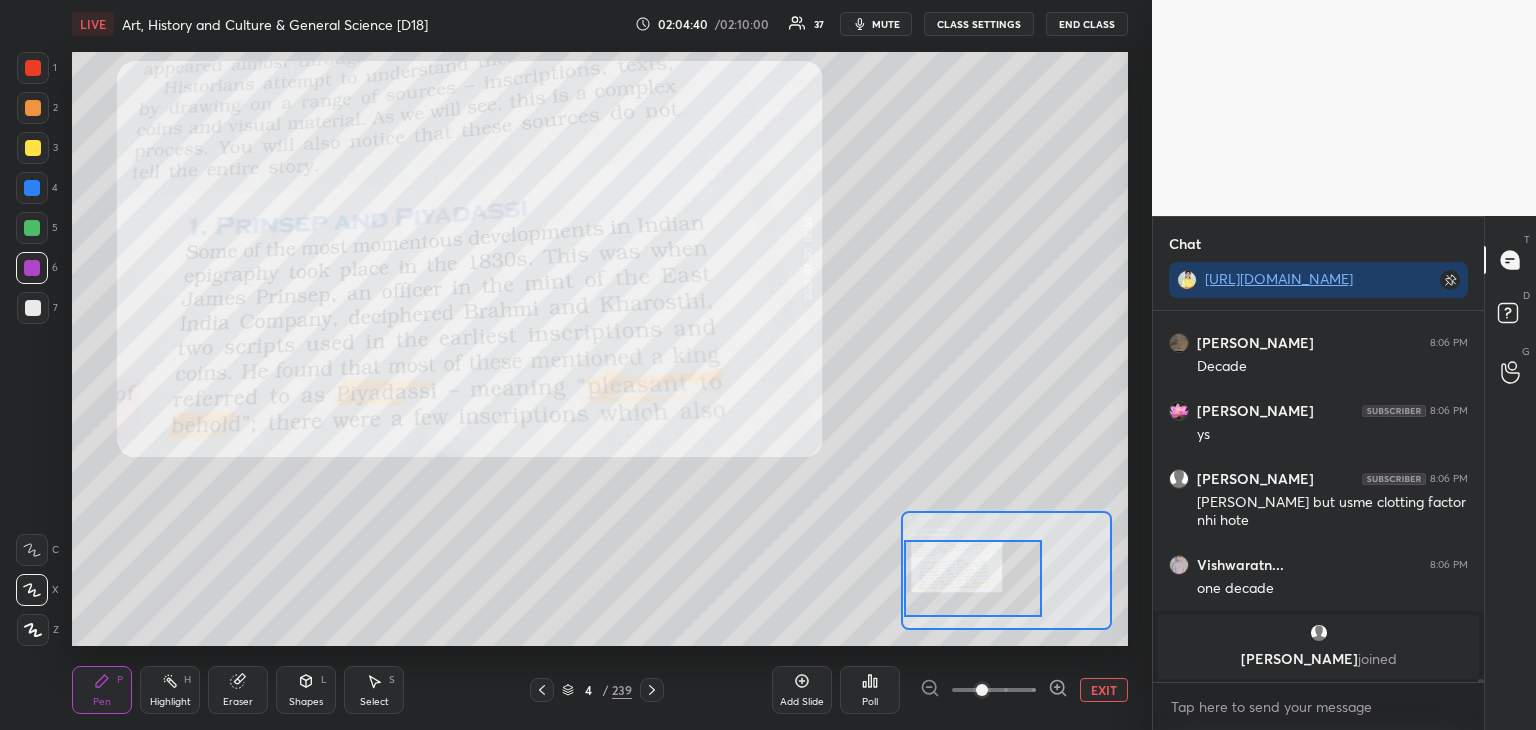 click on "EXIT" at bounding box center (1104, 690) 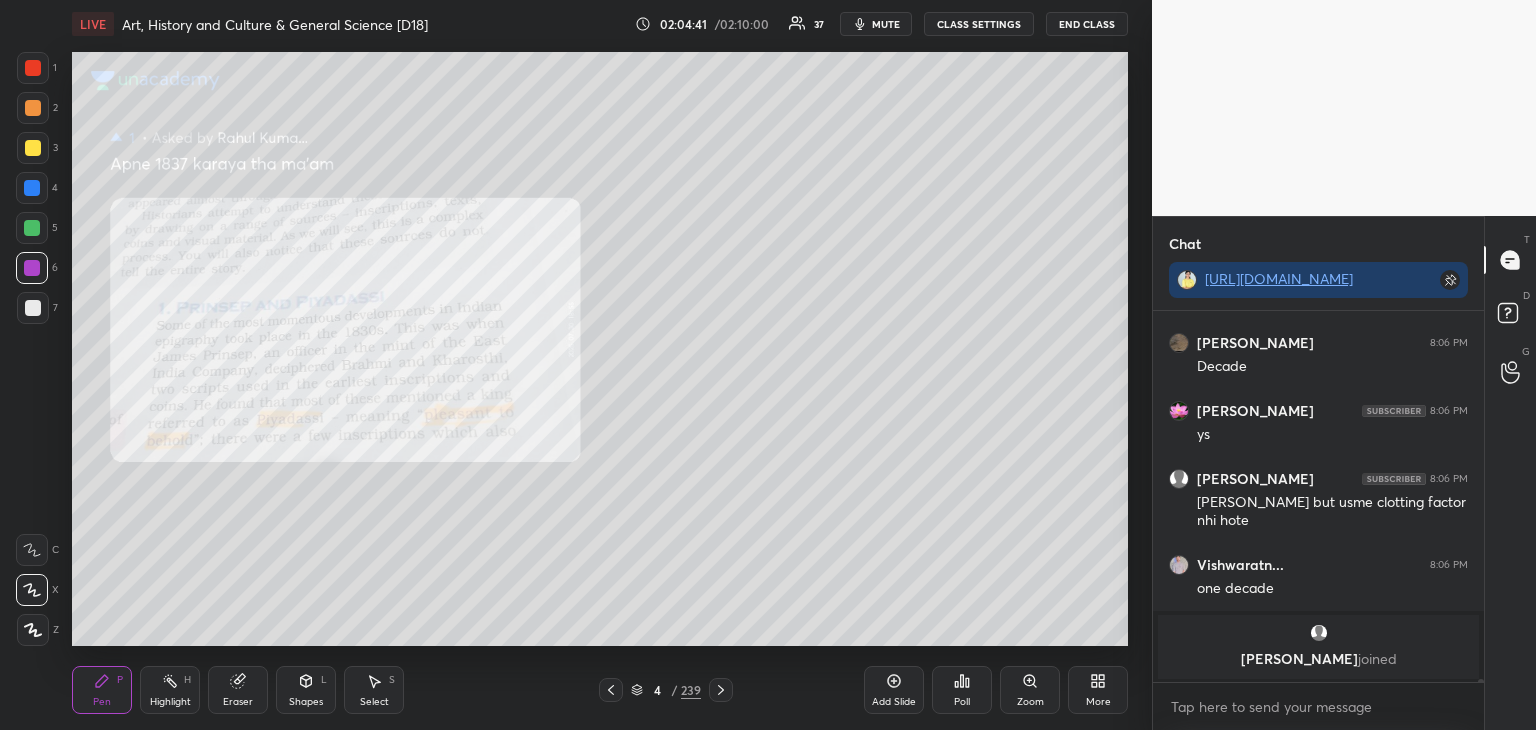 scroll, scrollTop: 49560, scrollLeft: 0, axis: vertical 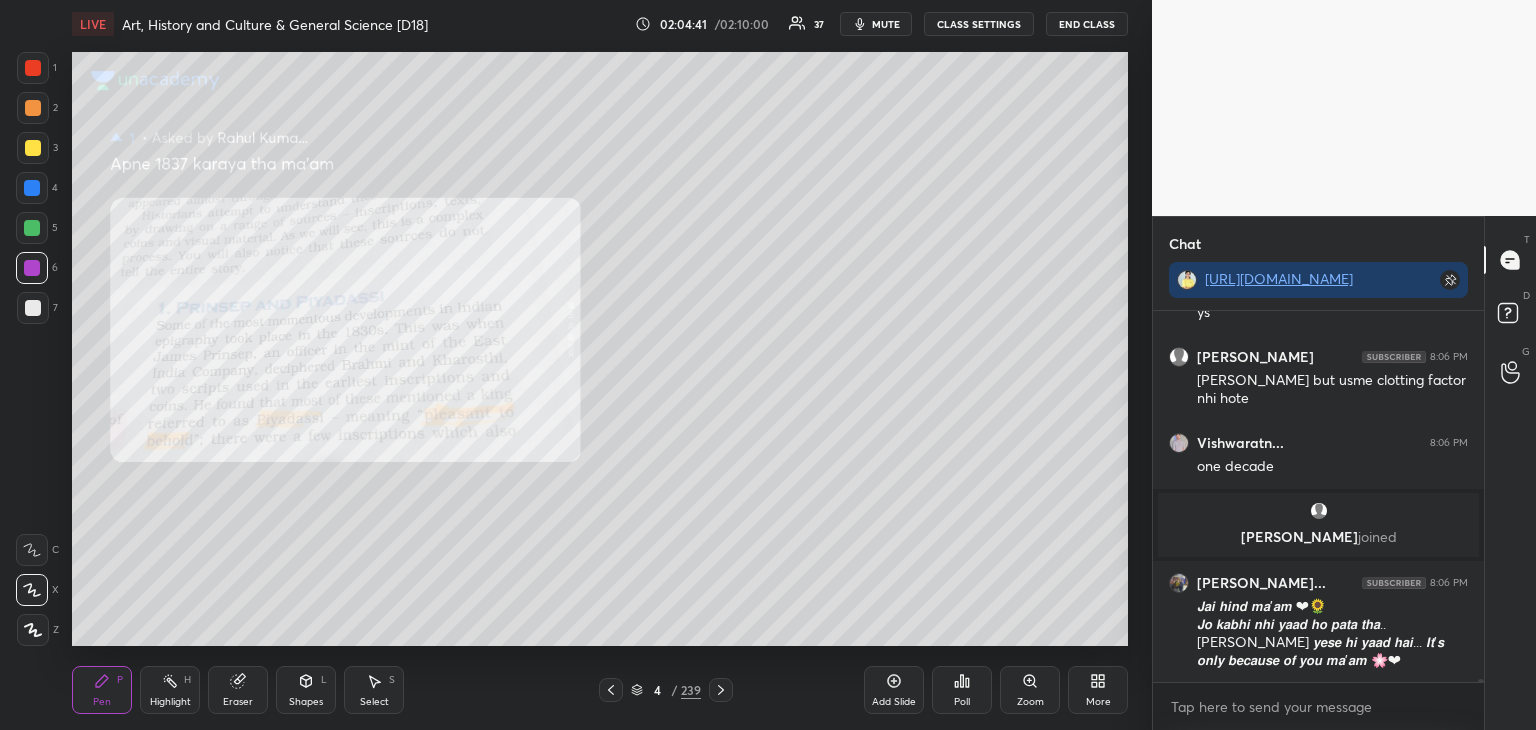 click 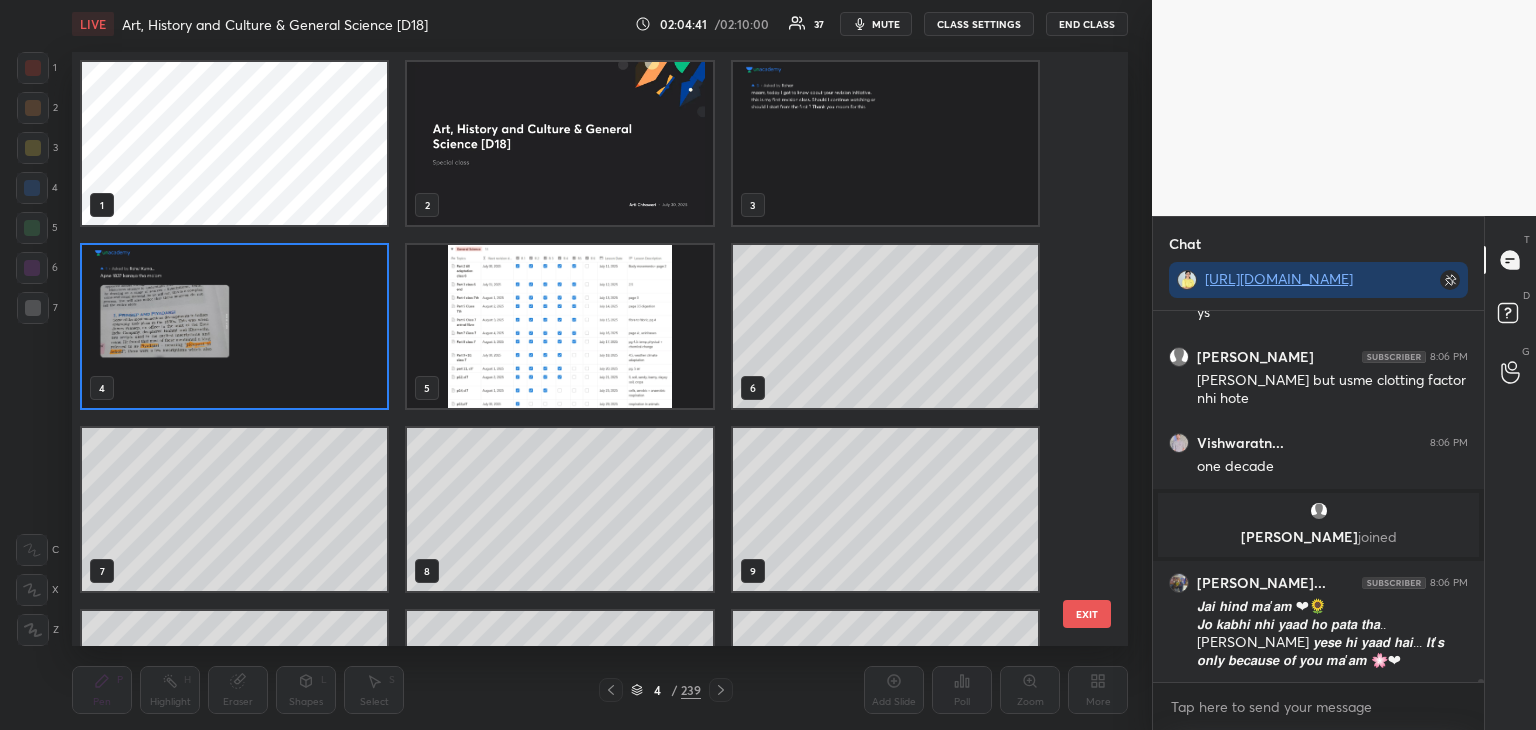 scroll, scrollTop: 6, scrollLeft: 10, axis: both 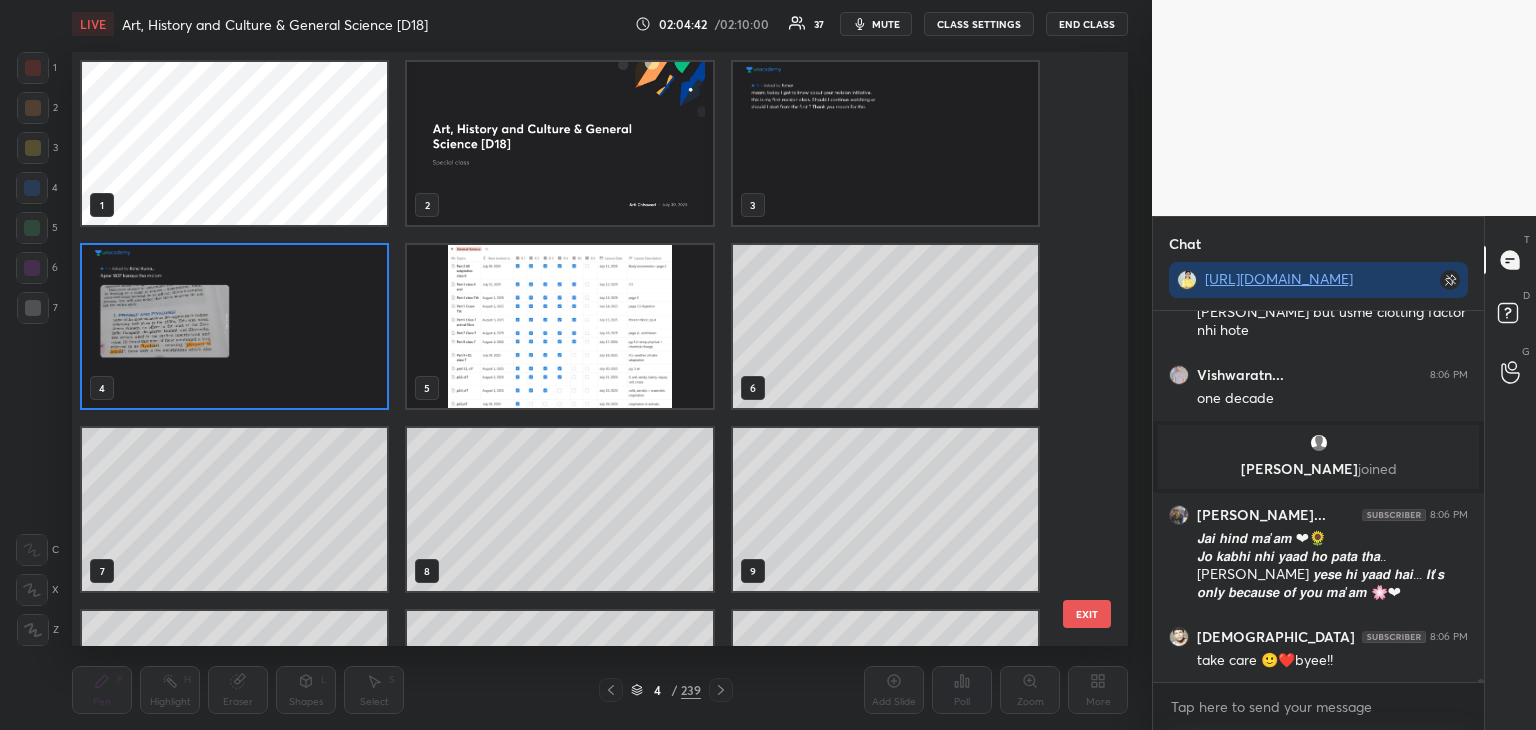 click at bounding box center [559, 143] 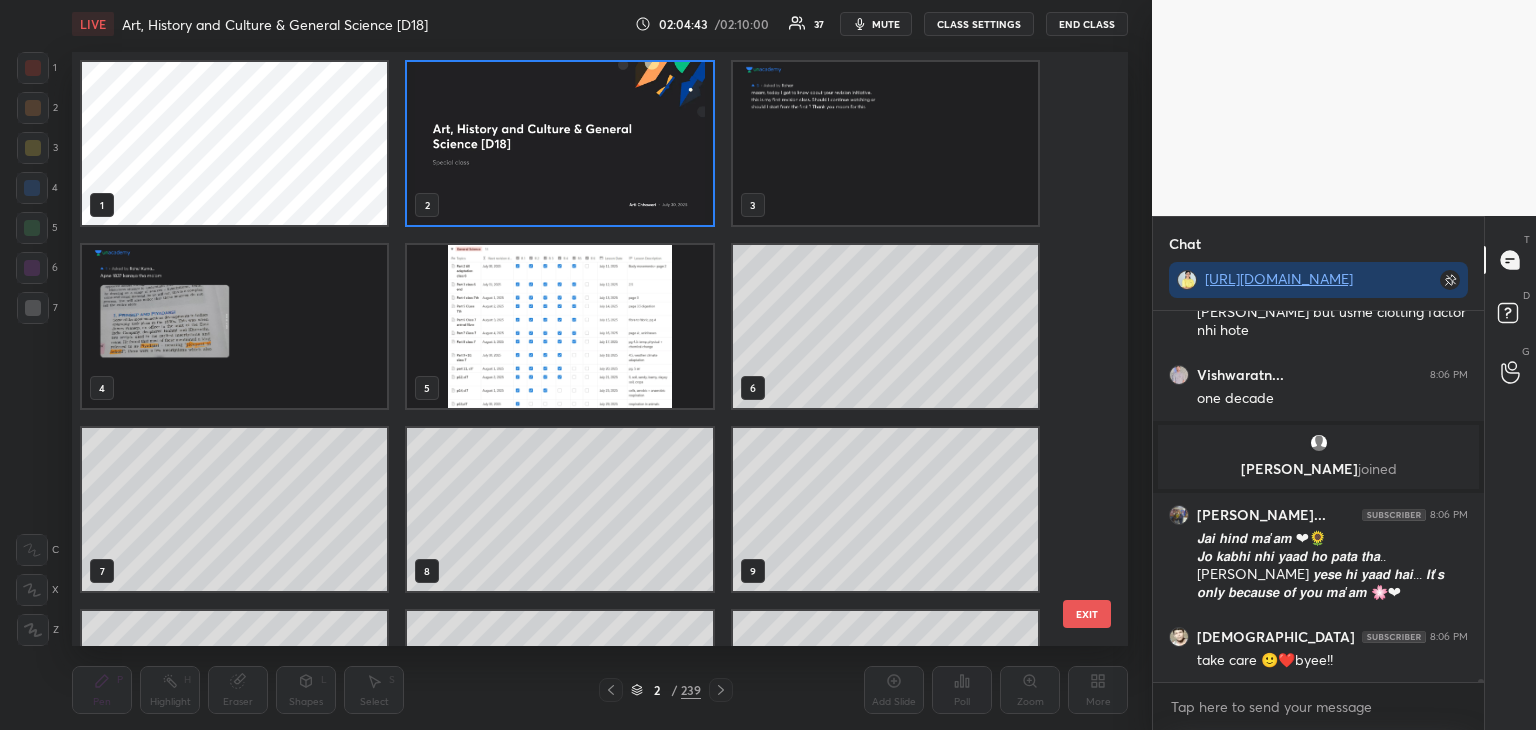 click 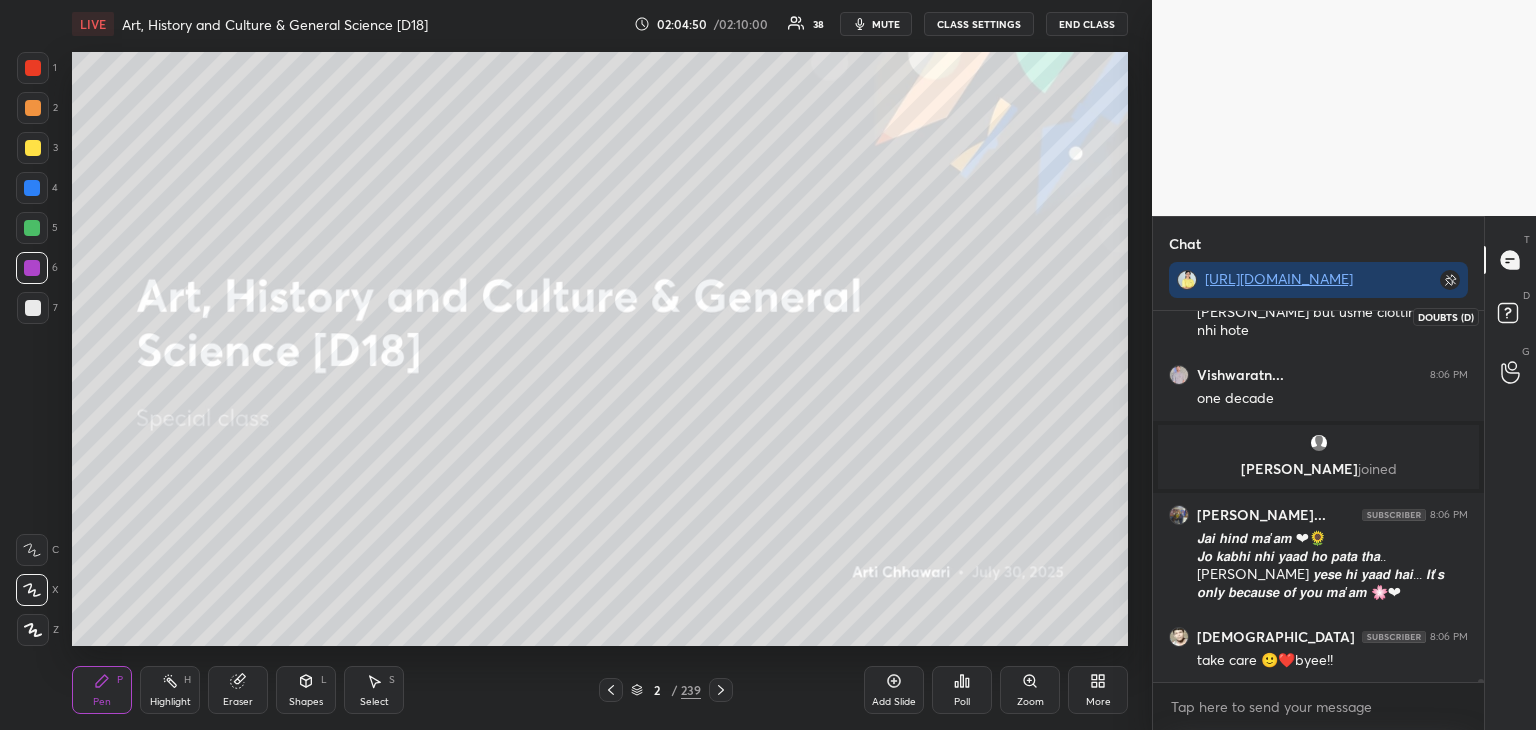click 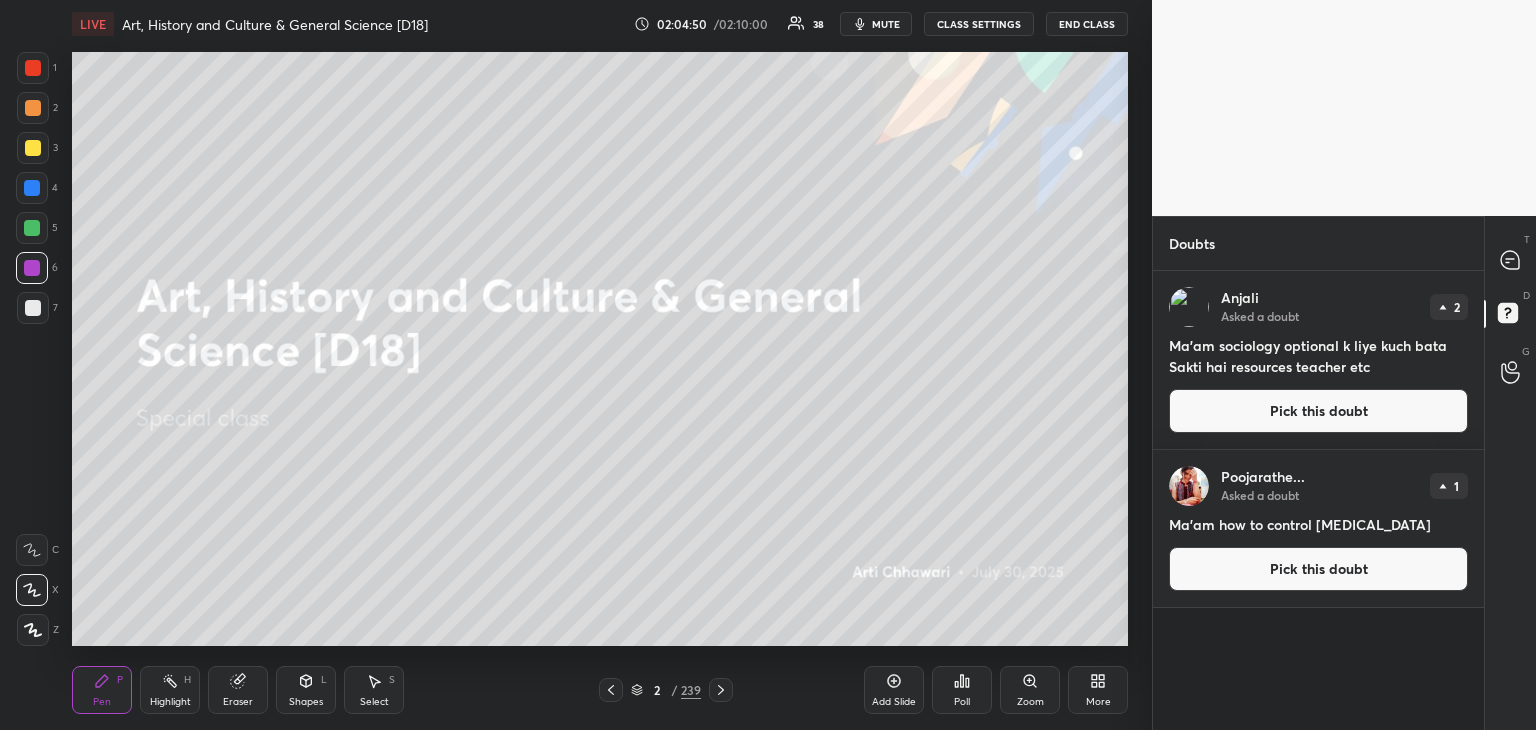 scroll, scrollTop: 6, scrollLeft: 6, axis: both 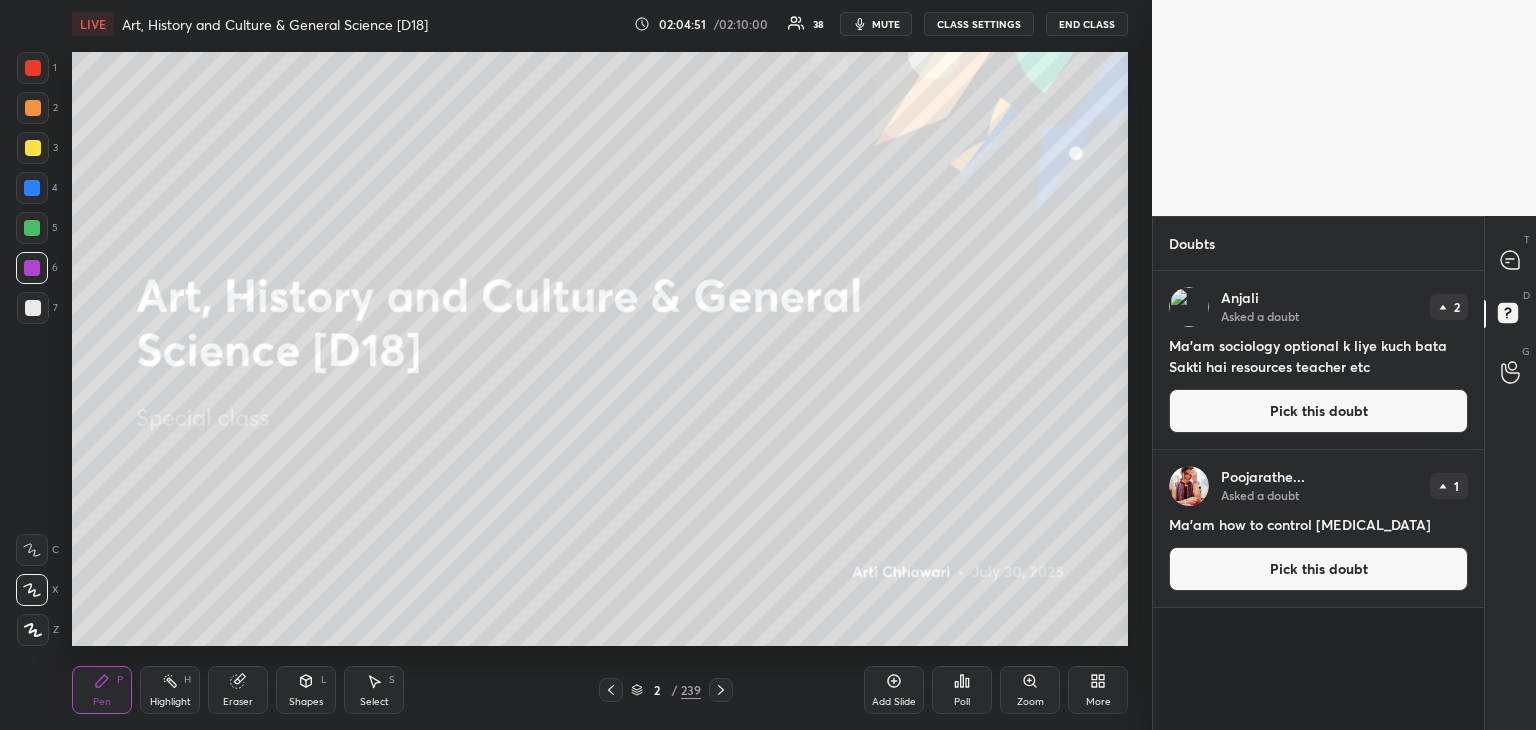 click on "Pick this doubt" at bounding box center (1318, 411) 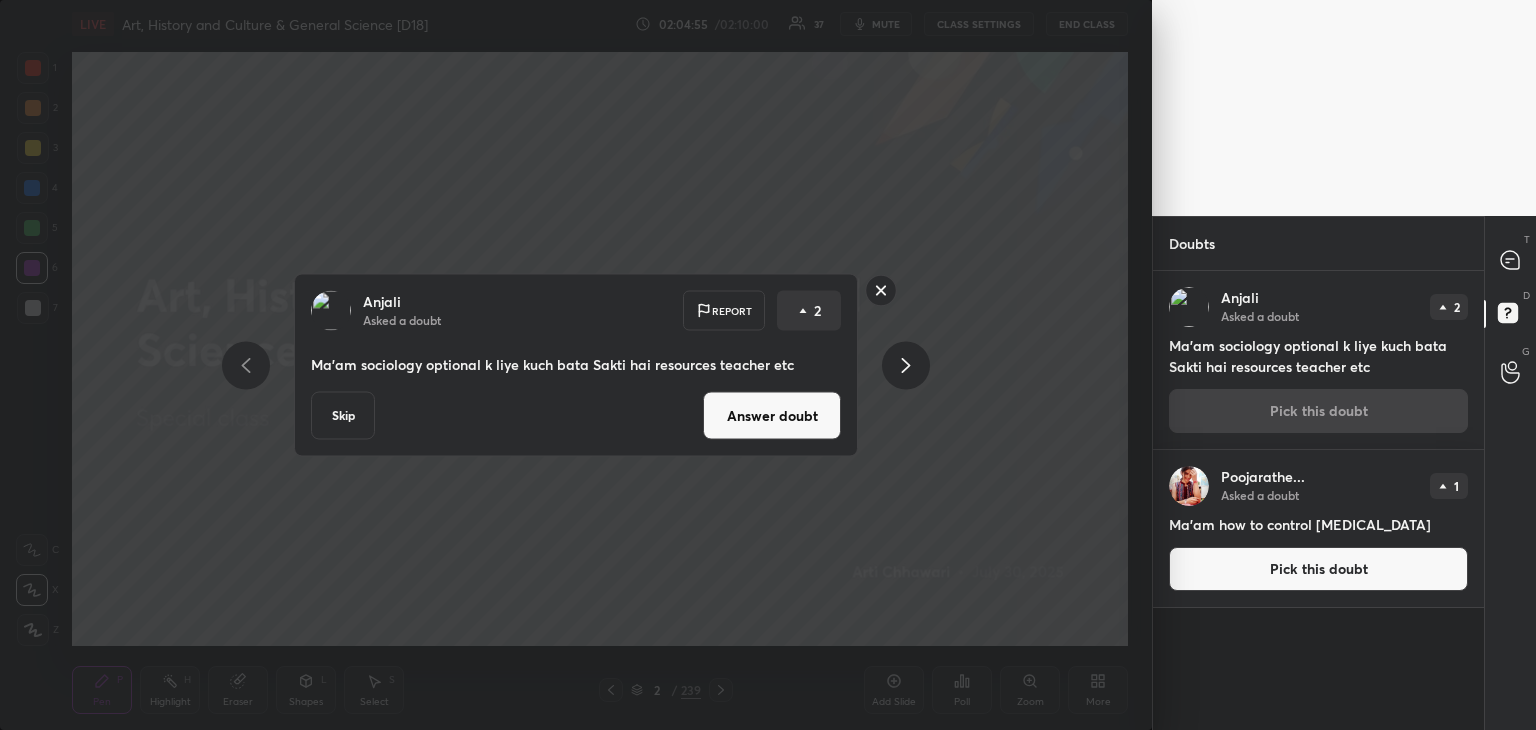 click on "Answer doubt" at bounding box center [772, 416] 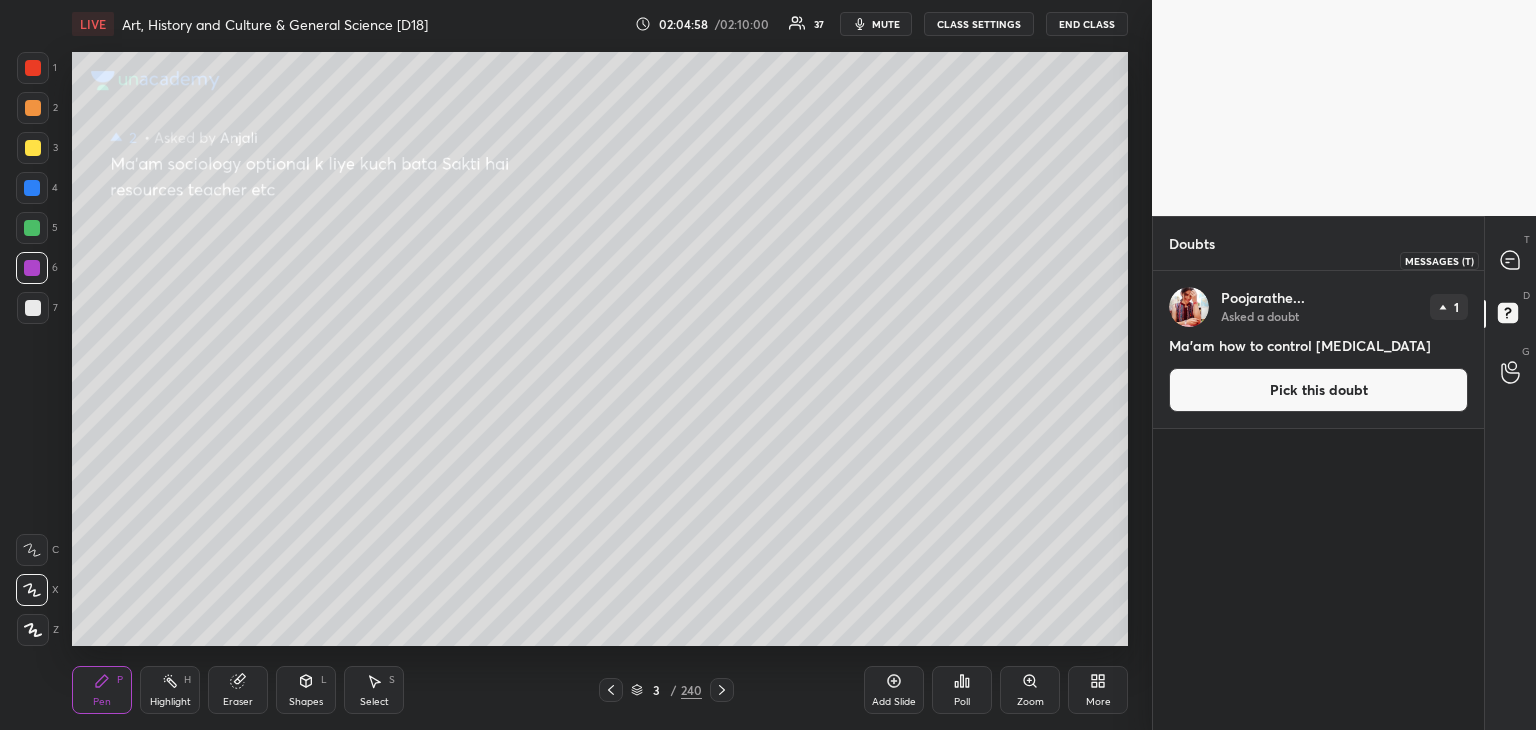 click 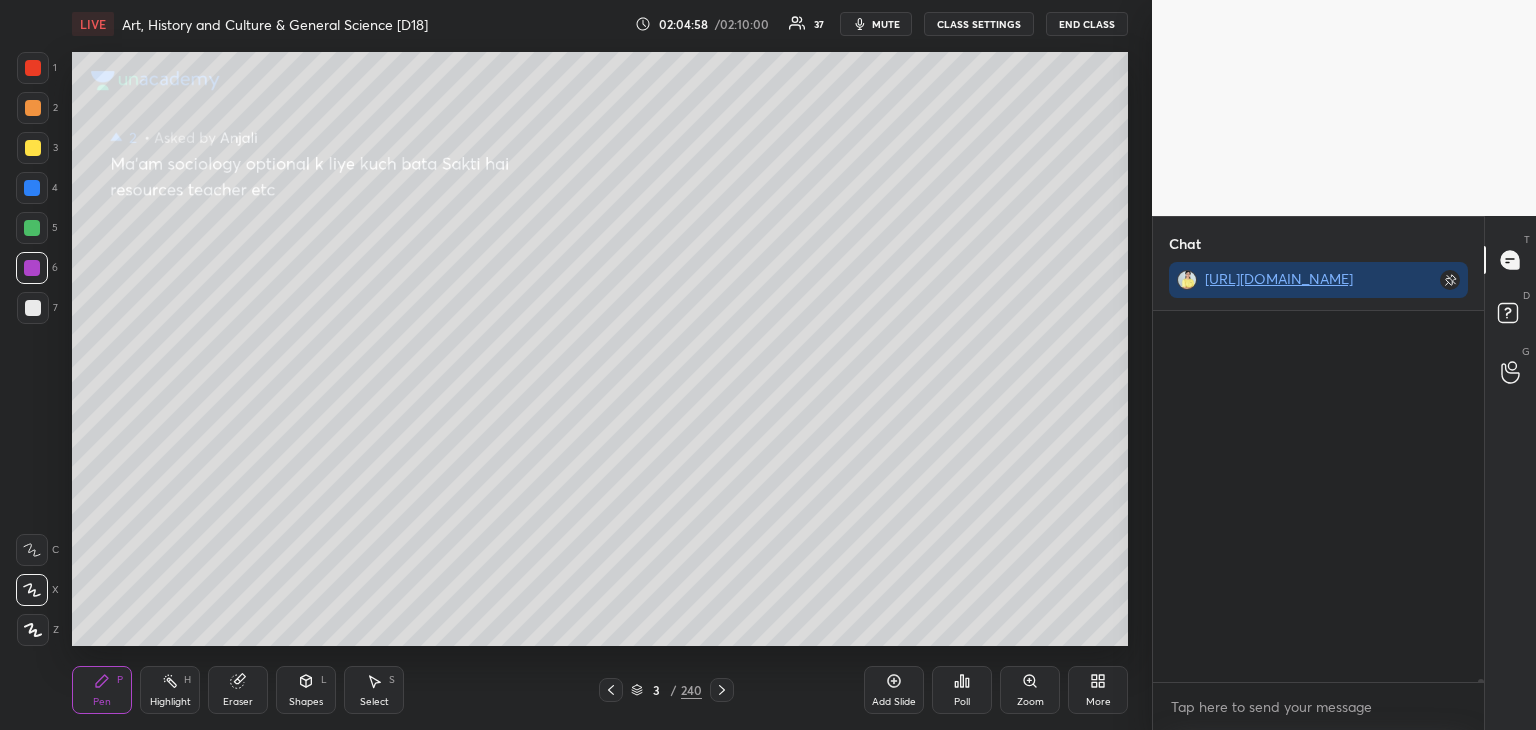 scroll, scrollTop: 49952, scrollLeft: 0, axis: vertical 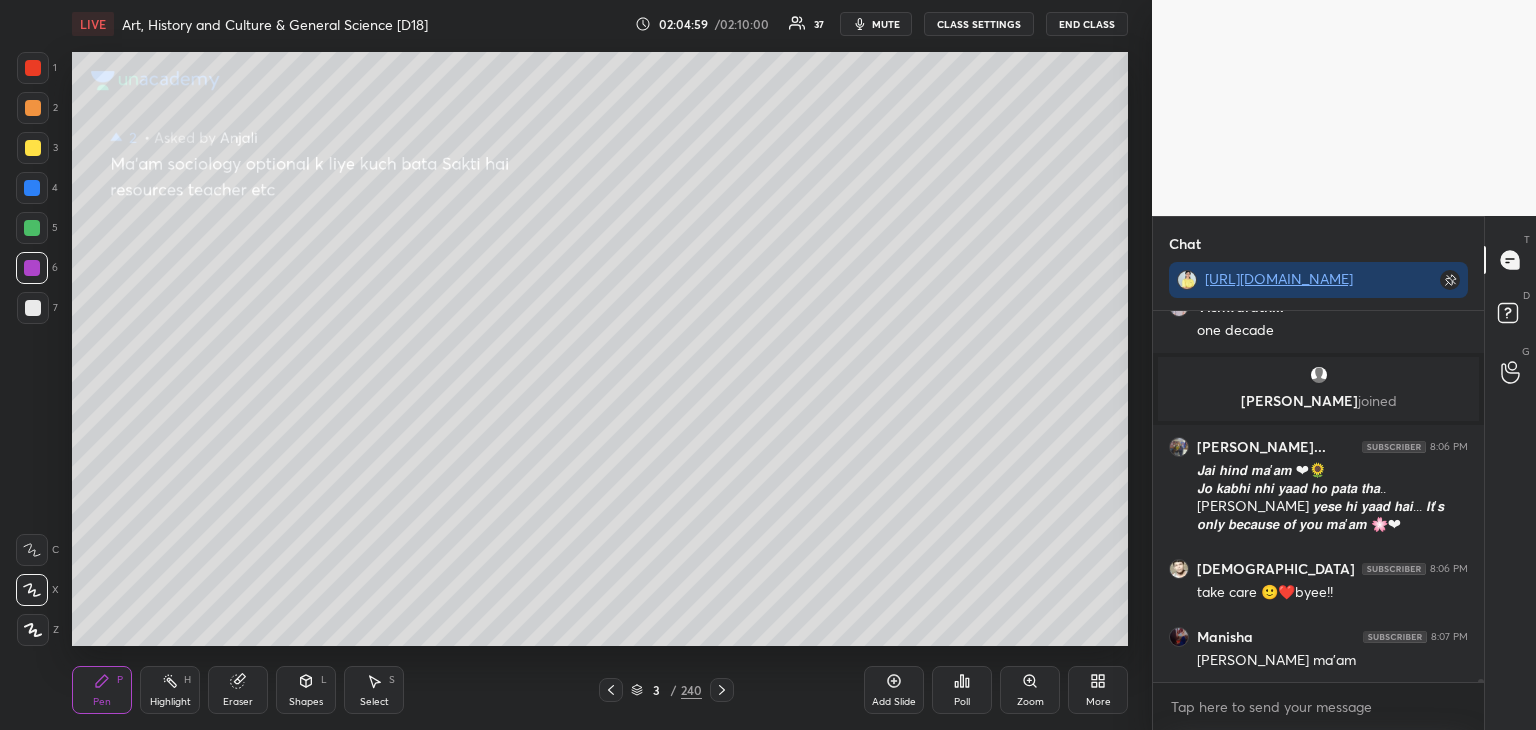 click on "shital 8:06 PM Ha prachi but usme clotting factor nhi hote Vishwaratn... 8:06 PM one decade Adnya  joined Rudra Prat... 8:06 PM 𝙅𝙖𝙞 𝙝𝙞𝙣𝙙 𝙢𝙖'𝙖𝙢 ❤🌻
𝙅𝙤 𝙠𝙖𝙗𝙝𝙞 𝙣𝙝𝙞 𝙮𝙖𝙖𝙙 𝙝𝙤 𝙥𝙖𝙩𝙖 𝙩𝙝𝙖.. 𝙑𝙤 𝙖𝙗 𝙮𝙚𝙨𝙚 𝙝𝙞 𝙮𝙖𝙖𝙙 𝙝𝙖𝙞... 𝙄𝙩'𝙨 𝙤𝙣𝙡𝙮 𝙗𝙚𝙘𝙖𝙪𝙨𝙚 𝙤𝙛 𝙮𝙤𝙪 𝙢𝙖'𝙖𝙢 🌸❤ Shivam 8:06 PM take care 🙂❤️byee!! Manisha 8:07 PM Monica mandhanya ma'am JUMP TO LATEST Enable hand raising Enable raise hand to speak to learners. Once enabled, chat will be turned off temporarily. Enable x" at bounding box center [1318, 520] 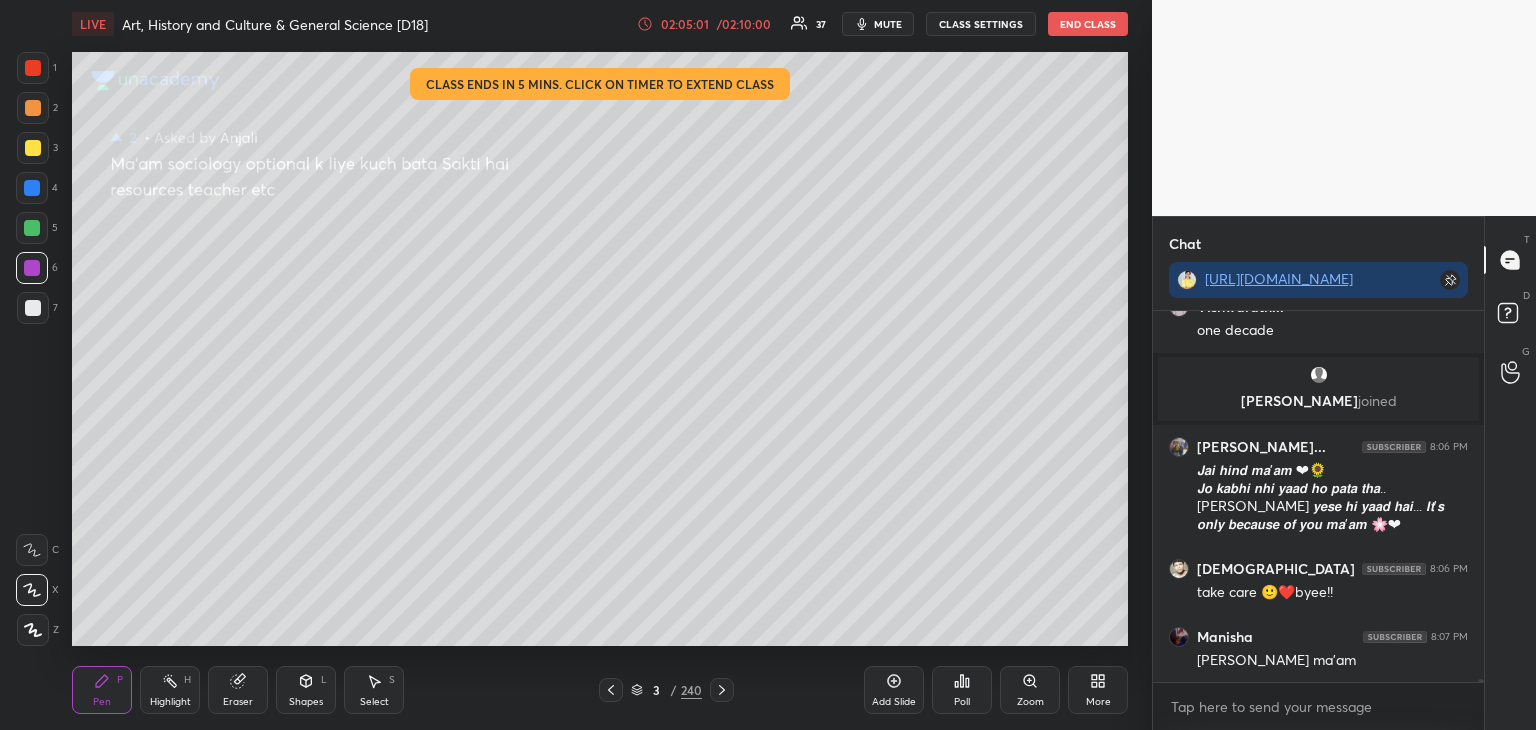 click at bounding box center (33, 148) 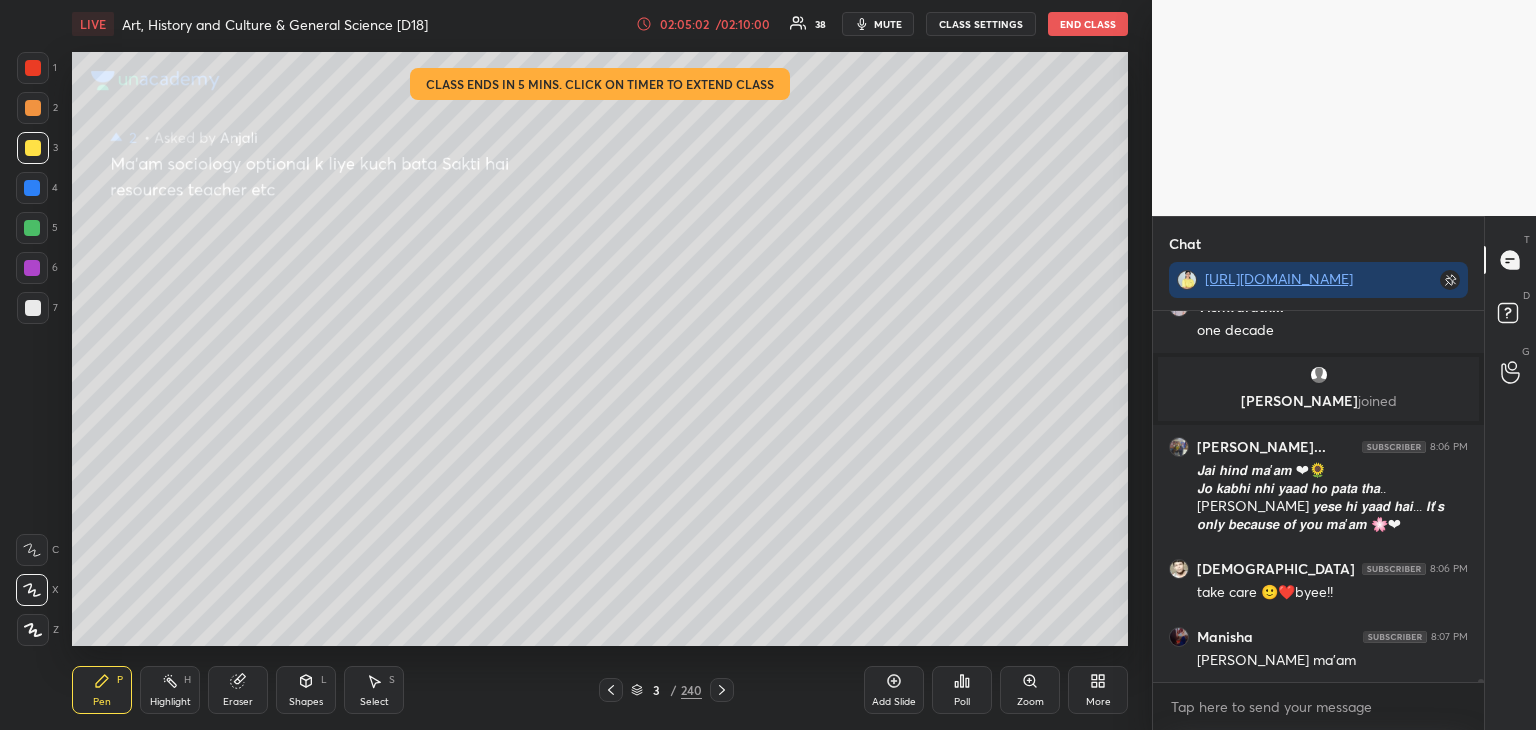 scroll, scrollTop: 50106, scrollLeft: 0, axis: vertical 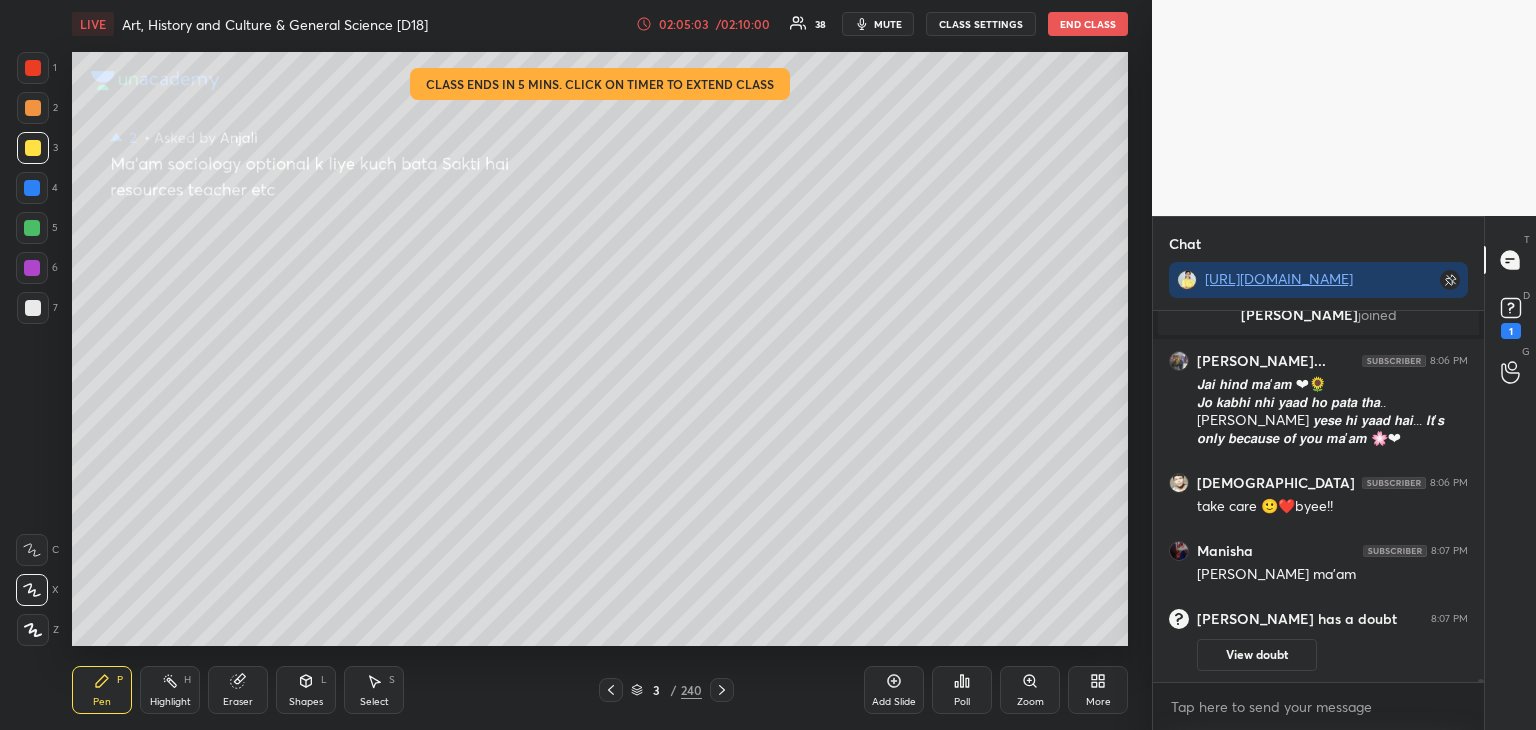 click 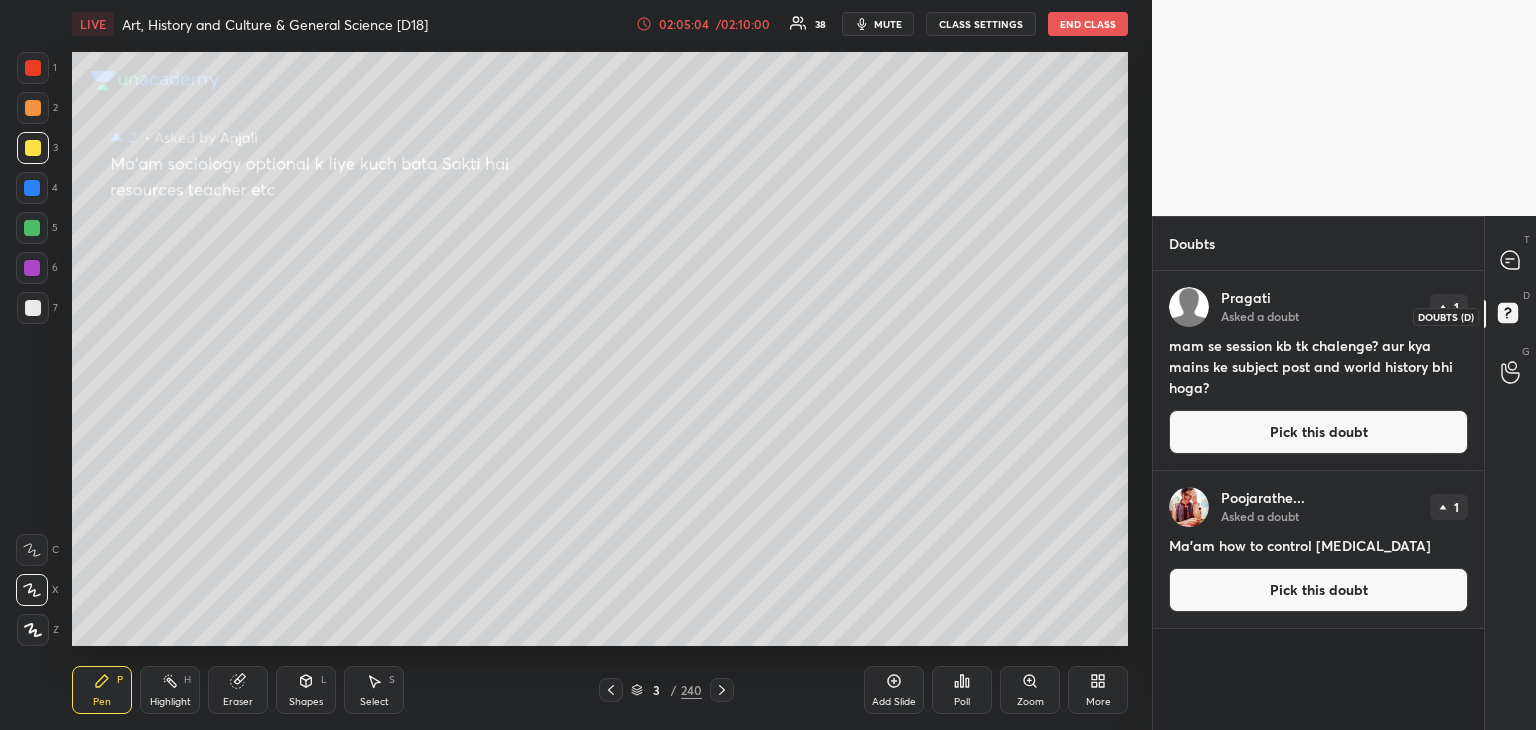 scroll, scrollTop: 6, scrollLeft: 6, axis: both 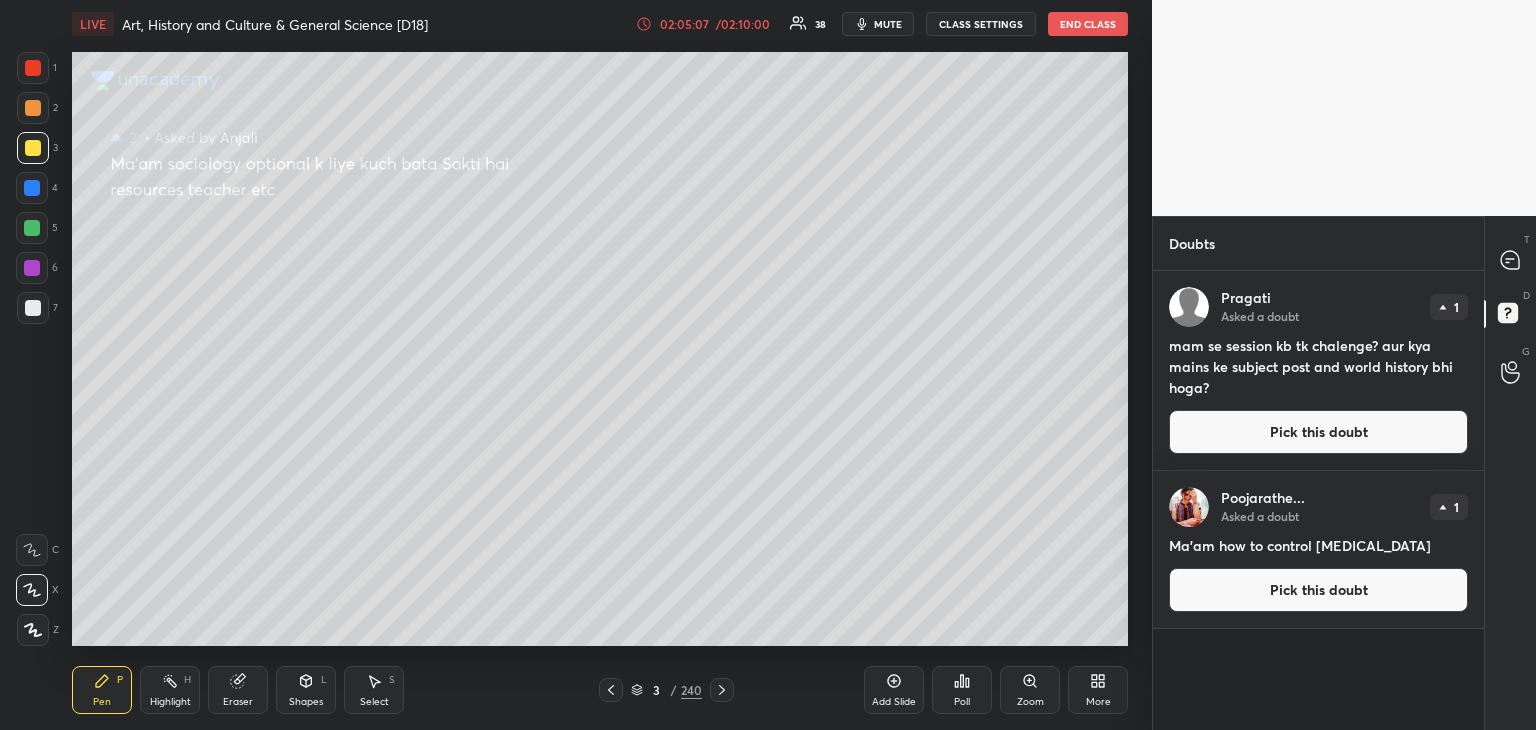 click on "Pick this doubt" at bounding box center [1318, 432] 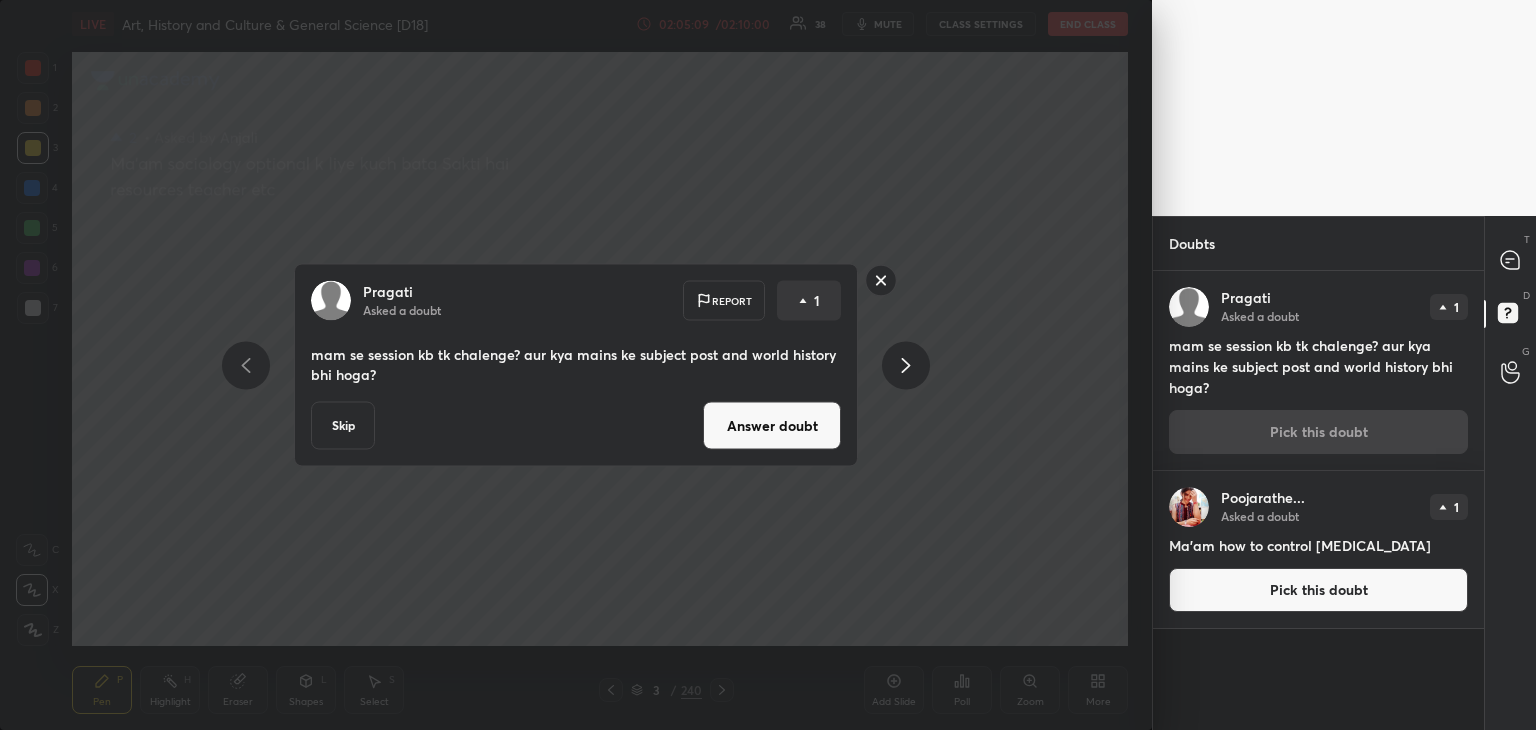 click on "Answer doubt" at bounding box center [772, 426] 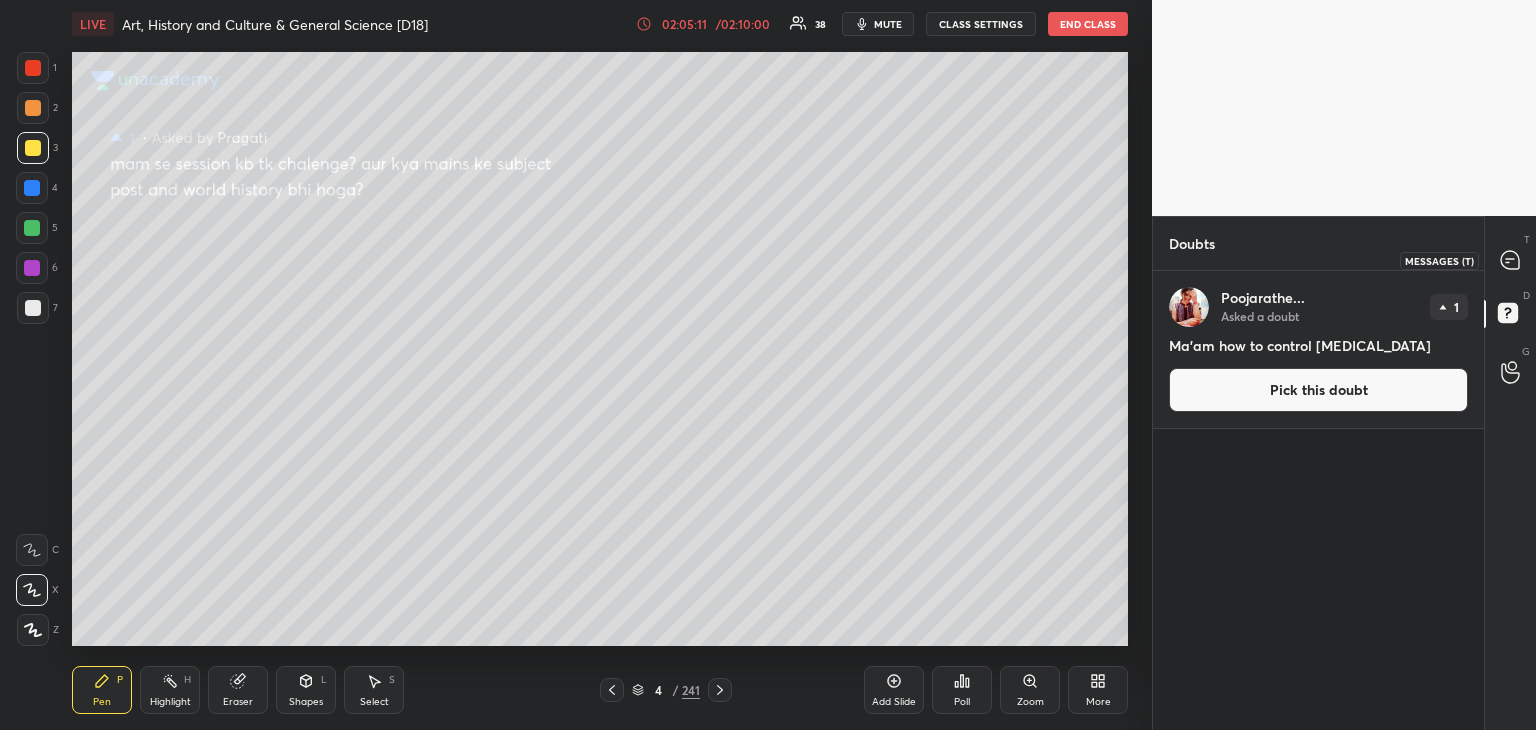 click 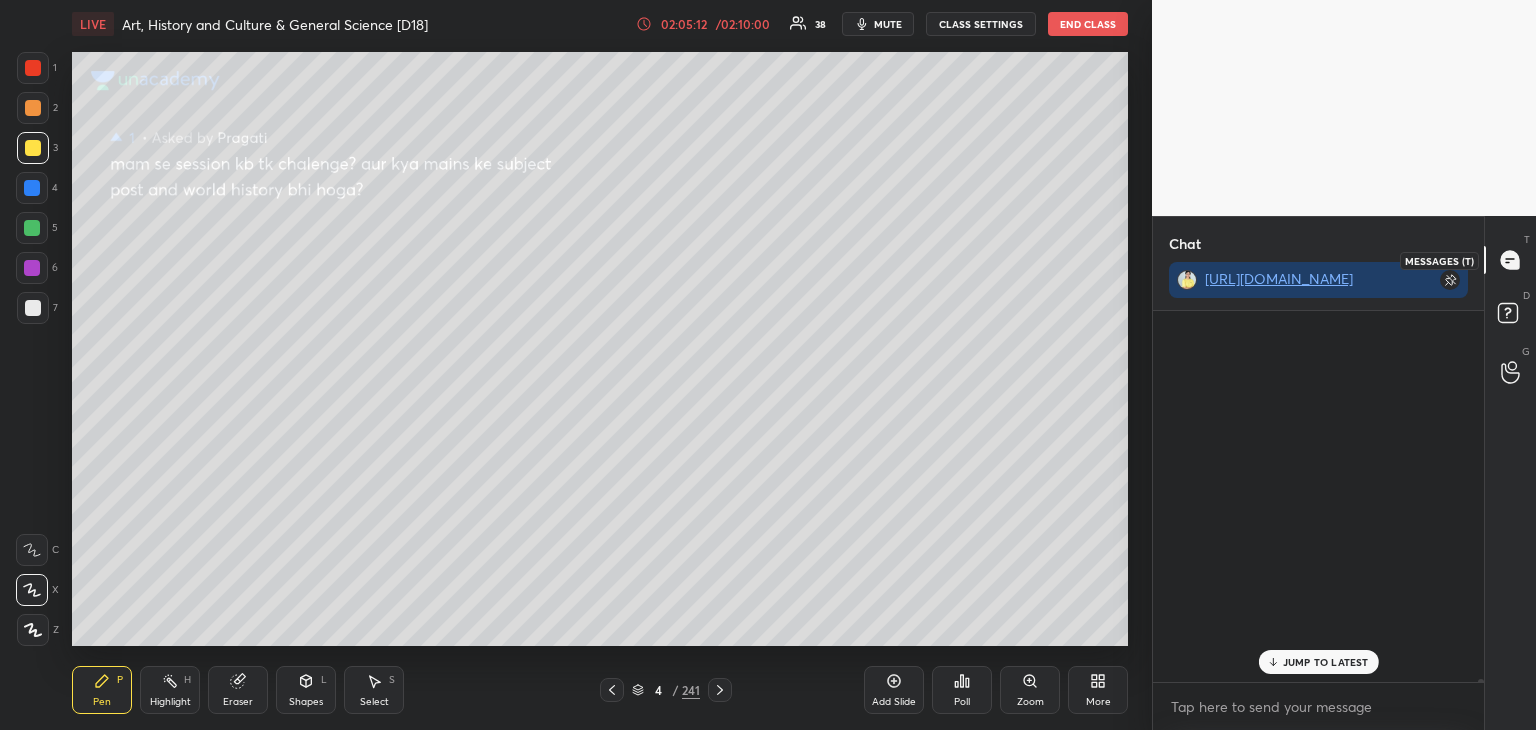 scroll, scrollTop: 49886, scrollLeft: 0, axis: vertical 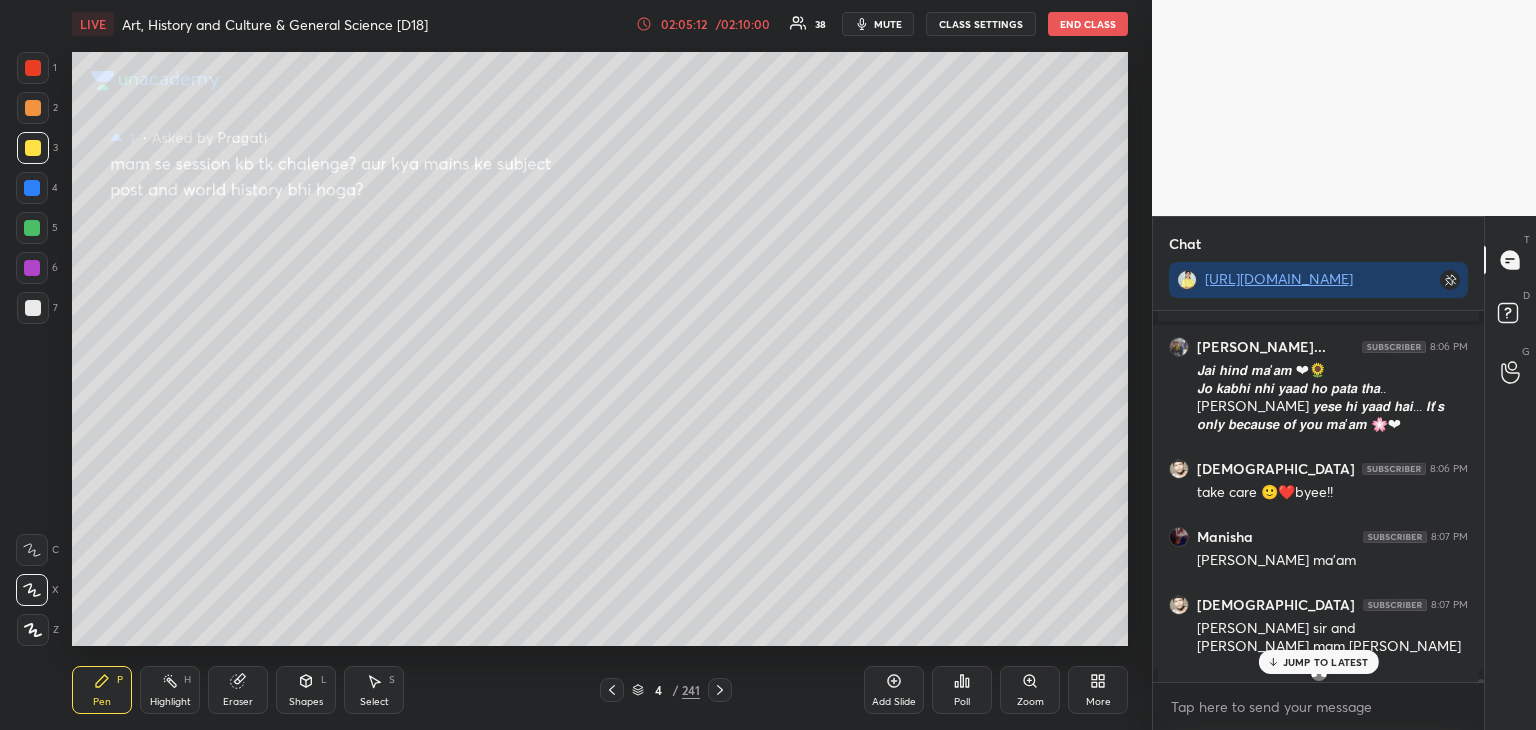 click on "JUMP TO LATEST" at bounding box center (1326, 662) 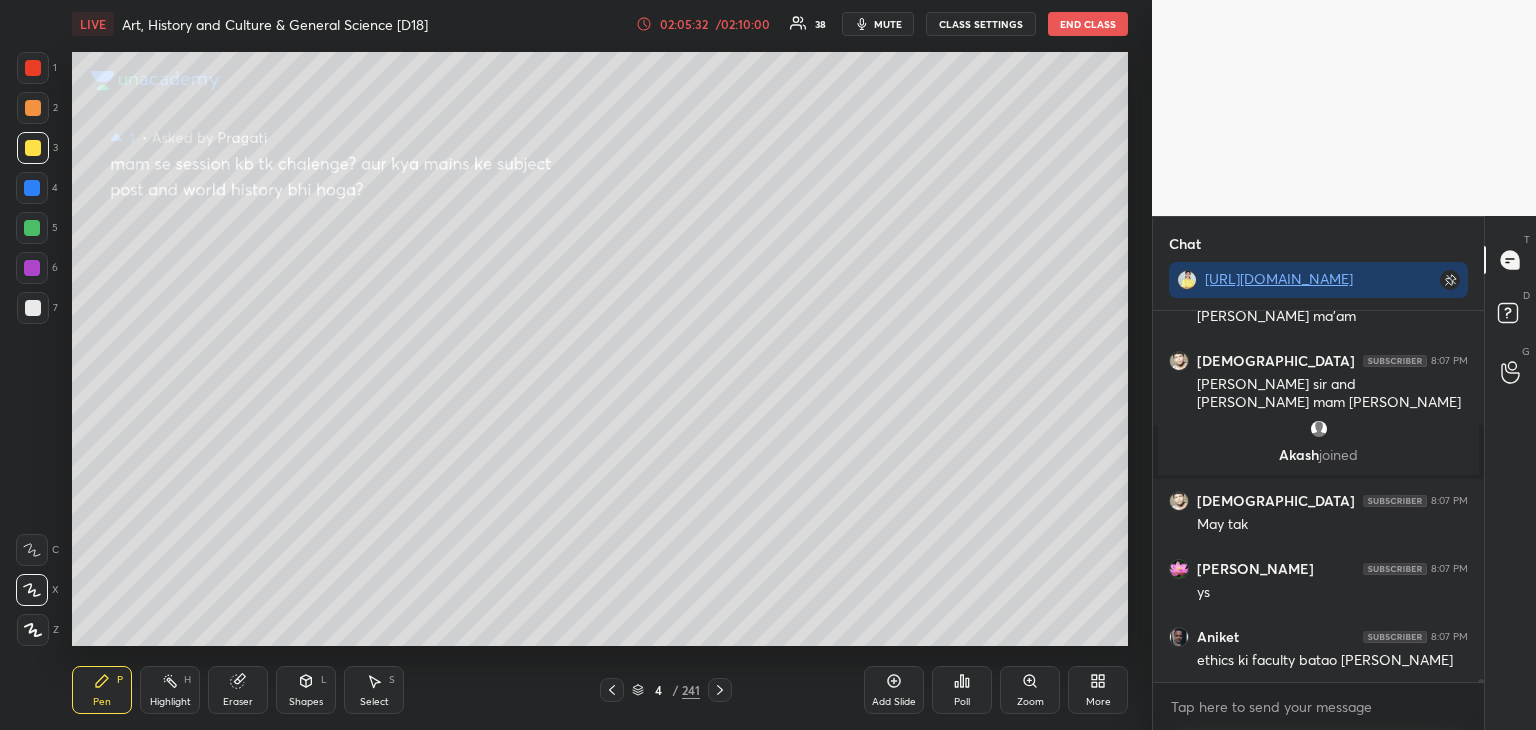 scroll, scrollTop: 50360, scrollLeft: 0, axis: vertical 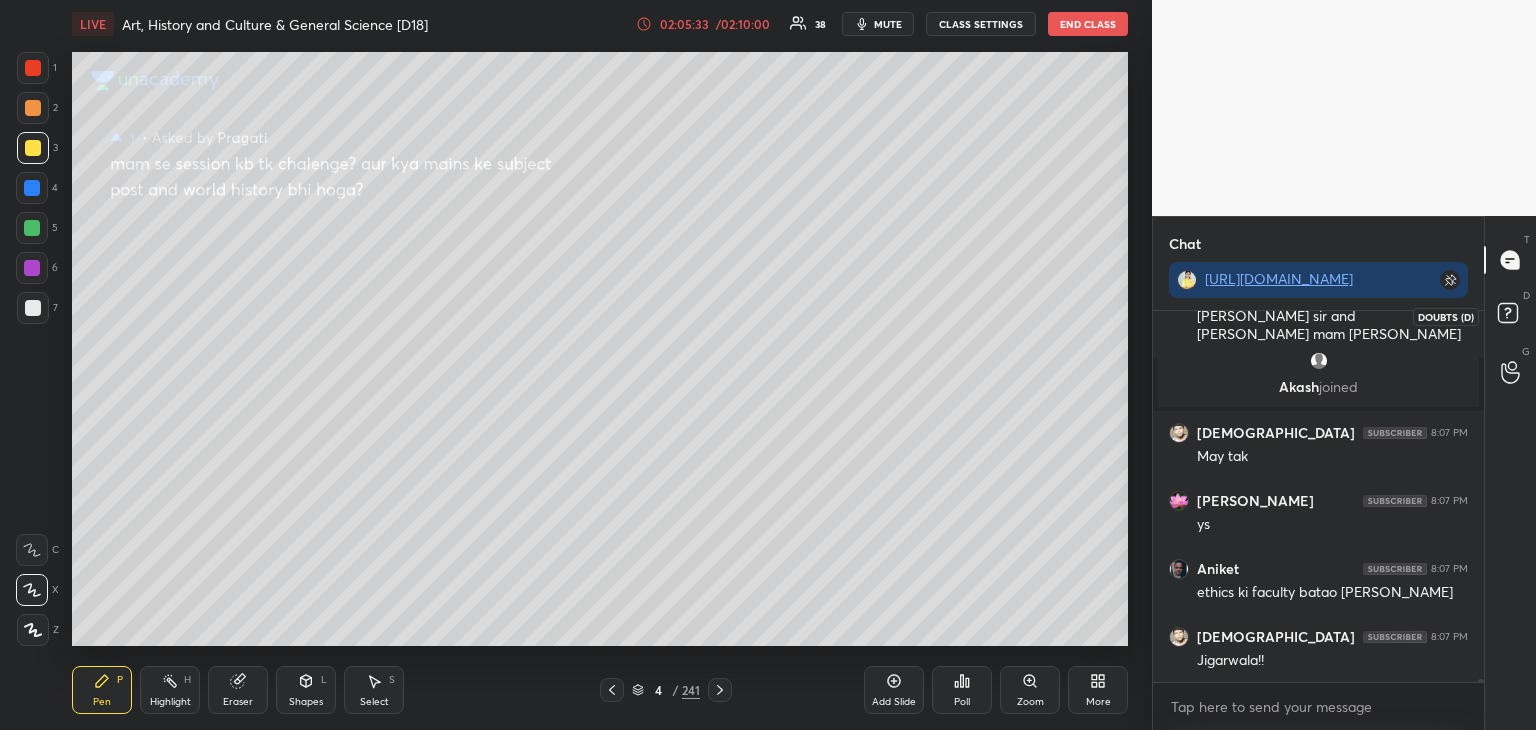 click 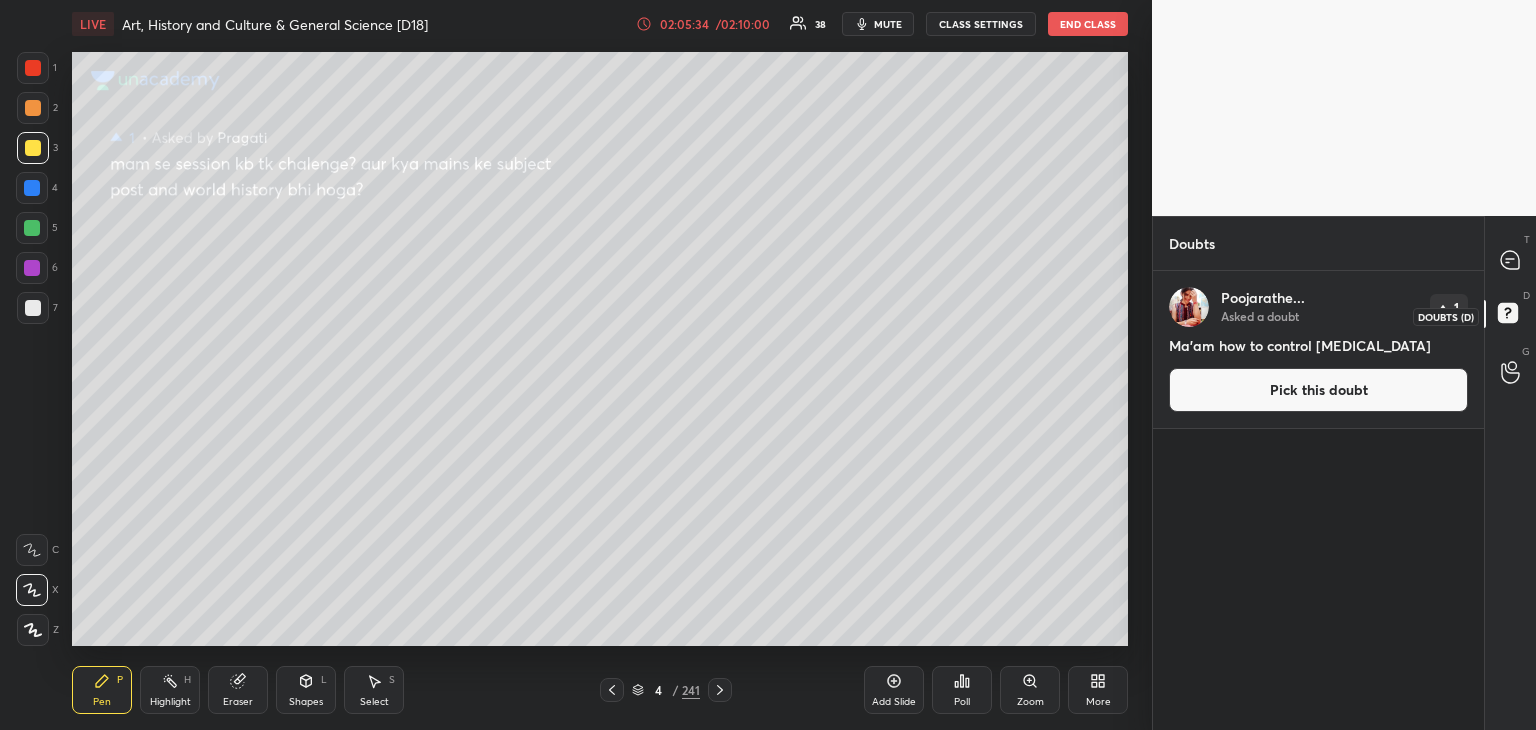 scroll, scrollTop: 6, scrollLeft: 6, axis: both 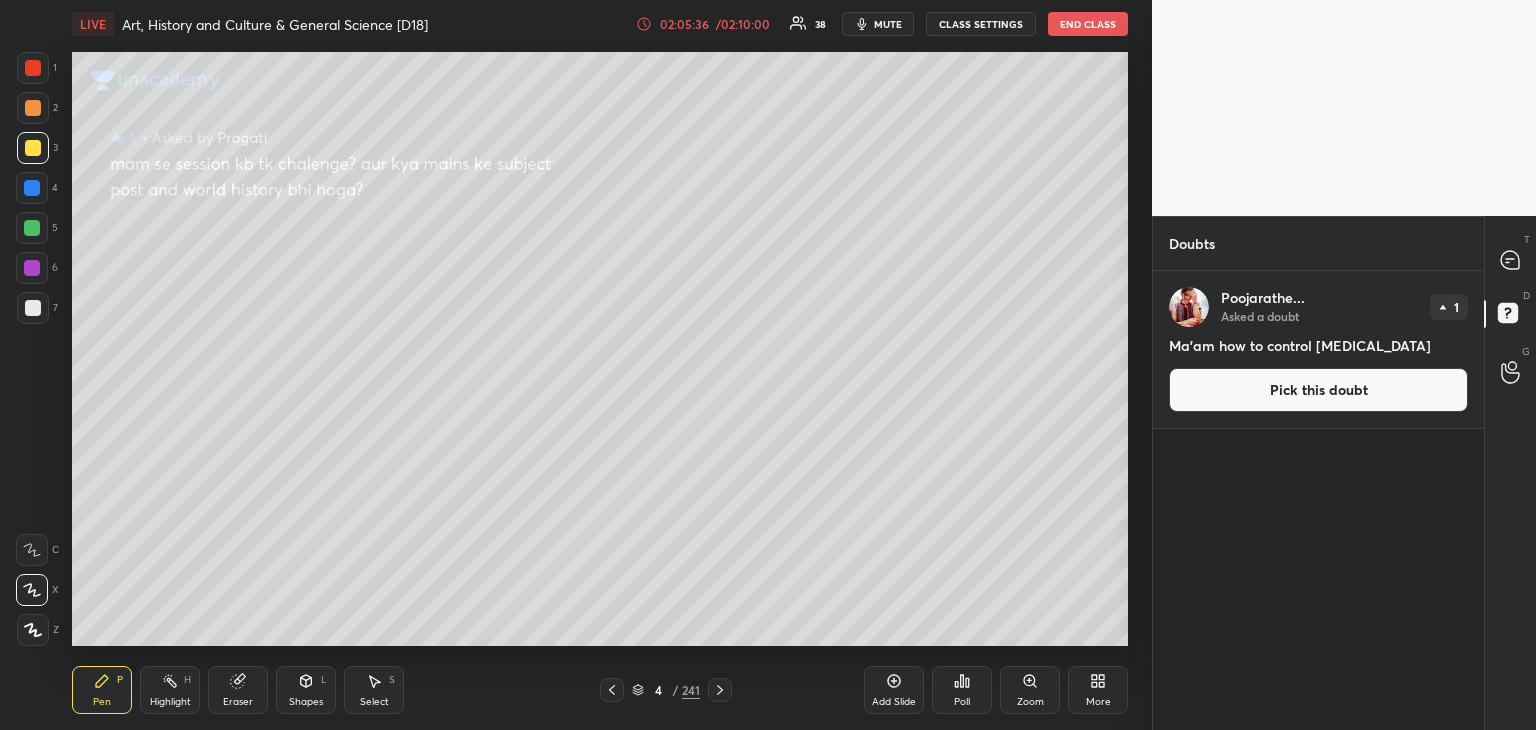click on "Pick this doubt" at bounding box center (1318, 390) 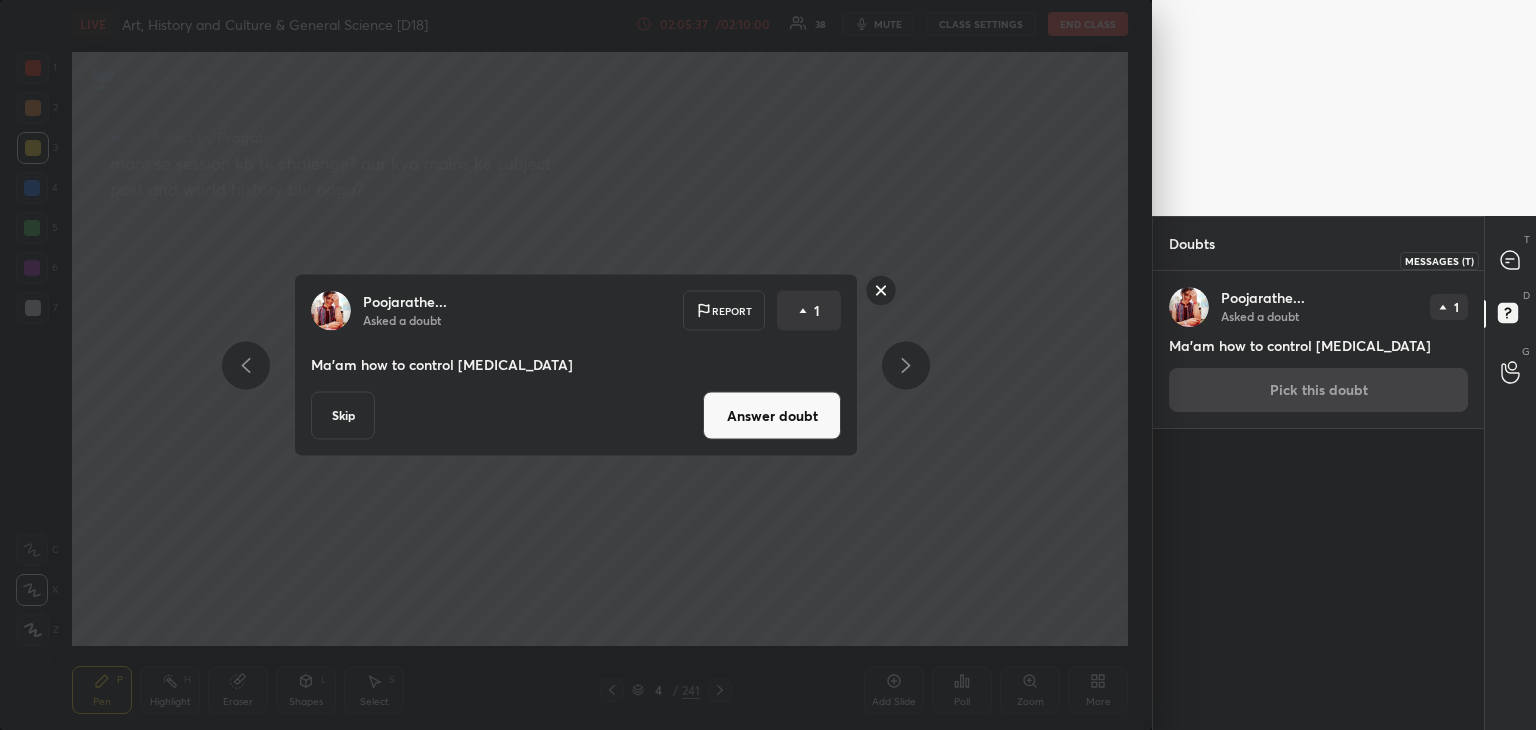 click 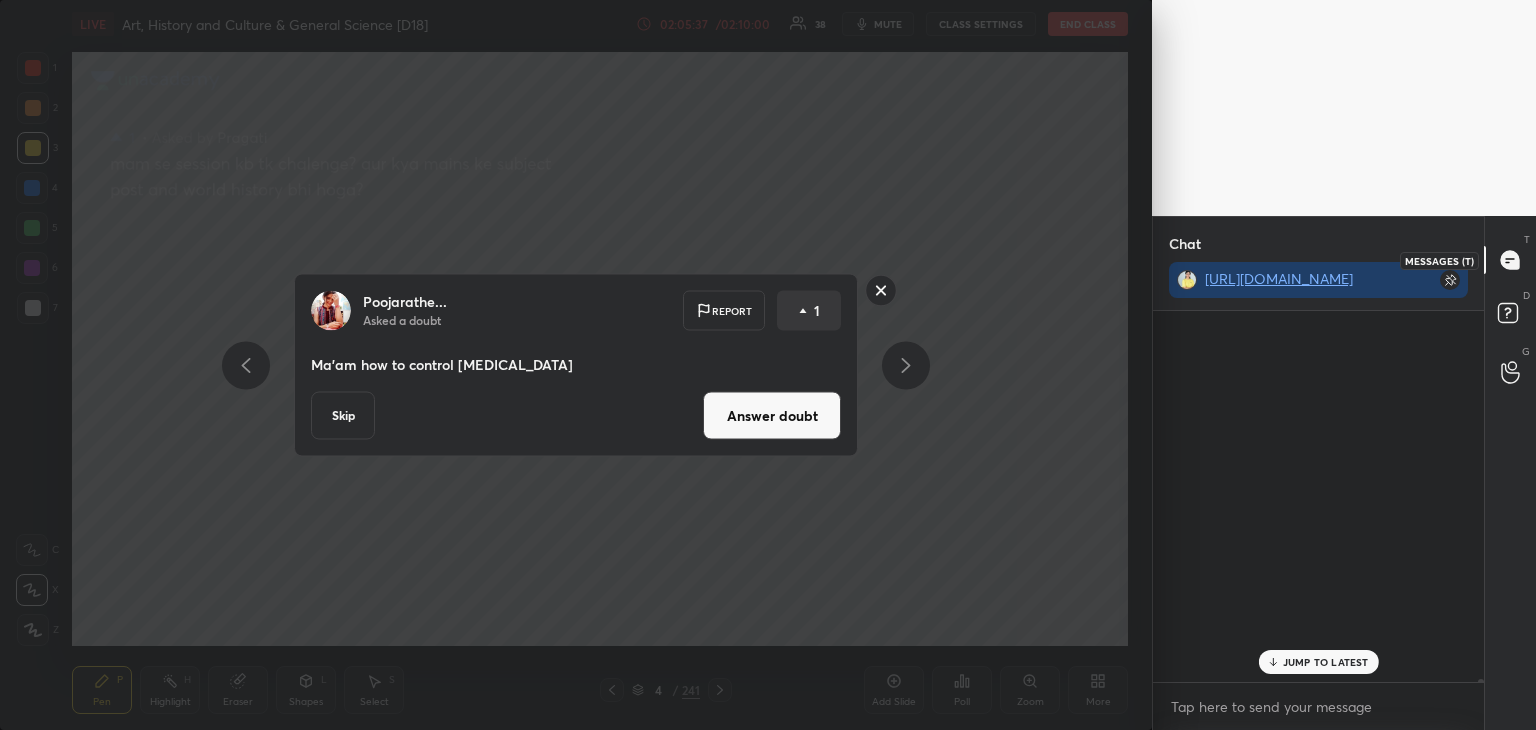 scroll, scrollTop: 50410, scrollLeft: 0, axis: vertical 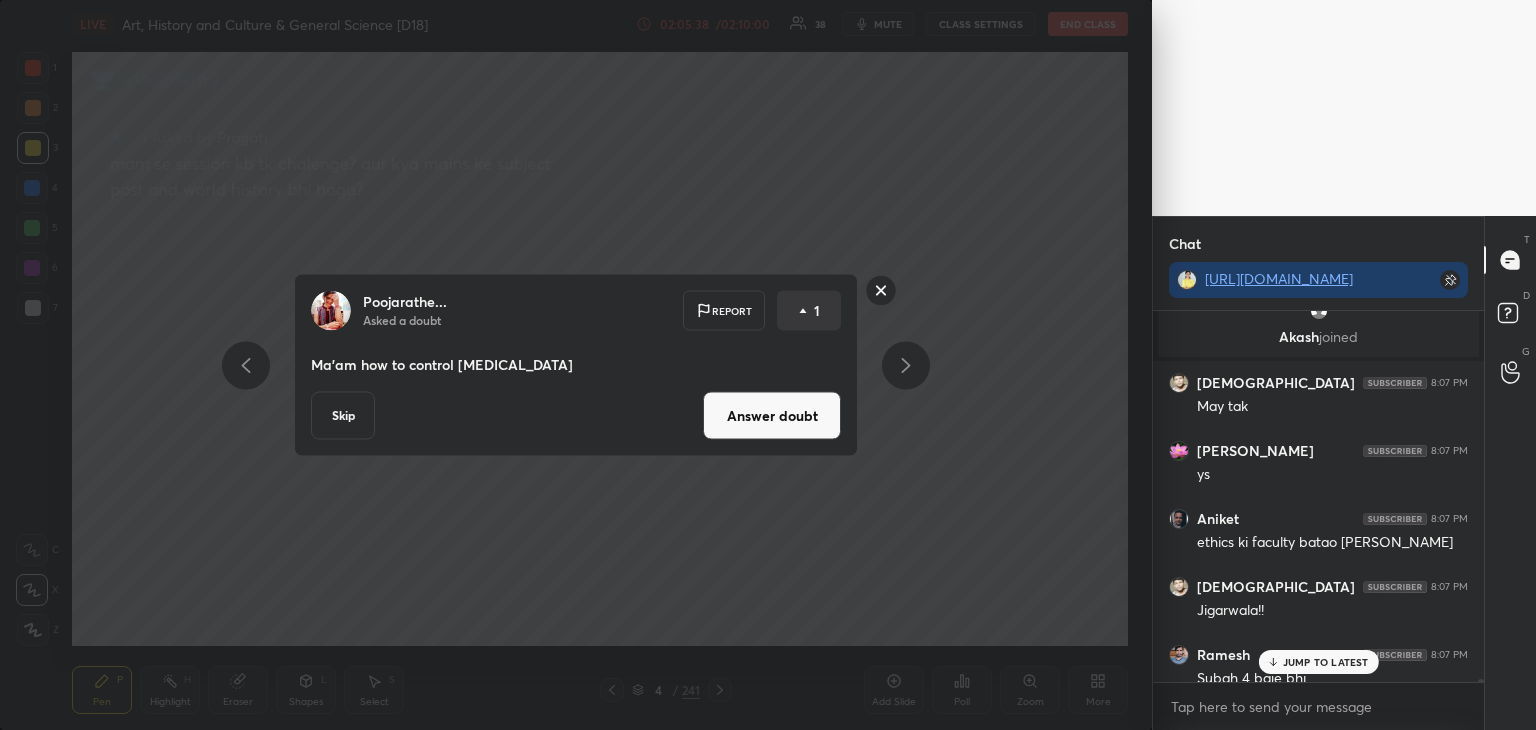 click on "JUMP TO LATEST" at bounding box center (1326, 662) 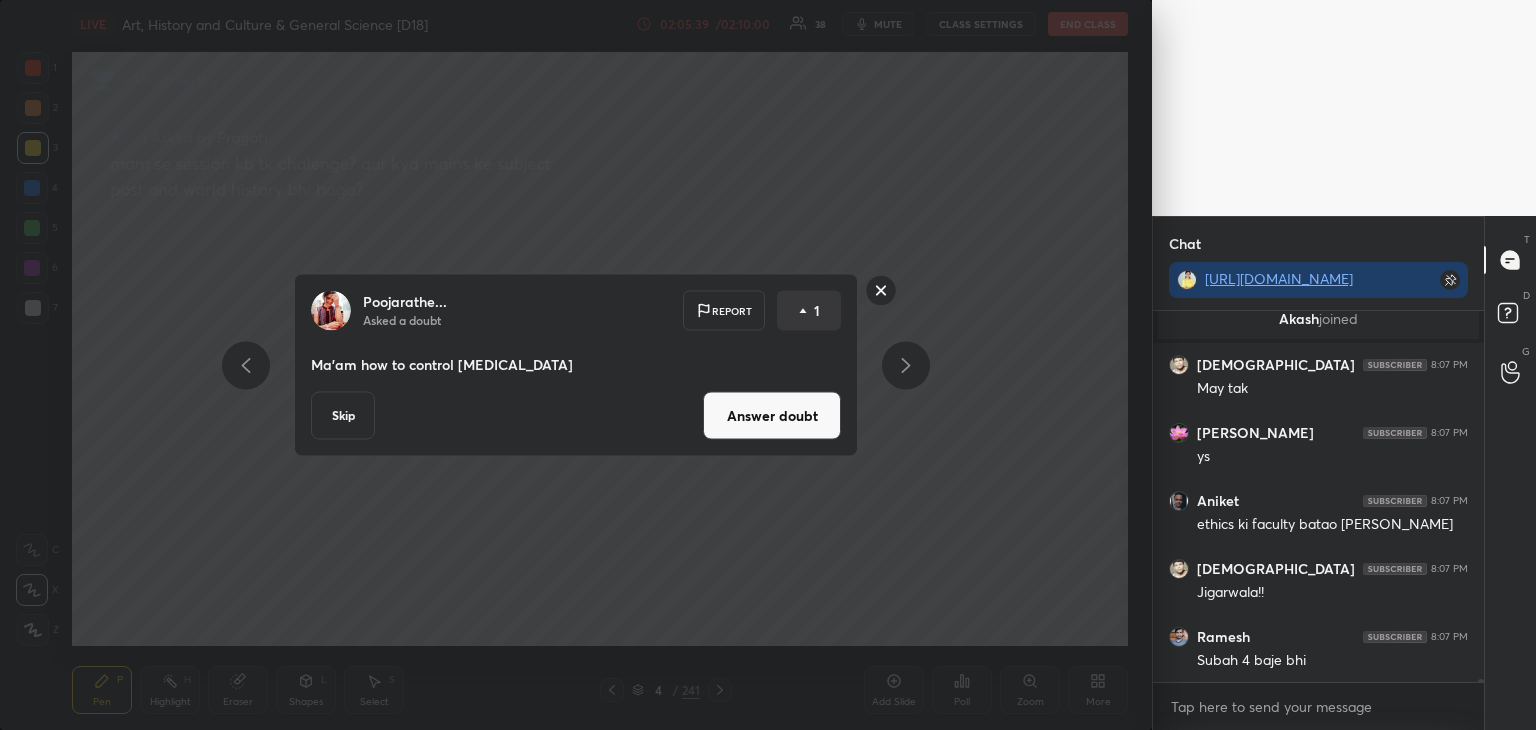 click on "Answer doubt" at bounding box center (772, 416) 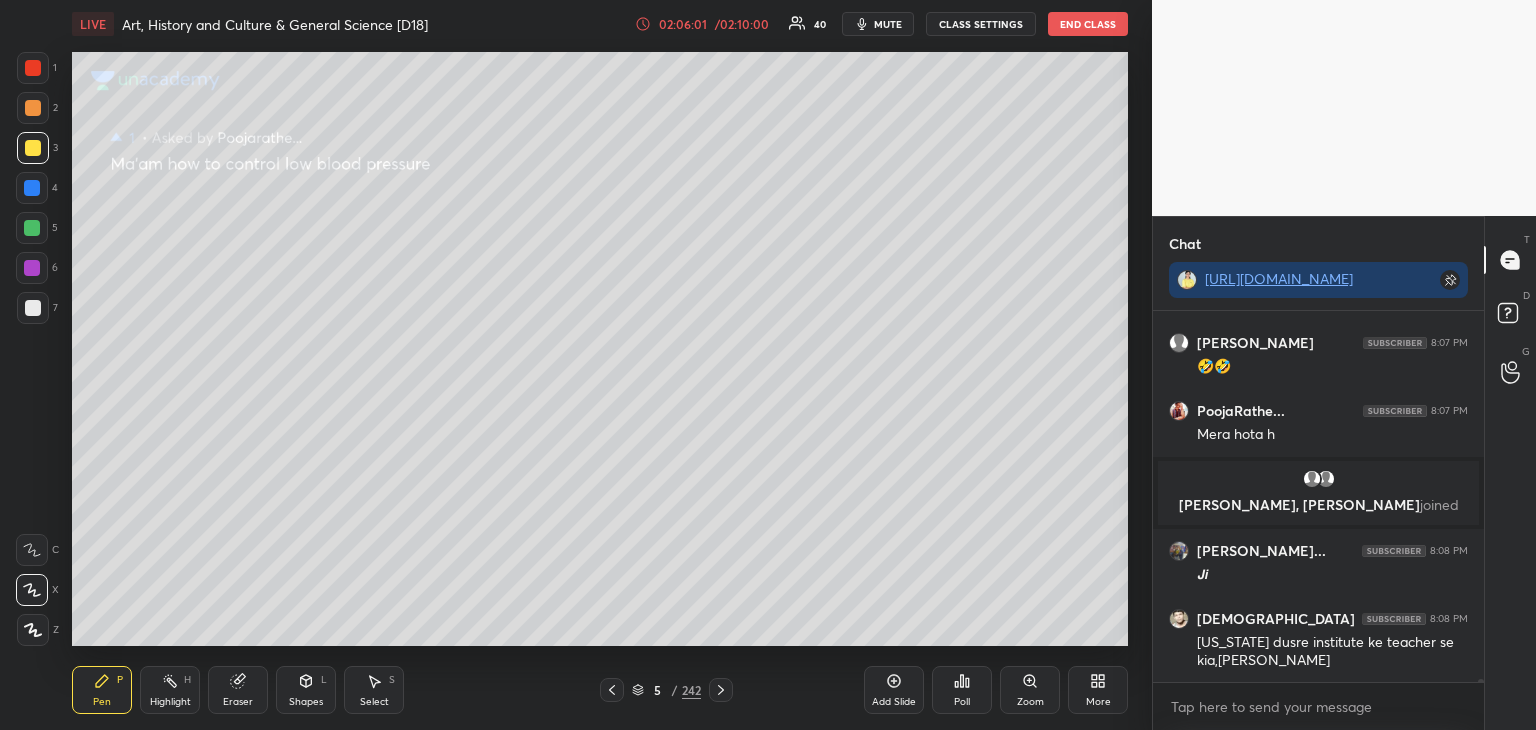 scroll, scrollTop: 50534, scrollLeft: 0, axis: vertical 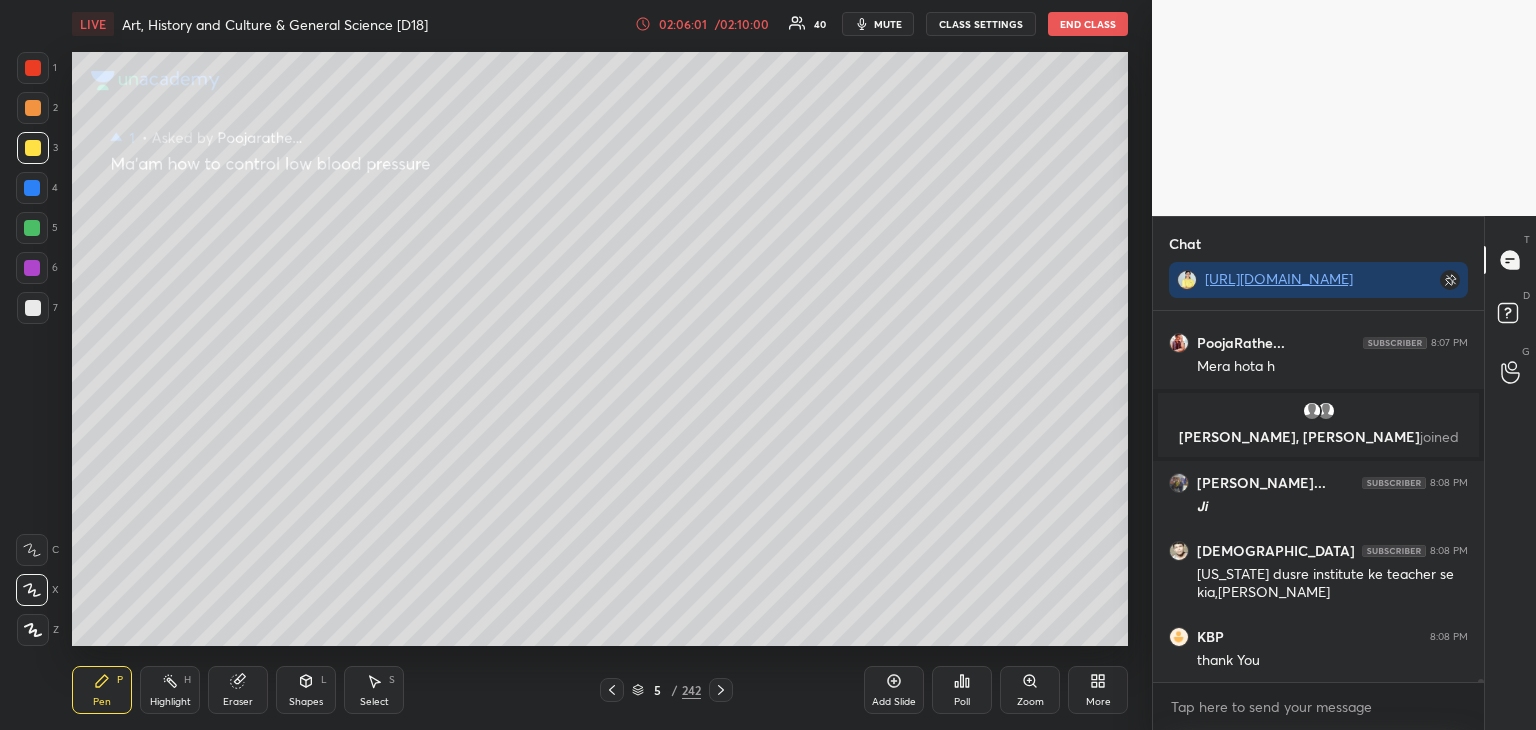 click at bounding box center [33, 108] 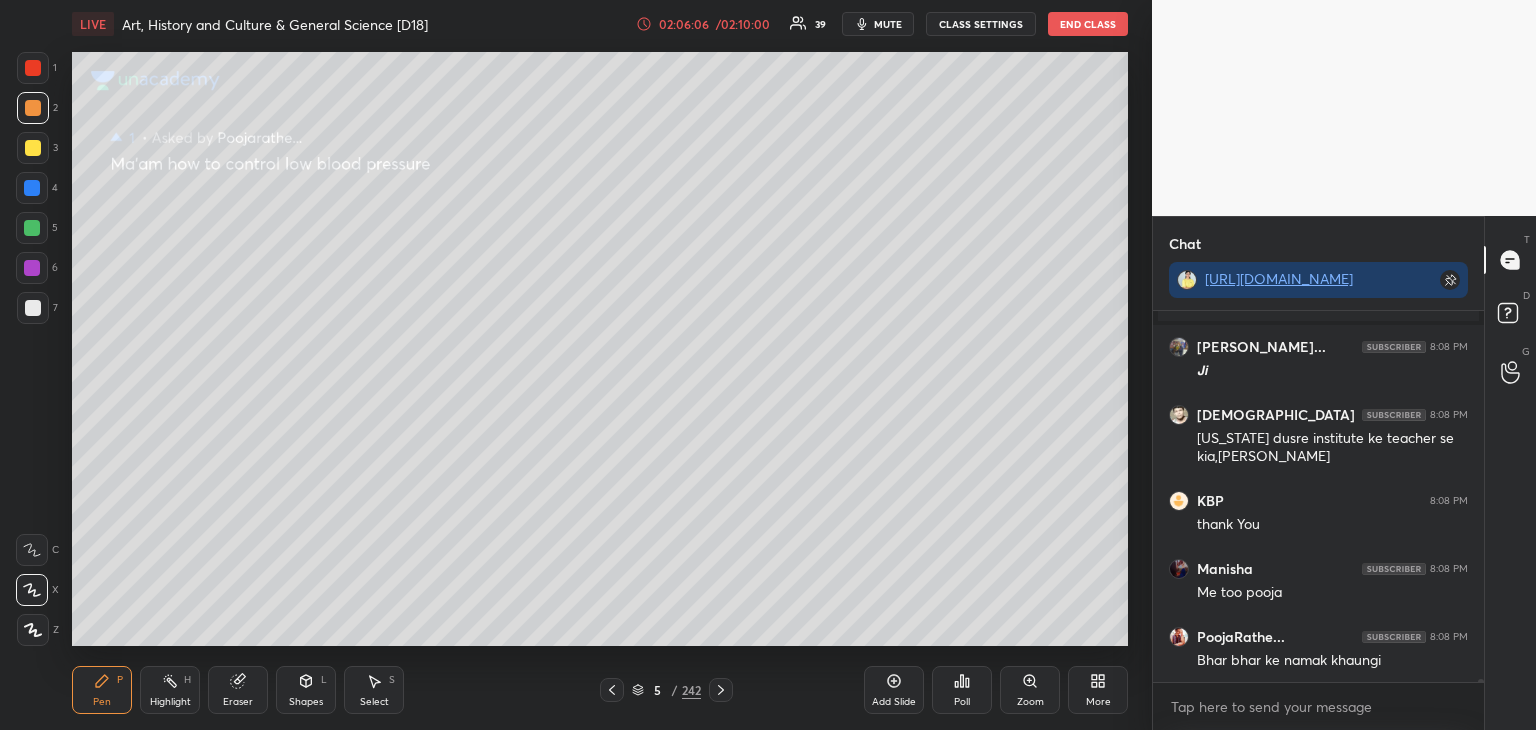scroll, scrollTop: 50738, scrollLeft: 0, axis: vertical 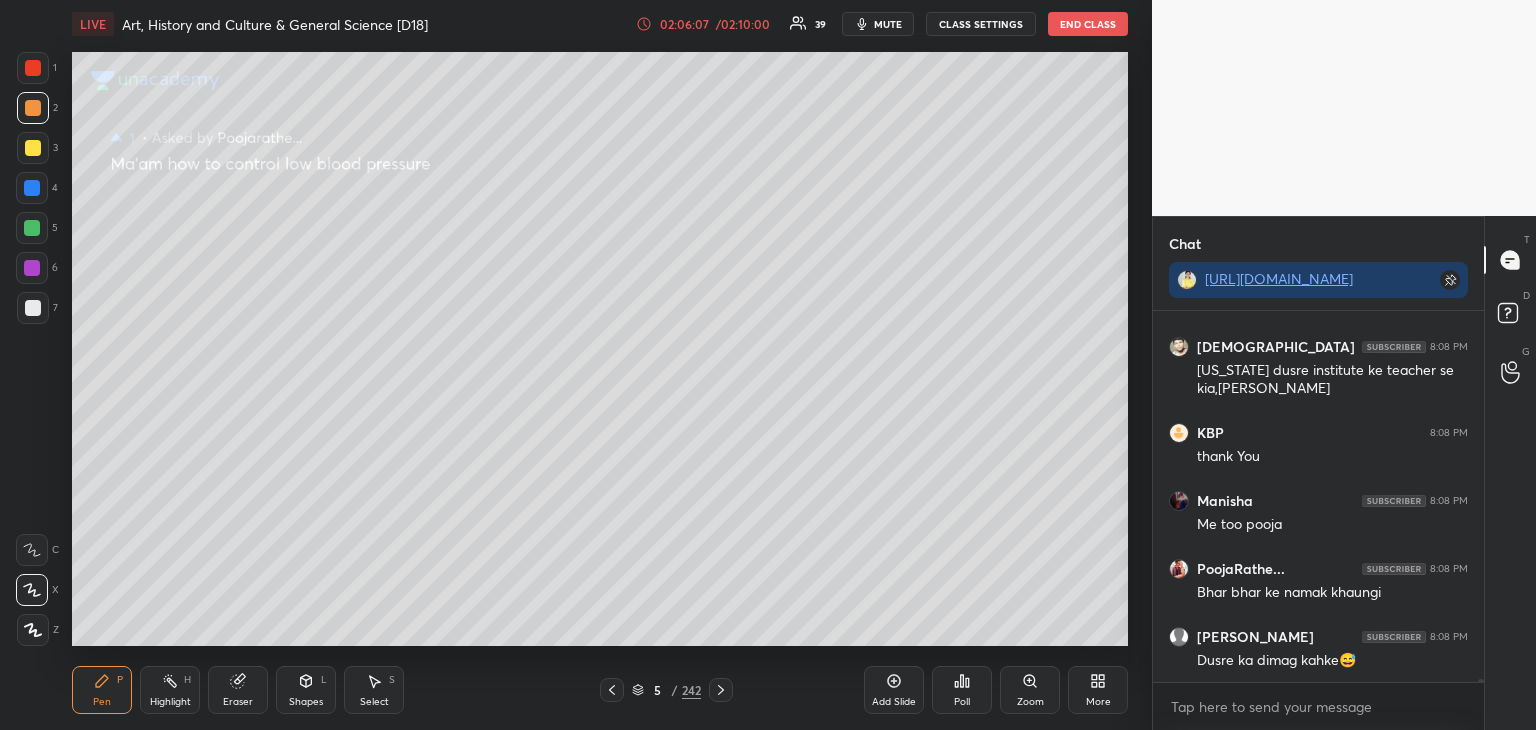 click at bounding box center [32, 188] 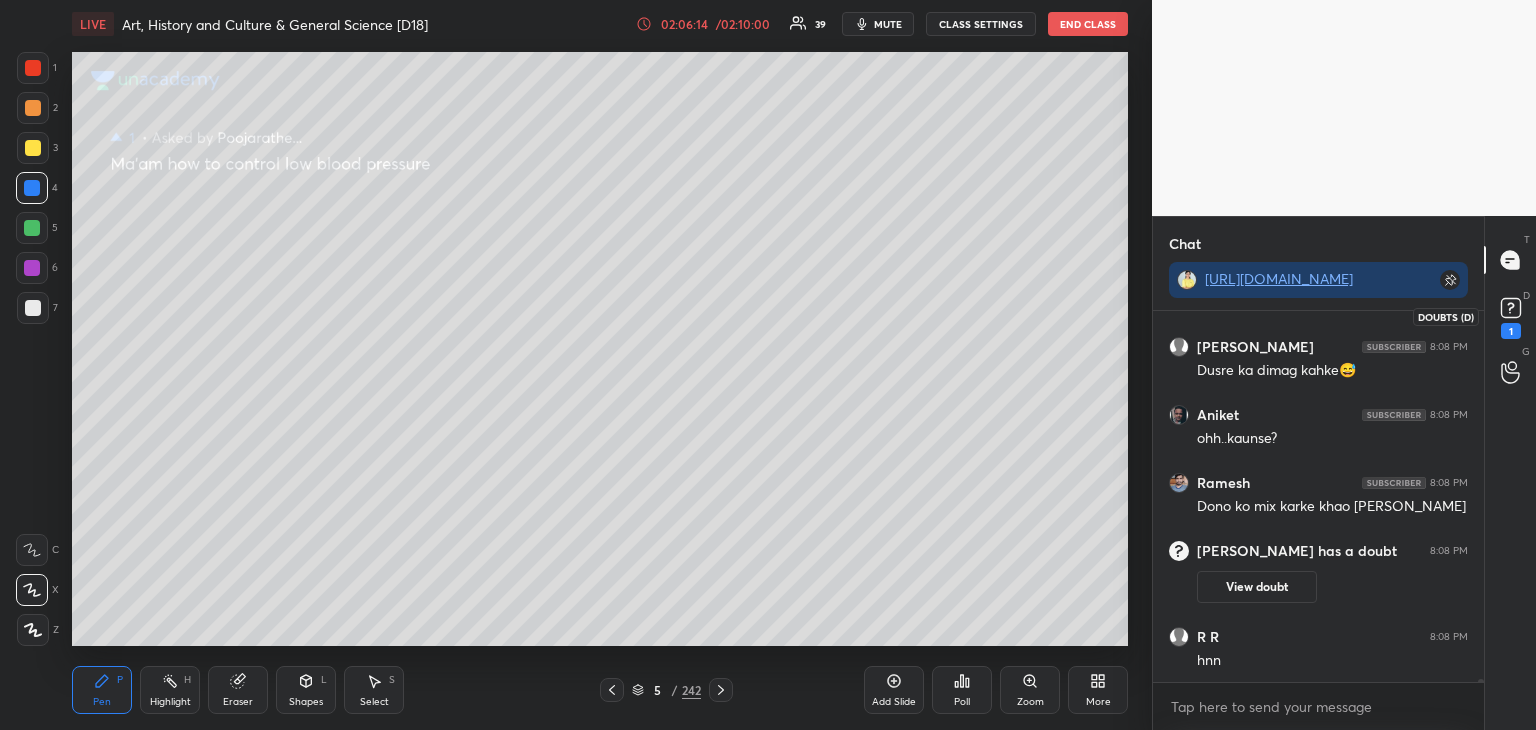 scroll, scrollTop: 50930, scrollLeft: 0, axis: vertical 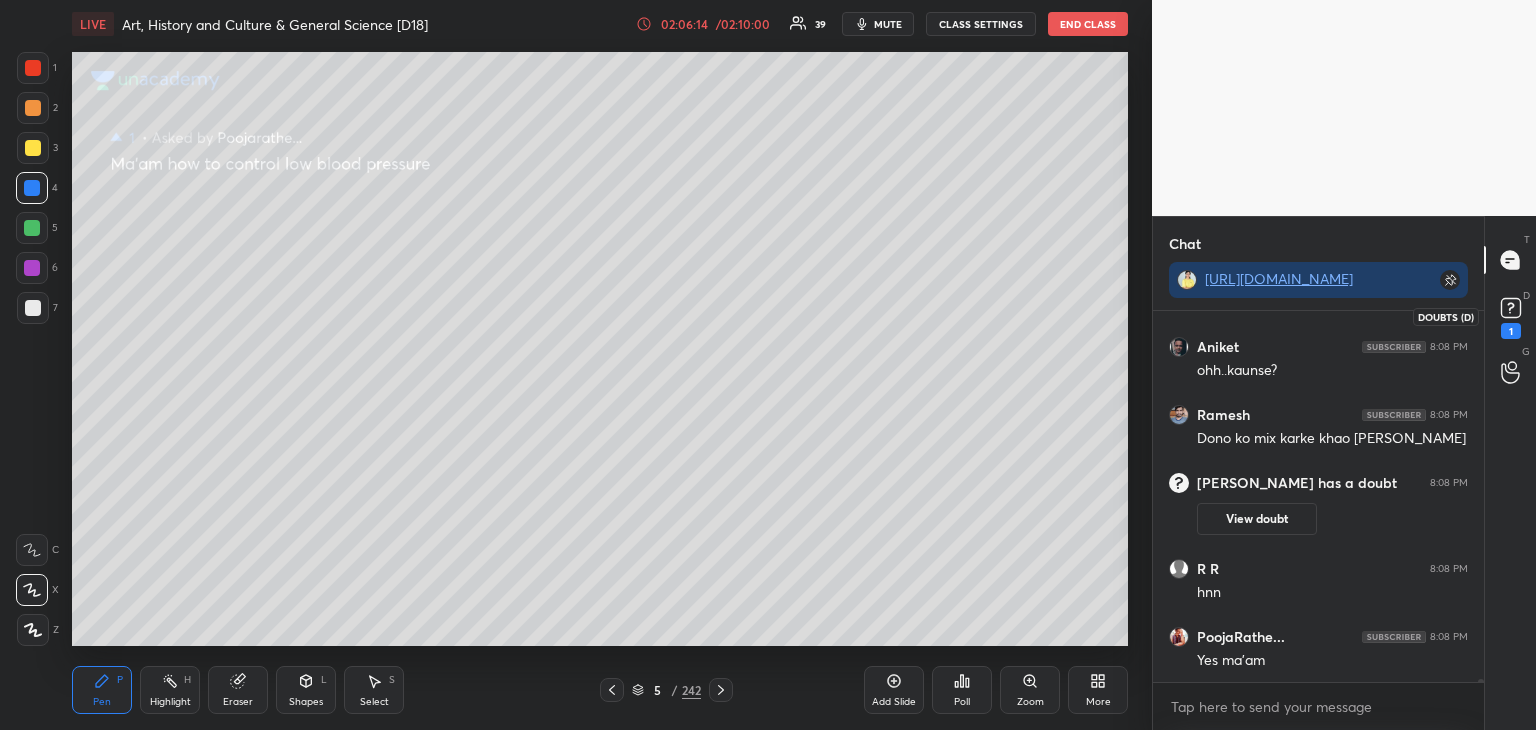 click 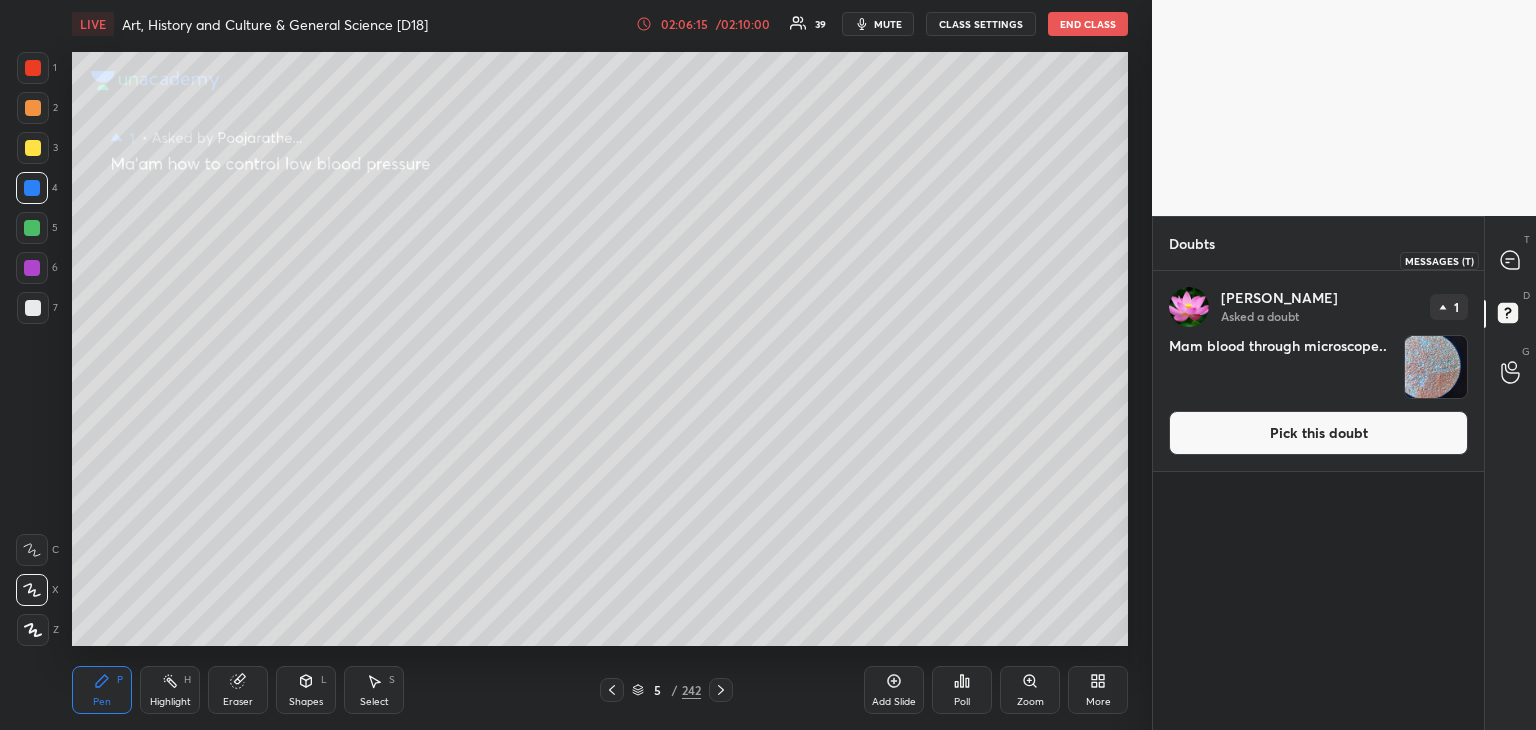 click 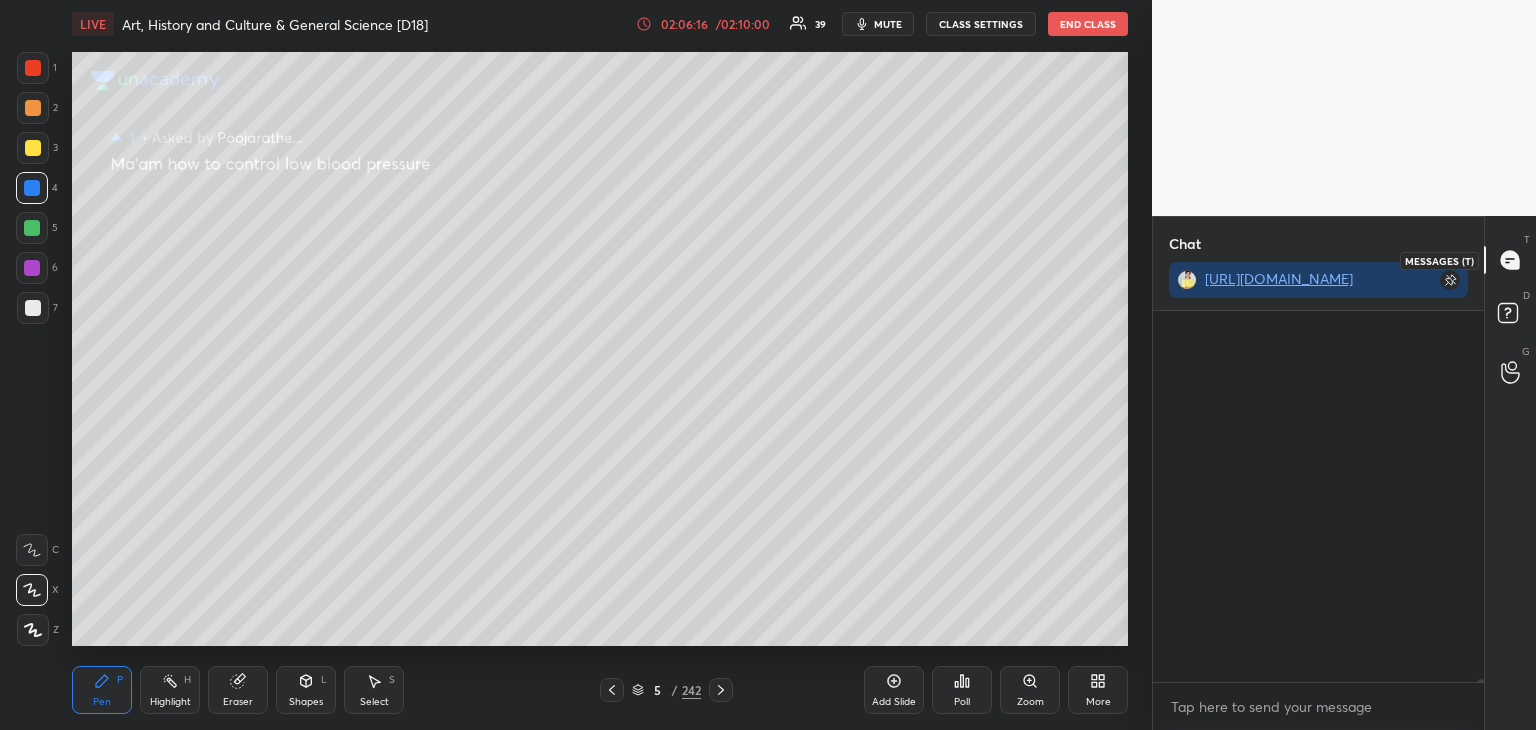 scroll, scrollTop: 51254, scrollLeft: 0, axis: vertical 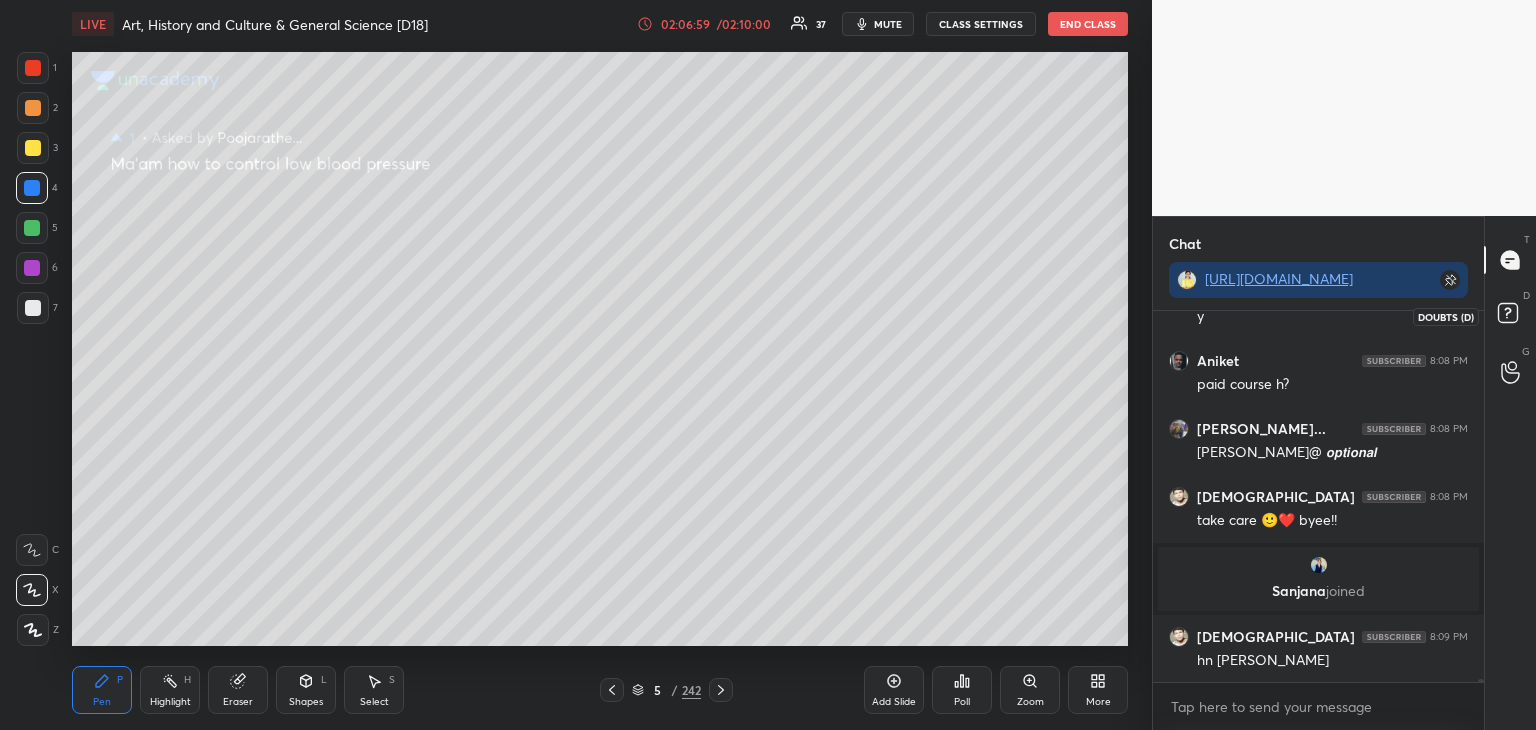 click 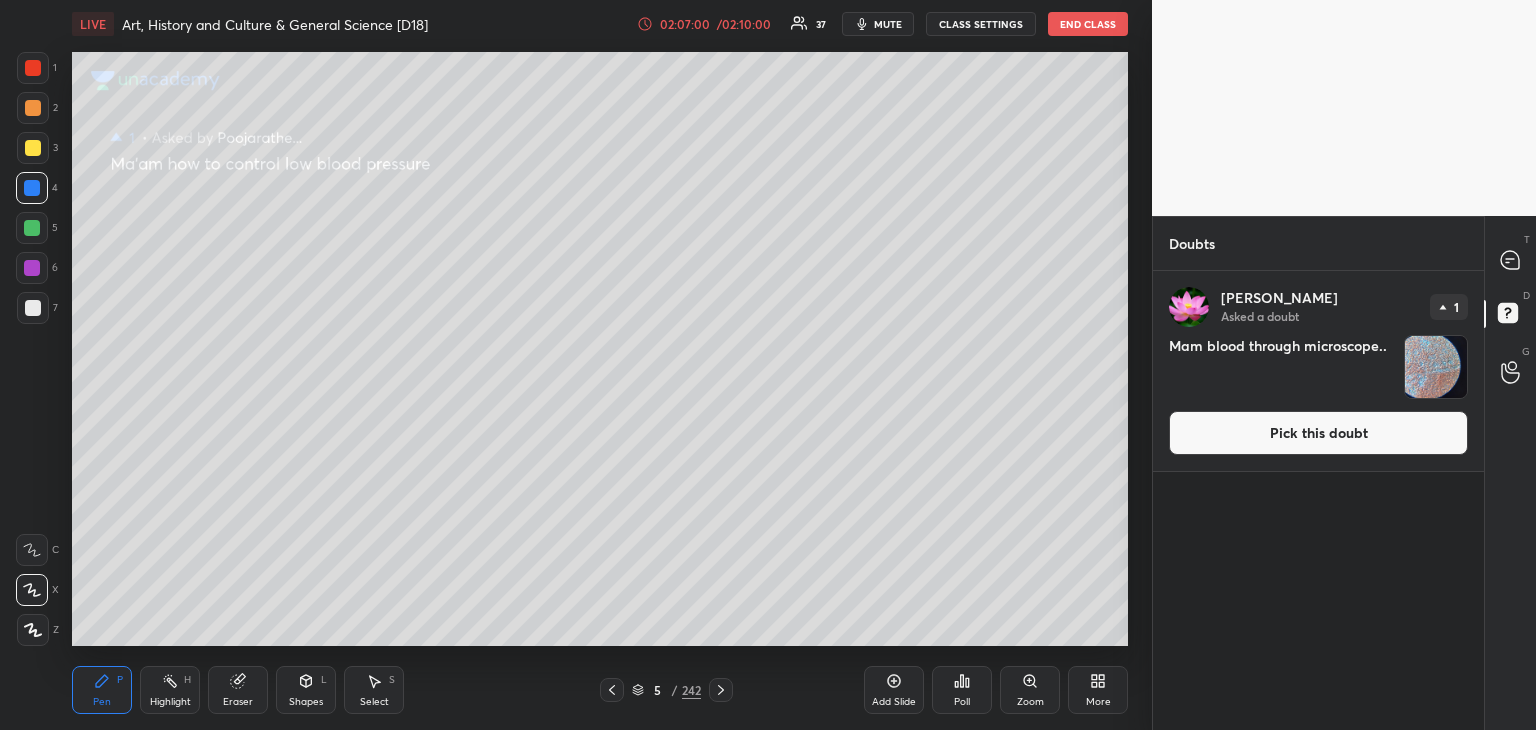 click on "Pick this doubt" at bounding box center (1318, 433) 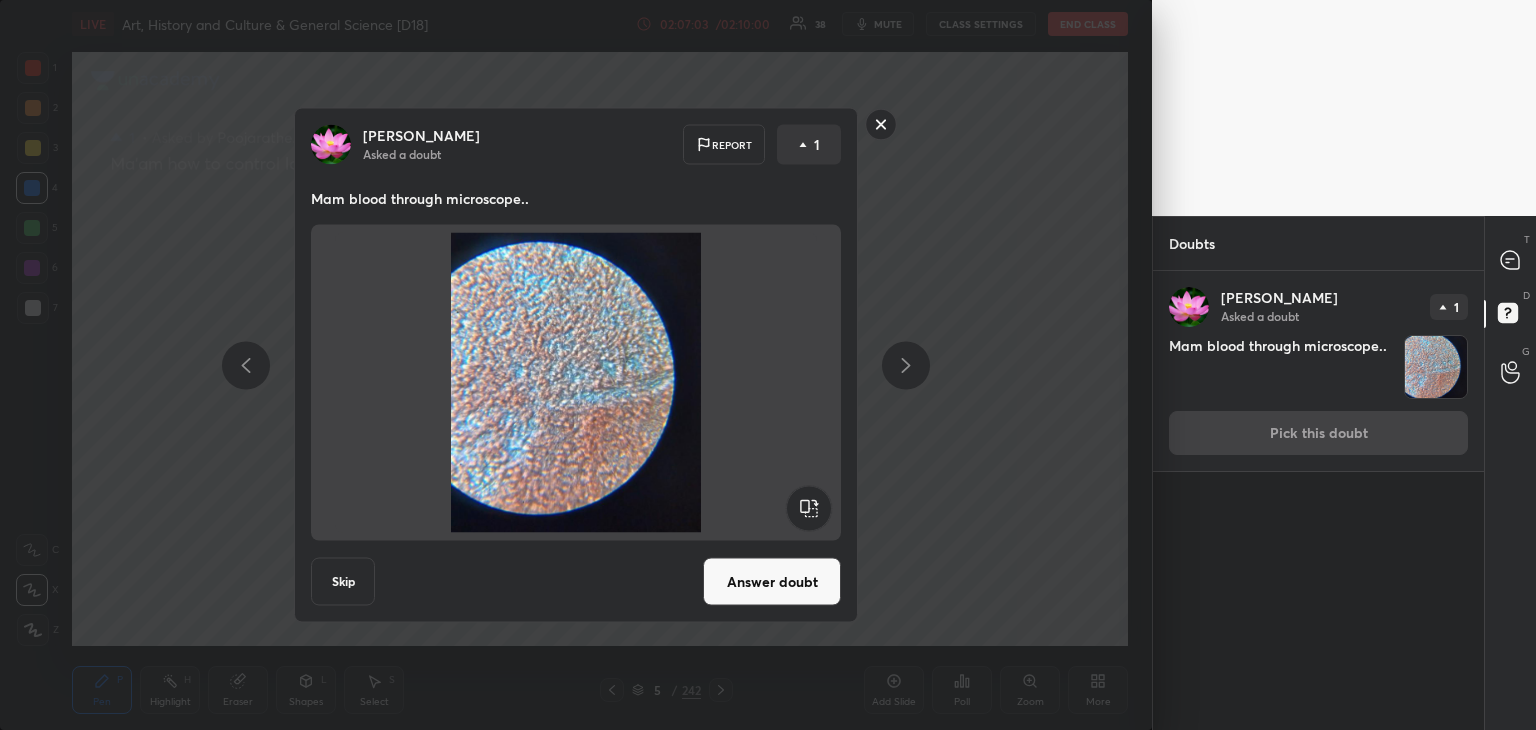 click on "Answer doubt" at bounding box center [772, 582] 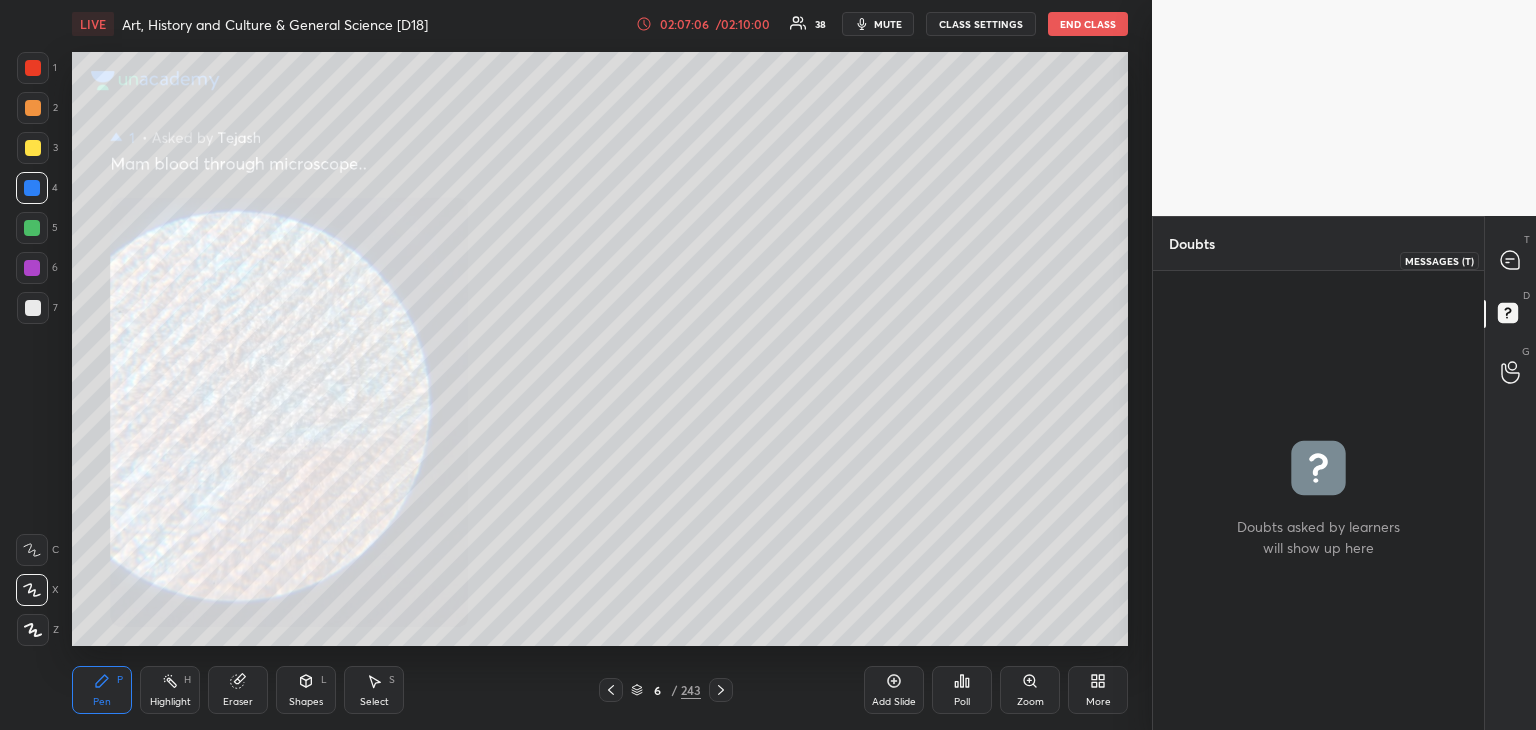click 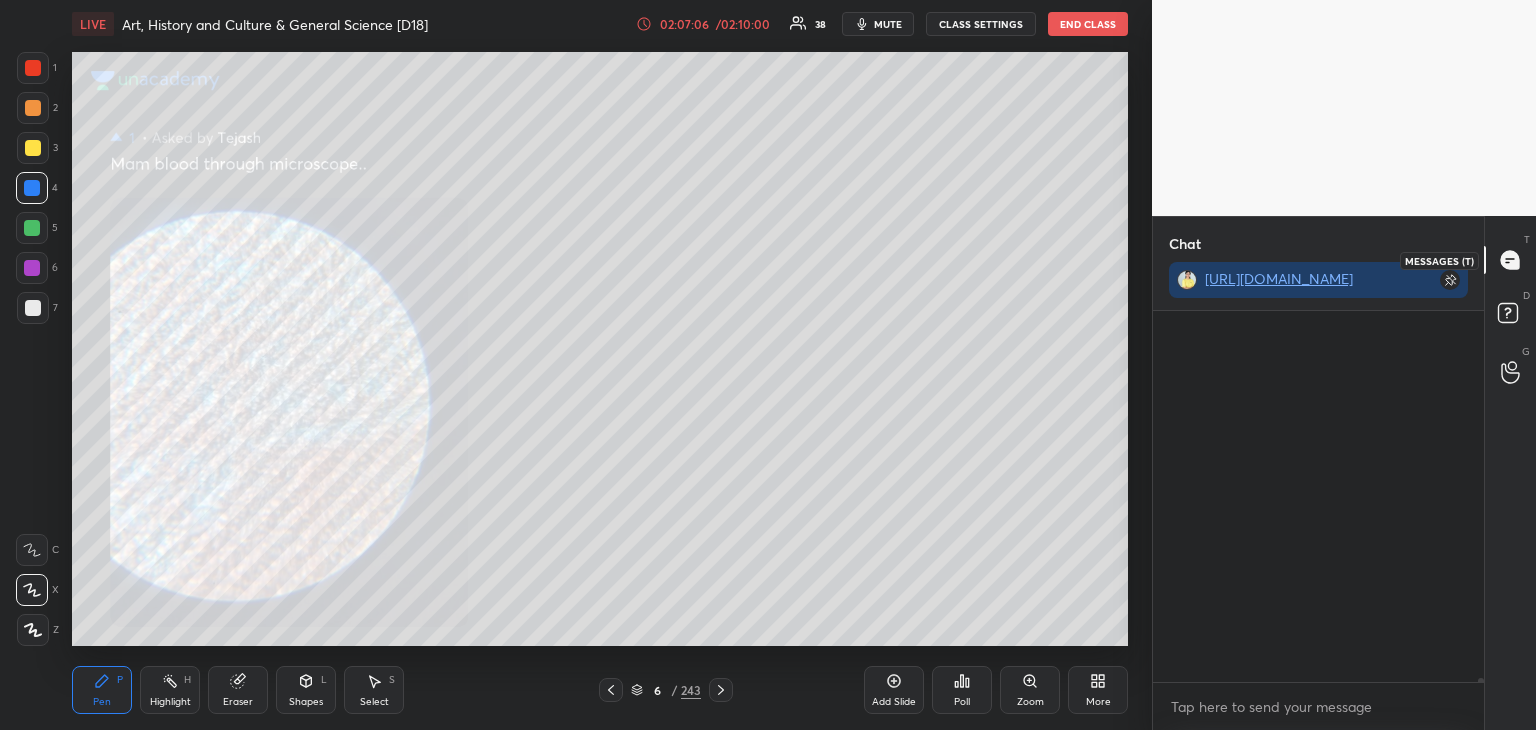 scroll, scrollTop: 413, scrollLeft: 325, axis: both 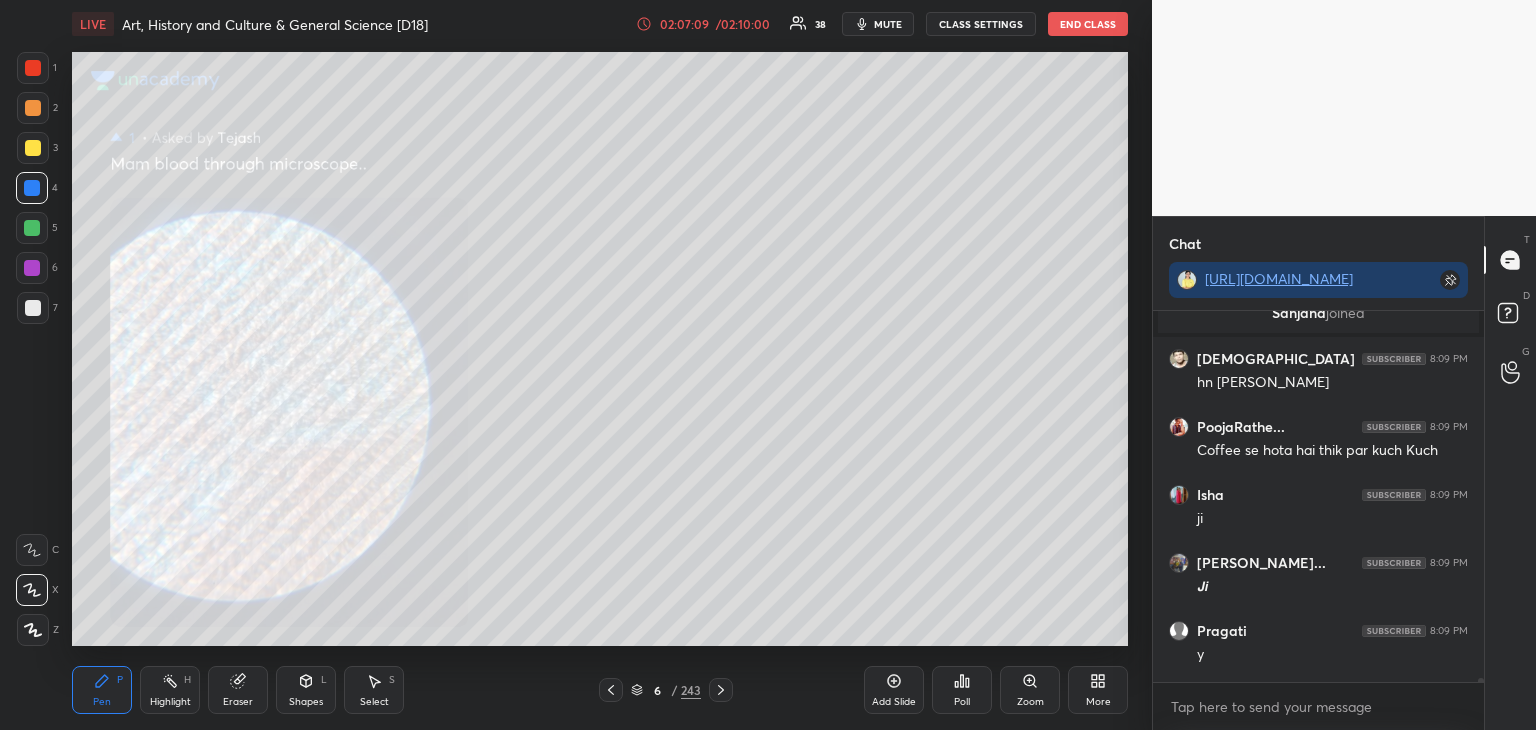 click on "End Class" at bounding box center [1088, 24] 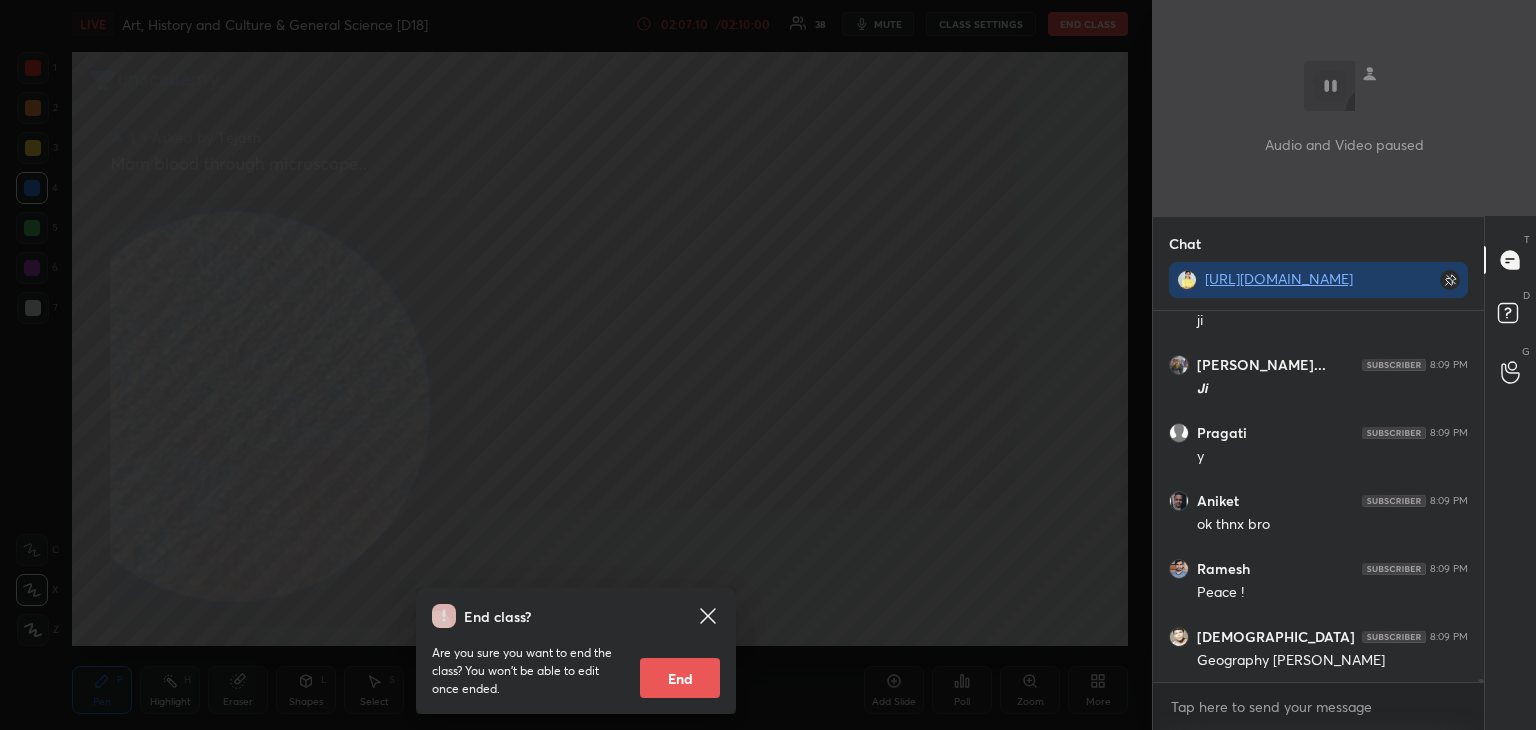 click on "End" at bounding box center [680, 678] 